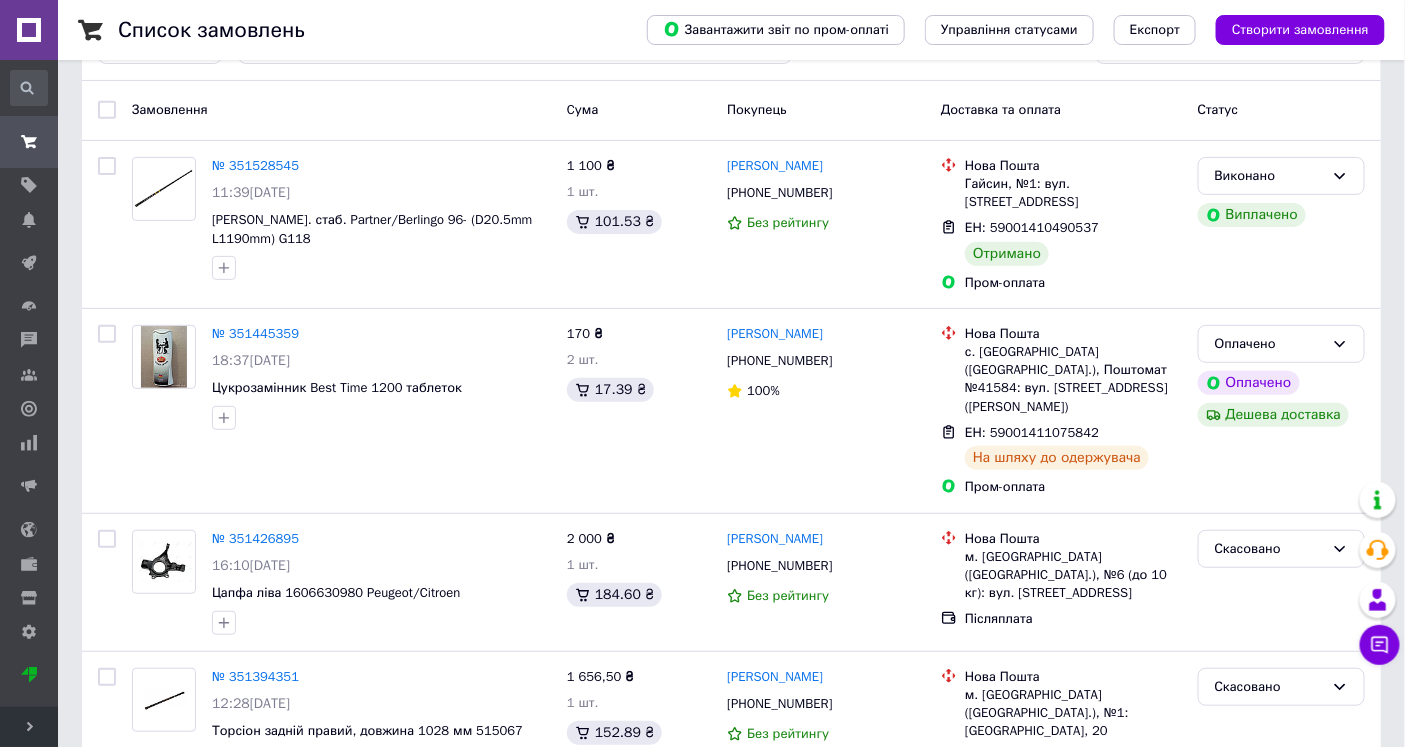 scroll, scrollTop: 111, scrollLeft: 0, axis: vertical 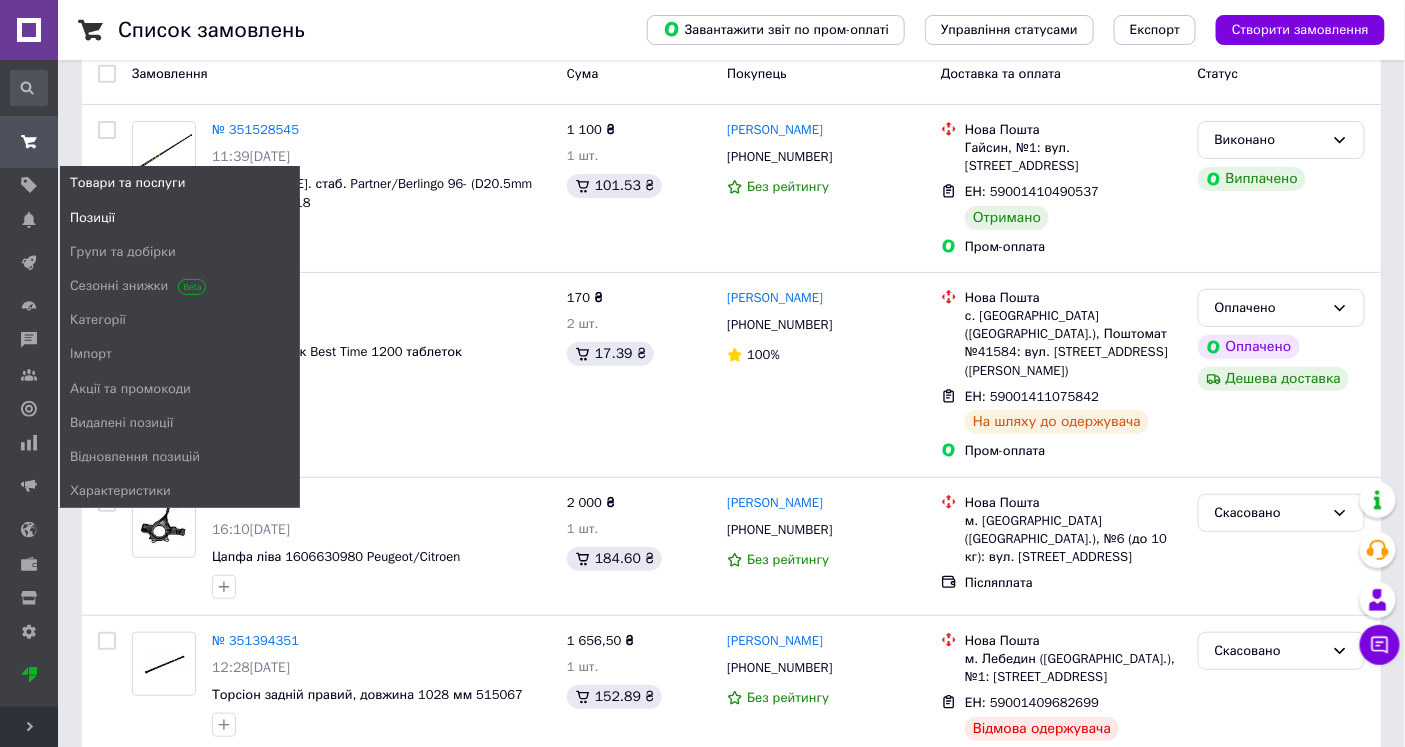 click on "Позиції" at bounding box center [92, 218] 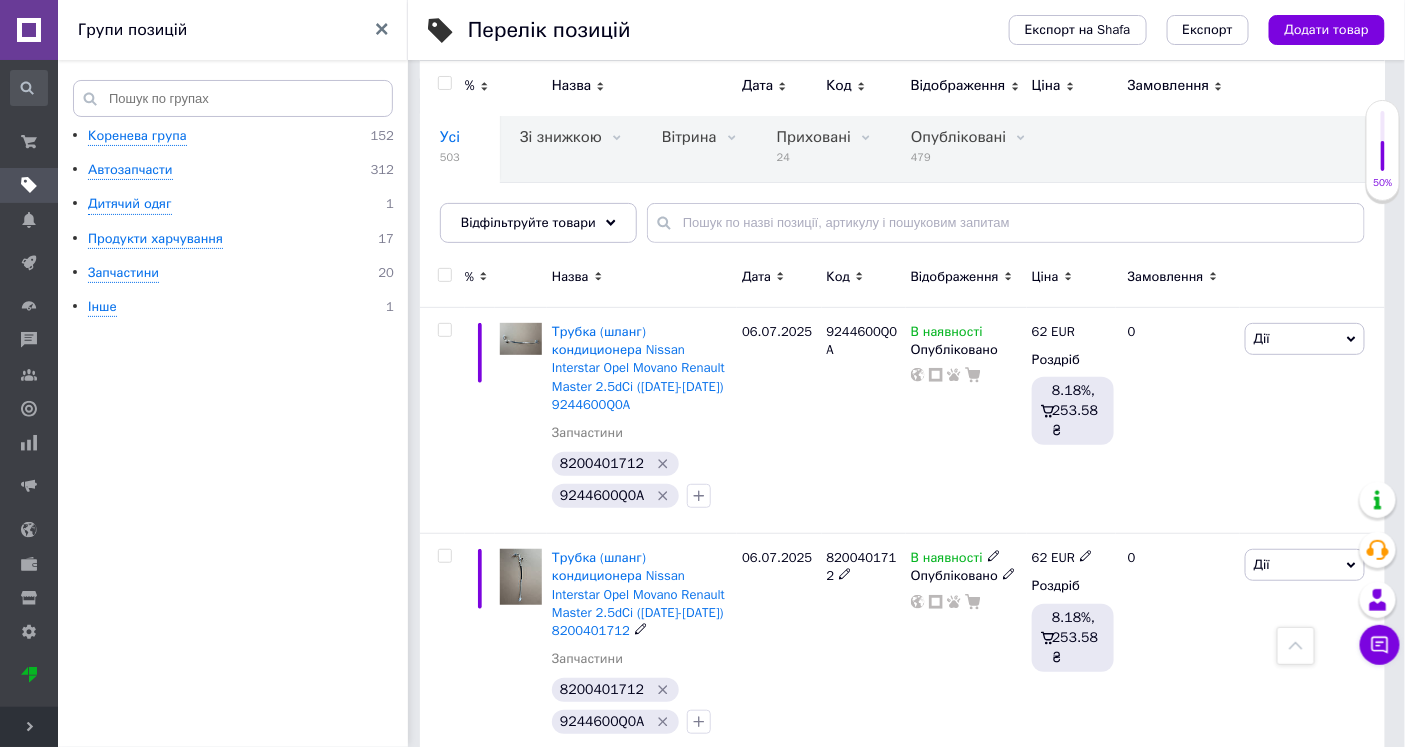 scroll, scrollTop: 0, scrollLeft: 0, axis: both 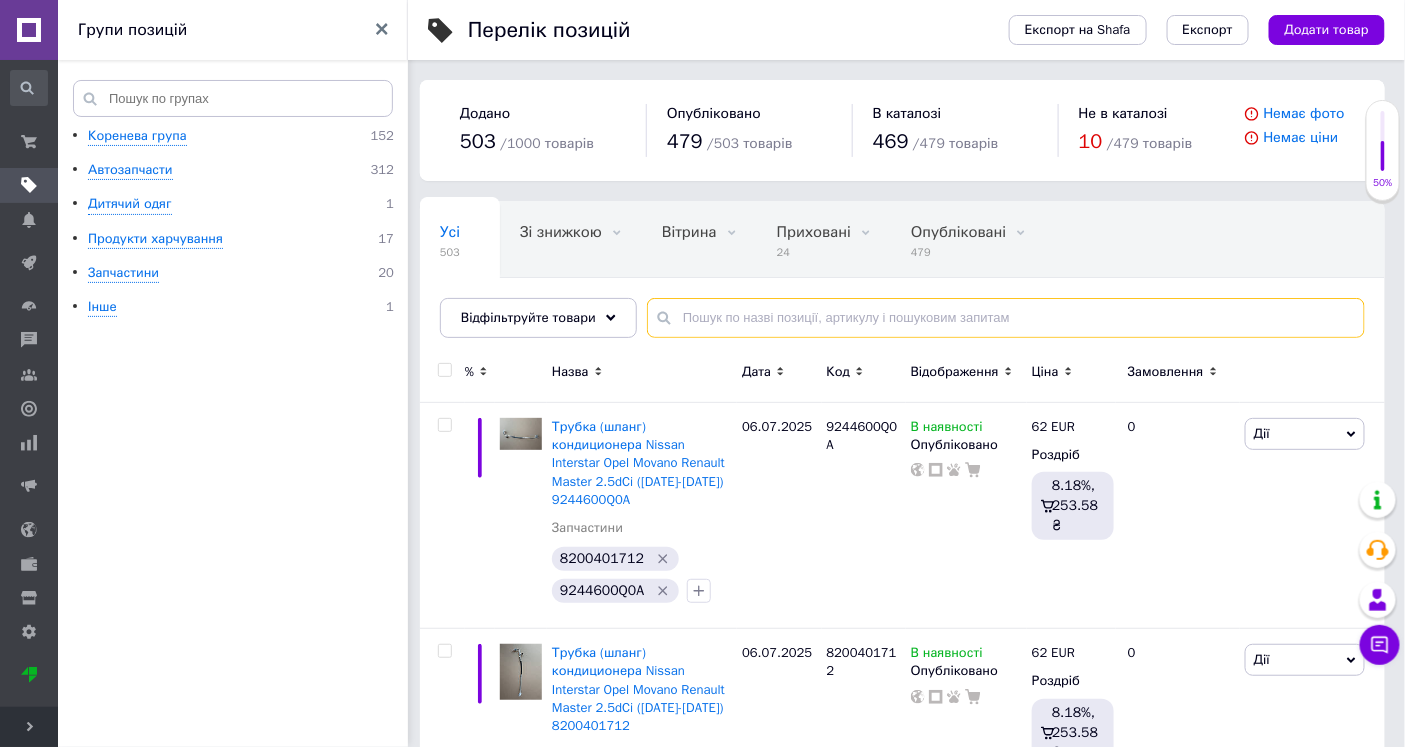 click at bounding box center [1006, 318] 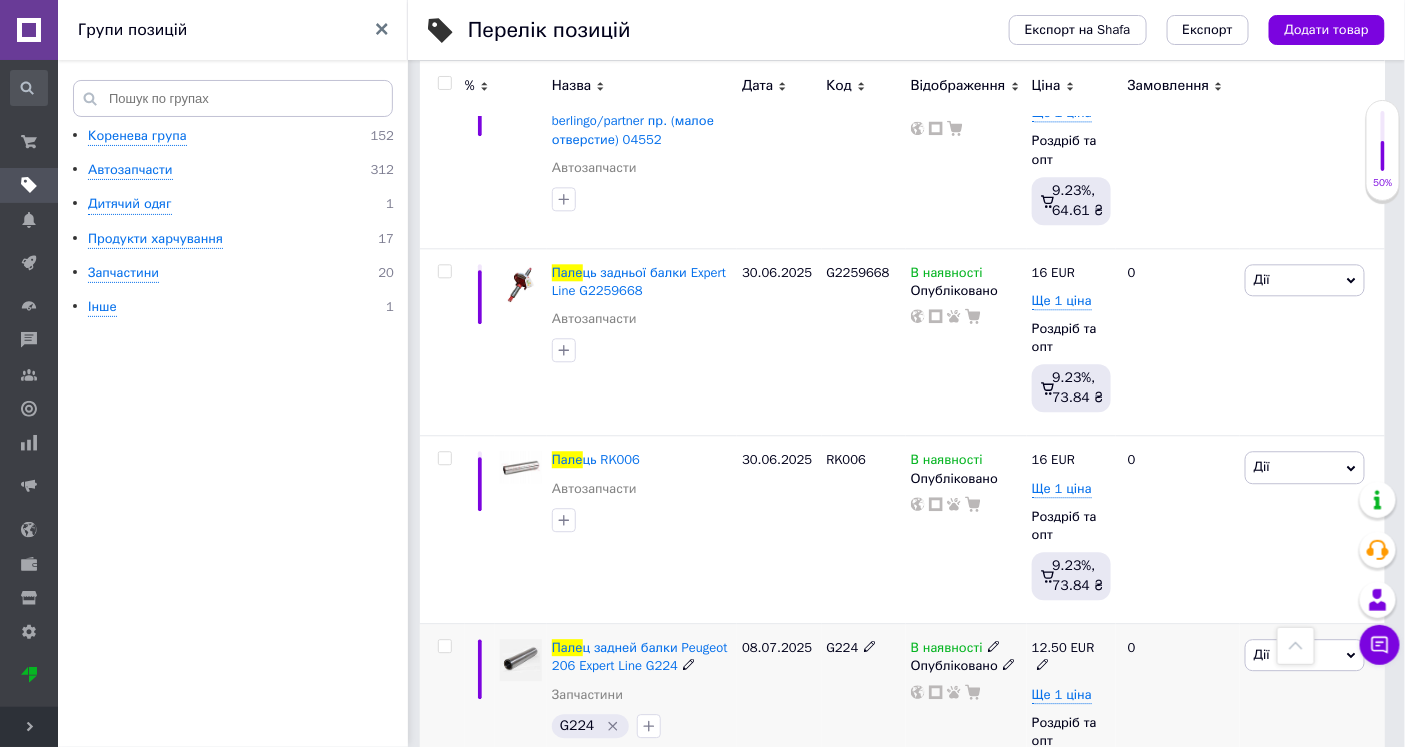 scroll, scrollTop: 1434, scrollLeft: 0, axis: vertical 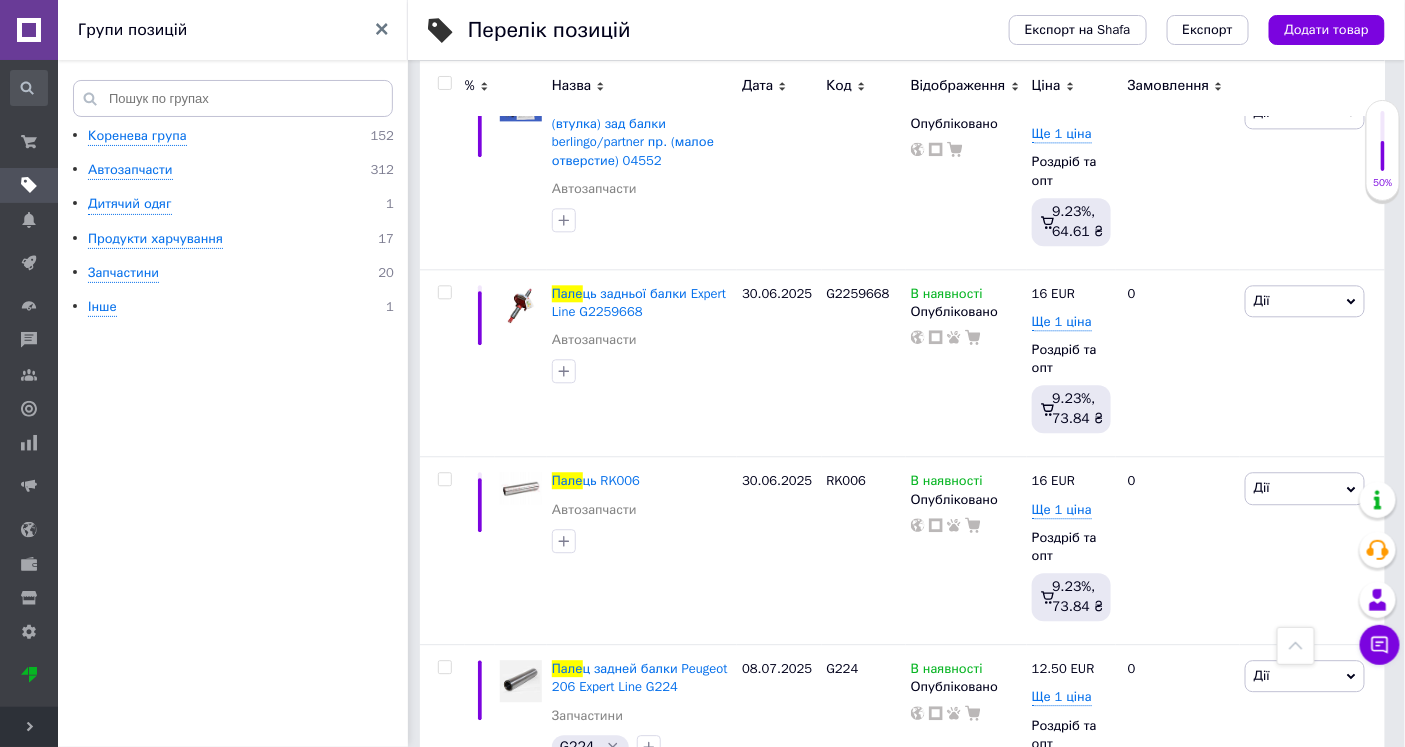 type on "пале" 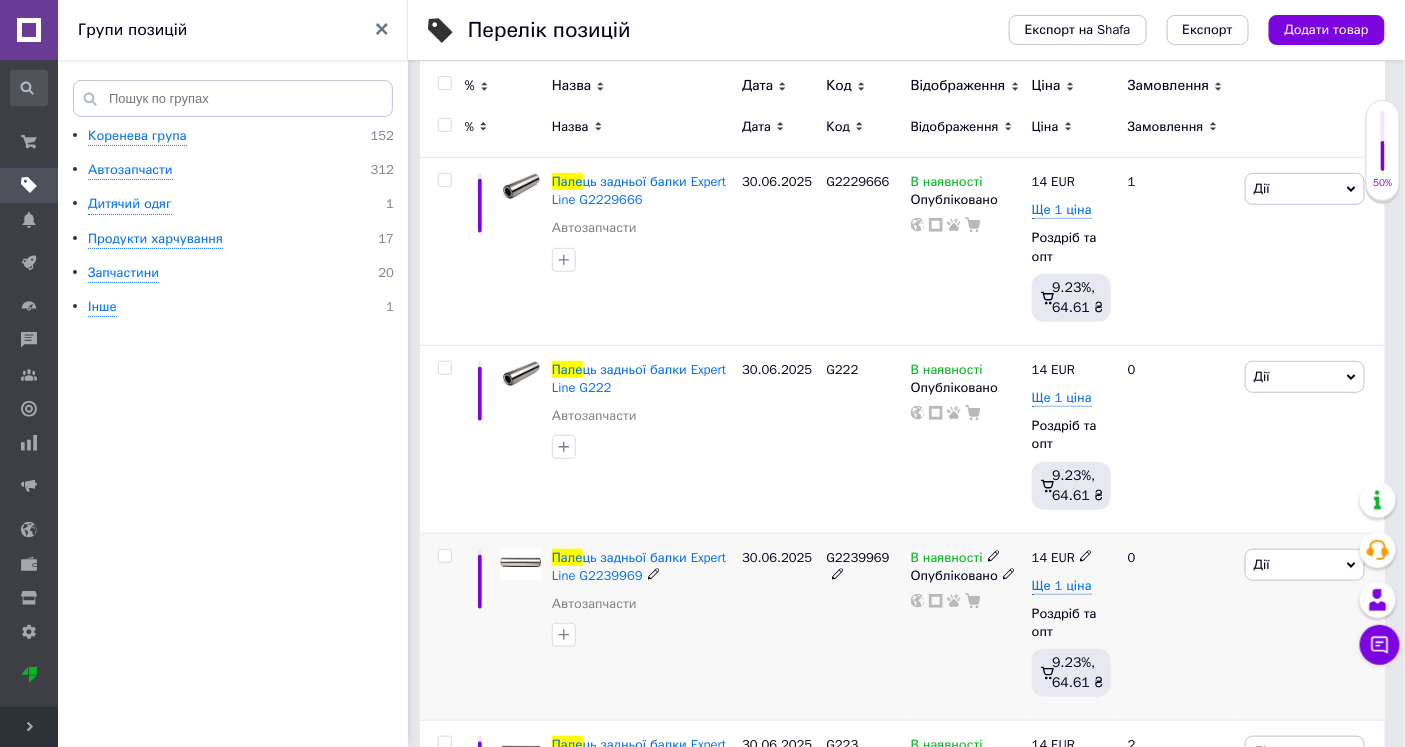 scroll, scrollTop: 212, scrollLeft: 0, axis: vertical 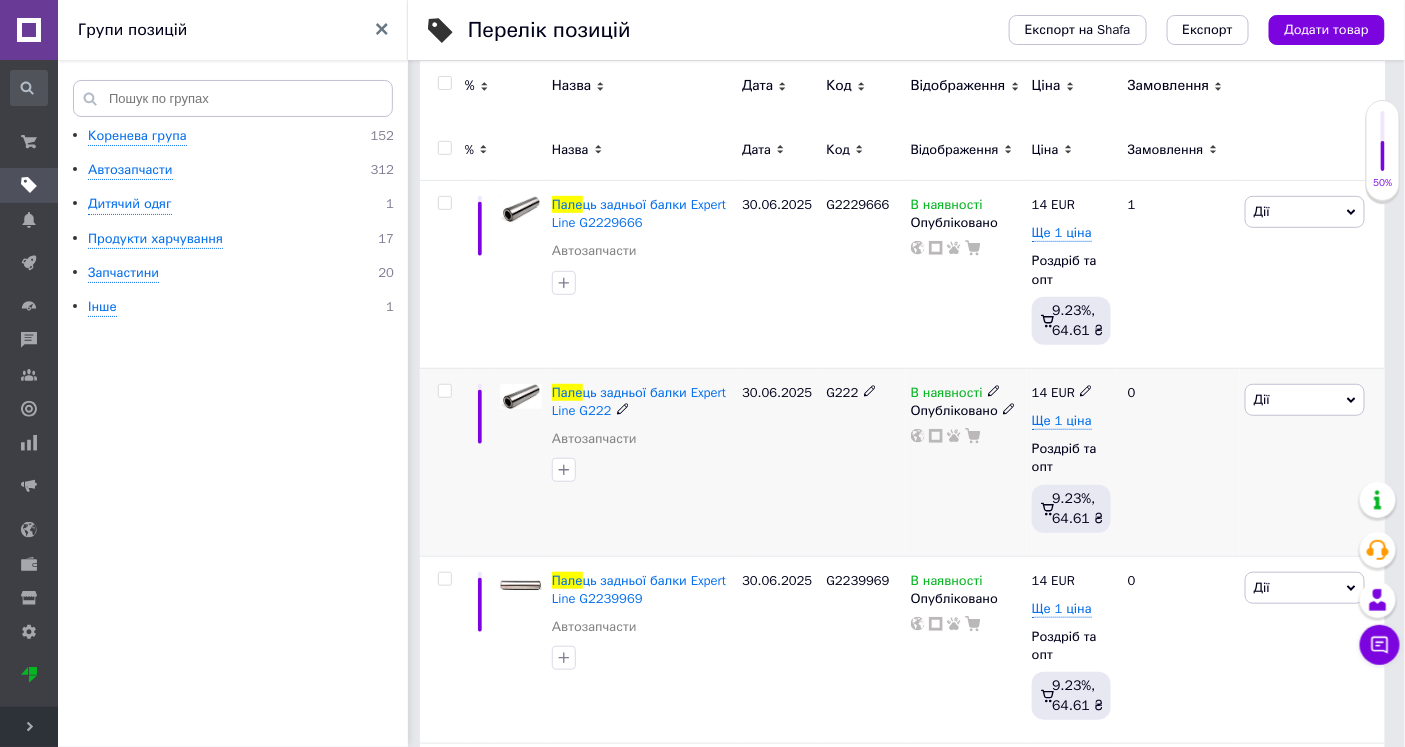 click at bounding box center [444, 391] 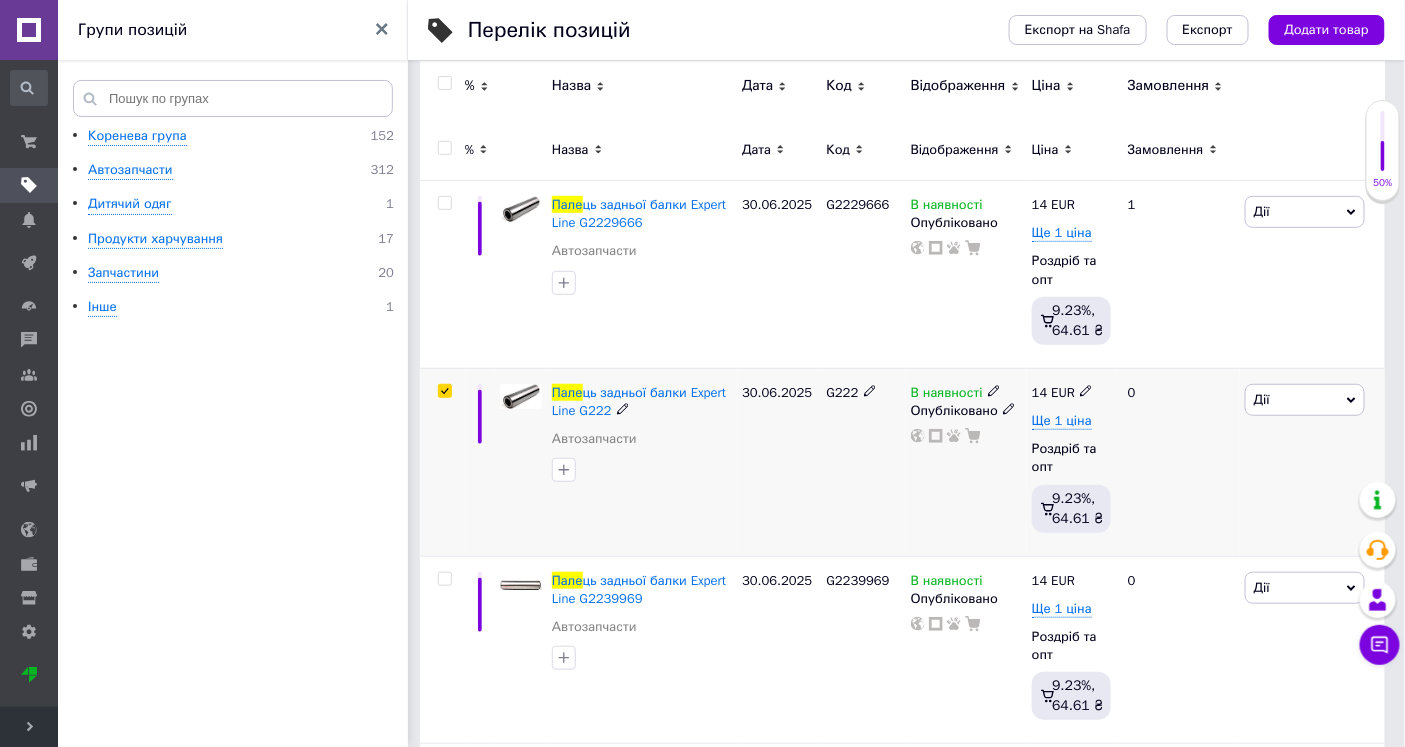 checkbox on "true" 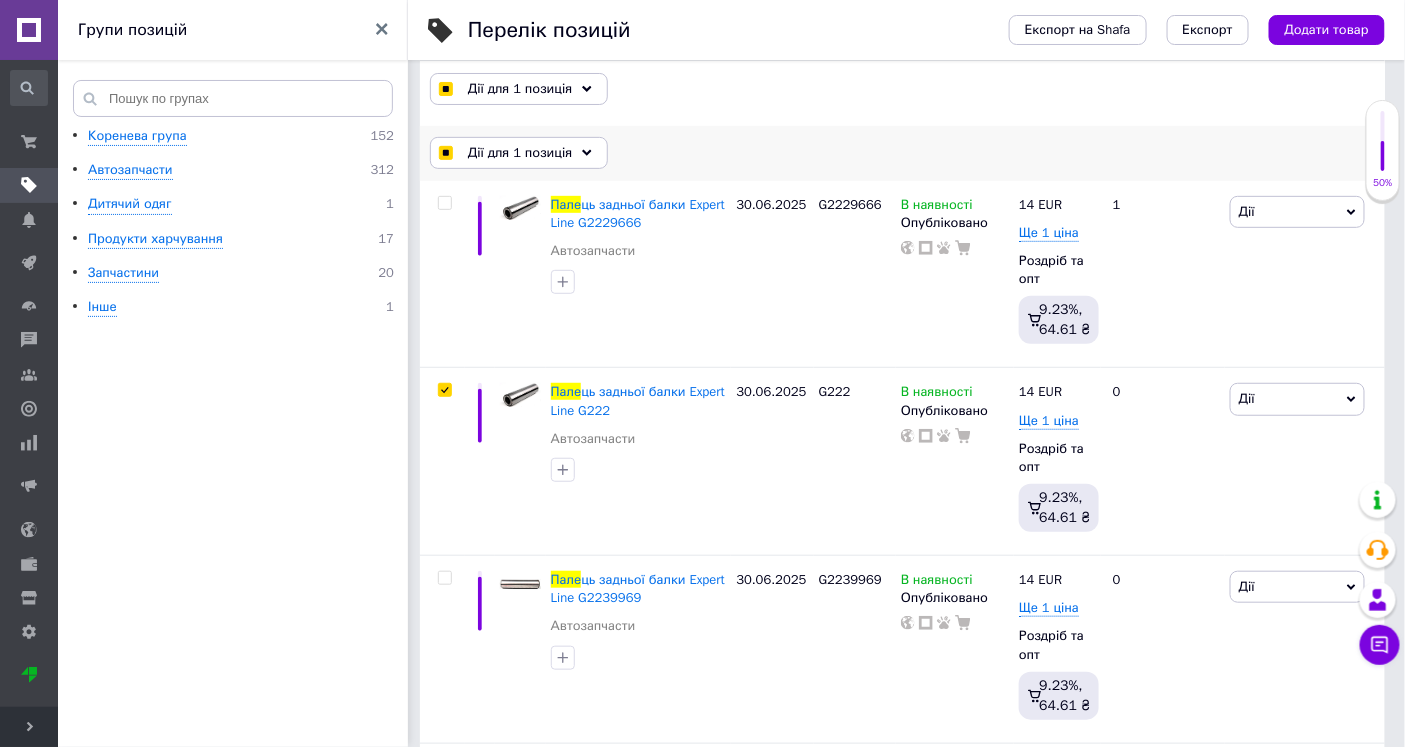 click on "Дії для 1 позиція" at bounding box center [519, 153] 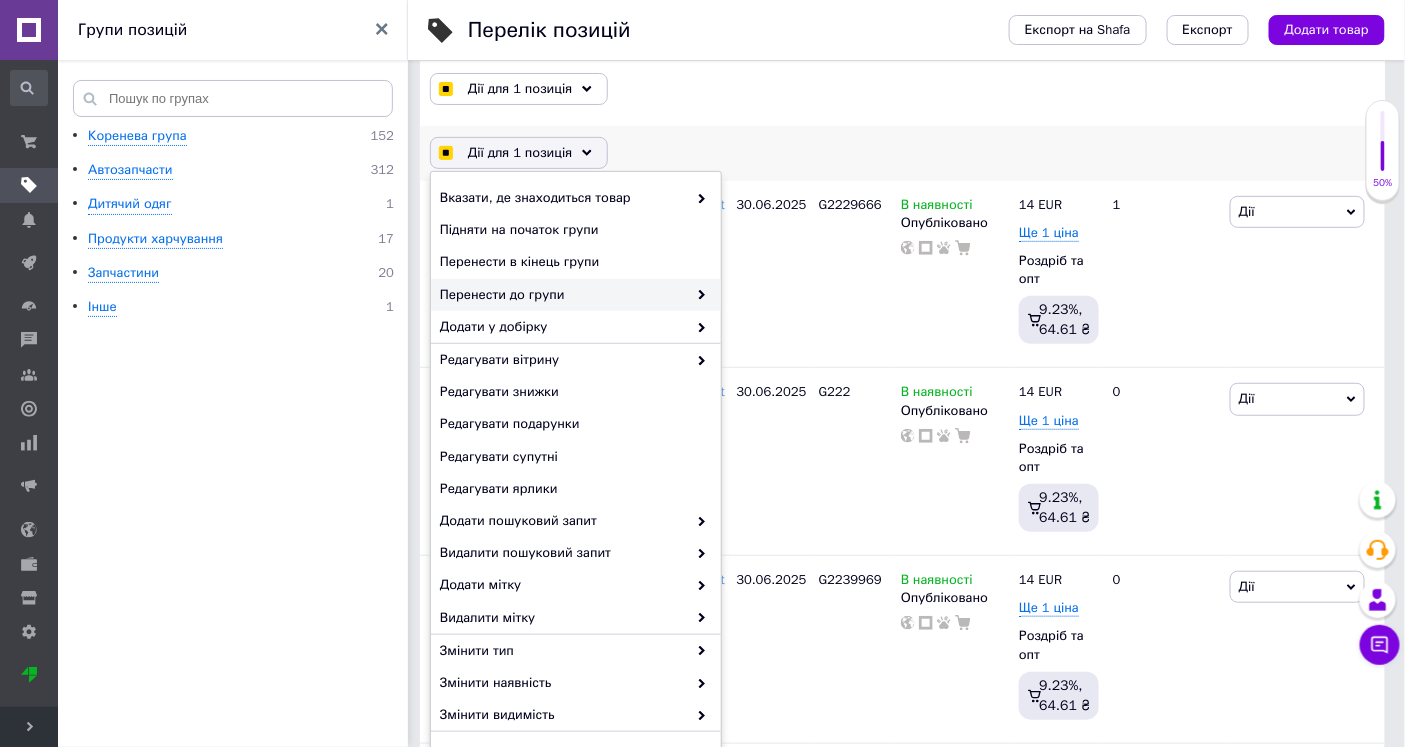 checkbox on "true" 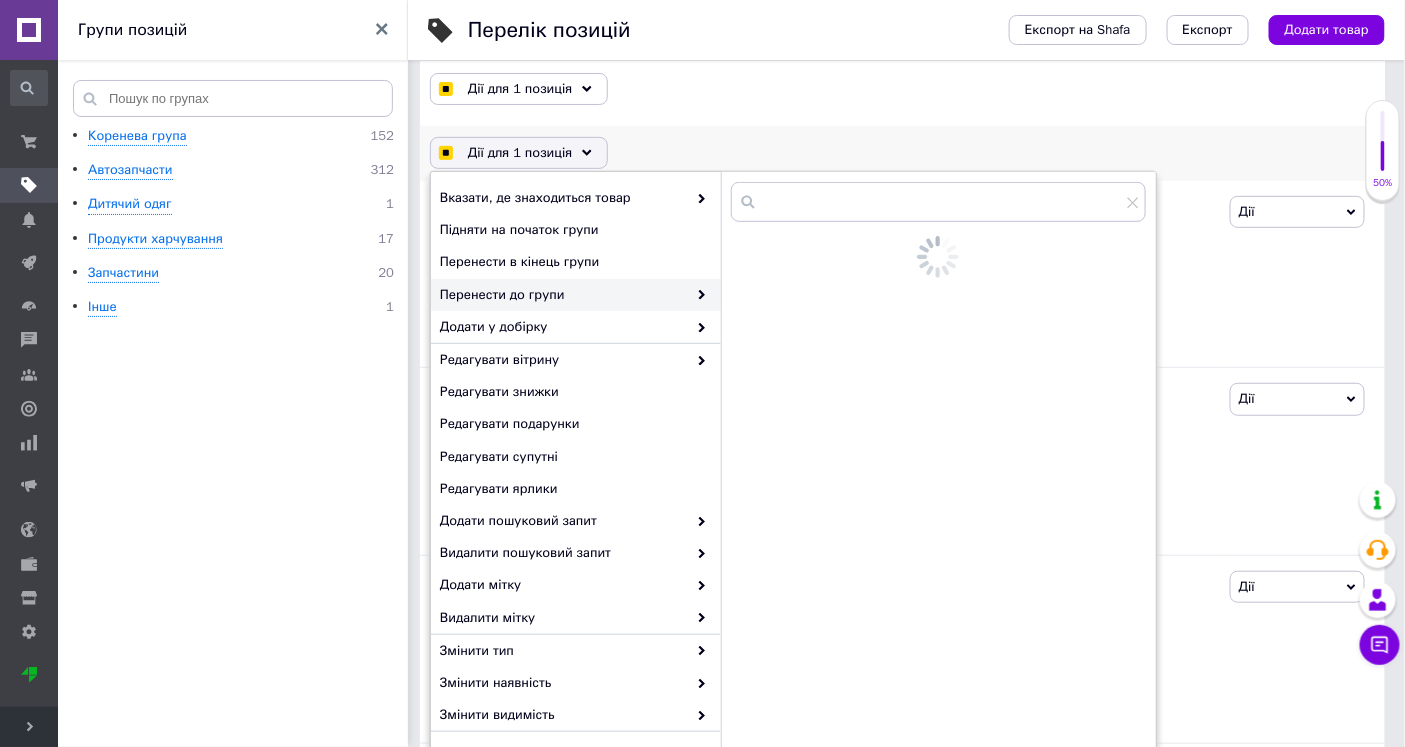 checkbox on "true" 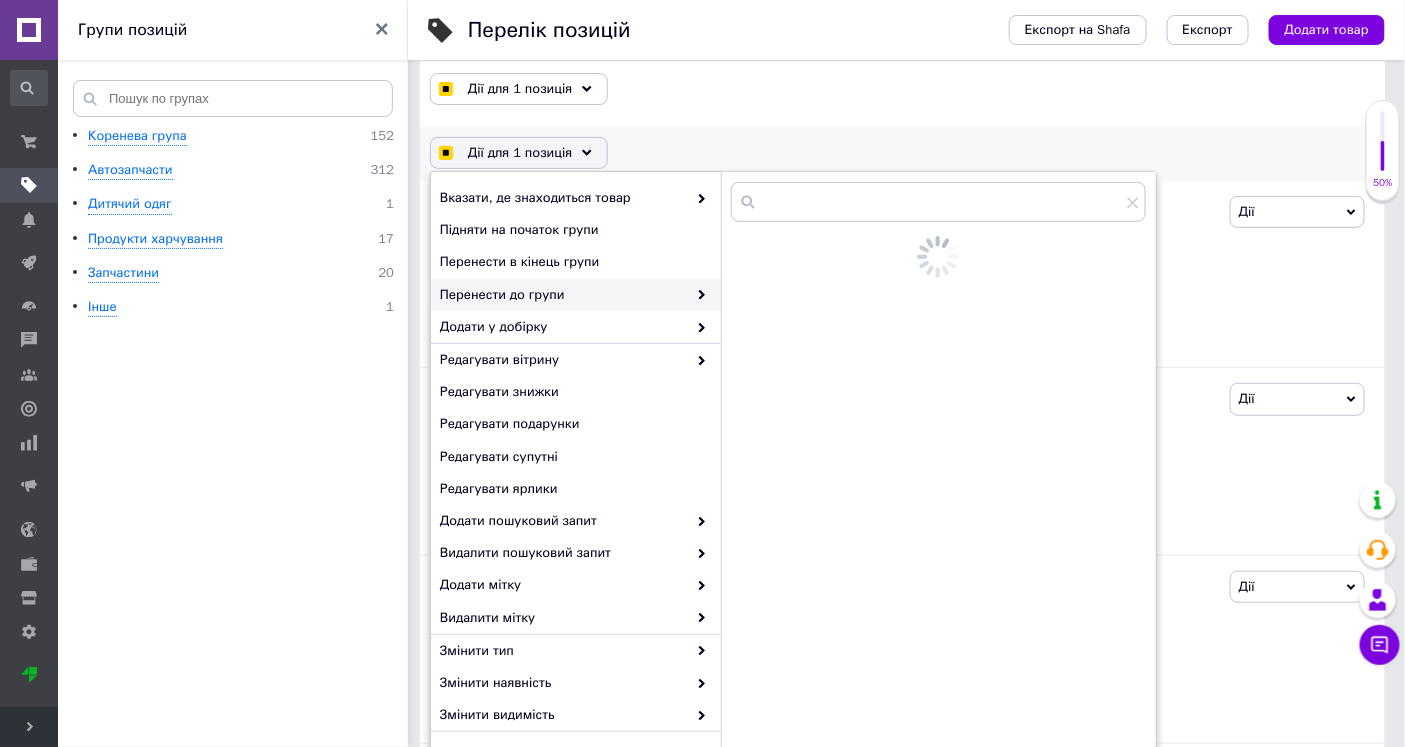 checkbox on "true" 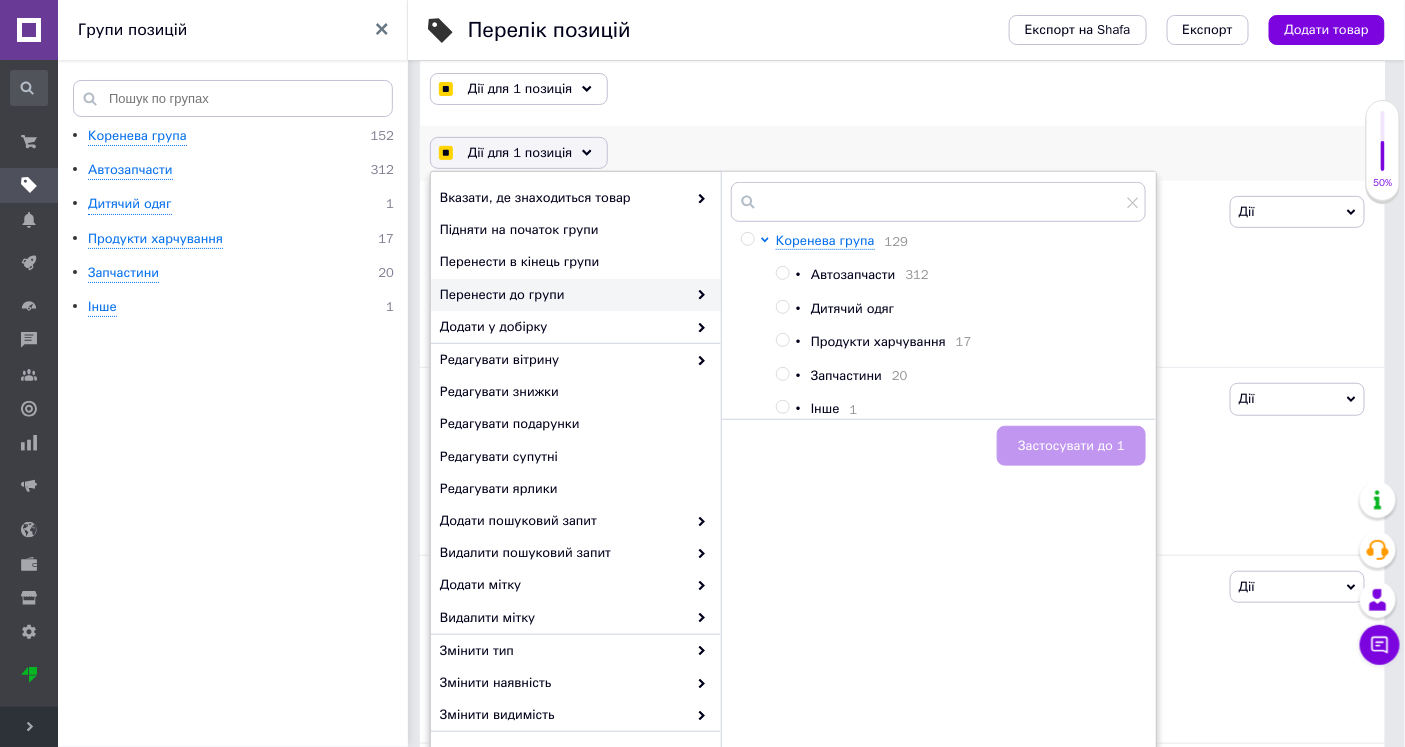 checkbox on "true" 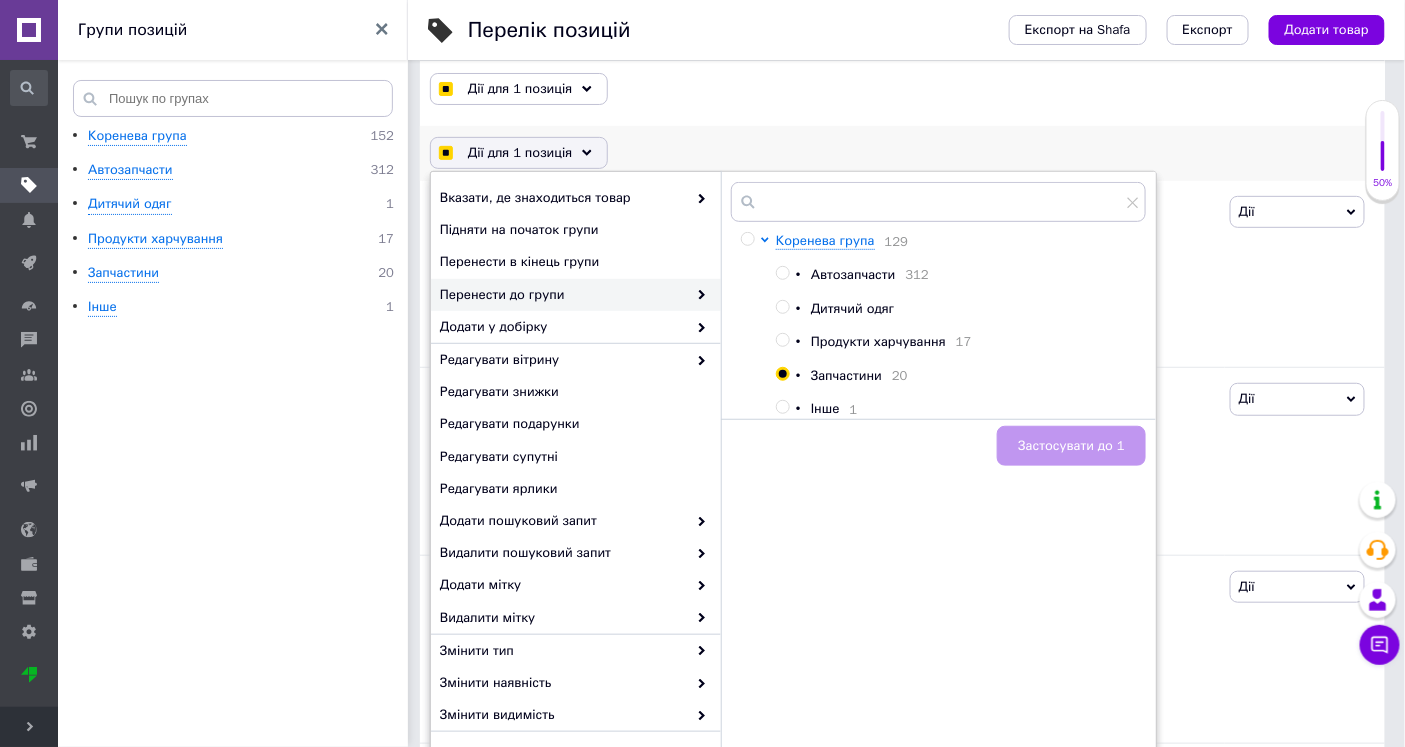 radio on "true" 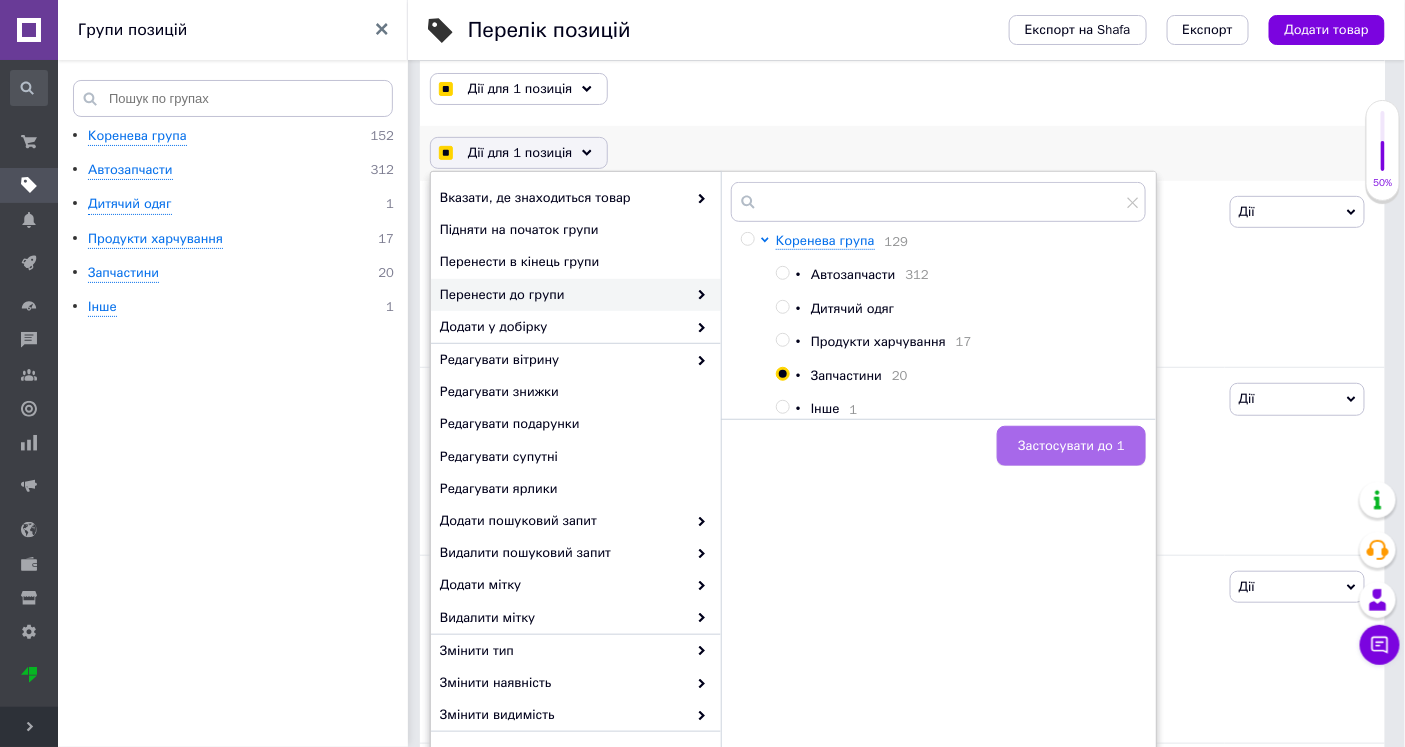checkbox on "true" 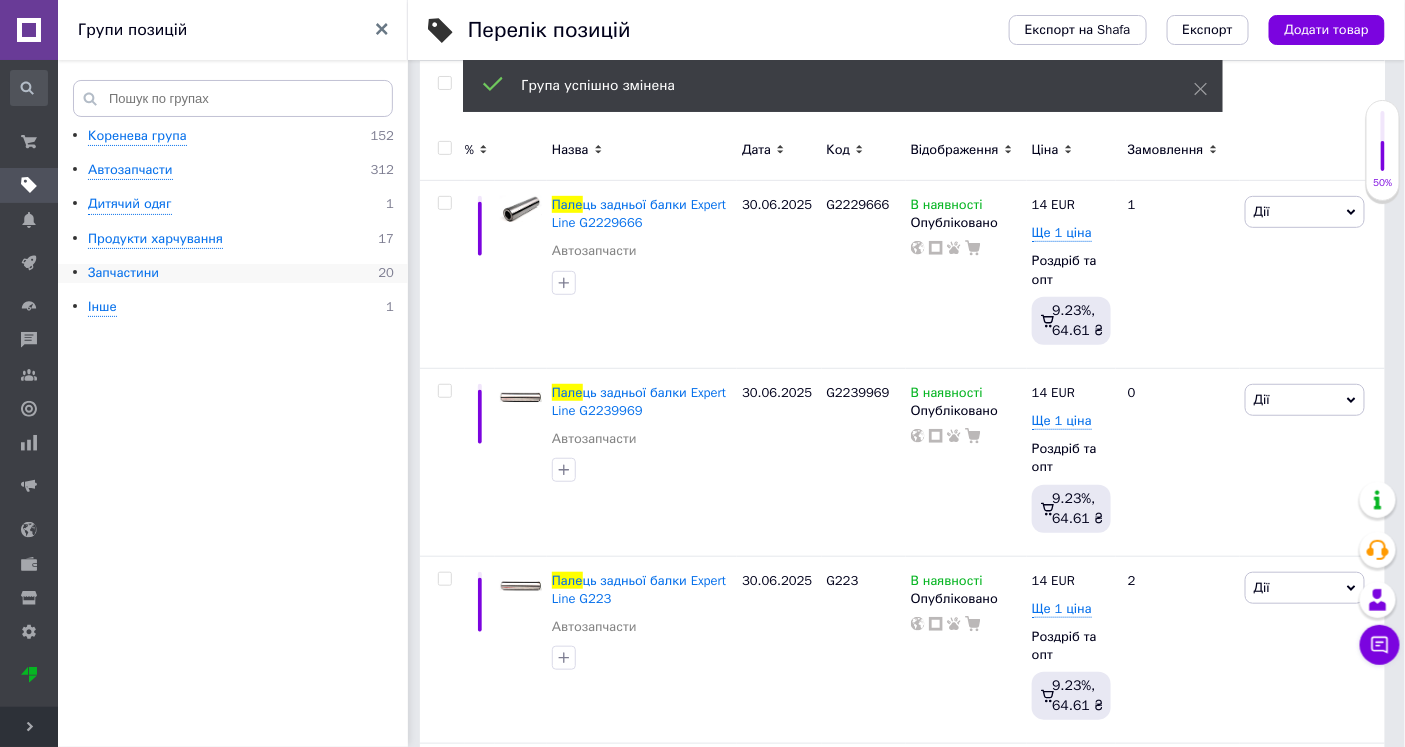 click on "Запчастини" at bounding box center (123, 273) 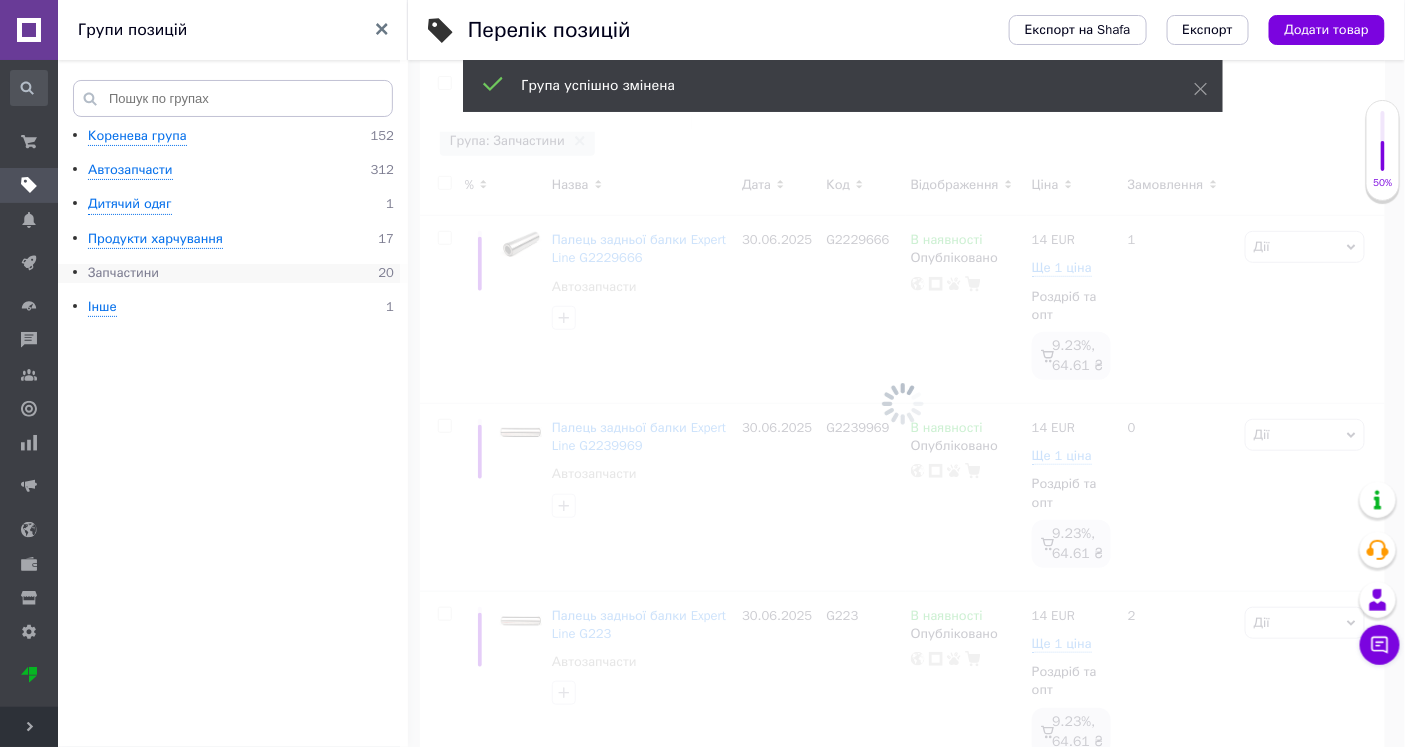 scroll, scrollTop: 0, scrollLeft: 212, axis: horizontal 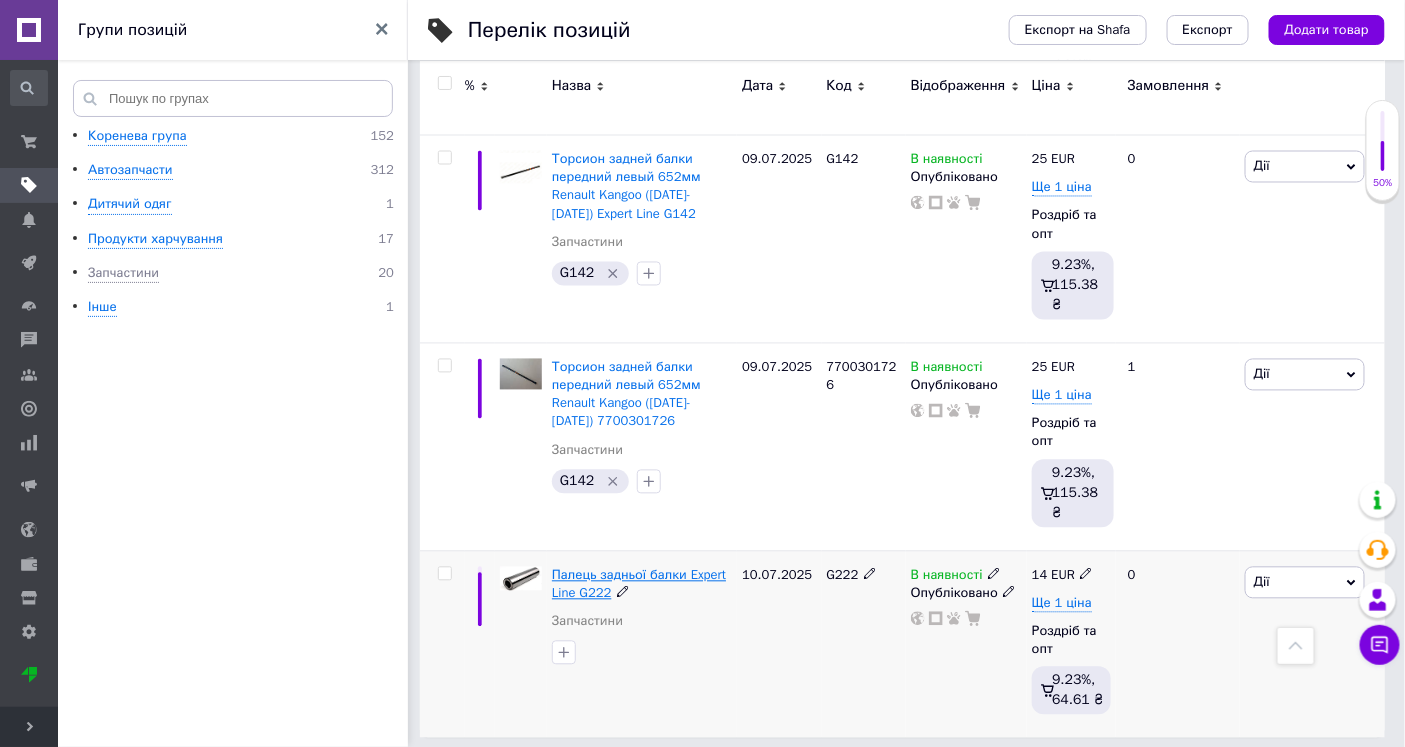 click on "Палець задньої балки Expert Line G222" at bounding box center (639, 584) 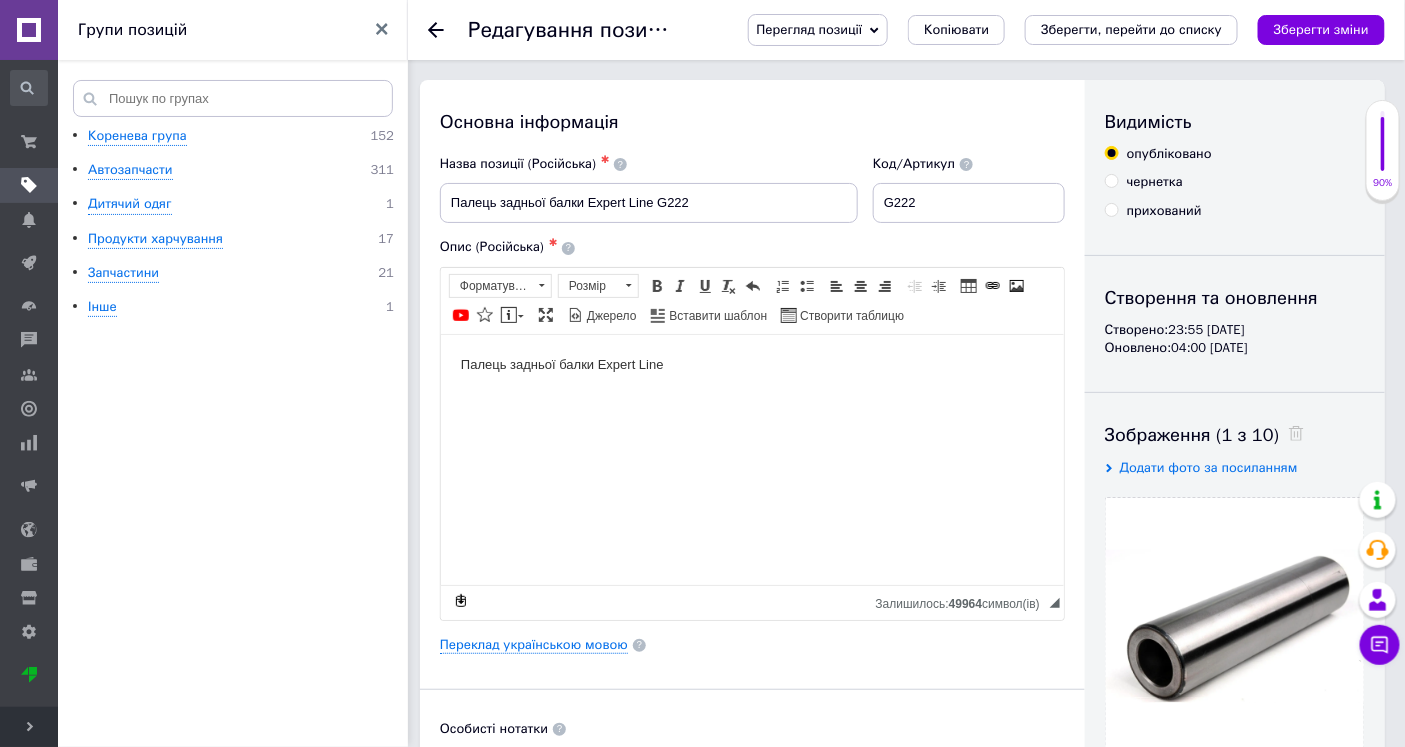 scroll, scrollTop: 0, scrollLeft: 0, axis: both 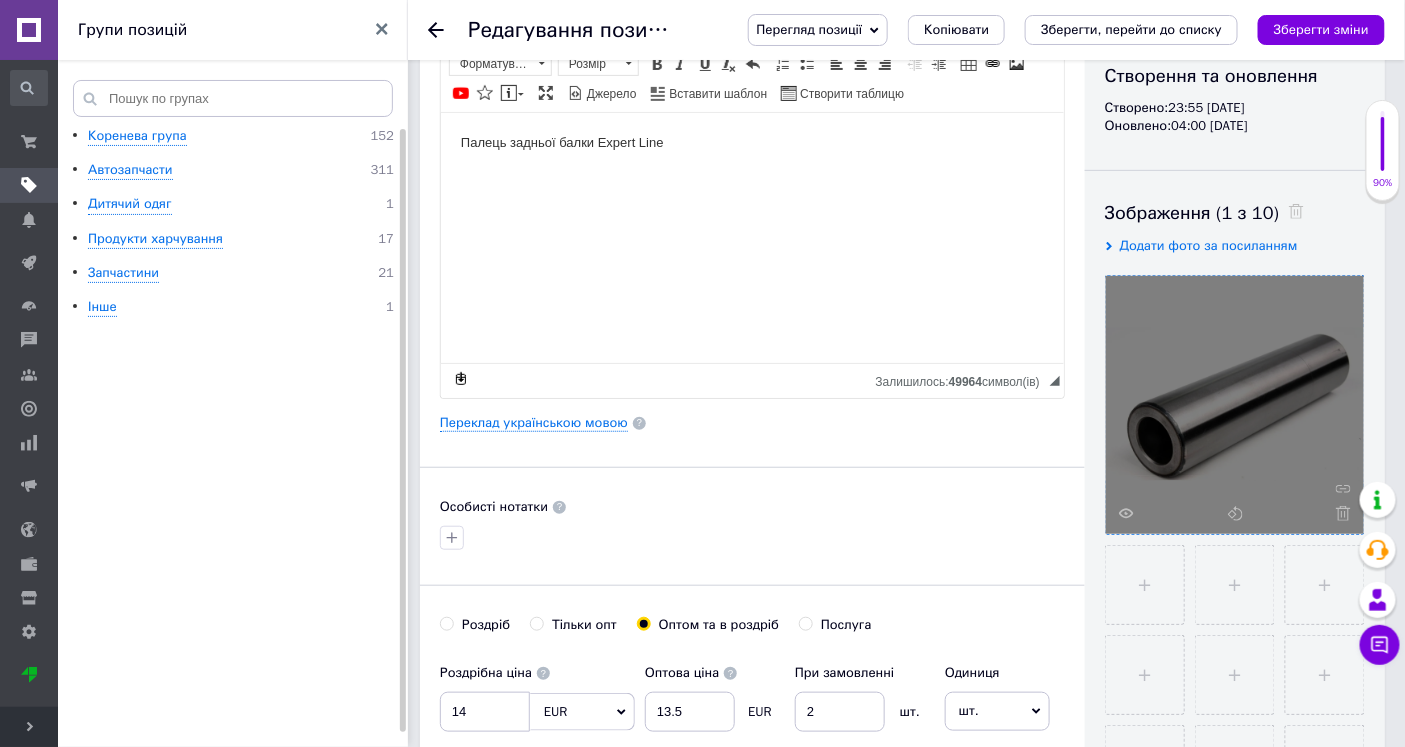 click at bounding box center (1235, 405) 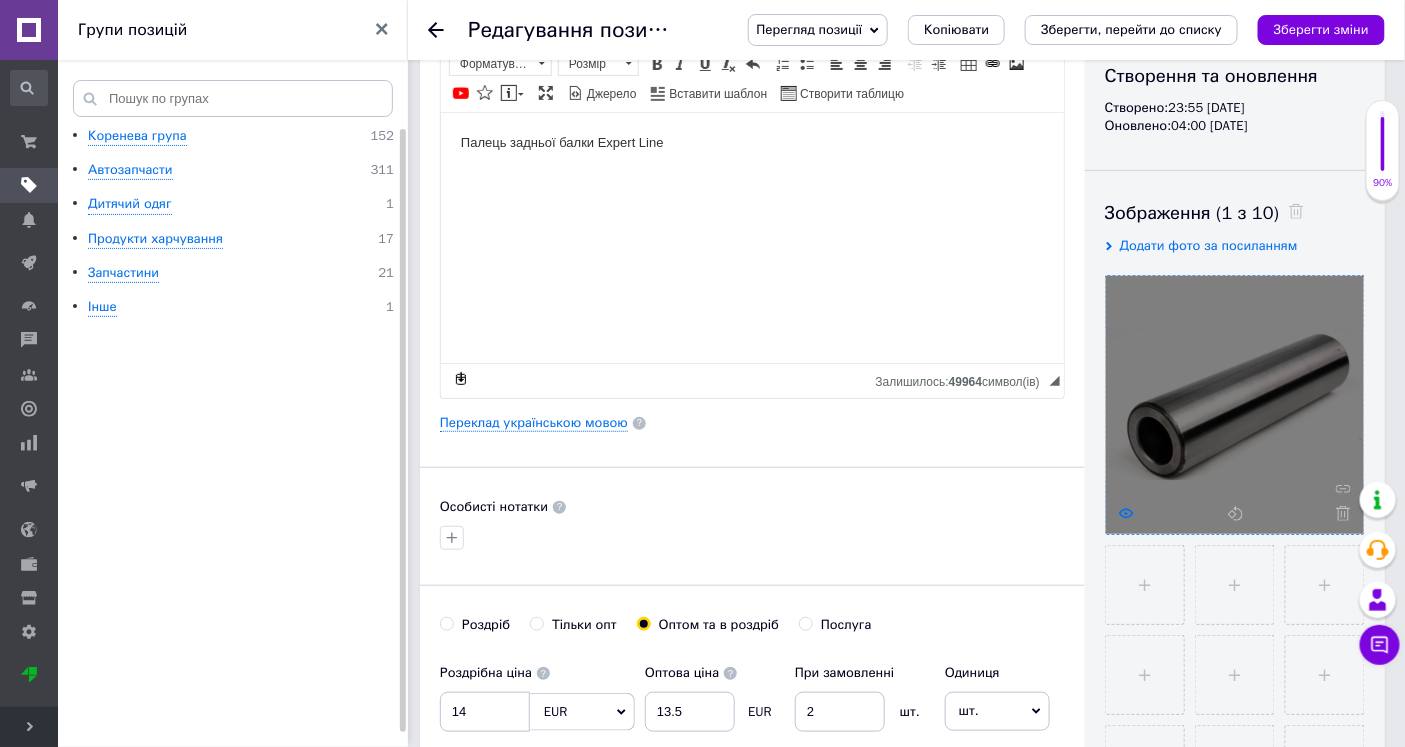 click 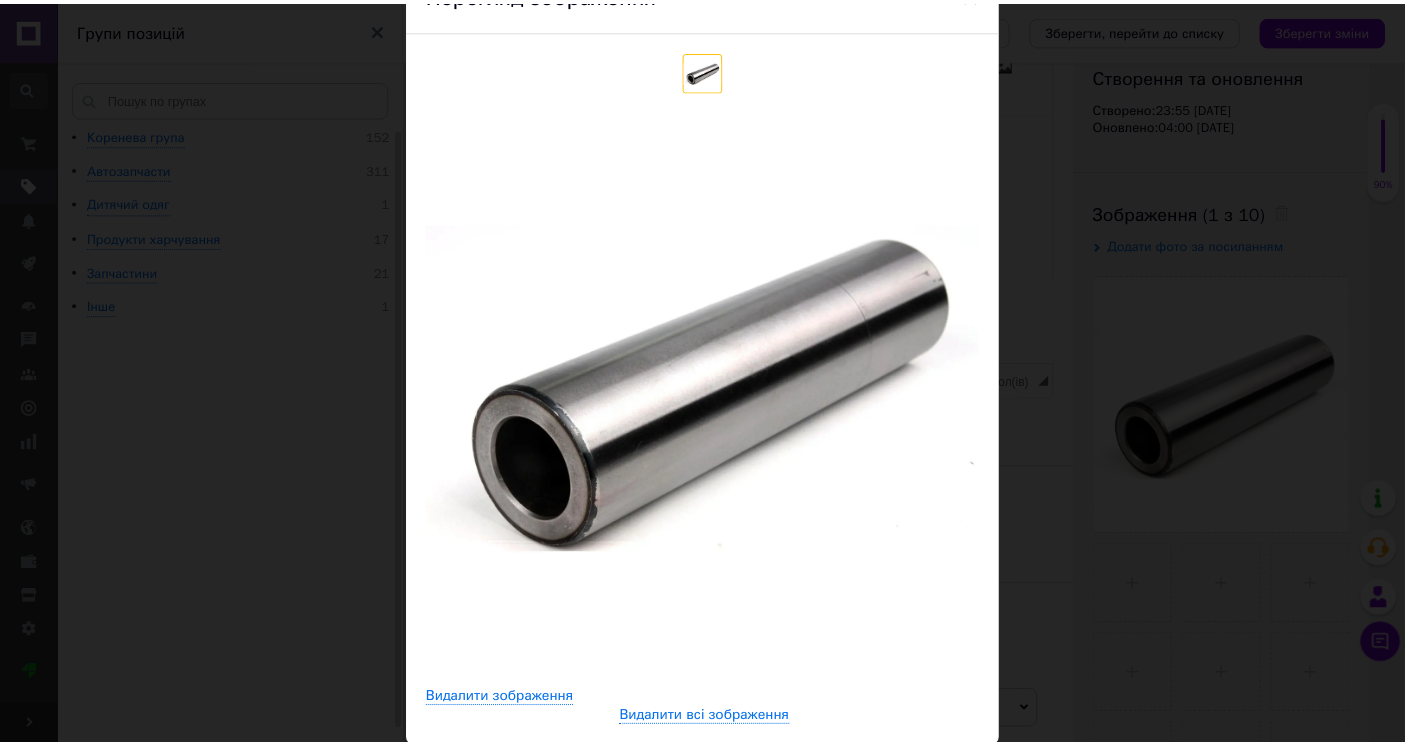 scroll, scrollTop: 0, scrollLeft: 0, axis: both 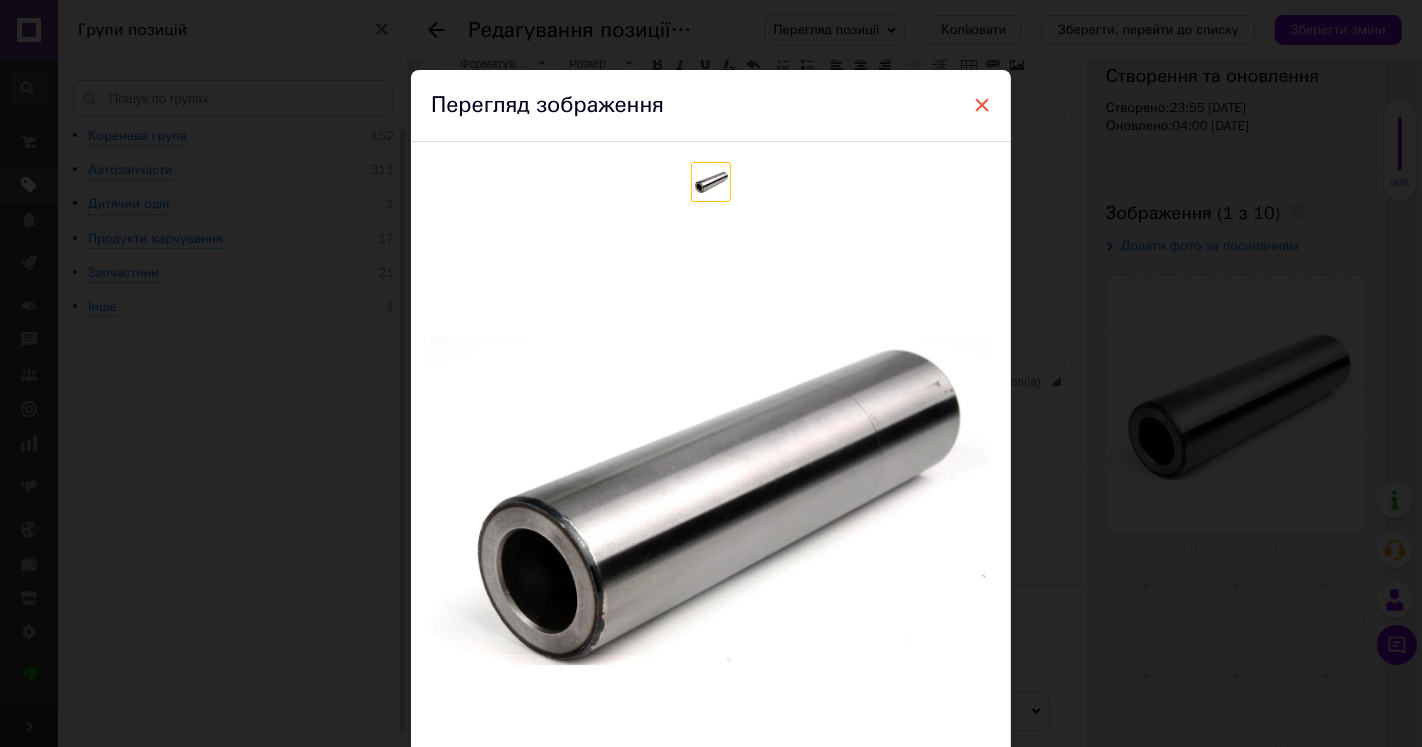 click on "×" at bounding box center (982, 105) 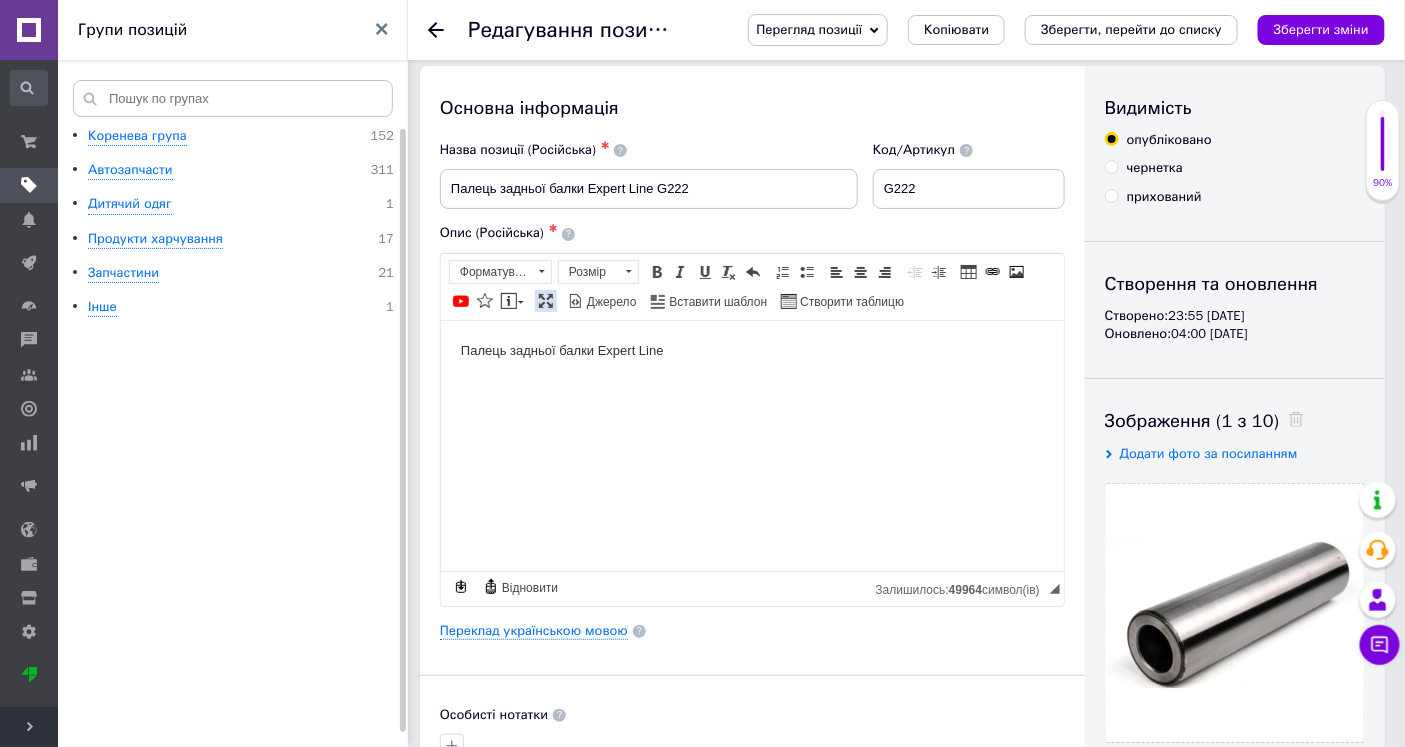 scroll, scrollTop: 0, scrollLeft: 0, axis: both 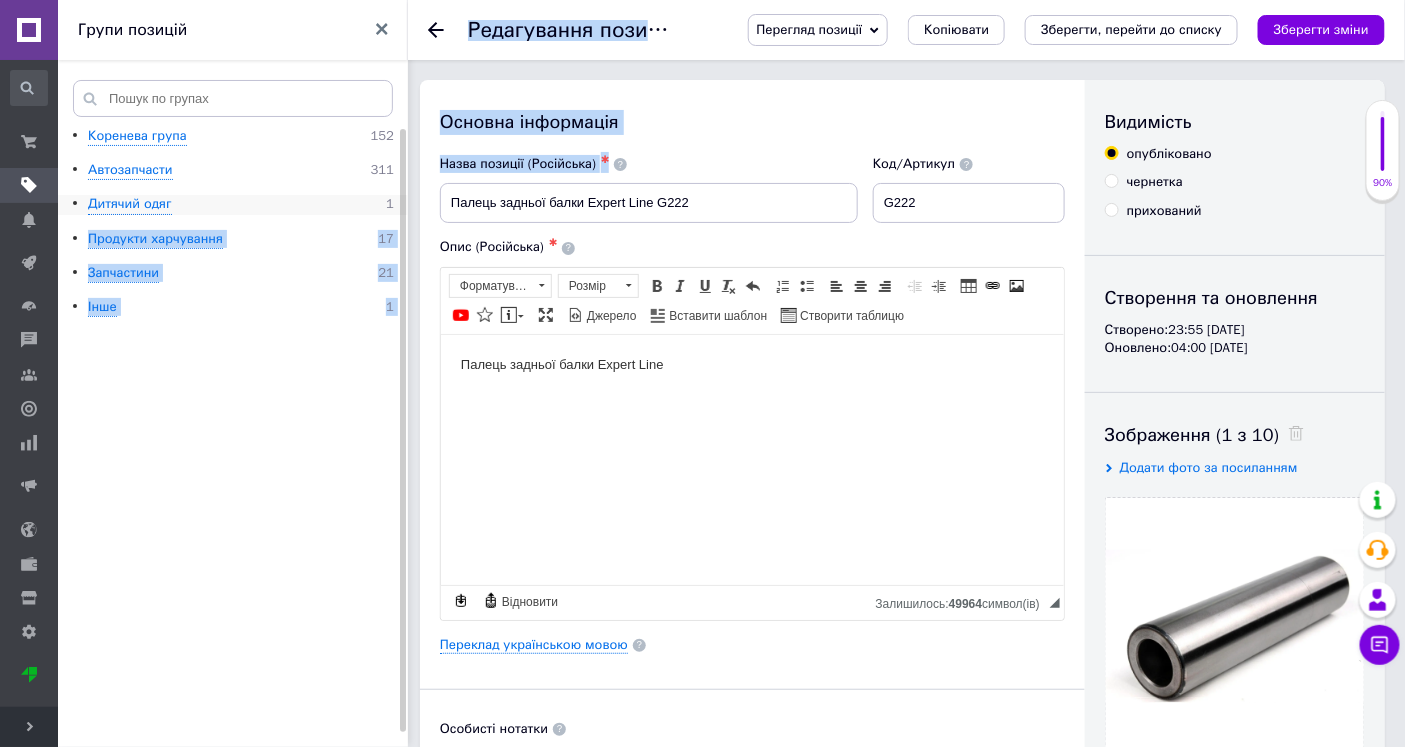drag, startPoint x: 867, startPoint y: 204, endPoint x: 357, endPoint y: 204, distance: 510 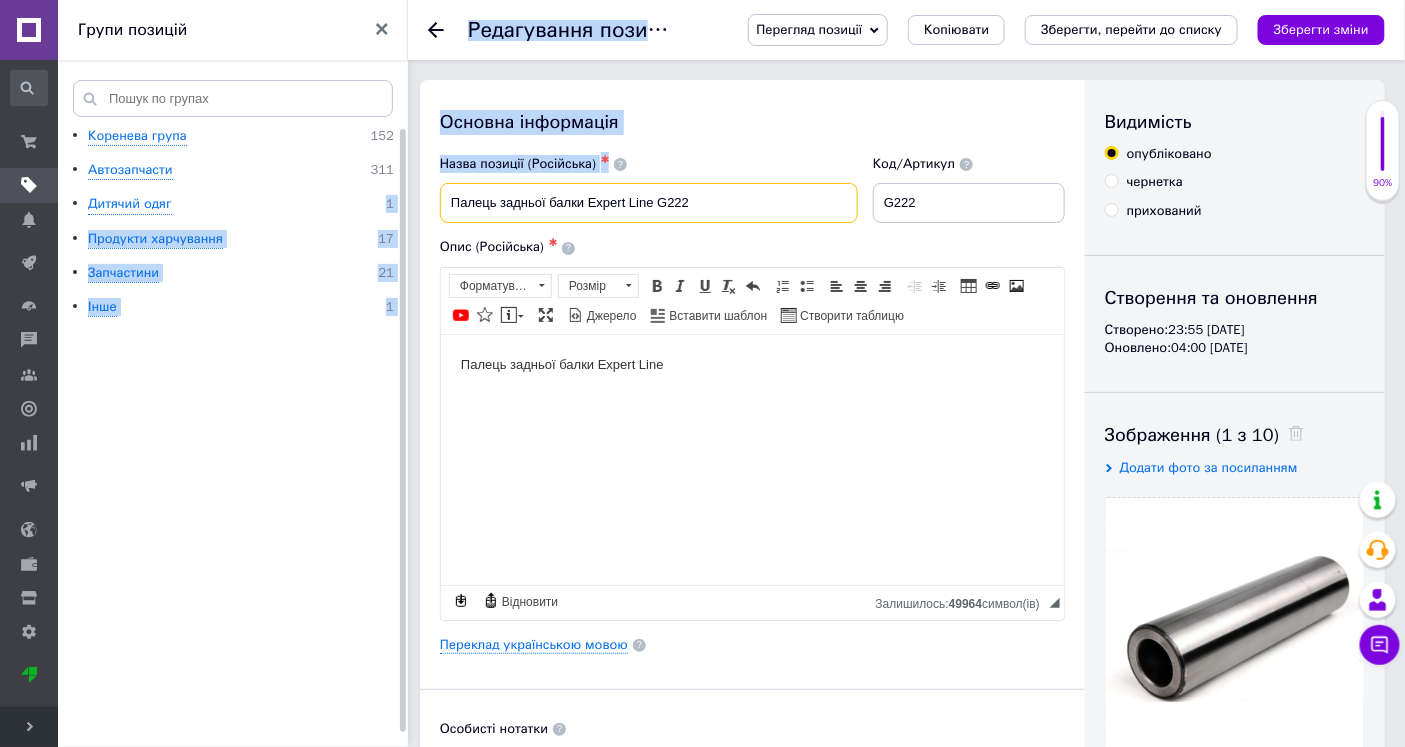 click on "Палець задньої балки Expert Line G222" at bounding box center [649, 203] 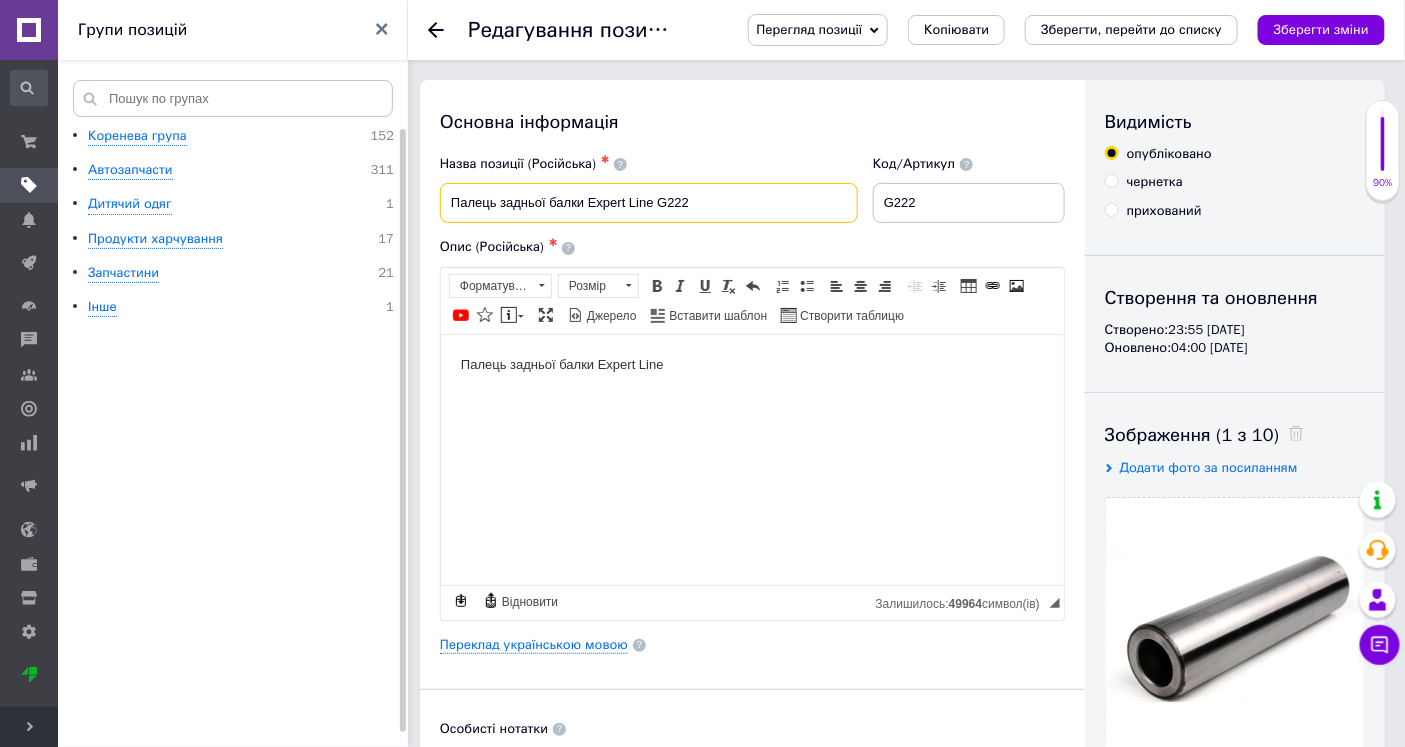 click on "Палець задньої балки Expert Line G222" at bounding box center (649, 203) 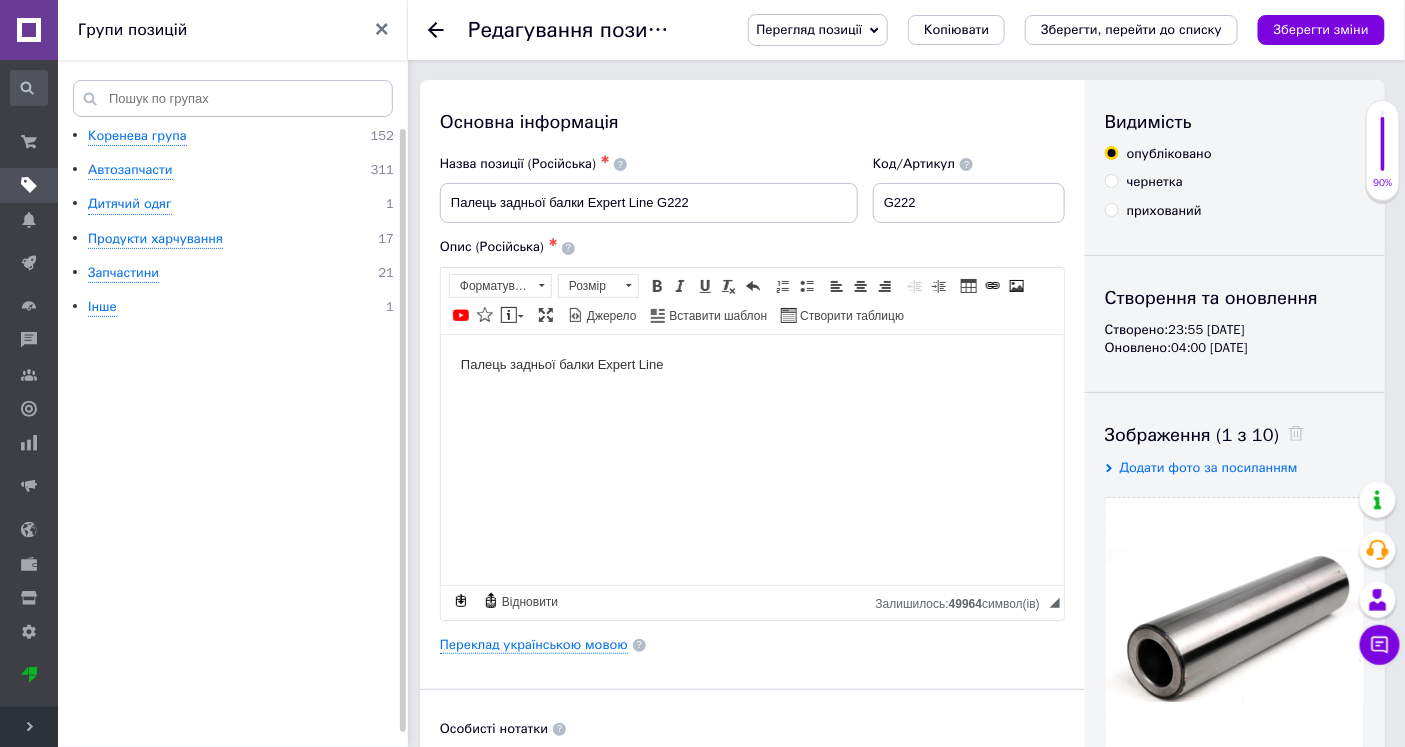 drag, startPoint x: 351, startPoint y: 213, endPoint x: 495, endPoint y: 235, distance: 145.67087 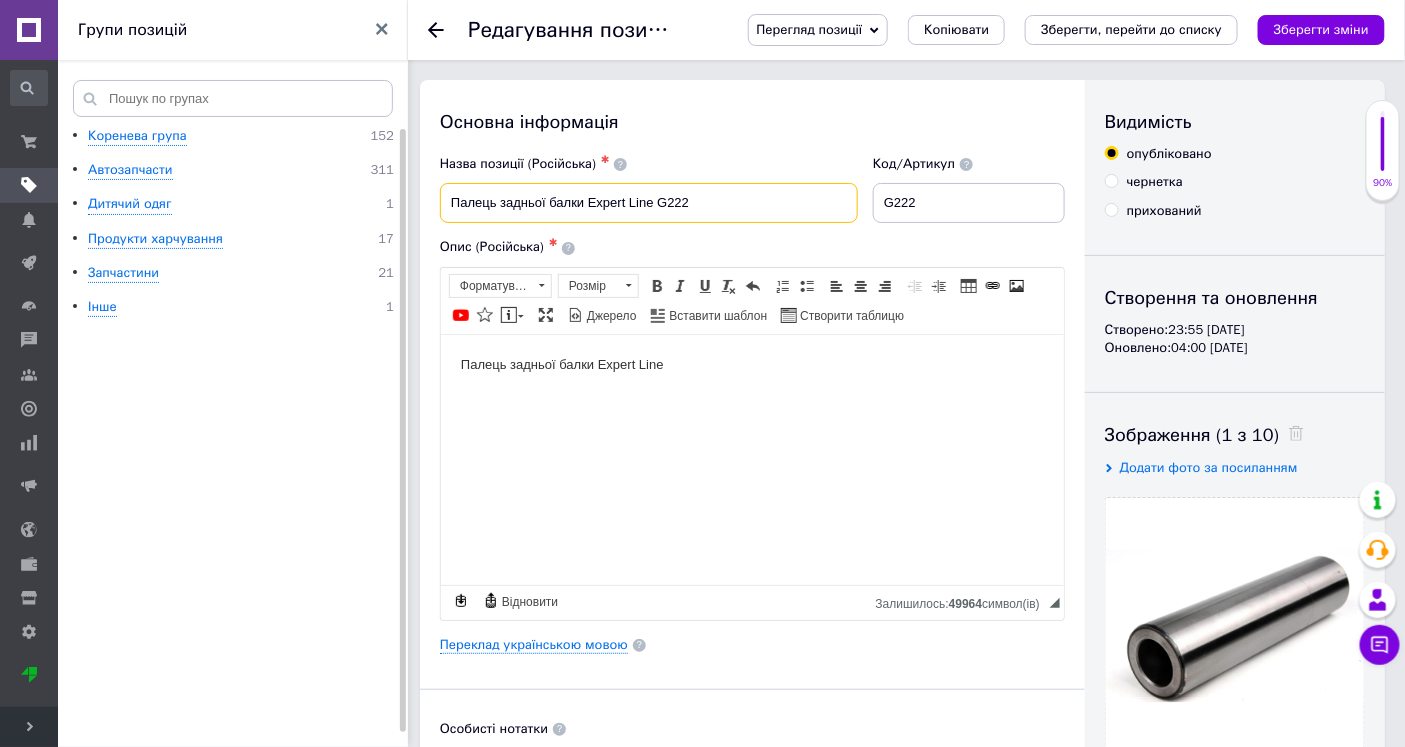 click on "Палець задньої балки Expert Line G222" at bounding box center [649, 203] 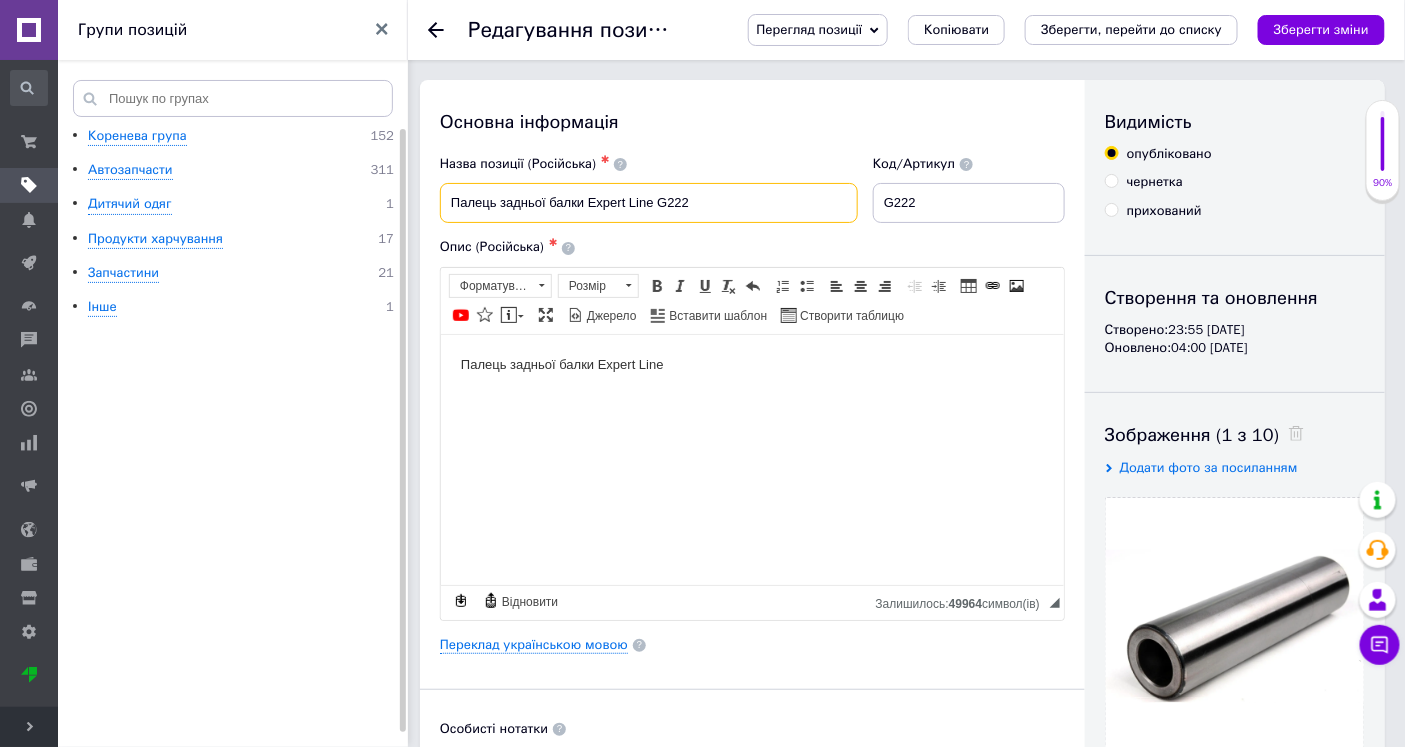 paste on "задней балки Peugeot 206 Expert Line G224" 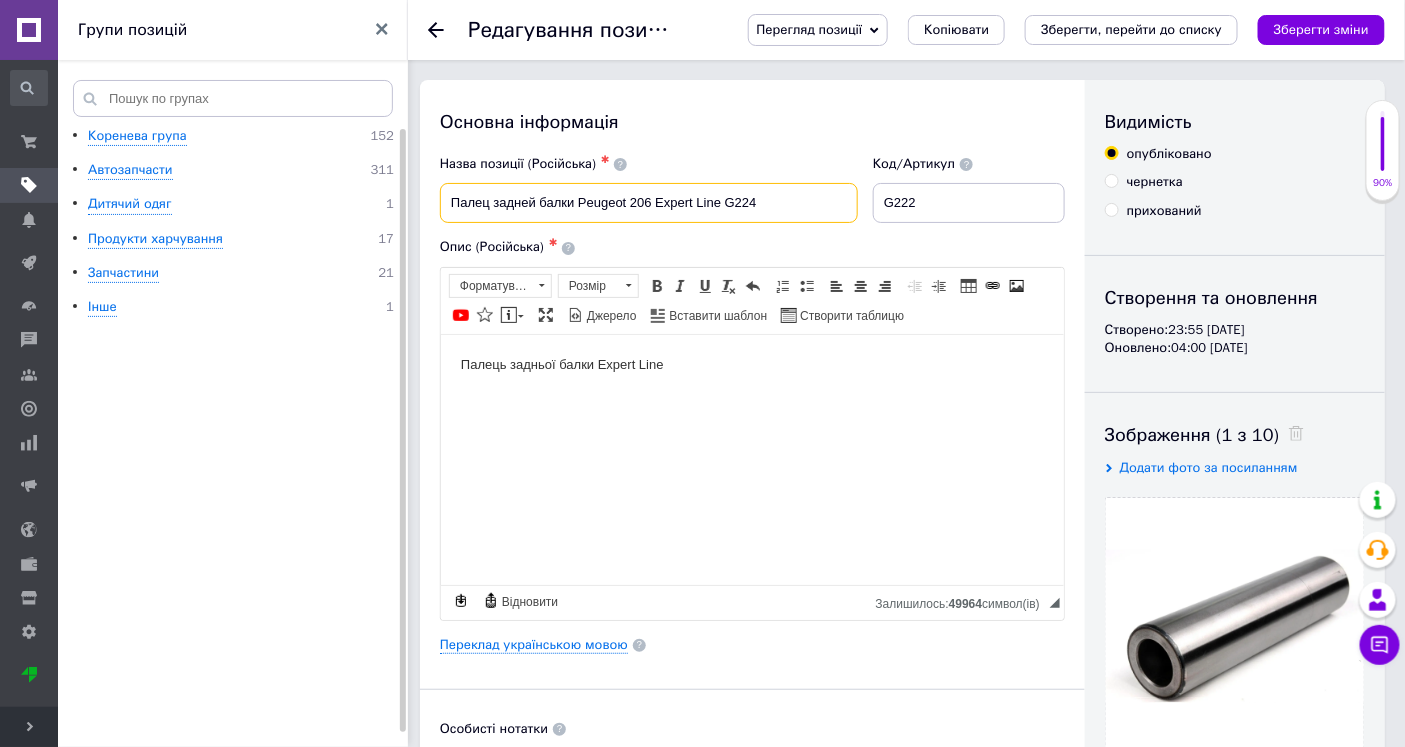 drag, startPoint x: 751, startPoint y: 201, endPoint x: 762, endPoint y: 204, distance: 11.401754 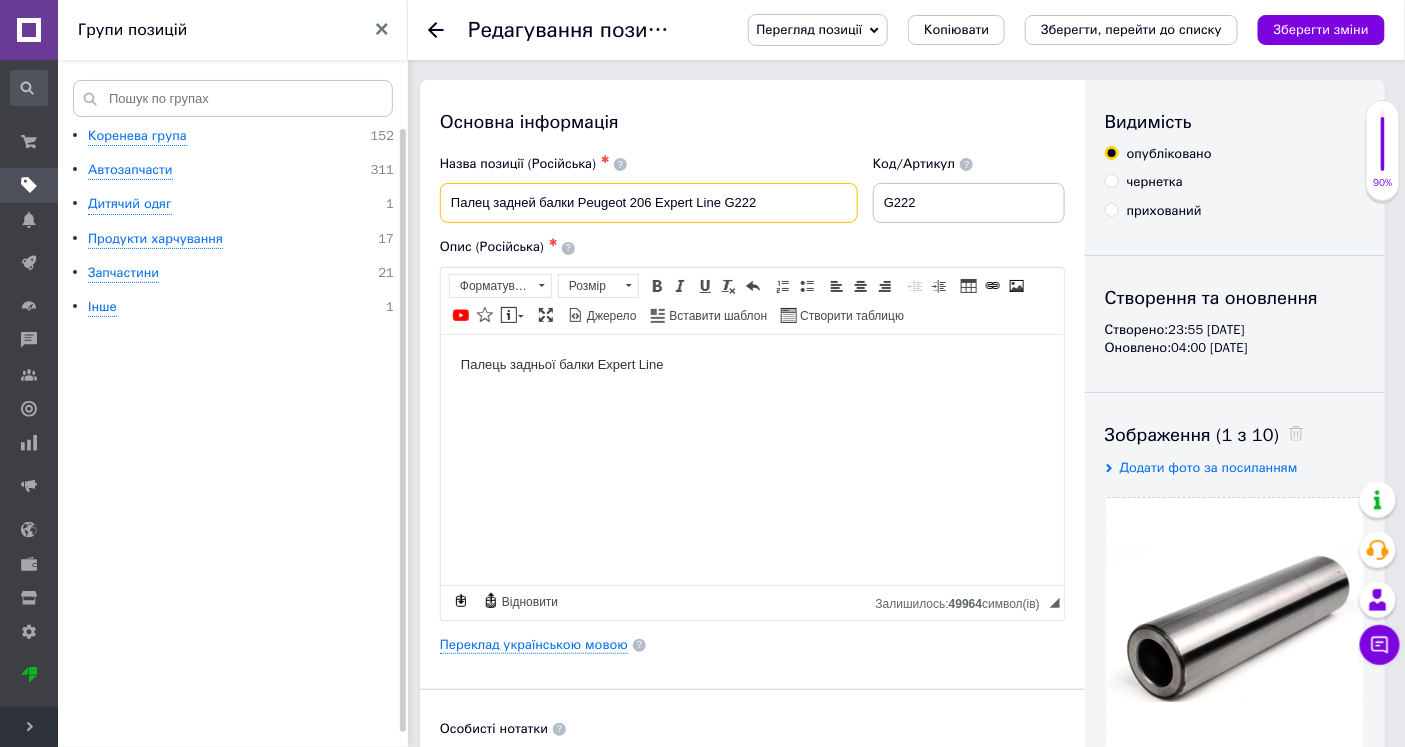 drag, startPoint x: 648, startPoint y: 198, endPoint x: 577, endPoint y: 202, distance: 71.11259 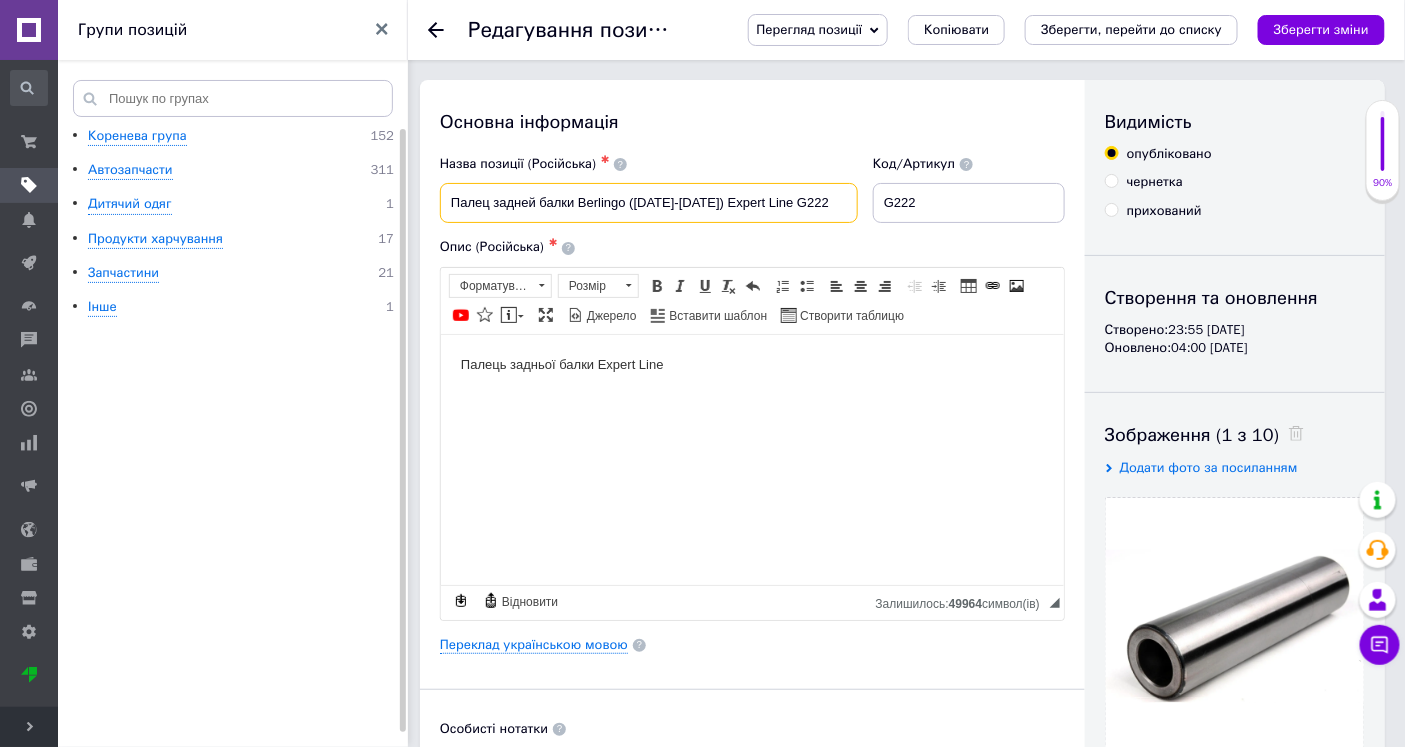 type on "Палец задней балки Berlingo ([DATE]-[DATE]) Expert Line G222" 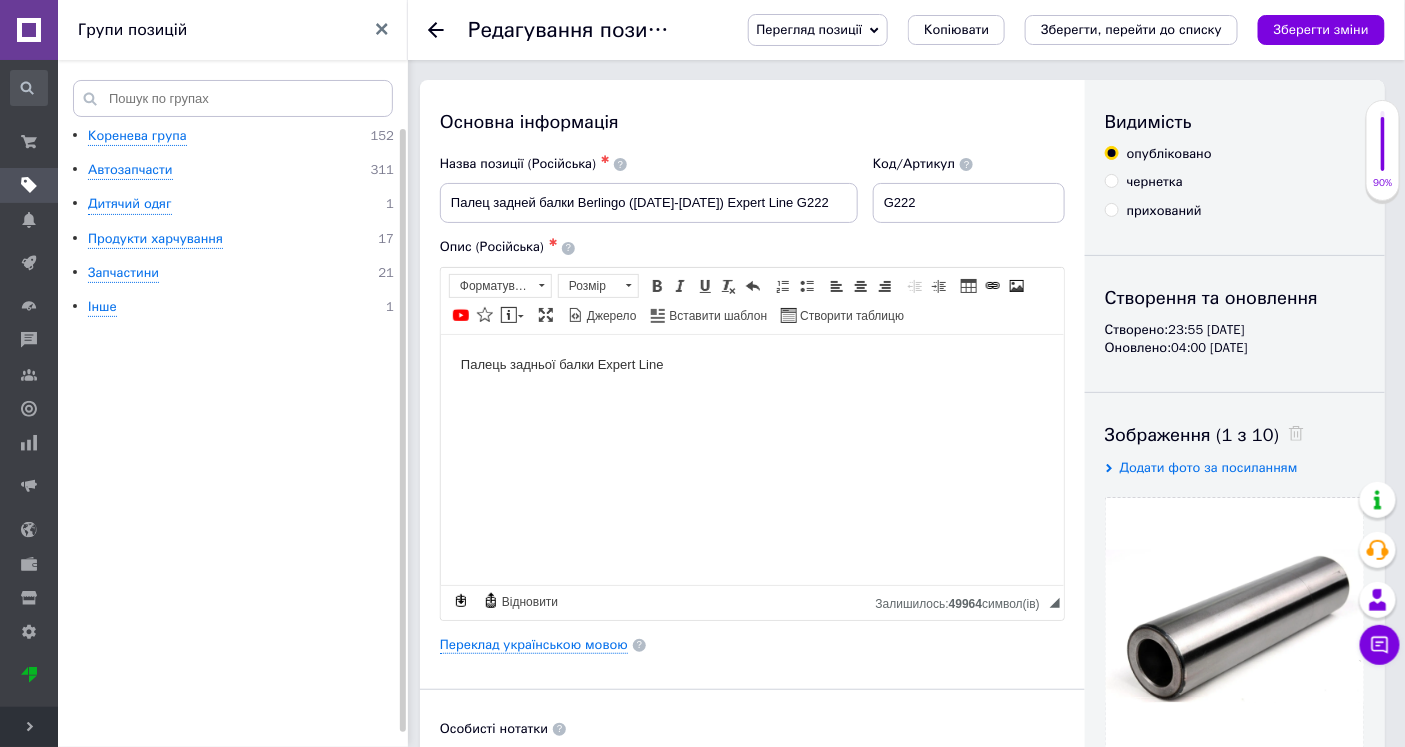 click on "Палець задньої балки Expert Line" at bounding box center [751, 381] 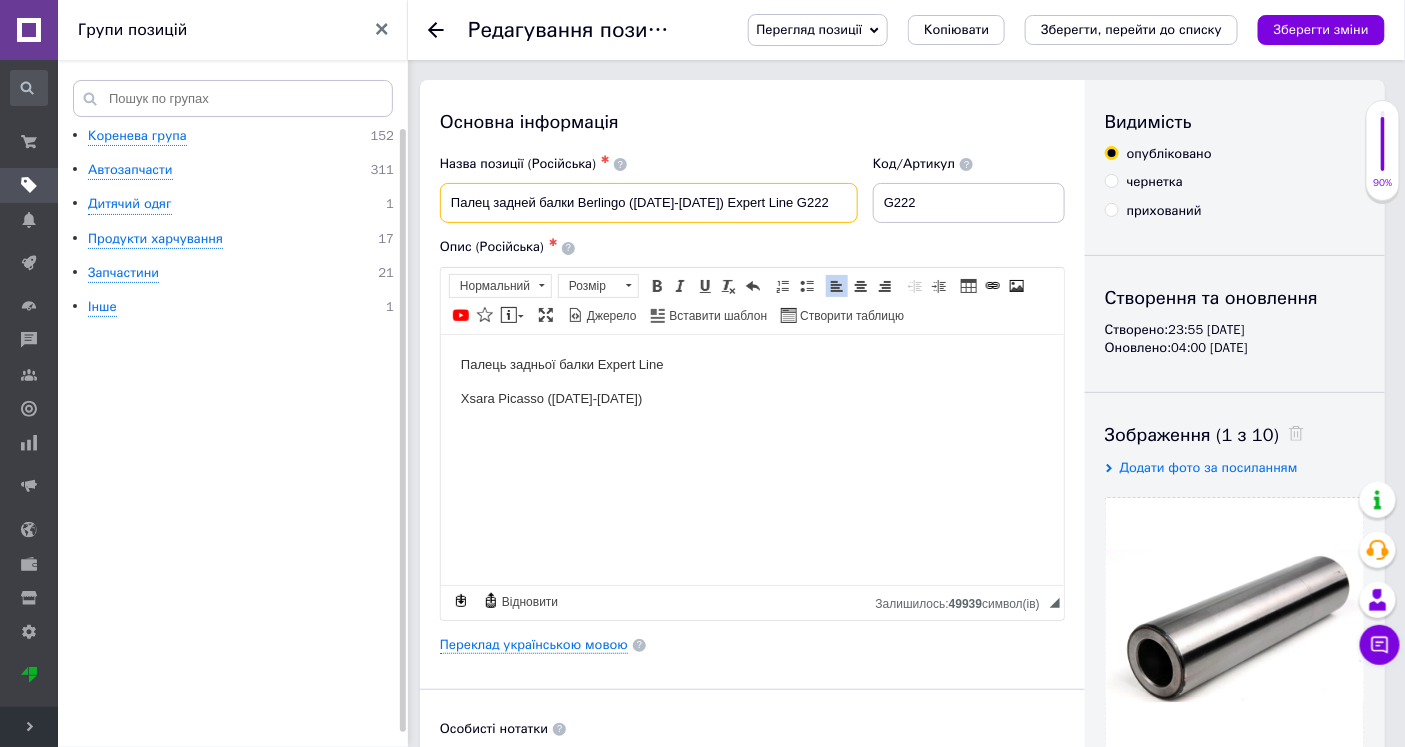drag, startPoint x: 701, startPoint y: 201, endPoint x: 578, endPoint y: 206, distance: 123.101585 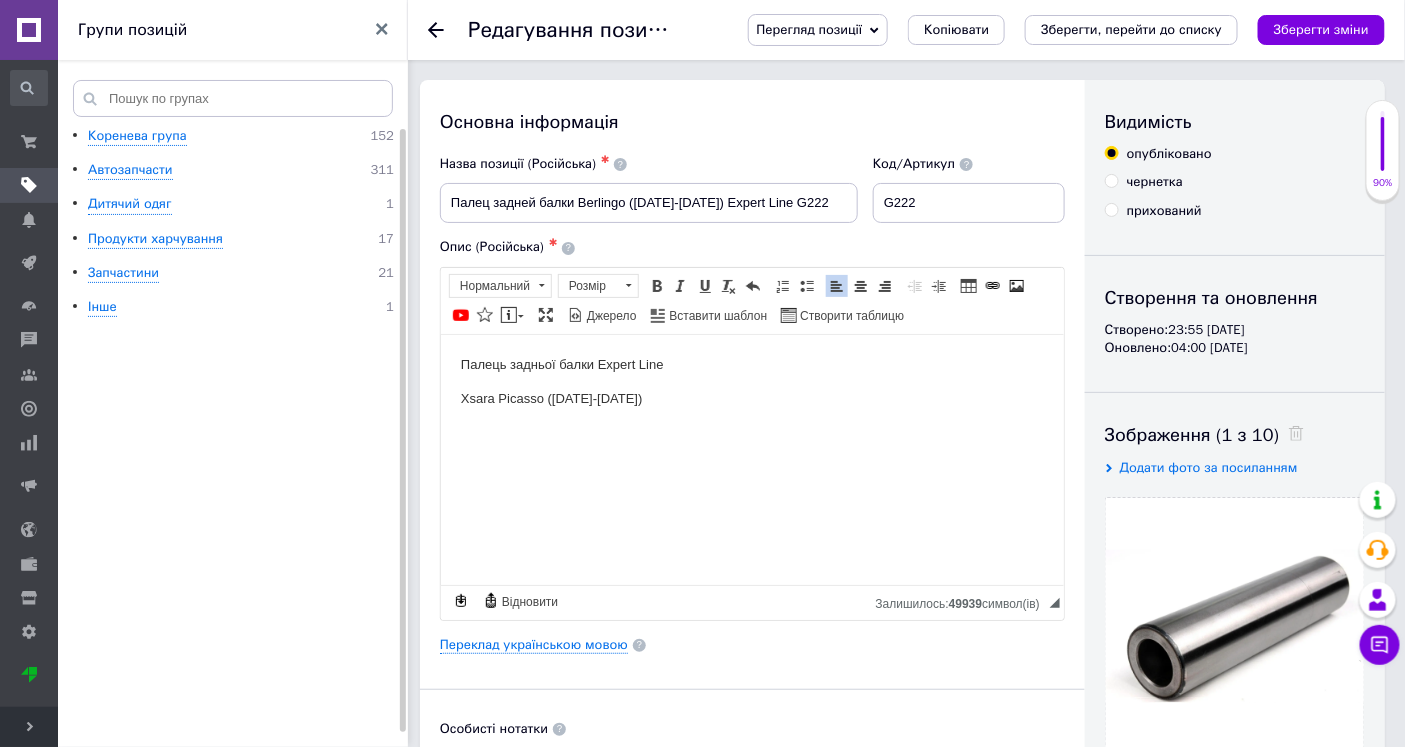 click on "Палець задньої балки Expert Line  Xsara Picasso ([DATE]-[DATE])" at bounding box center [751, 381] 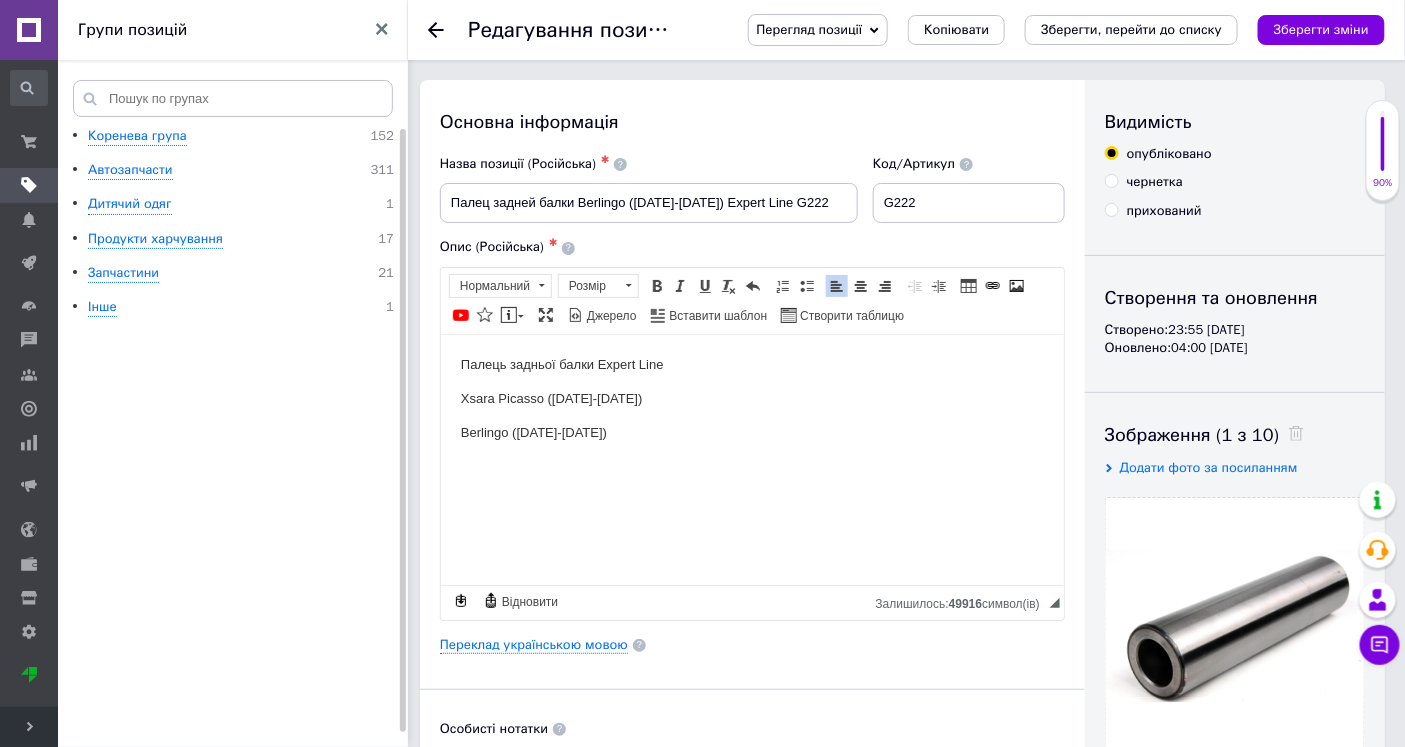 click on "Палець задньої балки Expert Line  Xsara Picasso ([DATE]-[DATE]) [GEOGRAPHIC_DATA] ([DATE]-[DATE])" at bounding box center [751, 398] 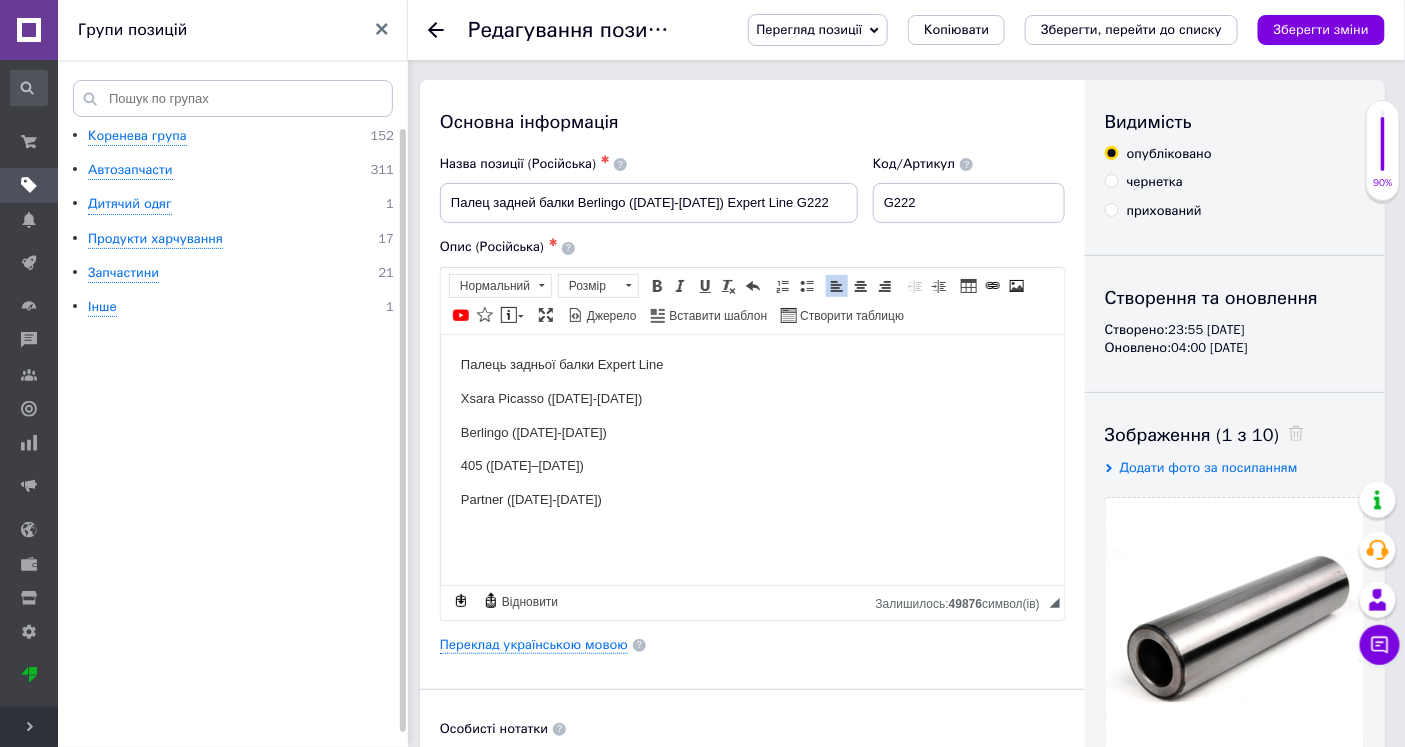 click on "Палець задньої балки Expert Line  Xsara Picasso ([DATE]-[DATE]) [GEOGRAPHIC_DATA] ([DATE]-[DATE]) 405 ([DATE]–[DATE]) Partner ([DATE]-[DATE])" at bounding box center [751, 432] 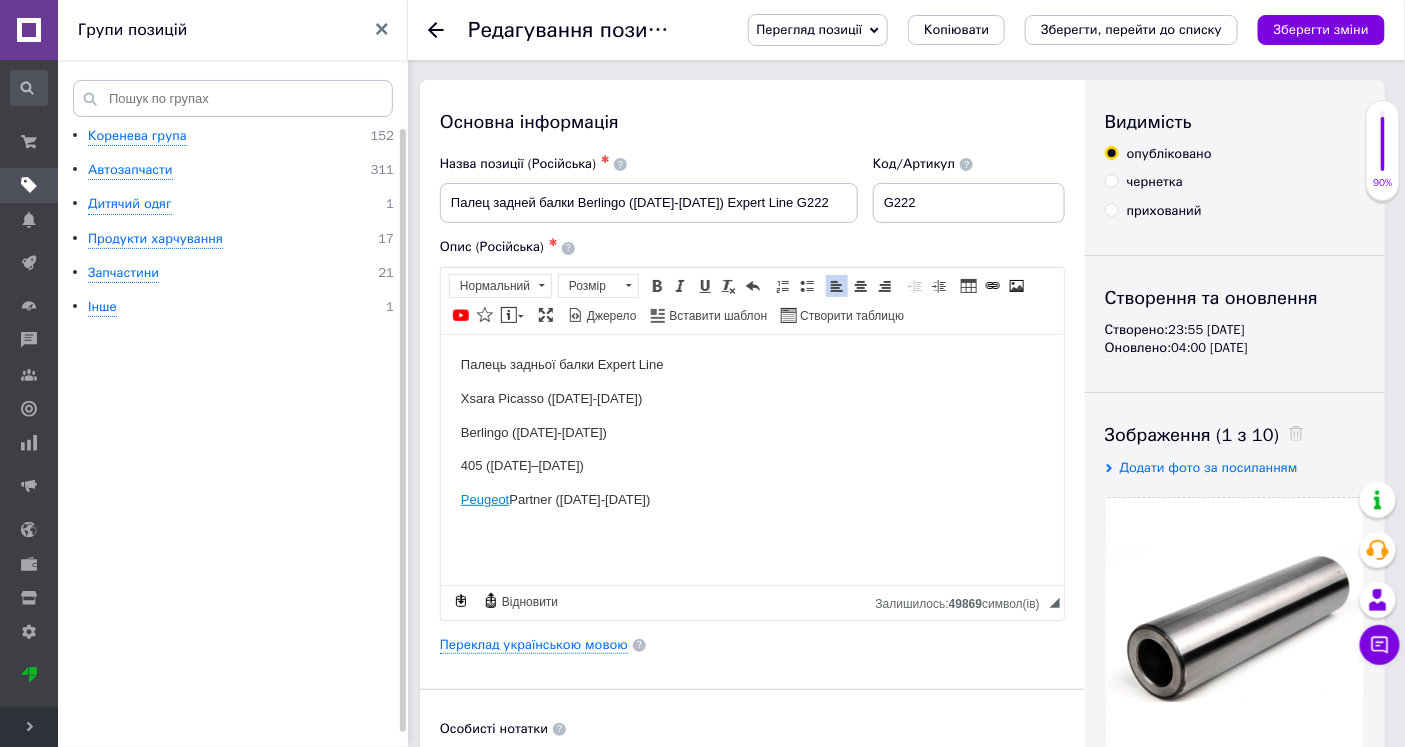 type 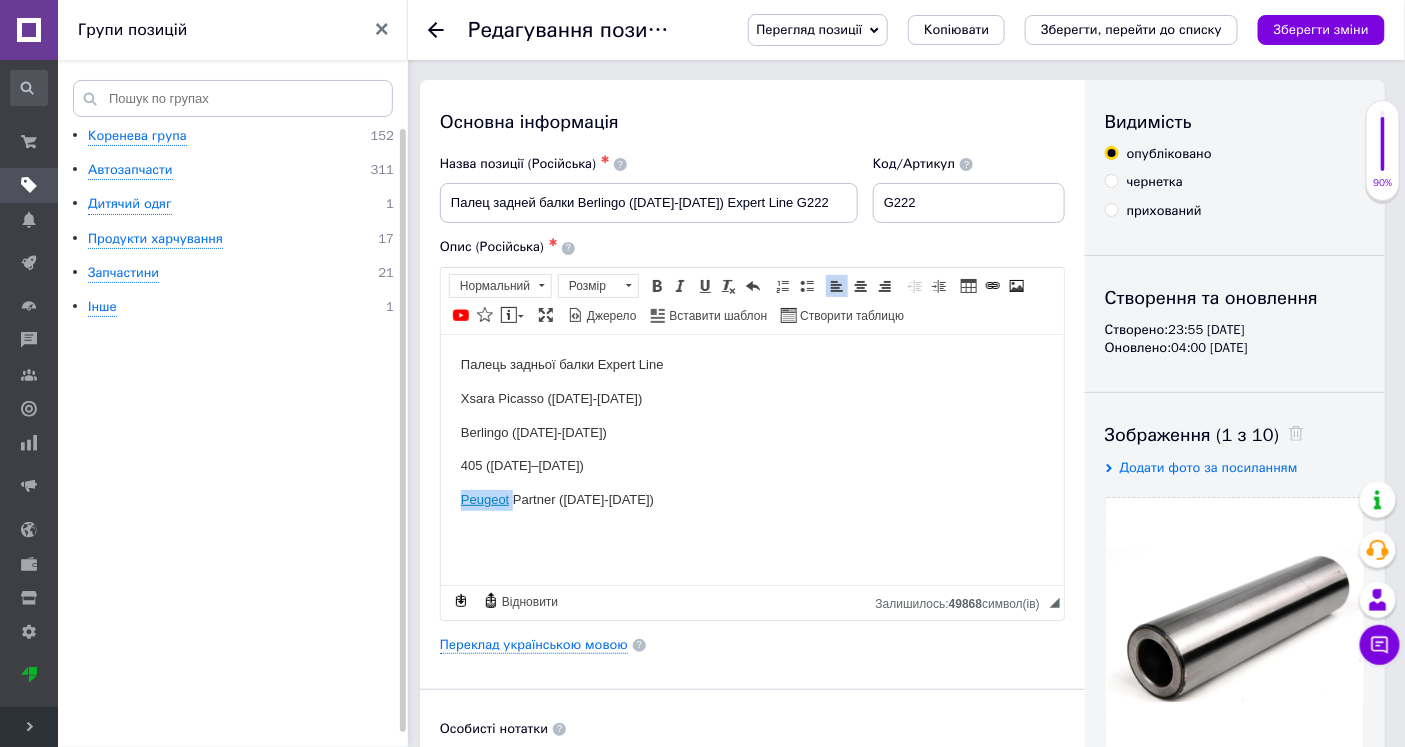drag, startPoint x: 511, startPoint y: 495, endPoint x: 342, endPoint y: 495, distance: 169 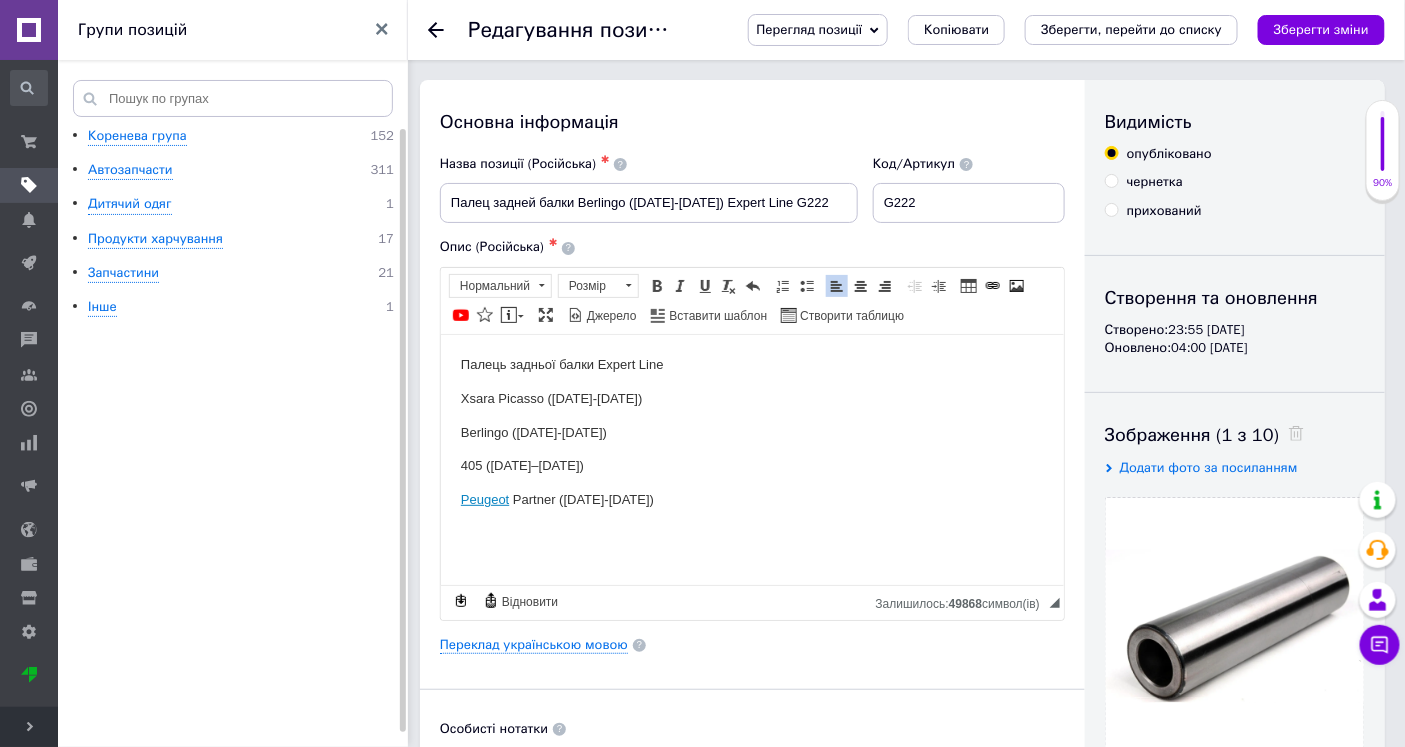 click on "405 ([DATE]–[DATE])" at bounding box center (751, 465) 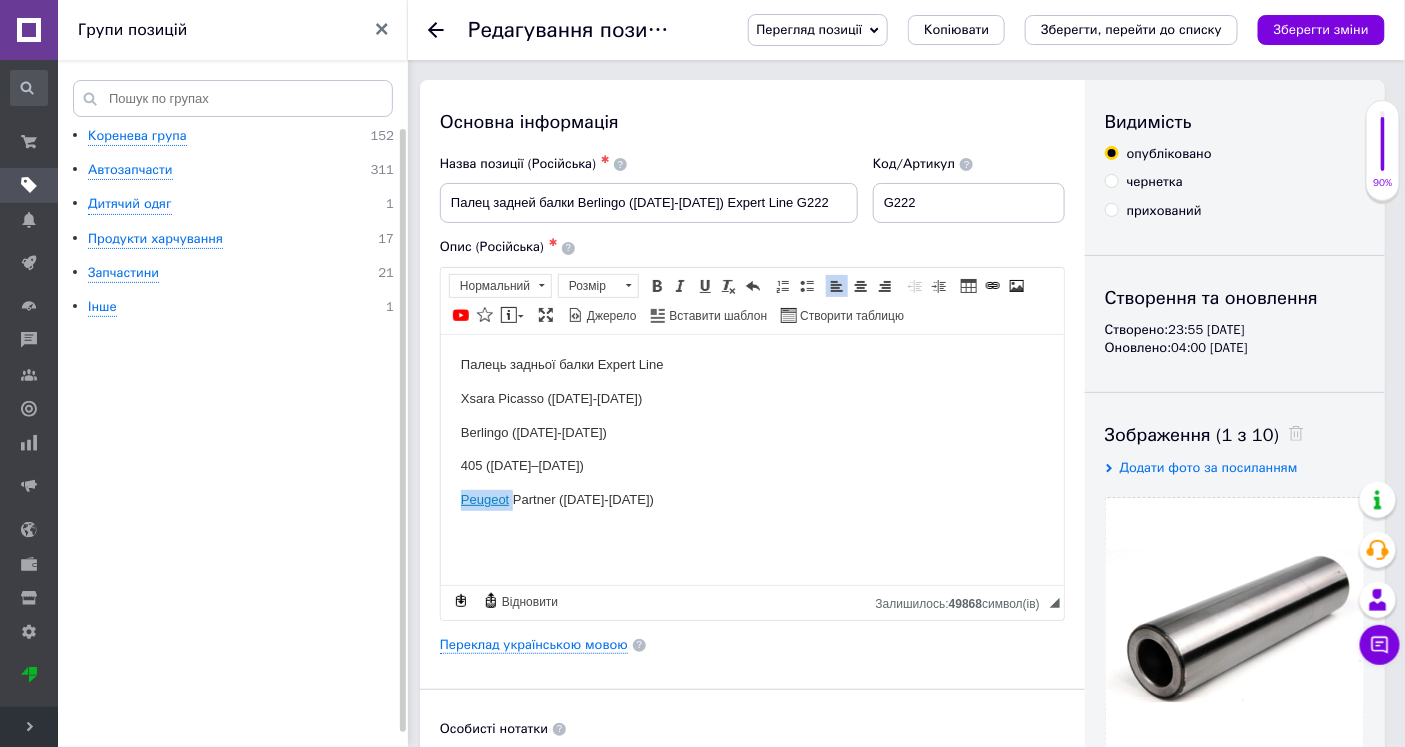 drag, startPoint x: 515, startPoint y: 500, endPoint x: 391, endPoint y: 502, distance: 124.01613 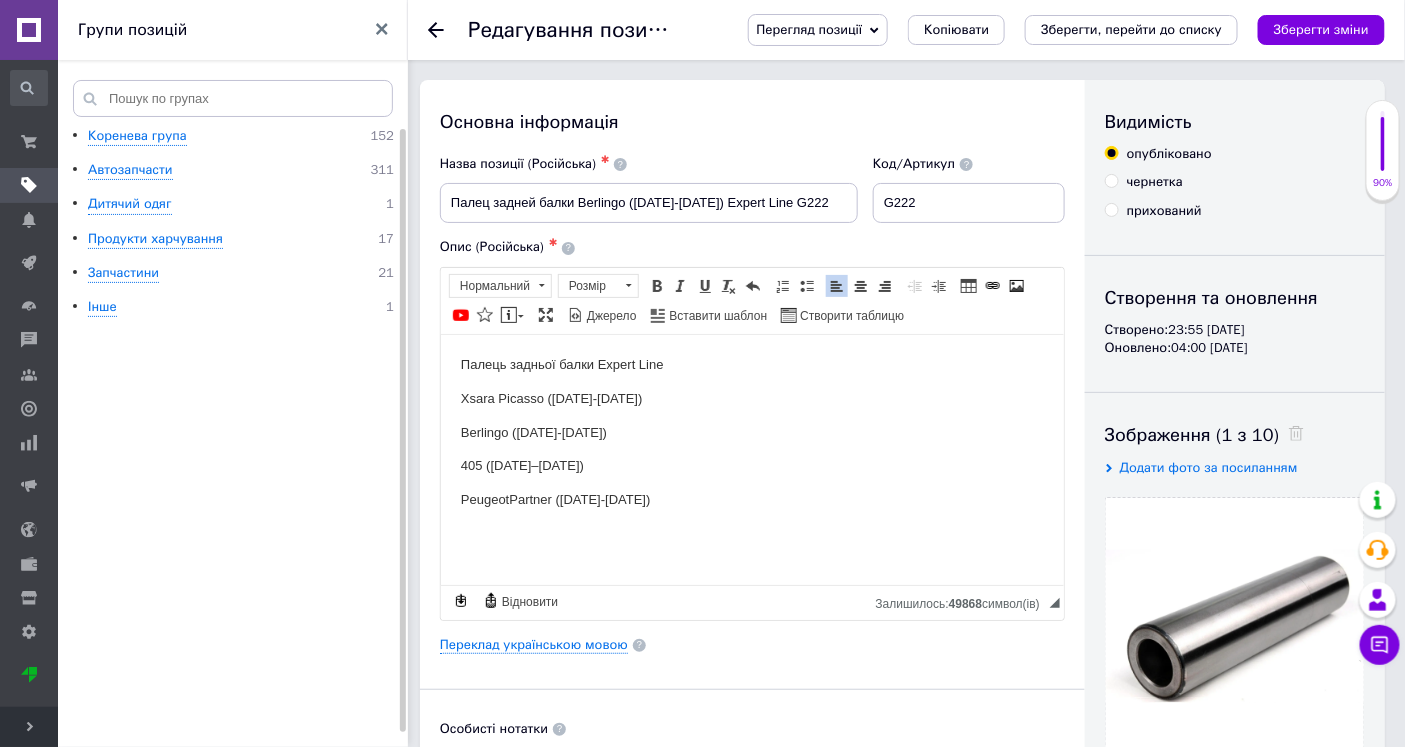 click on "Peugeot  Partner ([DATE]-[DATE])" at bounding box center [751, 499] 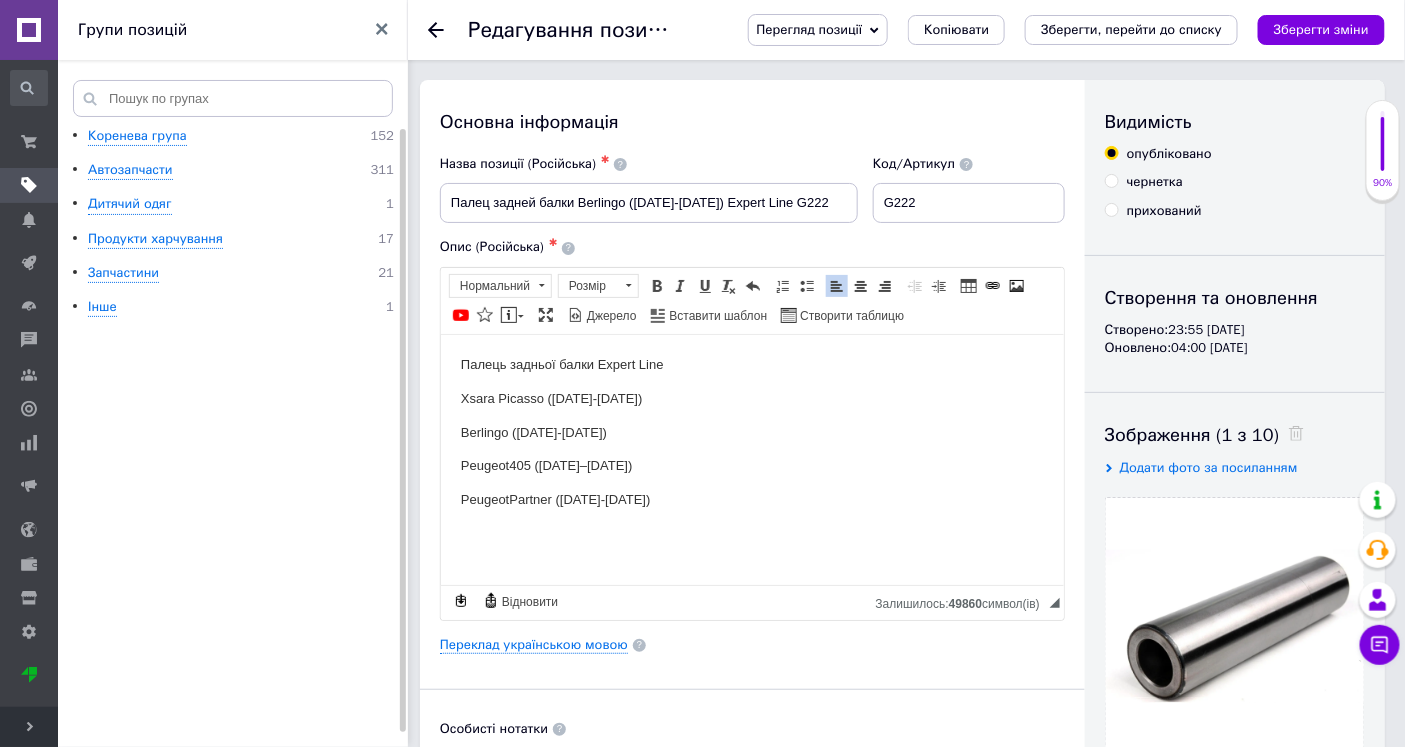 click on "Berlingo ([DATE]-[DATE])" at bounding box center (751, 432) 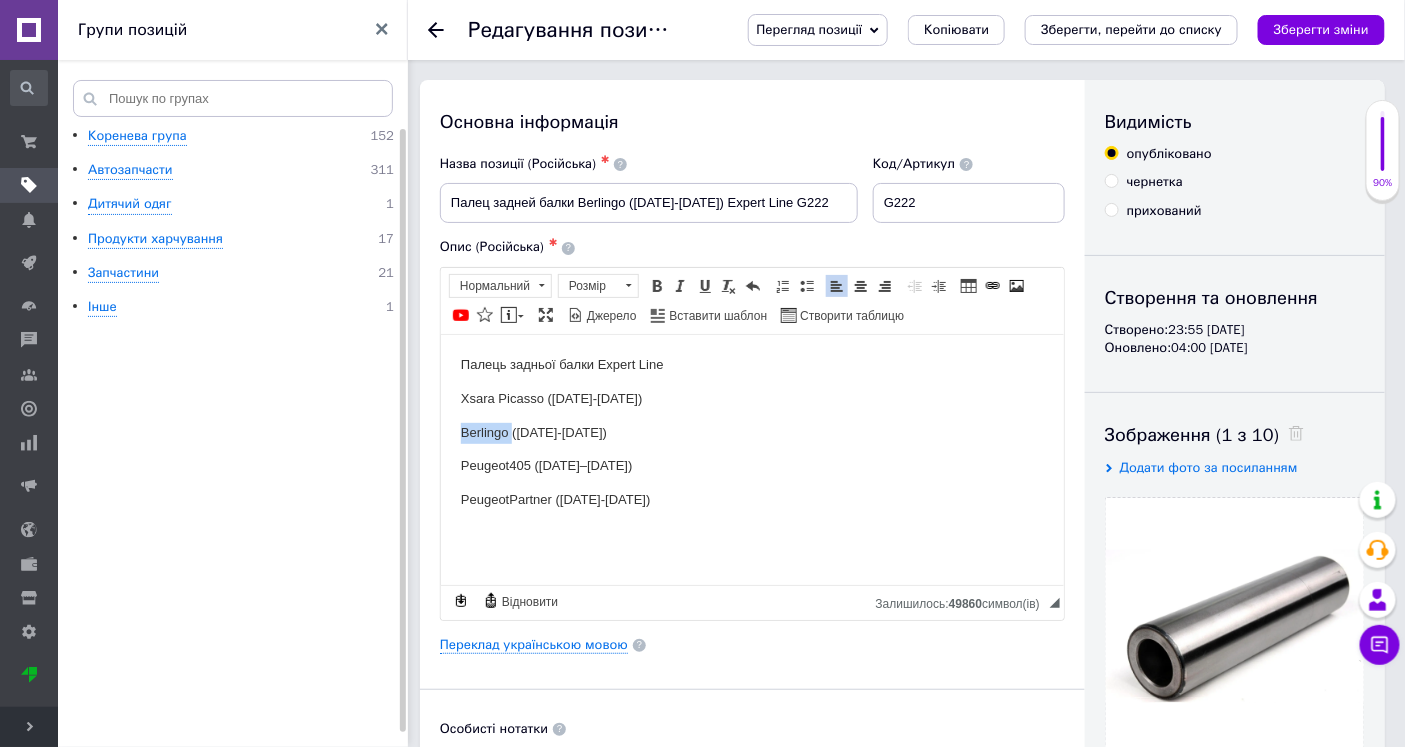 click on "Berlingo ([DATE]-[DATE])" at bounding box center [751, 432] 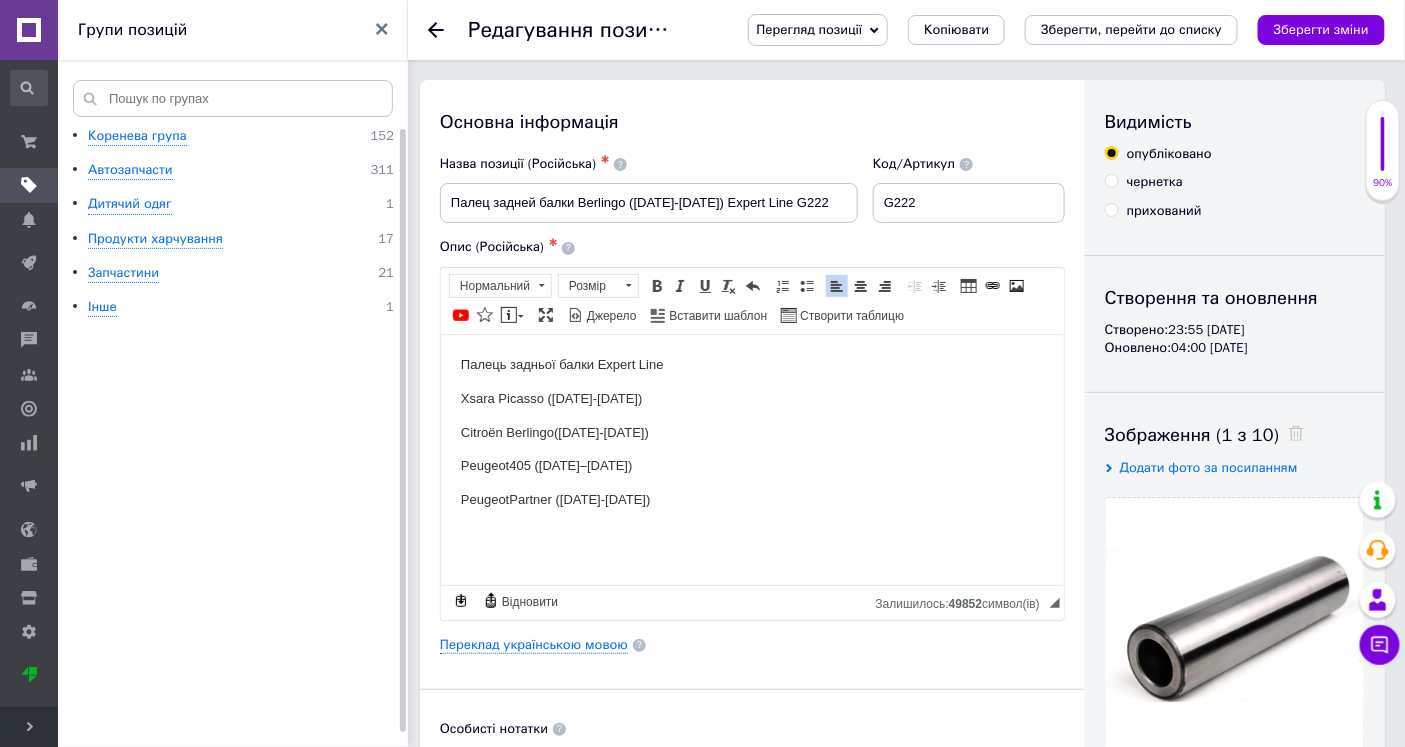 click on "Citroën Berlingo  ([DATE]-[DATE])" at bounding box center [751, 432] 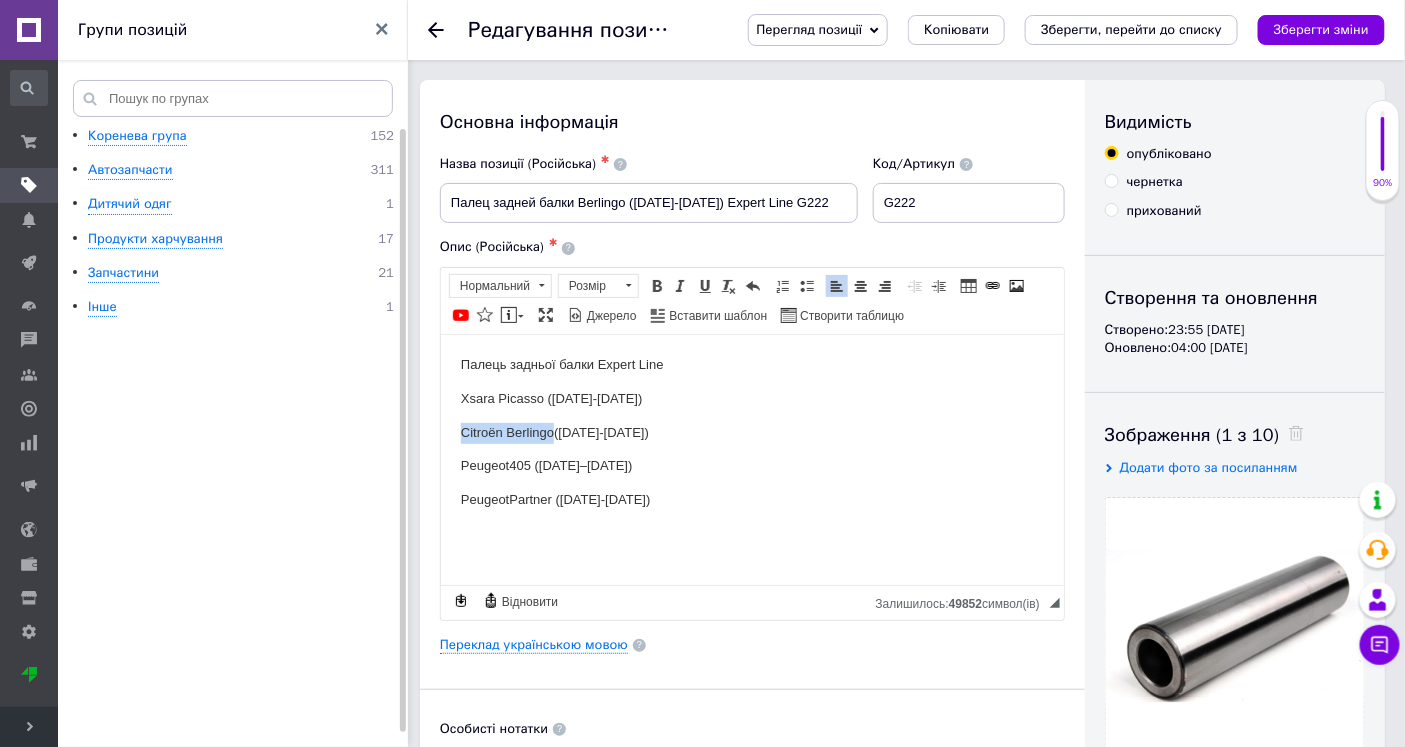 drag, startPoint x: 554, startPoint y: 427, endPoint x: 430, endPoint y: 430, distance: 124.036285 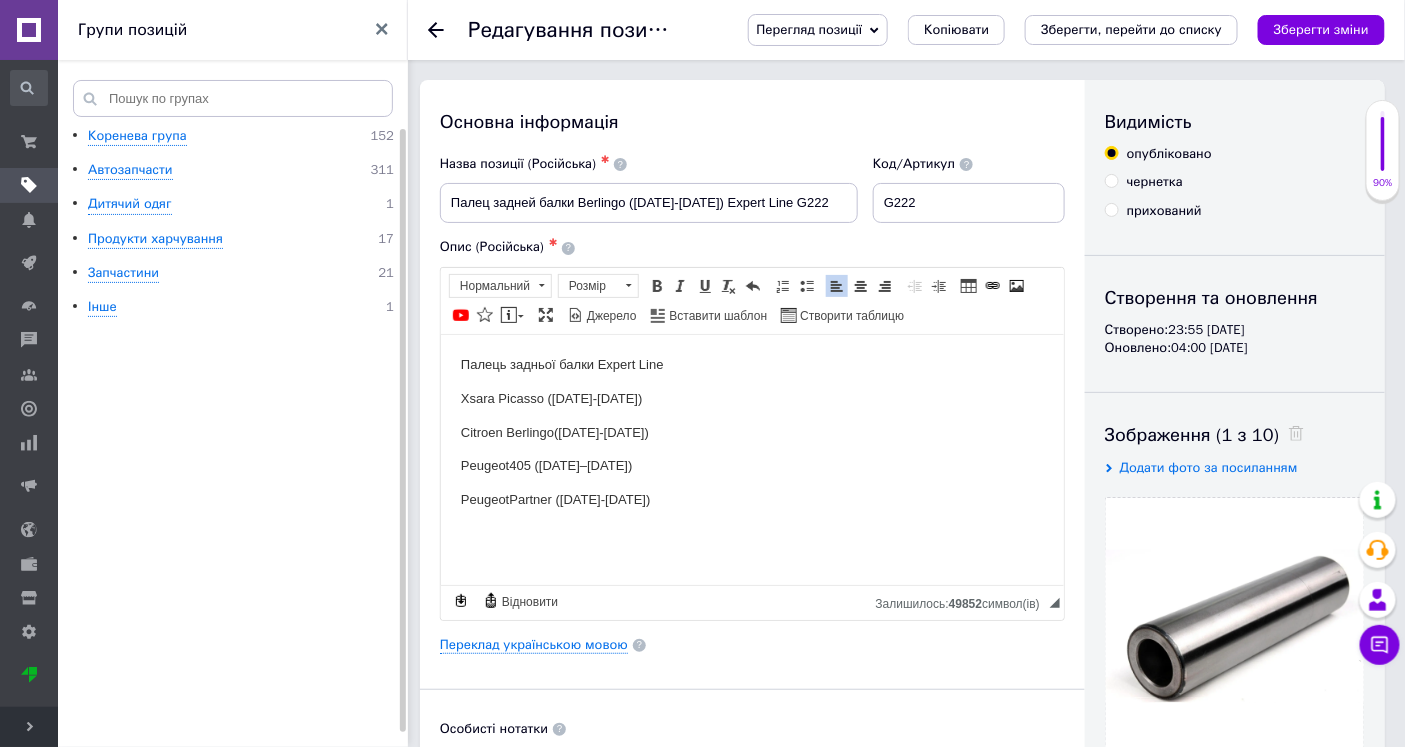 click on "Citroen Berlingo  ([DATE]-[DATE])" at bounding box center (751, 432) 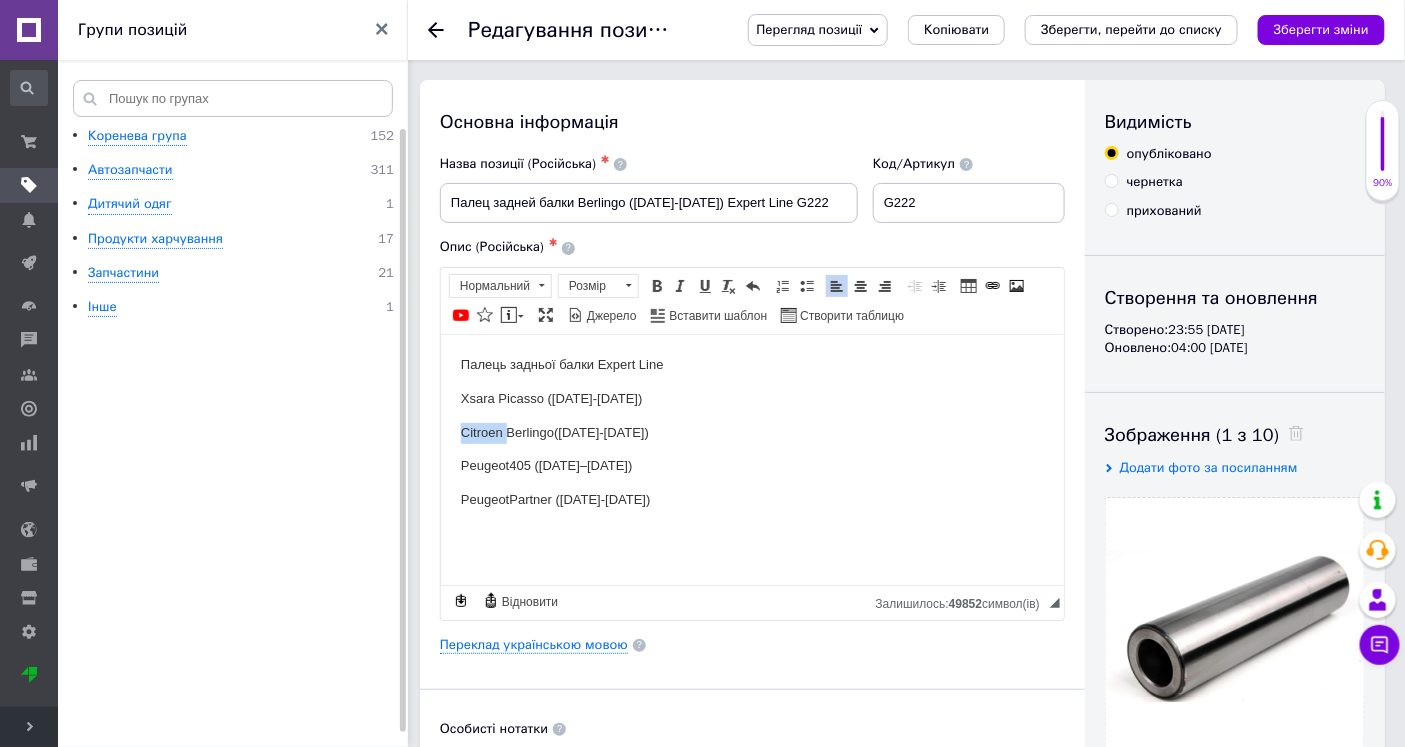 click on "Citroen Berlingo  ([DATE]-[DATE])" at bounding box center (751, 432) 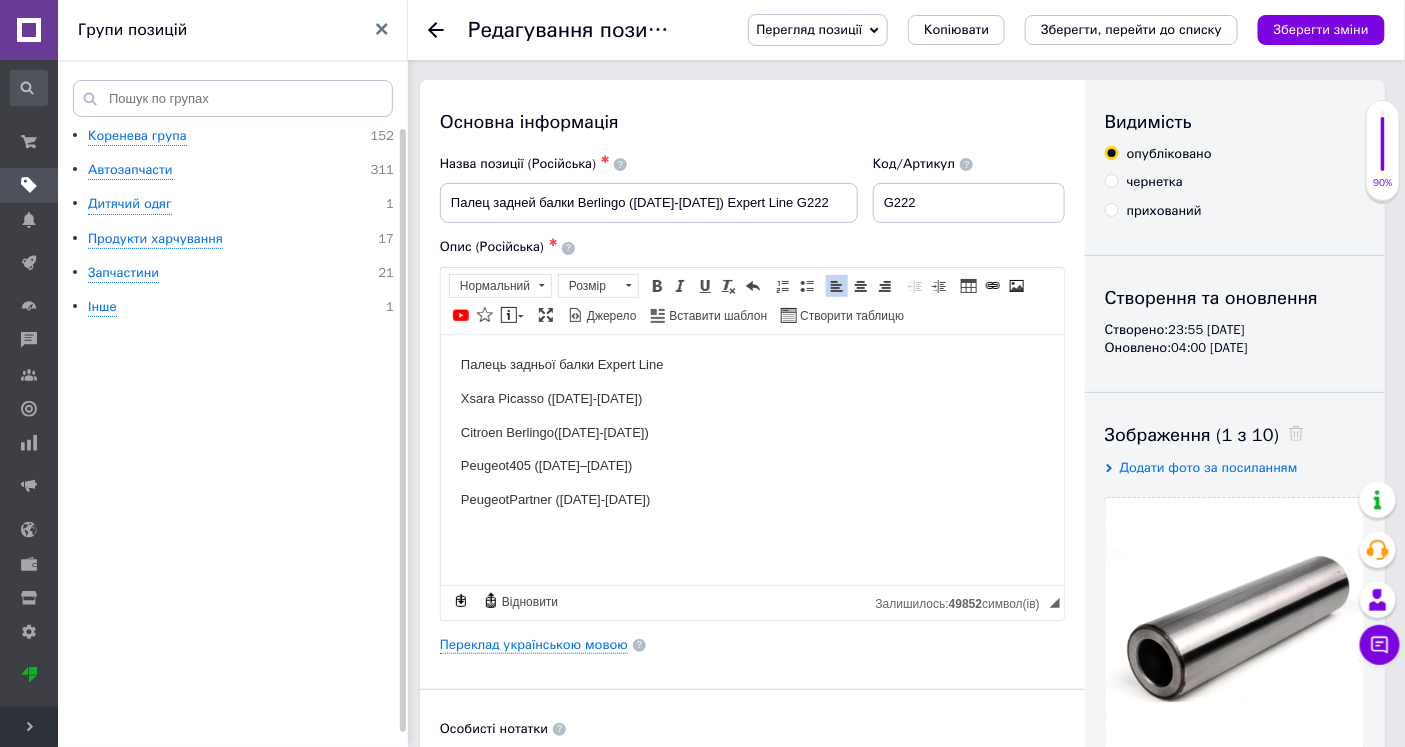 click on "Палець задньої балки Expert Line  Xsara Picasso ([DATE]-[DATE]) Citroen Berlingo  ([DATE]-[DATE]) Peugeot  405 ([DATE]–[DATE]) Peugeot  Partner ([DATE]-[DATE])" at bounding box center [751, 432] 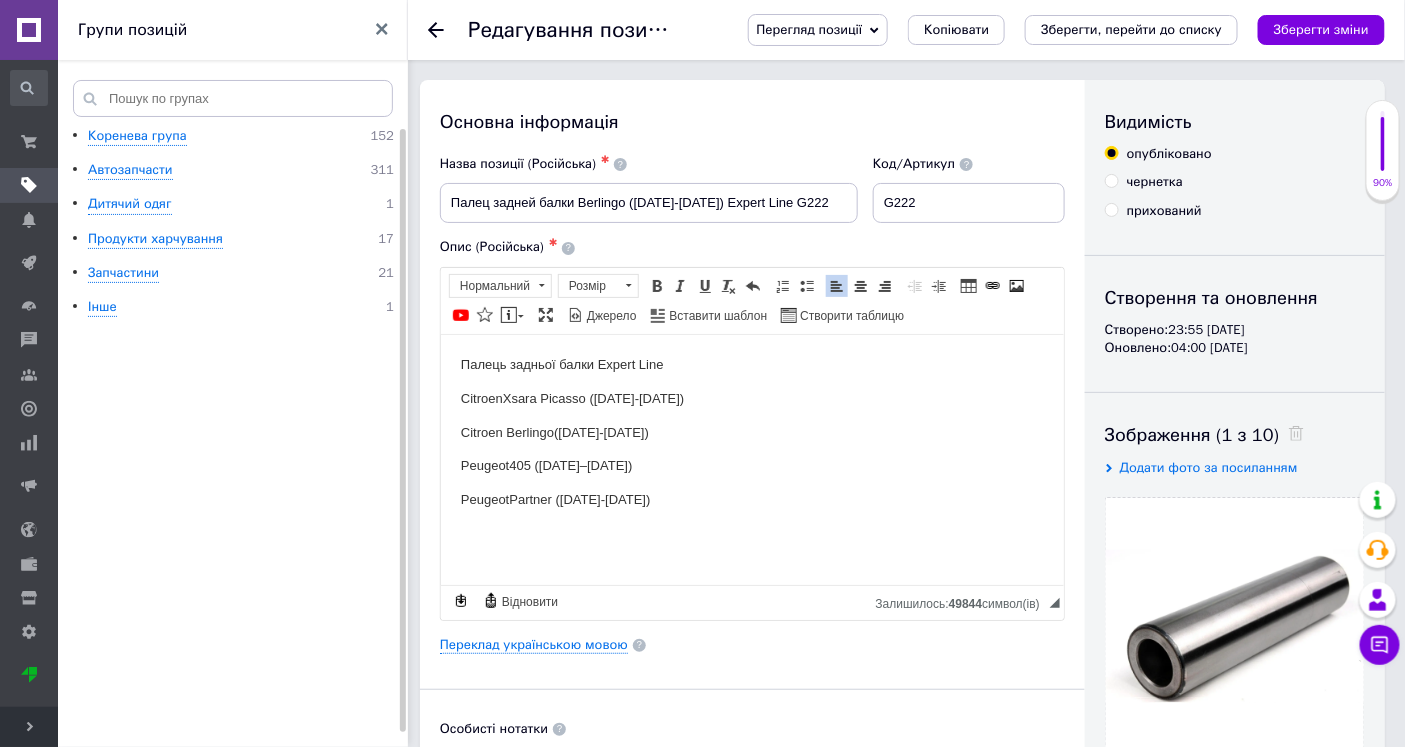 click on "Палець задньої балки Expert Line" at bounding box center (751, 364) 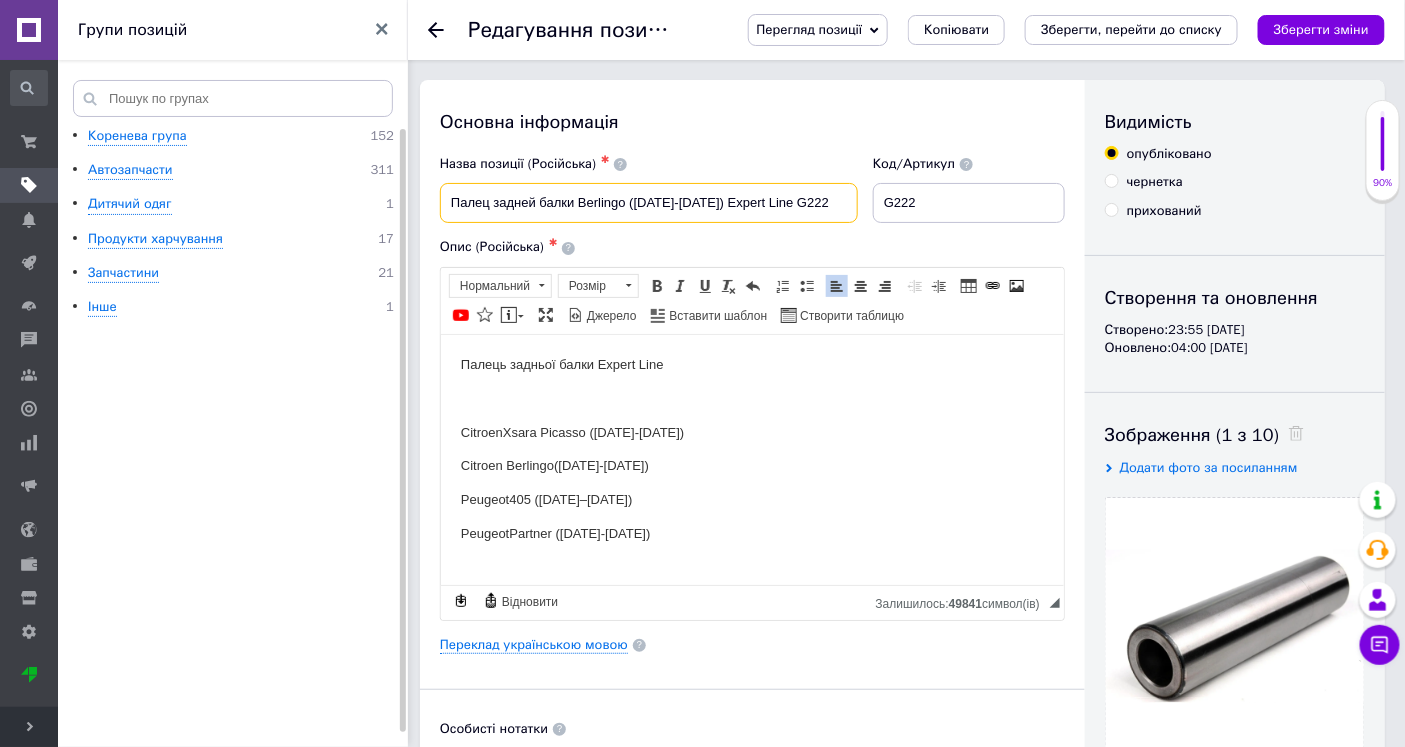click on "Палец задней балки Berlingo ([DATE]-[DATE]) Expert Line G222" at bounding box center (649, 203) 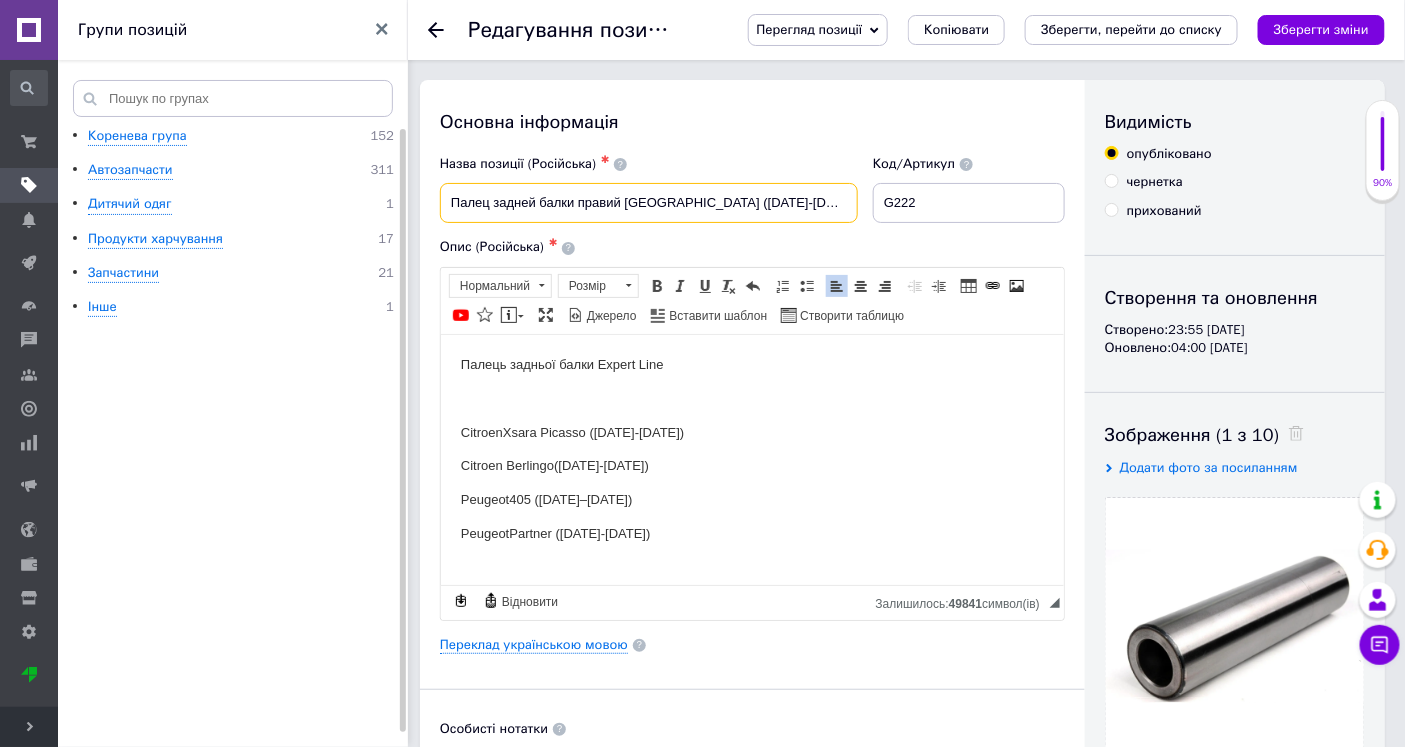 click on "Палец задней балки правий [GEOGRAPHIC_DATA] ([DATE]-[DATE]) Expert Line G222" at bounding box center [649, 203] 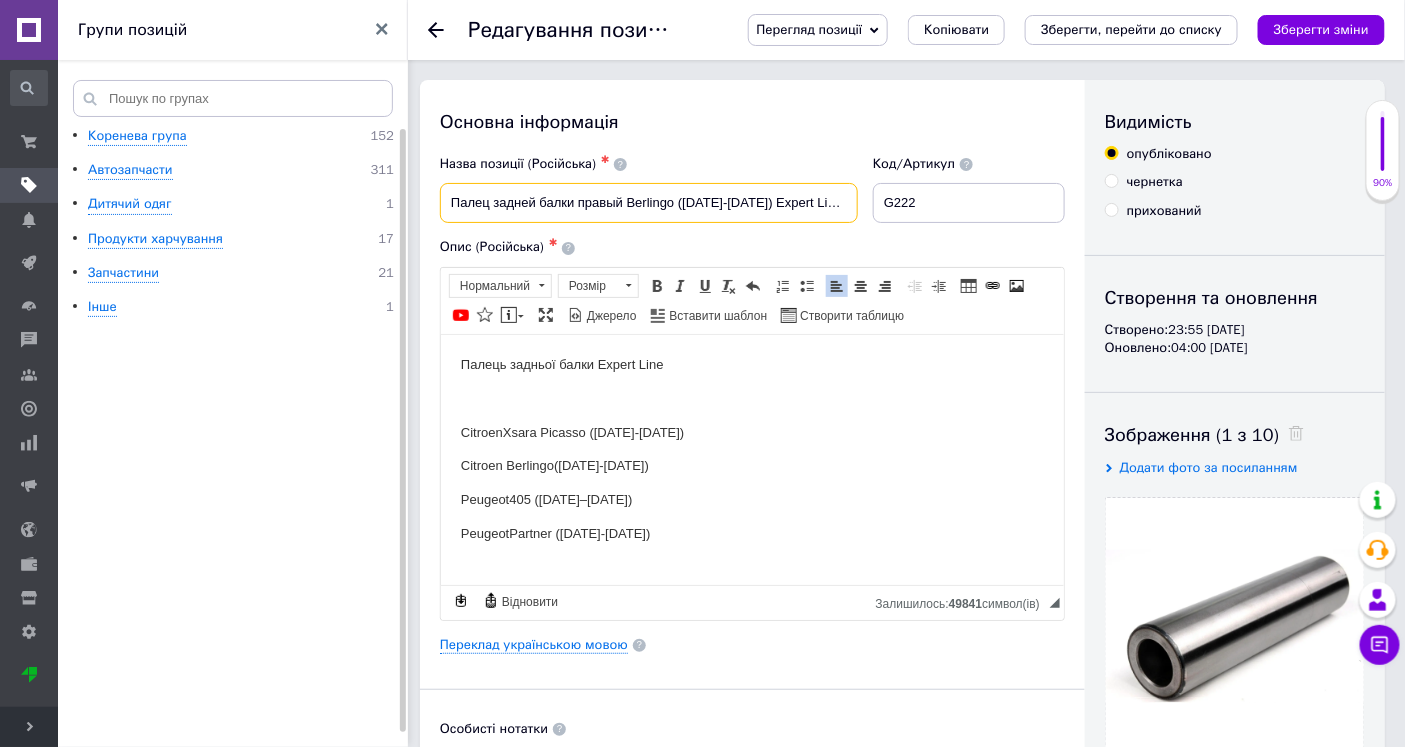 click on "Палец задней балки правый Berlingo ([DATE]-[DATE]) Expert Line G222" at bounding box center [649, 203] 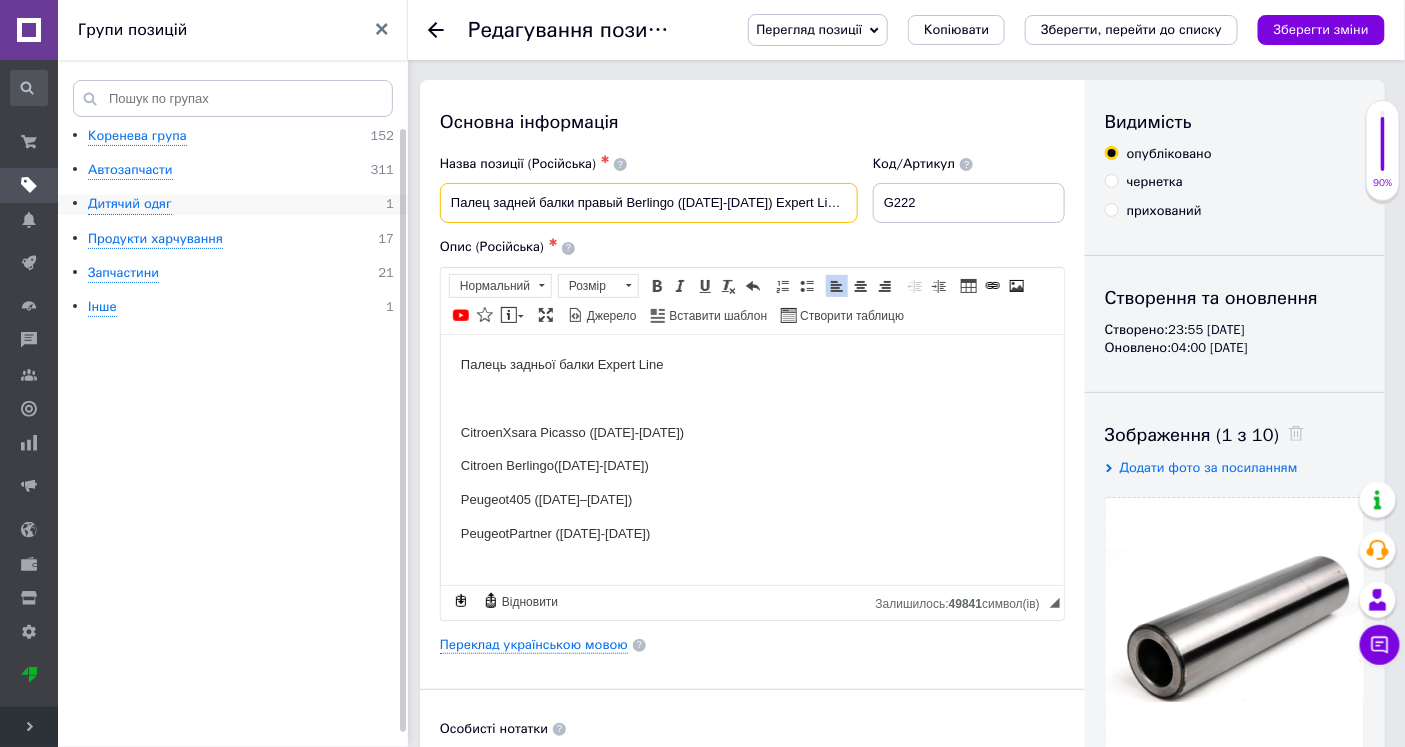 drag, startPoint x: 478, startPoint y: 204, endPoint x: 394, endPoint y: 204, distance: 84 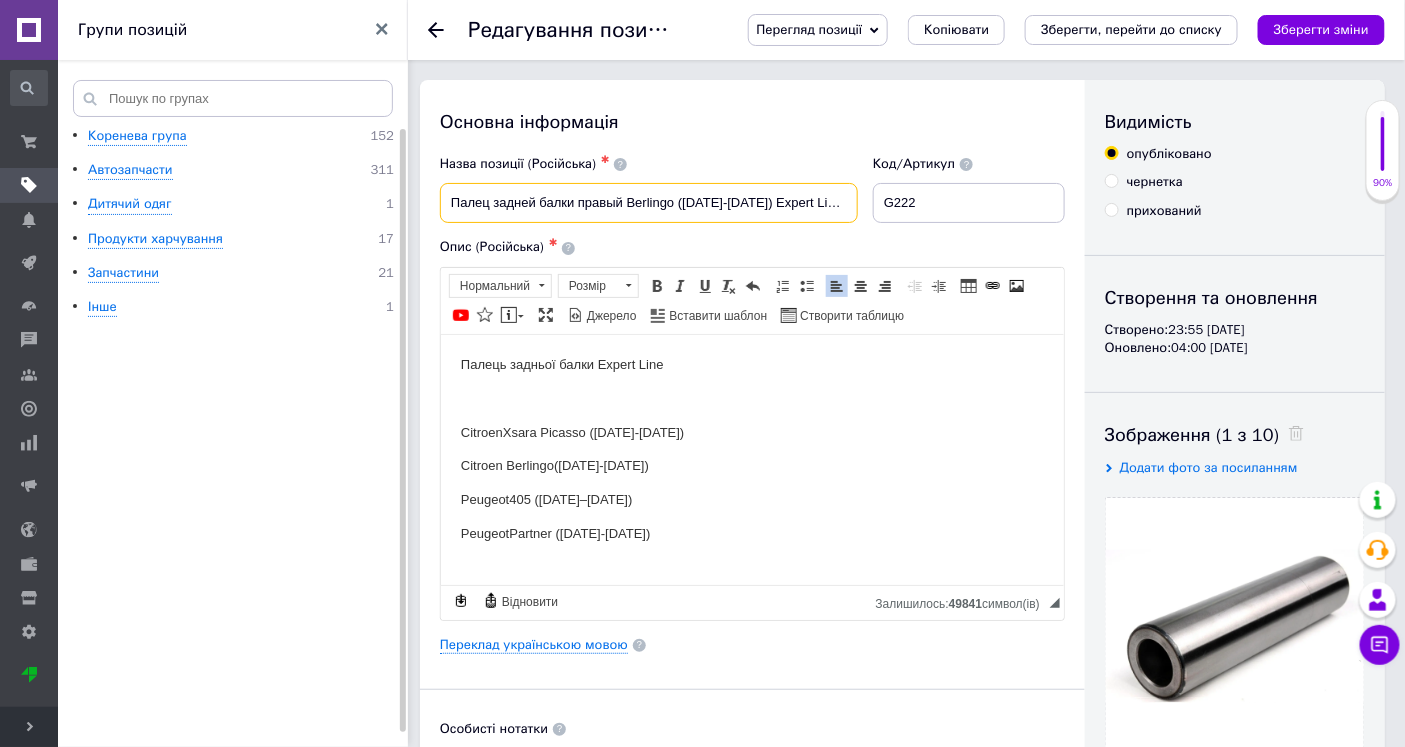 click on "Палец задней балки правый Berlingo ([DATE]-[DATE]) Expert Line G222" at bounding box center (649, 203) 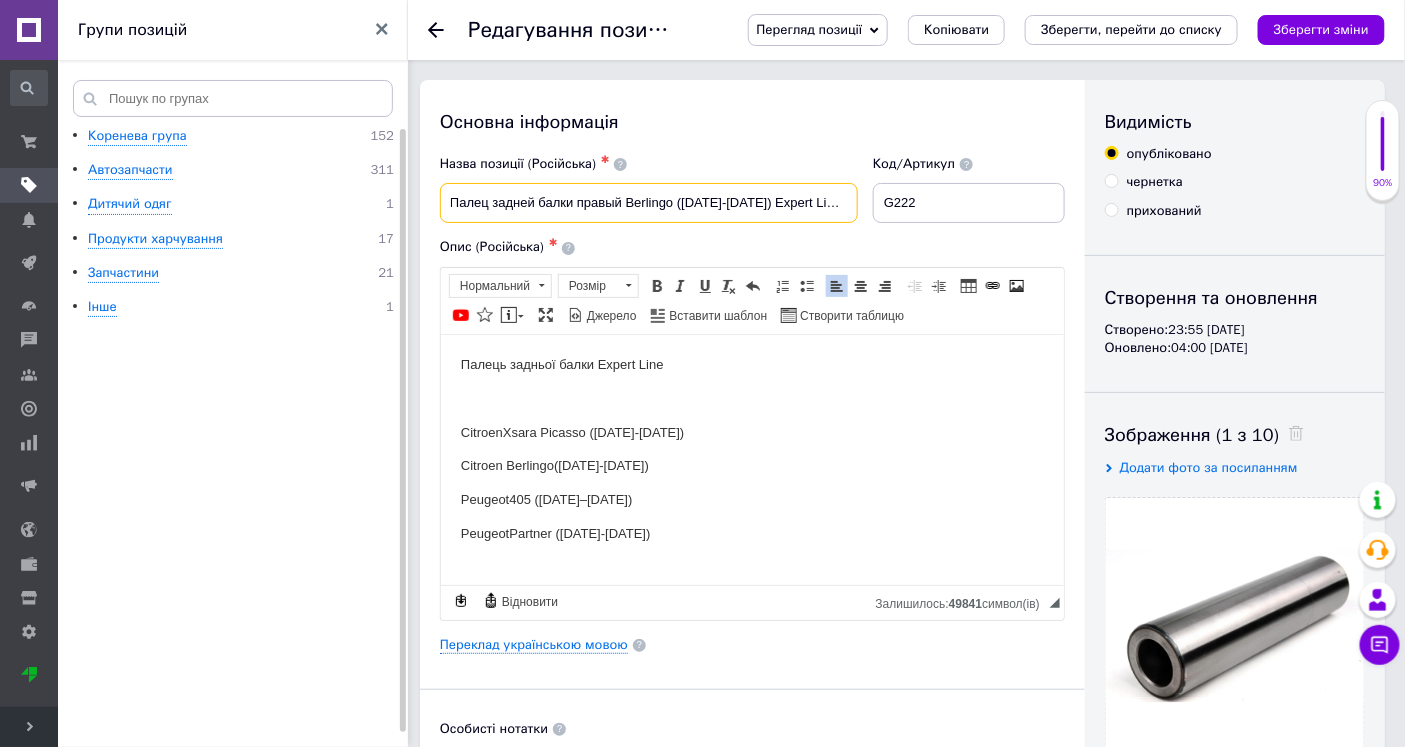drag, startPoint x: 451, startPoint y: 200, endPoint x: 905, endPoint y: 221, distance: 454.4854 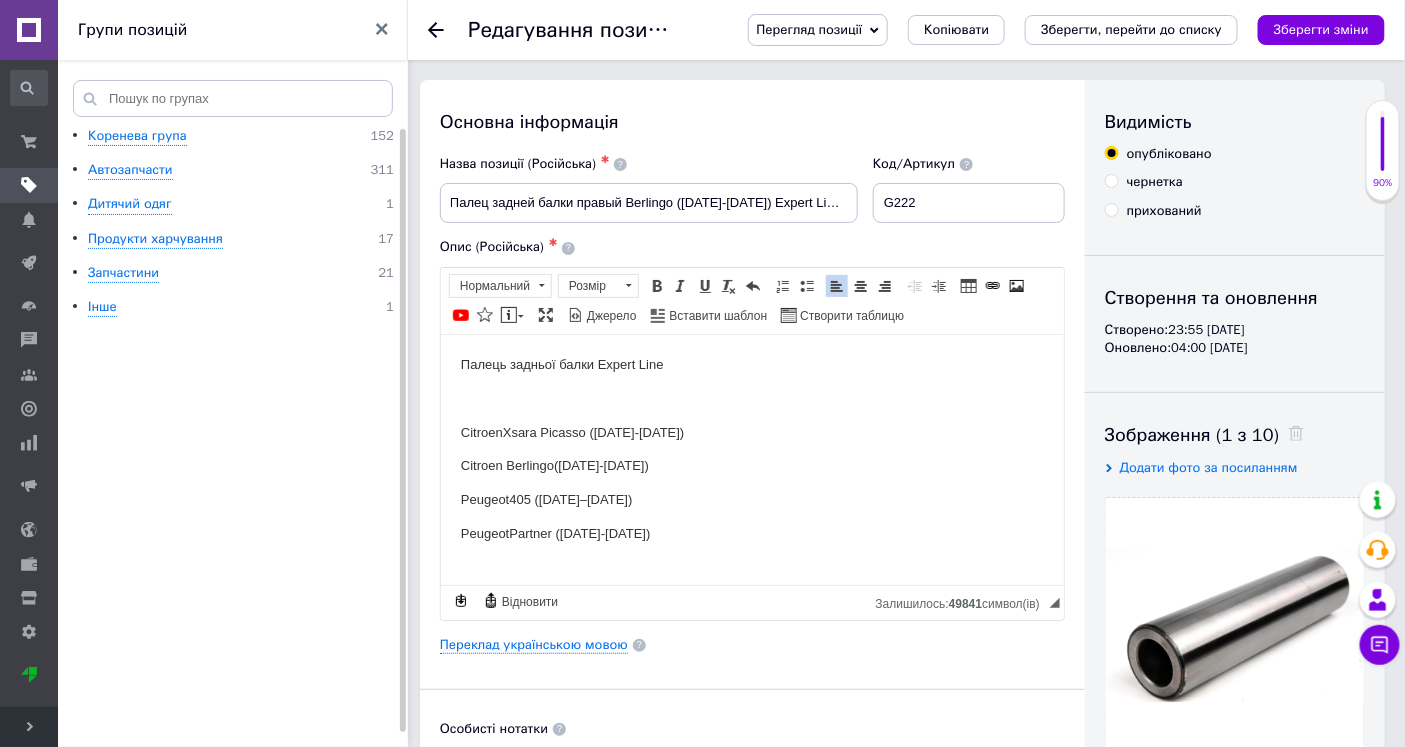 click on "Палець задньої балки Expert Line  Citroen  Xsara Picasso ([DATE]-[DATE]) Citroen Berlingo  ([DATE]-[DATE]) Peugeot  405 ([DATE]–[DATE]) Peugeot  Partner ([DATE]-[DATE])" at bounding box center [751, 449] 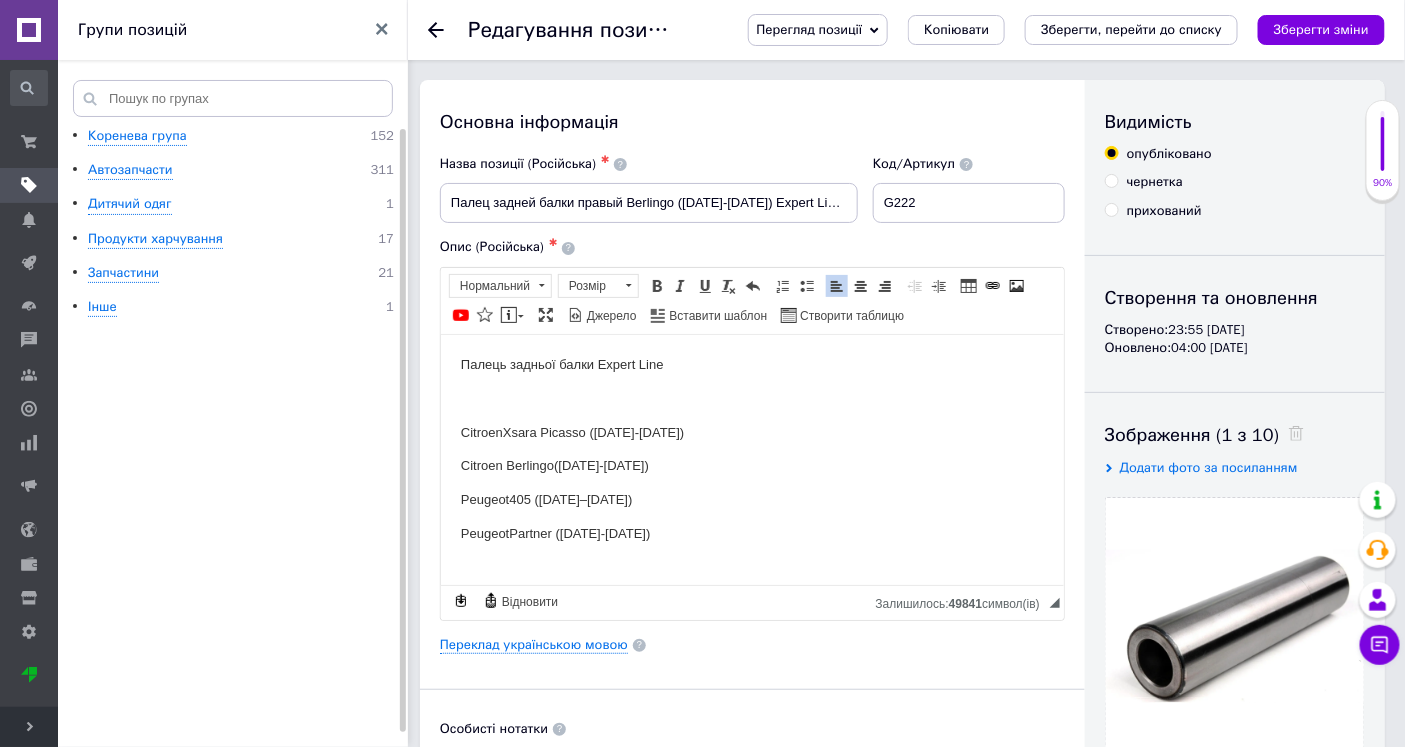 click on "Citroen  Xsara Picasso ([DATE]-[DATE])" at bounding box center [751, 432] 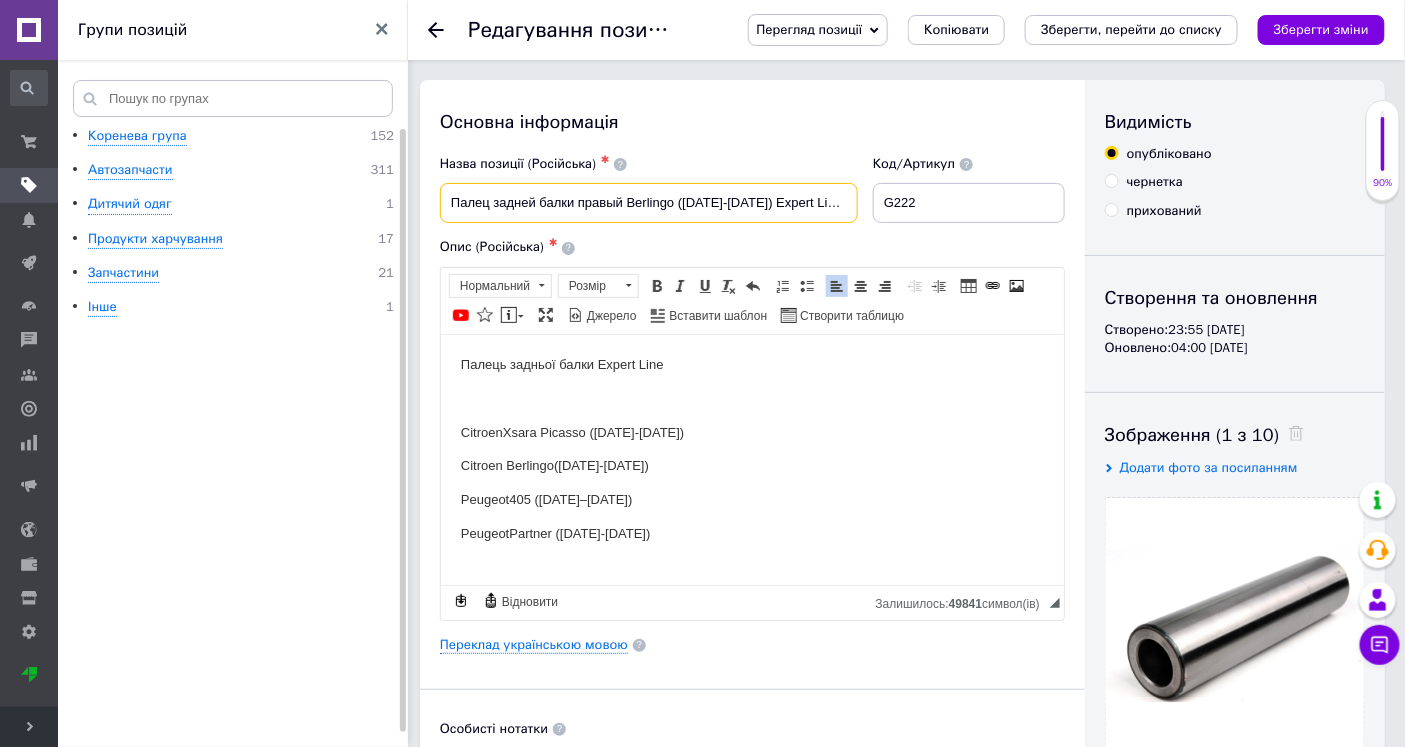 click on "Палец задней балки правый Berlingo ([DATE]-[DATE]) Expert Line G222" at bounding box center (649, 203) 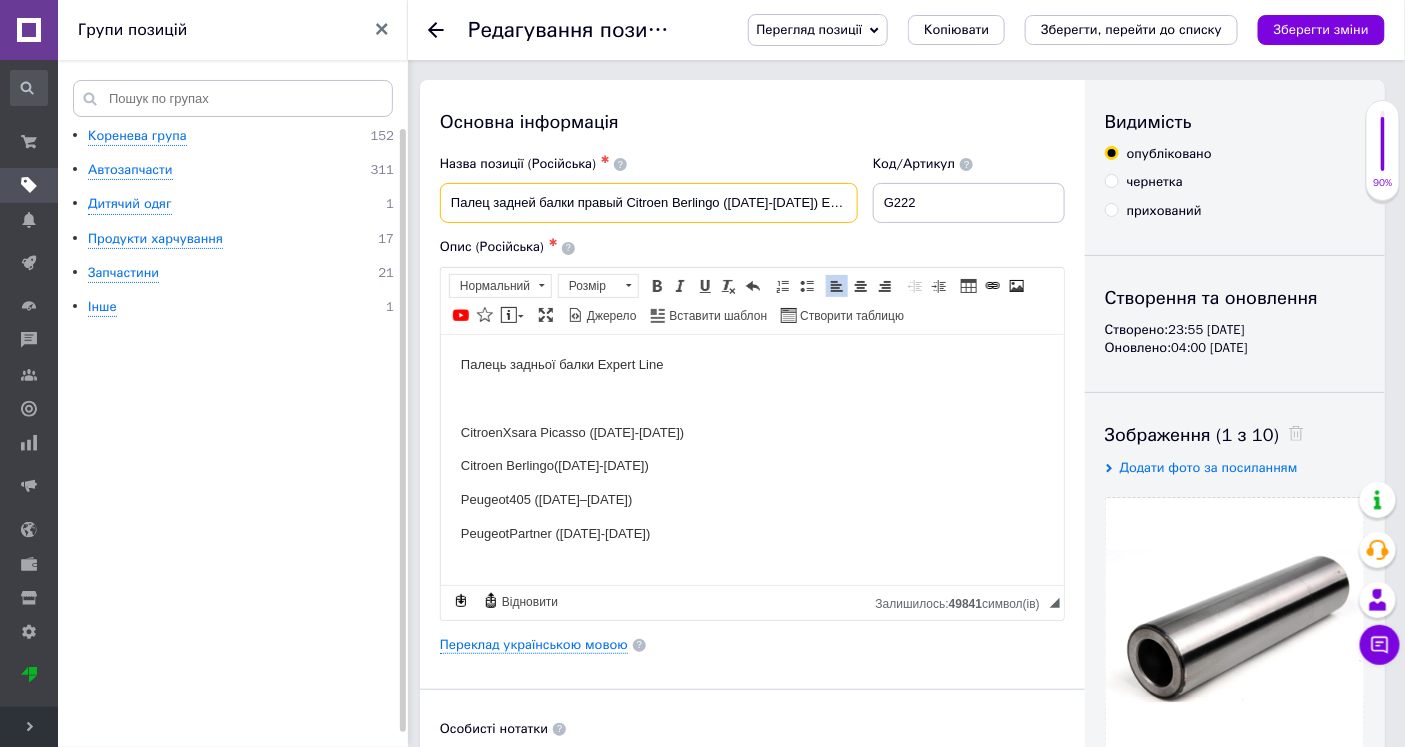 click on "Палец задней балки правый Citroen Berlingo ([DATE]-[DATE]) Expert Line G222" at bounding box center [649, 203] 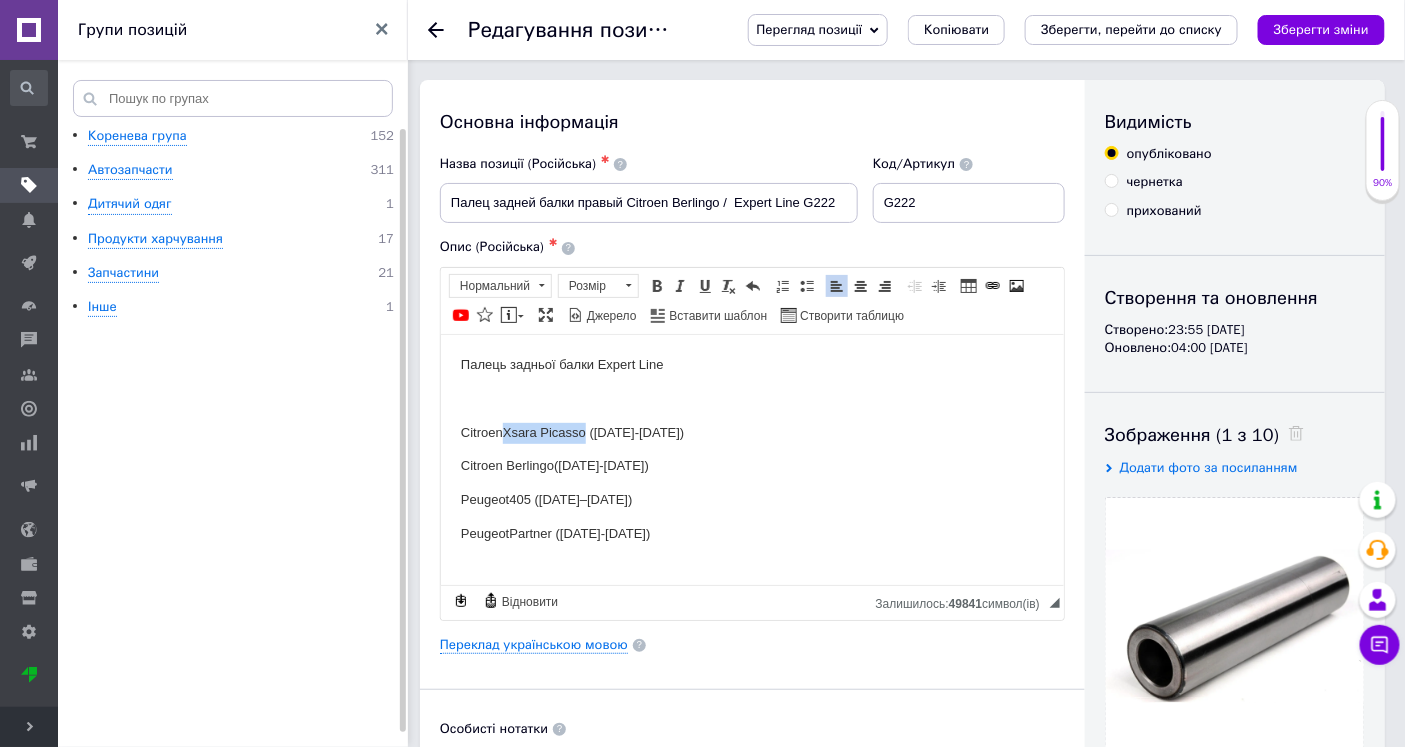 drag, startPoint x: 587, startPoint y: 430, endPoint x: 505, endPoint y: 430, distance: 82 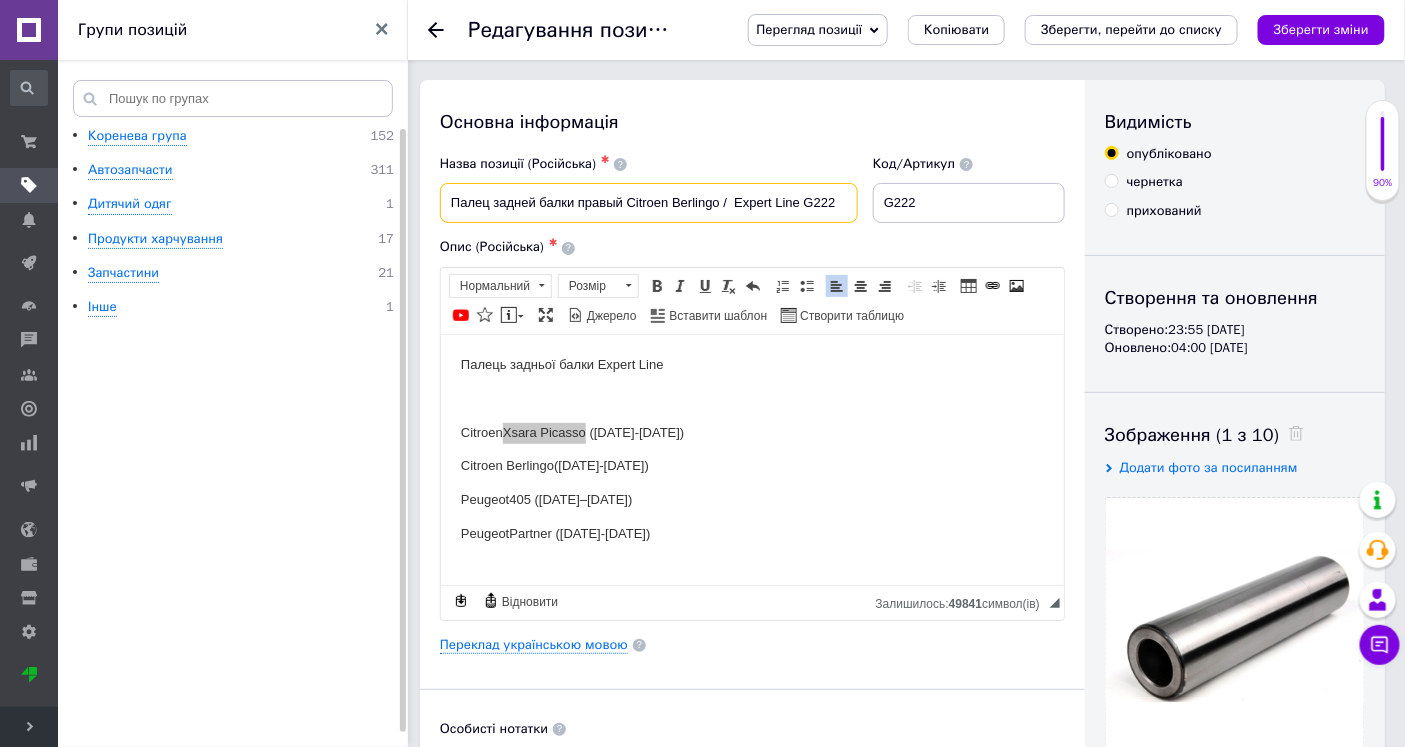 click on "Палец задней балки правый Citroen Berlingo /  Expert Line G222" at bounding box center [649, 203] 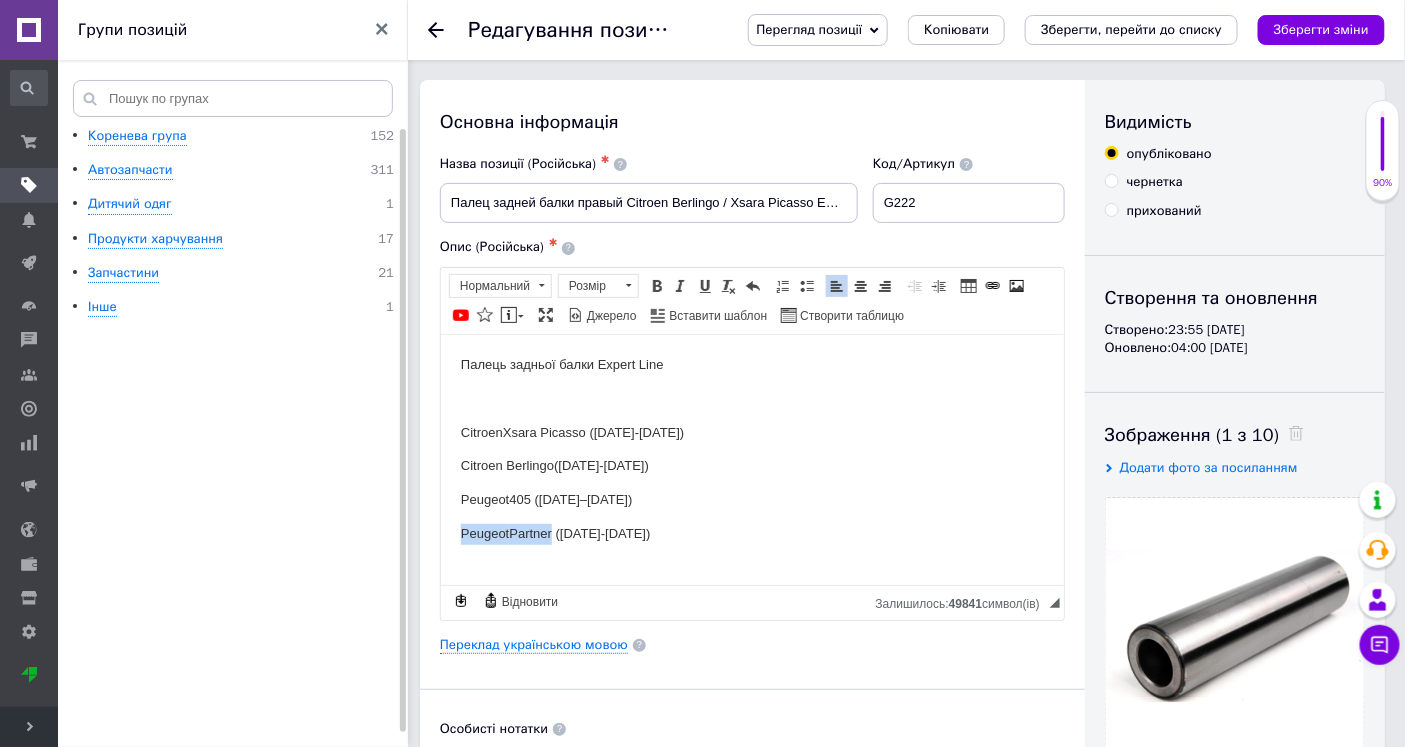drag, startPoint x: 458, startPoint y: 530, endPoint x: 555, endPoint y: 529, distance: 97.00516 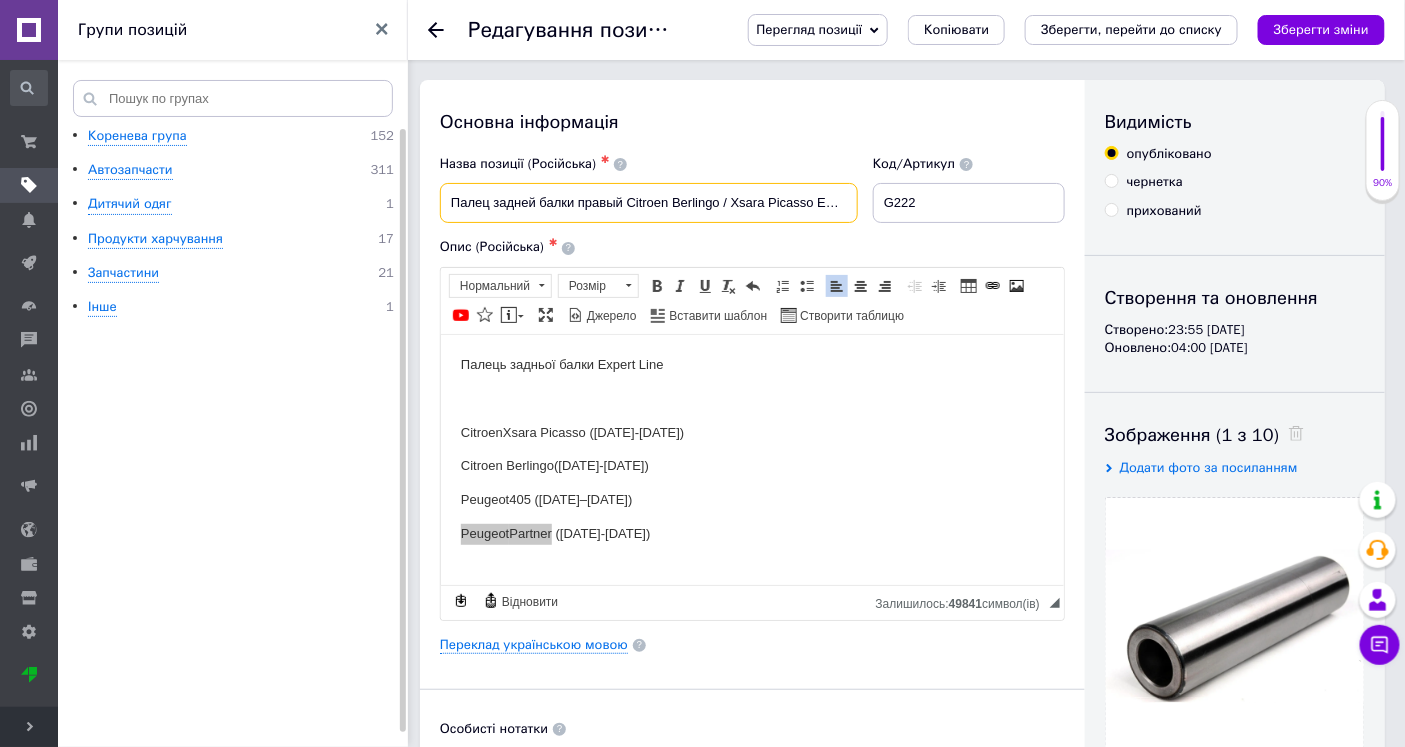 drag, startPoint x: 815, startPoint y: 197, endPoint x: 726, endPoint y: 201, distance: 89.08984 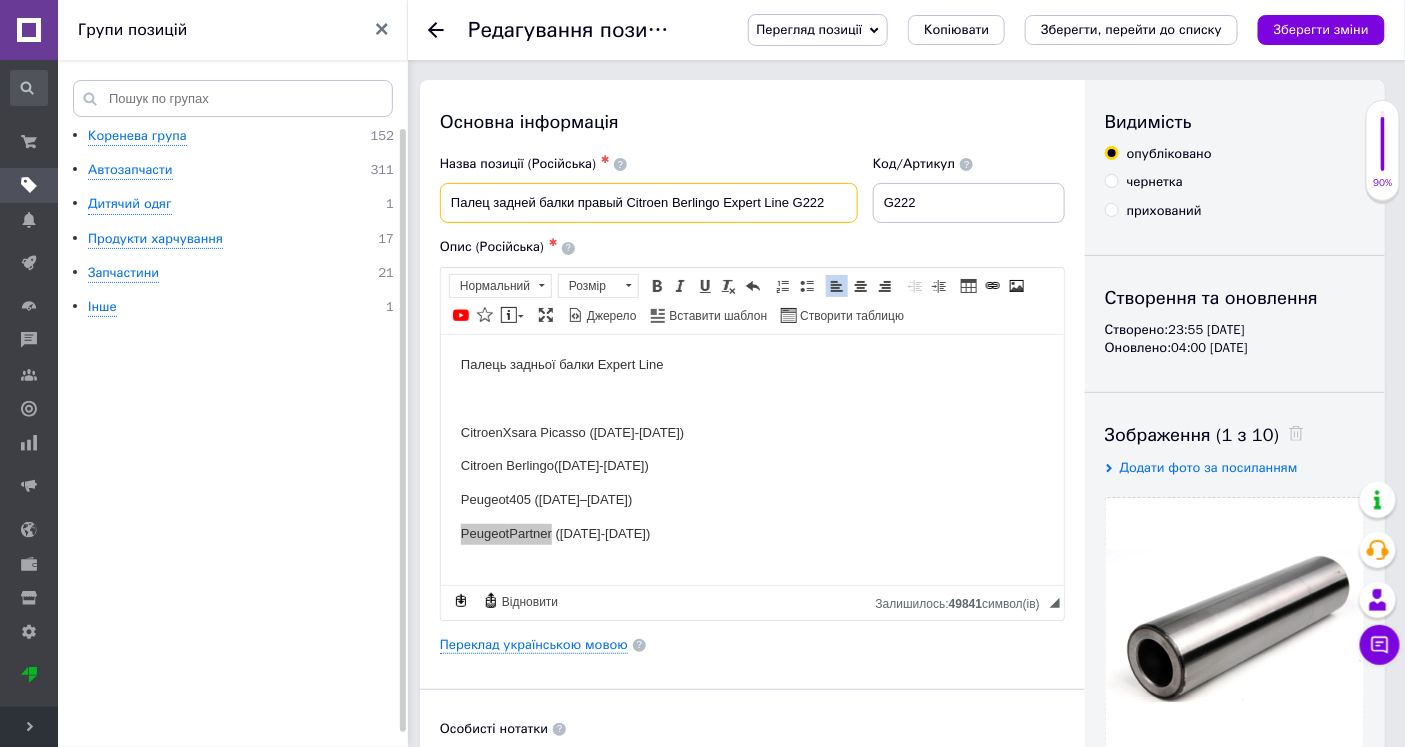 drag, startPoint x: 456, startPoint y: 202, endPoint x: 733, endPoint y: 206, distance: 277.02887 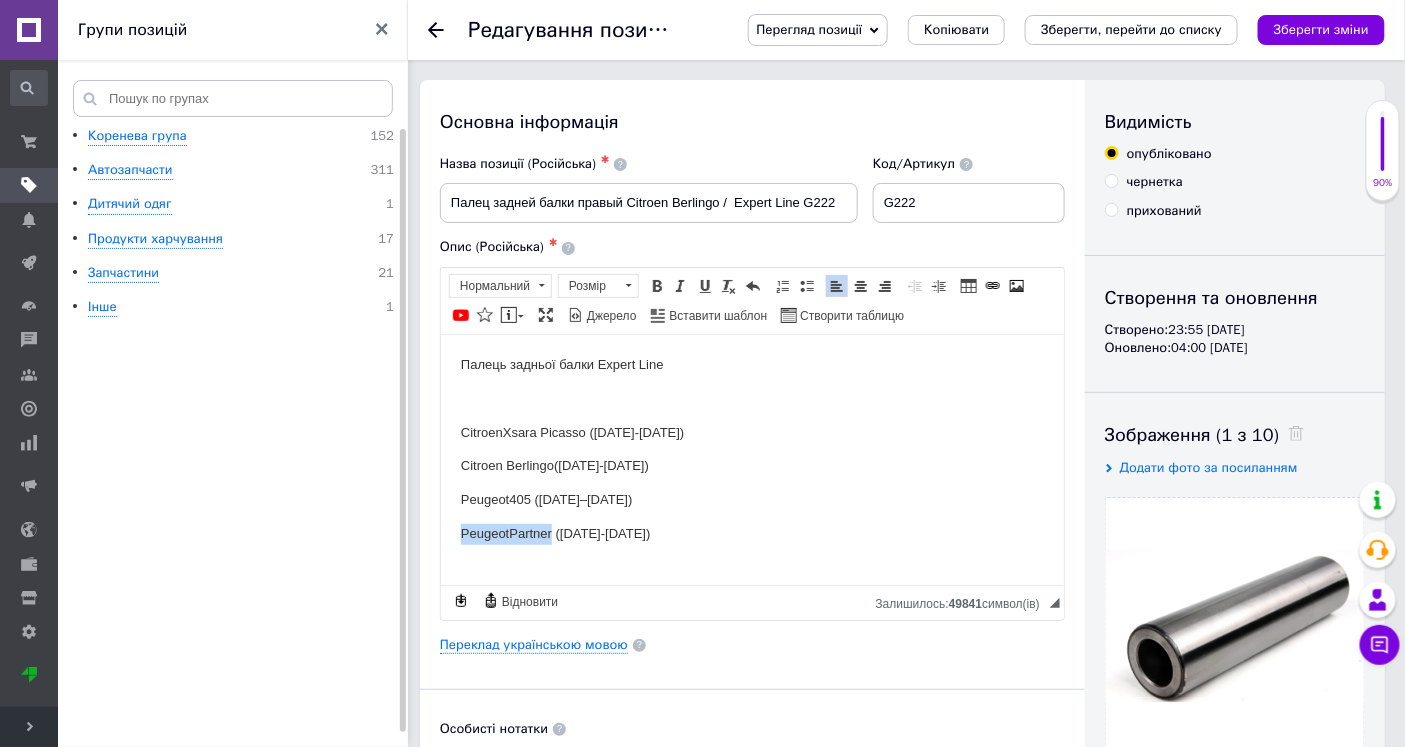 click on "Палець задньої балки Expert Line  Citroen  Xsara Picasso ([DATE]-[DATE]) Citroen Berlingo  ([DATE]-[DATE]) Peugeot  405 ([DATE]–[DATE]) Peugeot  Partner ([DATE]-[DATE])" at bounding box center [751, 449] 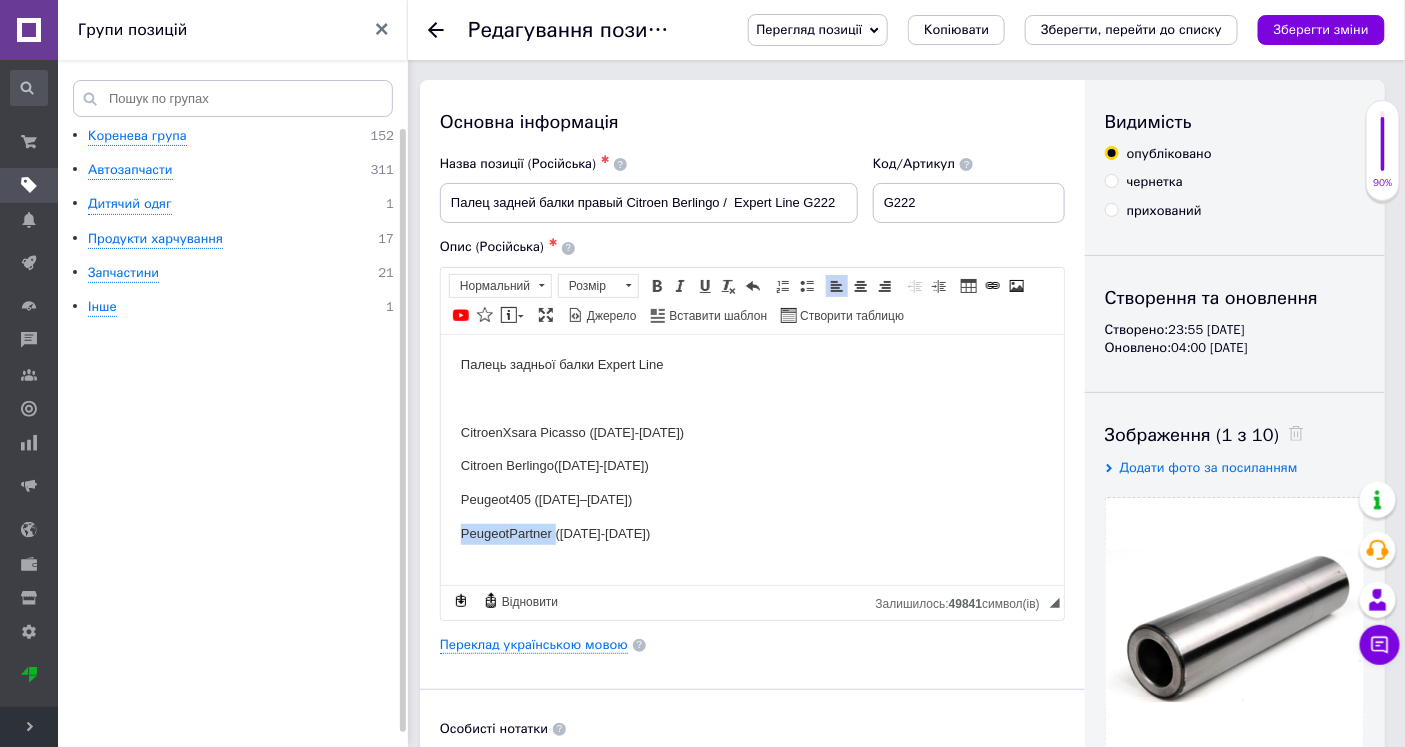 drag, startPoint x: 558, startPoint y: 533, endPoint x: 455, endPoint y: 522, distance: 103.58572 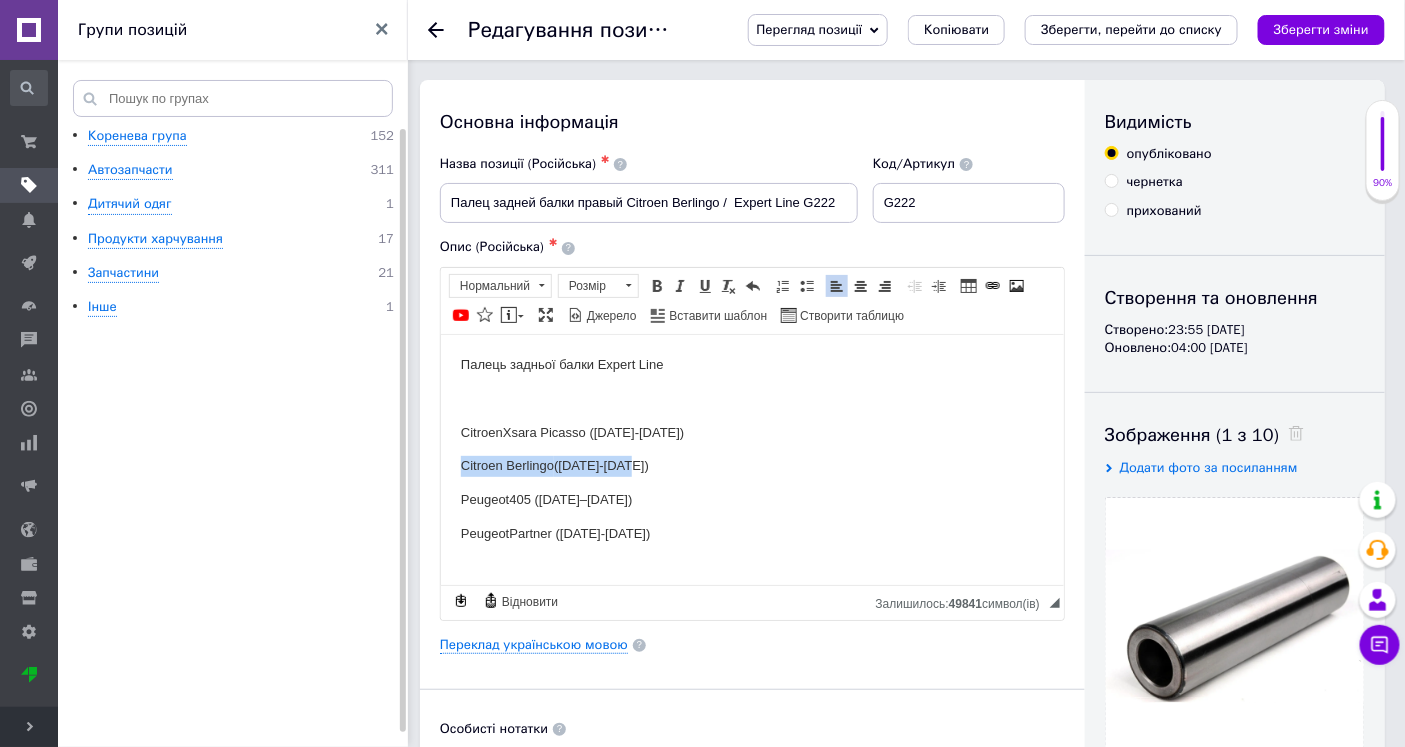 drag, startPoint x: 635, startPoint y: 465, endPoint x: 872, endPoint y: 829, distance: 434.35583 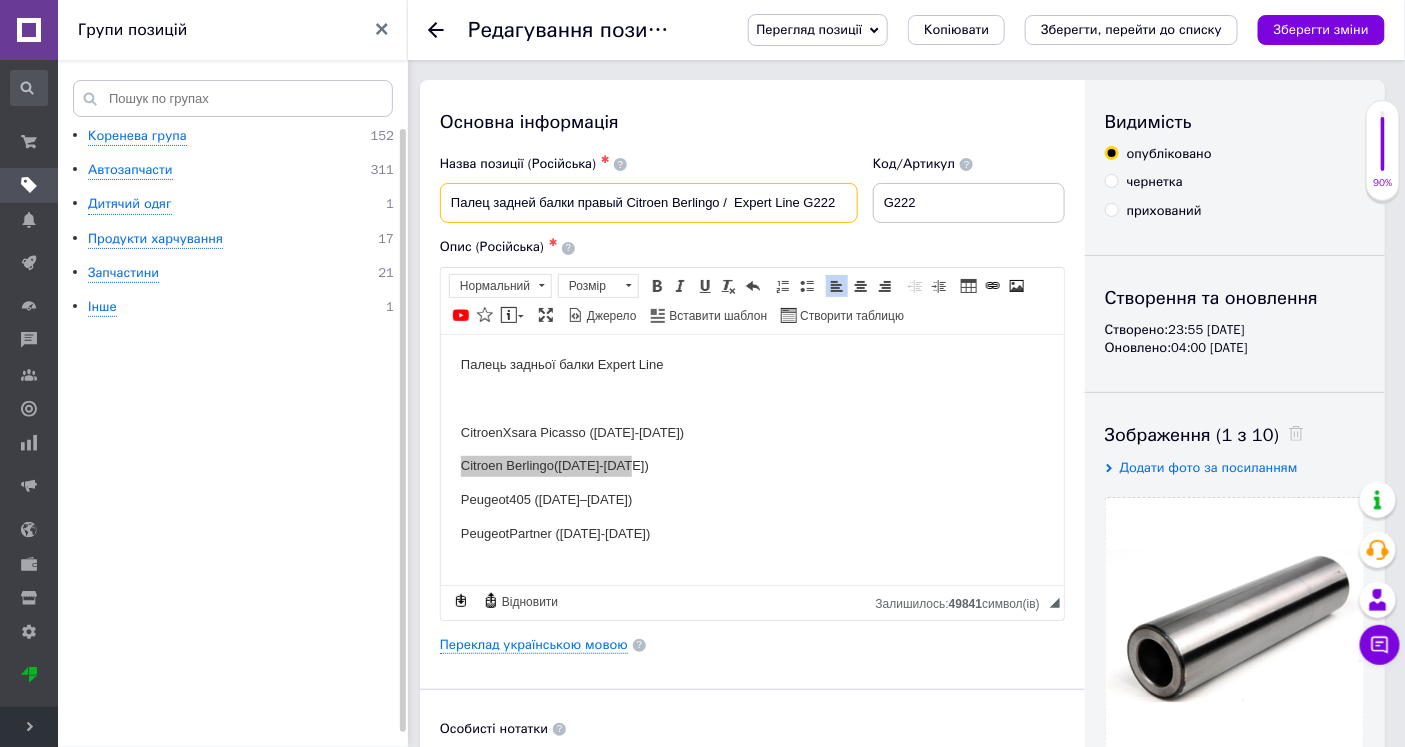 drag, startPoint x: 720, startPoint y: 202, endPoint x: 630, endPoint y: 206, distance: 90.088844 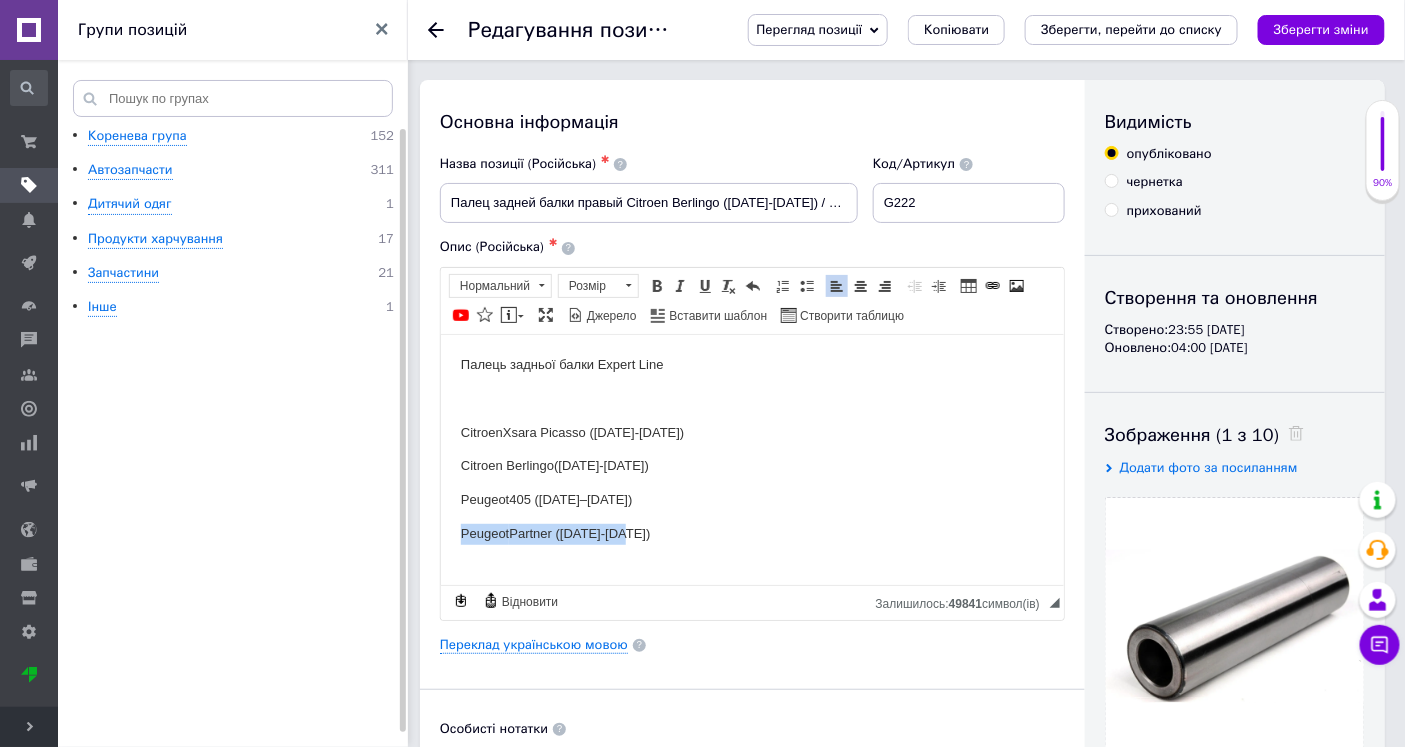 drag, startPoint x: 644, startPoint y: 529, endPoint x: 474, endPoint y: 523, distance: 170.10585 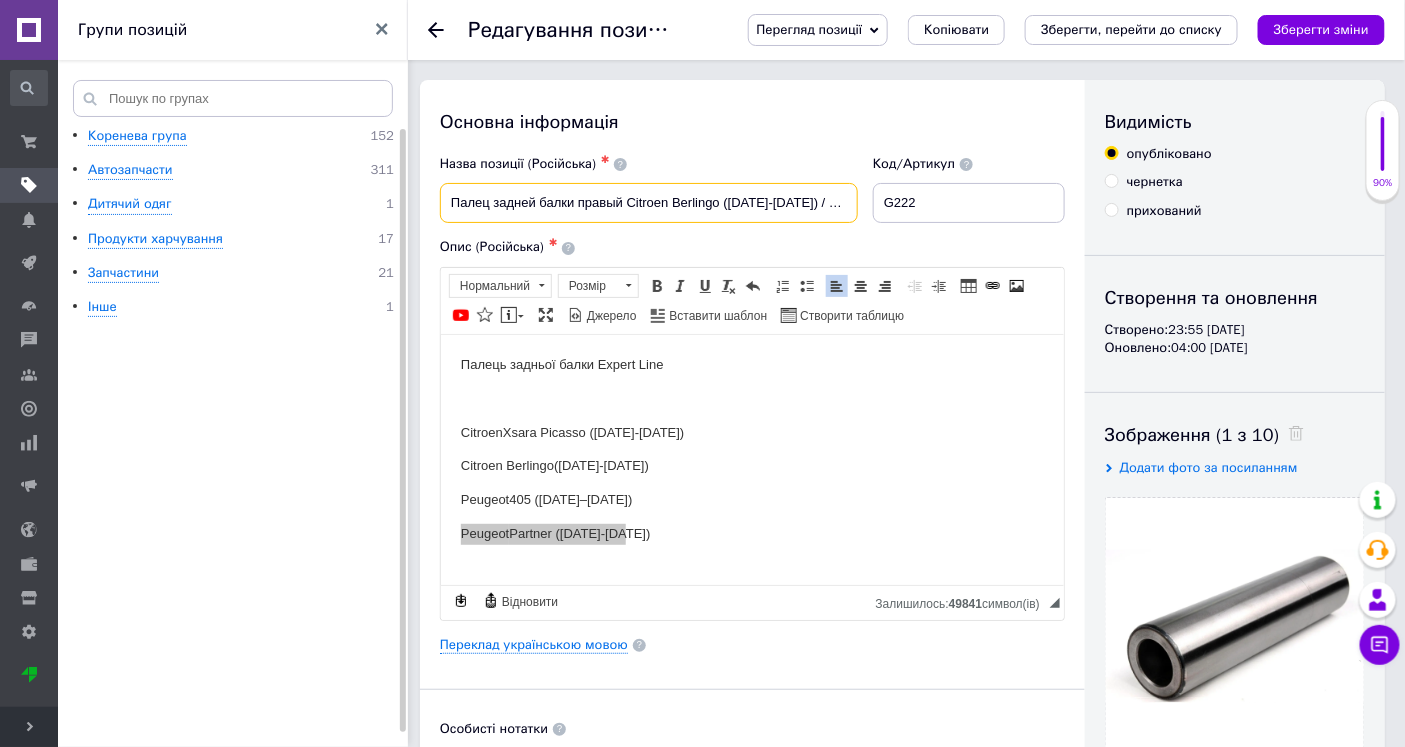 click on "Палец задней балки правый Citroen Berlingo ([DATE]-[DATE]) /  Expert Line G222" at bounding box center (649, 203) 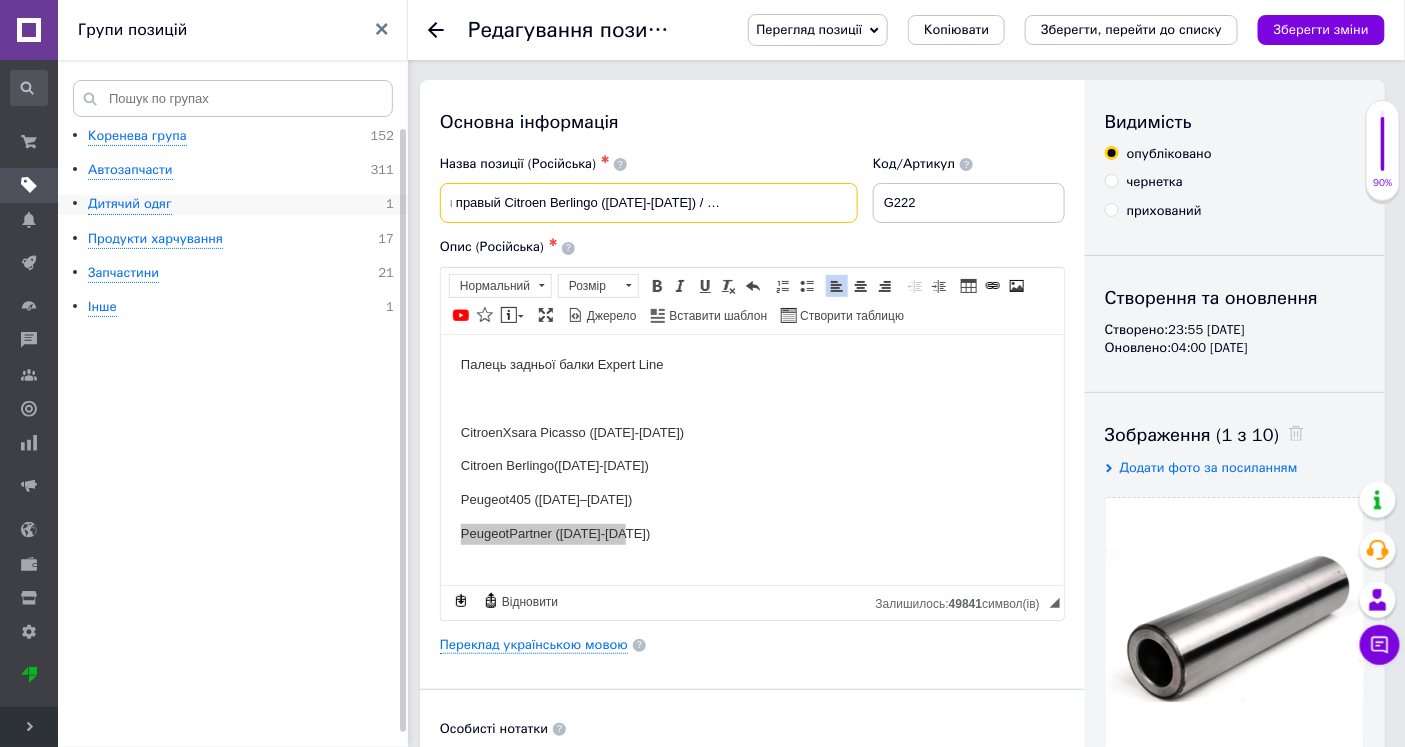 scroll, scrollTop: 0, scrollLeft: 0, axis: both 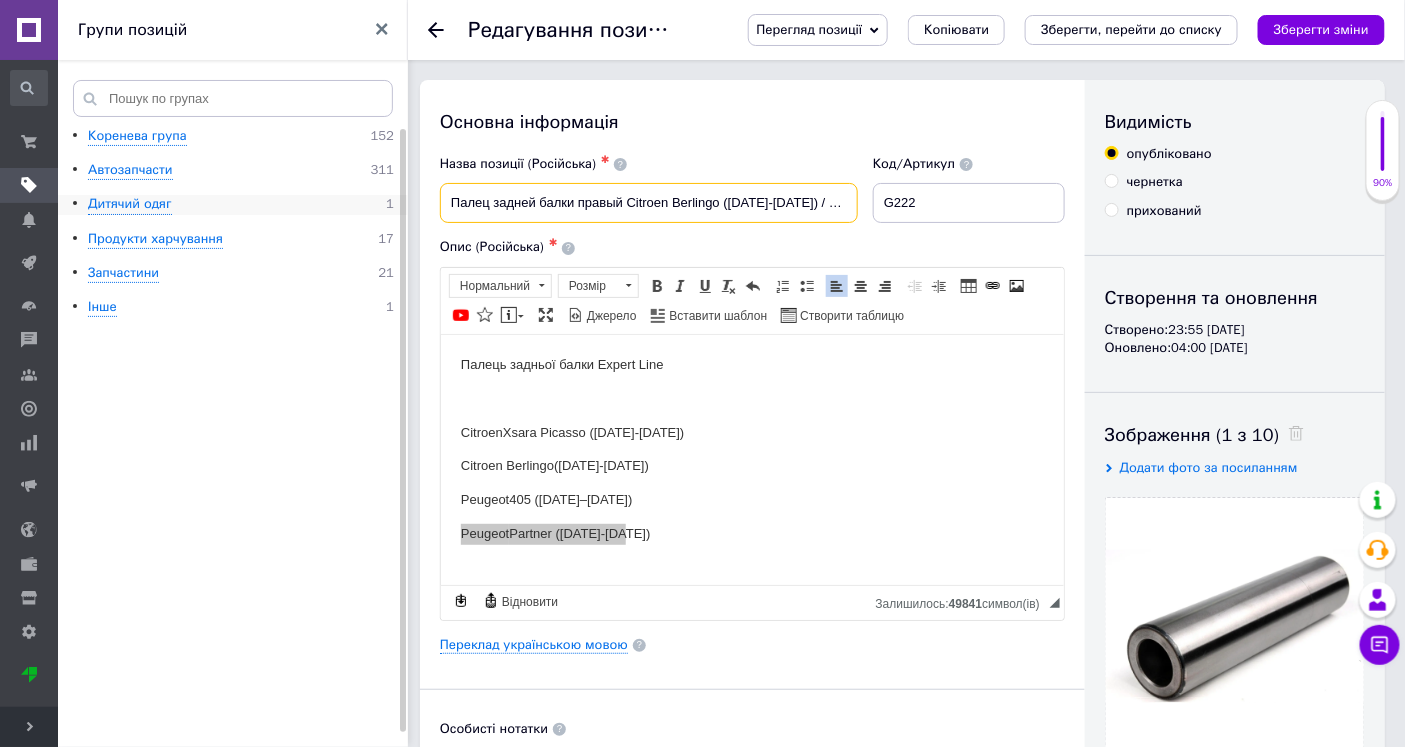 drag, startPoint x: 492, startPoint y: 207, endPoint x: 370, endPoint y: 200, distance: 122.20065 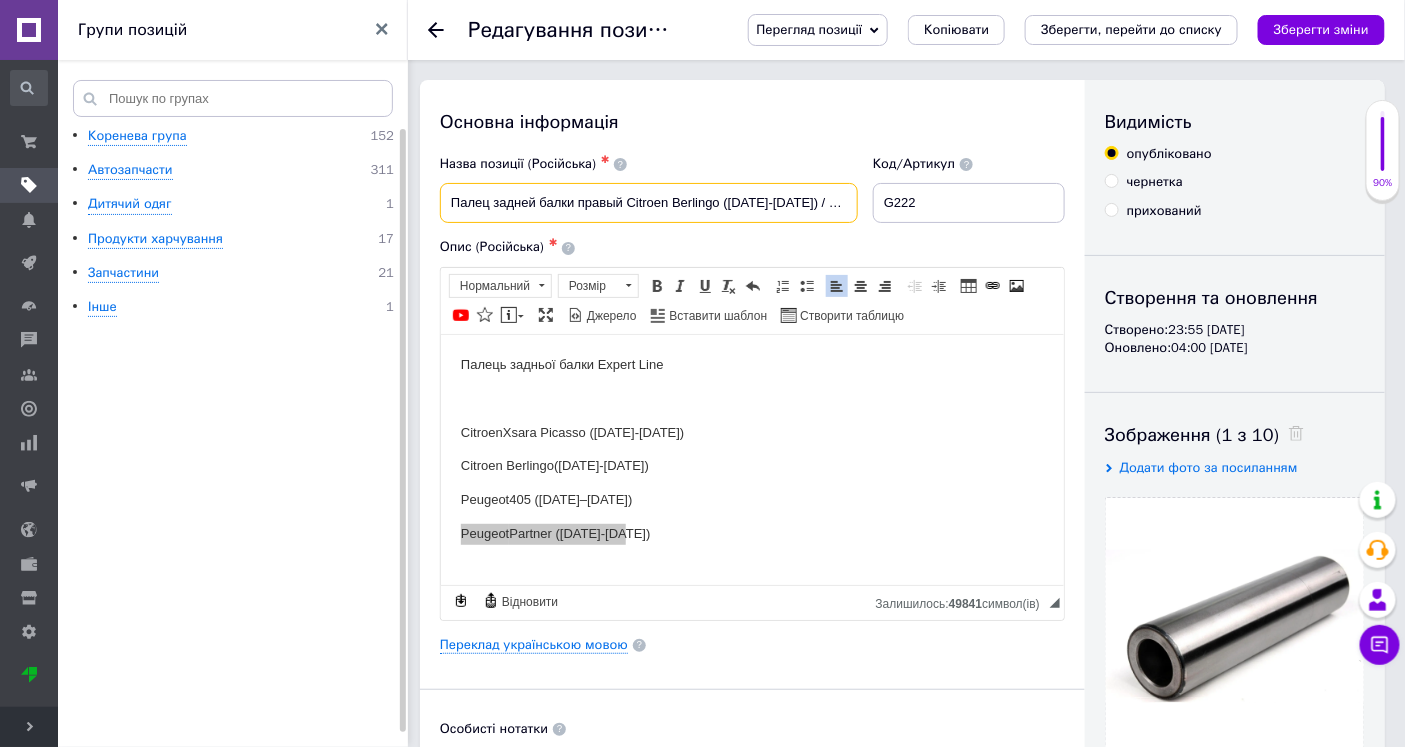 click on "Палец задней балки правый Citroen Berlingo ([DATE]-[DATE]) / Peugeot Partner ([DATE]-[DATE]) Expert Line G222" at bounding box center (649, 203) 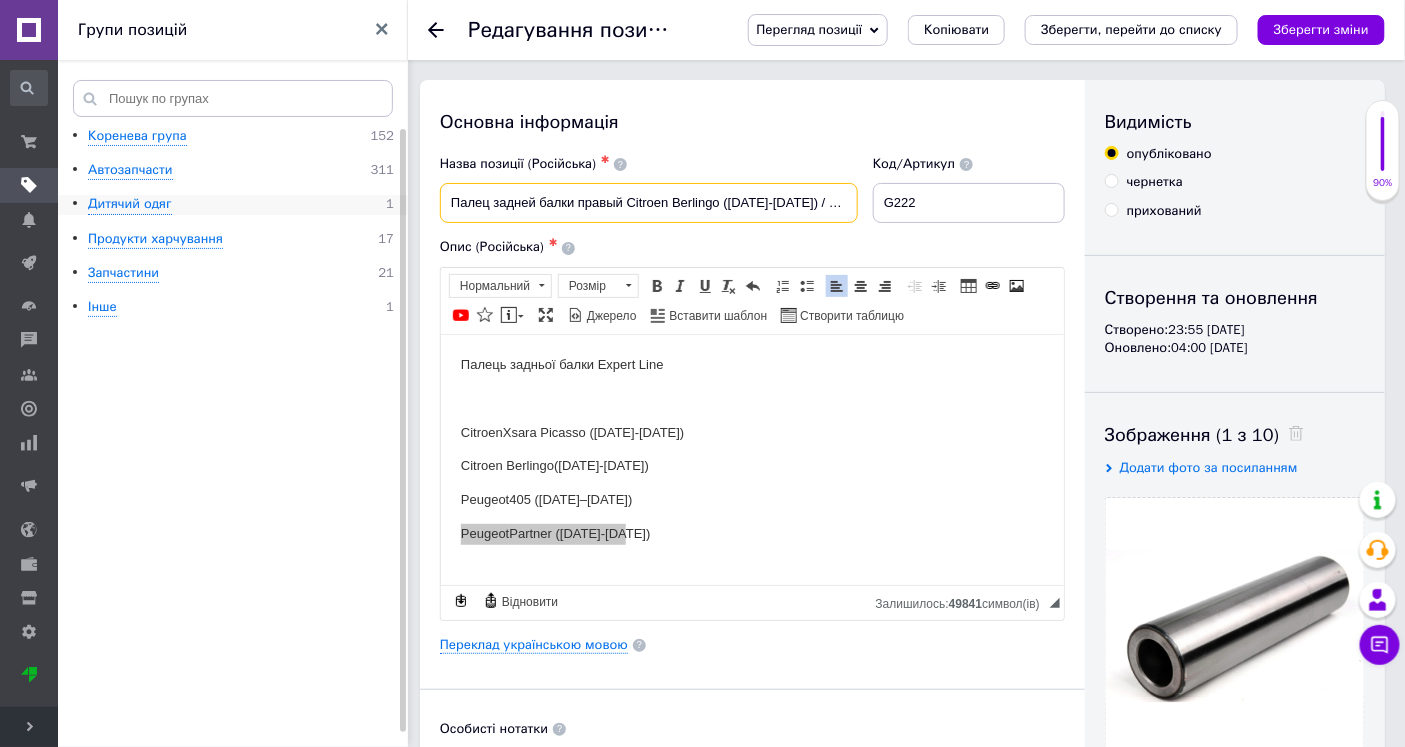 drag, startPoint x: 474, startPoint y: 198, endPoint x: 355, endPoint y: 206, distance: 119.26861 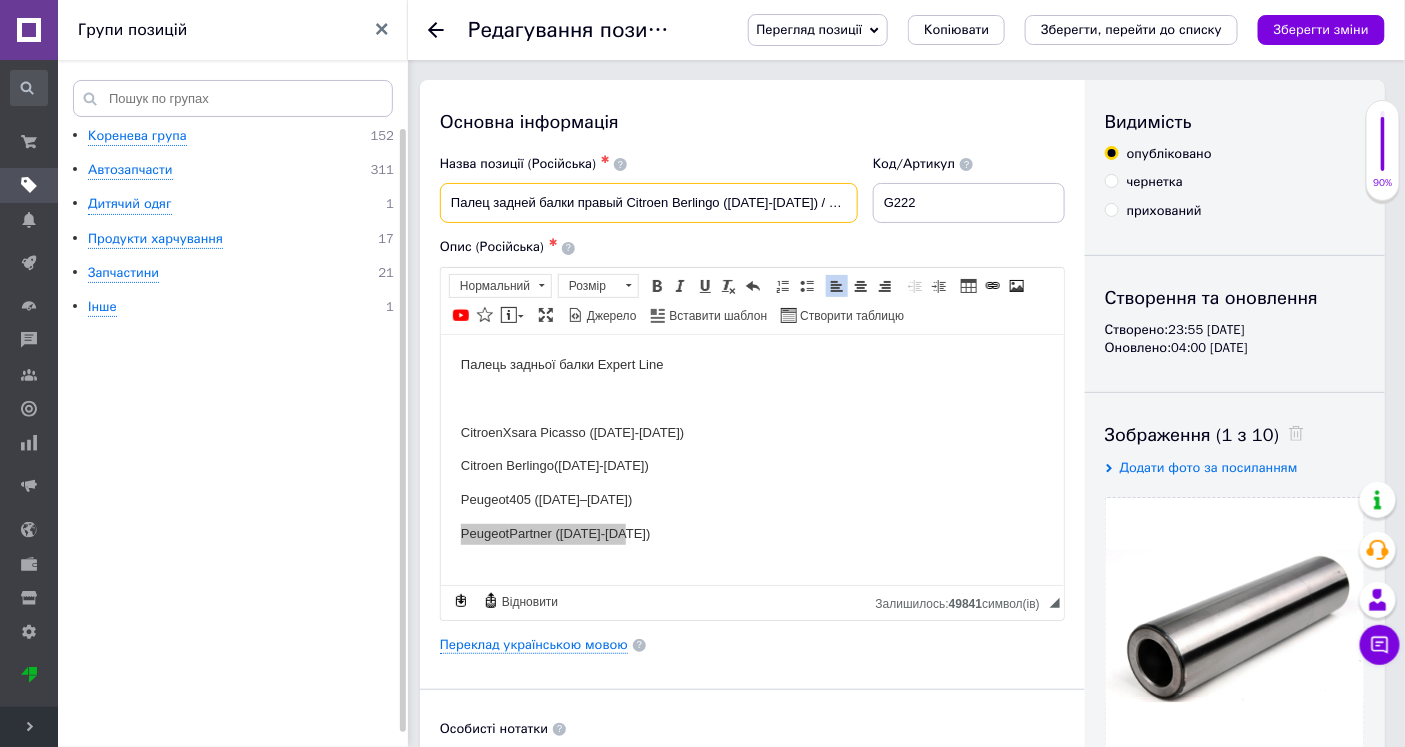 click on "Палец задней балки правый Citroen Berlingo ([DATE]-[DATE]) / Peugeot Partner ([DATE]-[DATE]) Expert Line G222" at bounding box center (649, 203) 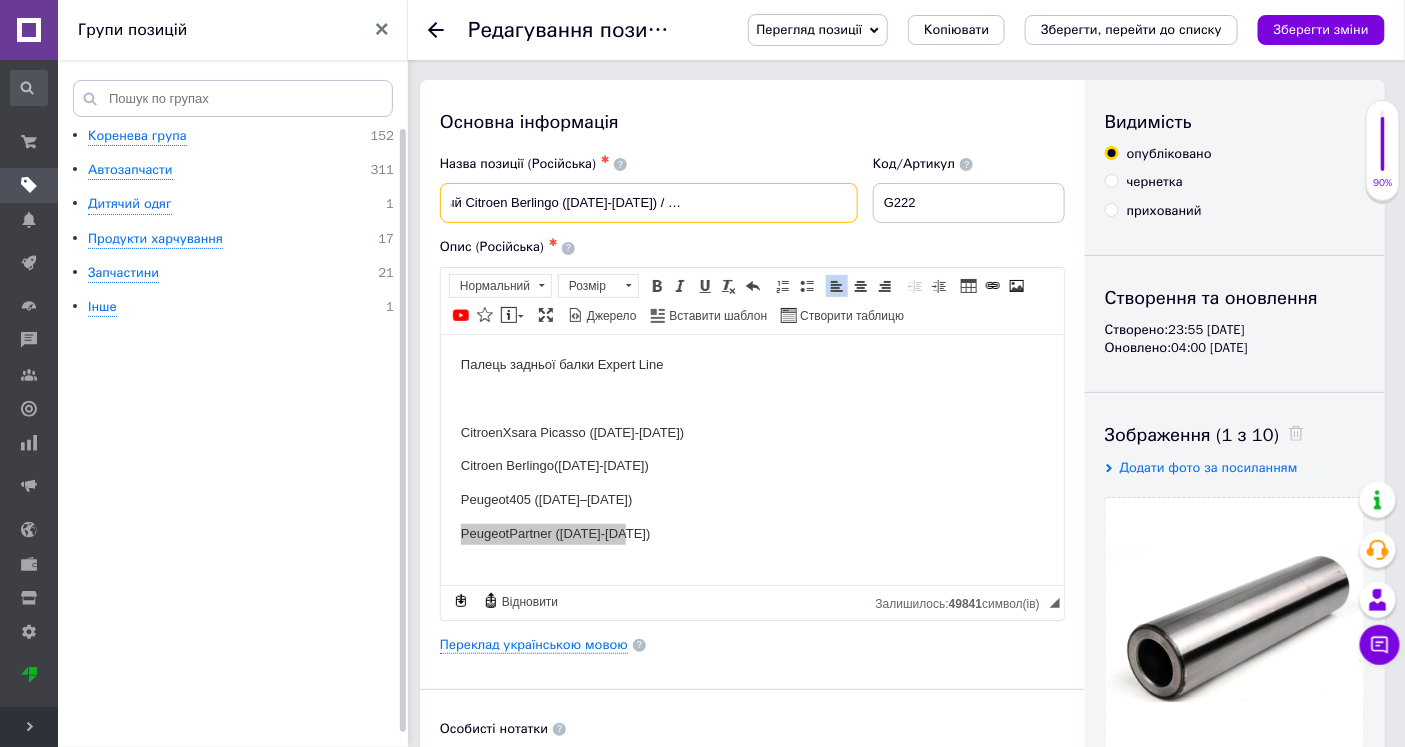 scroll, scrollTop: 0, scrollLeft: 226, axis: horizontal 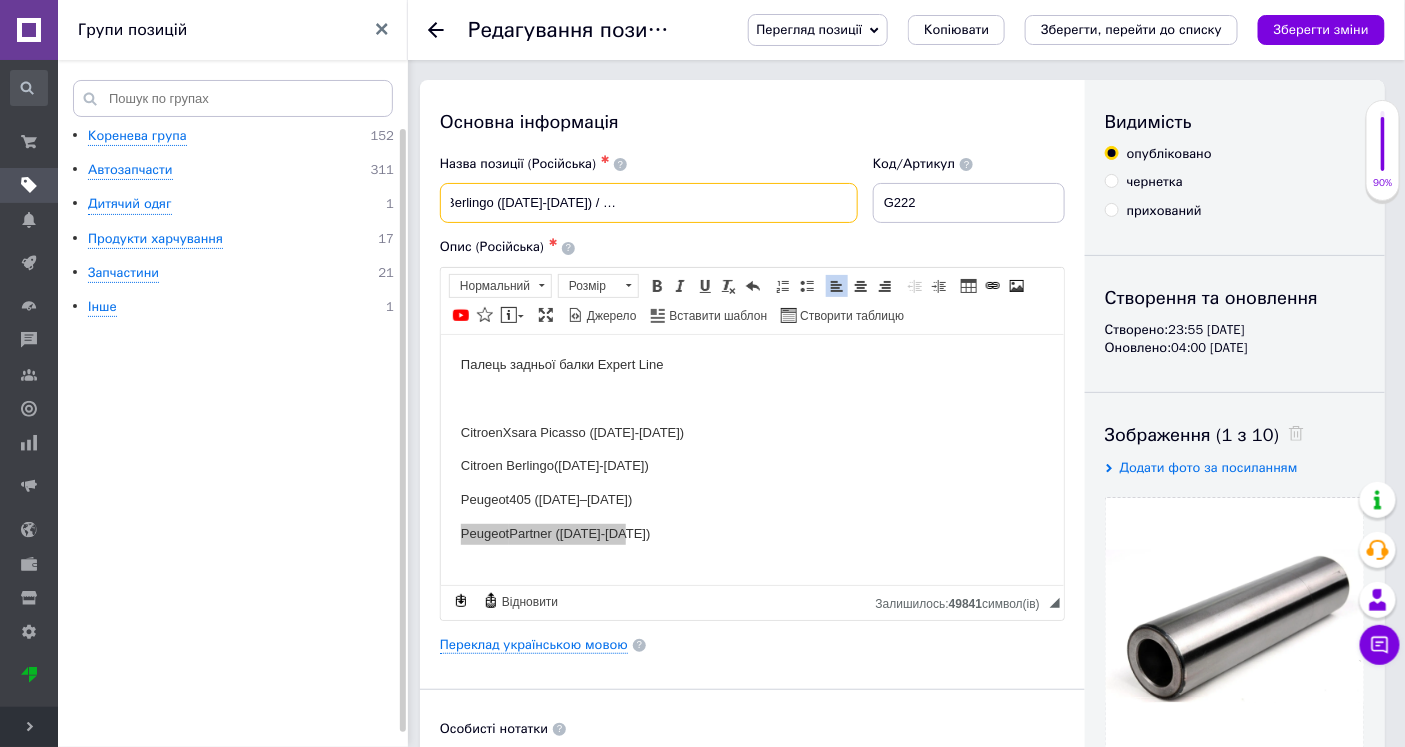 drag, startPoint x: 447, startPoint y: 198, endPoint x: 860, endPoint y: 202, distance: 413.01938 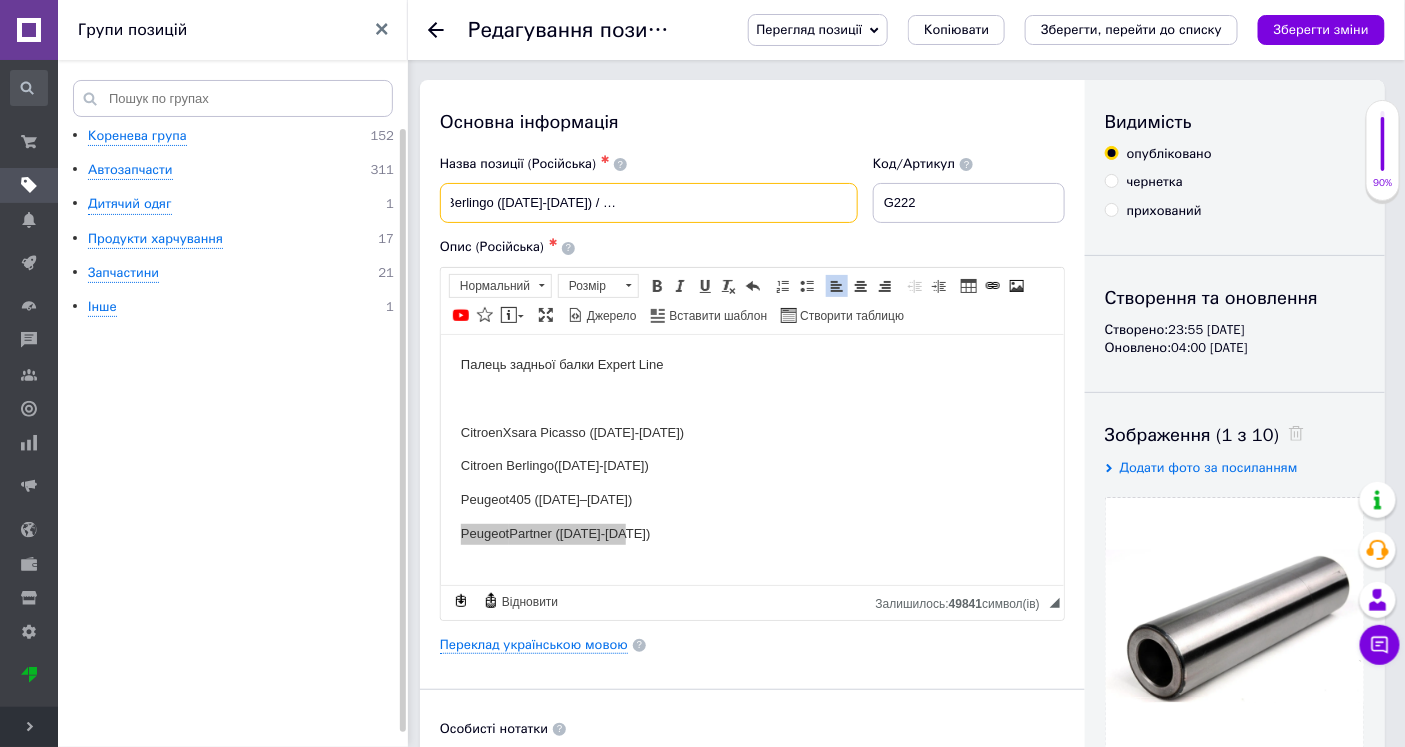 click on "Палец задней балки правый Citroen Berlingo ([DATE]-[DATE]) / Peugeot Partner ([DATE]-[DATE]) Expert Line G222" at bounding box center (649, 203) 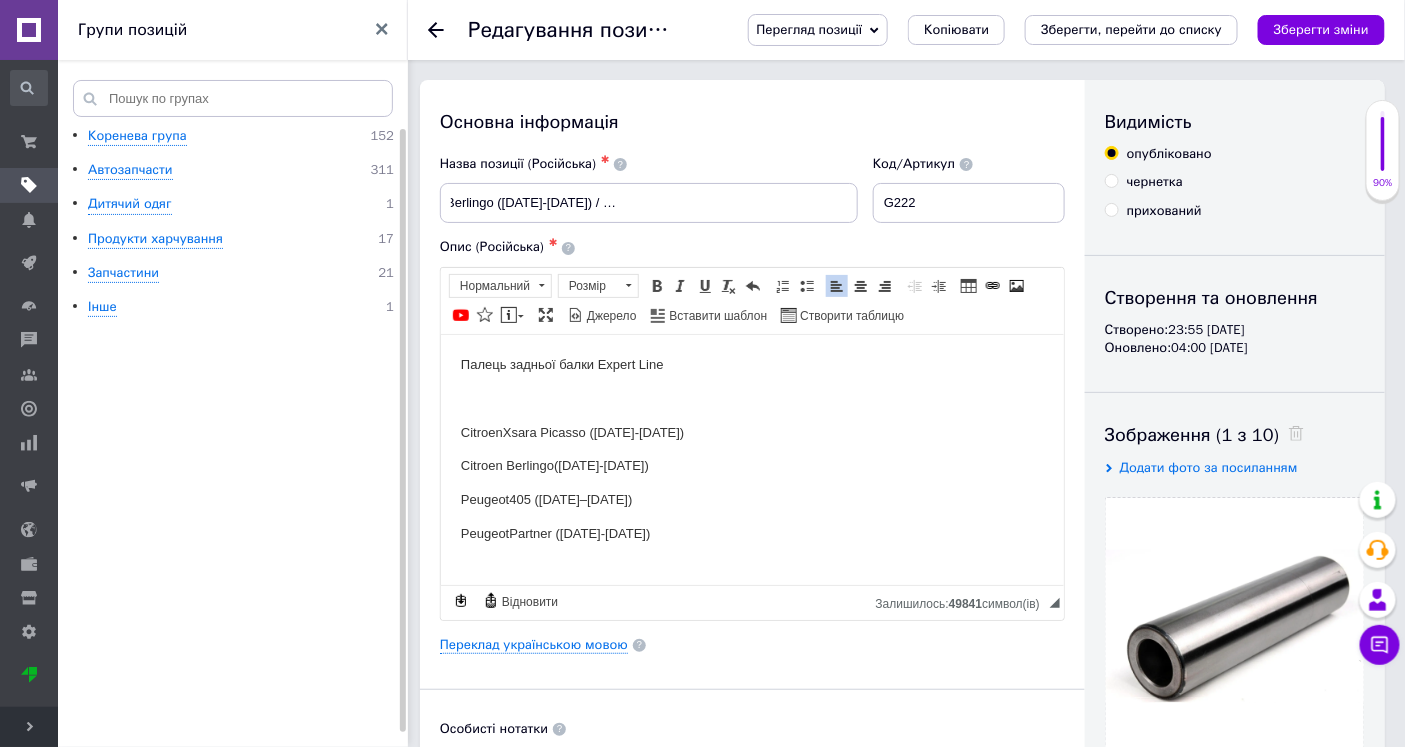 scroll, scrollTop: 0, scrollLeft: 0, axis: both 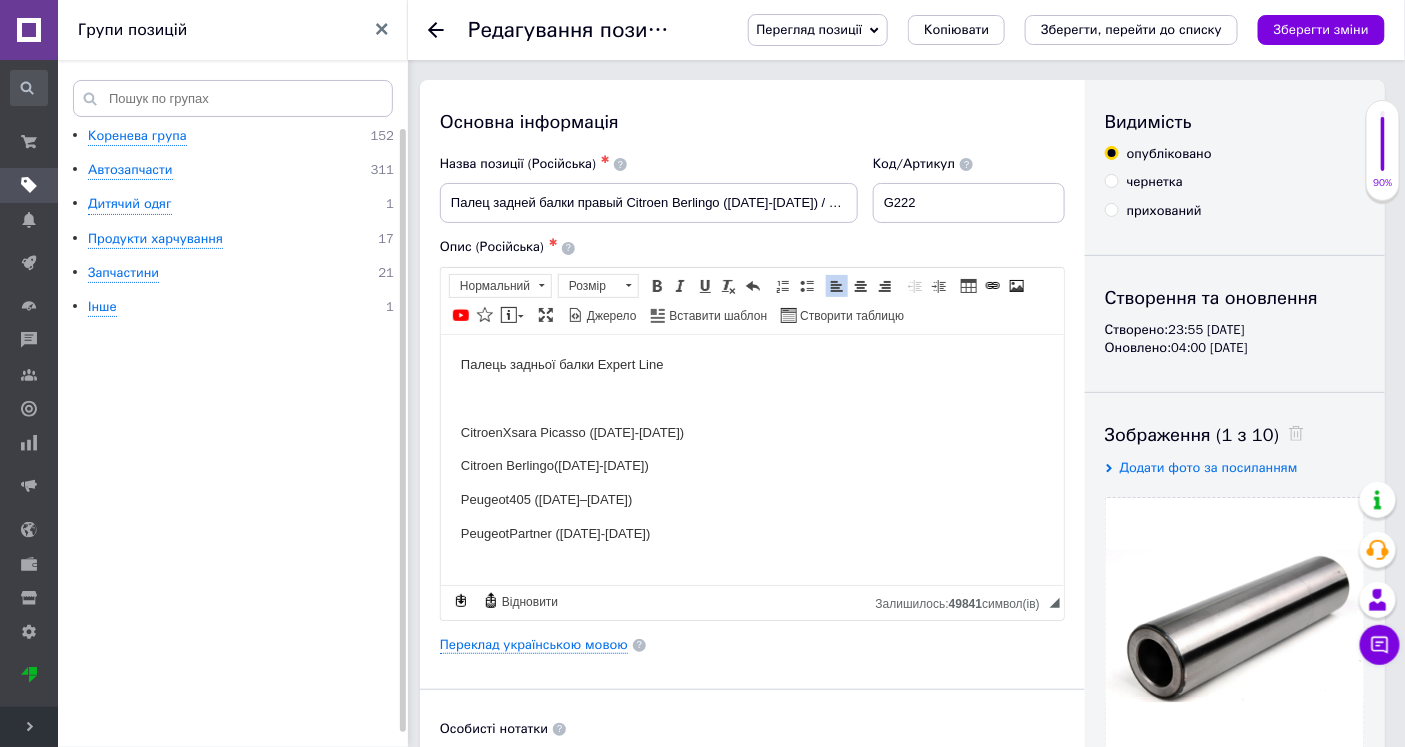 drag, startPoint x: 696, startPoint y: 353, endPoint x: 722, endPoint y: 672, distance: 320.0578 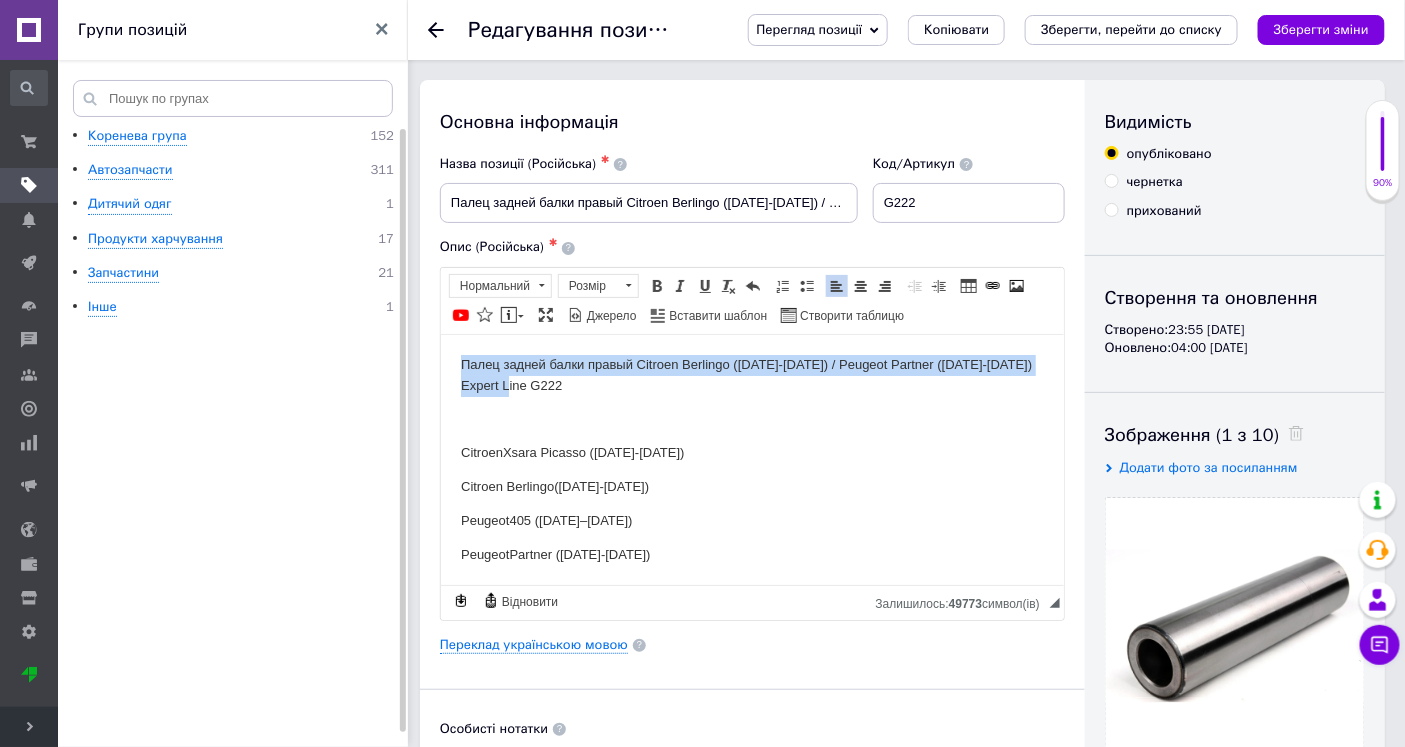 drag, startPoint x: 566, startPoint y: 390, endPoint x: 371, endPoint y: 326, distance: 205.23401 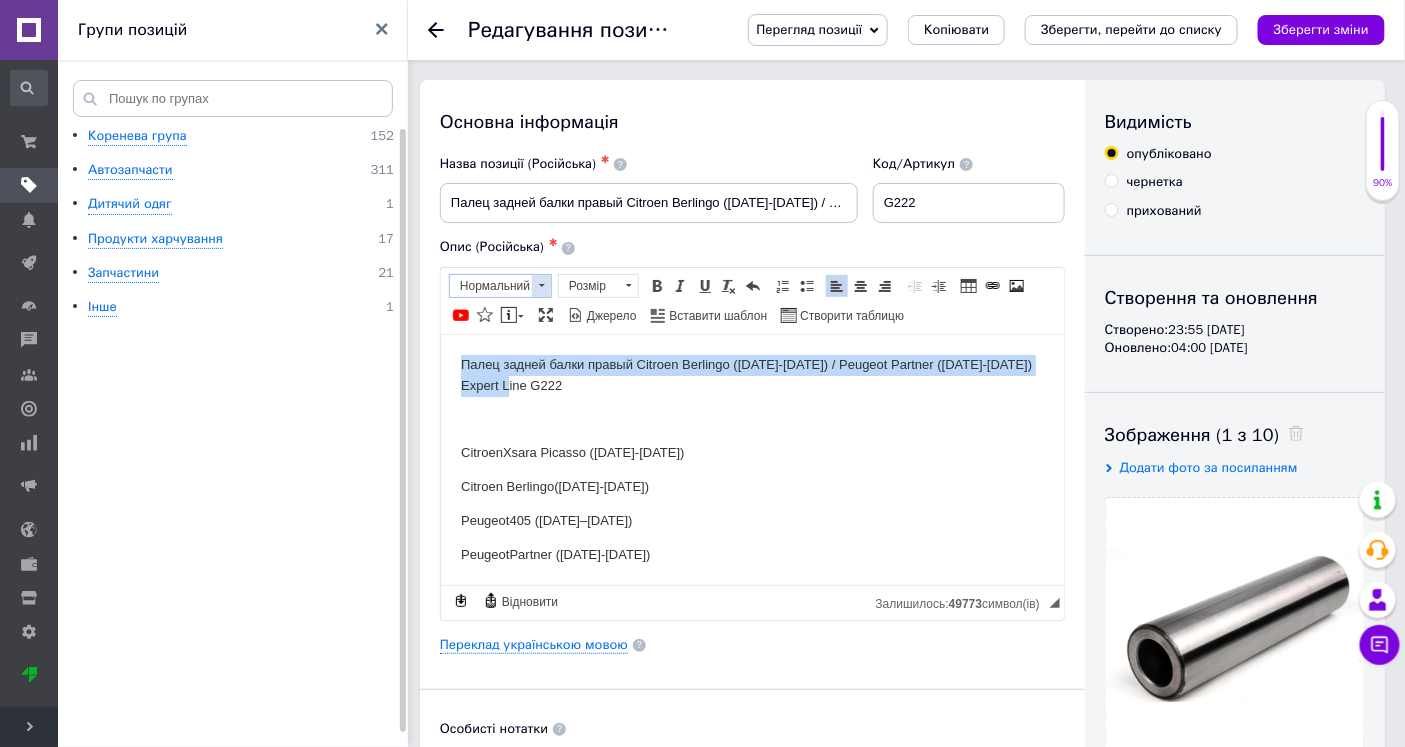 click on "Форматування Нормальний" at bounding box center [503, 288] 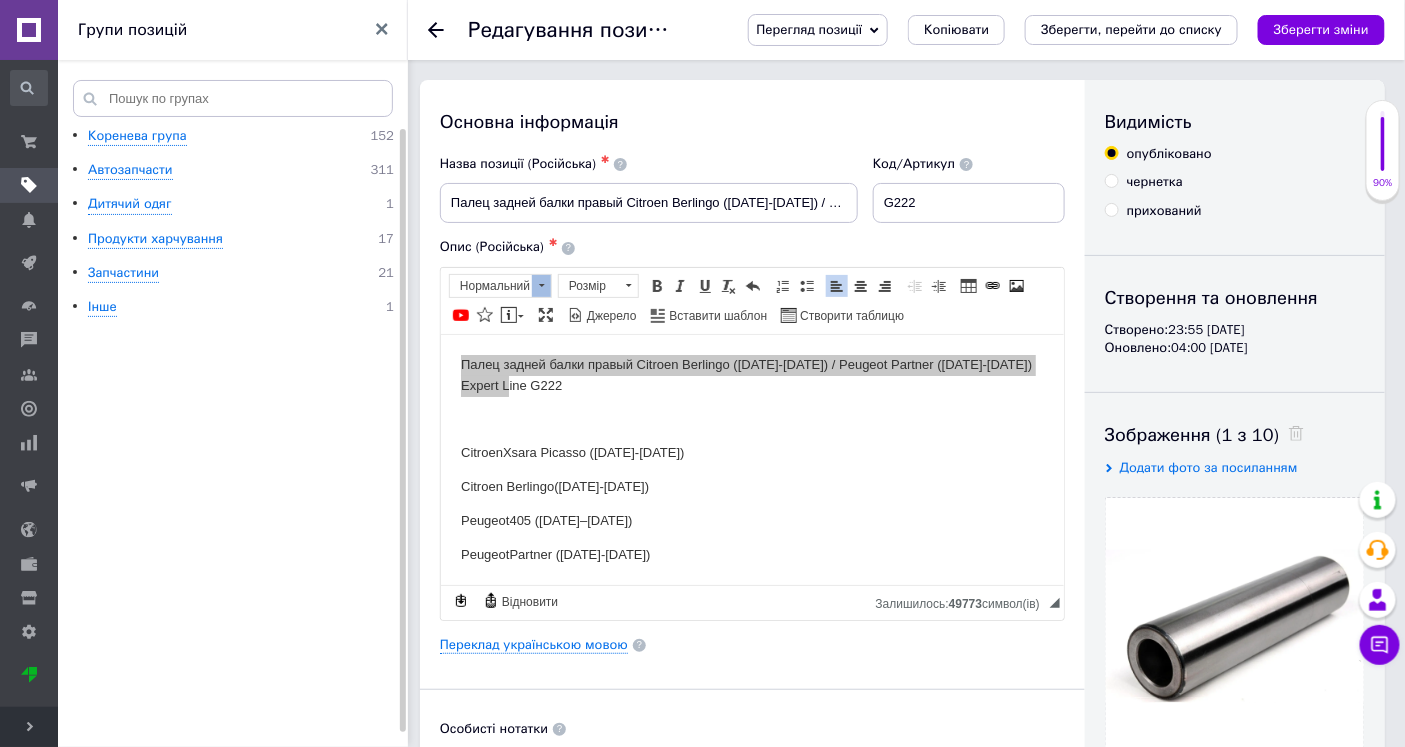 scroll, scrollTop: 0, scrollLeft: 0, axis: both 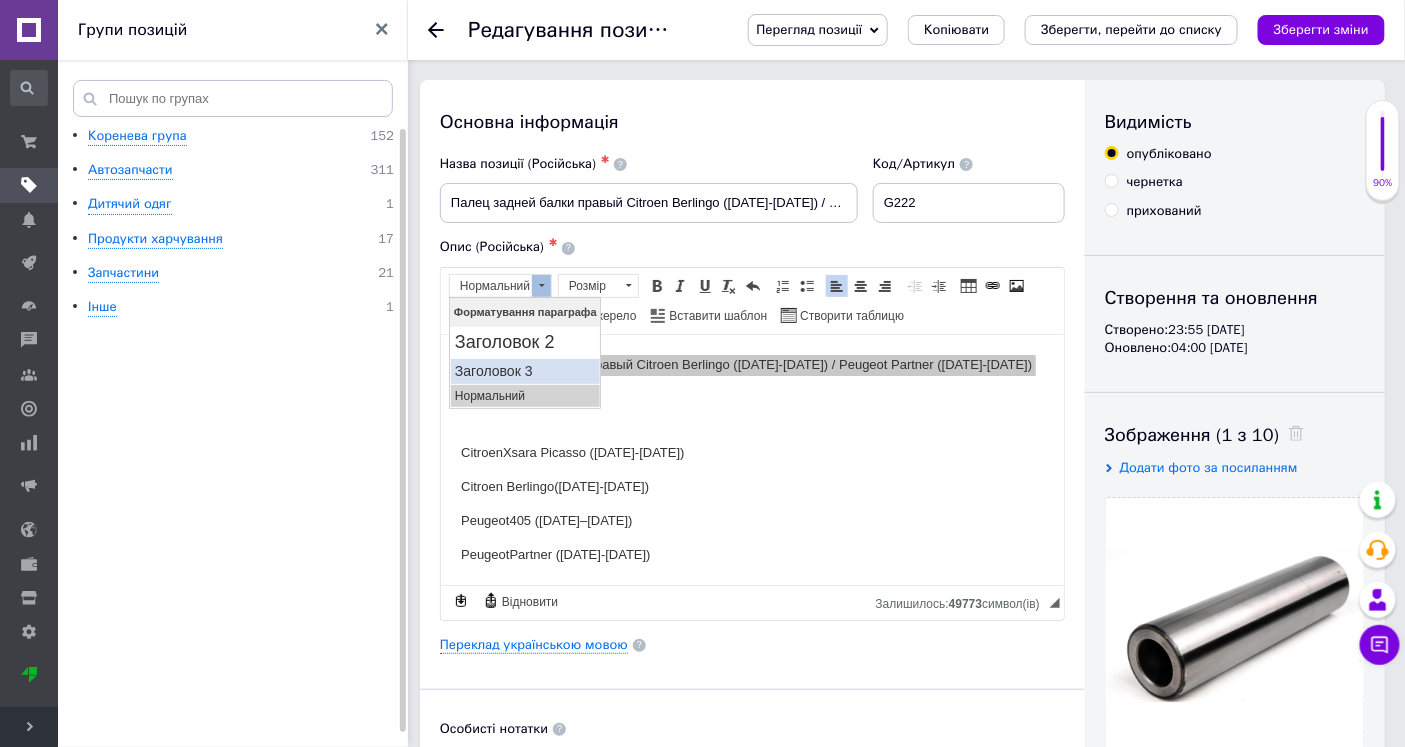drag, startPoint x: 502, startPoint y: 366, endPoint x: 522, endPoint y: 311, distance: 58.5235 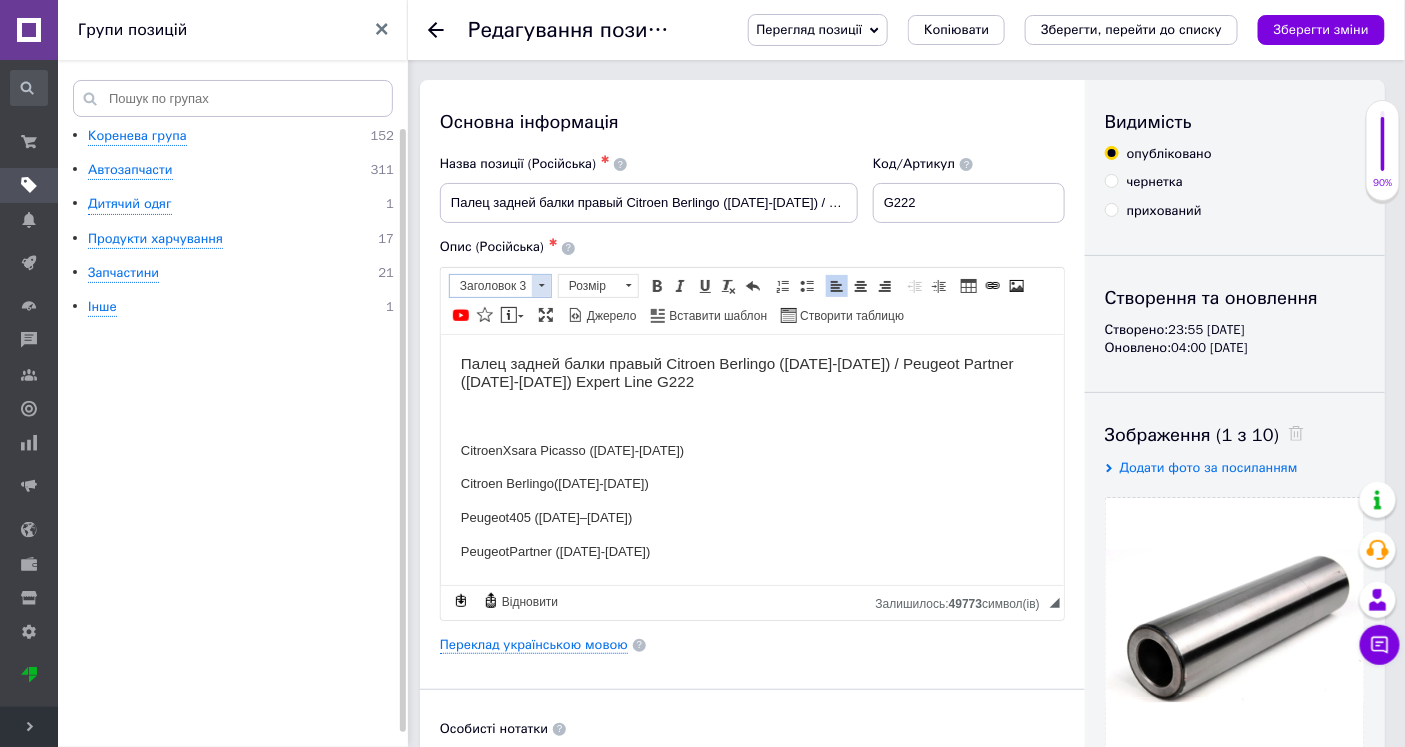 click at bounding box center (542, 285) 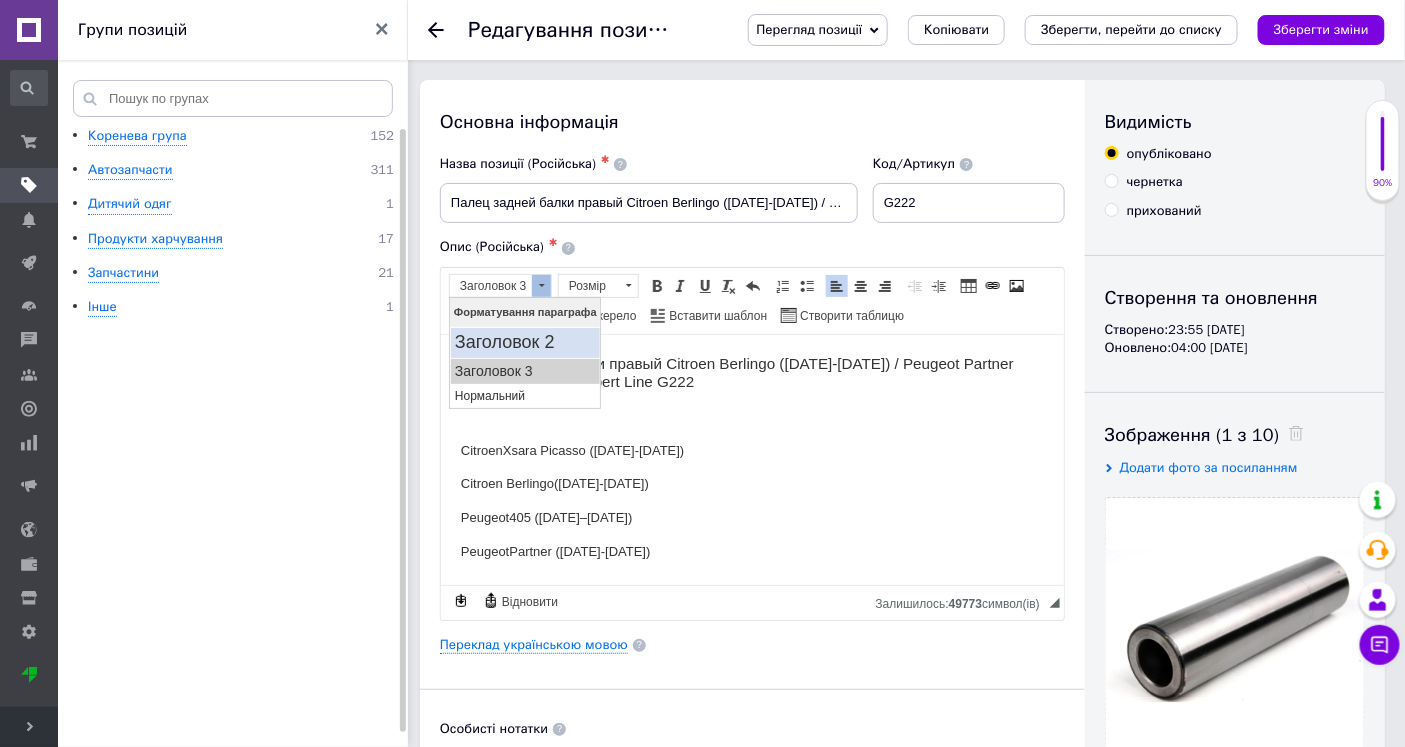 click on "Заголовок 2" at bounding box center (524, 342) 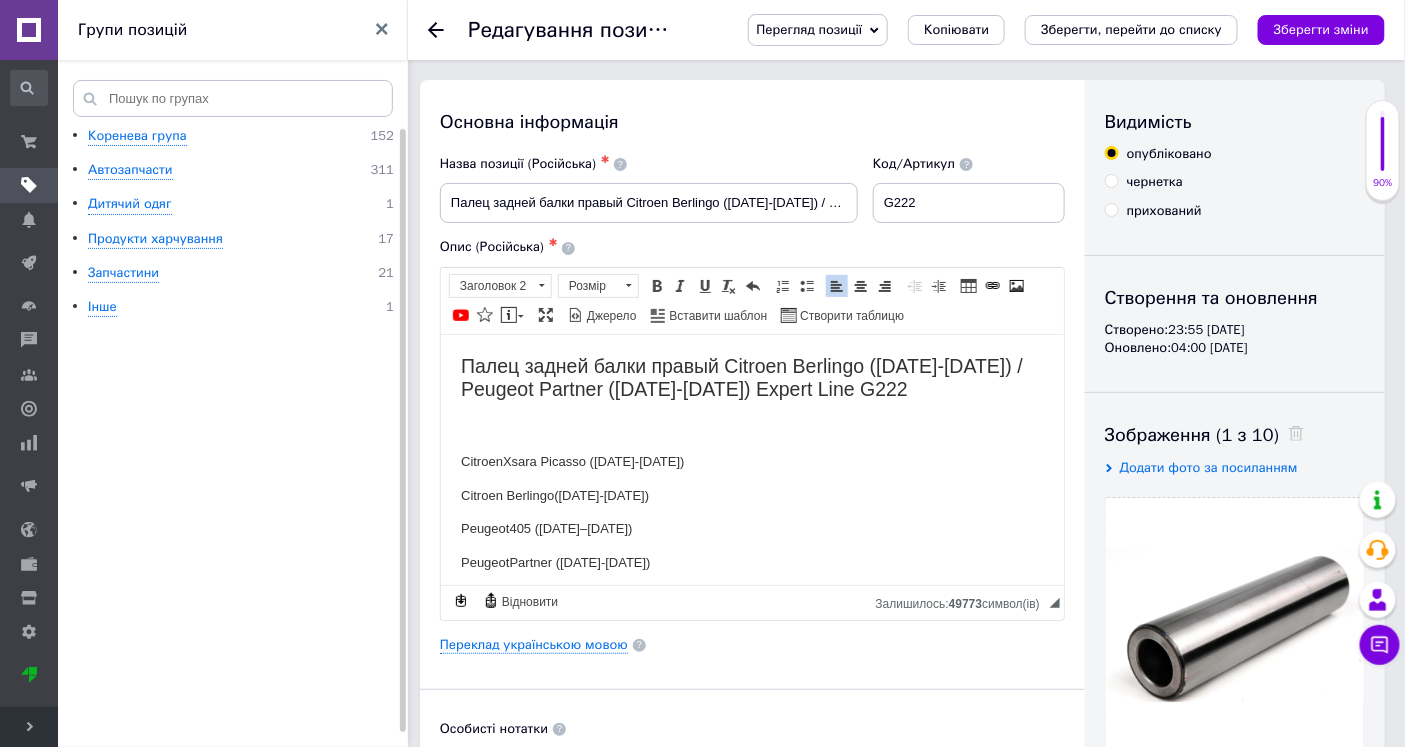 click at bounding box center (751, 427) 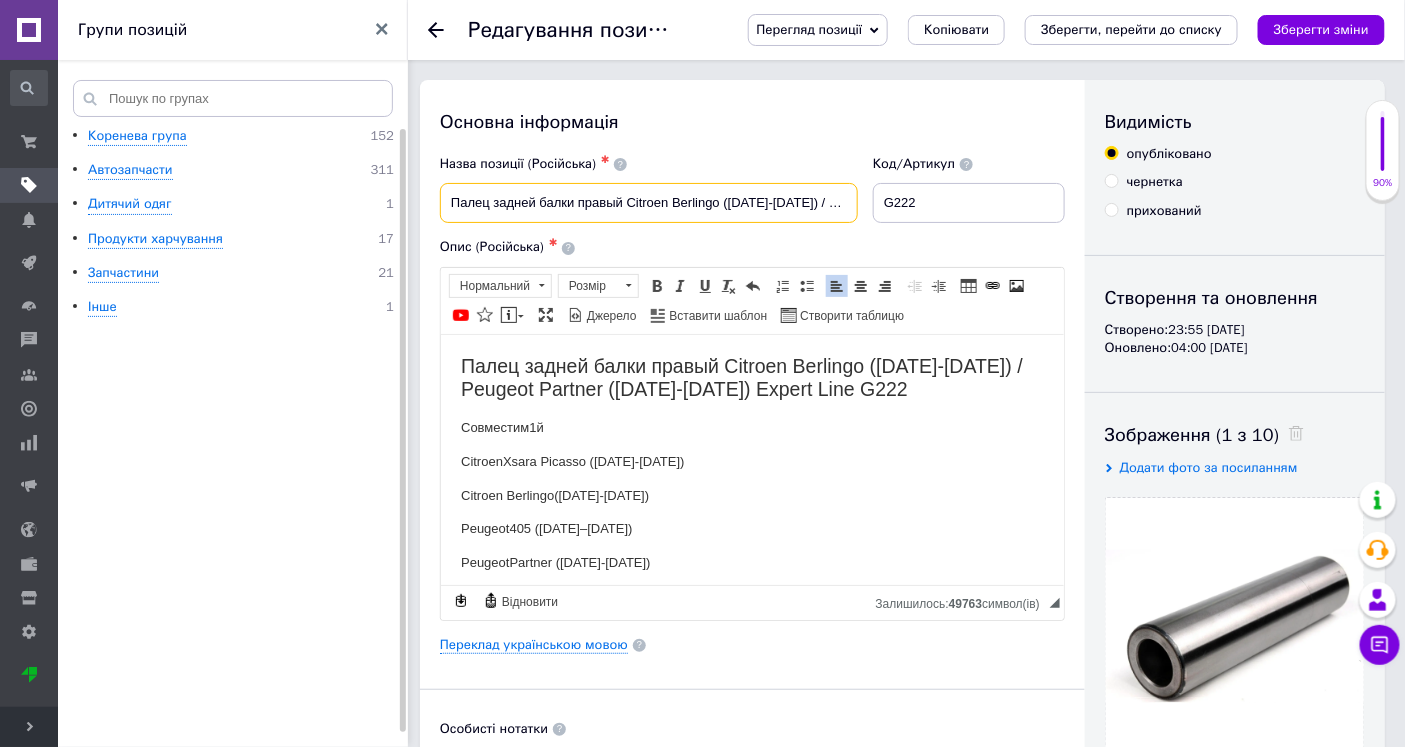 click on "Палец задней балки правый Citroen Berlingo ([DATE]-[DATE]) / Peugeot Partner ([DATE]-[DATE]) Expert Line G222" at bounding box center [649, 203] 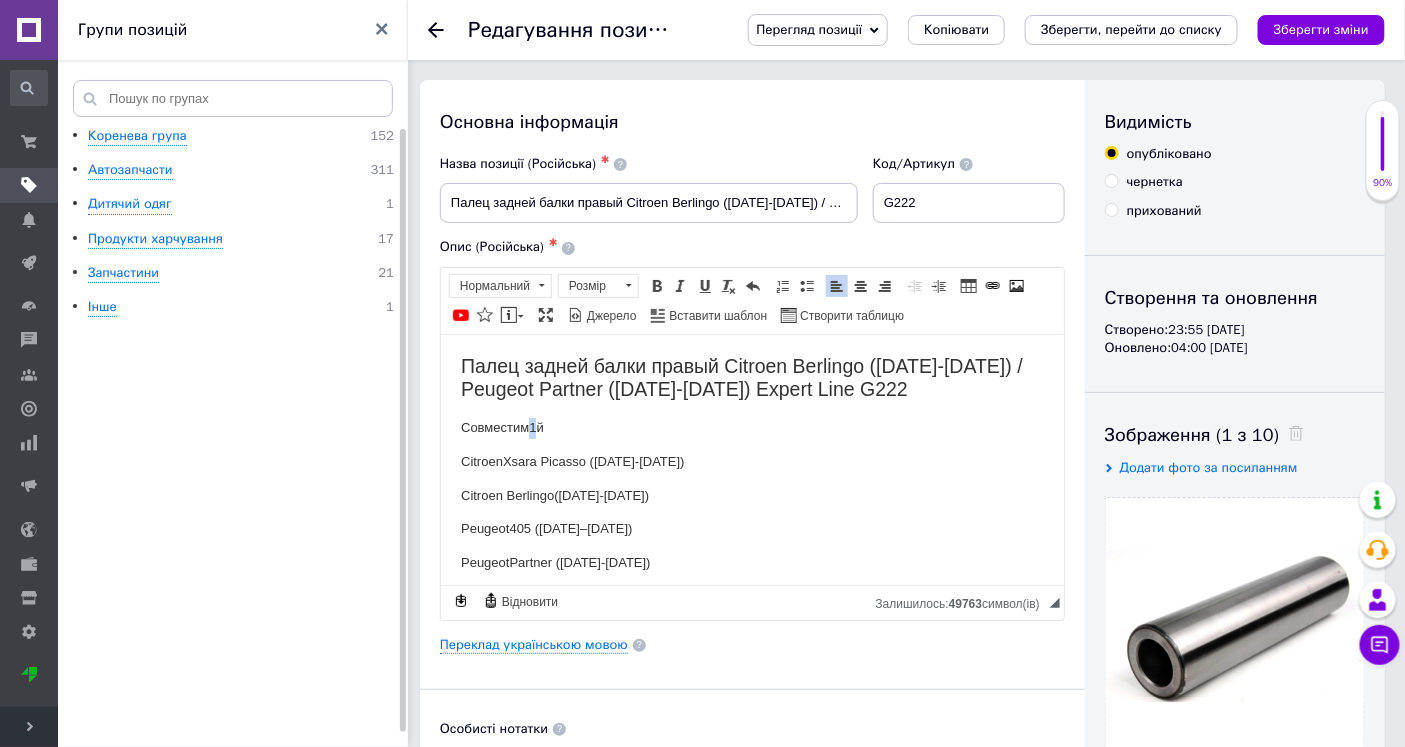 drag, startPoint x: 537, startPoint y: 419, endPoint x: 577, endPoint y: 412, distance: 40.60788 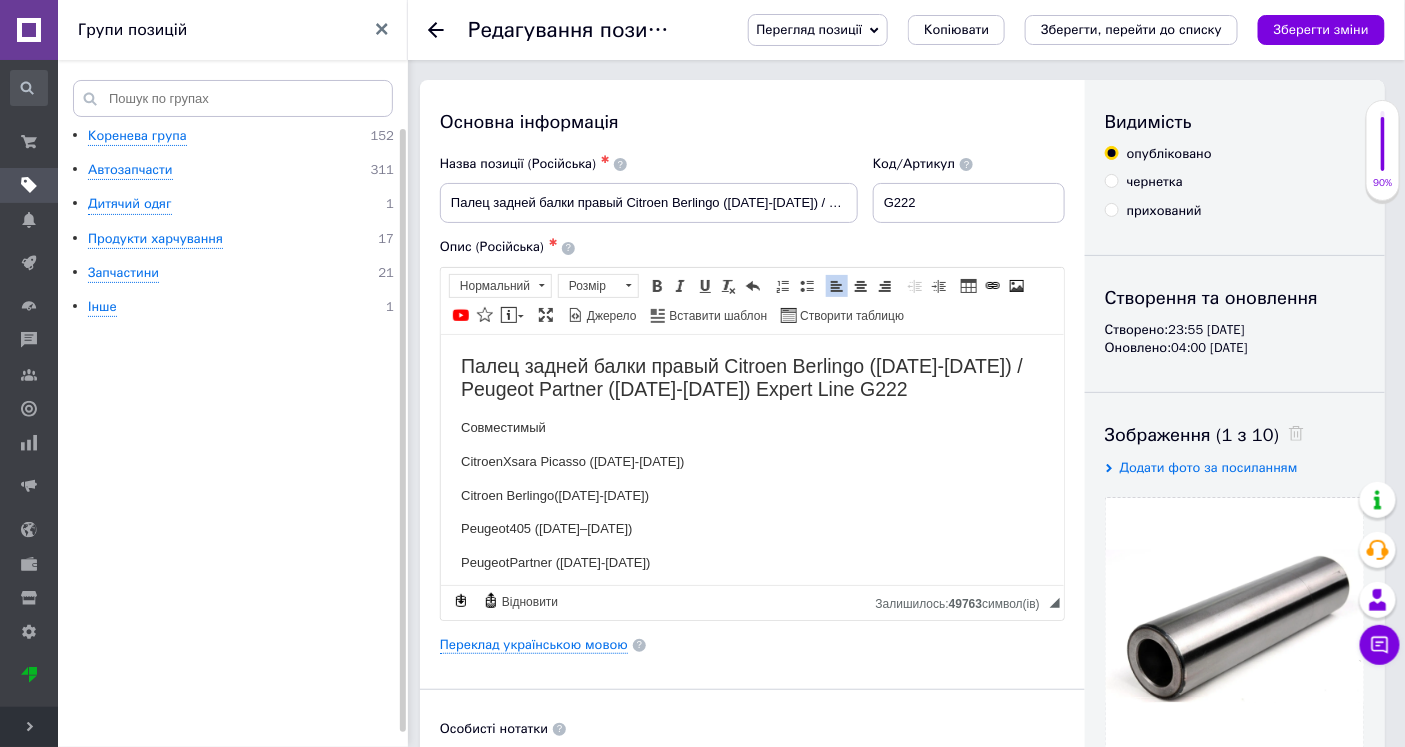 click on "Совместимы [PERSON_NAME]" at bounding box center (751, 427) 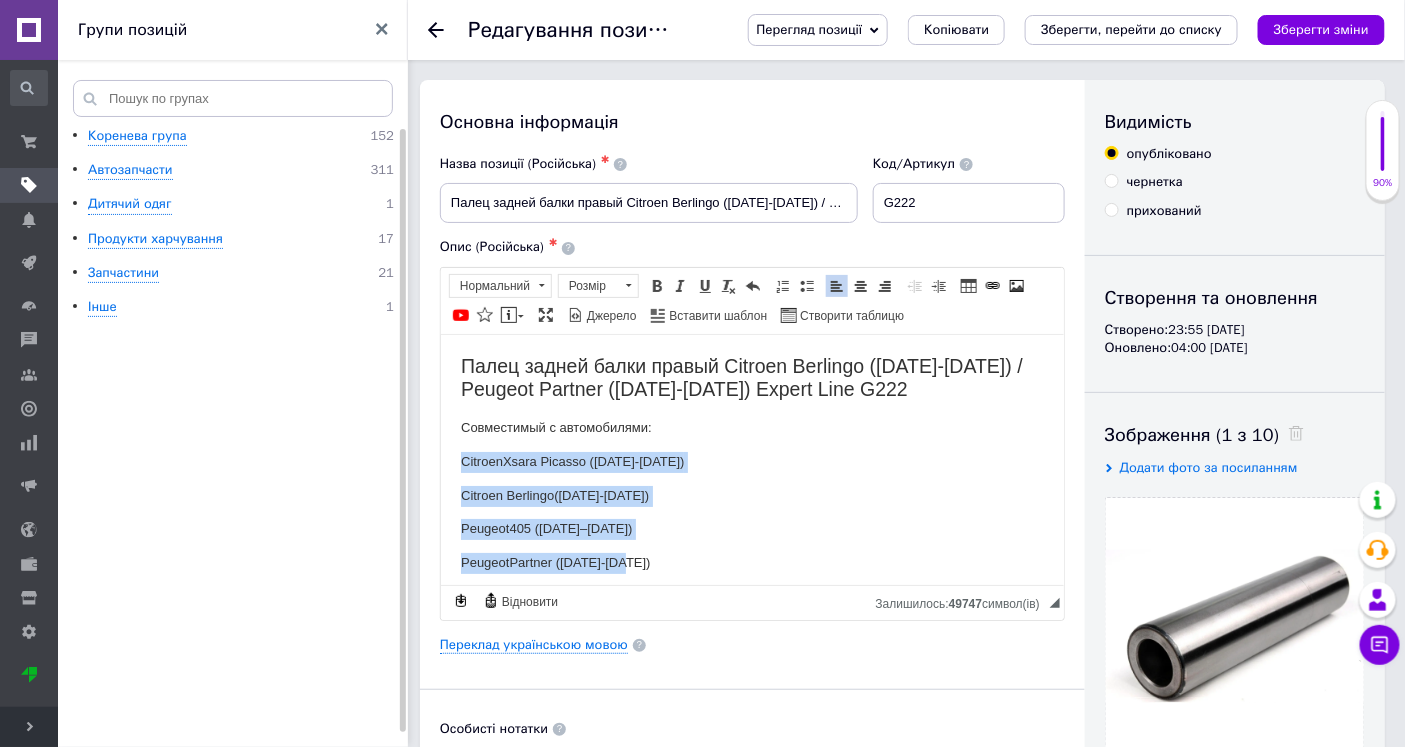 scroll, scrollTop: 8, scrollLeft: 0, axis: vertical 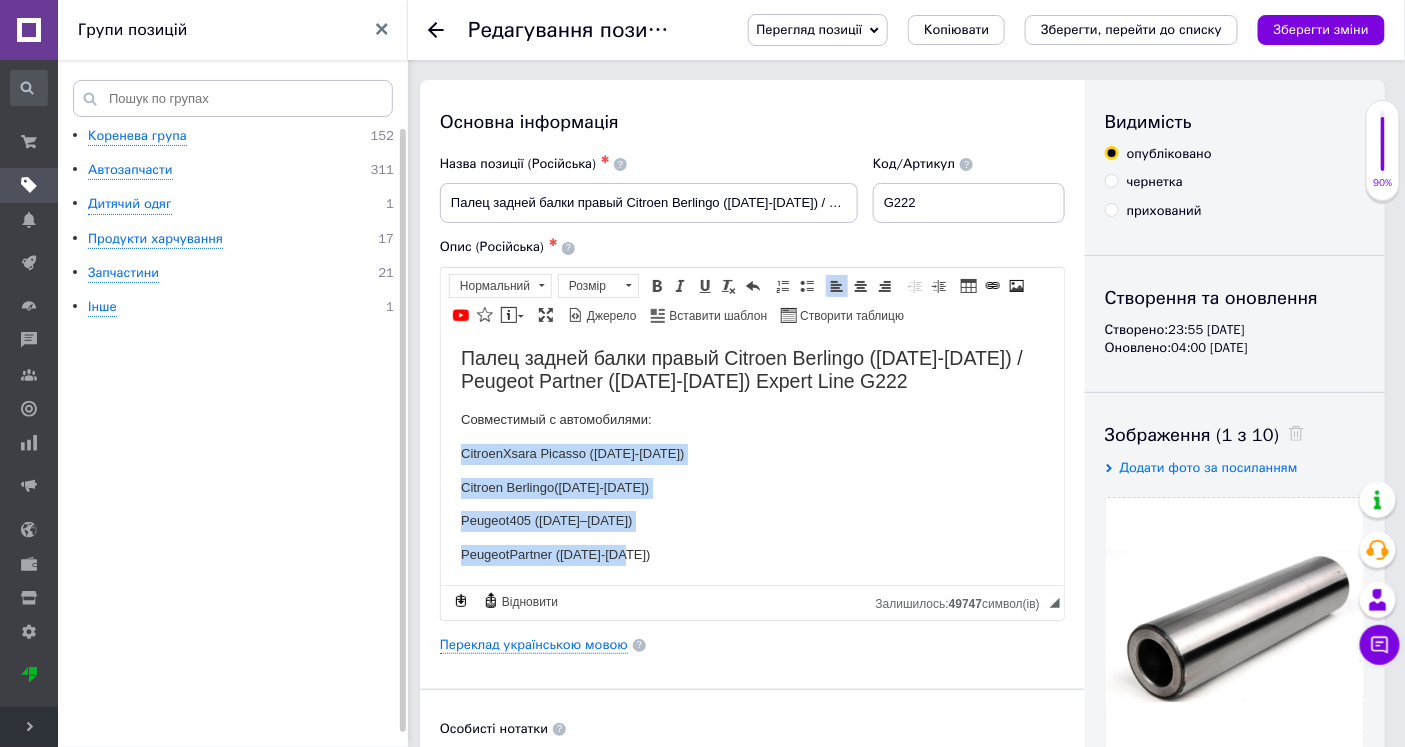 drag, startPoint x: 460, startPoint y: 459, endPoint x: 708, endPoint y: 553, distance: 265.2169 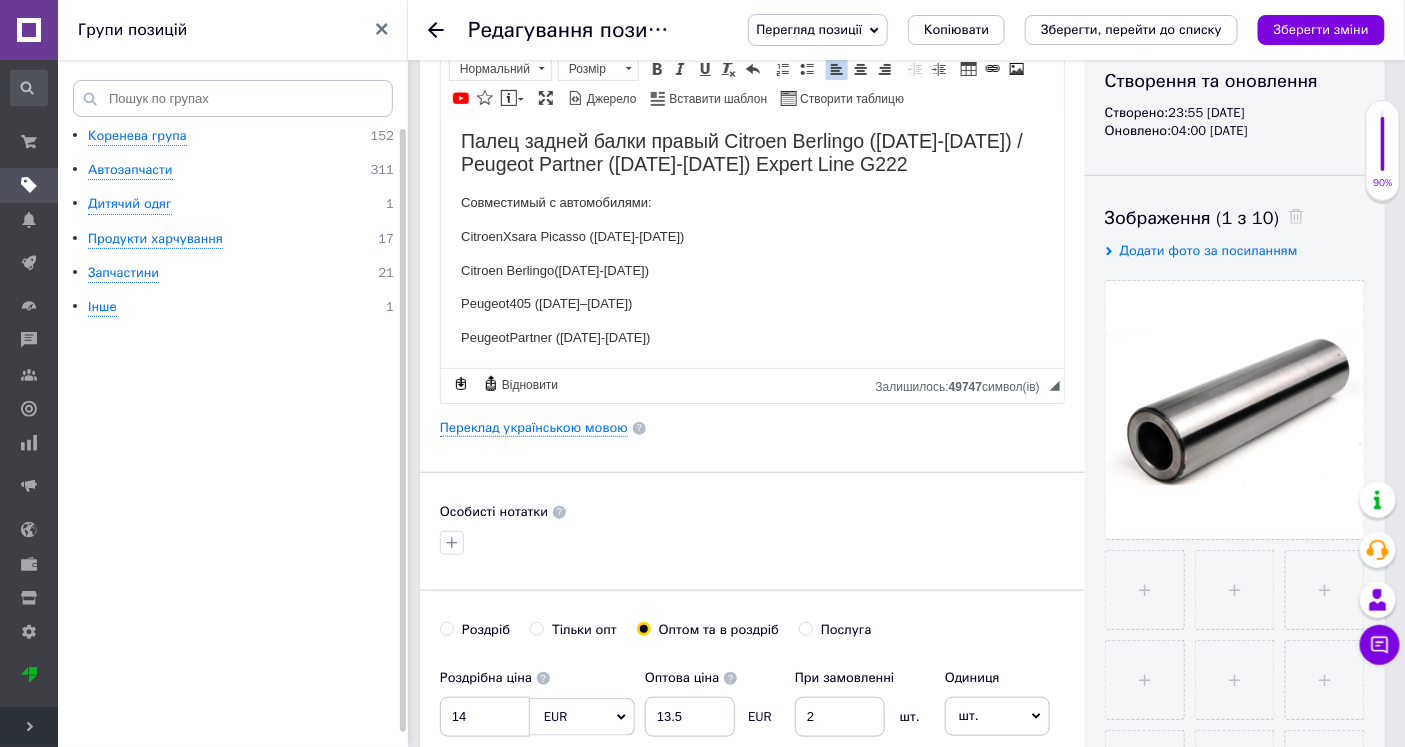 scroll, scrollTop: 222, scrollLeft: 0, axis: vertical 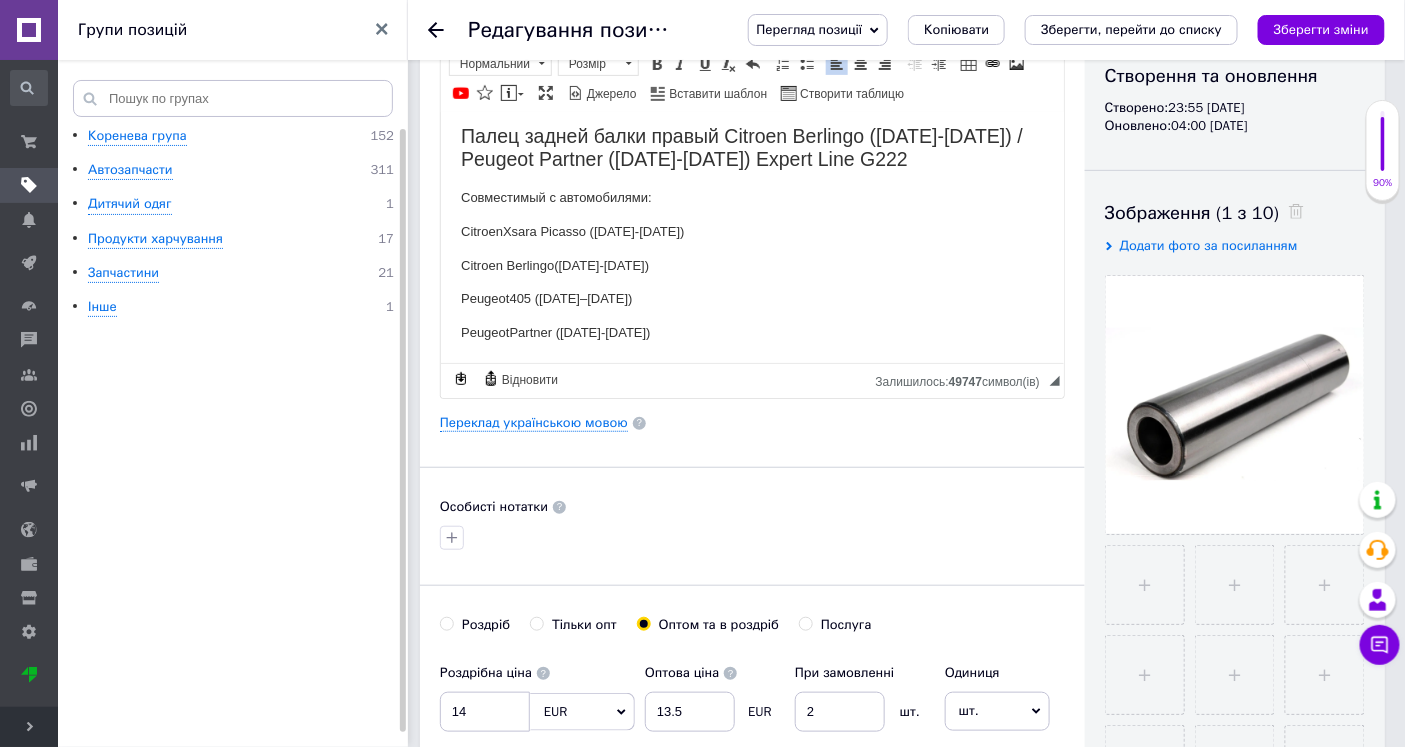 click on "Peugeot  Partner ([DATE]-[DATE])" at bounding box center [751, 332] 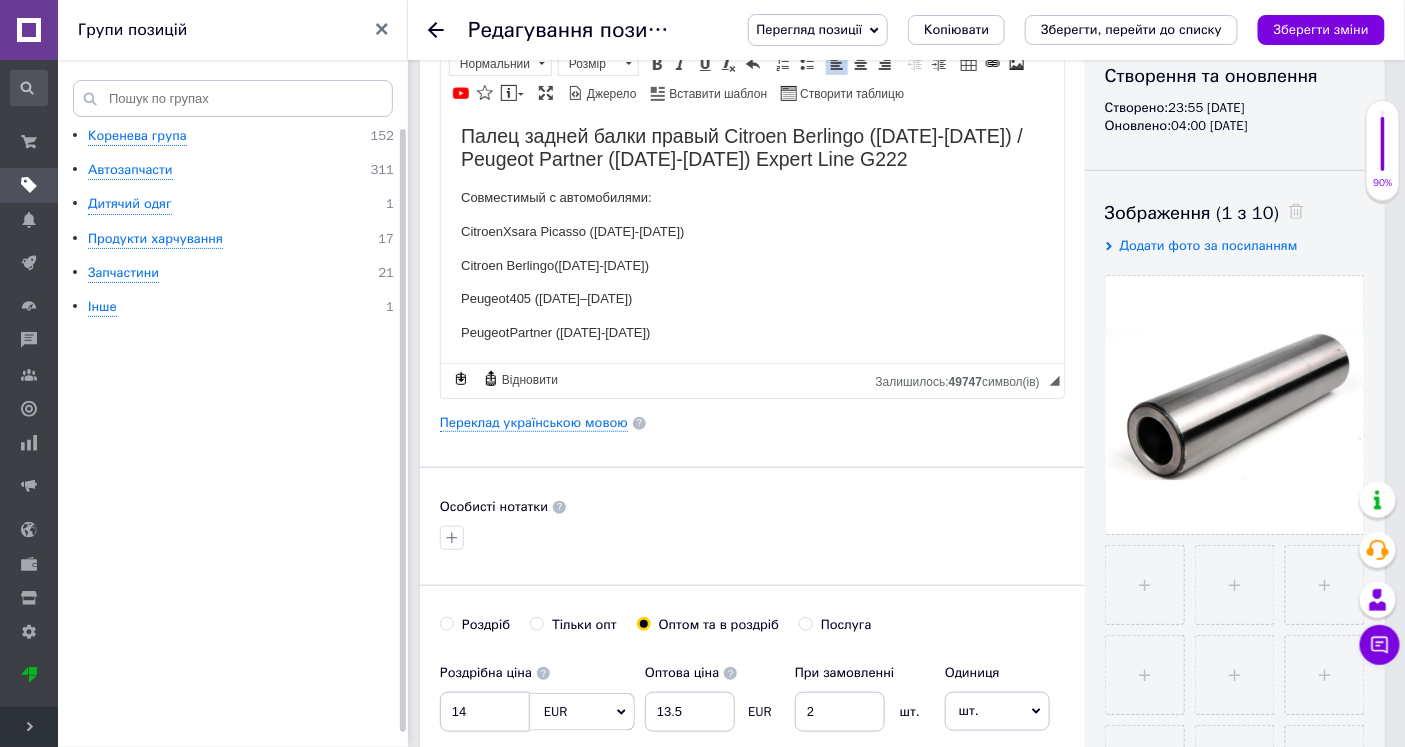 click on "Палец задней балки правый Citroen Berlingo ([DATE]-[DATE]) / Peugeot Partner ([DATE]-[DATE]) Expert Line G222" at bounding box center [751, 147] 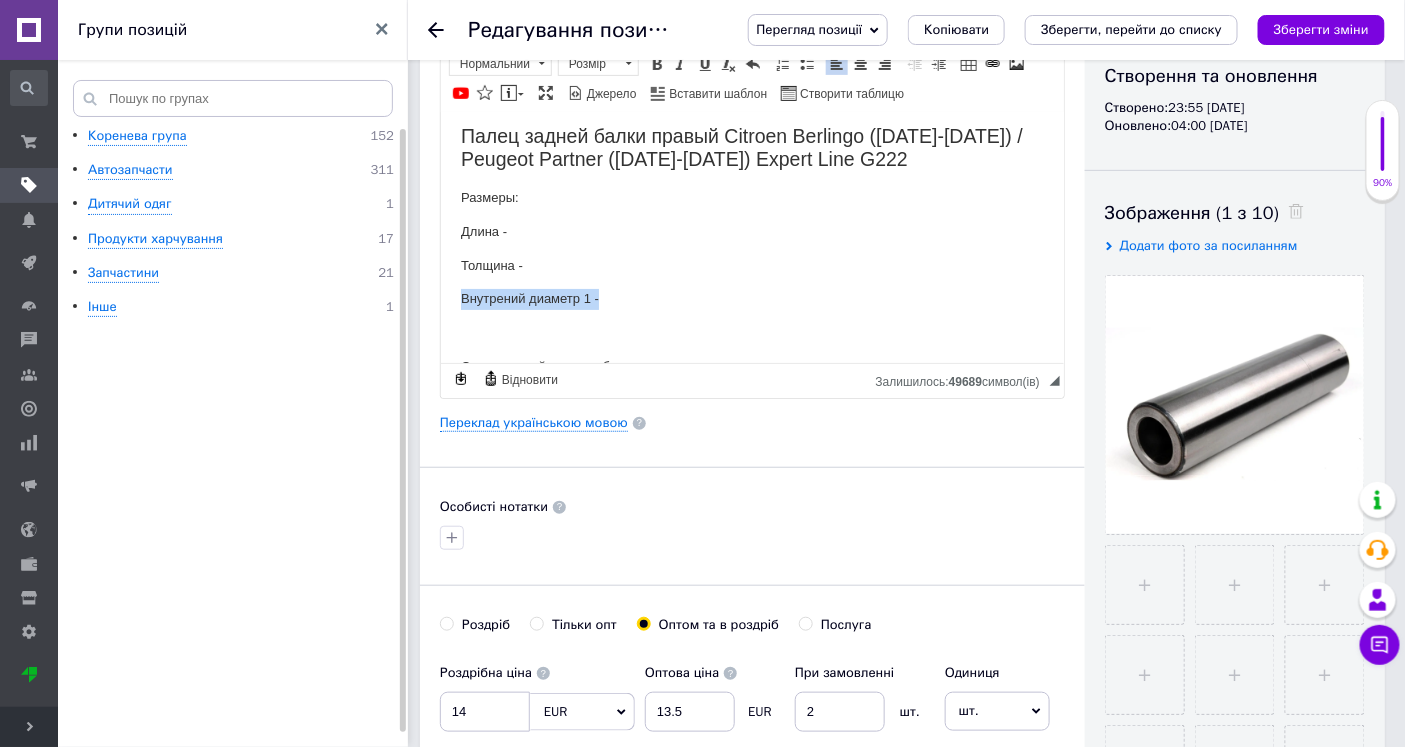 drag, startPoint x: 628, startPoint y: 289, endPoint x: 455, endPoint y: 288, distance: 173.00288 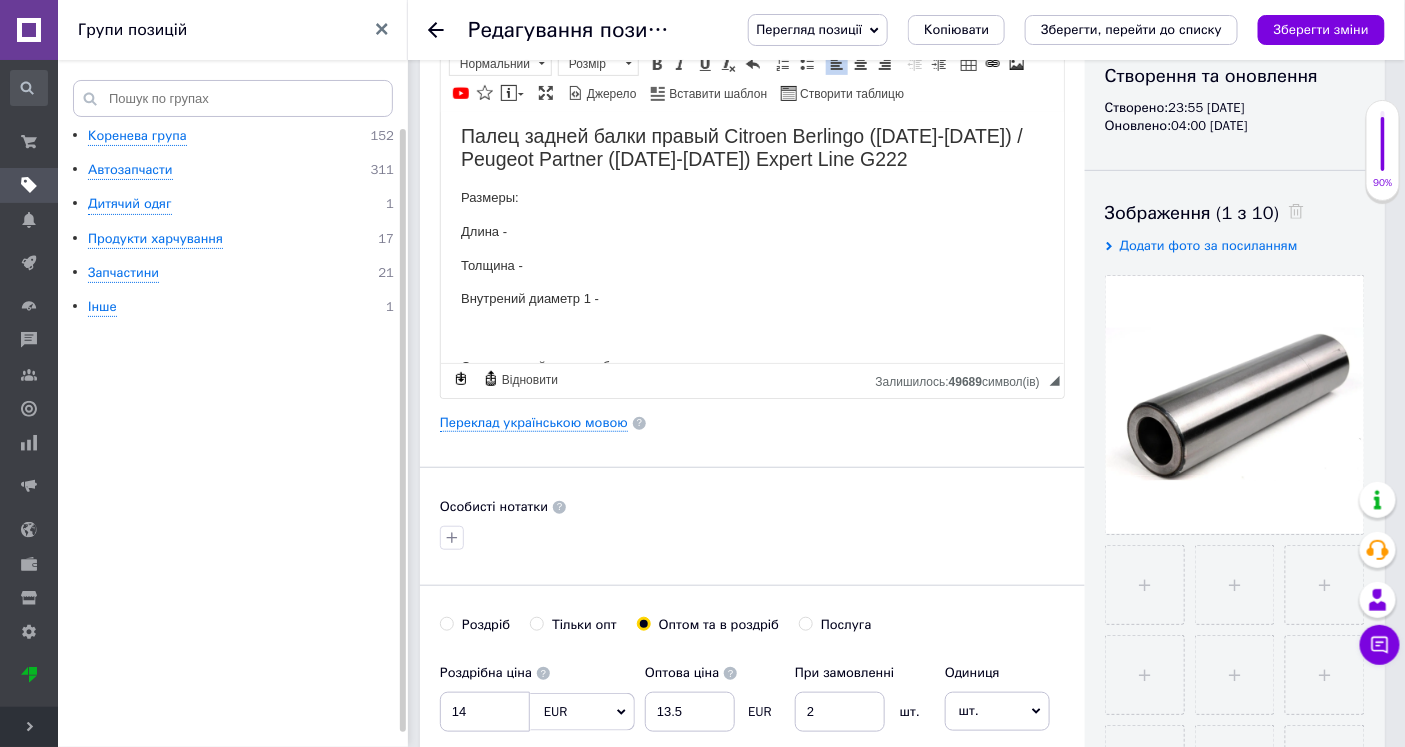 click at bounding box center [751, 332] 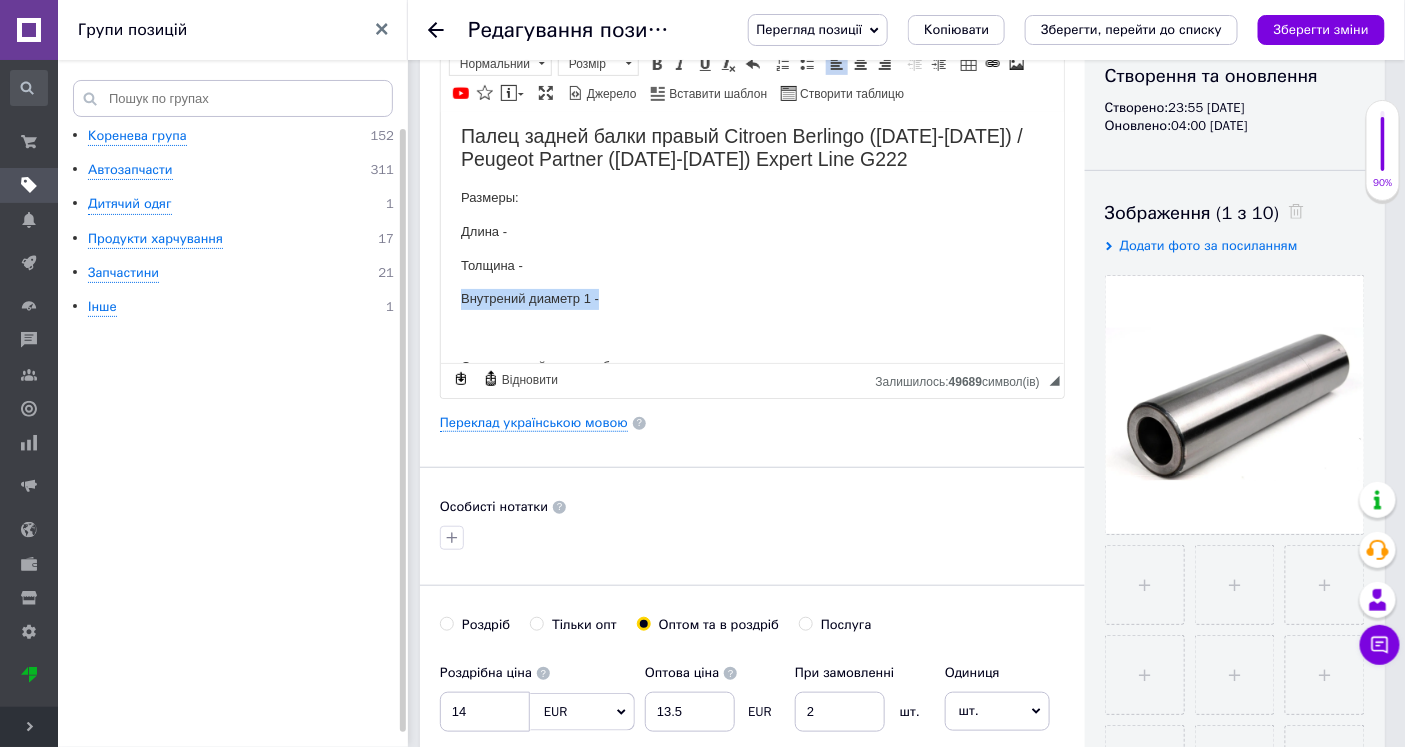 drag, startPoint x: 605, startPoint y: 300, endPoint x: 452, endPoint y: 301, distance: 153.00327 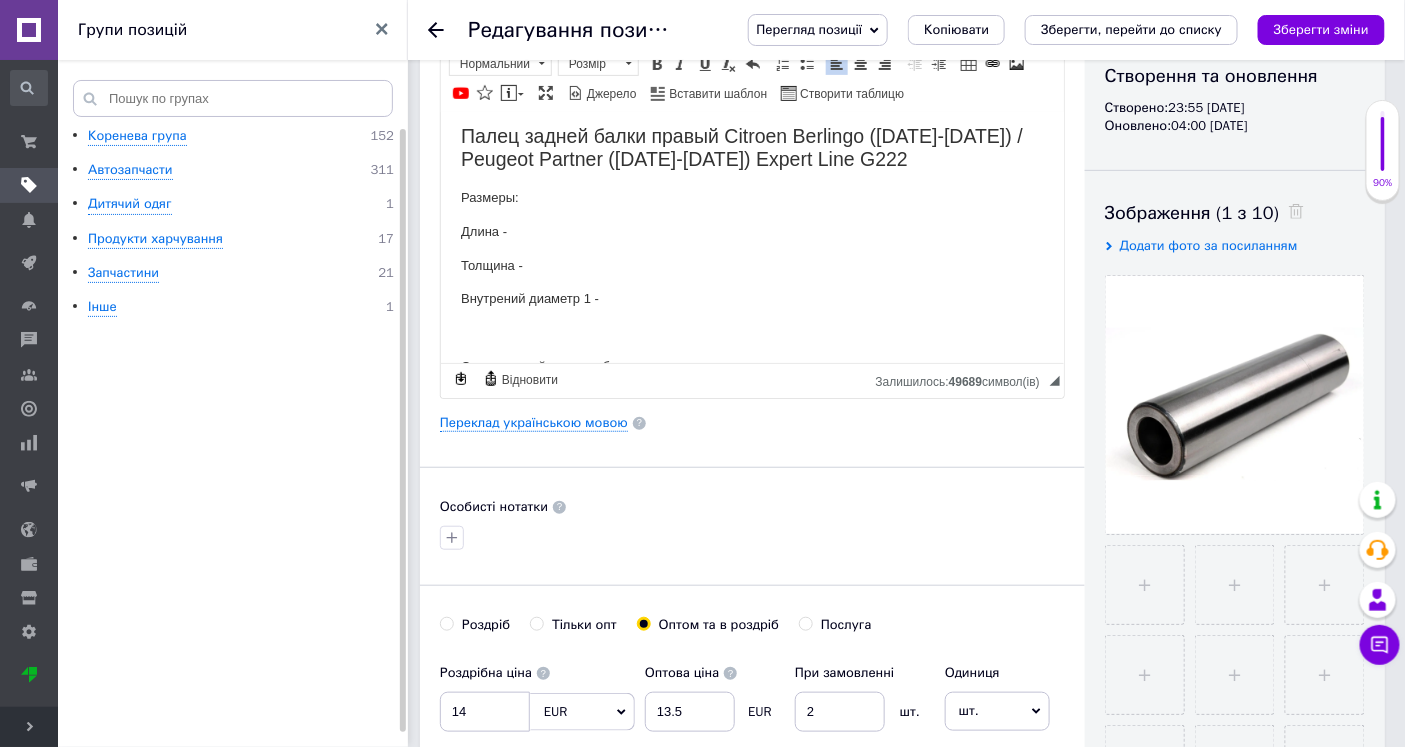click at bounding box center (751, 332) 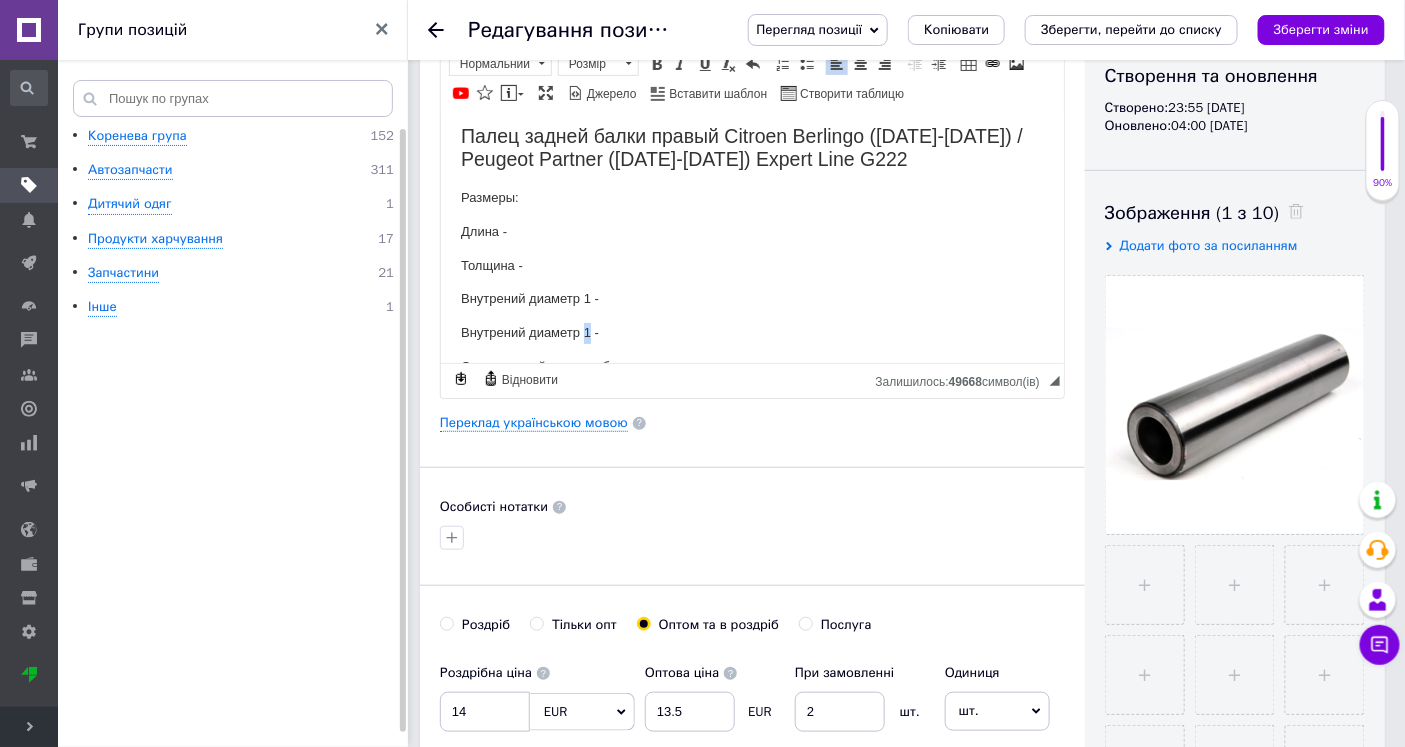 click on "Внутрений диаметр 1 -" at bounding box center [751, 332] 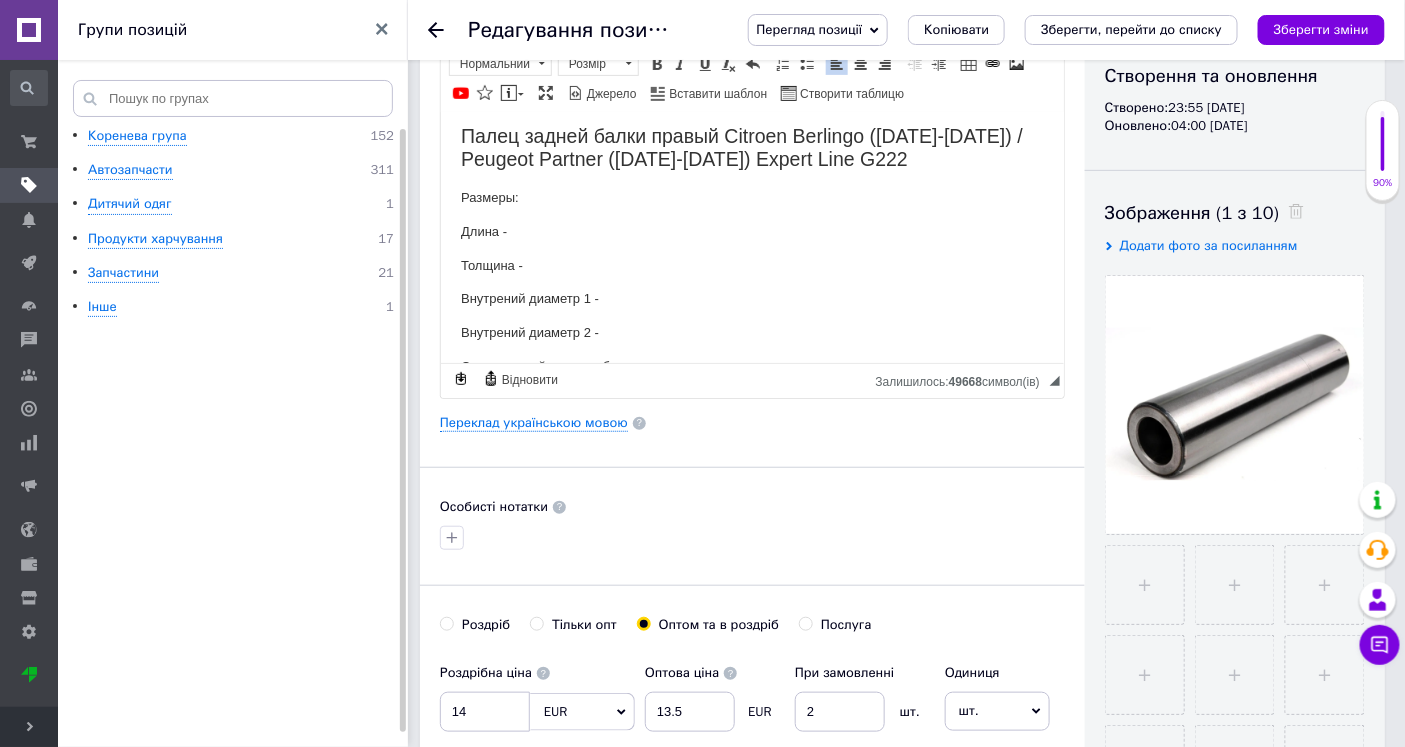 click on "Внутрений диаметр 2 -" at bounding box center (751, 332) 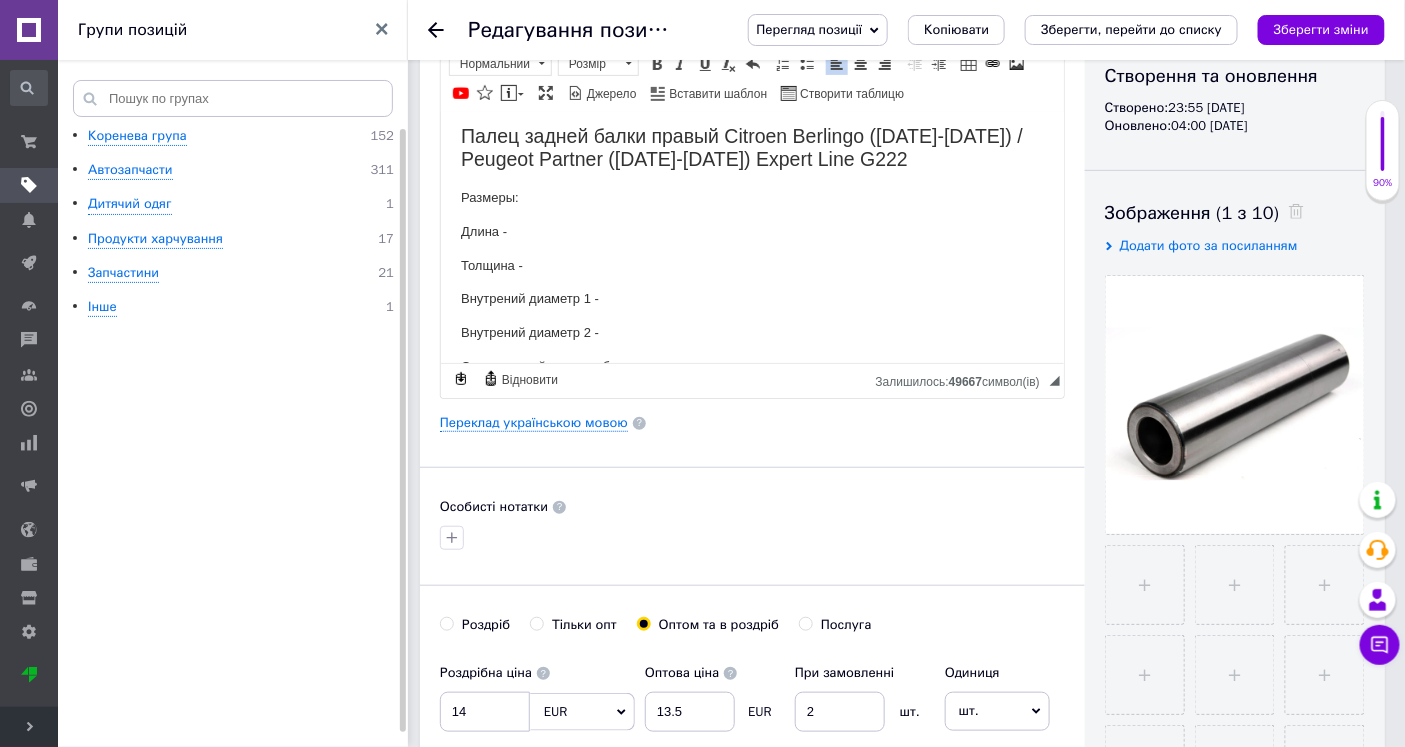 click on "Внутрений диаметр 1 -" at bounding box center [751, 298] 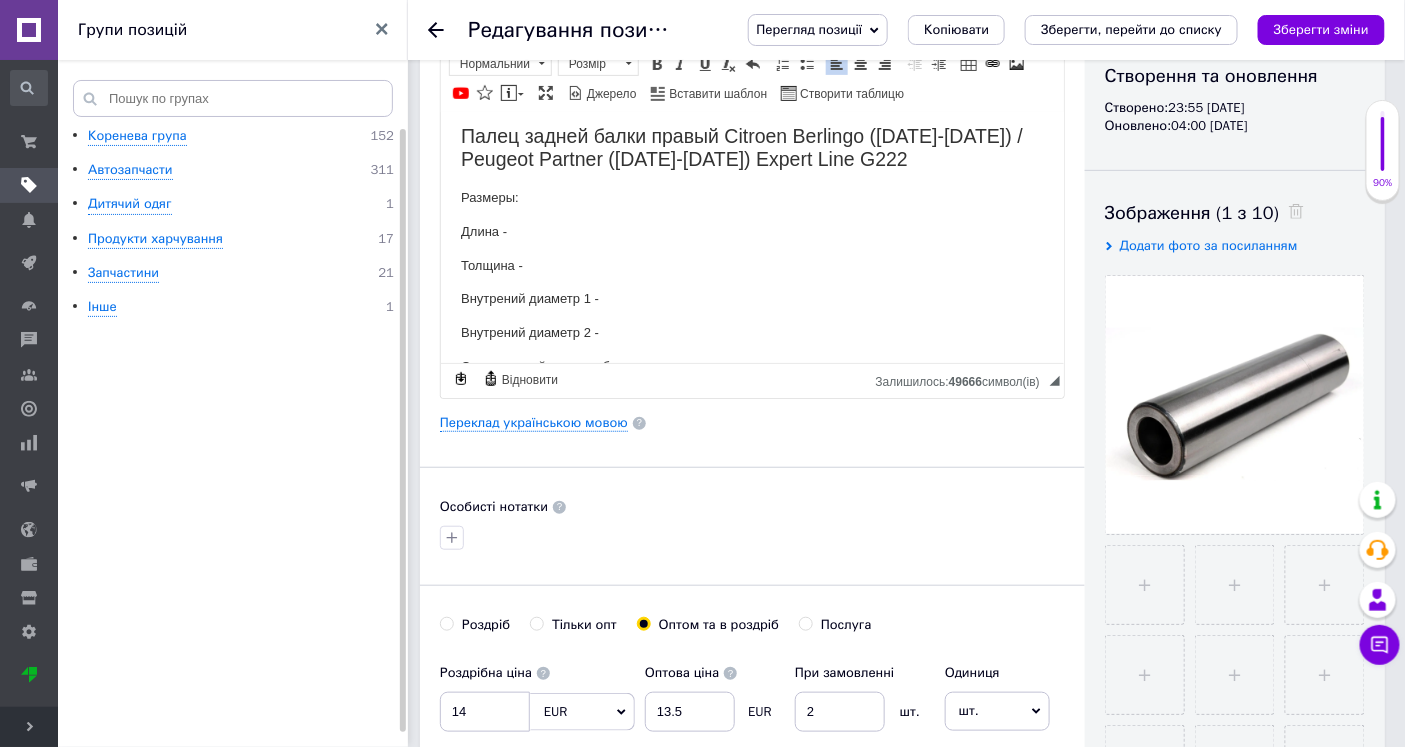 click on "Толщина -" at bounding box center (751, 265) 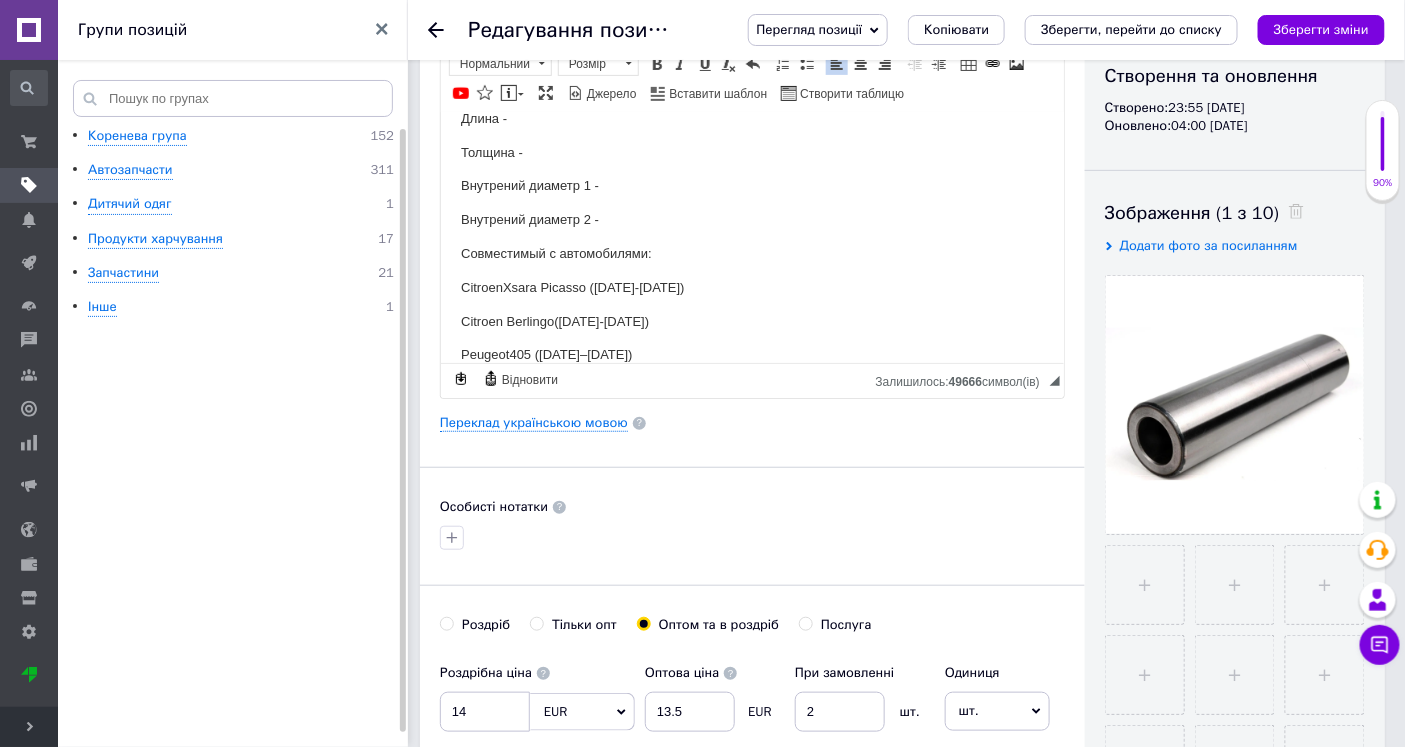 scroll, scrollTop: 66, scrollLeft: 0, axis: vertical 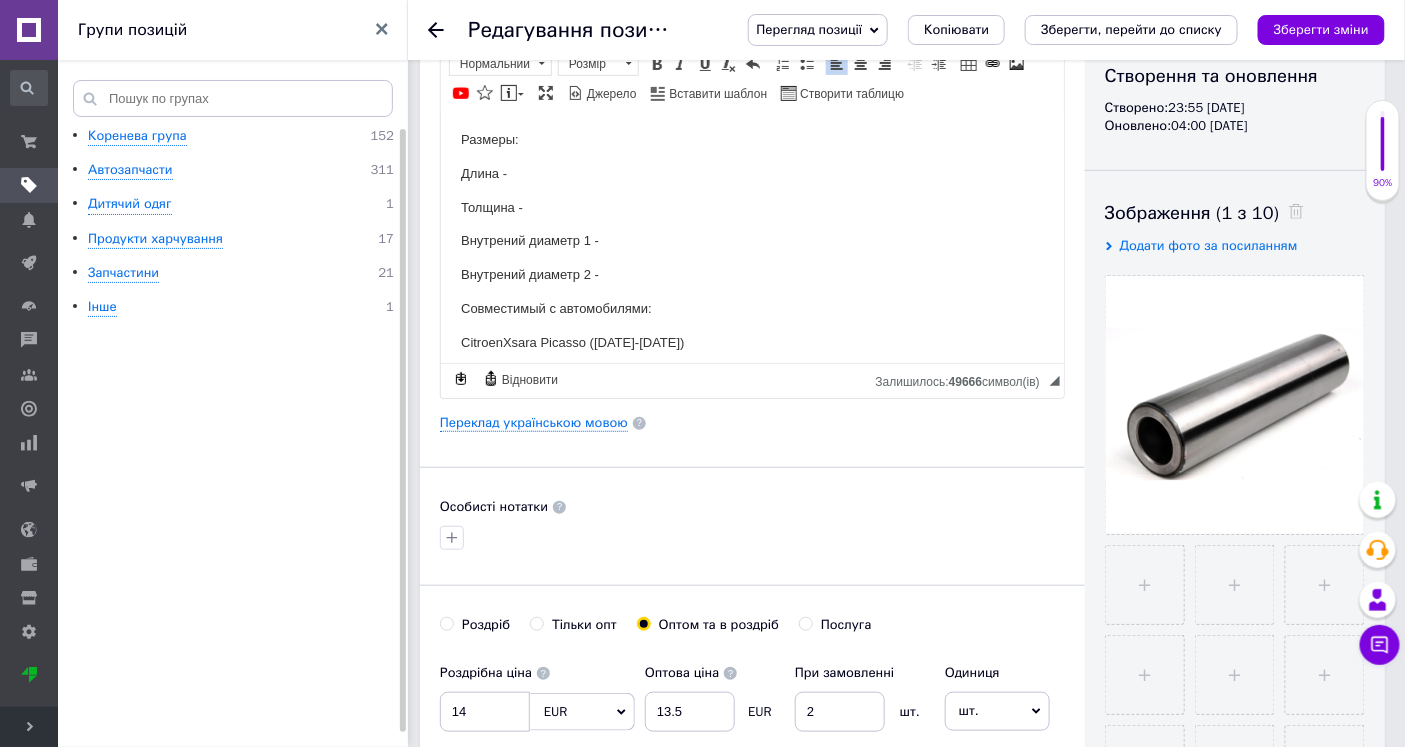 click on "Внутрений диаметр 2 -" at bounding box center [751, 274] 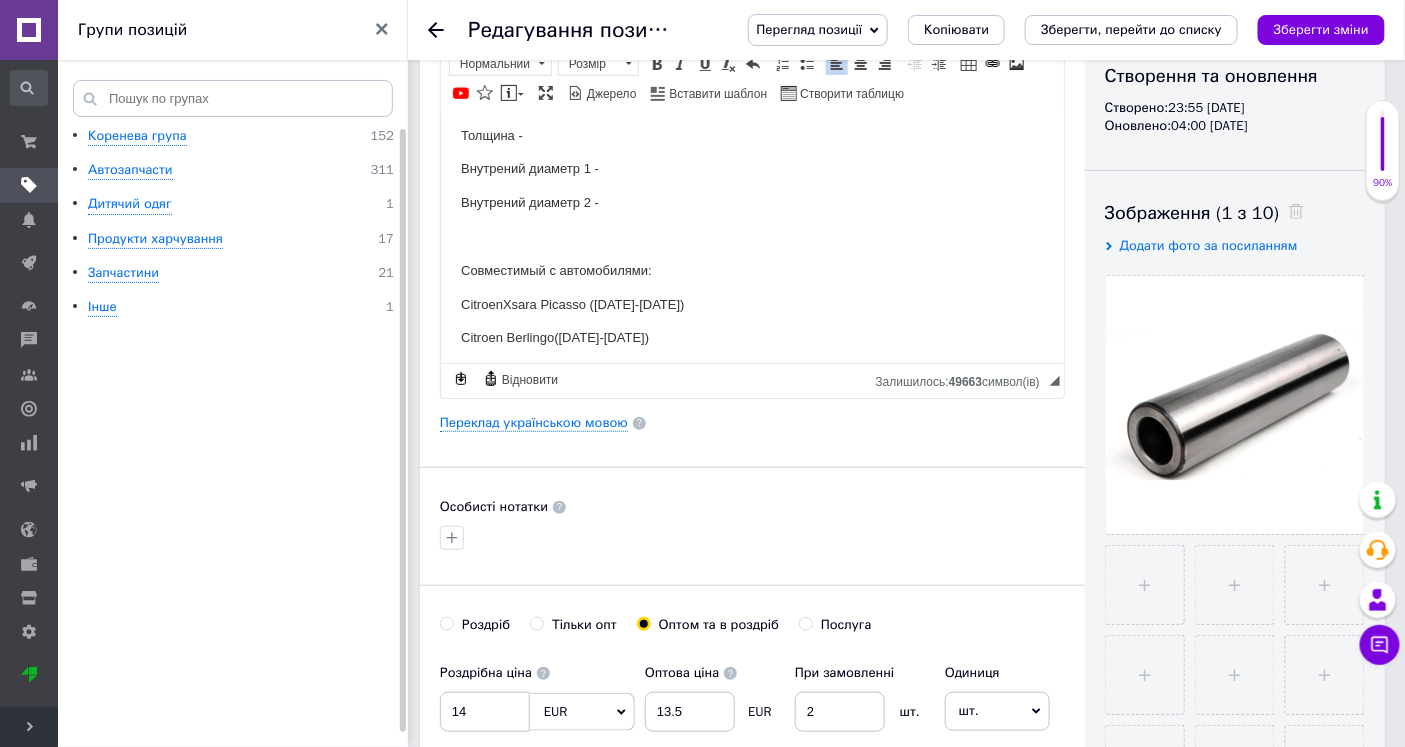 scroll, scrollTop: 177, scrollLeft: 0, axis: vertical 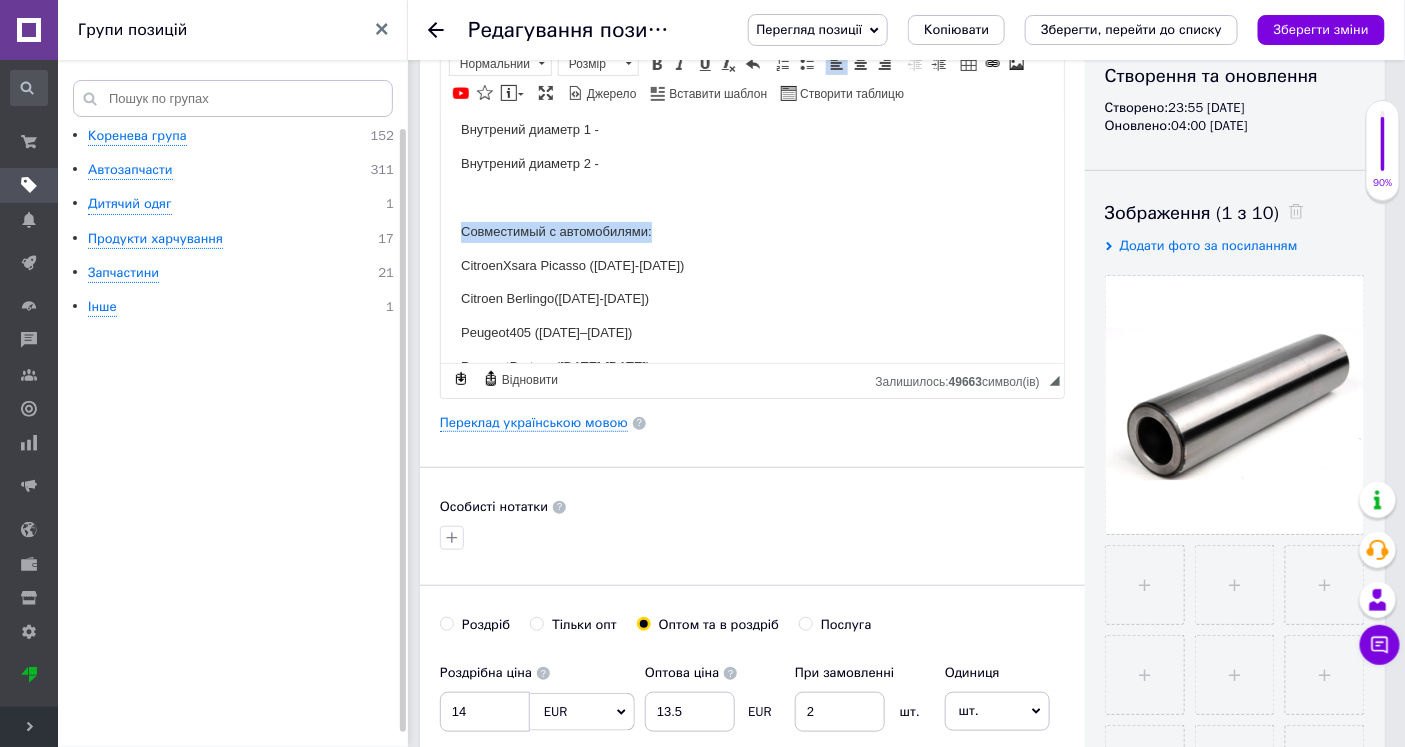 drag, startPoint x: 628, startPoint y: 223, endPoint x: 422, endPoint y: 209, distance: 206.47517 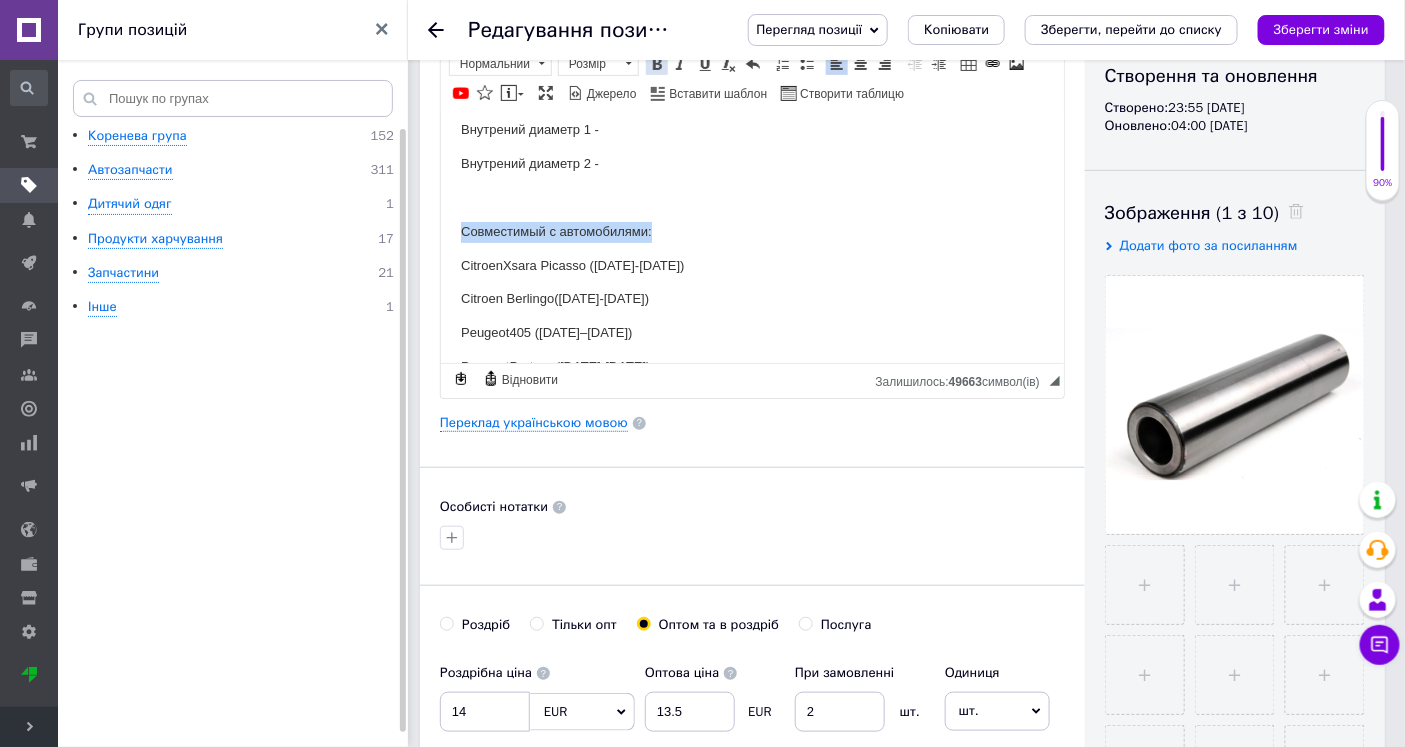 click at bounding box center [657, 64] 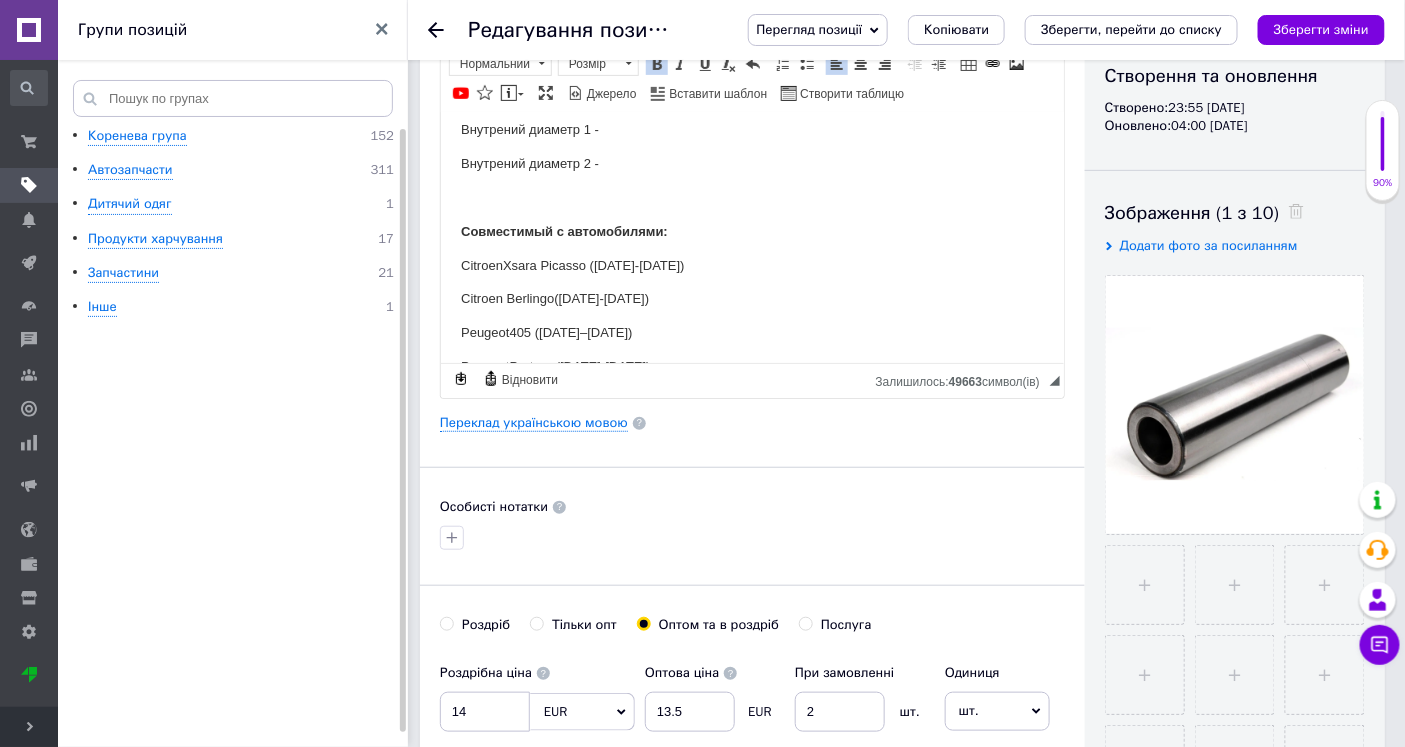 click on "Палец задней балки правый Citroen Berlingo ([DATE]-[DATE]) / Peugeot Partner ([DATE]-[DATE]) Expert Line G222 Размеры: Длина -  Толщина -  Внутрений диаметр 1 -  Внутрений диаметр 2 -  Совместимый с автомобилями: Citroen  Xsara Picasso ([DATE]-[DATE]) Citroen Berlingo  ([DATE]-[DATE]) Peugeot  405 ([DATE]–[DATE]) Peugeot  Partner ([DATE]-[DATE])" at bounding box center [751, 166] 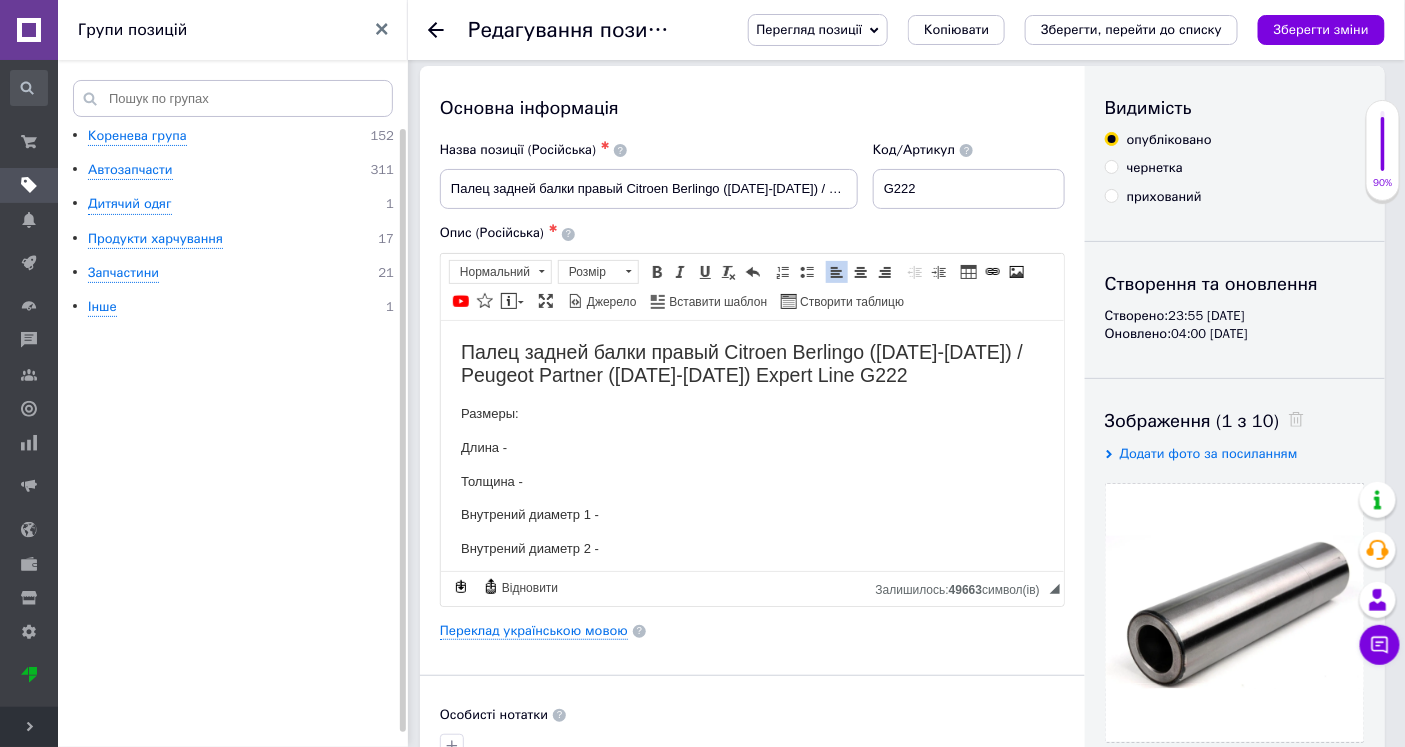 scroll, scrollTop: 0, scrollLeft: 0, axis: both 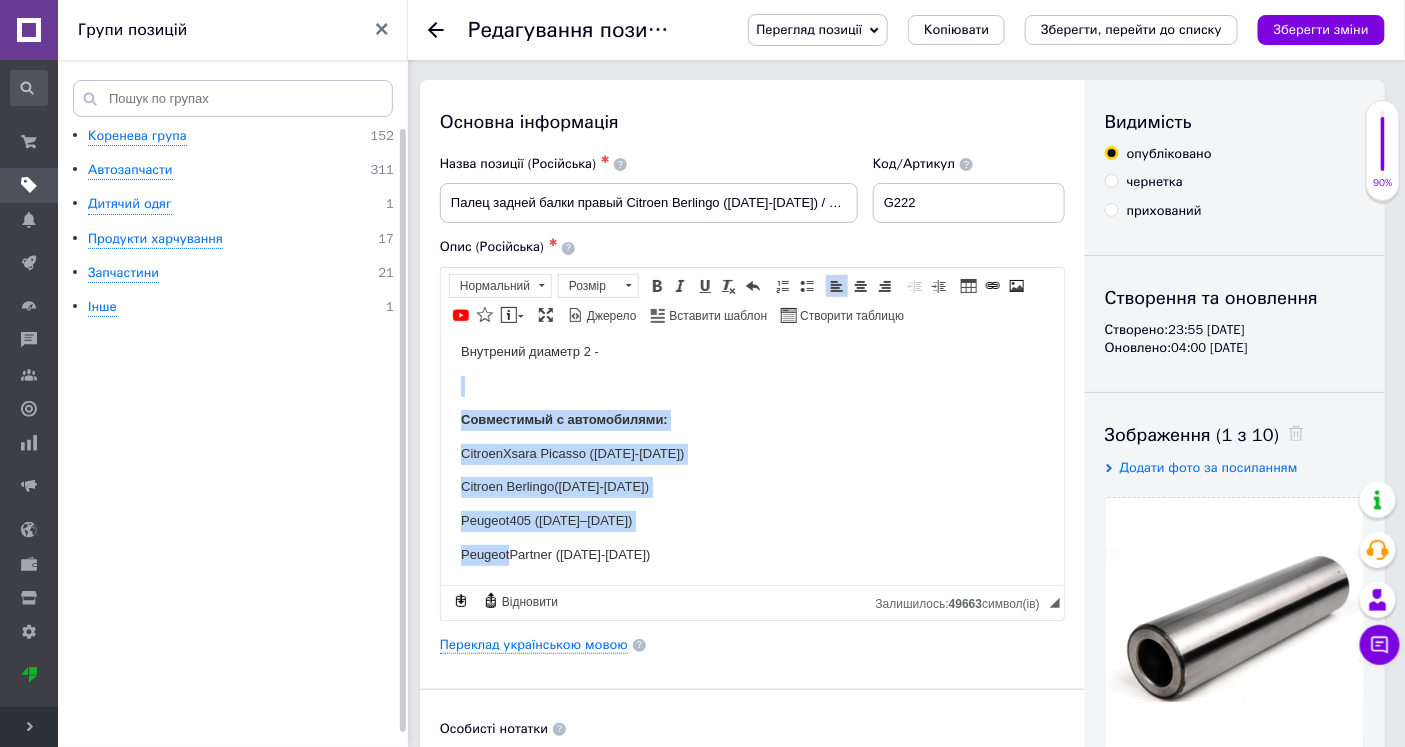 drag, startPoint x: 624, startPoint y: 573, endPoint x: 506, endPoint y: 552, distance: 119.85408 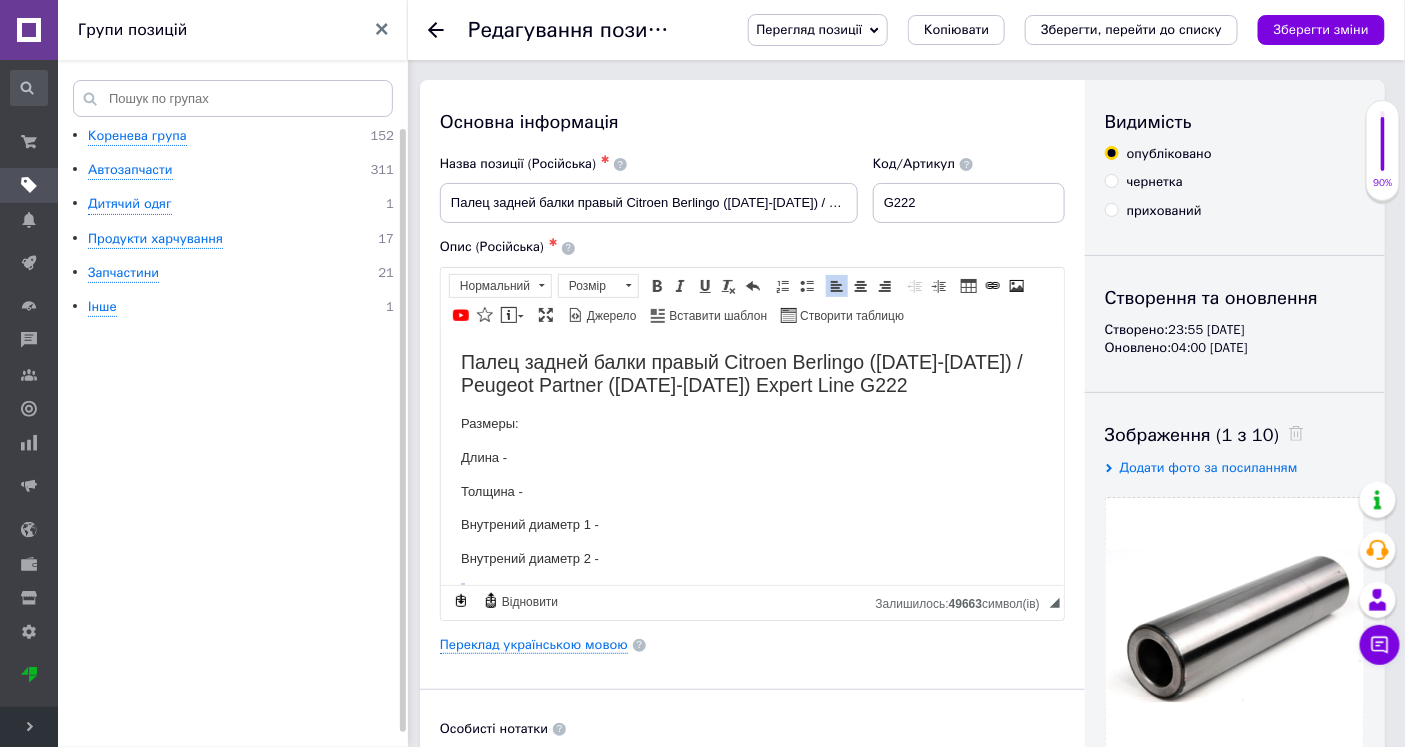 scroll, scrollTop: 0, scrollLeft: 0, axis: both 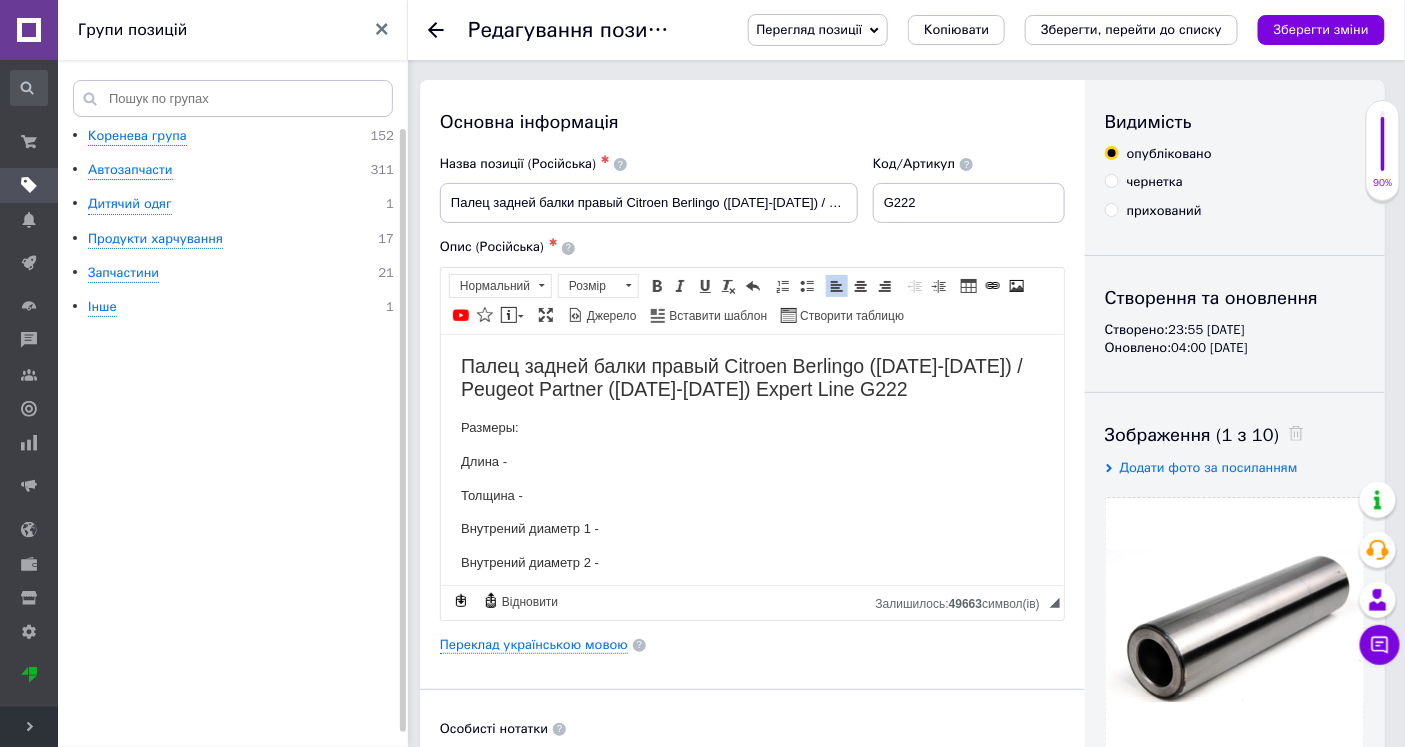 drag, startPoint x: 638, startPoint y: 555, endPoint x: 426, endPoint y: 553, distance: 212.00943 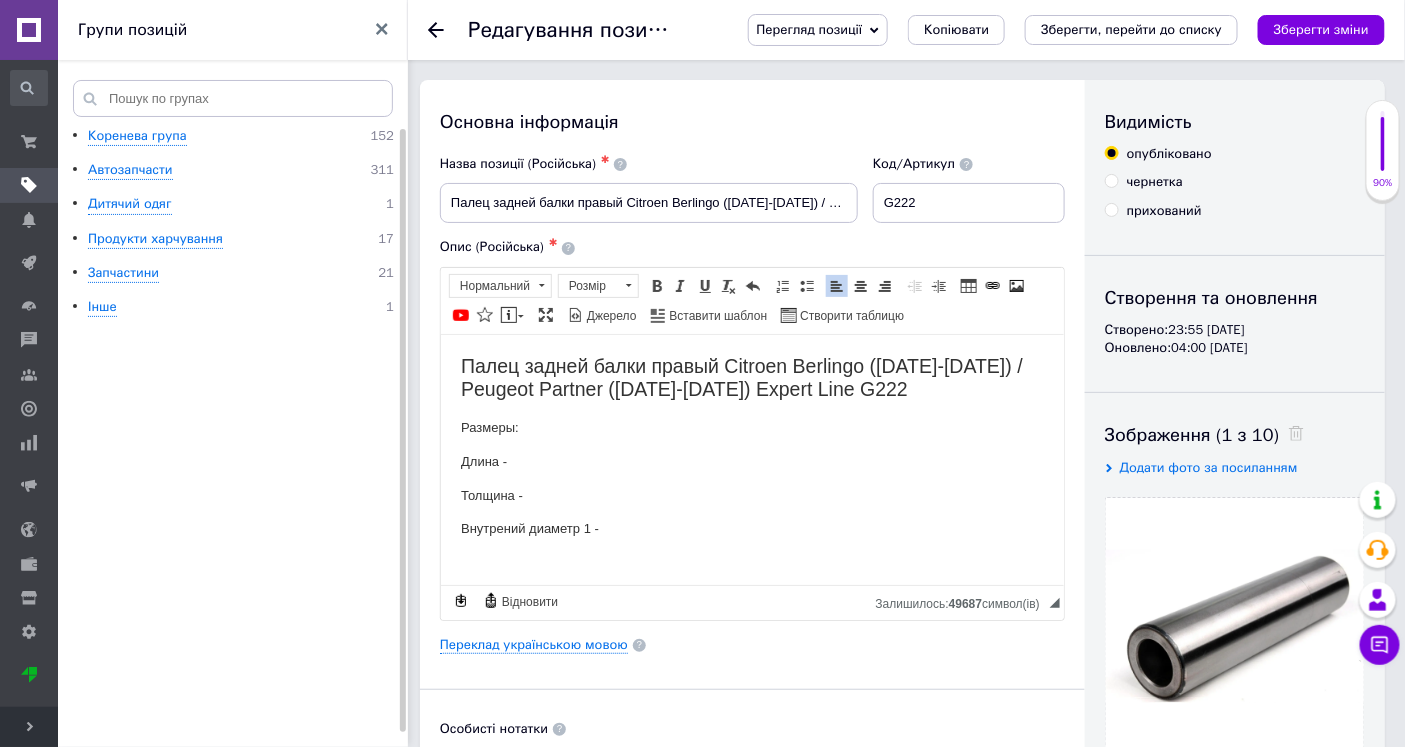click on "Внутрений диаметр 1 -" at bounding box center (751, 528) 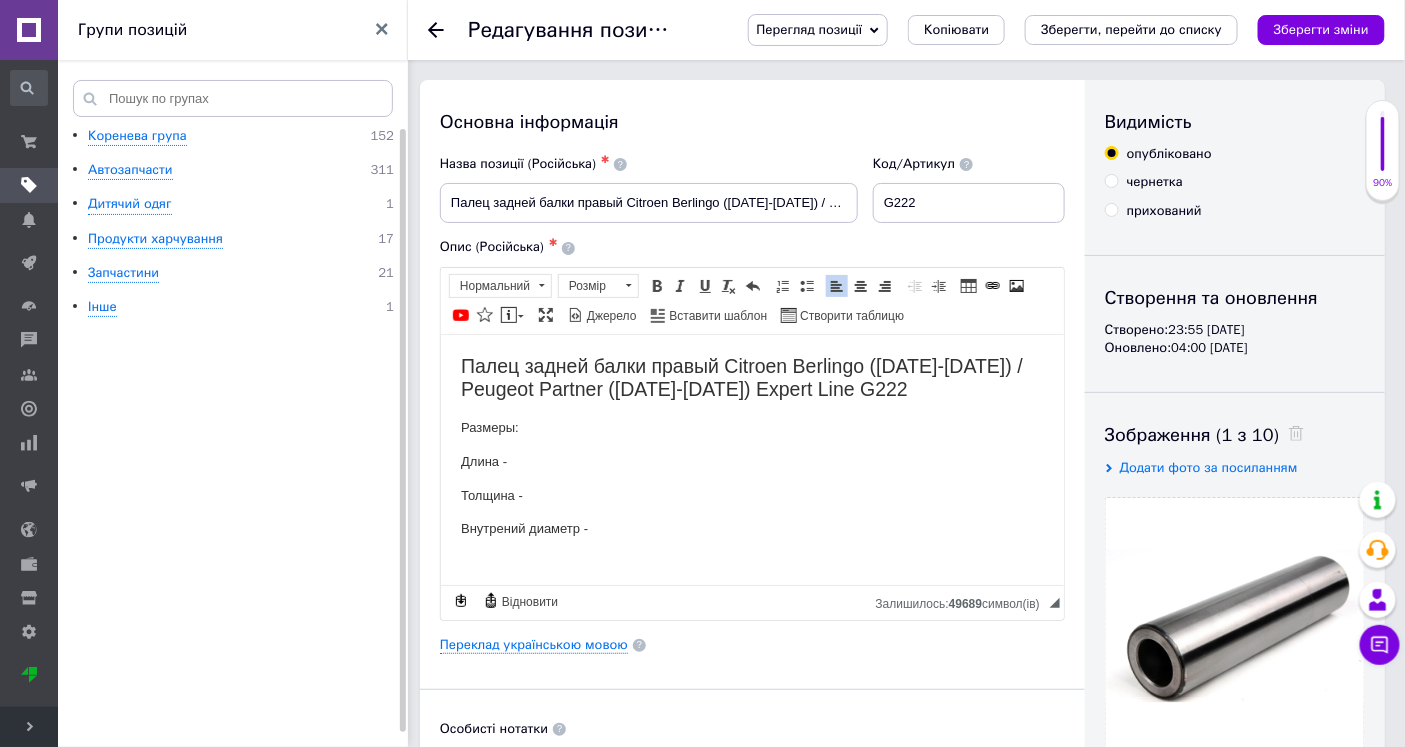 click on "Внутрений диаметр -" at bounding box center [751, 528] 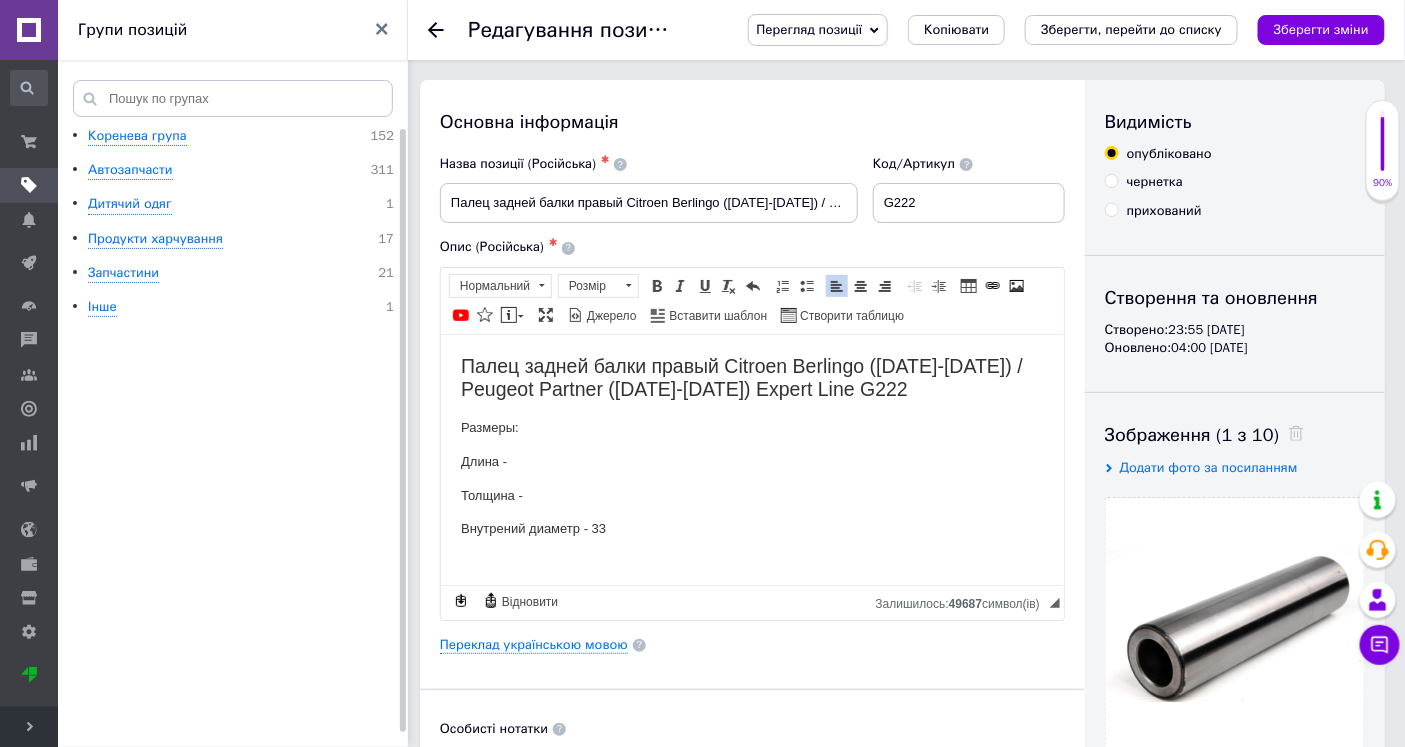 click on "Толщина -" at bounding box center [751, 495] 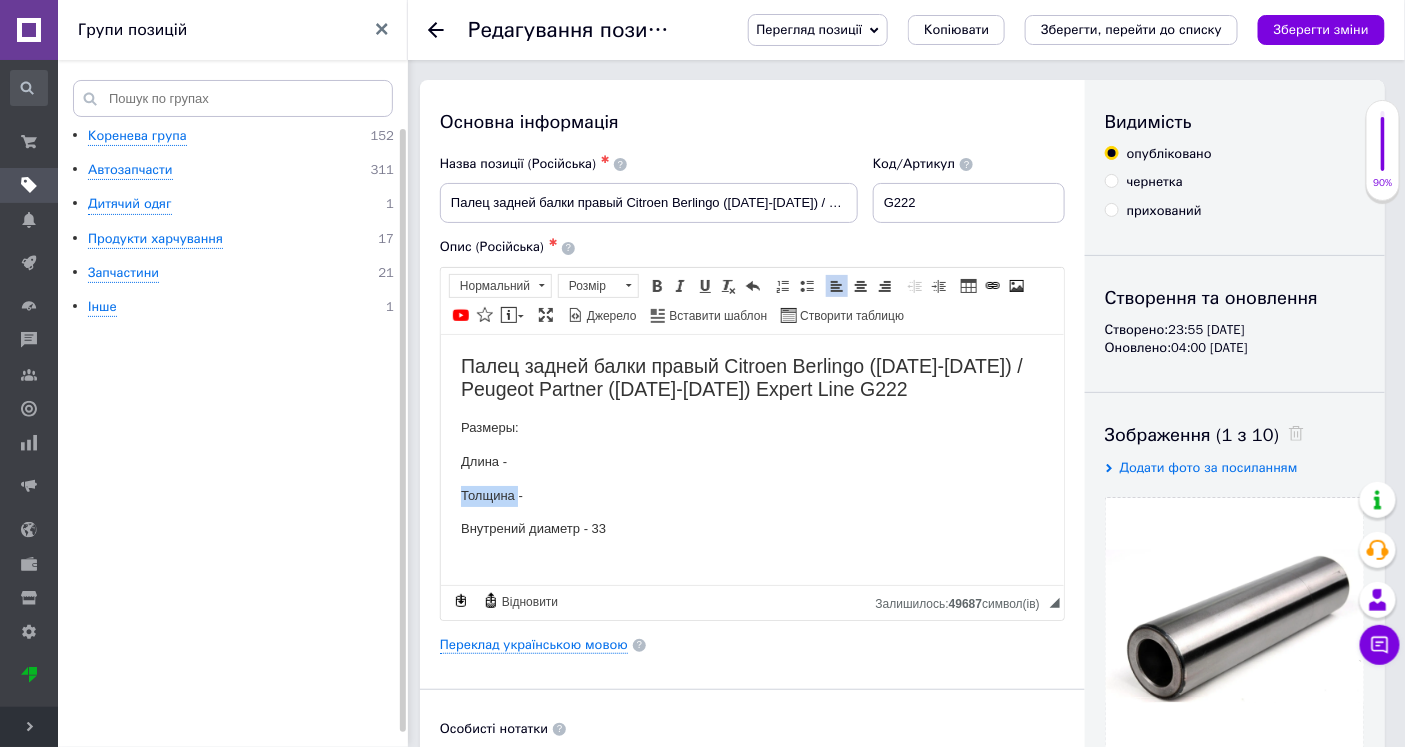 click on "Толщина -" at bounding box center (751, 495) 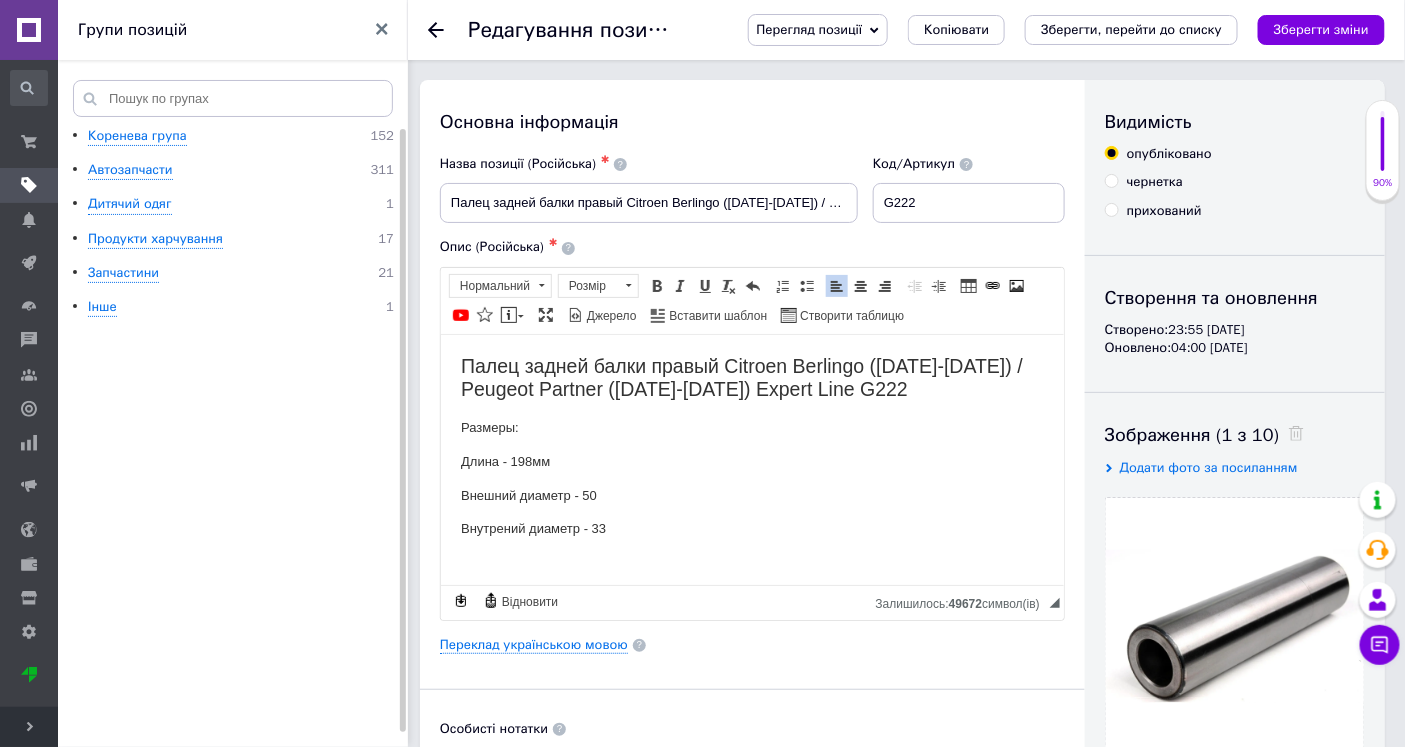 click on "Внешний диаметр - 50" at bounding box center (751, 495) 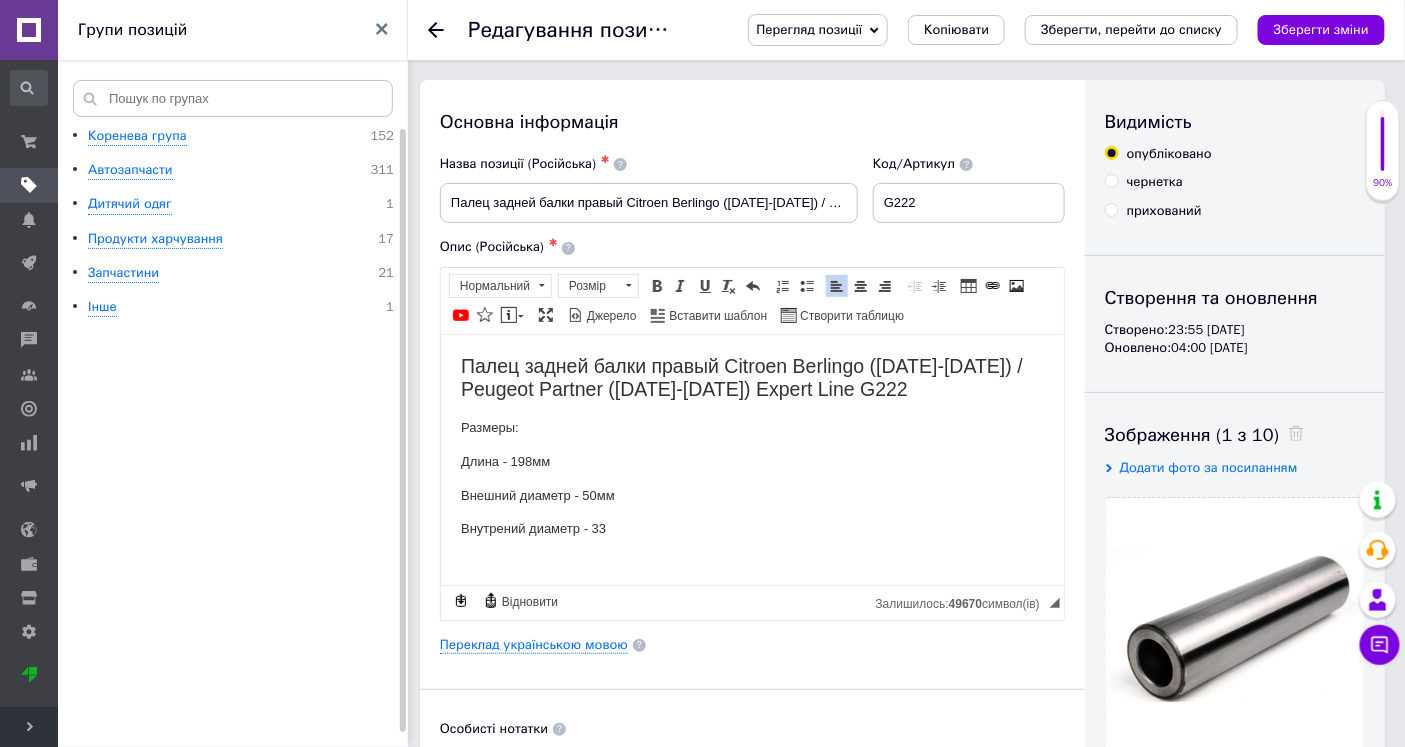 click on "Внутрений диаметр - 33" at bounding box center (751, 528) 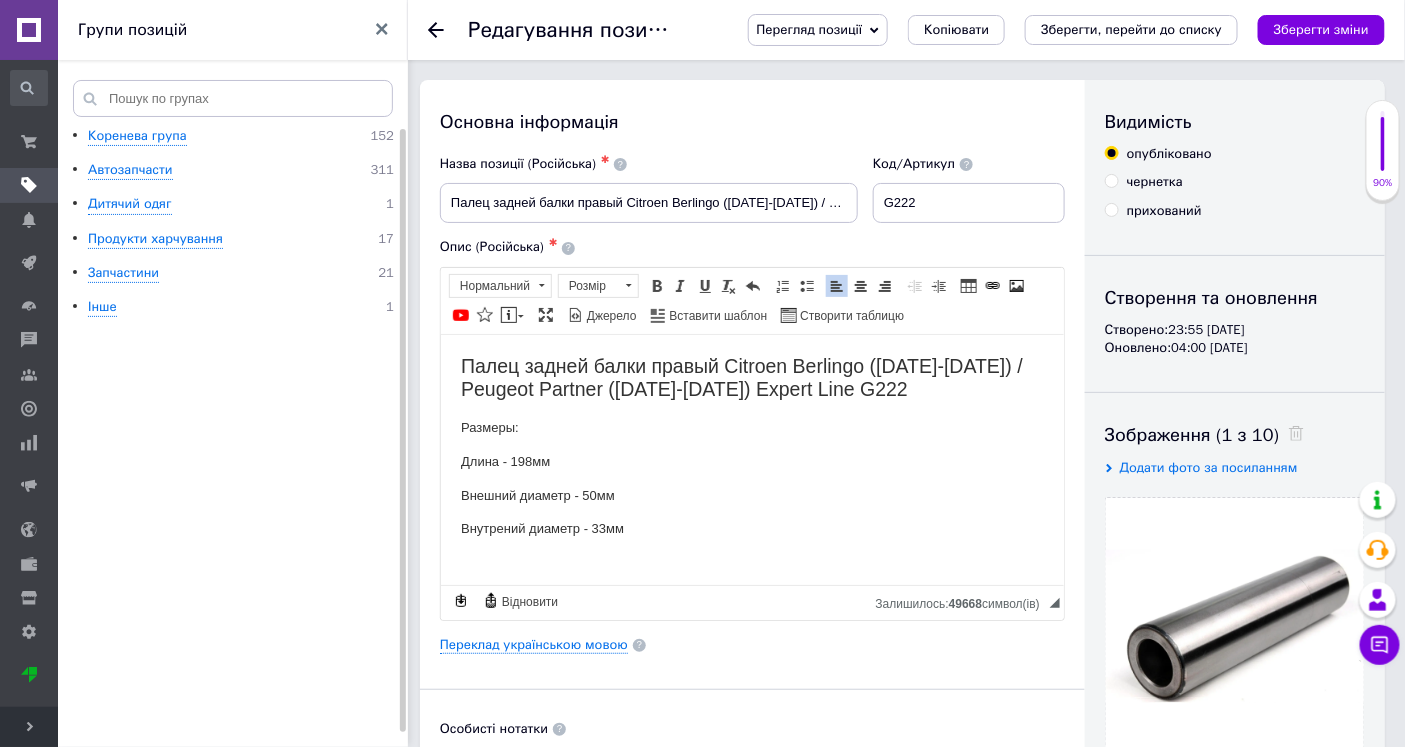 click on "Длина - 198мм" at bounding box center (751, 461) 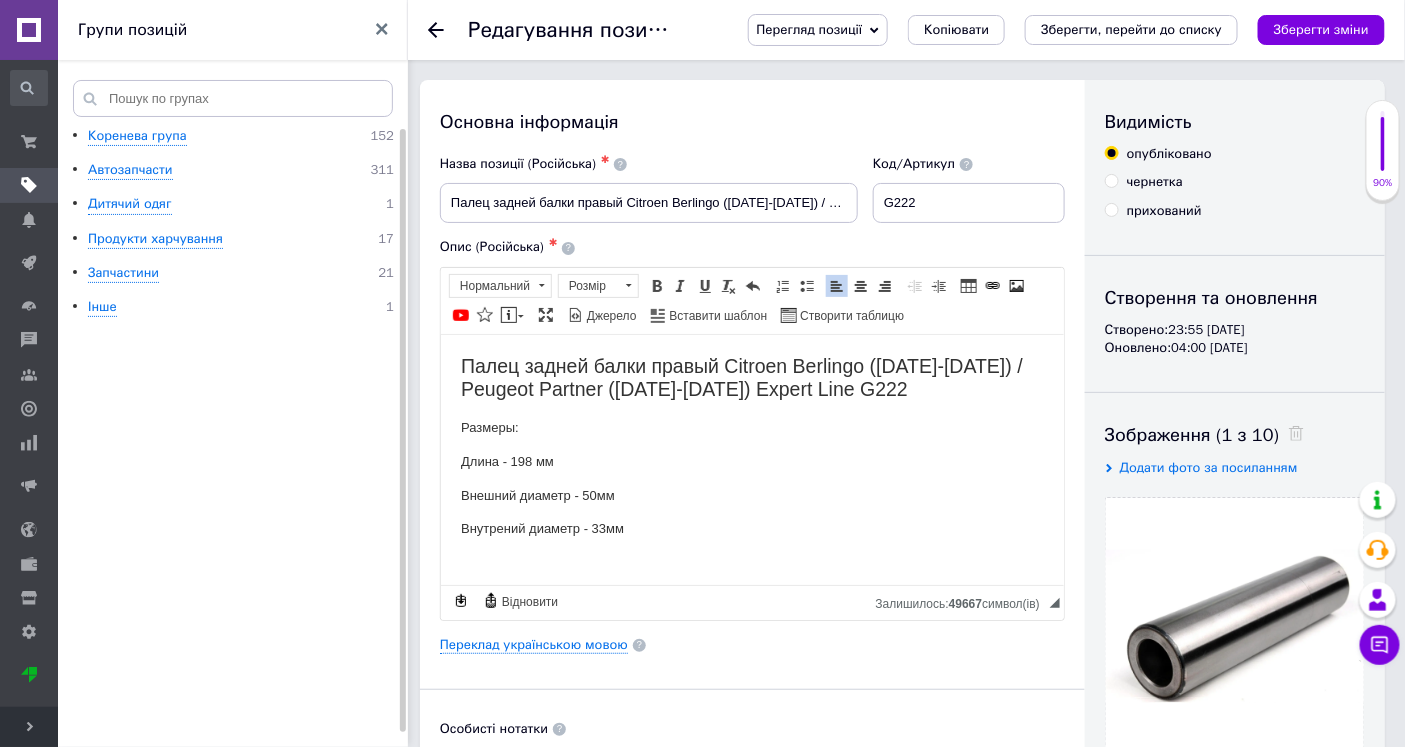 click on "Внешний диаметр - 50мм" at bounding box center (751, 495) 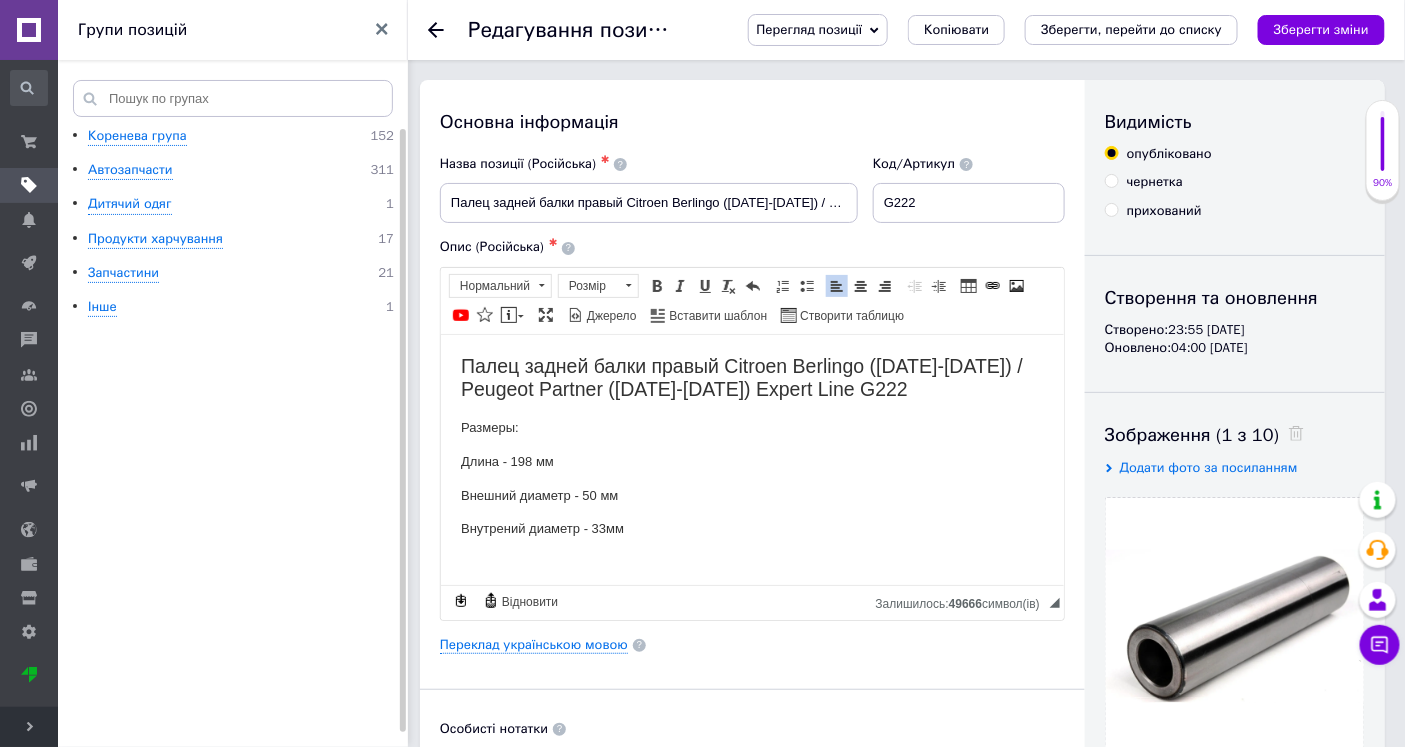 click on "Внутрений диаметр - 33мм" at bounding box center (751, 528) 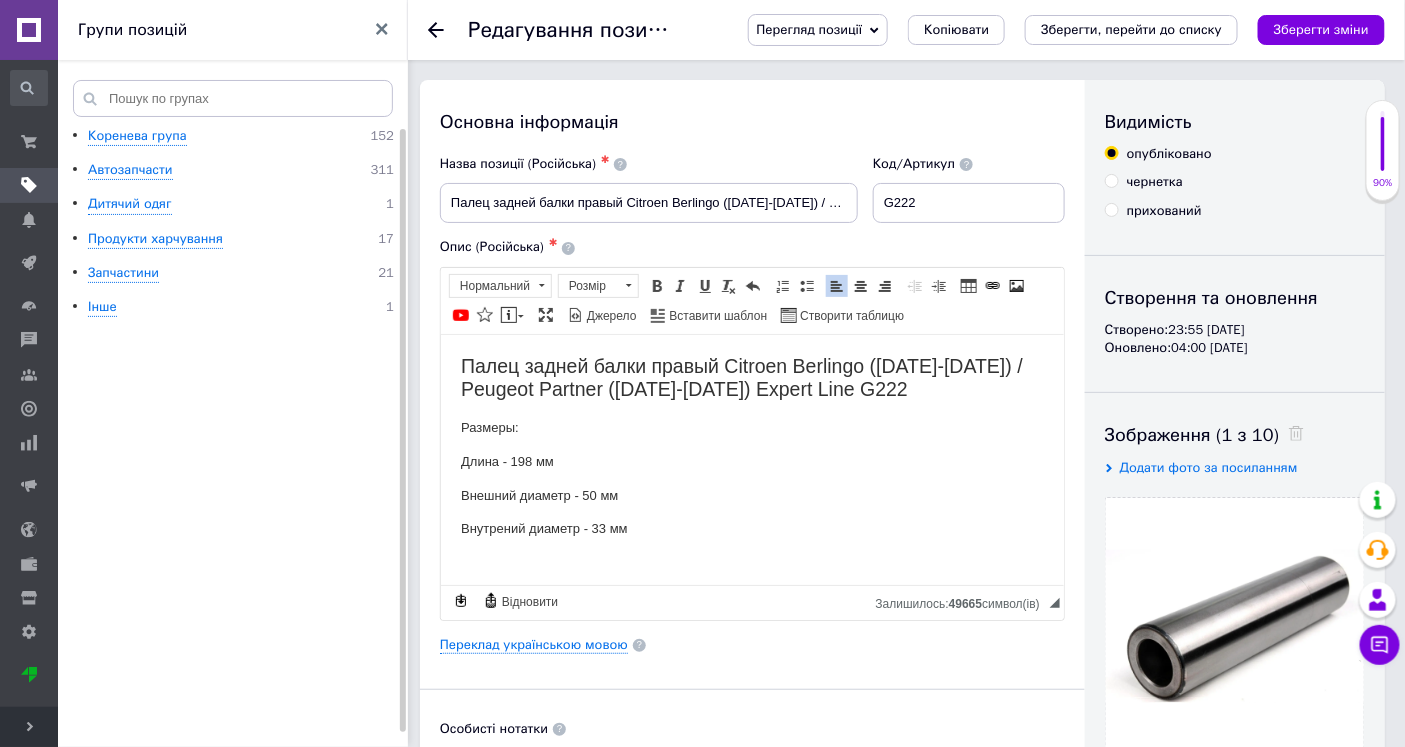 click on "Внутрений диаметр - 33 мм" at bounding box center [751, 528] 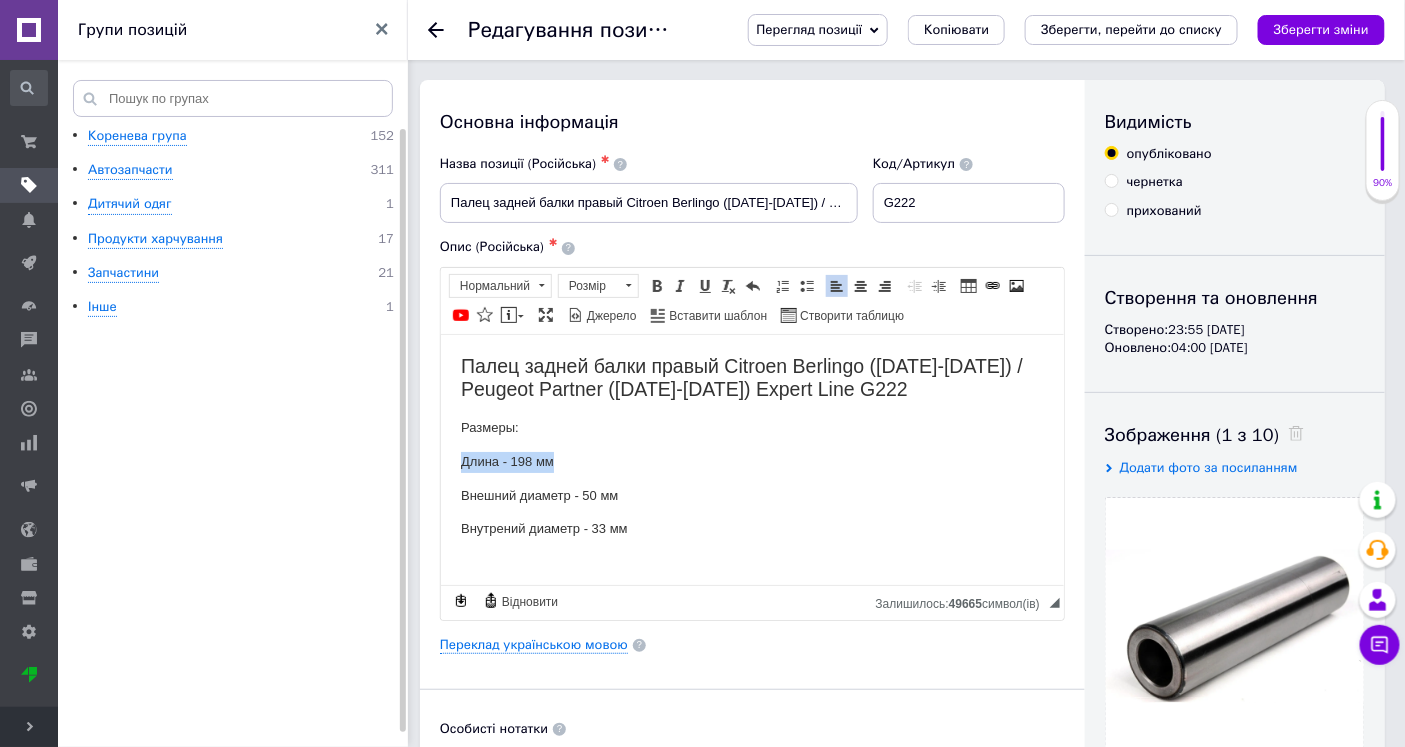 drag, startPoint x: 457, startPoint y: 460, endPoint x: 566, endPoint y: 461, distance: 109.004585 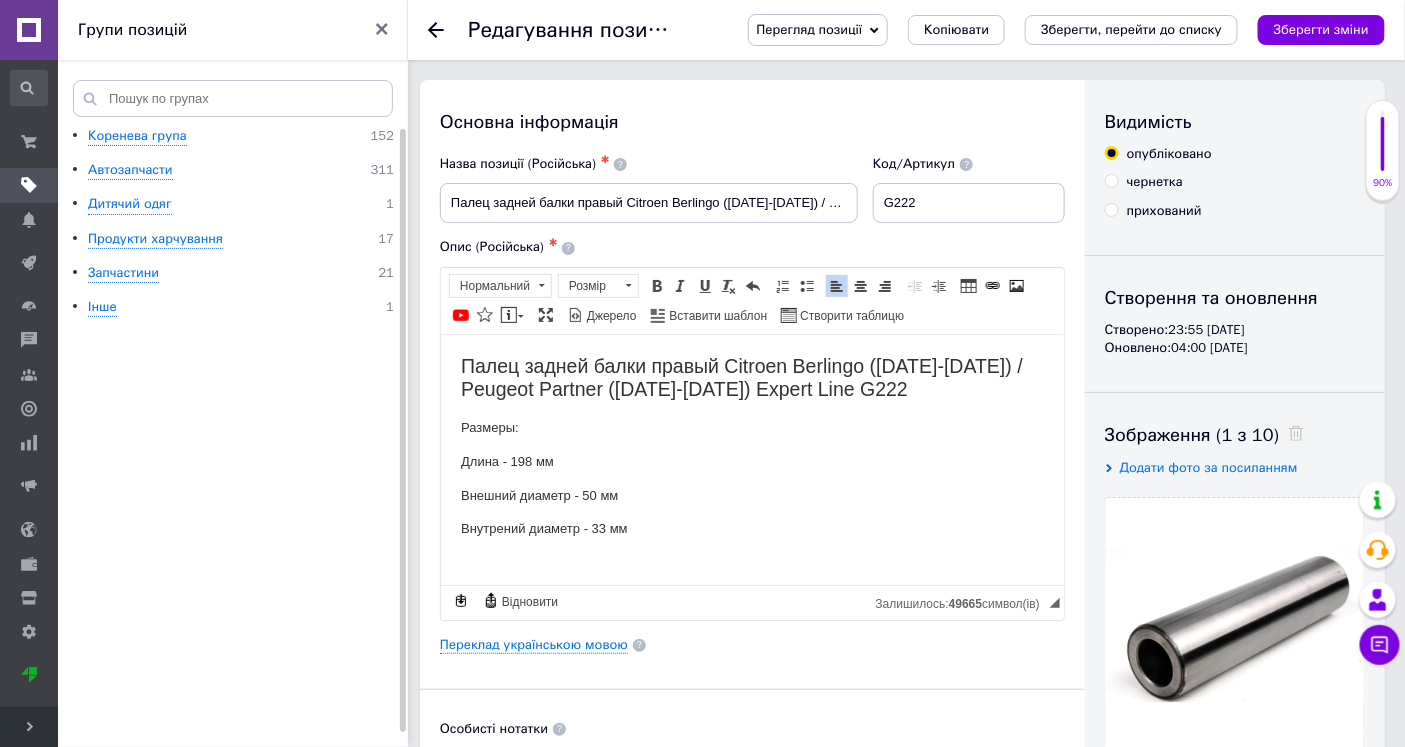 click on "Внутрений диаметр - 33 мм" at bounding box center [751, 528] 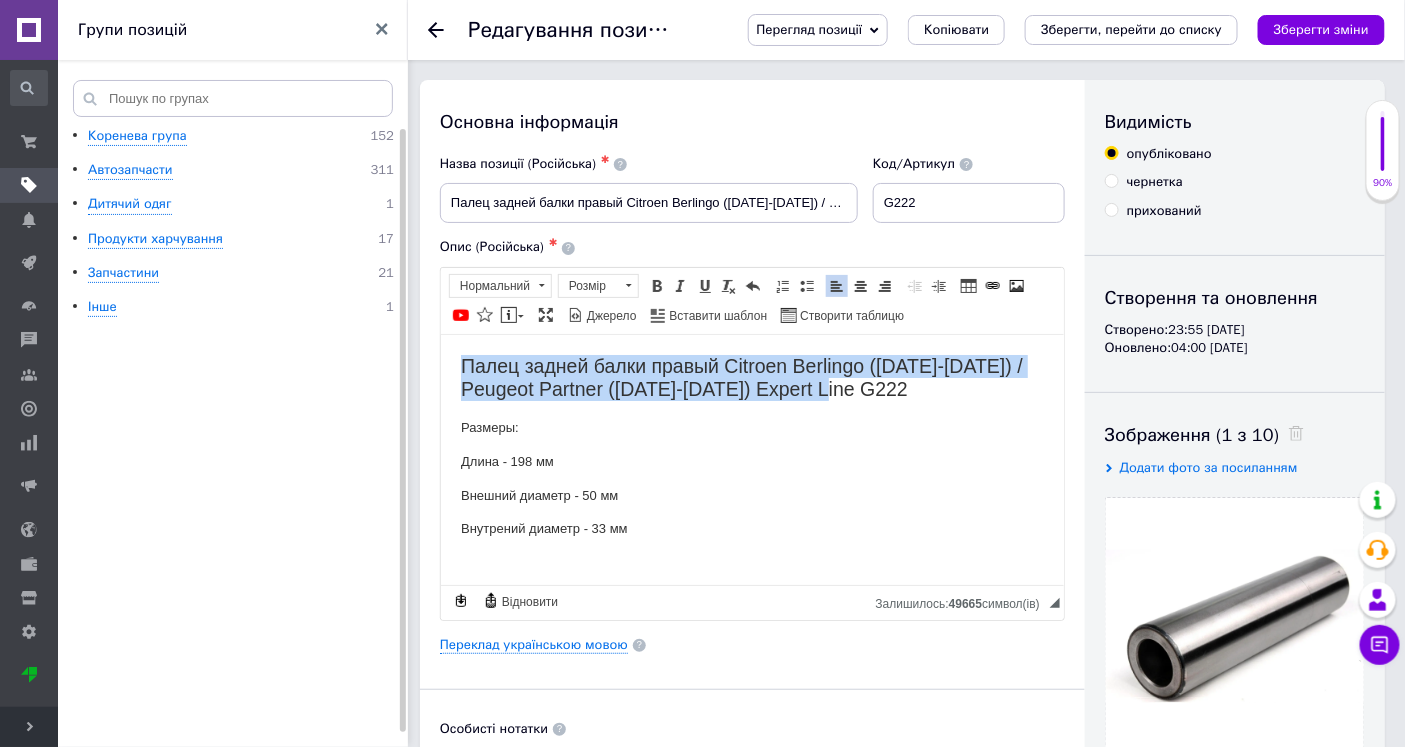 drag, startPoint x: 464, startPoint y: 365, endPoint x: 898, endPoint y: 397, distance: 435.17813 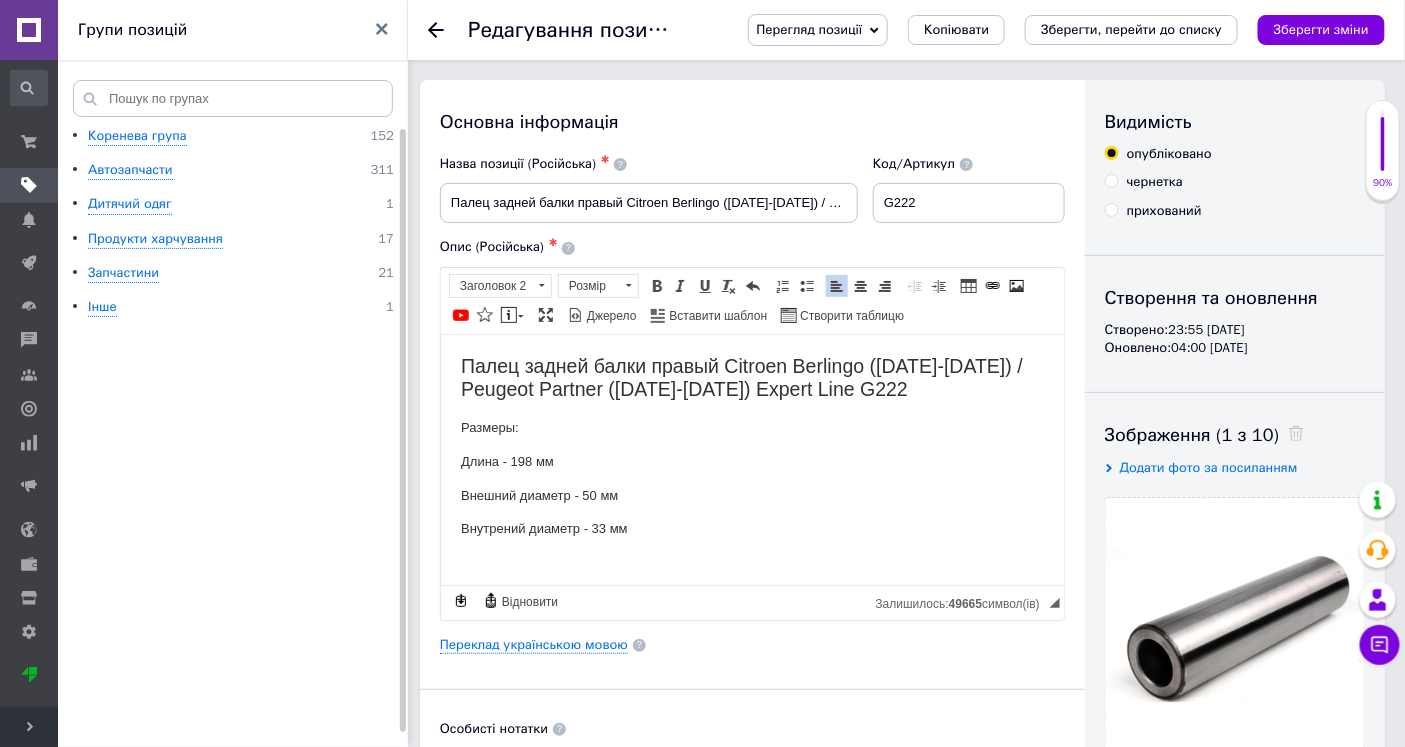 click on "Размеры:" at bounding box center (751, 427) 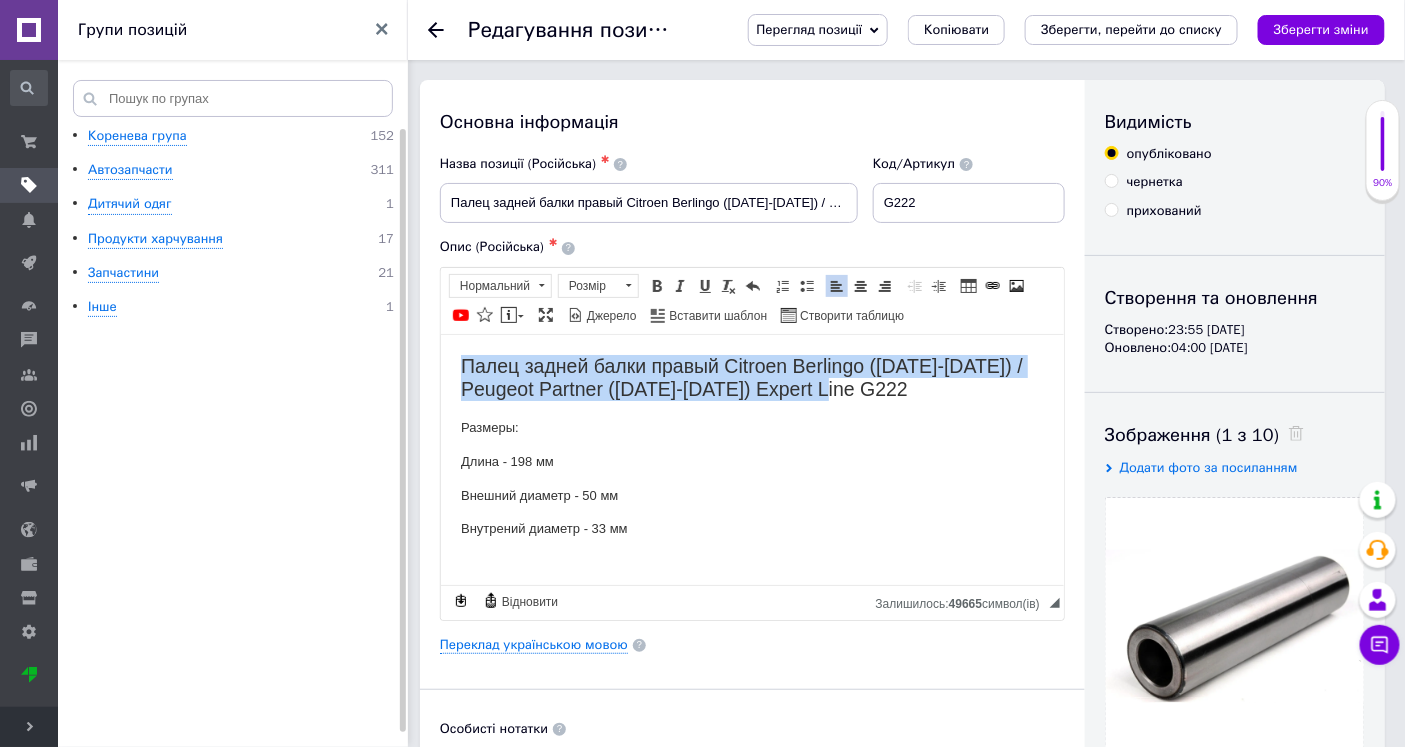 drag, startPoint x: 460, startPoint y: 353, endPoint x: 868, endPoint y: 399, distance: 410.58496 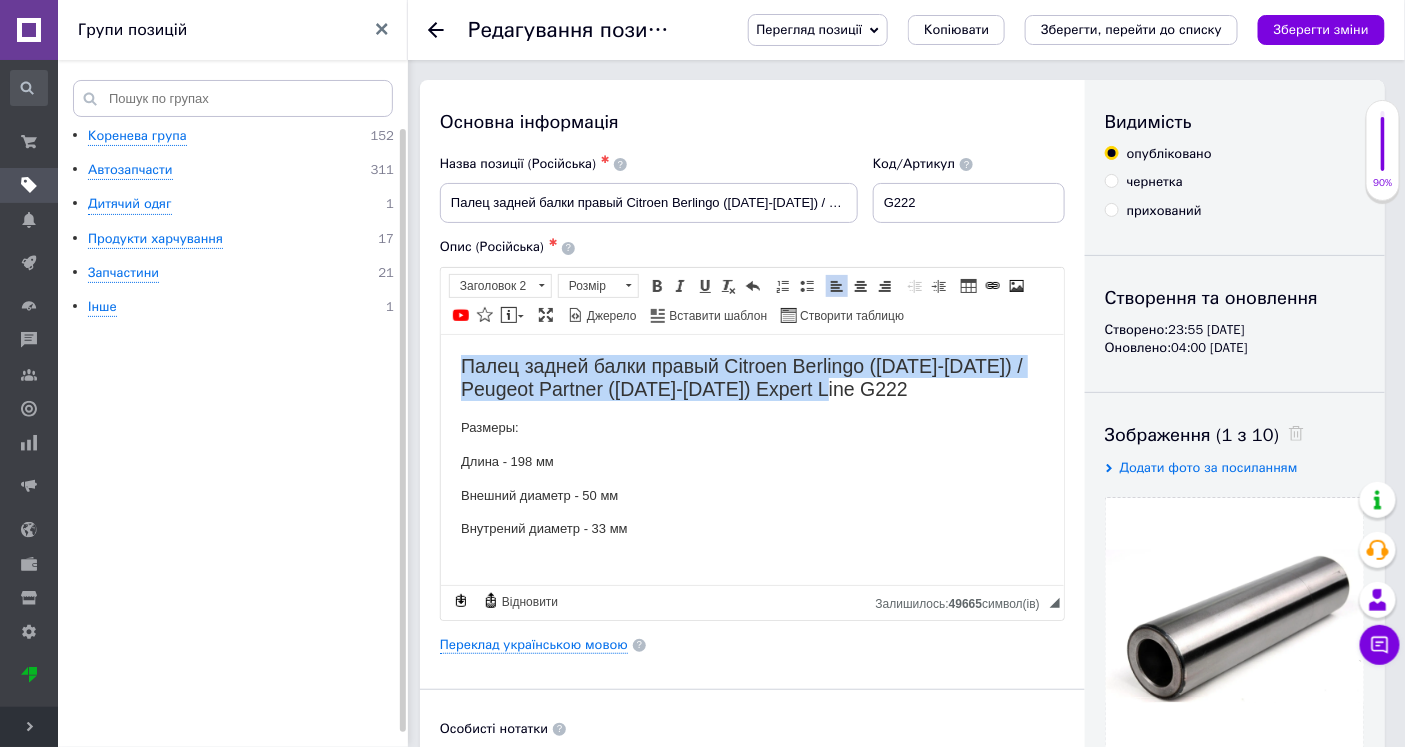 copy on "Палец задней балки правый Citroen Berlingo ([DATE]-[DATE]) / Peugeot Partner ([DATE]-[DATE]) Expert Line G222" 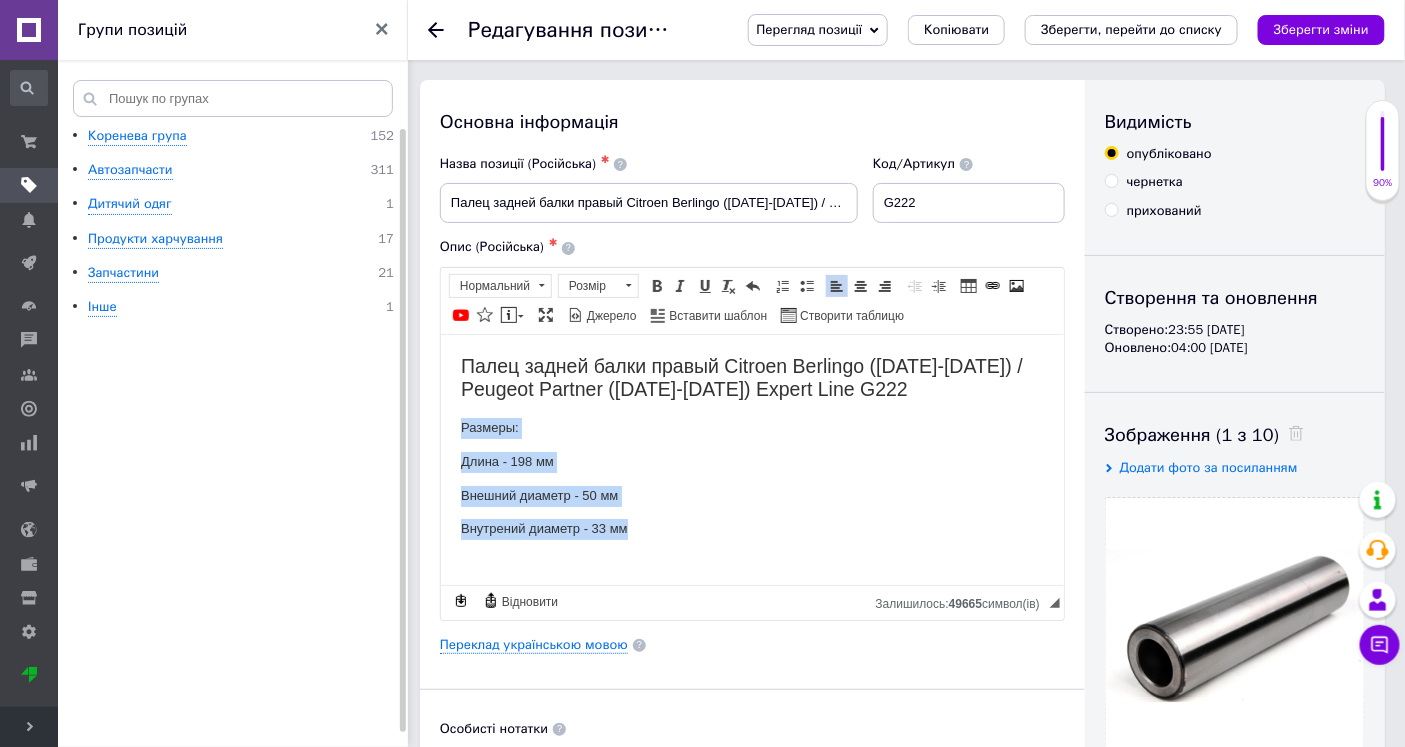 drag, startPoint x: 458, startPoint y: 420, endPoint x: 655, endPoint y: 529, distance: 225.1444 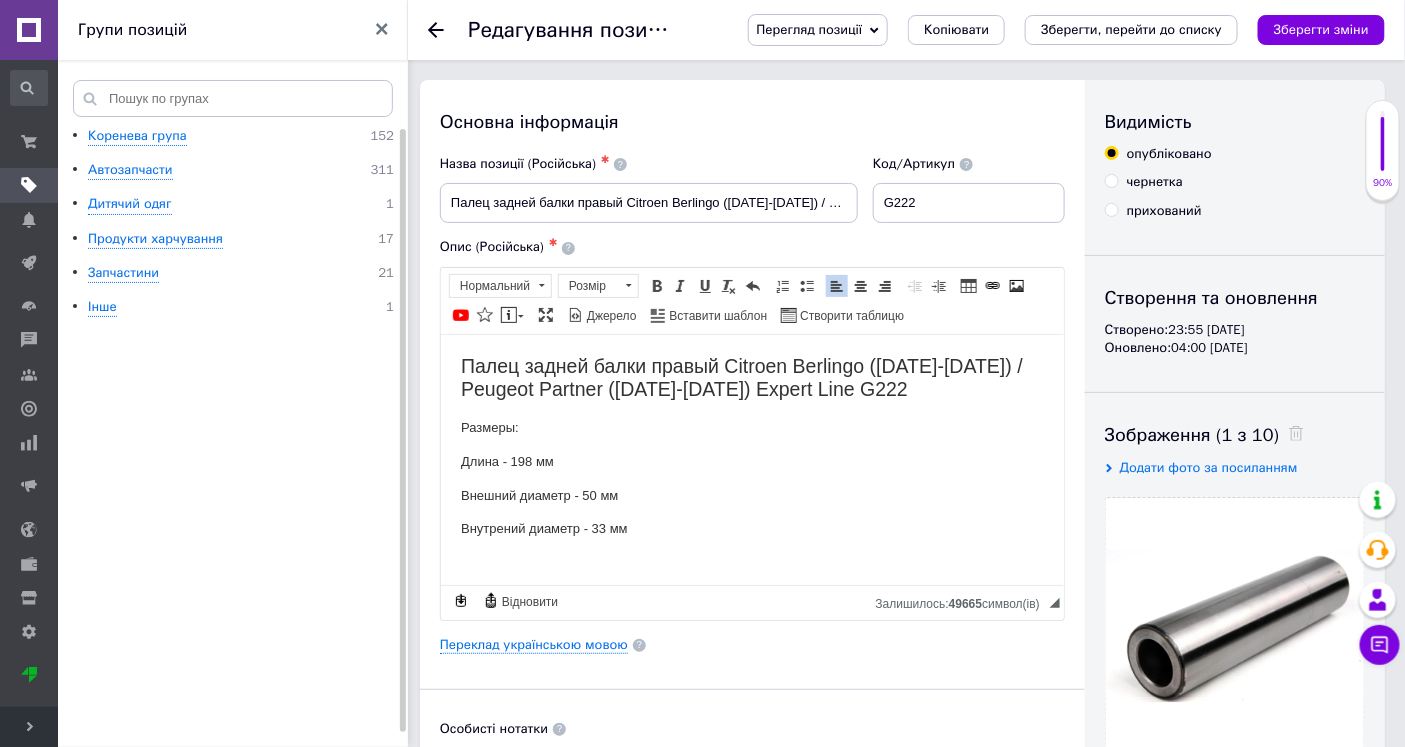 click on "Внутрений диаметр - 33 мм" at bounding box center (751, 528) 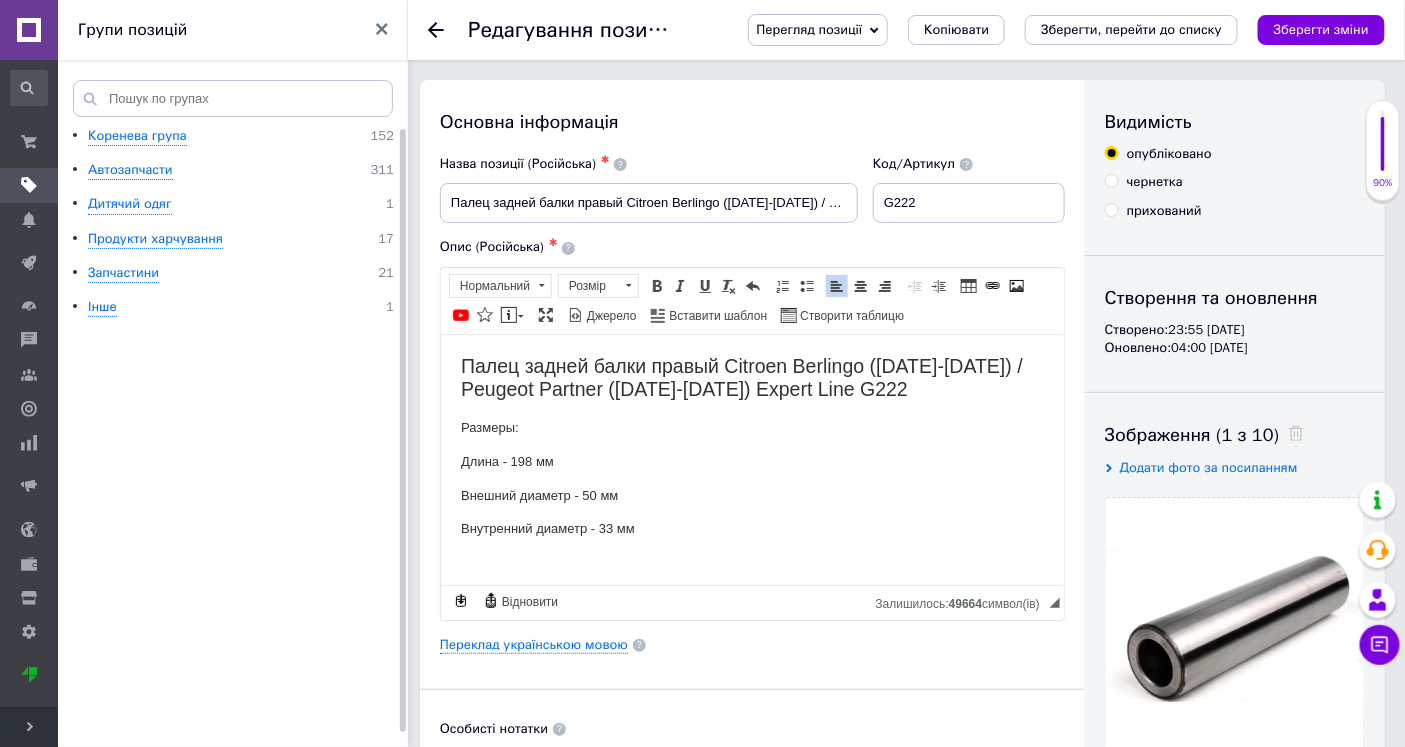 click on "Внутренний диаметр - 33 мм" at bounding box center (751, 528) 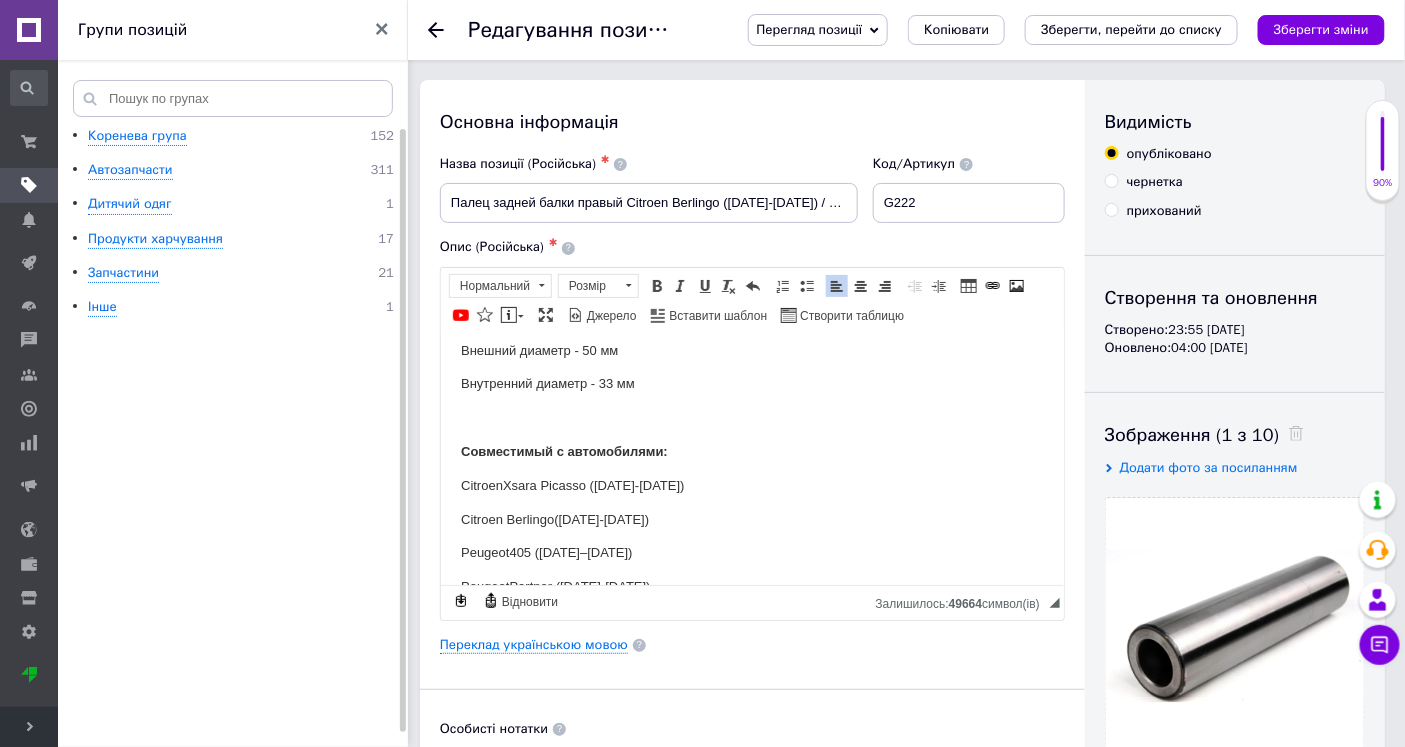 scroll, scrollTop: 177, scrollLeft: 0, axis: vertical 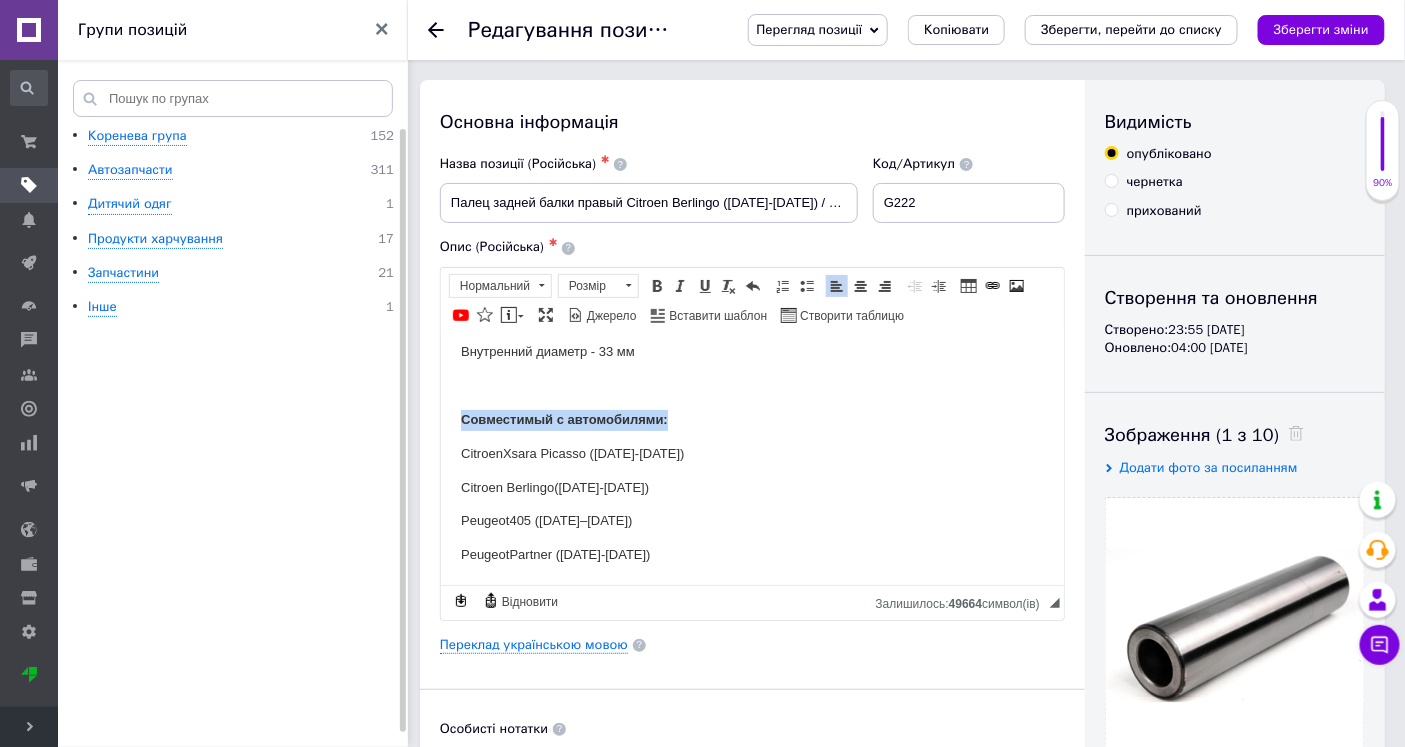 drag, startPoint x: 460, startPoint y: 411, endPoint x: 698, endPoint y: 412, distance: 238.0021 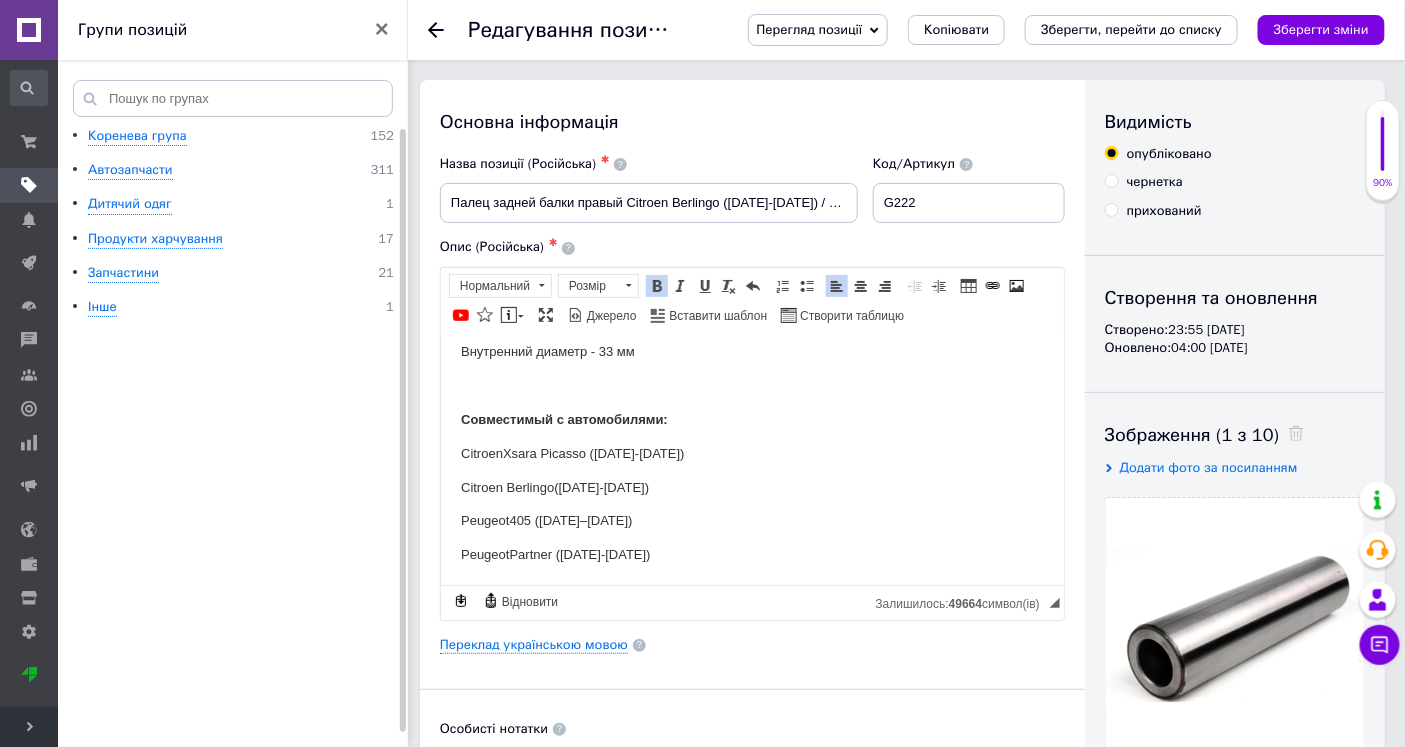 click on "Citroen  Xsara Picasso ([DATE]-[DATE])" at bounding box center (751, 453) 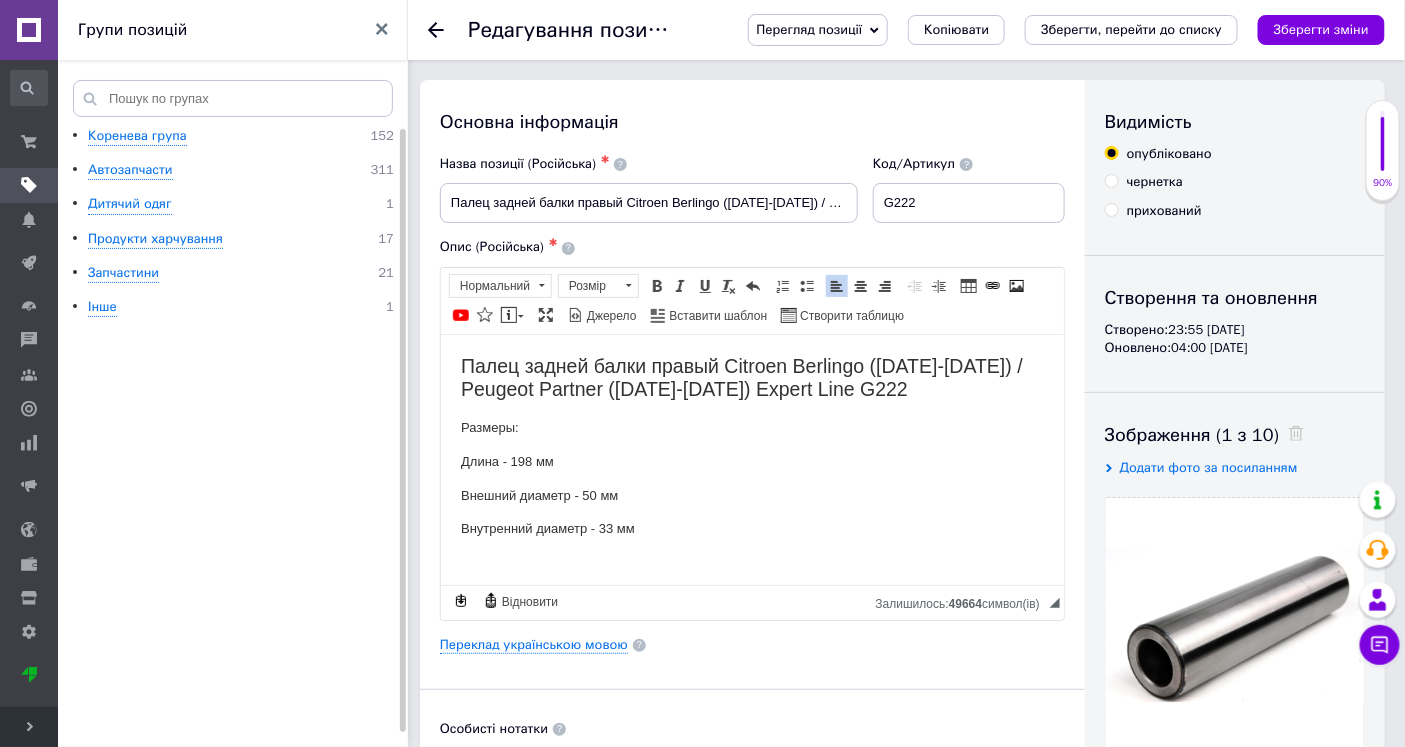 scroll, scrollTop: 111, scrollLeft: 0, axis: vertical 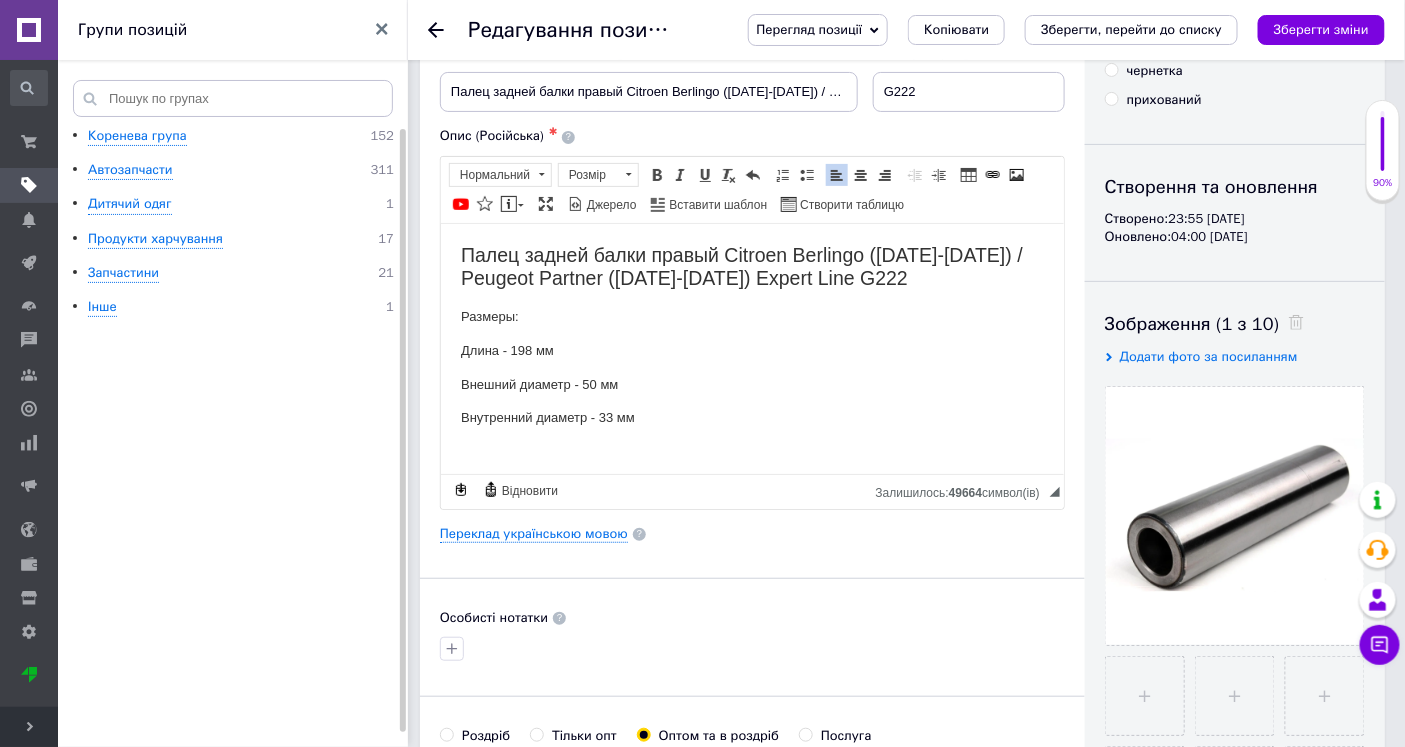 click on "Внешний диаметр - 50 мм" at bounding box center [751, 384] 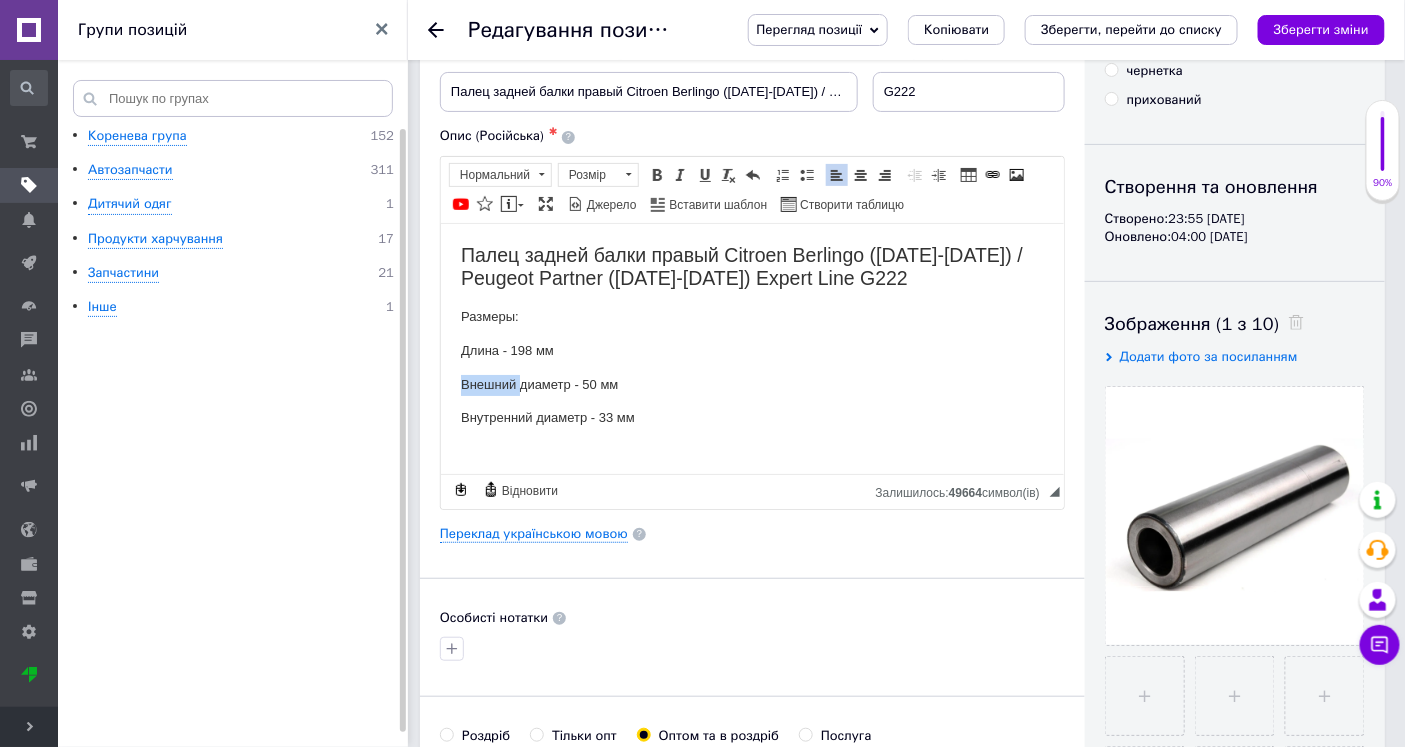 click on "Внешний диаметр - 50 мм" at bounding box center (751, 384) 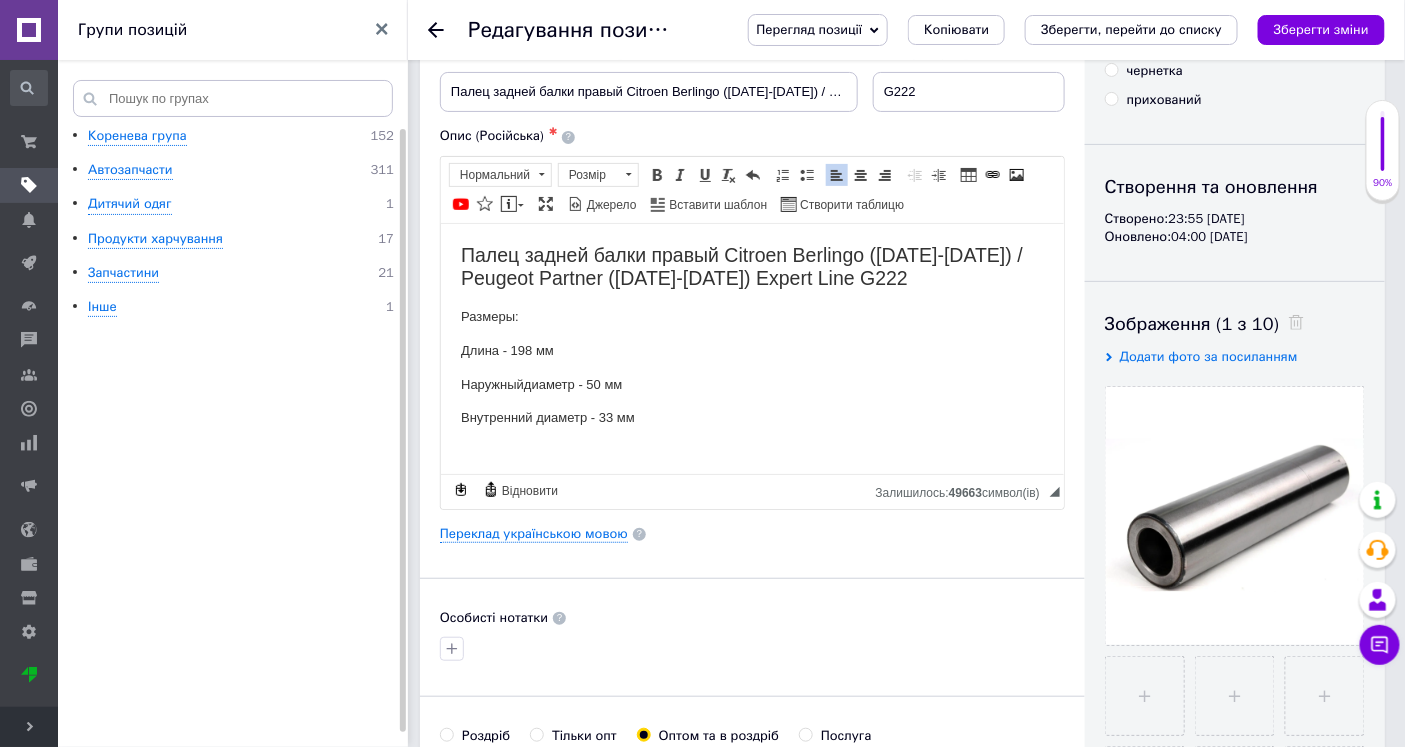 click on "Палец задней балки правый Citroen Berlingo ([DATE]-[DATE]) / Peugeot Partner ([DATE]-[DATE]) Expert Line G222 Размеры: Длина - 198 мм Наружный  диаметр - 50 мм Внутренний диаметр - 33 мм Совместимый с автомобилями: Citroen  Xsara Picasso ([DATE]-[DATE]) Citroen Berlingo  ([DATE]-[DATE]) Peugeot  405 ([DATE]–[DATE]) Peugeot  Partner ([DATE]-[DATE])" at bounding box center (751, 437) 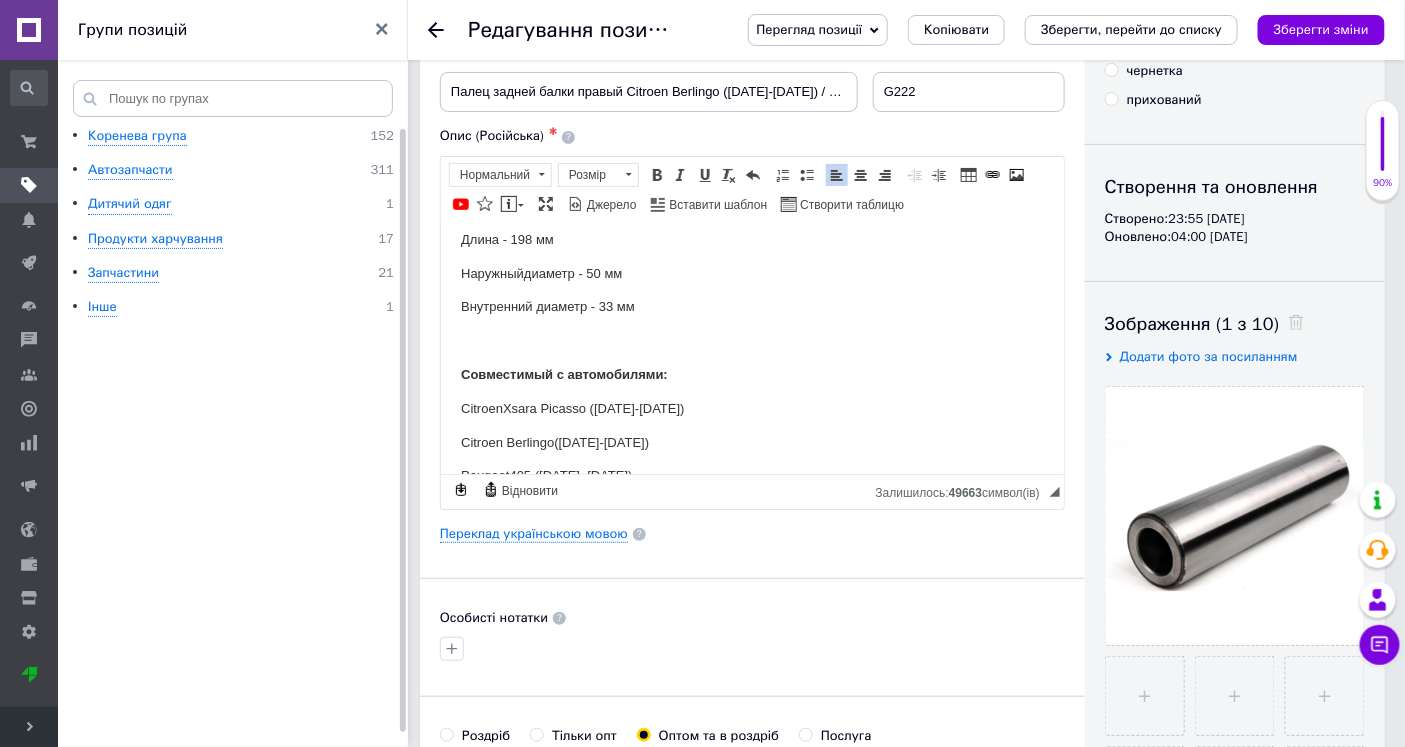 scroll, scrollTop: 177, scrollLeft: 0, axis: vertical 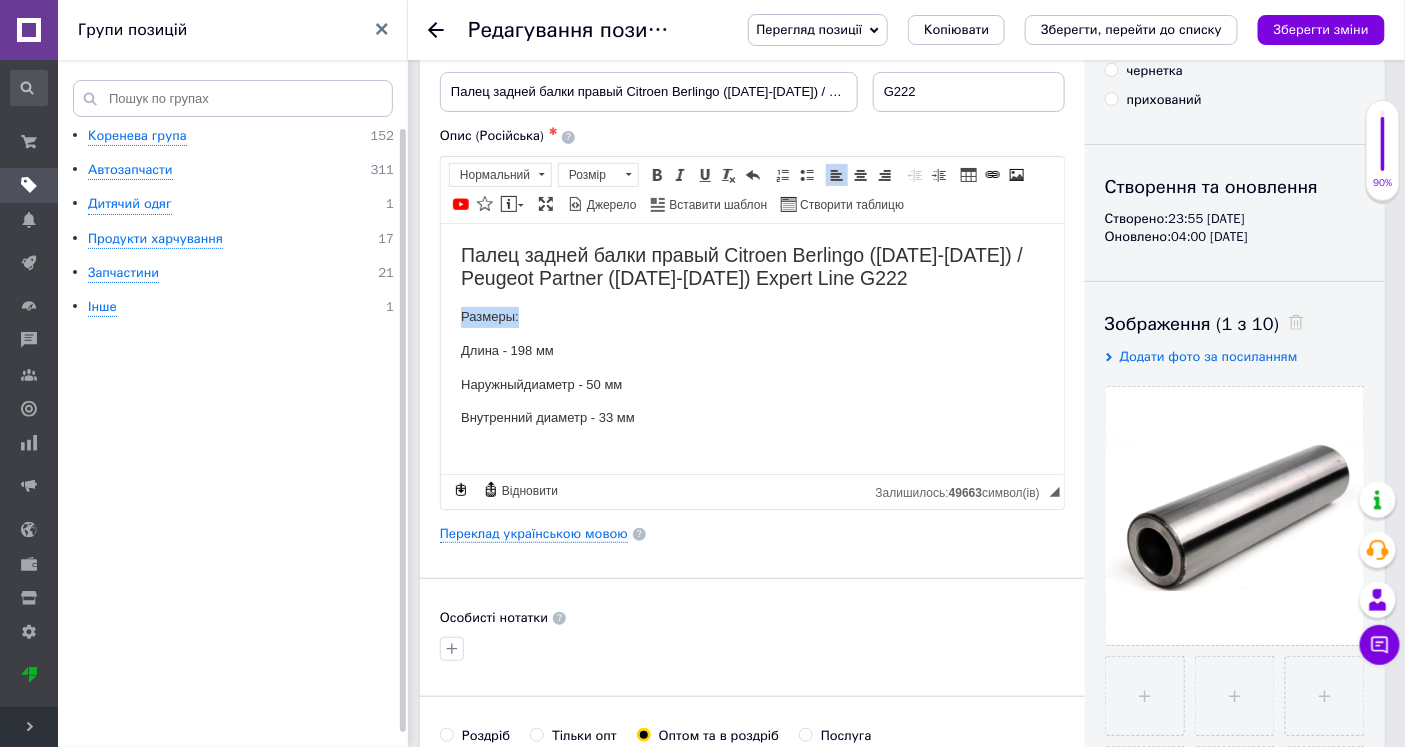 drag, startPoint x: 486, startPoint y: 314, endPoint x: 446, endPoint y: 308, distance: 40.4475 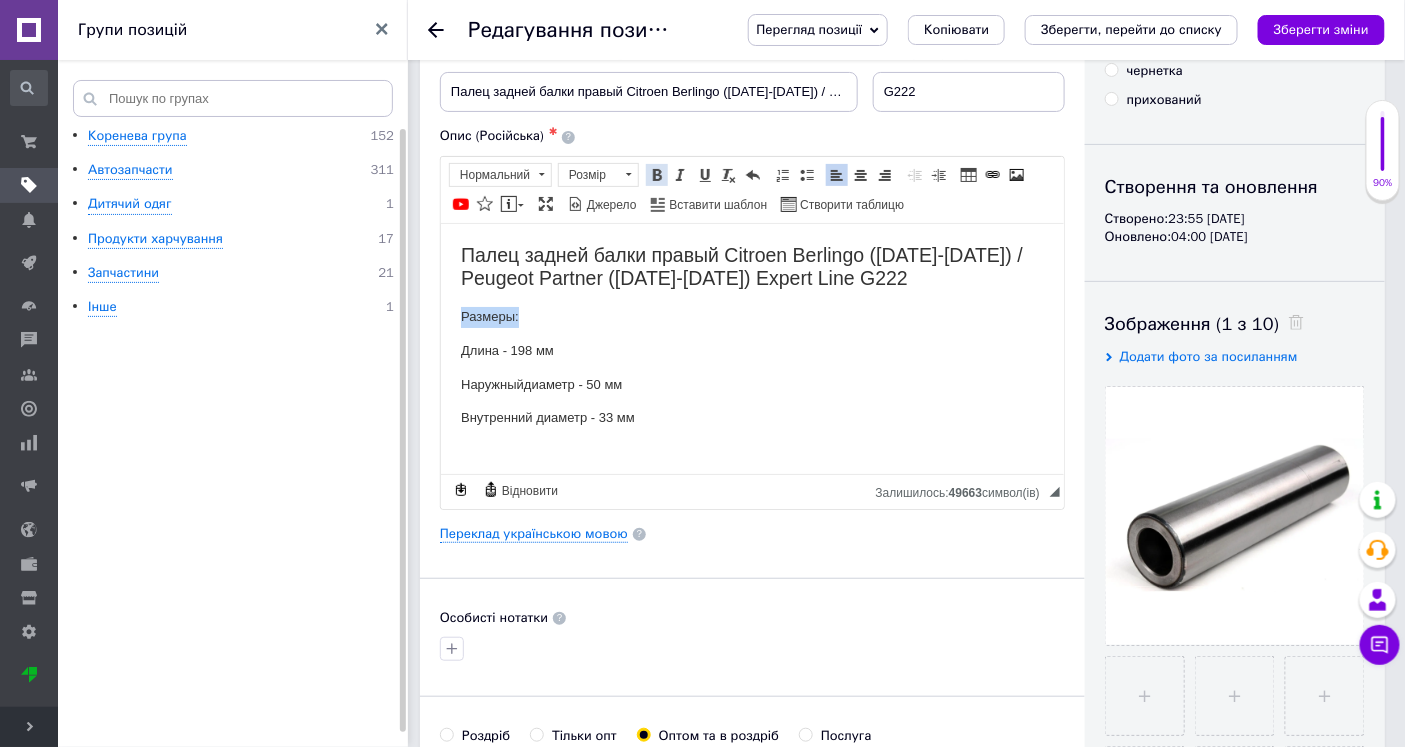 click at bounding box center (657, 175) 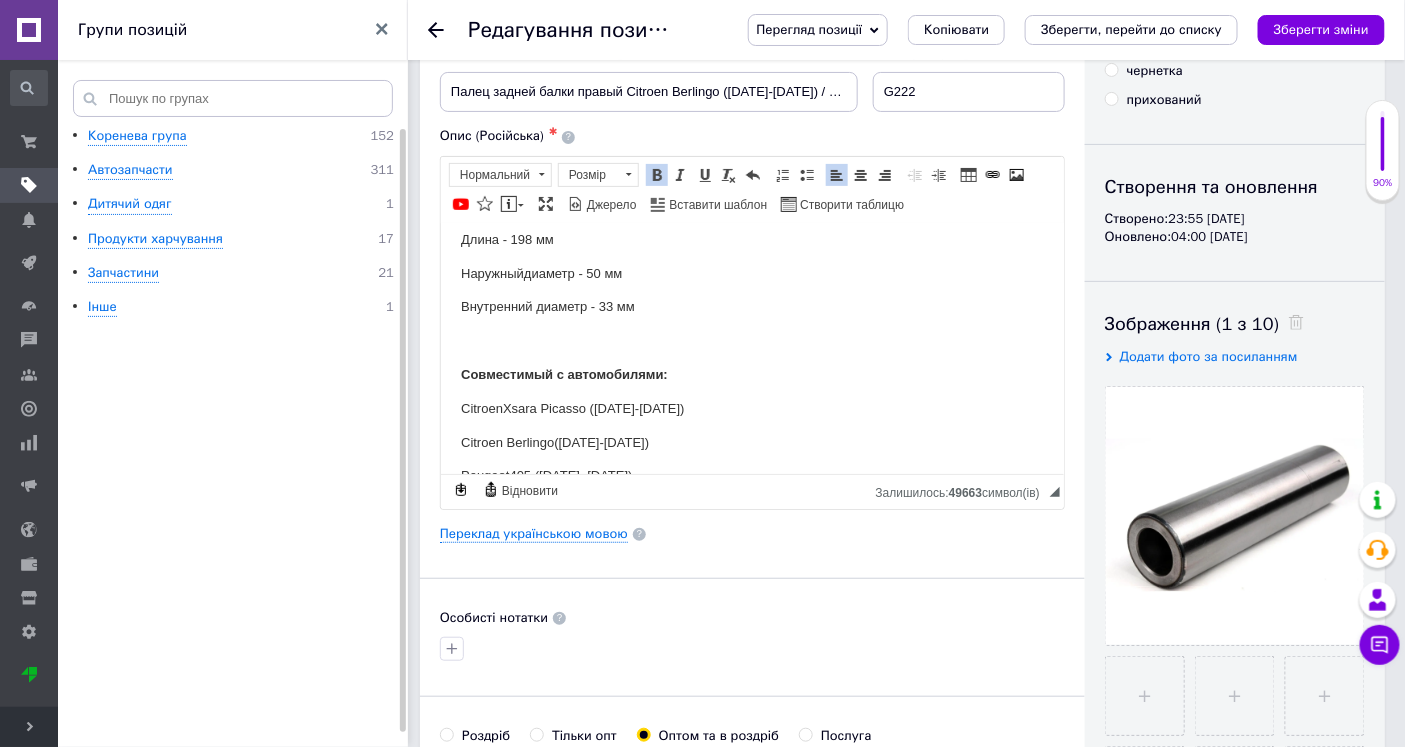 click on "Наружный  диаметр - 50 мм" at bounding box center [751, 273] 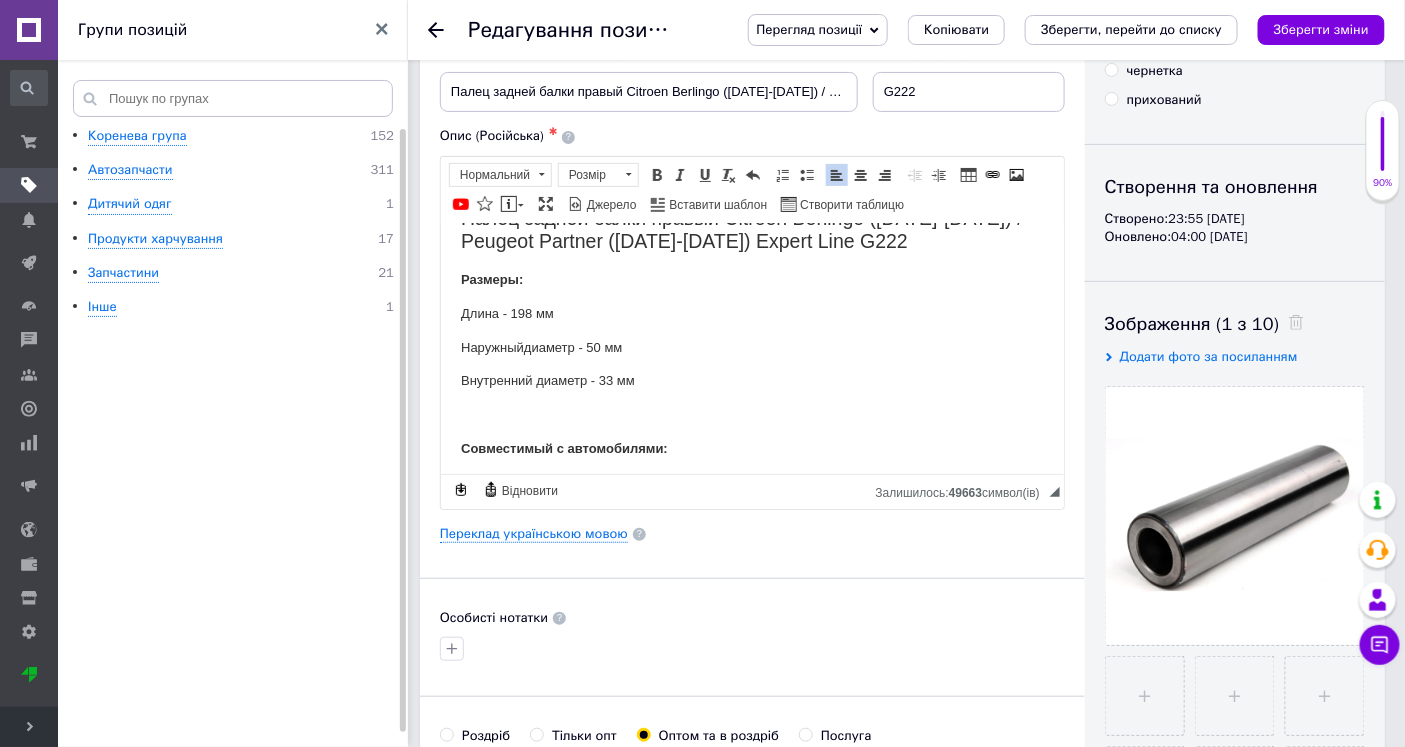 scroll, scrollTop: 0, scrollLeft: 0, axis: both 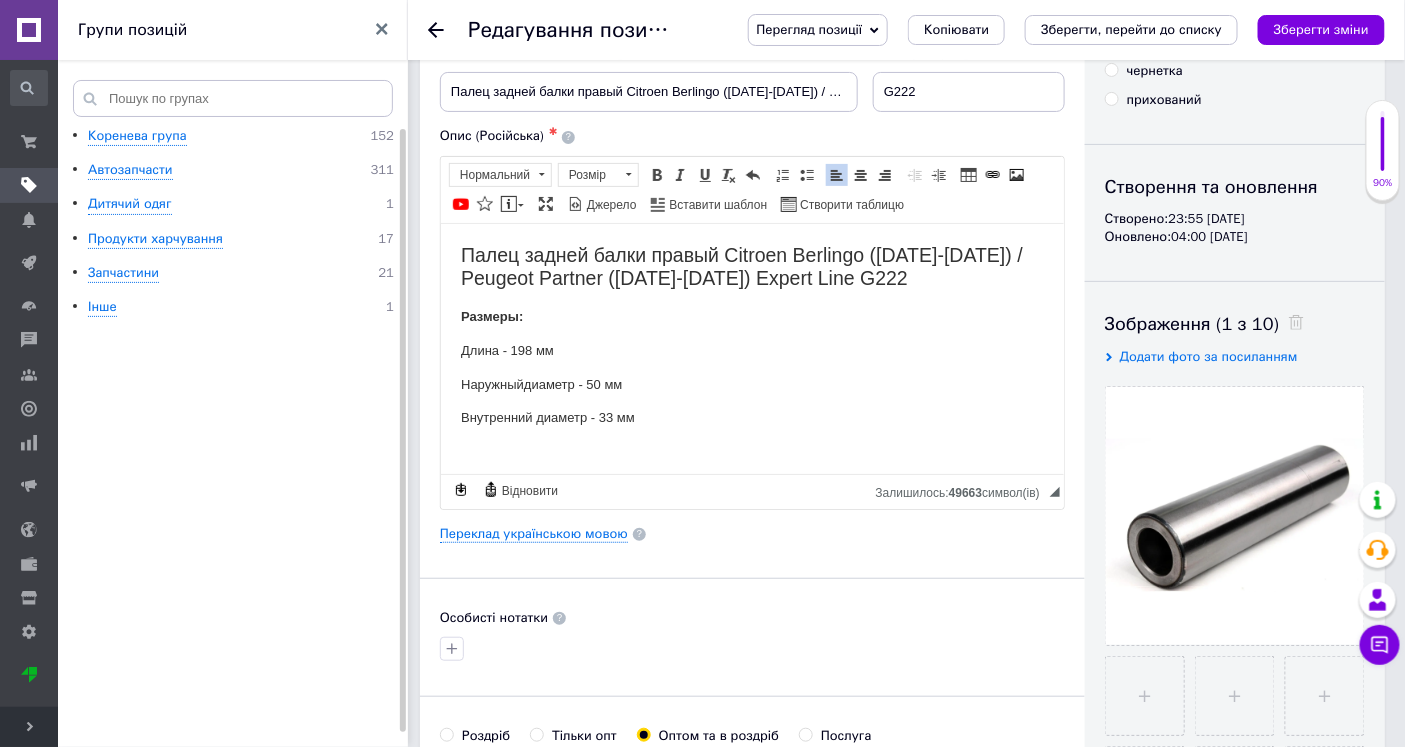 click on "Палец задней балки правый Citroen Berlingo ([DATE]-[DATE]) / Peugeot Partner ([DATE]-[DATE]) Expert Line G222" at bounding box center [751, 266] 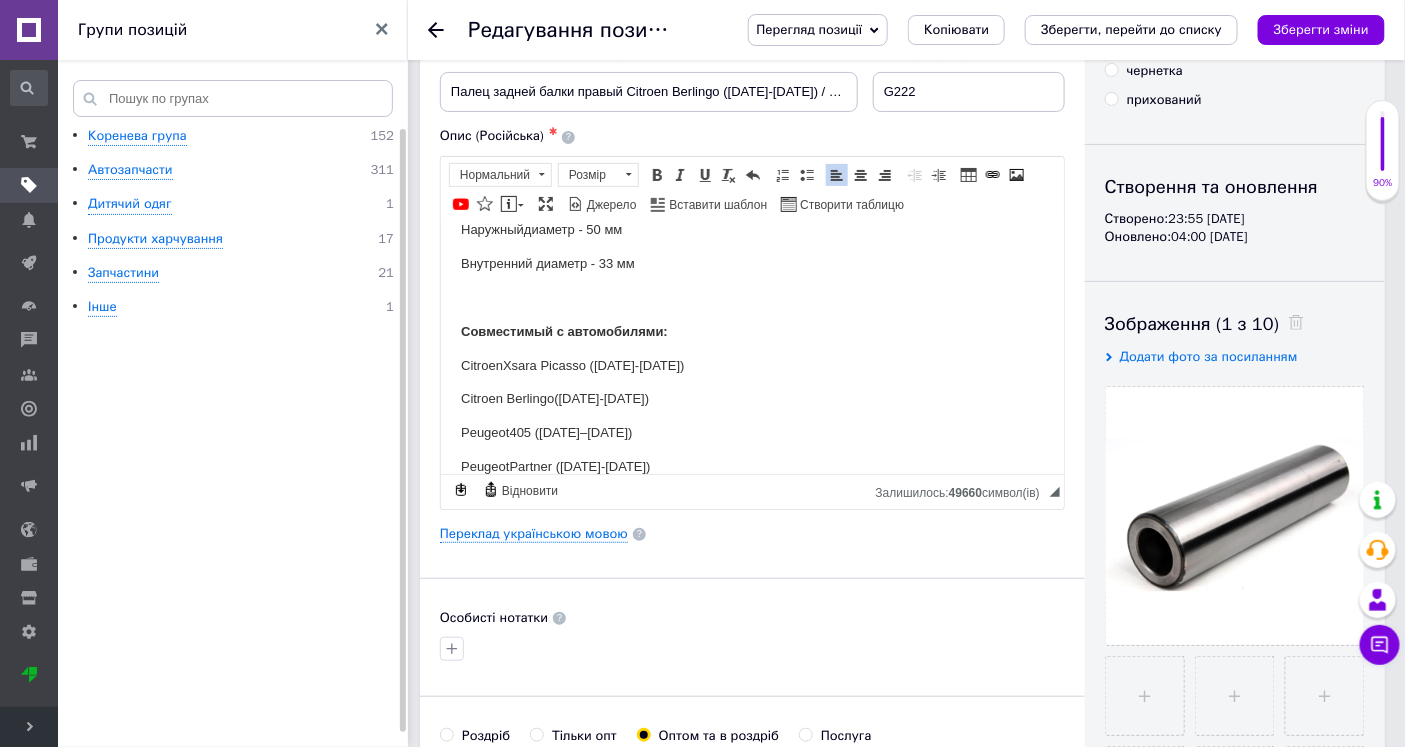 scroll, scrollTop: 211, scrollLeft: 0, axis: vertical 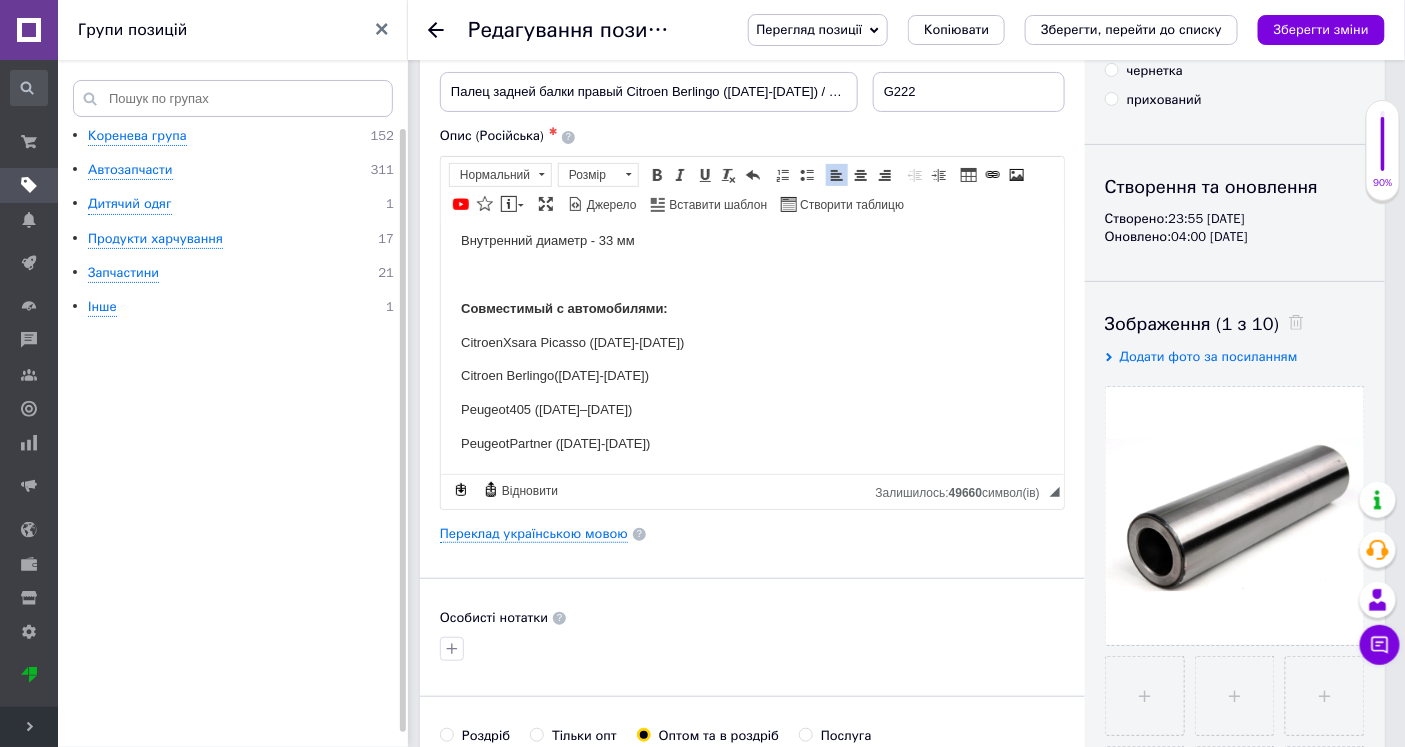click on "Peugeot  Partner ([DATE]-[DATE])" at bounding box center [751, 443] 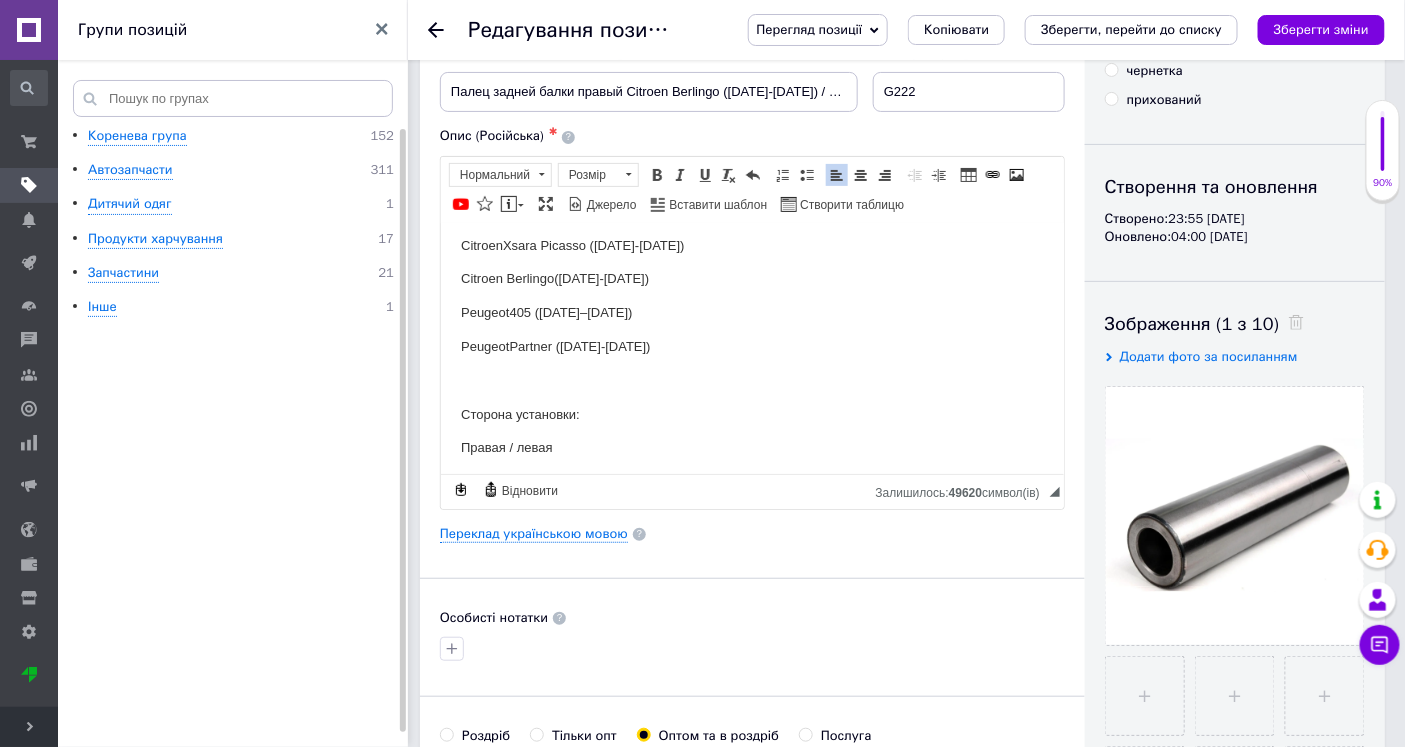 scroll, scrollTop: 313, scrollLeft: 0, axis: vertical 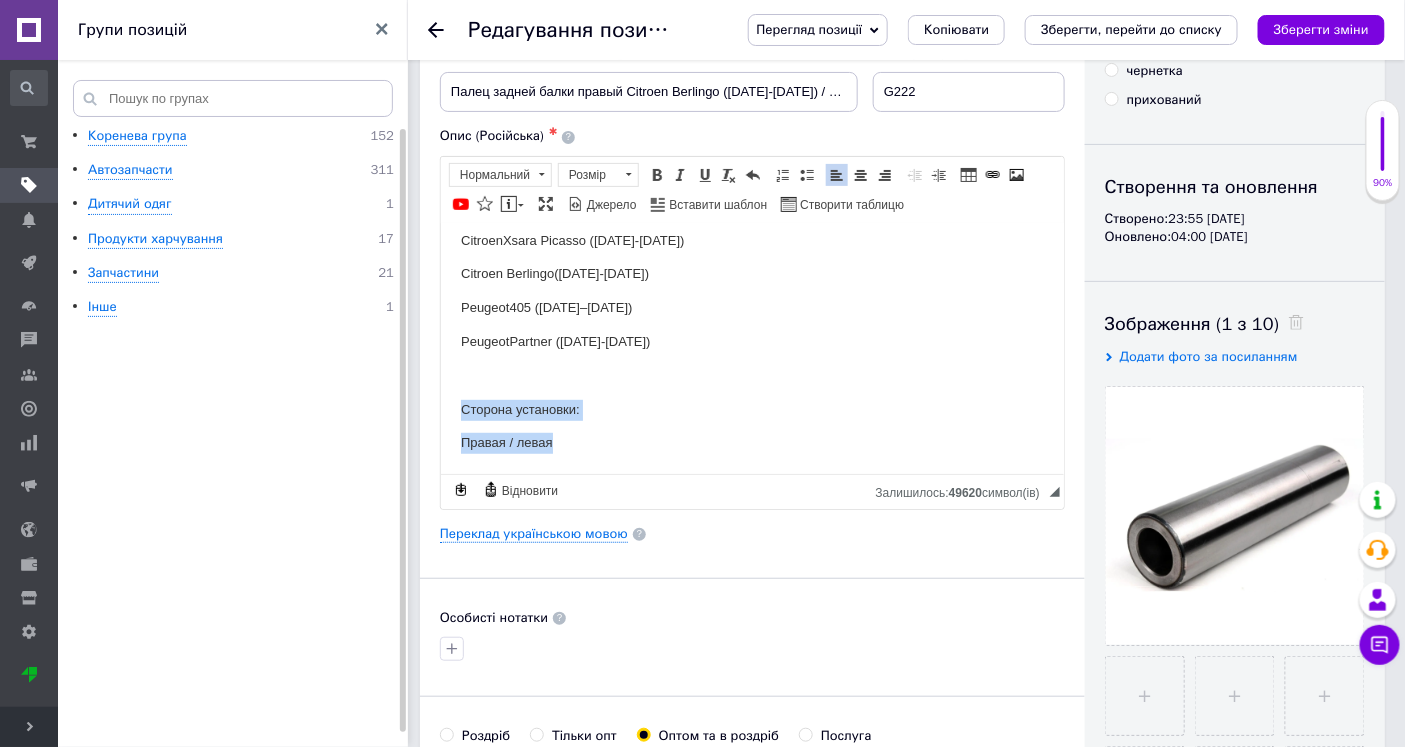 drag, startPoint x: 591, startPoint y: 449, endPoint x: 414, endPoint y: 386, distance: 187.87762 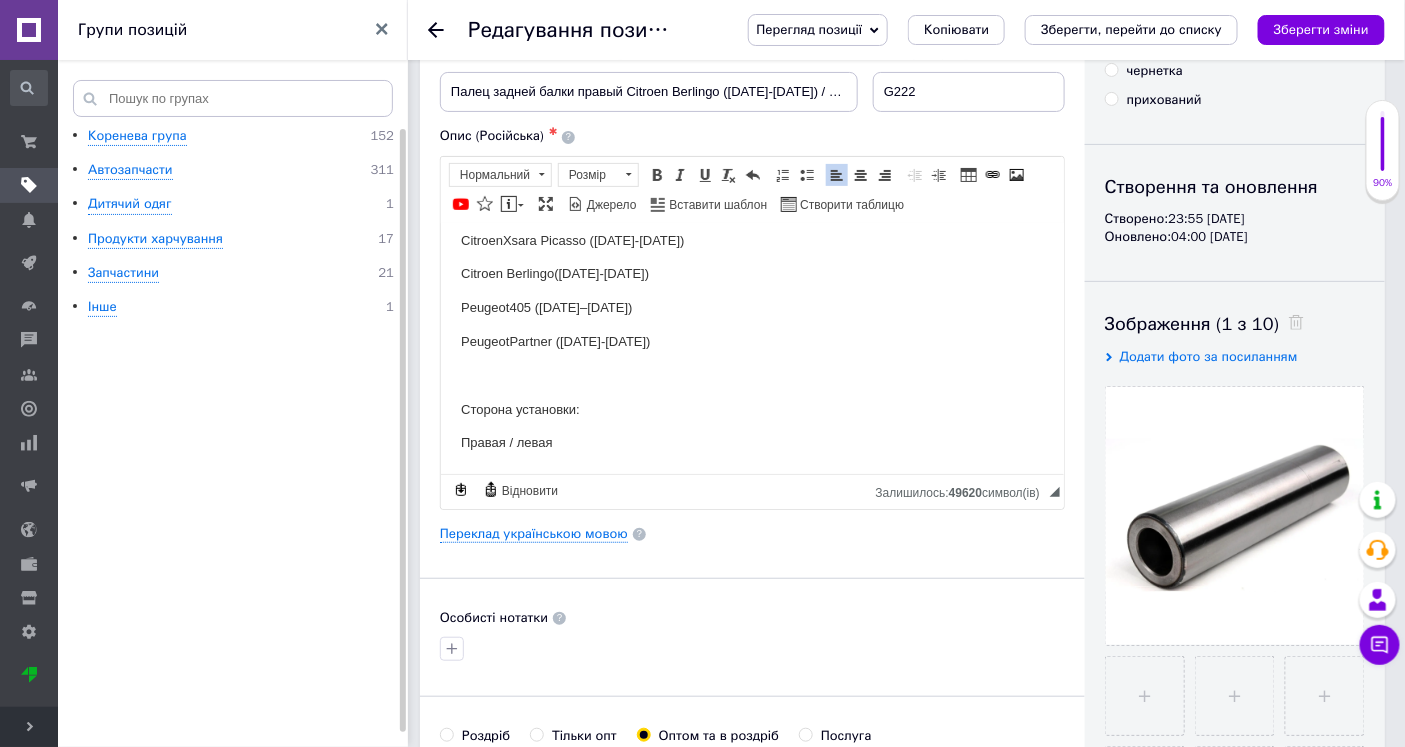click on "Peugeot  Partner ([DATE]-[DATE])" at bounding box center (751, 341) 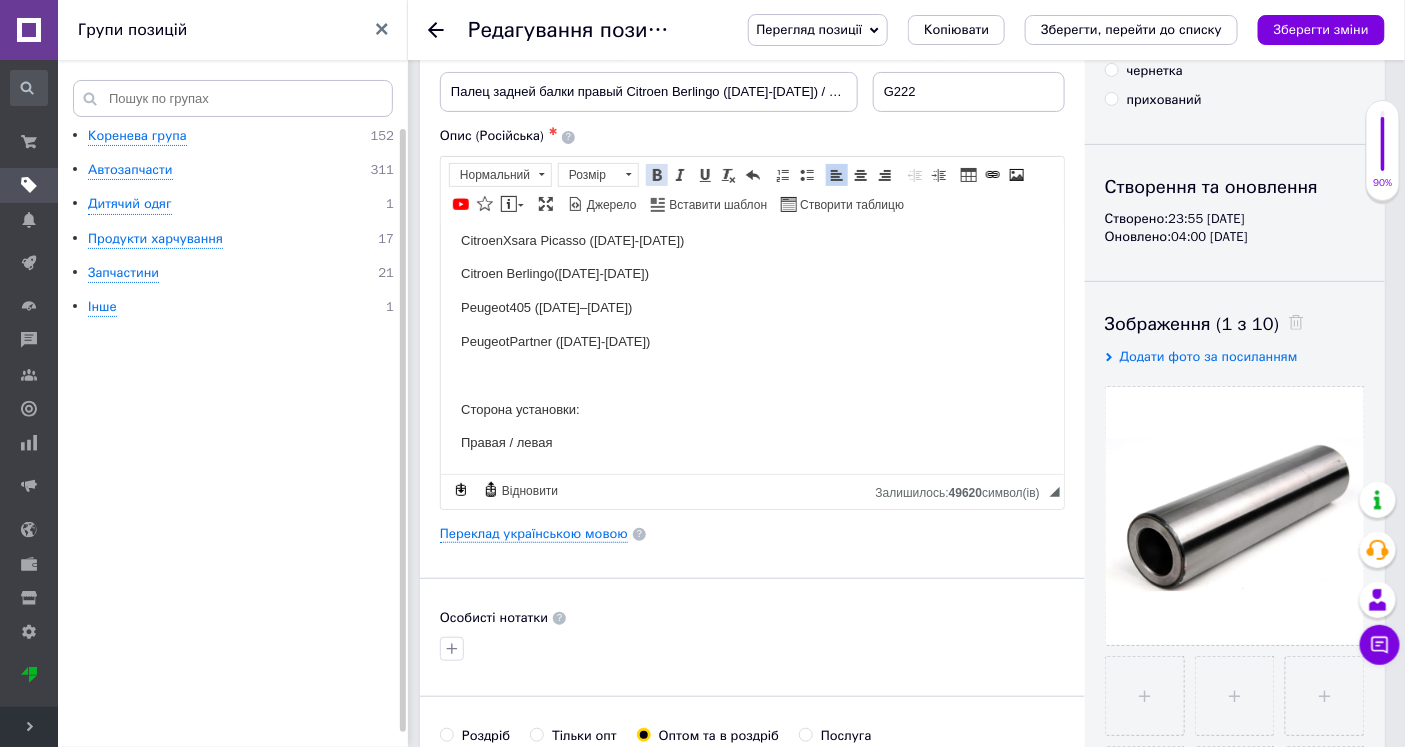 click at bounding box center [657, 175] 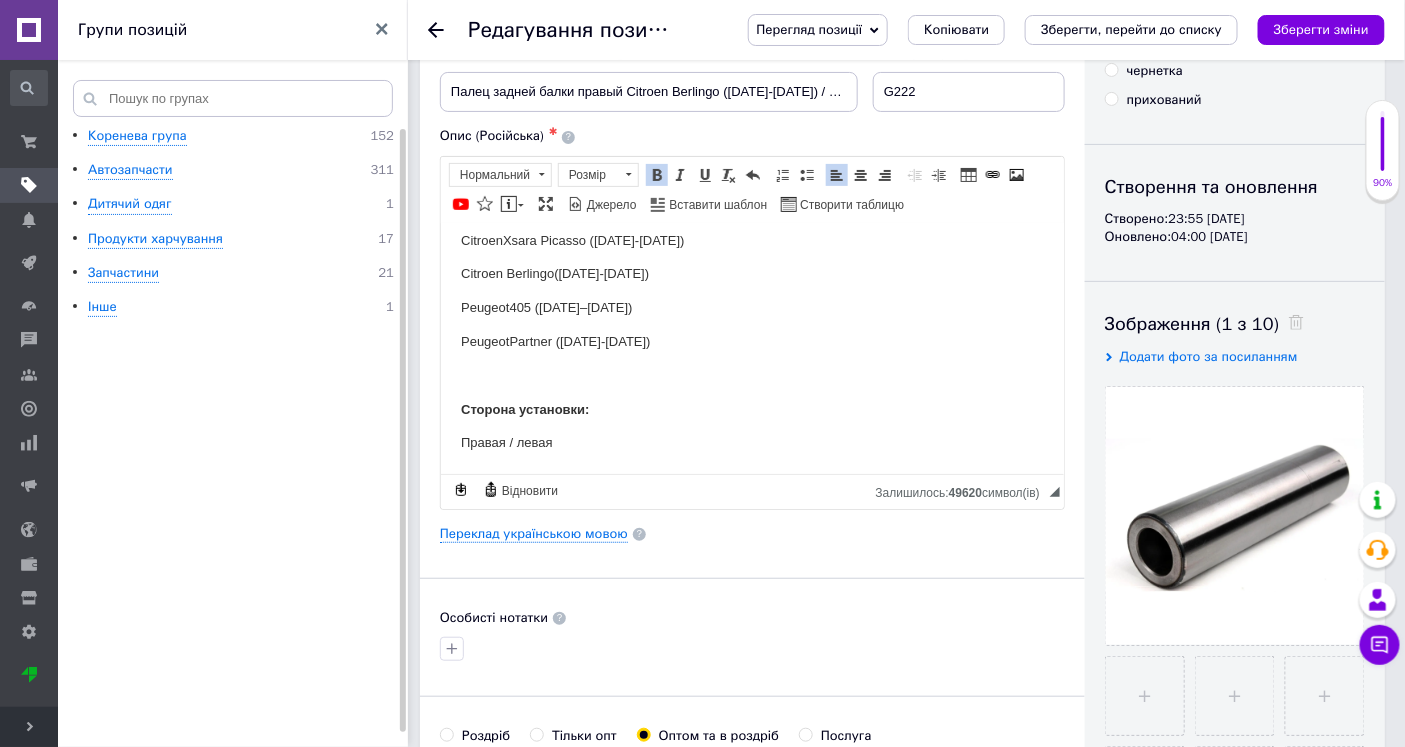 click on "Peugeot  Partner ([DATE]-[DATE])" at bounding box center (751, 341) 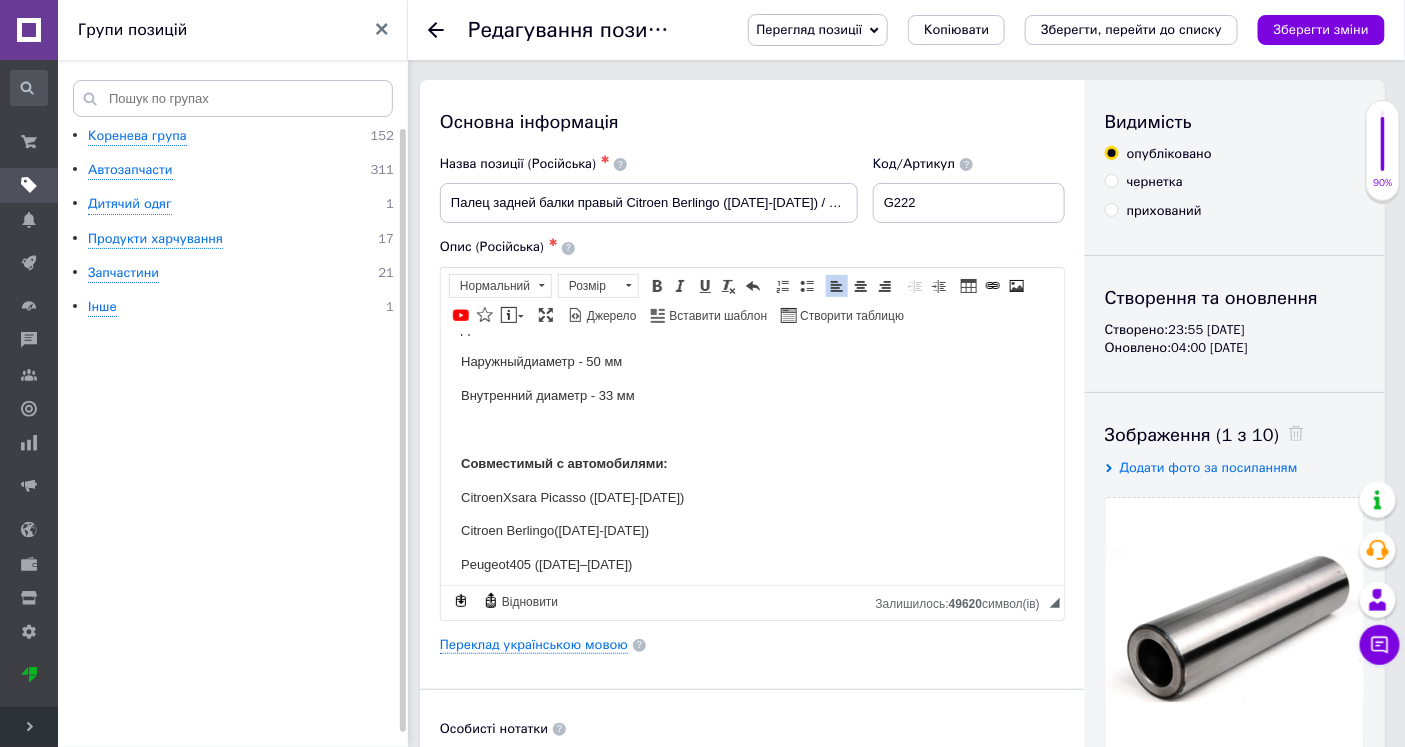 scroll, scrollTop: 222, scrollLeft: 0, axis: vertical 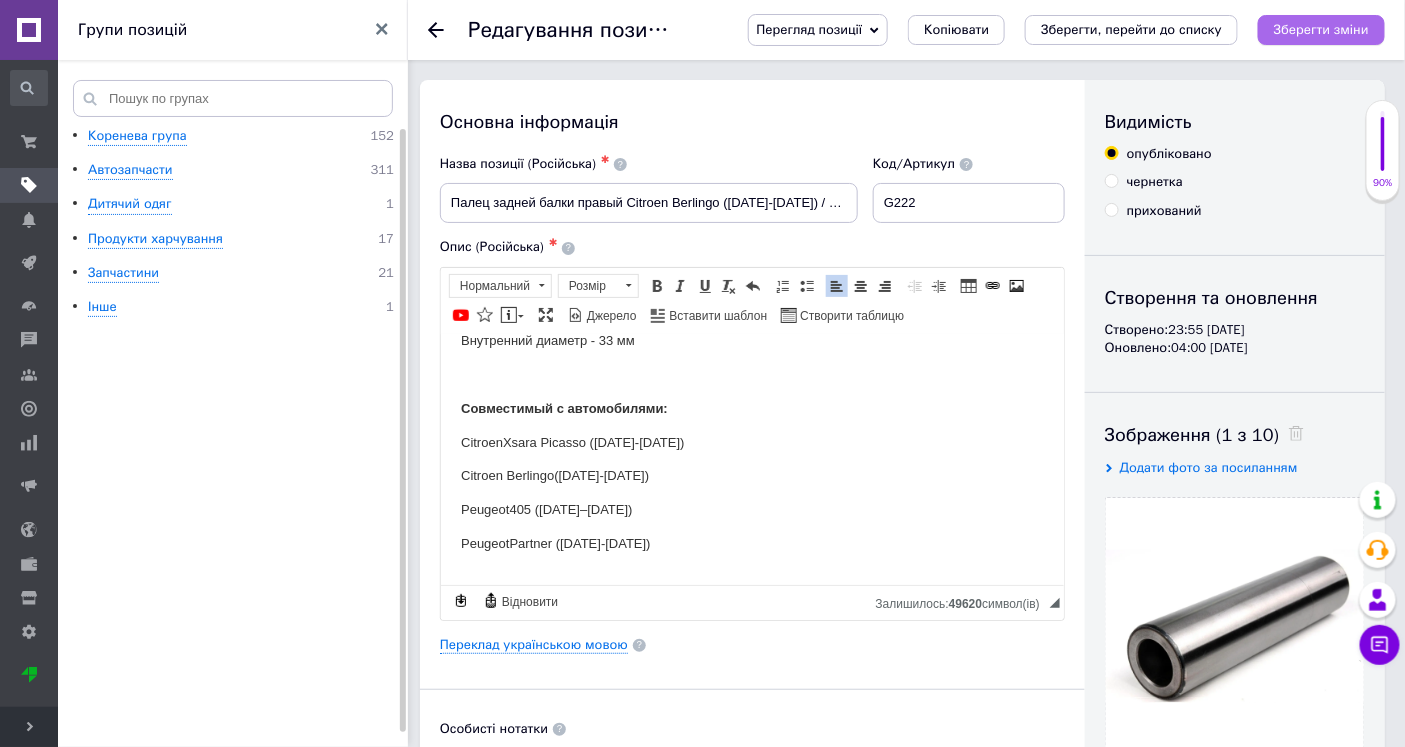 click on "Зберегти зміни" at bounding box center (1321, 29) 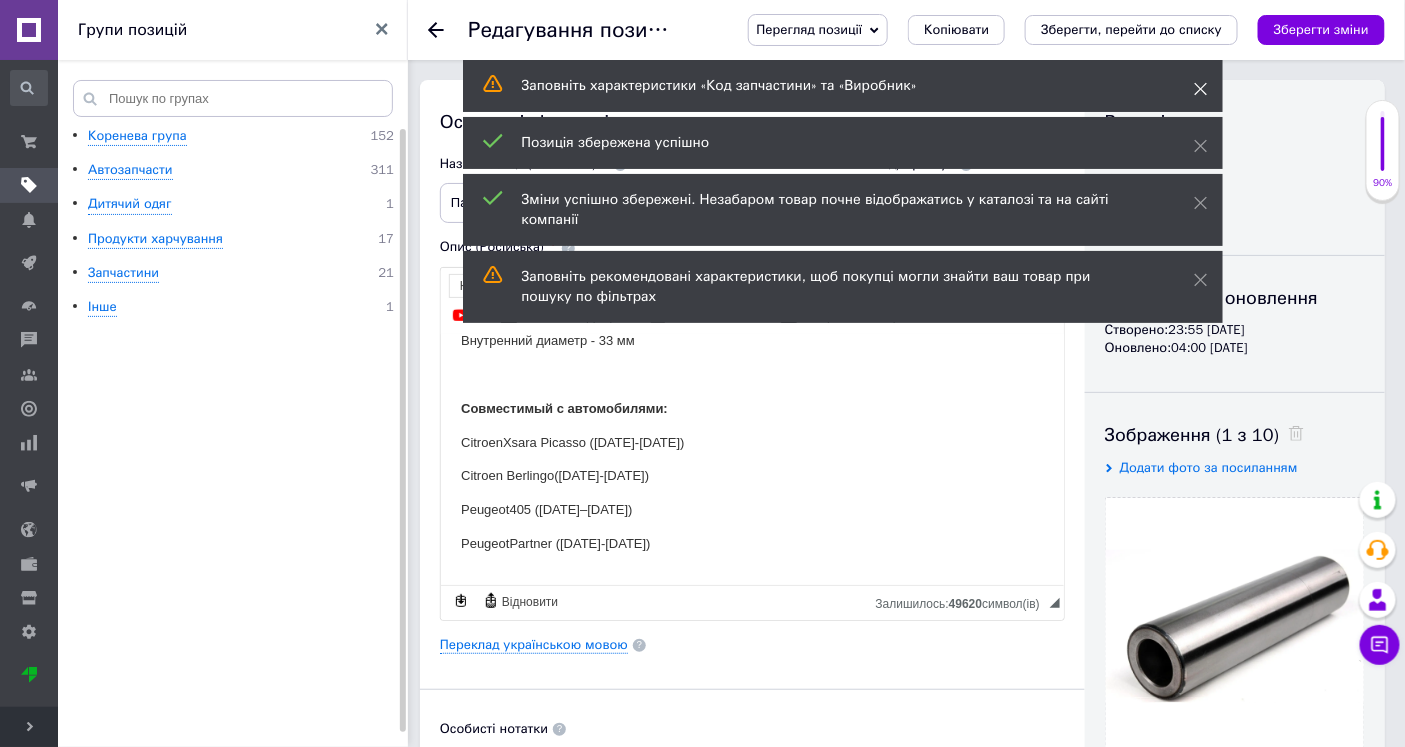 click 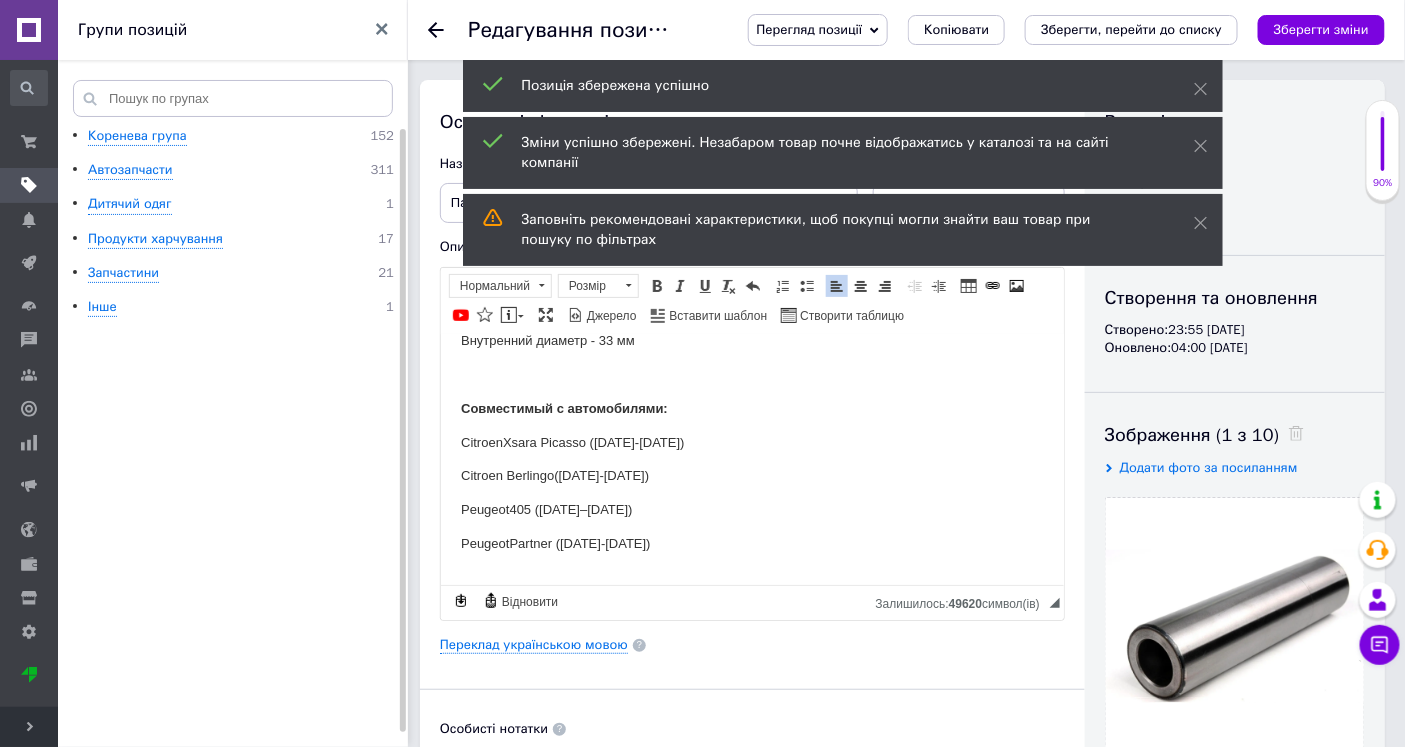 click 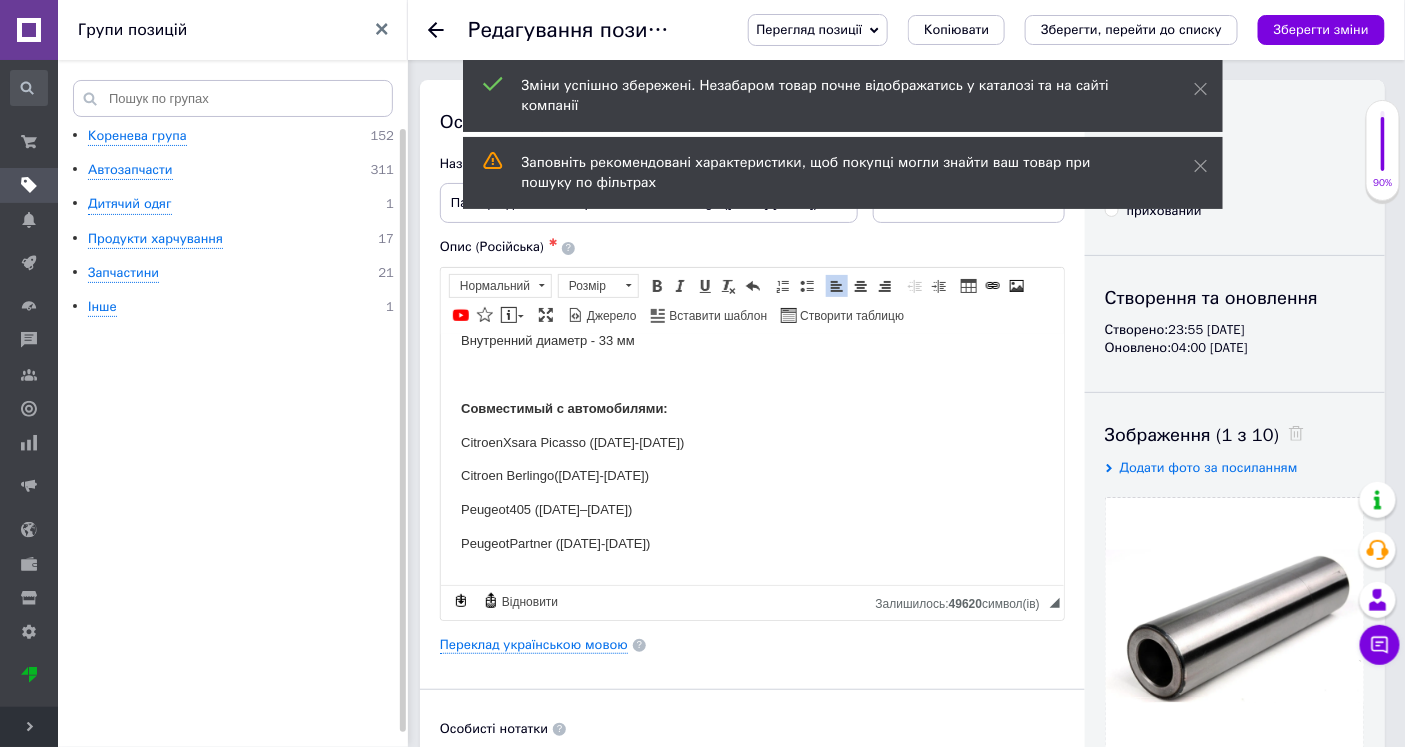 click 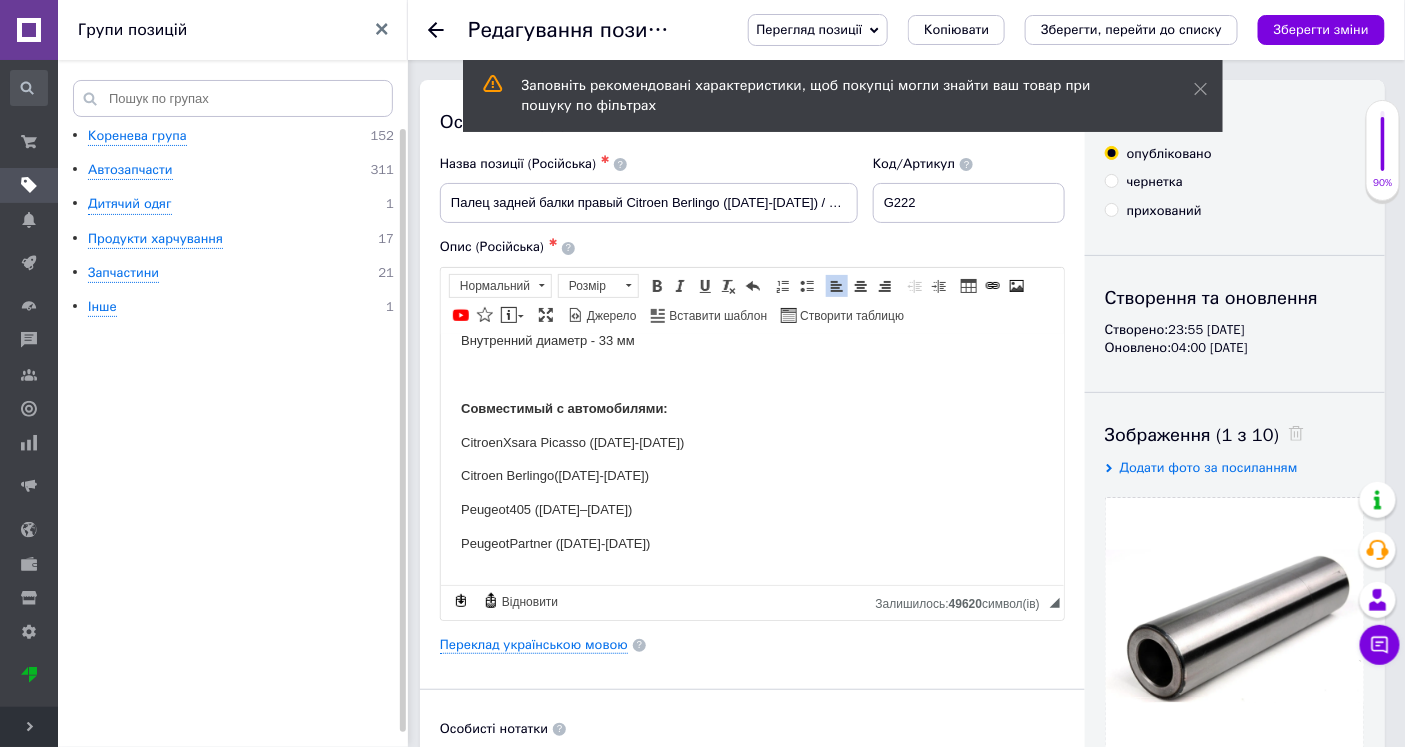 click 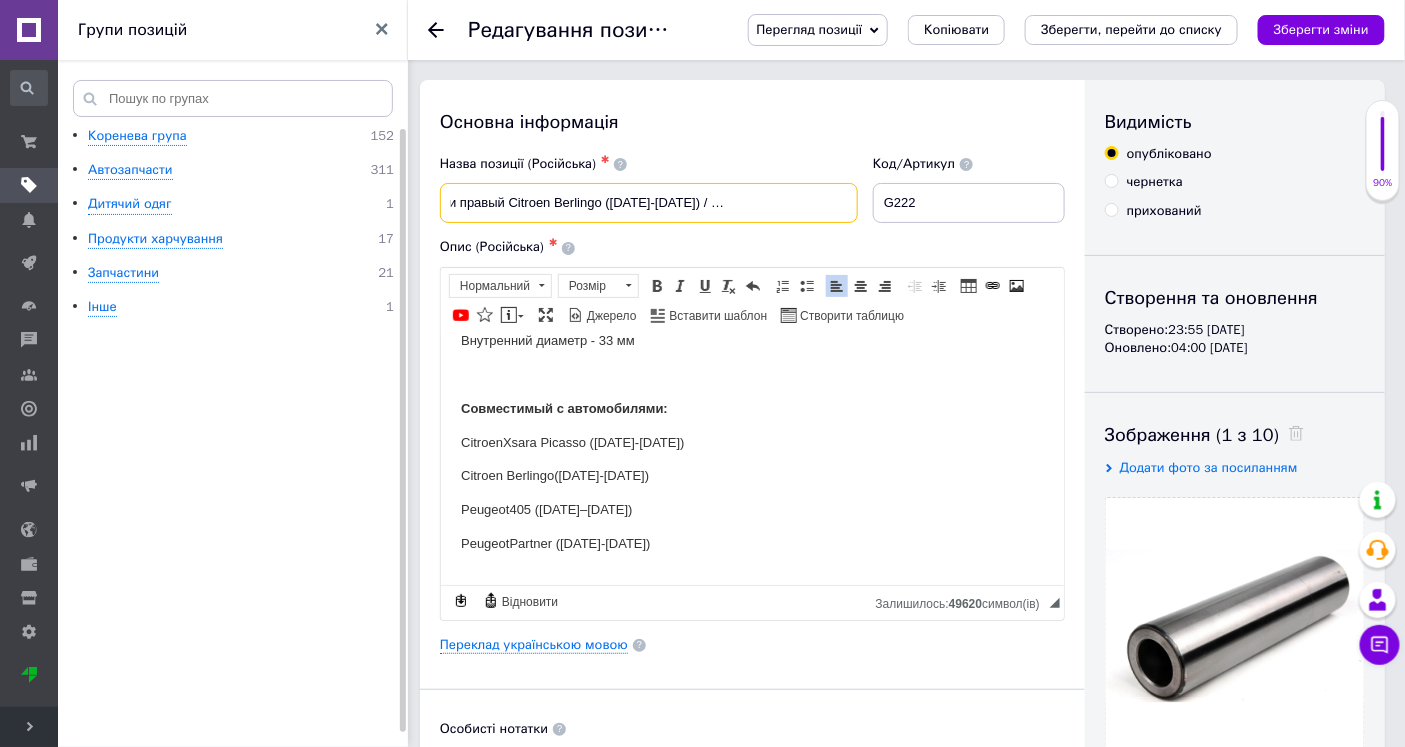 scroll, scrollTop: 0, scrollLeft: 226, axis: horizontal 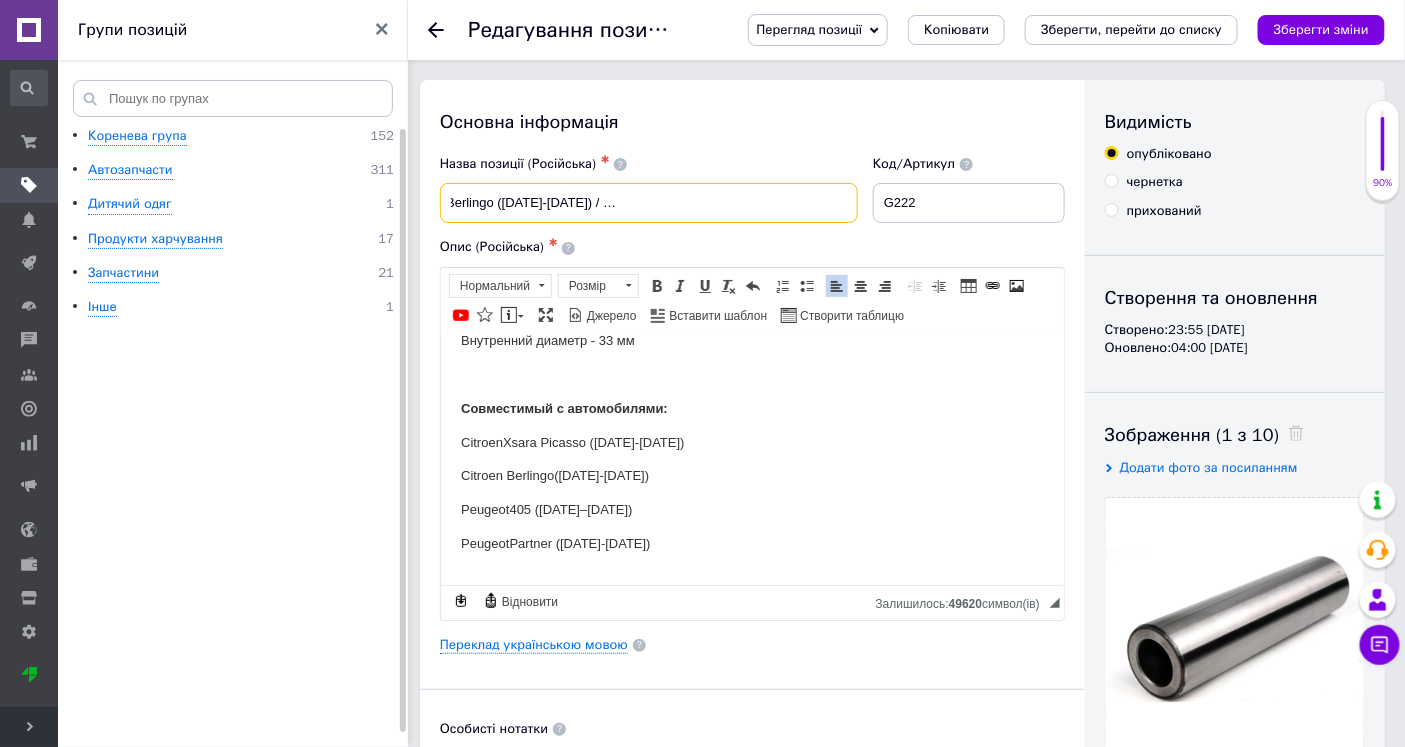 drag, startPoint x: 643, startPoint y: 202, endPoint x: 892, endPoint y: 195, distance: 249.09837 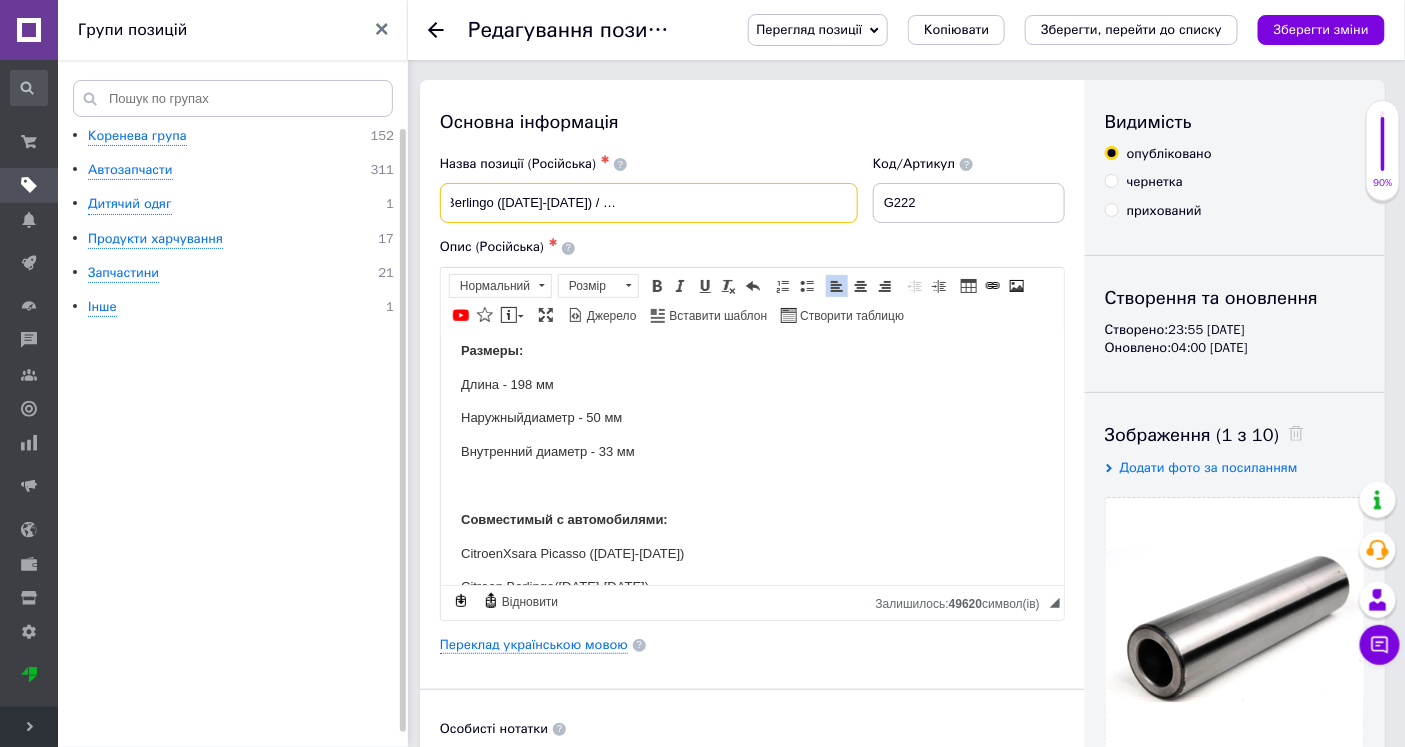 scroll, scrollTop: 0, scrollLeft: 0, axis: both 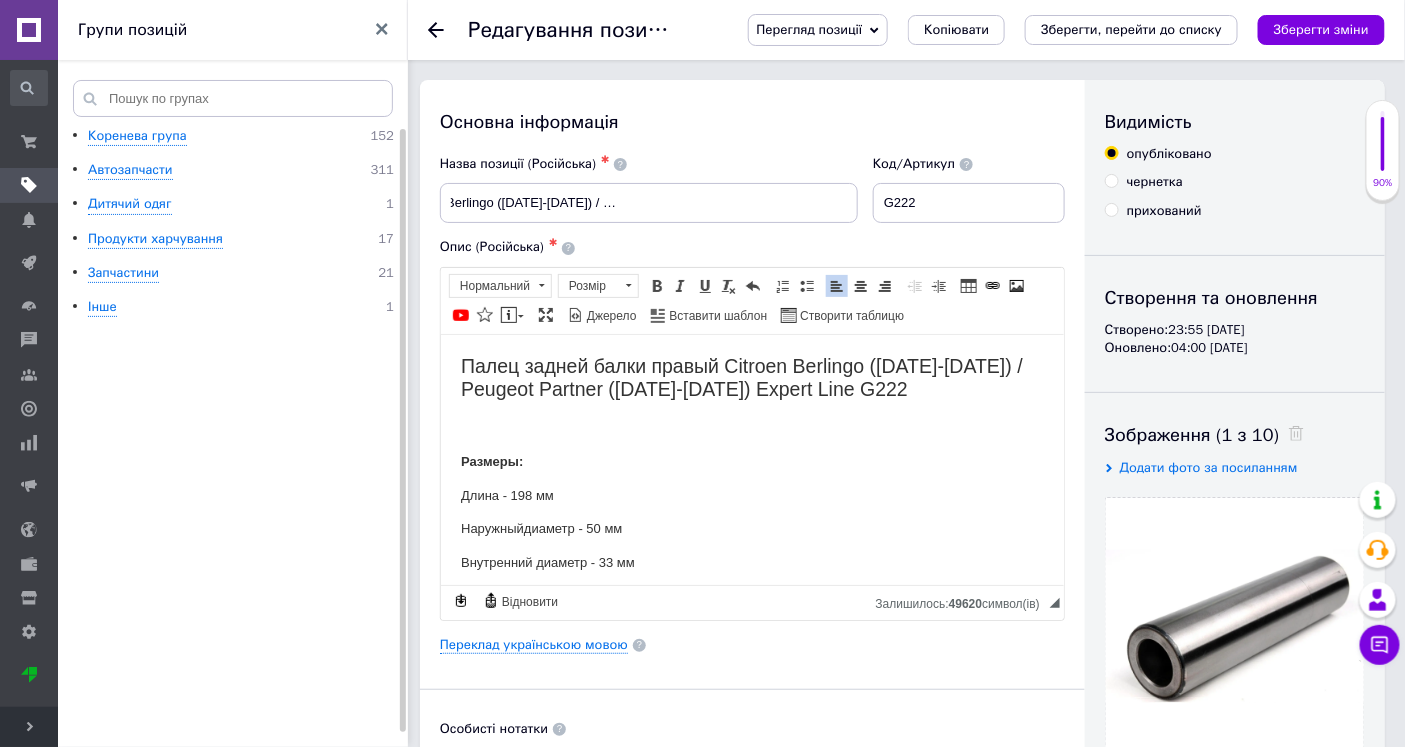 click on "Основна інформація Назва позиції (Російська) ✱ Палец задней балки правый Citroen Berlingo ([DATE]-[DATE]) / Peugeot Partner ([DATE]-[DATE]) Expert Line G222 Код/Артикул G222 Опис (Російська) ✱ Палец задней балки правый Citroen Berlingo ([DATE]-[DATE]) / Peugeot Partner ([DATE]-[DATE]) Expert Line G222
Размеры:
Длина - 198 мм
Наружный диаметр - 50 мм
Внутренний диаметр - 33 мм
Совместимый с автомобилями:
CitroenXsara [PERSON_NAME] ([DATE]-[DATE])
Citroen Berlingo ([DATE]-[DATE])
Peugeot 405 (1987&ndash;1996)
Peugeot Partner ([DATE]-[DATE])
Сторона установки:
Правая / левая Розширений текстовий редактор, 43E7D035-9DC1-45B6-B7B8-C639B5277B0C Панель інструментів редактора Форматування Нормальний Розмір Розмір   Жирний" at bounding box center (752, 662) 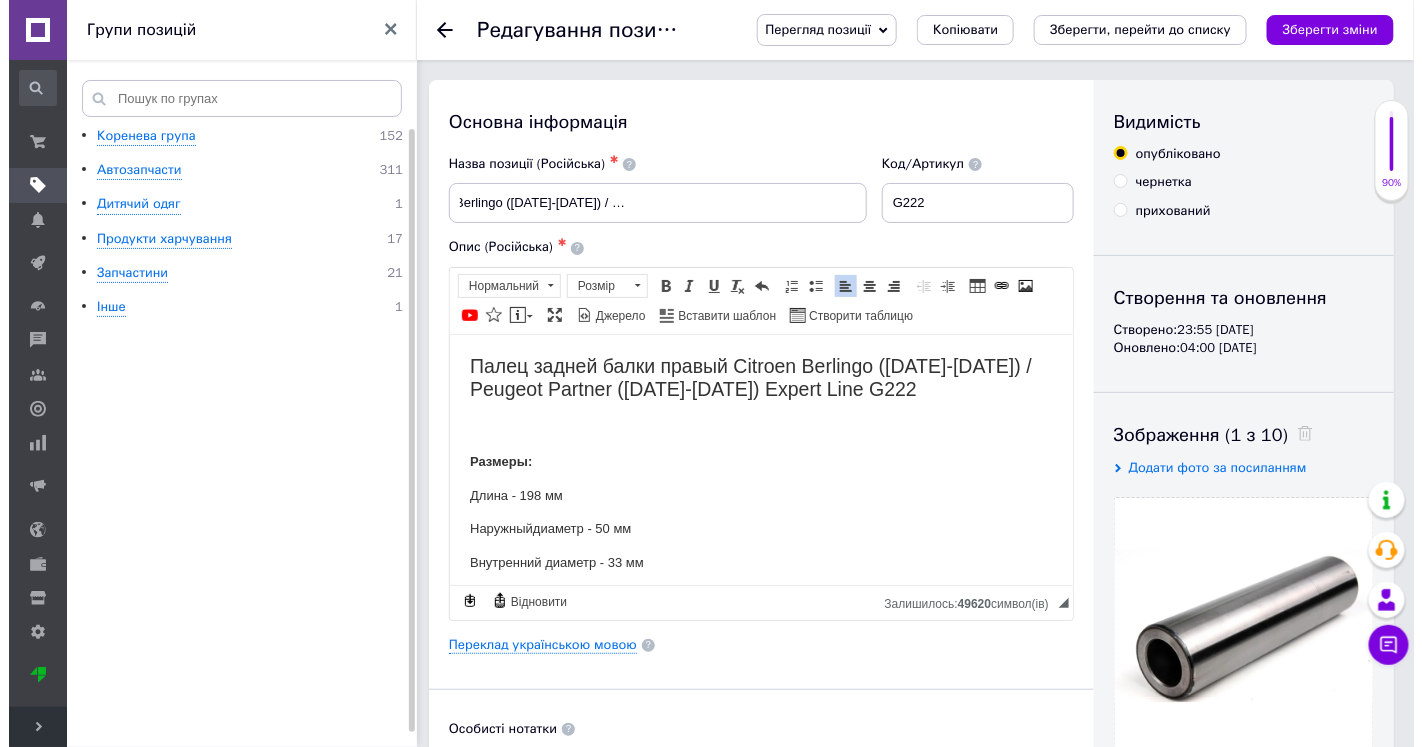scroll, scrollTop: 0, scrollLeft: 0, axis: both 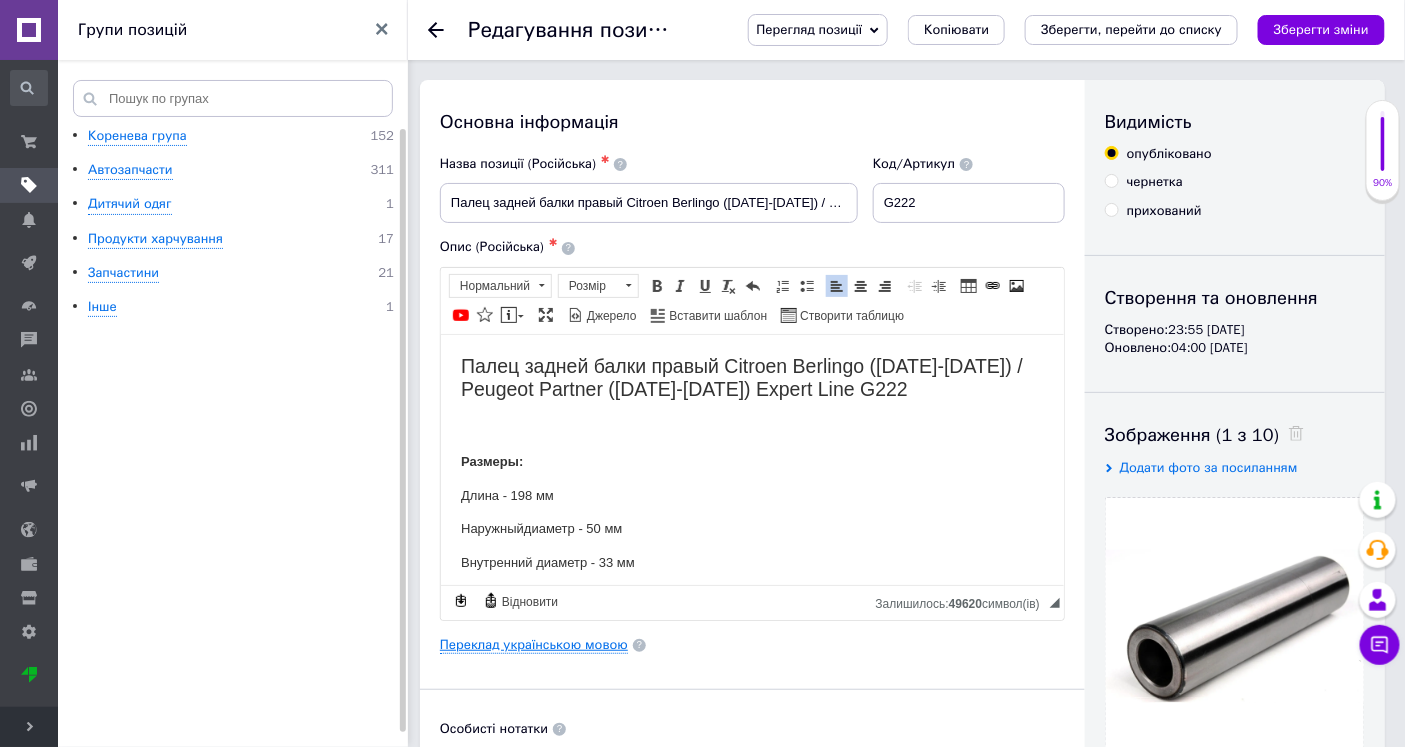 click on "Переклад українською мовою" at bounding box center [534, 645] 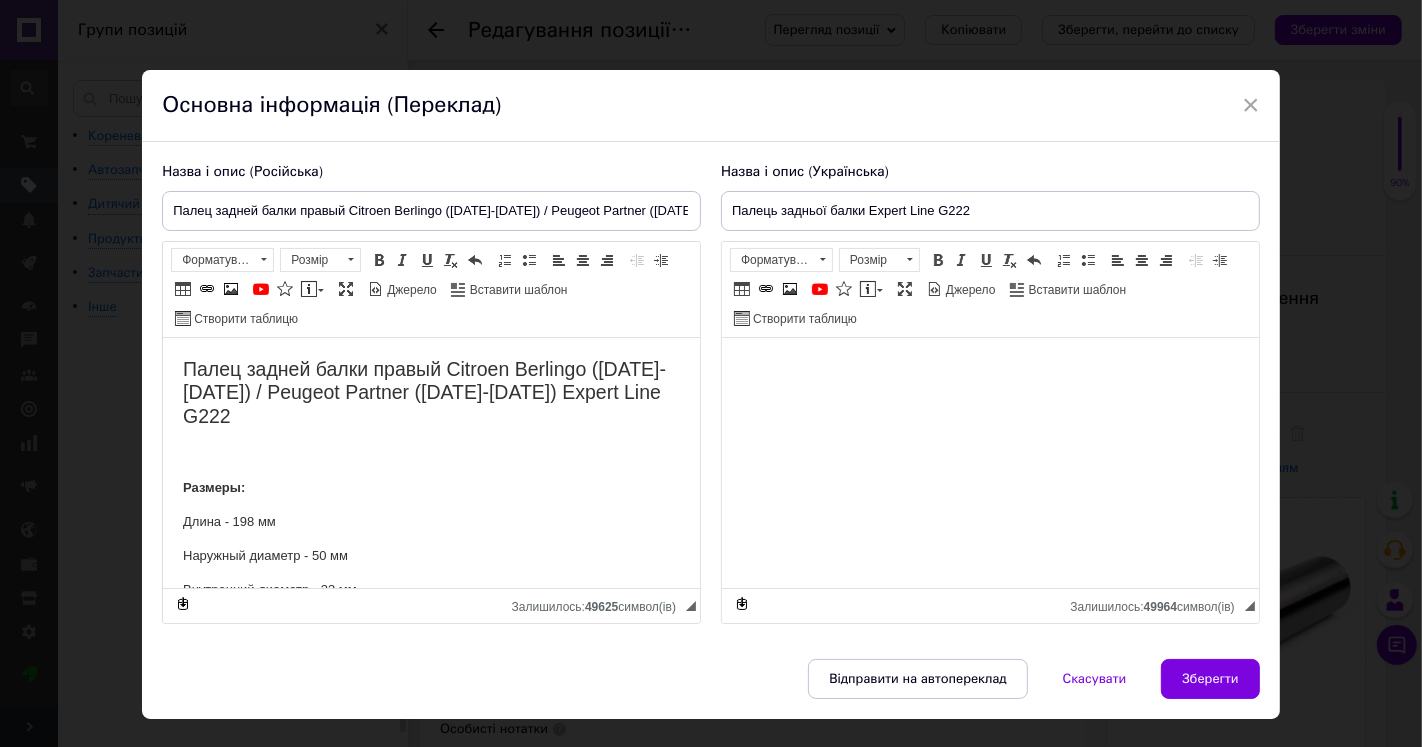 scroll, scrollTop: 0, scrollLeft: 0, axis: both 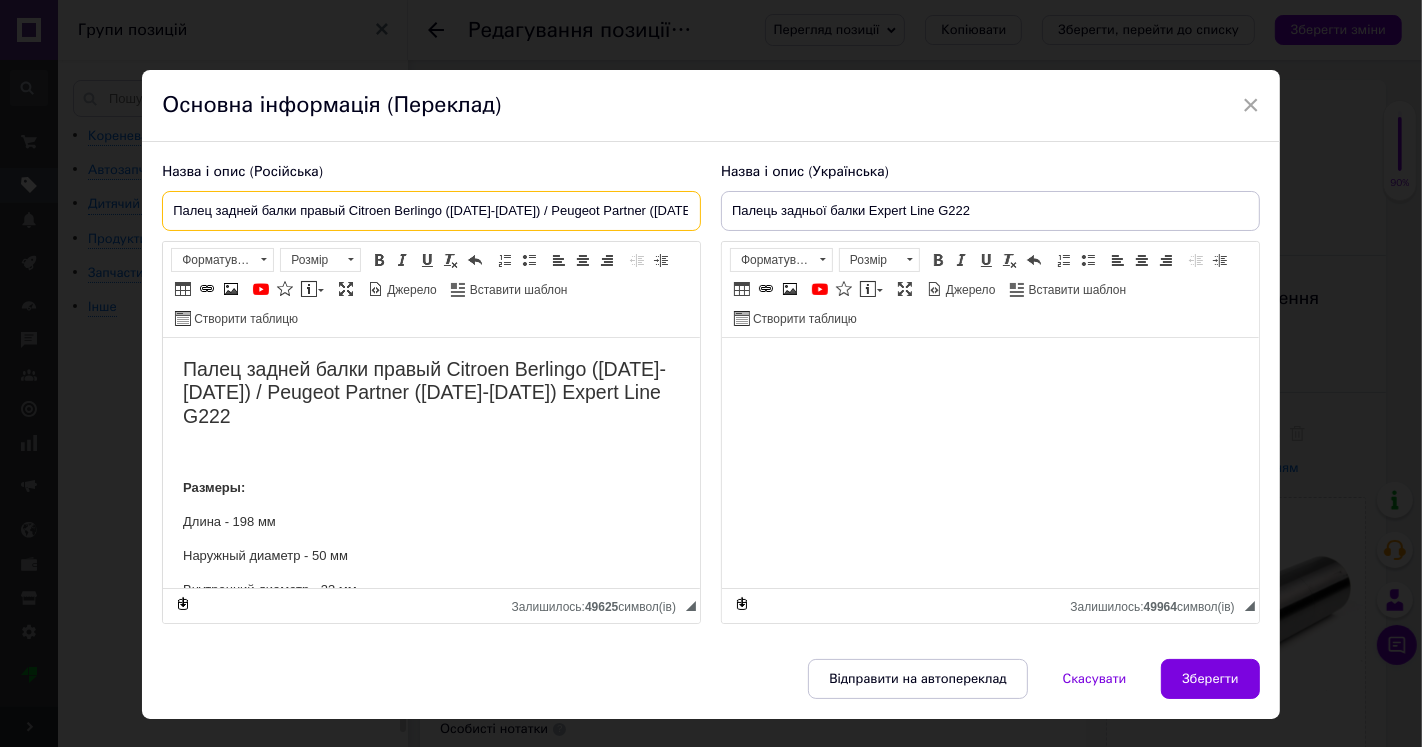 click on "Палец задней балки правый Citroen Berlingo ([DATE]-[DATE]) / Peugeot Partner ([DATE]-[DATE]) Expert Line G222" at bounding box center (431, 211) 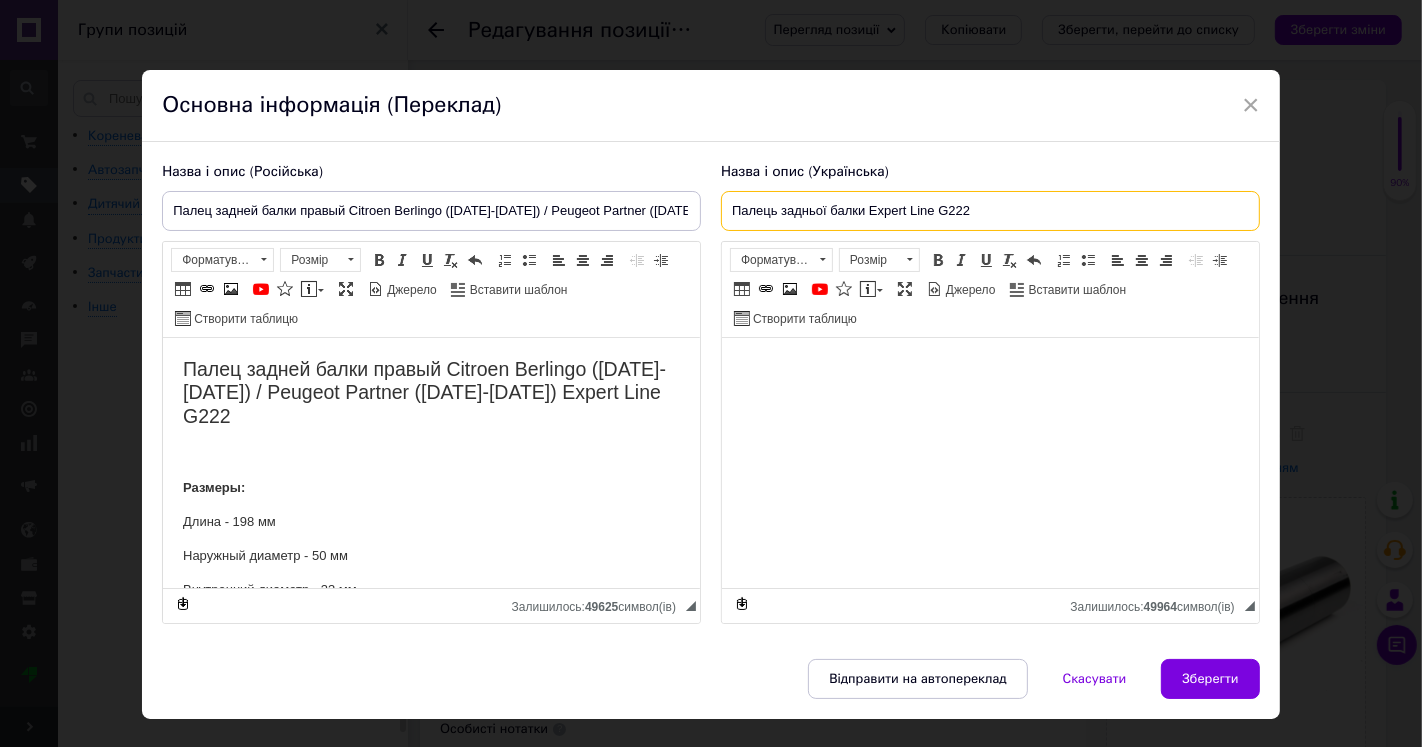 drag, startPoint x: 1104, startPoint y: 211, endPoint x: 434, endPoint y: 213, distance: 670.003 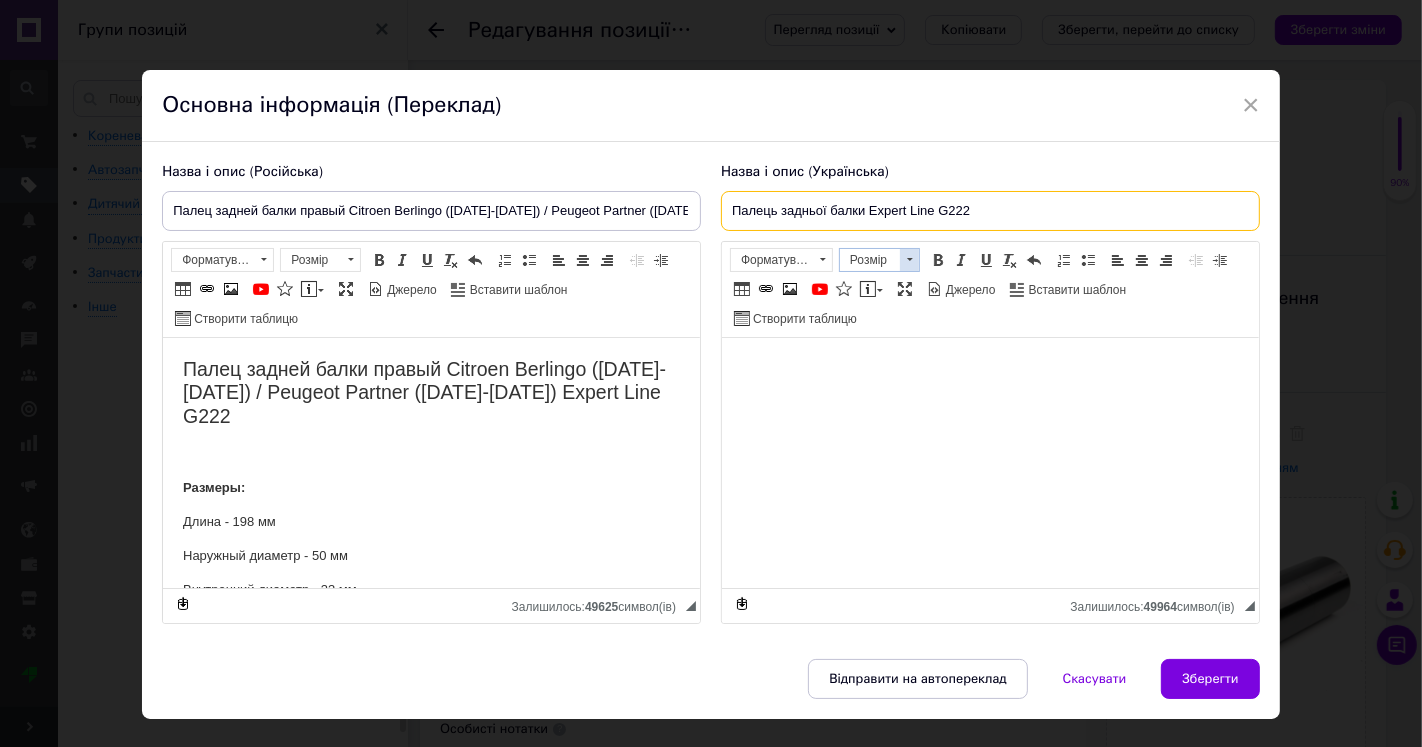 paste on "задней балки правый Citroen Berlingo ([DATE]-[DATE]) / Peugeot Partner ([DATE]-[DATE])" 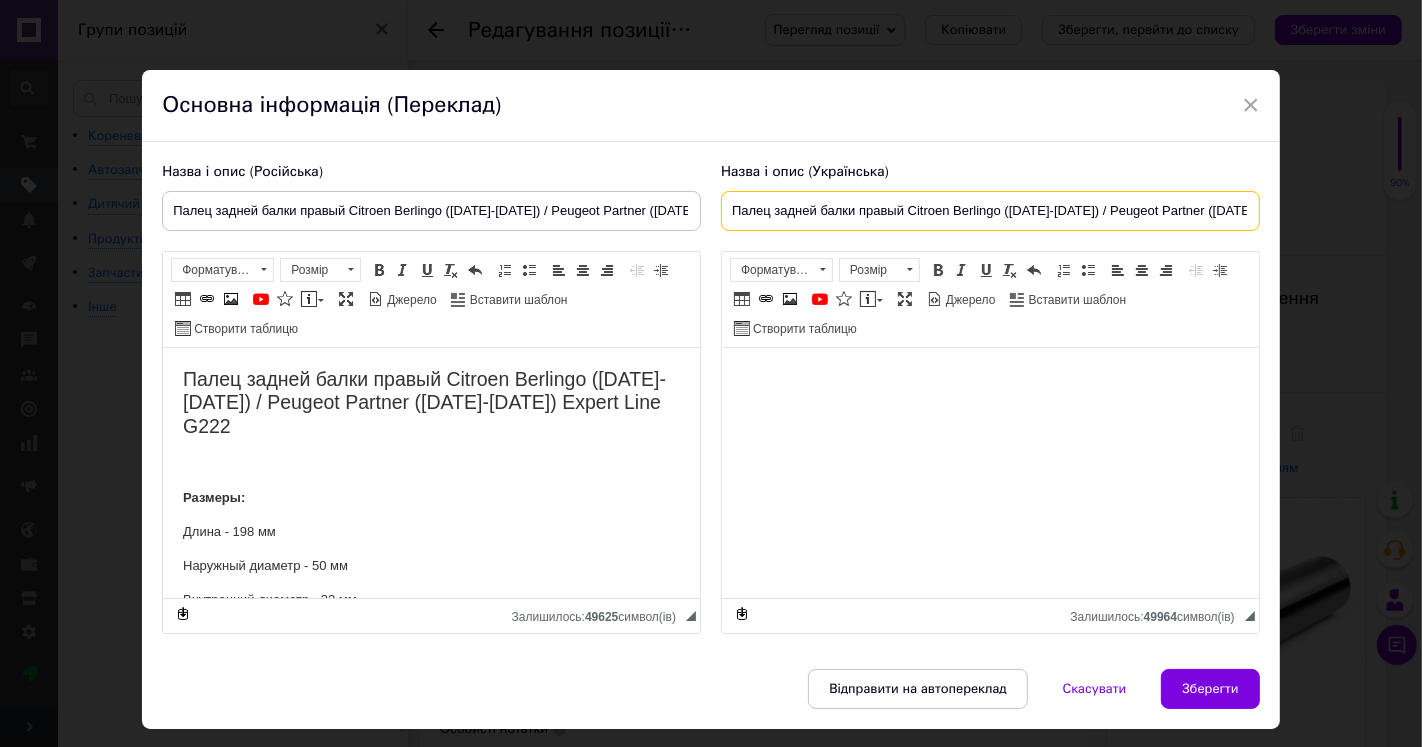 scroll, scrollTop: 0, scrollLeft: 115, axis: horizontal 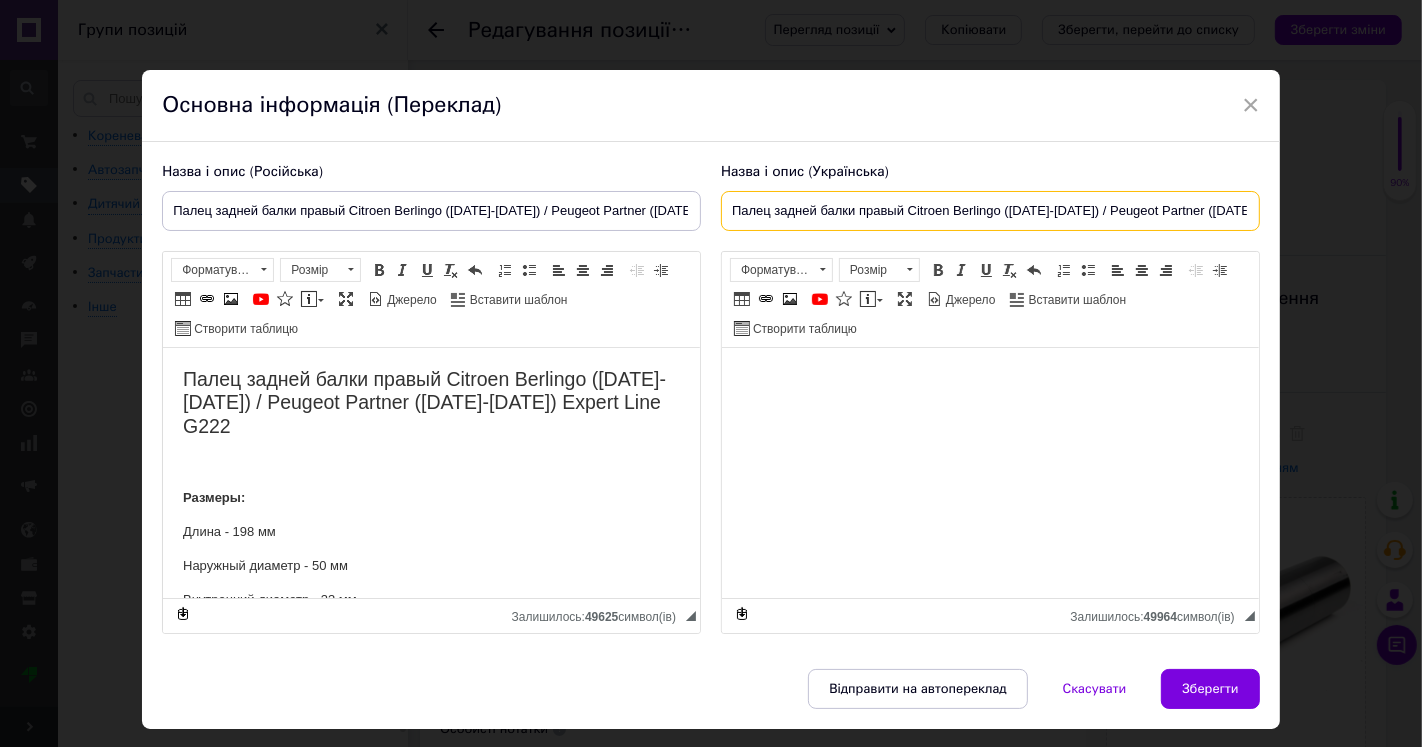 drag, startPoint x: 966, startPoint y: 210, endPoint x: 415, endPoint y: 218, distance: 551.05804 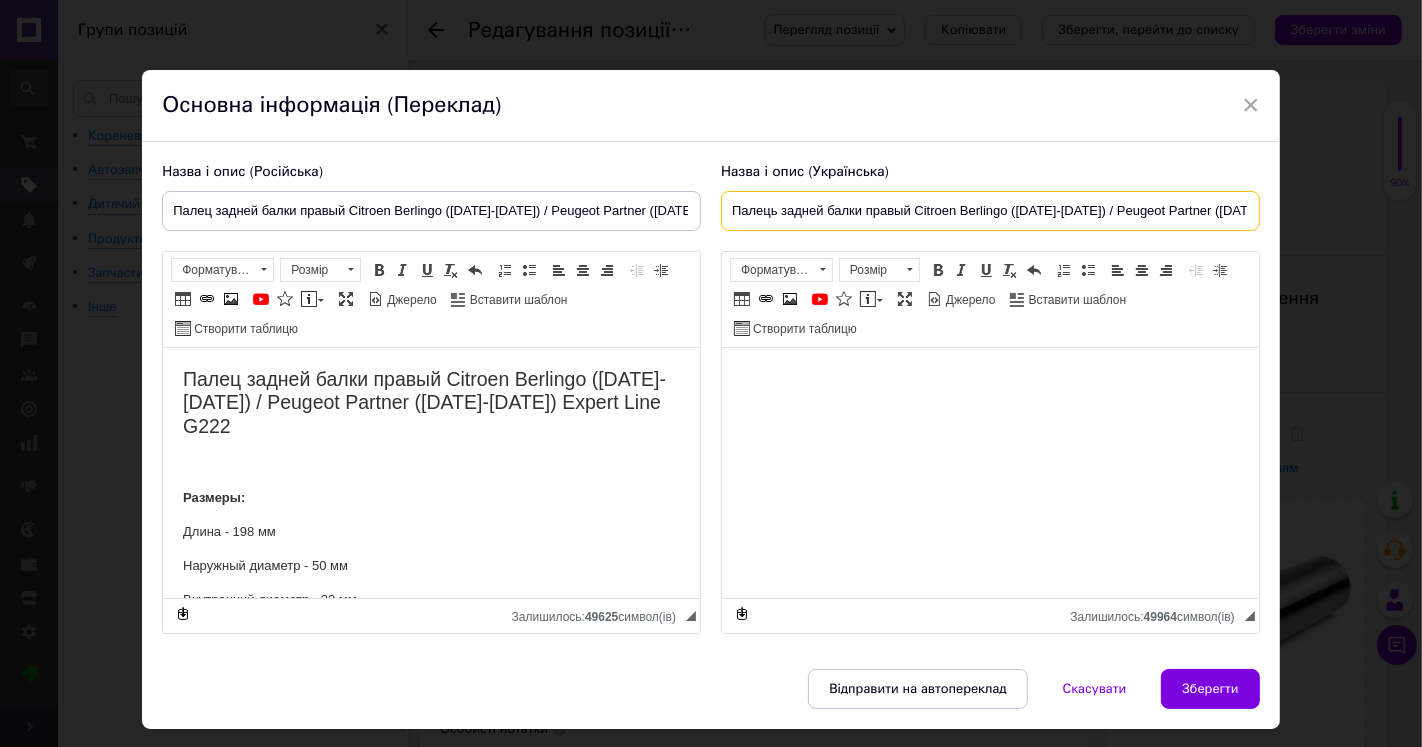 drag, startPoint x: 807, startPoint y: 212, endPoint x: 820, endPoint y: 213, distance: 13.038404 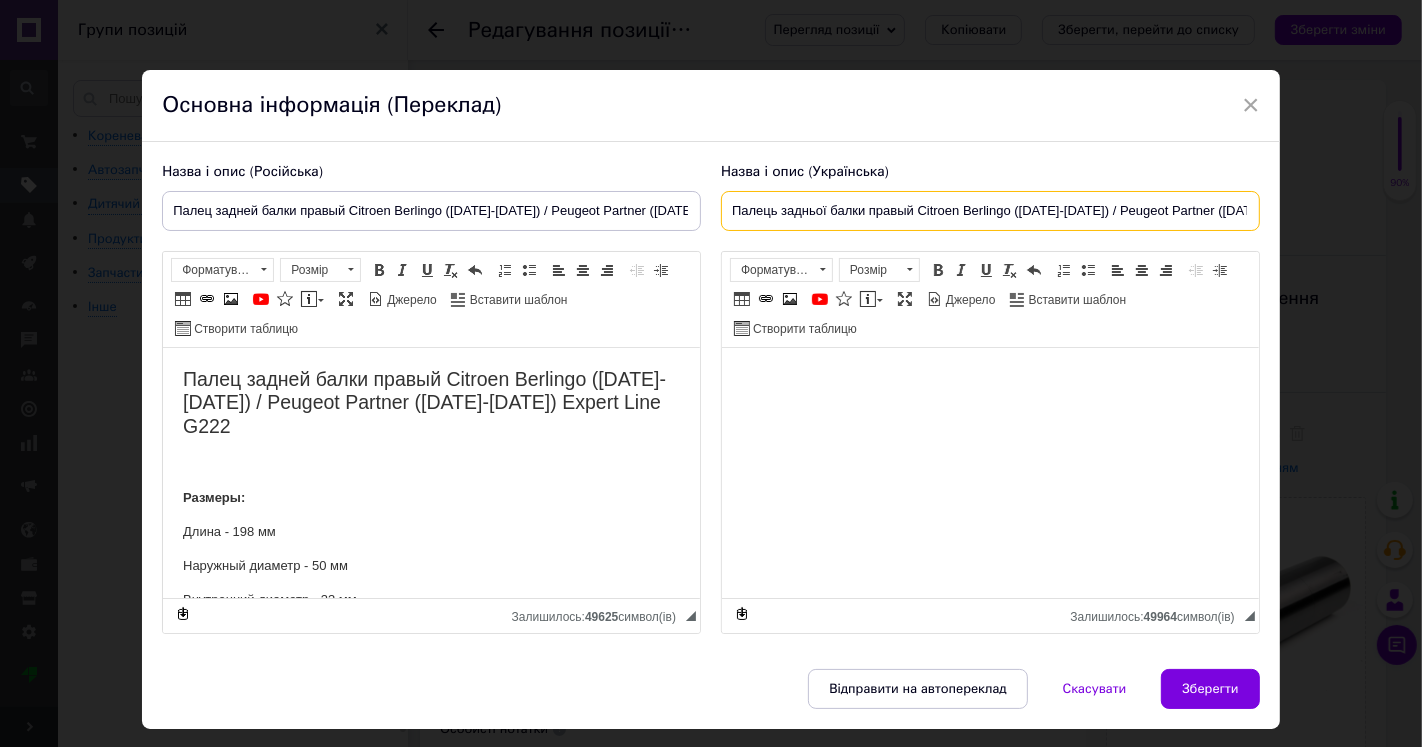 drag, startPoint x: 894, startPoint y: 211, endPoint x: 904, endPoint y: 212, distance: 10.049875 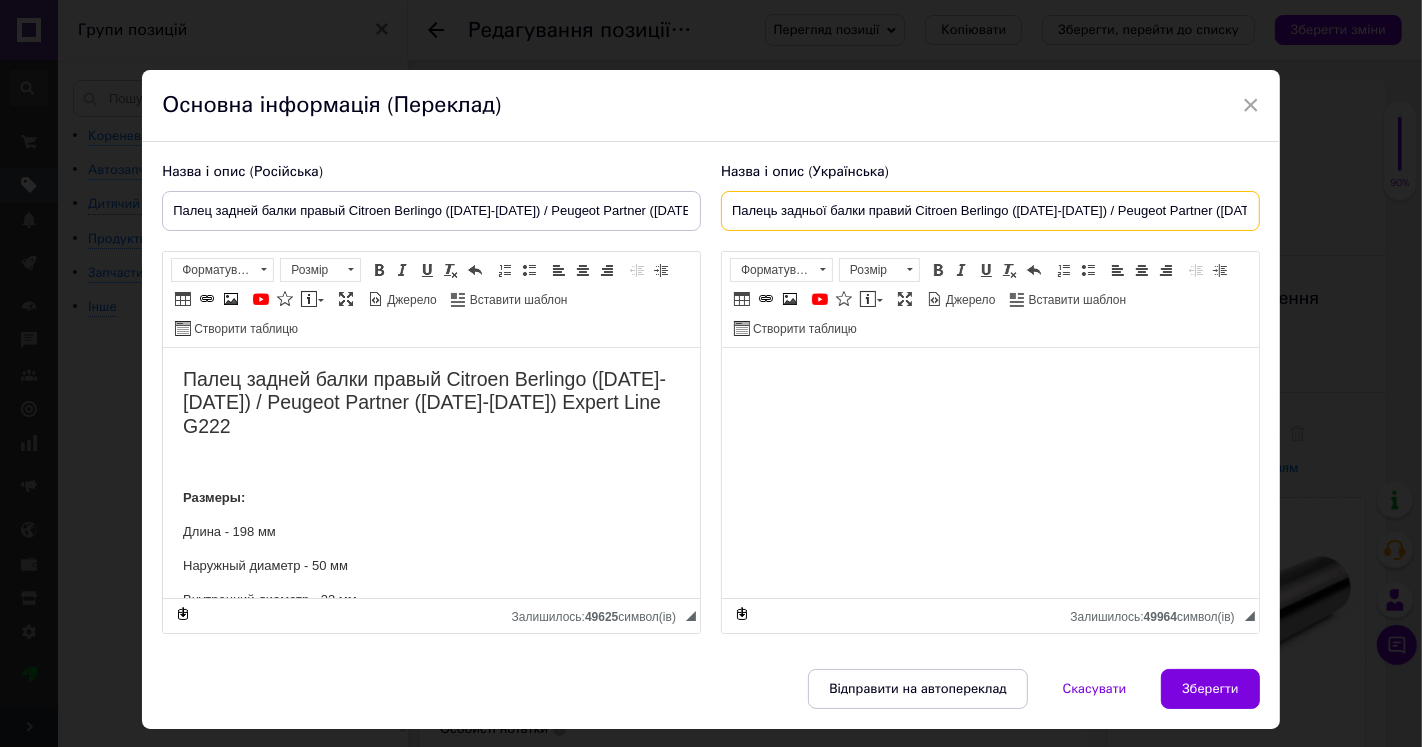 click on "Палець задньої балки правий Citroen Berlingo ([DATE]-[DATE]) / Peugeot Partner ([DATE]-[DATE]) Expert Line G222" at bounding box center (990, 211) 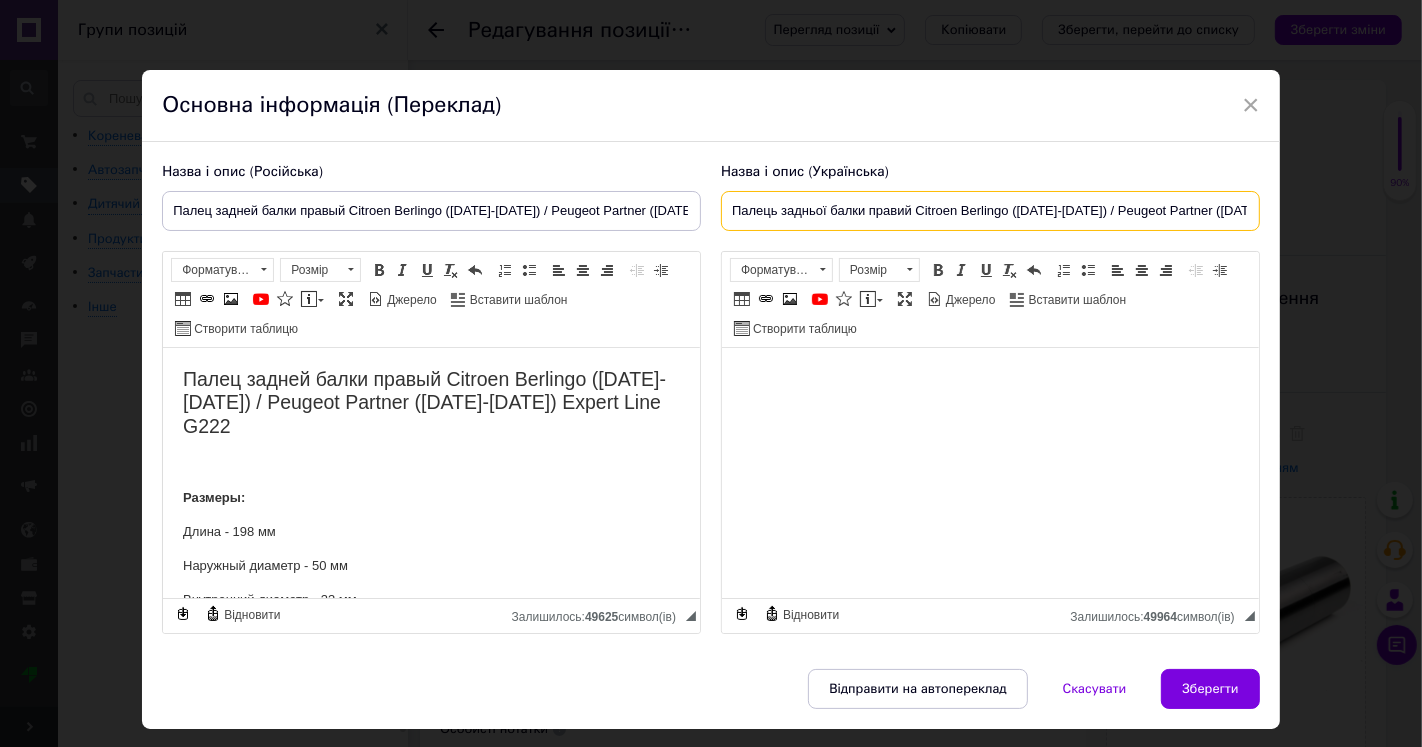 drag, startPoint x: 730, startPoint y: 206, endPoint x: 744, endPoint y: 212, distance: 15.231546 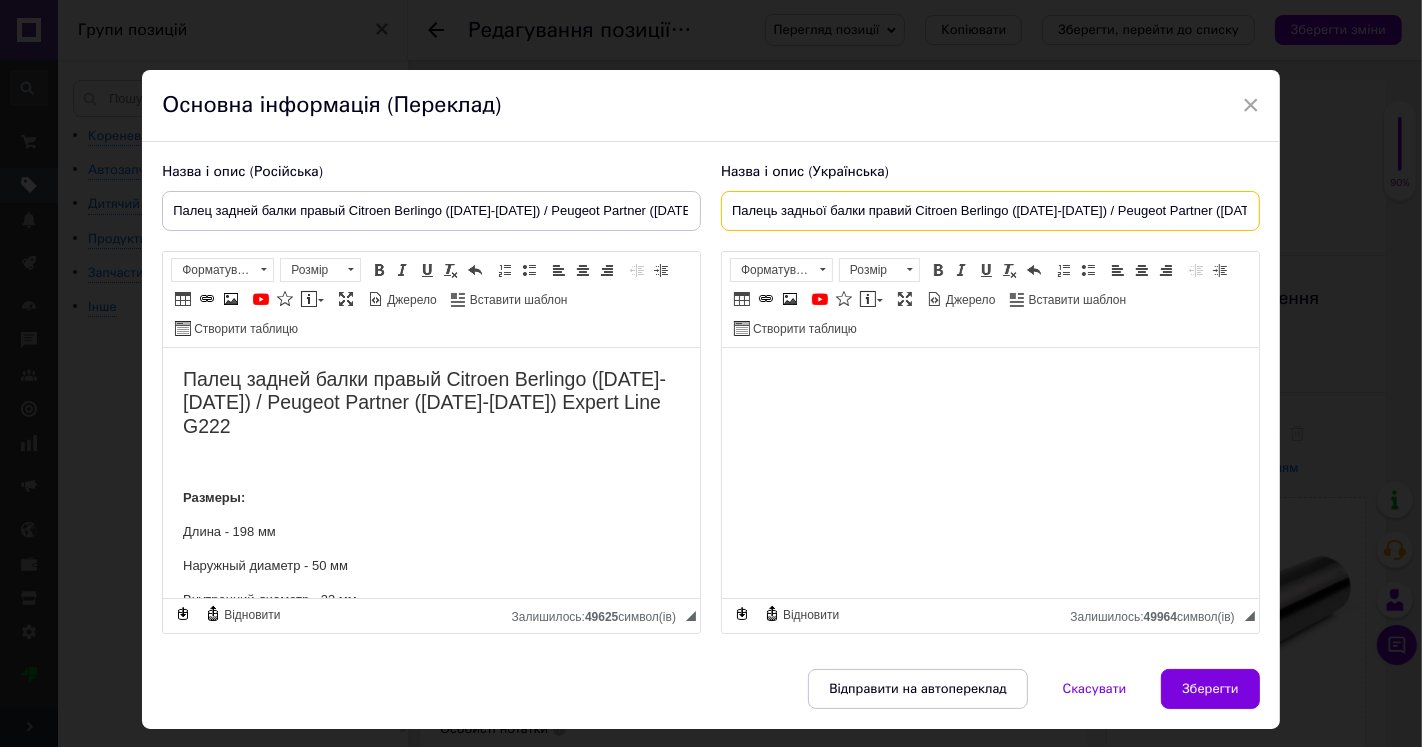 drag, startPoint x: 732, startPoint y: 213, endPoint x: 895, endPoint y: 228, distance: 163.68874 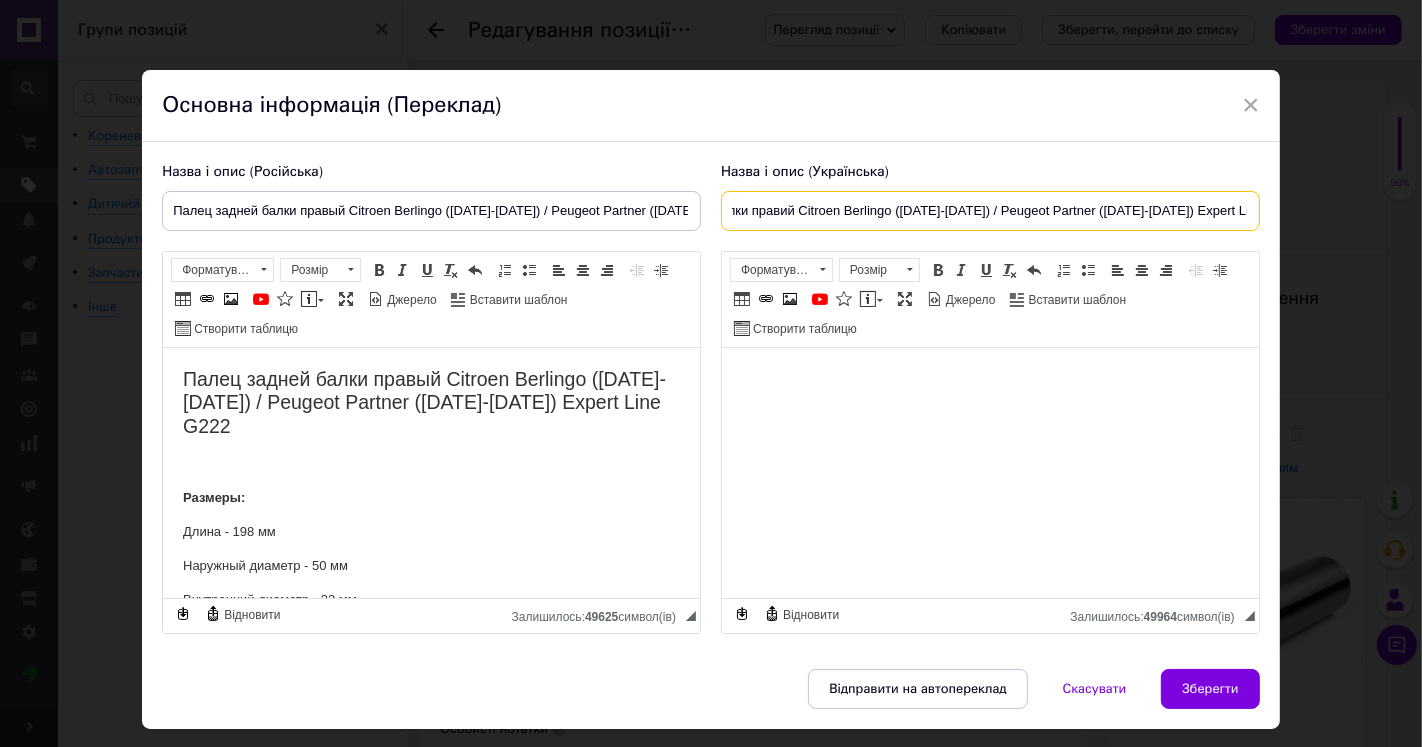 scroll, scrollTop: 0, scrollLeft: 123, axis: horizontal 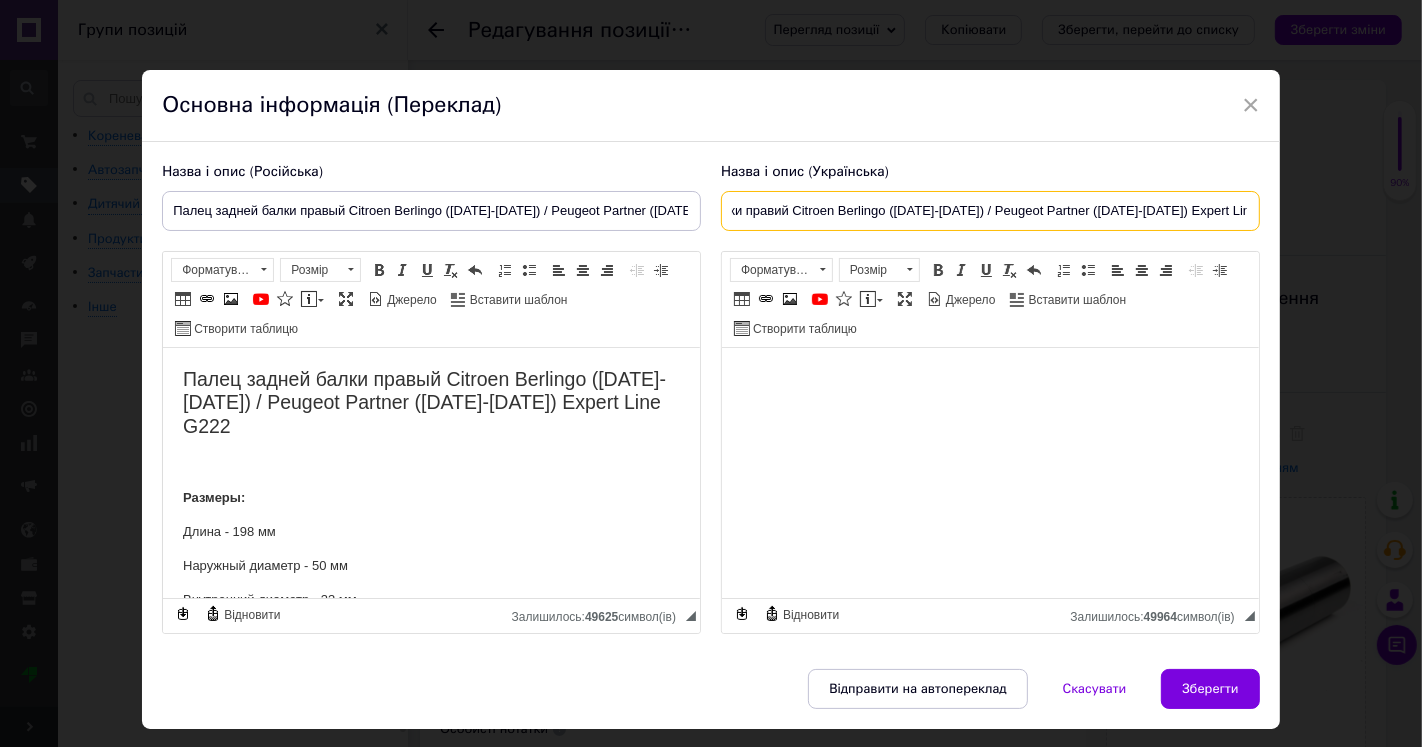 drag, startPoint x: 1095, startPoint y: 214, endPoint x: 1267, endPoint y: 214, distance: 172 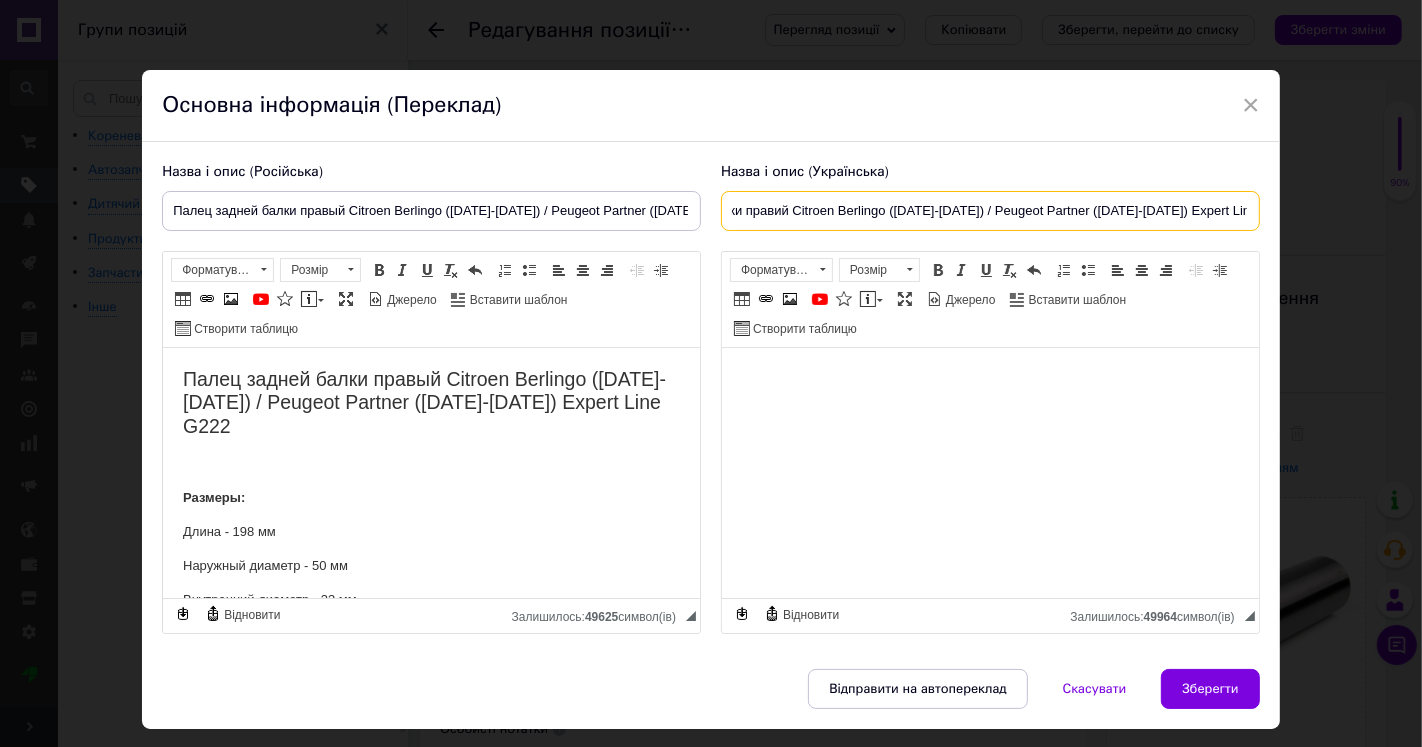 type on "Палець задньої балки правий Citroen Berlingo ([DATE]-[DATE]) / Peugeot Partner ([DATE]-[DATE]) Expert Line G222" 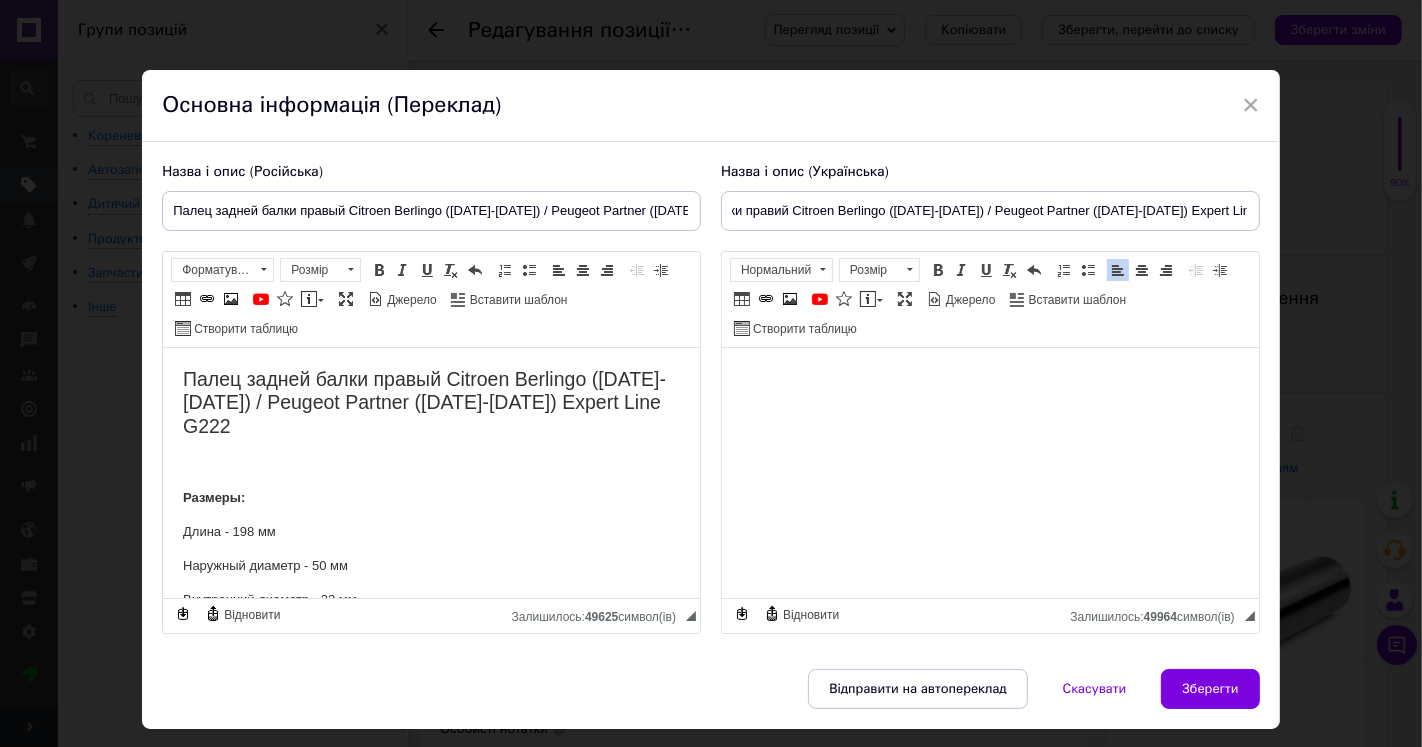 scroll, scrollTop: 0, scrollLeft: 0, axis: both 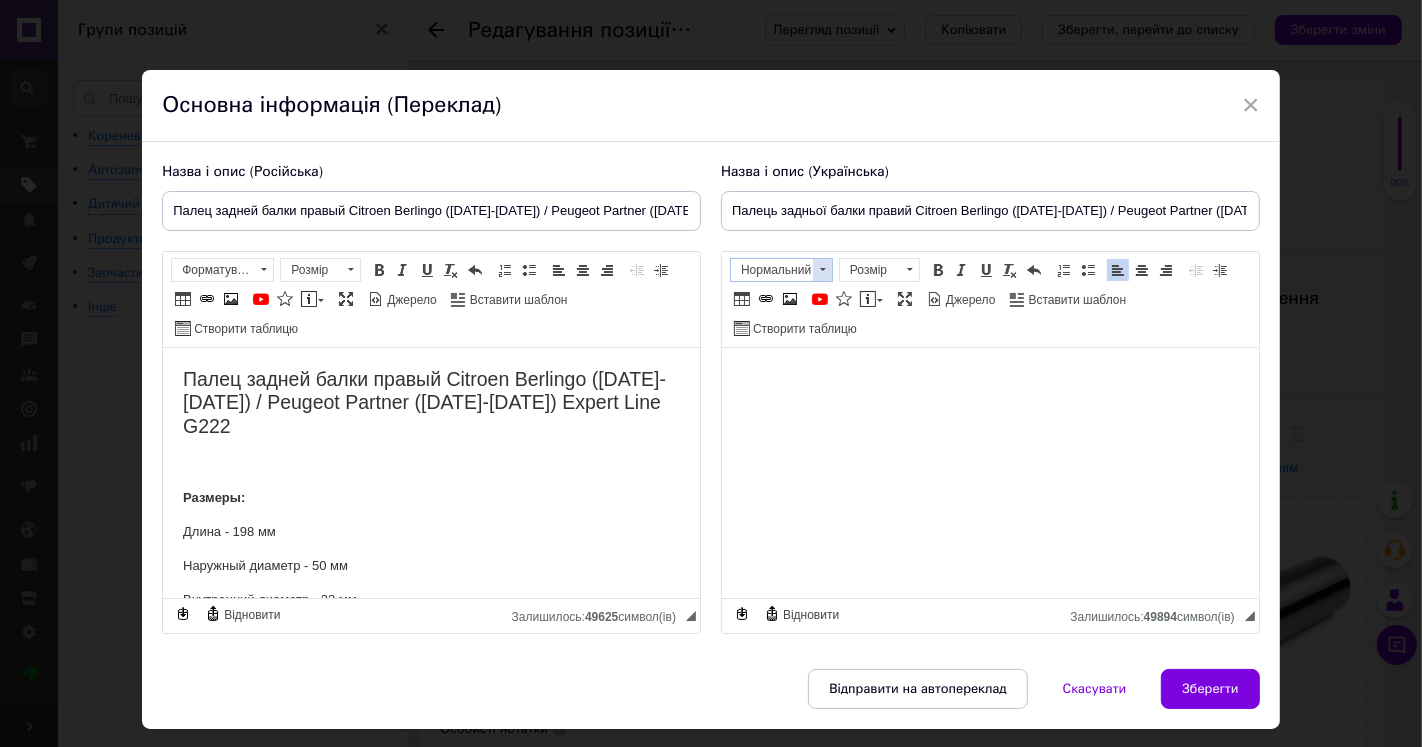 click at bounding box center (822, 270) 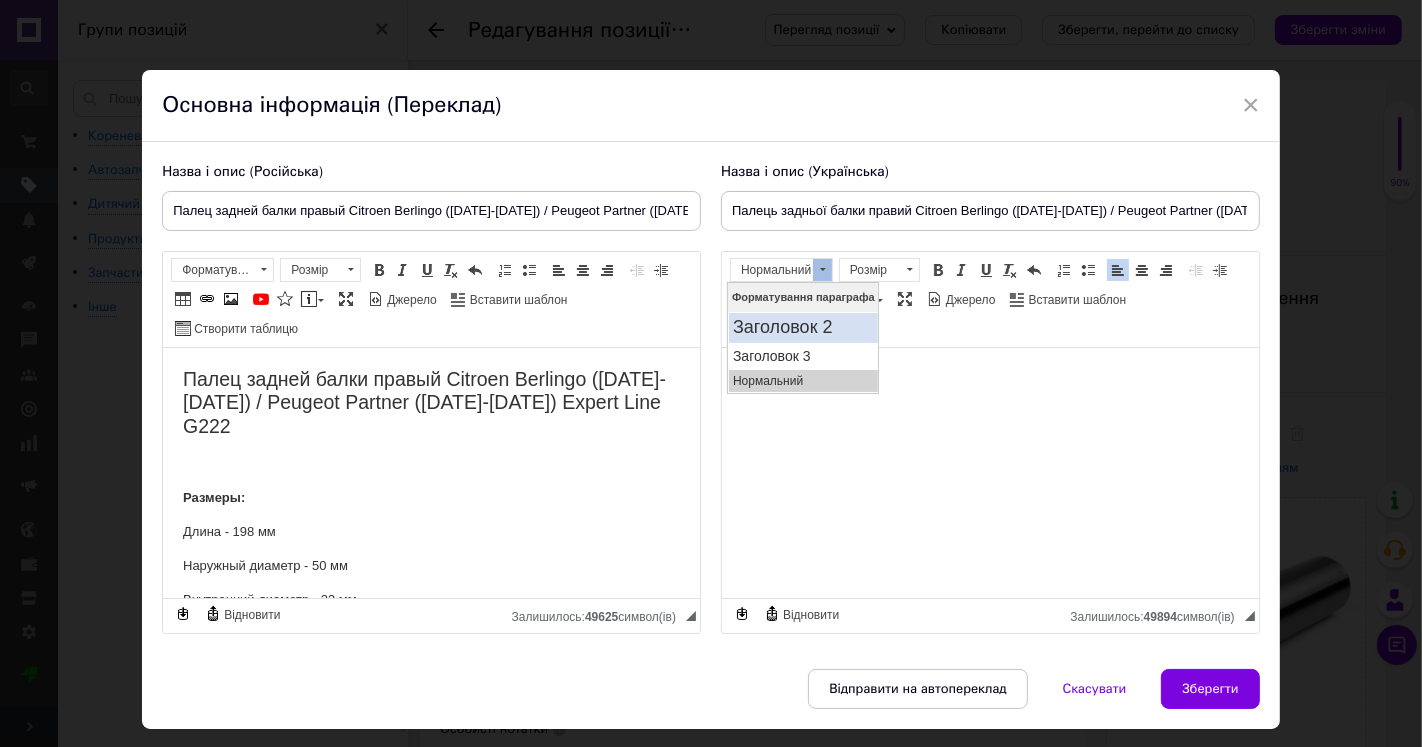 click on "Заголовок 2" at bounding box center [803, 327] 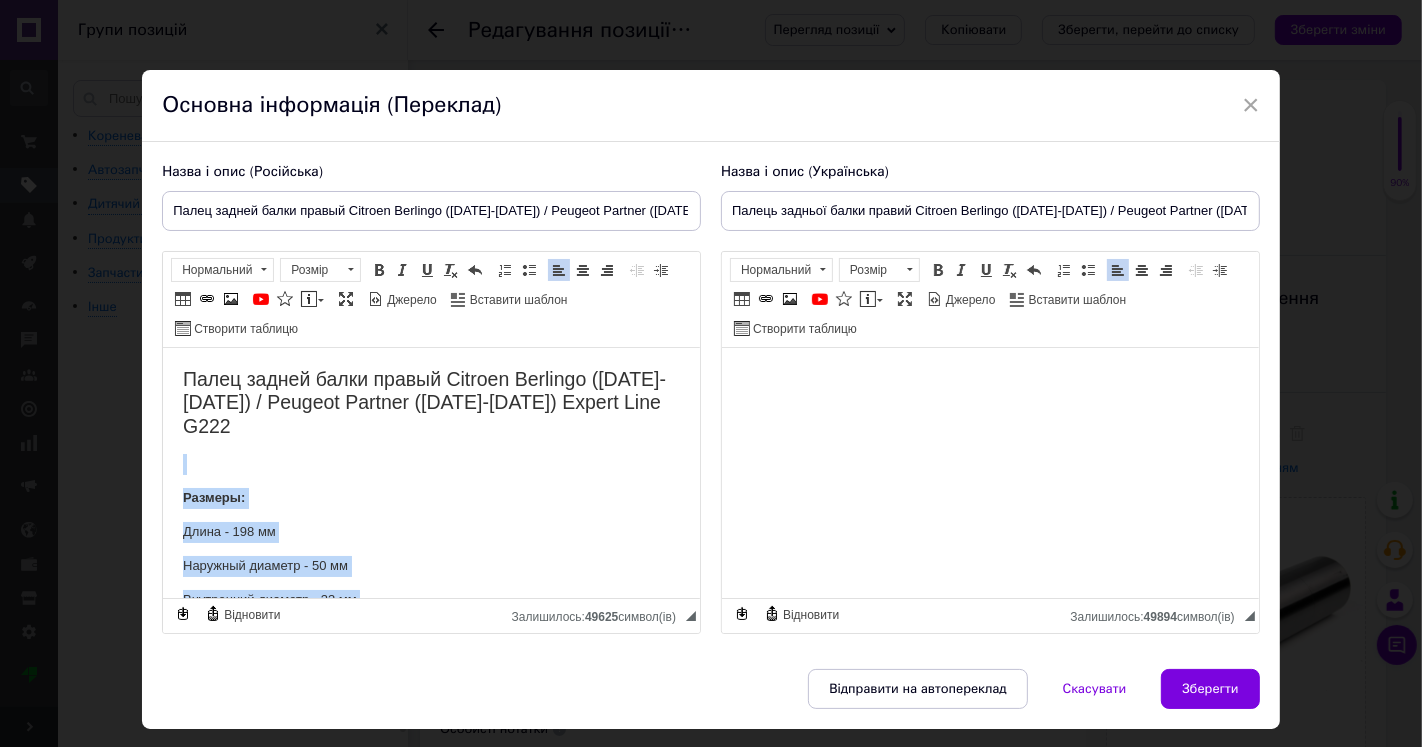 scroll, scrollTop: 313, scrollLeft: 0, axis: vertical 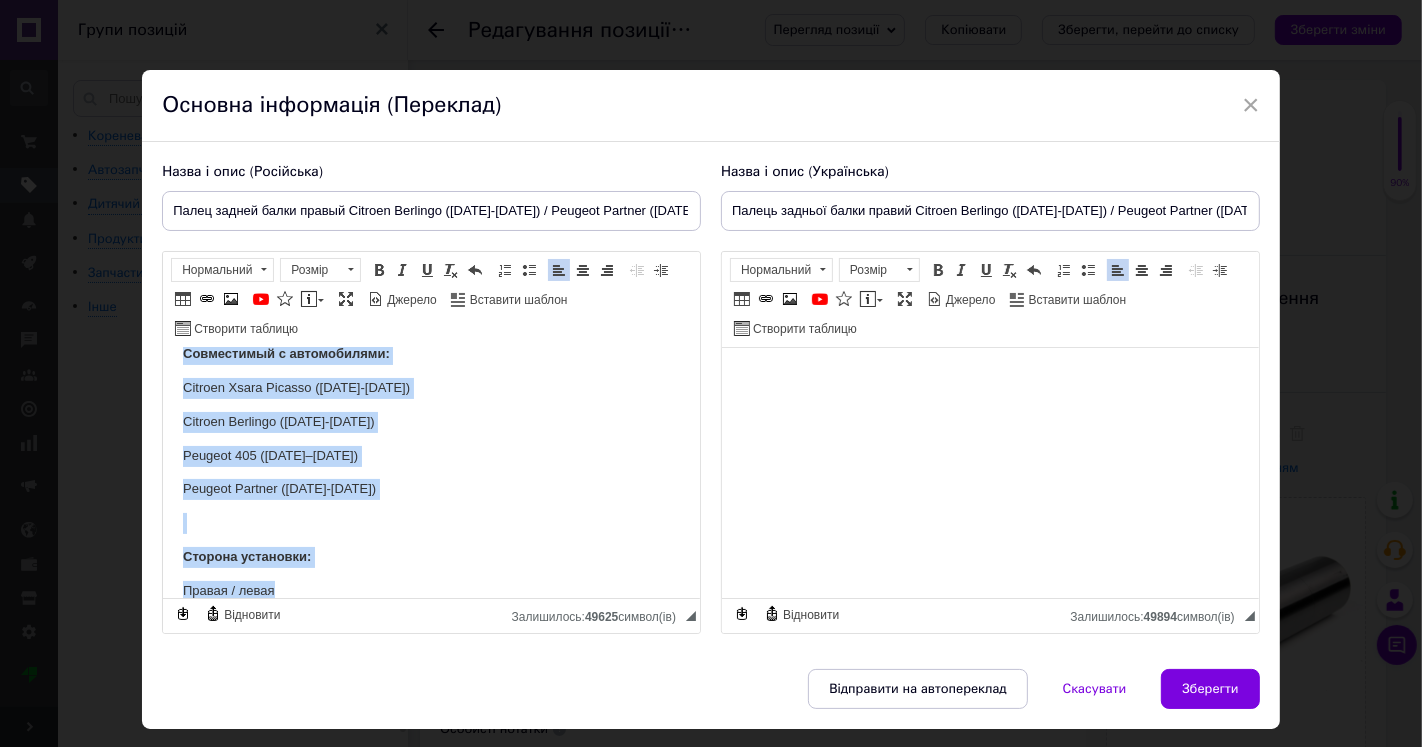 drag, startPoint x: 178, startPoint y: 446, endPoint x: 498, endPoint y: 1064, distance: 695.9339 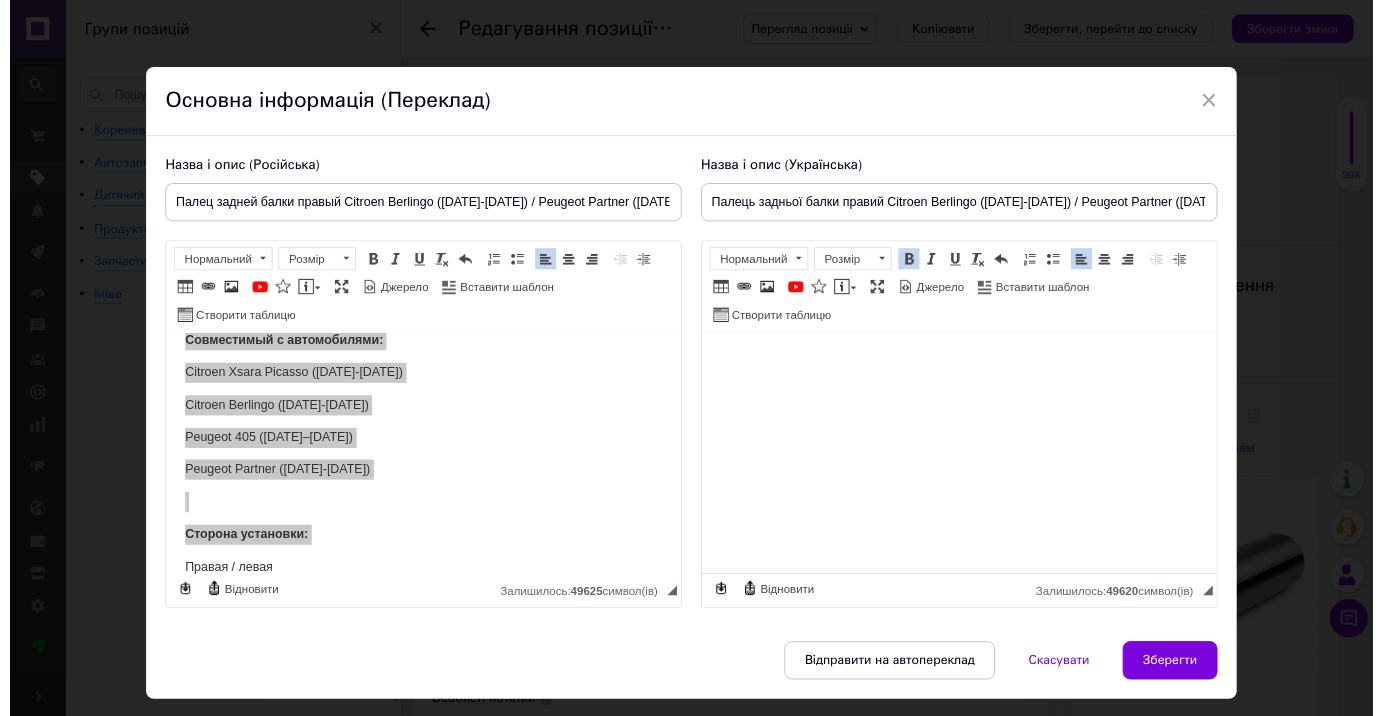 scroll, scrollTop: 336, scrollLeft: 0, axis: vertical 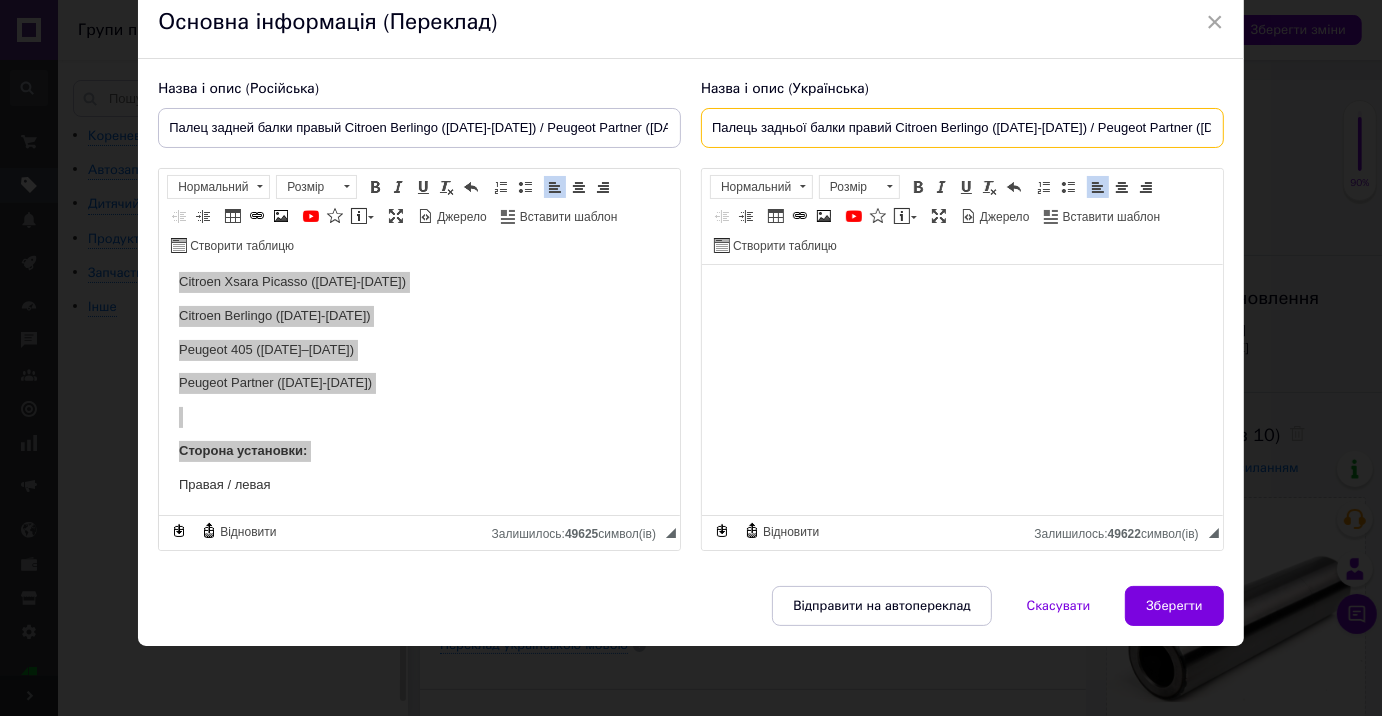click on "Палець задньої балки правий Citroen Berlingo ([DATE]-[DATE]) / Peugeot Partner ([DATE]-[DATE]) Expert Line G222" at bounding box center (962, 128) 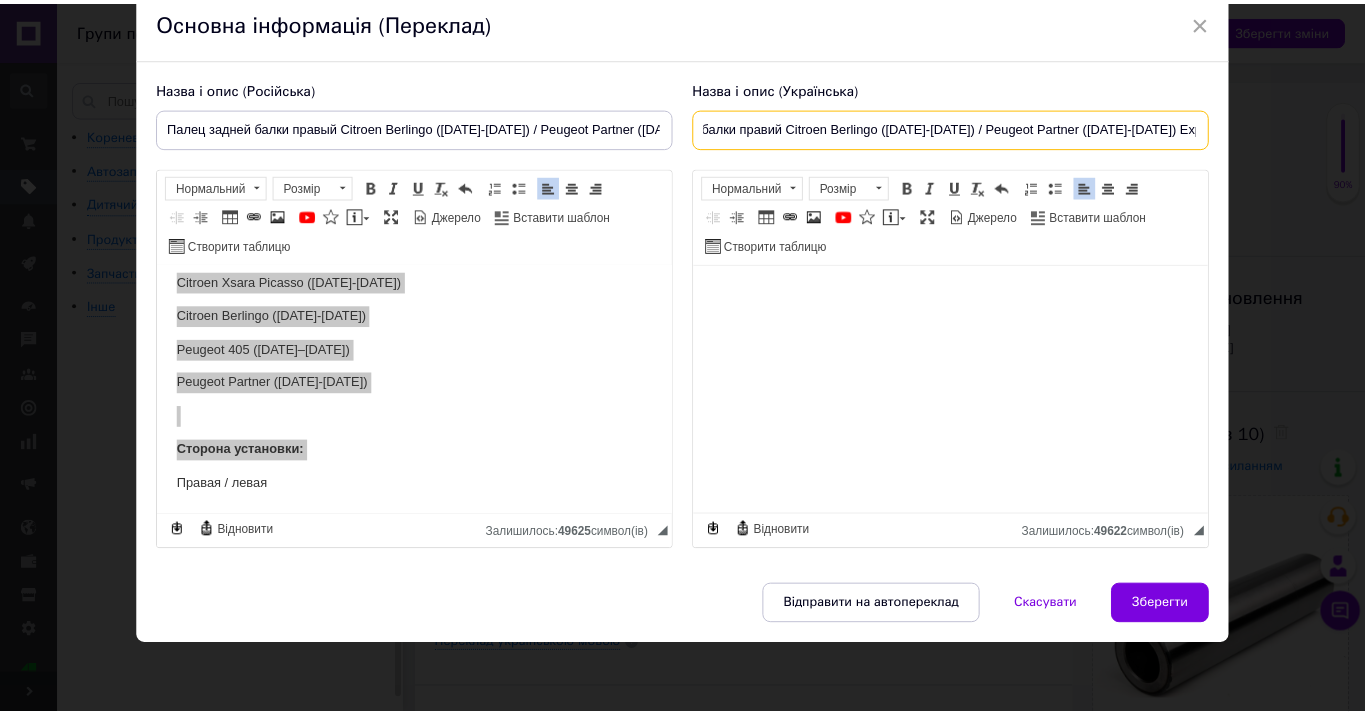 scroll, scrollTop: 0, scrollLeft: 138, axis: horizontal 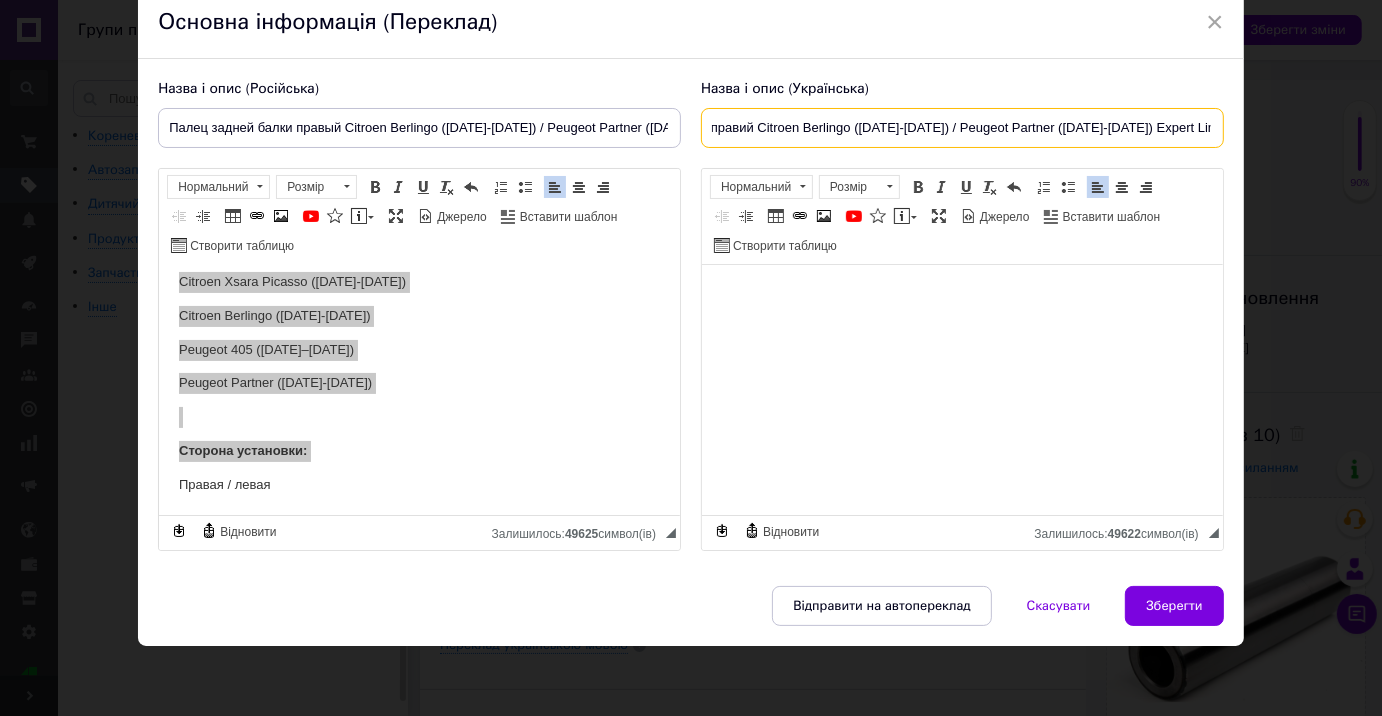 drag, startPoint x: 745, startPoint y: 125, endPoint x: 1232, endPoint y: 135, distance: 487.10266 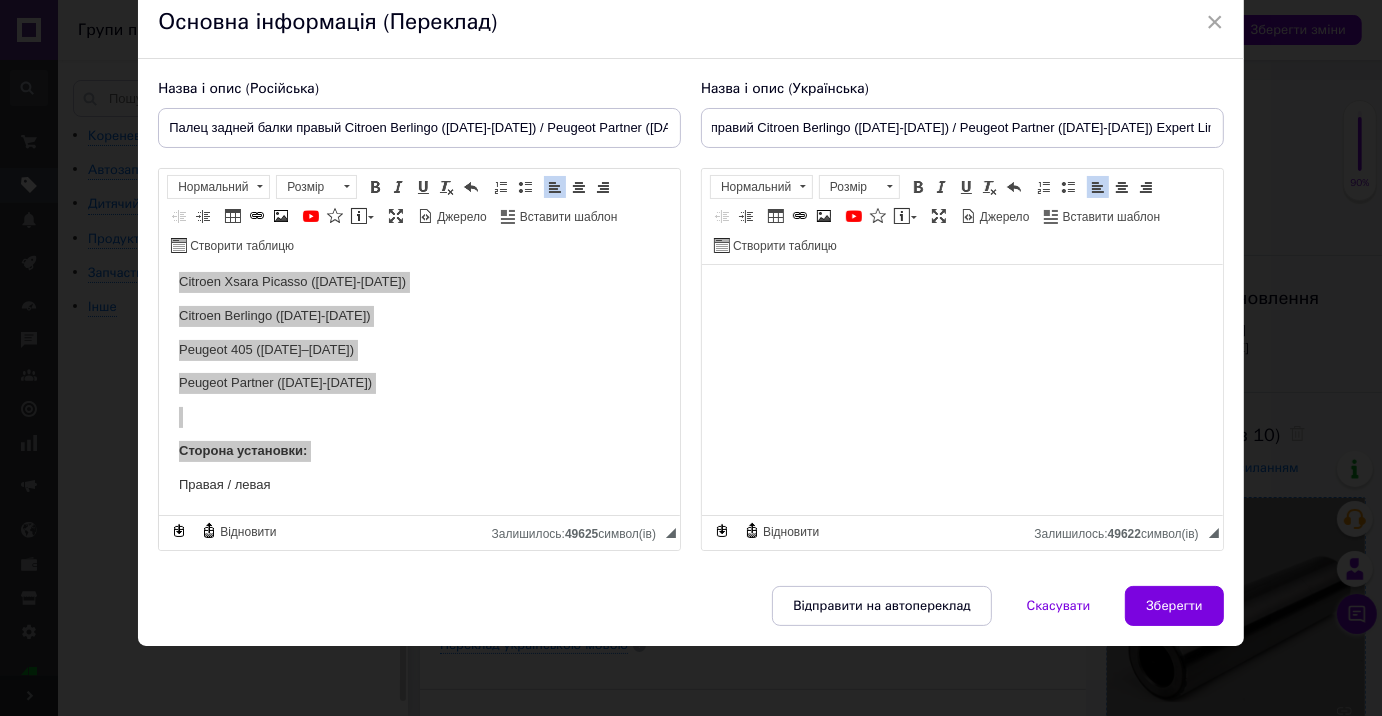 click on "Зберегти" at bounding box center [1174, 606] 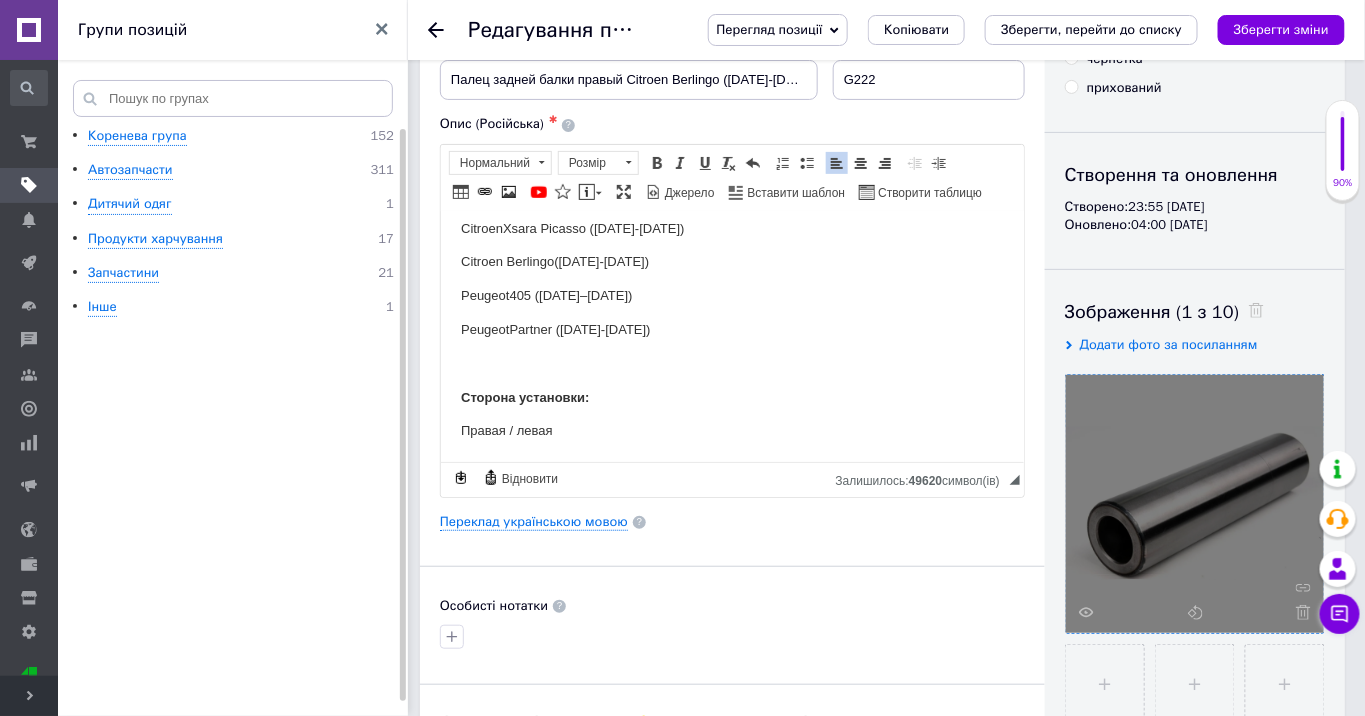 scroll, scrollTop: 222, scrollLeft: 0, axis: vertical 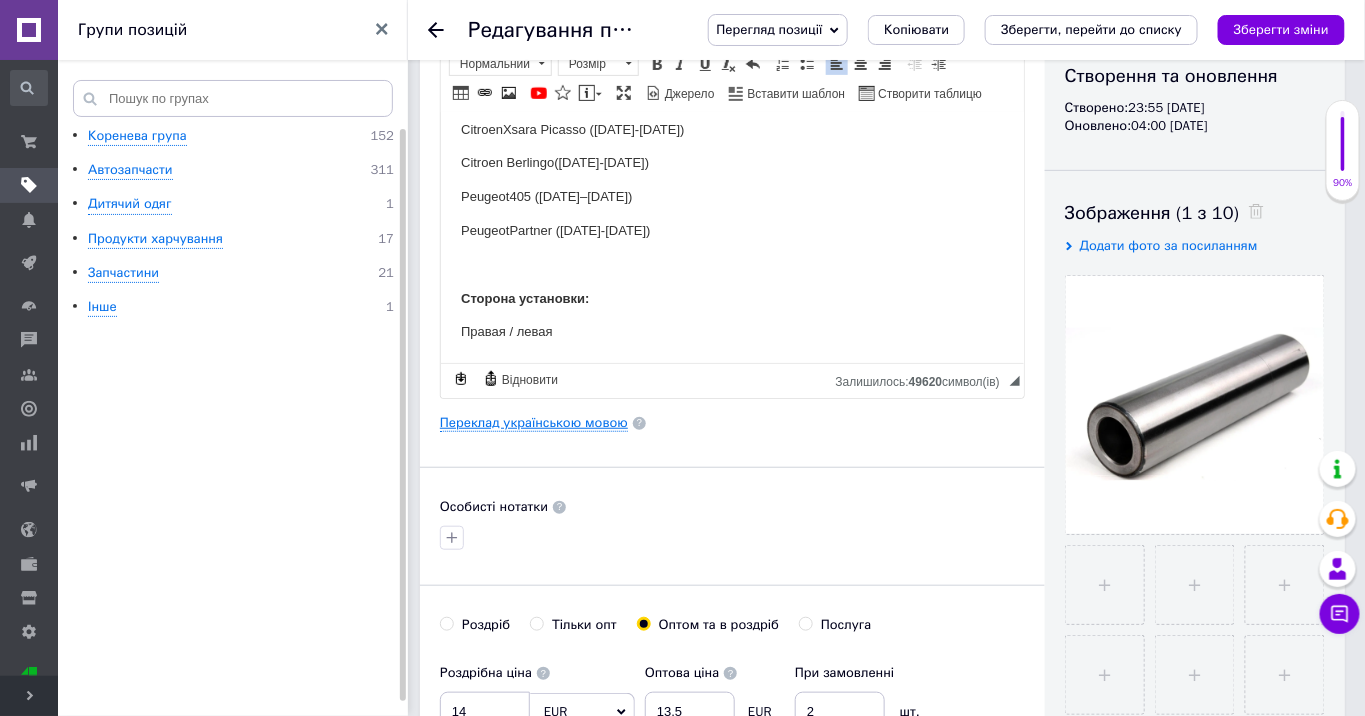 click on "Переклад українською мовою" at bounding box center (534, 423) 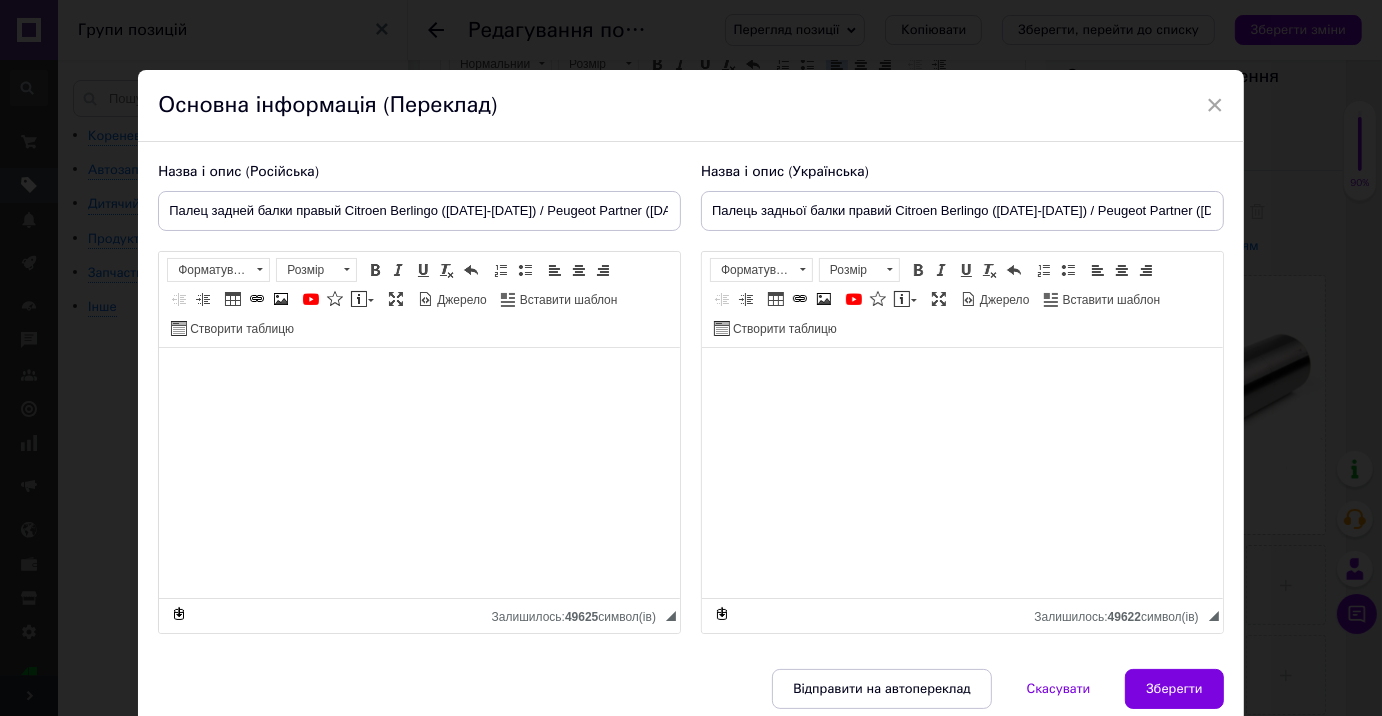 click on "×" at bounding box center (1215, 105) 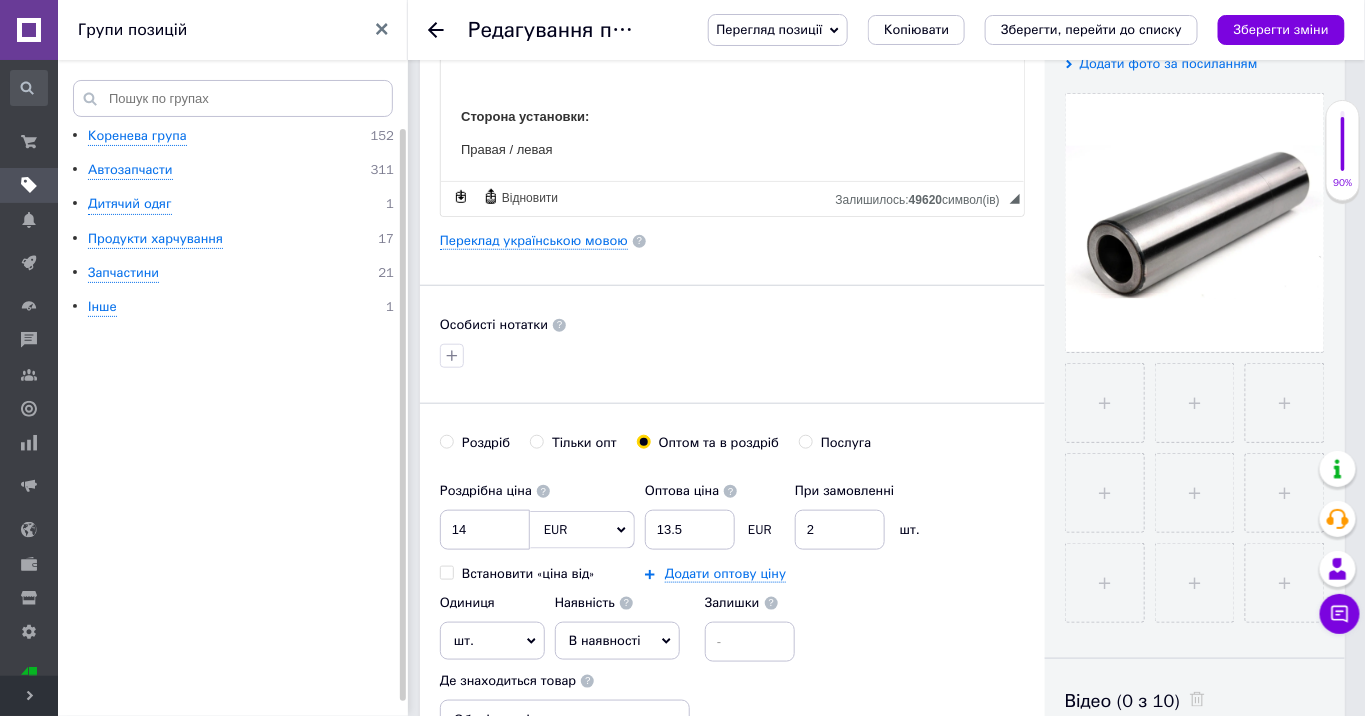 scroll, scrollTop: 444, scrollLeft: 0, axis: vertical 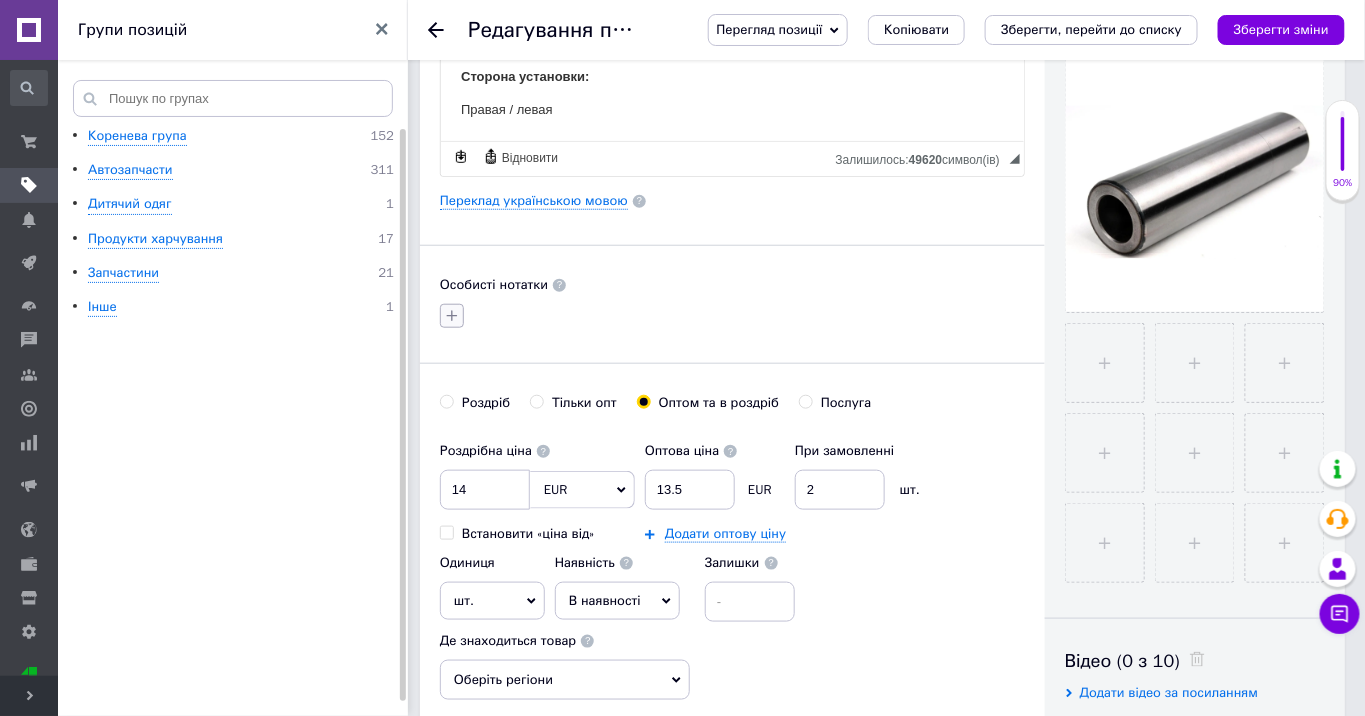 click 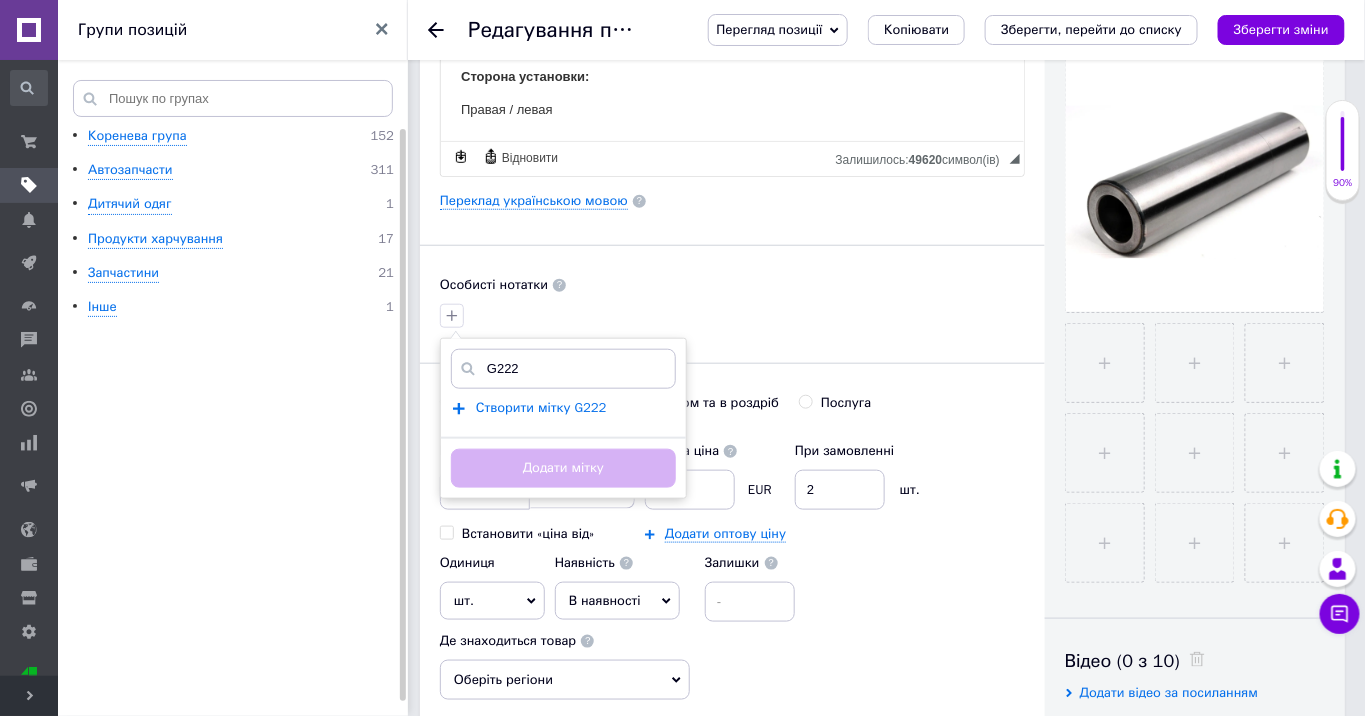 type on "G222" 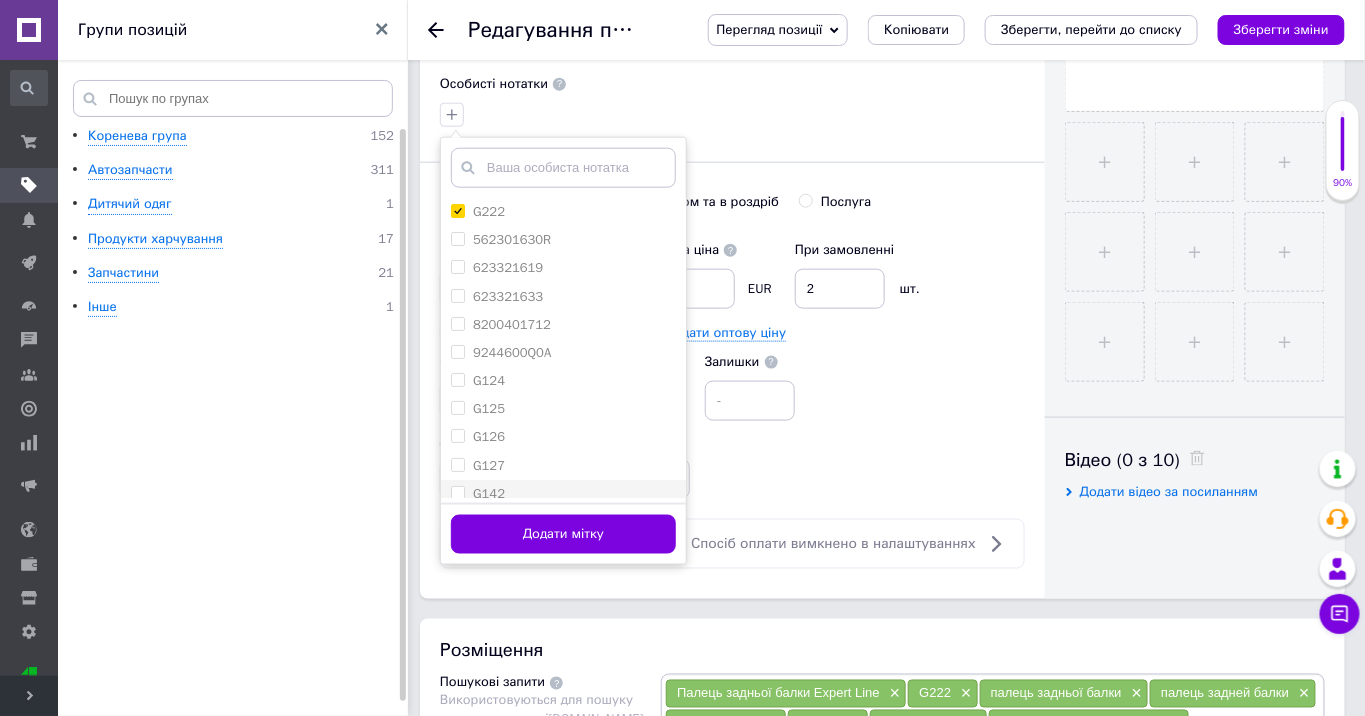 scroll, scrollTop: 666, scrollLeft: 0, axis: vertical 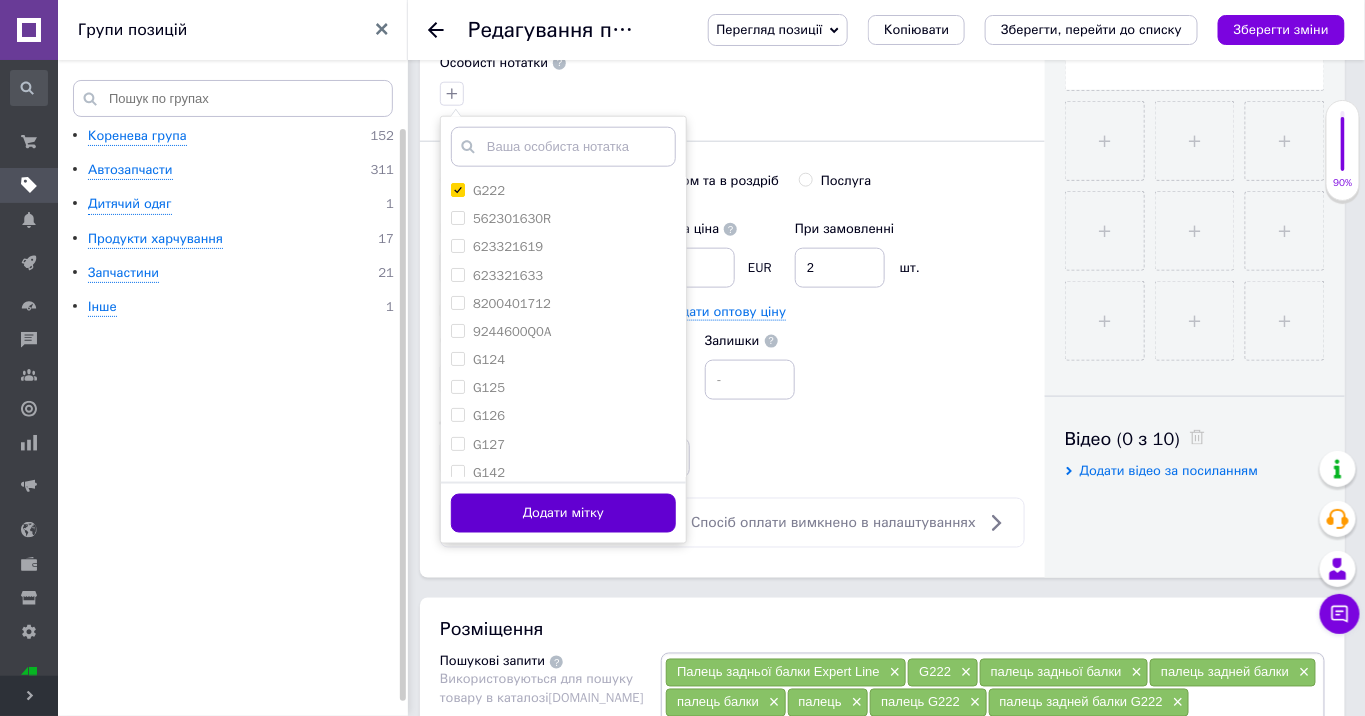 click on "Додати мітку" at bounding box center (563, 513) 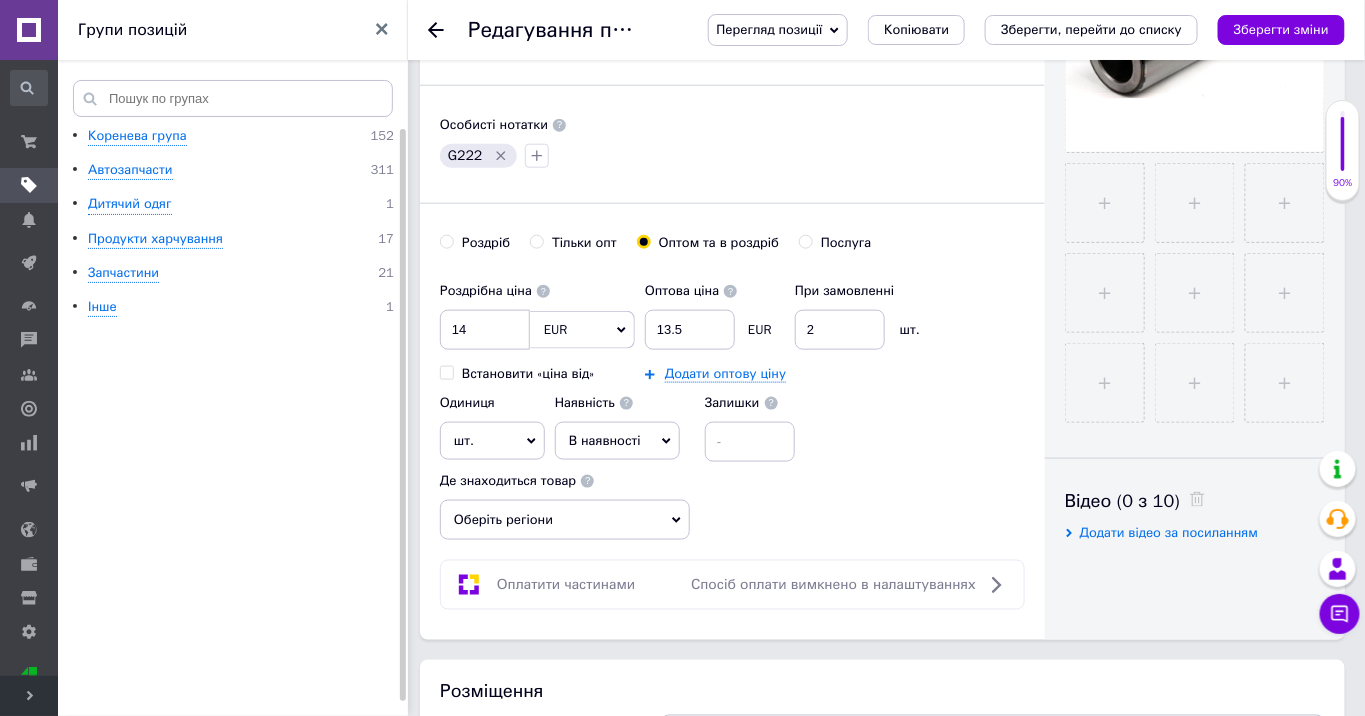 scroll, scrollTop: 555, scrollLeft: 0, axis: vertical 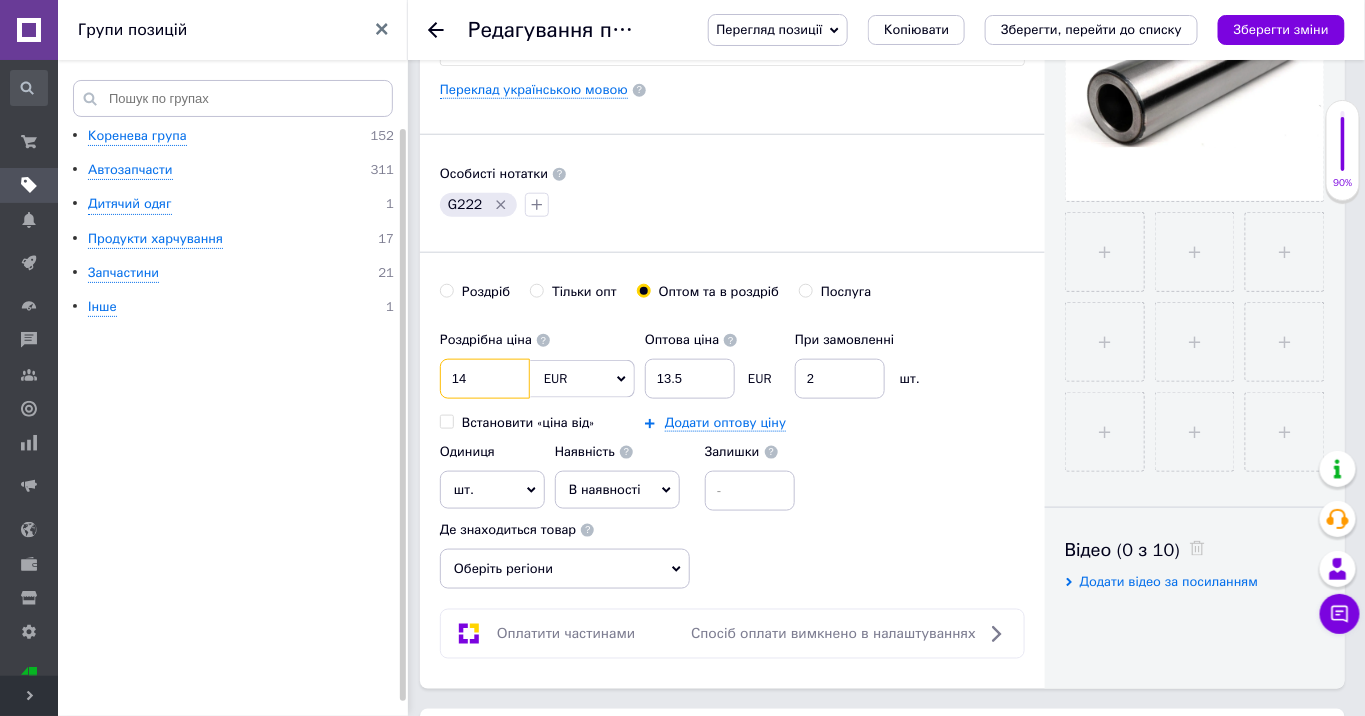 drag, startPoint x: 295, startPoint y: 420, endPoint x: 240, endPoint y: 422, distance: 55.03635 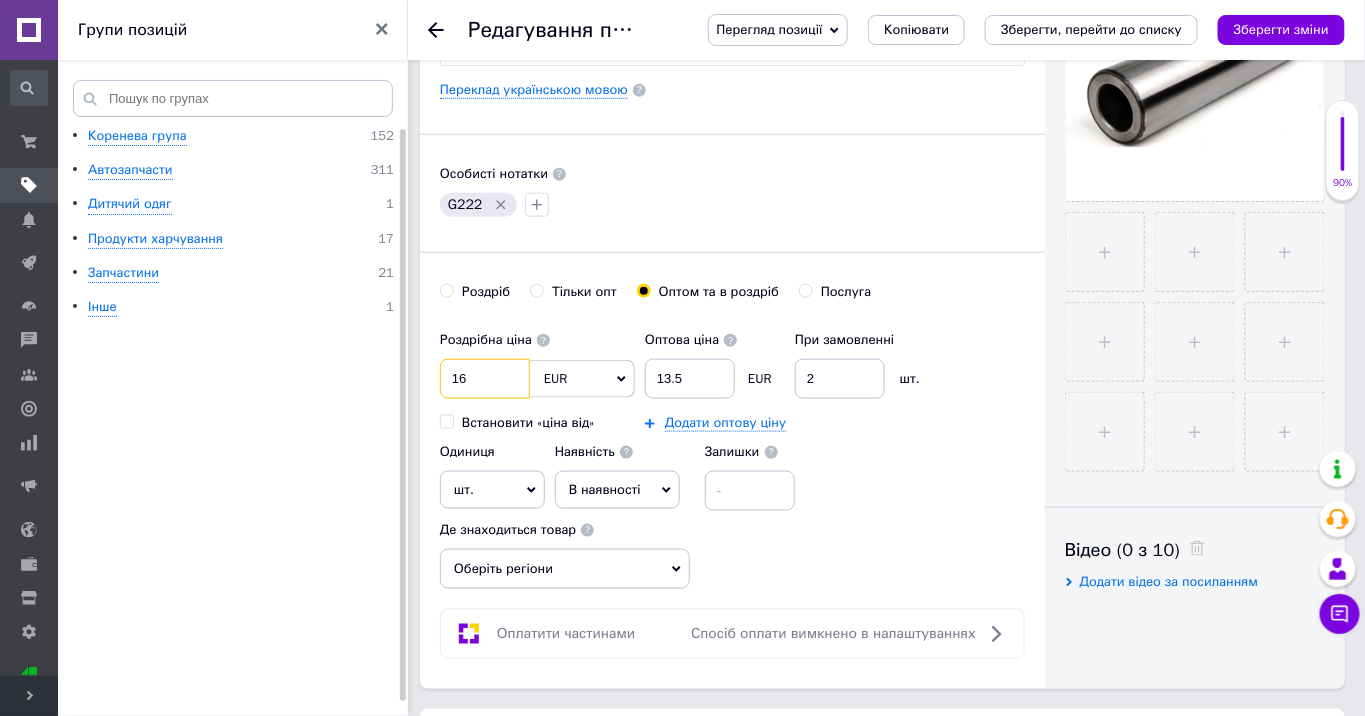 type on "16" 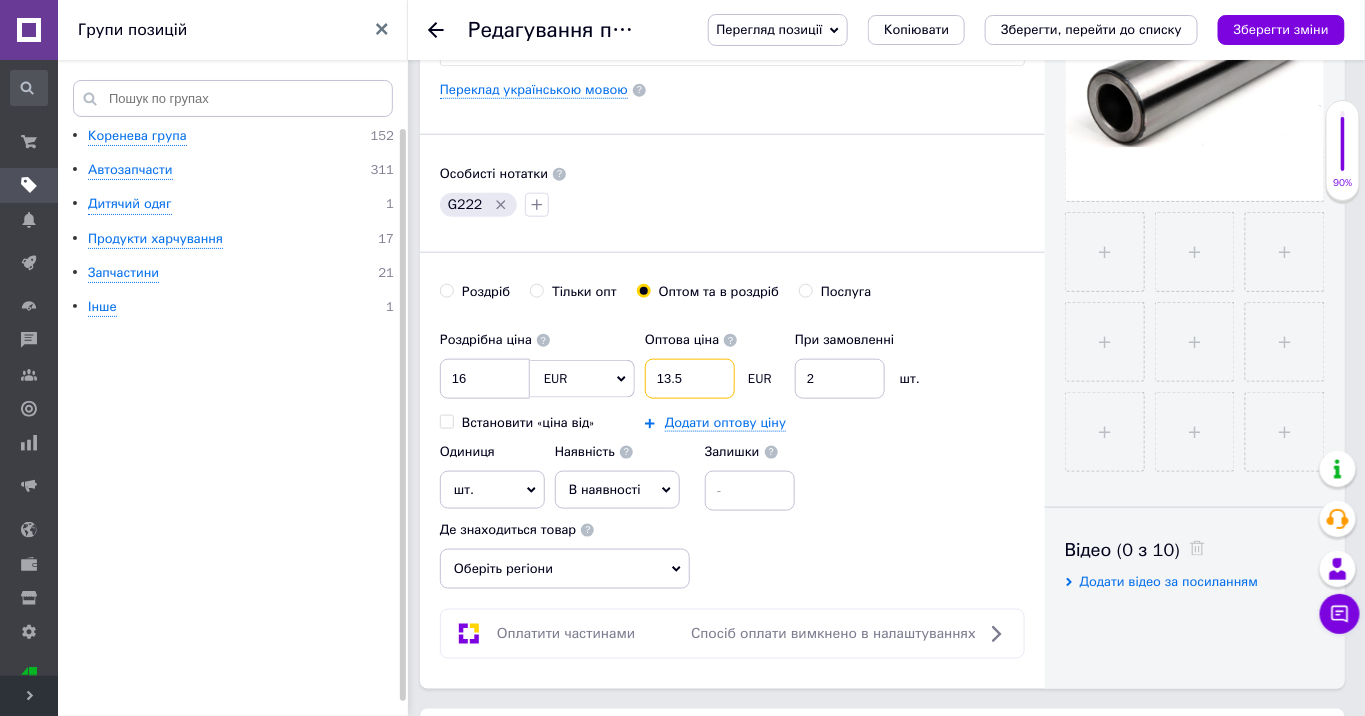 click on "13.5" at bounding box center (690, 379) 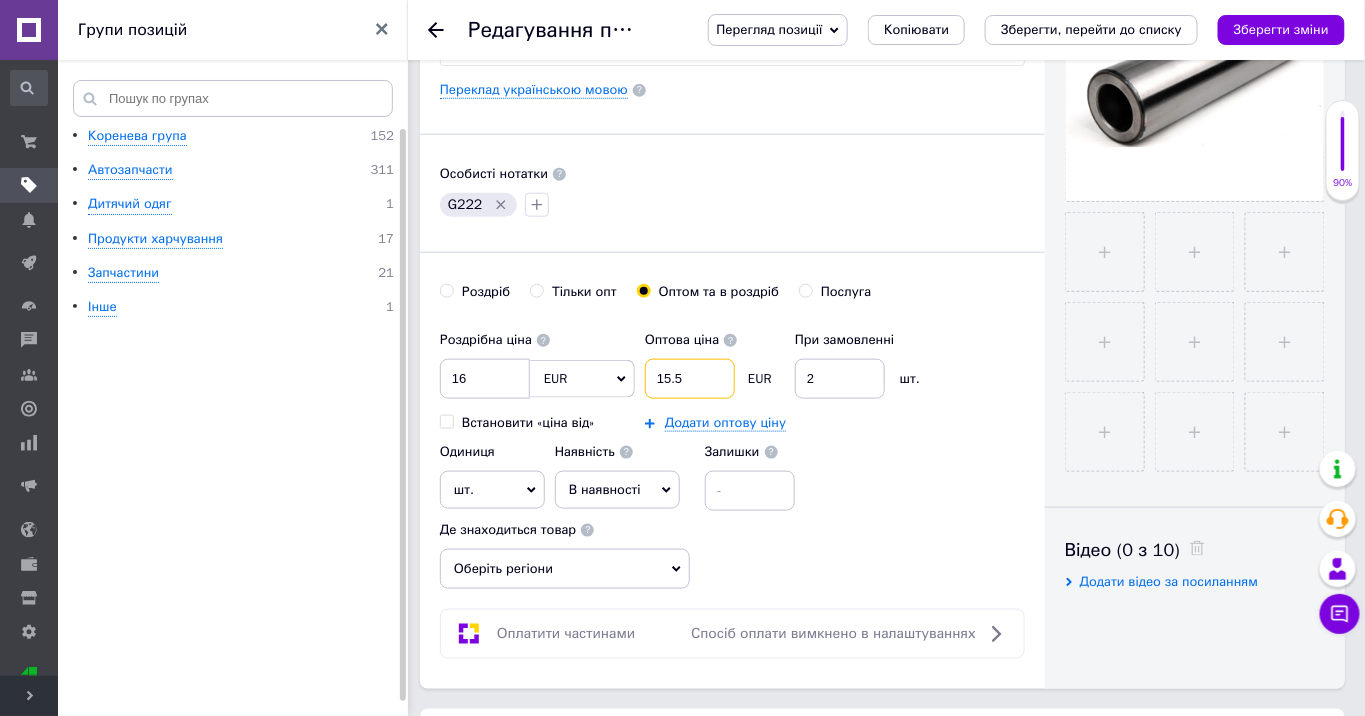 type on "15.5" 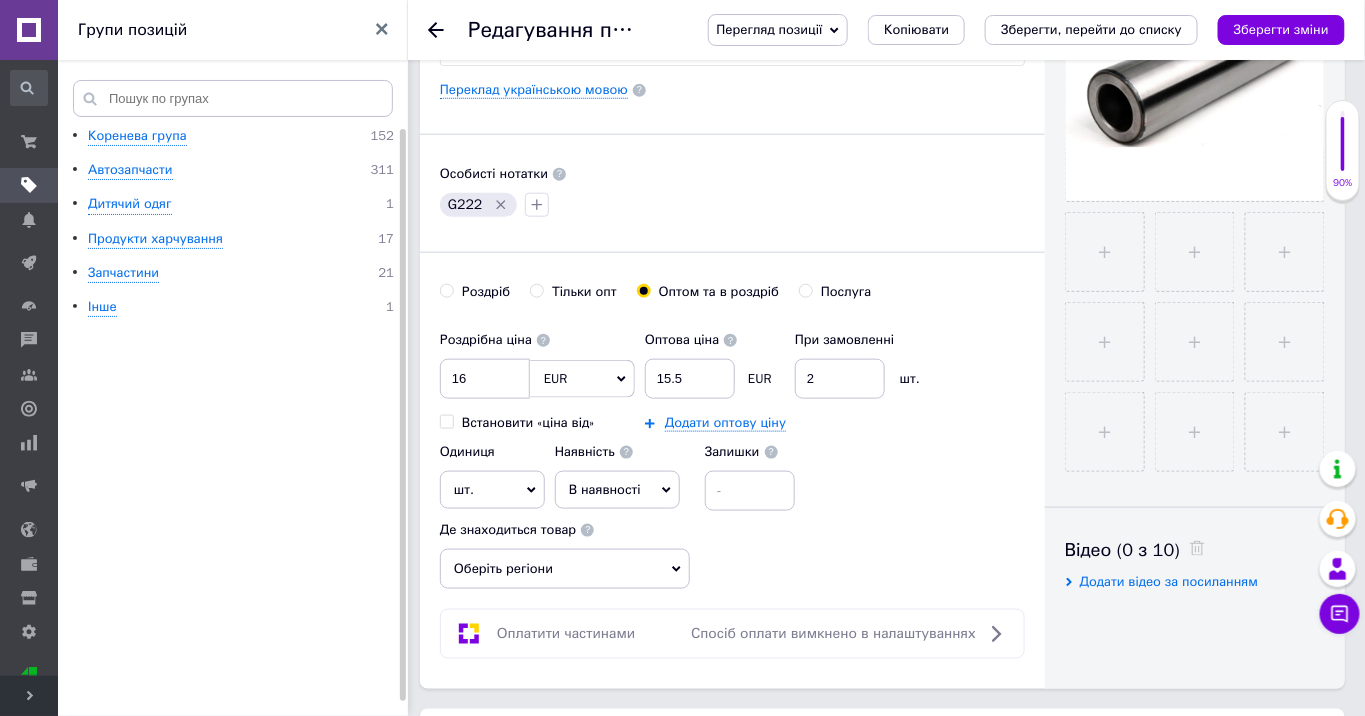 click on "Роздрібна ціна 16 EUR $ CHF ₴ GBP ¥ PLN ₸ MDL HUF KGS CNY TRY KRW lei Встановити «ціна від» Оптова ціна 15.5 EUR При замовленні 2 шт. Додати оптову ціну Одиниця шт. Популярне комплект упаковка кв.м пара м кг пог.м послуга т а автоцистерна ампула б балон банка блістер бобіна бочка бут бухта в ват виїзд відро г г га година гр/кв.м гігакалорія д дав два місяці день доба доза є єврокуб з зміна к кВт каністра карат кв.дм кв.м кв.см кв.фут квартал кг кг/кв.м км колесо комплект коробка куб.дм куб.м л л лист м м мВт мл мм моток місяць мішок н набір номер о об'єкт од. п палетомісце пара партія пач р [PERSON_NAME]" at bounding box center [732, 416] 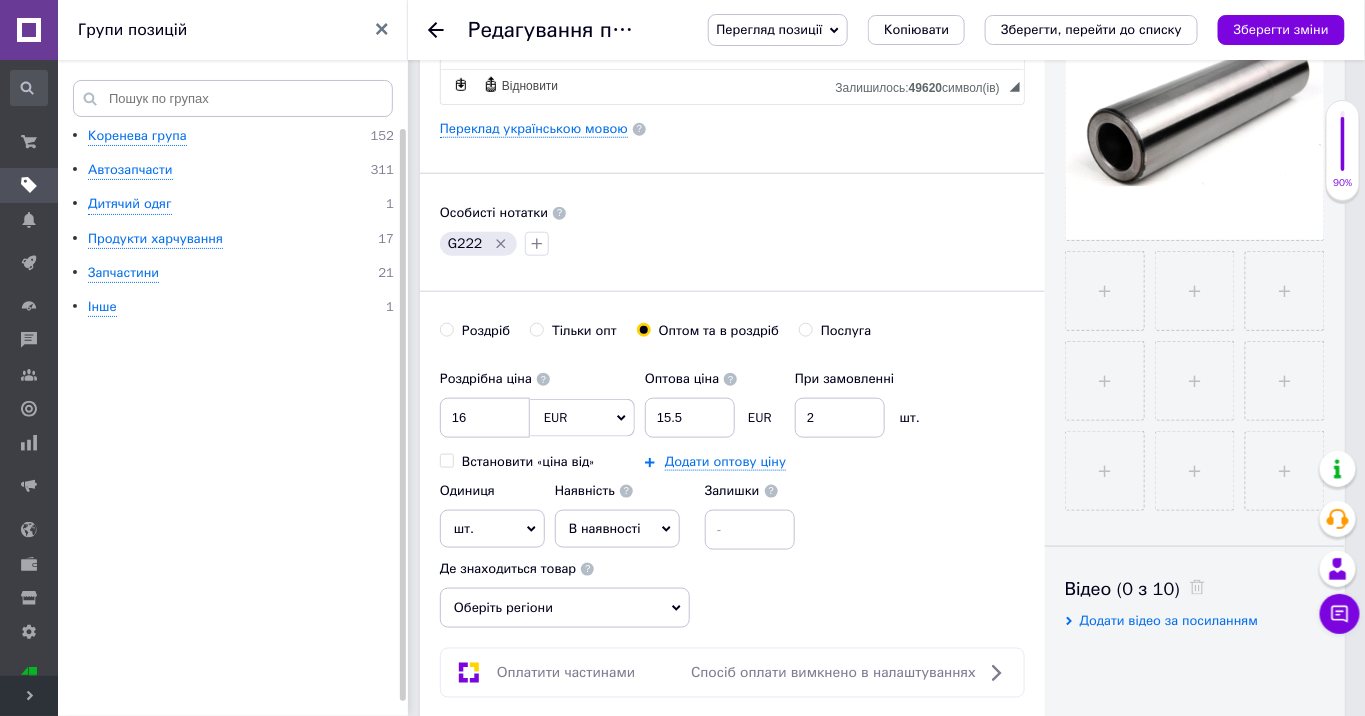 scroll, scrollTop: 555, scrollLeft: 0, axis: vertical 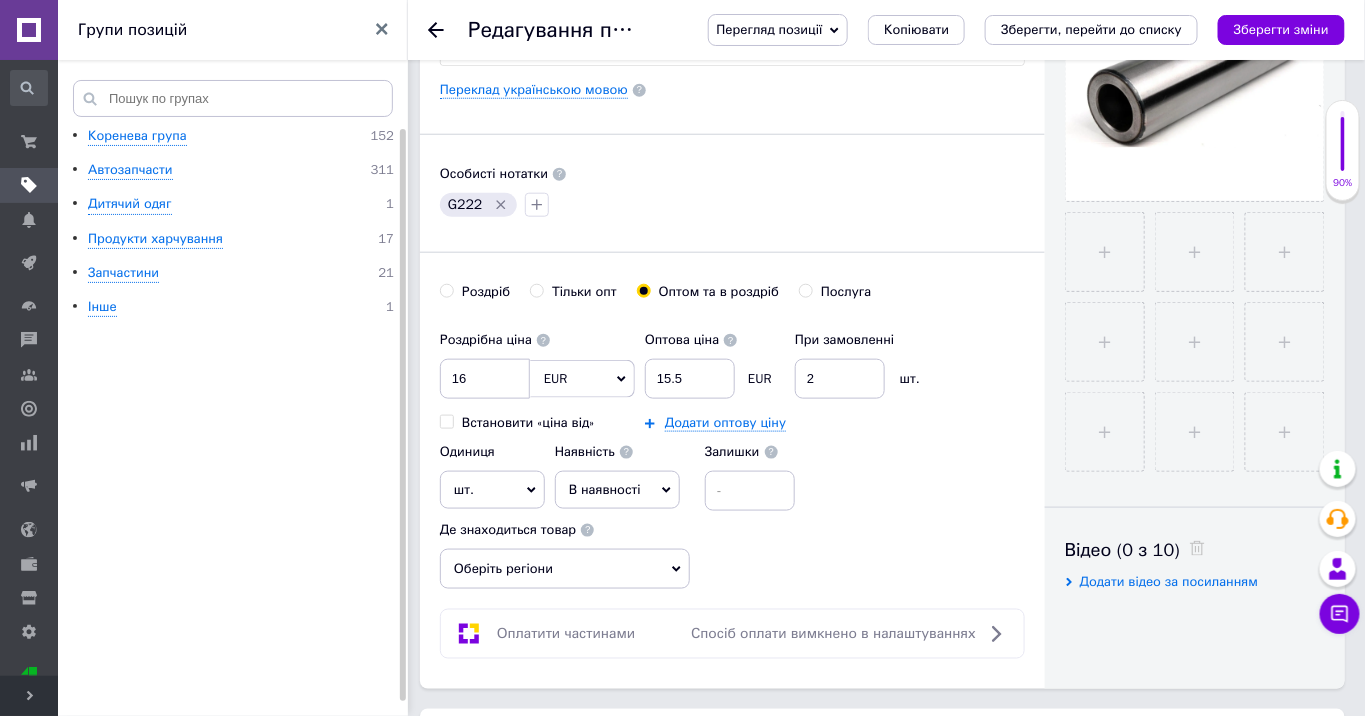 click on "Оберіть регіони" at bounding box center [565, 569] 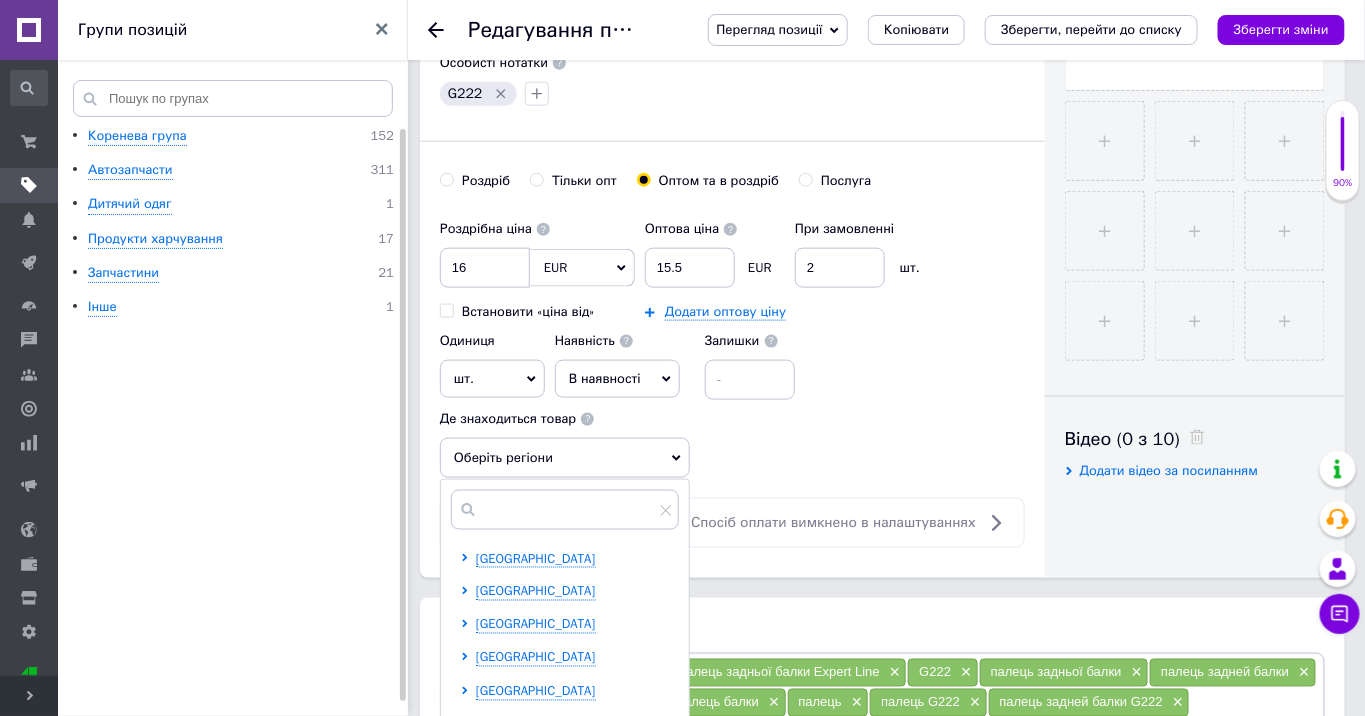 scroll, scrollTop: 777, scrollLeft: 0, axis: vertical 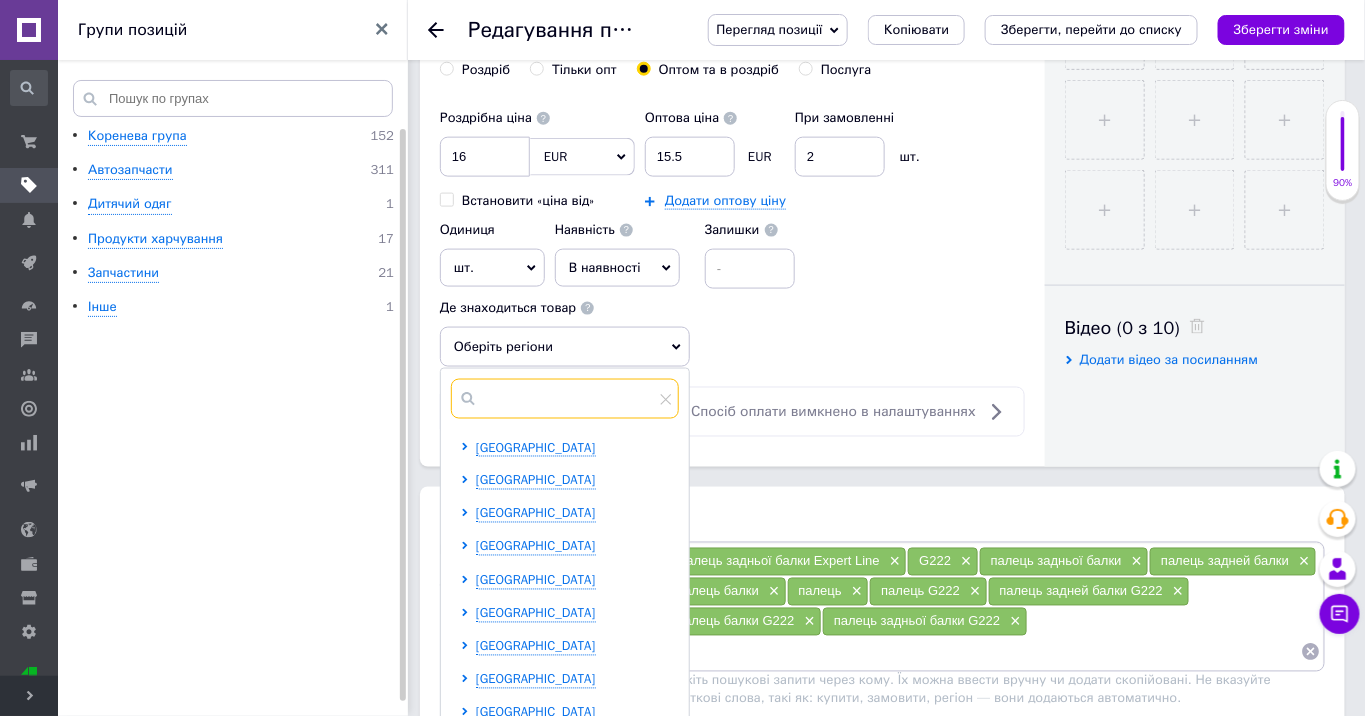 click at bounding box center [565, 399] 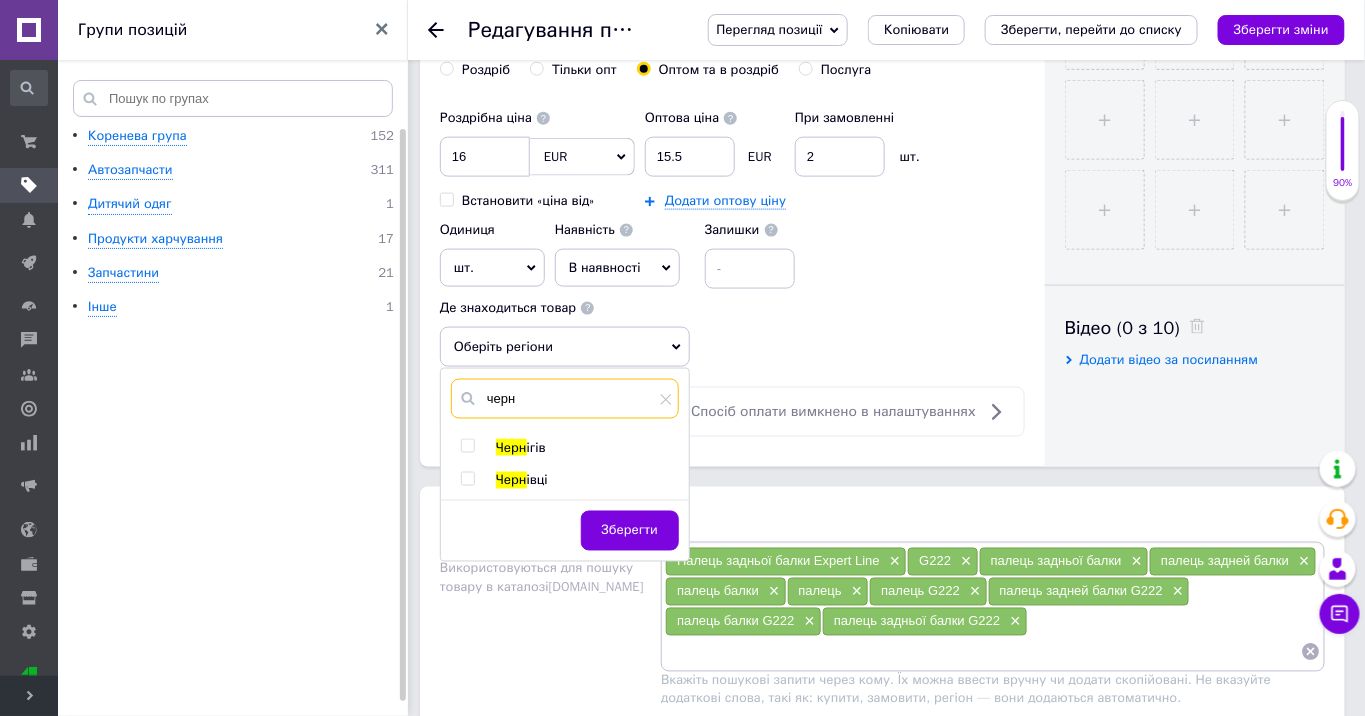 type on "черн" 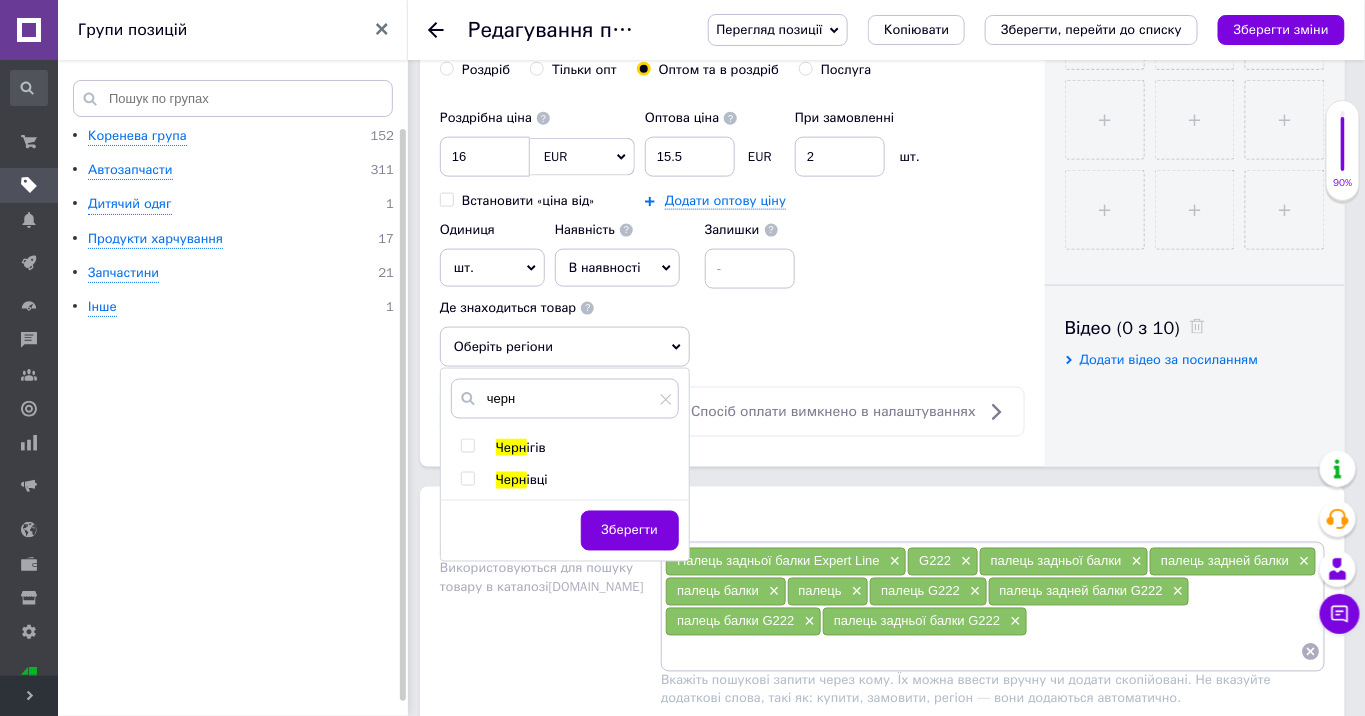 click at bounding box center (467, 479) 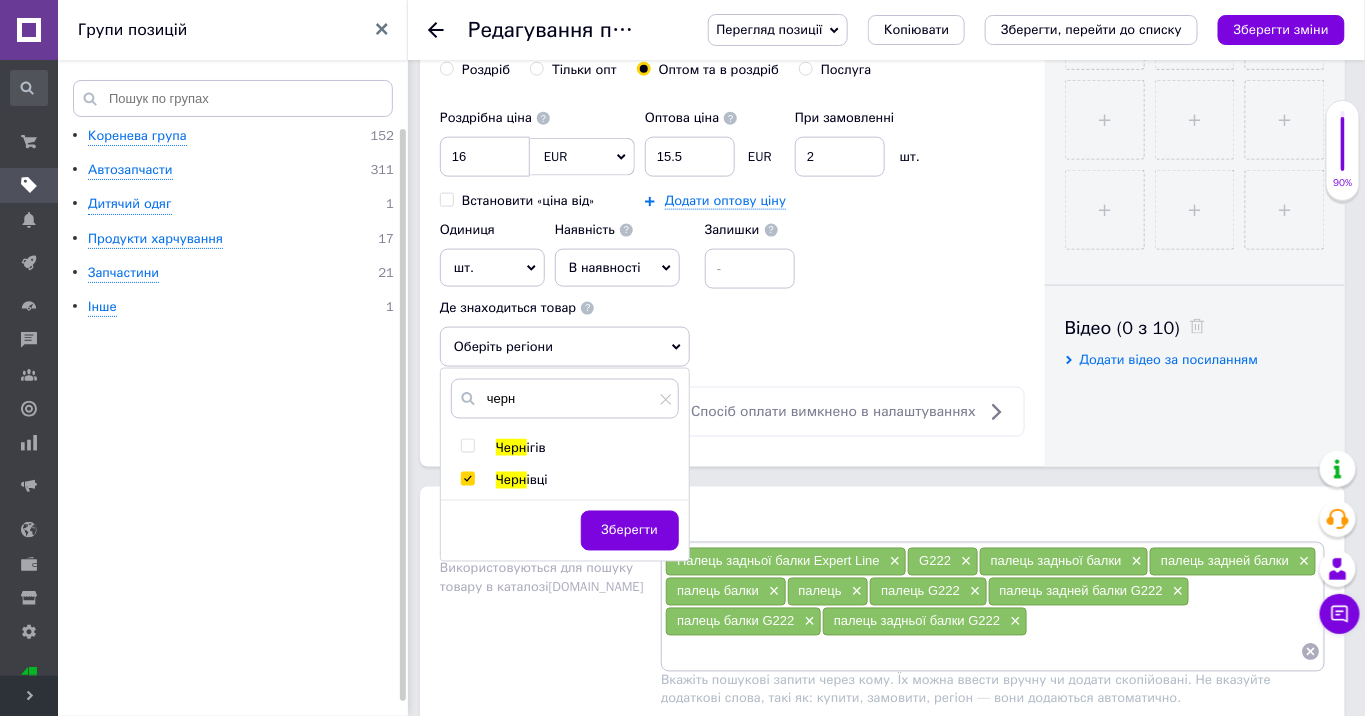 checkbox on "true" 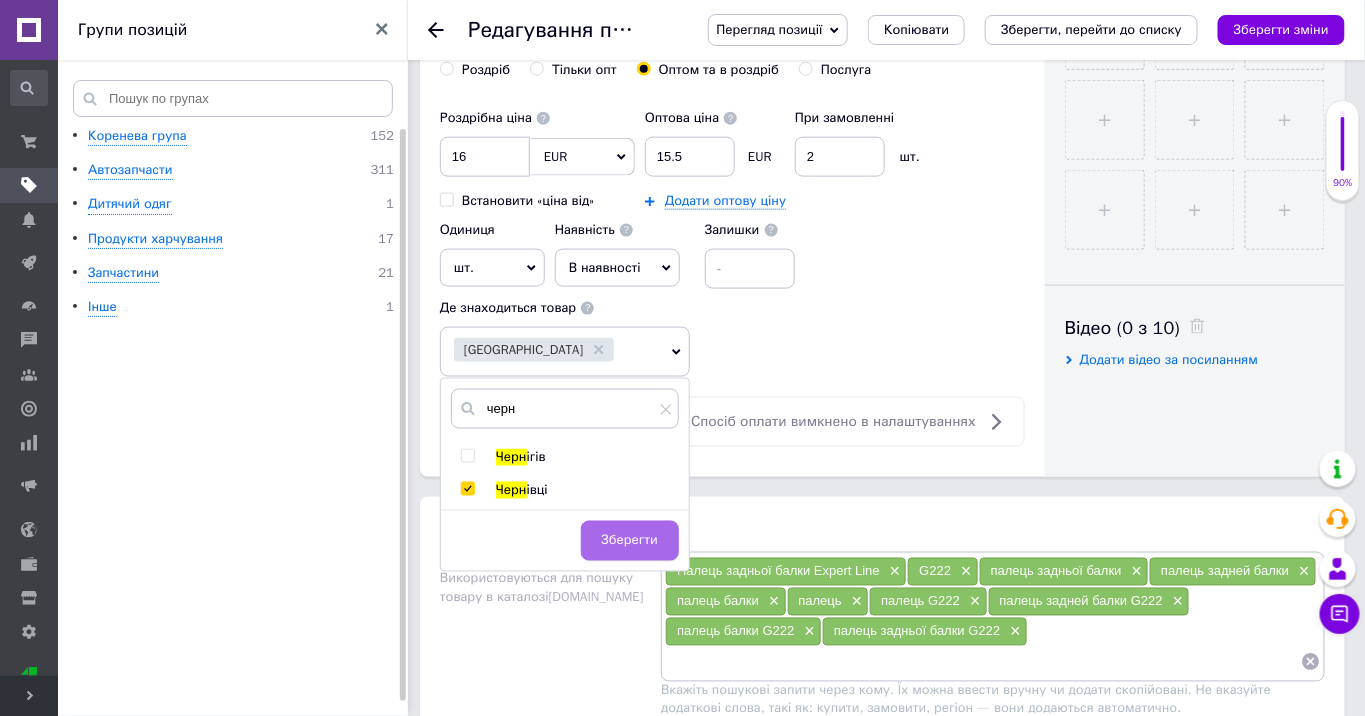 click on "Зберегти" at bounding box center [630, 541] 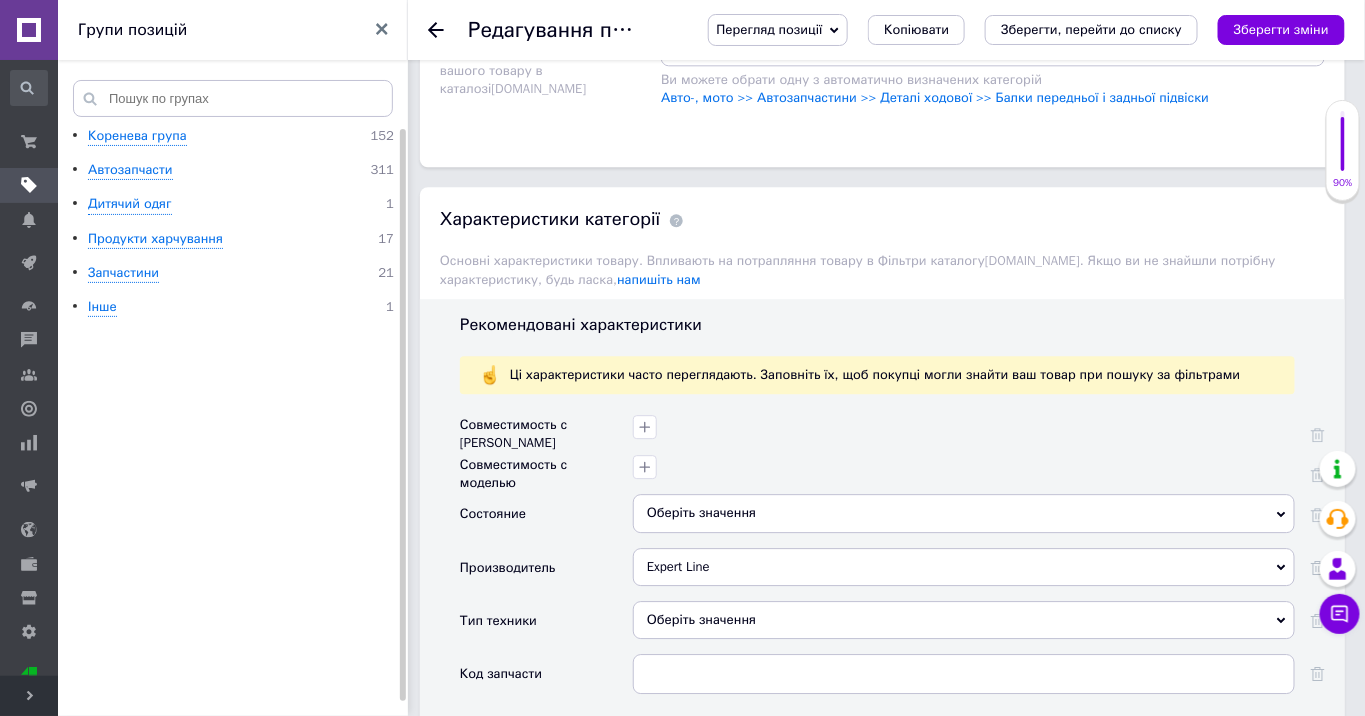 scroll, scrollTop: 1666, scrollLeft: 0, axis: vertical 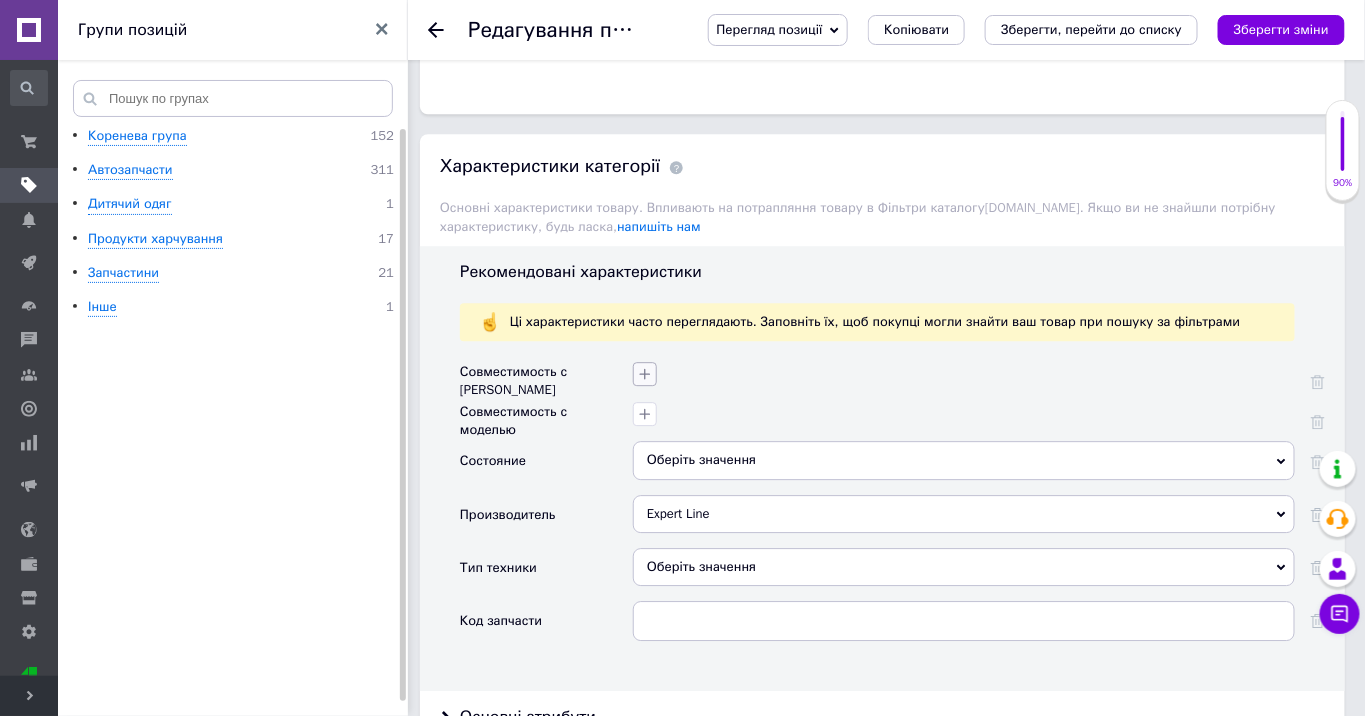 click 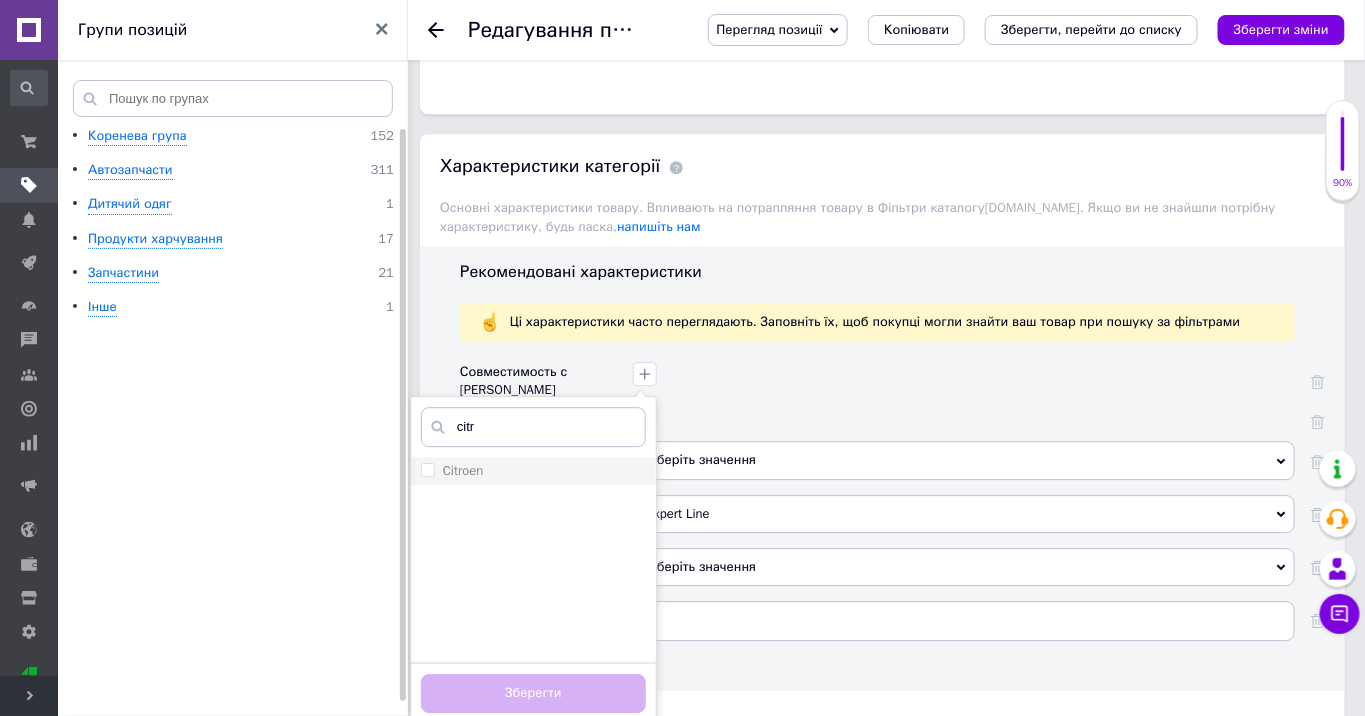 type on "citr" 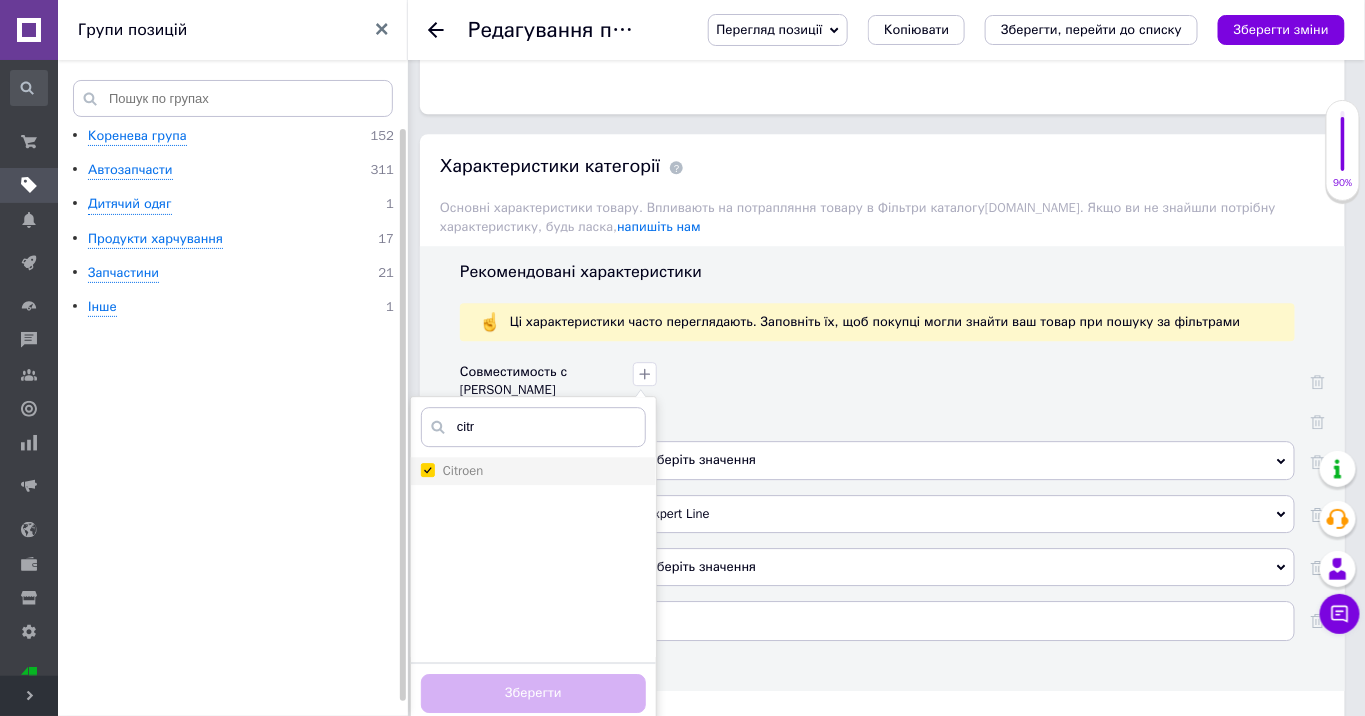 checkbox on "true" 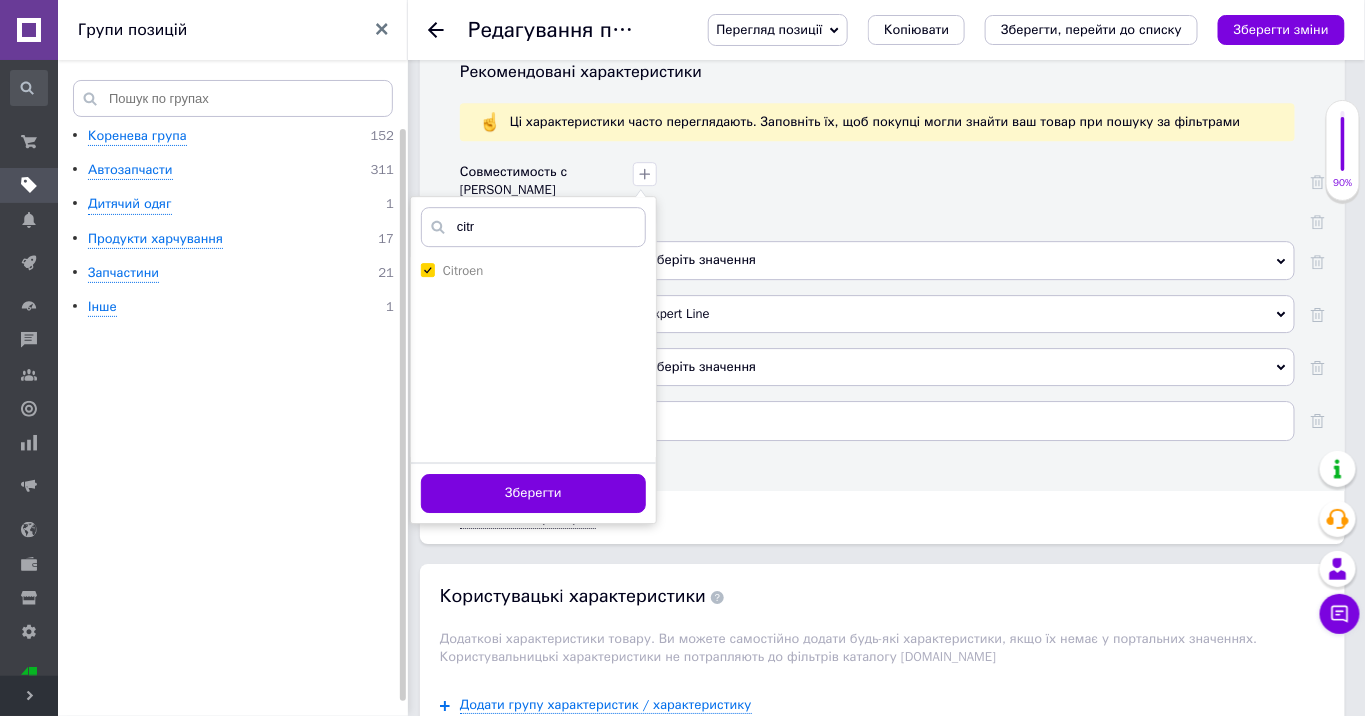 scroll, scrollTop: 1888, scrollLeft: 0, axis: vertical 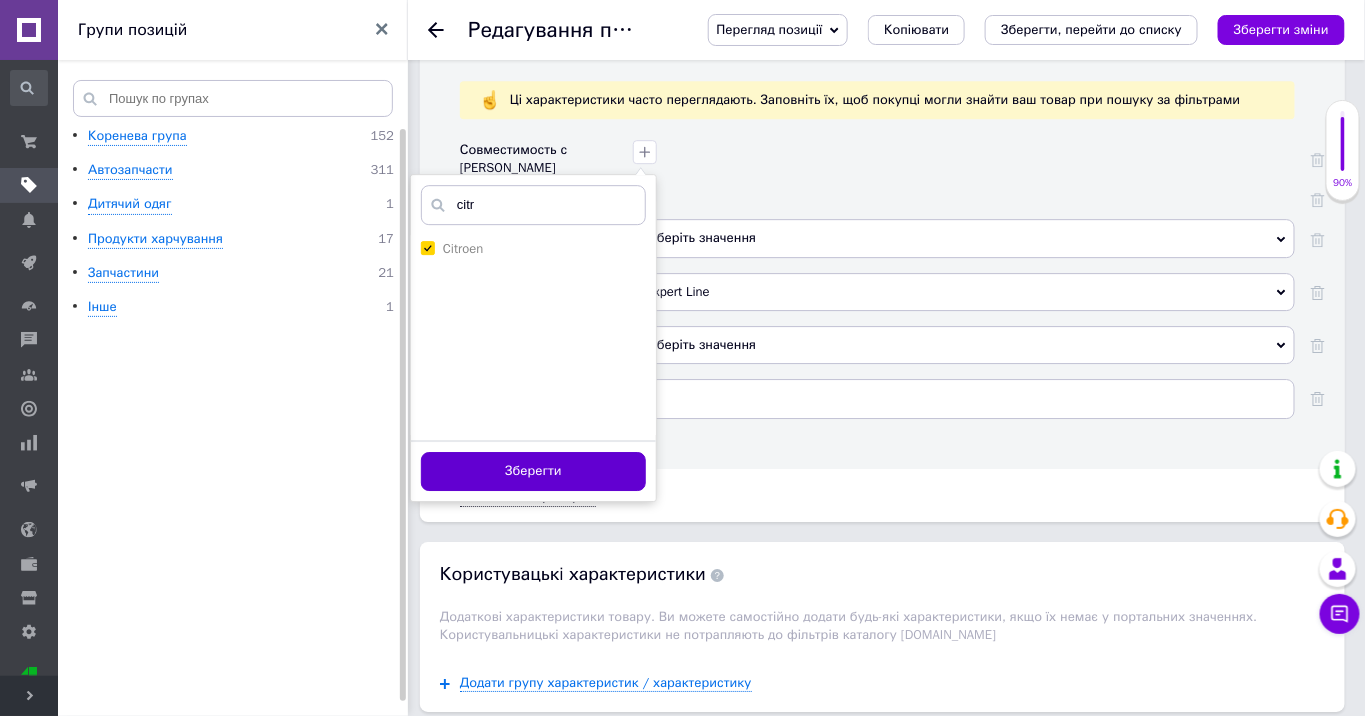 click on "Зберегти" at bounding box center (533, 471) 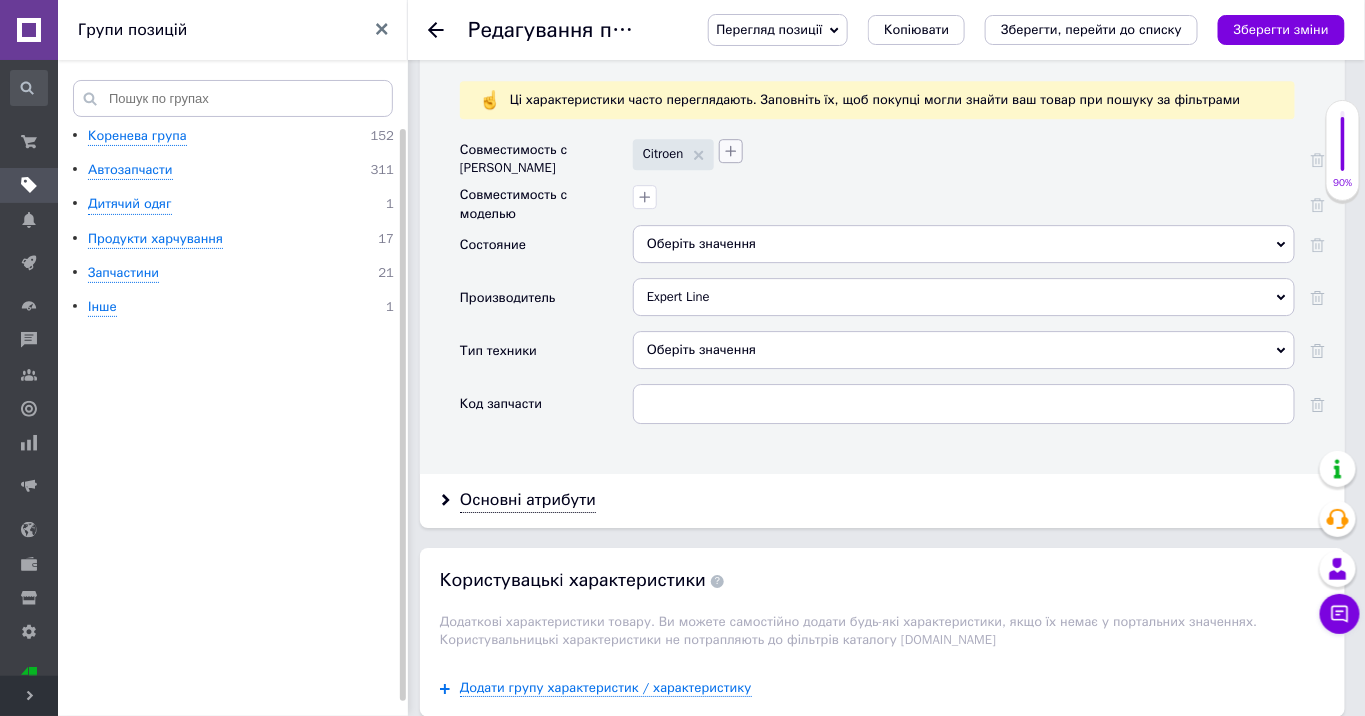 click 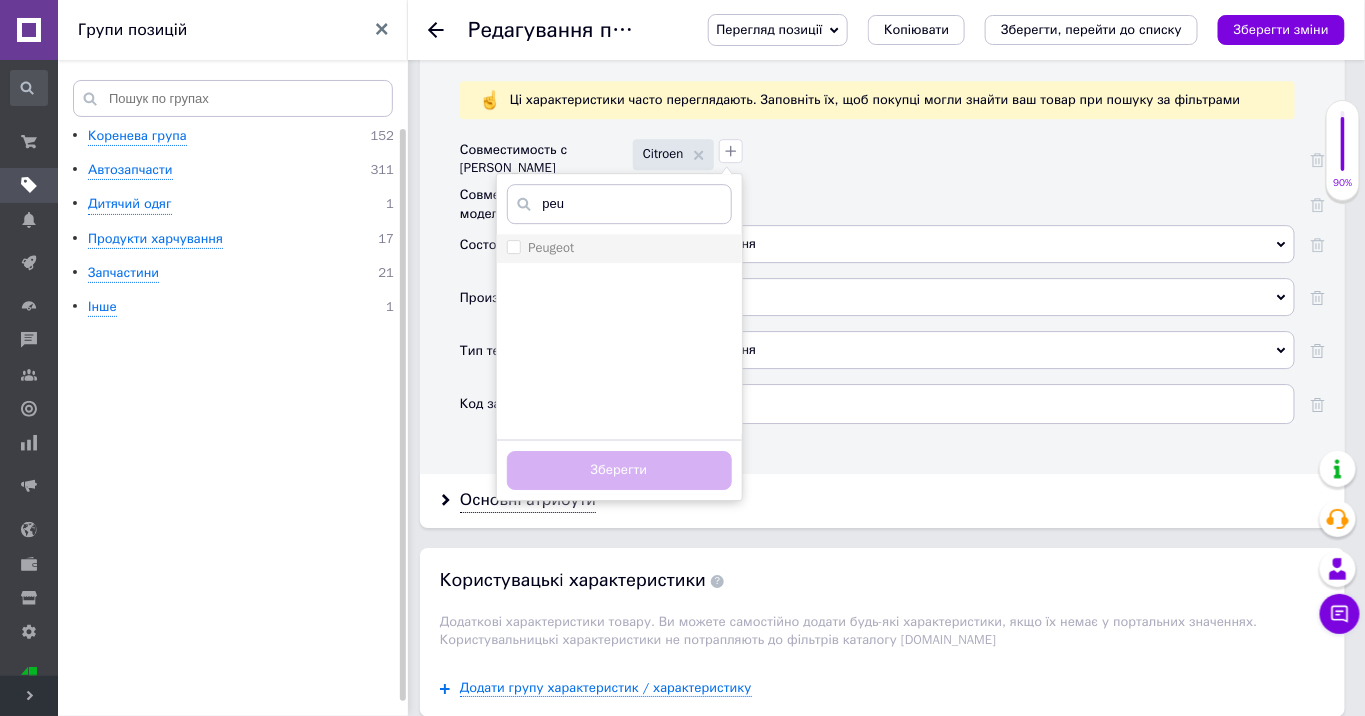 type on "peu" 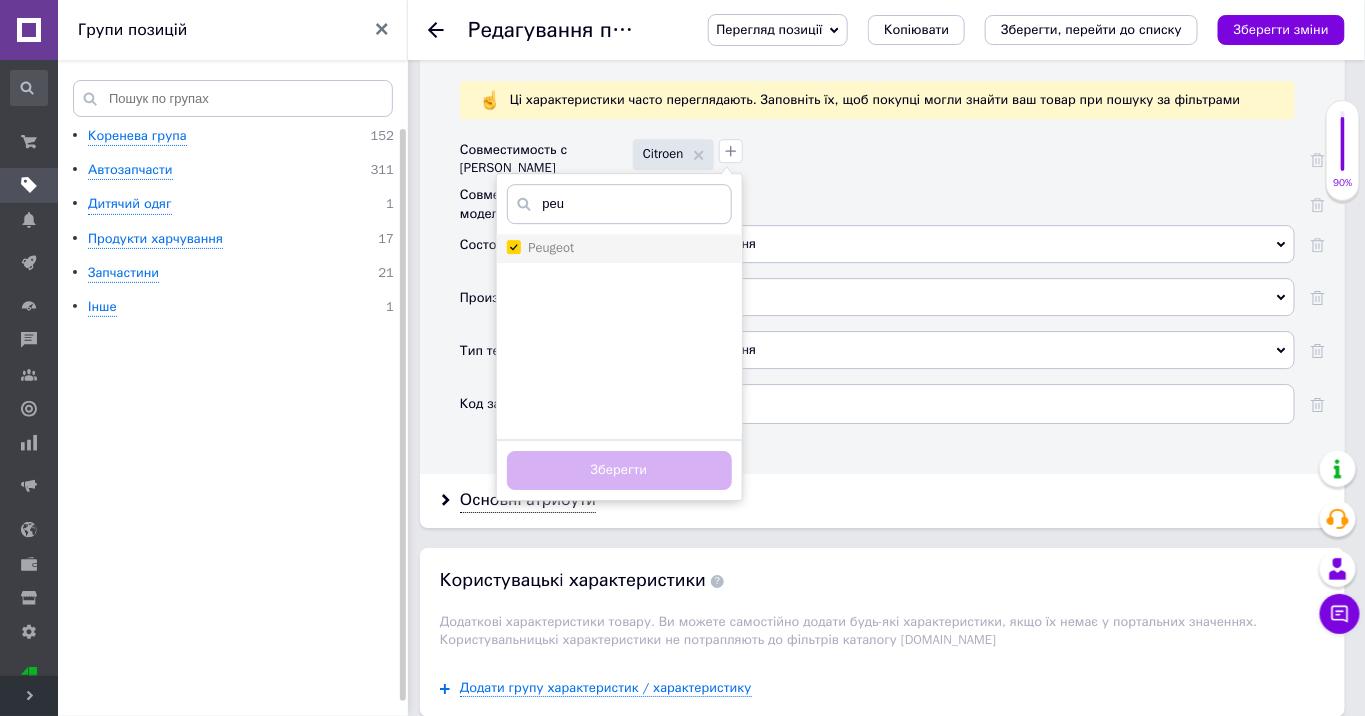 checkbox on "true" 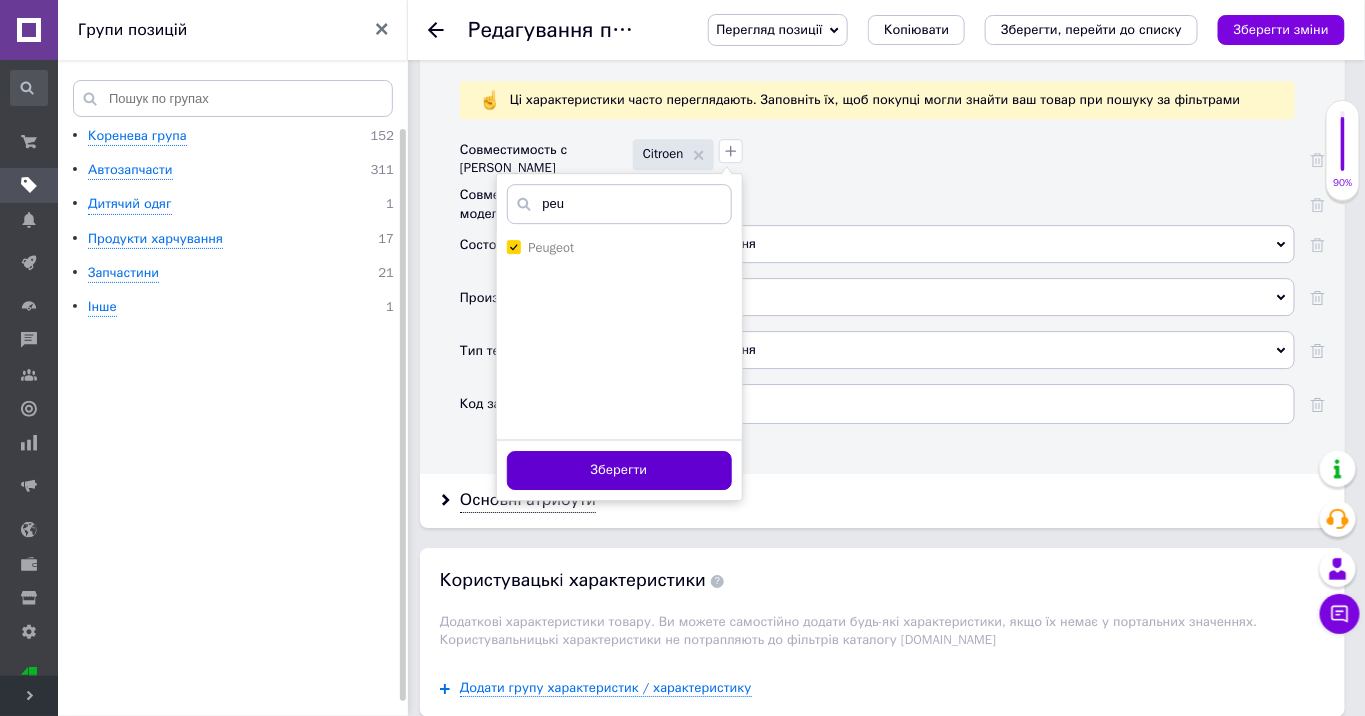 click on "Зберегти" at bounding box center (619, 470) 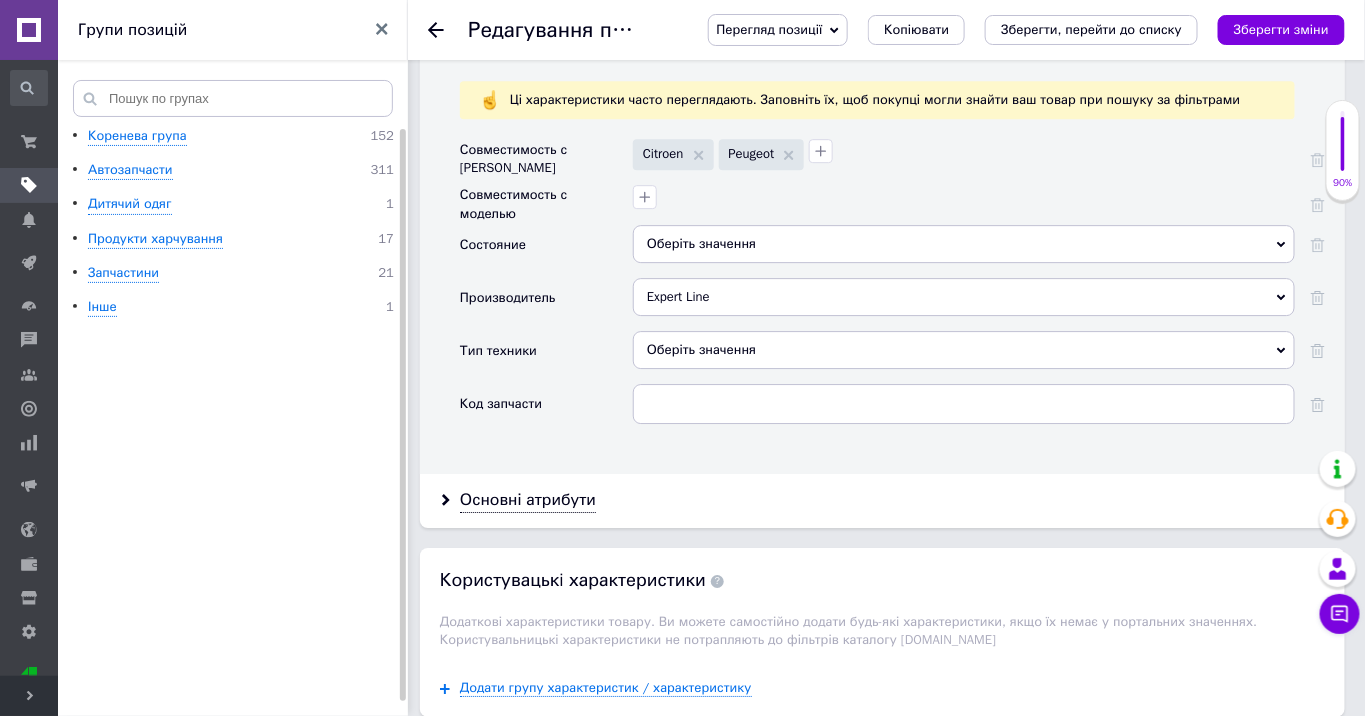 click at bounding box center (961, 194) 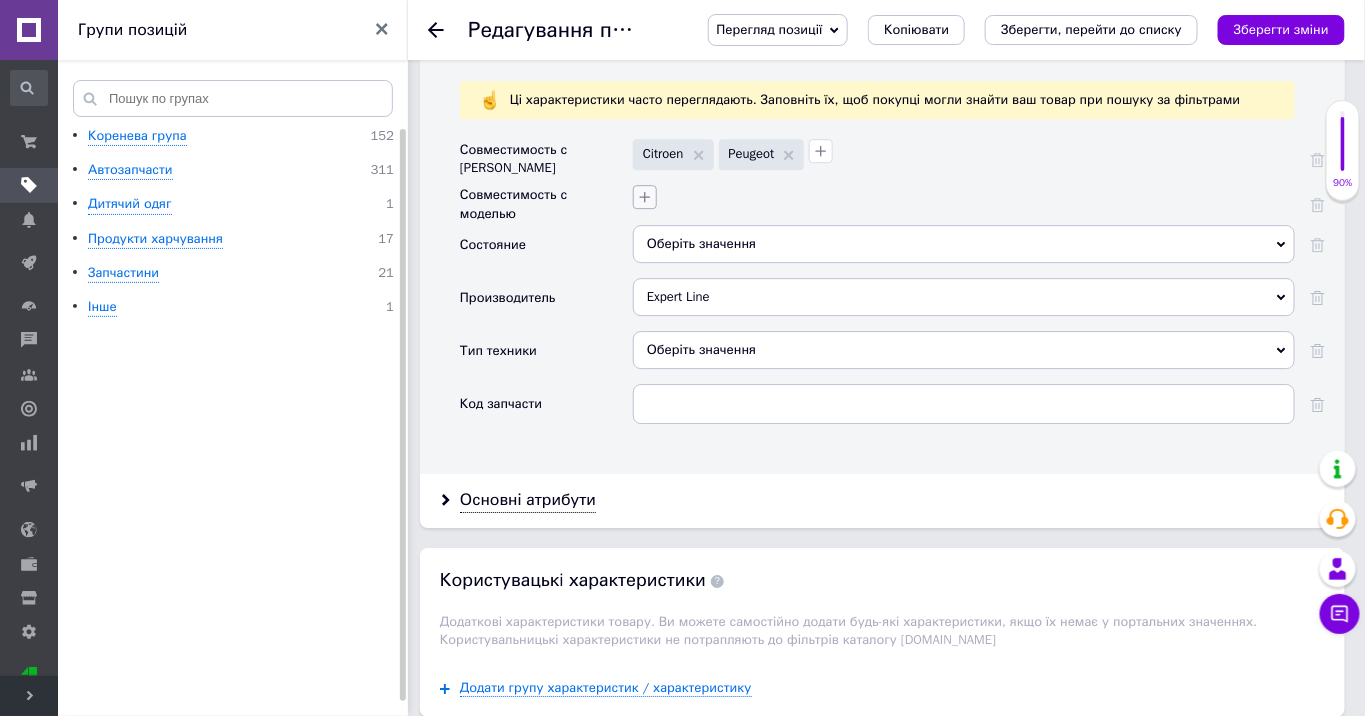 click 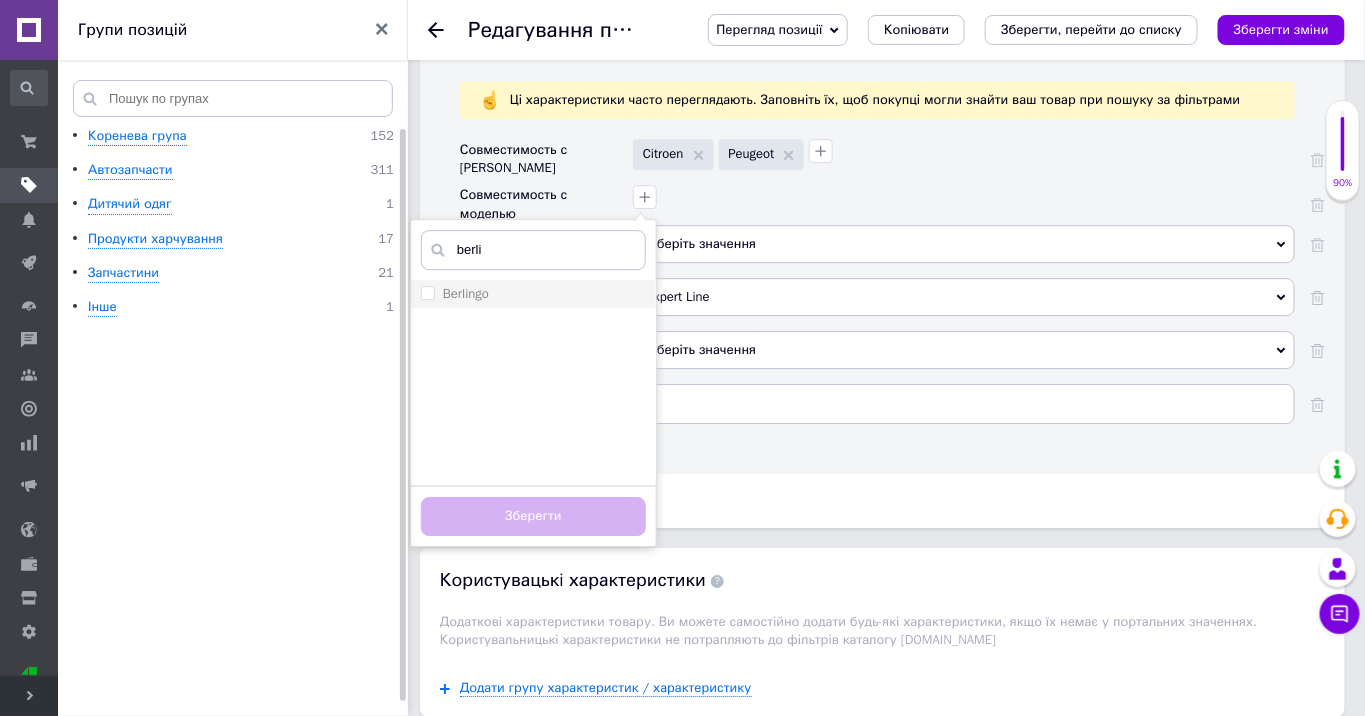 type on "berli" 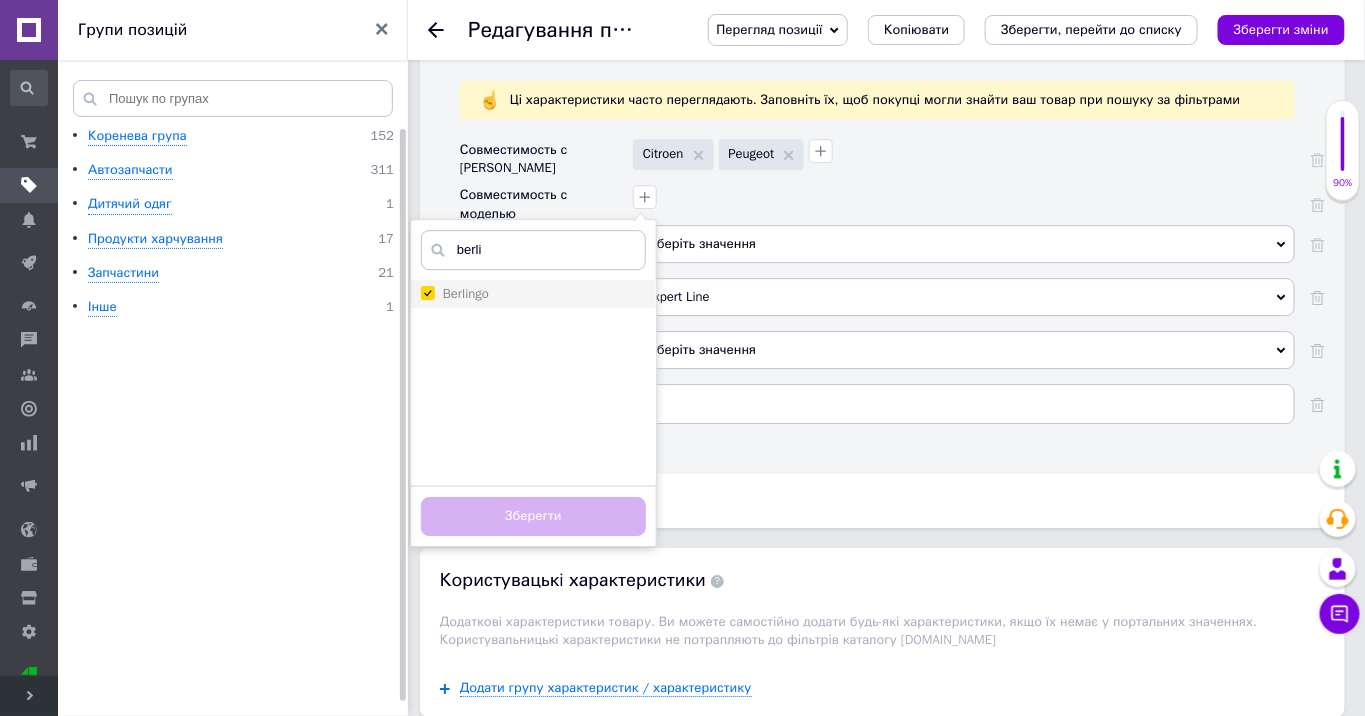 checkbox on "true" 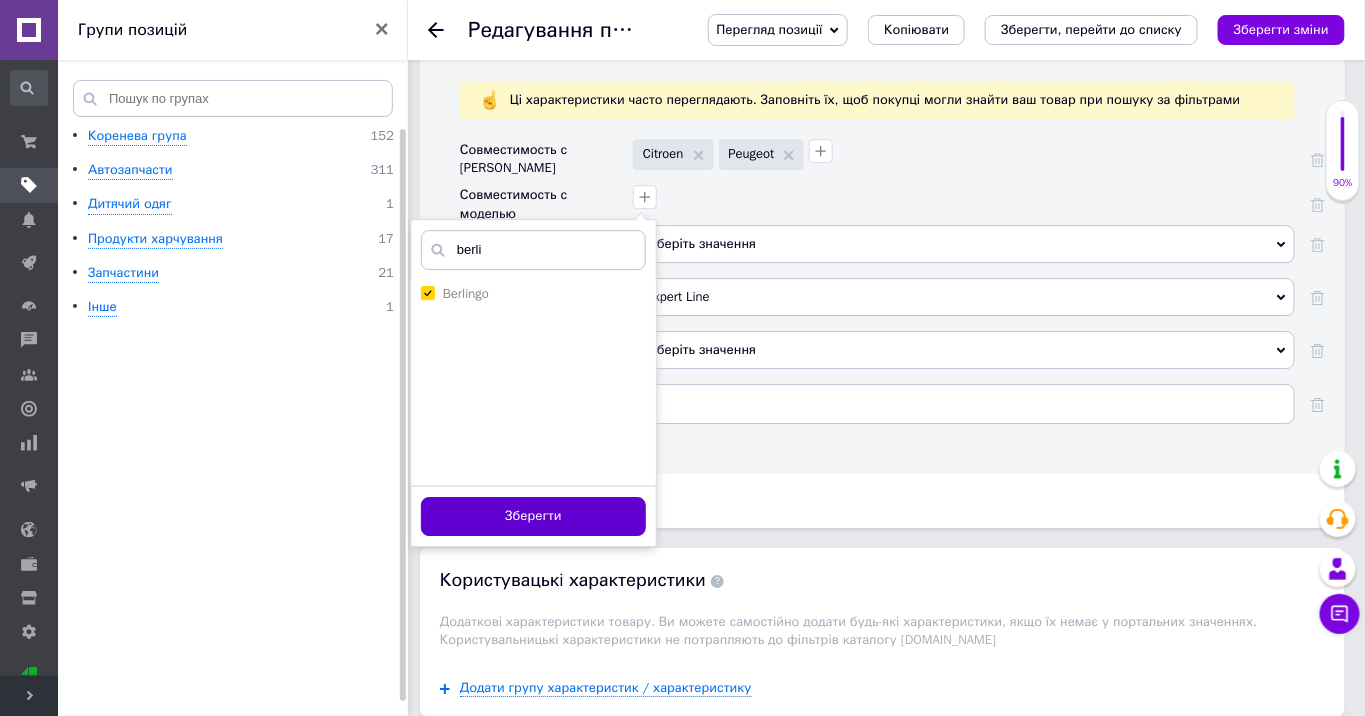 click on "Зберегти" at bounding box center (533, 516) 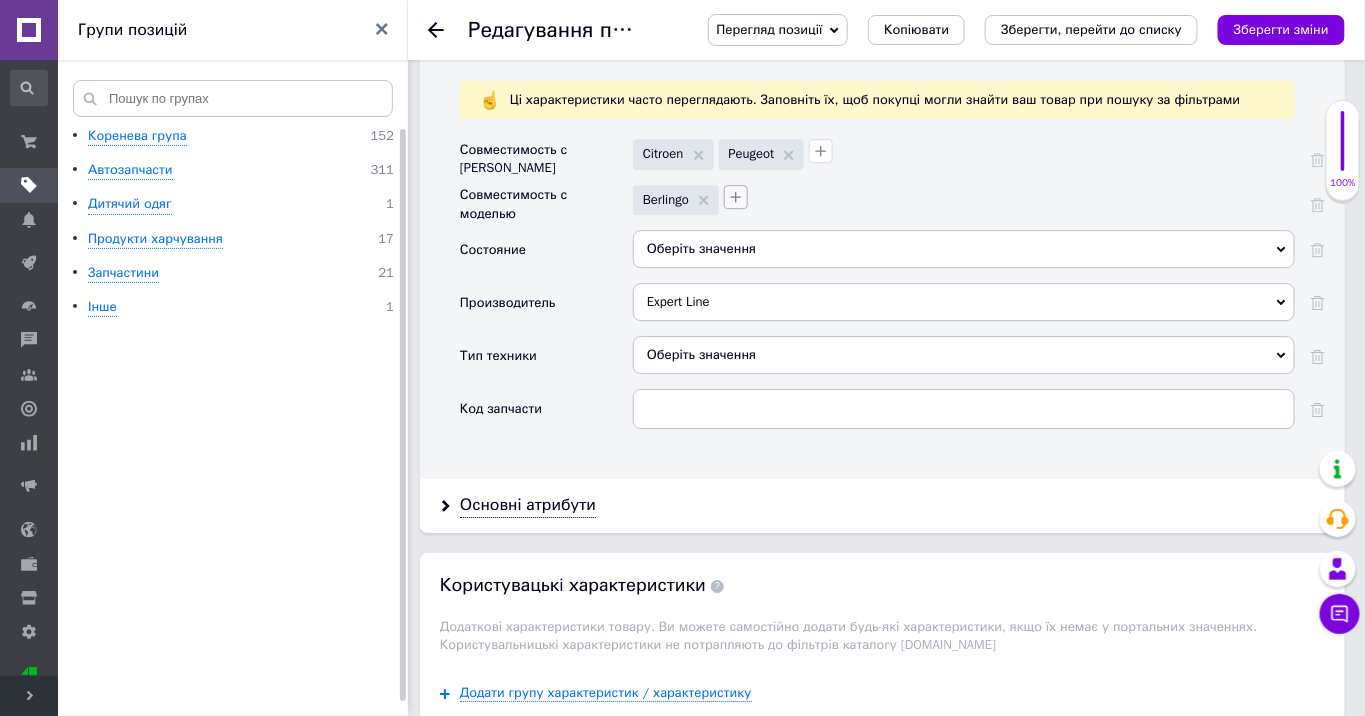 click 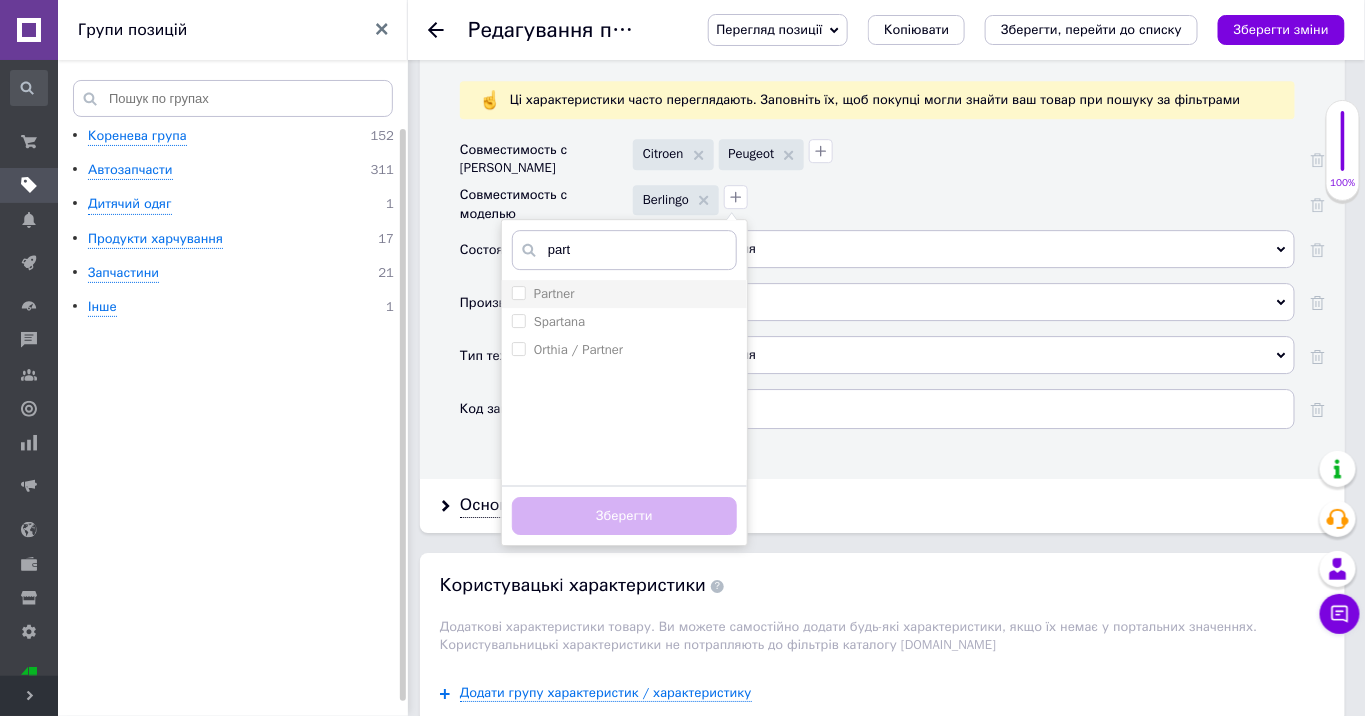 type on "part" 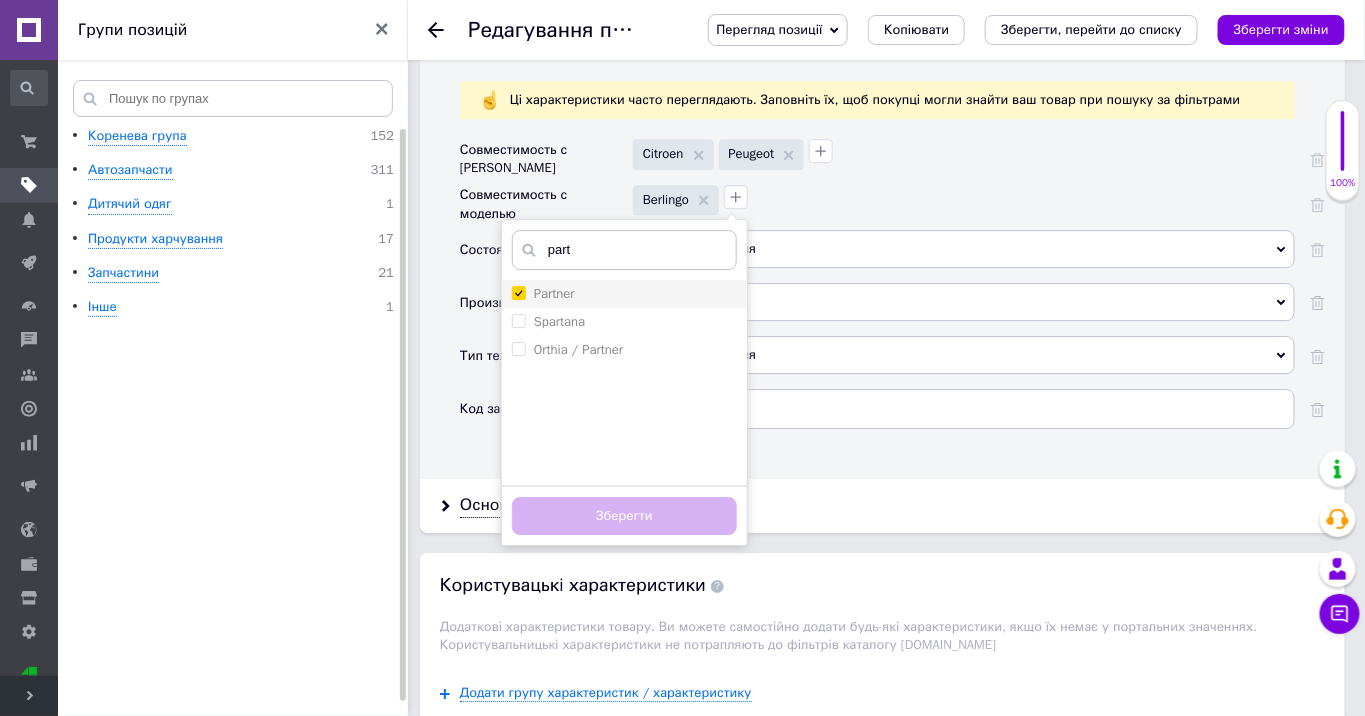 checkbox on "true" 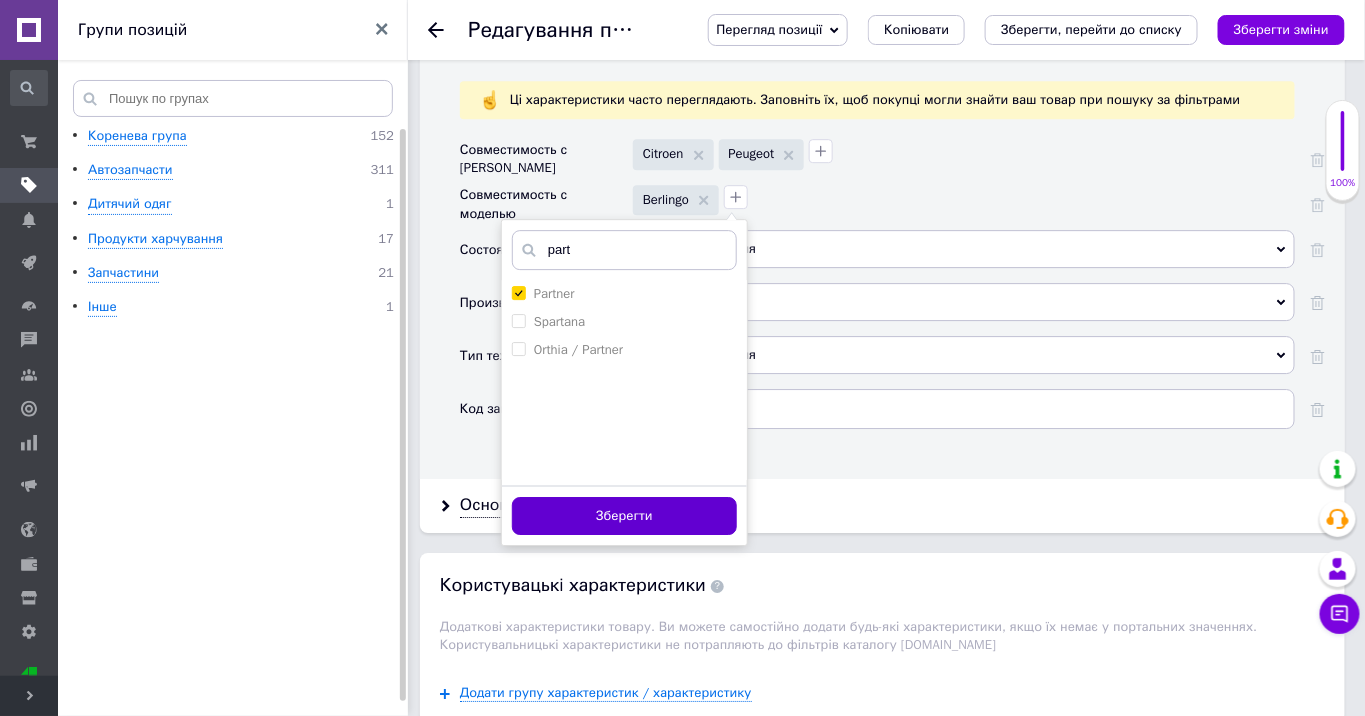 click on "Зберегти" at bounding box center (624, 516) 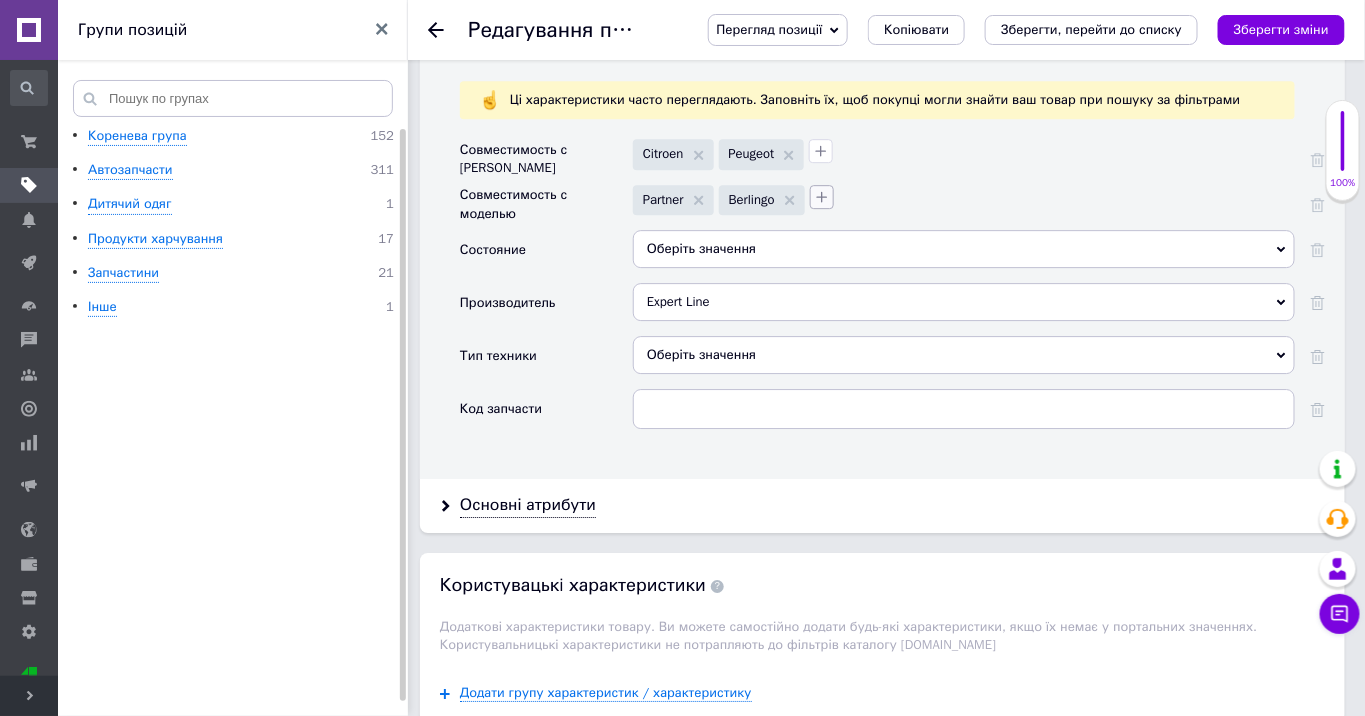 click 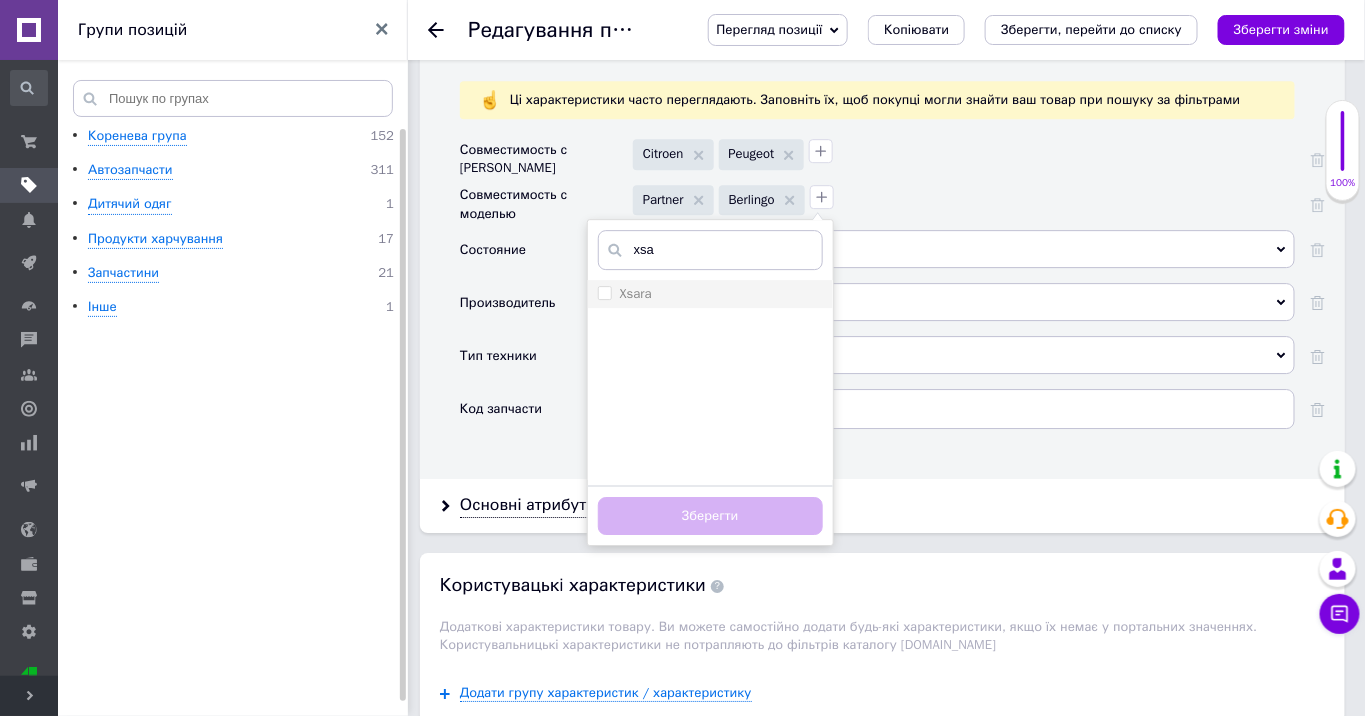 type on "xsa" 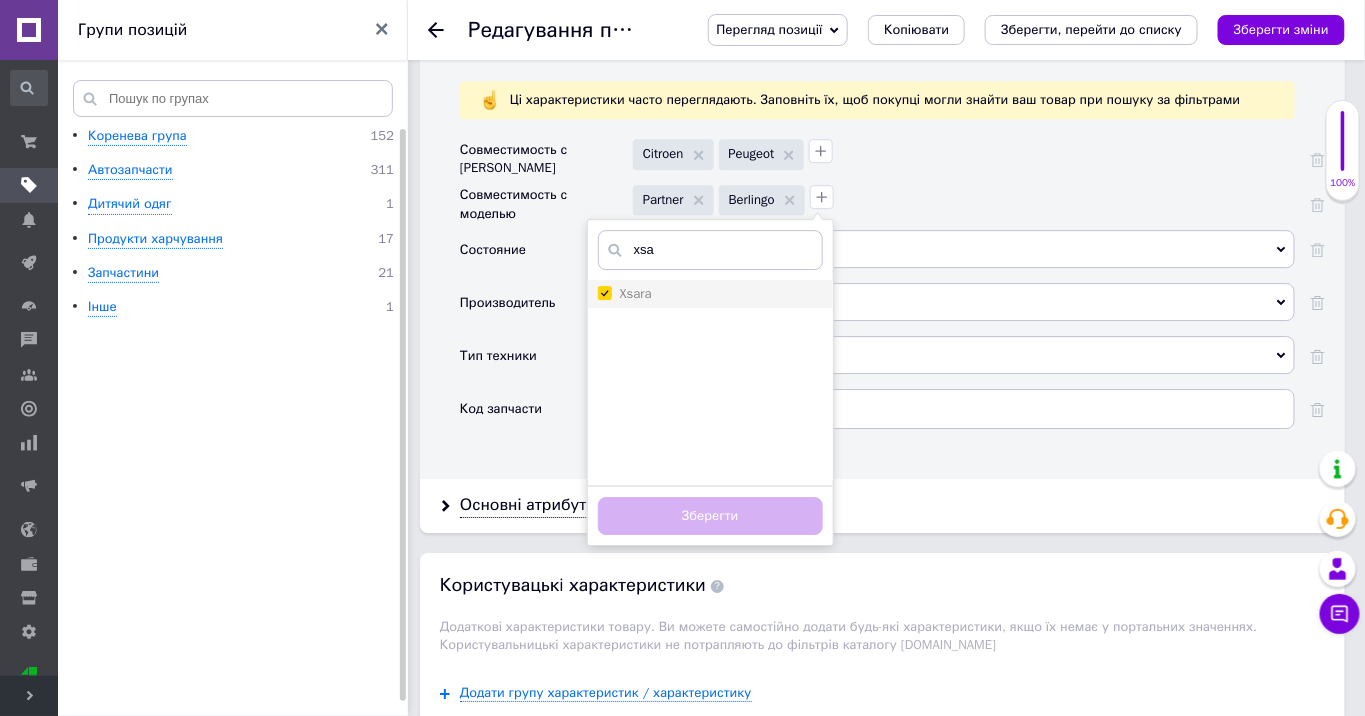 checkbox on "true" 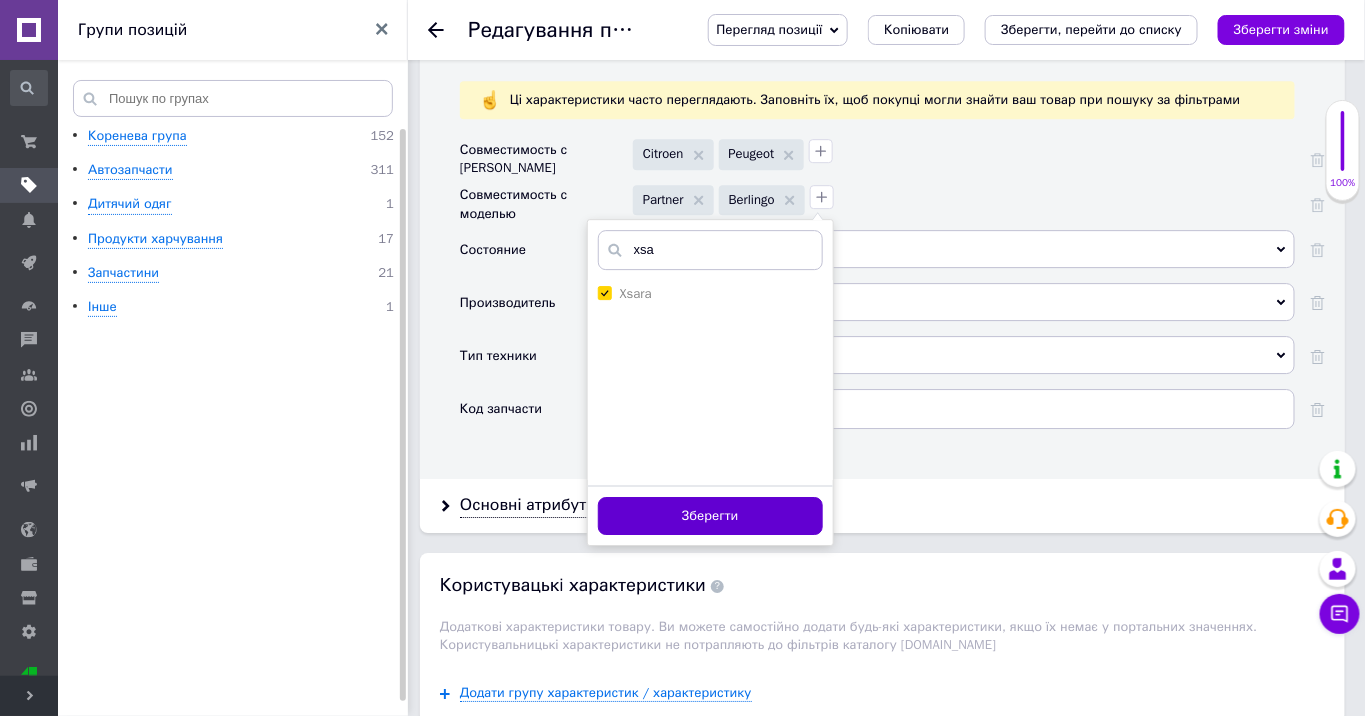 click on "Зберегти" at bounding box center (710, 516) 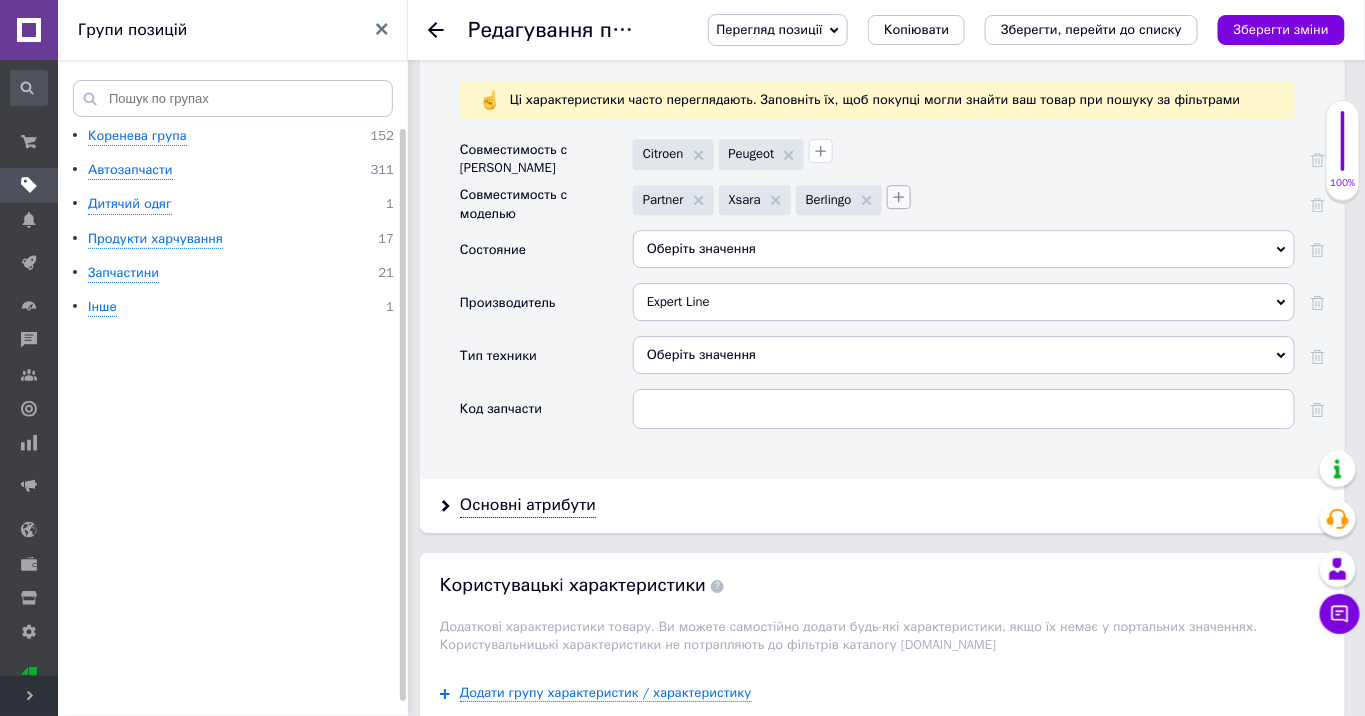 click 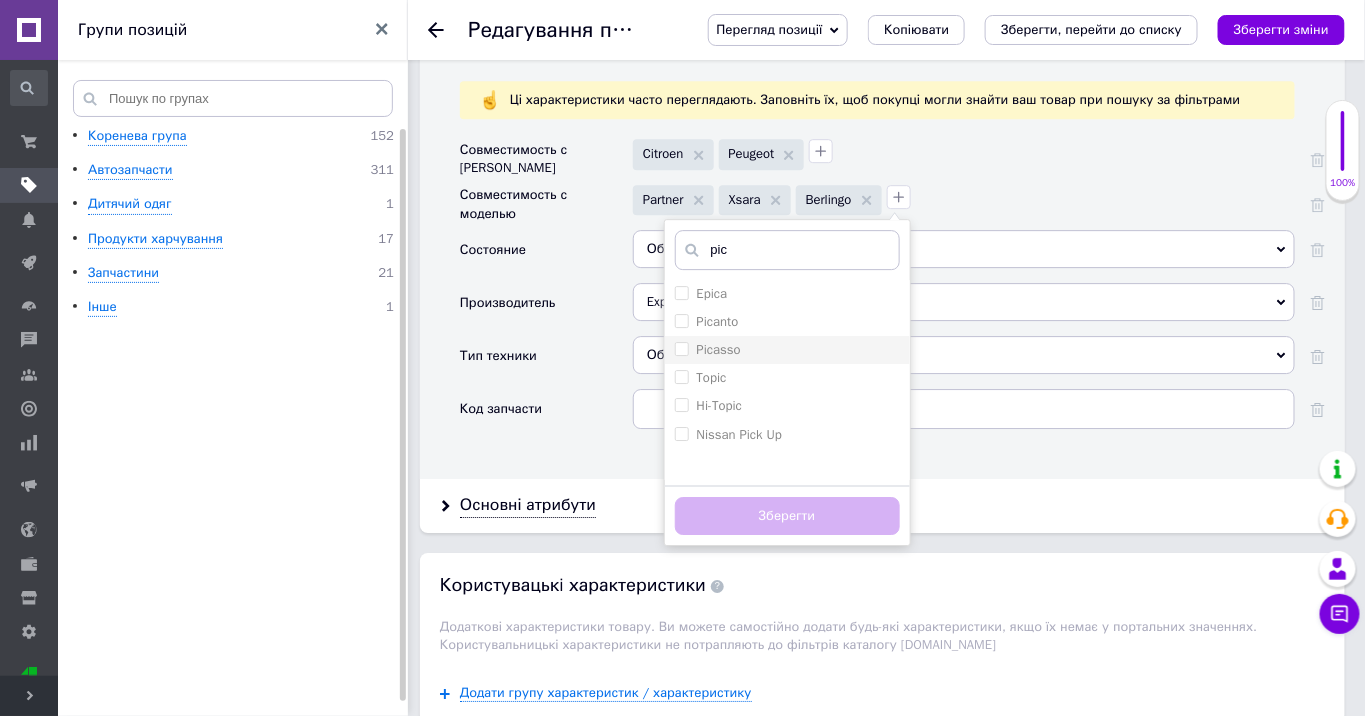 type on "pic" 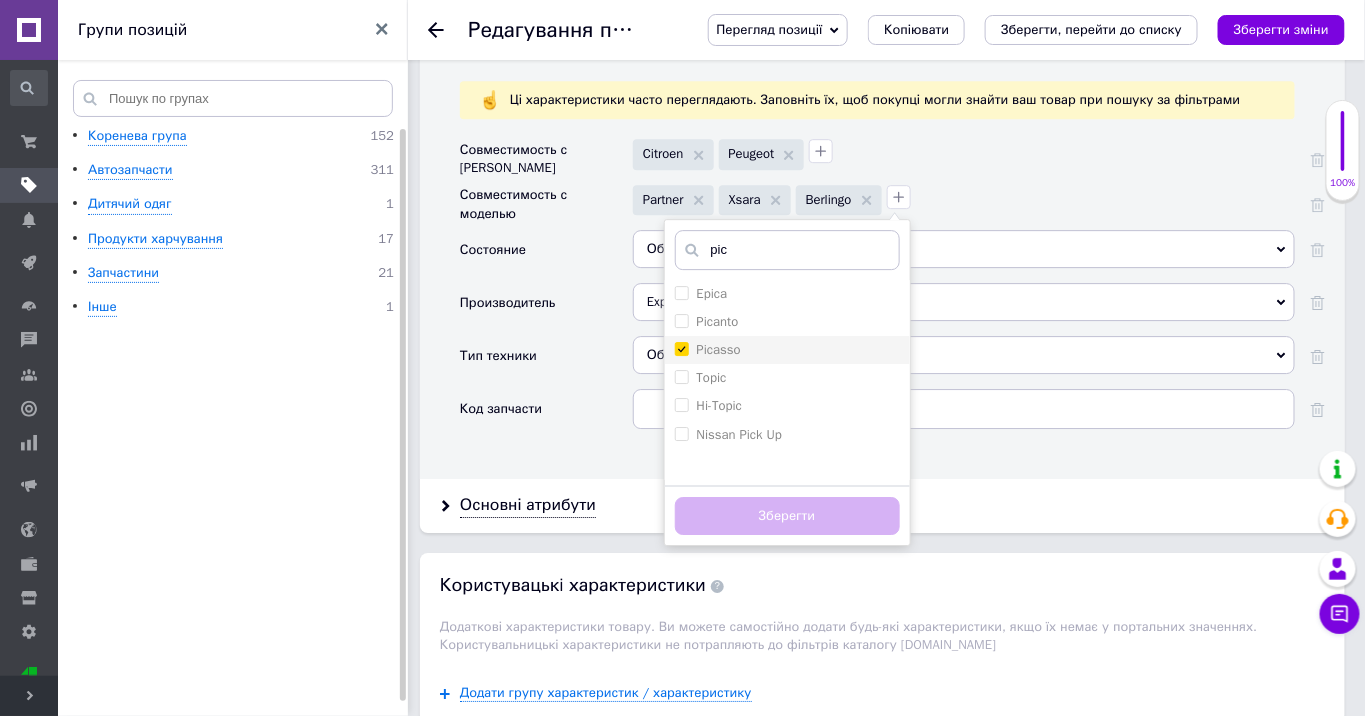 checkbox on "true" 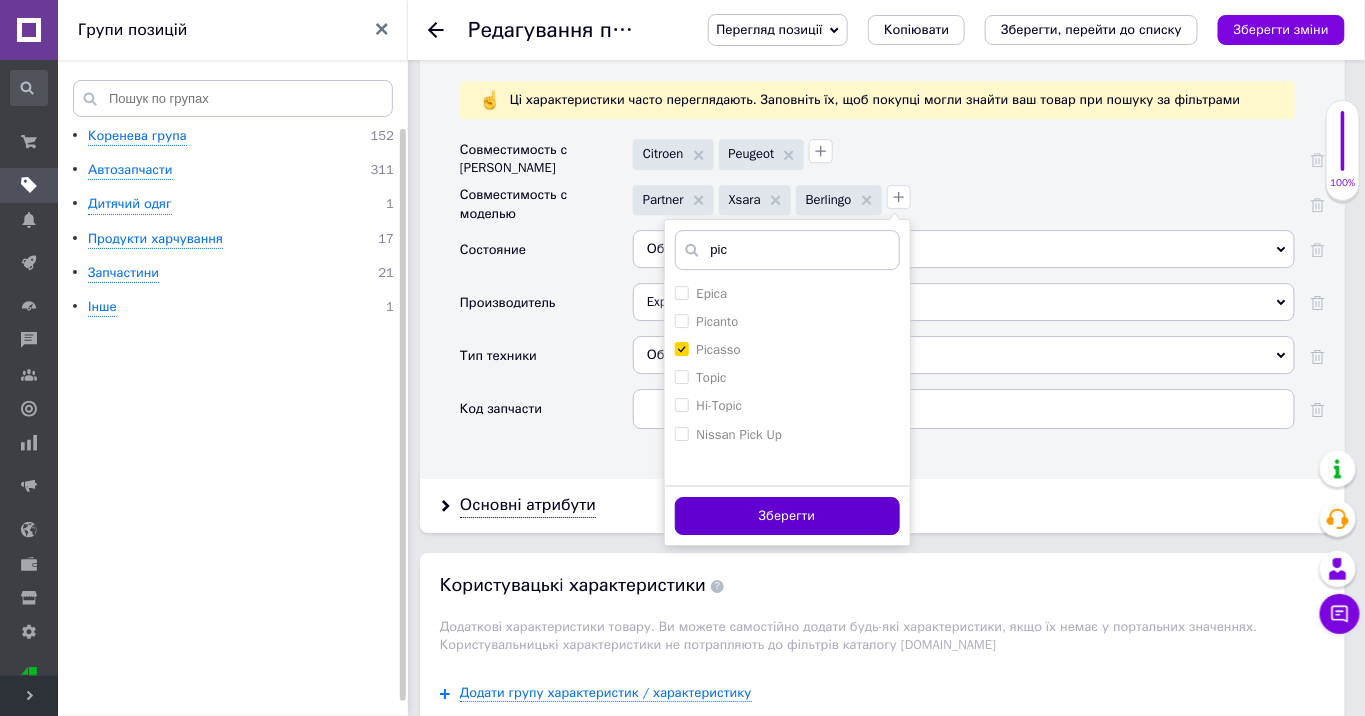 click on "Зберегти" at bounding box center [787, 516] 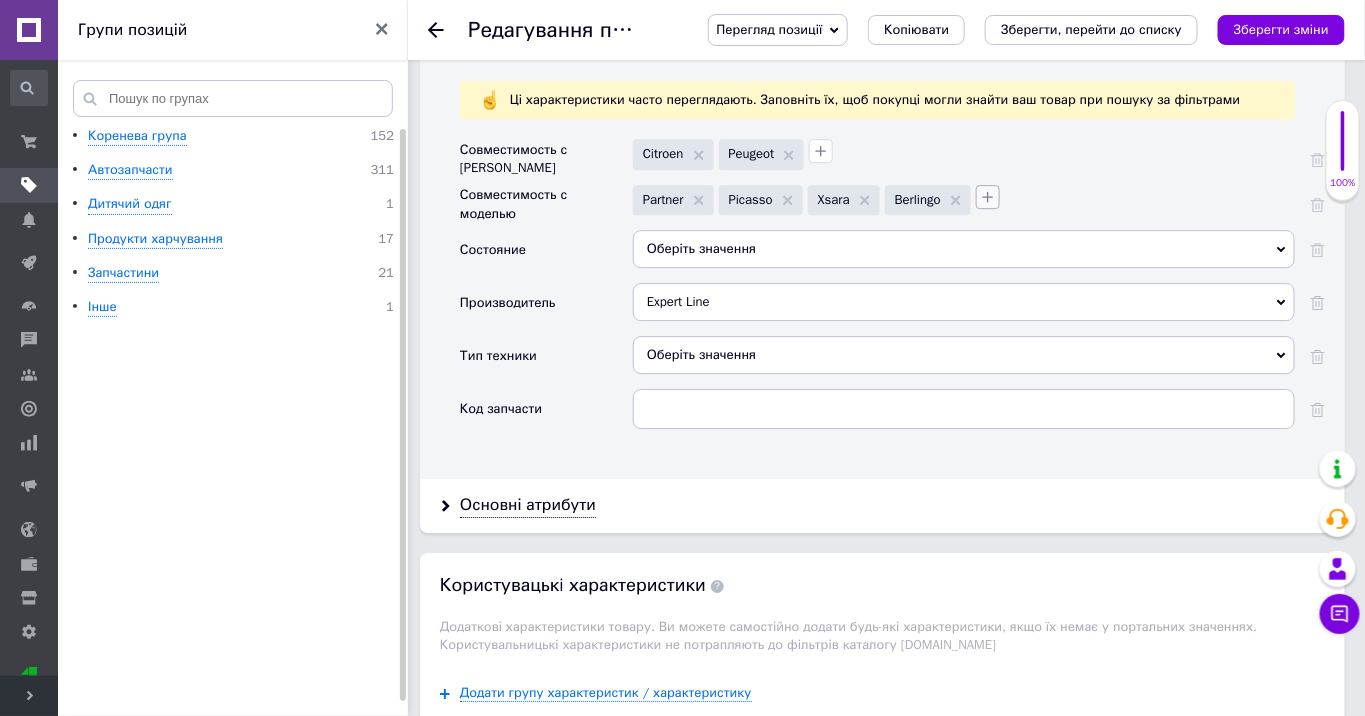 click 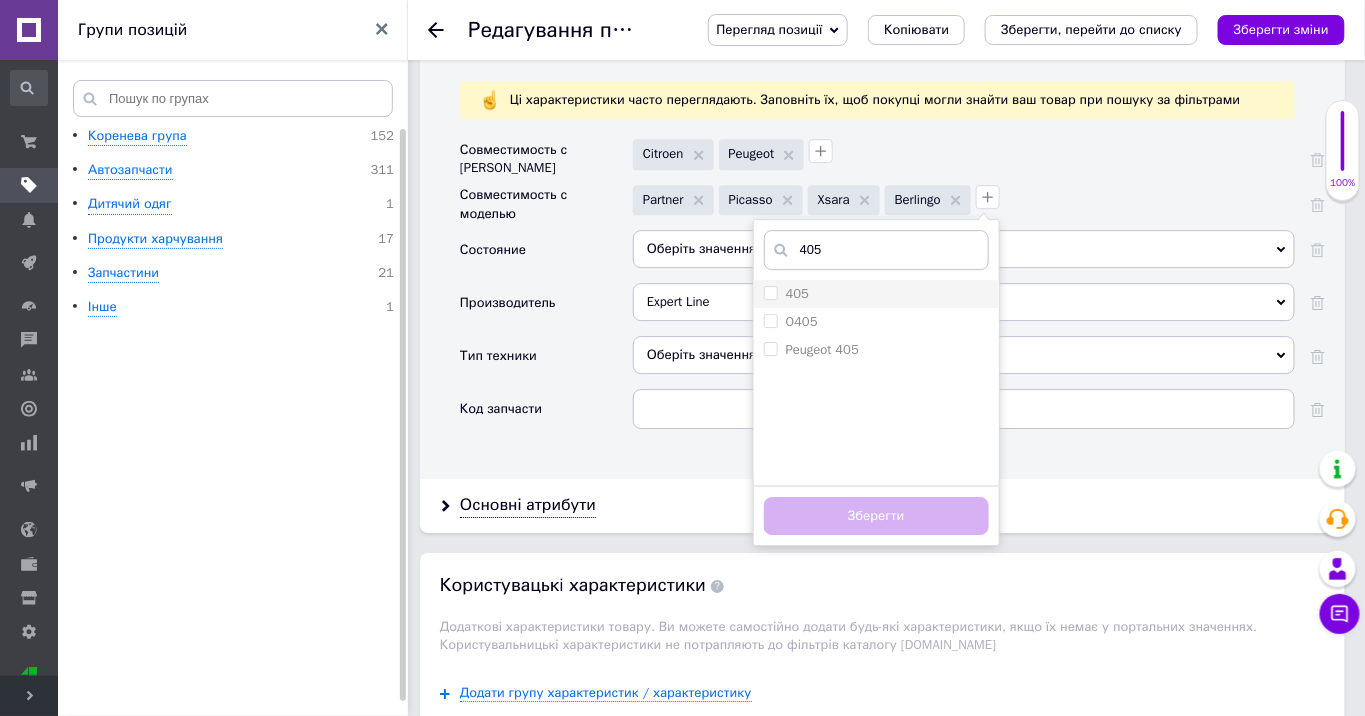 type on "405" 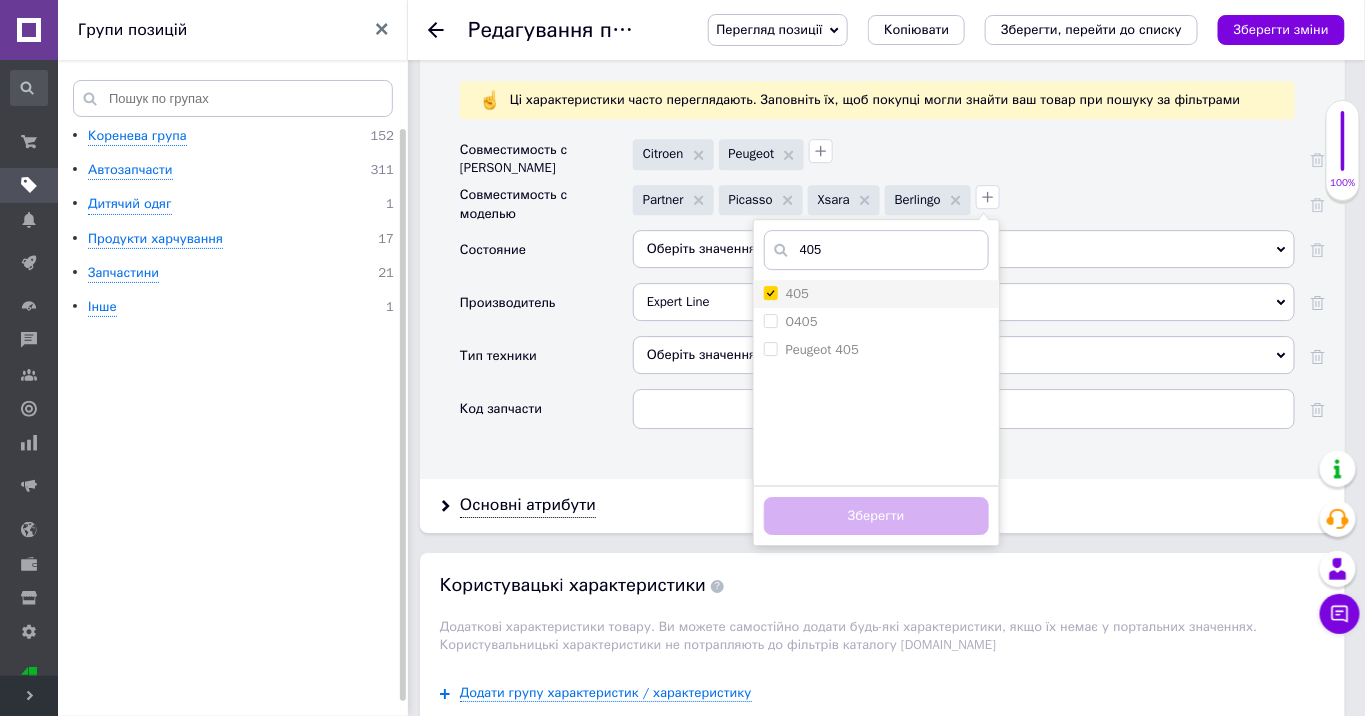 checkbox on "true" 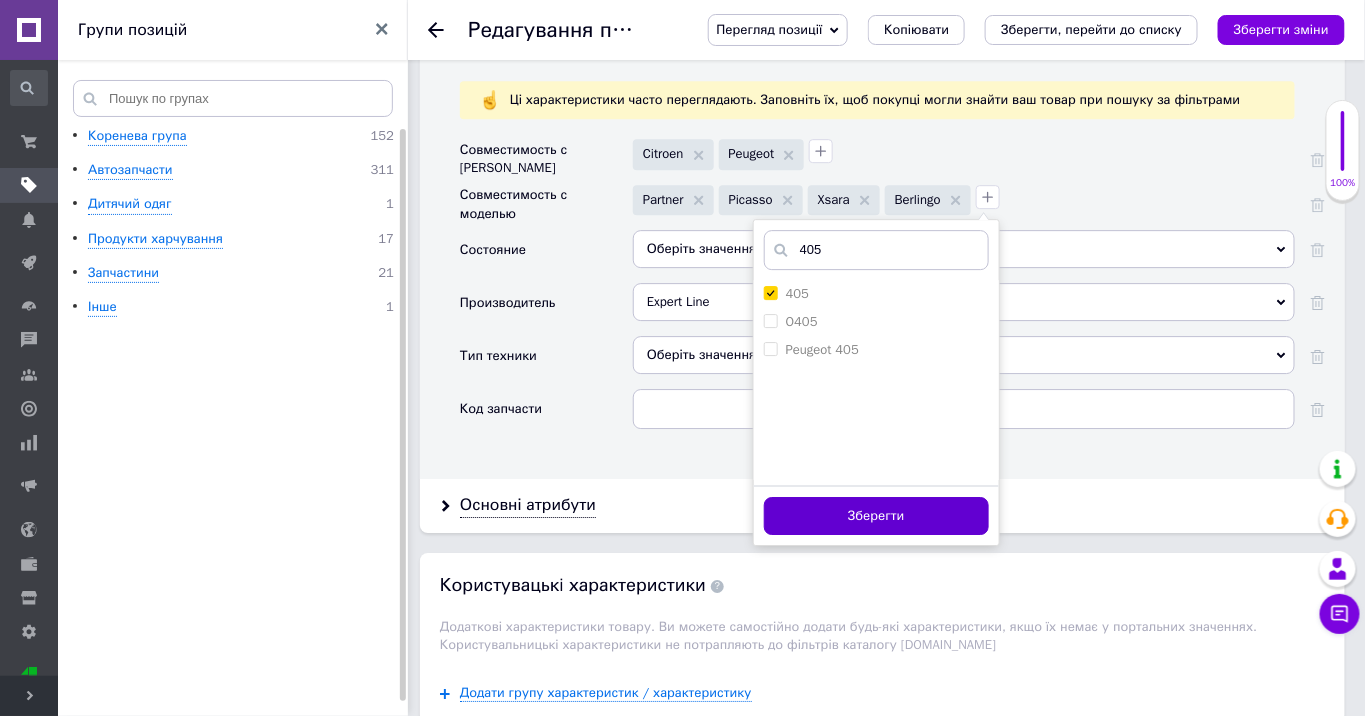 click on "Зберегти" at bounding box center (876, 516) 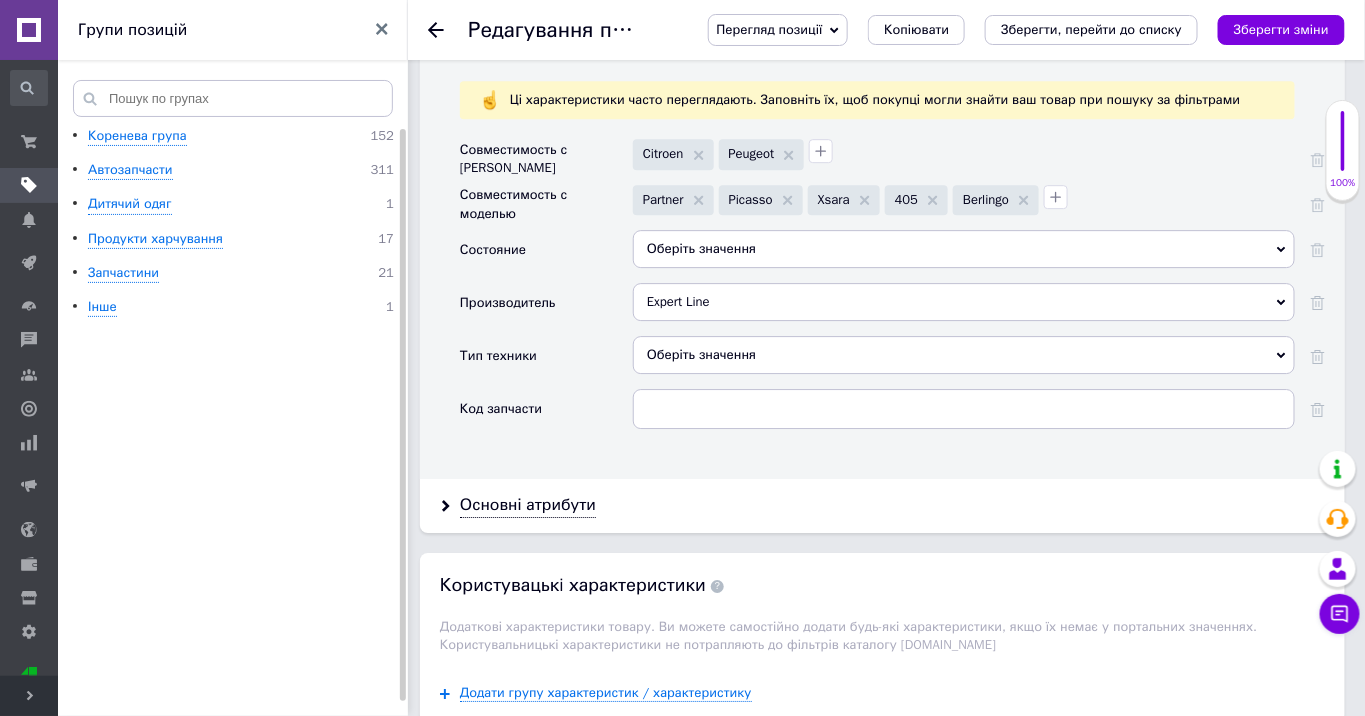 drag, startPoint x: 1063, startPoint y: 330, endPoint x: 745, endPoint y: 410, distance: 327.90854 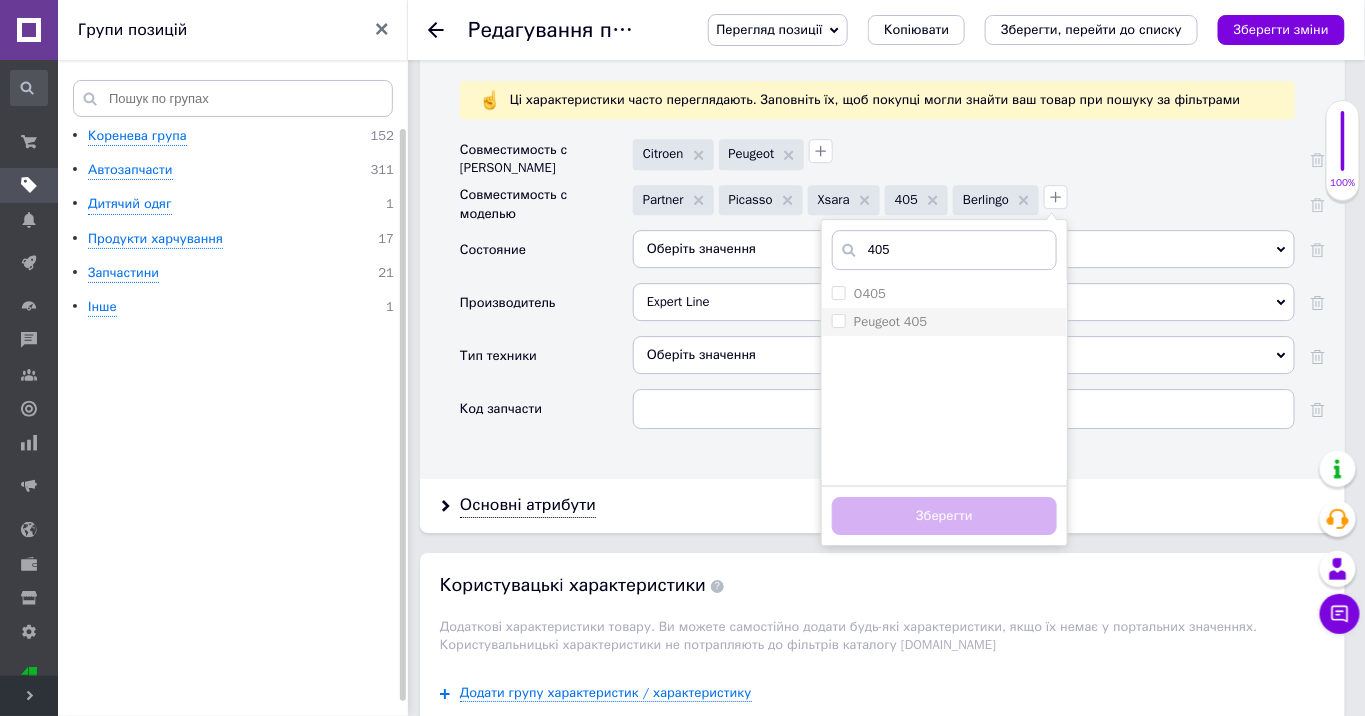 type on "405" 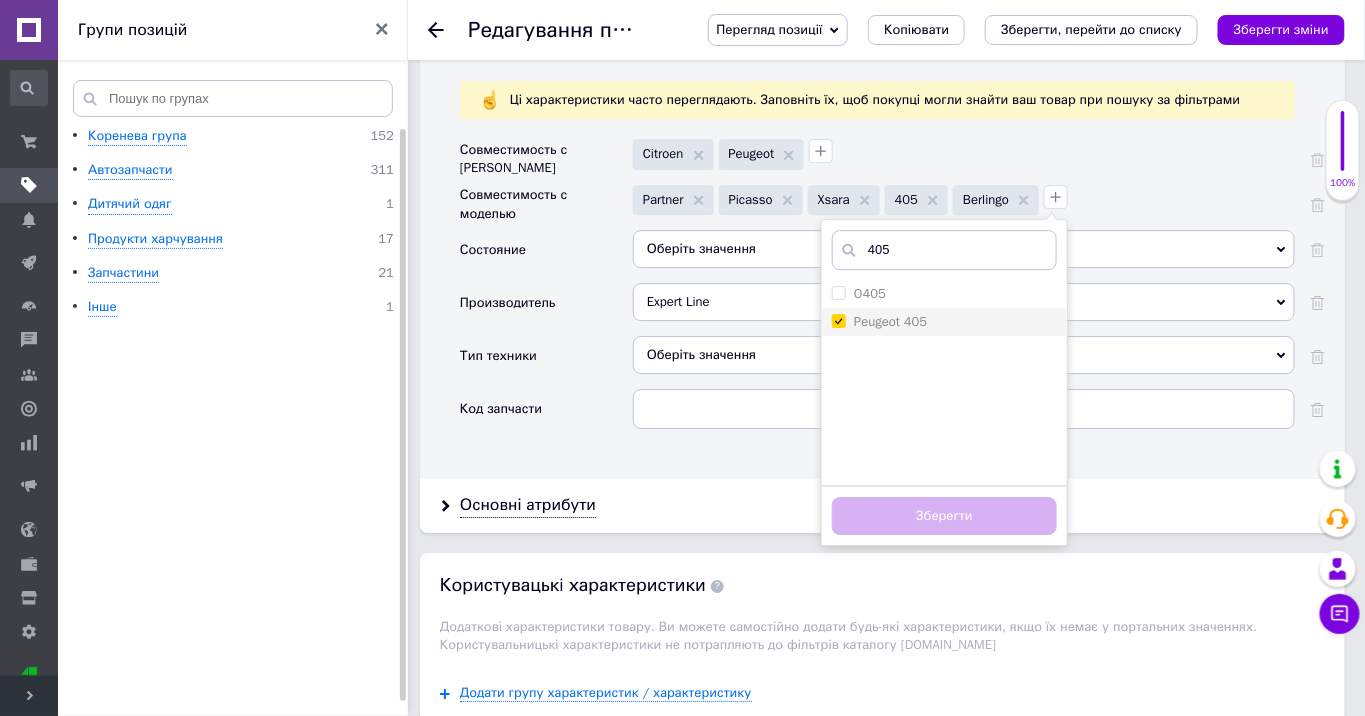 click on "Peugeot 405" at bounding box center (838, 320) 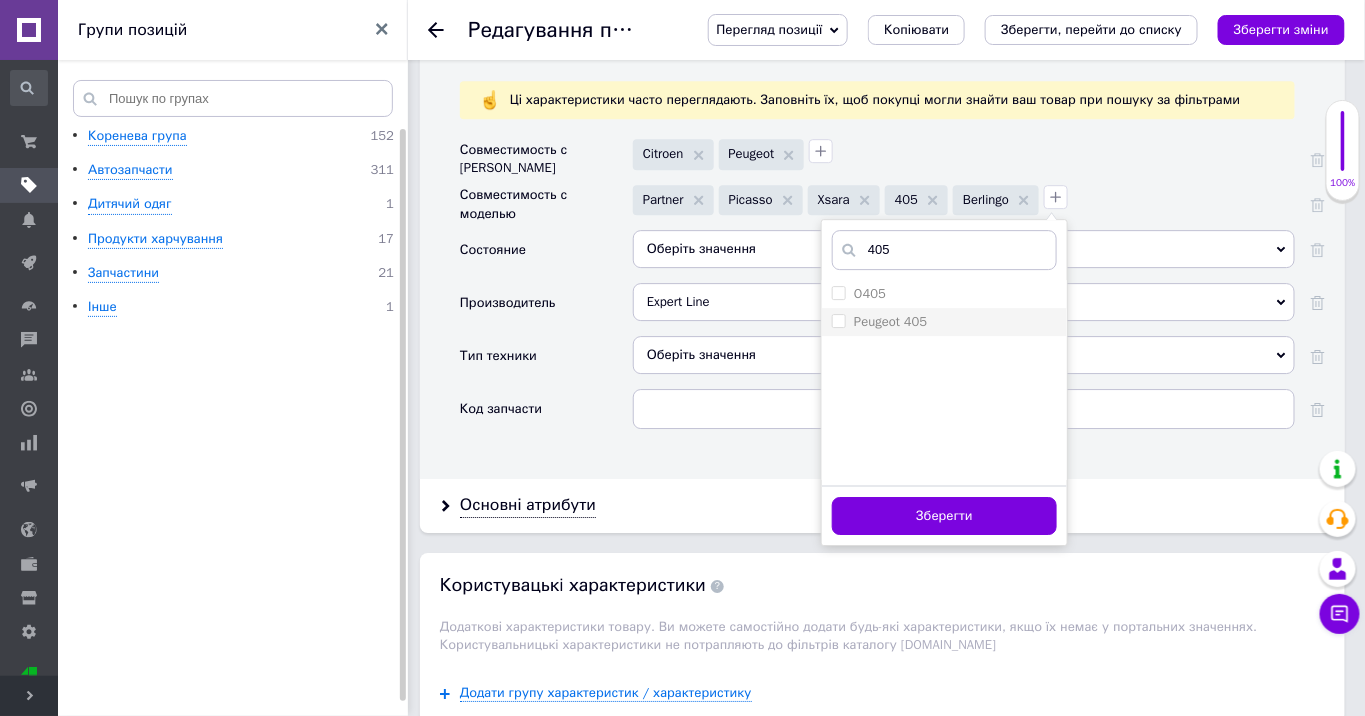 click on "Peugeot 405" at bounding box center [838, 320] 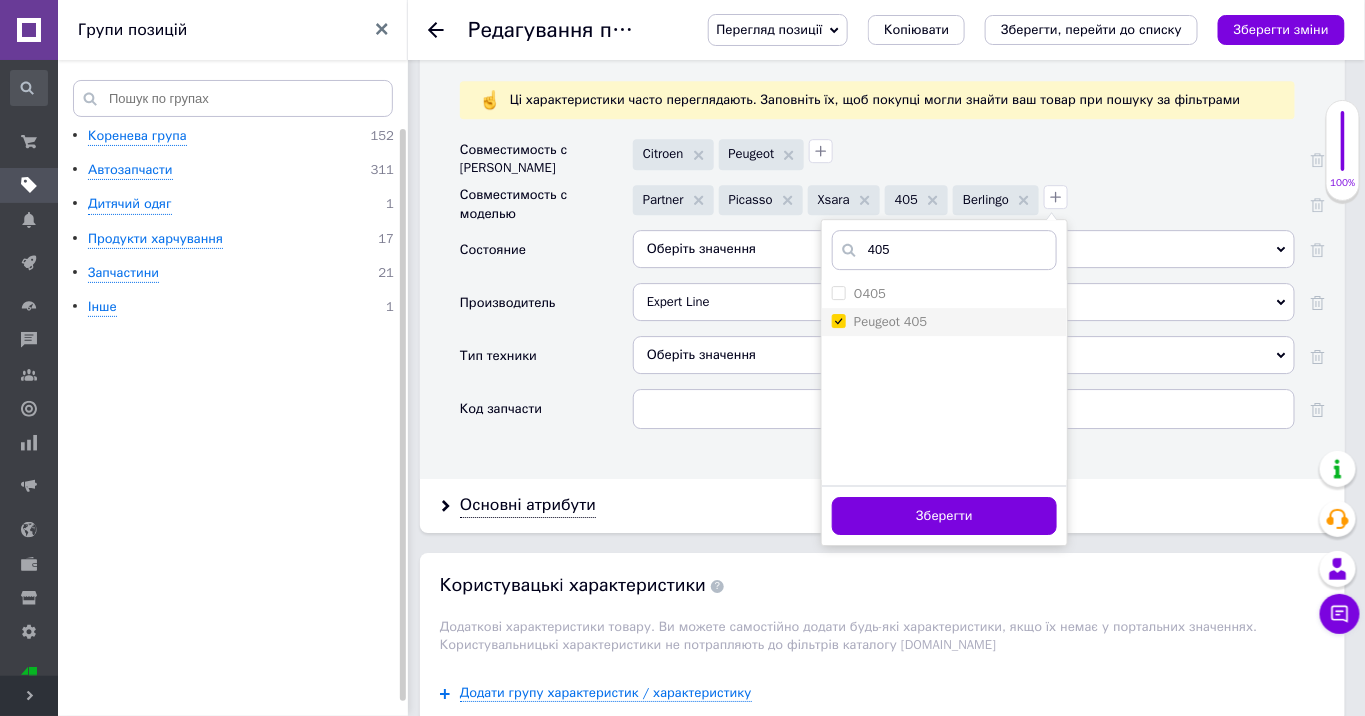 checkbox on "true" 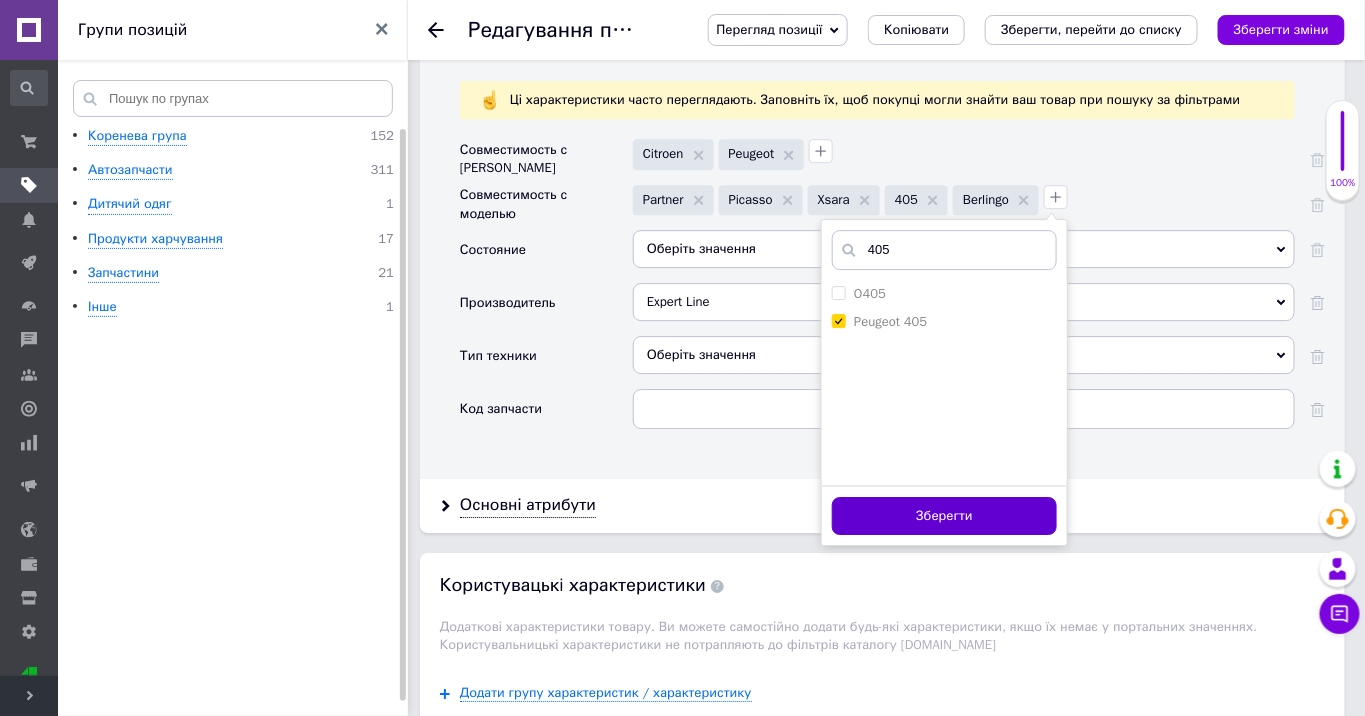 click on "Зберегти" at bounding box center [944, 516] 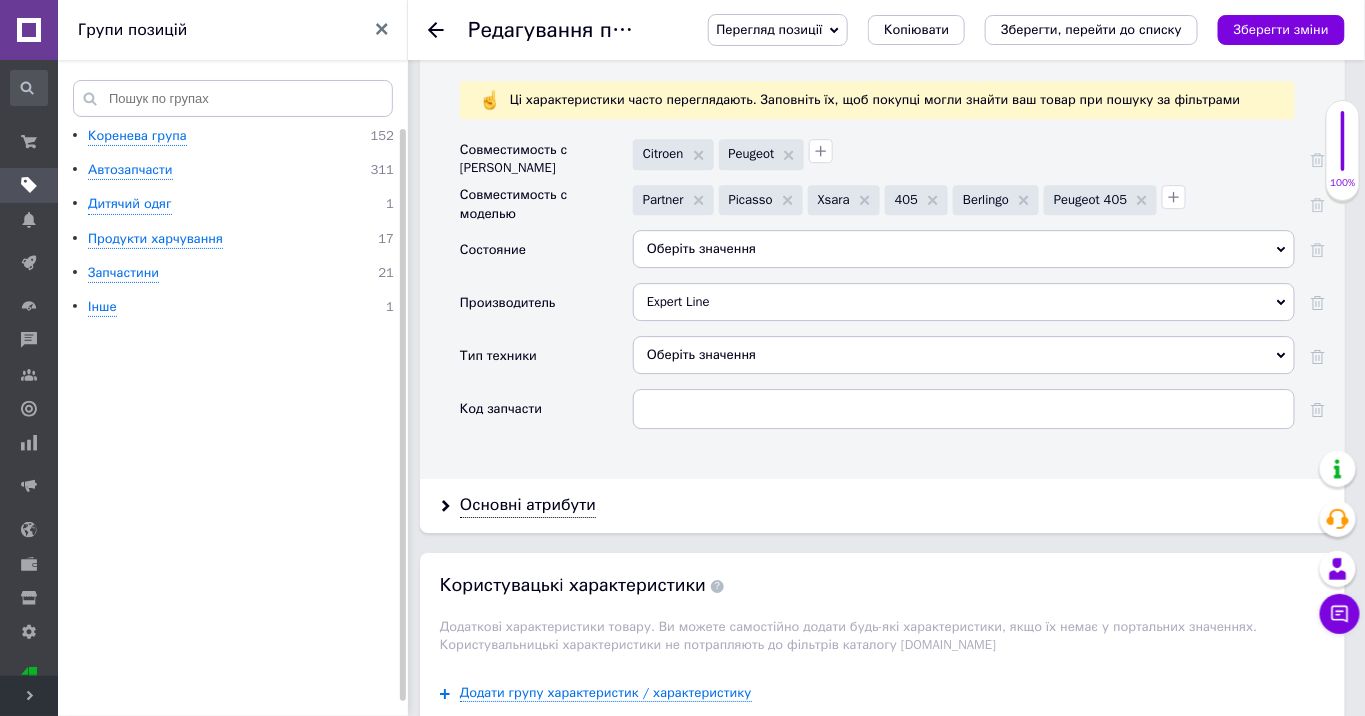 click on "Оберіть значення" at bounding box center [964, 249] 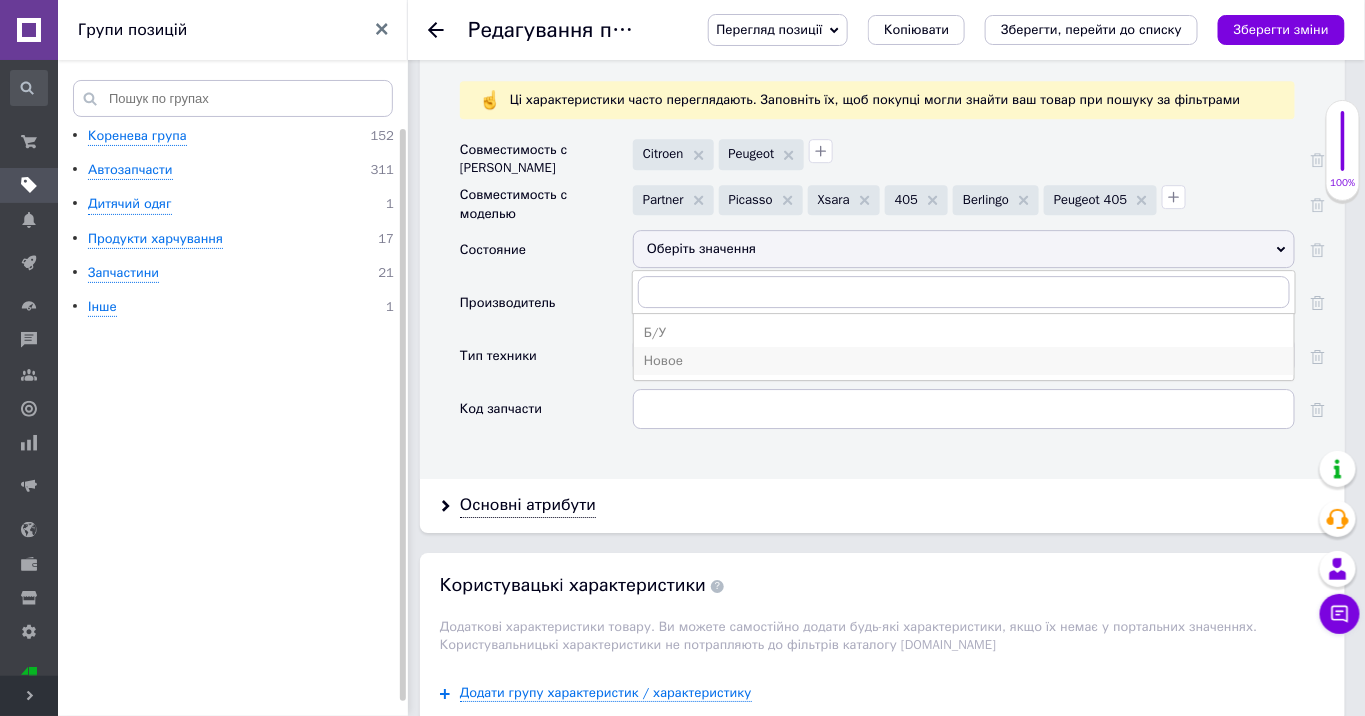 click on "Новое" at bounding box center [964, 361] 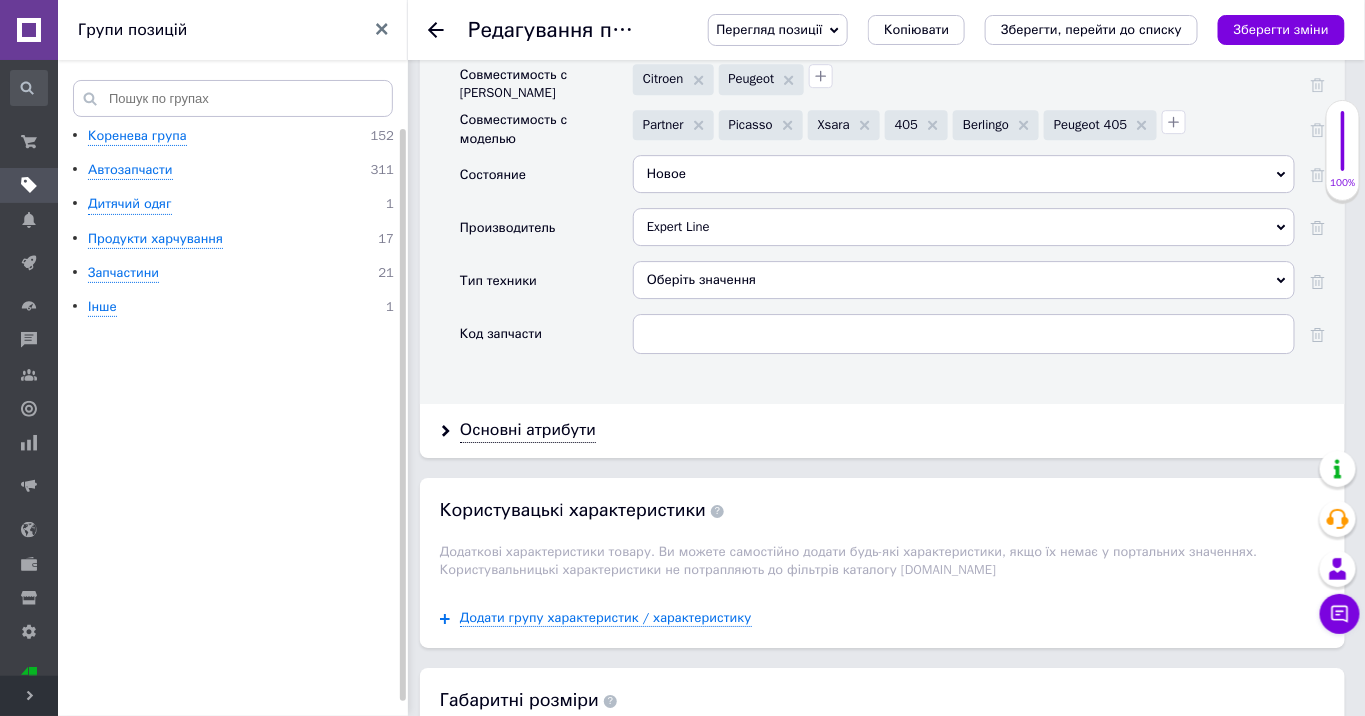 scroll, scrollTop: 2000, scrollLeft: 0, axis: vertical 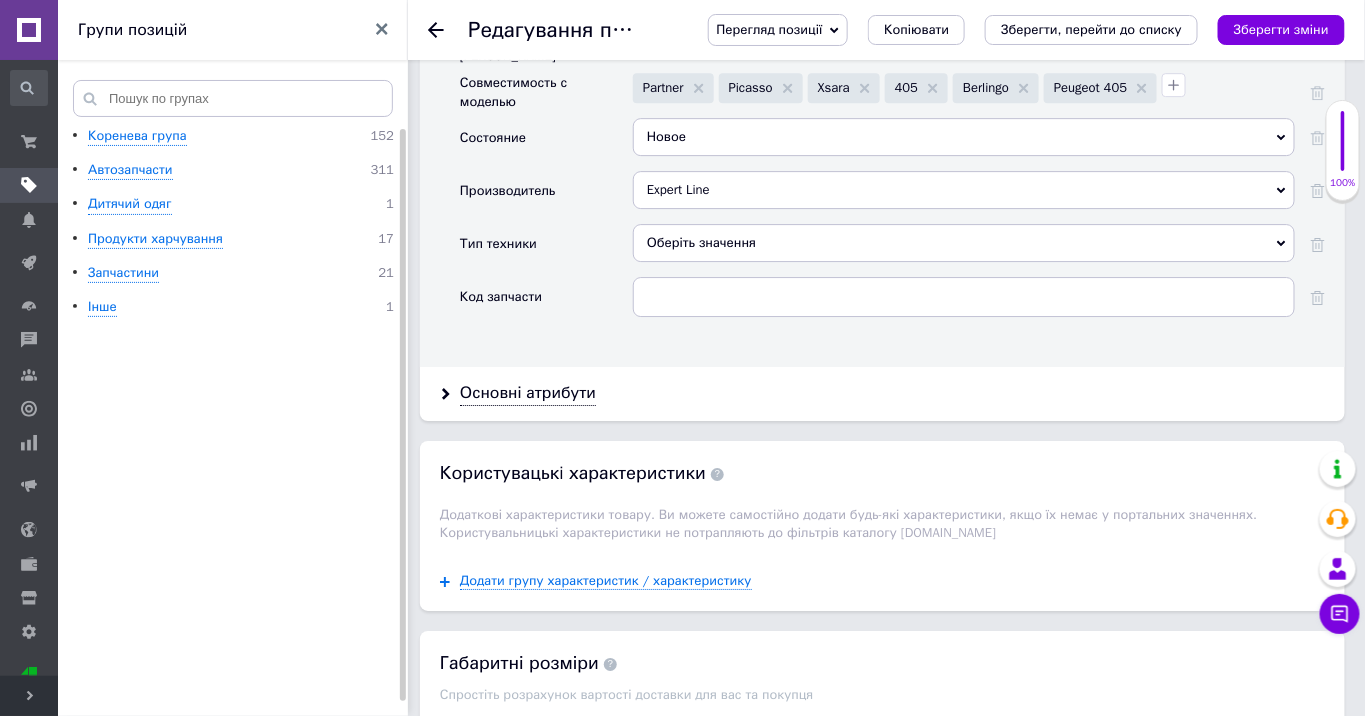 click on "Оберіть значення" at bounding box center [964, 243] 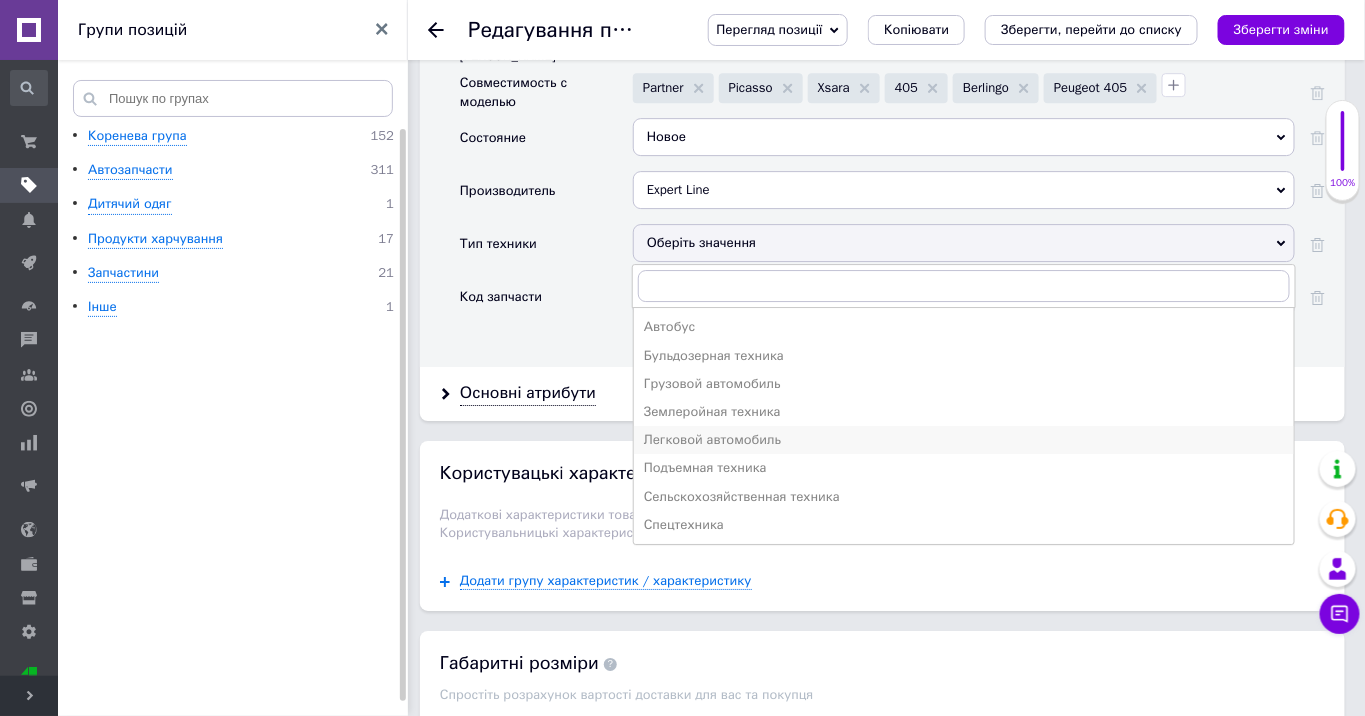 click on "Легковой автомобиль" at bounding box center [964, 440] 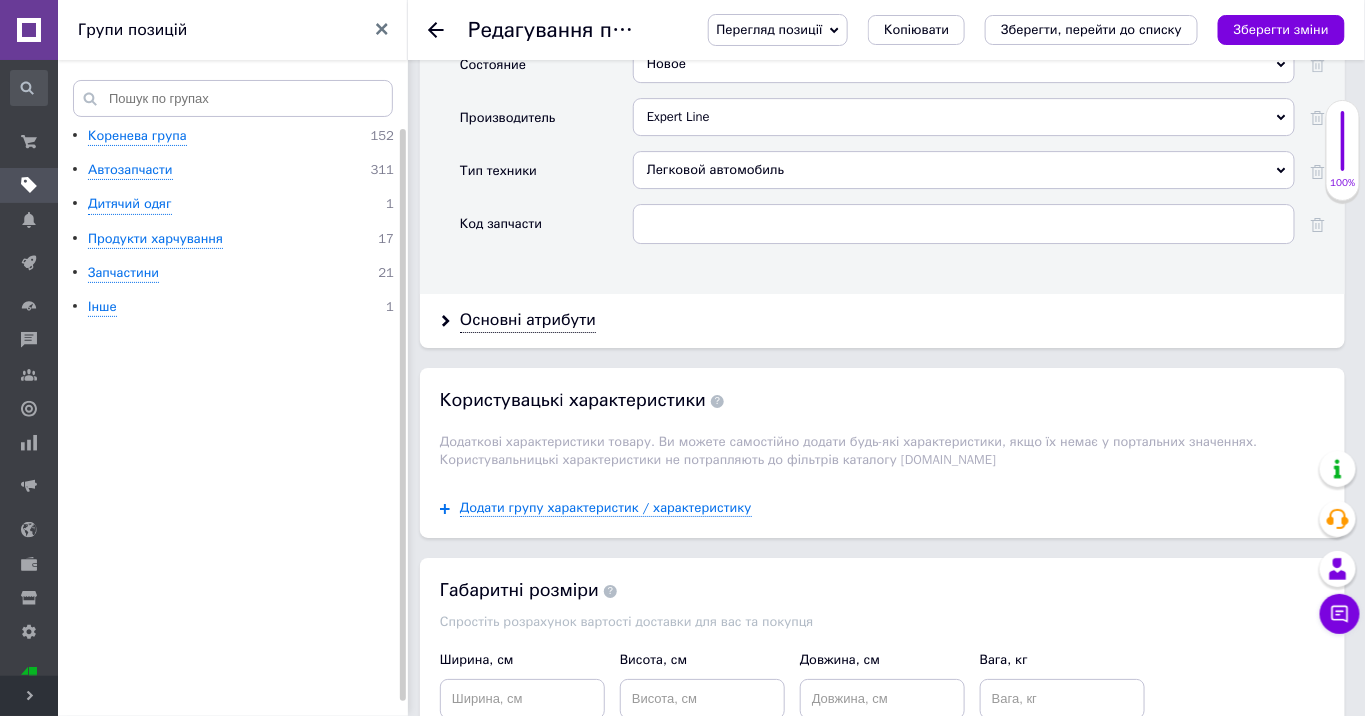 scroll, scrollTop: 2111, scrollLeft: 0, axis: vertical 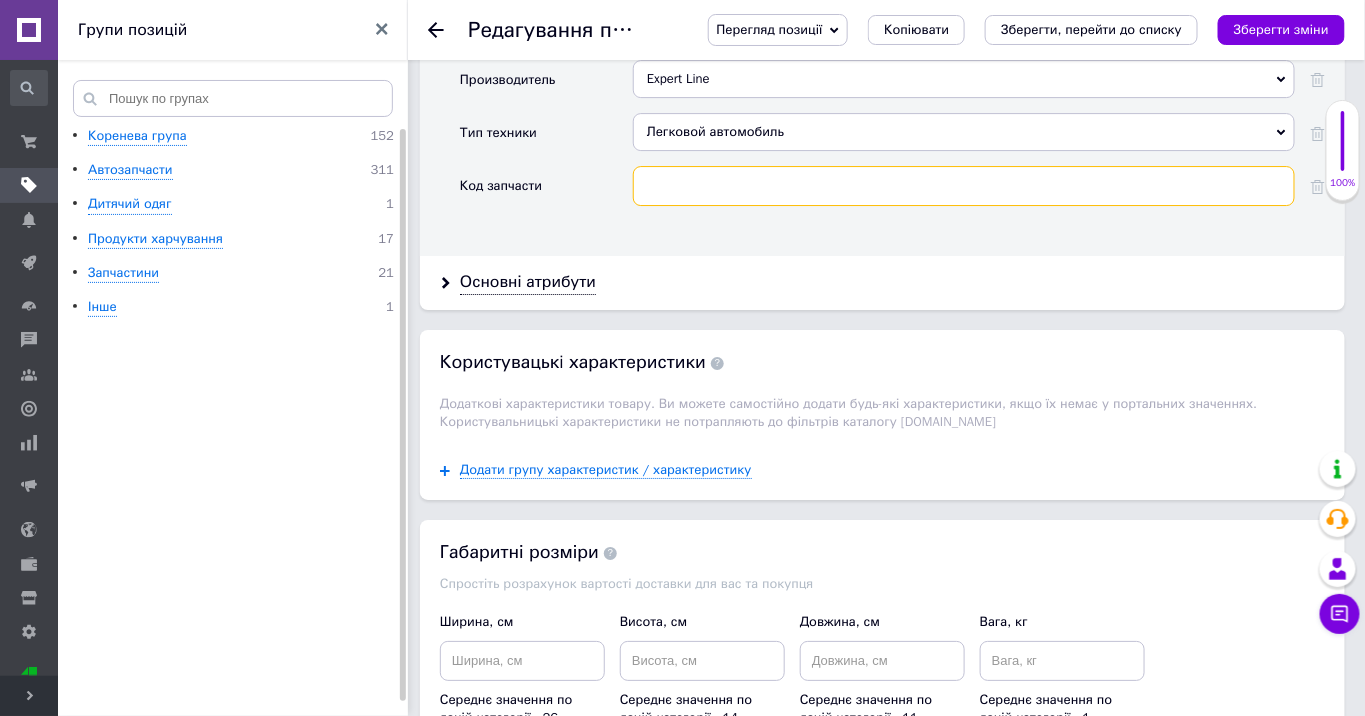 click at bounding box center (964, 186) 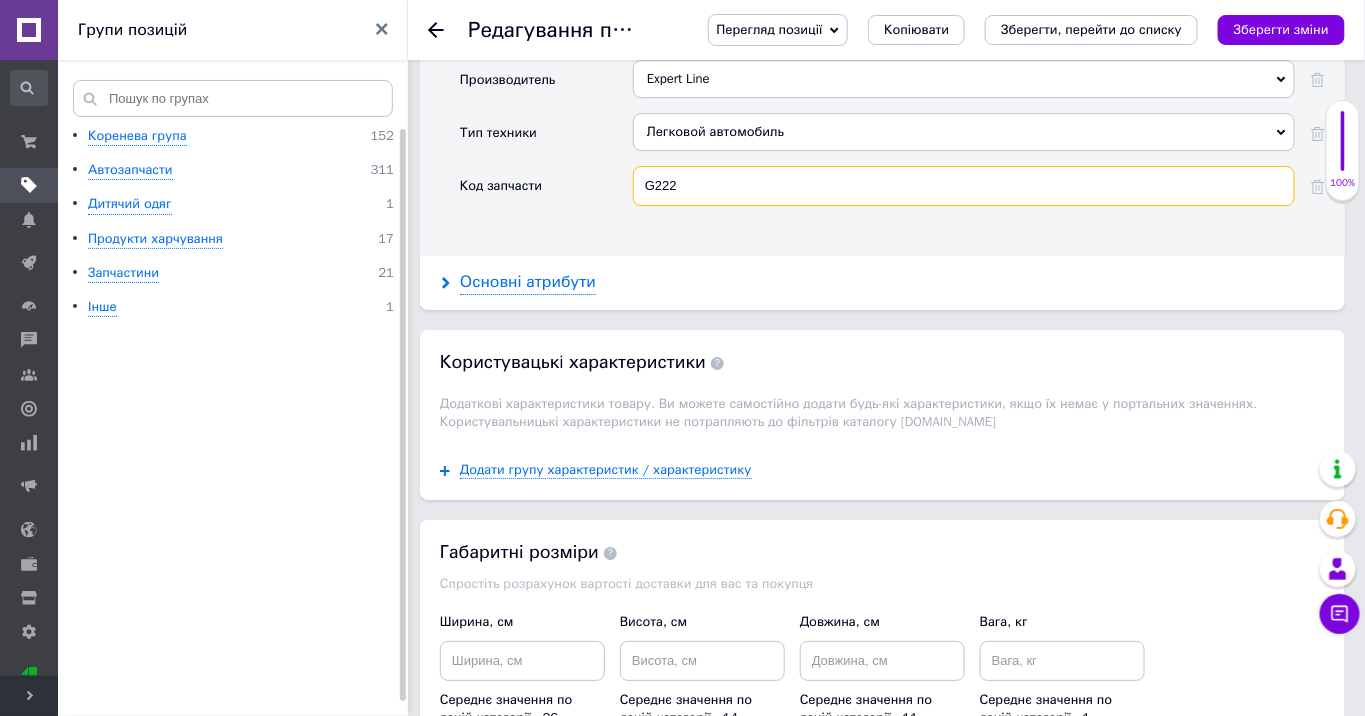 type on "G222" 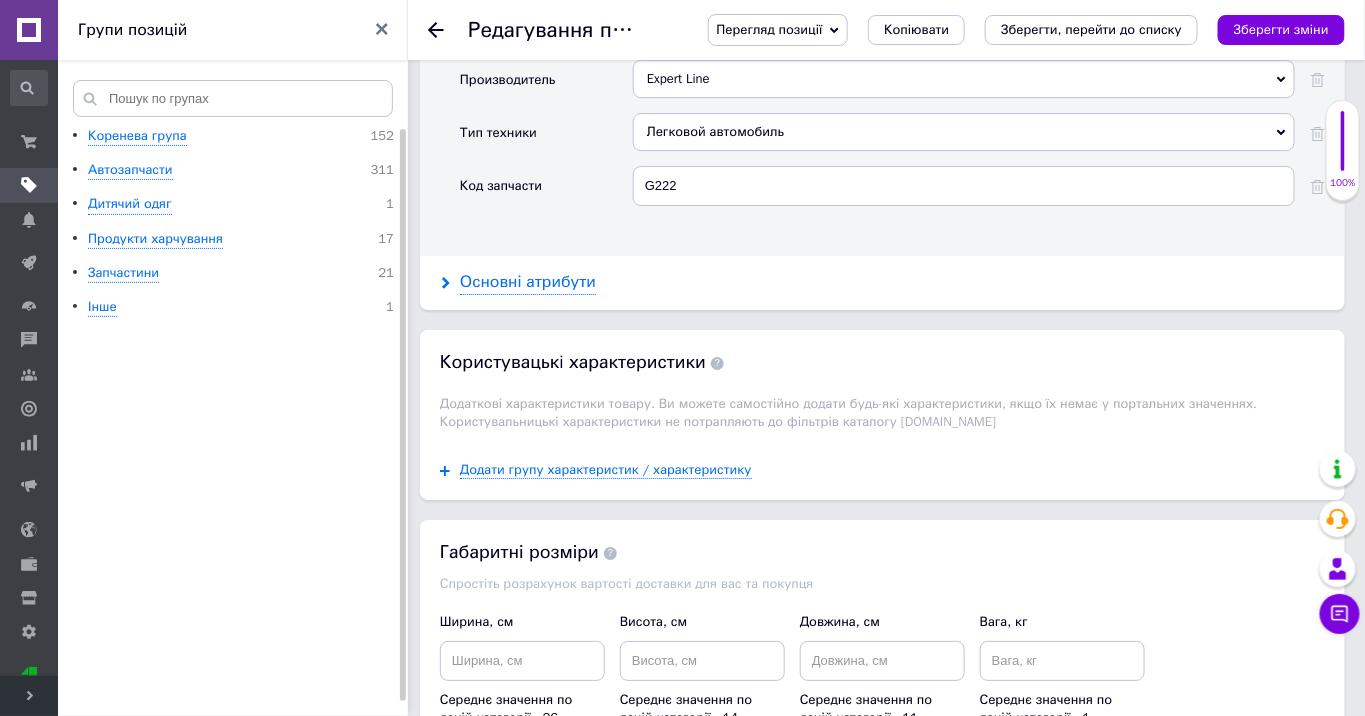 click on "Основні атрибути" at bounding box center [528, 282] 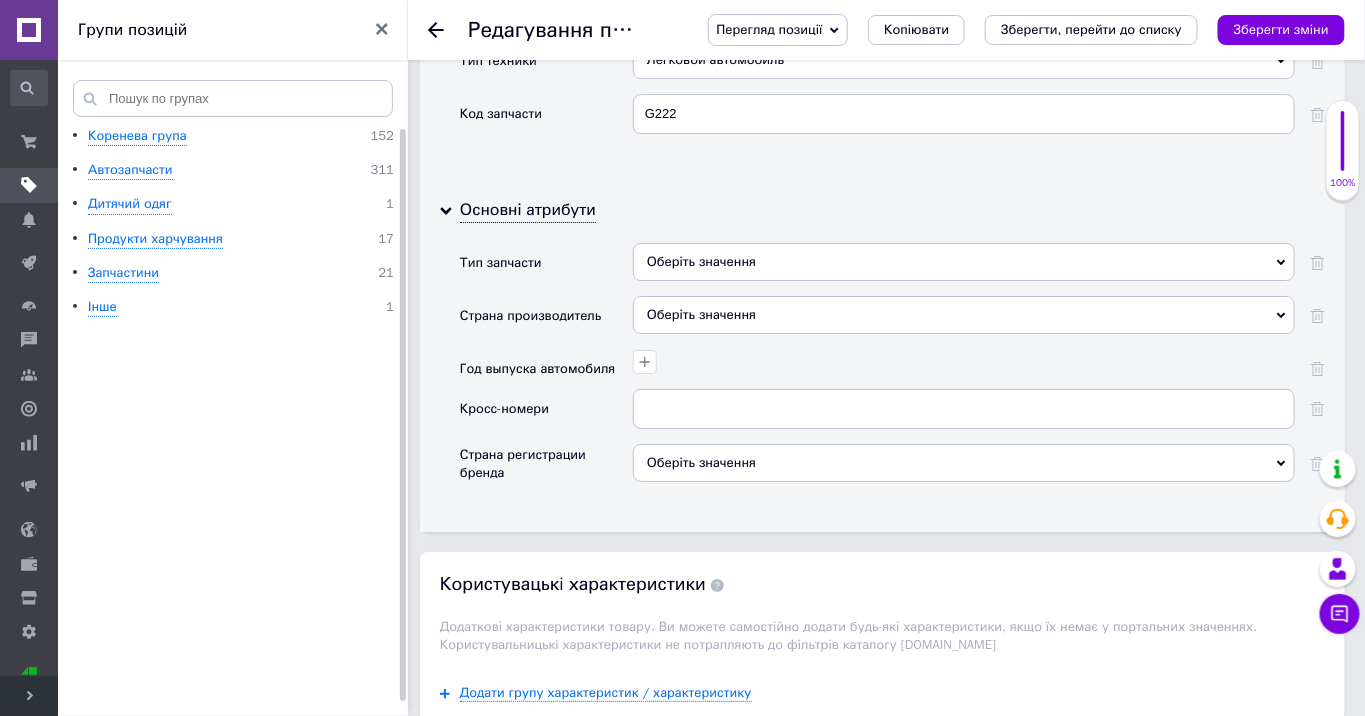 scroll, scrollTop: 2222, scrollLeft: 0, axis: vertical 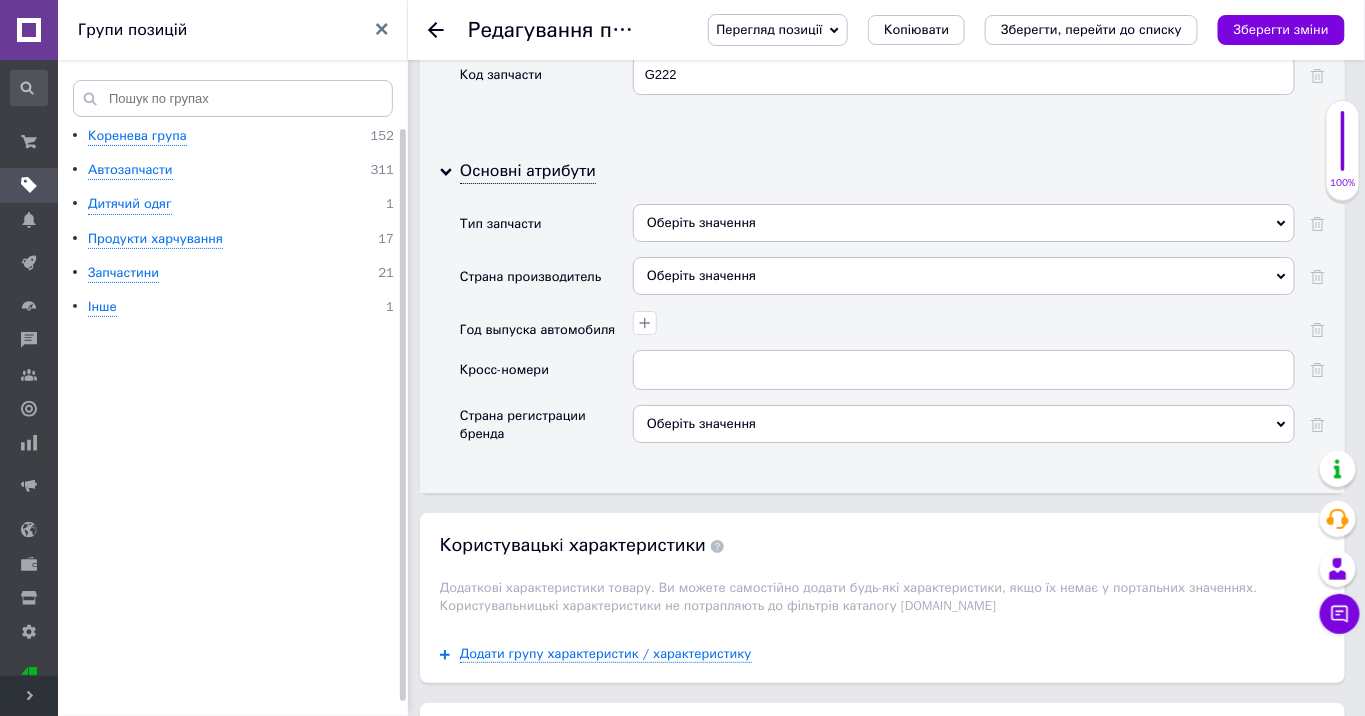 click on "Оберіть значення" at bounding box center [964, 223] 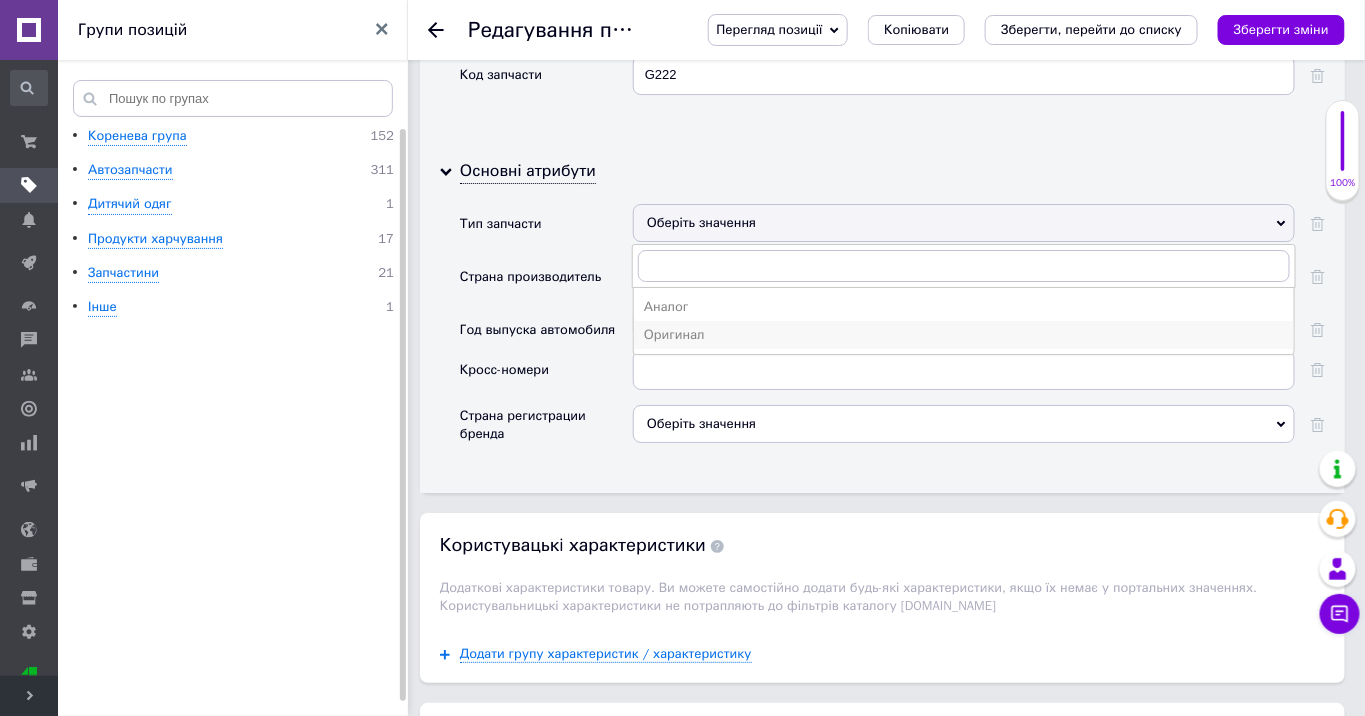 click on "Оригинал" at bounding box center (964, 335) 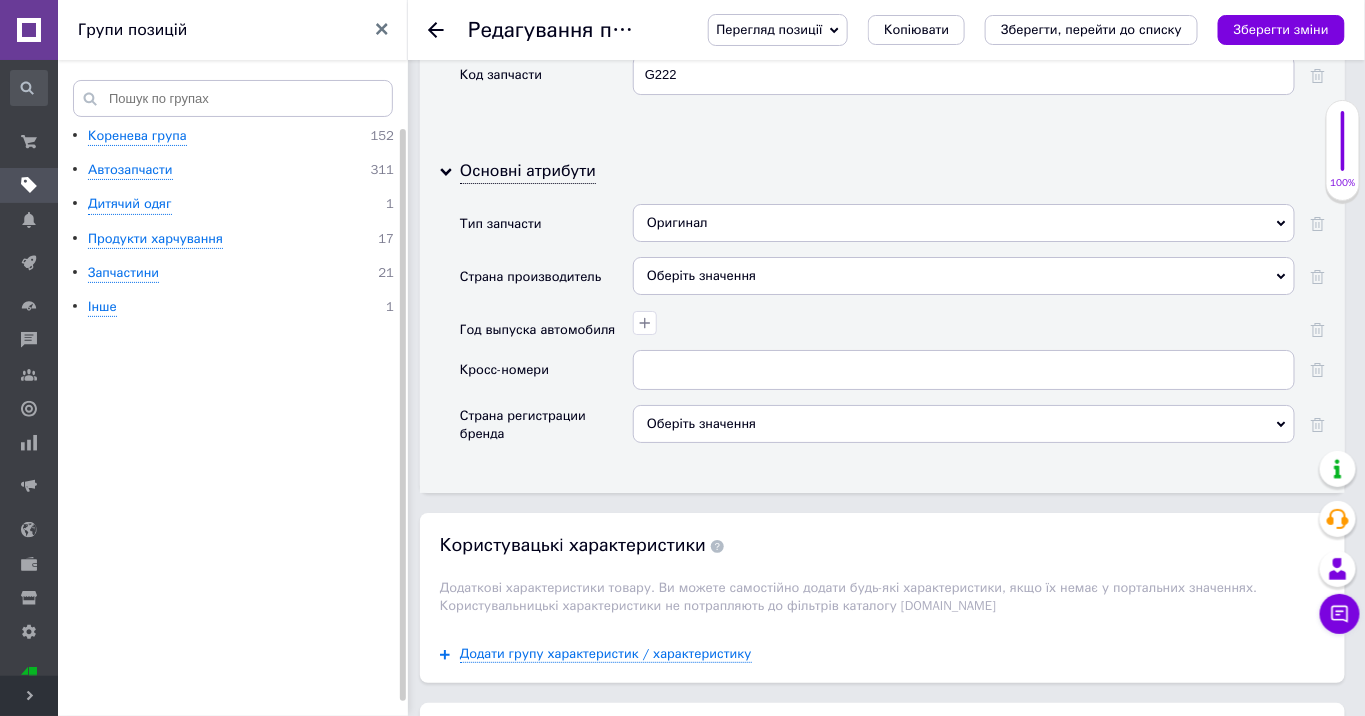 click on "Оберіть значення" at bounding box center (964, 276) 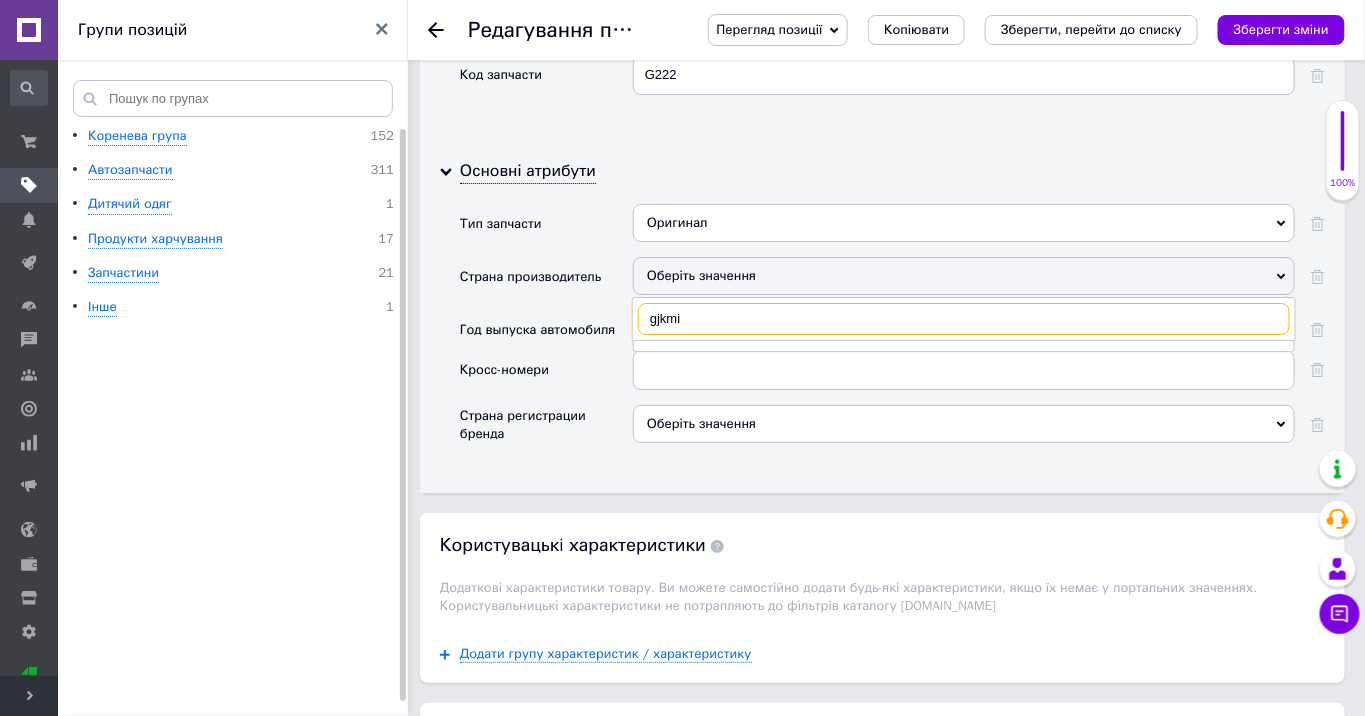 click on "gjkmi" at bounding box center [964, 319] 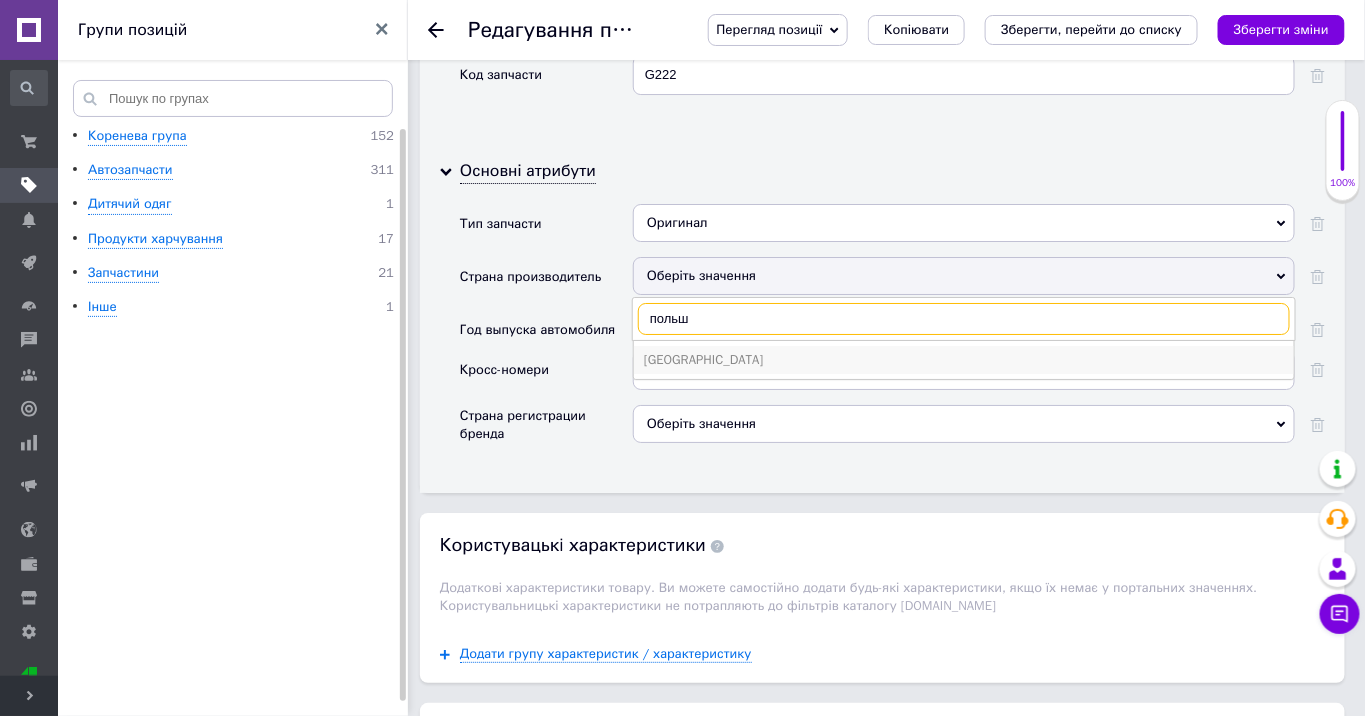 type on "польш" 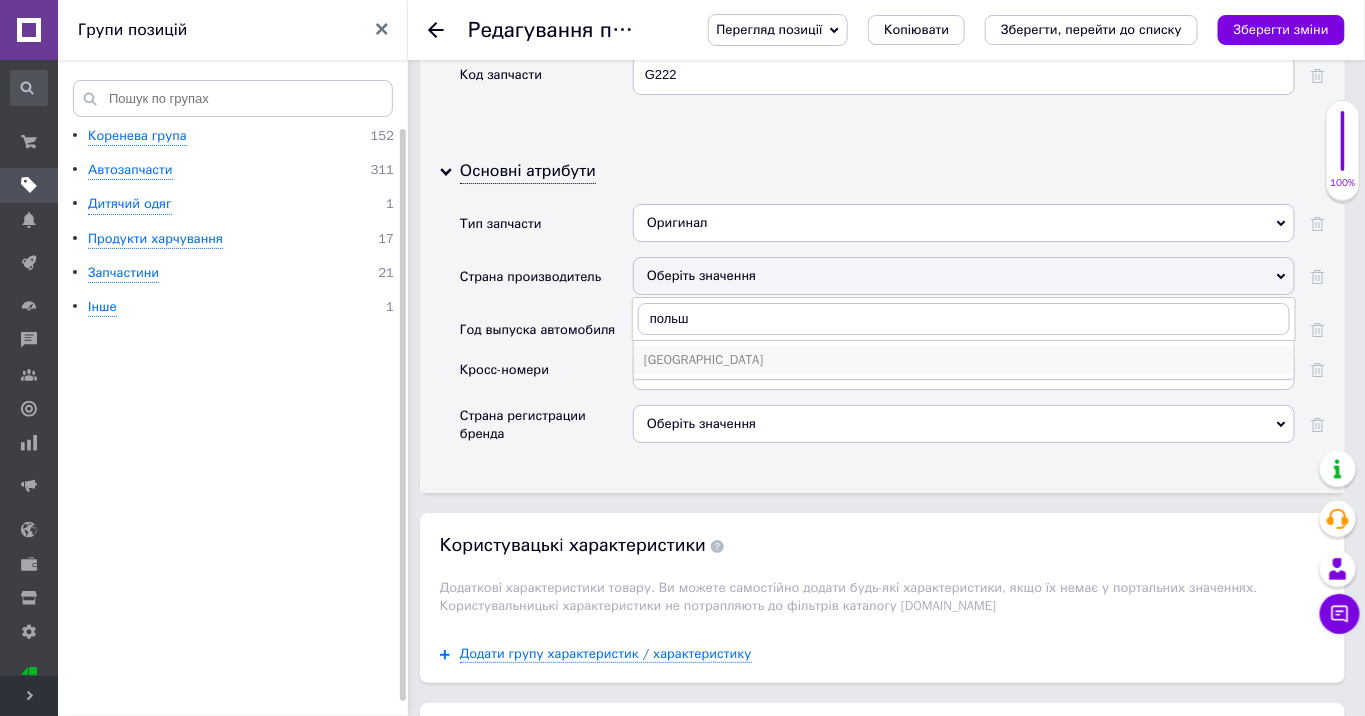 click on "[GEOGRAPHIC_DATA]" at bounding box center [964, 360] 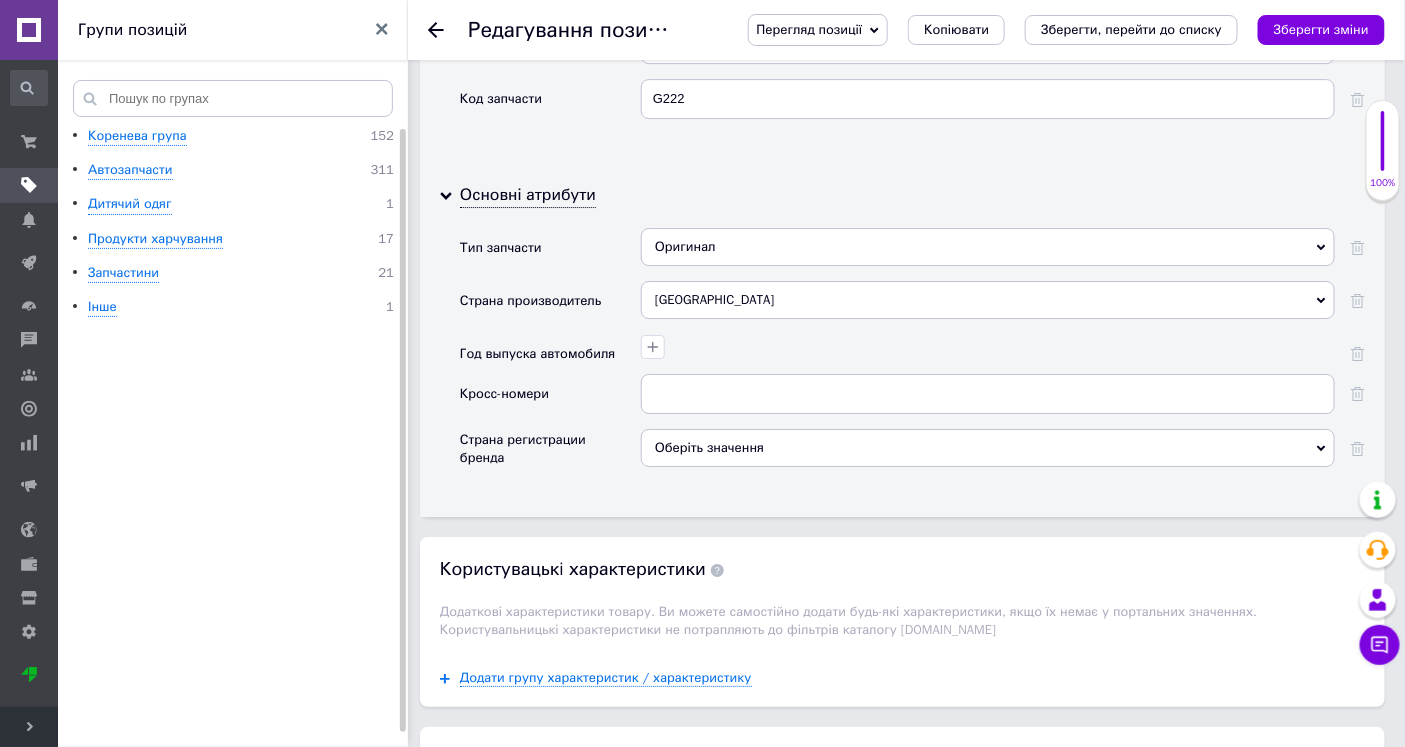 scroll, scrollTop: 2303, scrollLeft: 0, axis: vertical 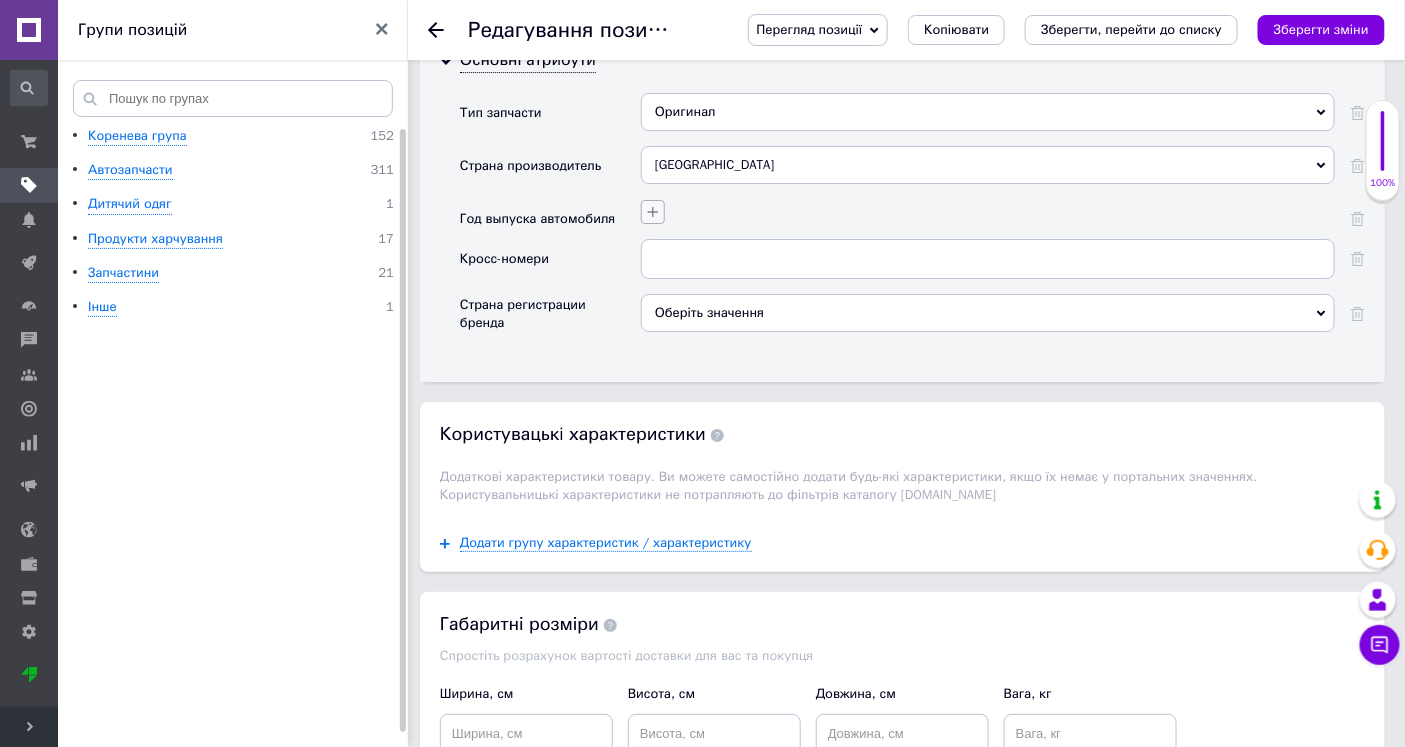 click 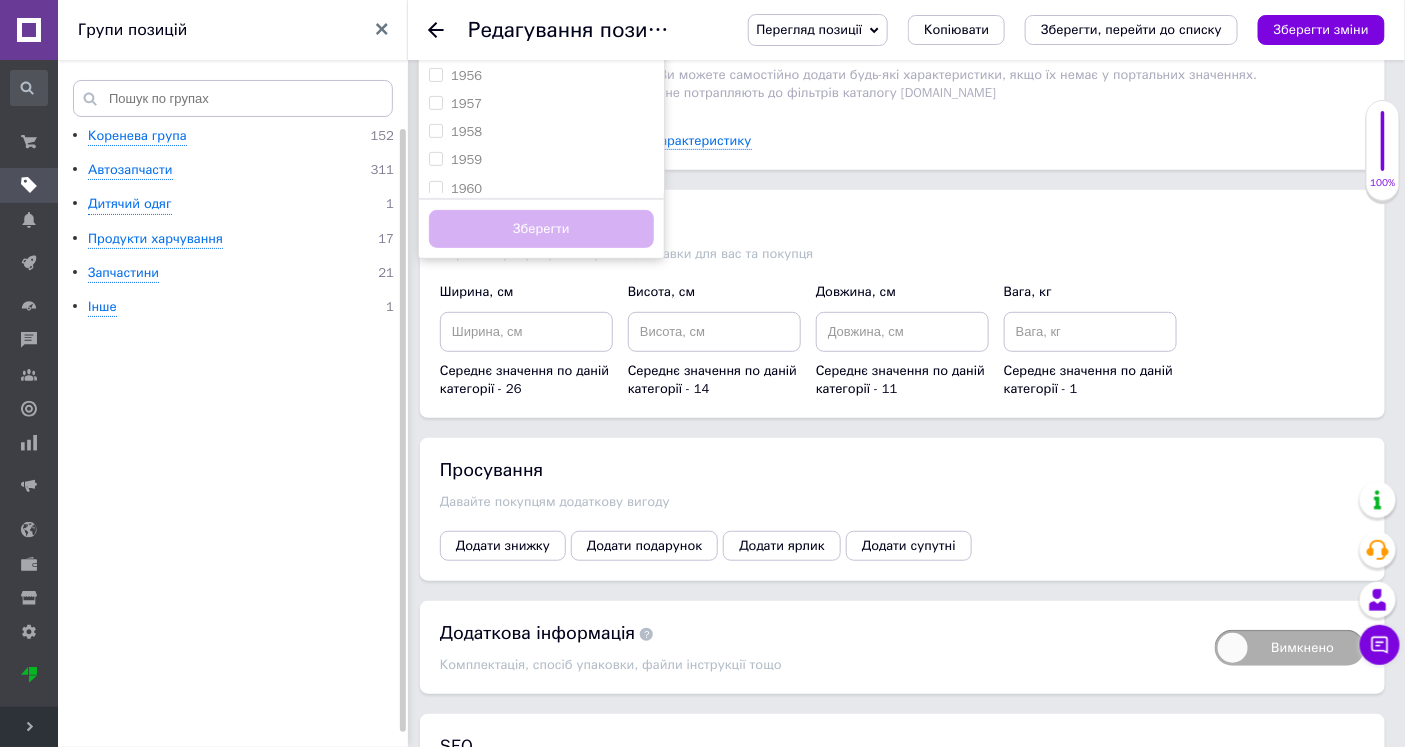 scroll, scrollTop: 2747, scrollLeft: 0, axis: vertical 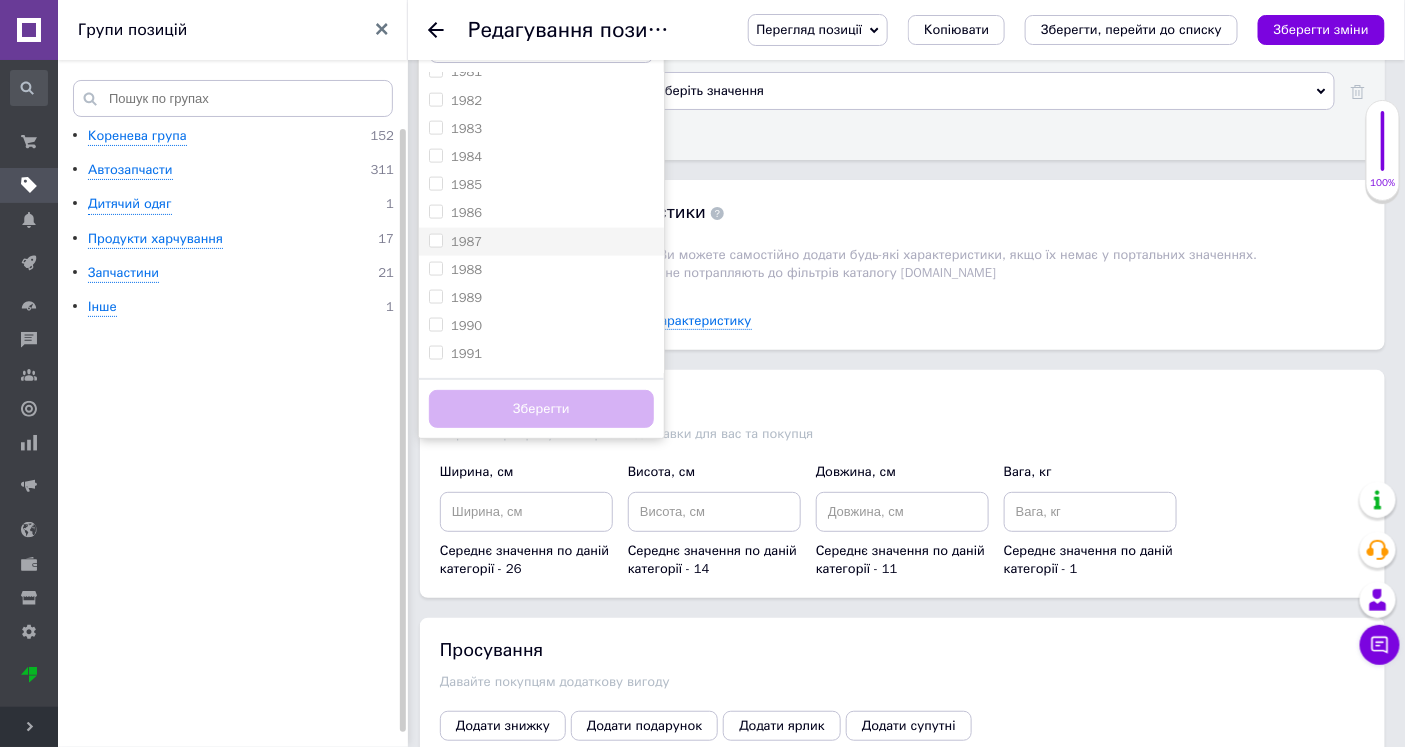 click on "1987" at bounding box center (435, 240) 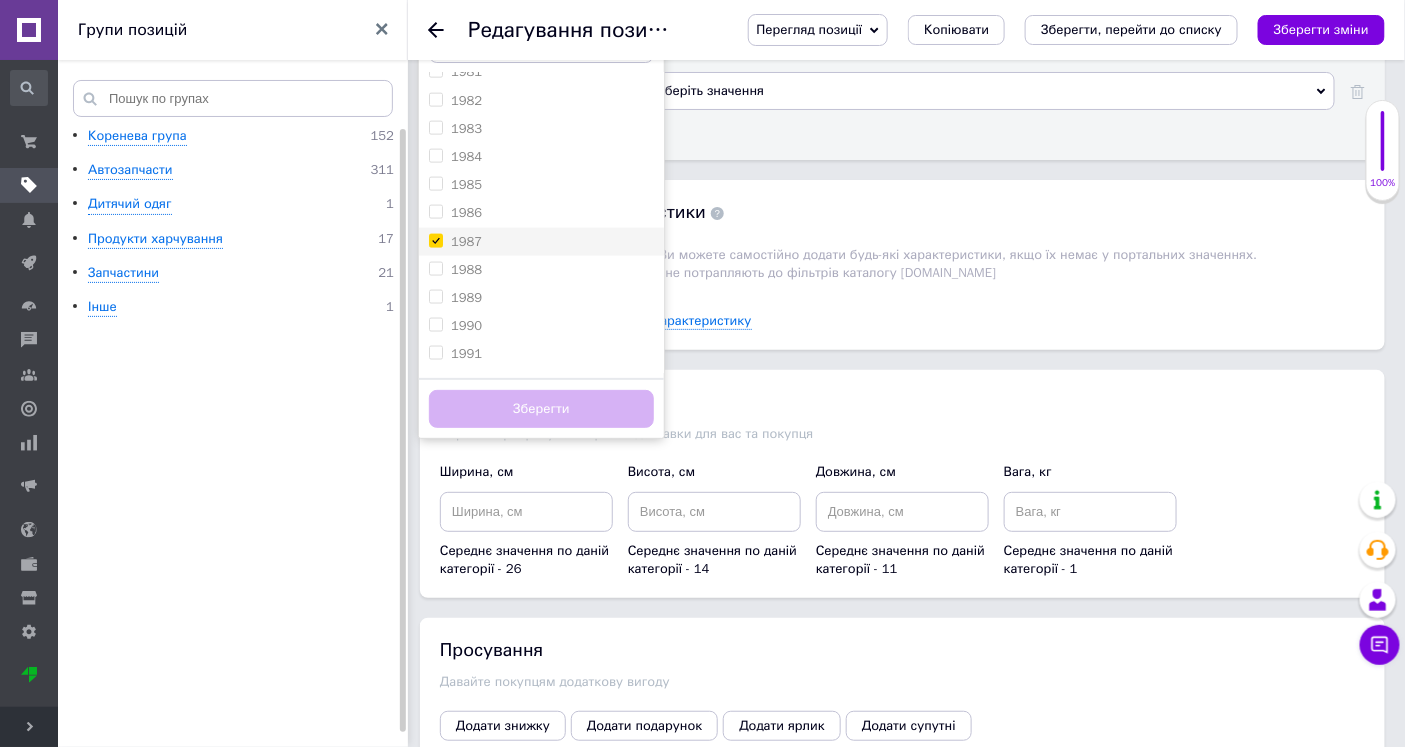 checkbox on "true" 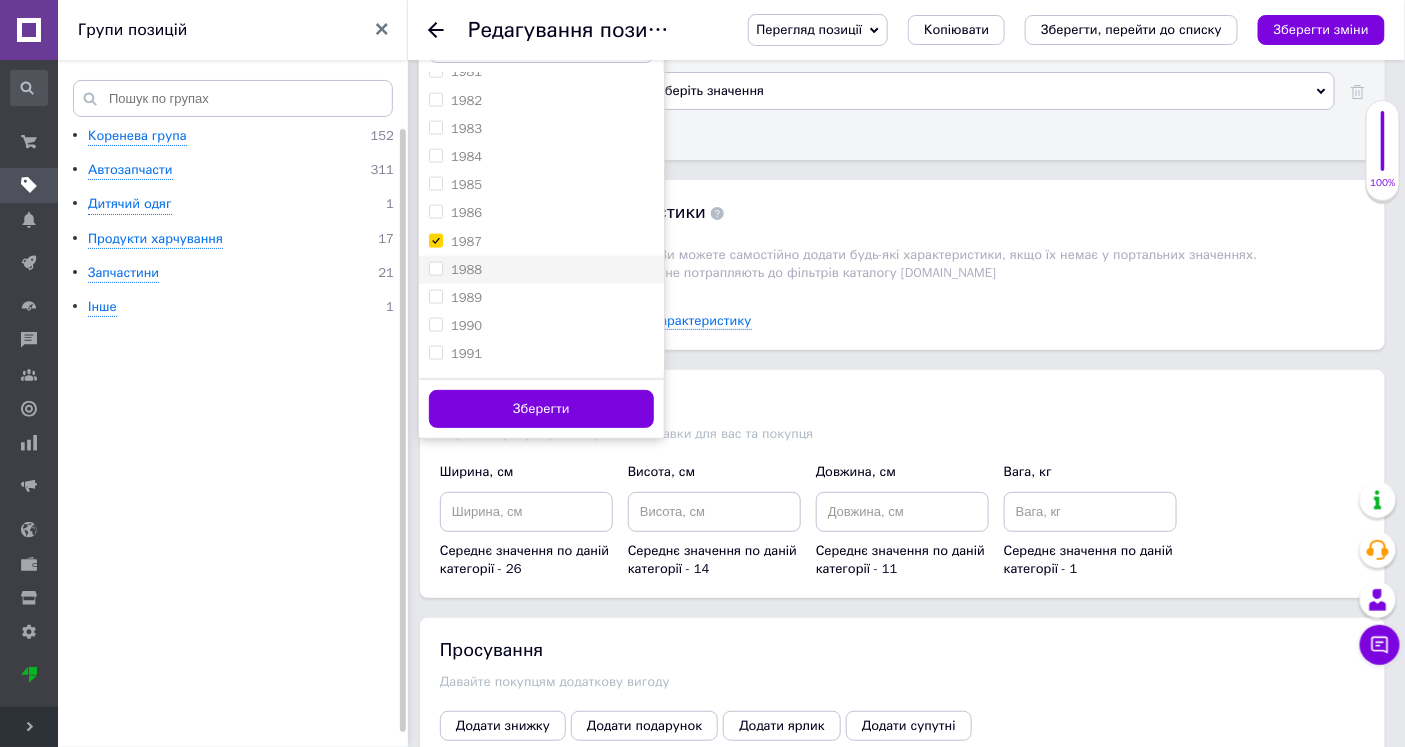 click on "1988" at bounding box center (435, 268) 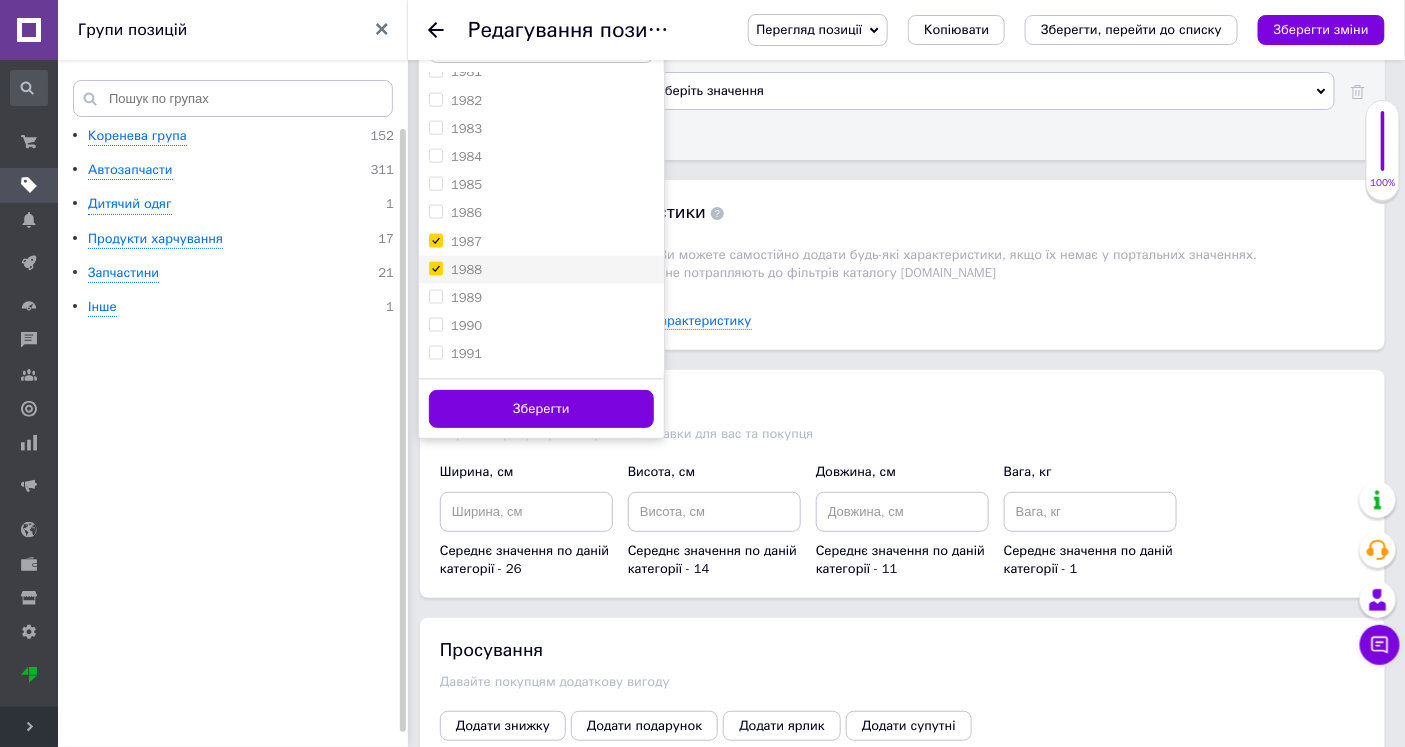 checkbox on "true" 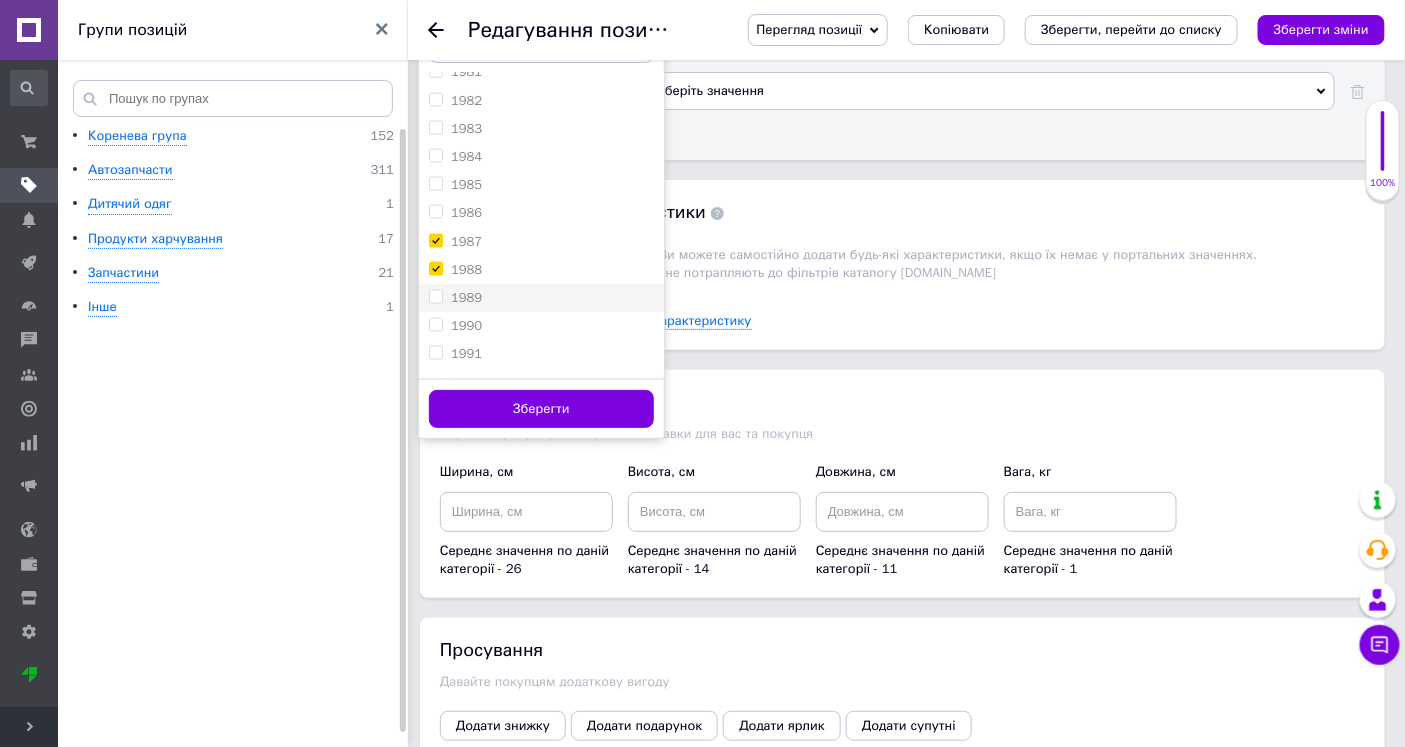 click on "1989" at bounding box center [435, 296] 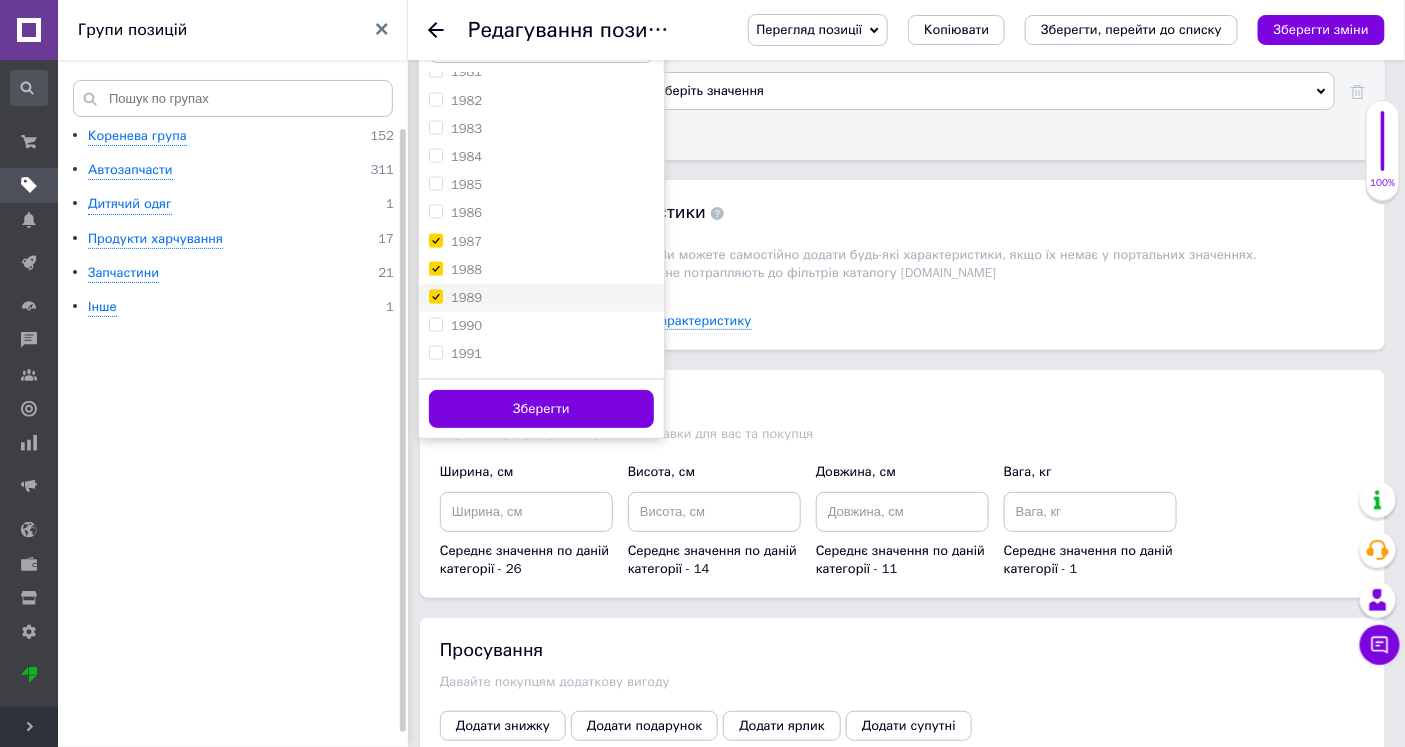 checkbox on "true" 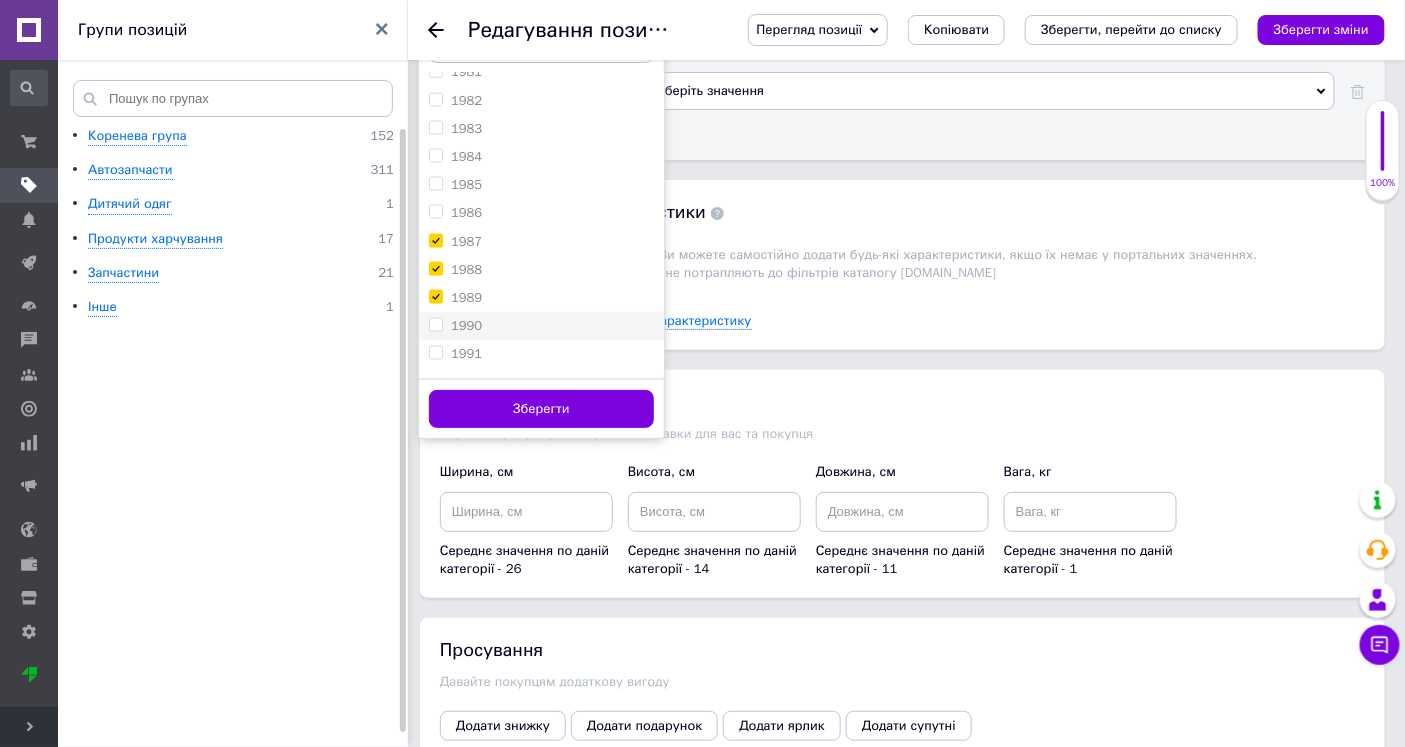 click on "1990" at bounding box center [435, 324] 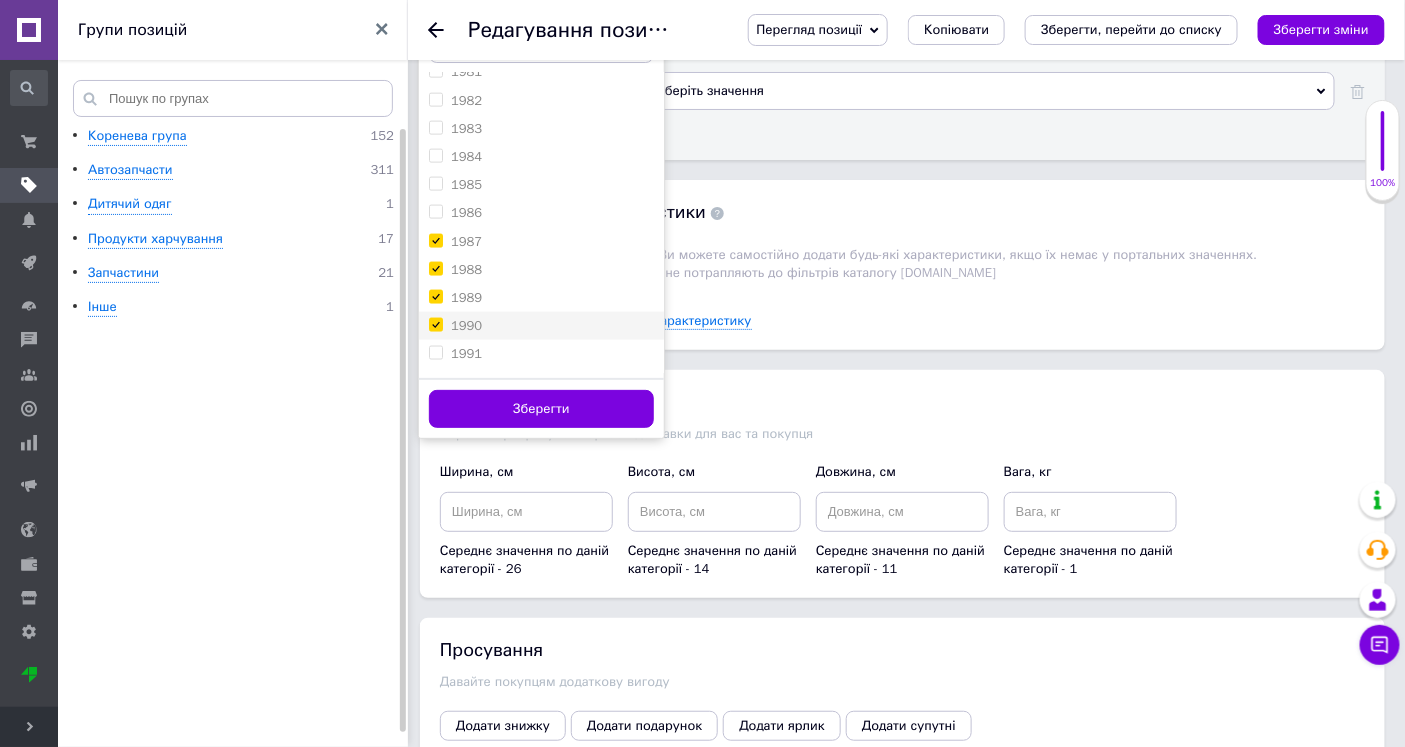 checkbox on "true" 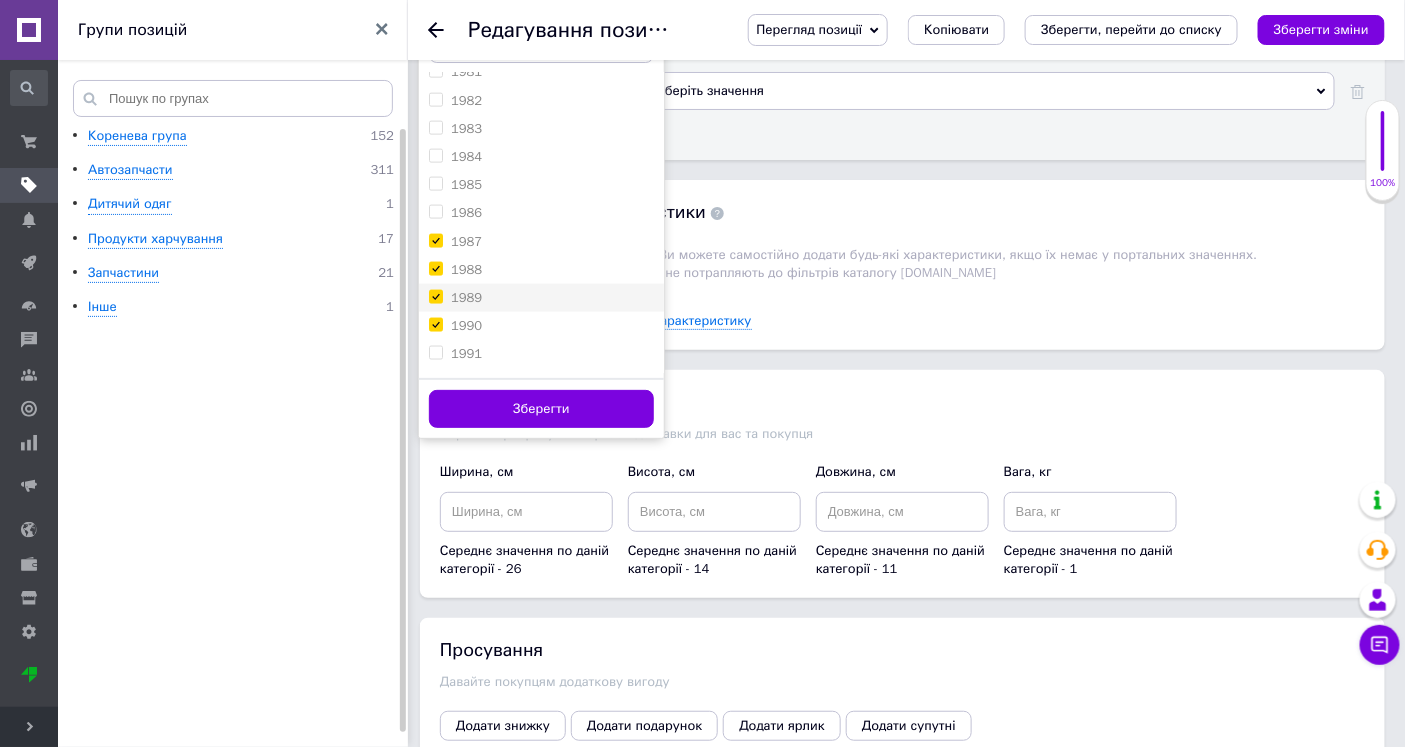 drag, startPoint x: 435, startPoint y: 478, endPoint x: 503, endPoint y: 415, distance: 92.69843 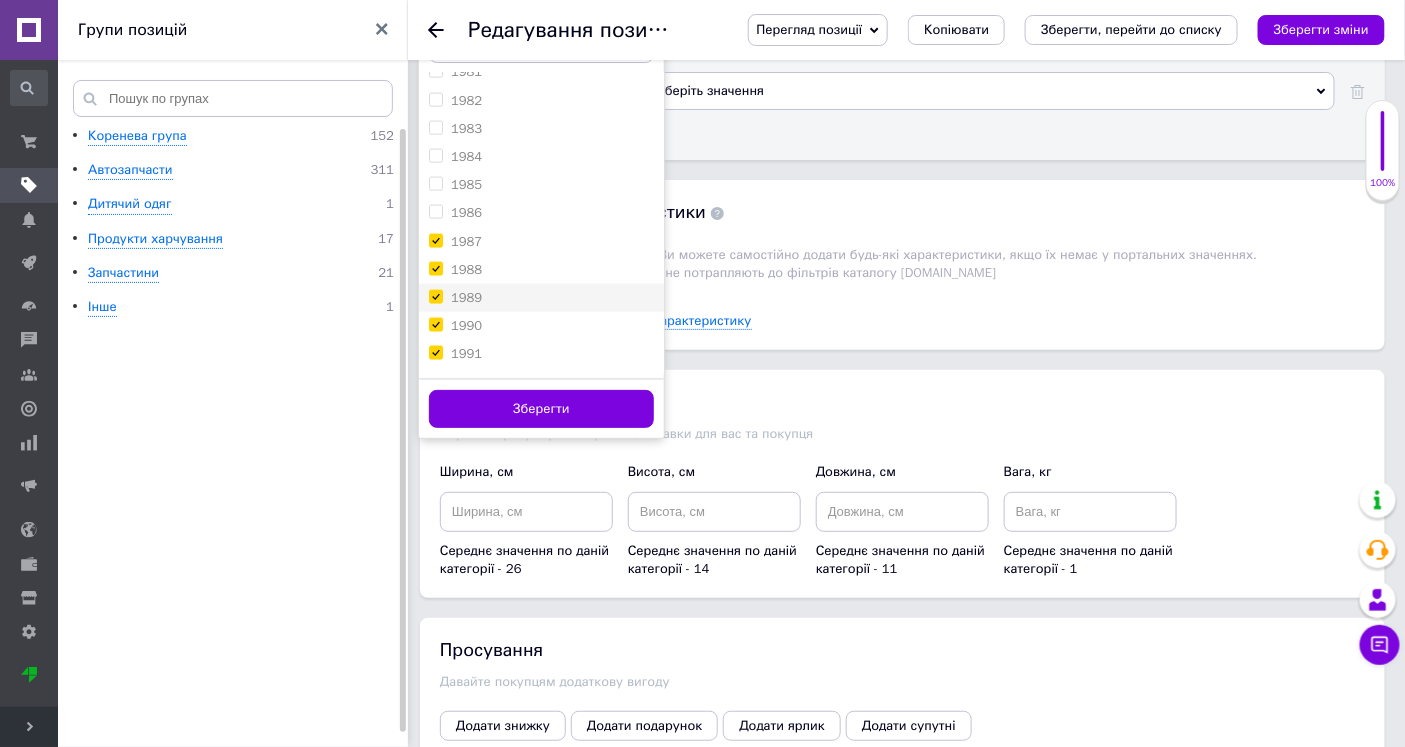 checkbox on "true" 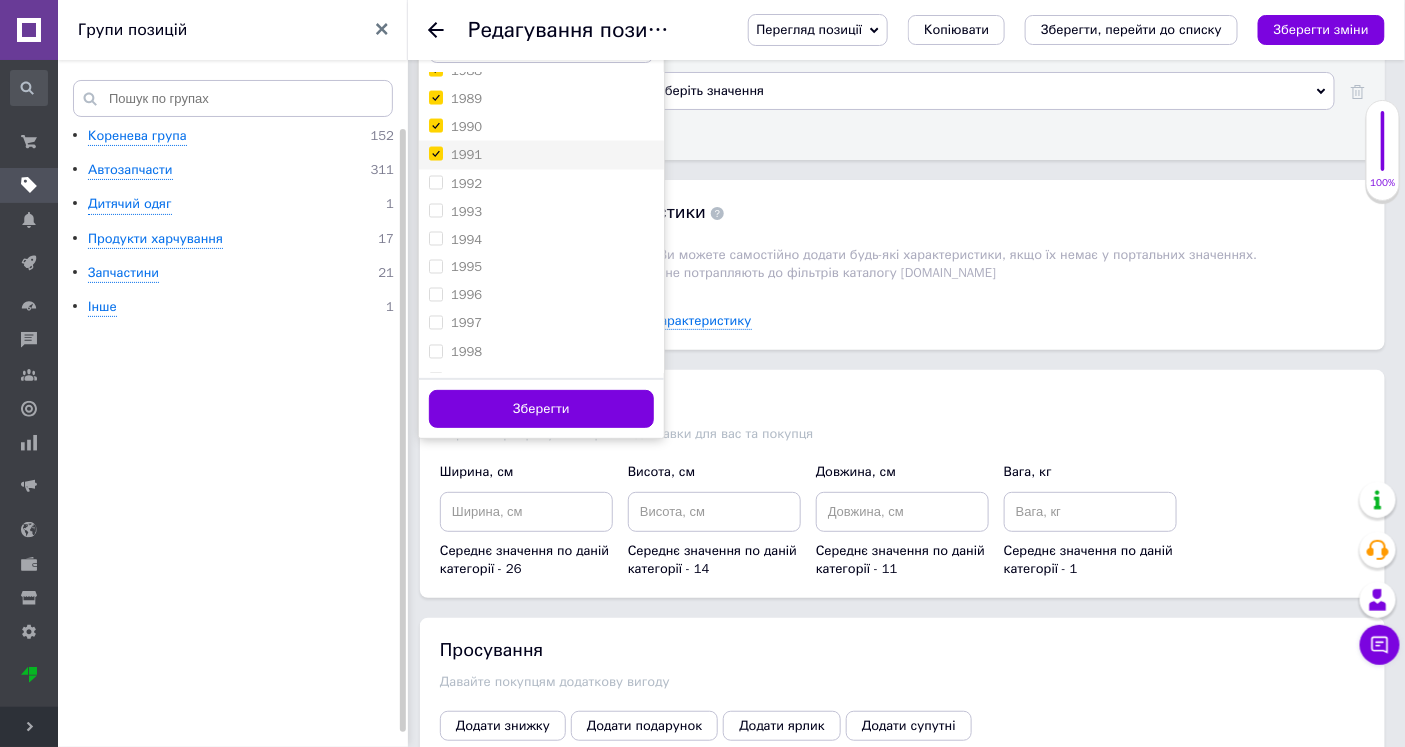 scroll, scrollTop: 1111, scrollLeft: 0, axis: vertical 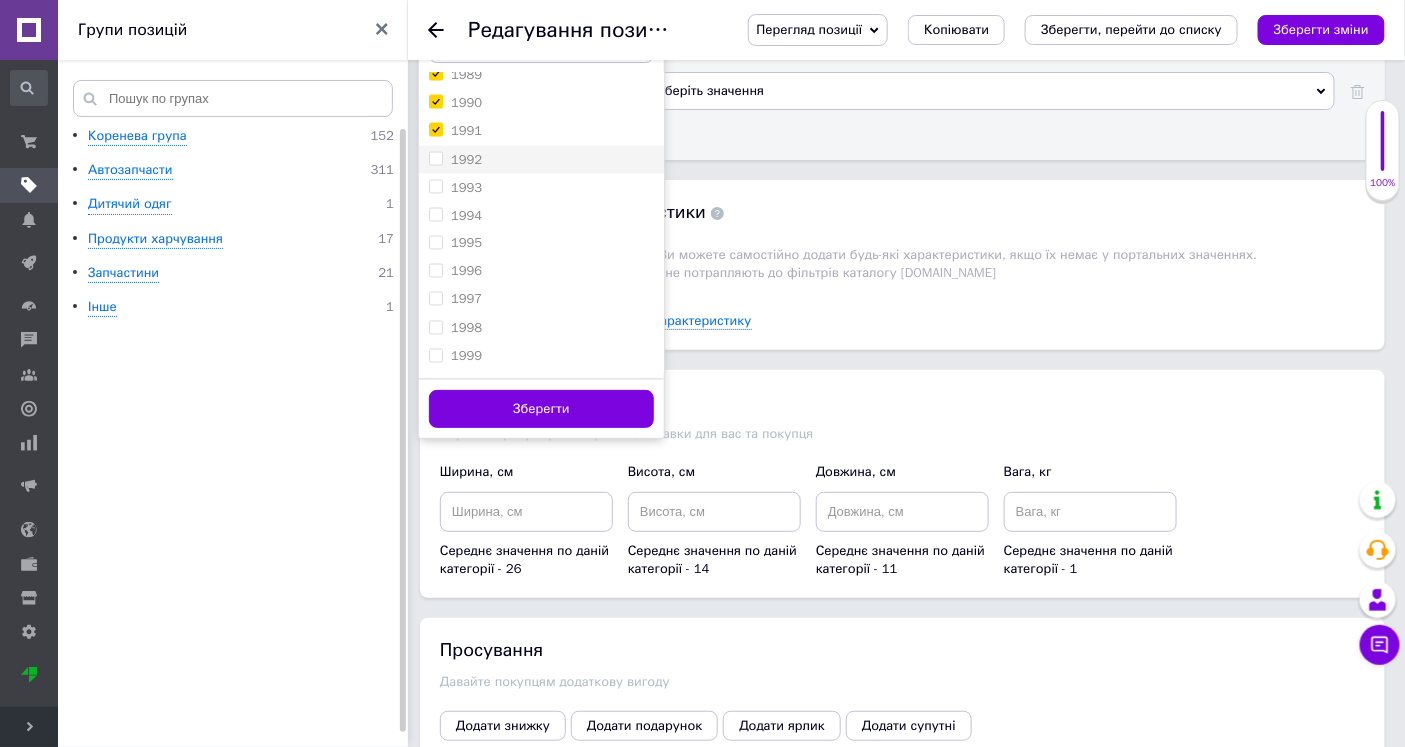 click on "1992" at bounding box center (435, 158) 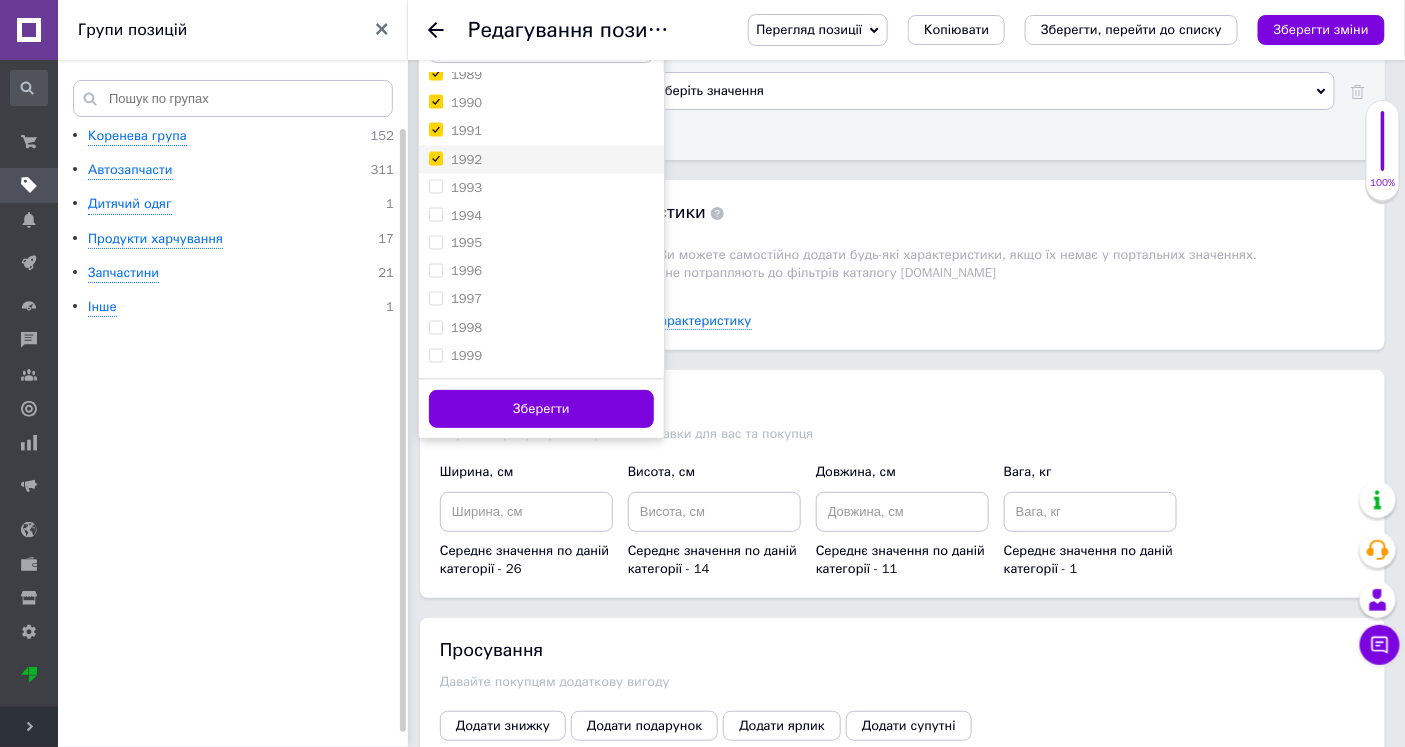 checkbox on "true" 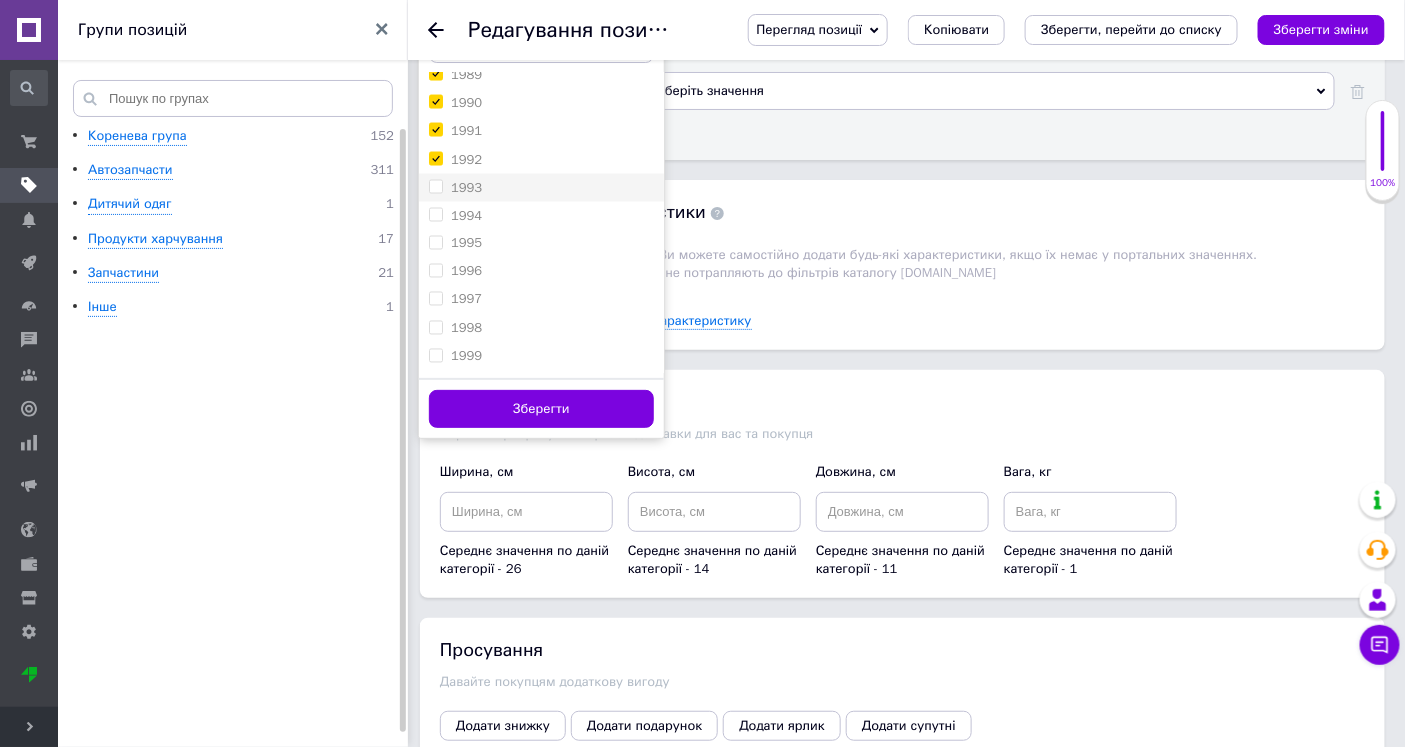 click on "1993" at bounding box center [435, 186] 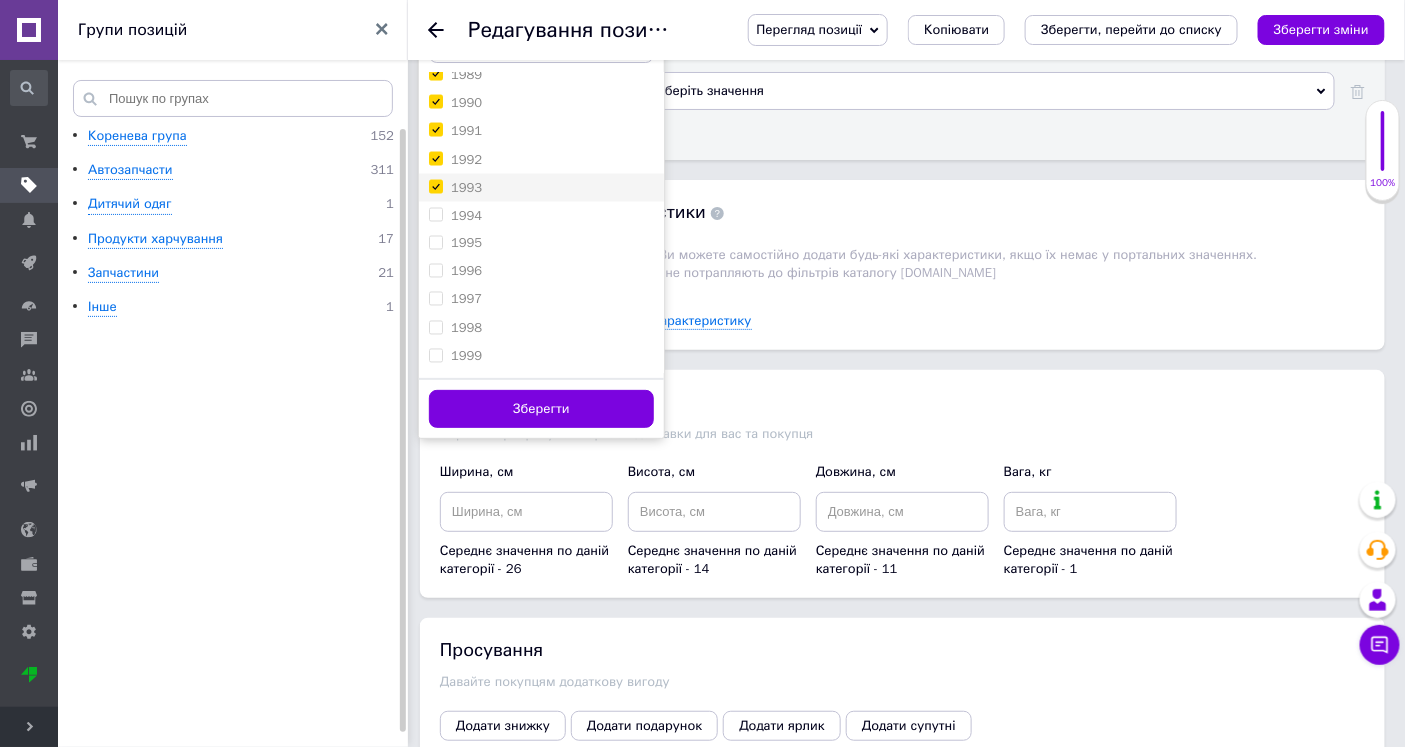 checkbox on "true" 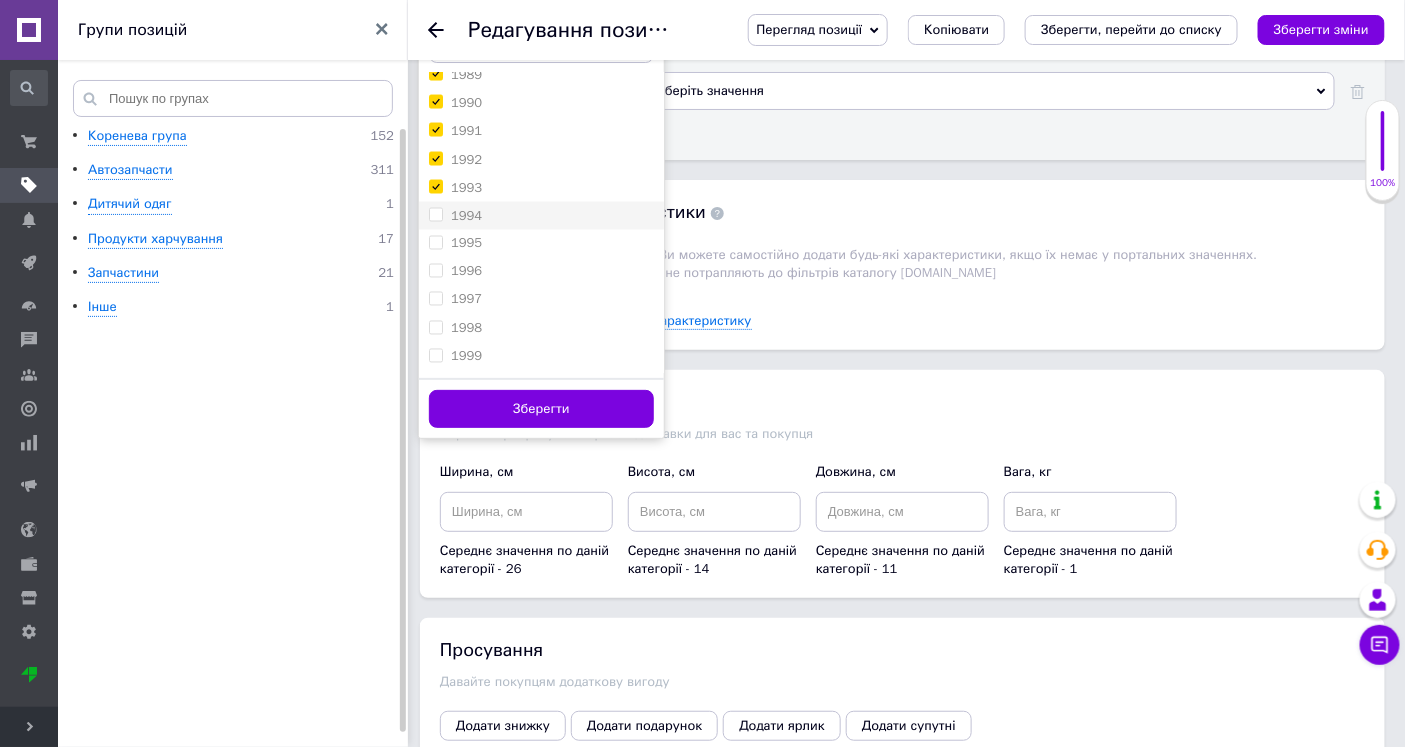 click on "1994" at bounding box center [435, 214] 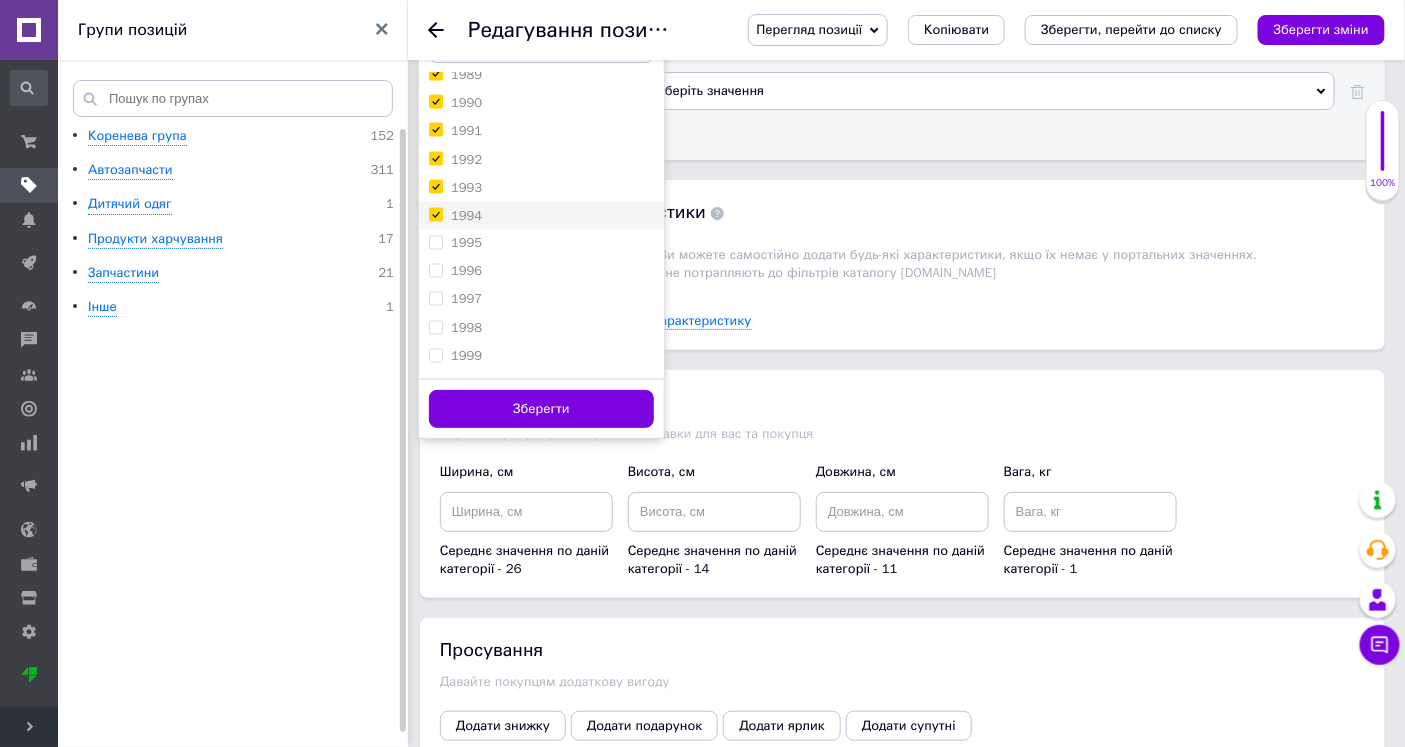 checkbox on "true" 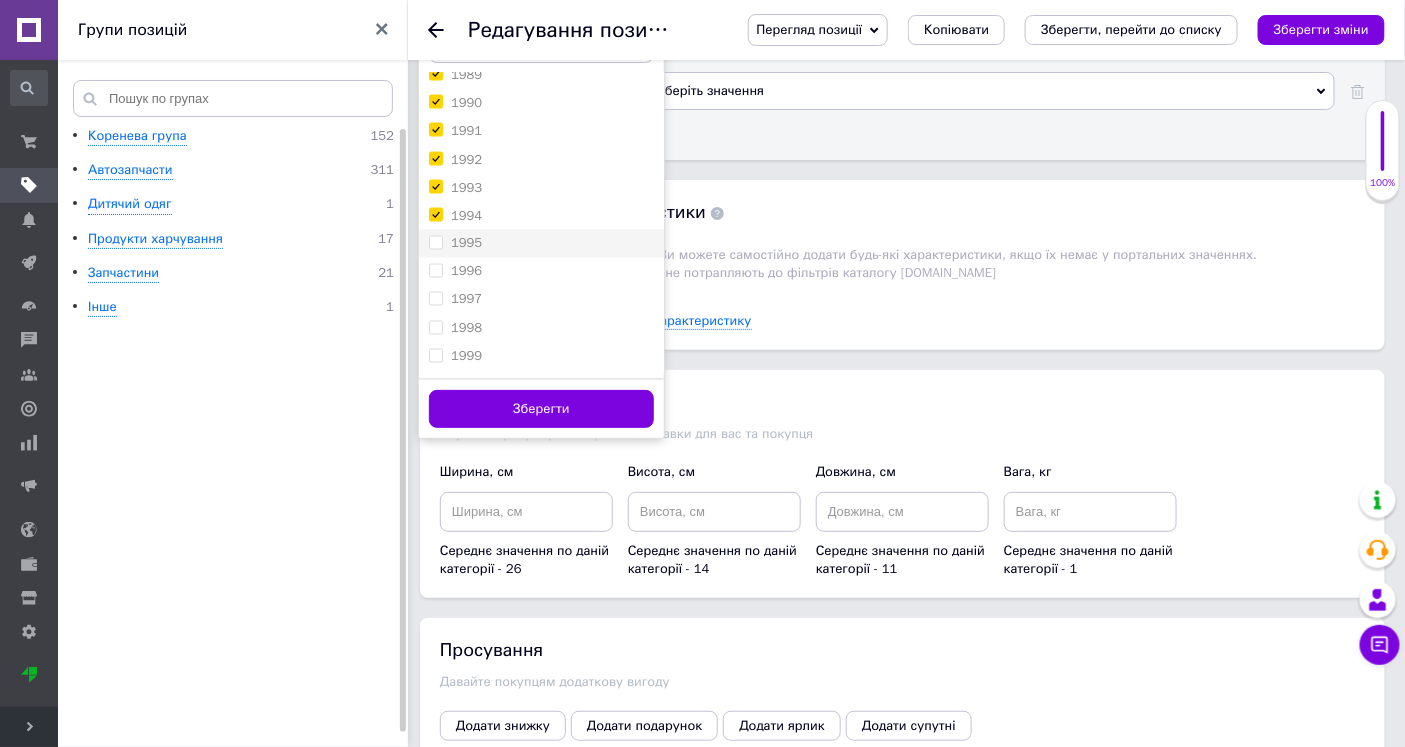 drag, startPoint x: 434, startPoint y: 371, endPoint x: 434, endPoint y: 398, distance: 27 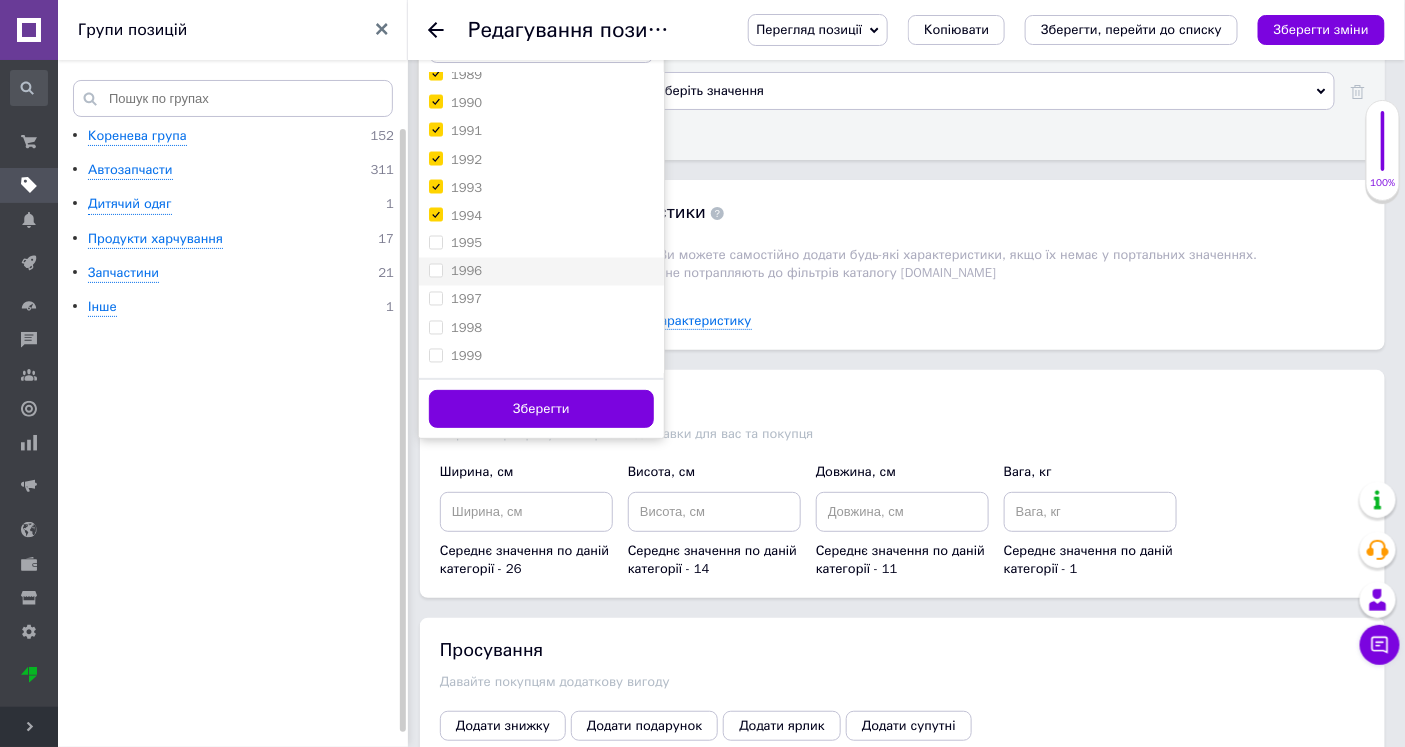 click on "1995" at bounding box center (435, 242) 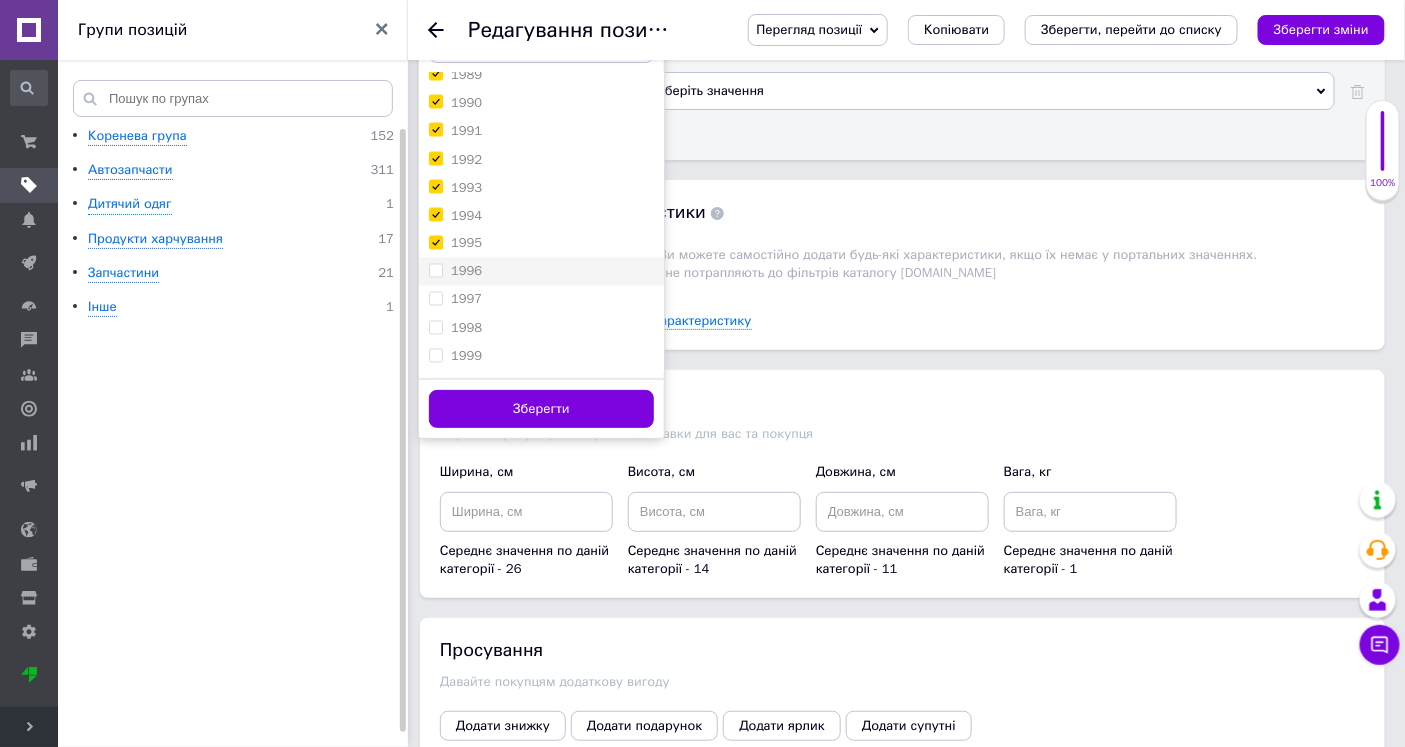 checkbox on "true" 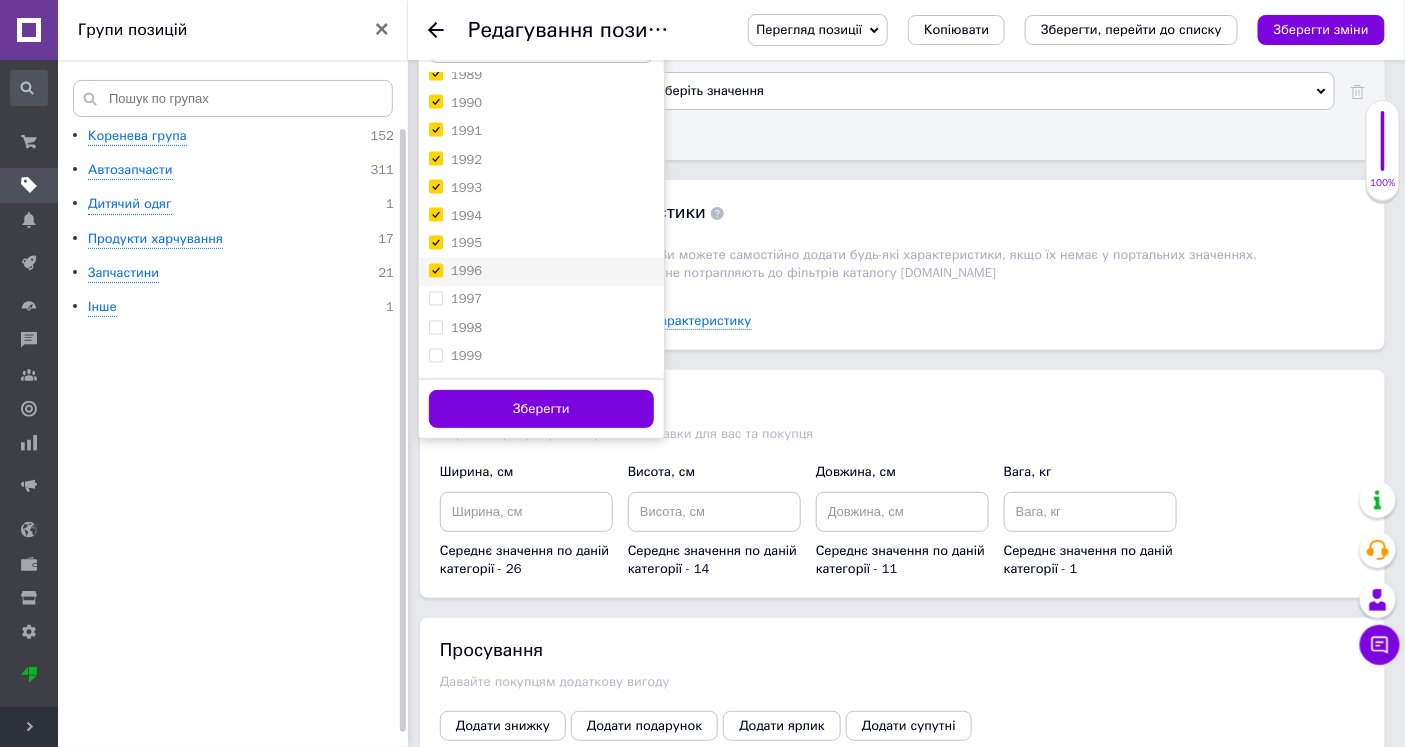 checkbox on "true" 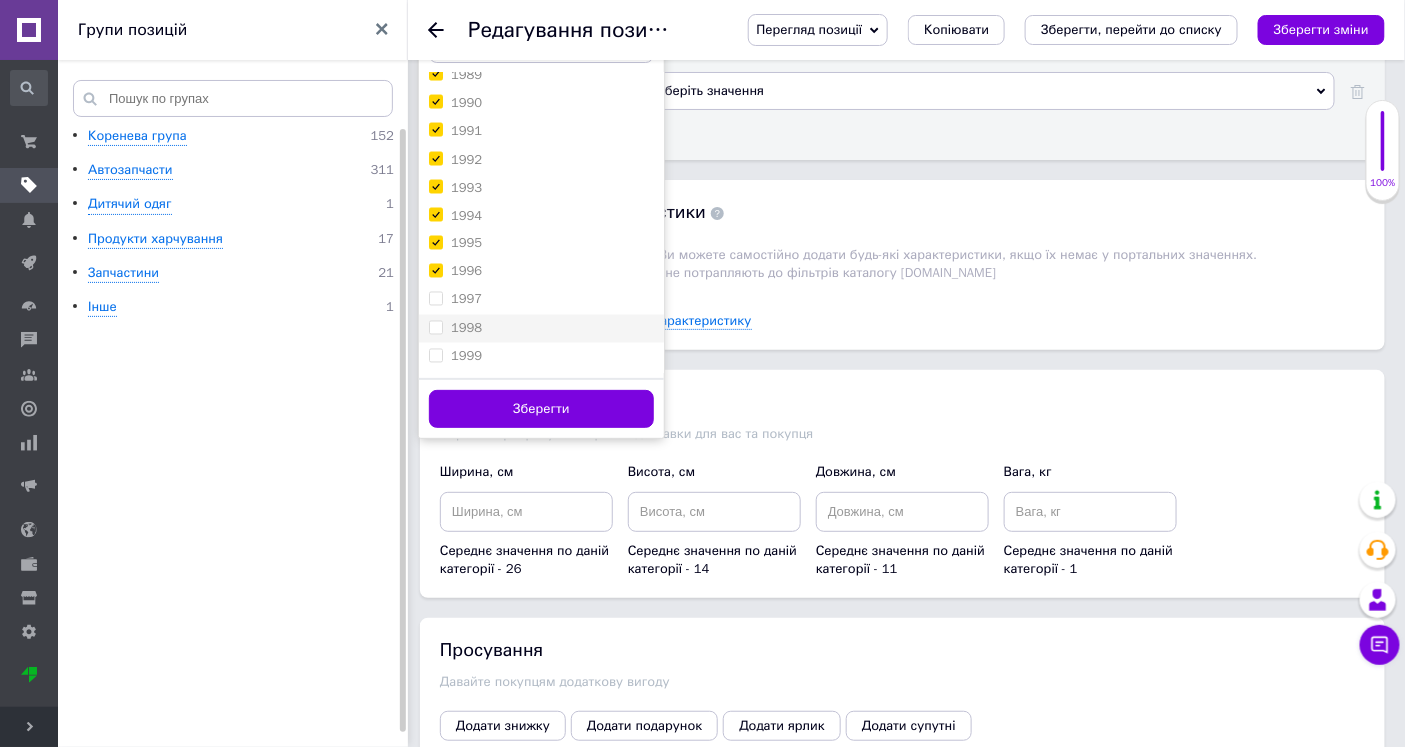 drag, startPoint x: 434, startPoint y: 425, endPoint x: 432, endPoint y: 448, distance: 23.086792 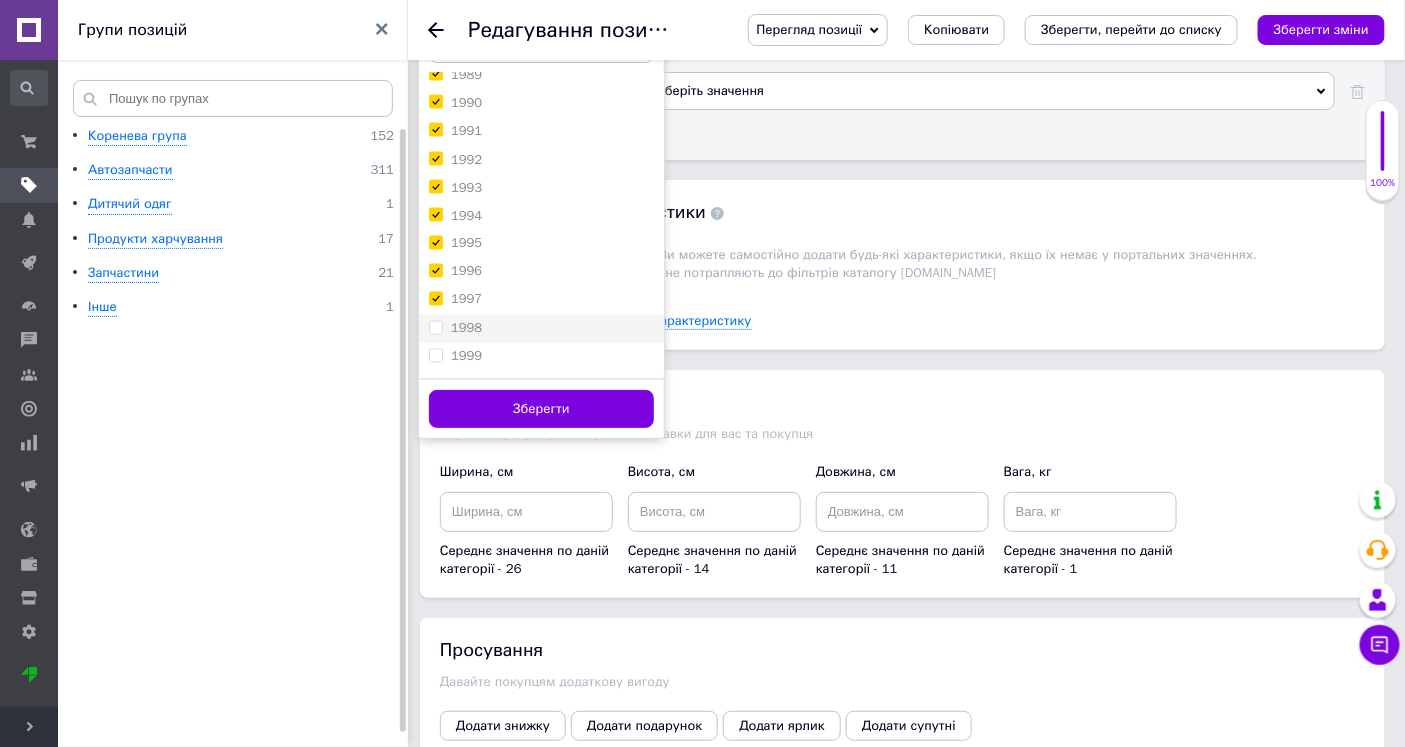 checkbox on "true" 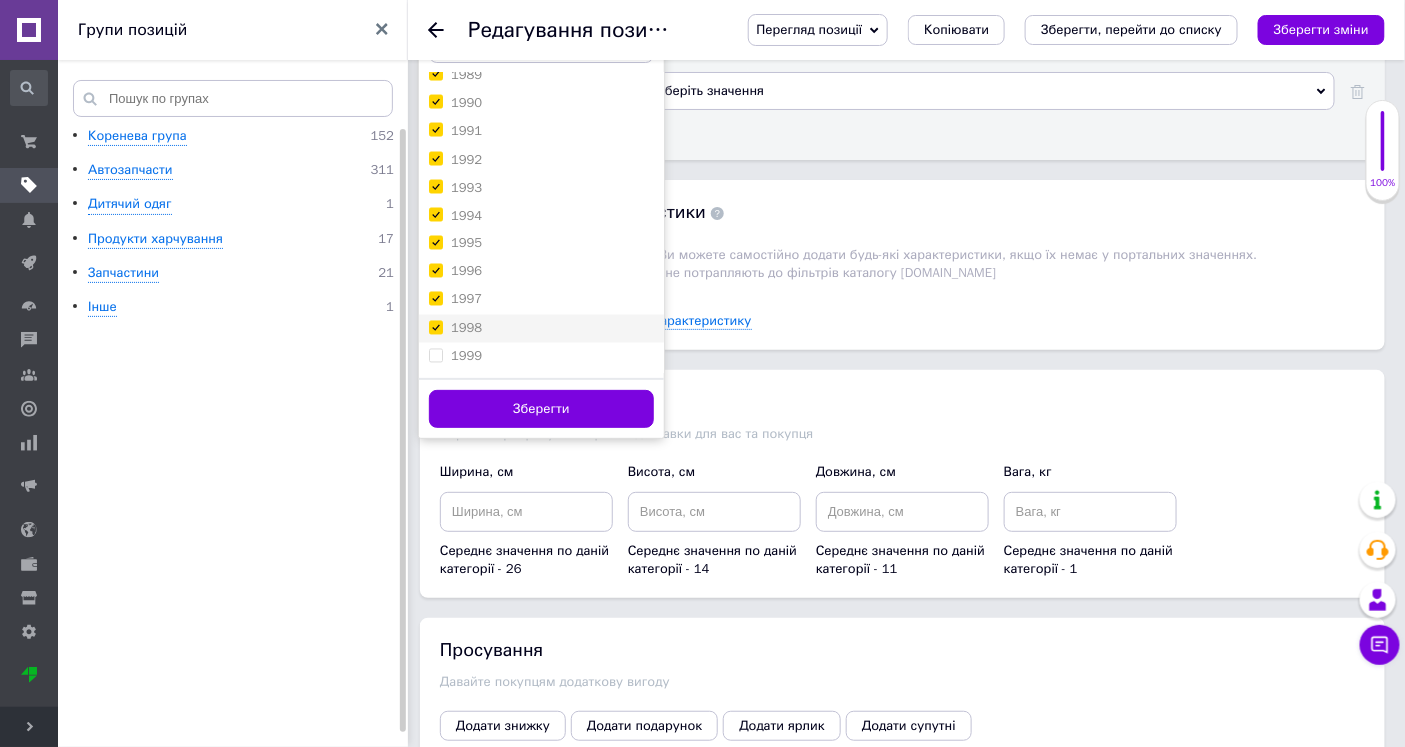 click on "1998" at bounding box center [435, 327] 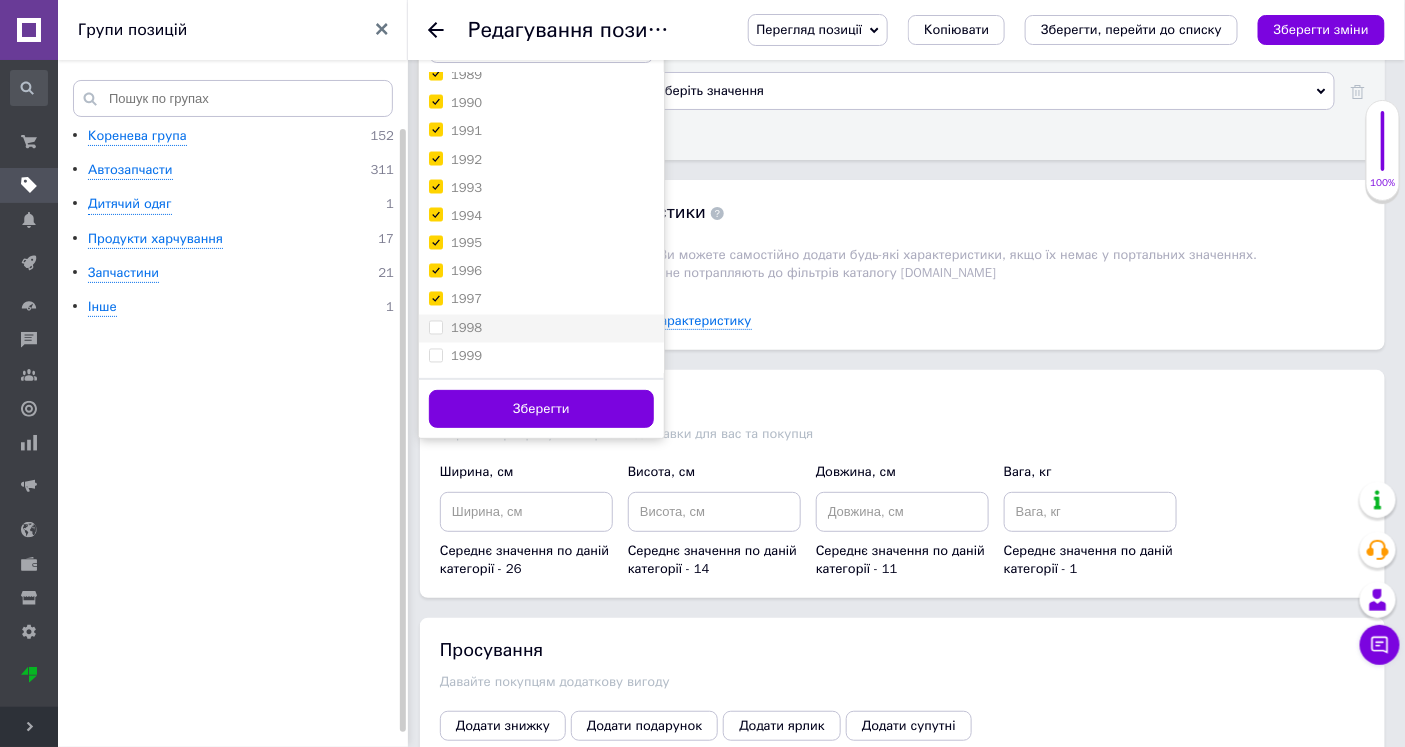 checkbox on "false" 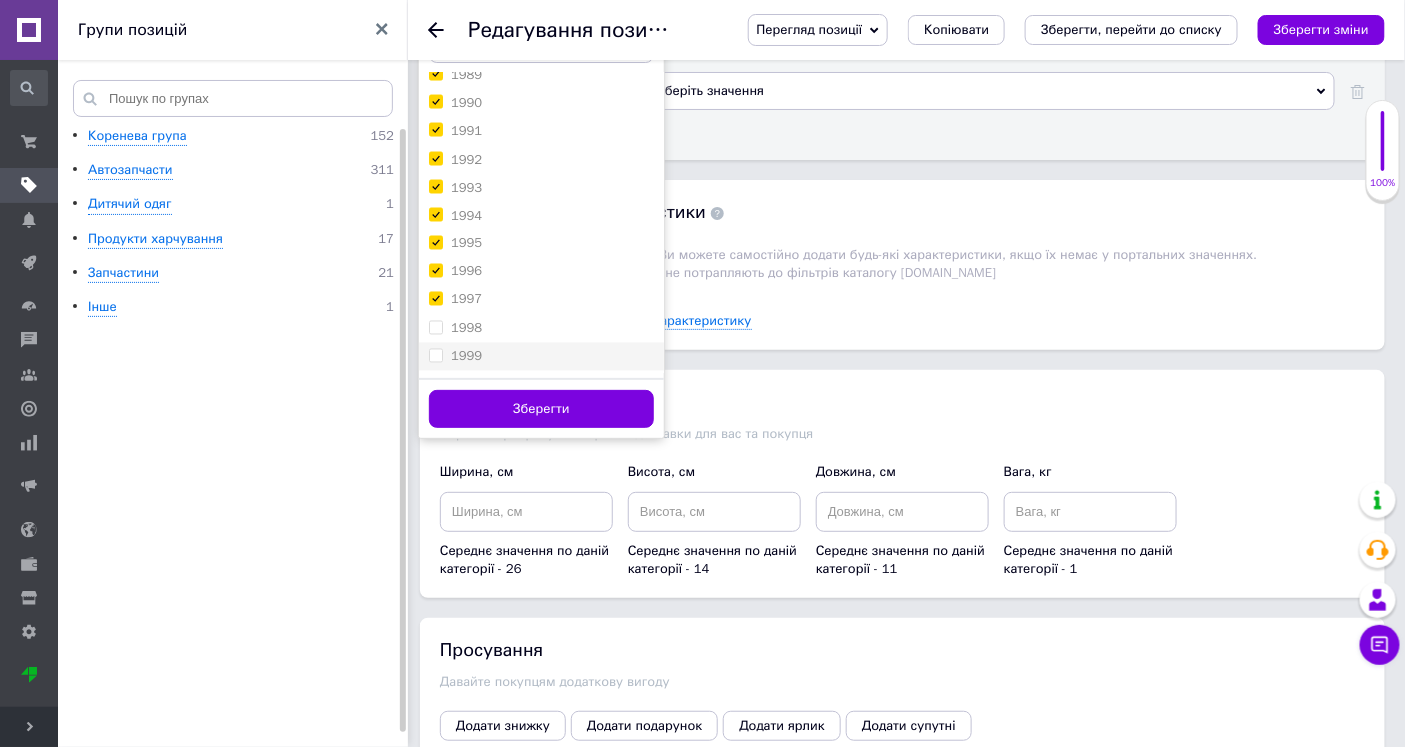 click on "1999" at bounding box center (435, 355) 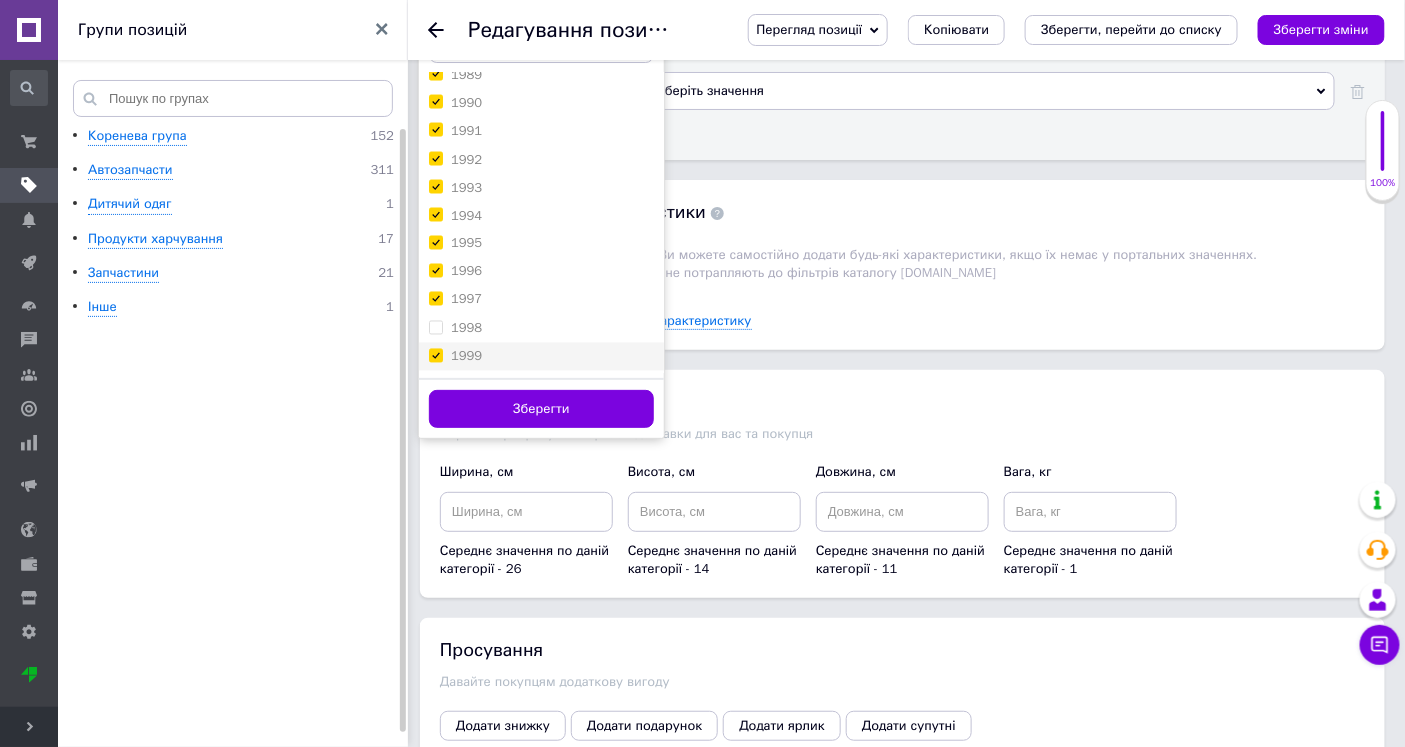 checkbox on "true" 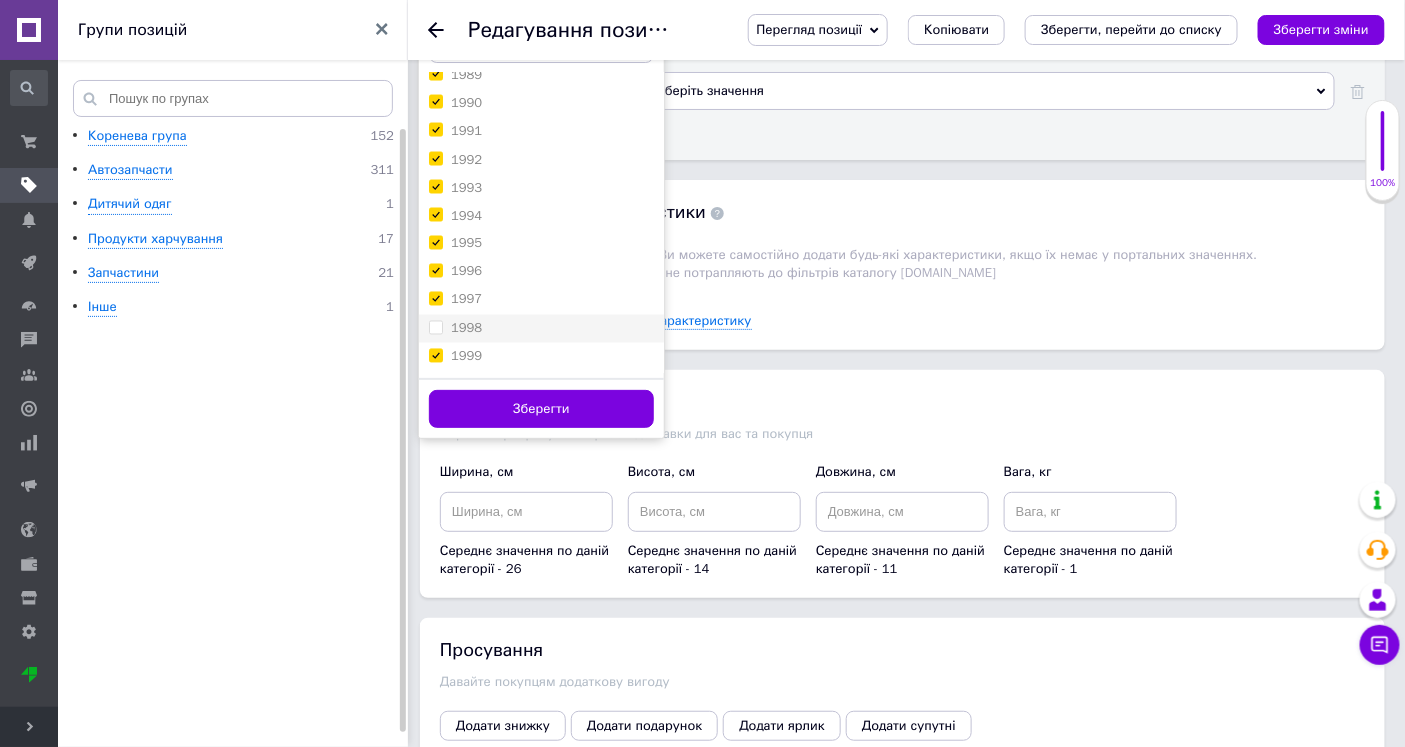 click on "1998" at bounding box center [455, 329] 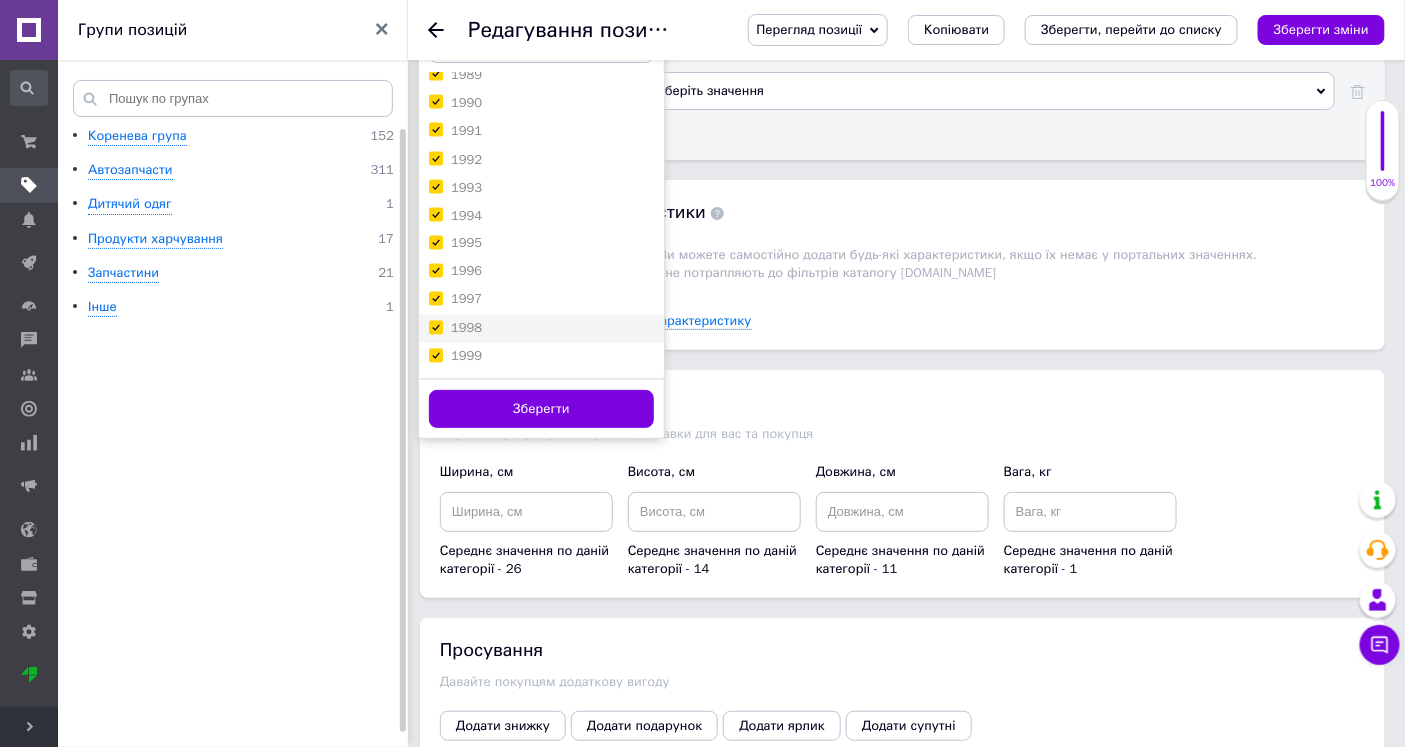click on "1998" at bounding box center (435, 327) 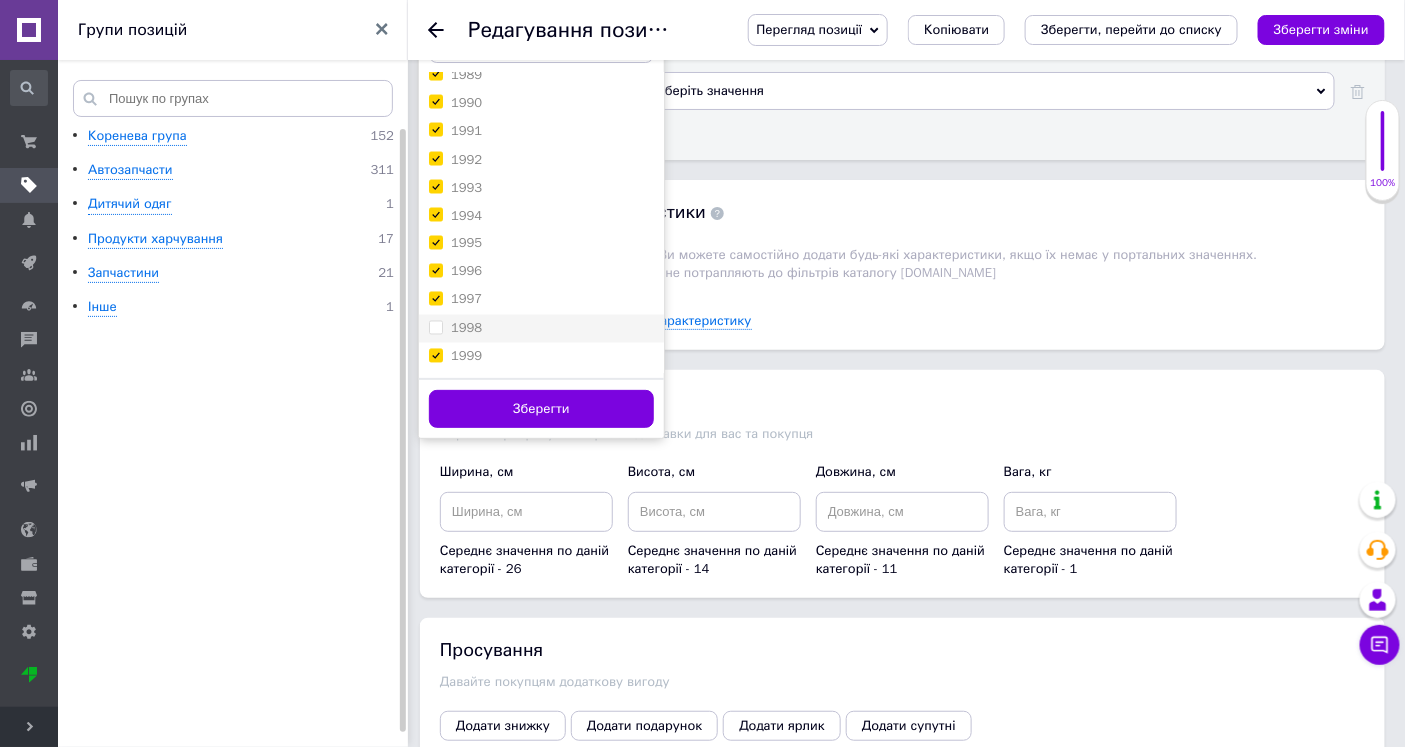 click on "1998" at bounding box center [435, 327] 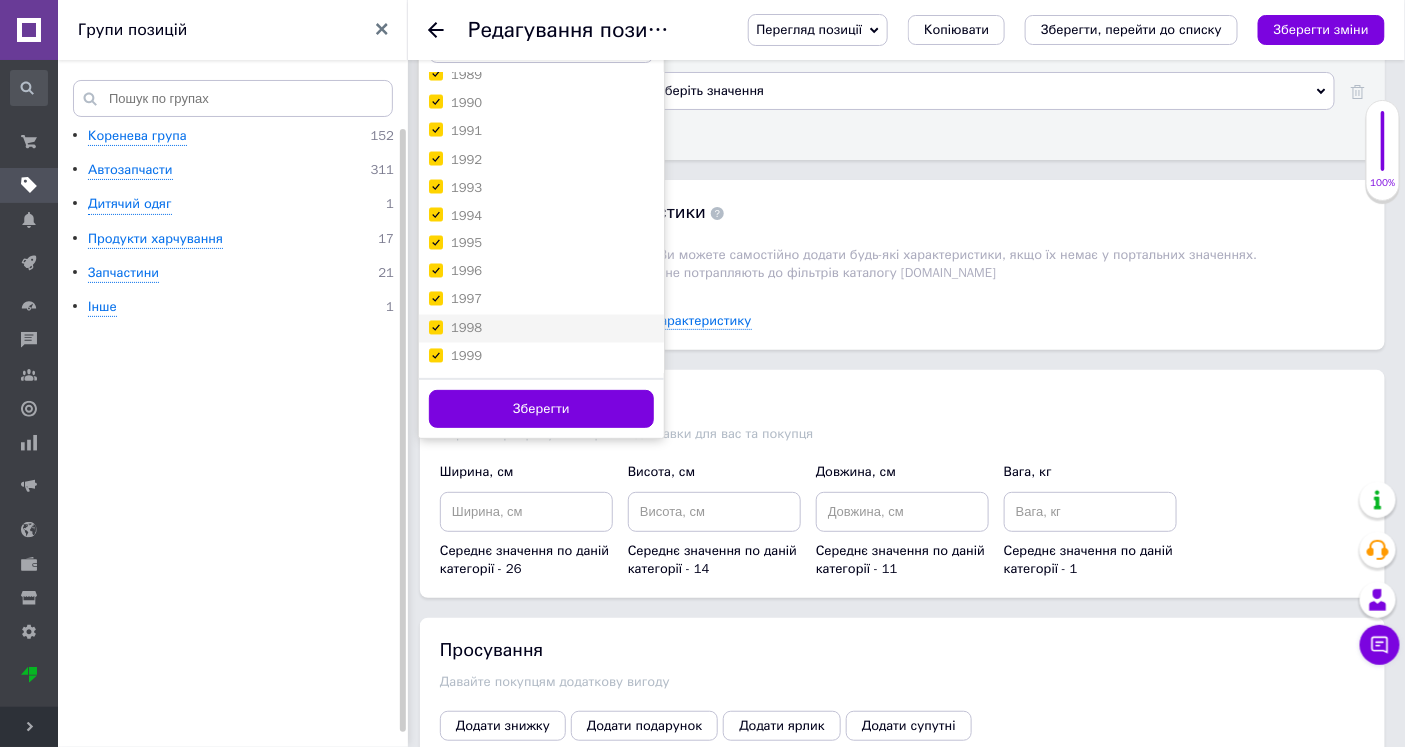checkbox on "true" 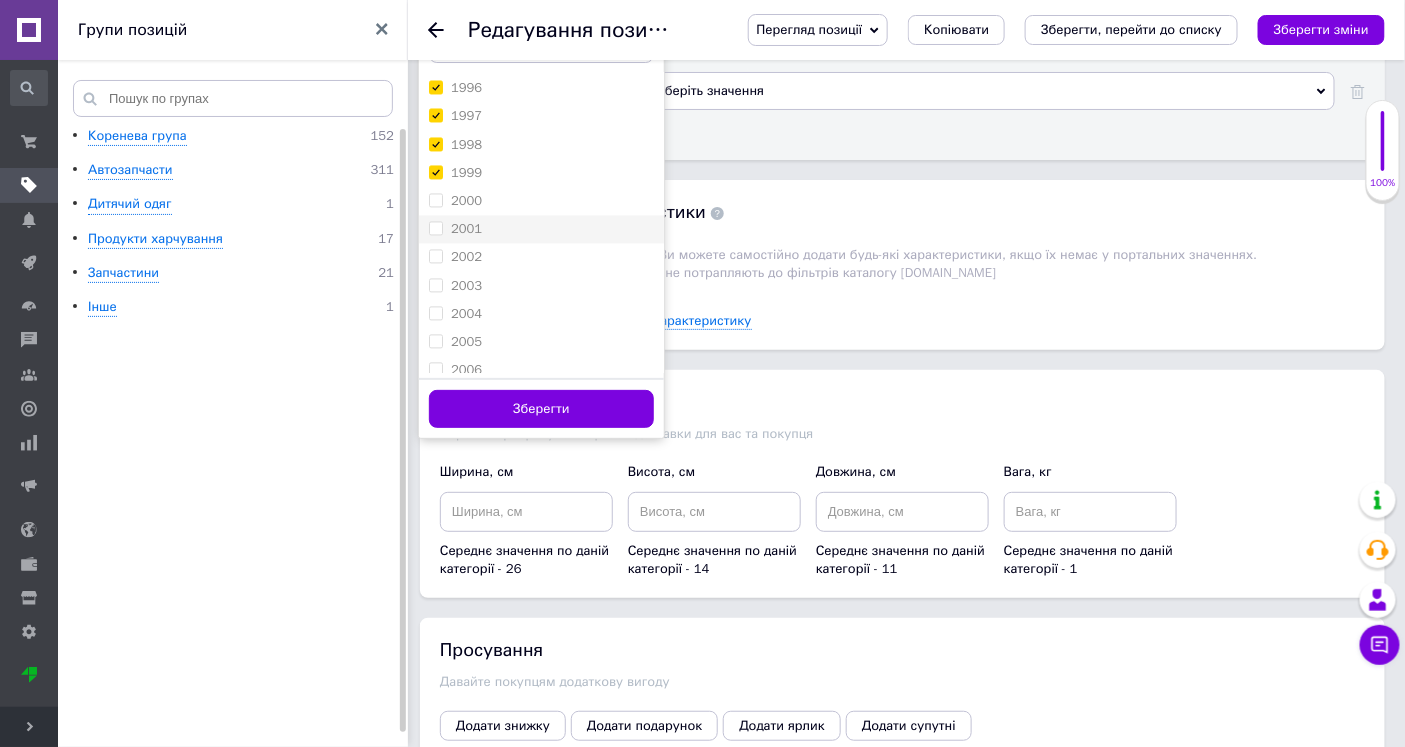scroll, scrollTop: 1333, scrollLeft: 0, axis: vertical 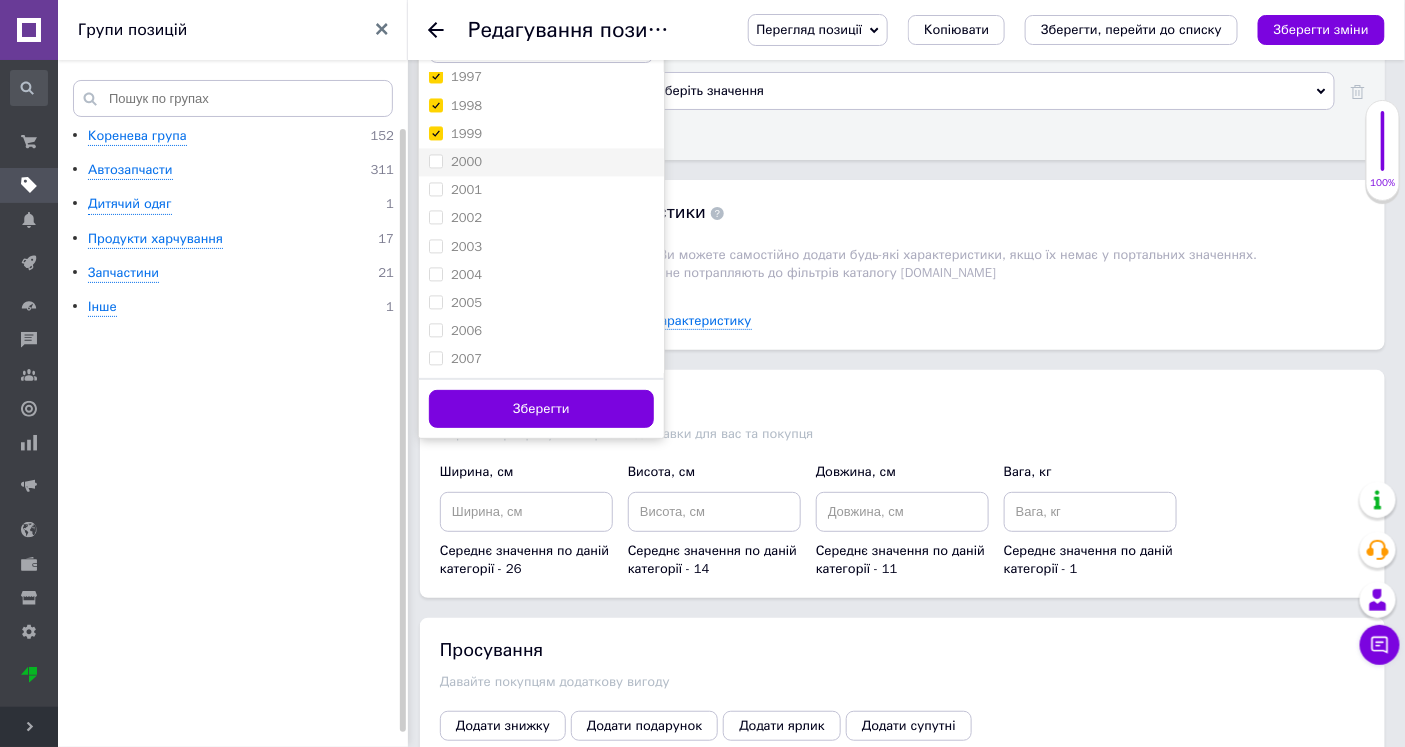 click on "2000" at bounding box center [435, 161] 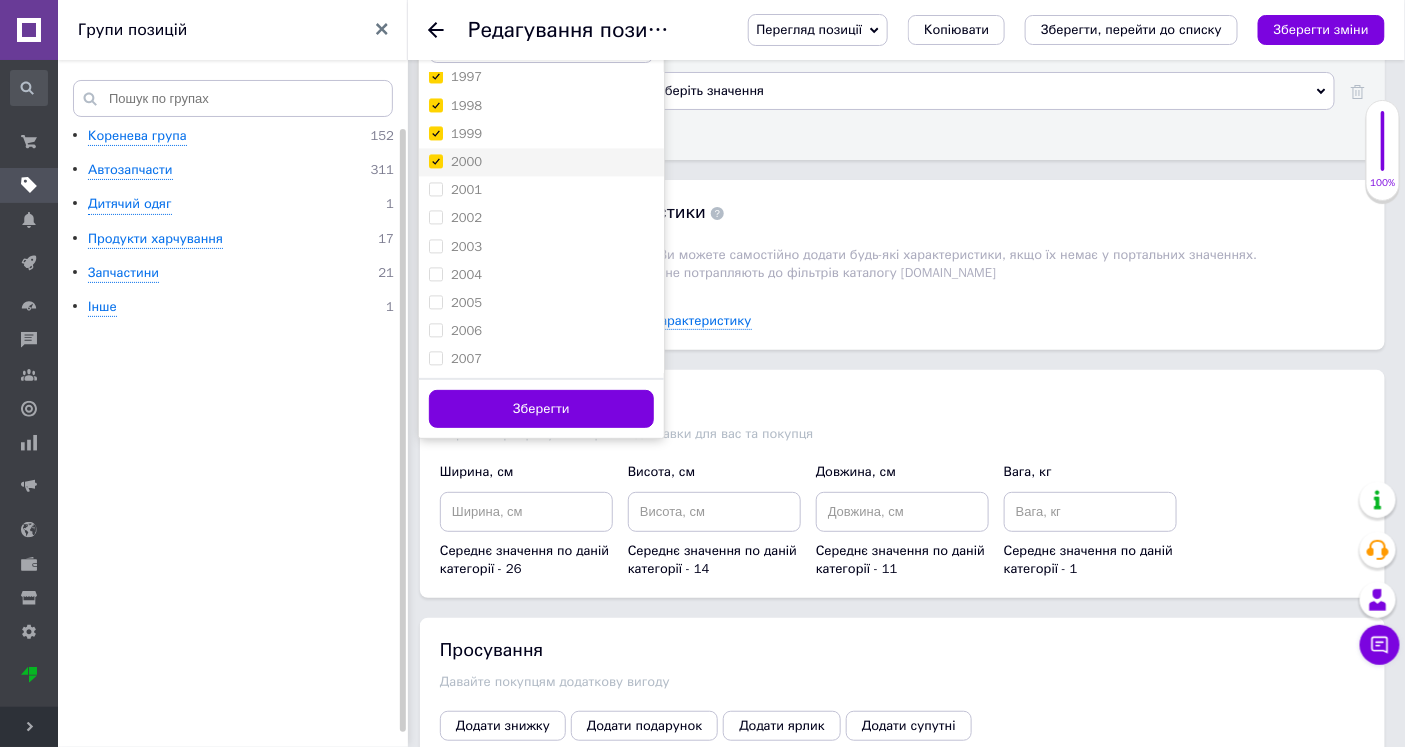 checkbox on "true" 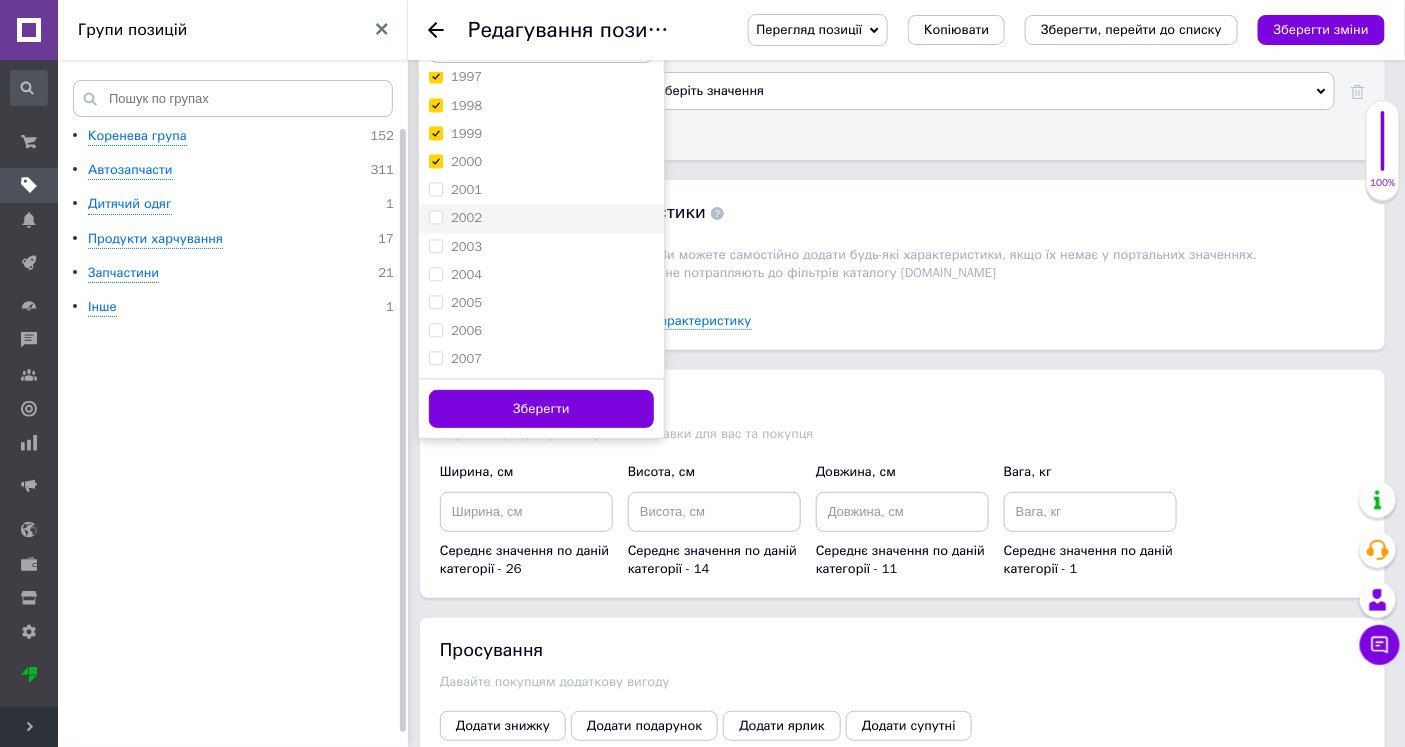 click on "2001" at bounding box center [435, 189] 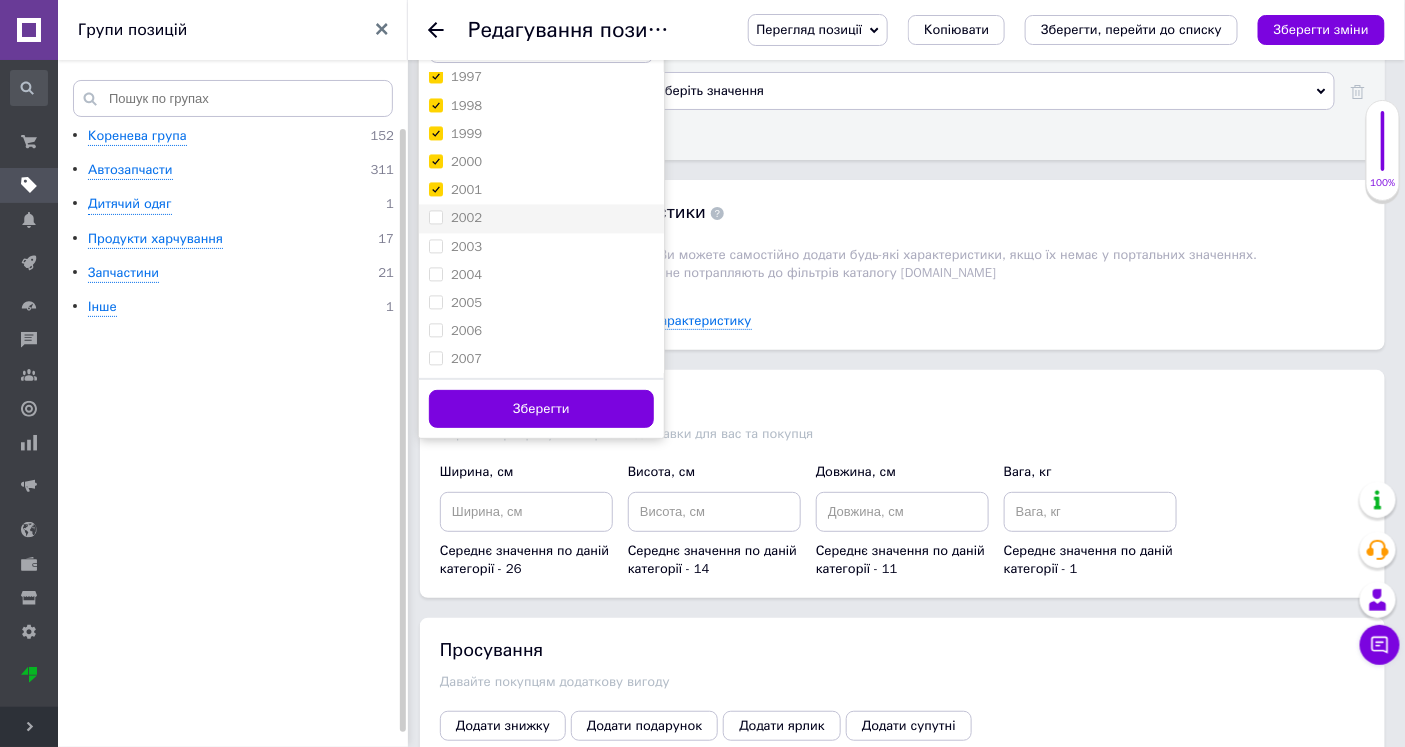 checkbox on "true" 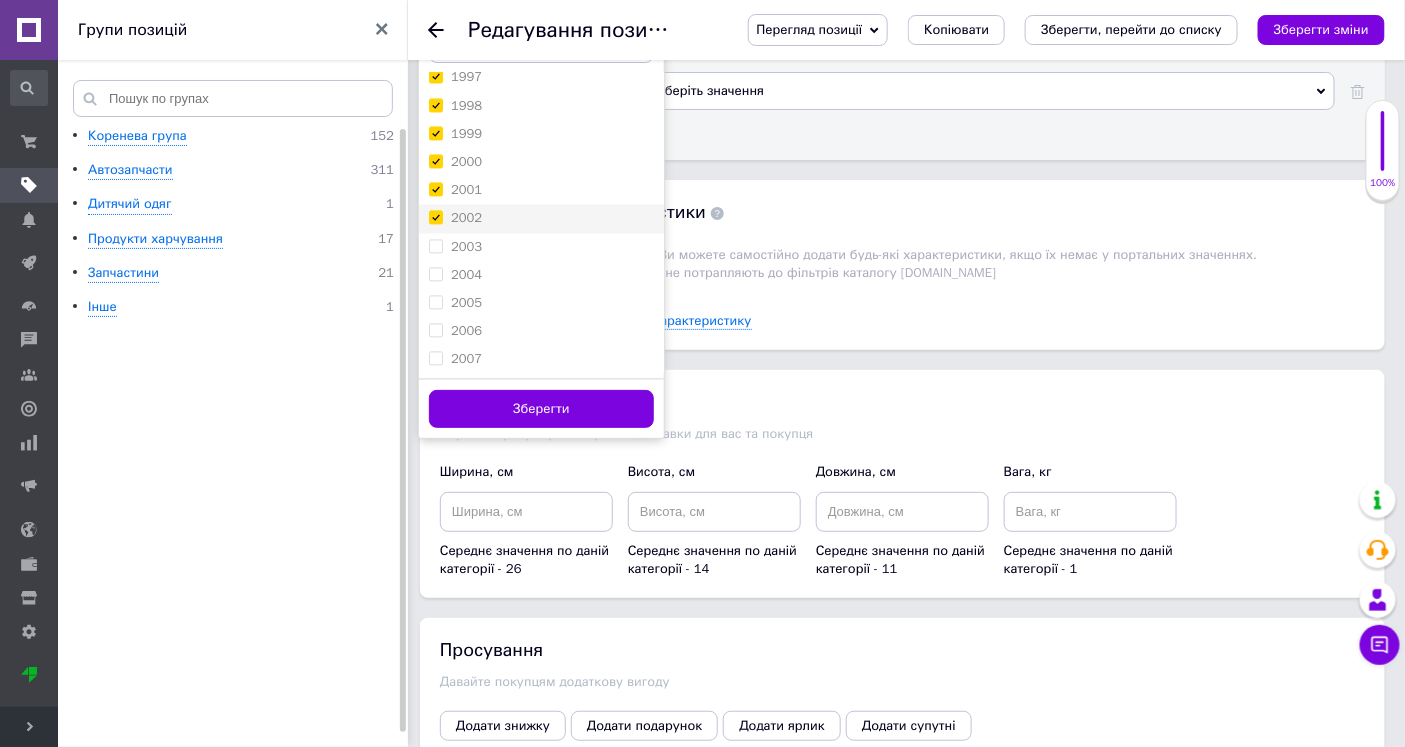 checkbox on "true" 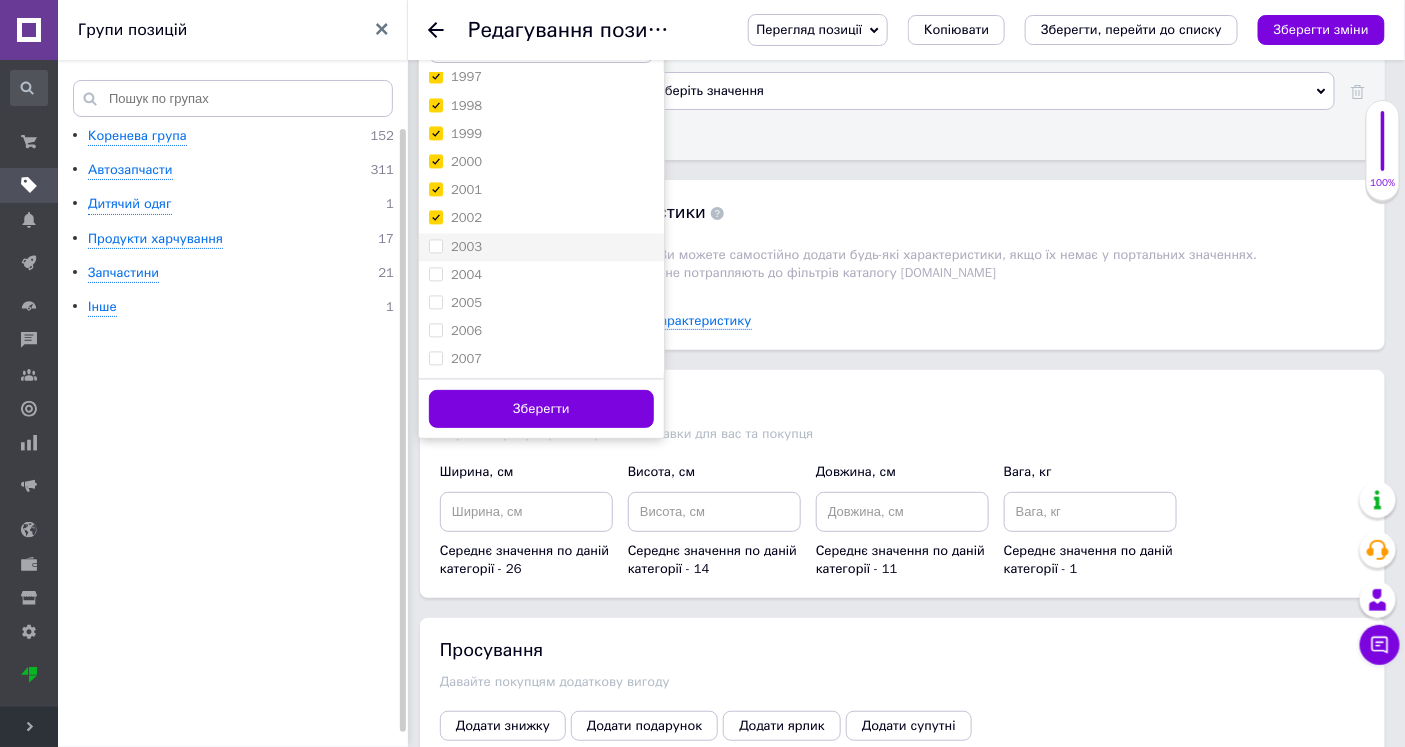 click on "2003" at bounding box center (435, 246) 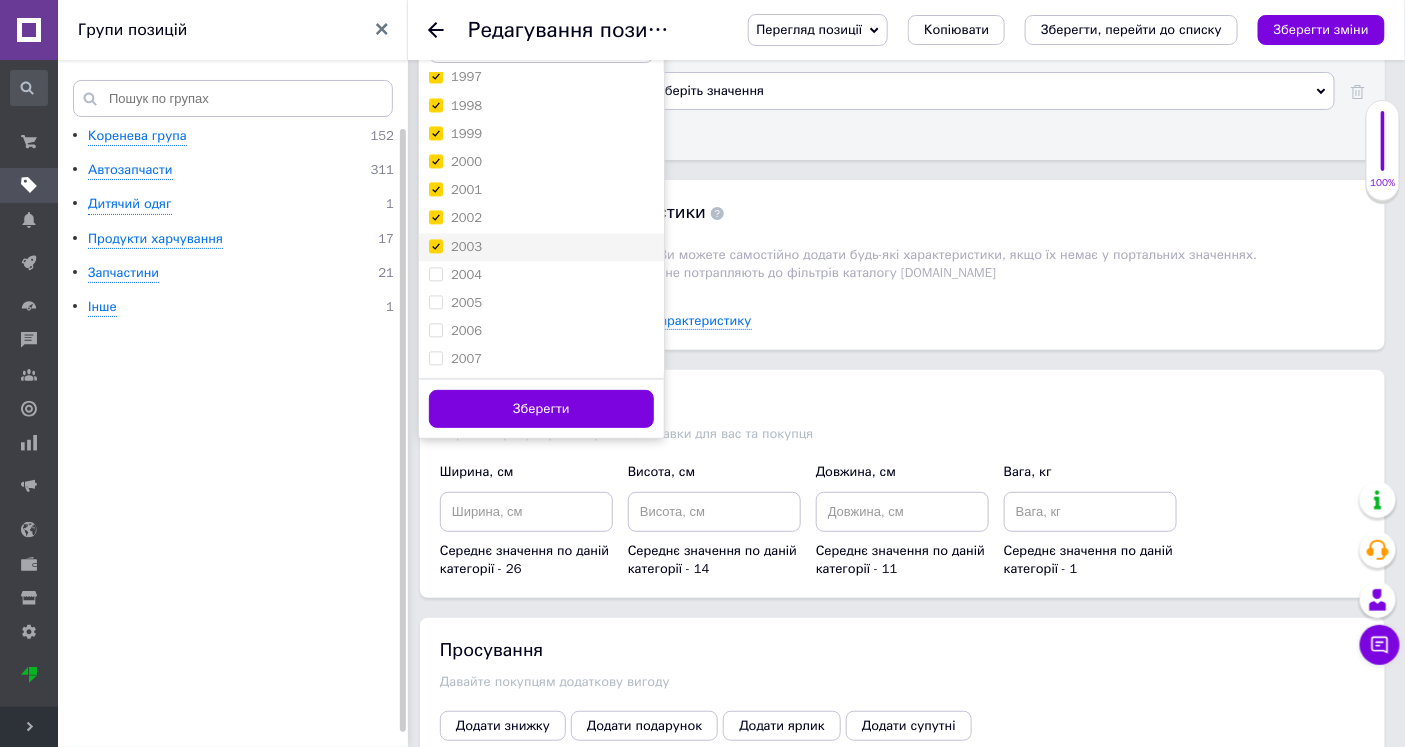 checkbox on "true" 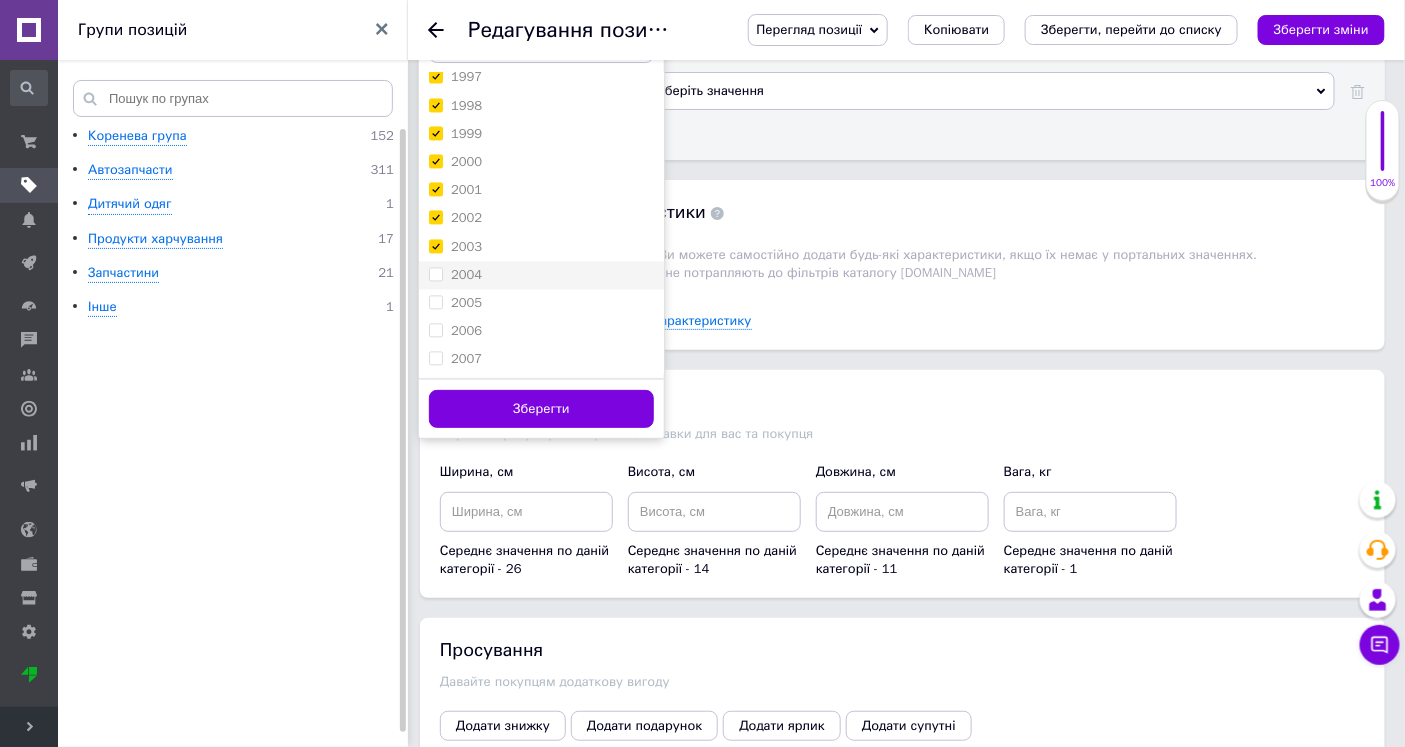 drag, startPoint x: 437, startPoint y: 401, endPoint x: 437, endPoint y: 415, distance: 14 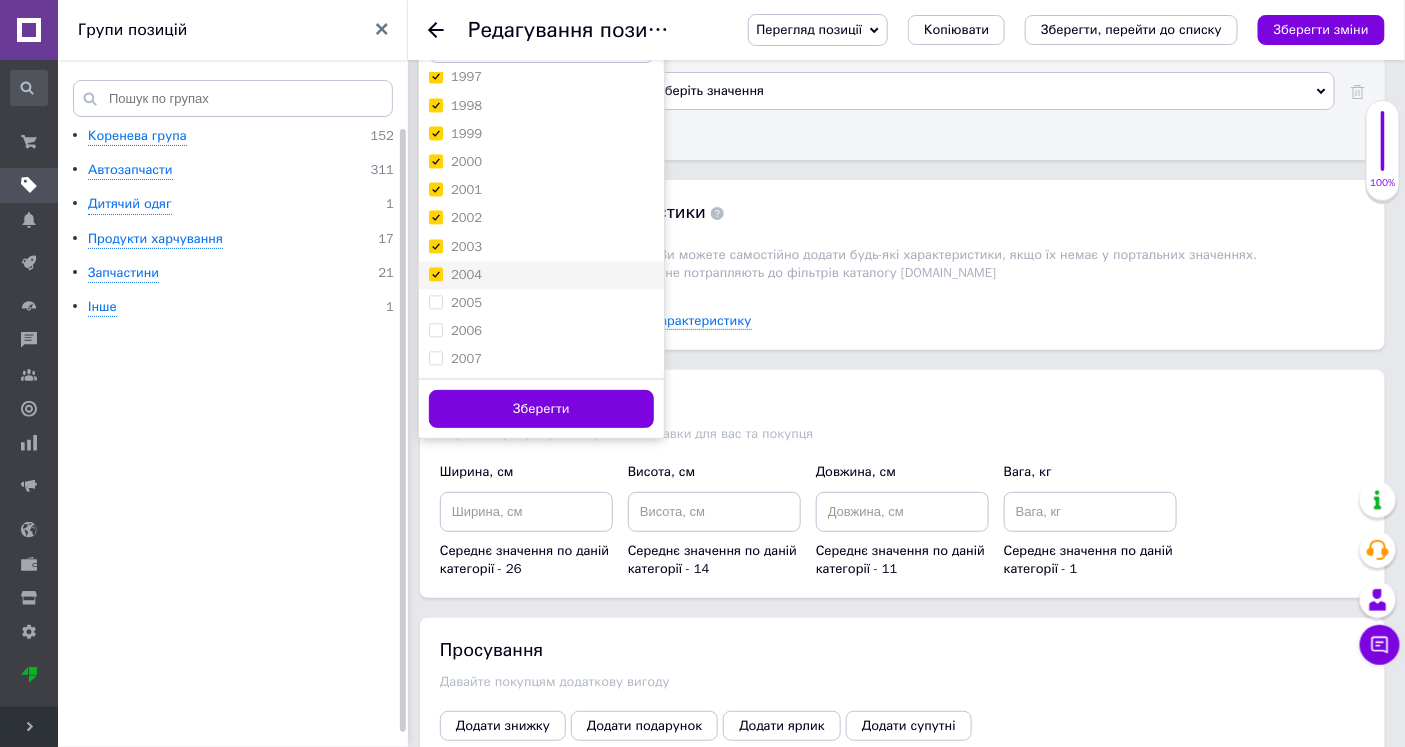 checkbox on "true" 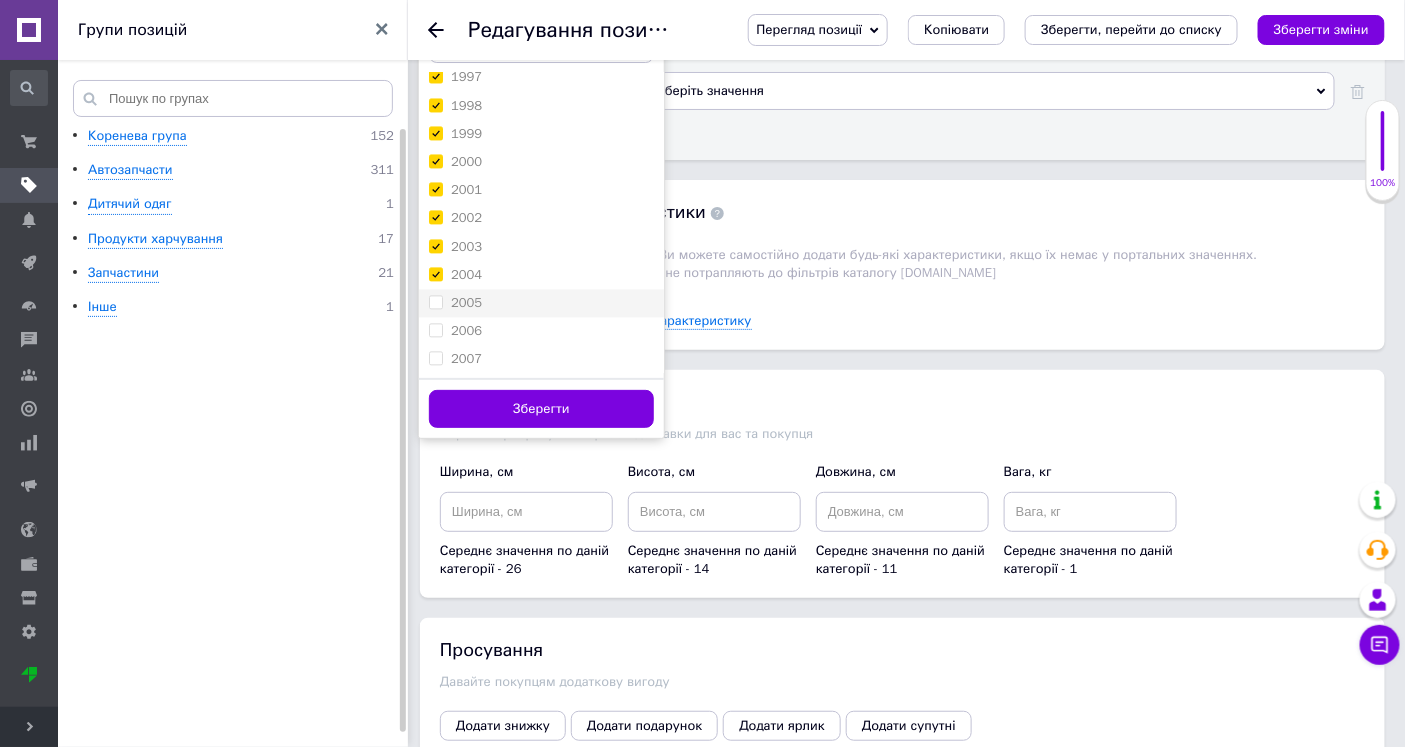 click on "2005" at bounding box center [541, 304] 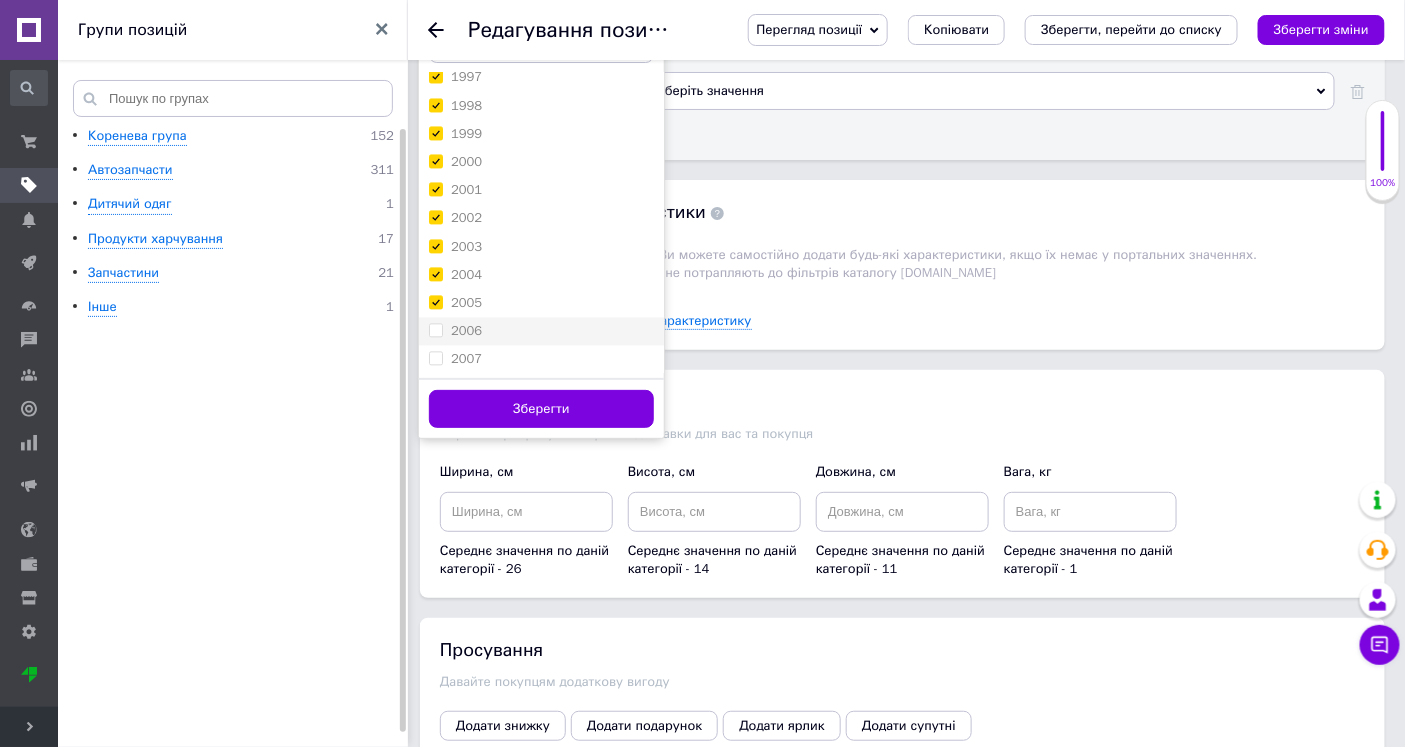 drag, startPoint x: 430, startPoint y: 435, endPoint x: 423, endPoint y: 448, distance: 14.764823 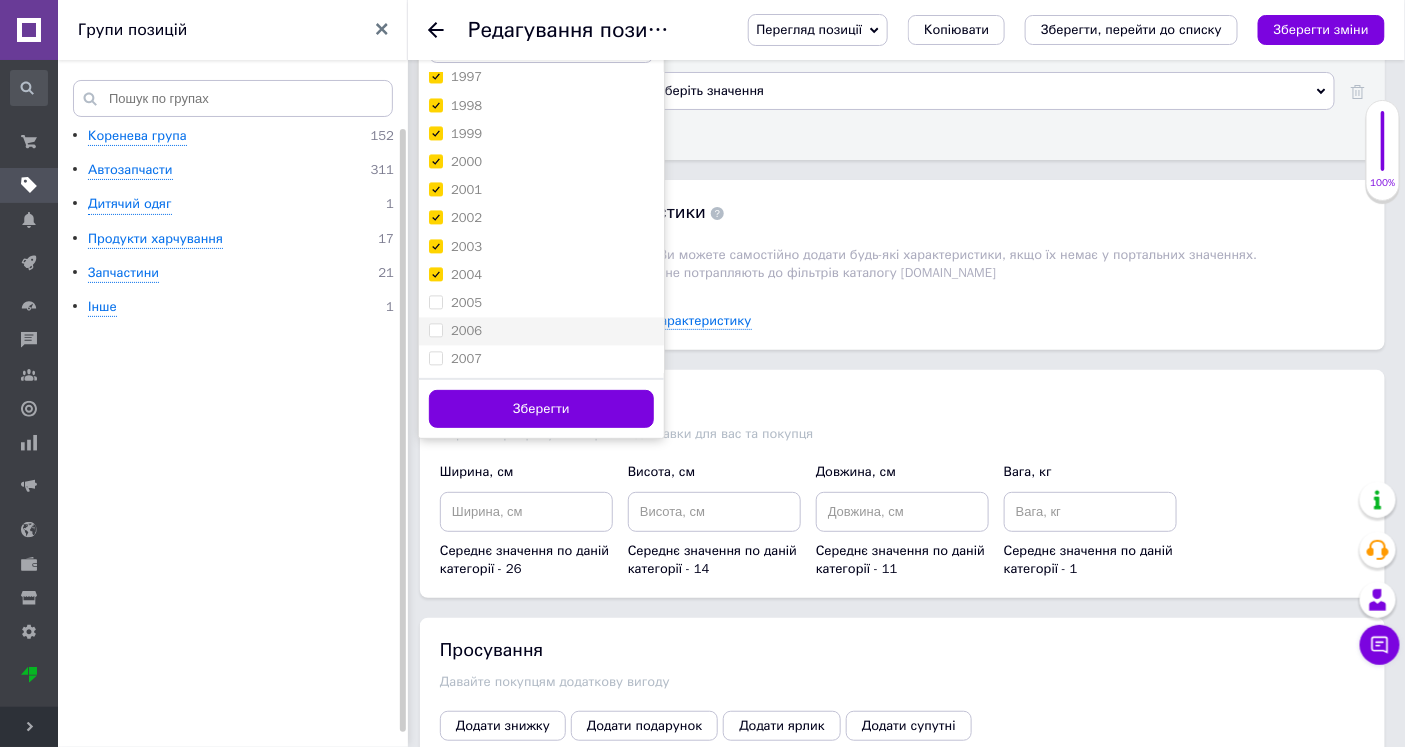 click on "2005" at bounding box center [435, 302] 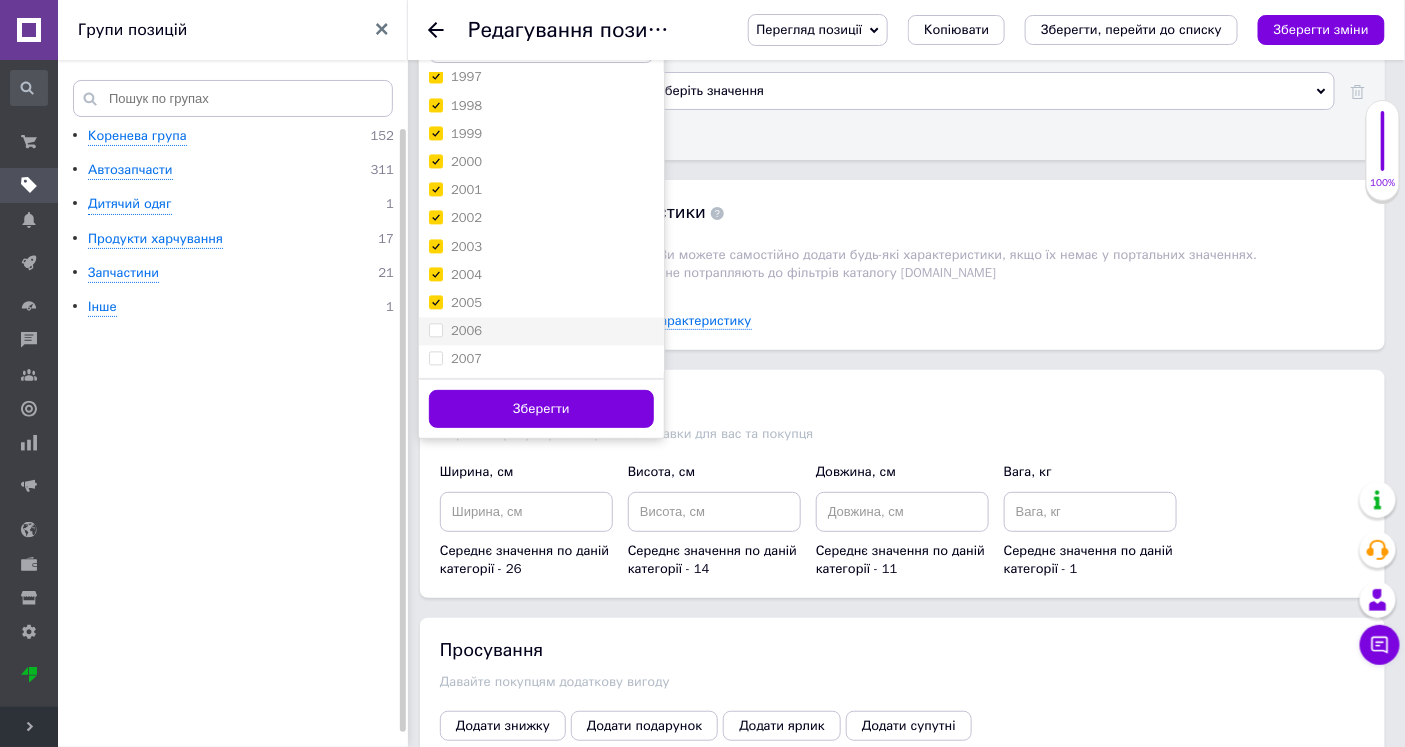 checkbox on "true" 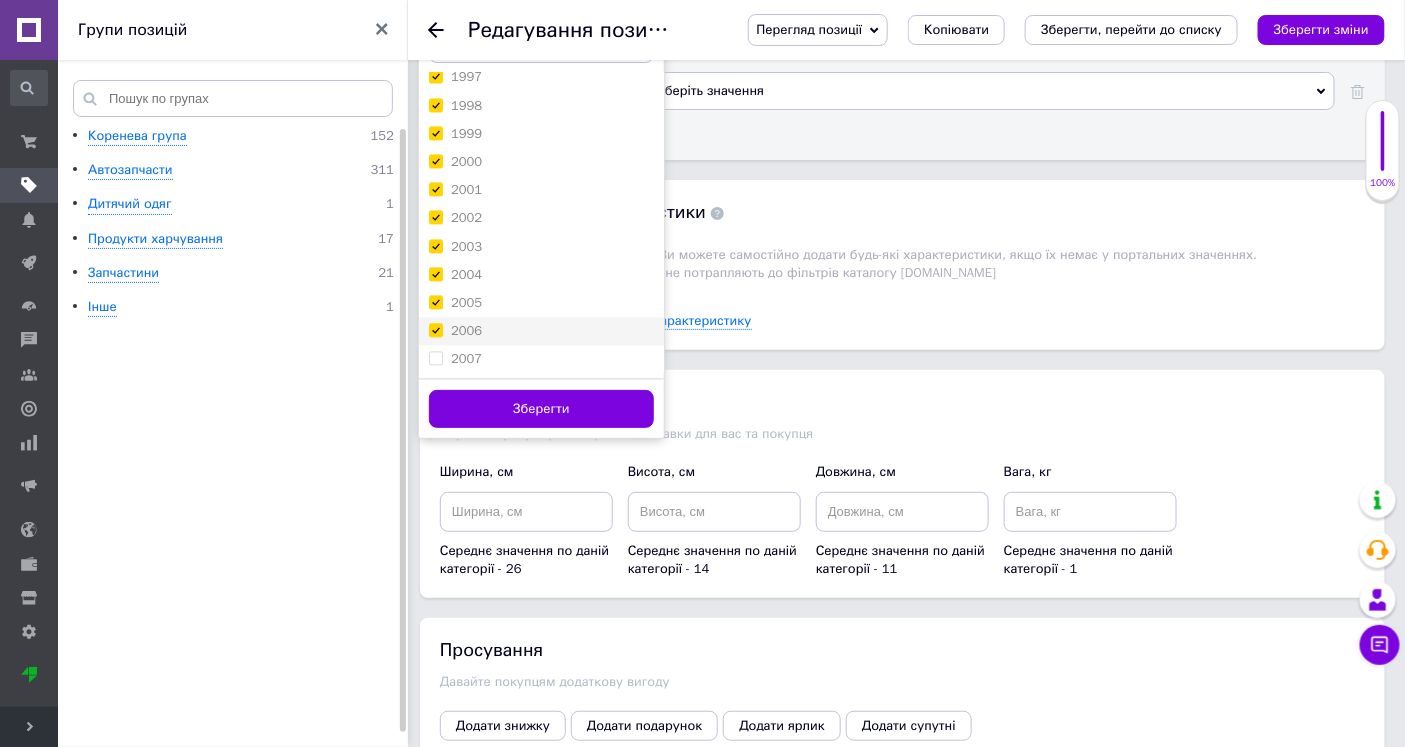 checkbox on "true" 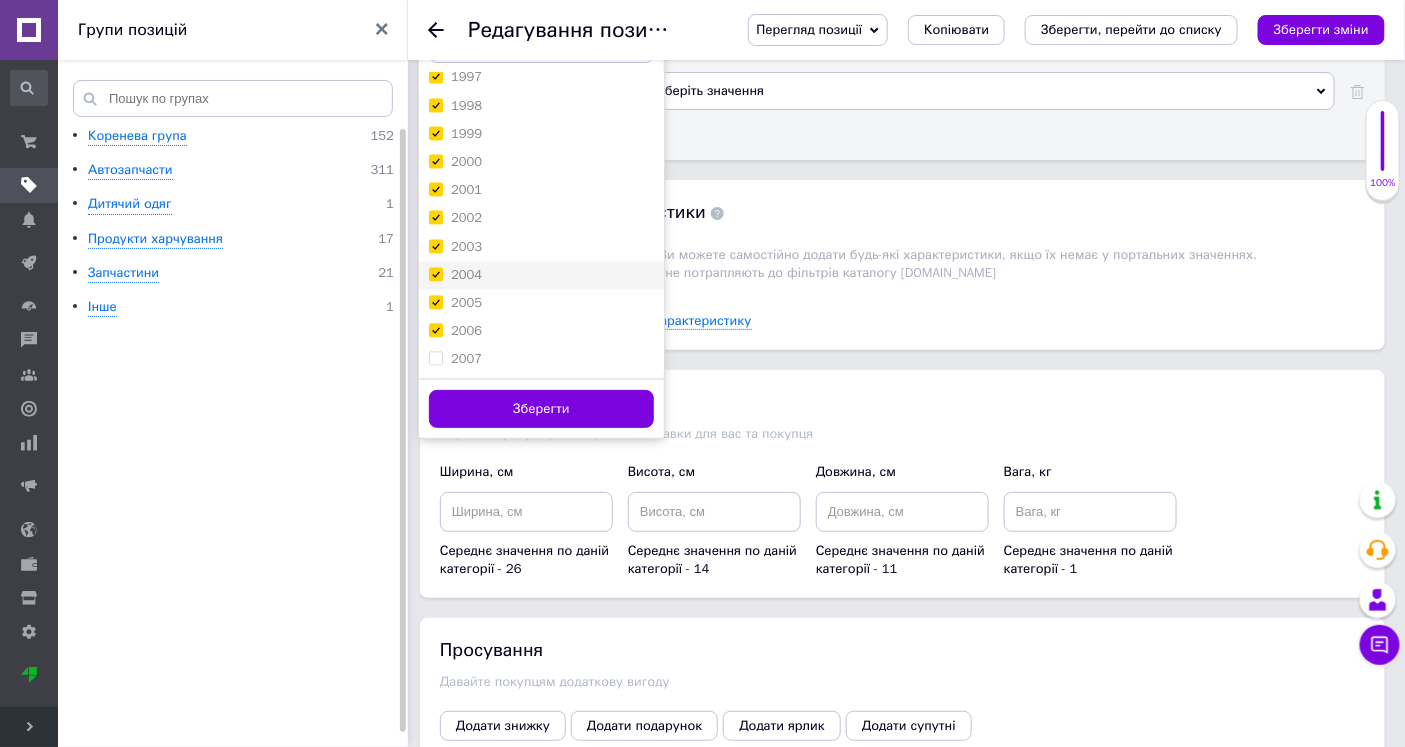 drag, startPoint x: 433, startPoint y: 491, endPoint x: 496, endPoint y: 406, distance: 105.801704 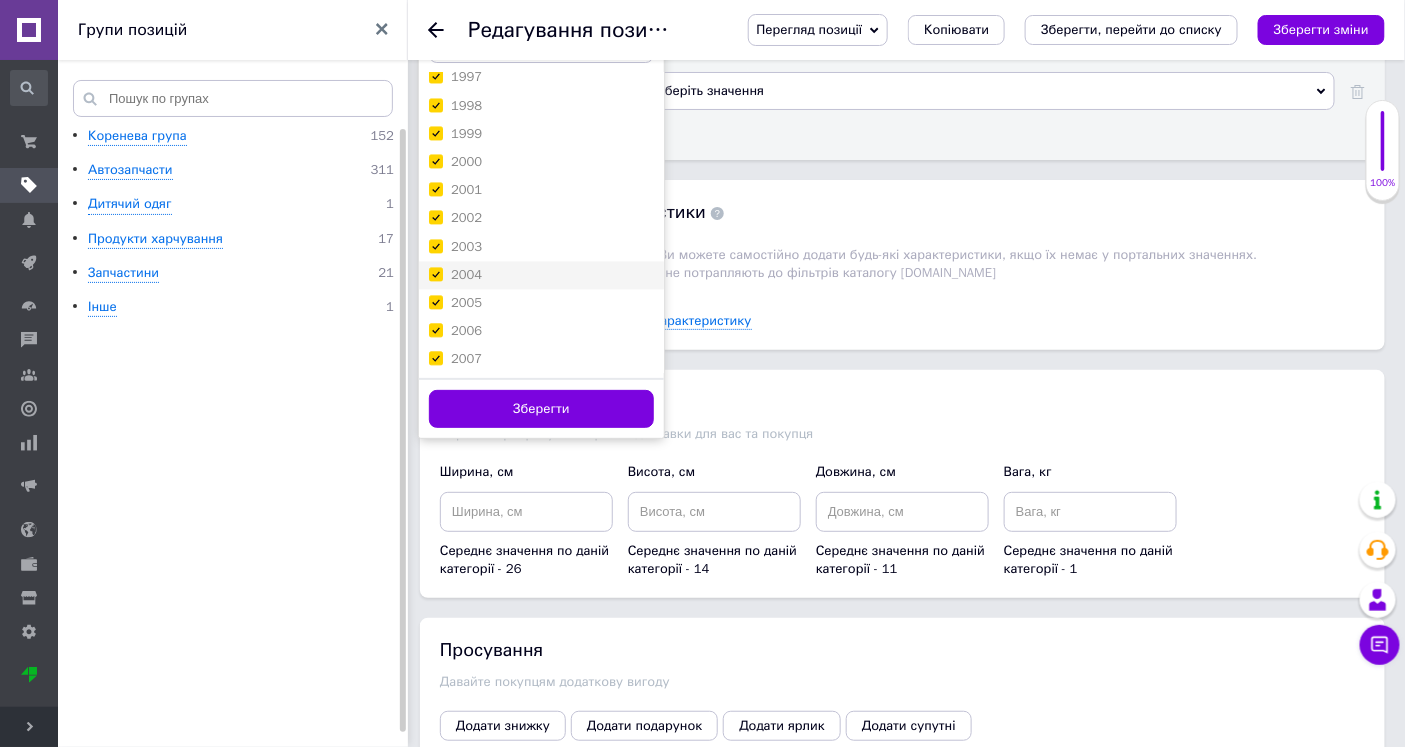 checkbox on "true" 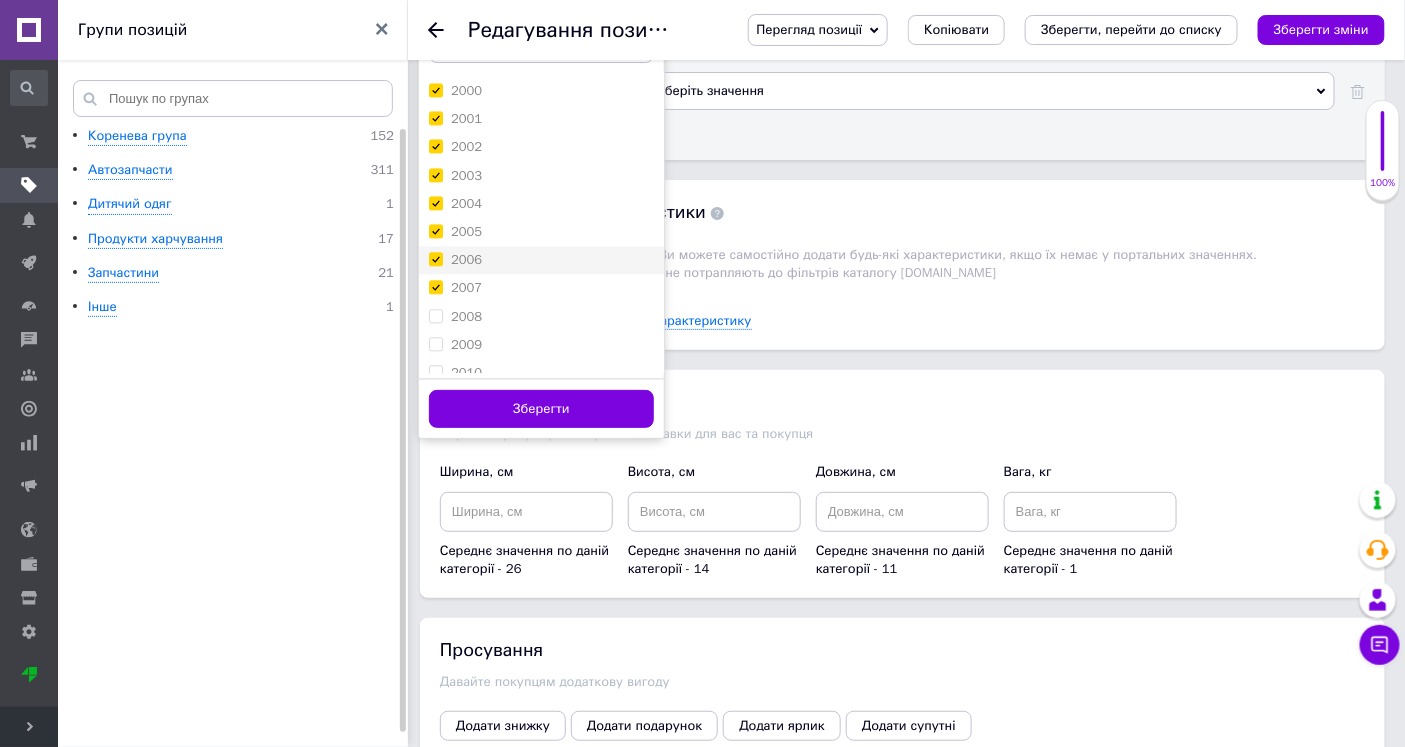scroll, scrollTop: 1444, scrollLeft: 0, axis: vertical 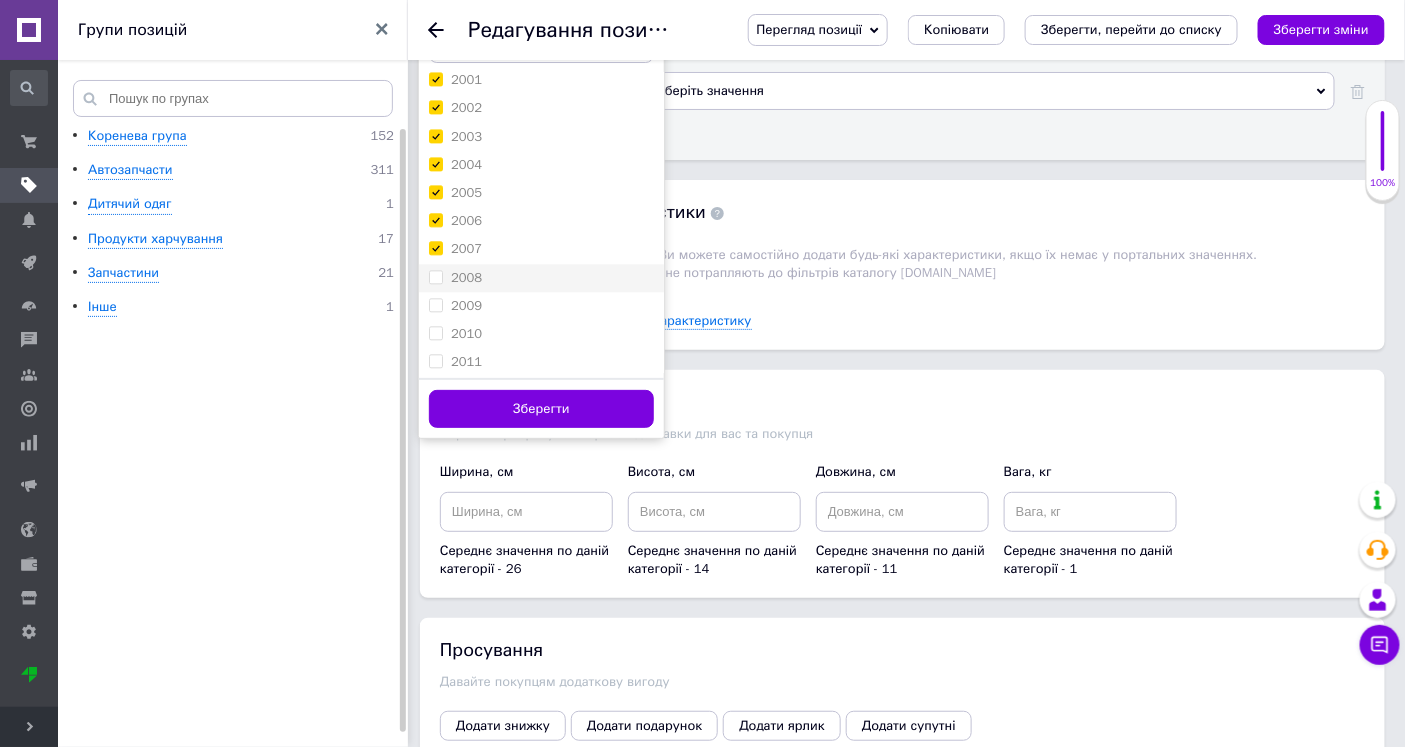 click on "2008" at bounding box center (435, 276) 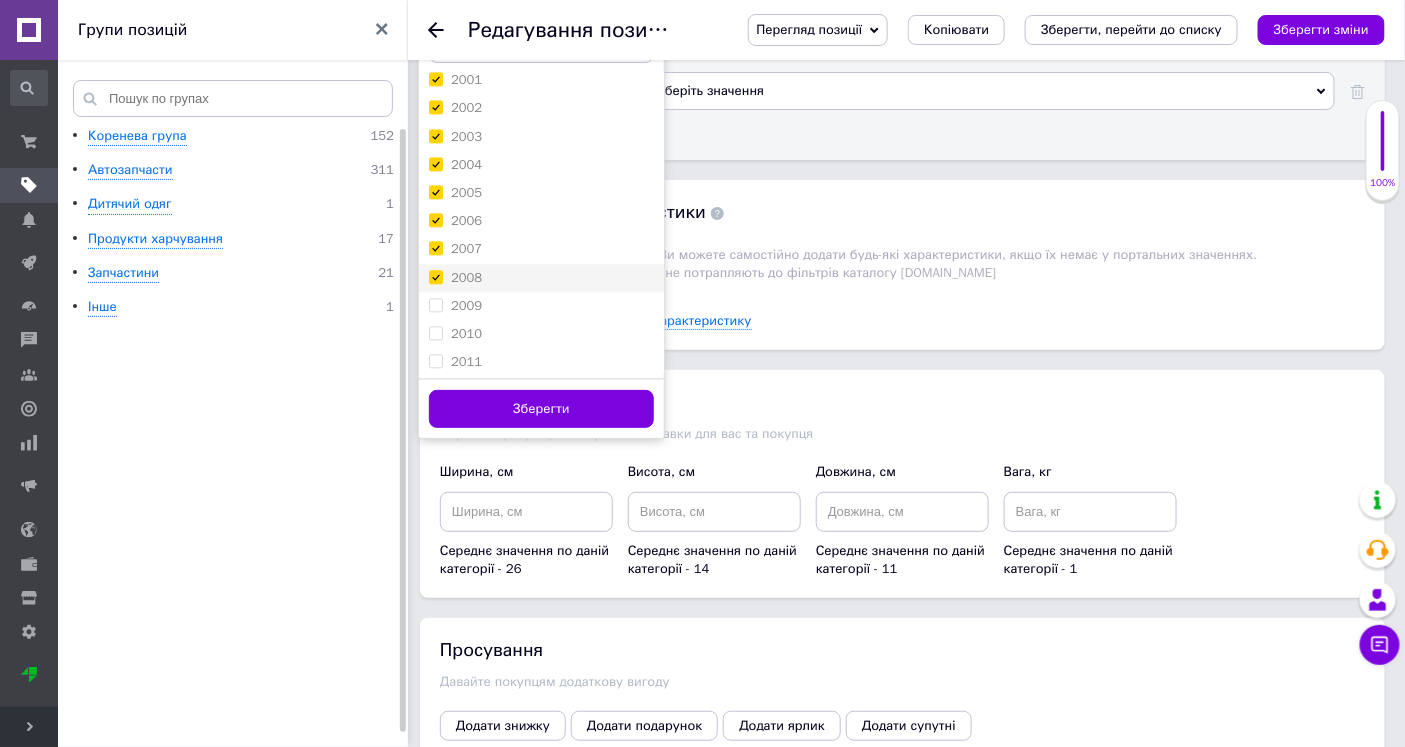 checkbox on "true" 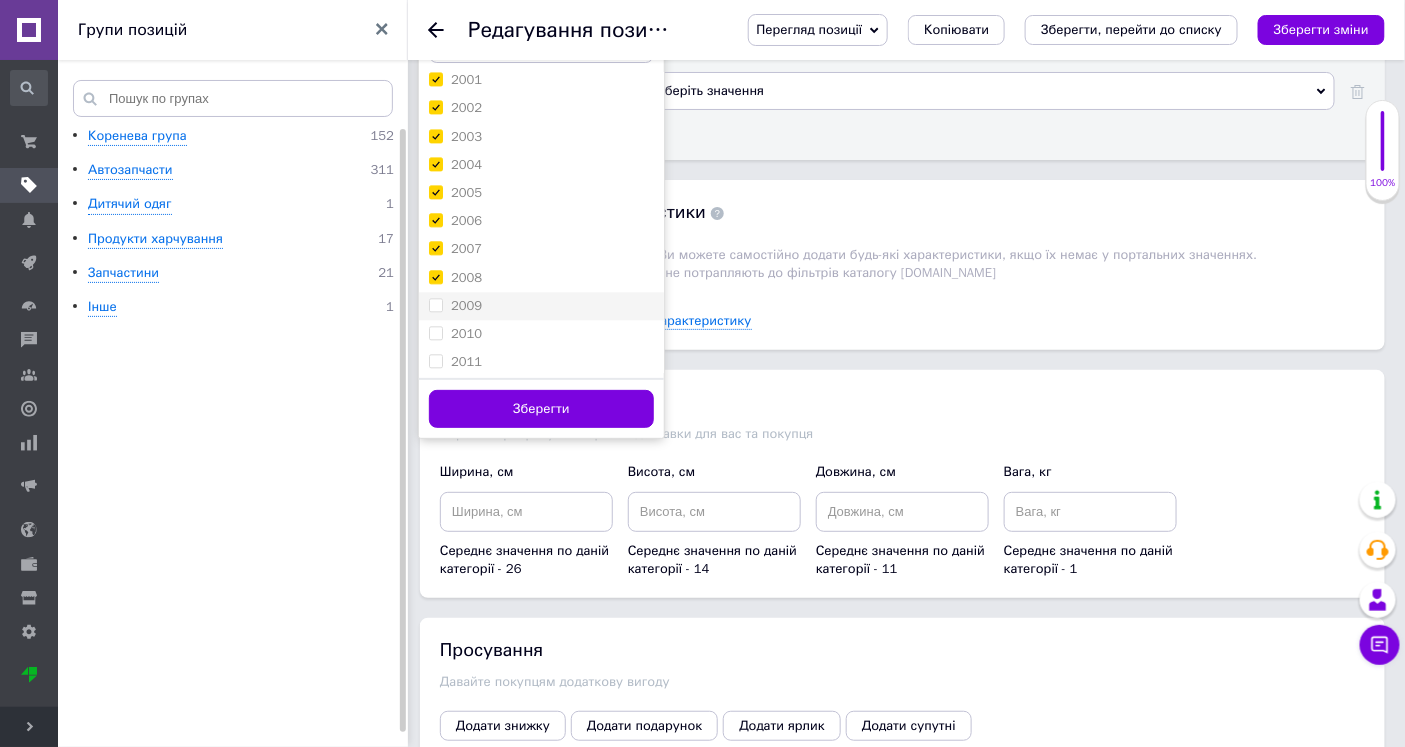 click on "2009" at bounding box center [455, 306] 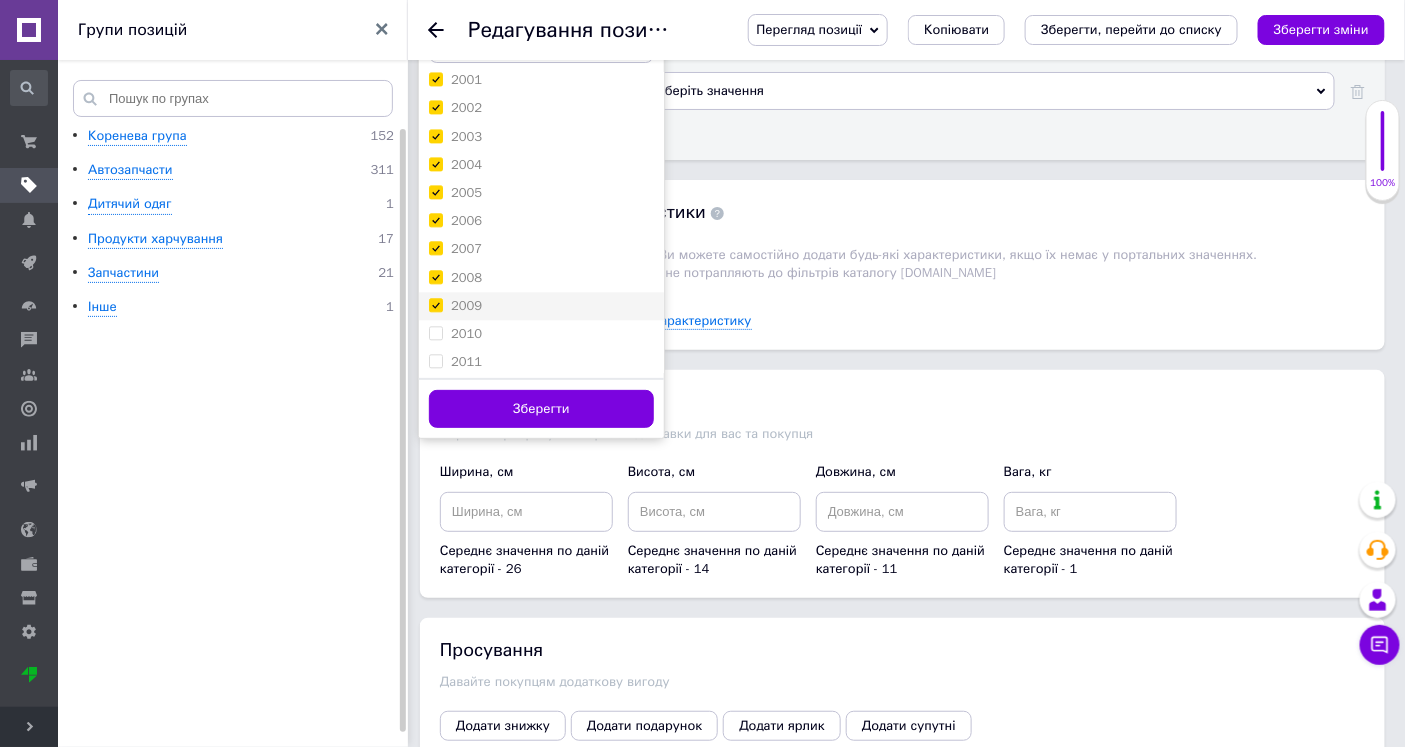 click on "2009" at bounding box center (435, 304) 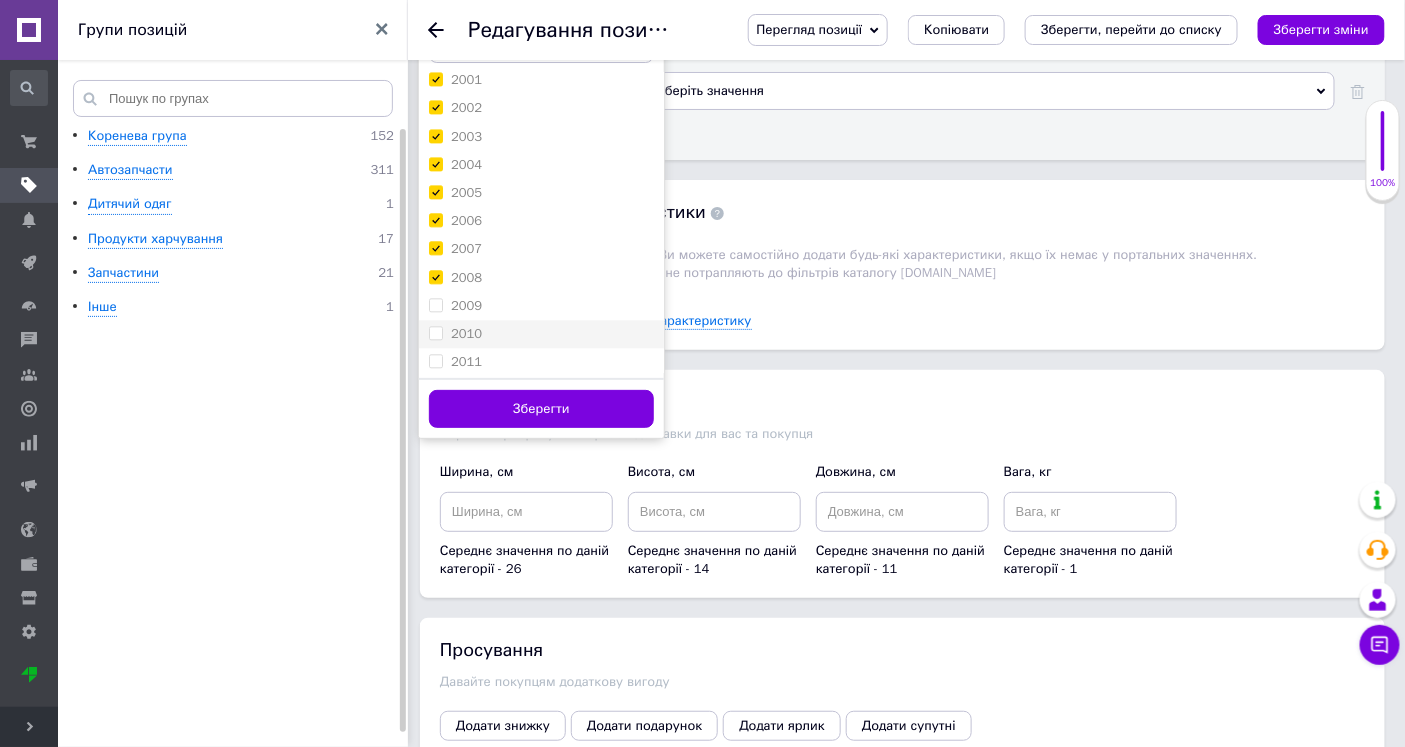 drag, startPoint x: 435, startPoint y: 435, endPoint x: 512, endPoint y: 470, distance: 84.58132 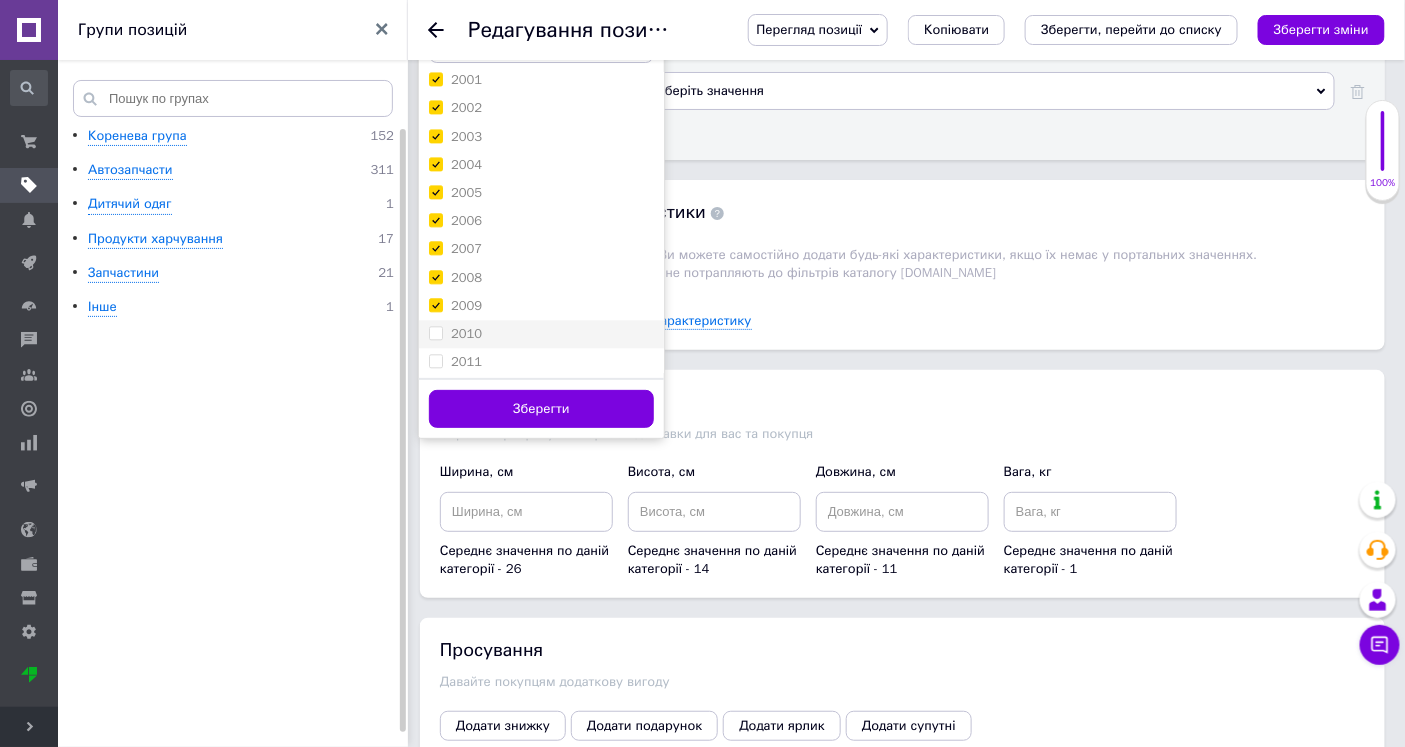 checkbox on "true" 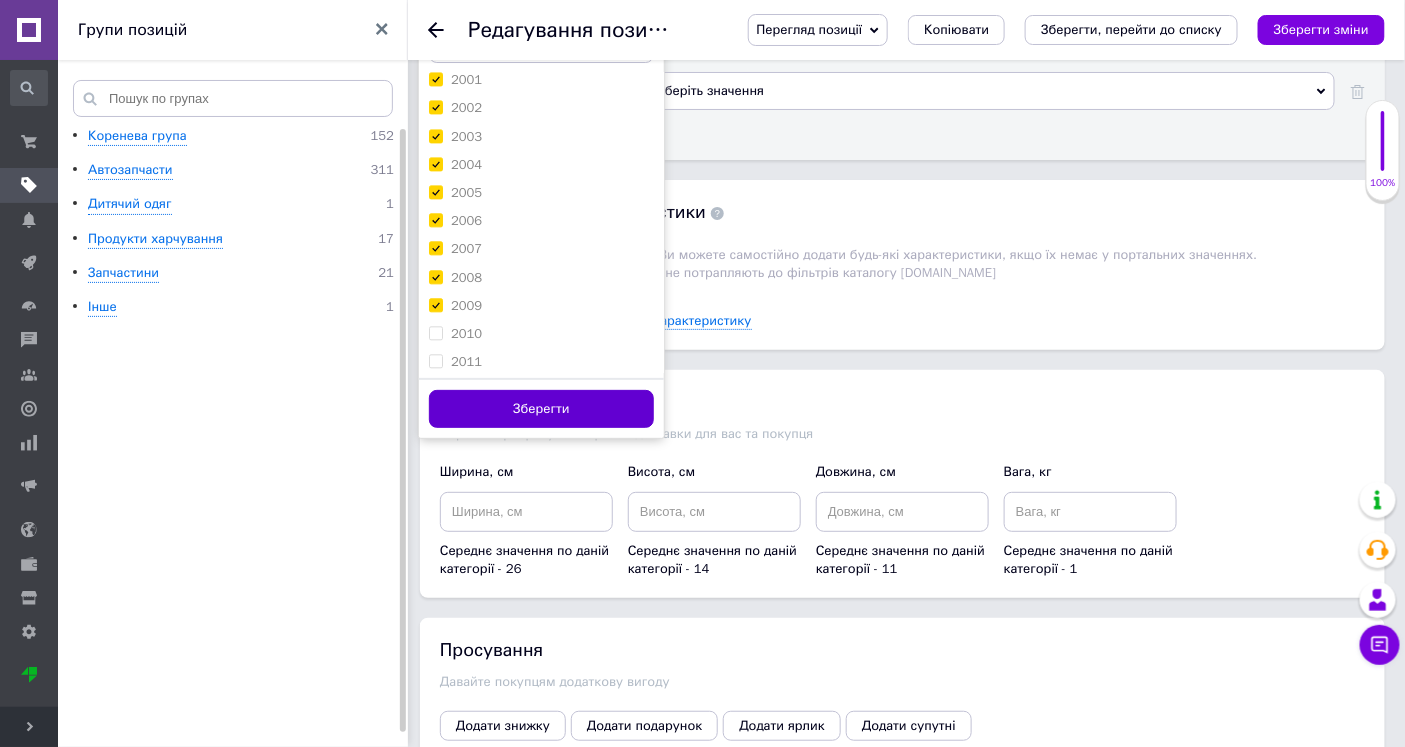click on "Зберегти" at bounding box center (541, 409) 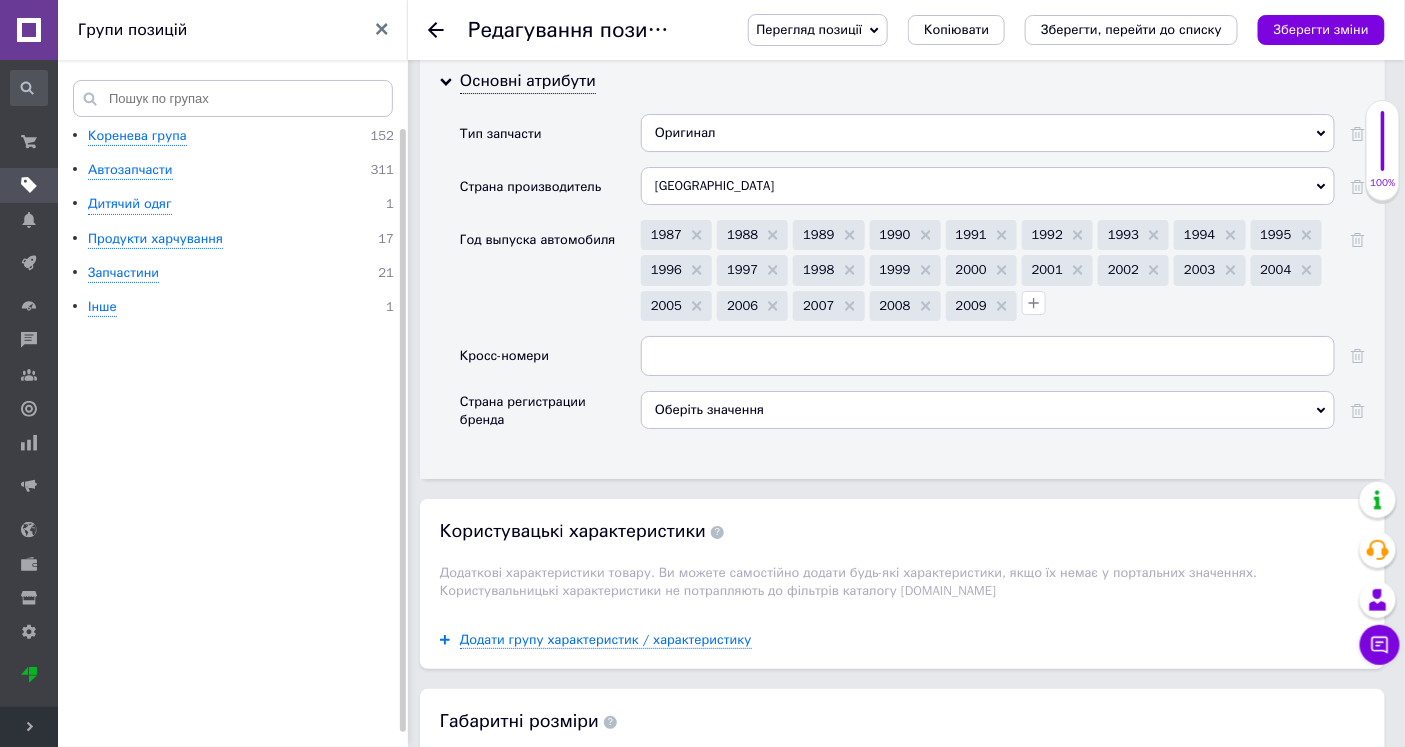 scroll, scrollTop: 2081, scrollLeft: 0, axis: vertical 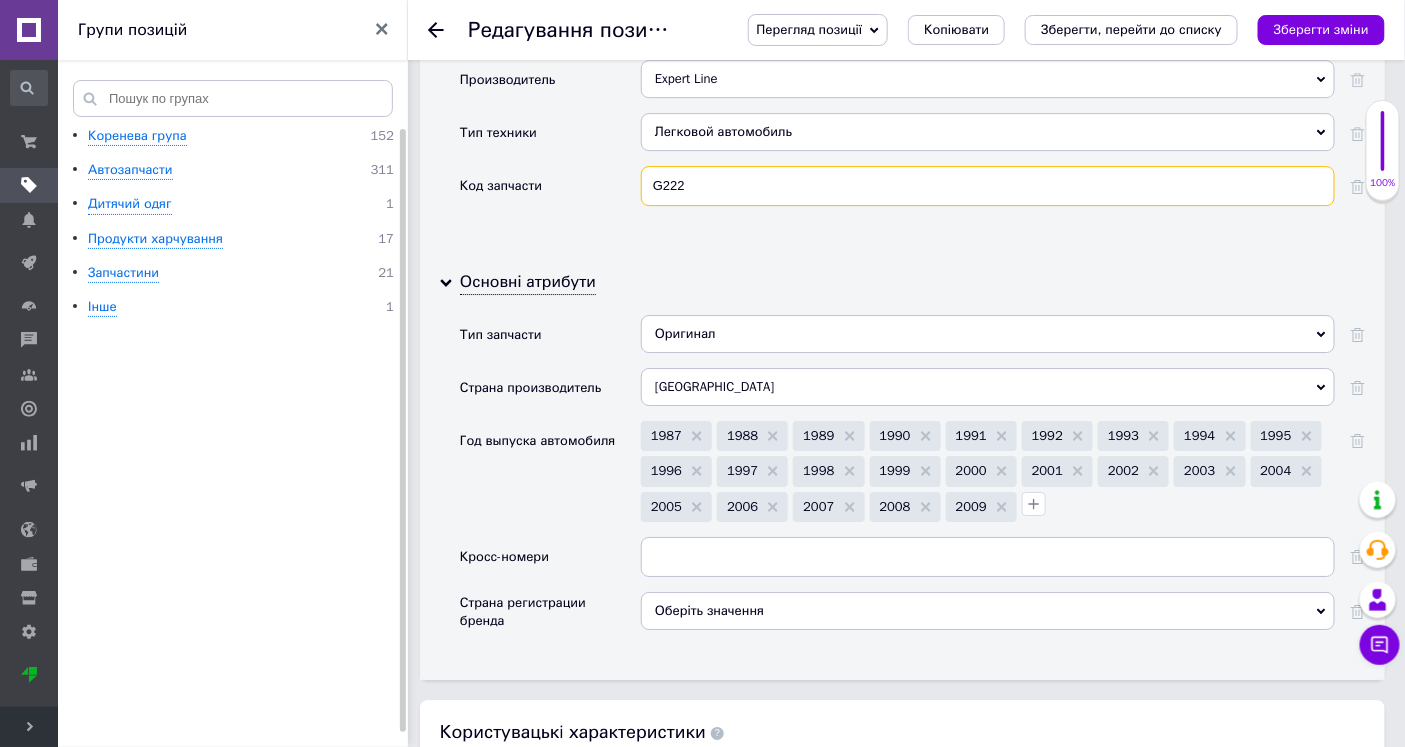 drag, startPoint x: 731, startPoint y: 311, endPoint x: 567, endPoint y: 325, distance: 164.59648 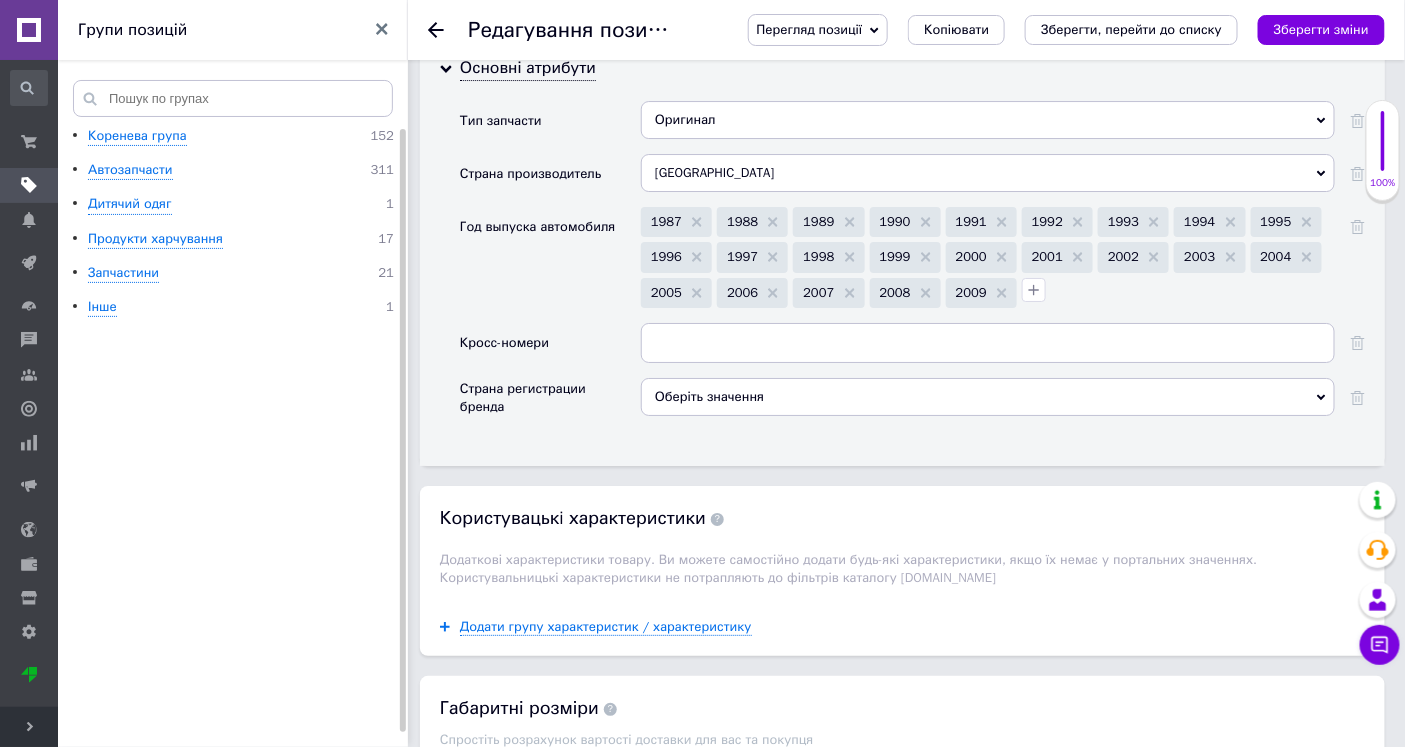 scroll, scrollTop: 2303, scrollLeft: 0, axis: vertical 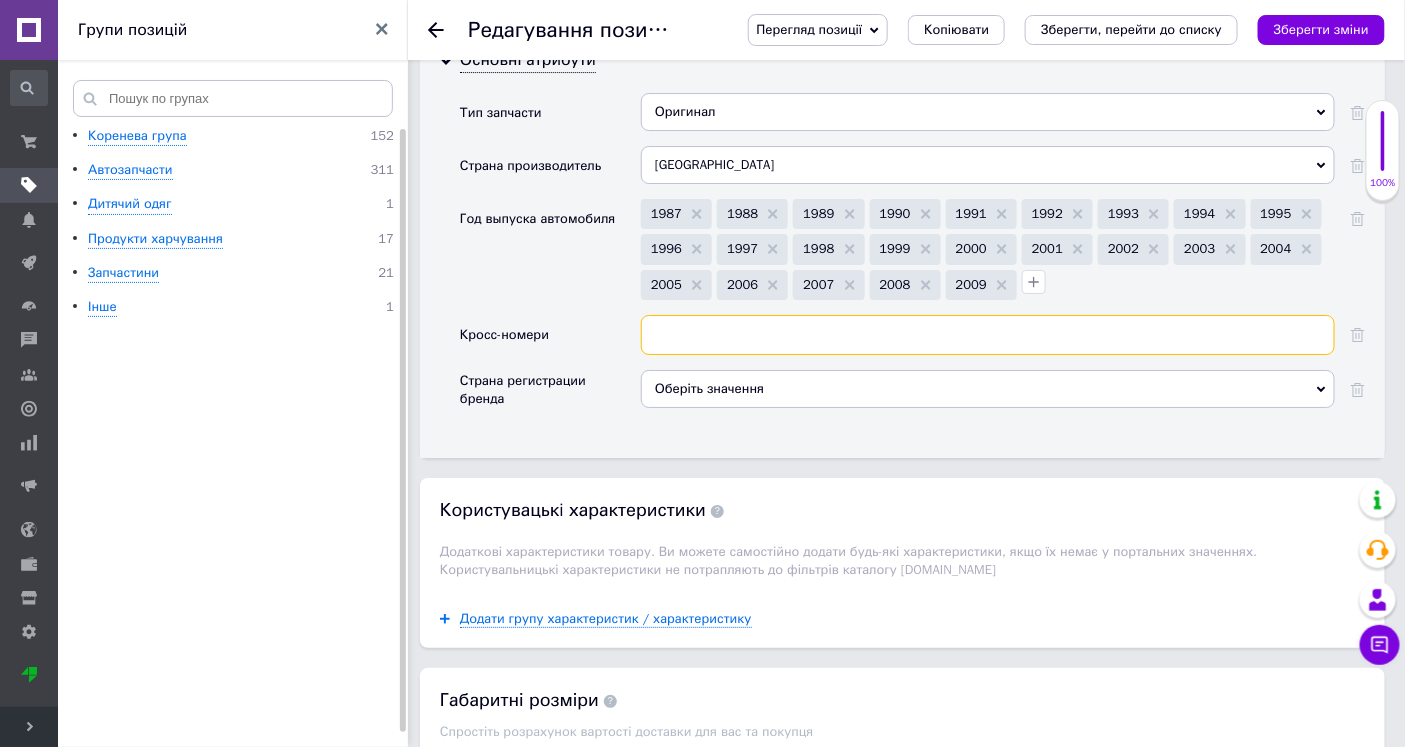 click at bounding box center (988, 335) 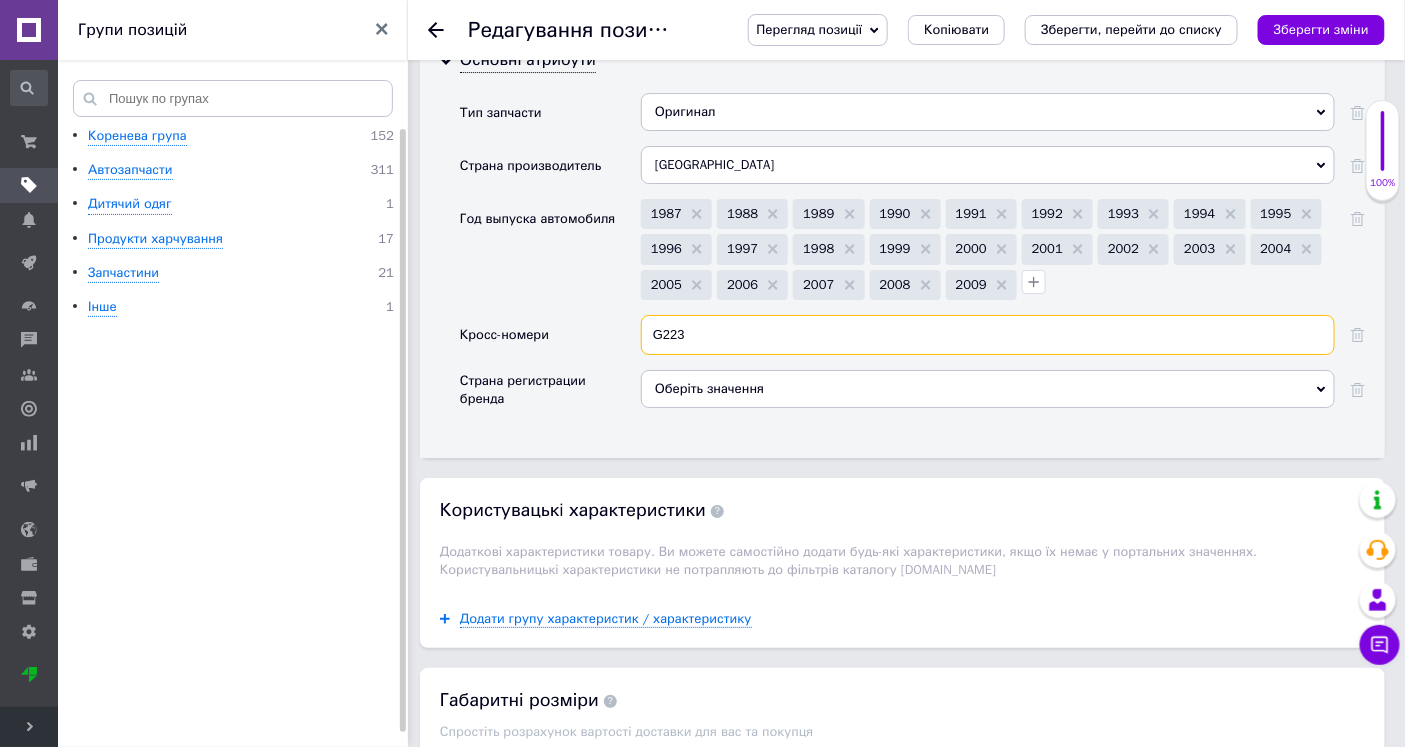 type on "G223" 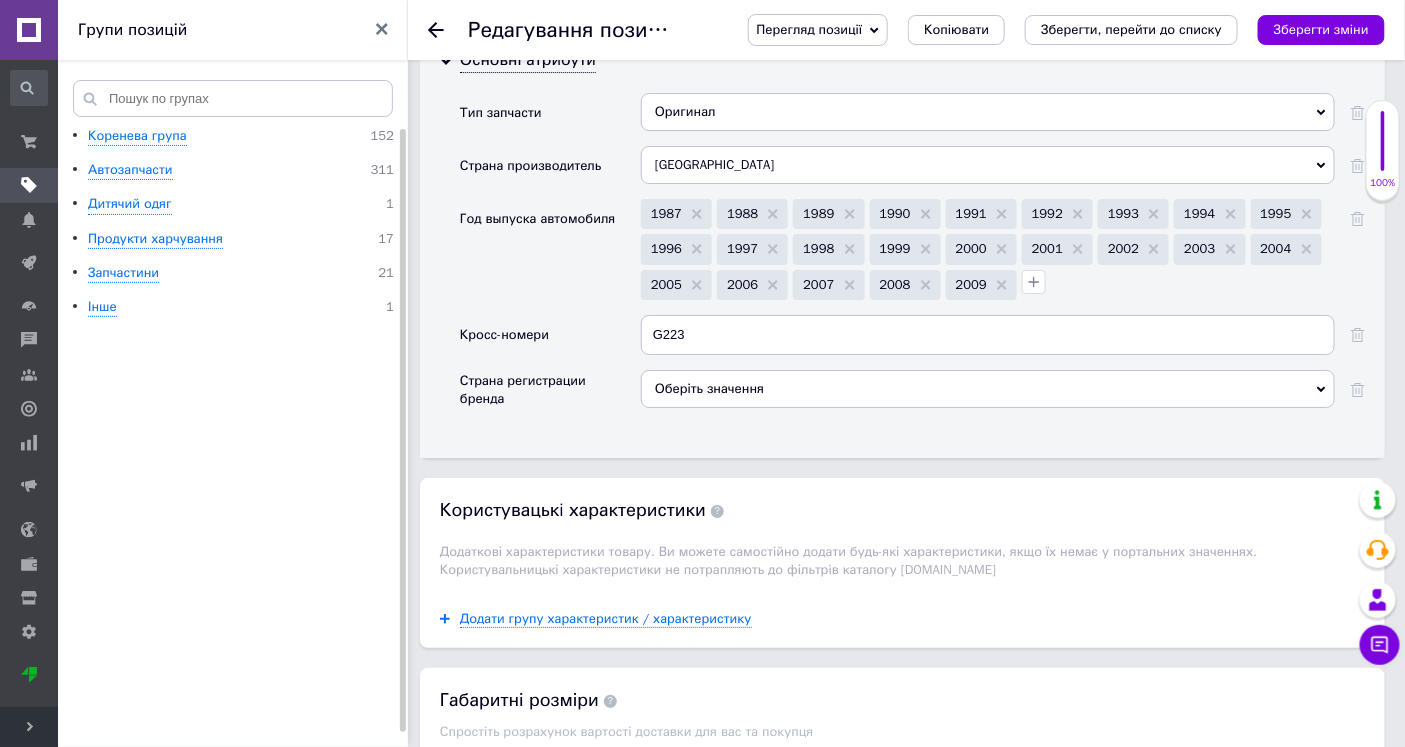 click on "Год выпуска автомобиля" at bounding box center (550, 257) 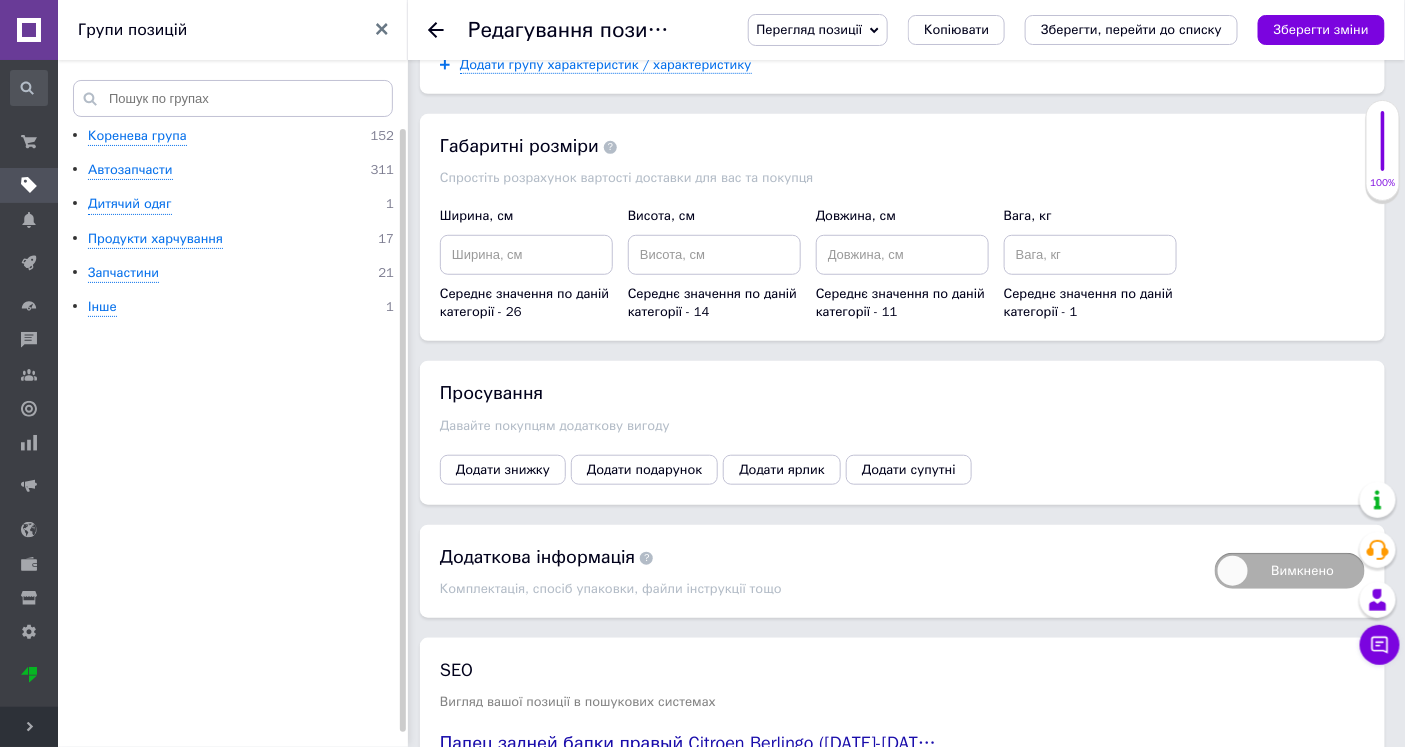 scroll, scrollTop: 2858, scrollLeft: 0, axis: vertical 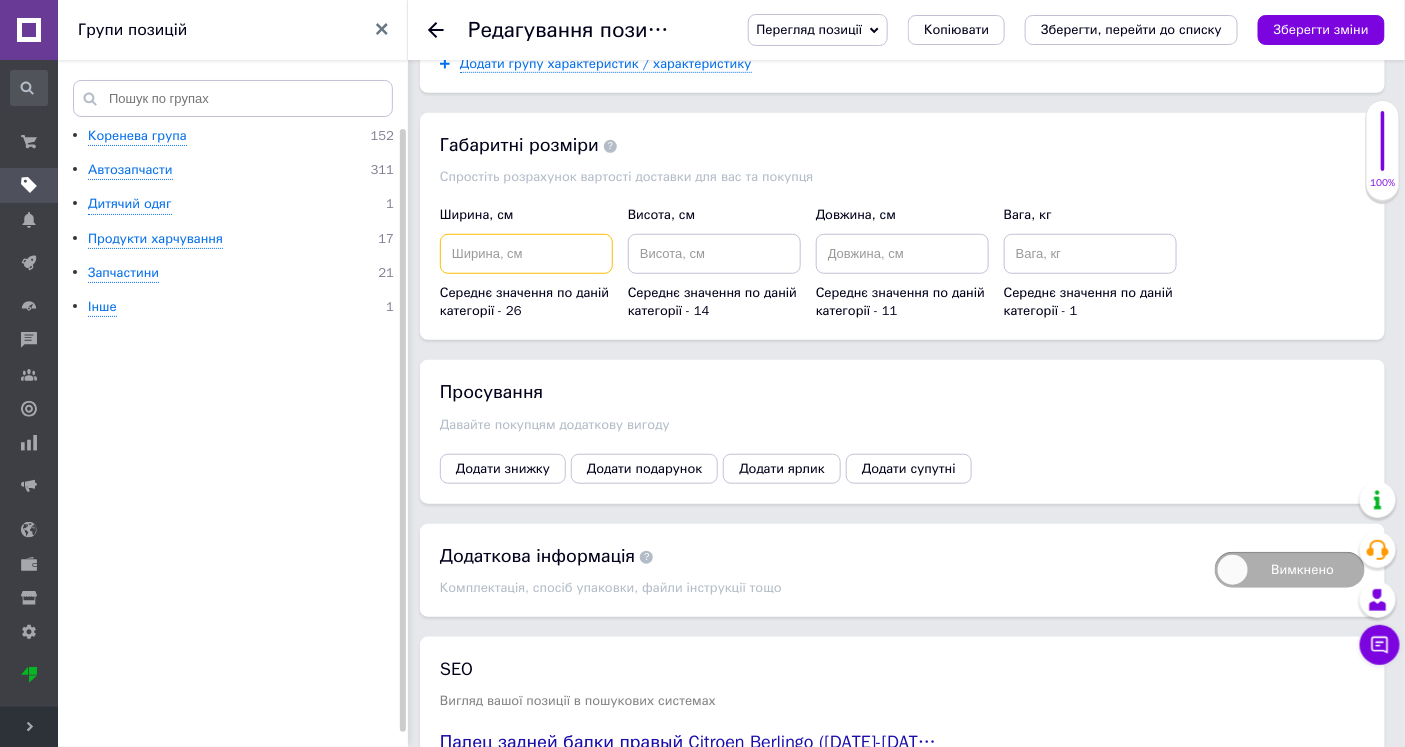 click at bounding box center (526, 254) 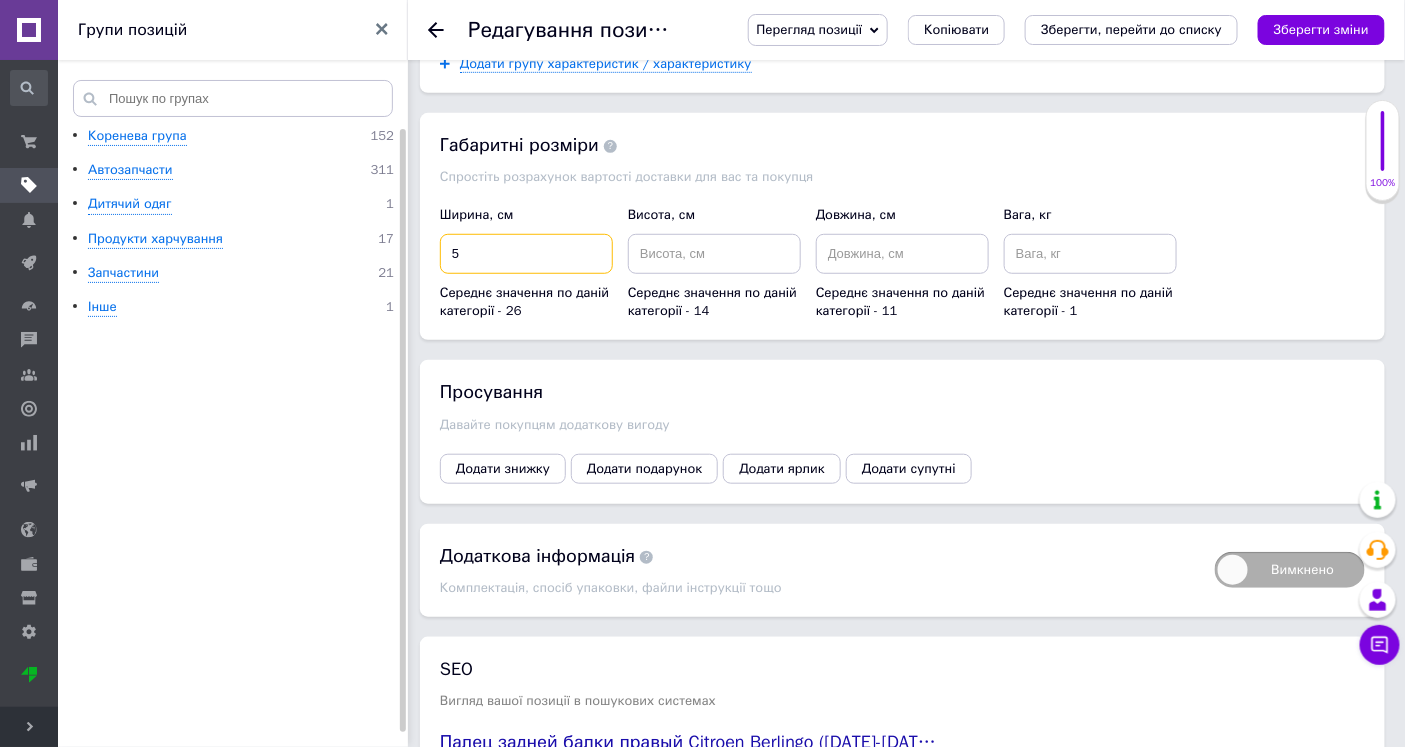 type on "5" 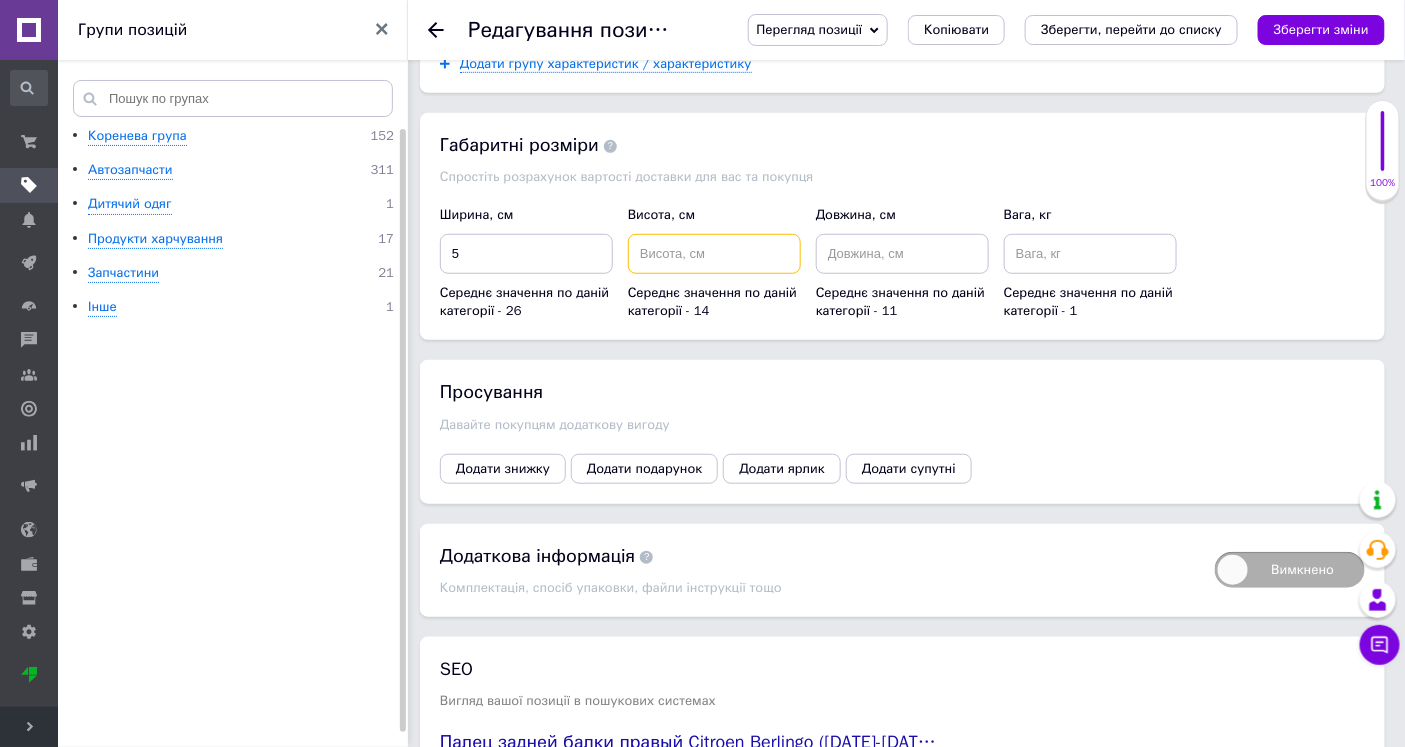 click at bounding box center (714, 254) 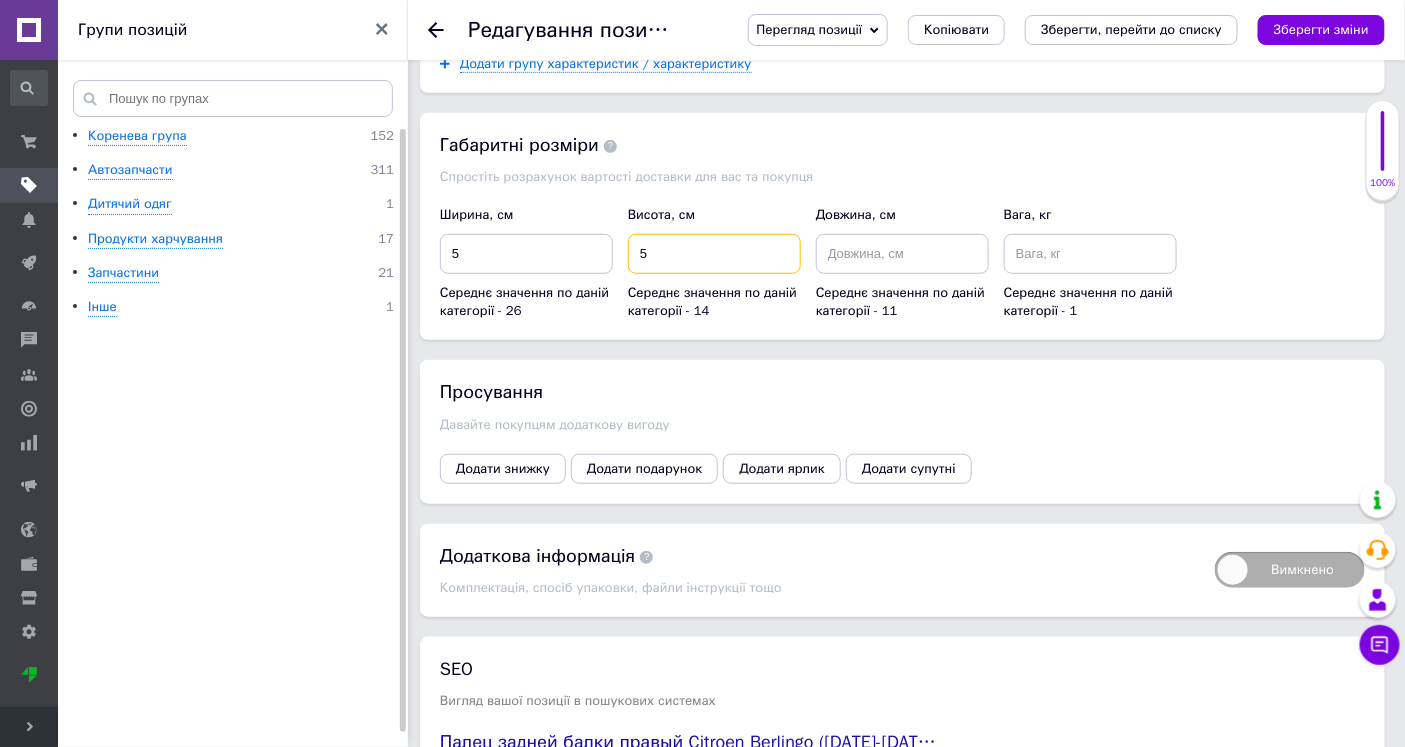 type on "5" 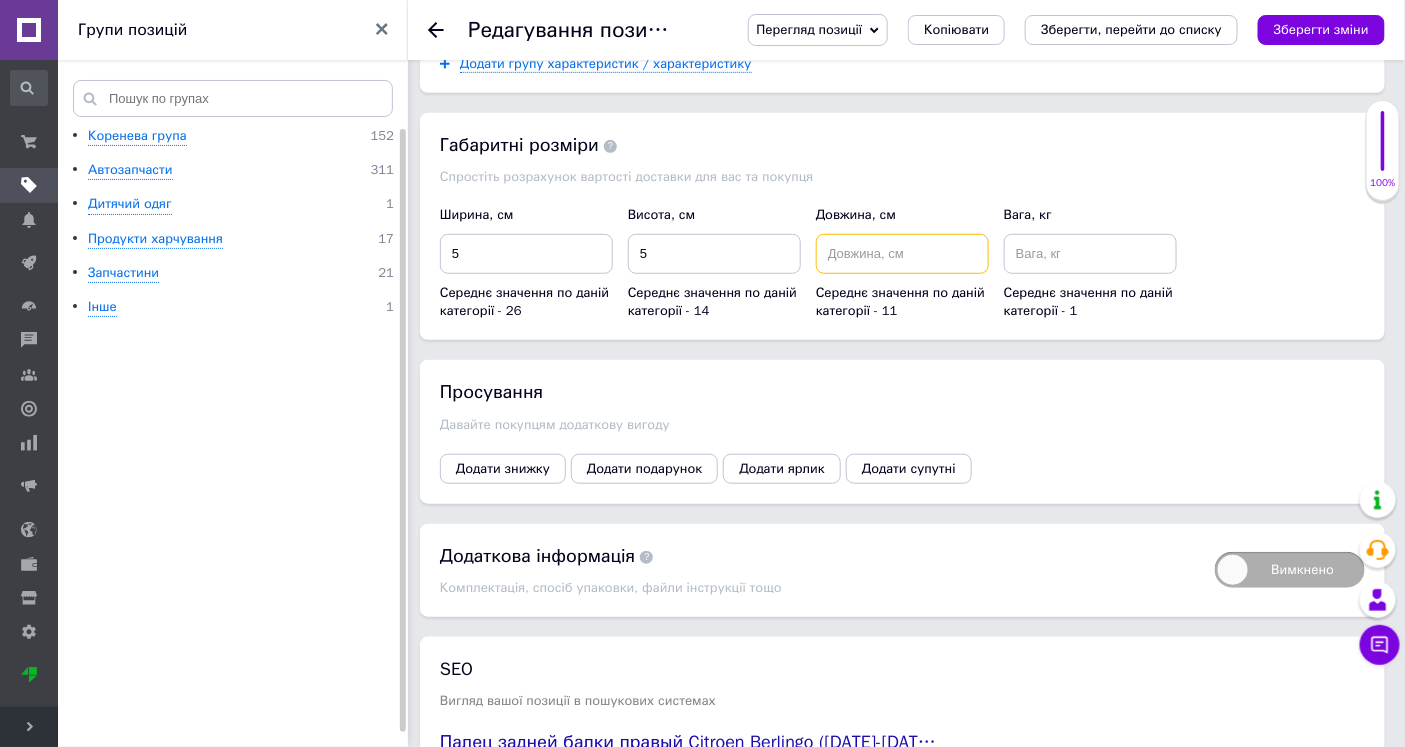 click at bounding box center (902, 254) 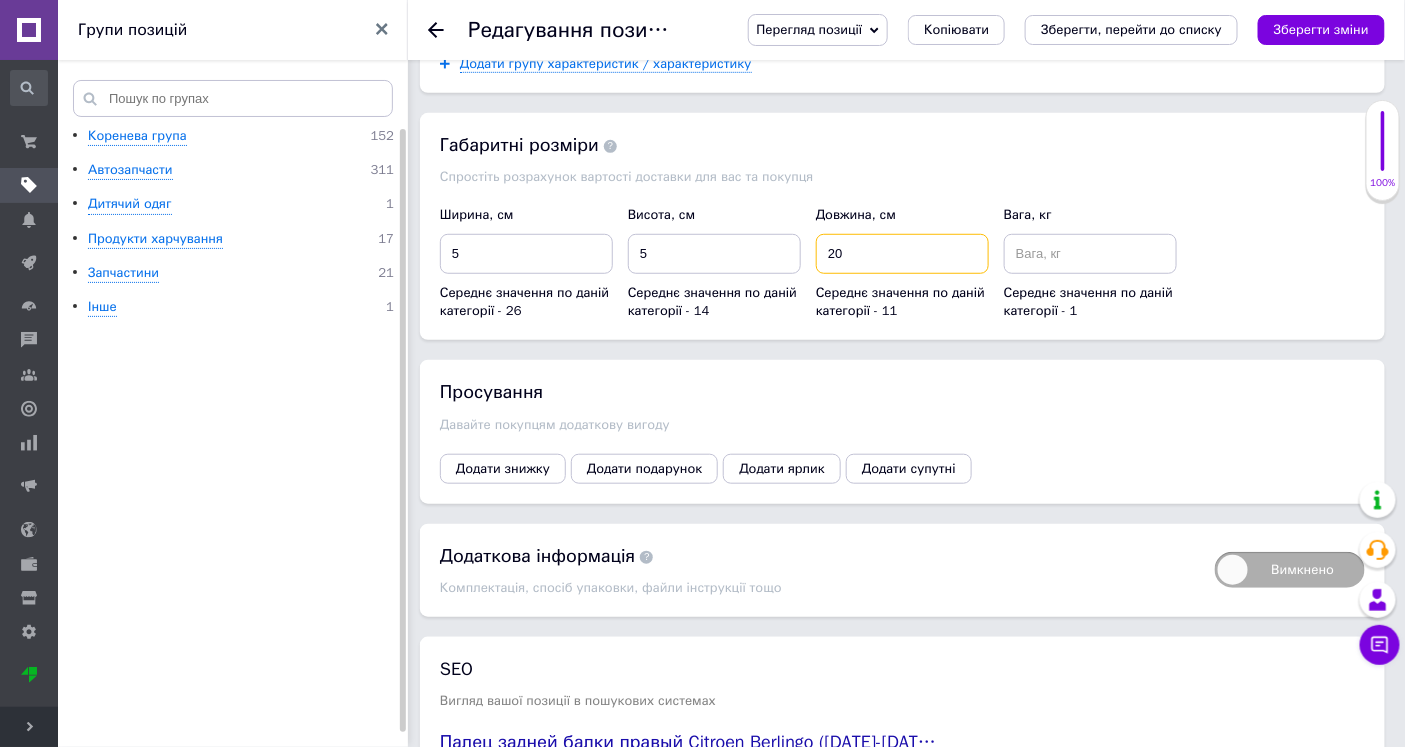type on "20" 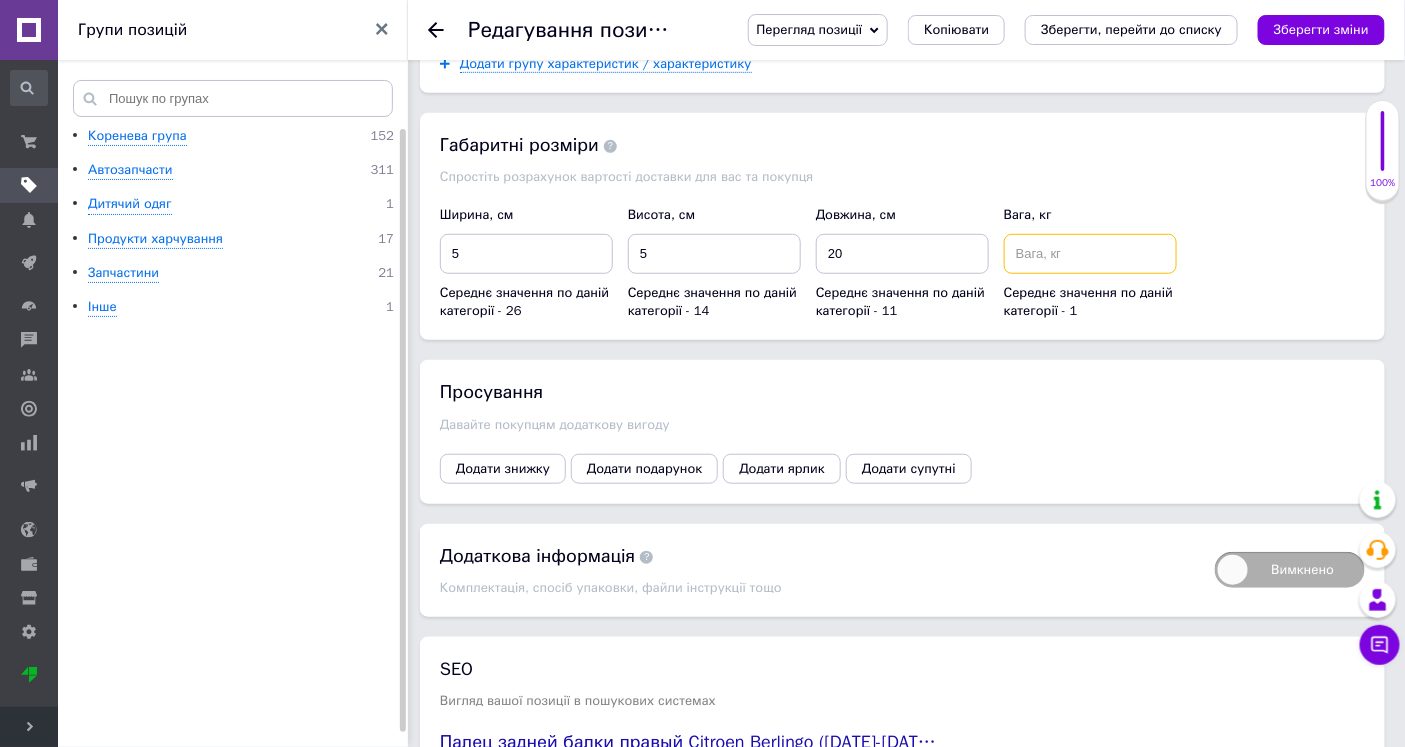 click at bounding box center (1090, 254) 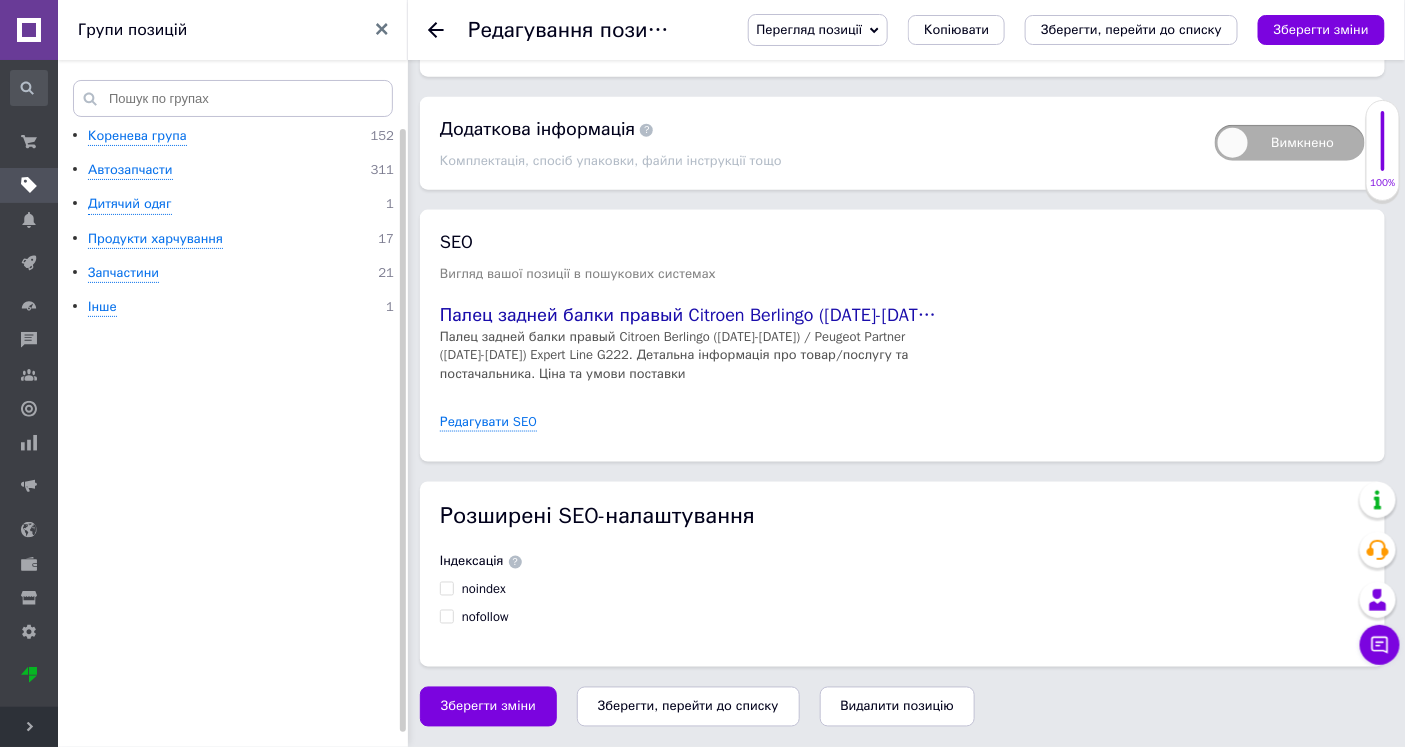 scroll, scrollTop: 3412, scrollLeft: 0, axis: vertical 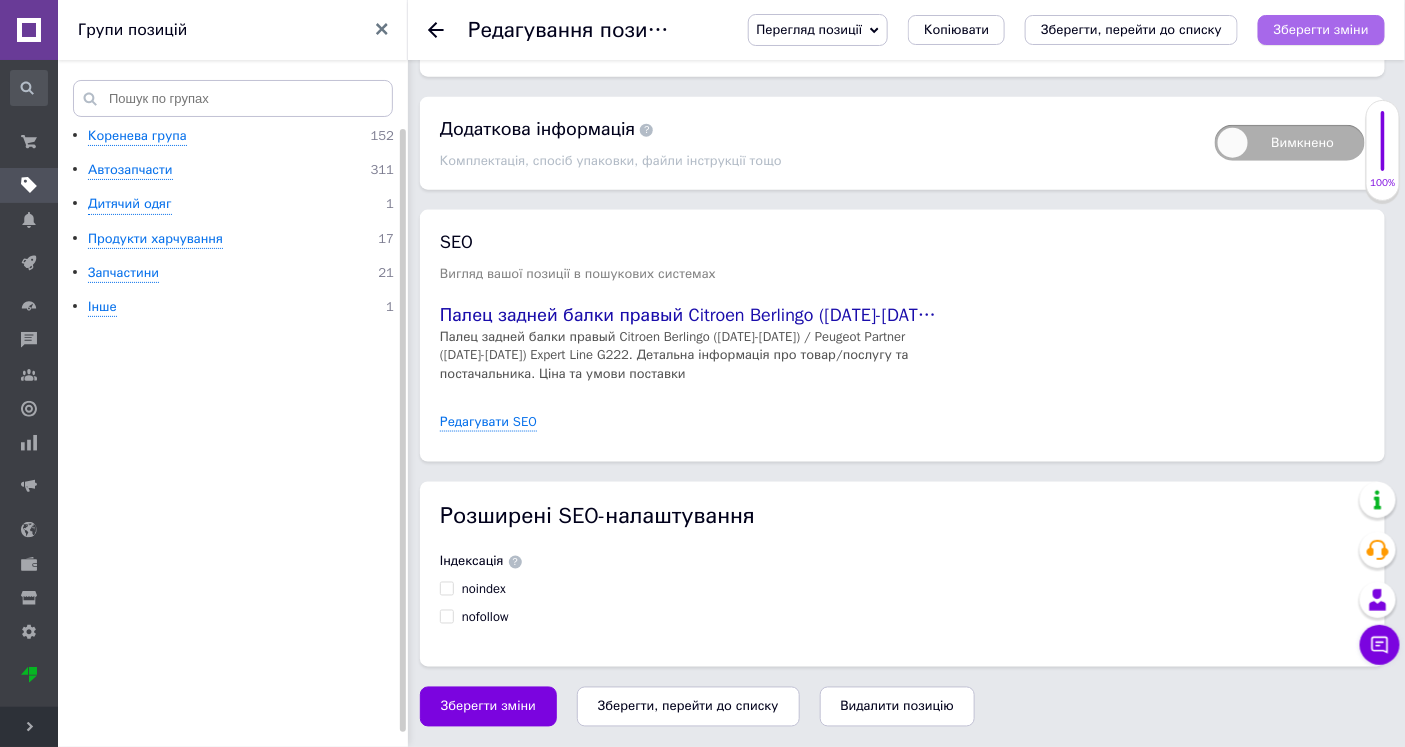 type on "2" 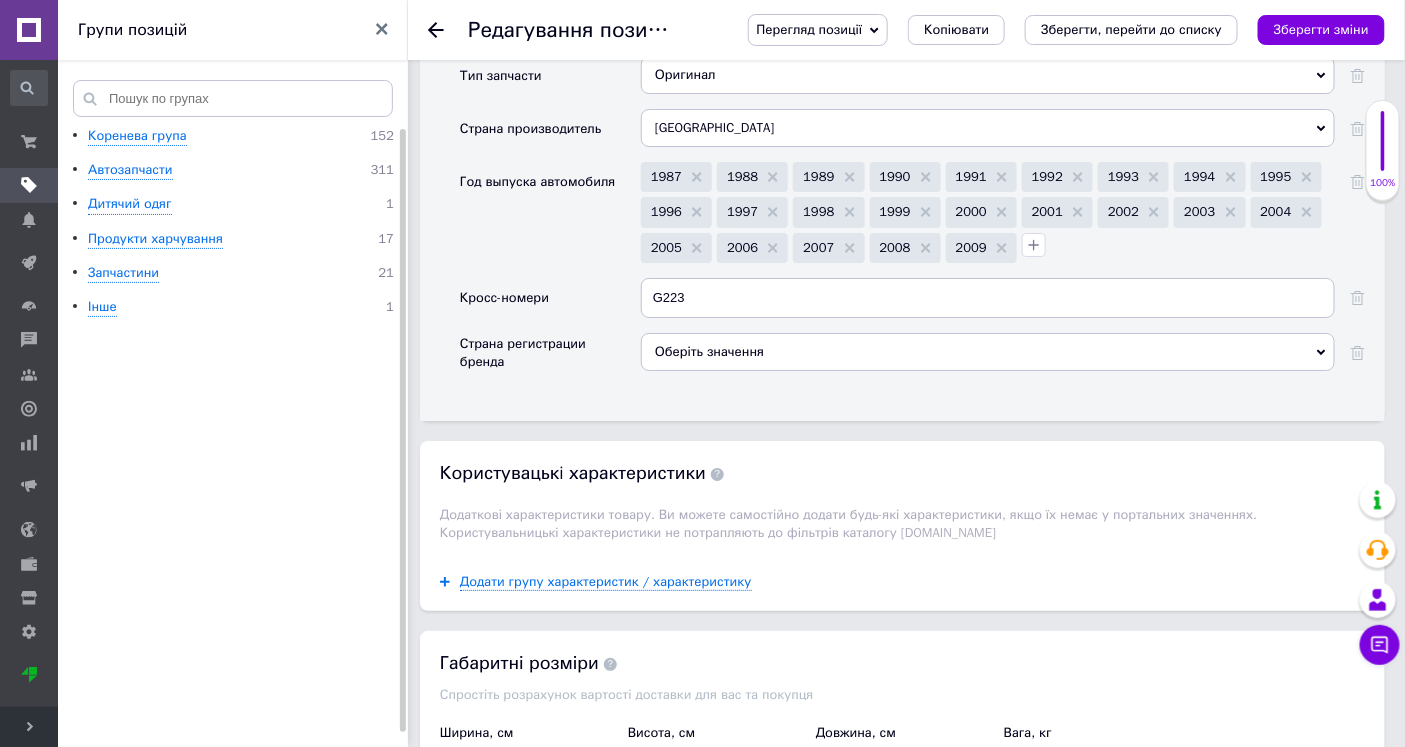 scroll, scrollTop: 2301, scrollLeft: 0, axis: vertical 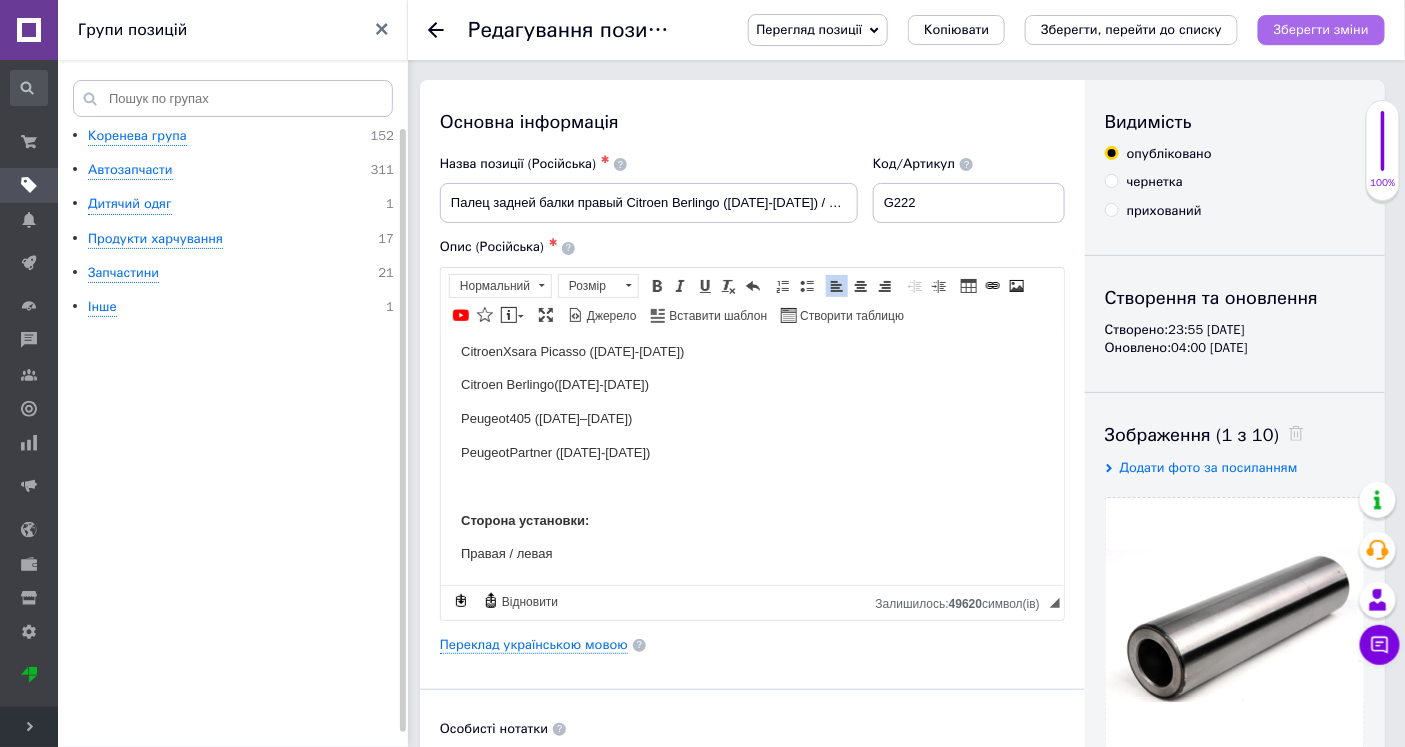 drag, startPoint x: 1301, startPoint y: 24, endPoint x: 1297, endPoint y: 34, distance: 10.770329 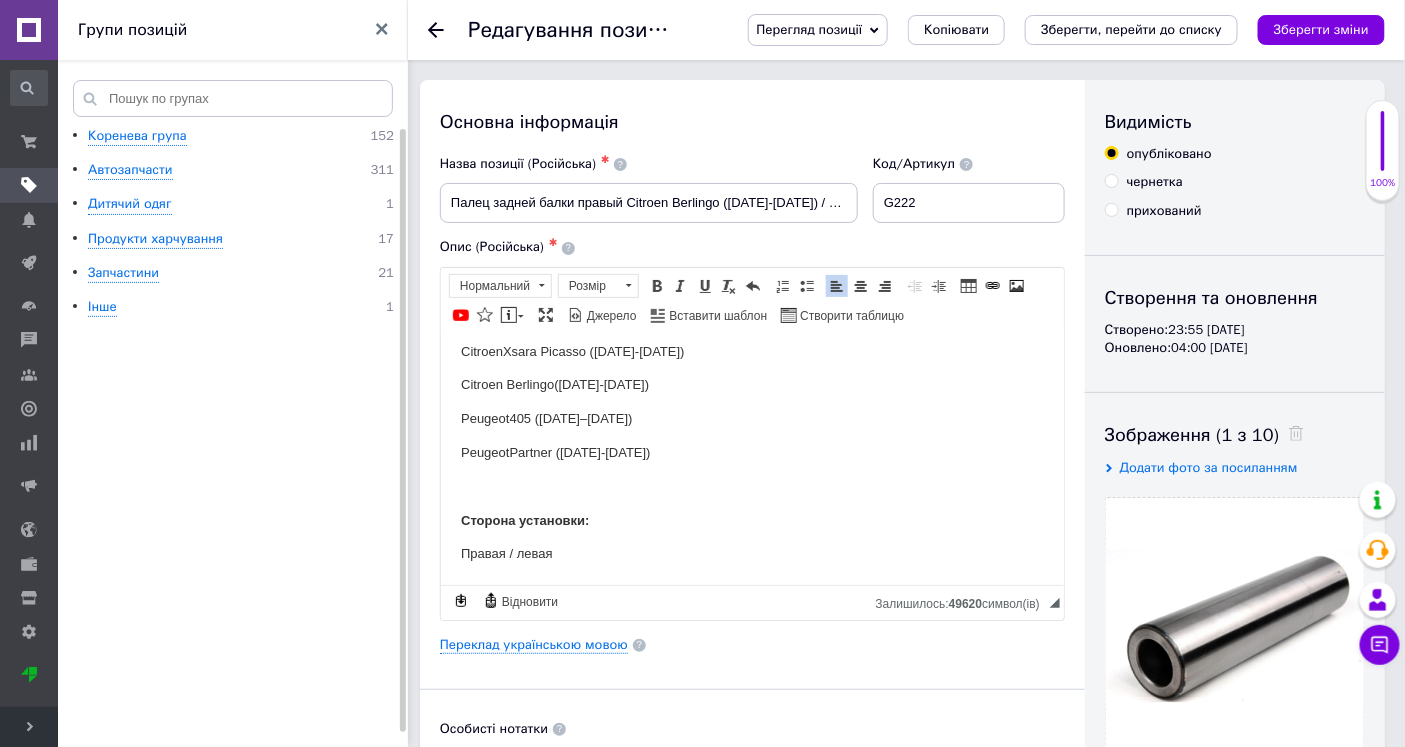 click on "Зберегти зміни" at bounding box center (1321, 29) 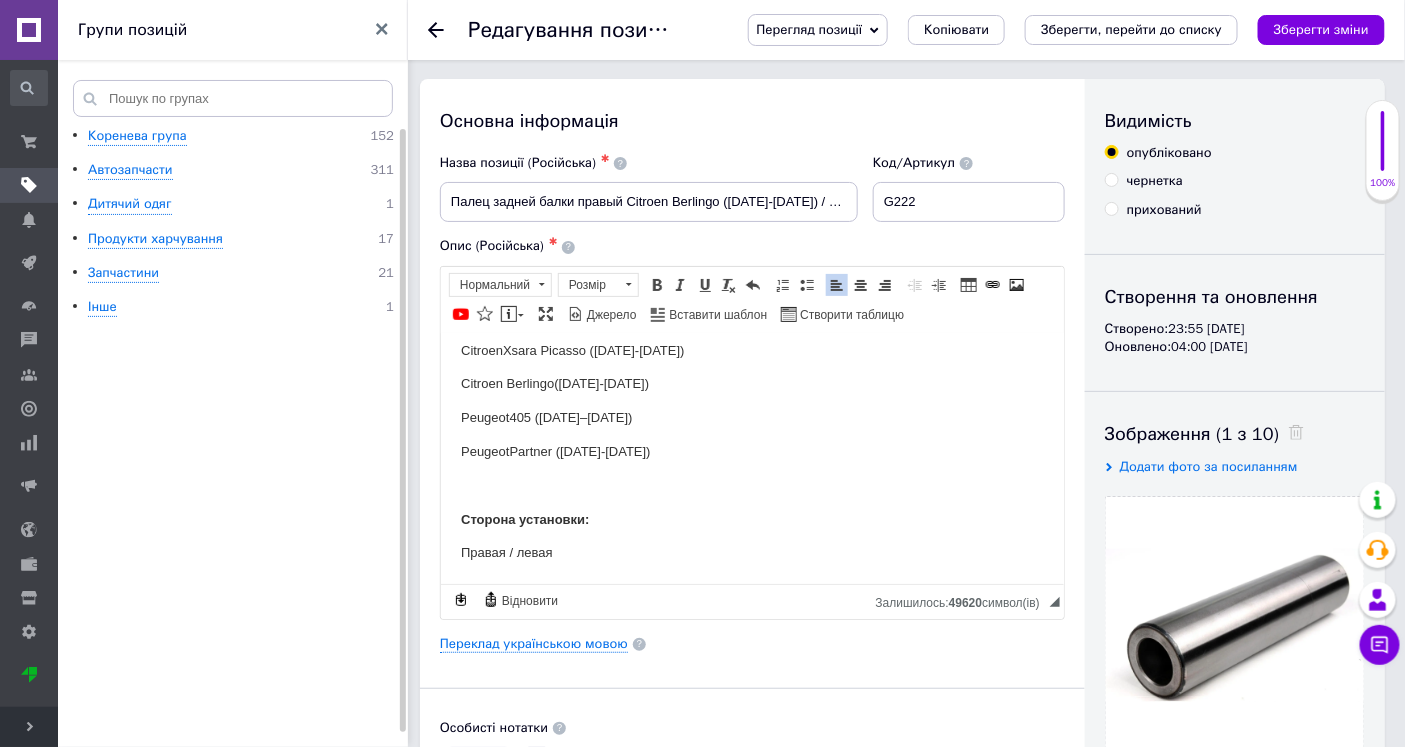 scroll, scrollTop: 0, scrollLeft: 0, axis: both 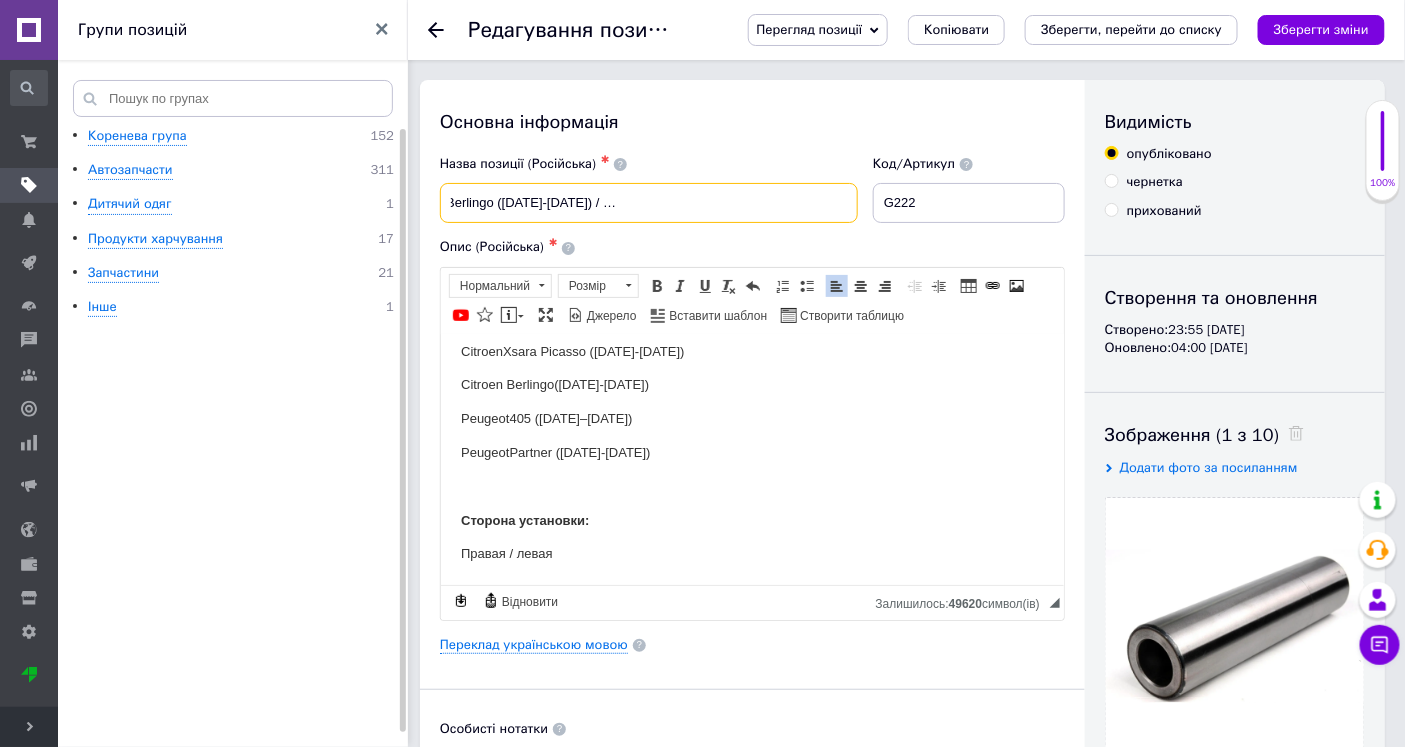 drag, startPoint x: 591, startPoint y: 197, endPoint x: 995, endPoint y: 217, distance: 404.49475 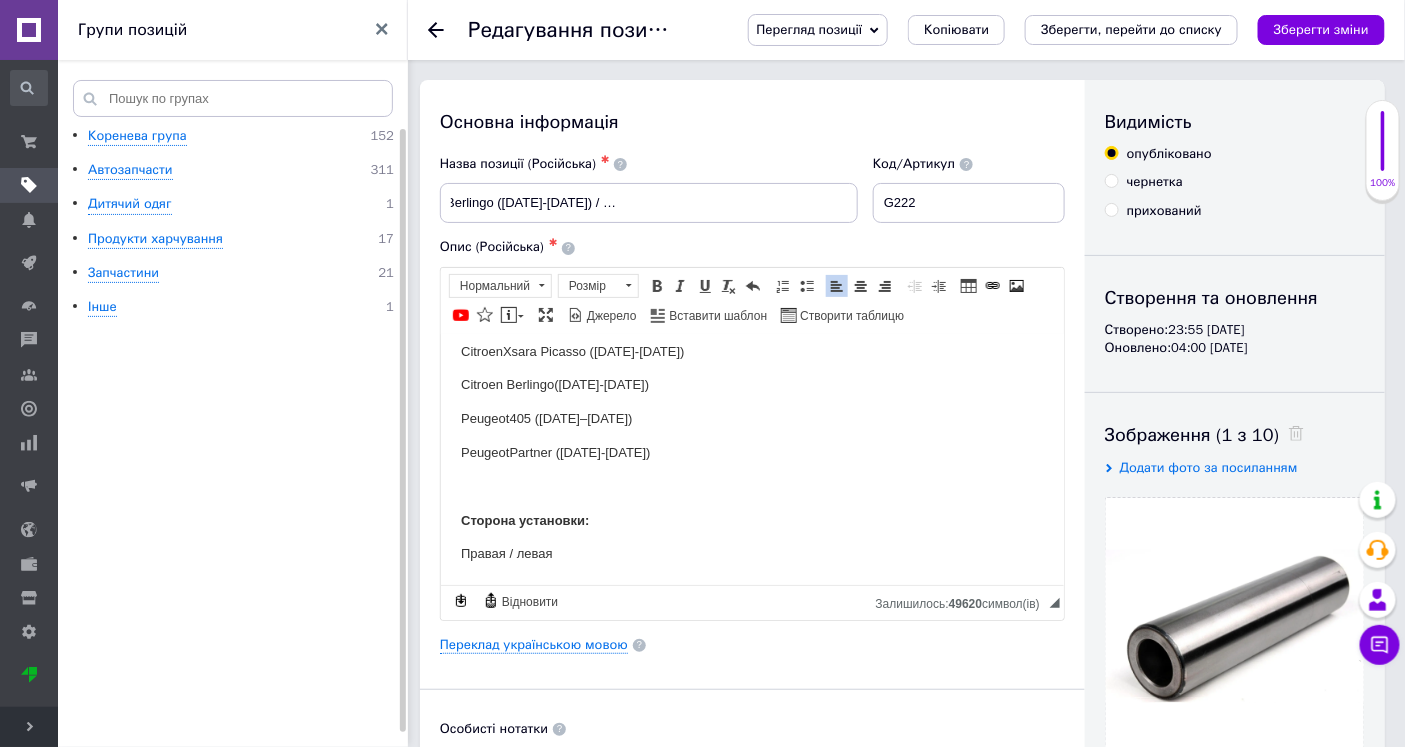 click on "Палец задней балки правый Citroen Berlingo ([DATE]-[DATE]) / Peugeot Partner ([DATE]-[DATE]) Expert Line G222 Размеры: Длина - 198 мм Наружный  диаметр - 50 мм Внутренний диаметр - 33 мм Совместимый с автомобилями: Citroen  Xsara Picasso ([DATE]-[DATE]) Citroen Berlingo  ([DATE]-[DATE]) Peugeot  405 ([DATE]–[DATE]) Peugeot  Partner ([DATE]-[DATE]) Сторона установки:  Правая / левая" at bounding box center [751, 302] 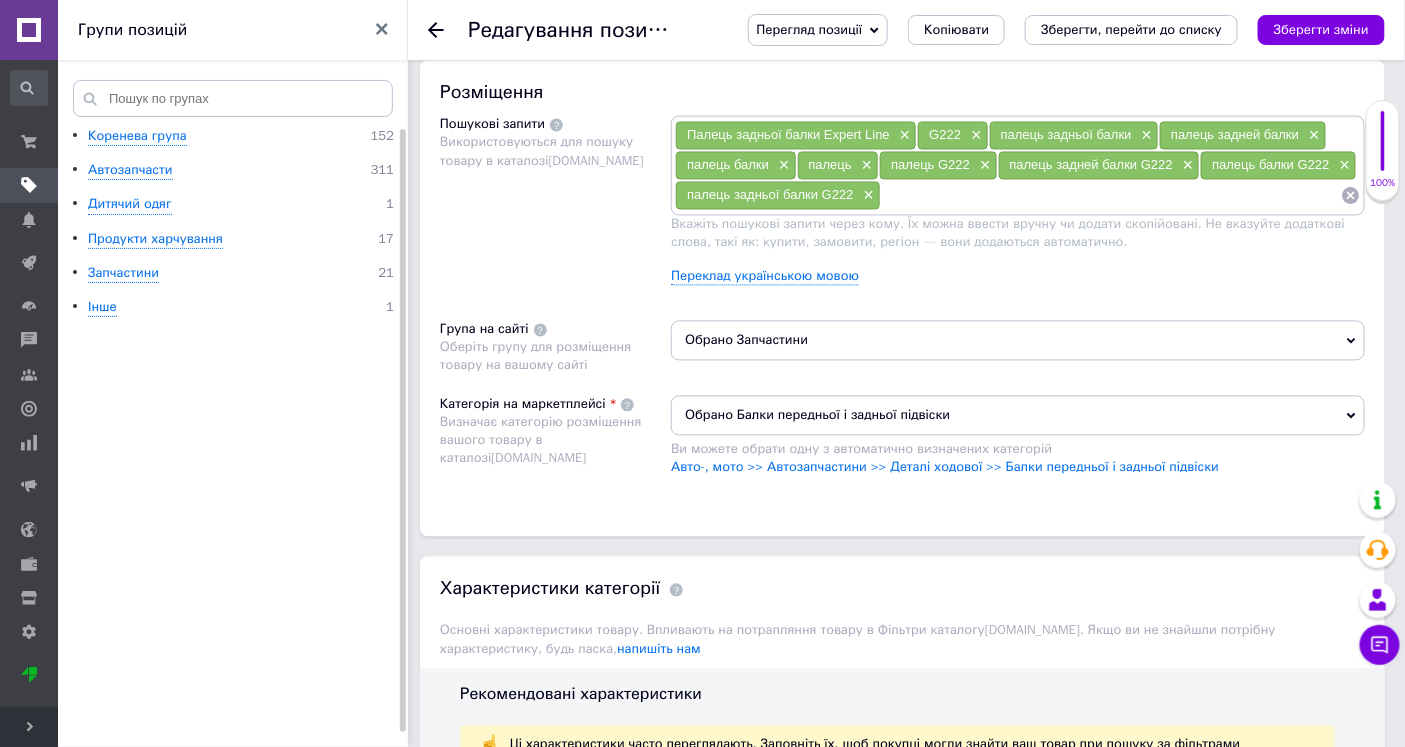 scroll, scrollTop: 1222, scrollLeft: 0, axis: vertical 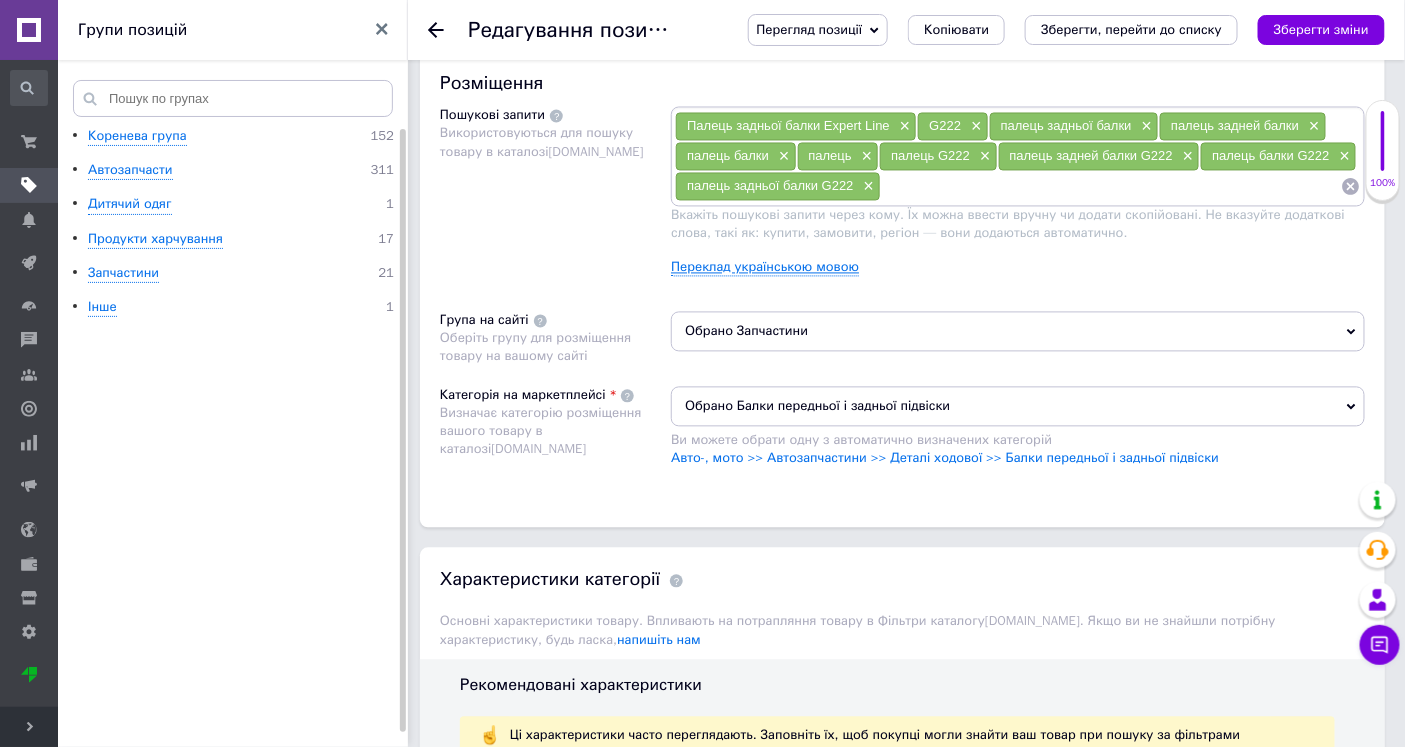 click on "Переклад українською мовою" at bounding box center (765, 268) 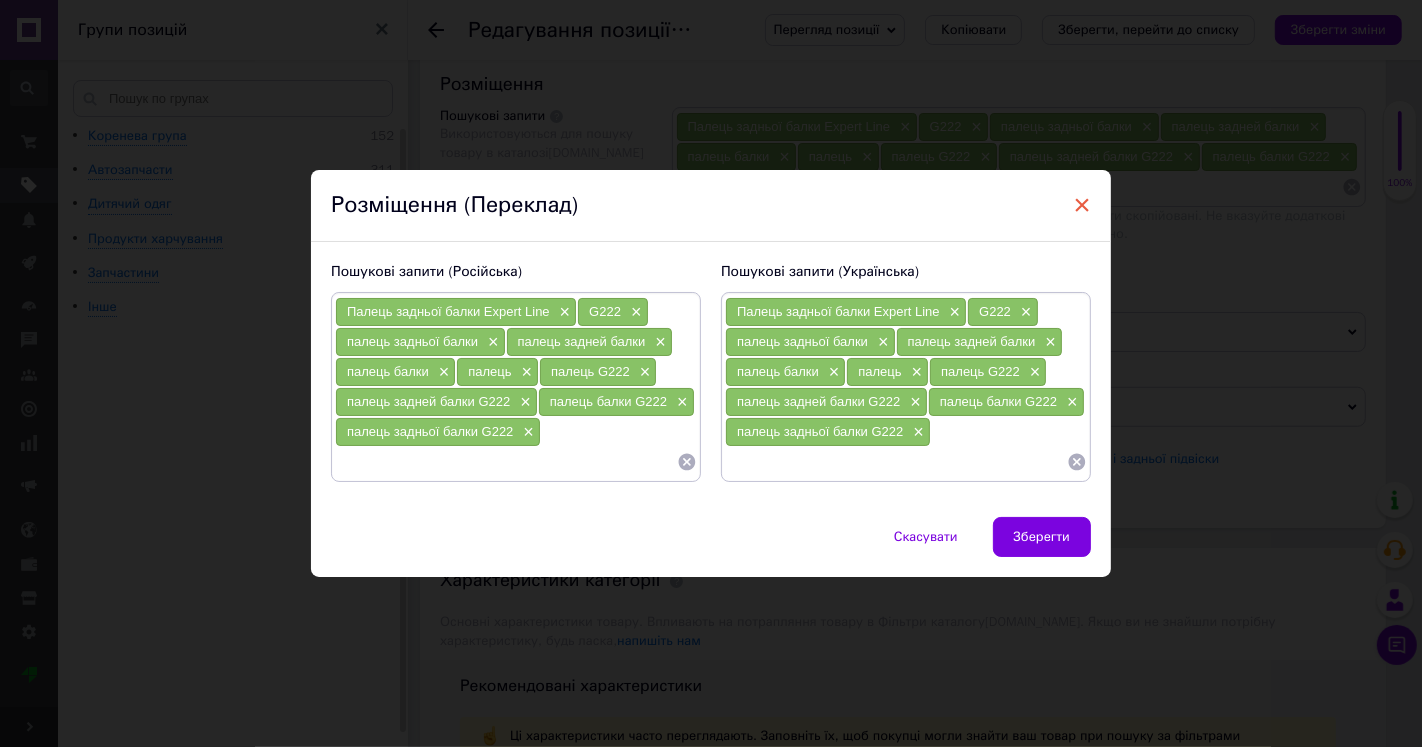 click on "×" at bounding box center (1082, 205) 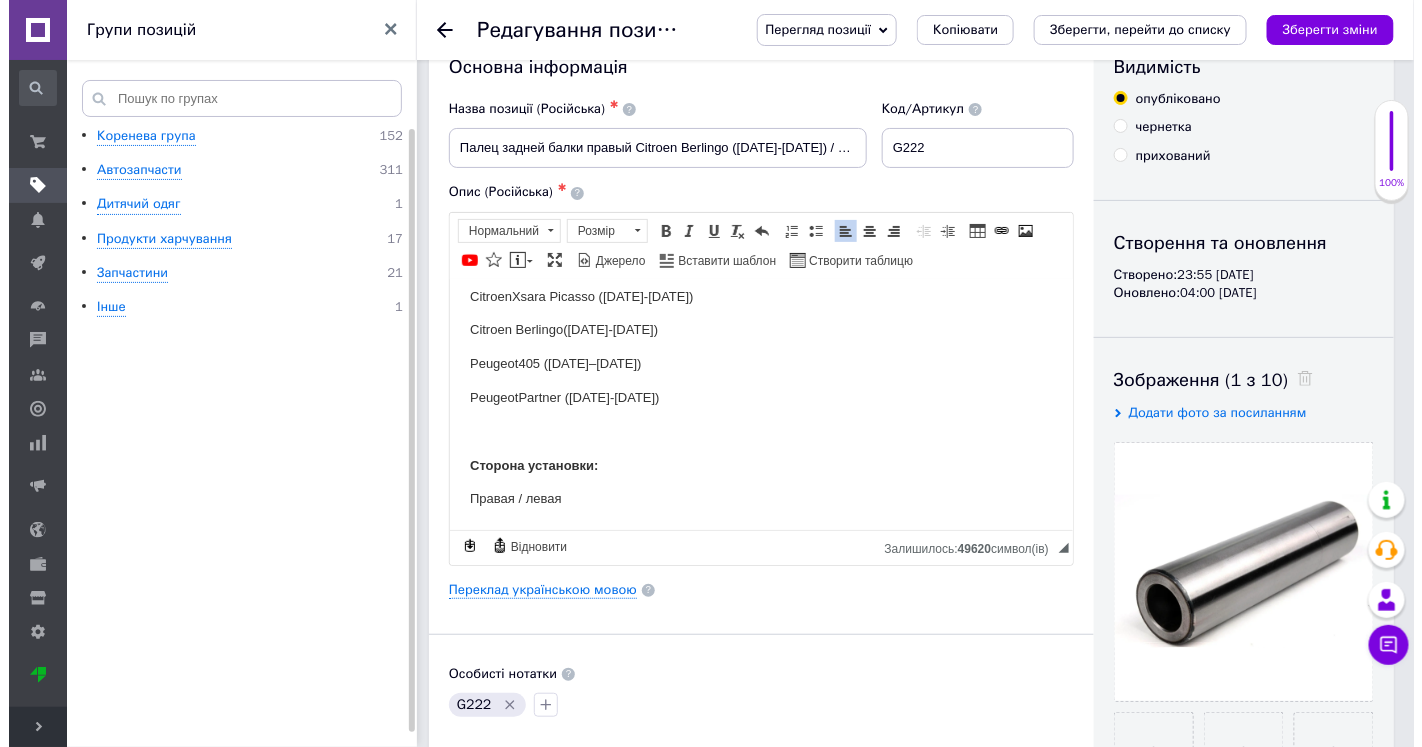 scroll, scrollTop: 0, scrollLeft: 0, axis: both 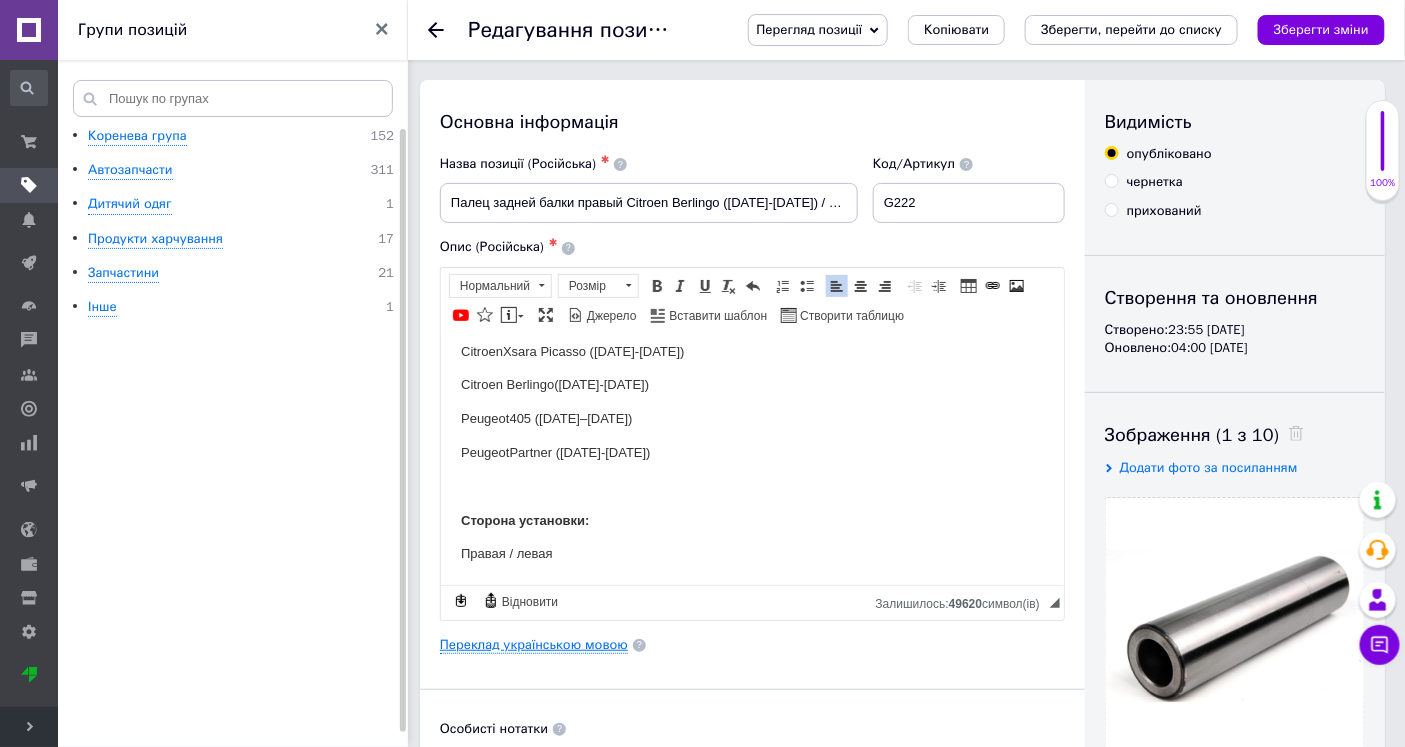 click on "Переклад українською мовою" at bounding box center [534, 645] 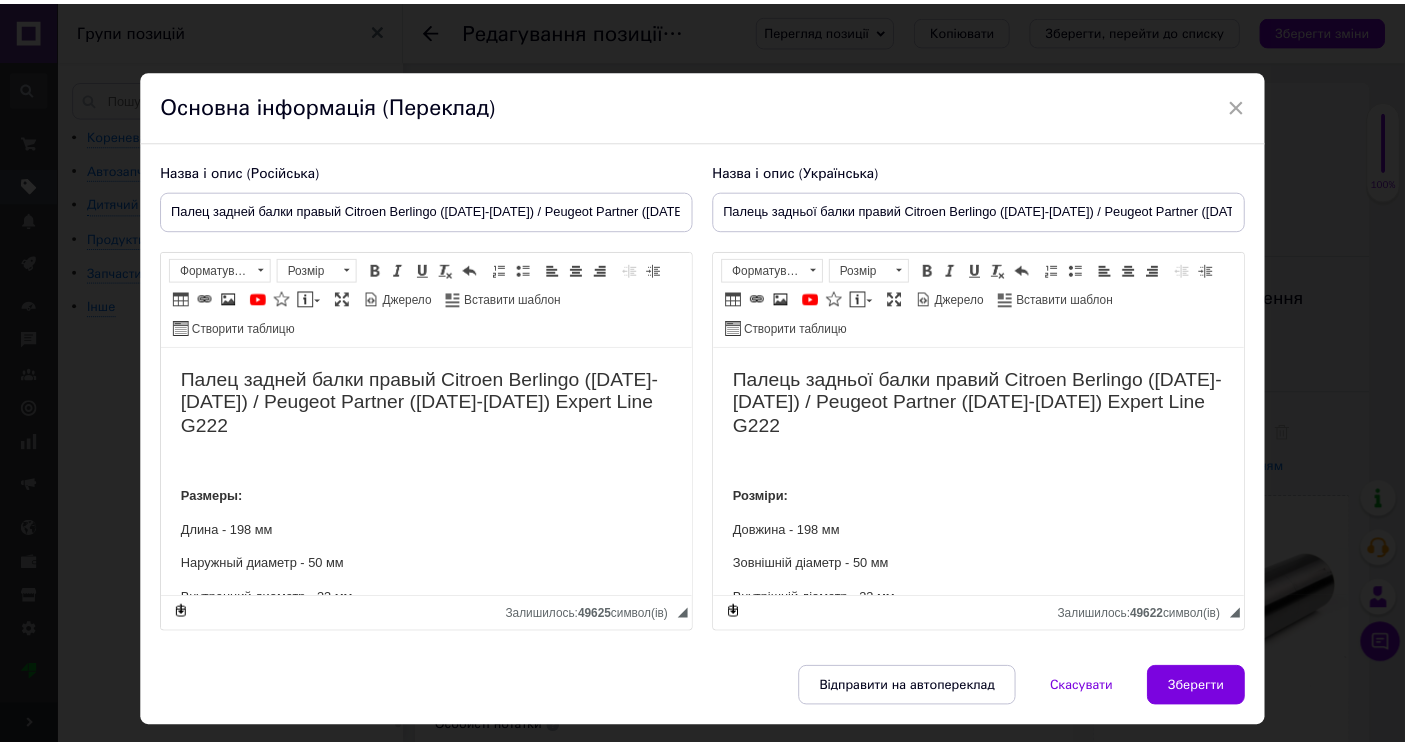 scroll, scrollTop: 0, scrollLeft: 0, axis: both 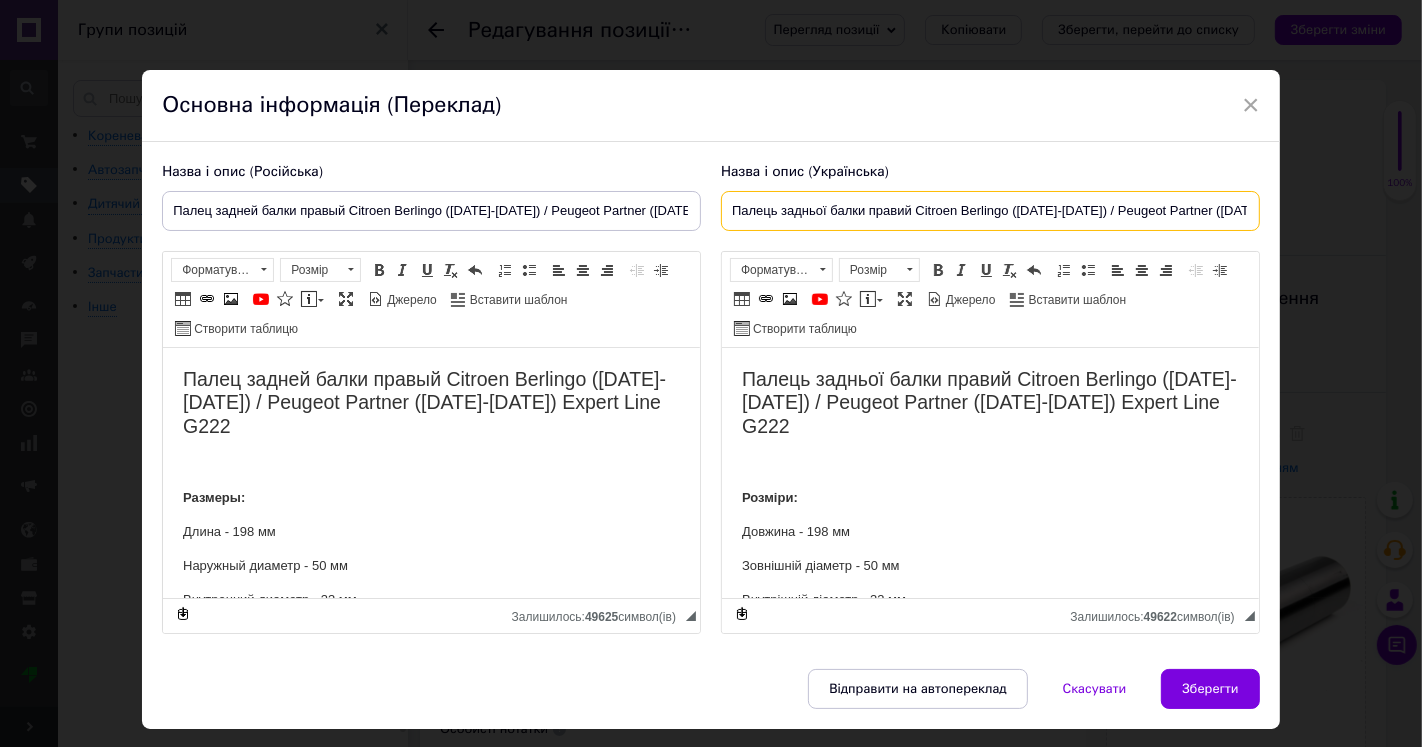 click on "Палець задньої балки правий Citroen Berlingo ([DATE]-[DATE]) / Peugeot Partner ([DATE]-[DATE]) Expert Line G222" at bounding box center [990, 211] 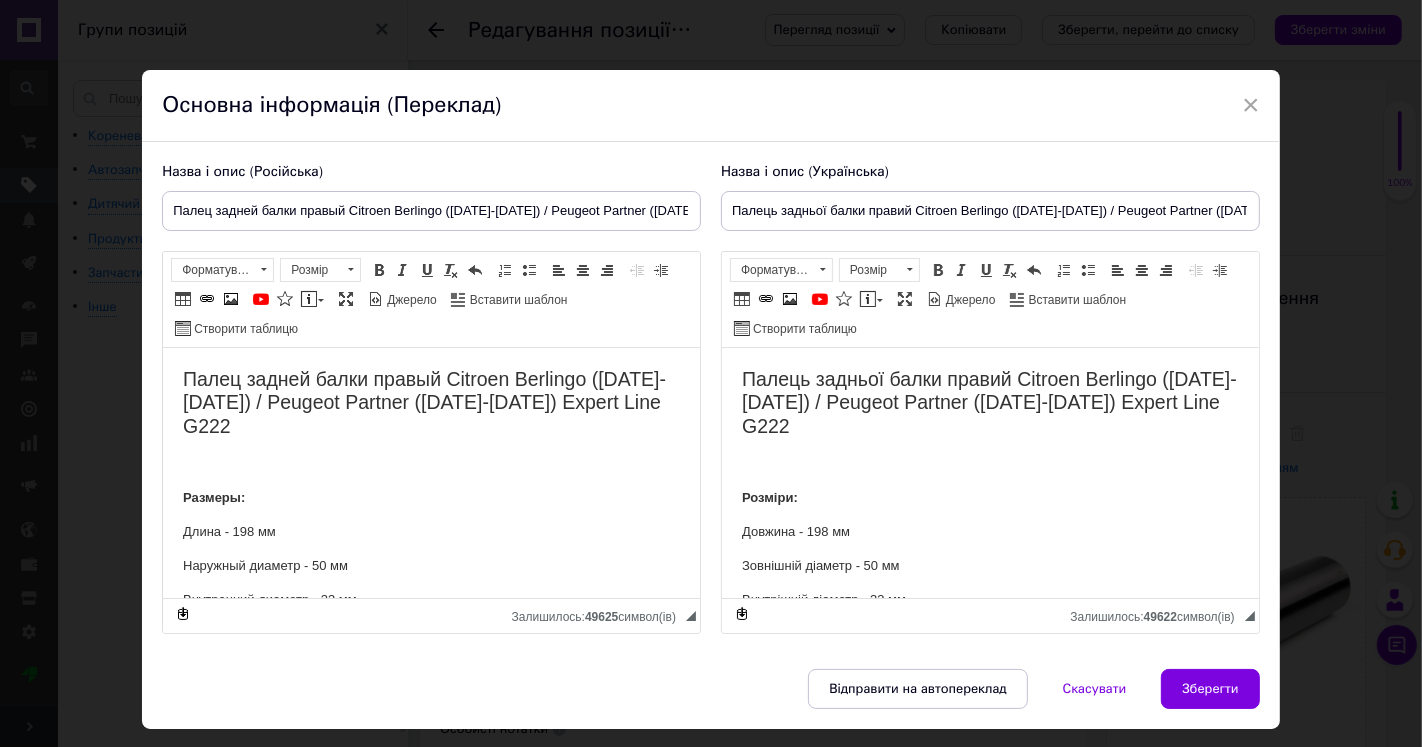 click on "×" at bounding box center (1251, 105) 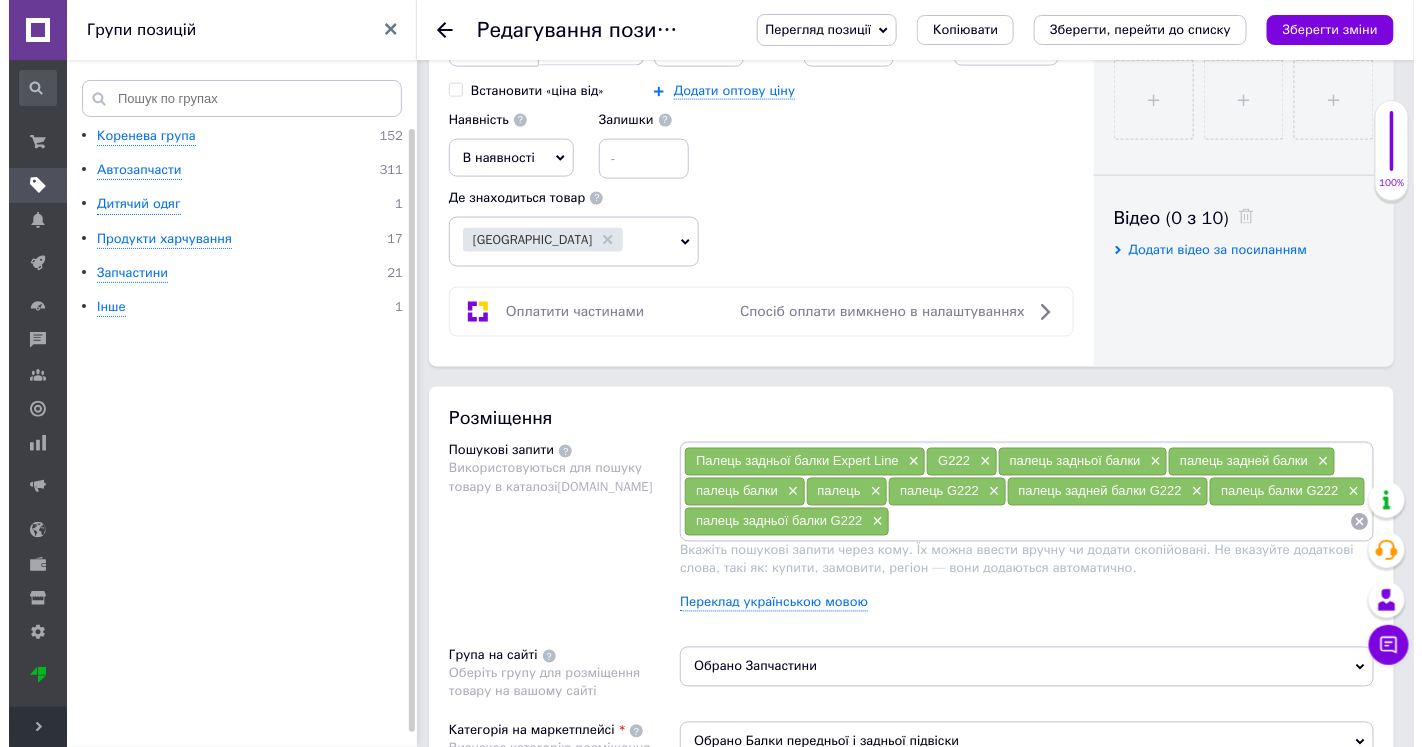 scroll, scrollTop: 1111, scrollLeft: 0, axis: vertical 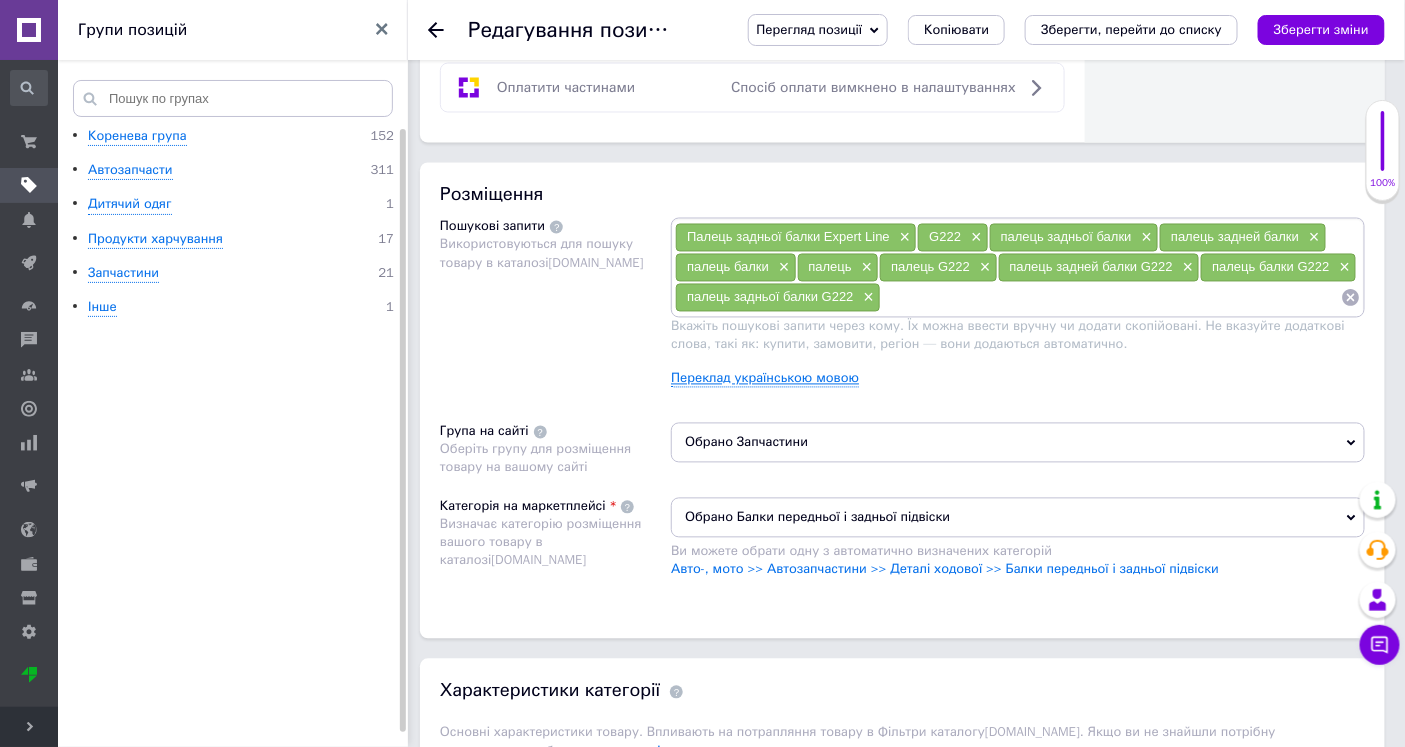 click on "Переклад українською мовою" at bounding box center [765, 379] 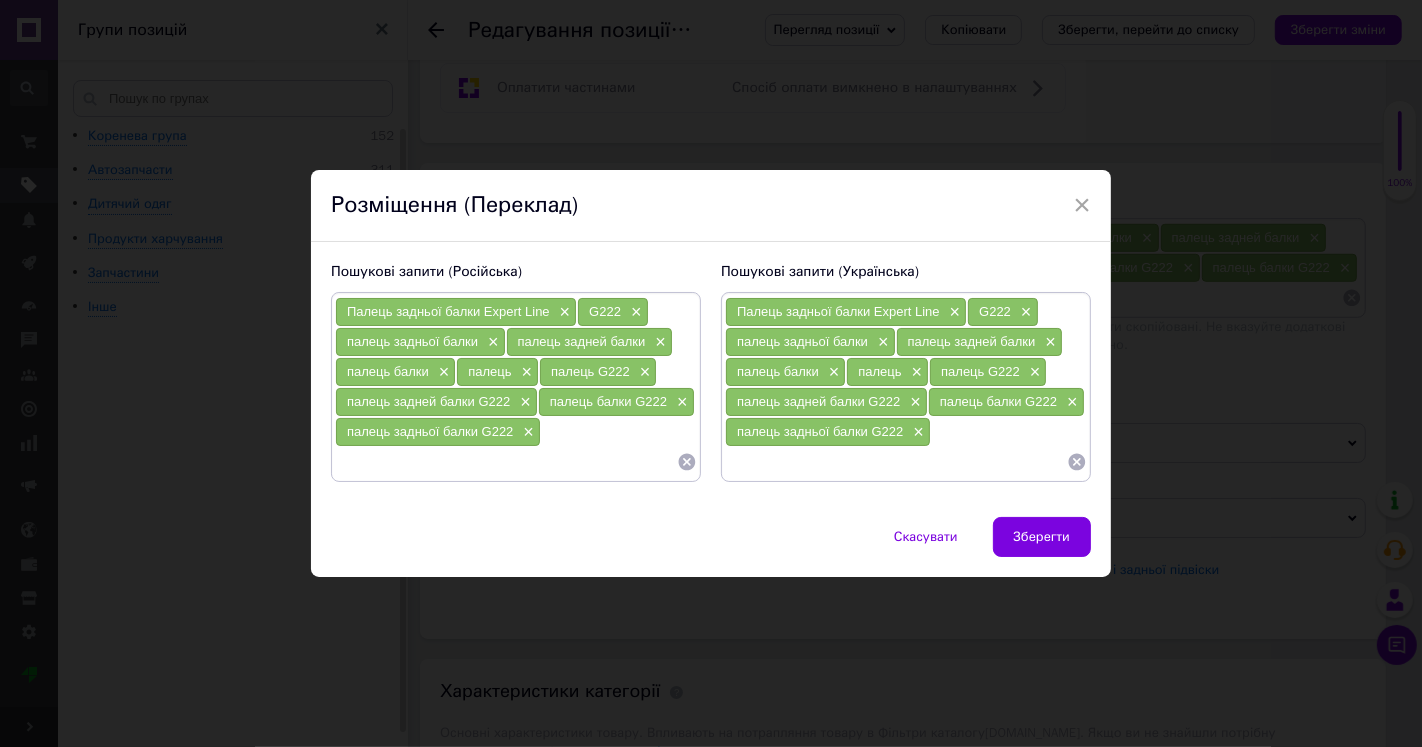 click at bounding box center (896, 462) 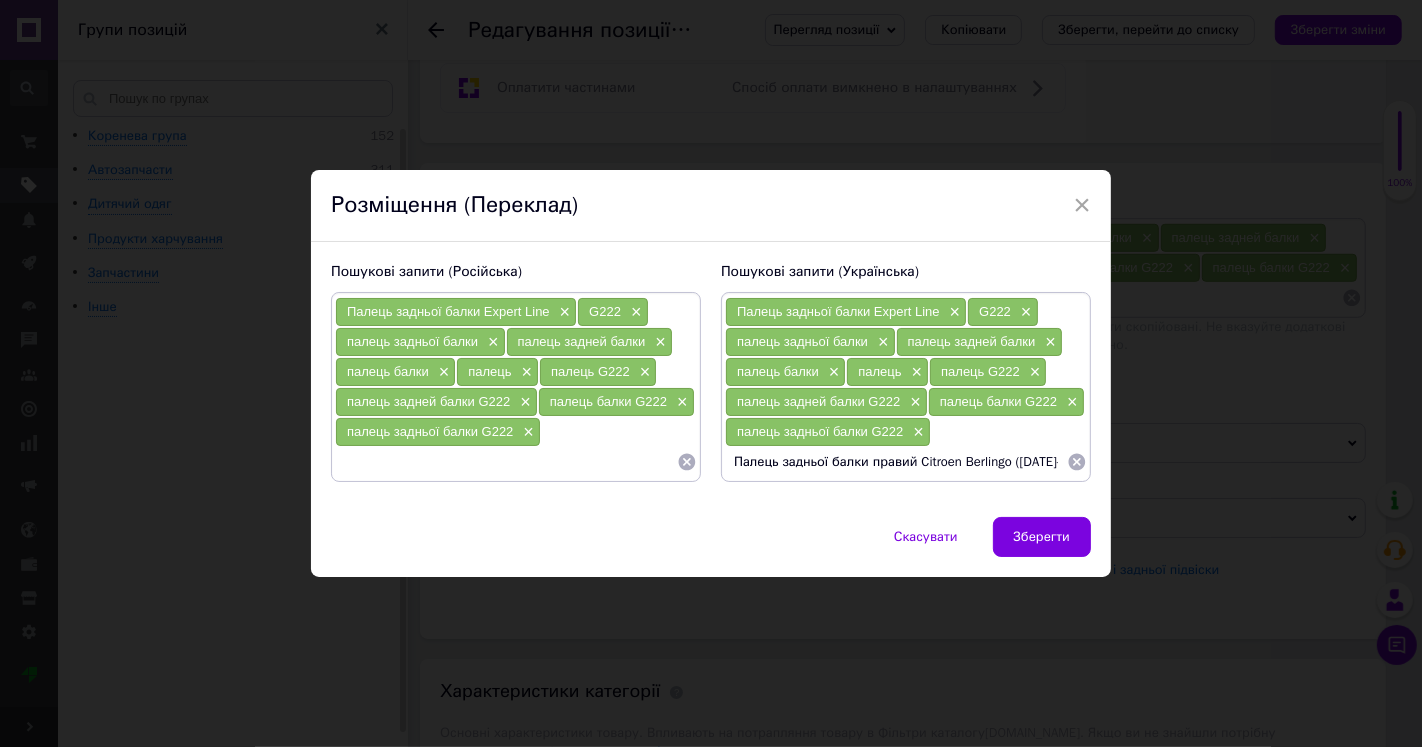 scroll, scrollTop: 0, scrollLeft: 300, axis: horizontal 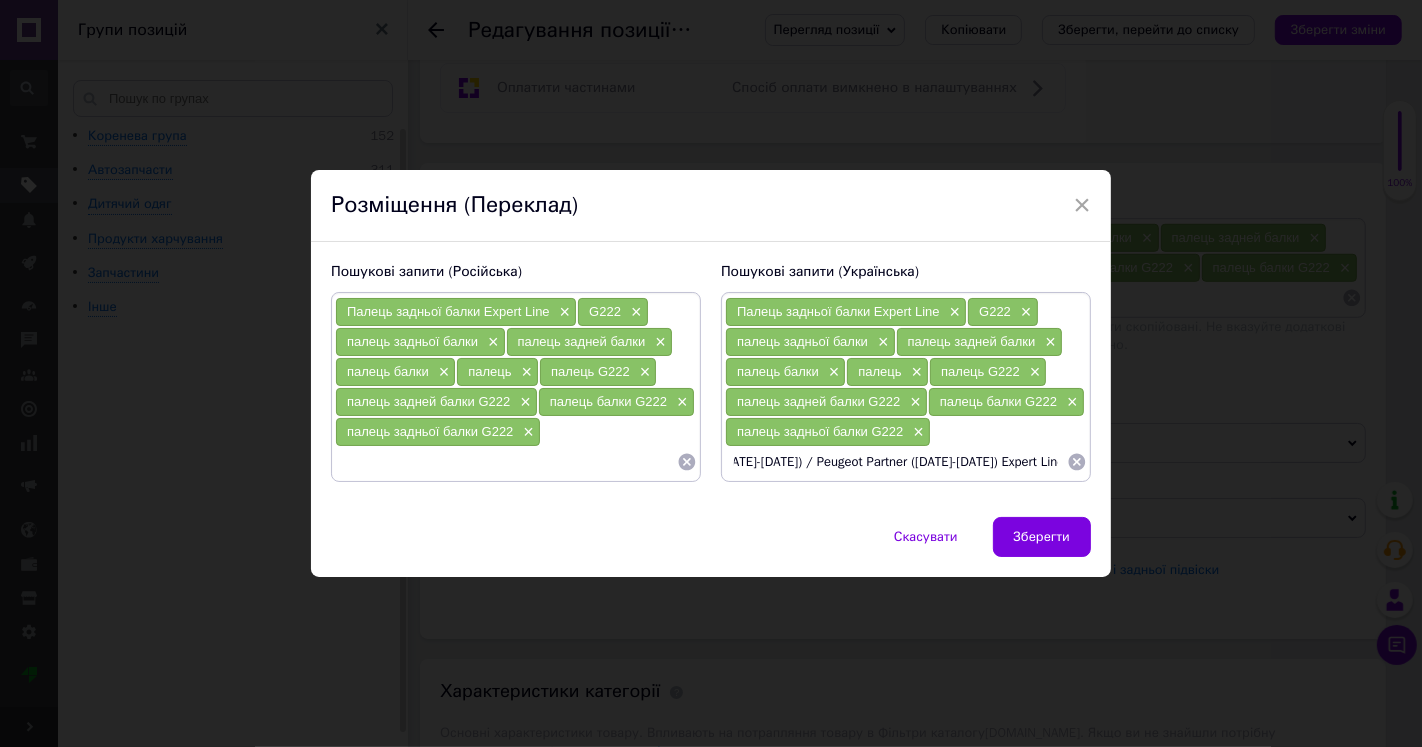 type 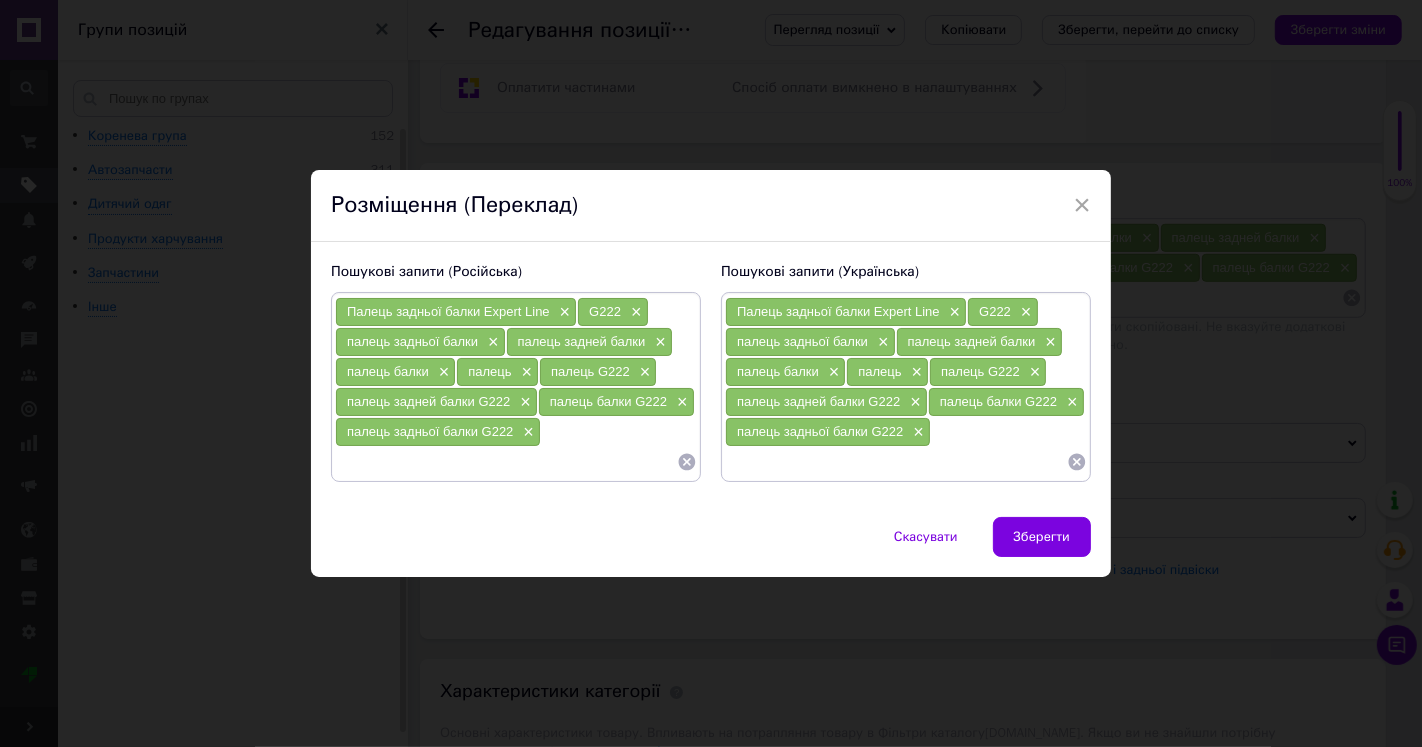 scroll, scrollTop: 0, scrollLeft: 0, axis: both 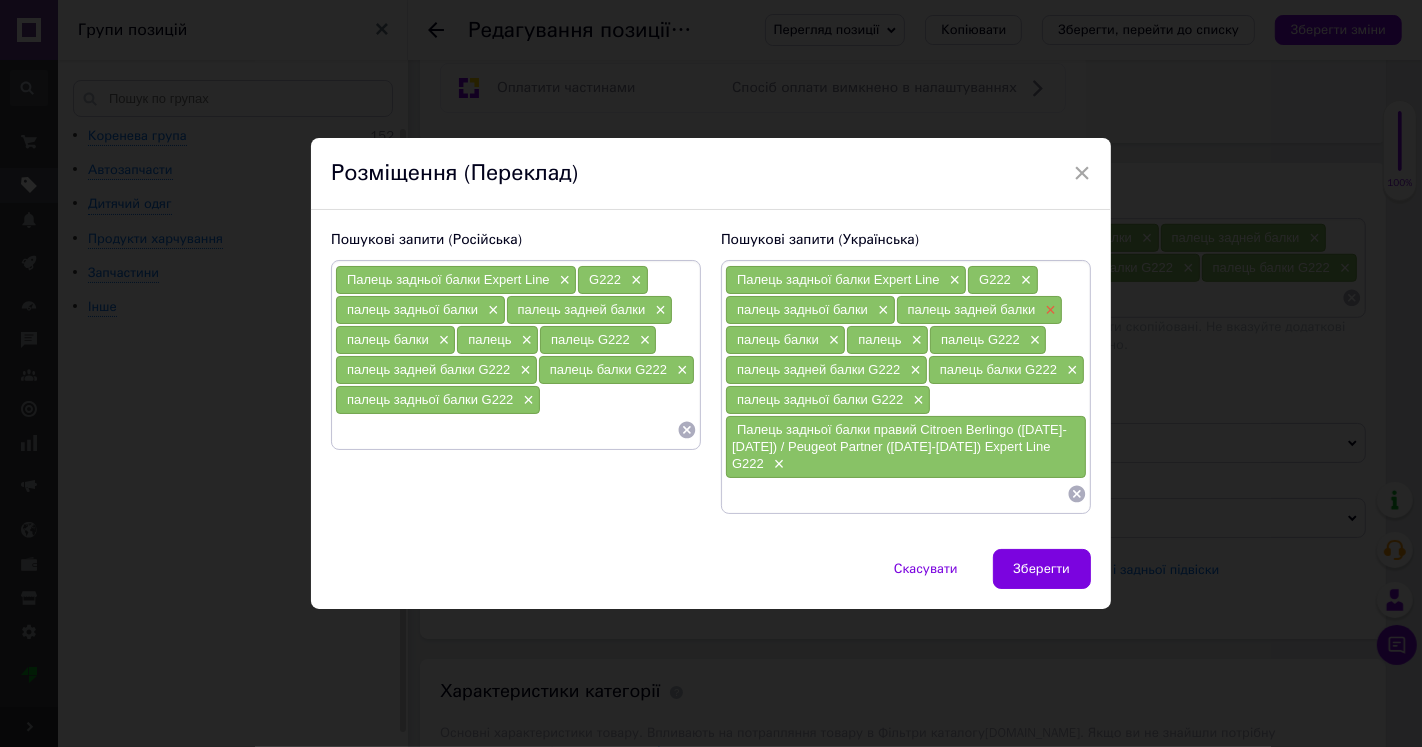 click on "×" at bounding box center [1048, 310] 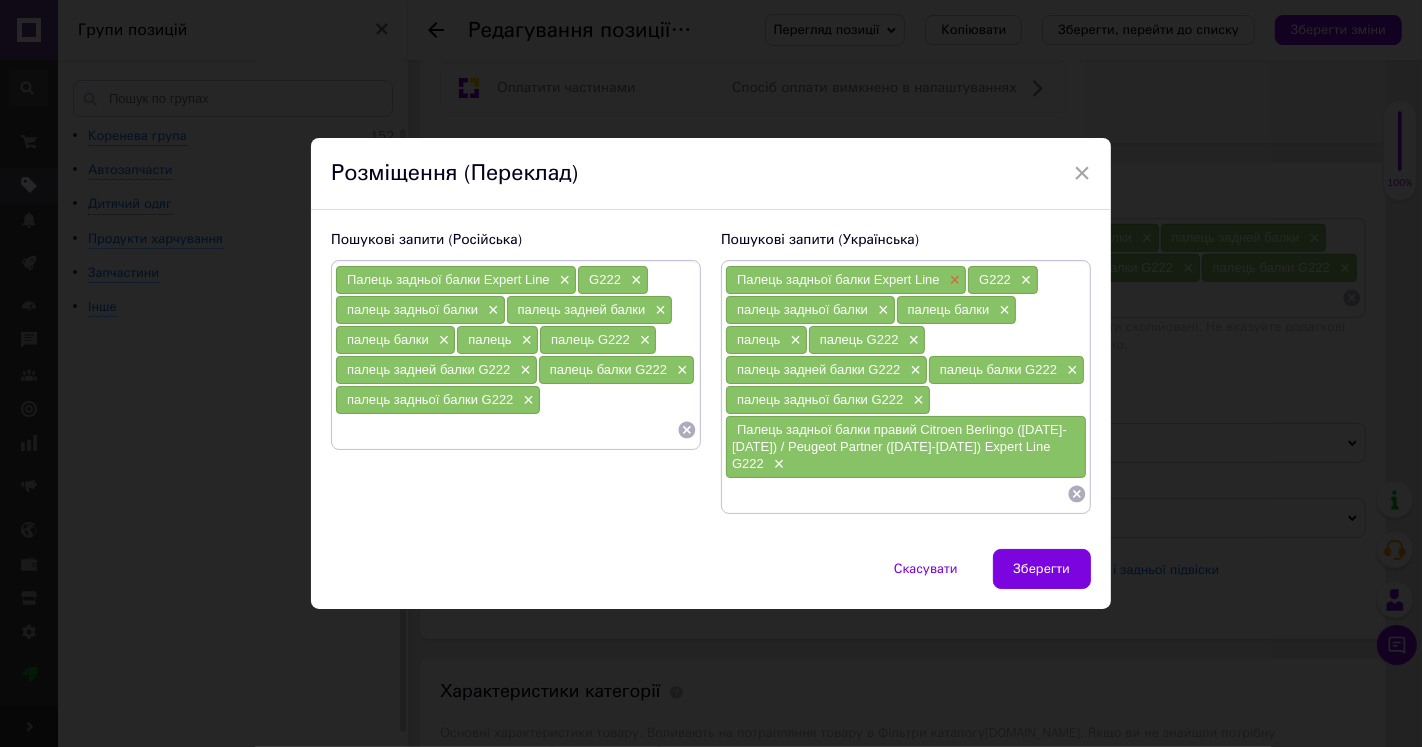 click on "×" at bounding box center (953, 280) 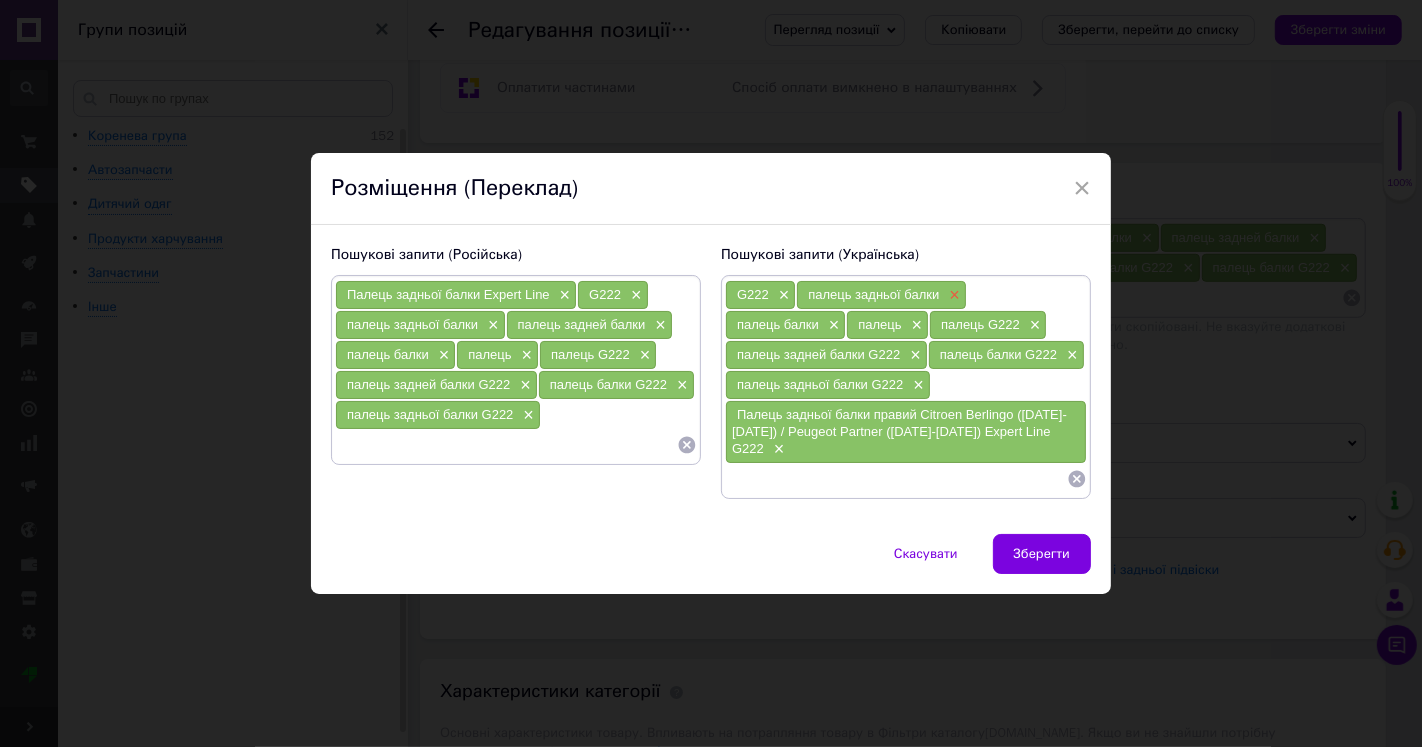 click on "×" at bounding box center [952, 295] 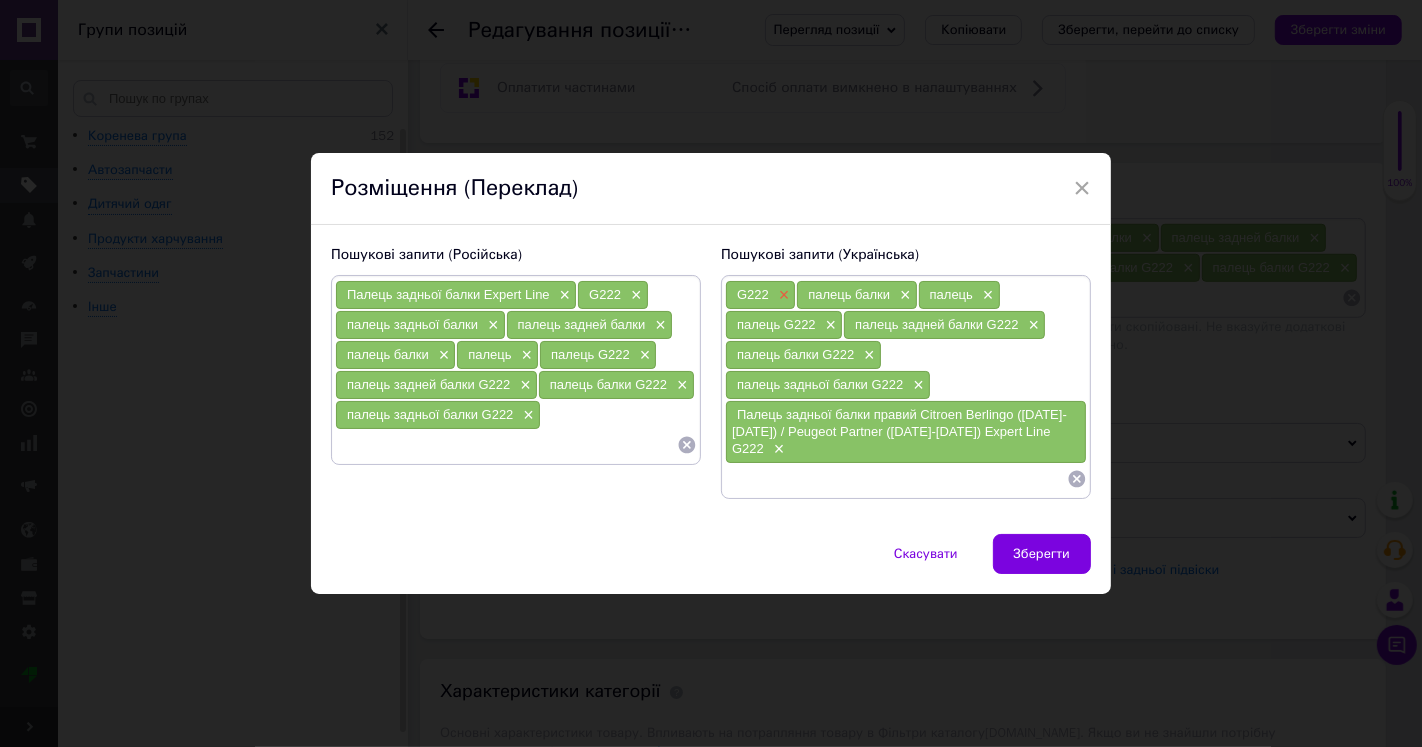 click on "×" at bounding box center (782, 295) 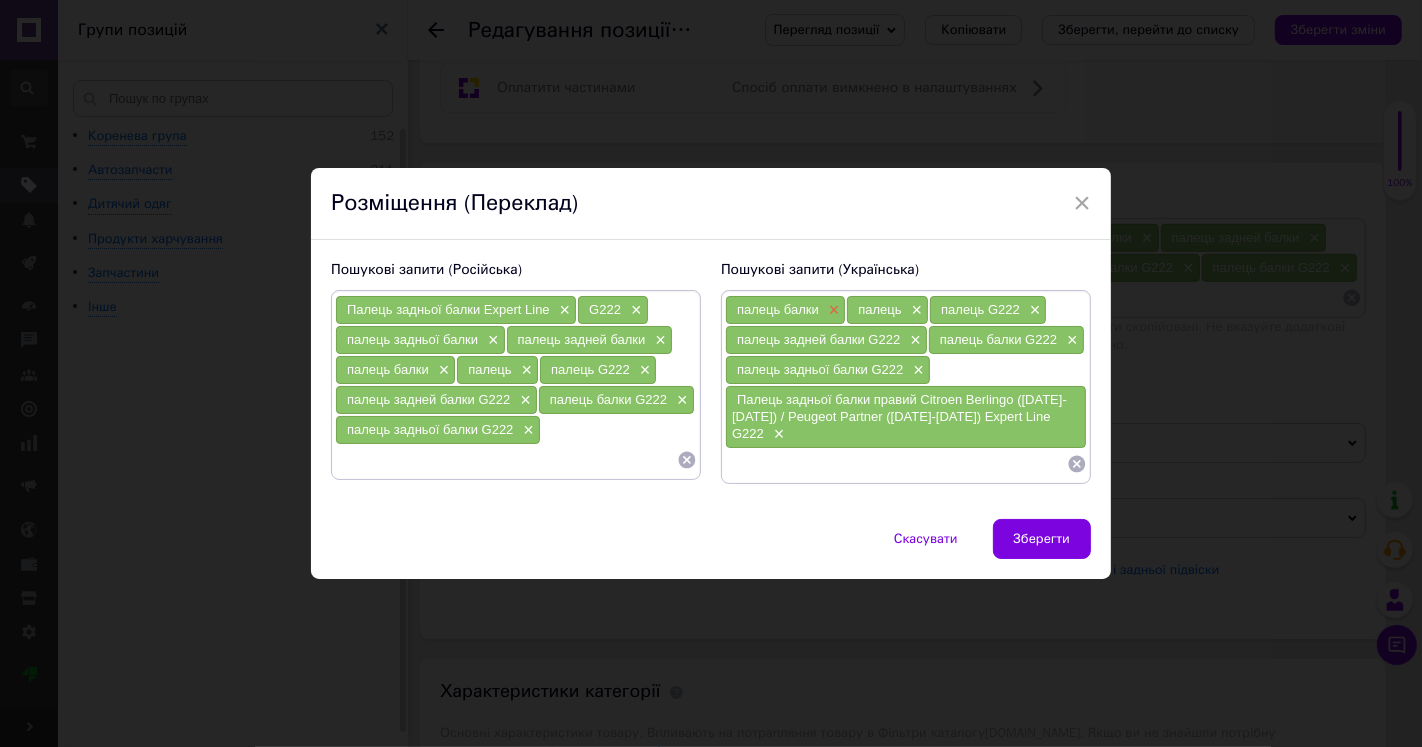 click on "×" at bounding box center [832, 310] 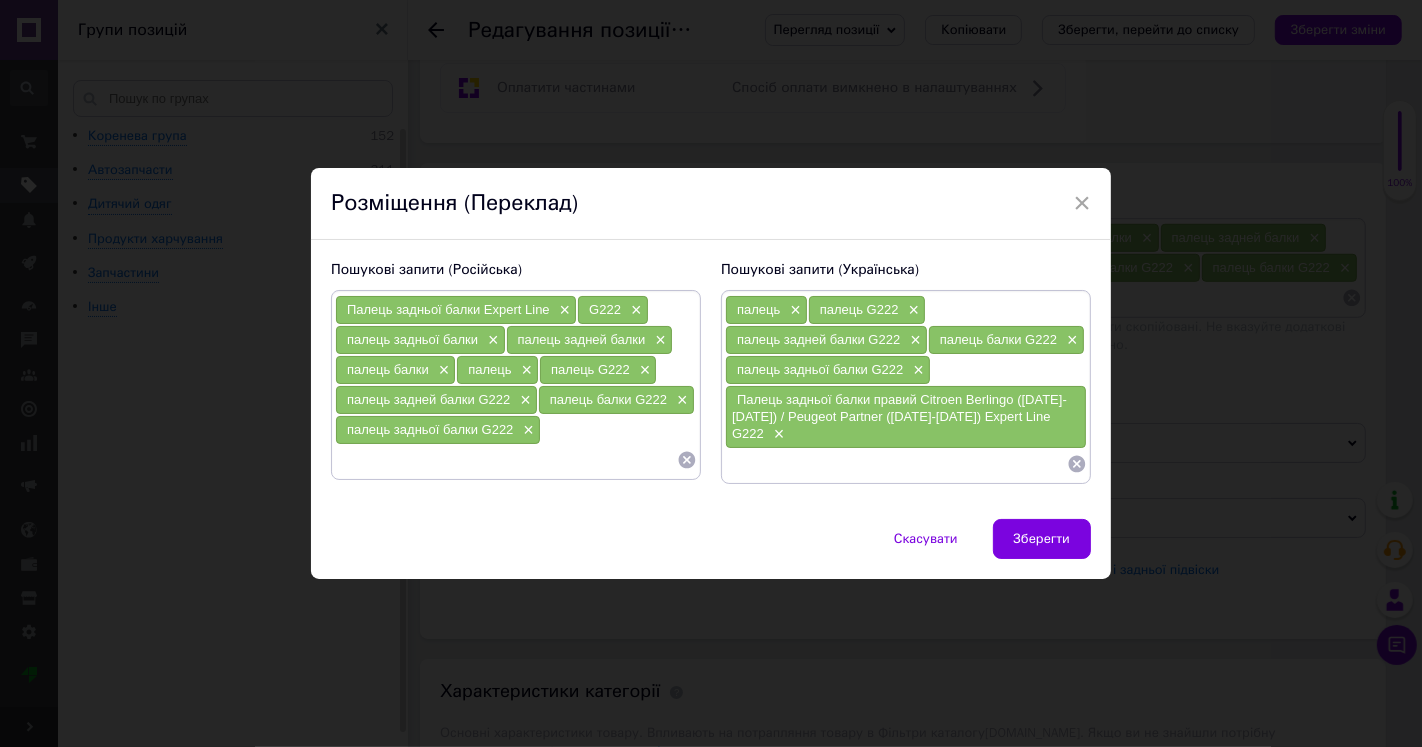 click on "палець ×" at bounding box center (766, 310) 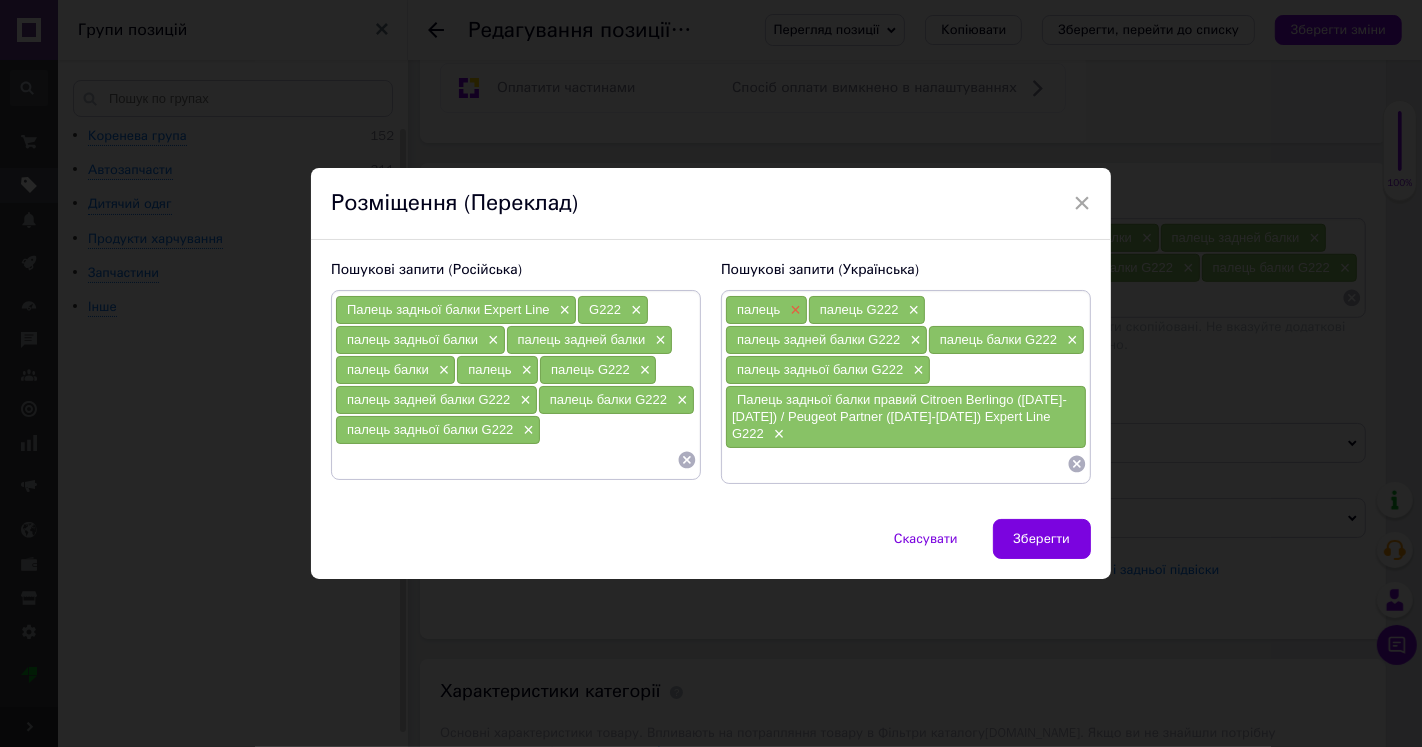 click on "×" at bounding box center [793, 310] 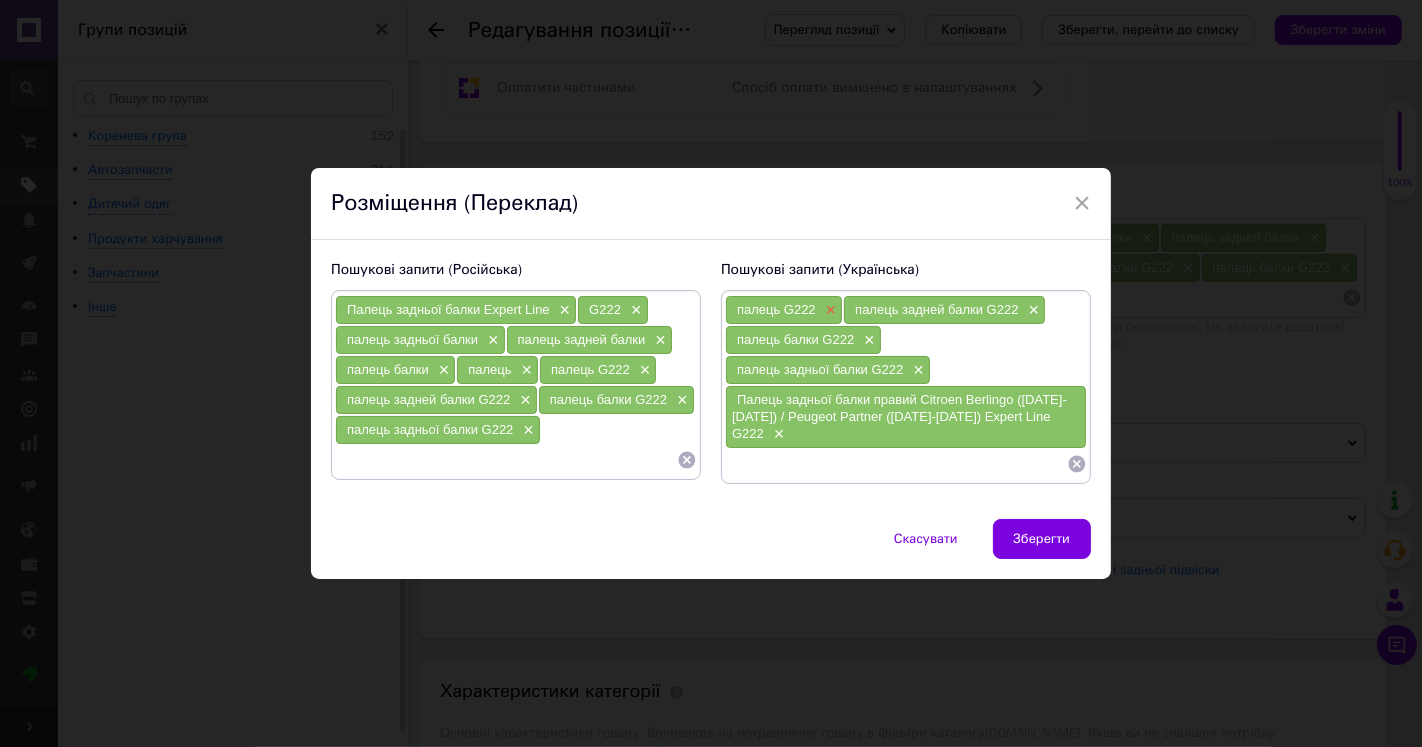 click on "×" at bounding box center [829, 310] 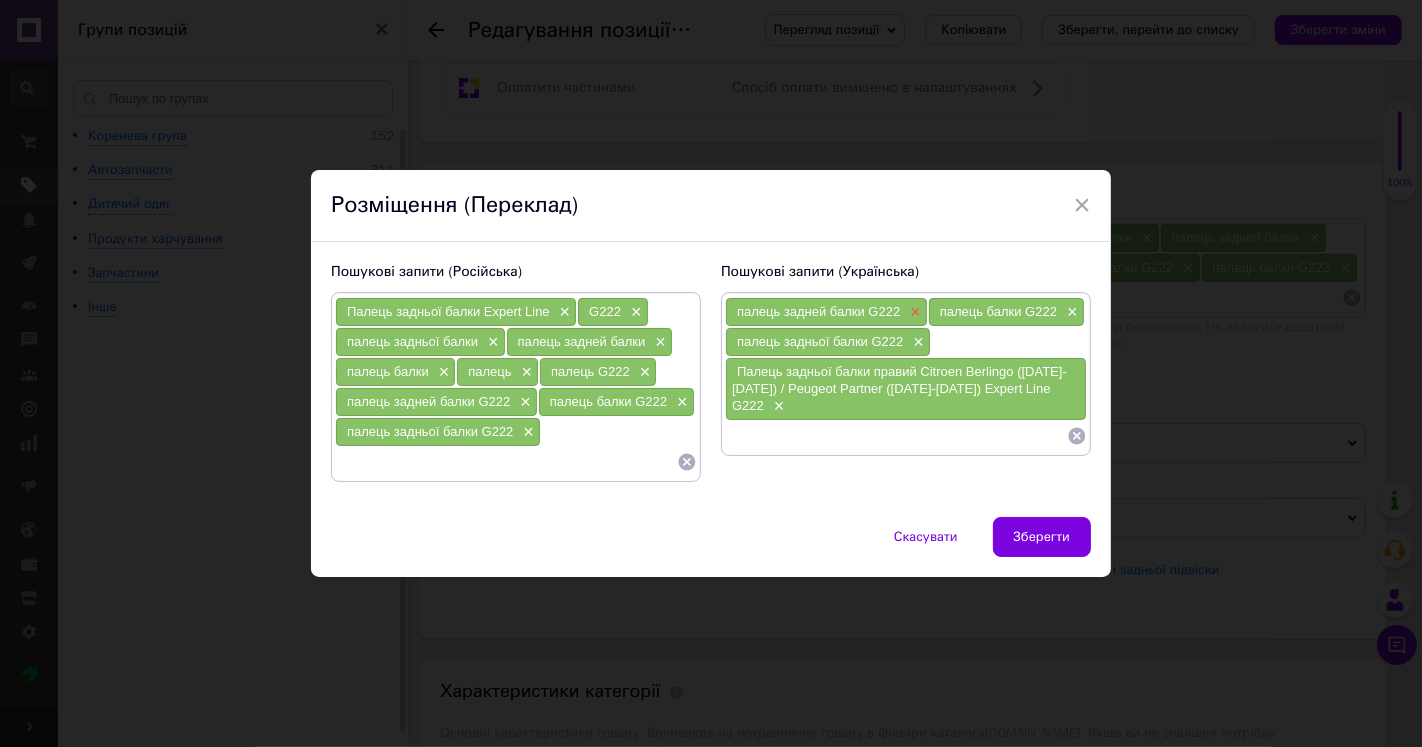 click on "×" at bounding box center [913, 312] 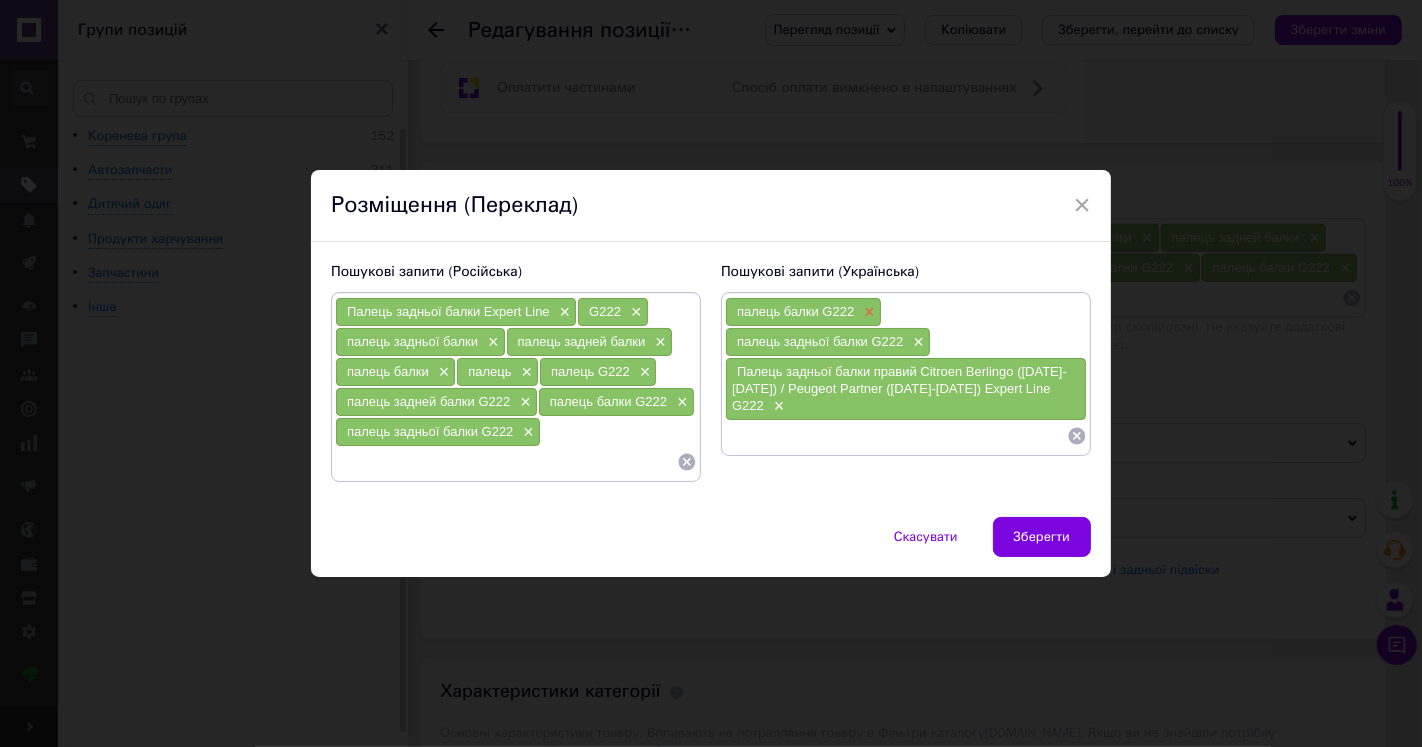 click on "×" at bounding box center (867, 312) 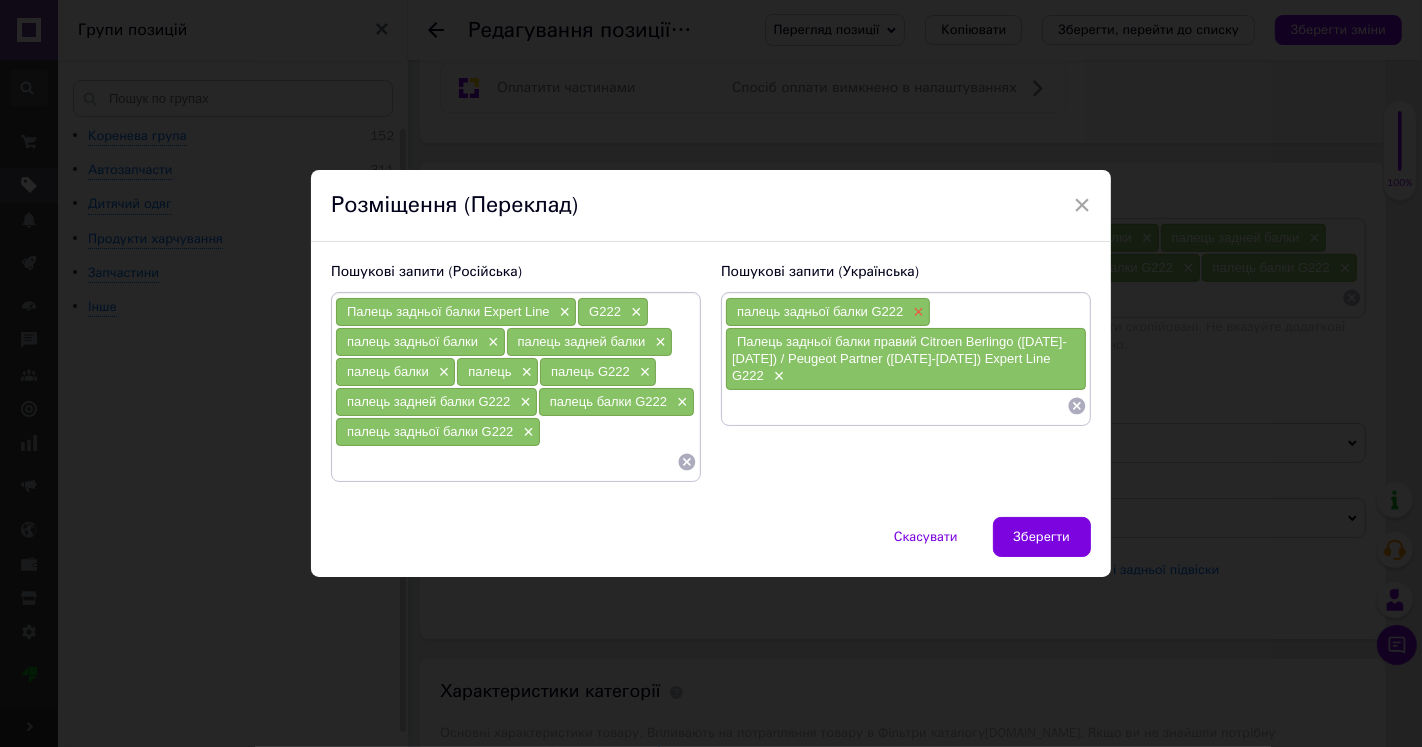 click on "×" at bounding box center (916, 312) 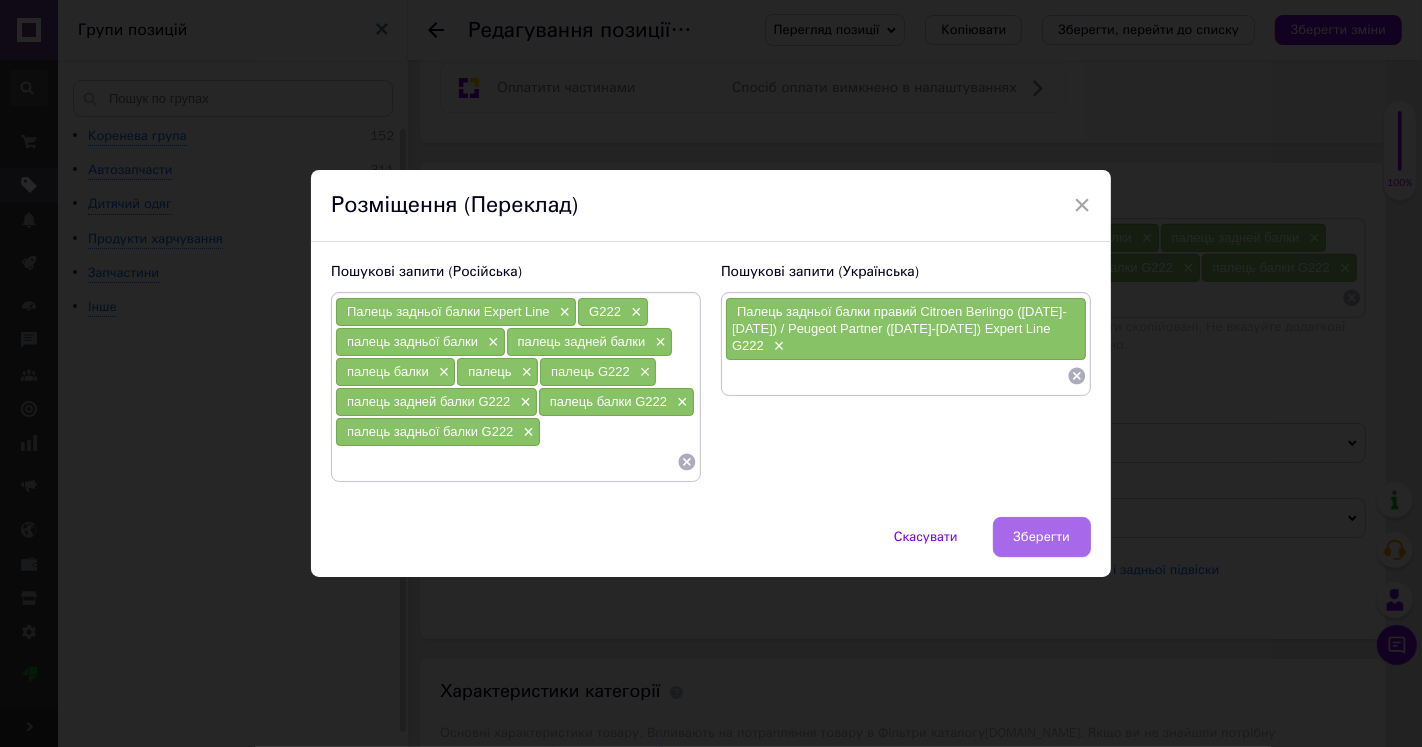 click on "Зберегти" at bounding box center [1042, 537] 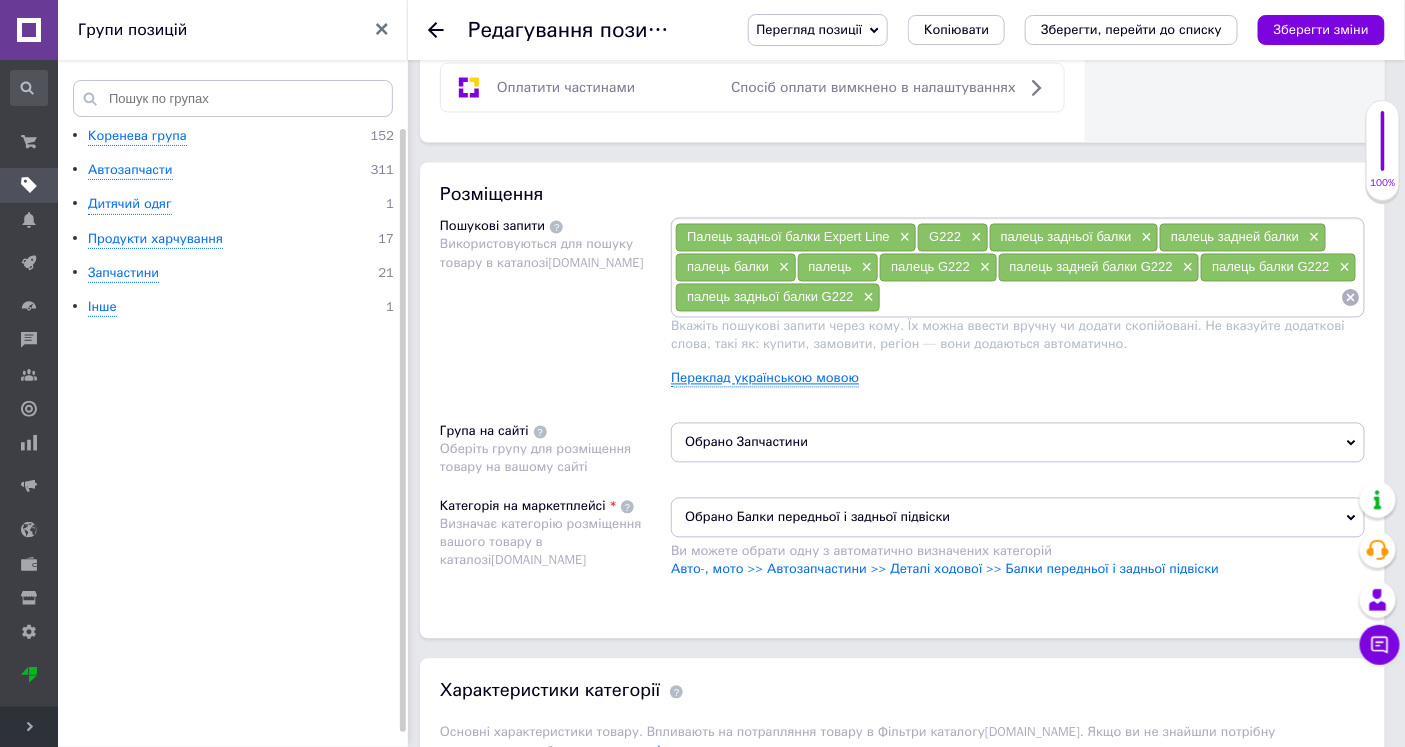 click on "Переклад українською мовою" at bounding box center (765, 379) 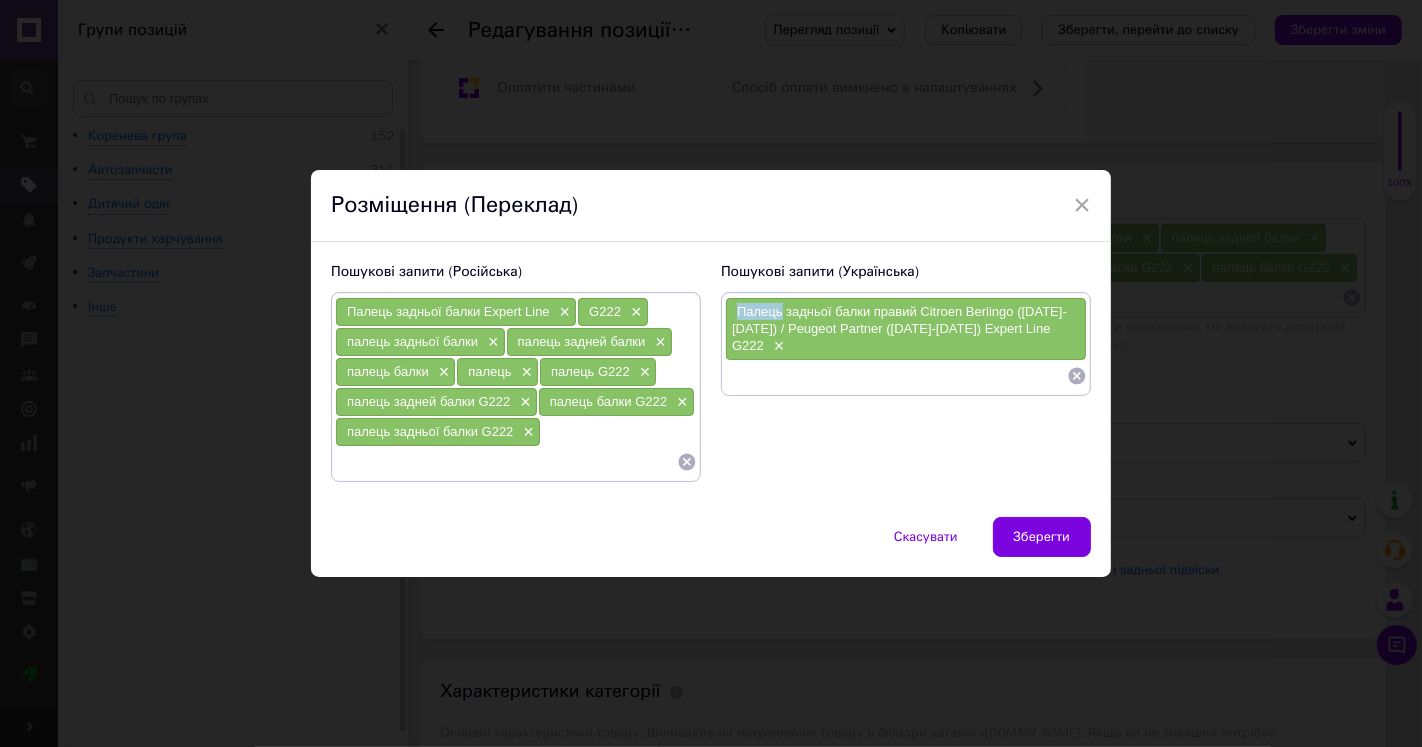 drag, startPoint x: 733, startPoint y: 312, endPoint x: 777, endPoint y: 311, distance: 44.011364 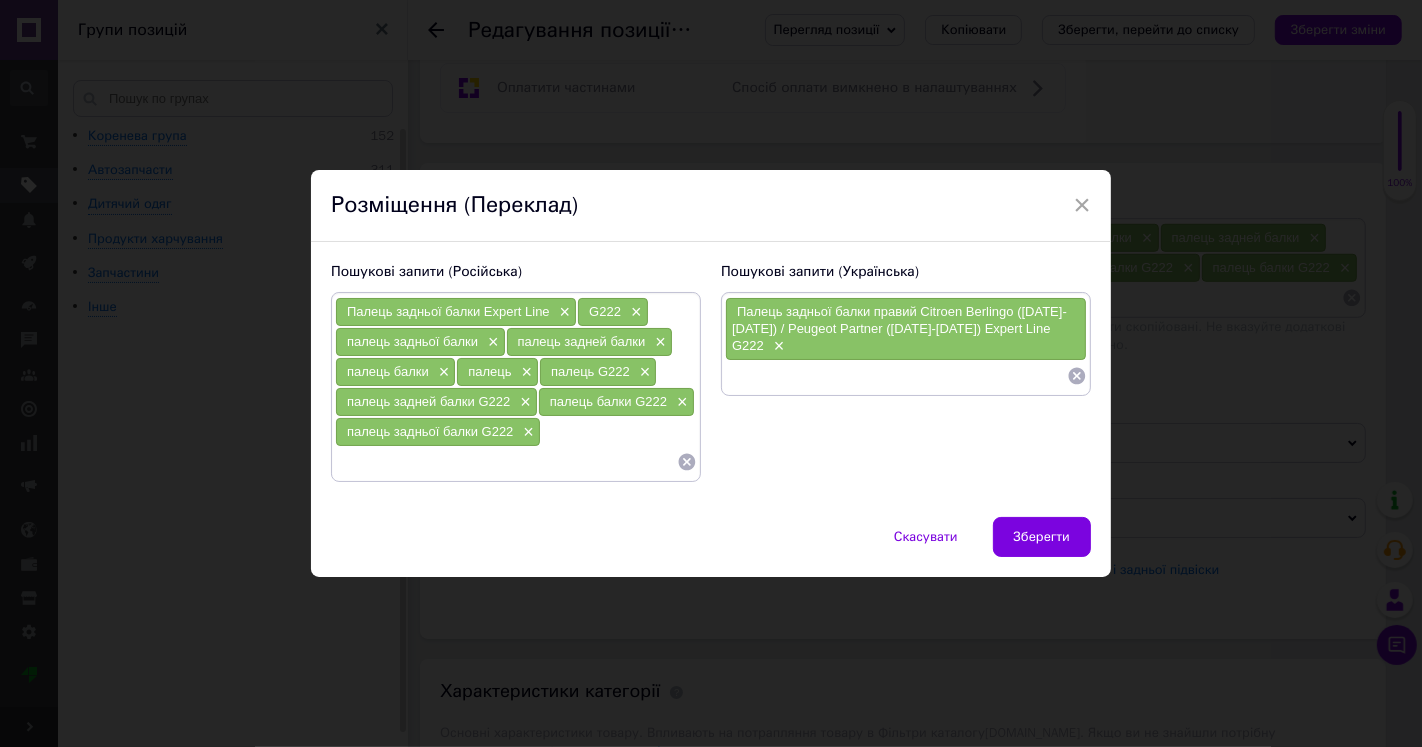 click at bounding box center [896, 376] 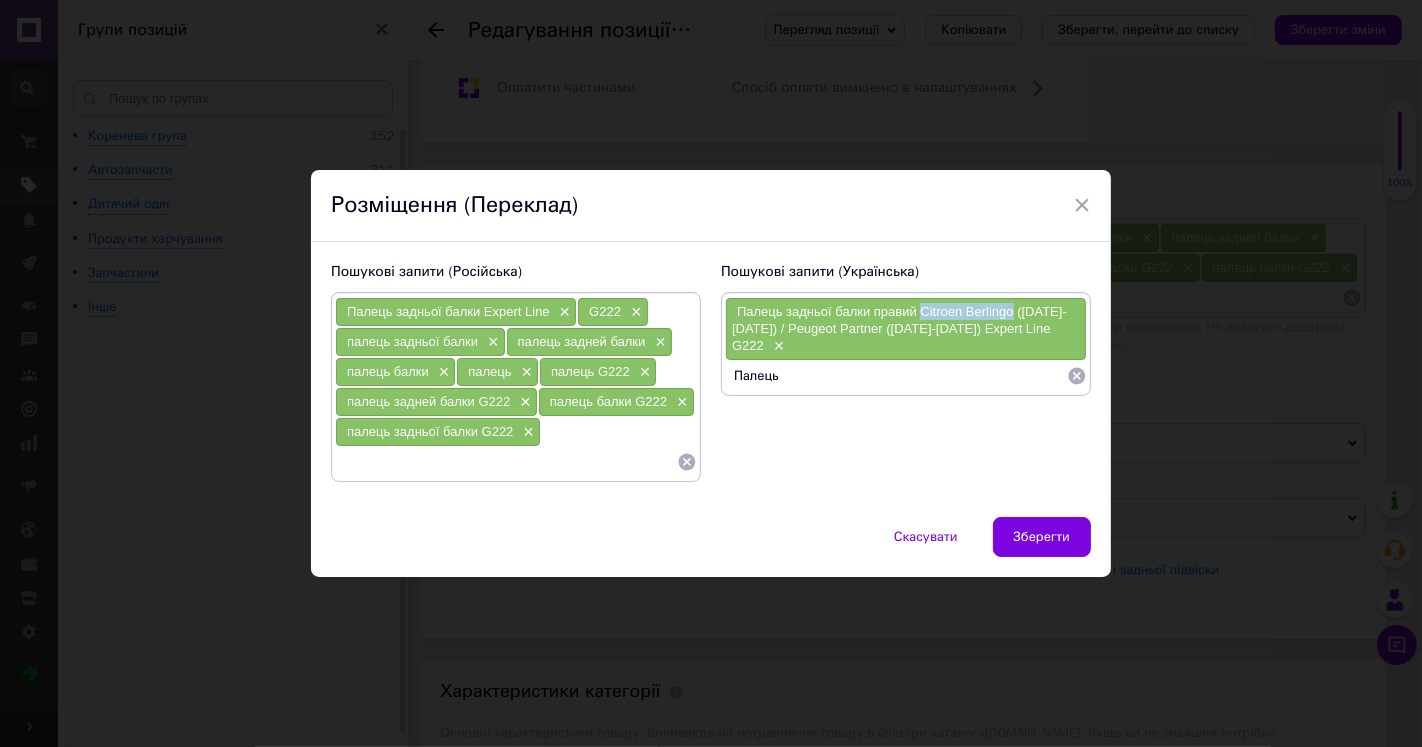 drag, startPoint x: 918, startPoint y: 307, endPoint x: 1011, endPoint y: 316, distance: 93.43447 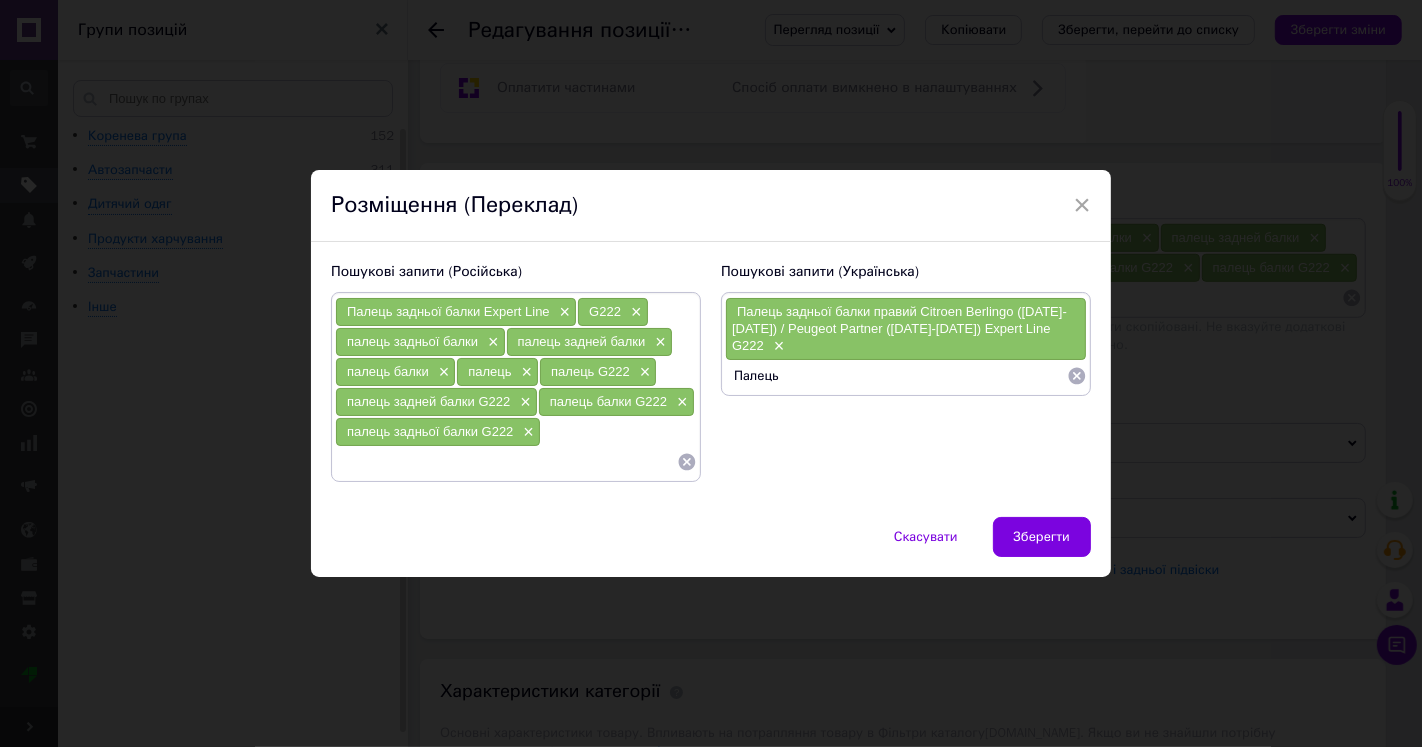 click on "Палець" at bounding box center [896, 376] 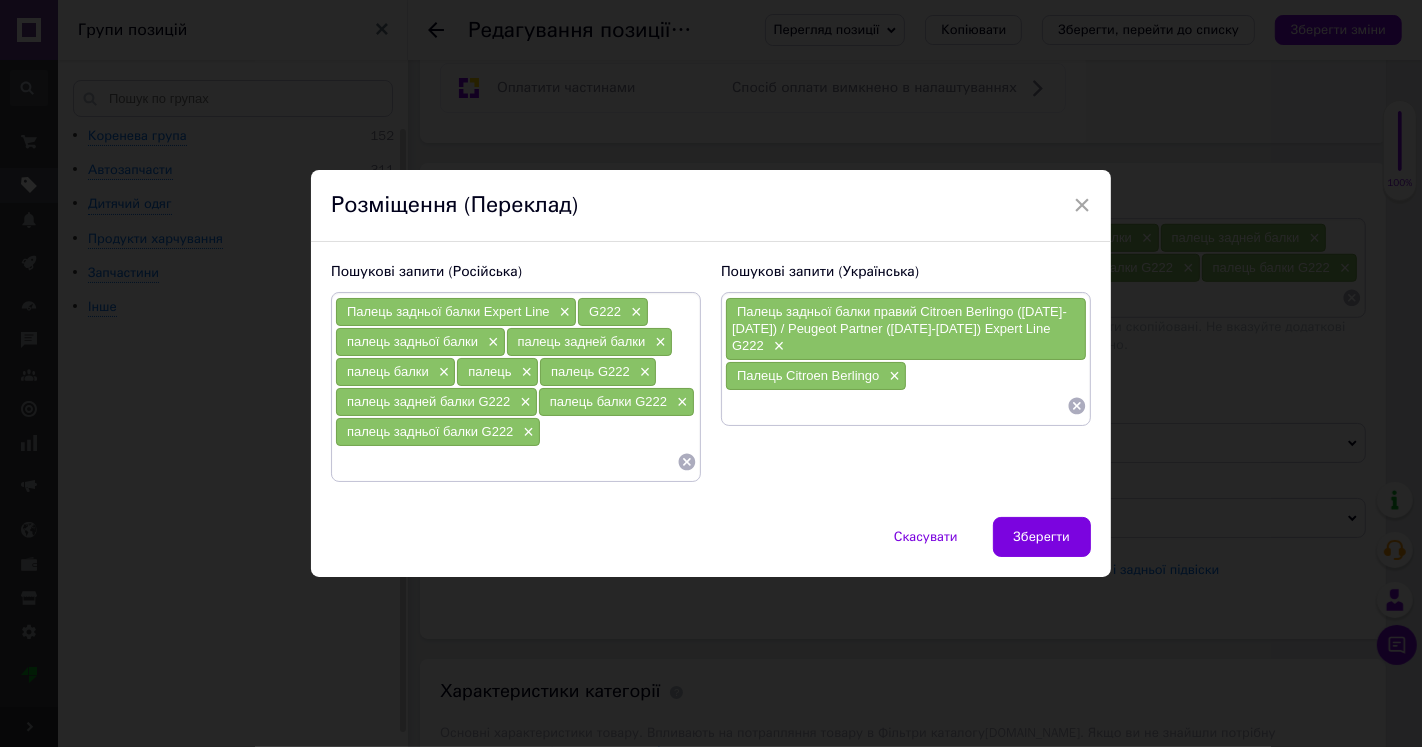 click on "Палець Citroen Berlingo" at bounding box center [808, 375] 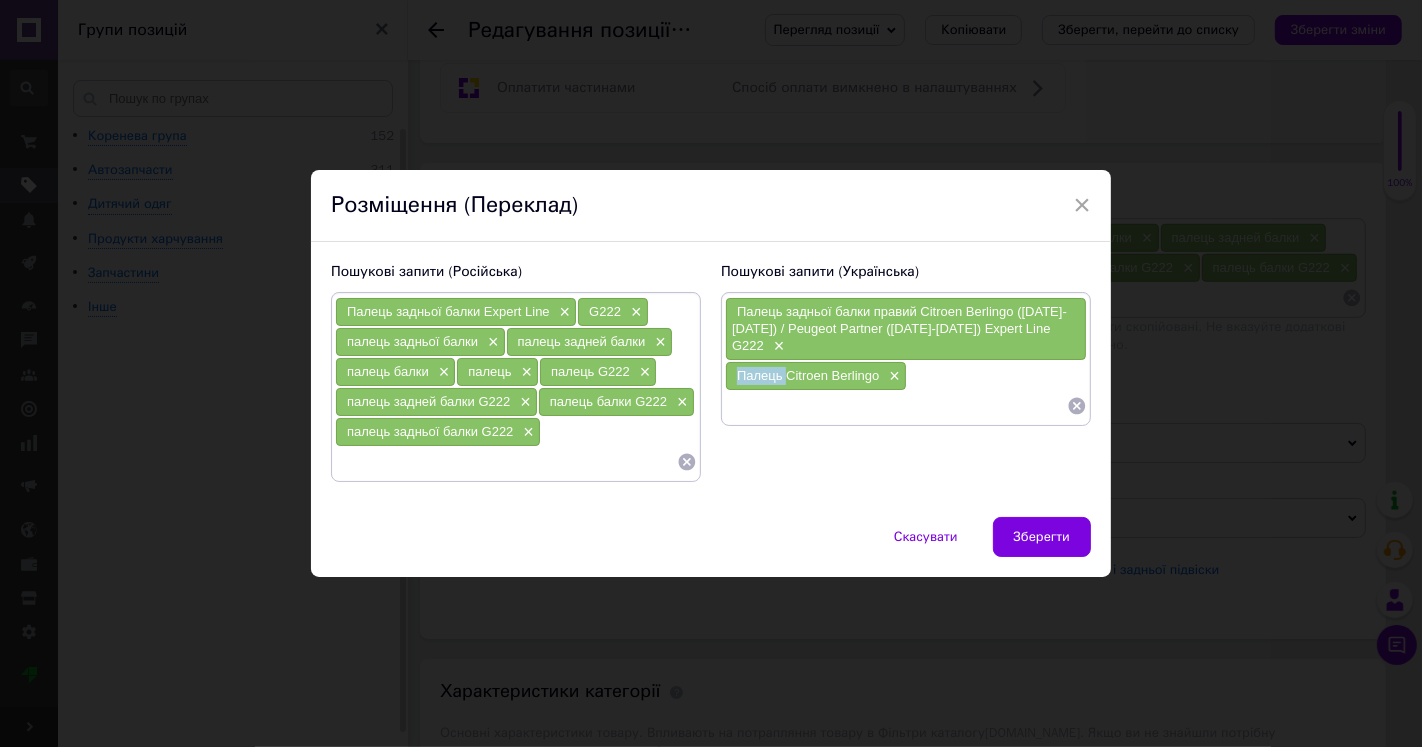 click on "Палець Citroen Berlingo" at bounding box center (808, 375) 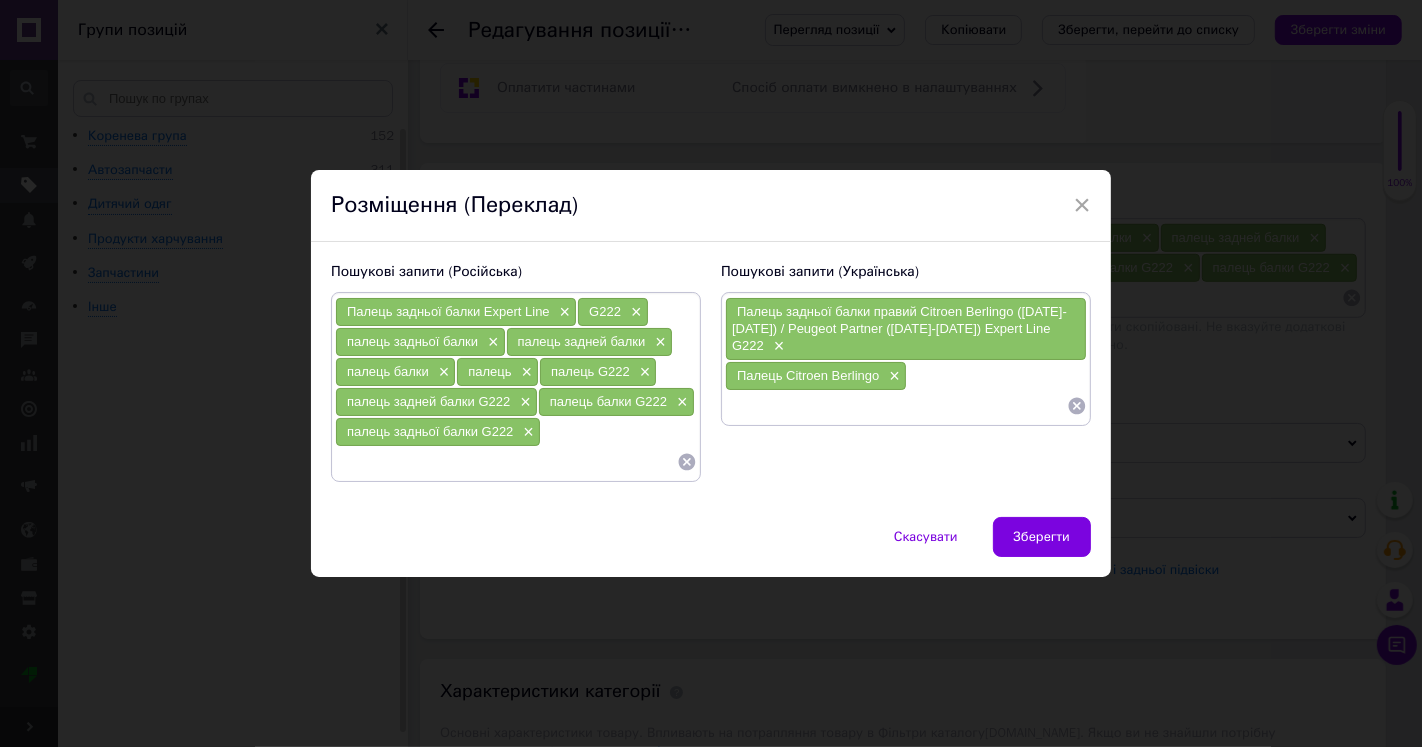 click at bounding box center [896, 406] 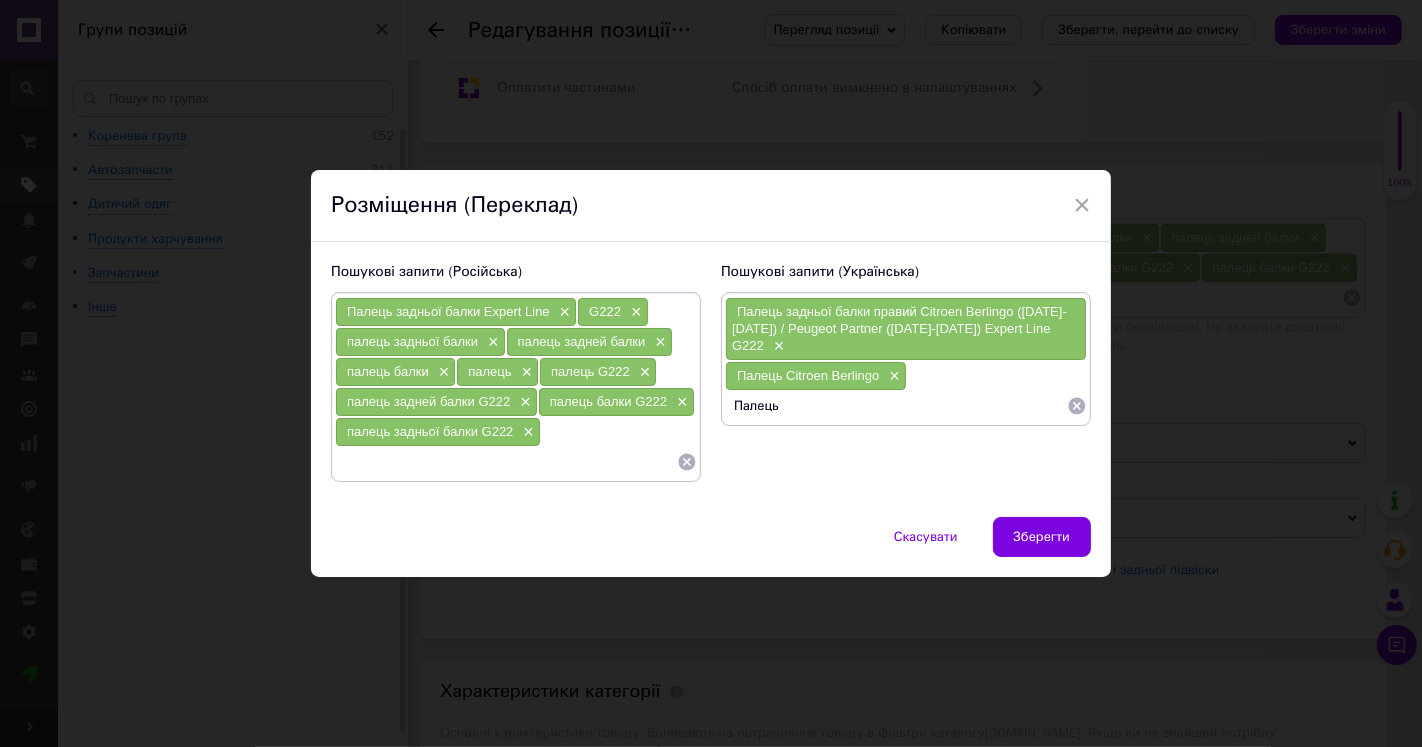 click on "Палець Citroen Berlingo" at bounding box center (808, 375) 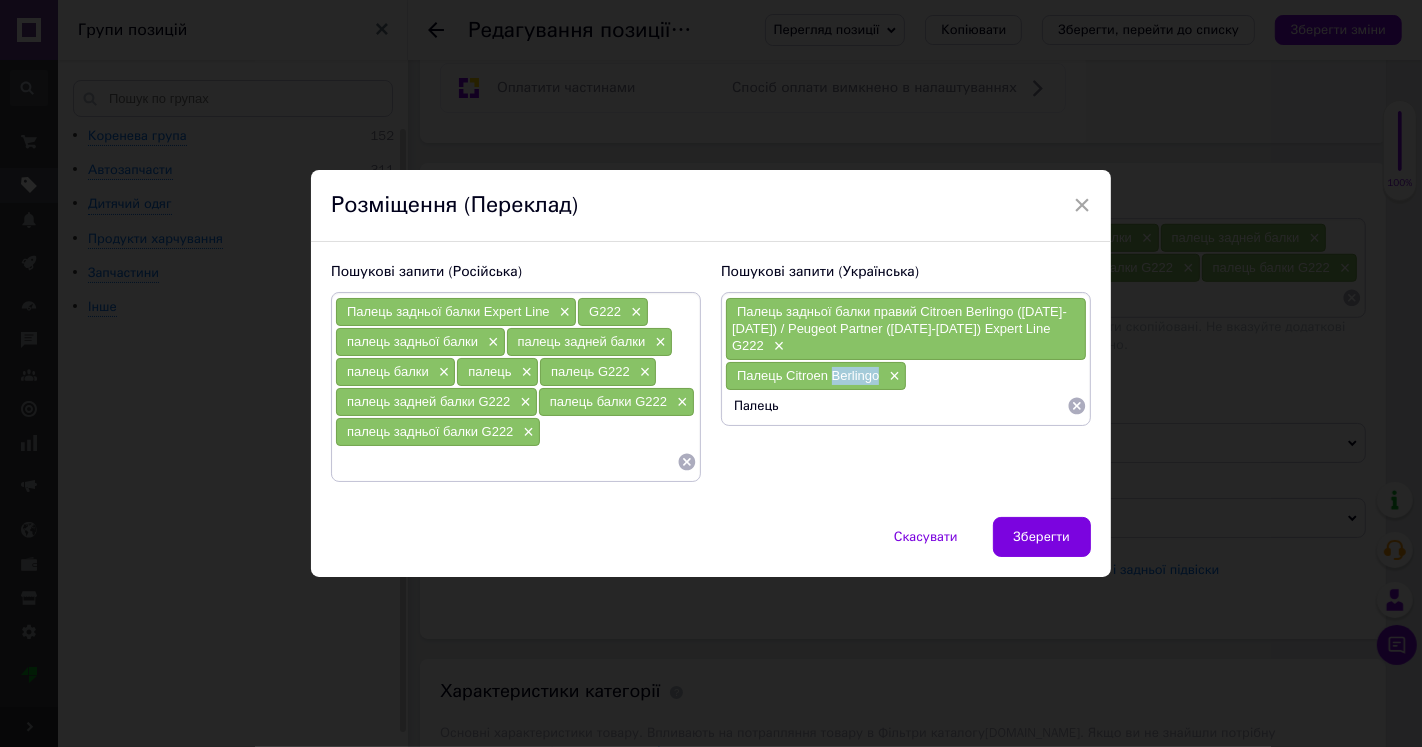 click on "Палець Citroen Berlingo" at bounding box center [808, 375] 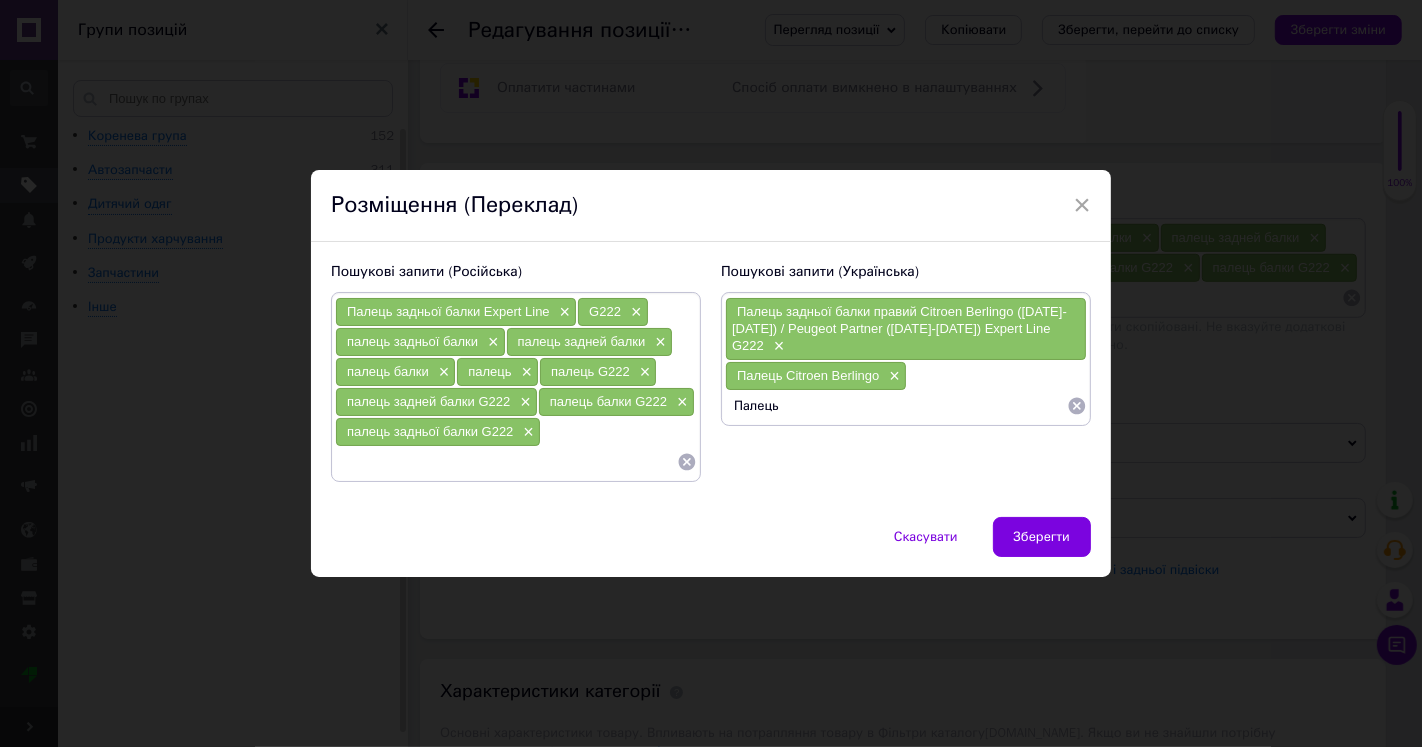 click on "Палець" at bounding box center [896, 406] 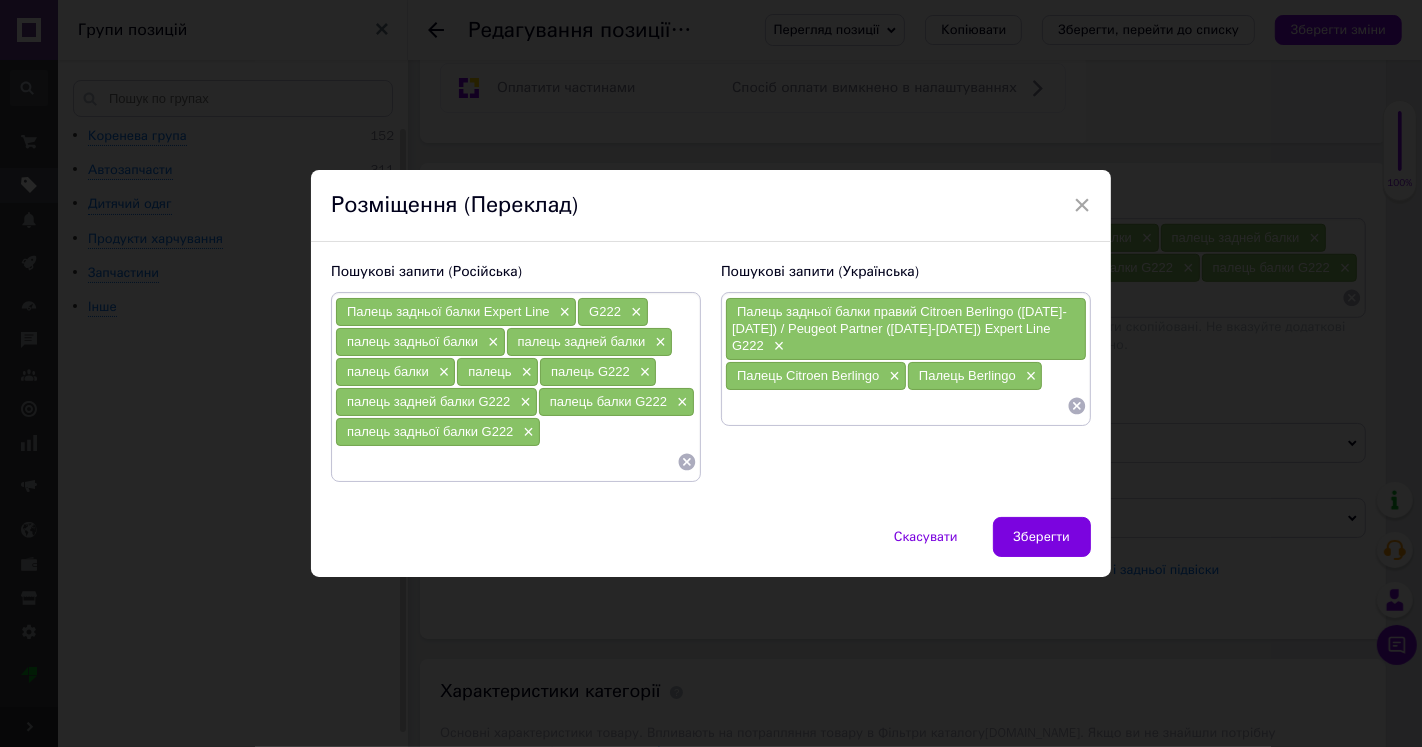 click on "Палець задньої балки правий Citroen Berlingo ([DATE]-[DATE]) / Peugeot Partner ([DATE]-[DATE]) Expert Line G222" at bounding box center (899, 328) 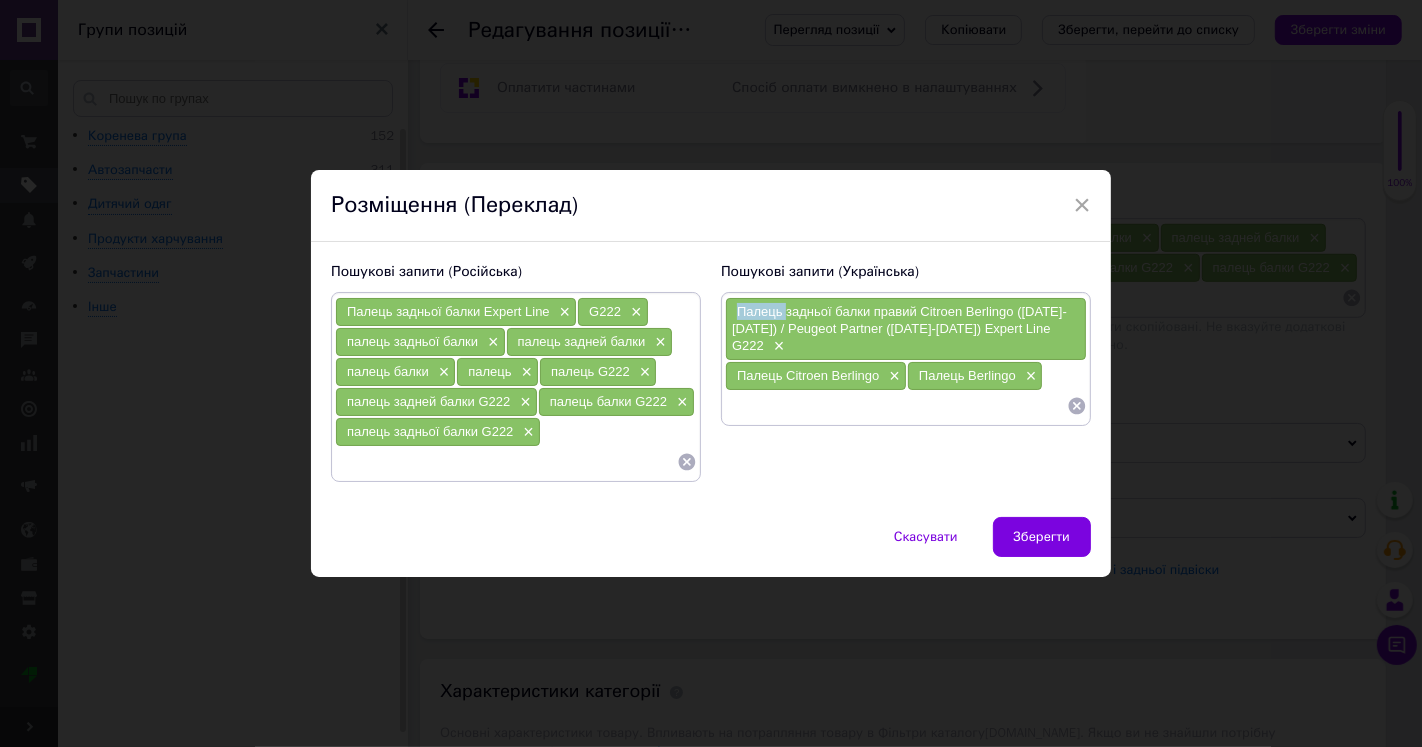 click on "Палець задньої балки правий Citroen Berlingo ([DATE]-[DATE]) / Peugeot Partner ([DATE]-[DATE]) Expert Line G222" at bounding box center [899, 328] 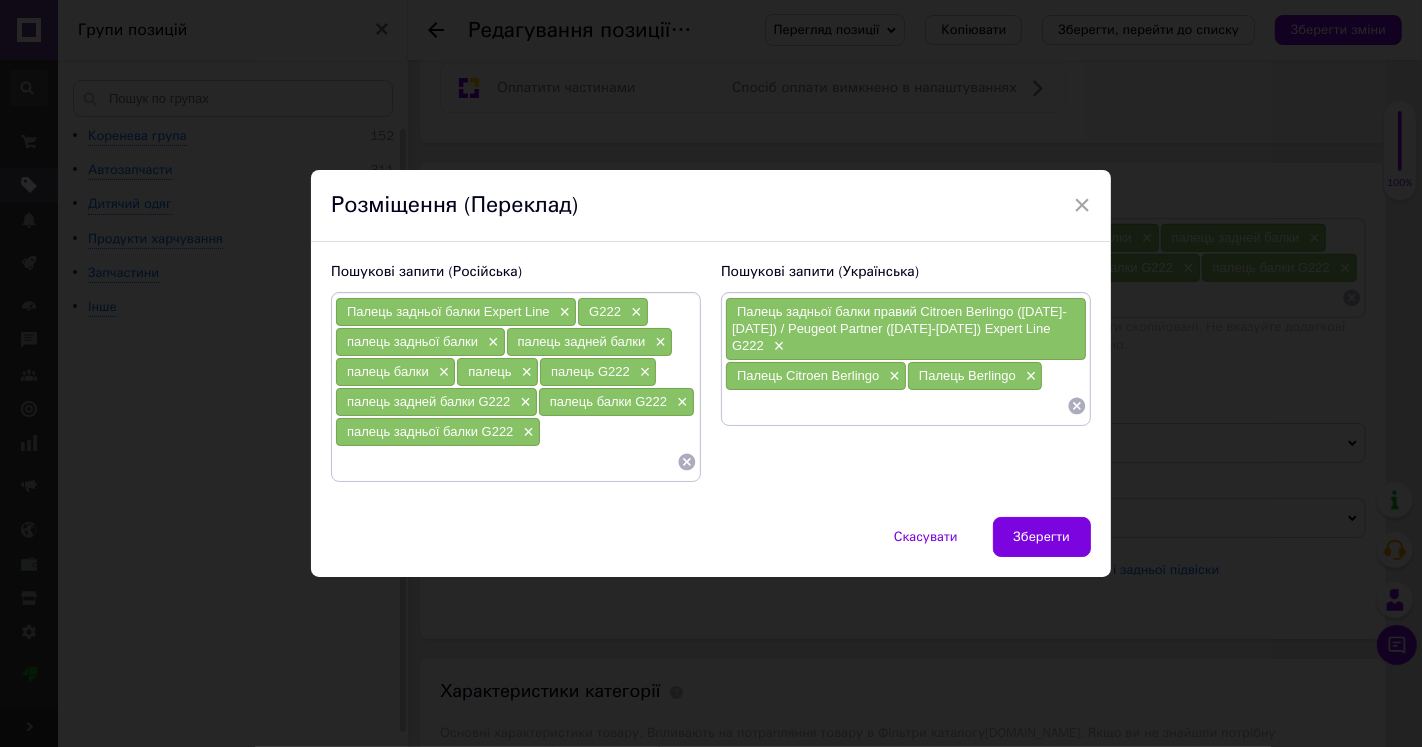click at bounding box center [896, 406] 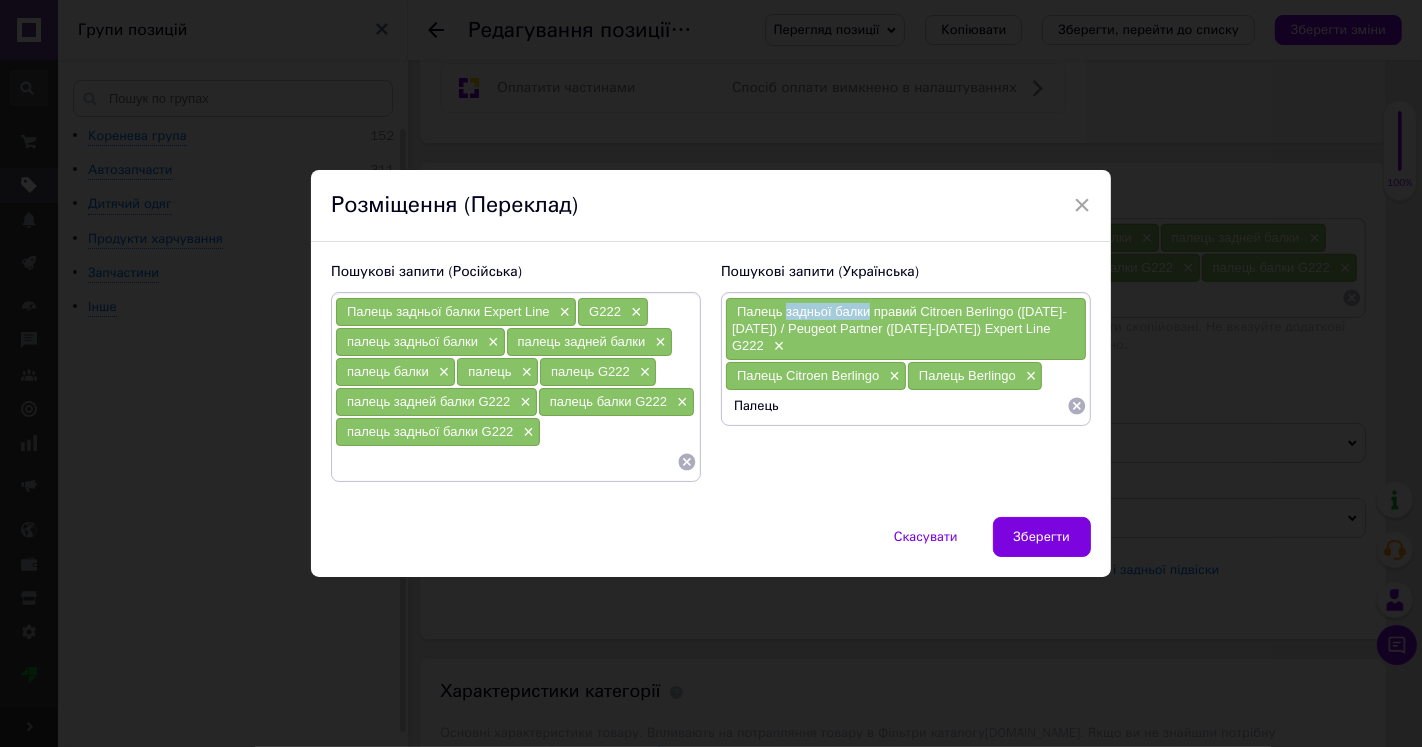 drag, startPoint x: 786, startPoint y: 308, endPoint x: 867, endPoint y: 316, distance: 81.394104 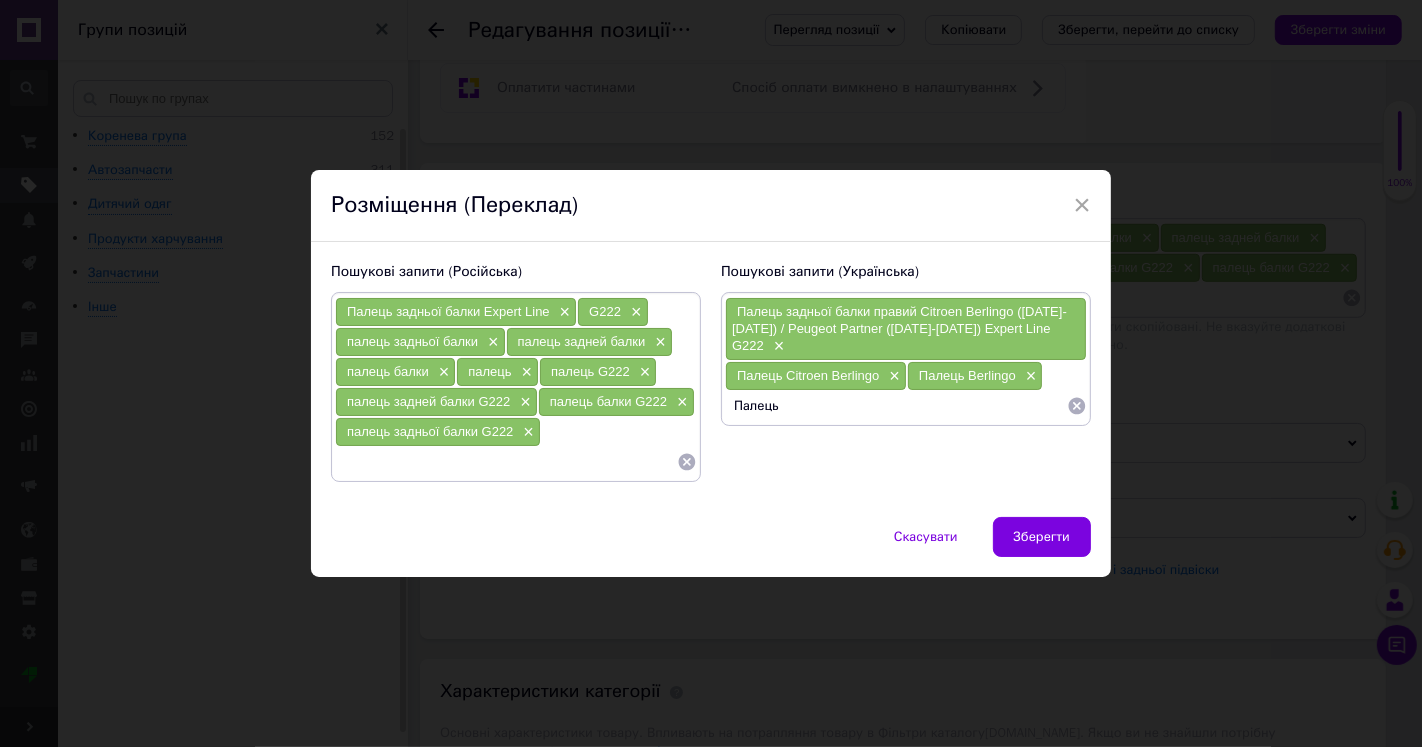 click on "Палець" at bounding box center (896, 406) 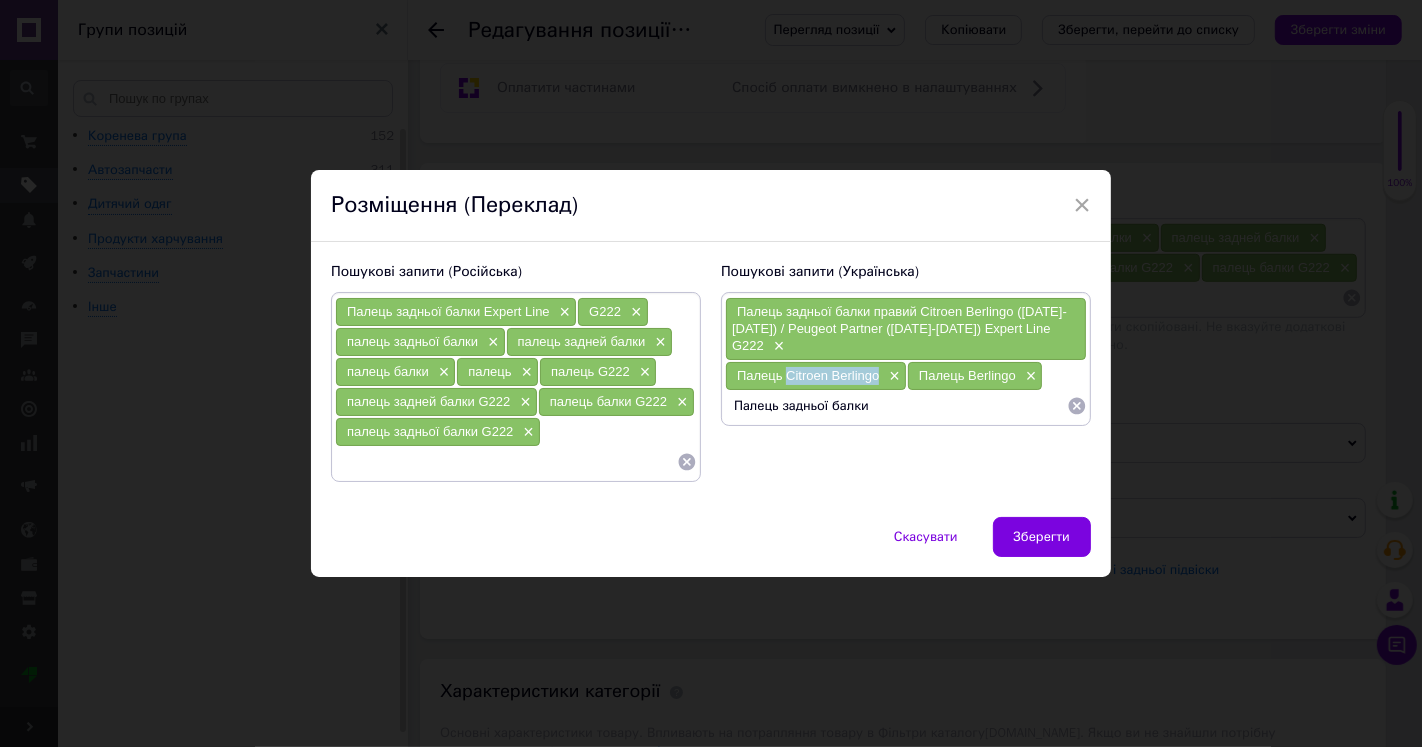 drag, startPoint x: 786, startPoint y: 361, endPoint x: 877, endPoint y: 360, distance: 91.00549 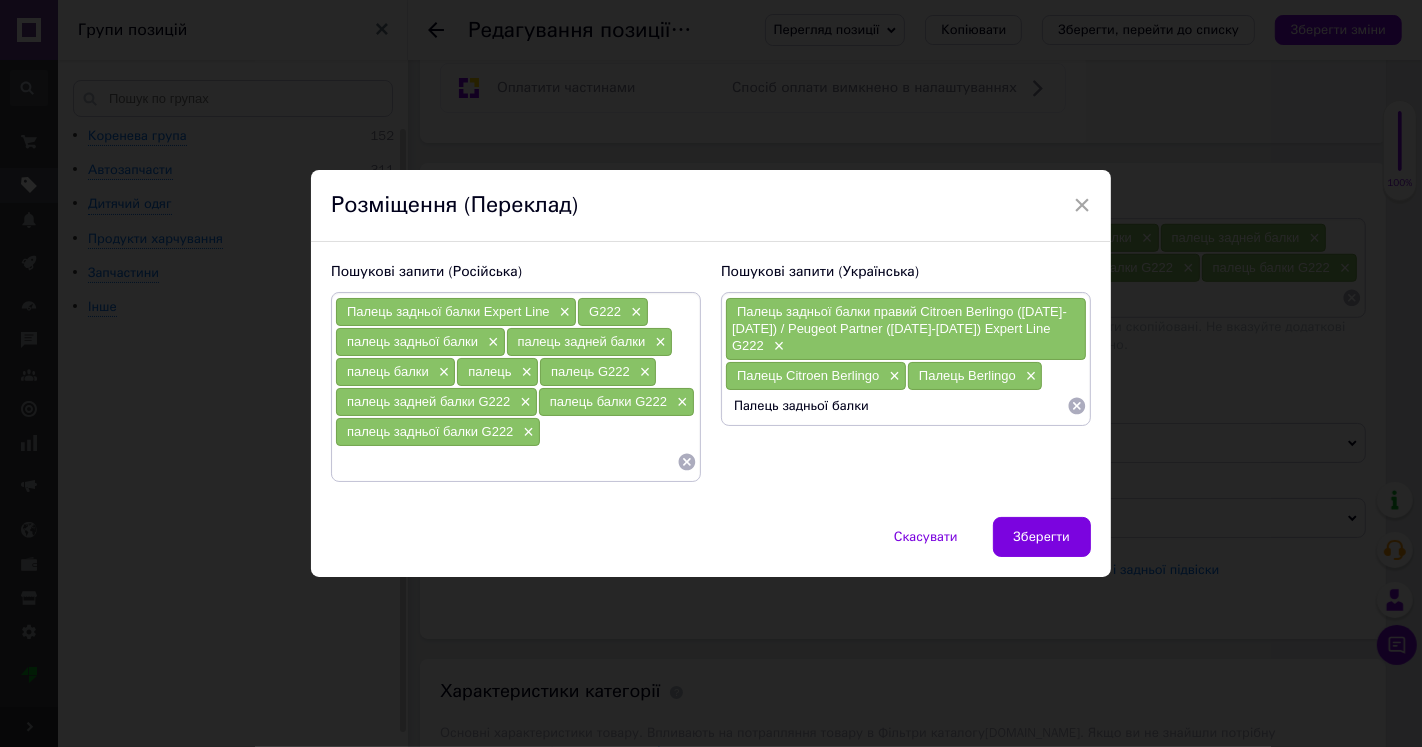 click on "Палець задньої балки" at bounding box center [896, 406] 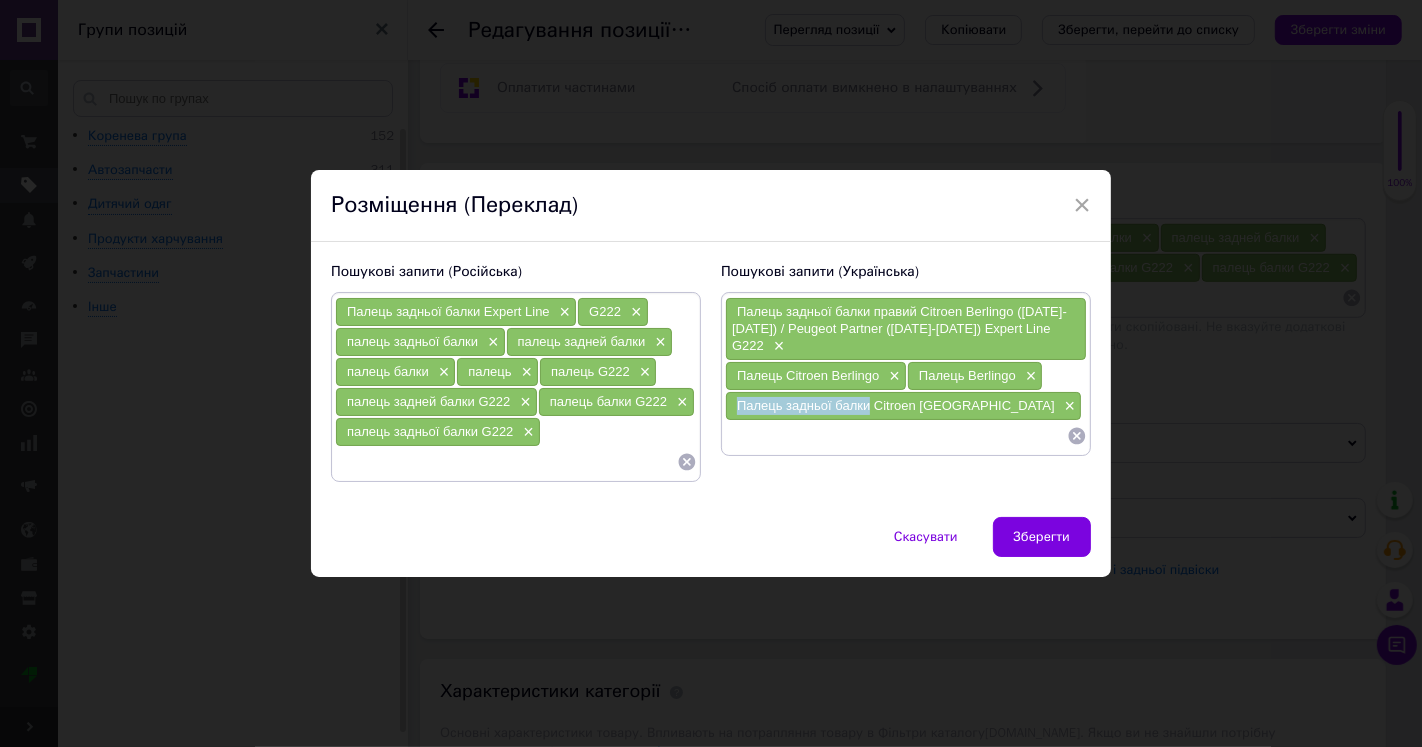 drag, startPoint x: 745, startPoint y: 390, endPoint x: 866, endPoint y: 403, distance: 121.69634 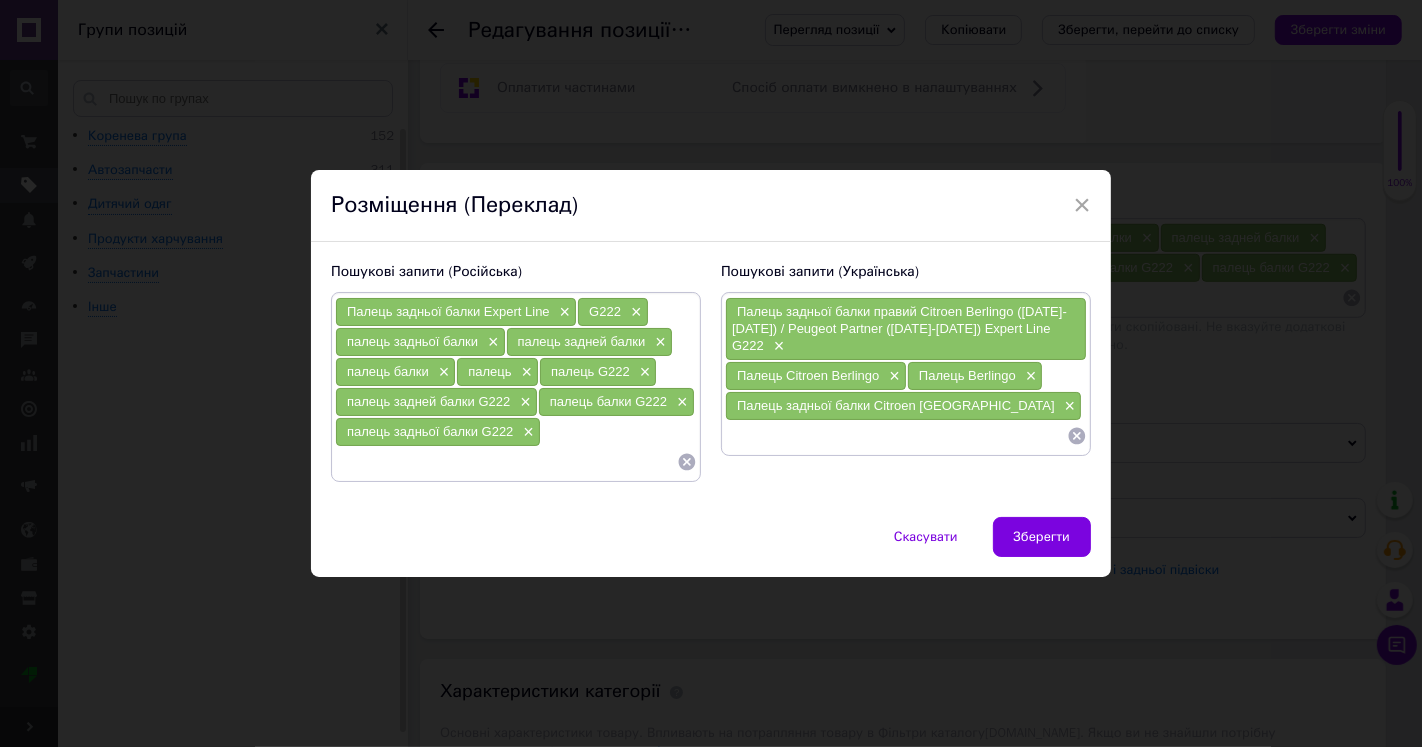 click at bounding box center (896, 436) 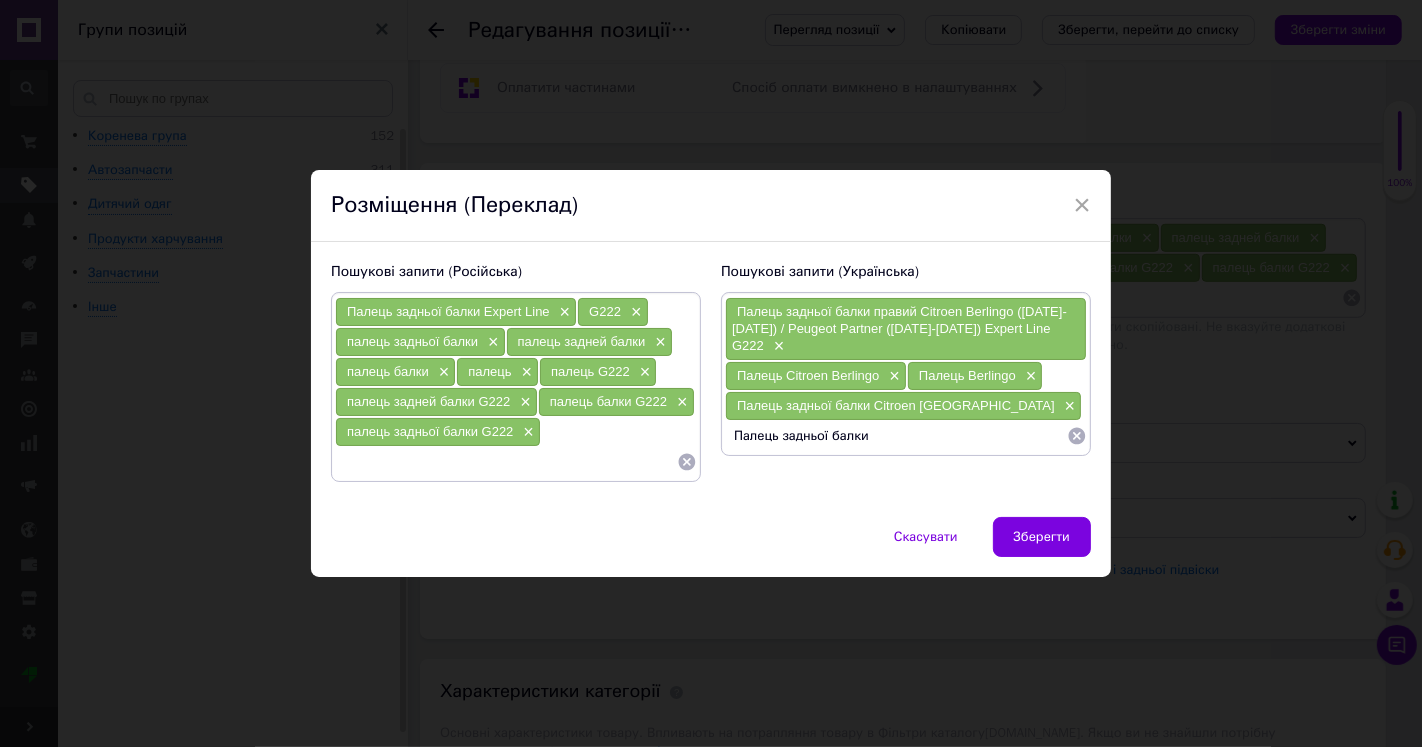 click on "Палець Berlingo" at bounding box center [967, 375] 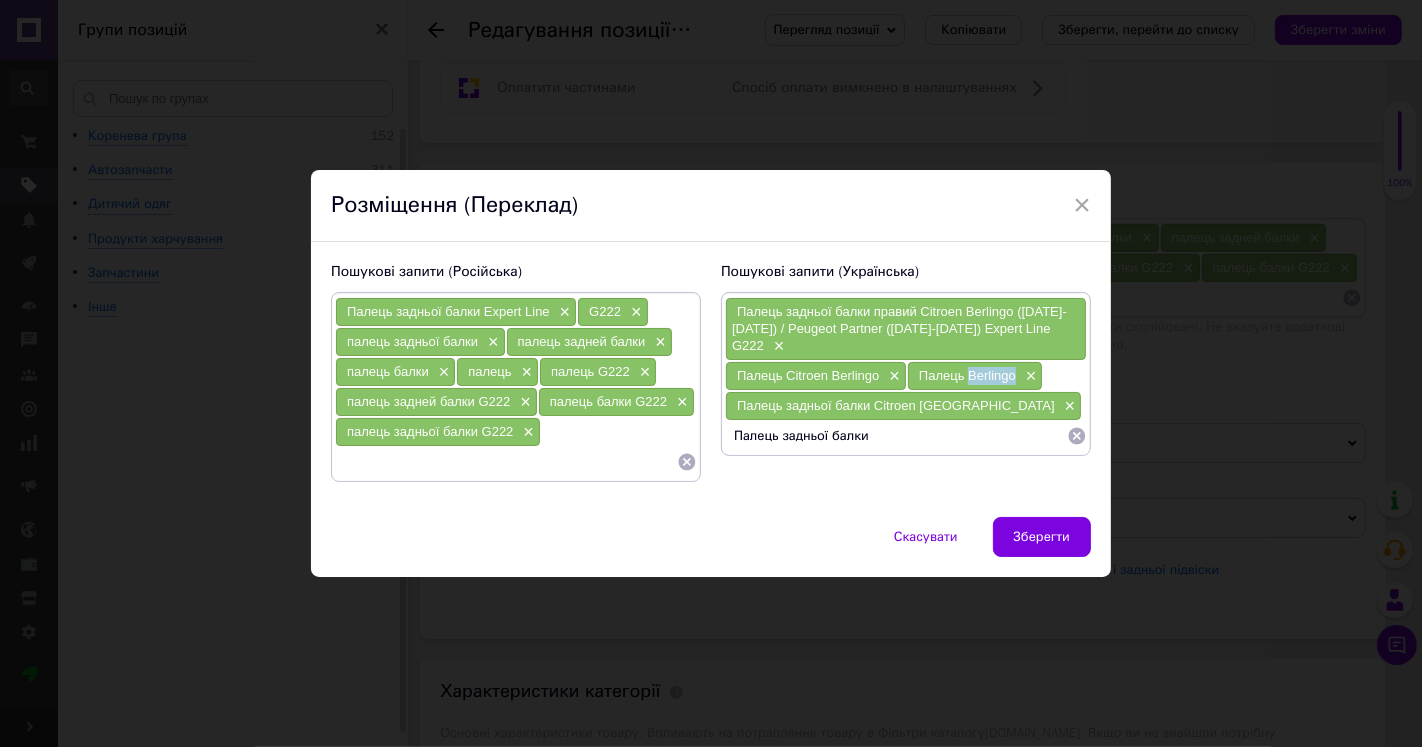 click on "Палець Berlingo" at bounding box center (967, 375) 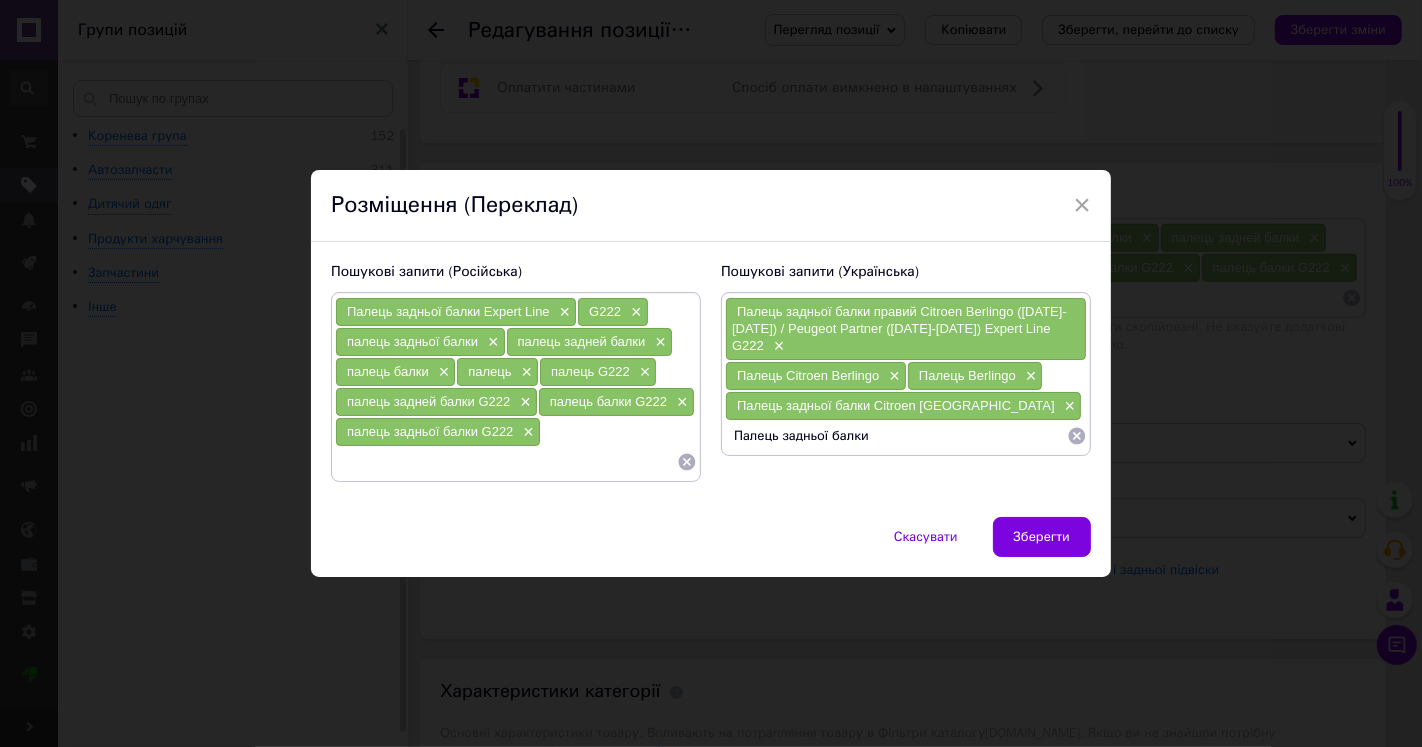 click on "Палець задньої балки" at bounding box center (896, 436) 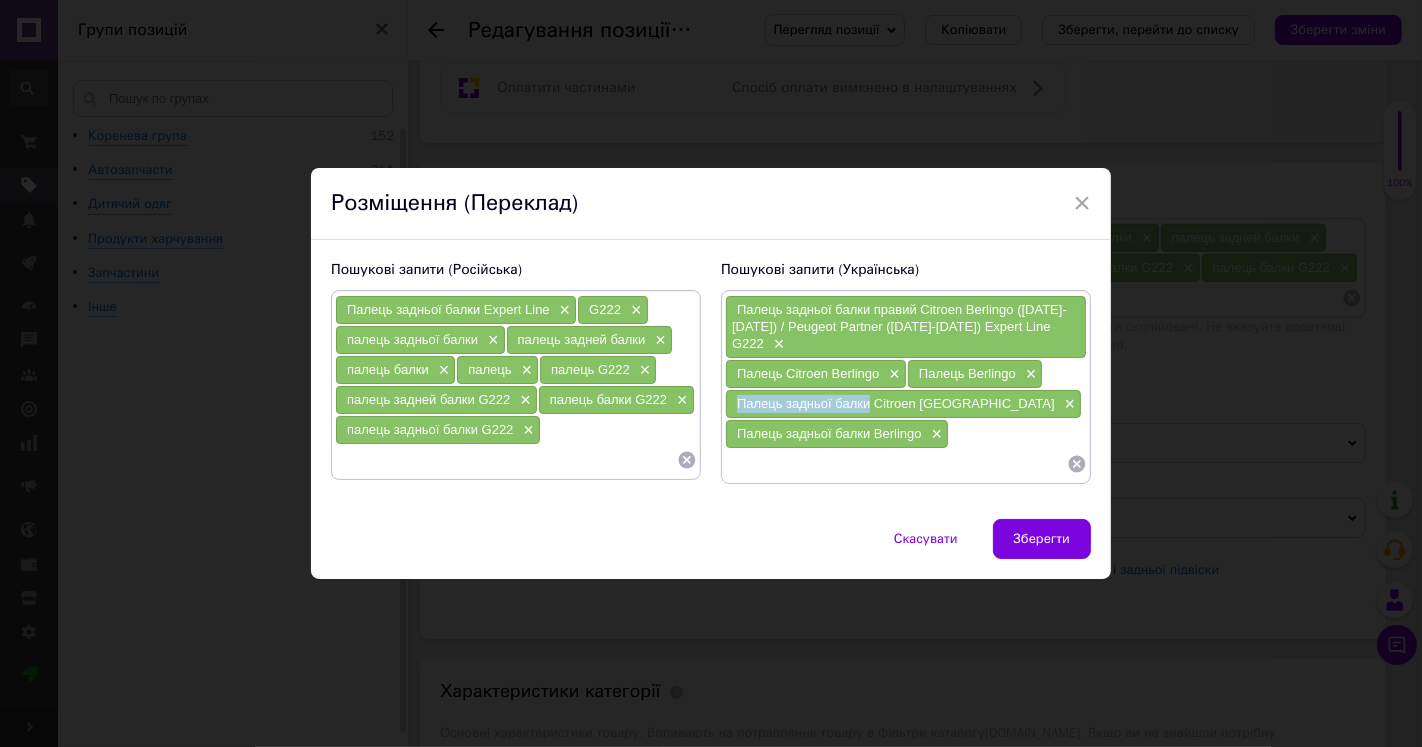 drag, startPoint x: 731, startPoint y: 391, endPoint x: 867, endPoint y: 393, distance: 136.01471 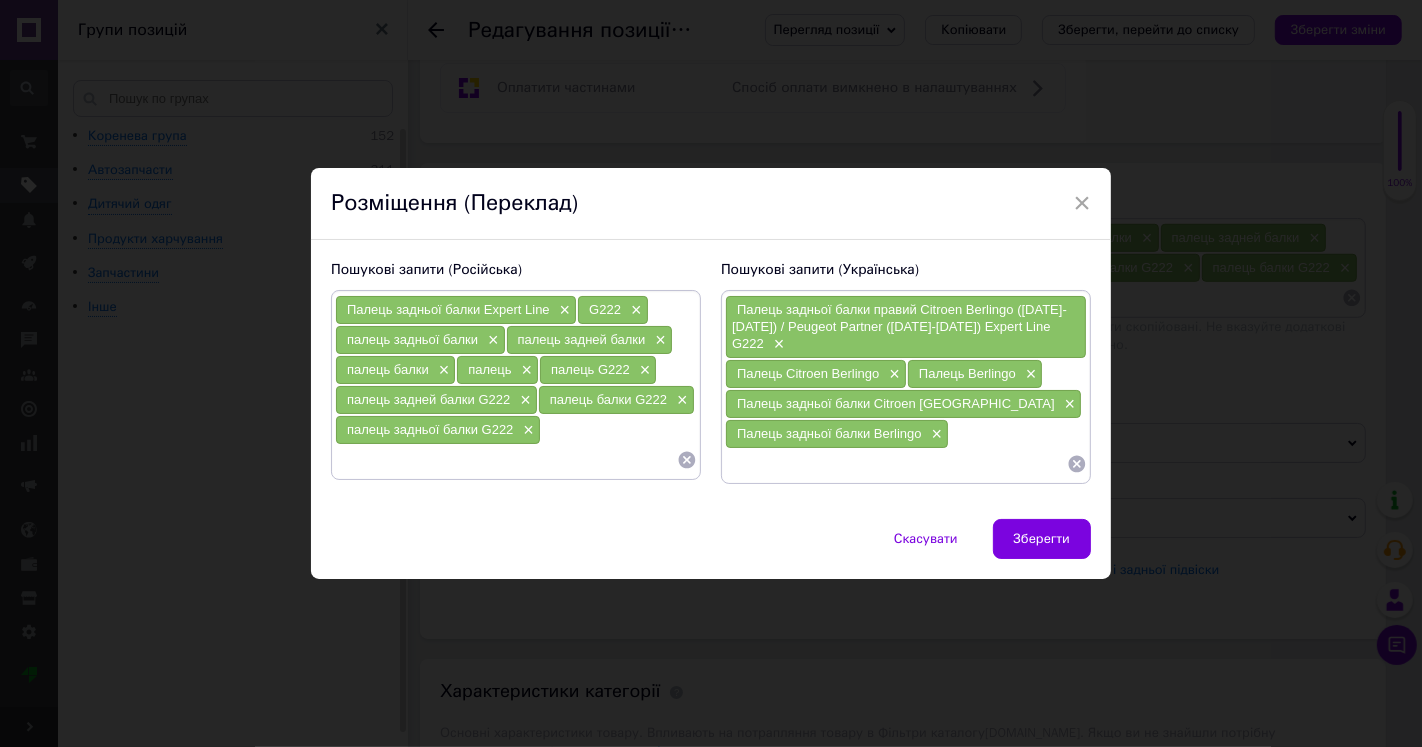 click at bounding box center (896, 464) 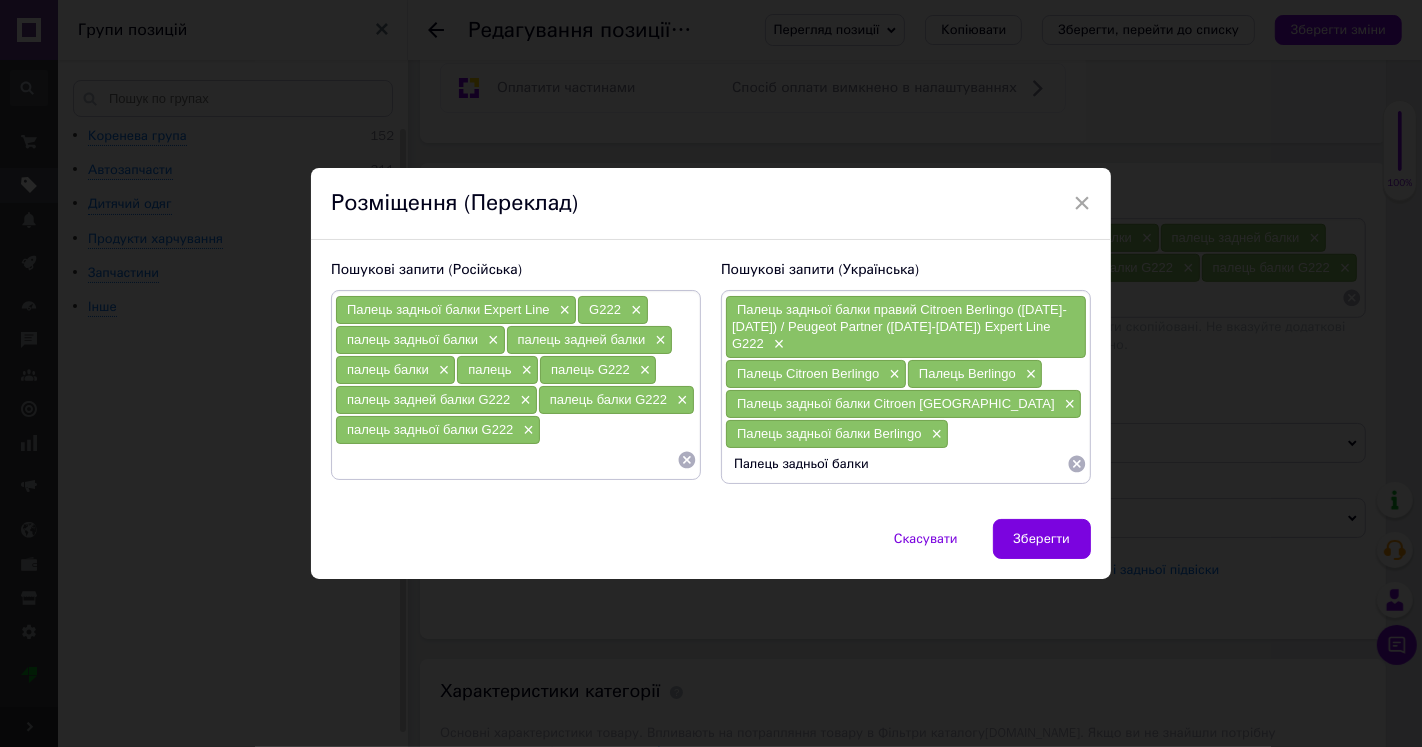 click on "Палець задньої балки" at bounding box center [896, 464] 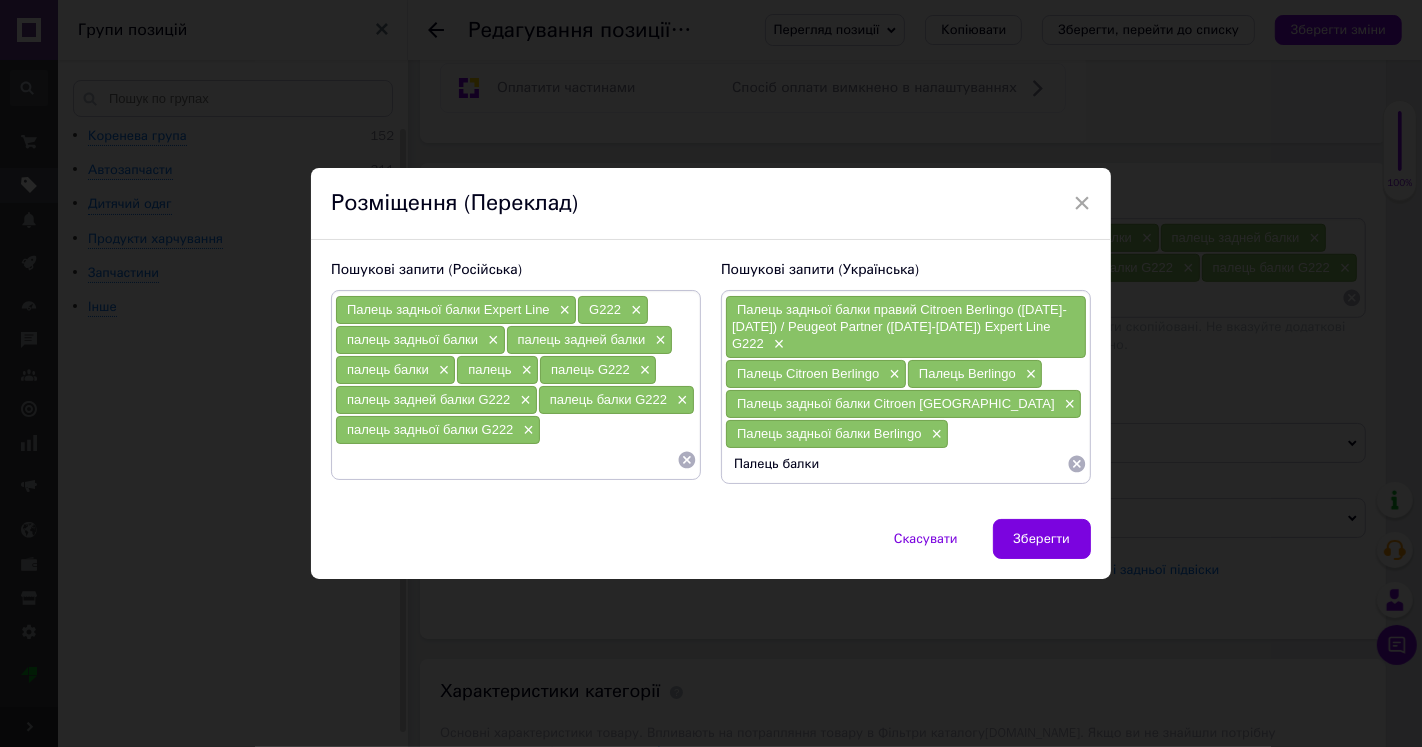 click on "Палець задньої балки Berlingo" at bounding box center (829, 433) 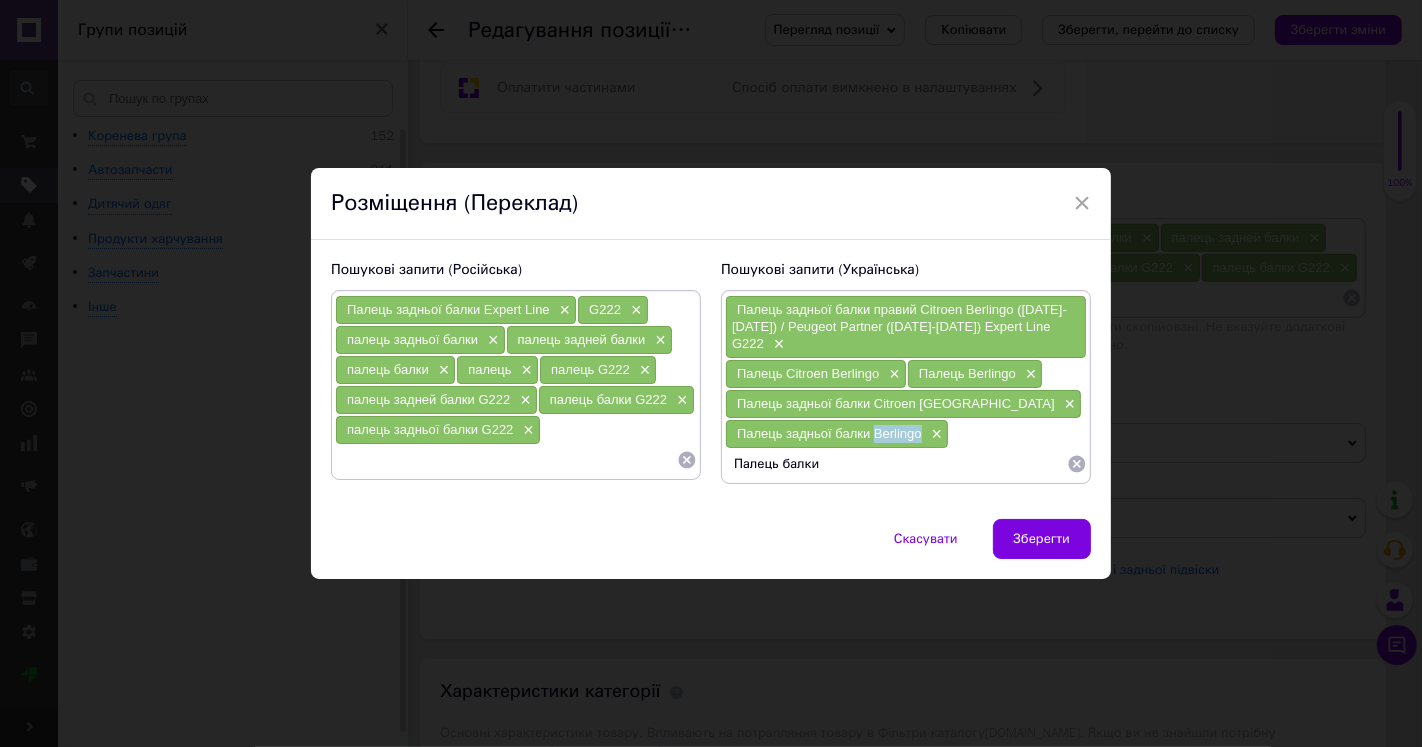click on "Палець задньої балки Berlingo" at bounding box center [829, 433] 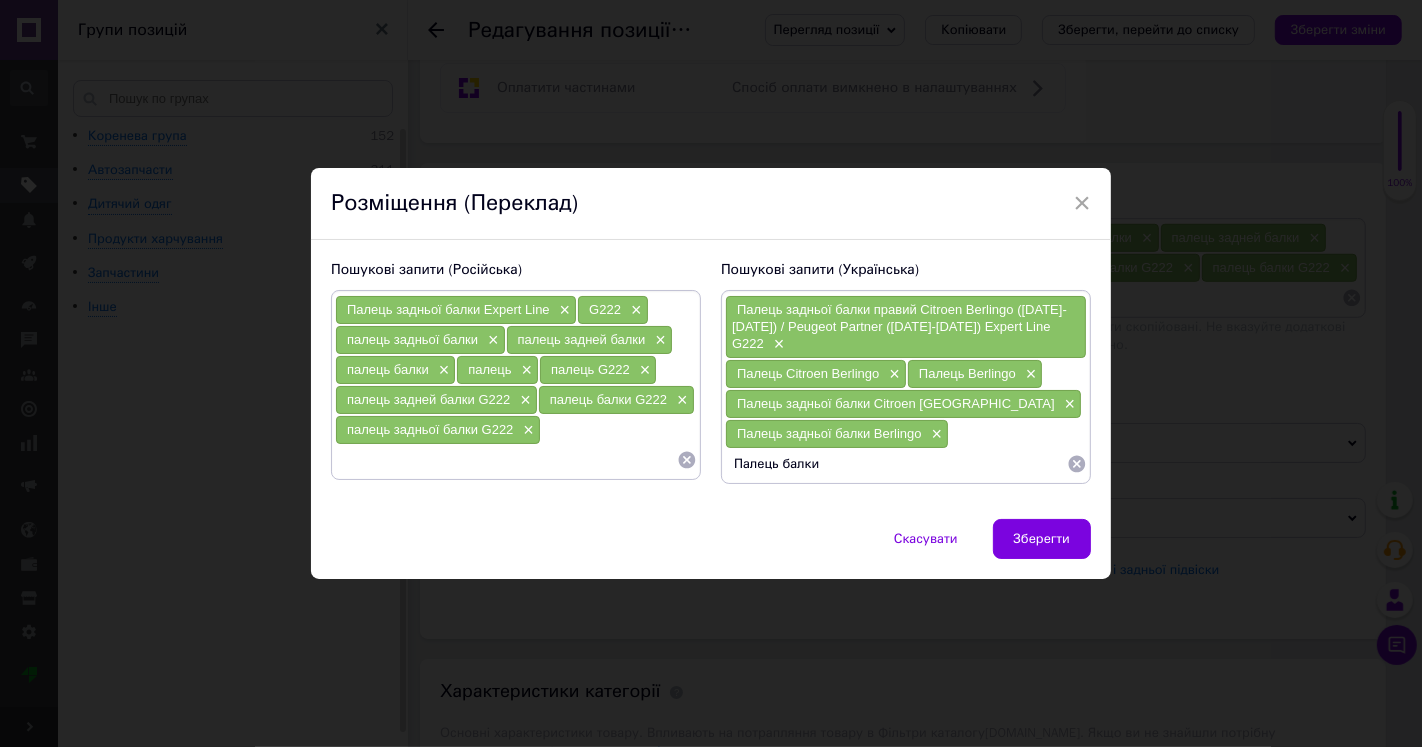 click on "Палець балки" at bounding box center [896, 464] 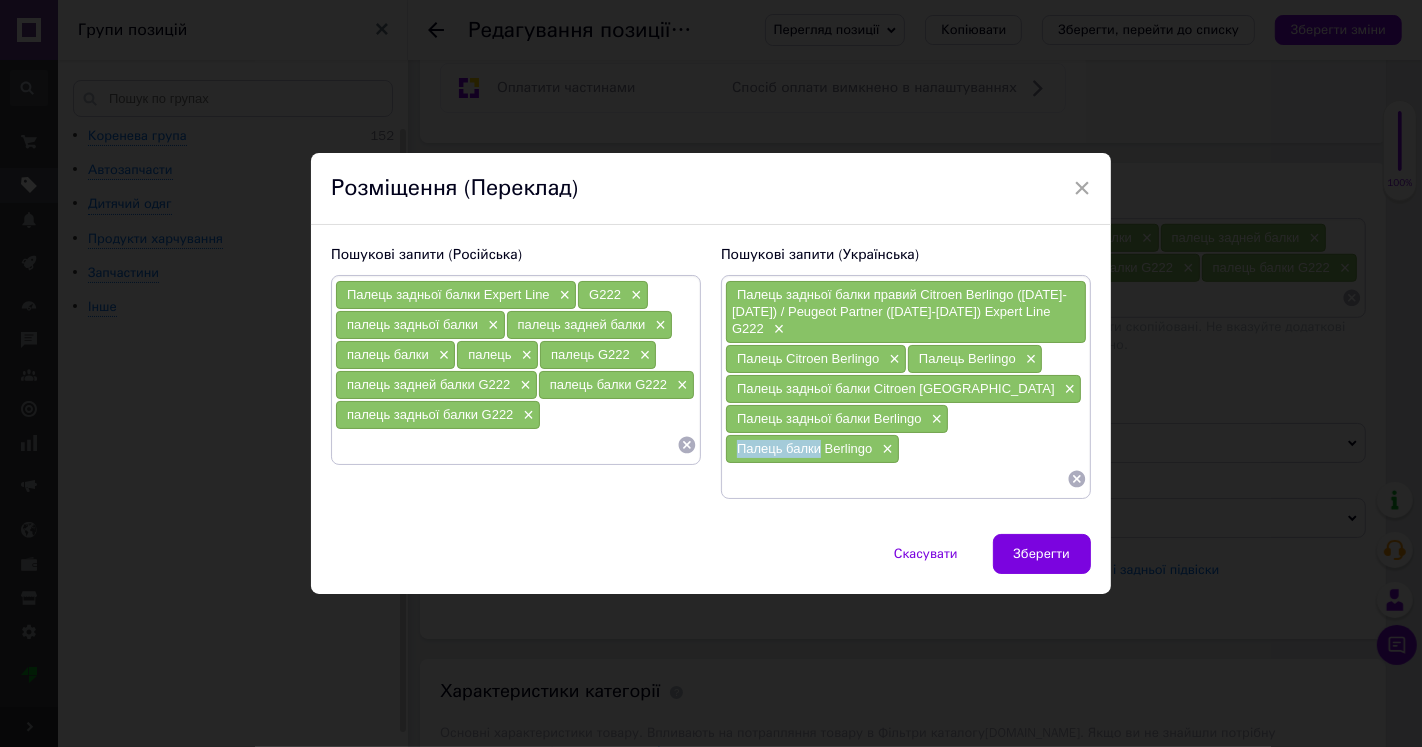 drag, startPoint x: 742, startPoint y: 441, endPoint x: 817, endPoint y: 450, distance: 75.53807 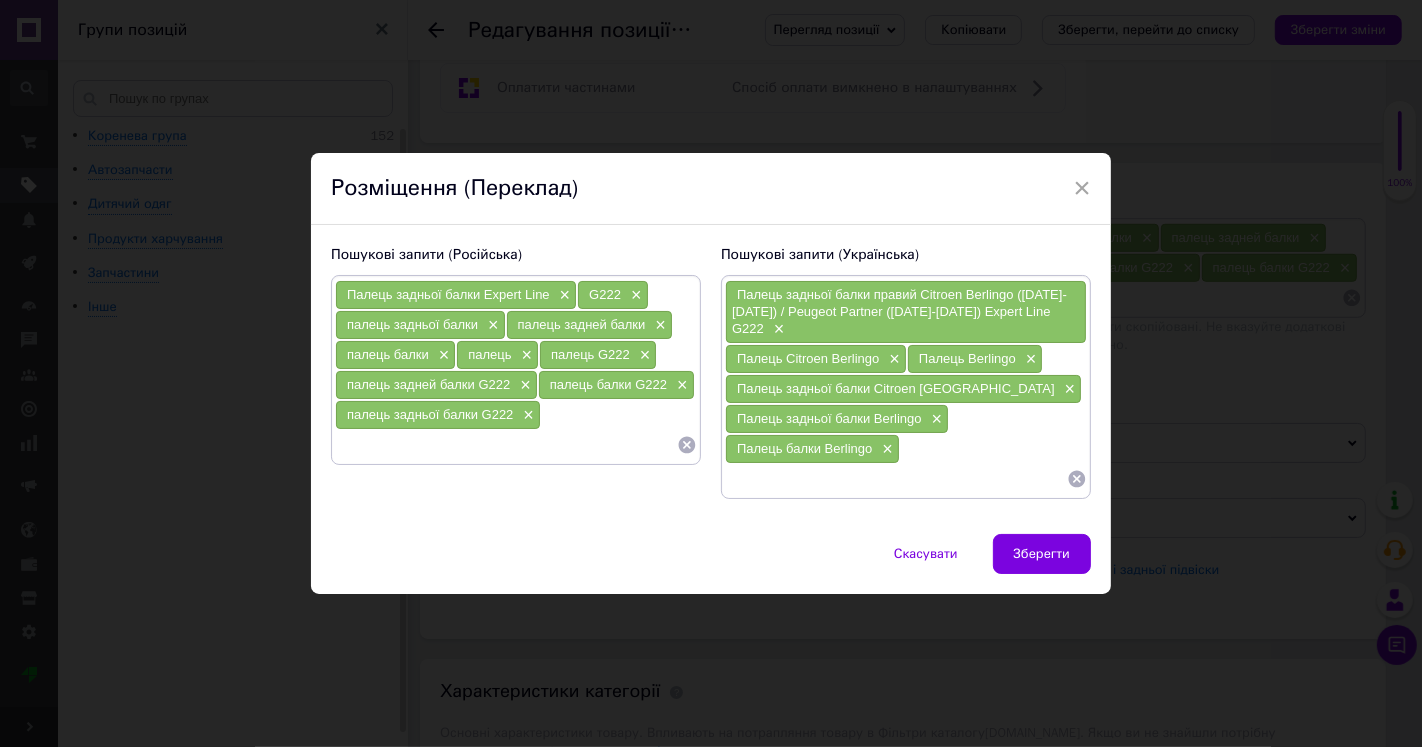 click at bounding box center [896, 479] 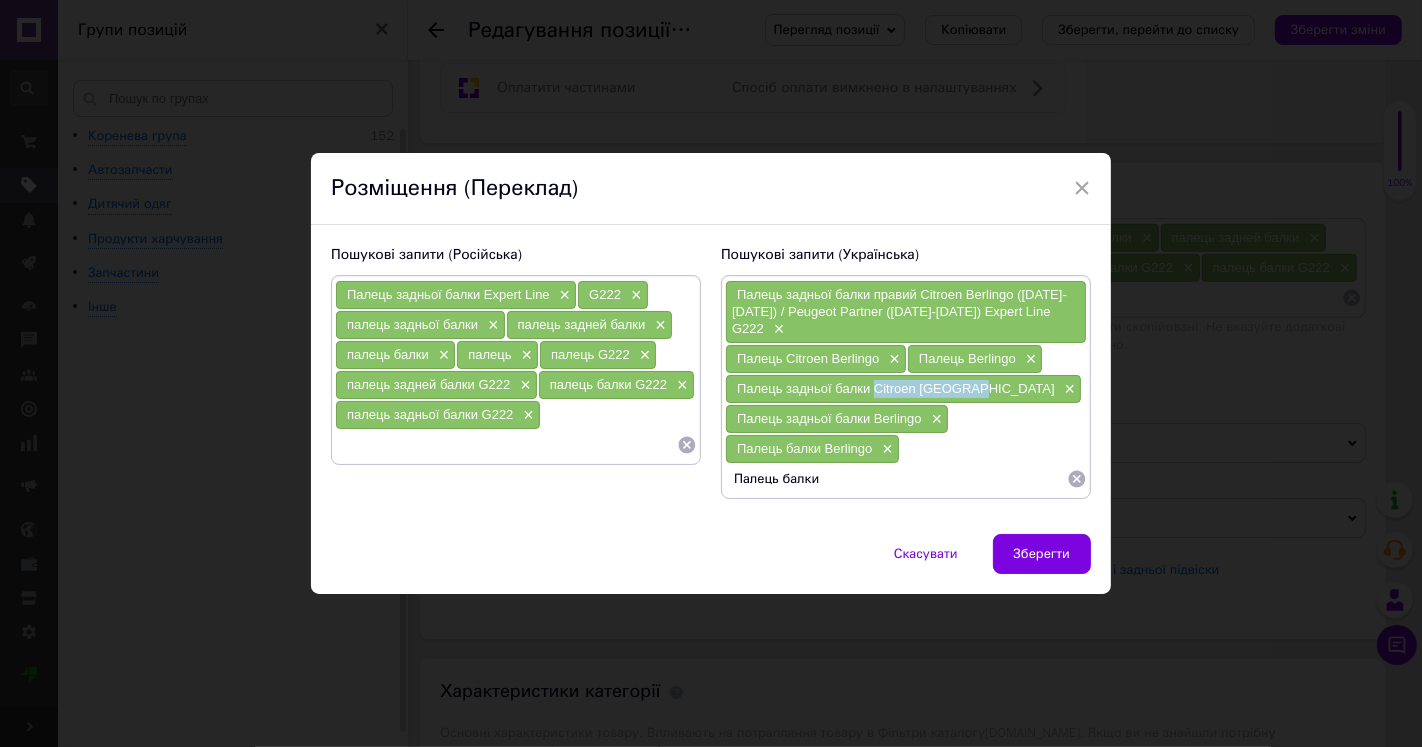 drag, startPoint x: 873, startPoint y: 383, endPoint x: 908, endPoint y: 434, distance: 61.854668 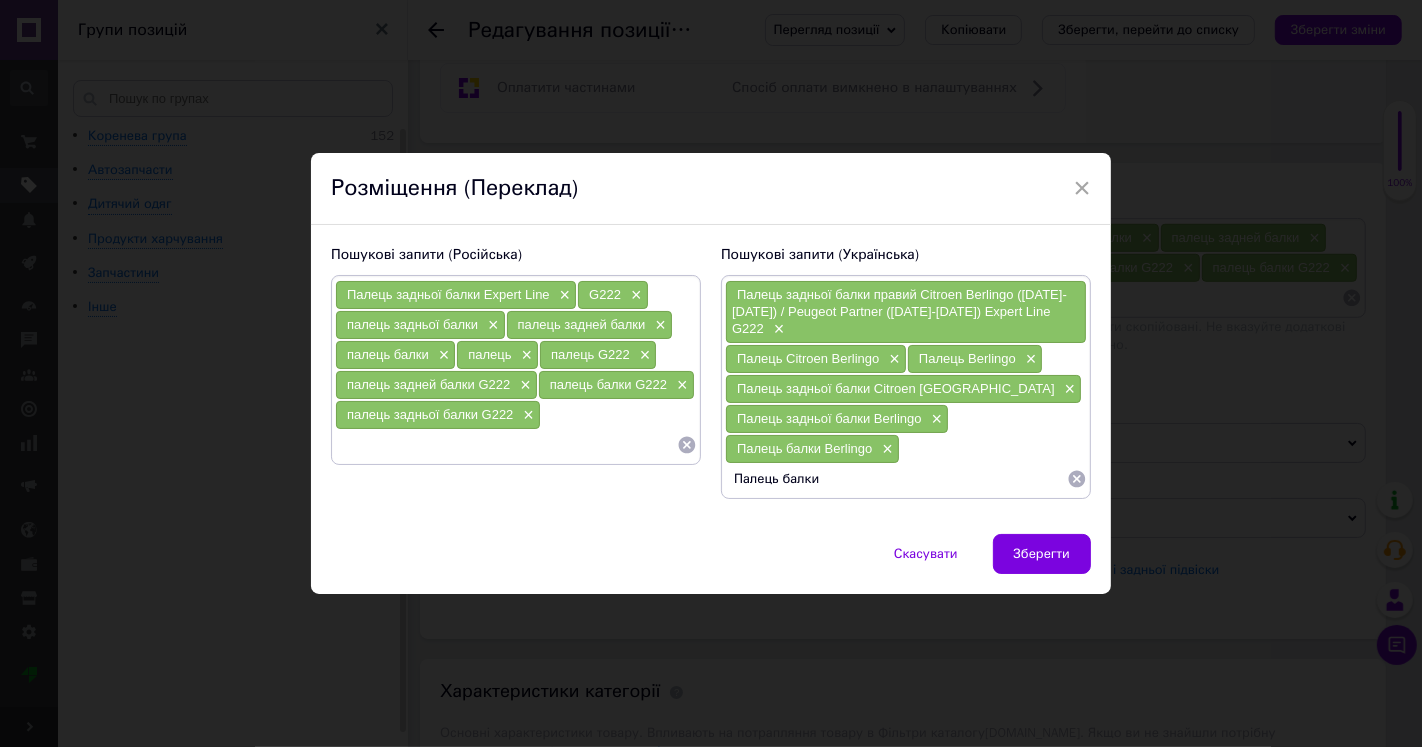click on "Палець балки" at bounding box center (896, 479) 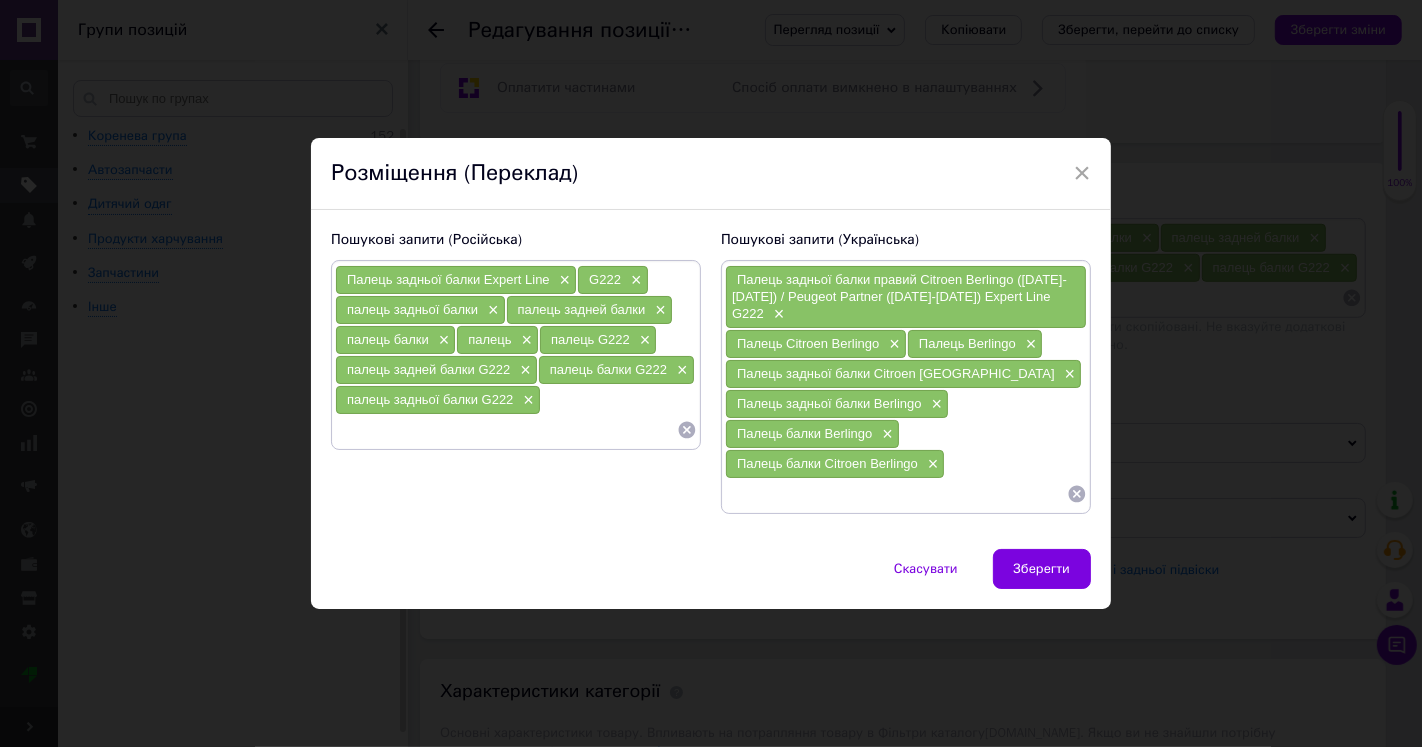 click on "Палець задньої балки правий Citroen Berlingo ([DATE]-[DATE]) / Peugeot Partner ([DATE]-[DATE]) Expert Line G222" at bounding box center [899, 296] 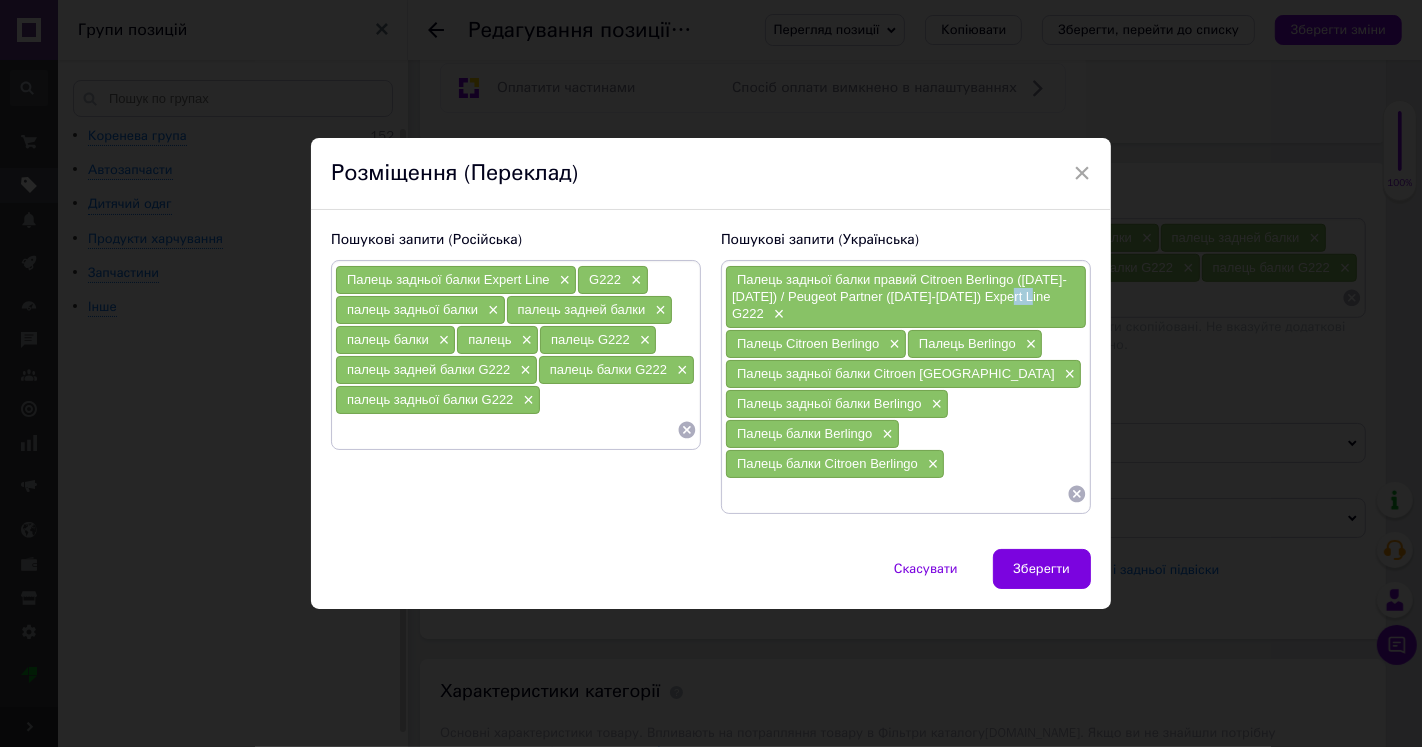 click on "Палець задньої балки правий Citroen Berlingo ([DATE]-[DATE]) / Peugeot Partner ([DATE]-[DATE]) Expert Line G222" at bounding box center (899, 296) 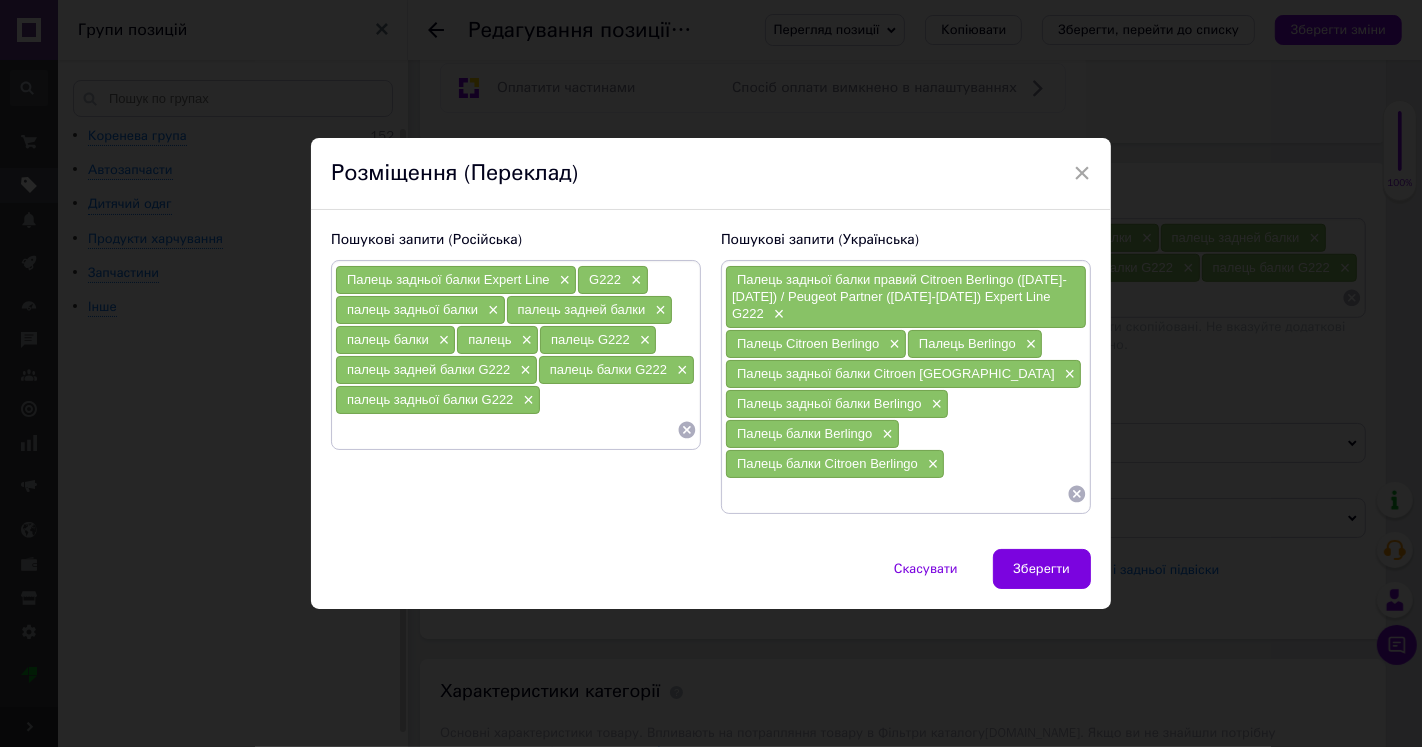 click at bounding box center (896, 494) 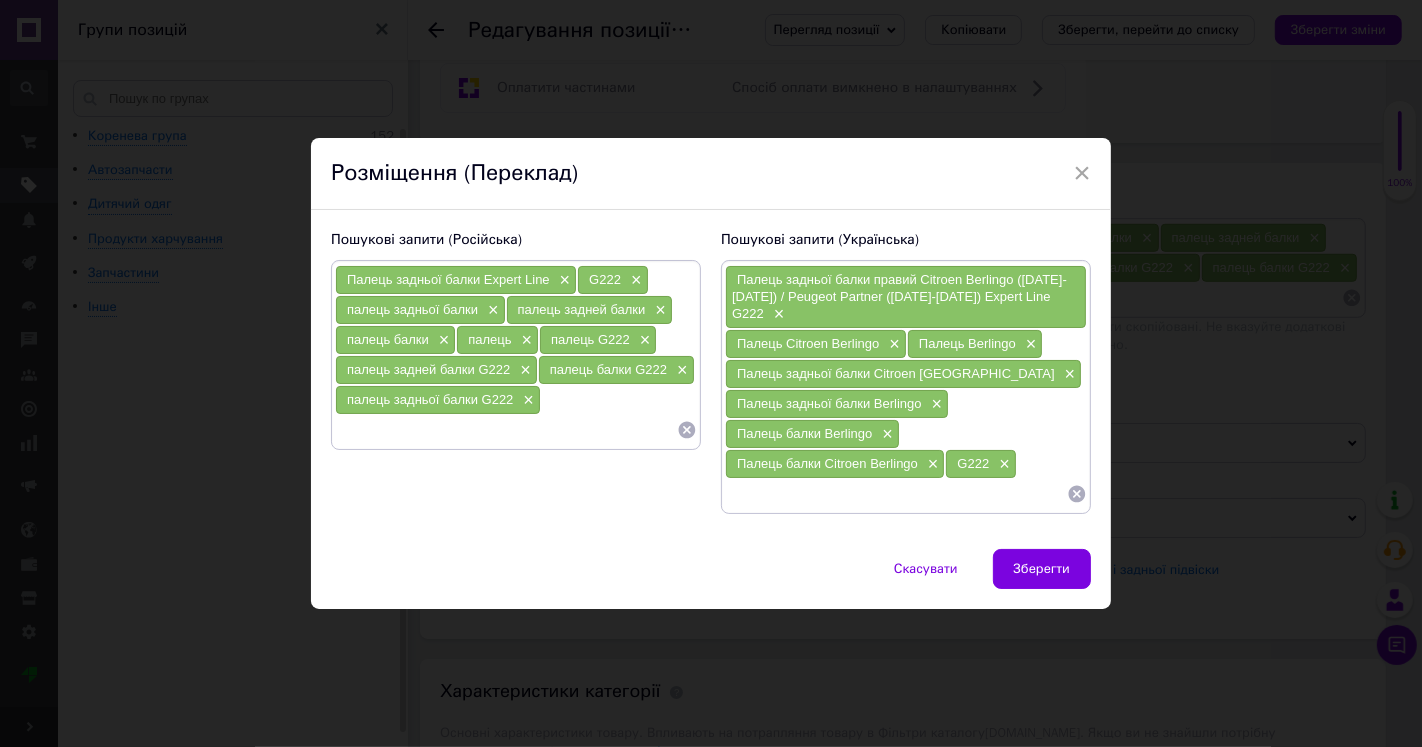 paste on "g2229666" 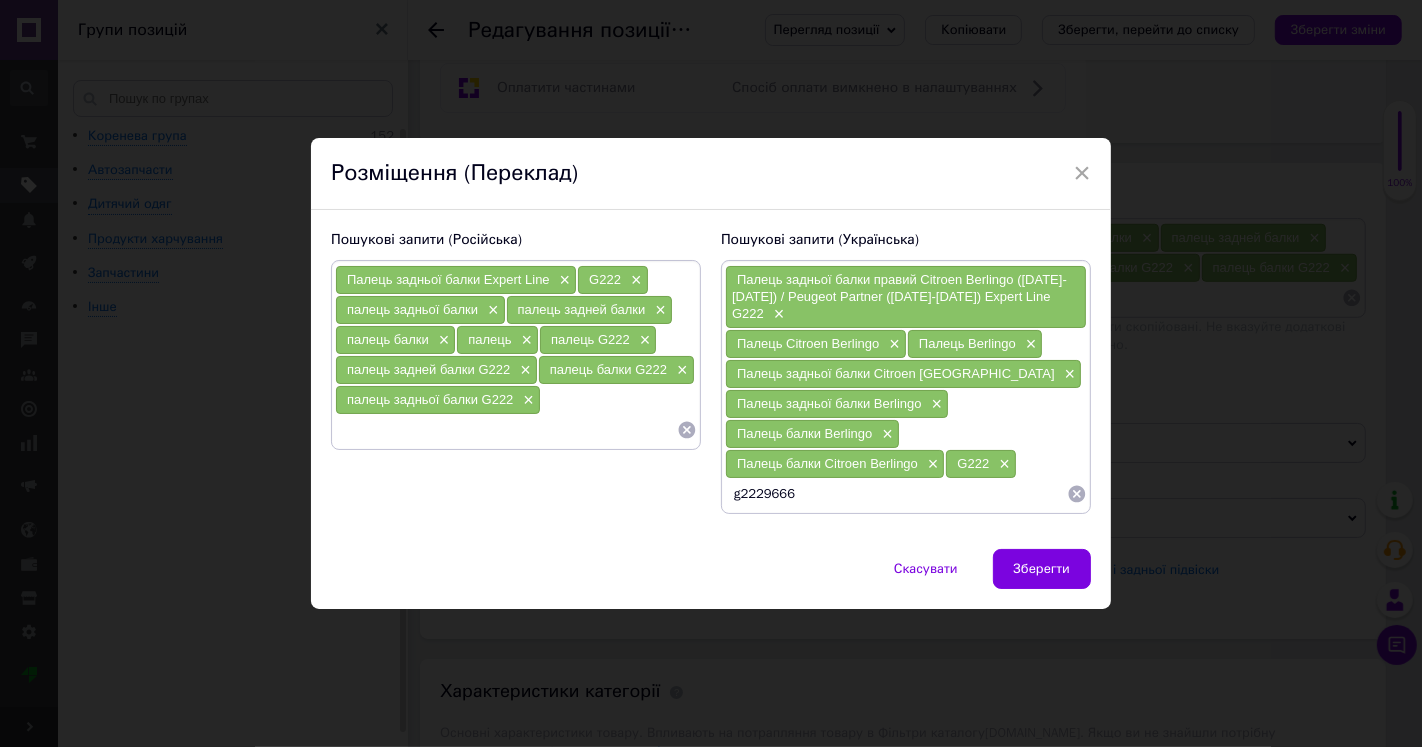 drag, startPoint x: 737, startPoint y: 490, endPoint x: 705, endPoint y: 495, distance: 32.38827 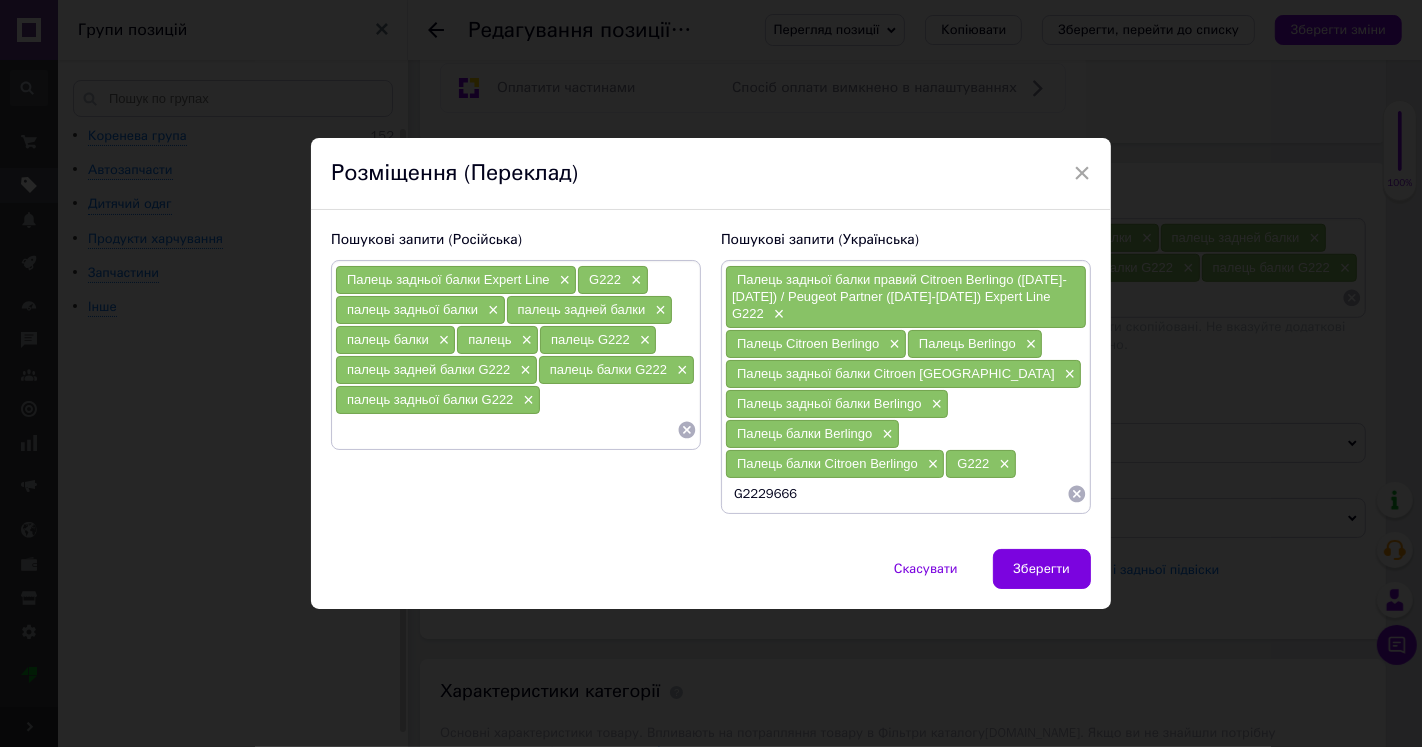 click on "G2229666" at bounding box center (896, 494) 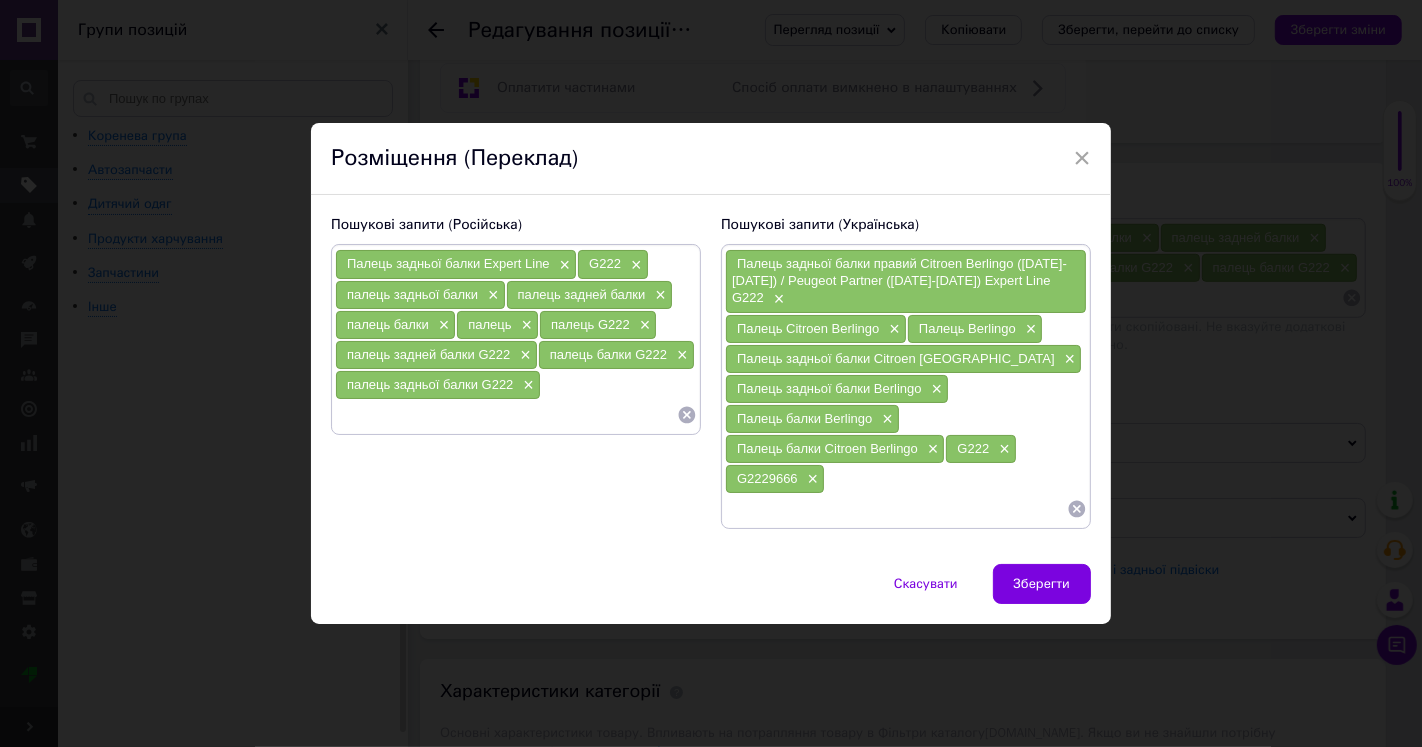 click on "Зберегти" at bounding box center (1042, 584) 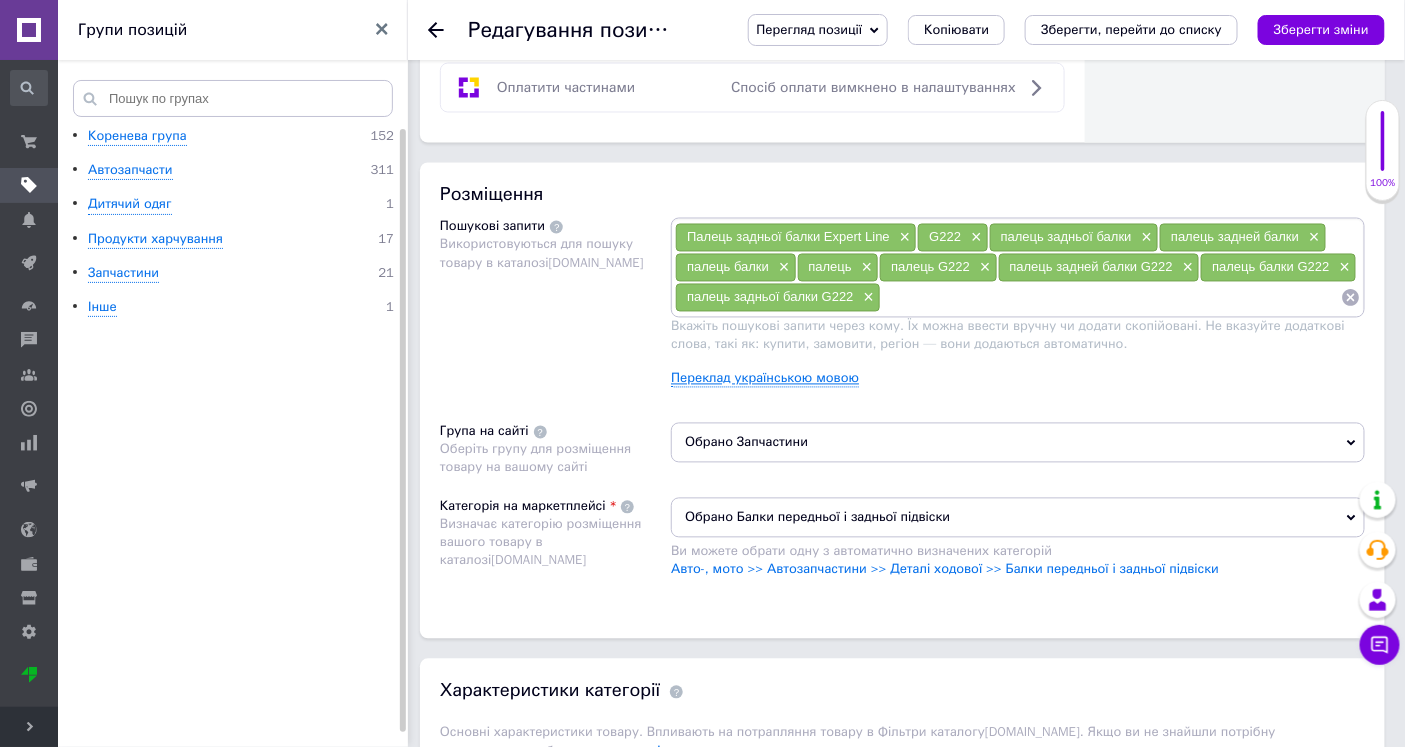 click on "Переклад українською мовою" at bounding box center (765, 379) 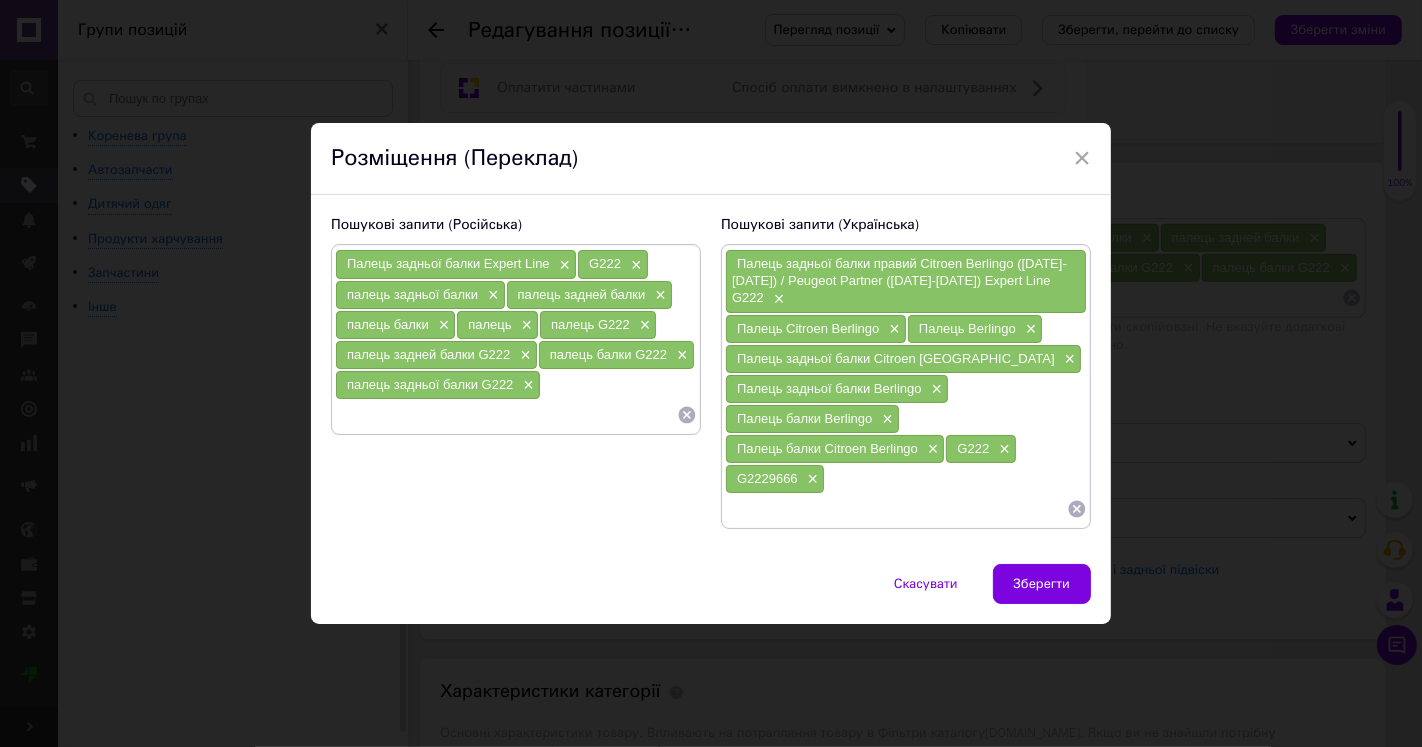 click at bounding box center (896, 509) 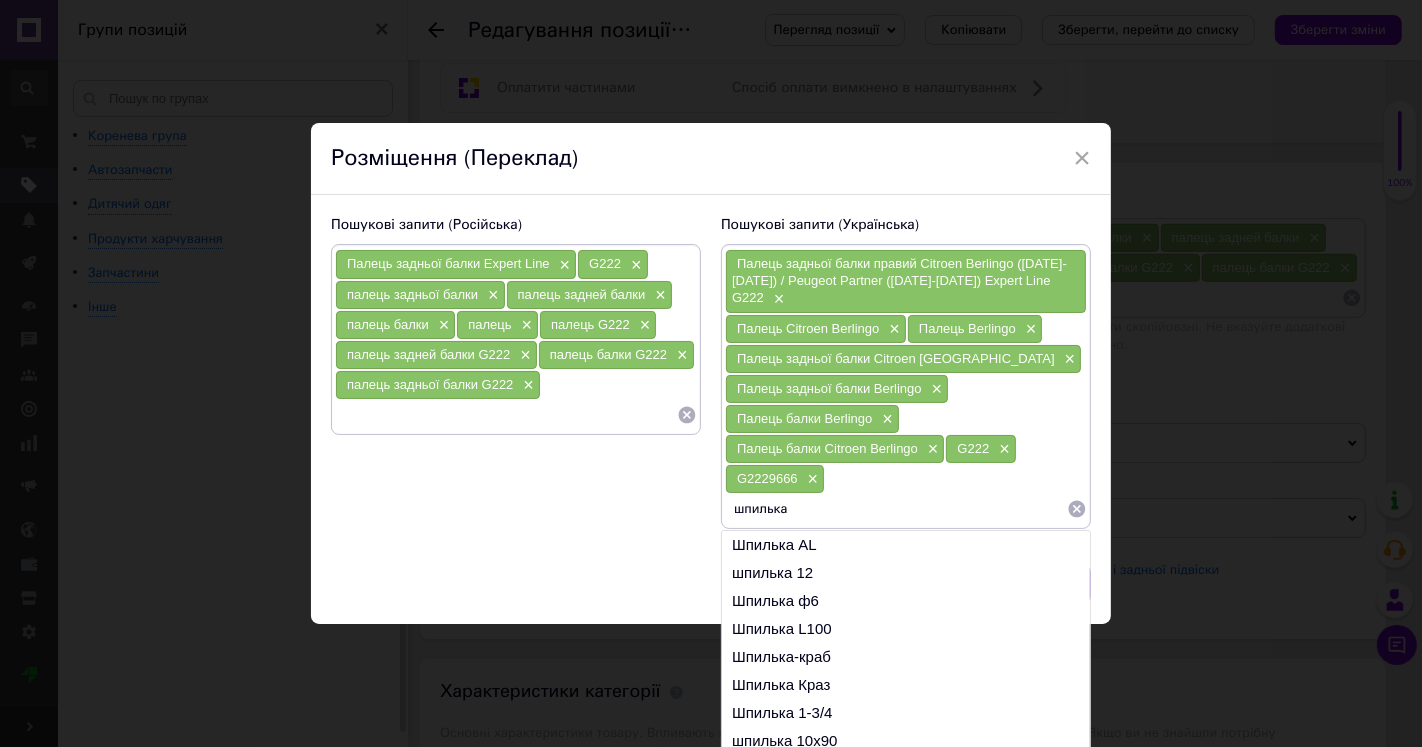 click on "Палець Berlingo" at bounding box center [967, 328] 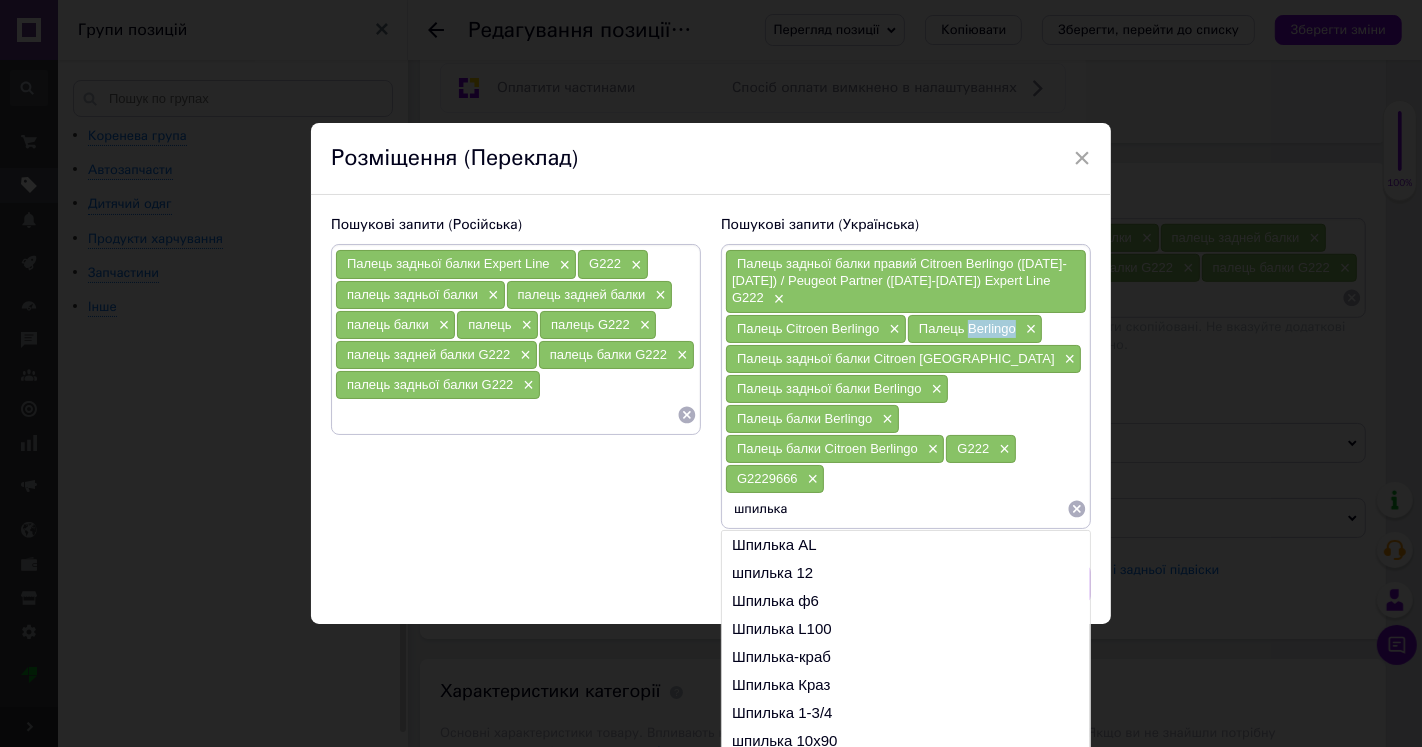 click on "Палець Berlingo" at bounding box center (967, 328) 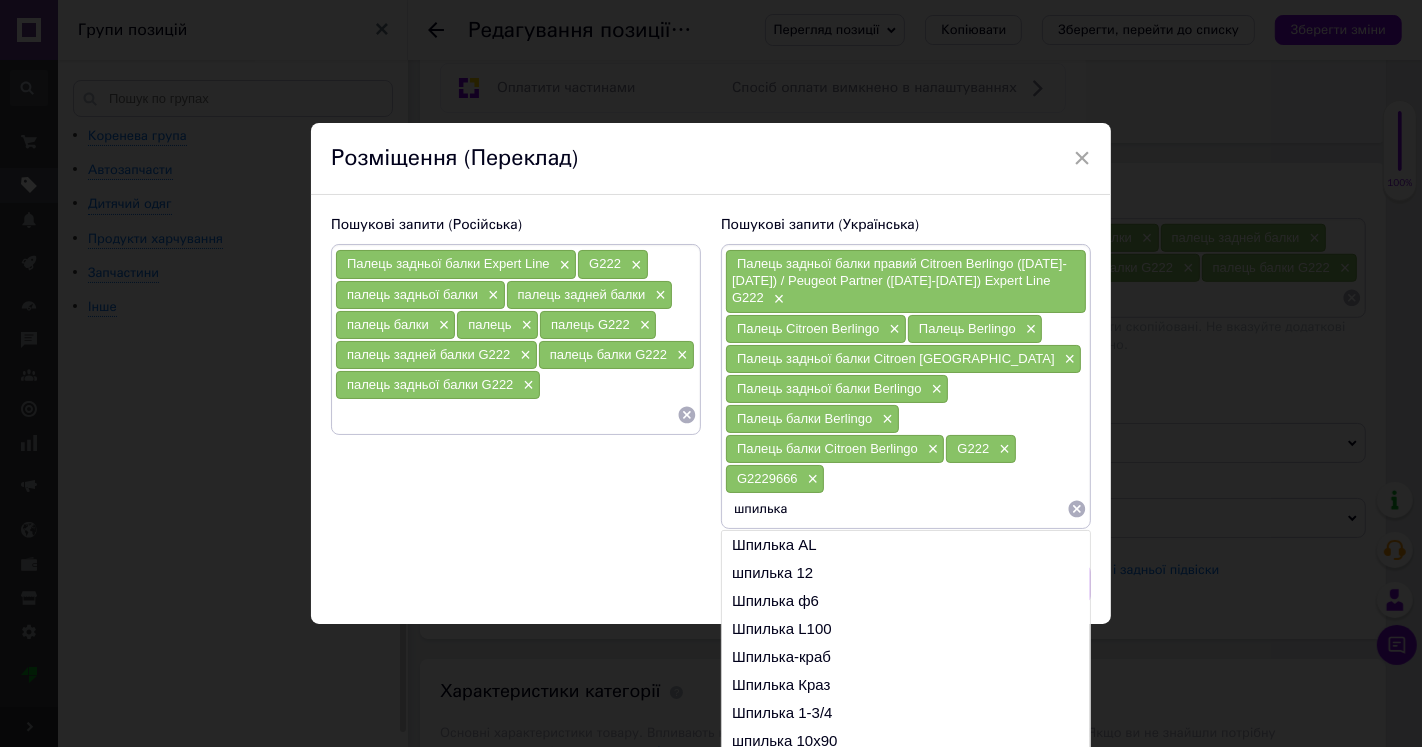 click on "шпилька" at bounding box center (896, 509) 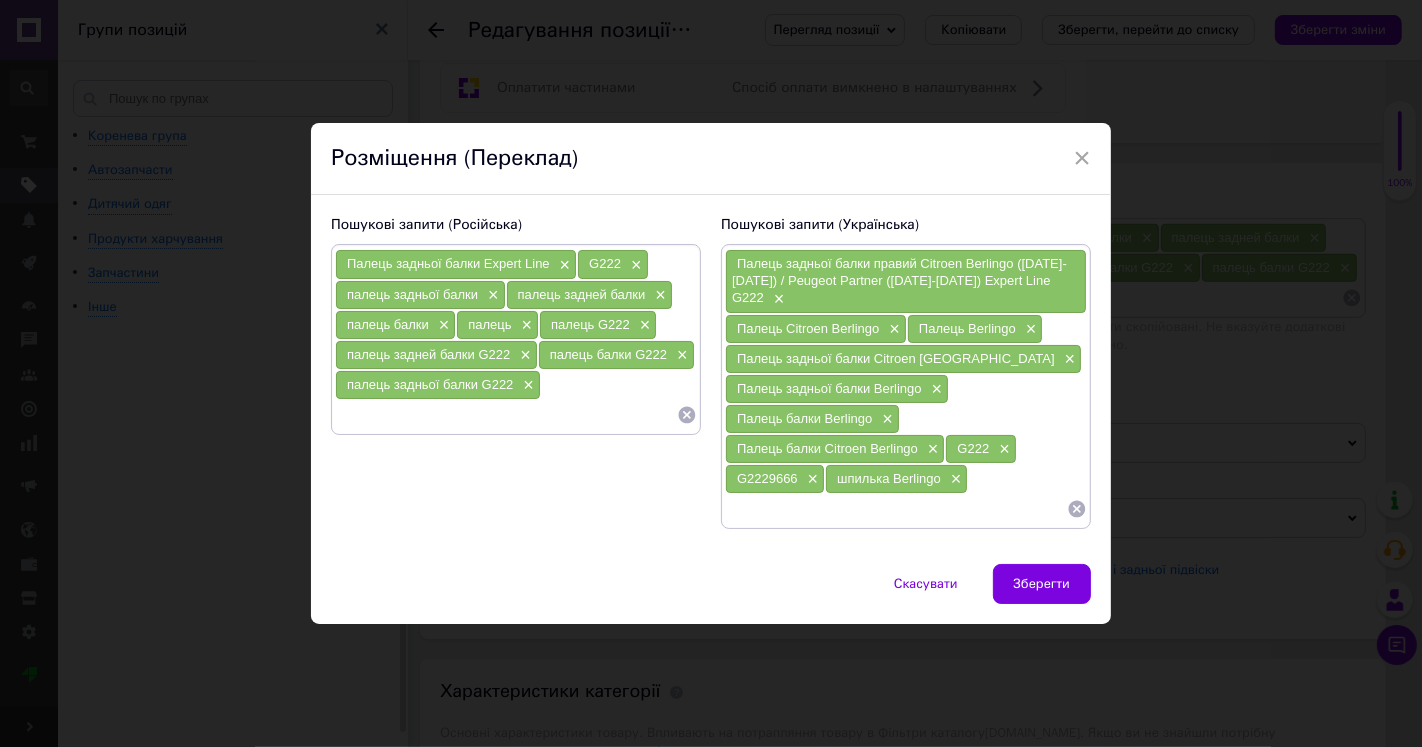 click on "шпилька Berlingo" at bounding box center [889, 478] 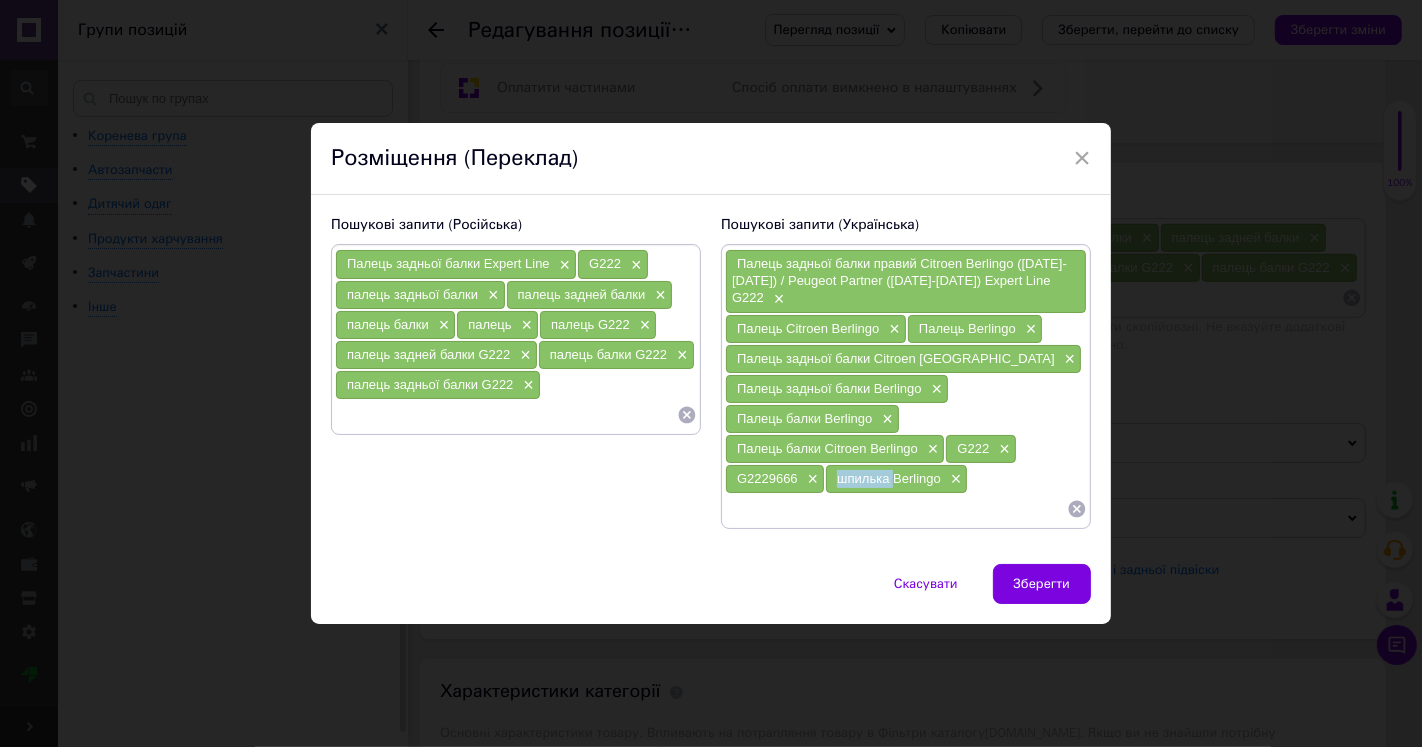 click on "шпилька Berlingo" at bounding box center (889, 478) 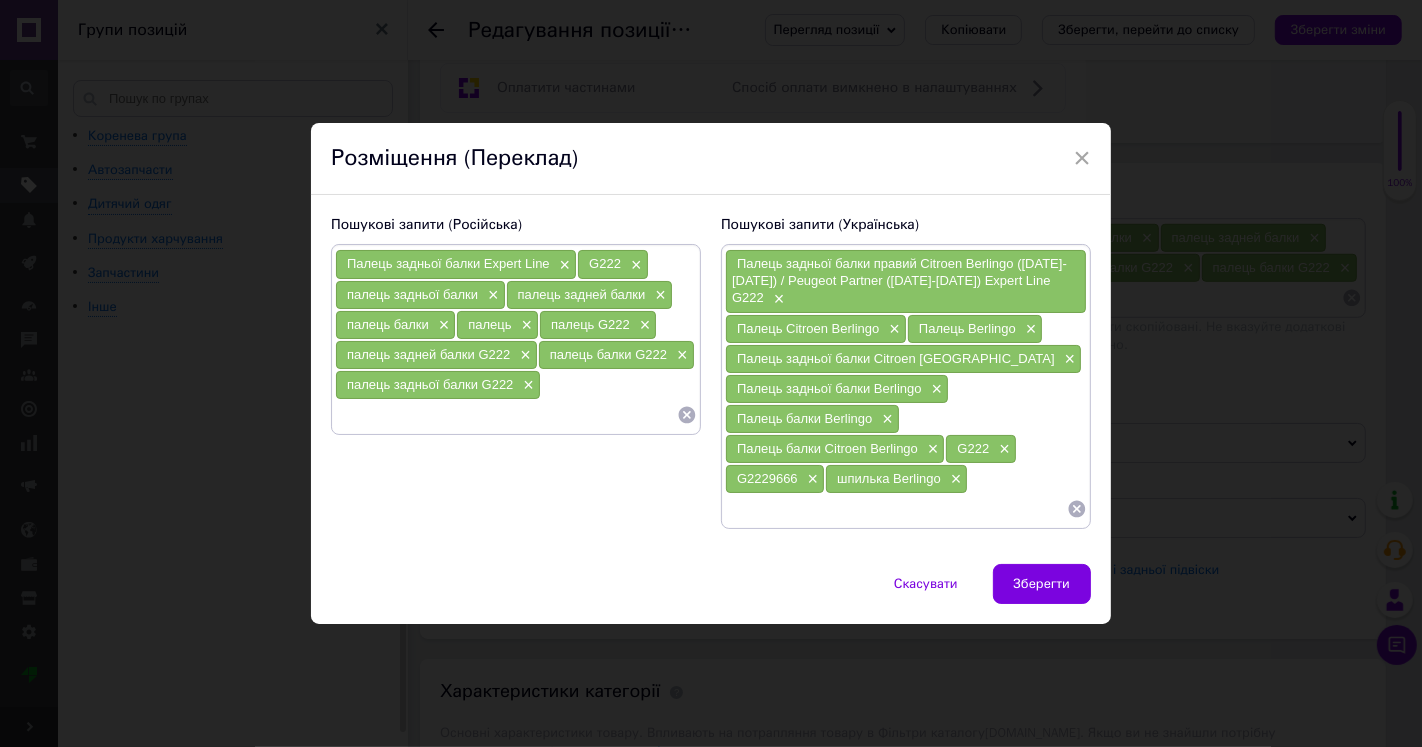 click at bounding box center [896, 509] 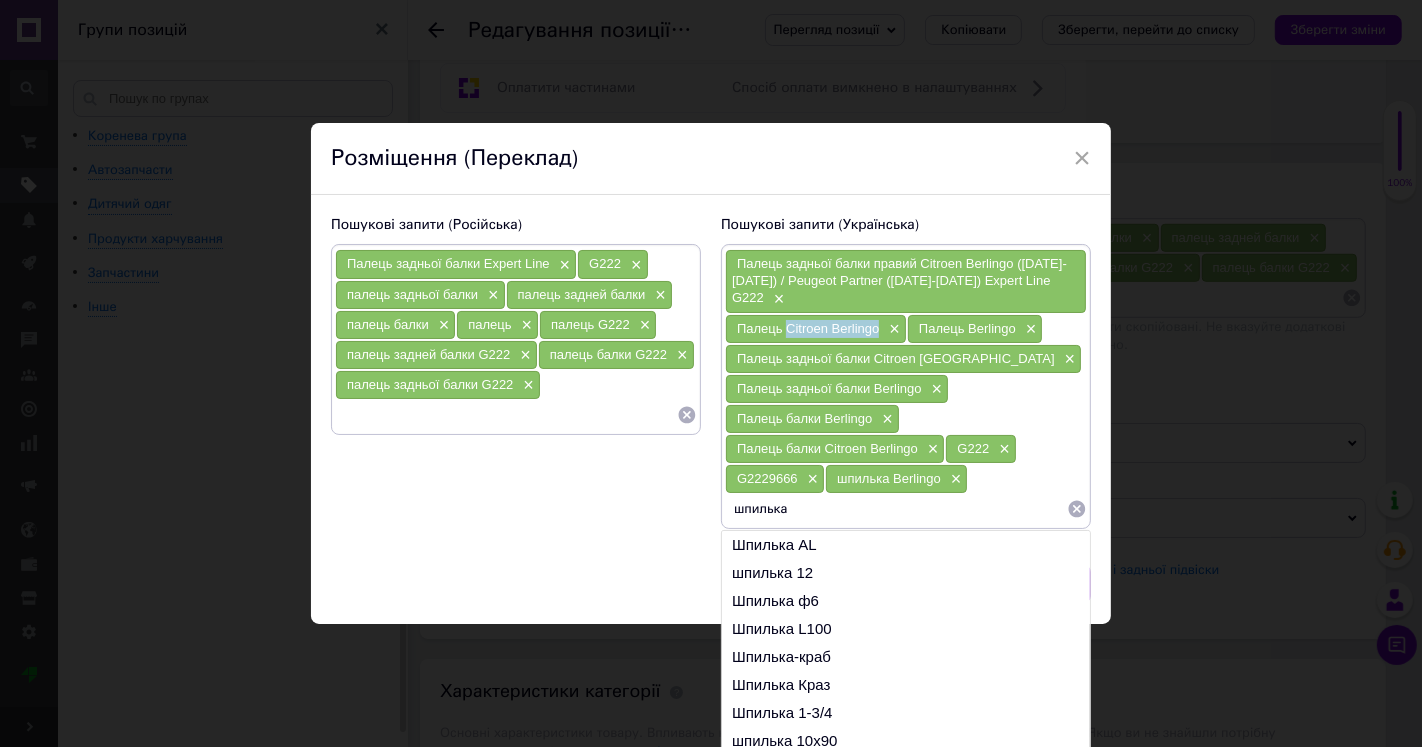 drag, startPoint x: 784, startPoint y: 317, endPoint x: 881, endPoint y: 332, distance: 98.15294 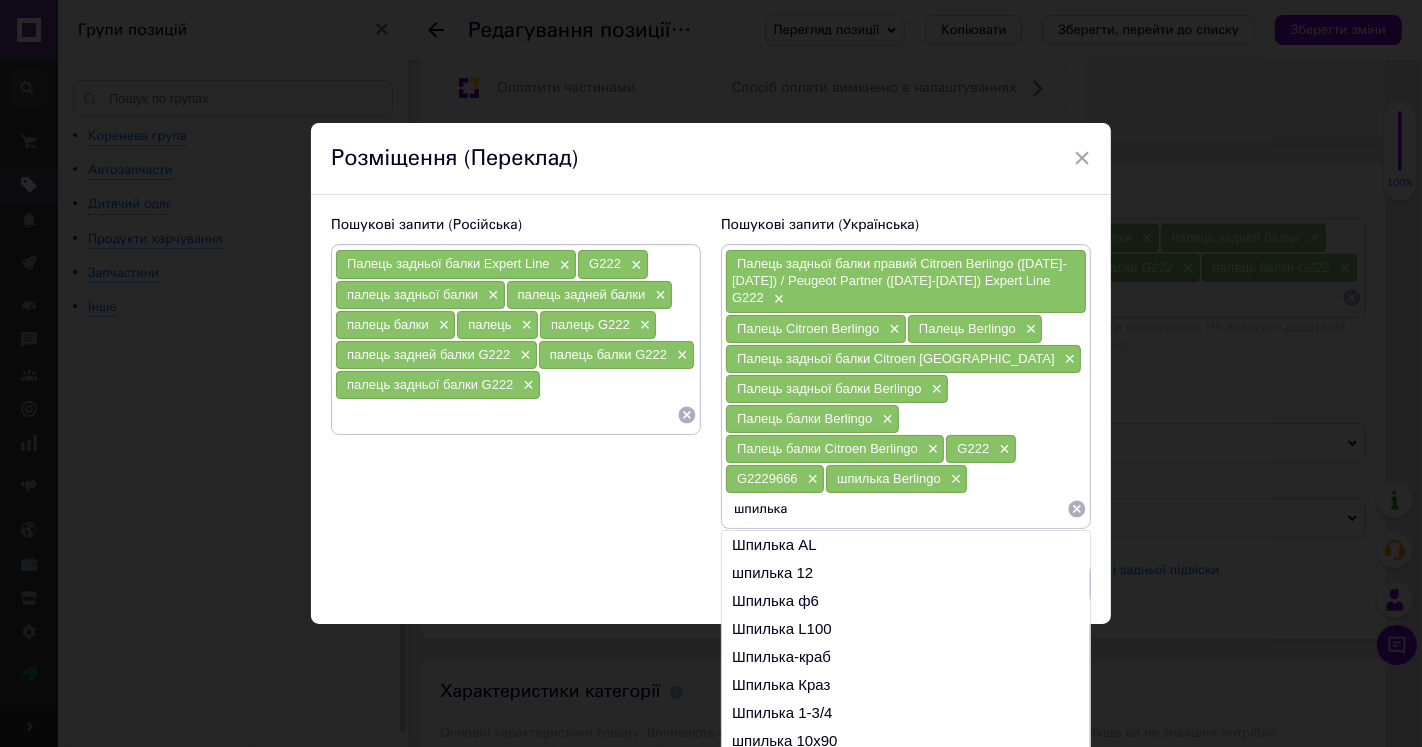click on "шпилька" at bounding box center (896, 509) 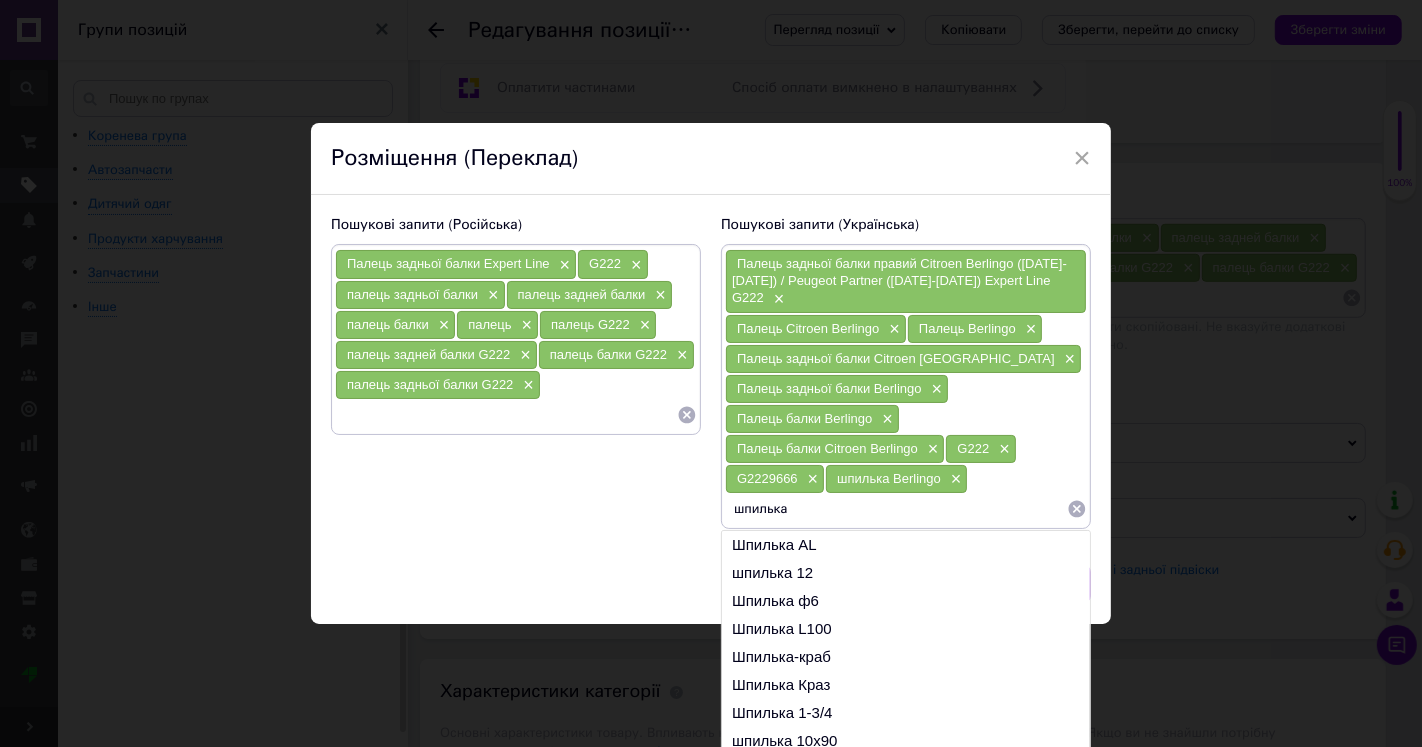 paste on "Citroen Berlingo" 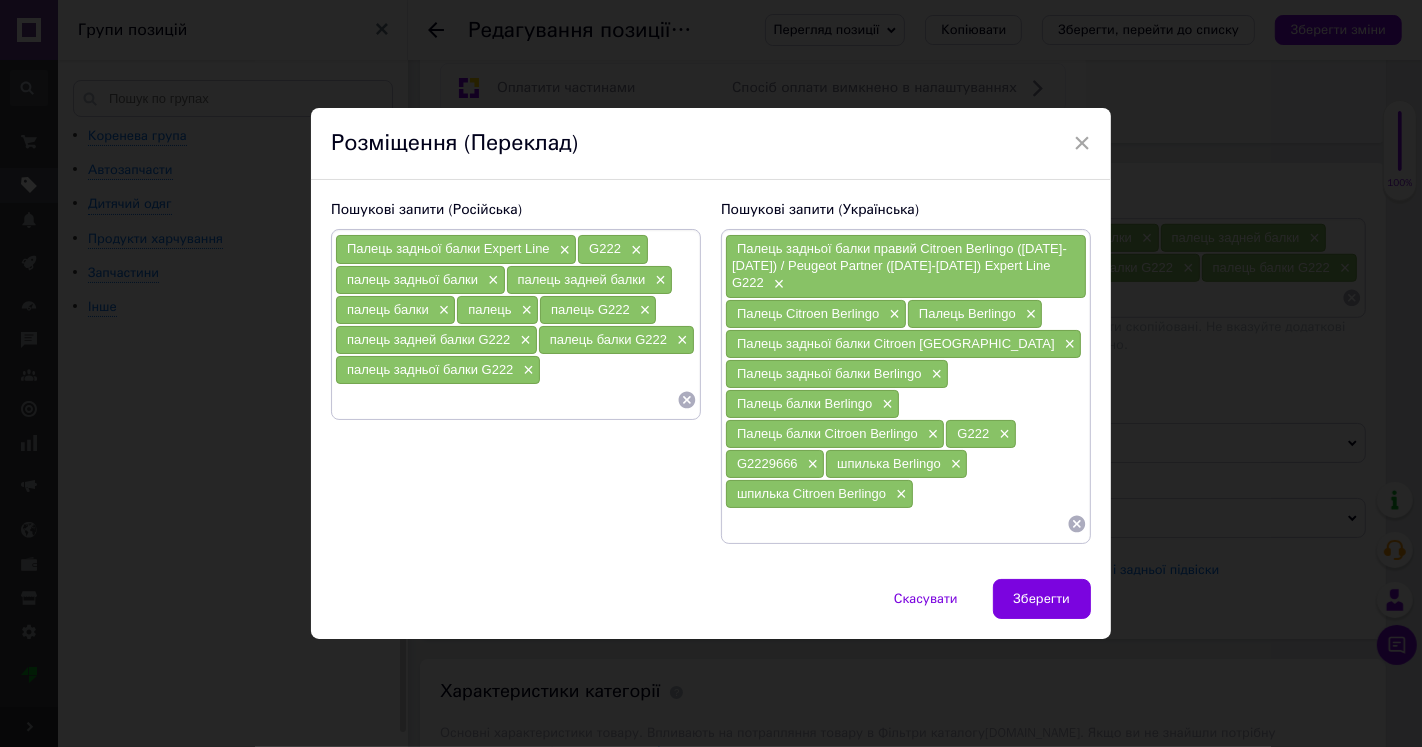 click on "шпилька Citroen Berlingo" at bounding box center [811, 493] 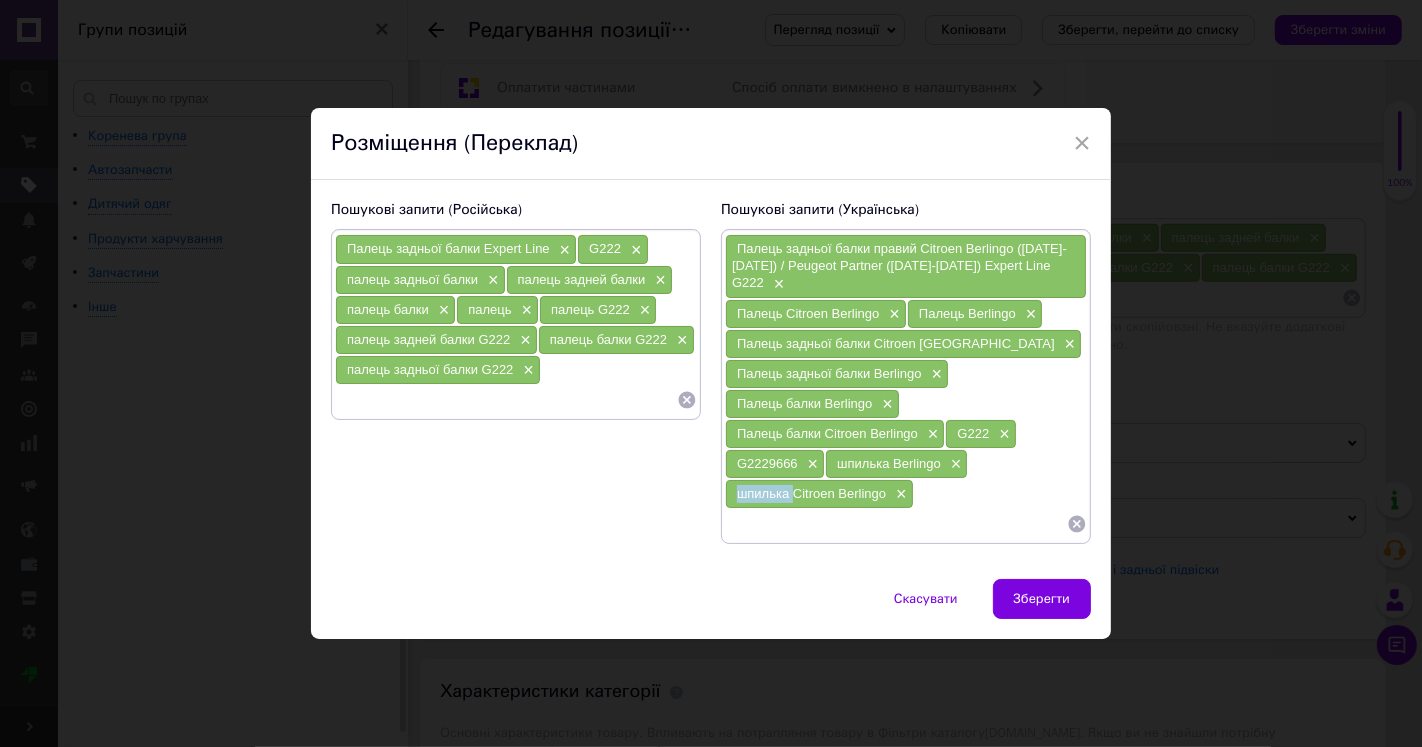 click on "шпилька Citroen Berlingo" at bounding box center [811, 493] 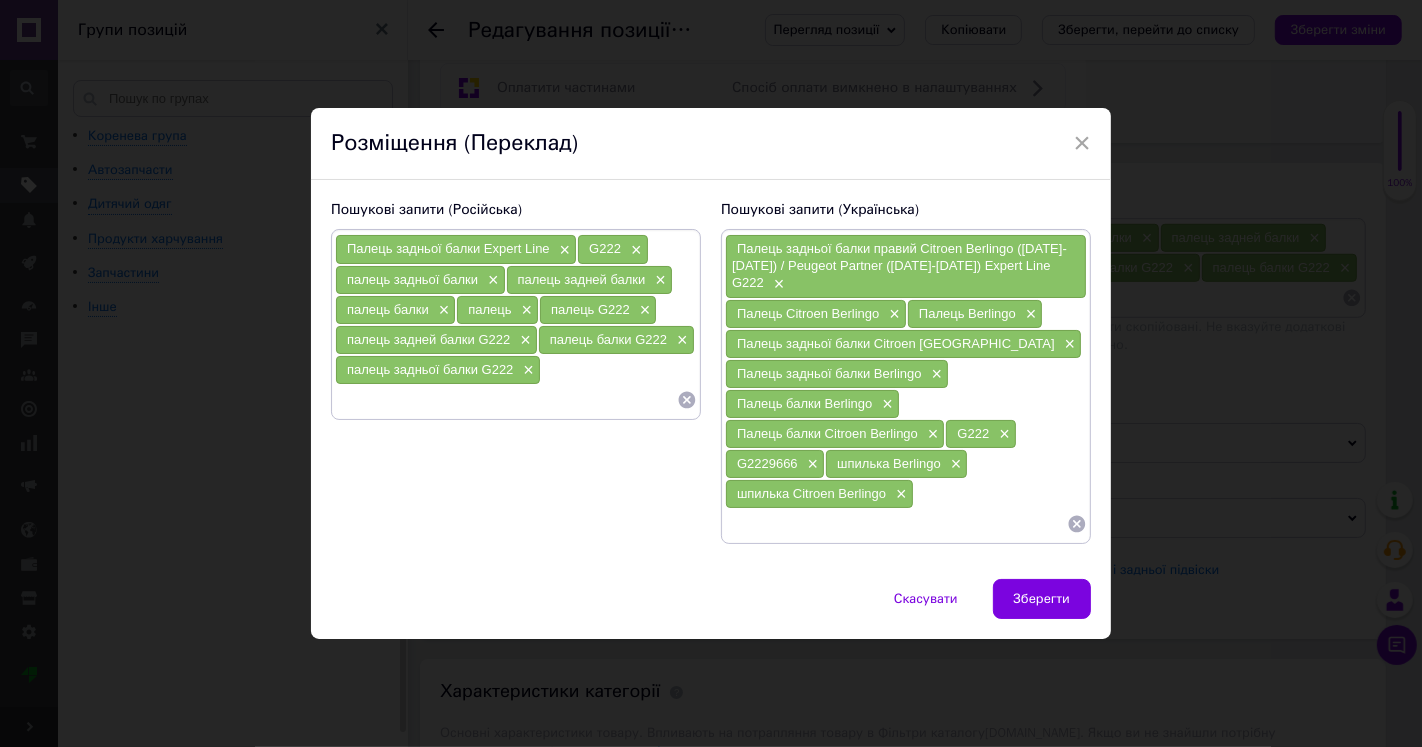 click at bounding box center (896, 524) 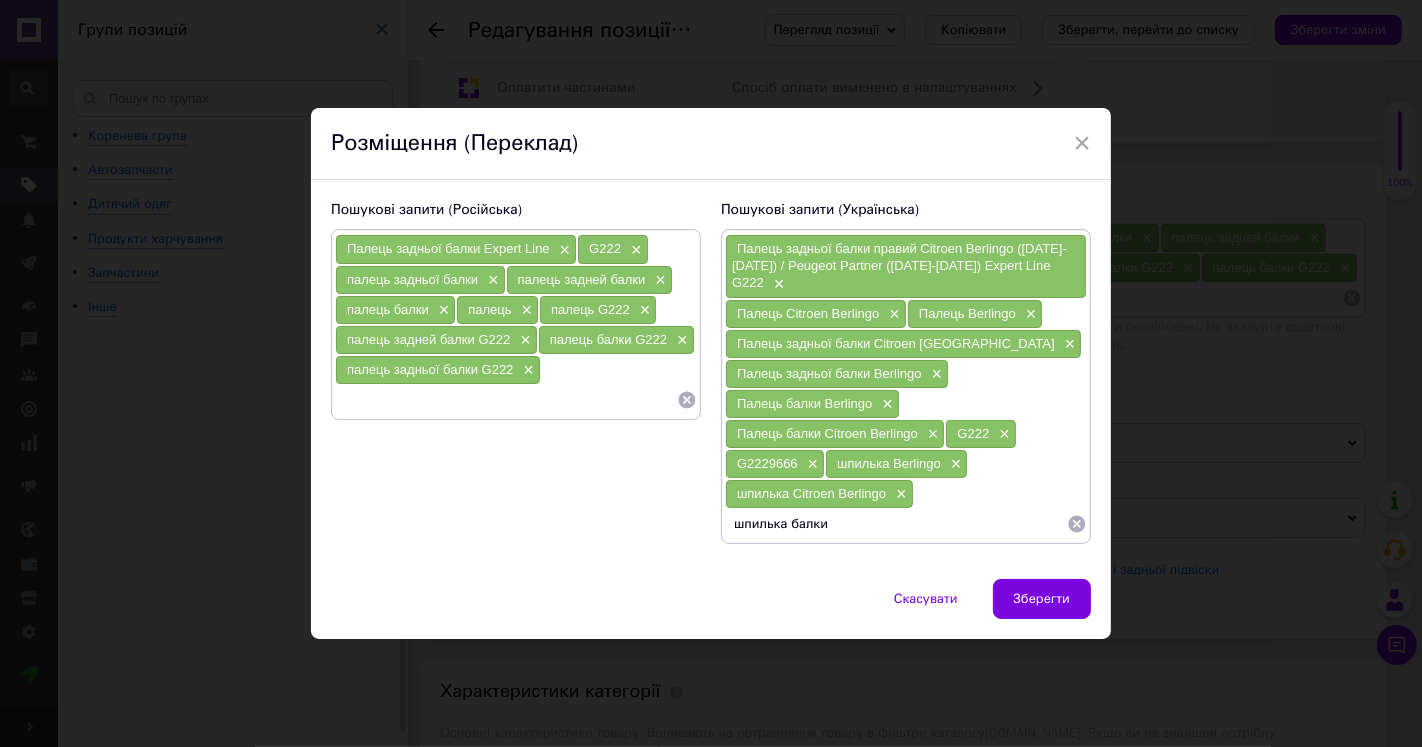 click on "шпилька Berlingo" at bounding box center (889, 463) 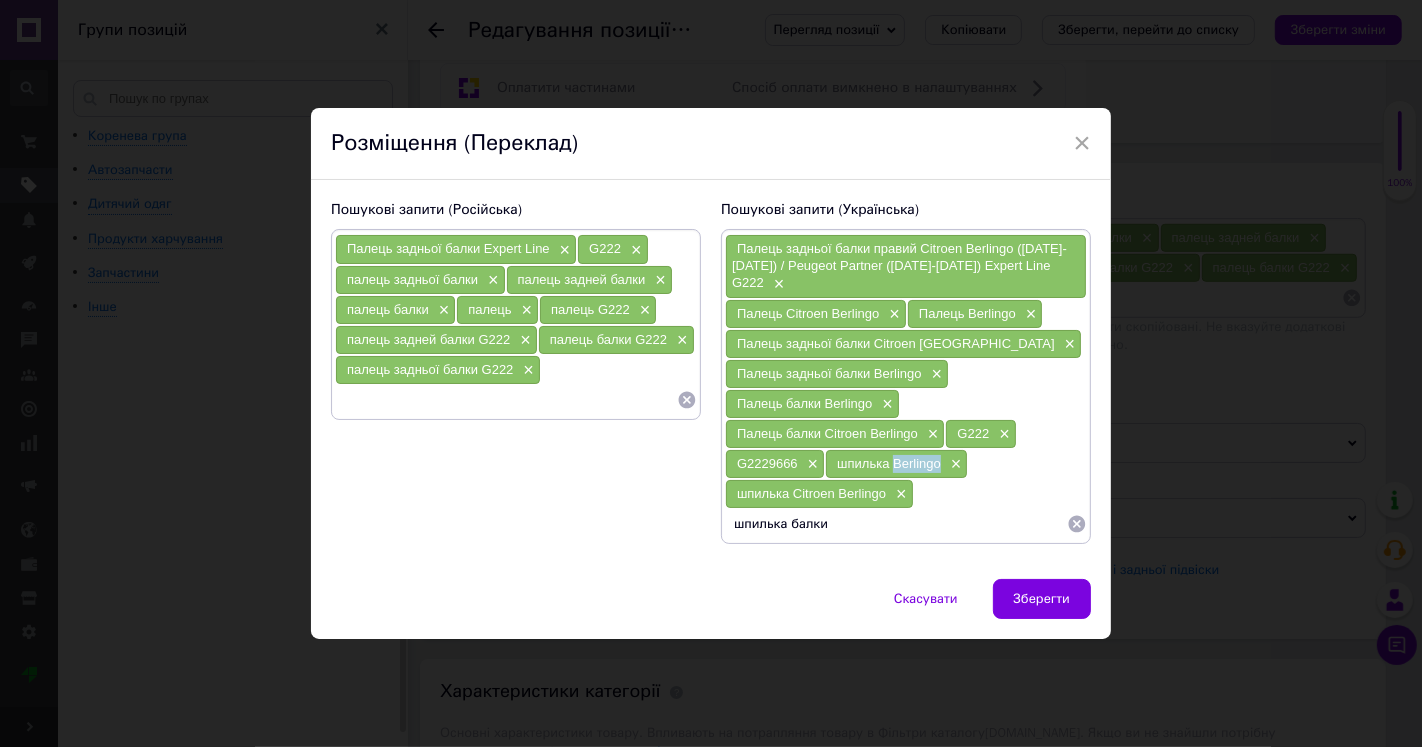 click on "шпилька Berlingo" at bounding box center (889, 463) 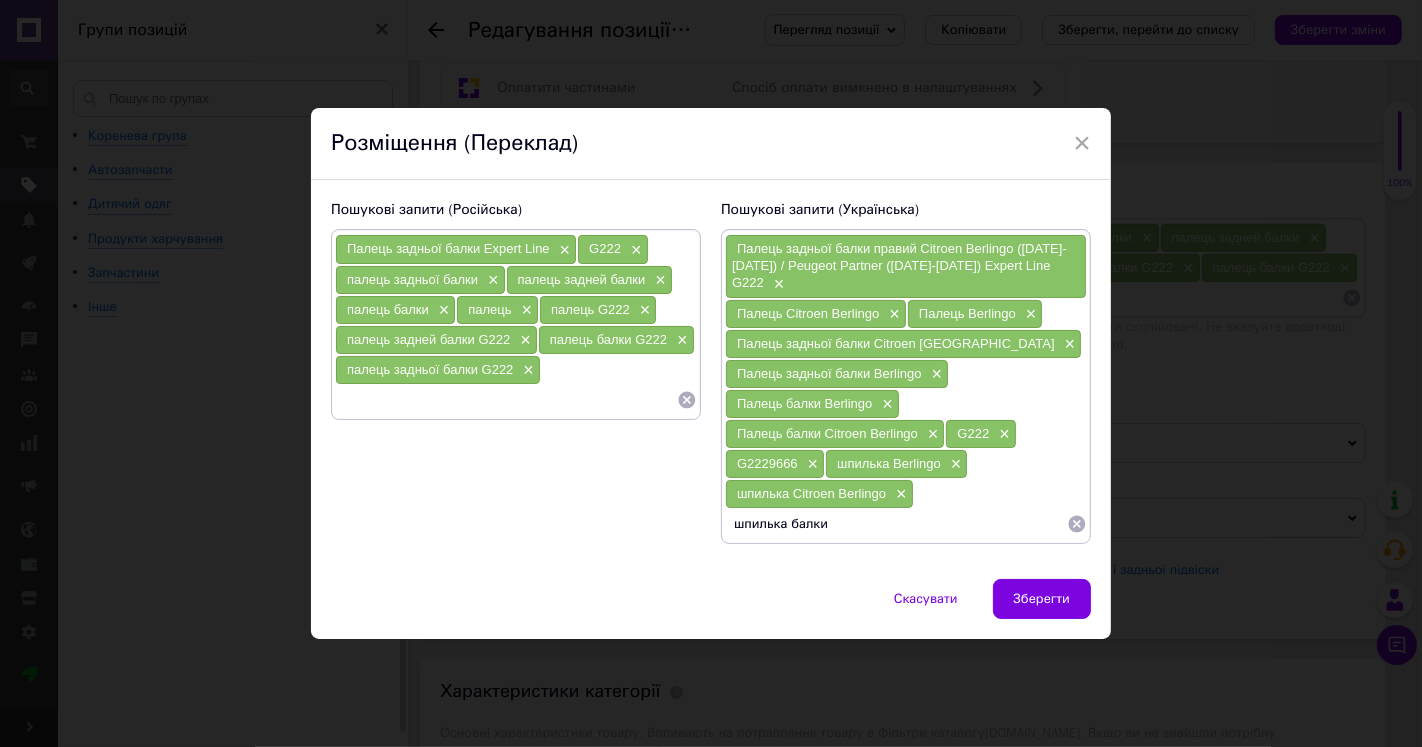 click on "шпилька балки" at bounding box center [896, 524] 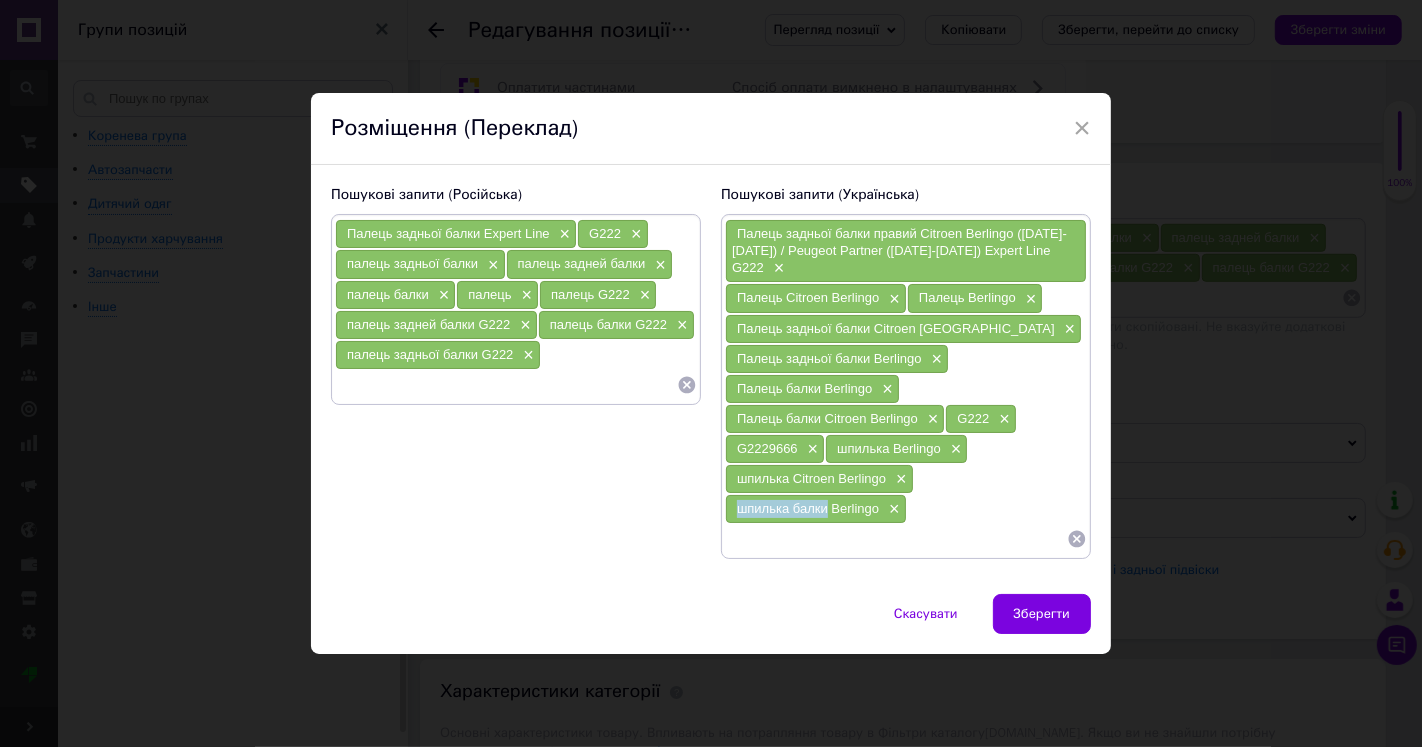 drag, startPoint x: 736, startPoint y: 507, endPoint x: 824, endPoint y: 512, distance: 88.14193 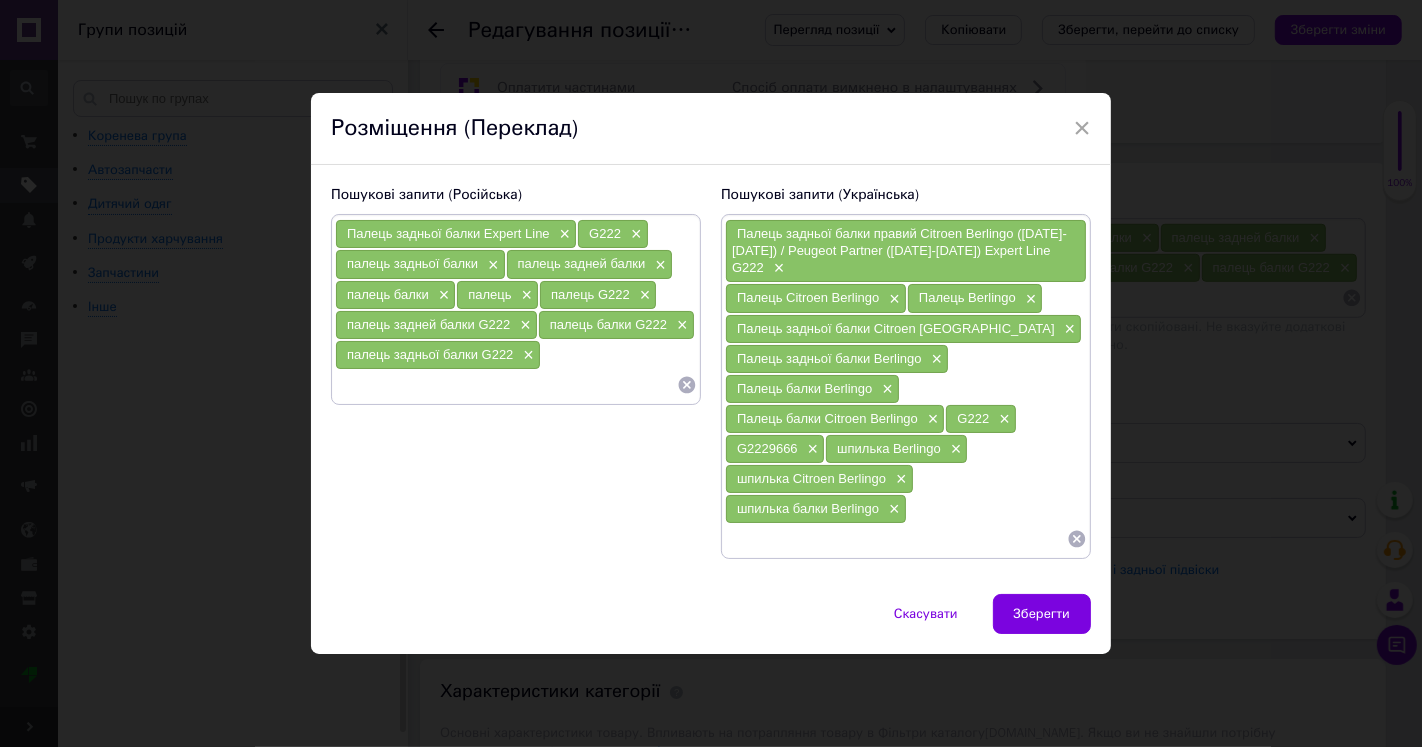 click at bounding box center [896, 539] 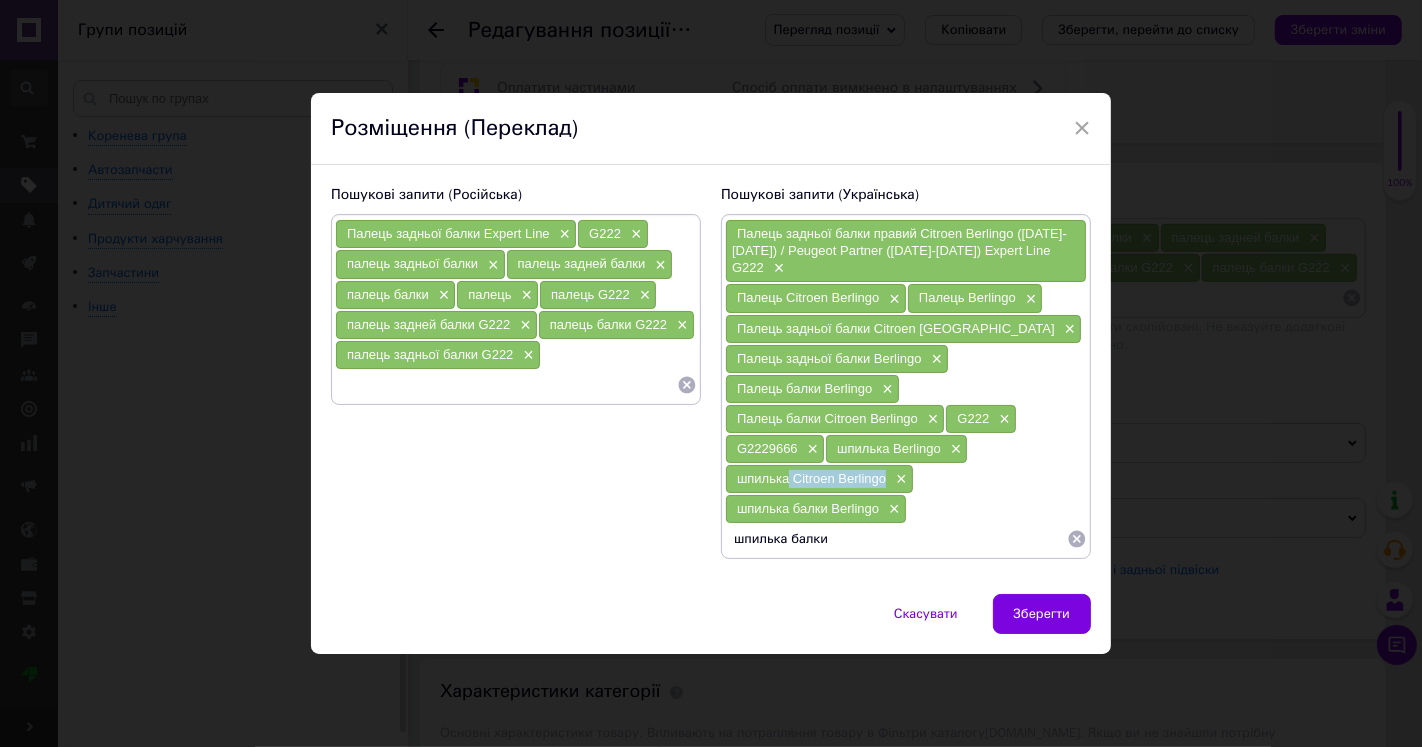 drag, startPoint x: 787, startPoint y: 474, endPoint x: 885, endPoint y: 482, distance: 98.32599 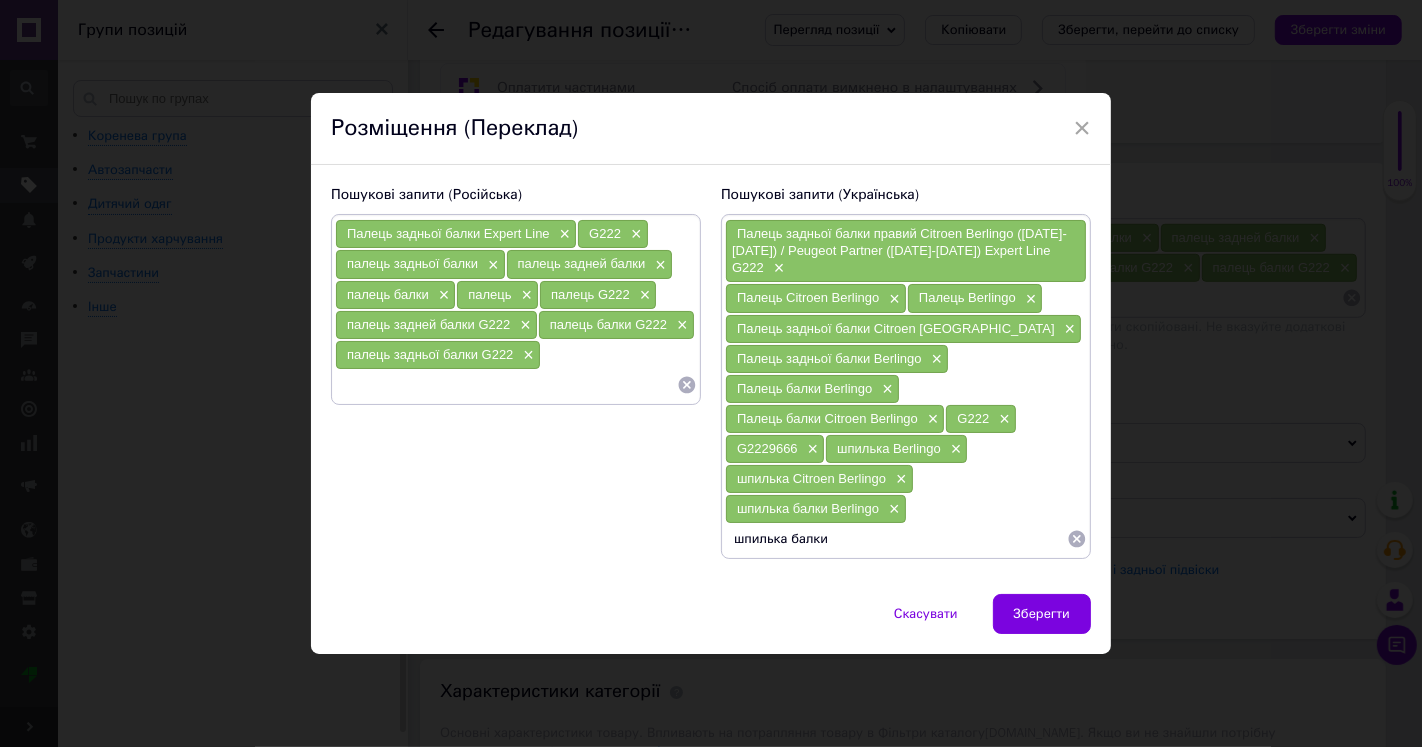 click on "шпилька балки" at bounding box center (896, 539) 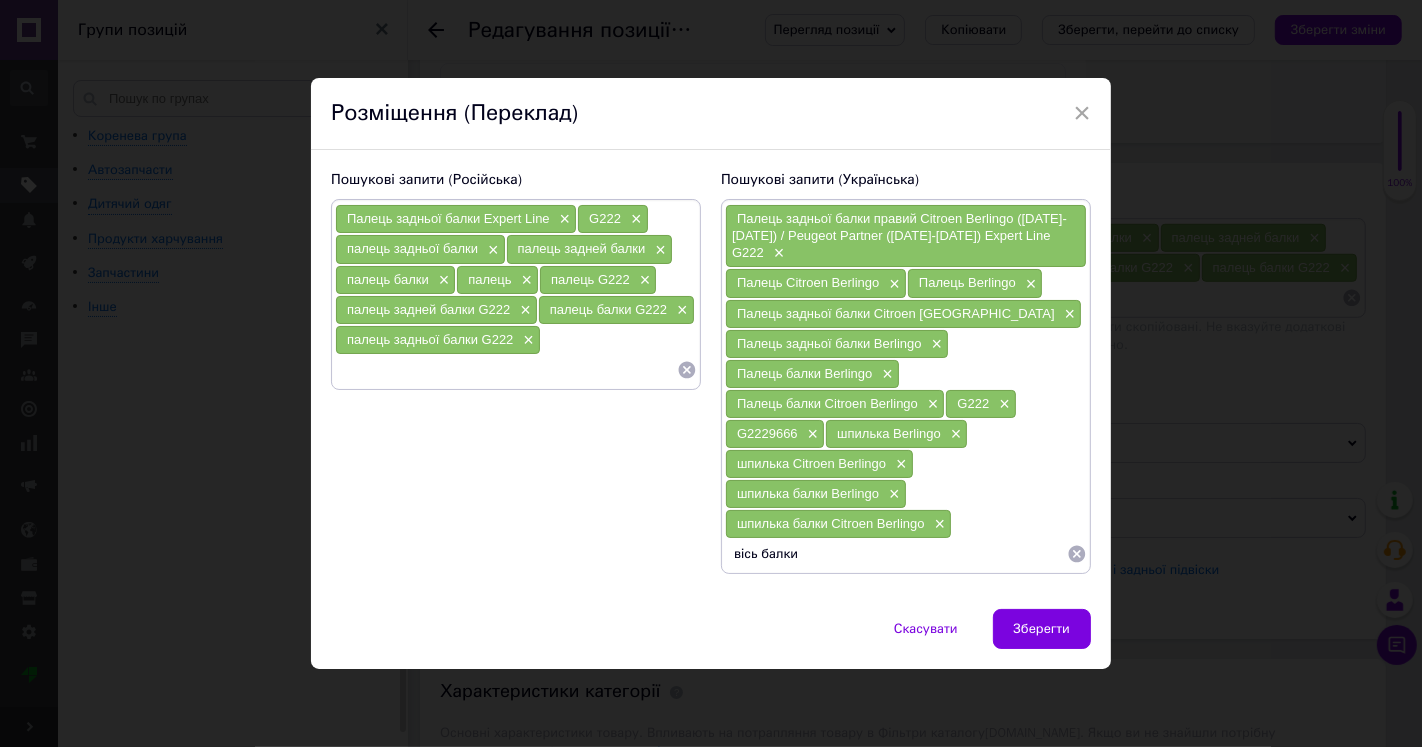 click on "шпилька балки Berlingo" at bounding box center (808, 493) 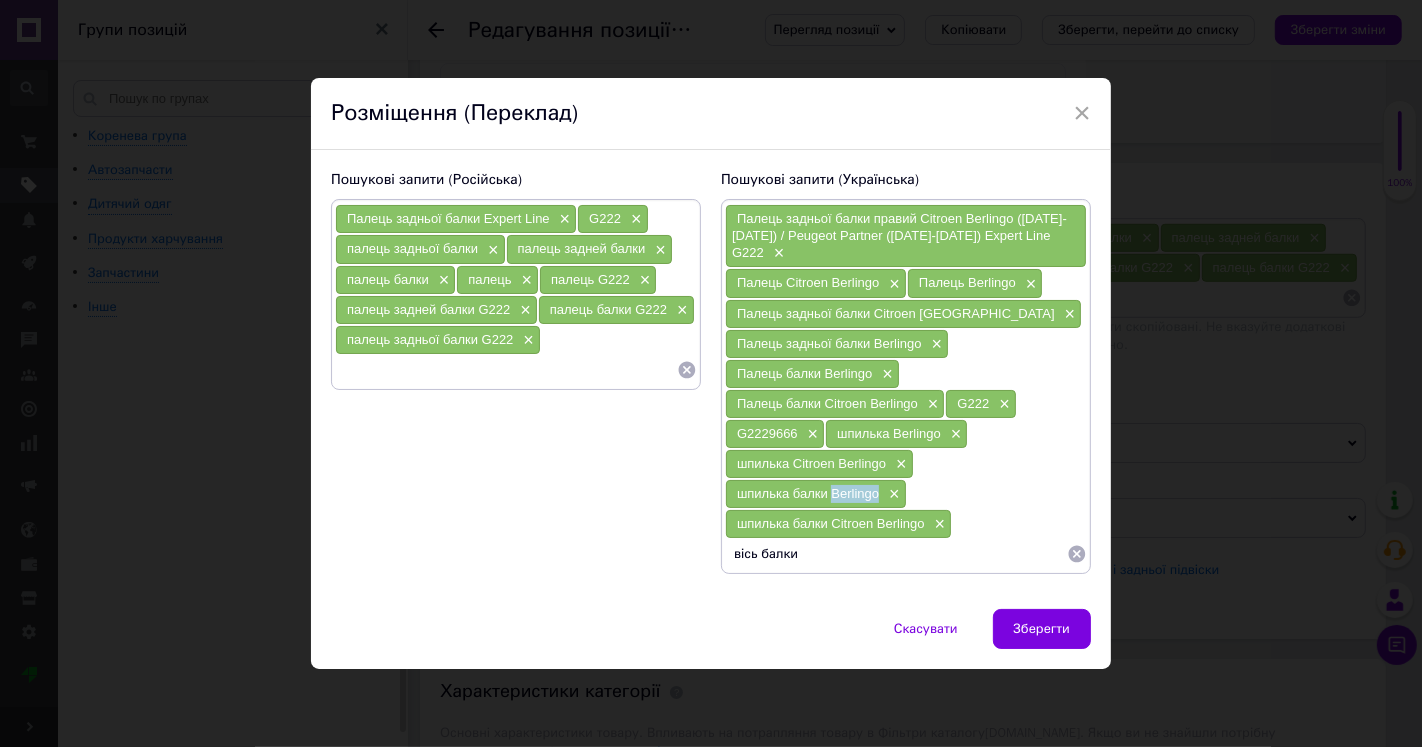 click on "шпилька балки Berlingo" at bounding box center (808, 493) 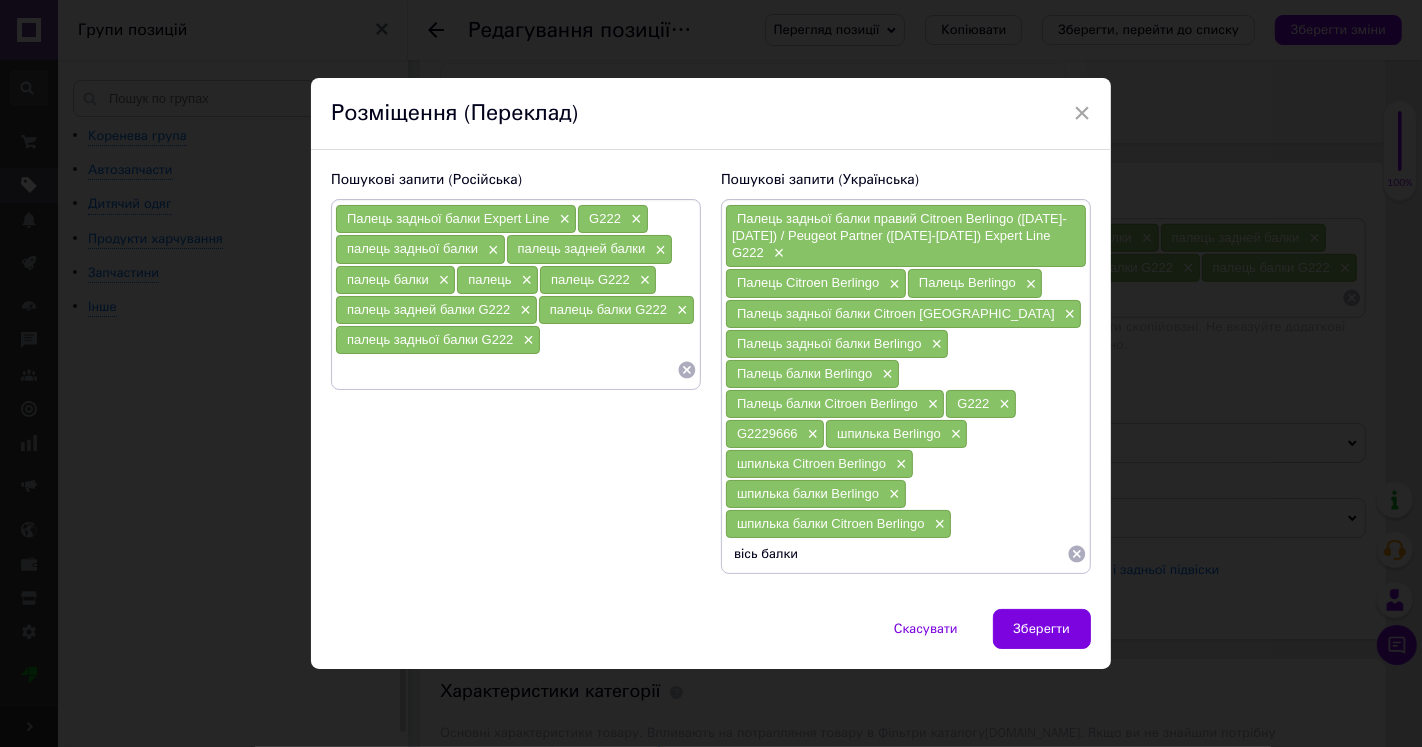 click on "вісь балки" at bounding box center [896, 554] 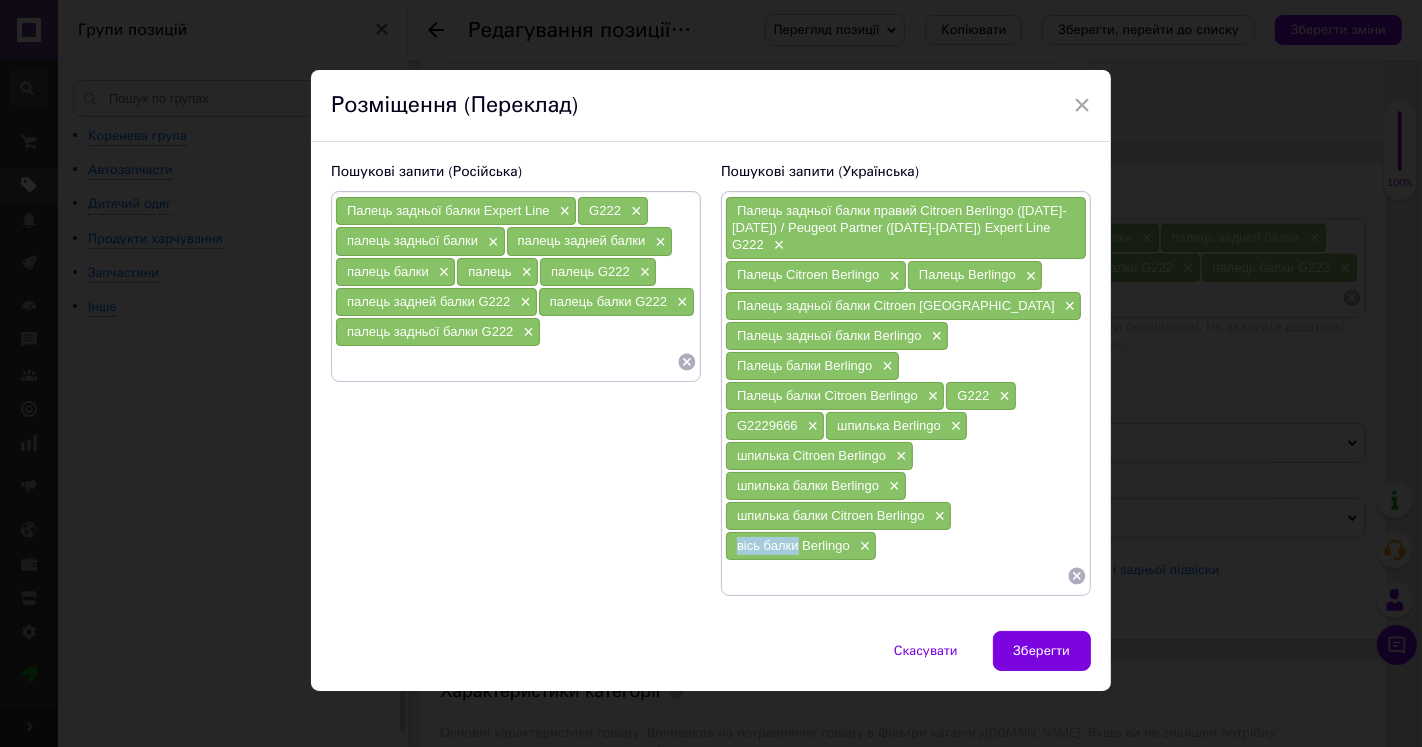 drag, startPoint x: 731, startPoint y: 535, endPoint x: 793, endPoint y: 543, distance: 62.514 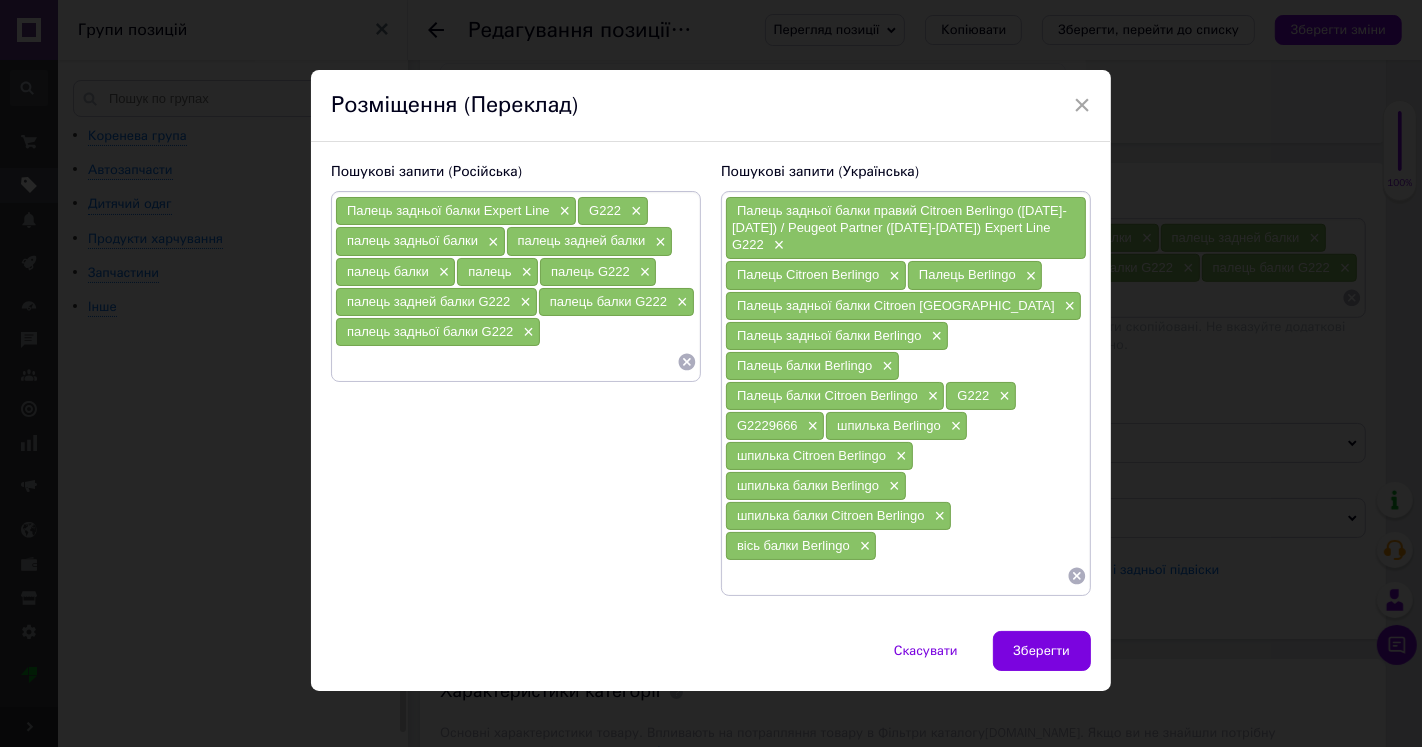click at bounding box center [896, 576] 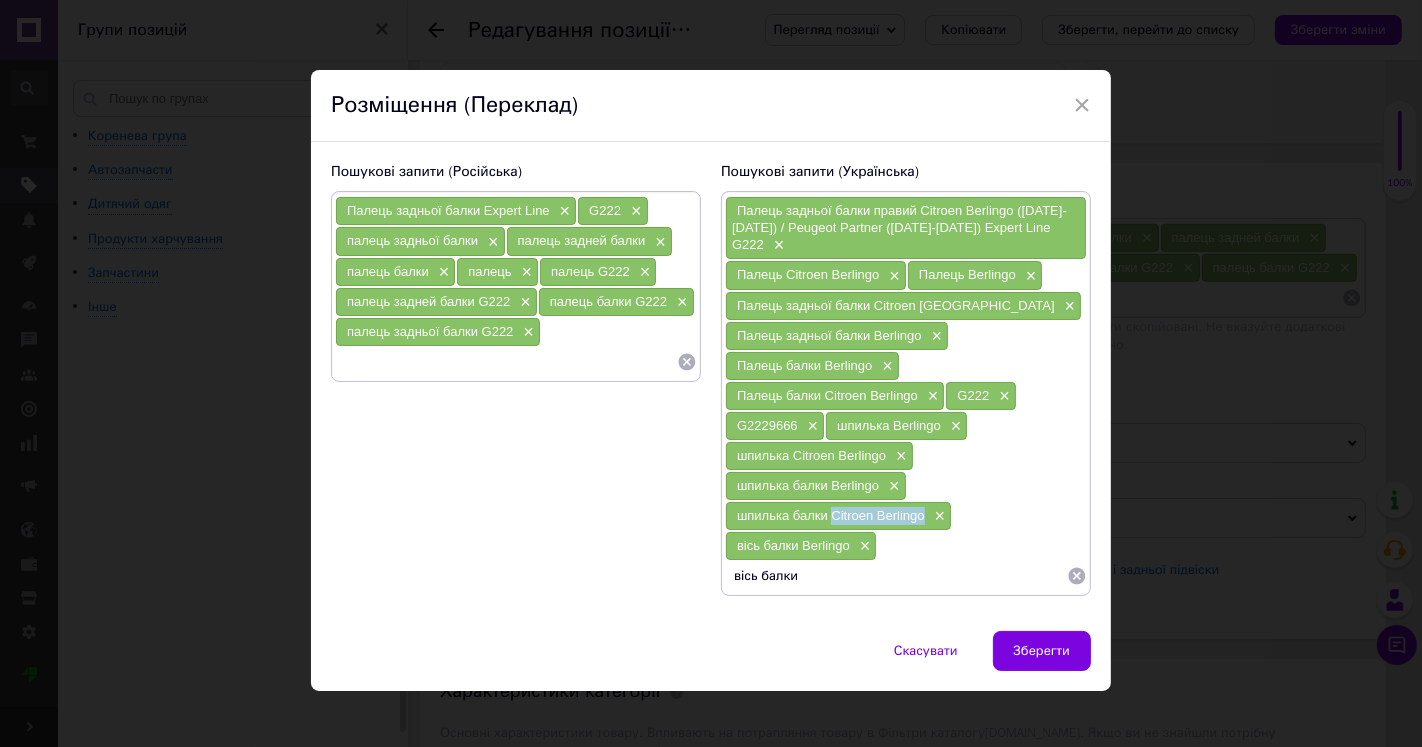 drag, startPoint x: 836, startPoint y: 511, endPoint x: 921, endPoint y: 508, distance: 85.052925 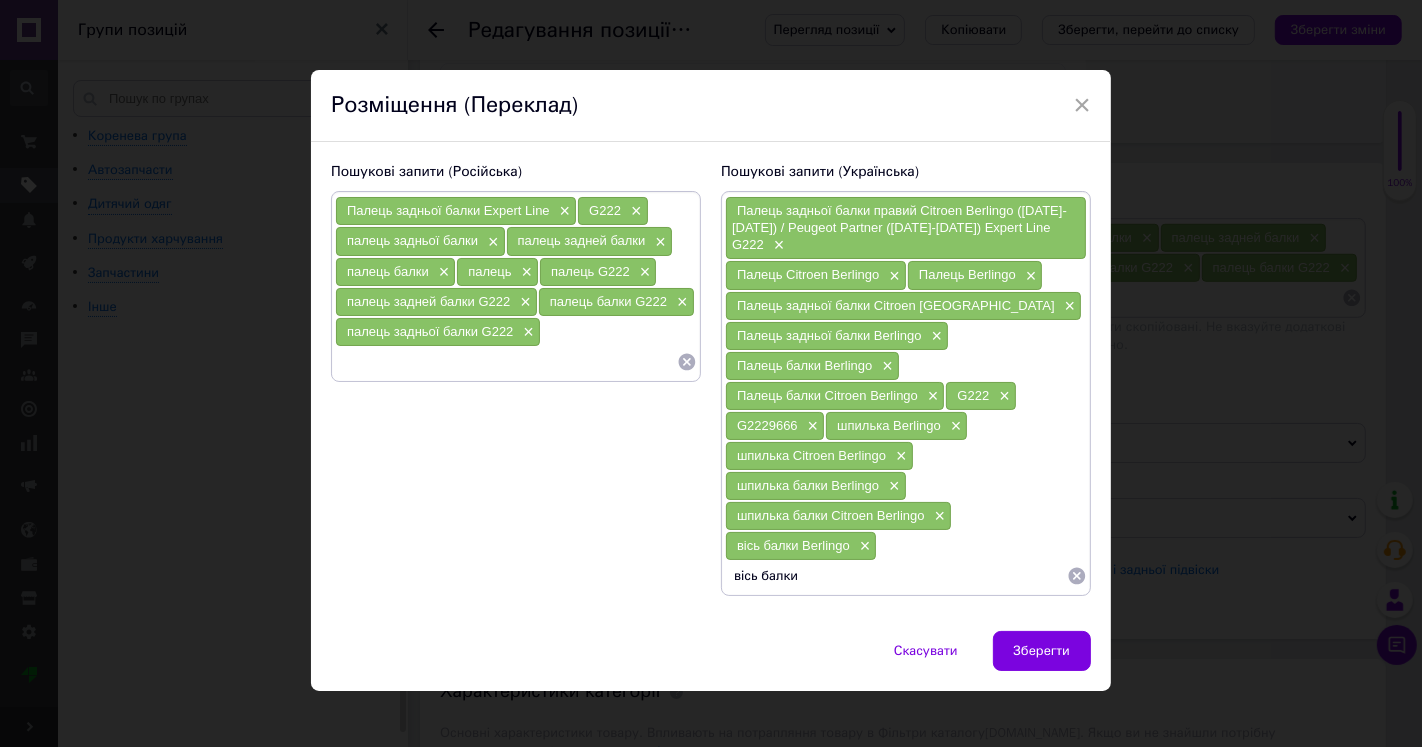 click on "вісь балки" at bounding box center [896, 576] 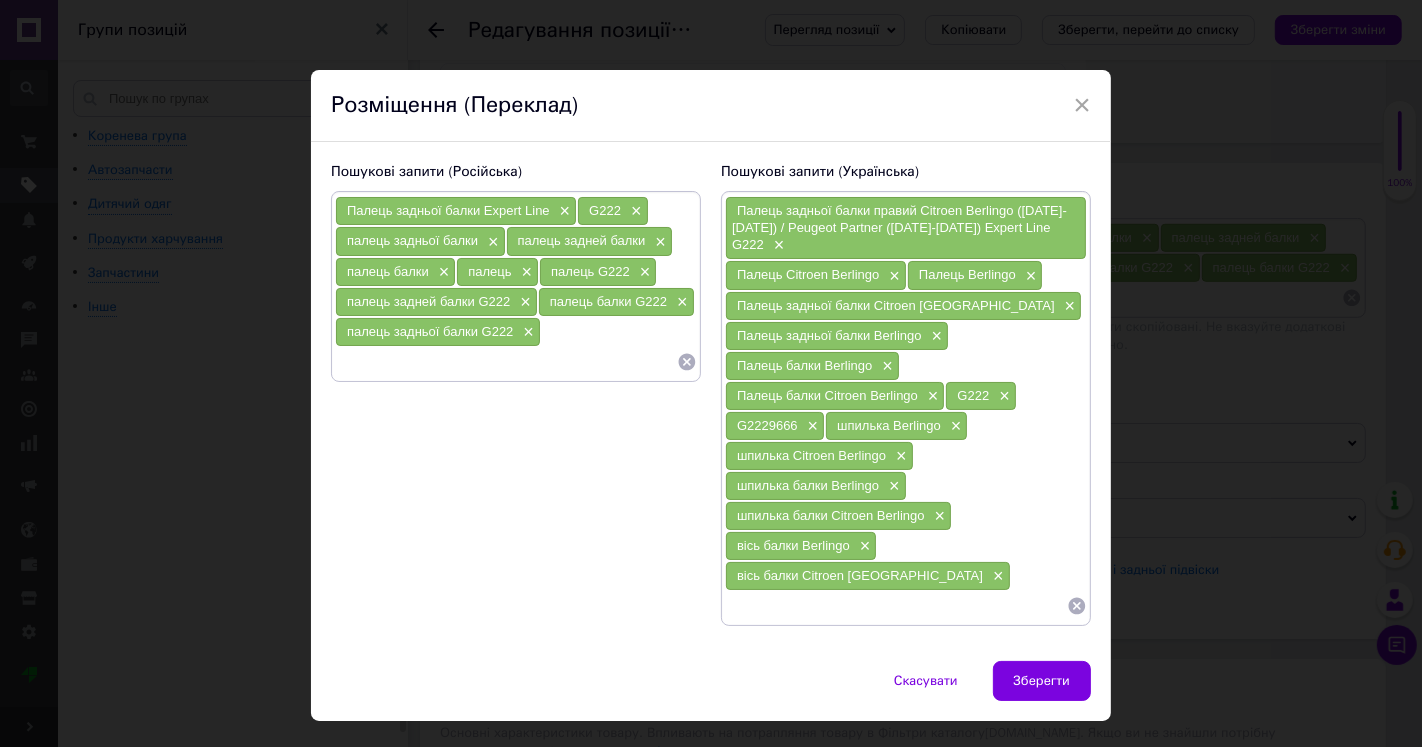 click on "Палець задньої балки Citroen [GEOGRAPHIC_DATA]" at bounding box center [896, 305] 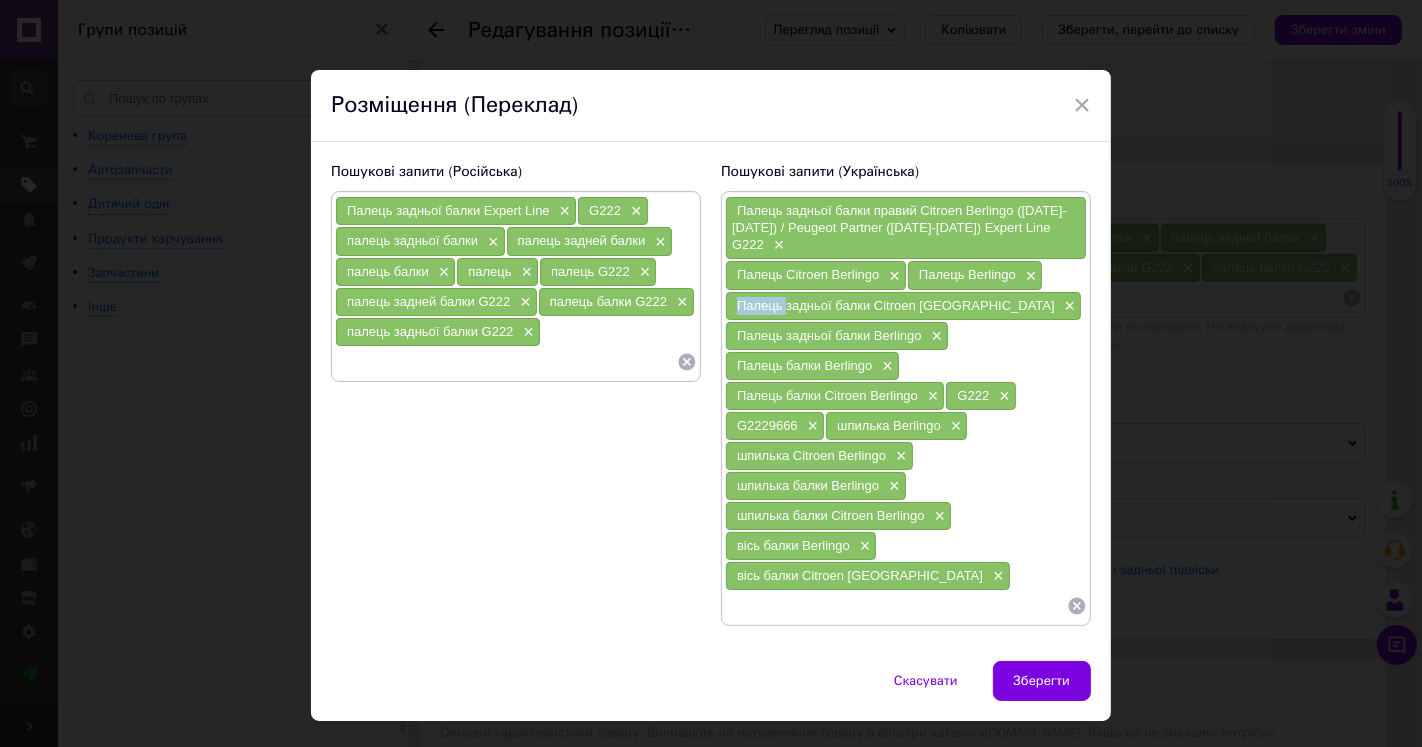 click on "Палець задньої балки Citroen [GEOGRAPHIC_DATA]" at bounding box center (896, 305) 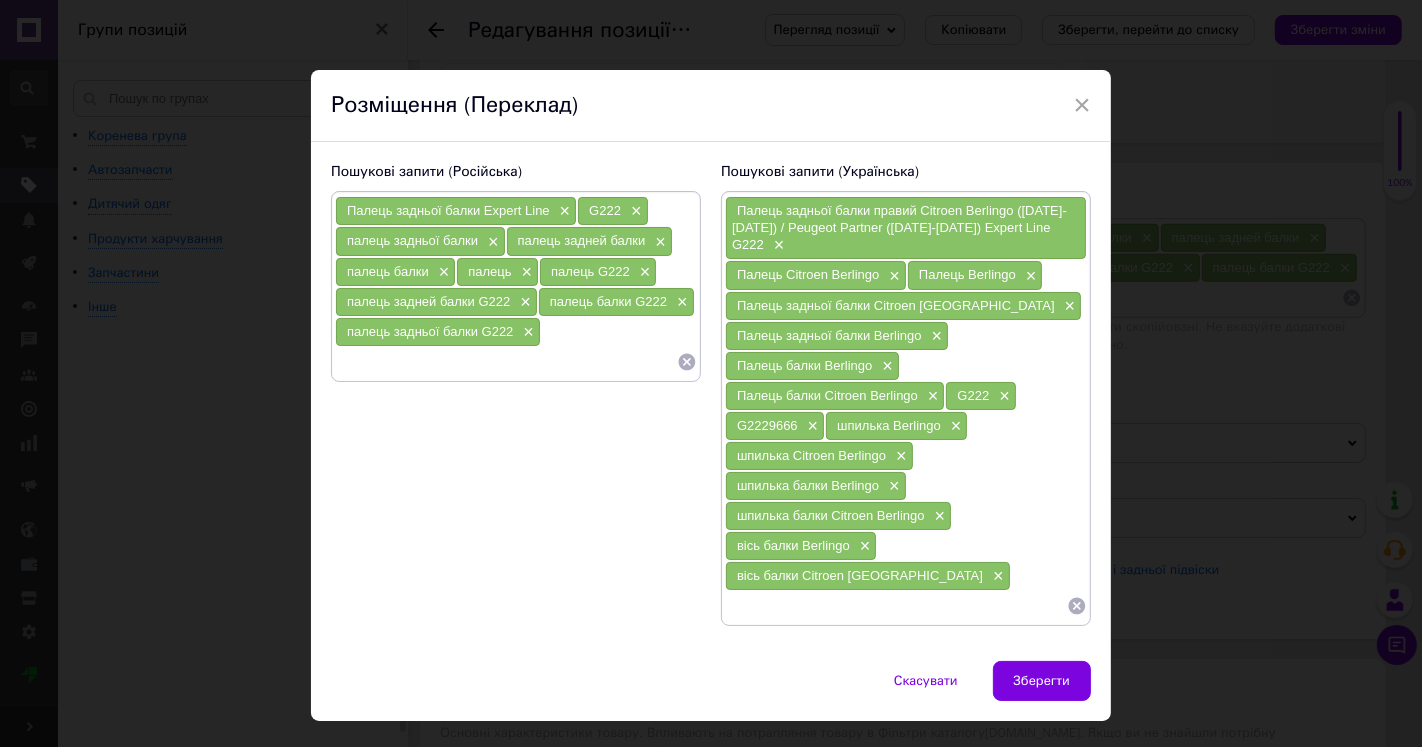 click at bounding box center [896, 606] 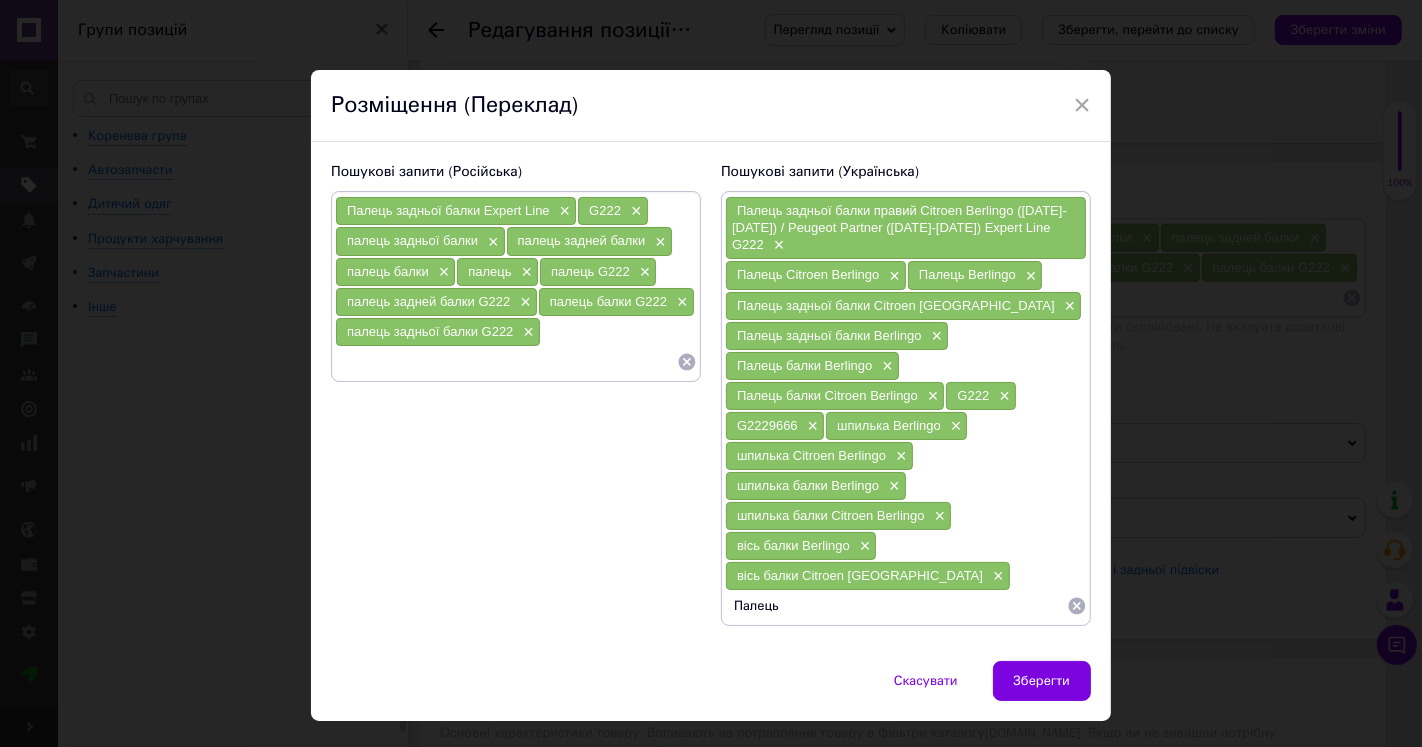 click on "Палець задньої балки правий Citroen Berlingo ([DATE]-[DATE]) / Peugeot Partner ([DATE]-[DATE]) Expert Line G222" at bounding box center (899, 227) 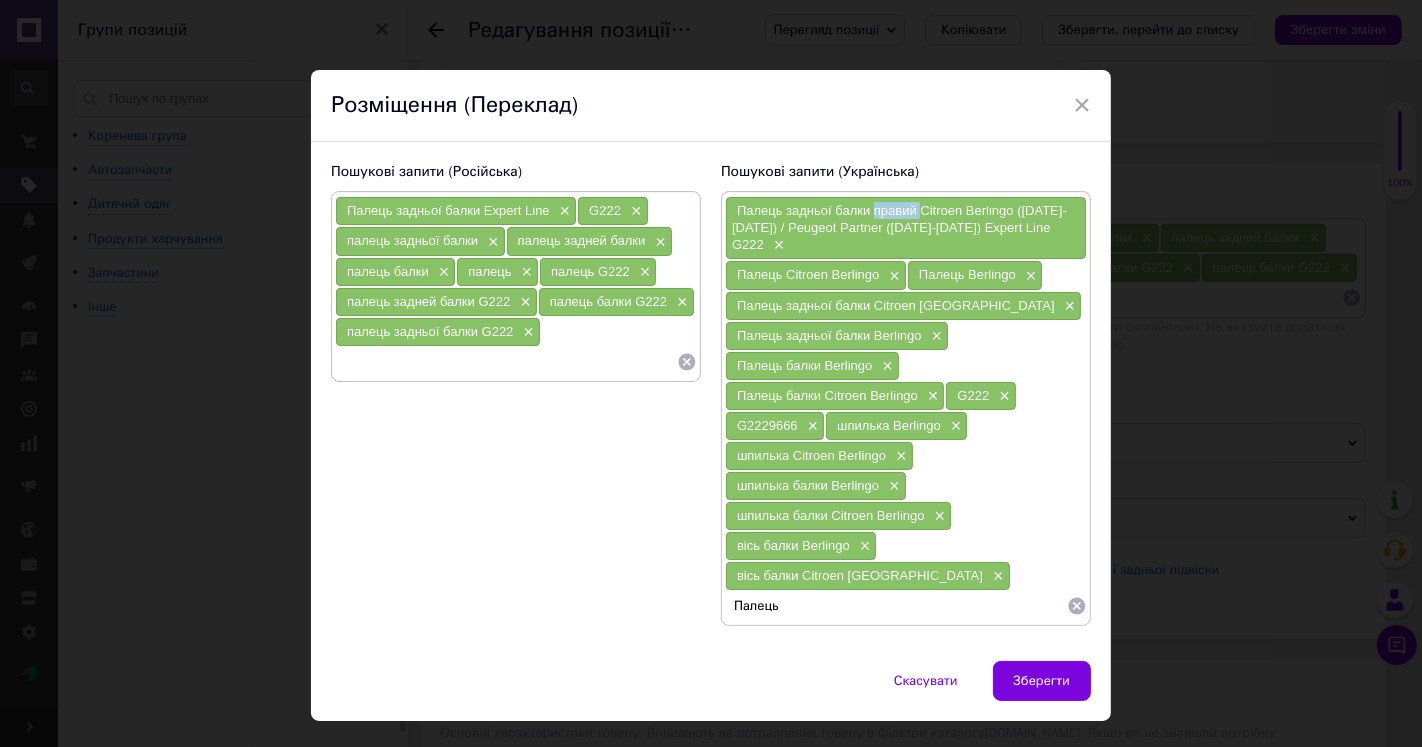 click on "Палець задньої балки правий Citroen Berlingo ([DATE]-[DATE]) / Peugeot Partner ([DATE]-[DATE]) Expert Line G222" at bounding box center (899, 227) 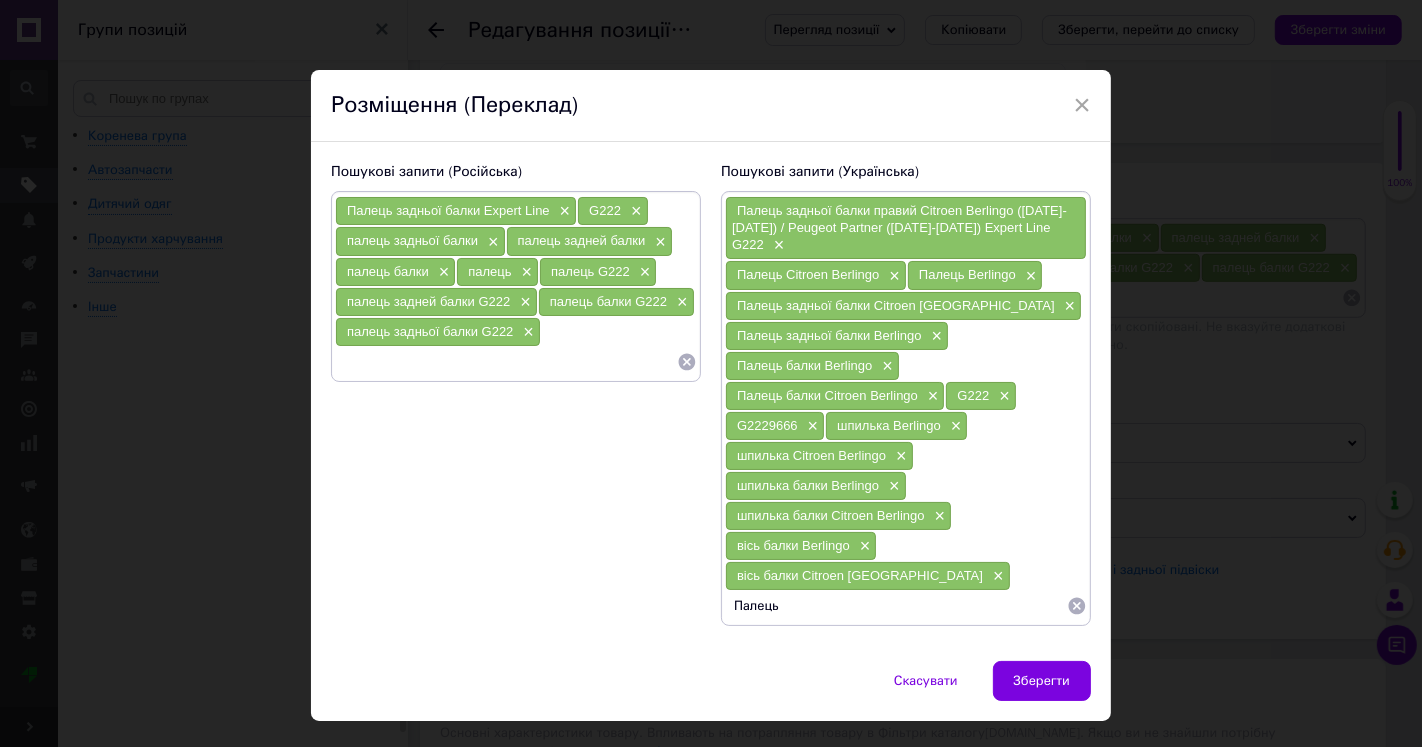 click on "Палець" at bounding box center (896, 606) 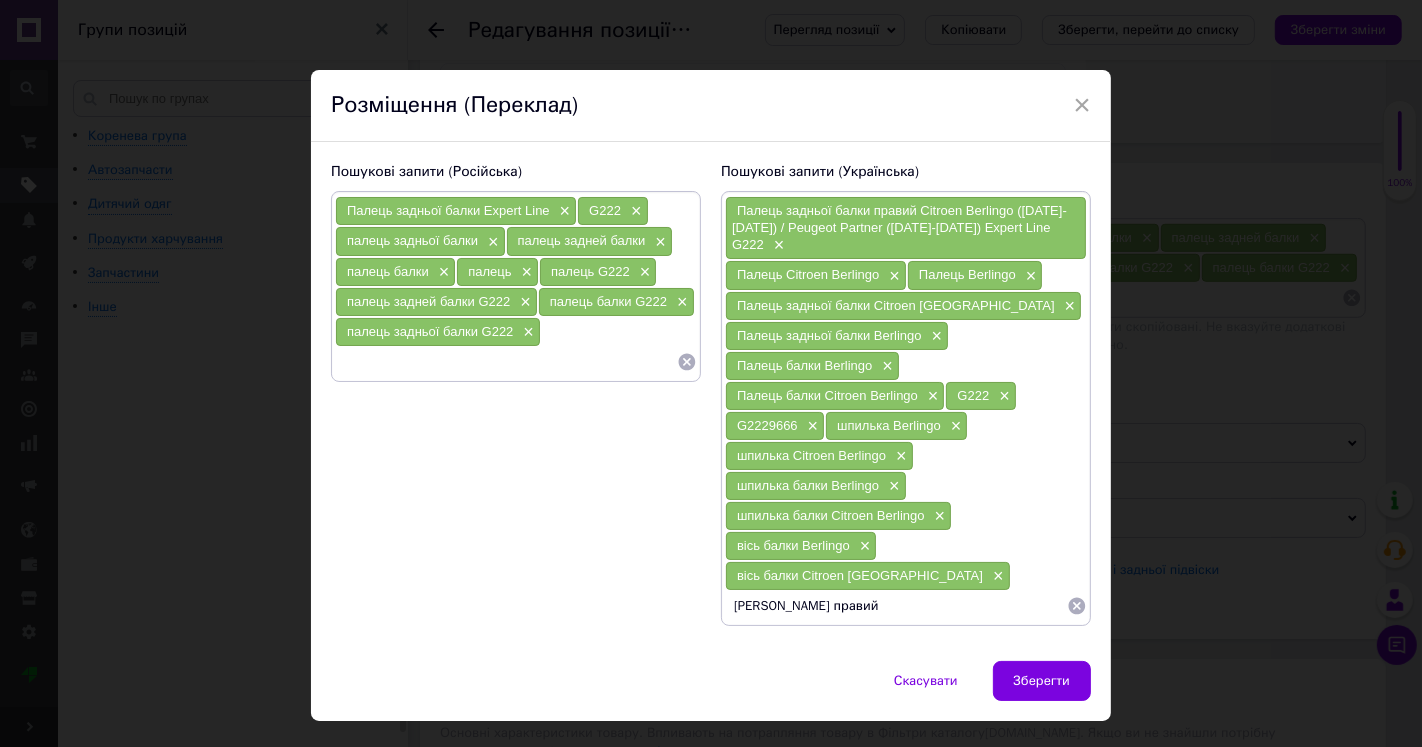 click on "вісь балки Berlingo" at bounding box center (793, 545) 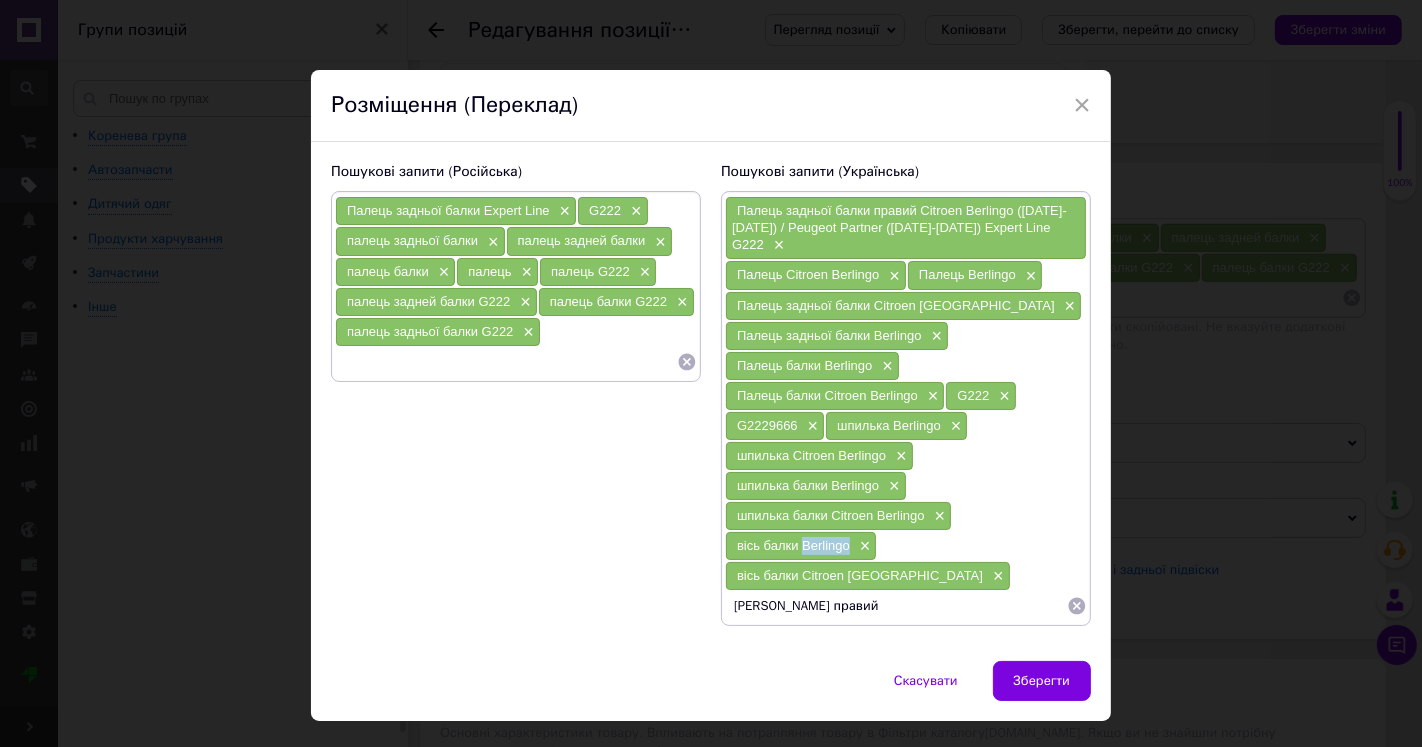 click on "вісь балки Berlingo" at bounding box center [793, 545] 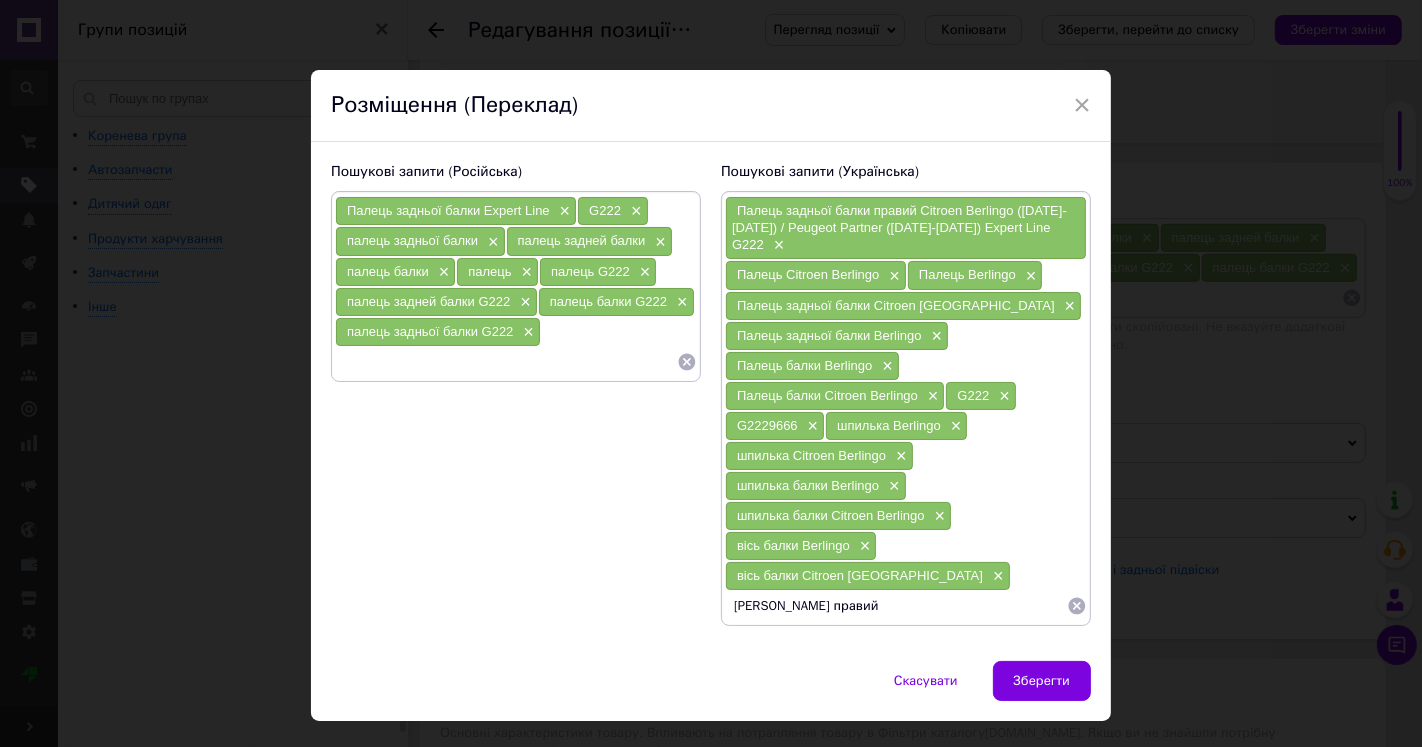 click on "[PERSON_NAME] правий" at bounding box center [896, 606] 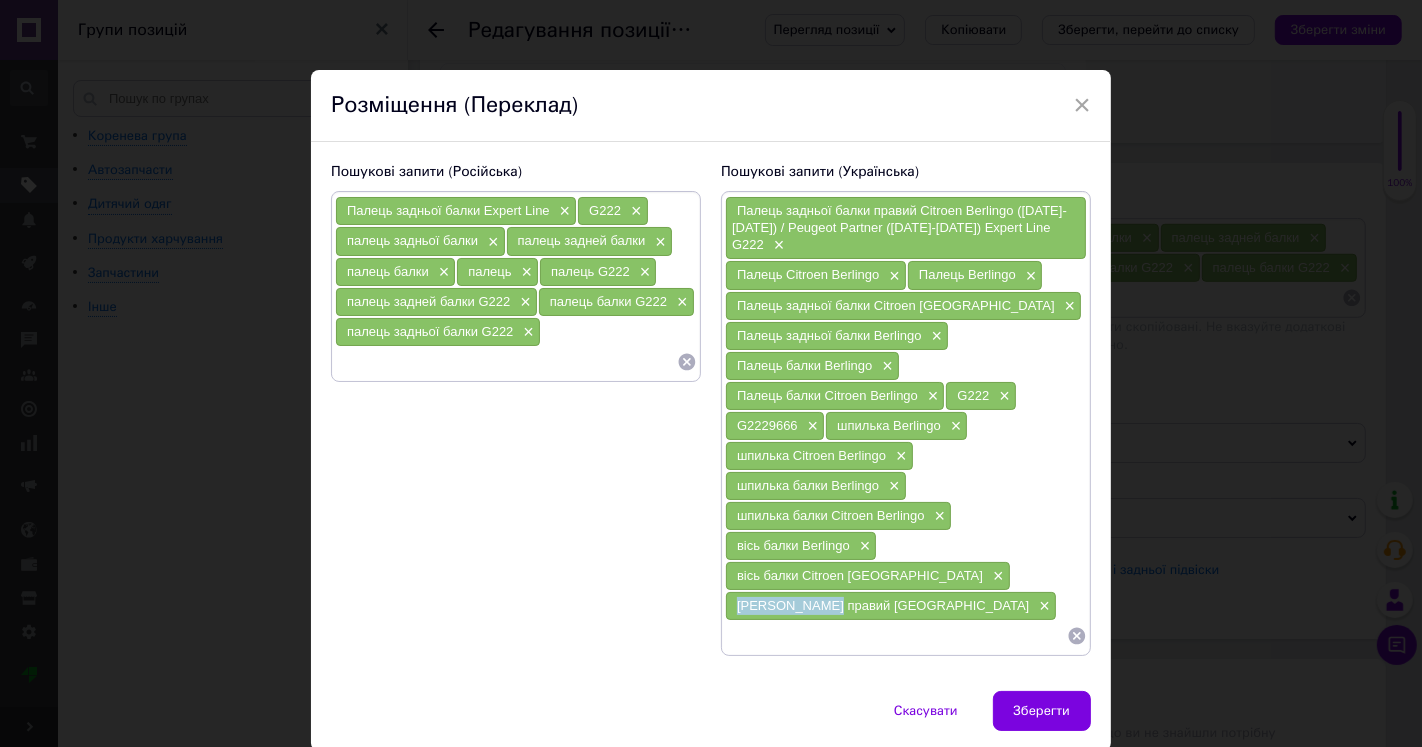drag, startPoint x: 734, startPoint y: 568, endPoint x: 824, endPoint y: 565, distance: 90.04999 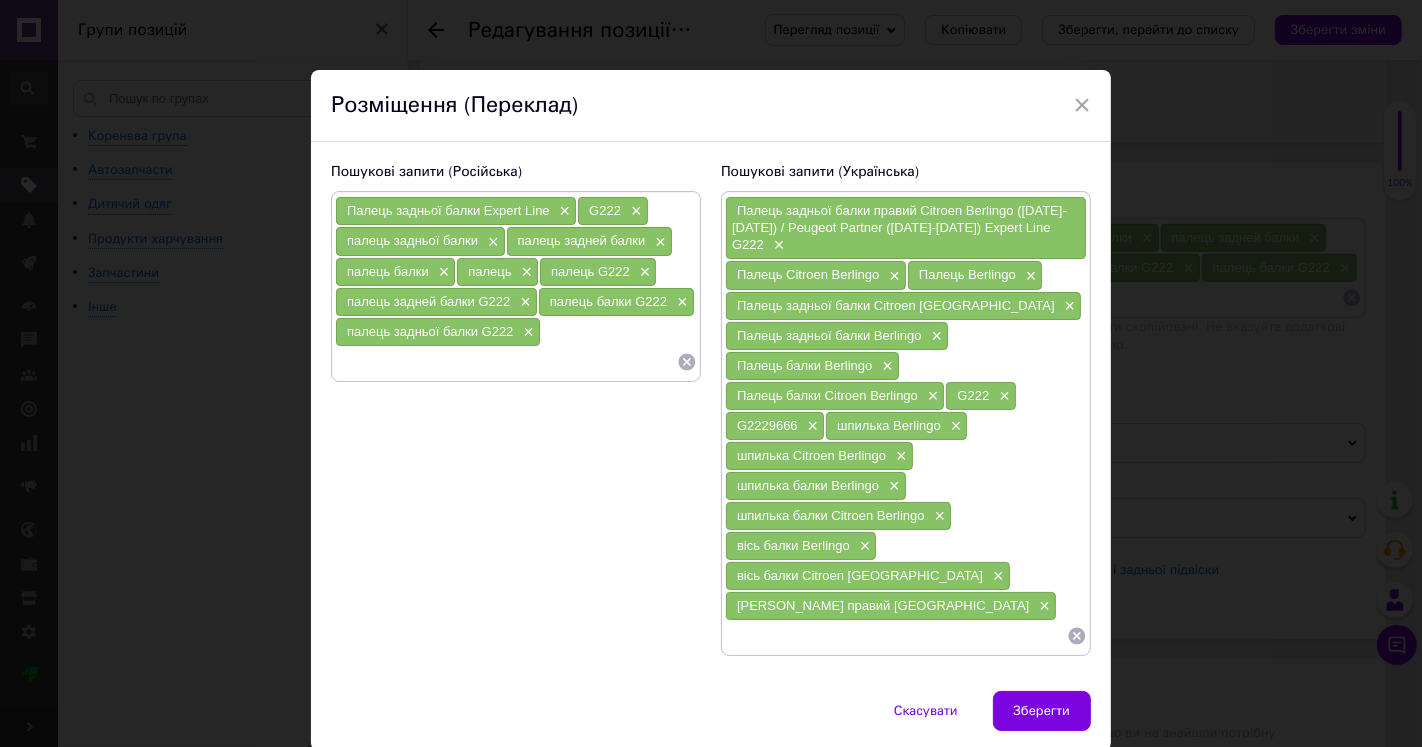 click at bounding box center (896, 636) 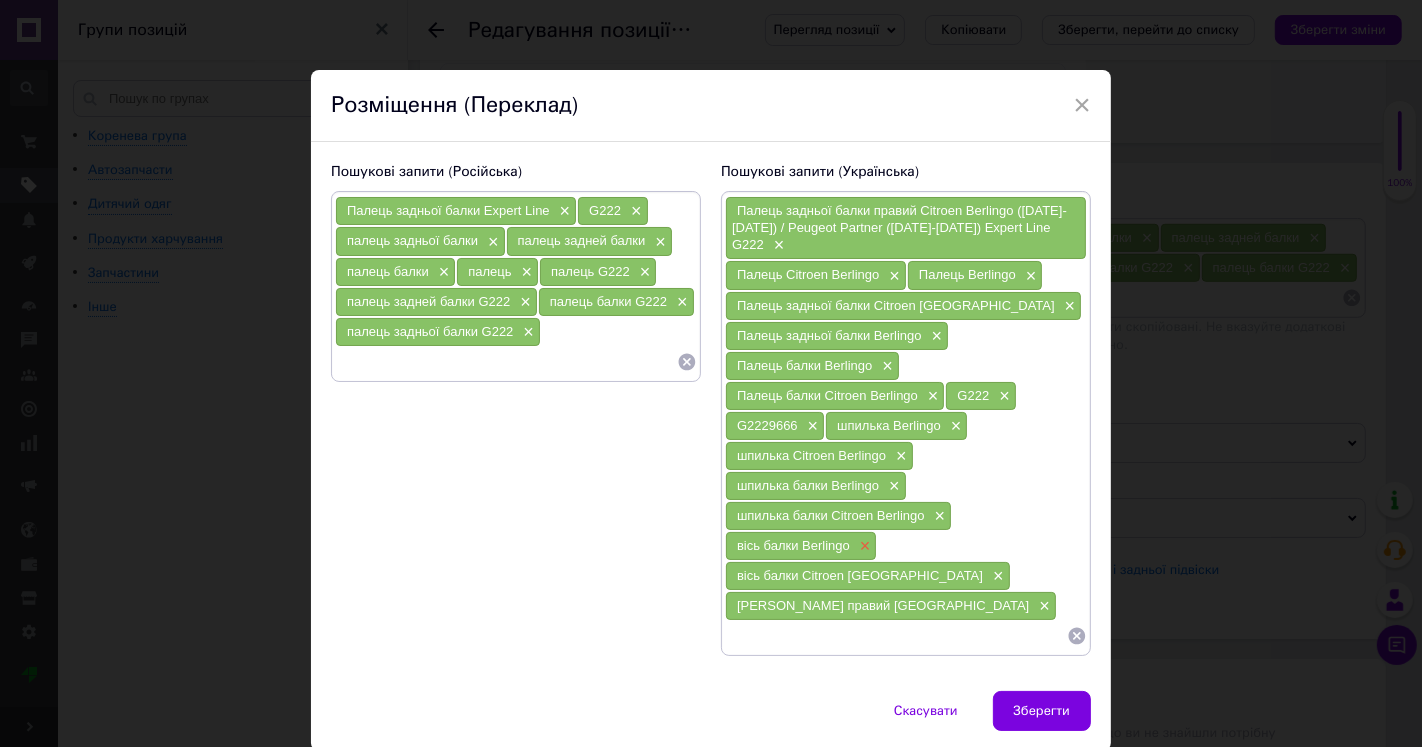 paste on "[PERSON_NAME] правий" 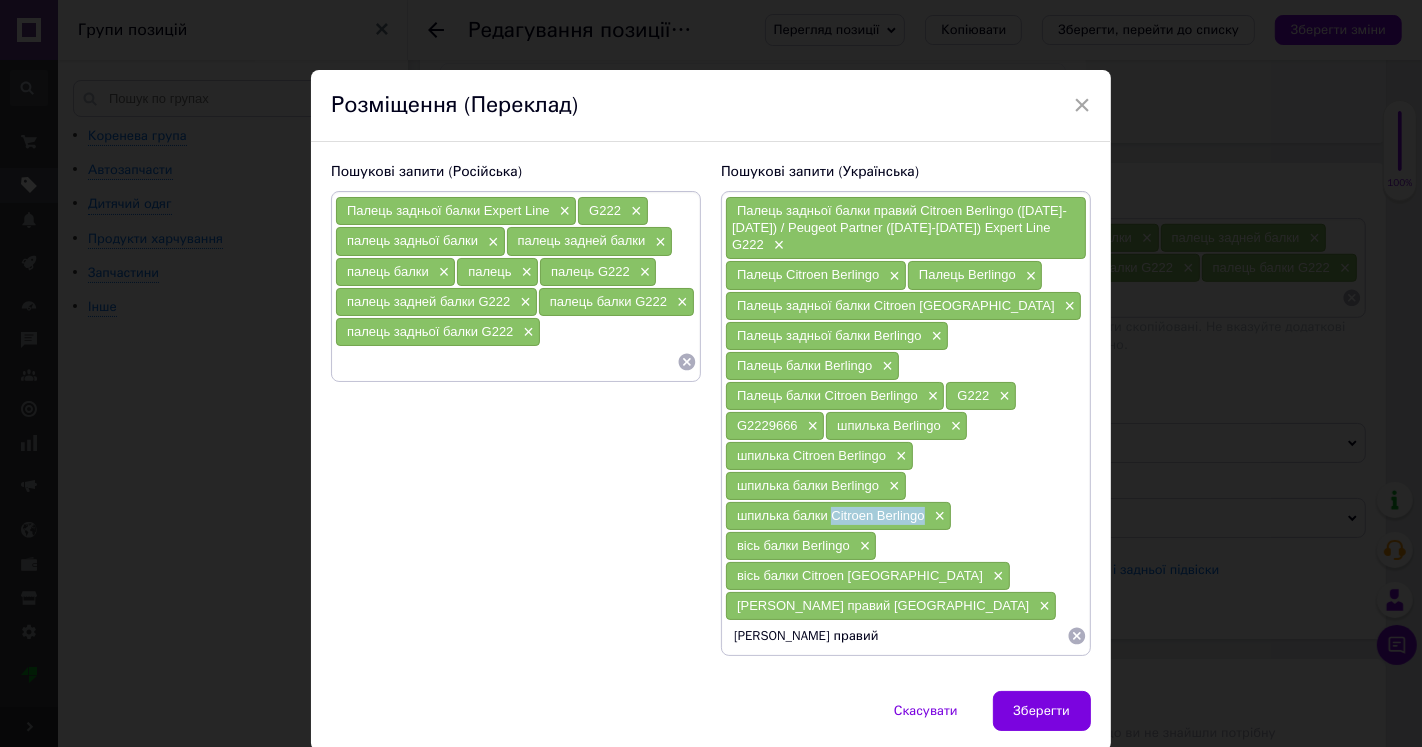 drag, startPoint x: 830, startPoint y: 504, endPoint x: 918, endPoint y: 511, distance: 88.27797 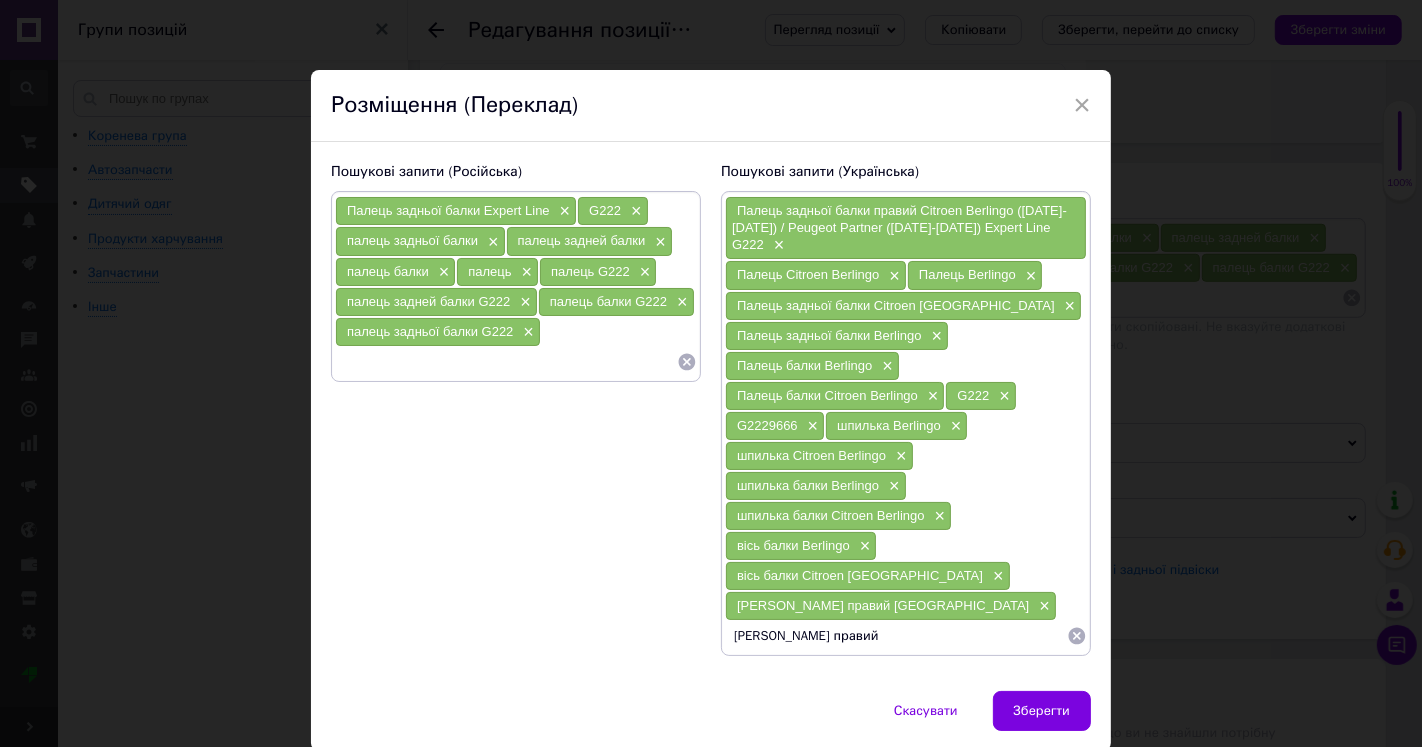 click on "[PERSON_NAME] правий" at bounding box center (896, 636) 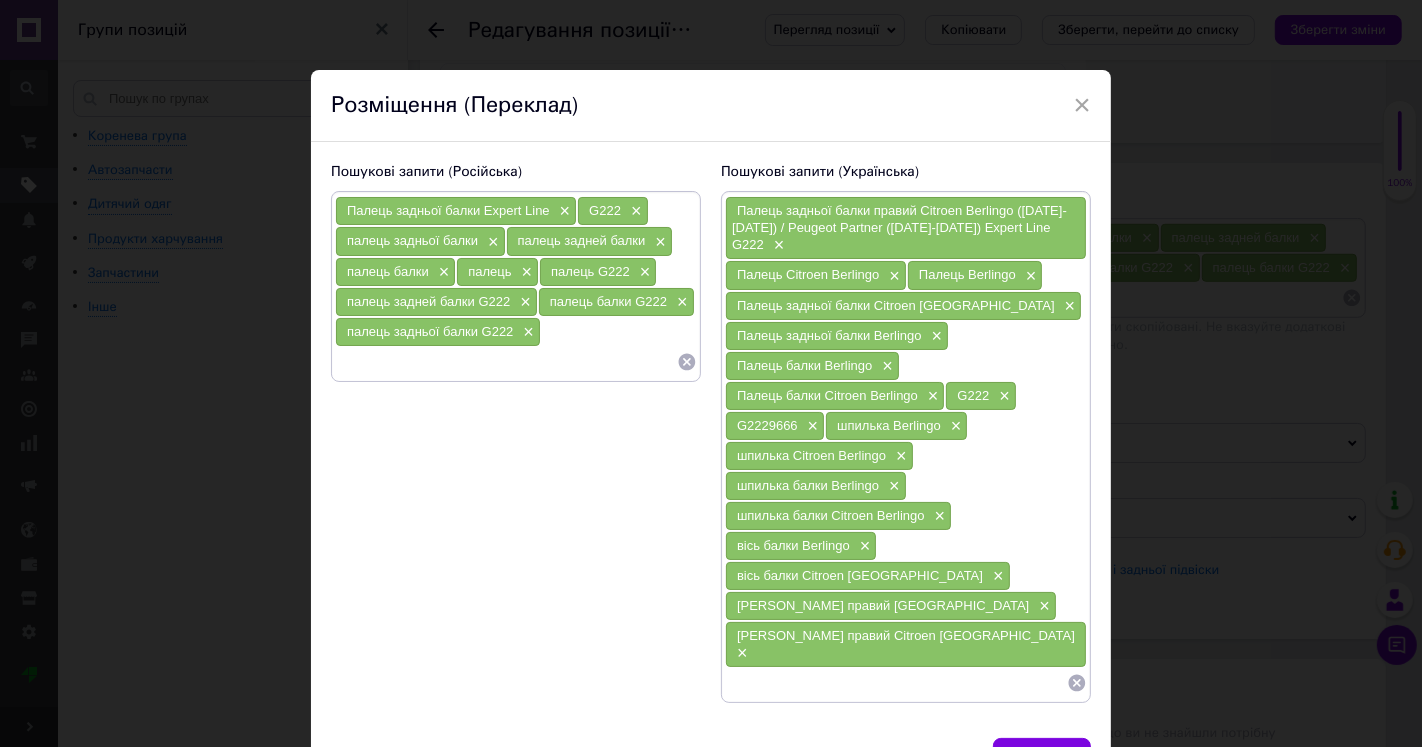 type 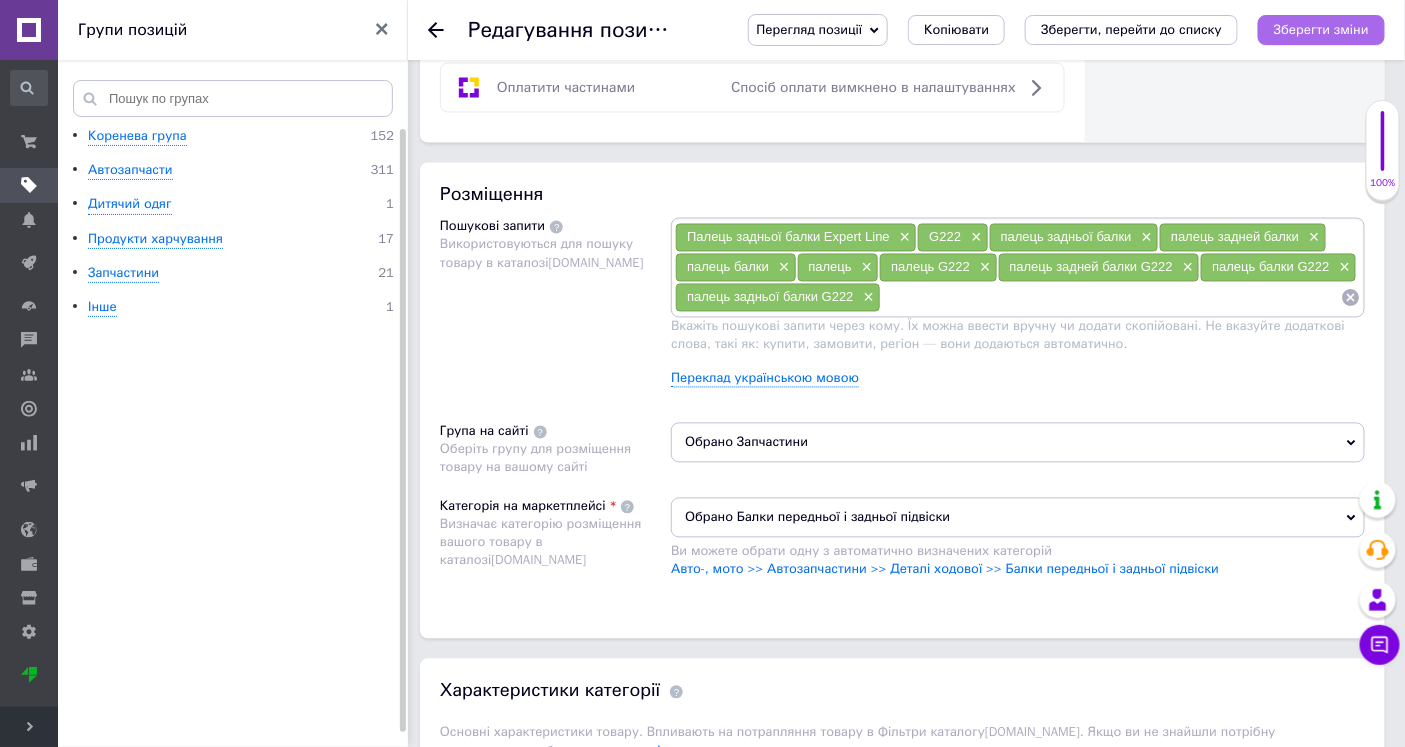 click on "Зберегти зміни" at bounding box center (1321, 29) 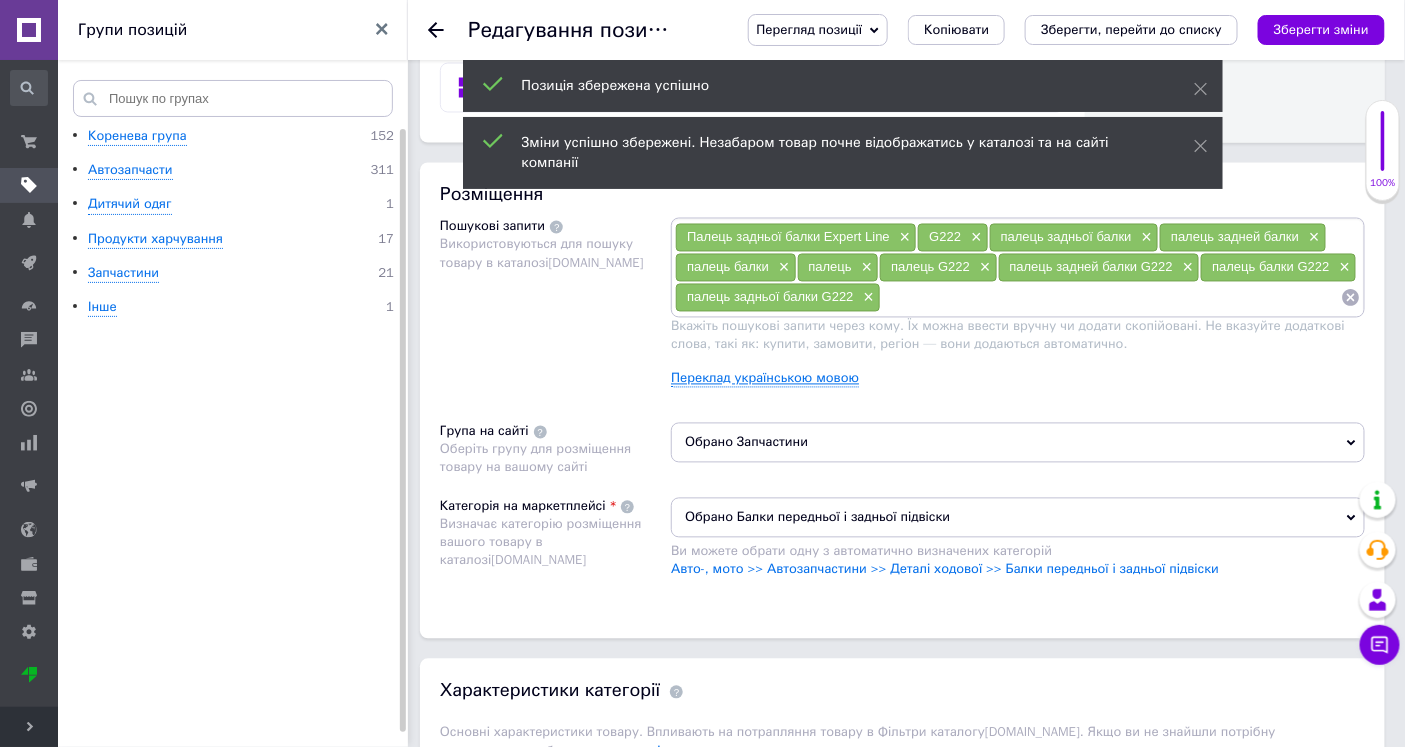 click on "Переклад українською мовою" at bounding box center (765, 379) 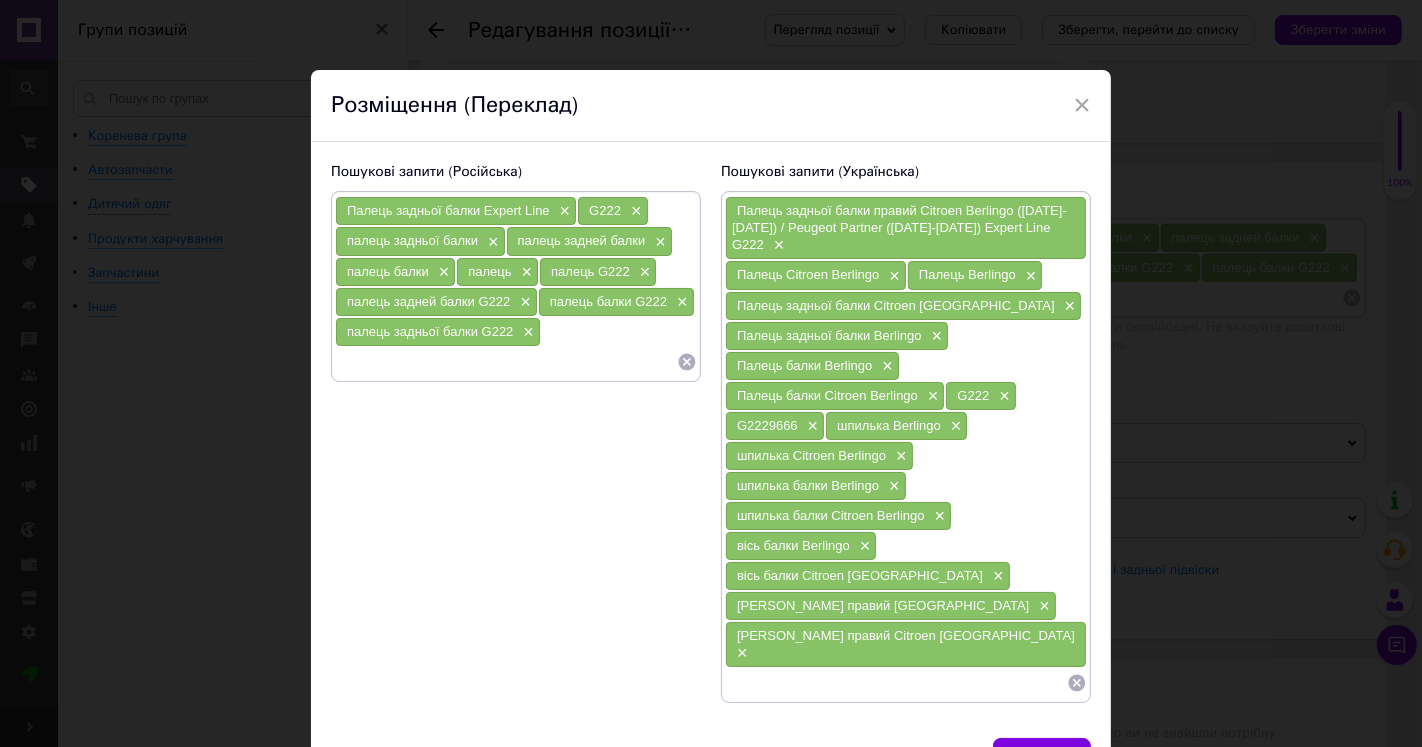 click at bounding box center [896, 683] 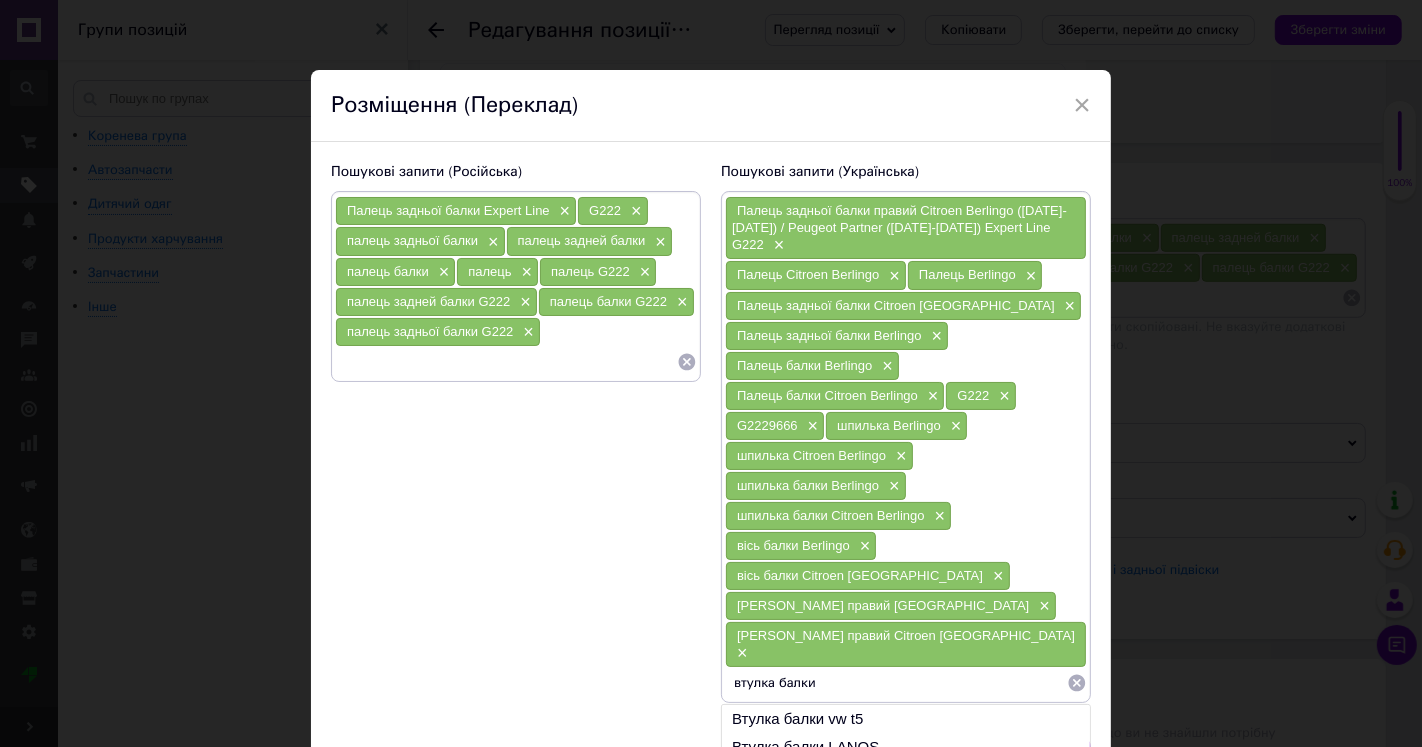 click on "шпилька балки Berlingo" at bounding box center [808, 485] 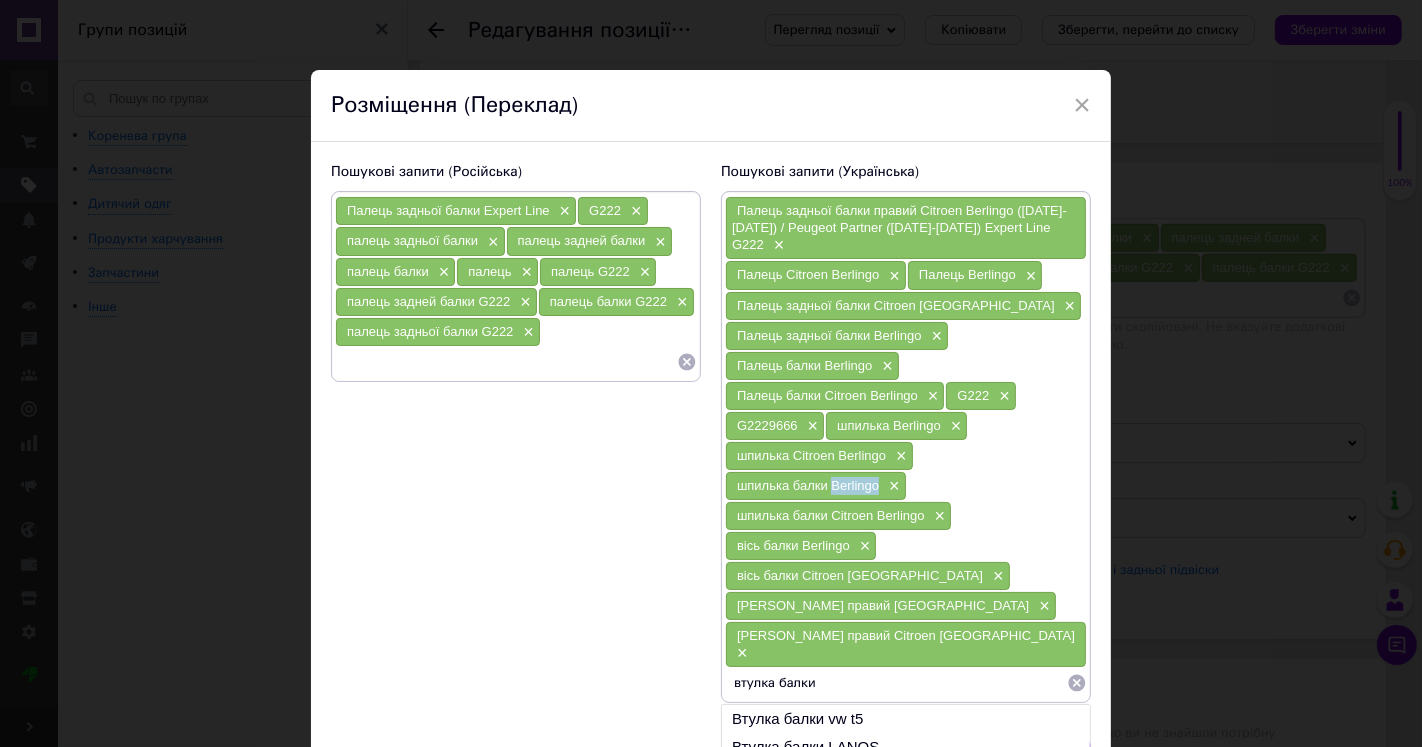 click on "шпилька балки Berlingo" at bounding box center [808, 485] 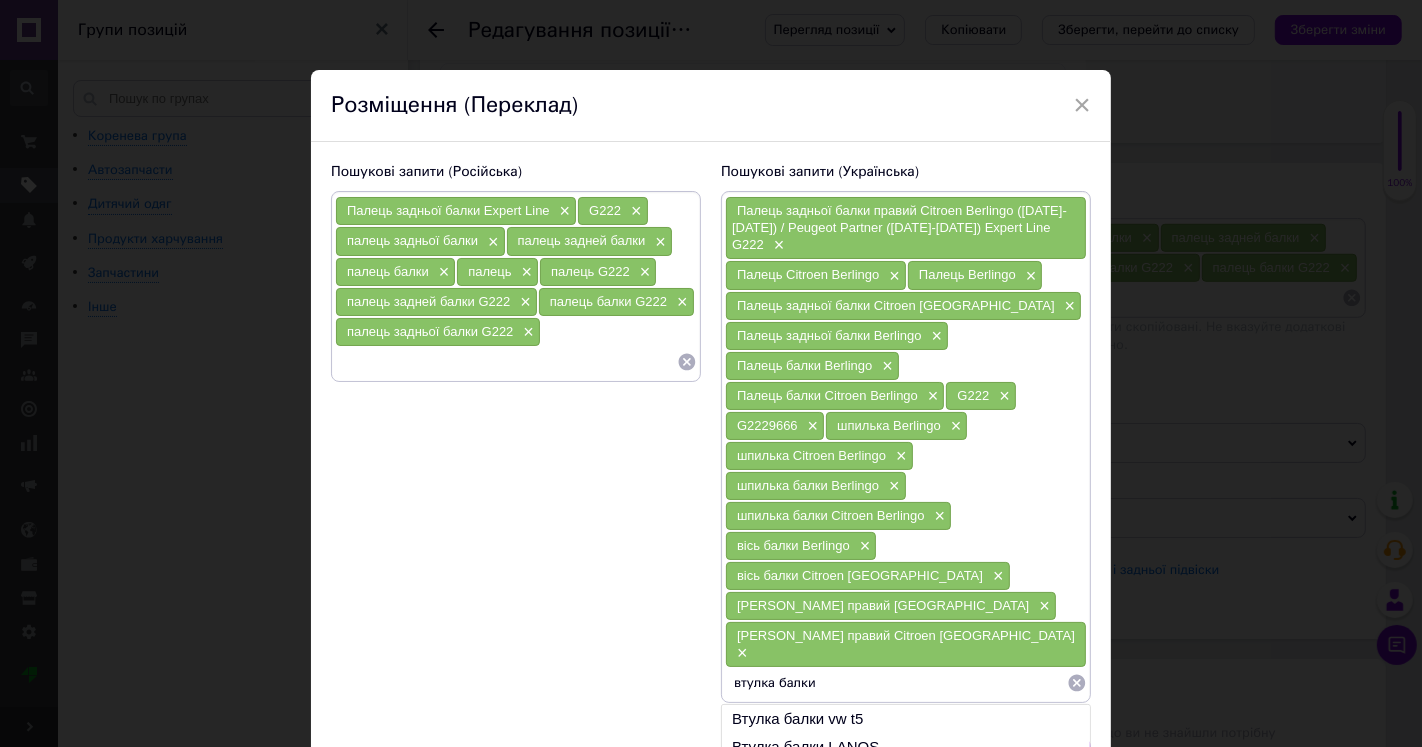 click on "втулка балки" at bounding box center [896, 683] 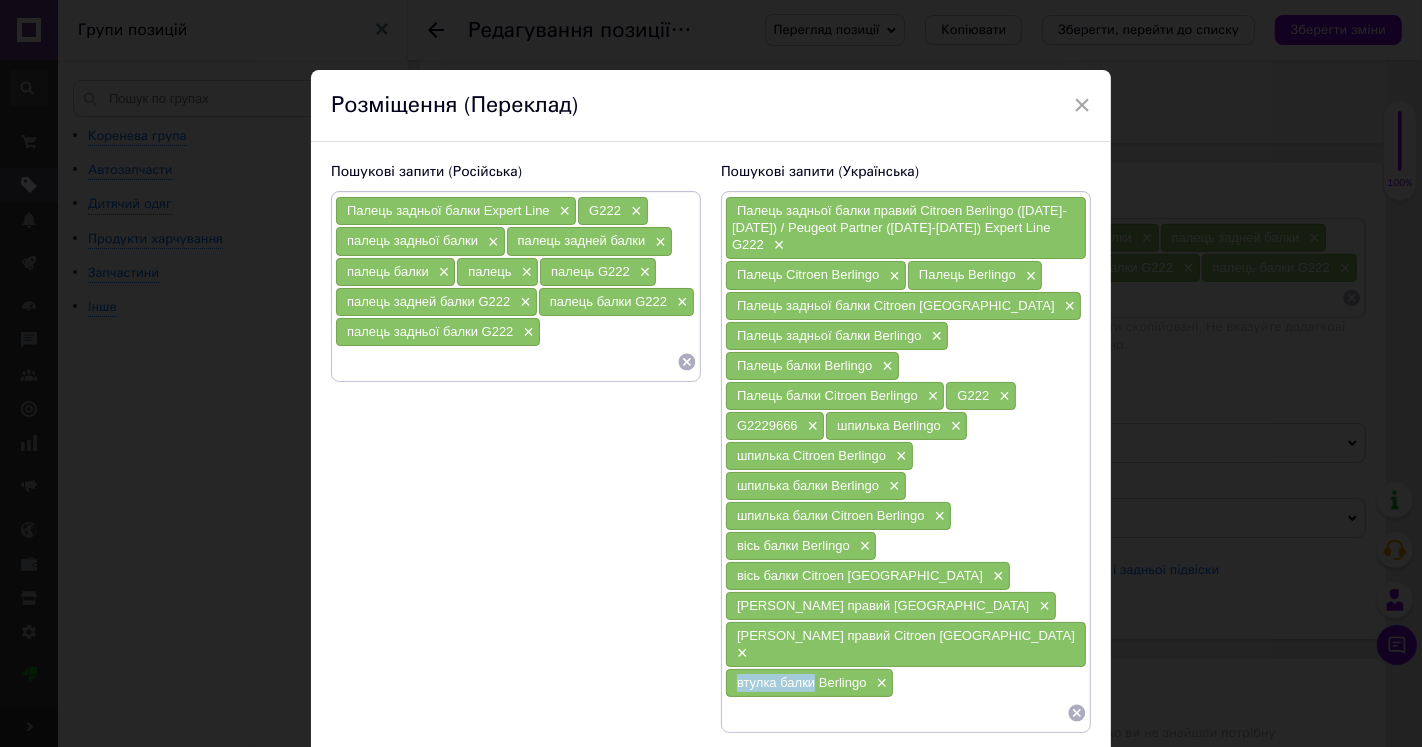 drag, startPoint x: 724, startPoint y: 626, endPoint x: 811, endPoint y: 631, distance: 87.14356 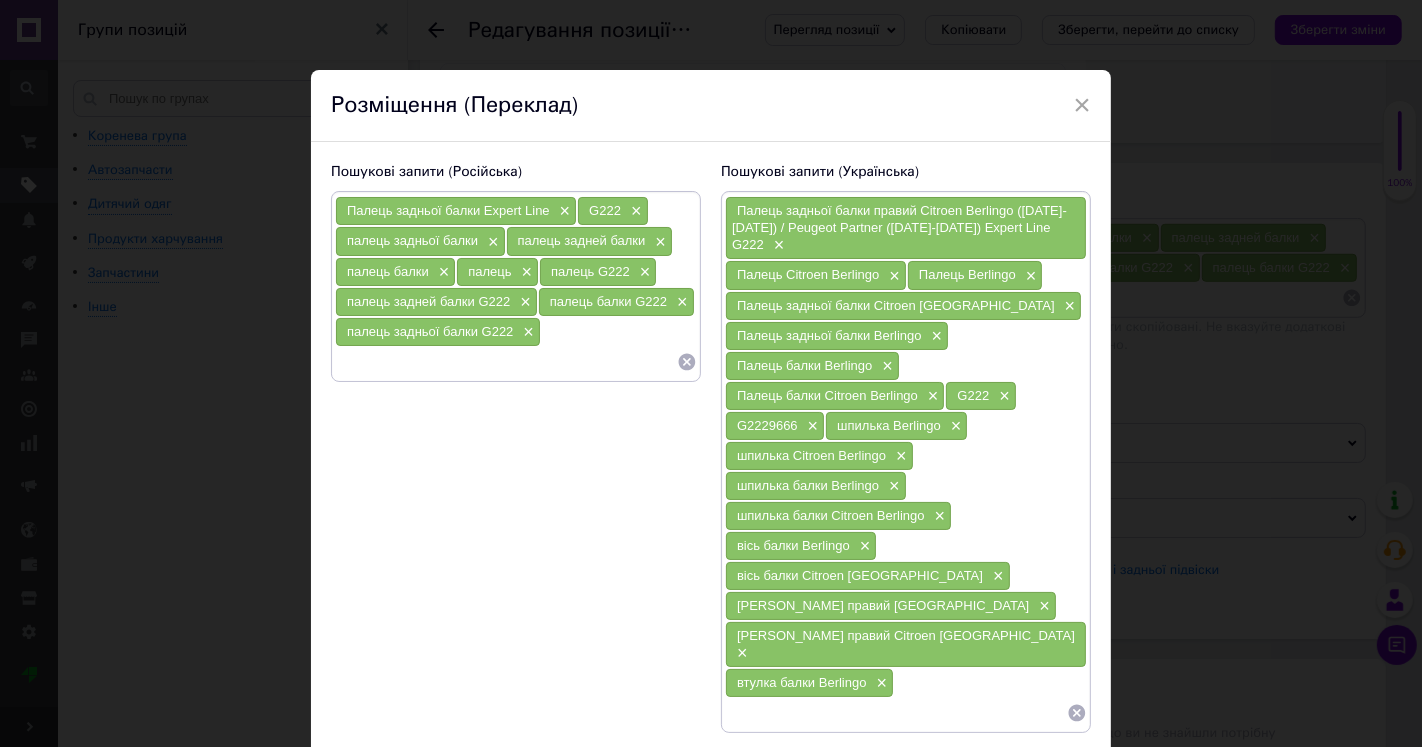 click at bounding box center (896, 713) 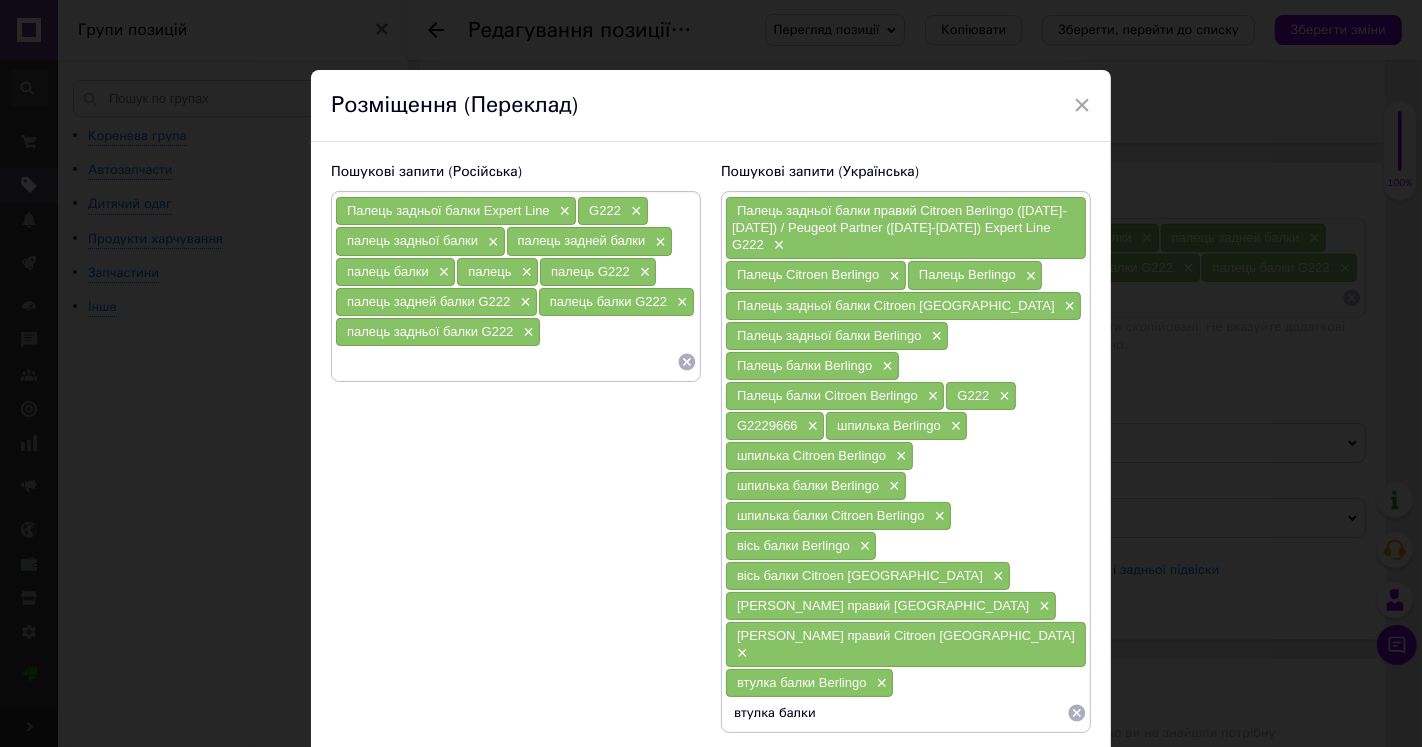 click on "втулка балки Berlingo" at bounding box center (802, 682) 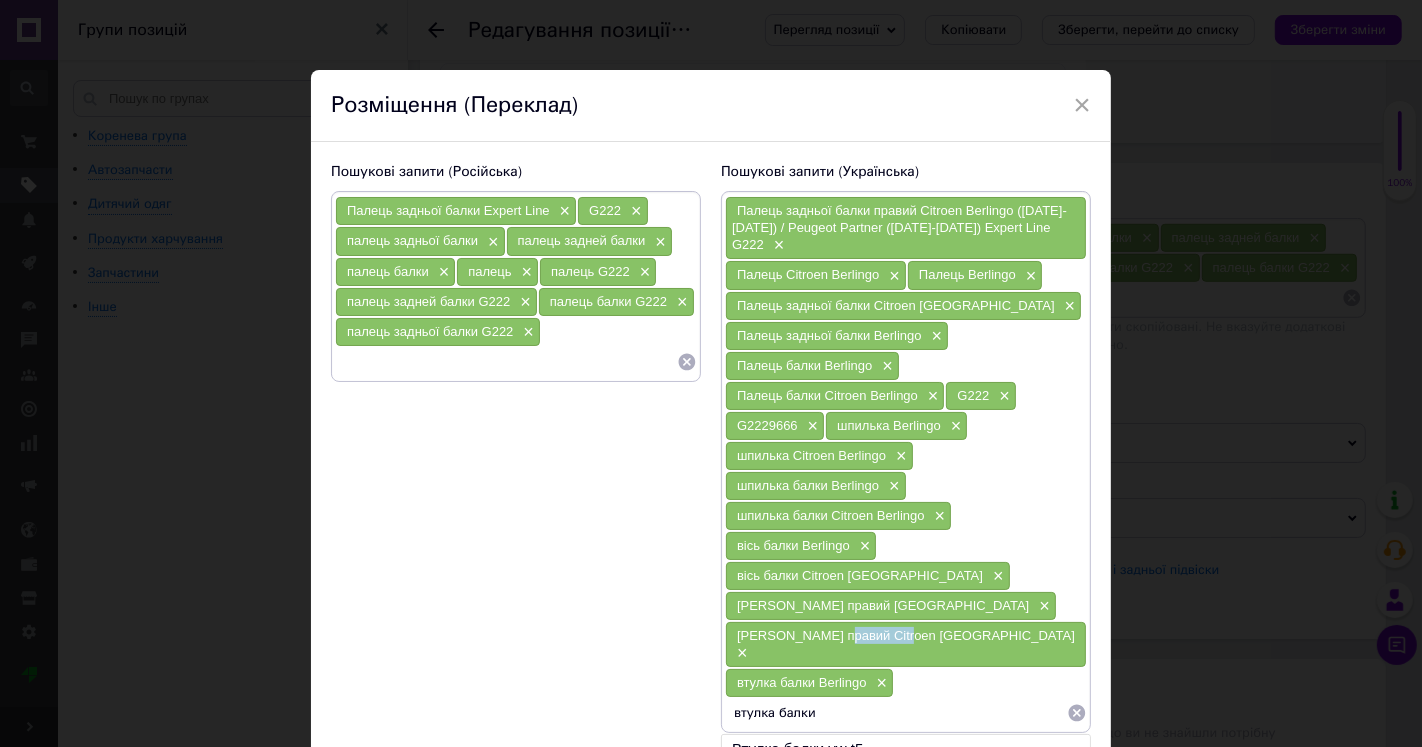 drag, startPoint x: 836, startPoint y: 598, endPoint x: 894, endPoint y: 598, distance: 58 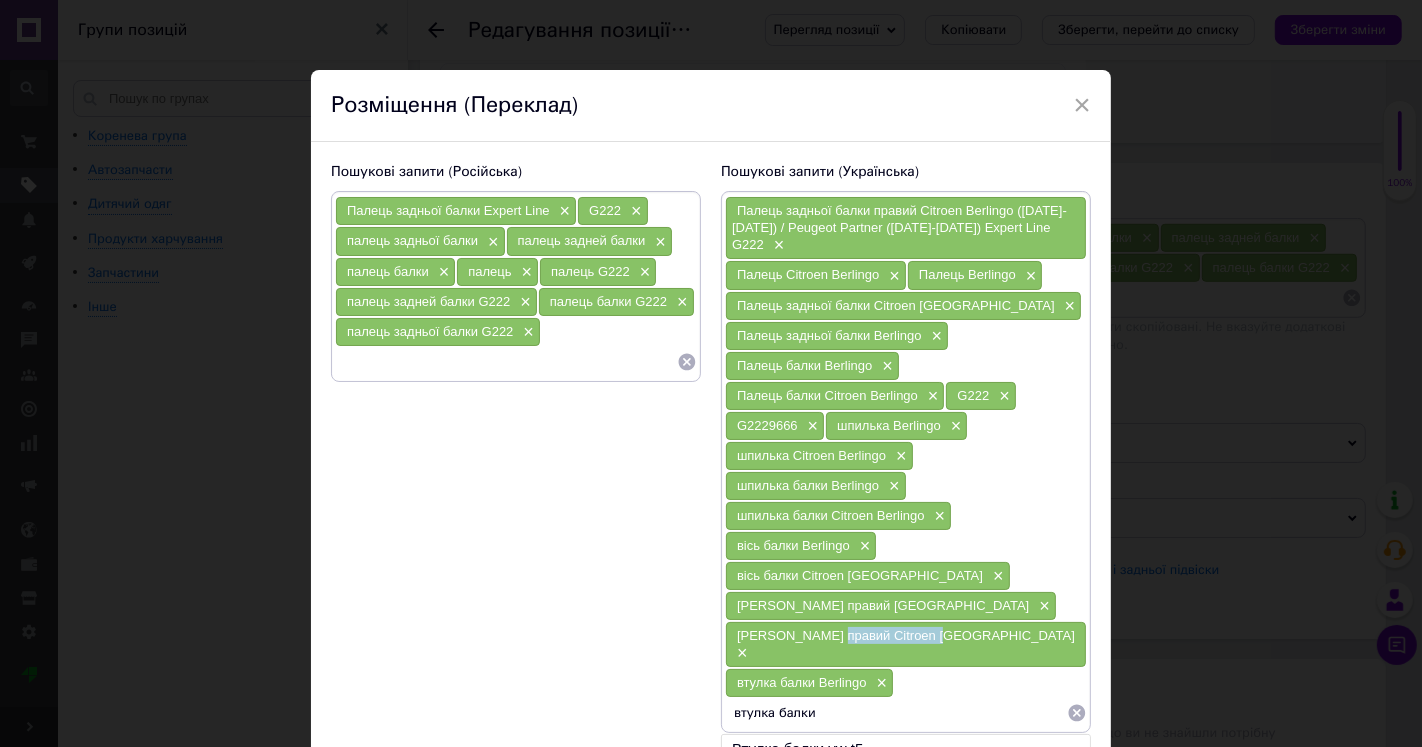 drag, startPoint x: 828, startPoint y: 597, endPoint x: 923, endPoint y: 596, distance: 95.005264 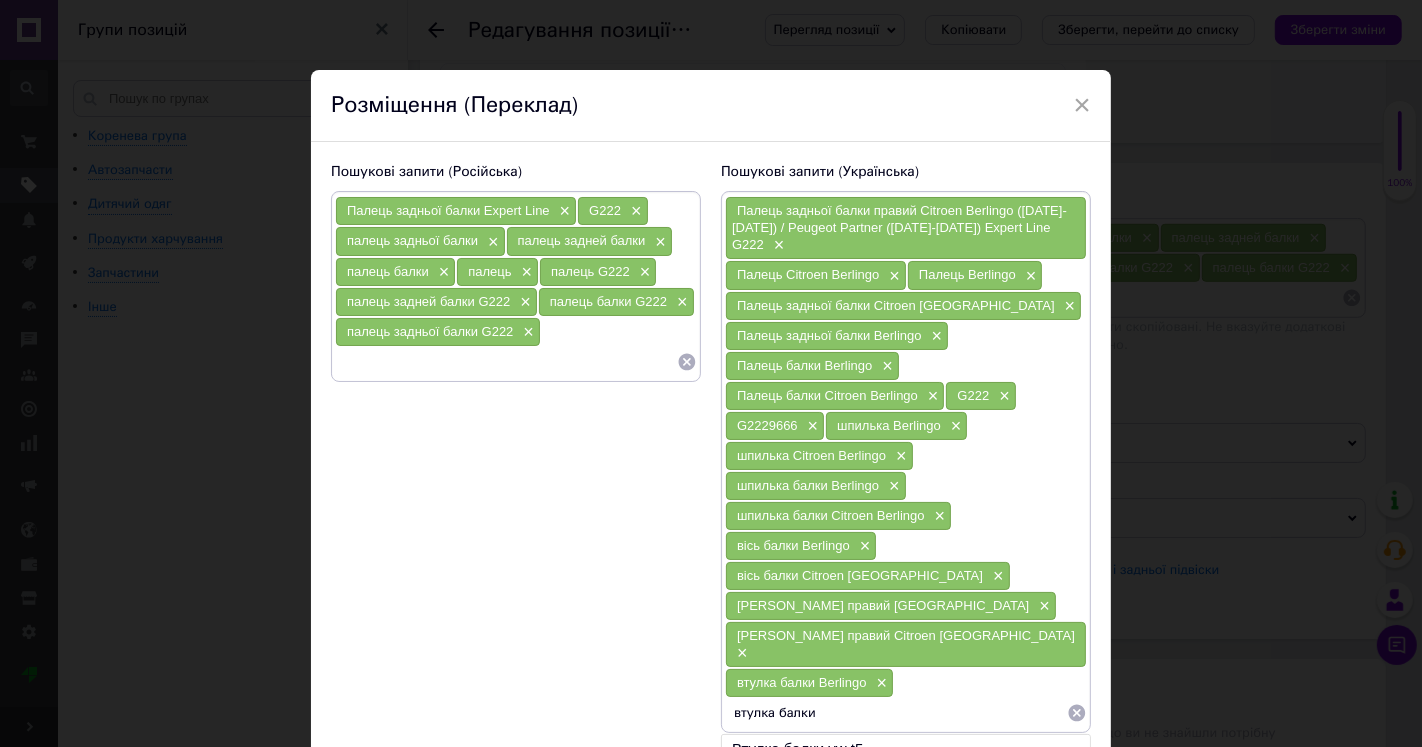 click on "втулка балки" at bounding box center [896, 713] 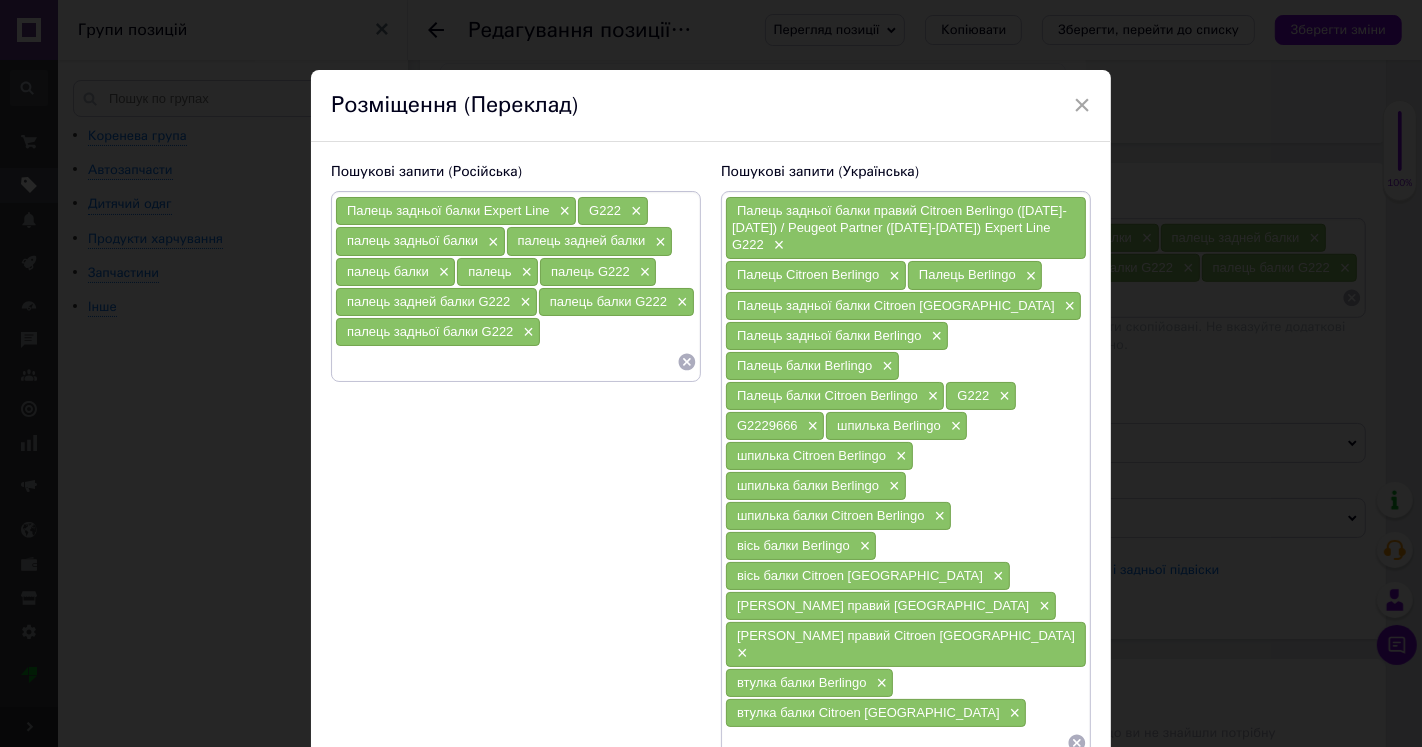 scroll, scrollTop: 111, scrollLeft: 0, axis: vertical 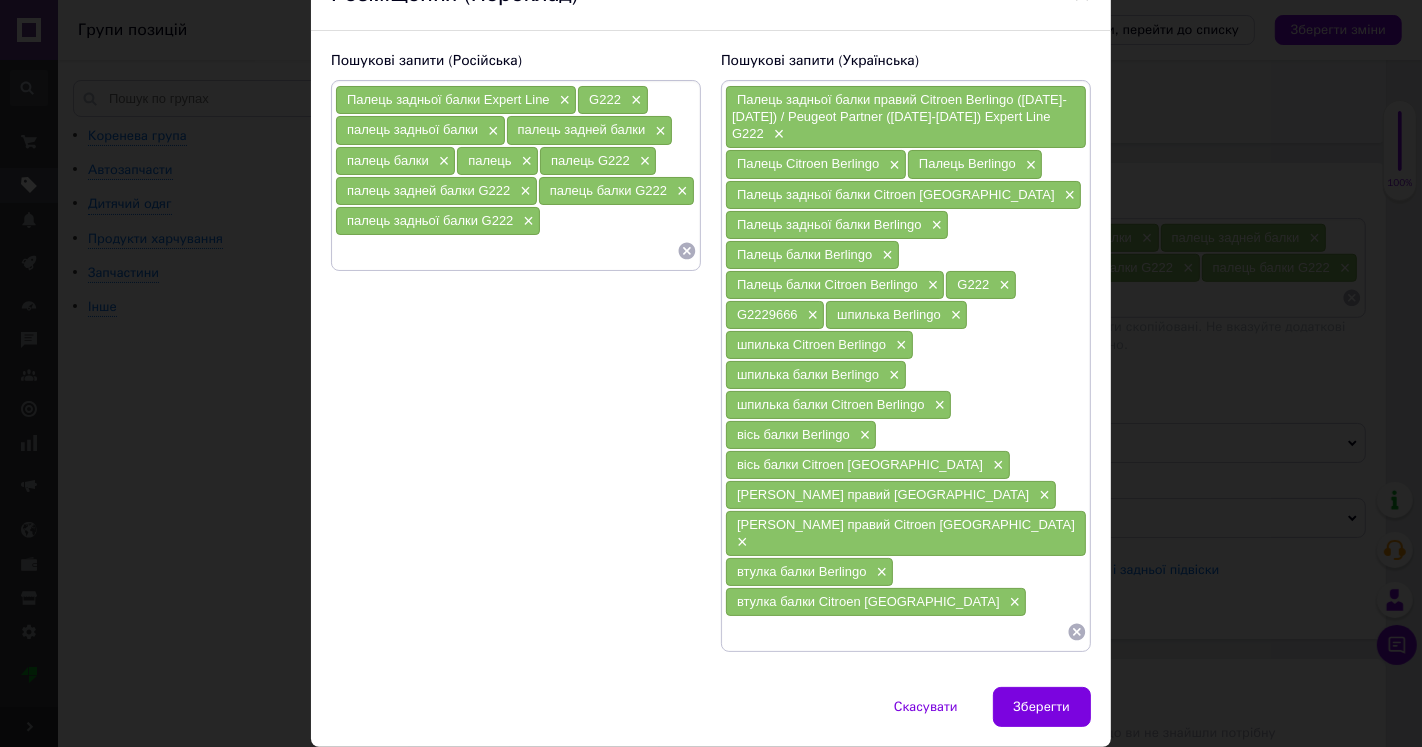 paste on "шкворень задньої балки" 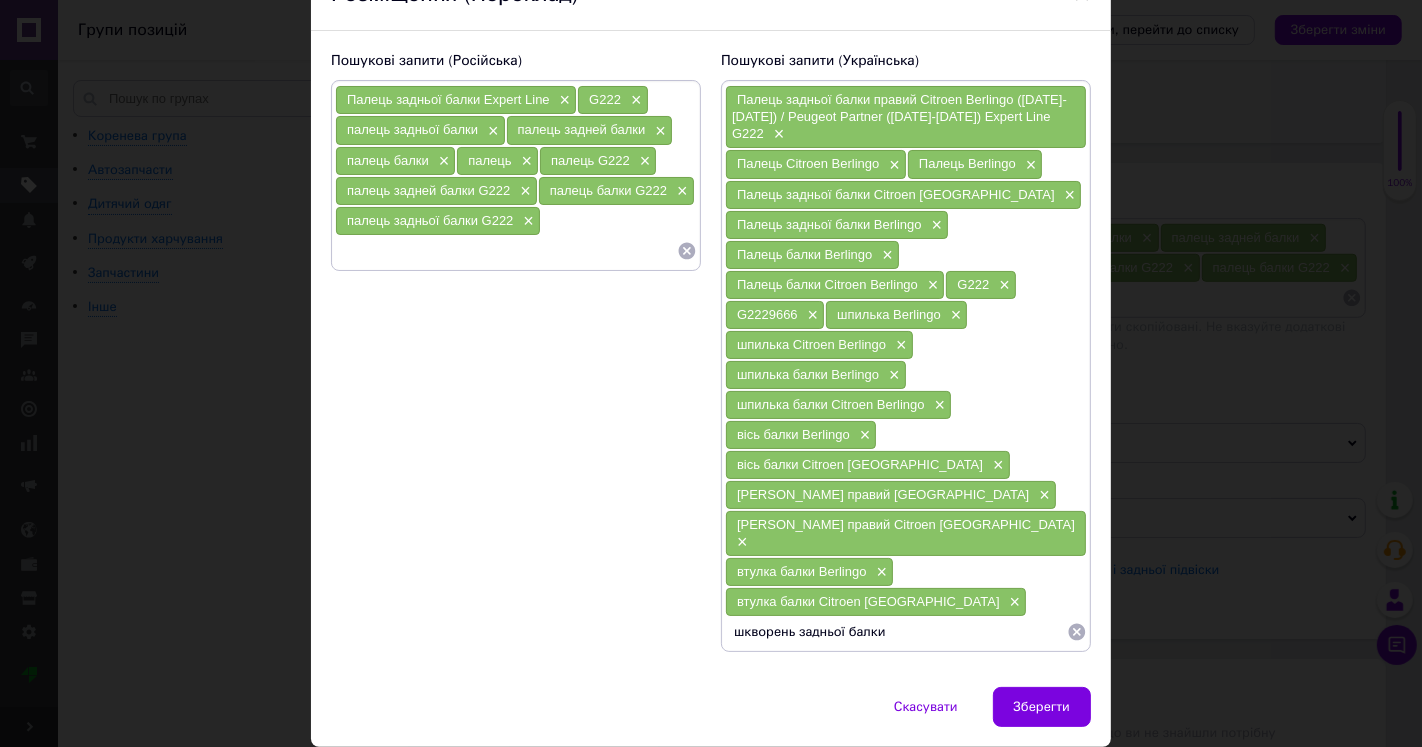 click on "шкворень задньої балки" at bounding box center [896, 632] 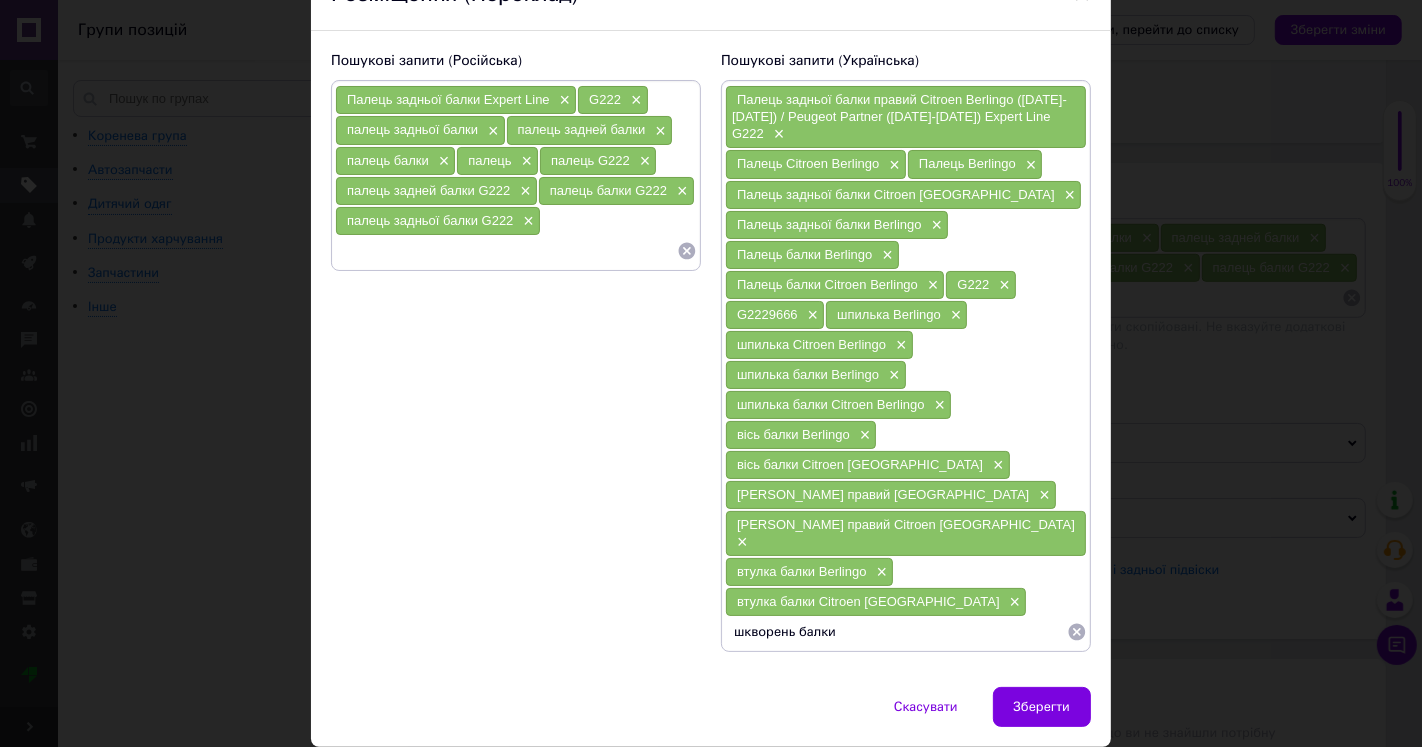 click on "втулка балки Berlingo" at bounding box center [802, 571] 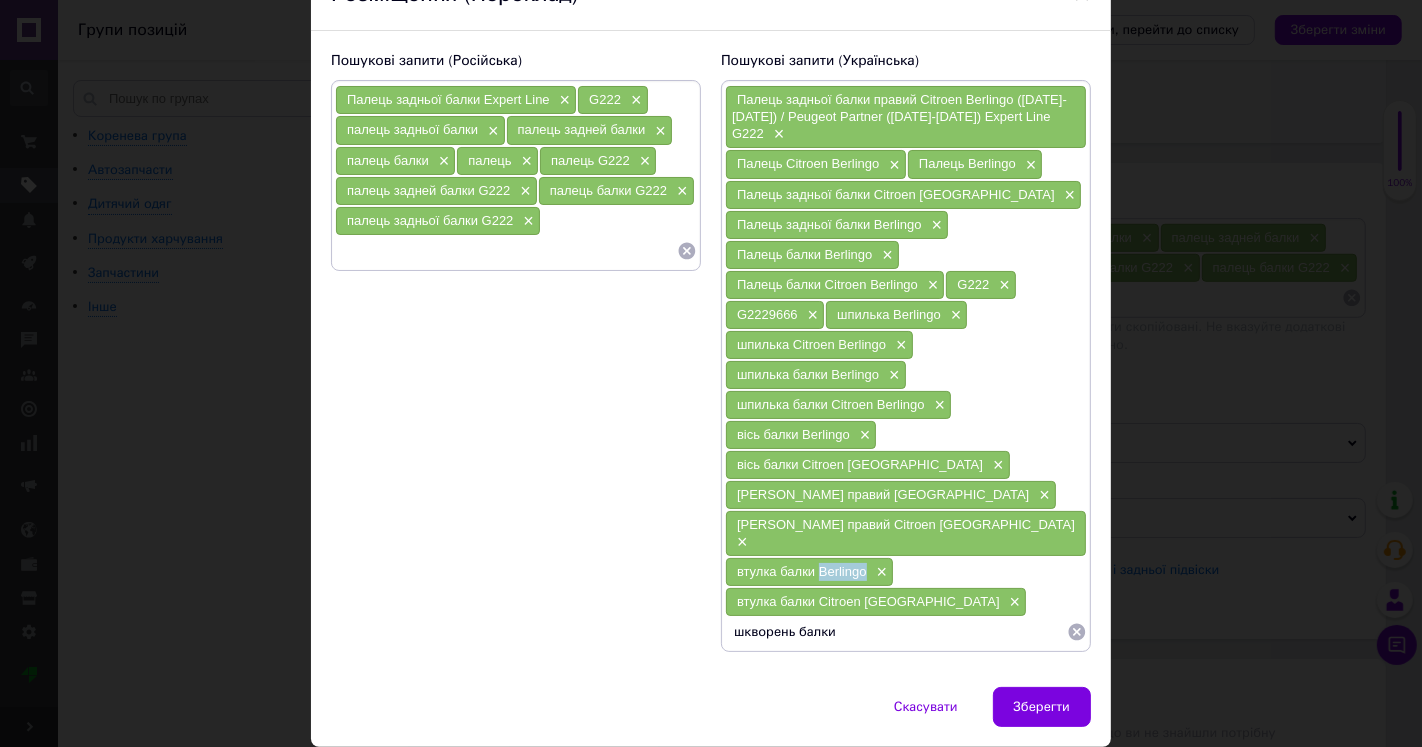 click on "втулка балки Berlingo" at bounding box center [802, 571] 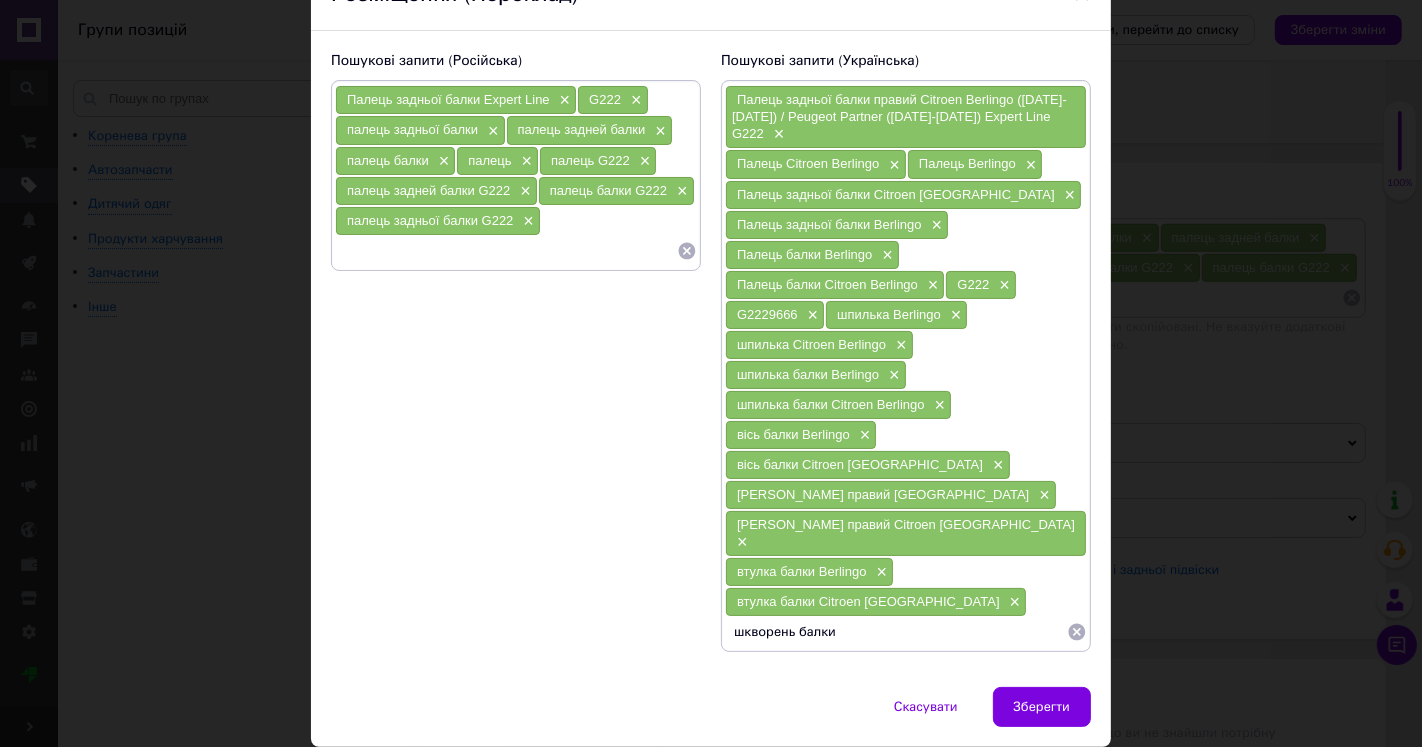 click on "шкворень балки" at bounding box center (896, 632) 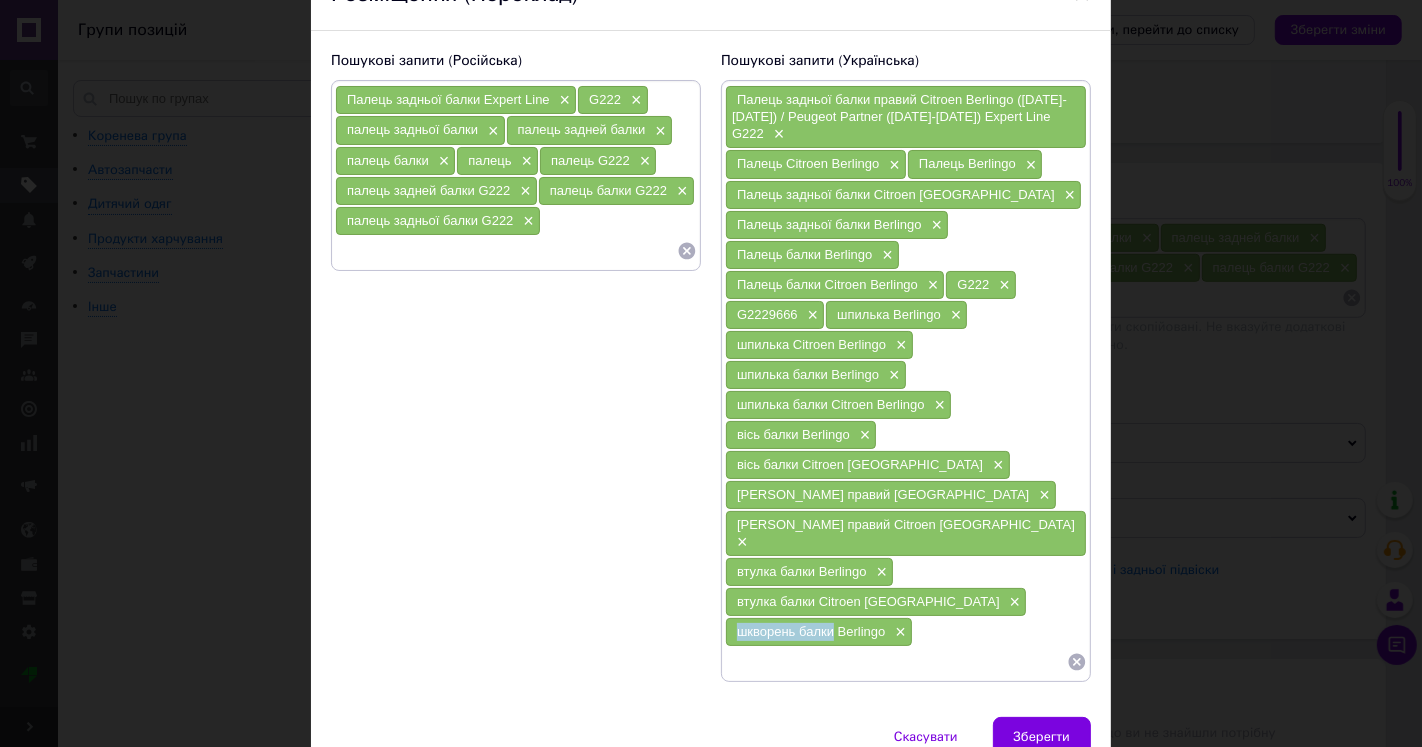 drag, startPoint x: 746, startPoint y: 581, endPoint x: 831, endPoint y: 587, distance: 85.2115 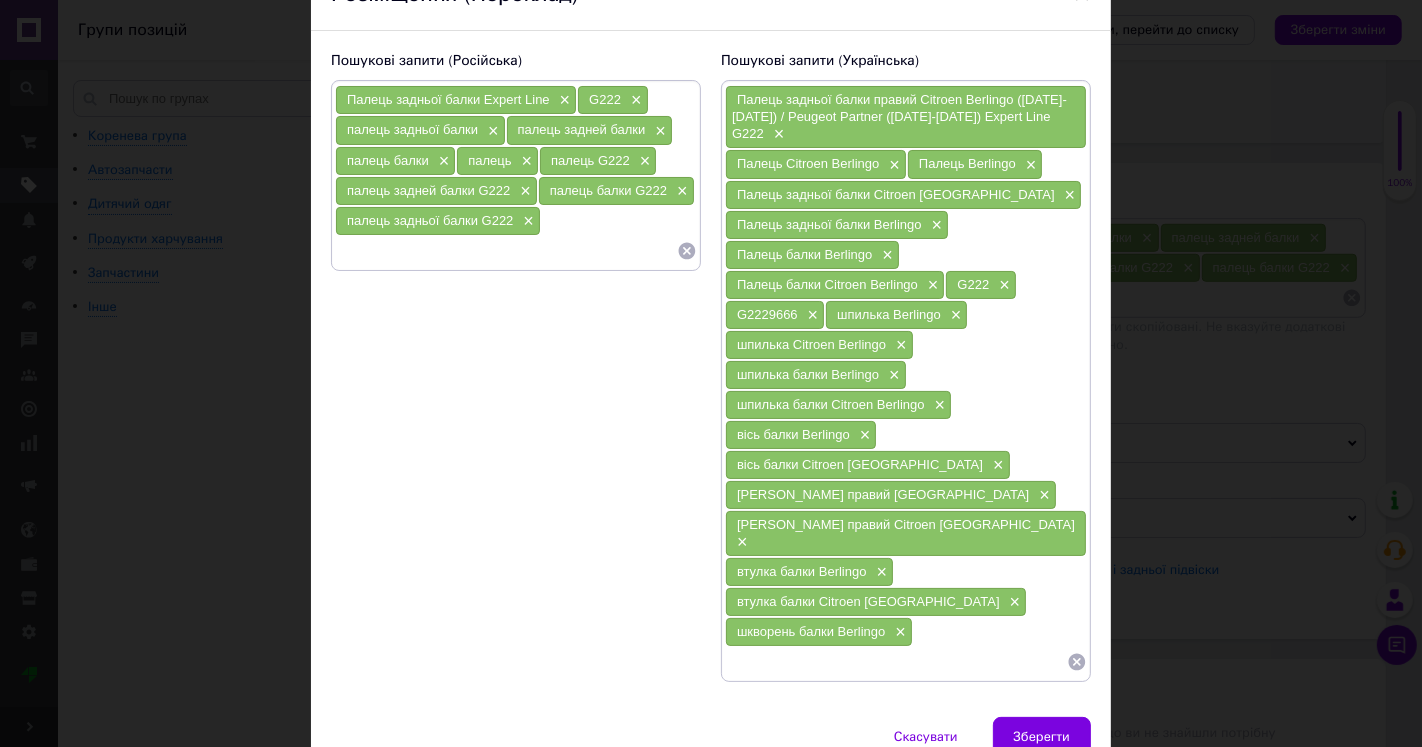 click at bounding box center (896, 662) 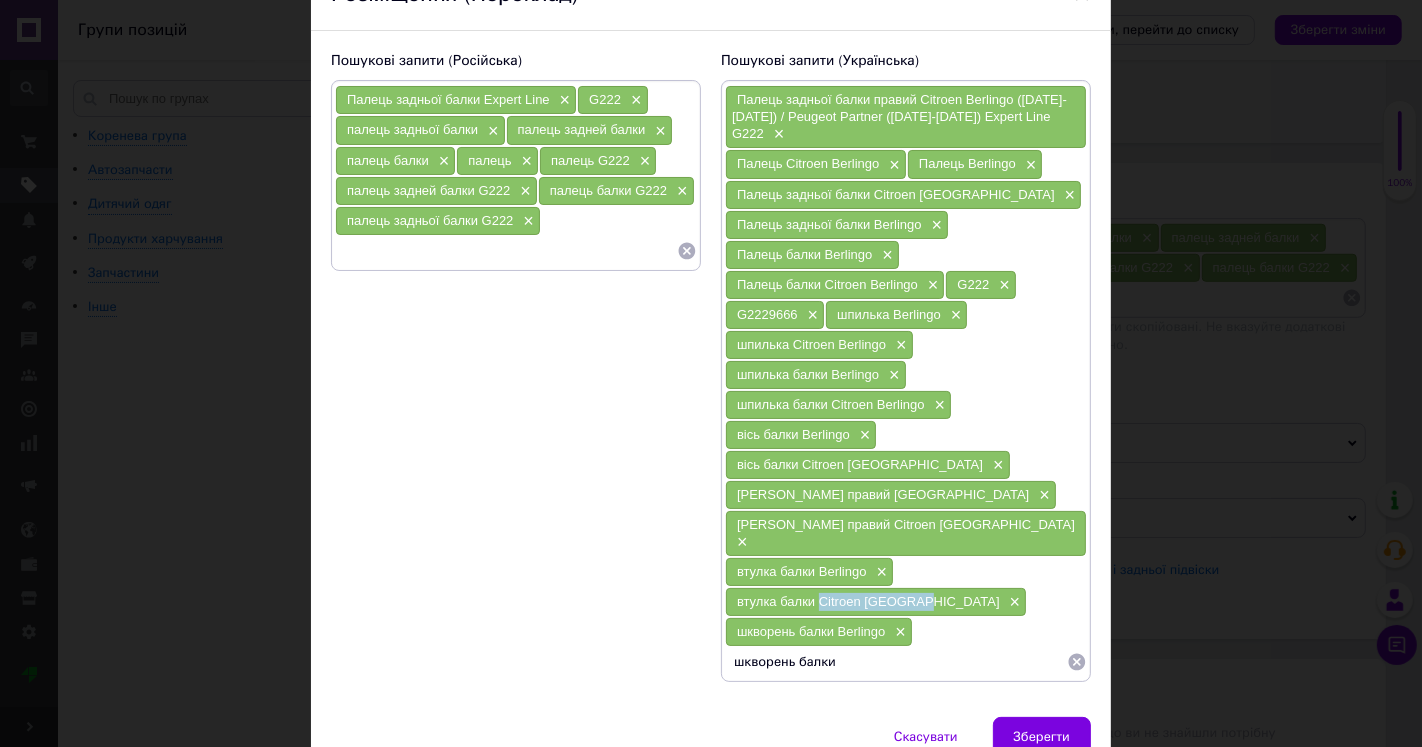 drag, startPoint x: 818, startPoint y: 550, endPoint x: 908, endPoint y: 548, distance: 90.02222 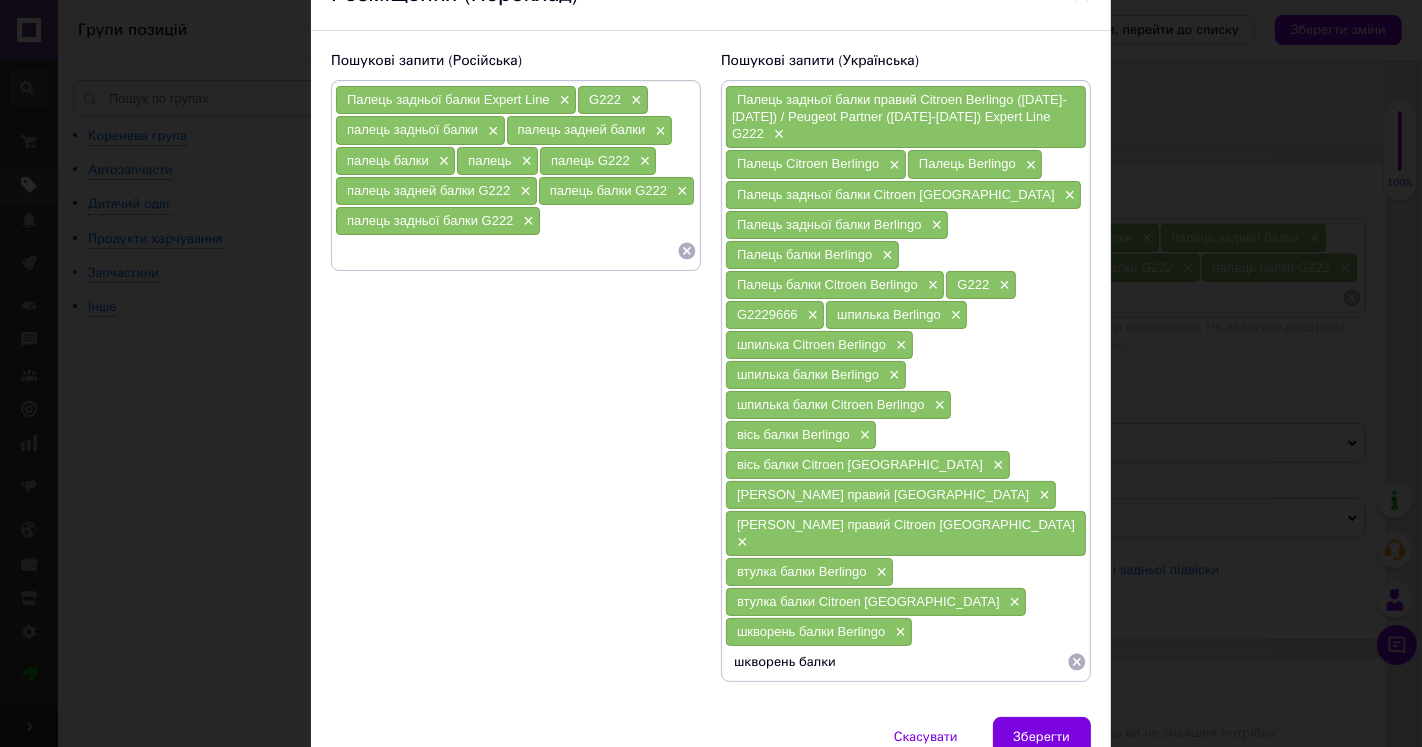 click on "шкворень балки" at bounding box center [896, 662] 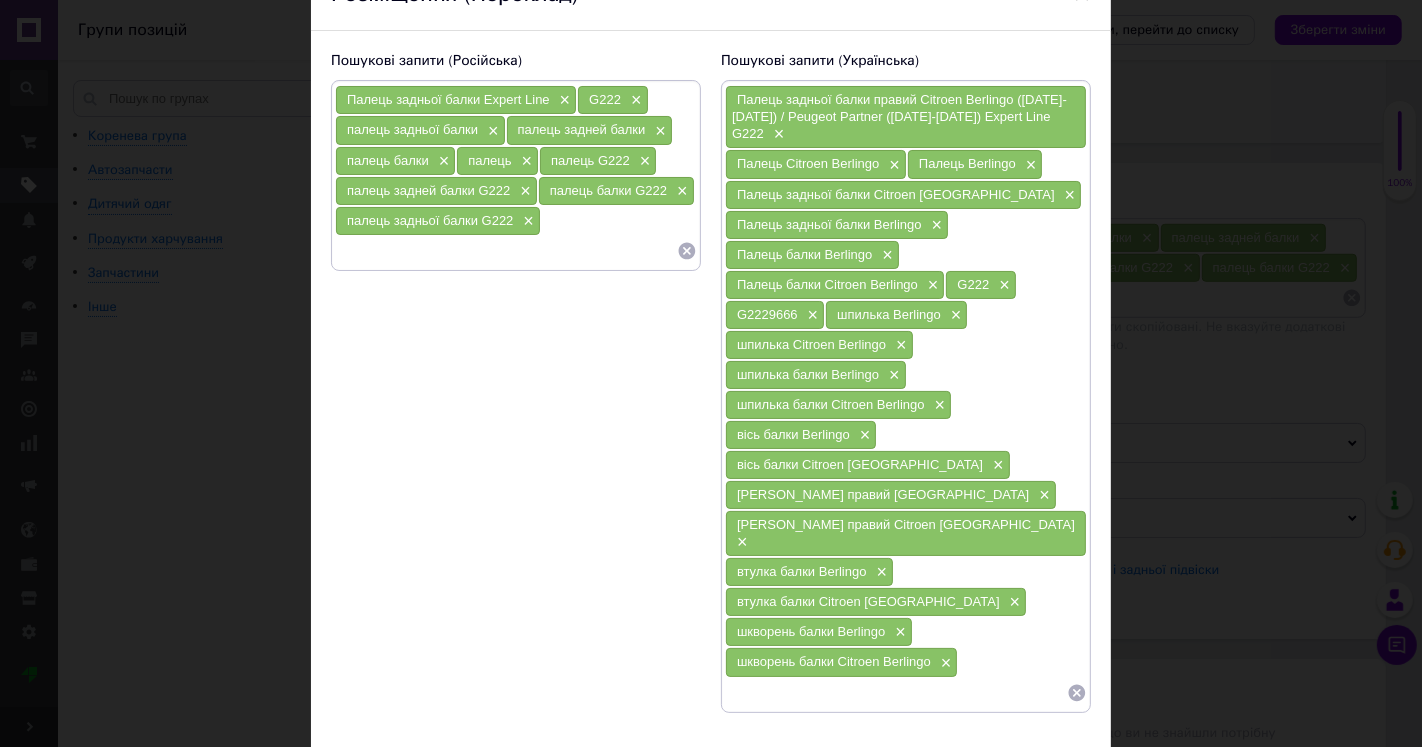 type 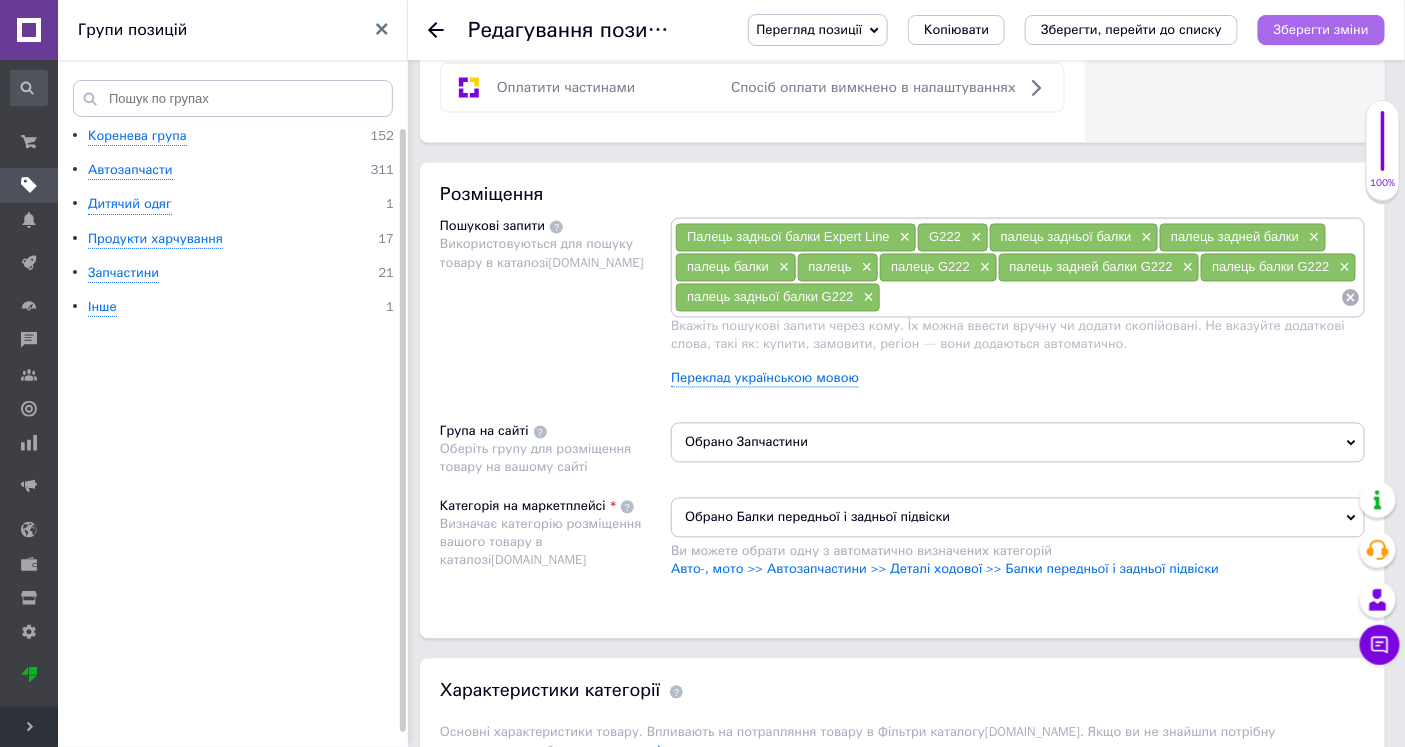 click on "Зберегти зміни" at bounding box center (1321, 29) 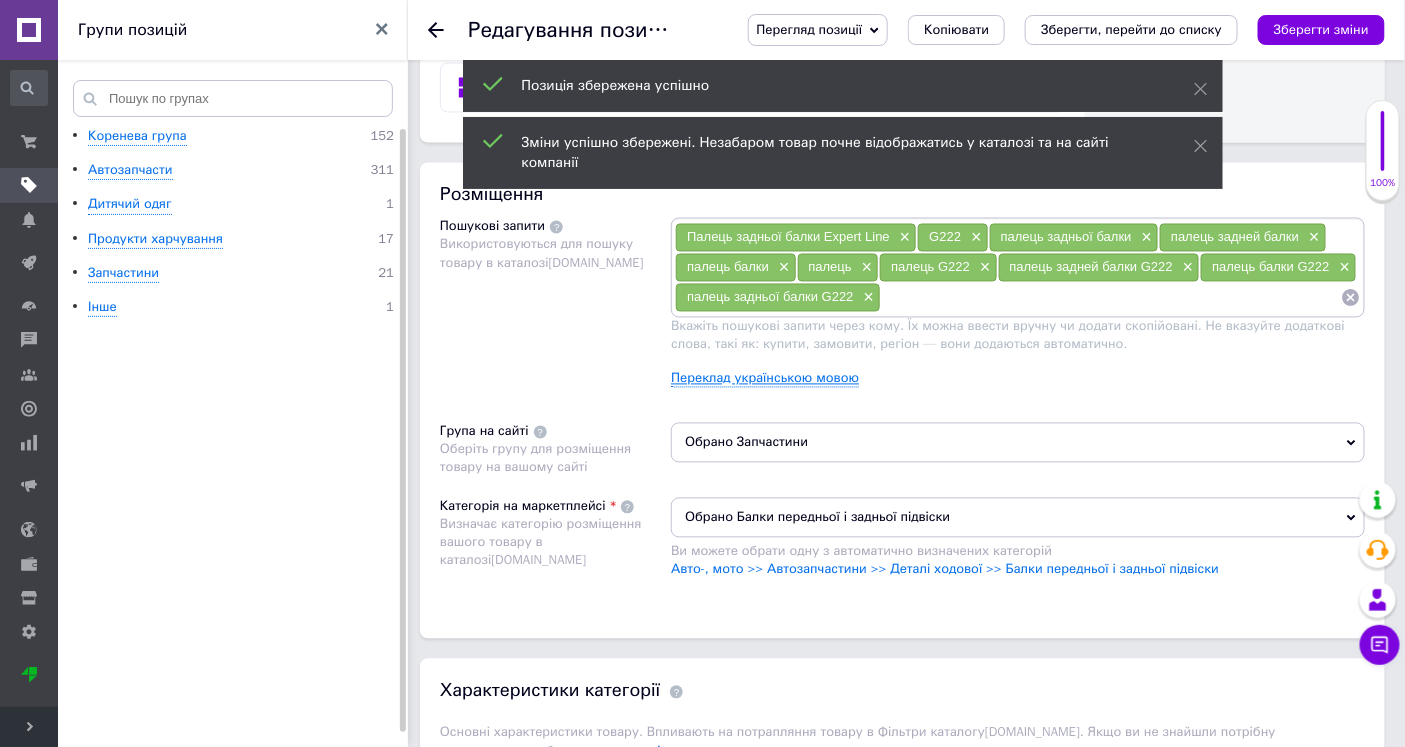 click on "Переклад українською мовою" at bounding box center [765, 379] 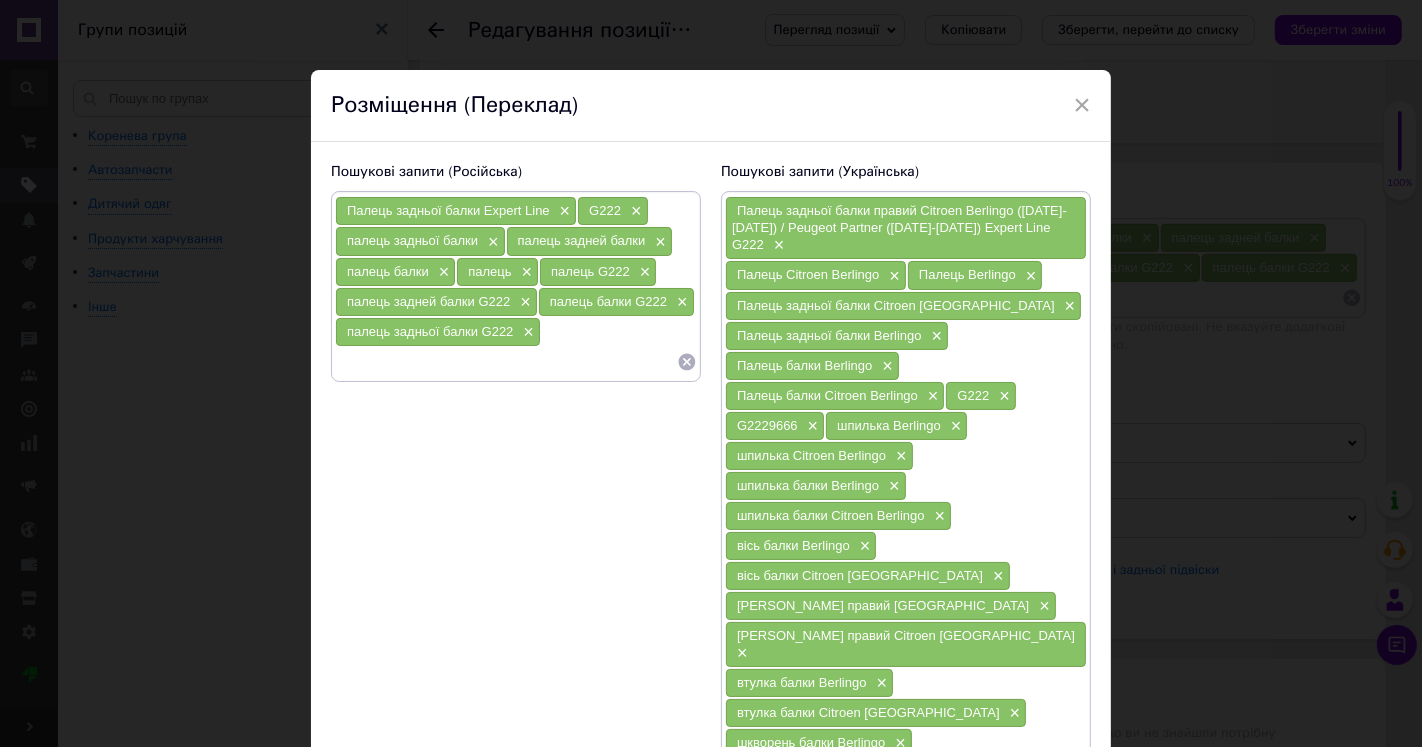 scroll, scrollTop: 111, scrollLeft: 0, axis: vertical 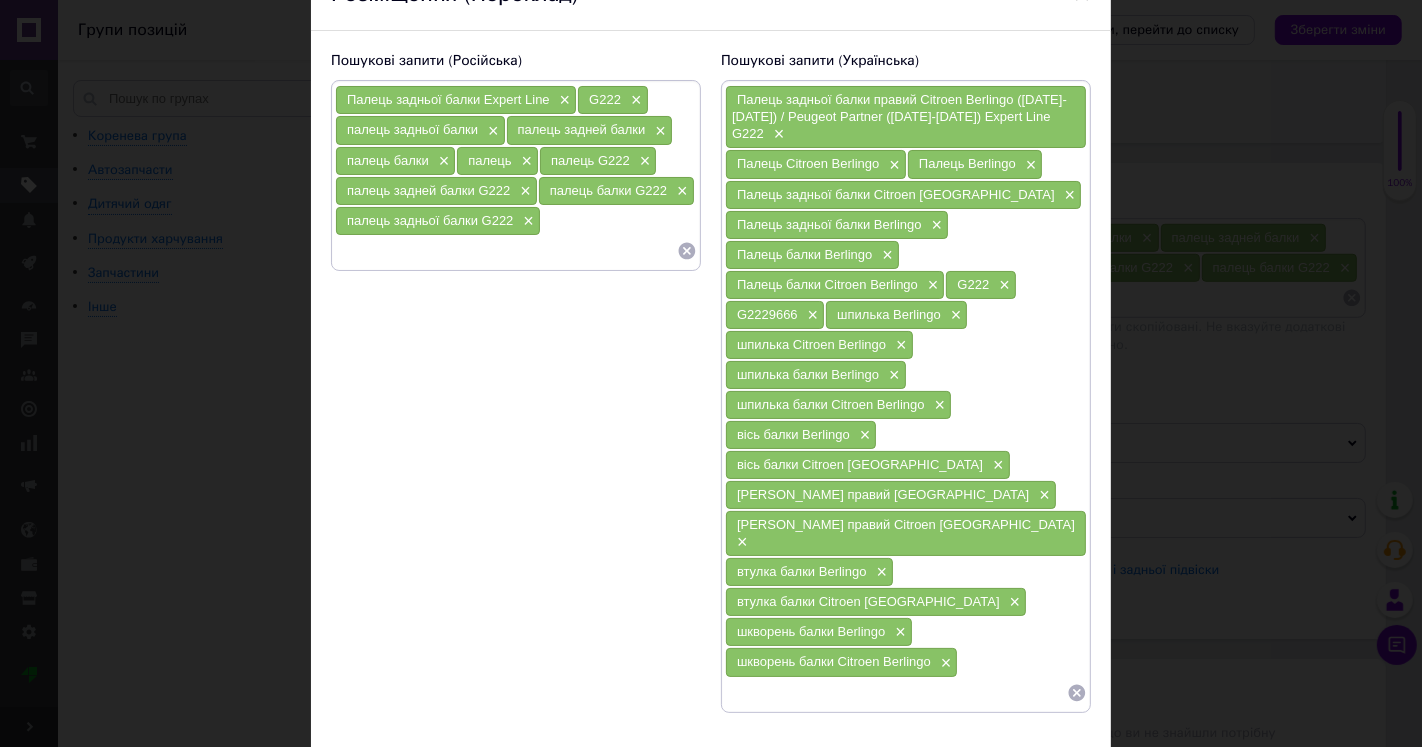 click on "Палець Citroen Berlingo" at bounding box center (808, 163) 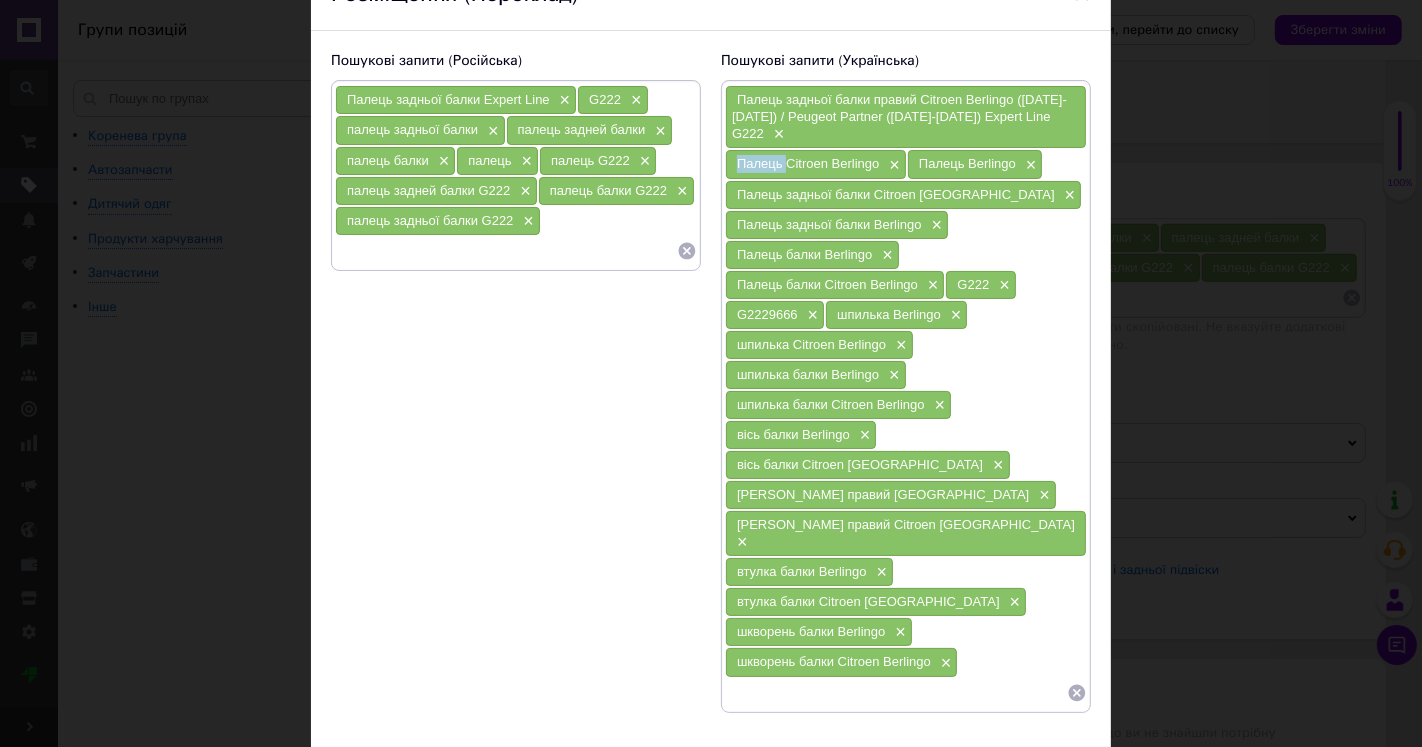 click on "Палець Citroen Berlingo" at bounding box center [808, 163] 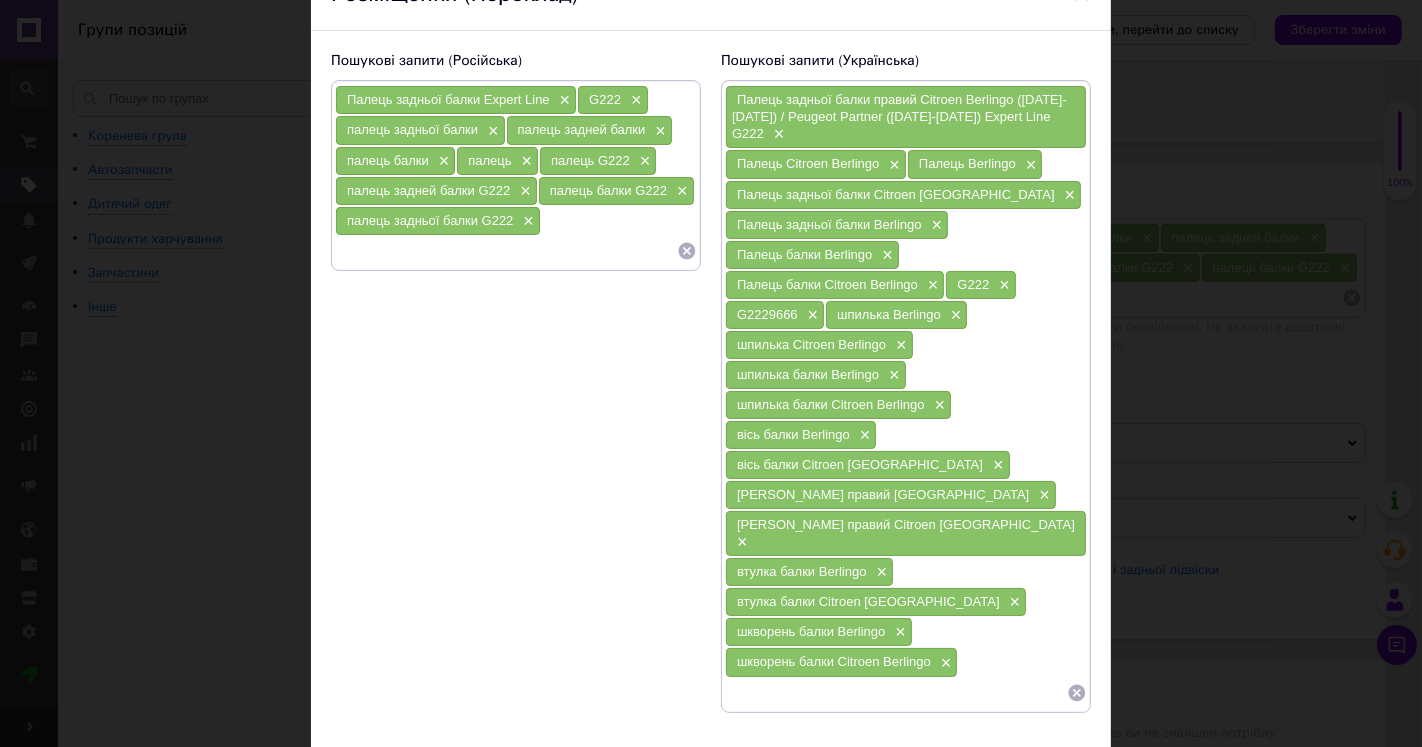 click at bounding box center [896, 693] 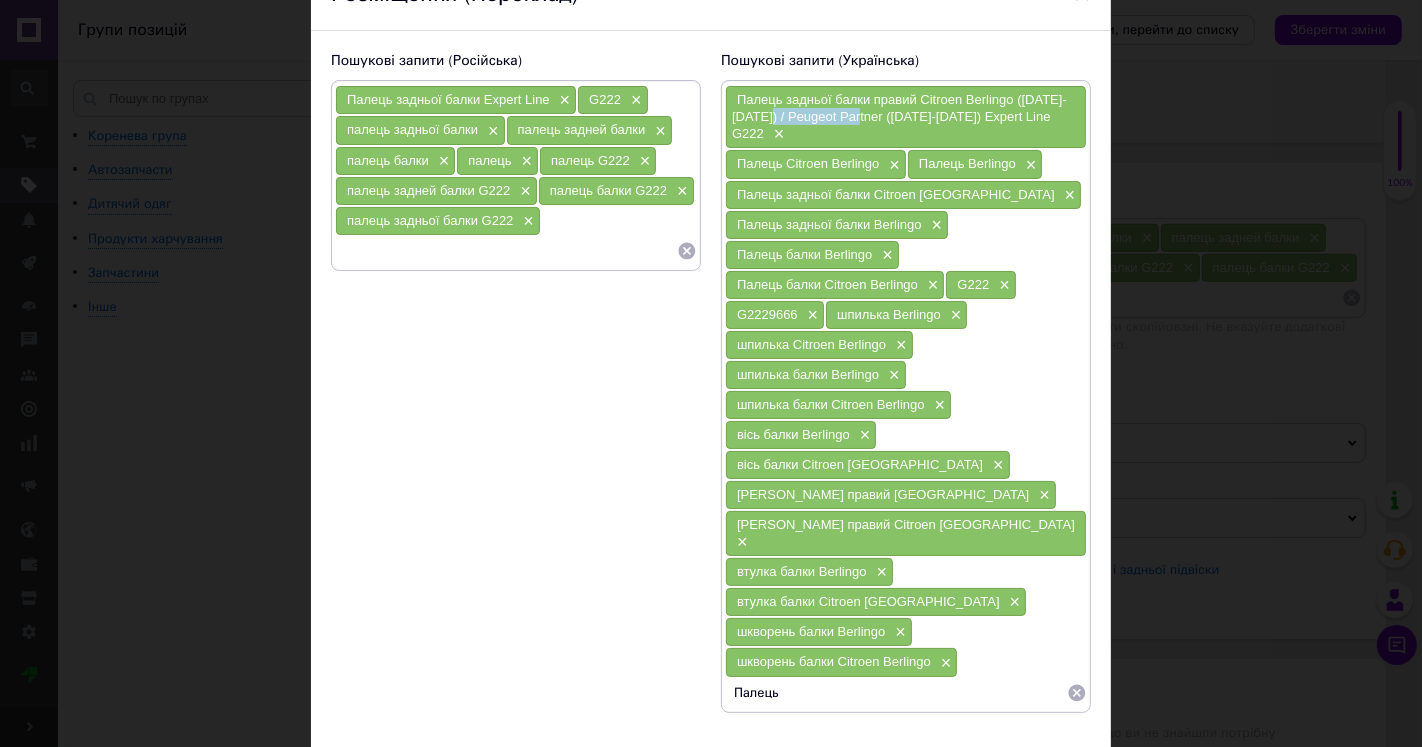 drag, startPoint x: 775, startPoint y: 115, endPoint x: 868, endPoint y: 128, distance: 93.904205 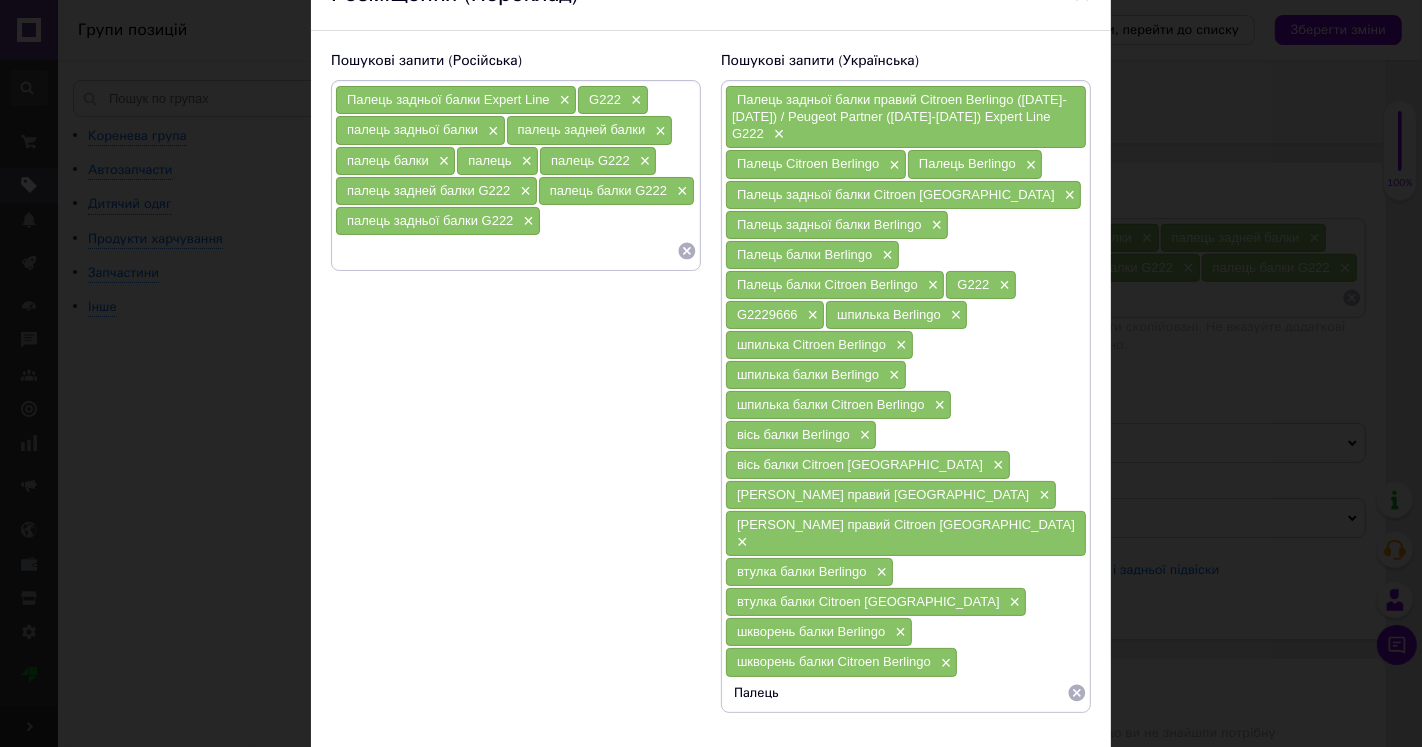 click on "Палець" at bounding box center [896, 693] 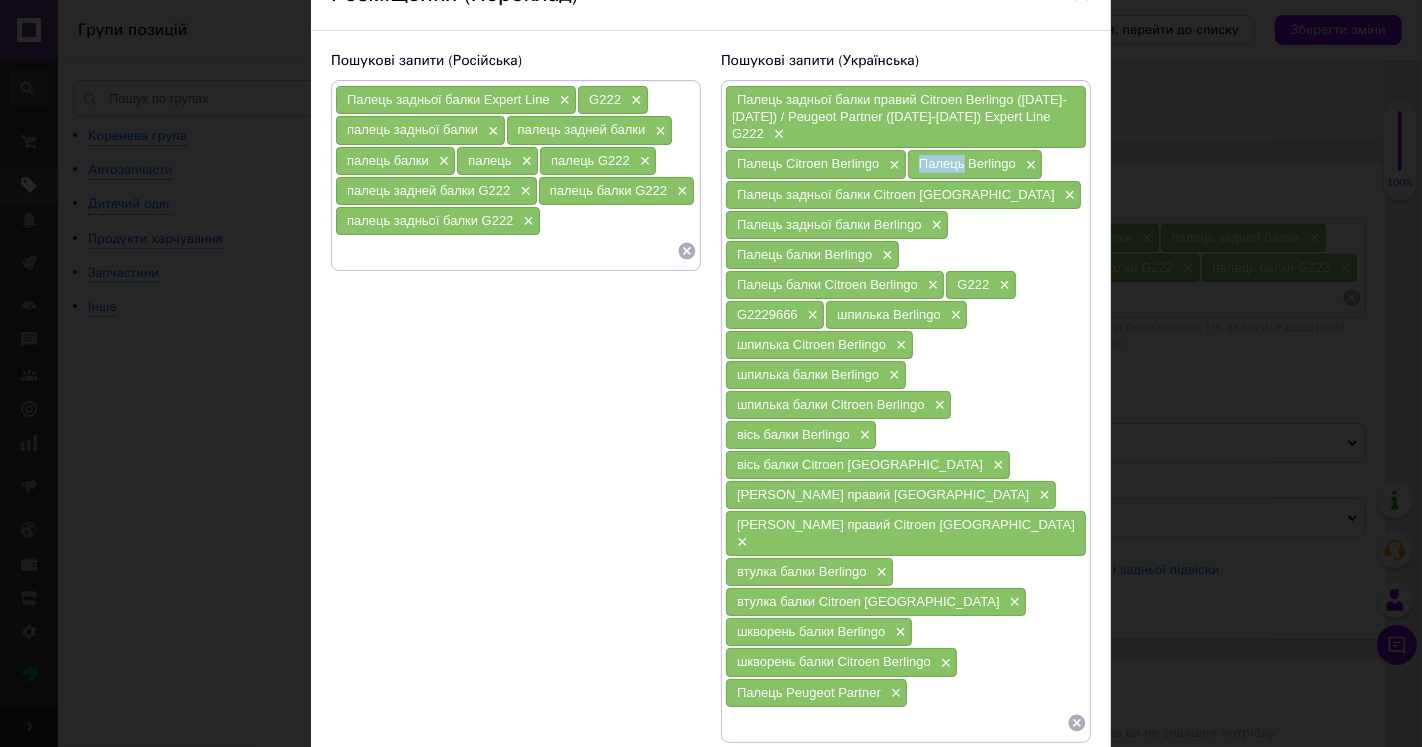 drag, startPoint x: 918, startPoint y: 148, endPoint x: 963, endPoint y: 155, distance: 45.54119 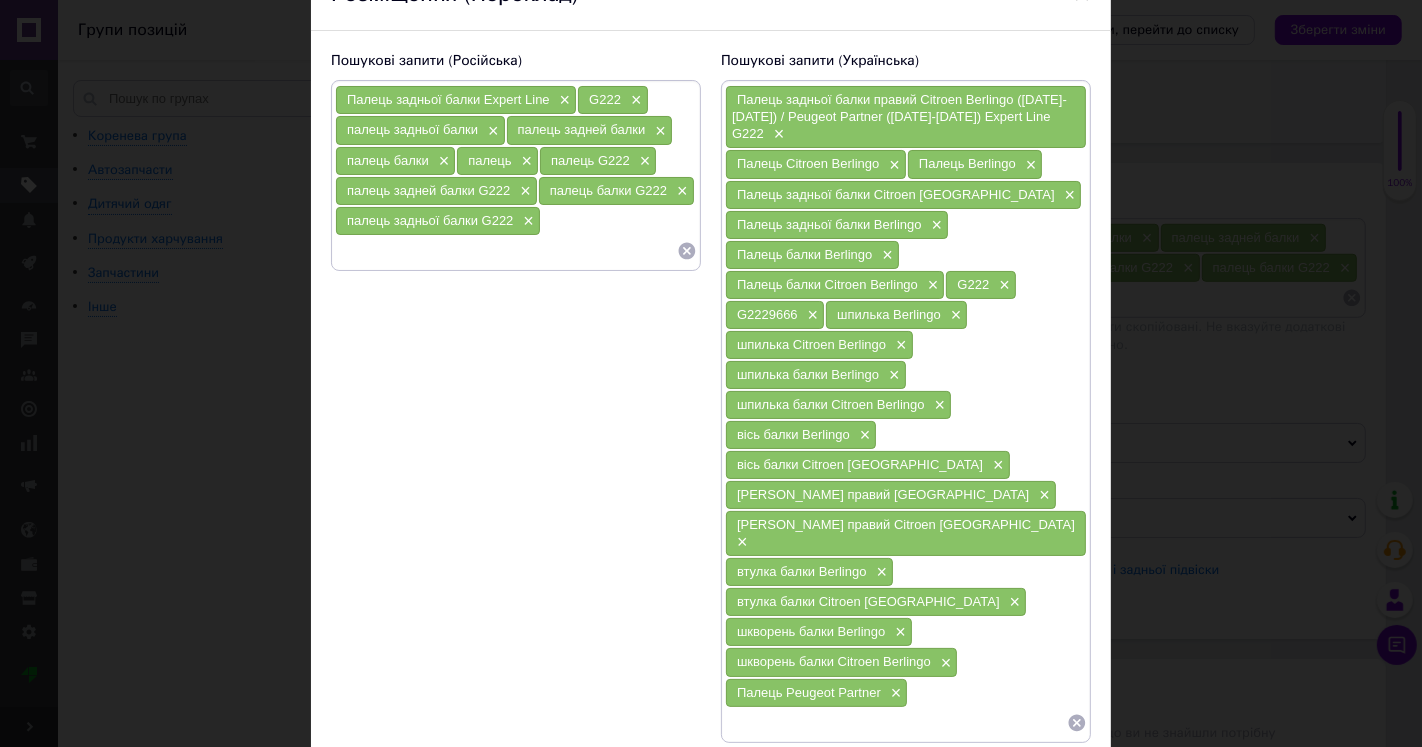 click at bounding box center [896, 723] 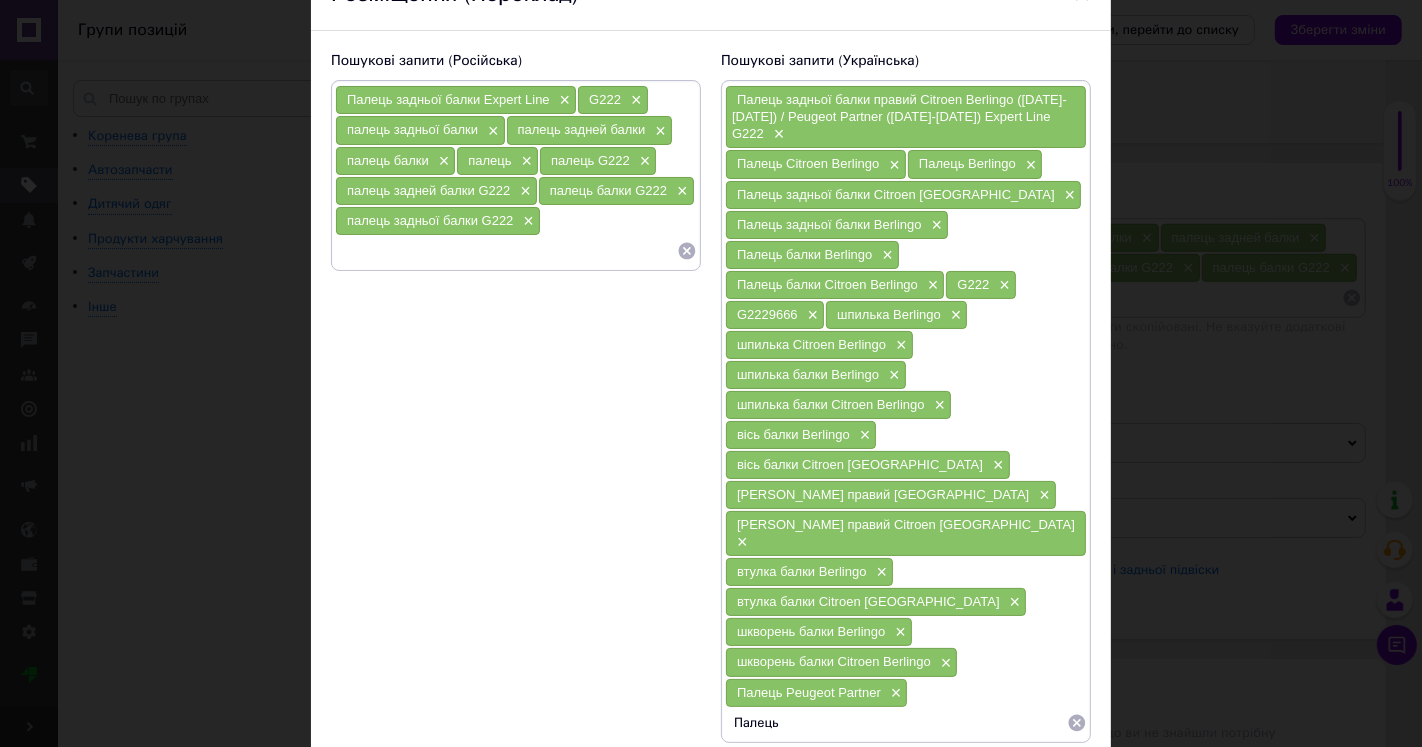click on "Палець Peugeot Partner" at bounding box center [809, 692] 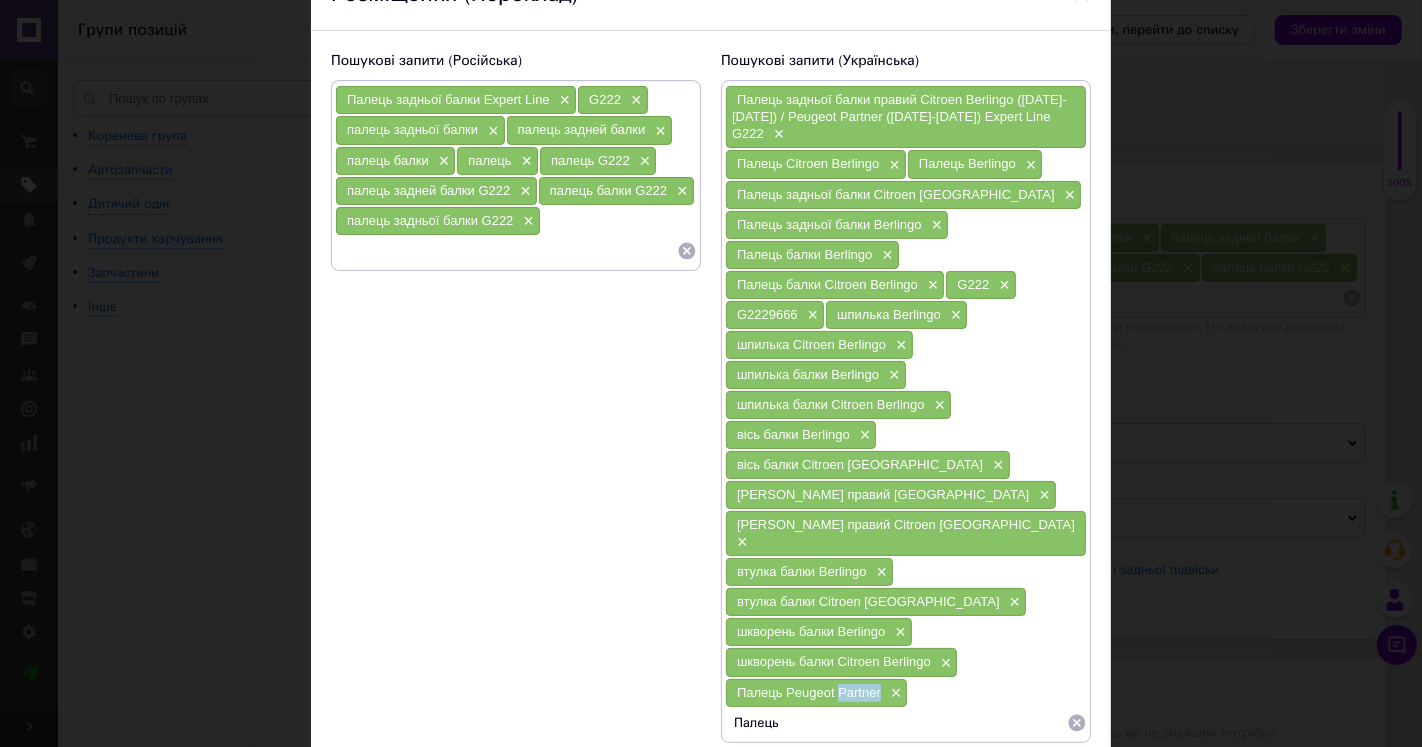 click on "Палець Peugeot Partner" at bounding box center (809, 692) 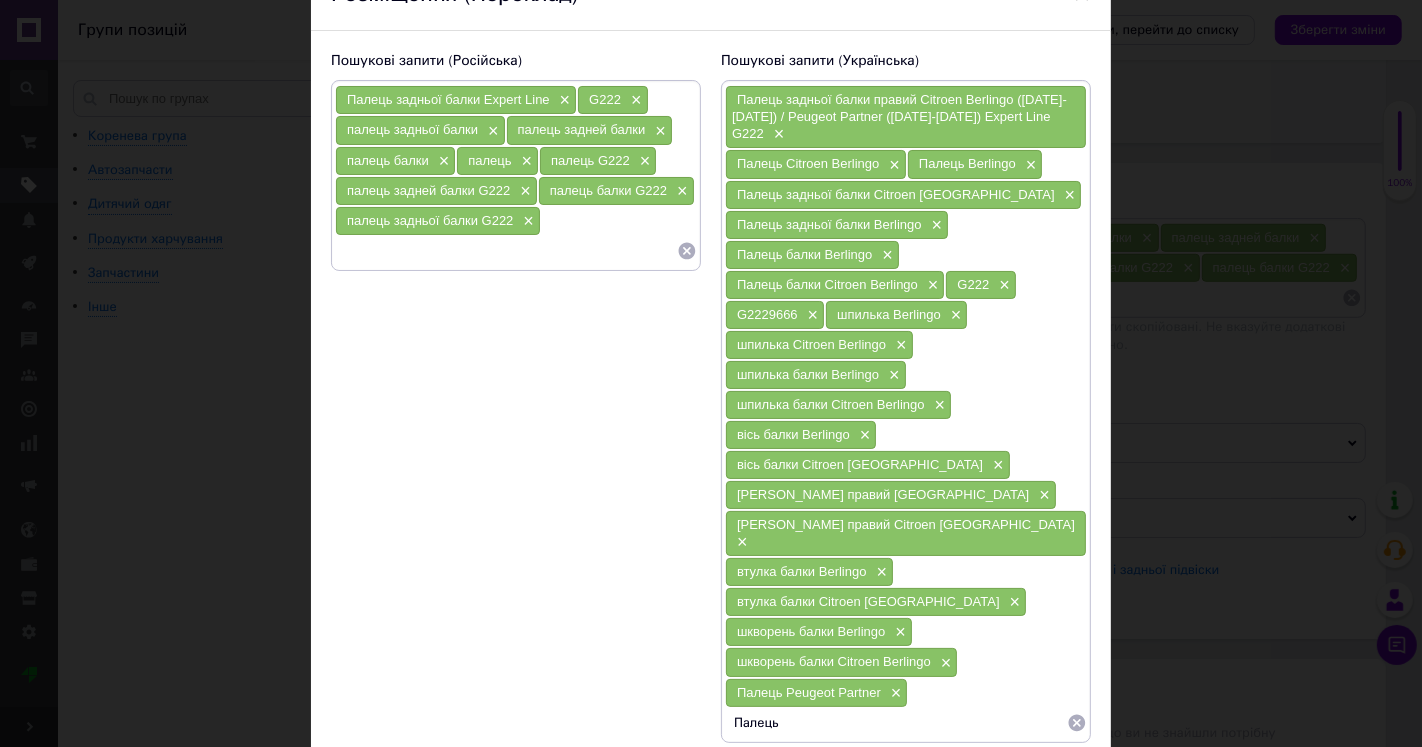 click on "Палець" at bounding box center (896, 723) 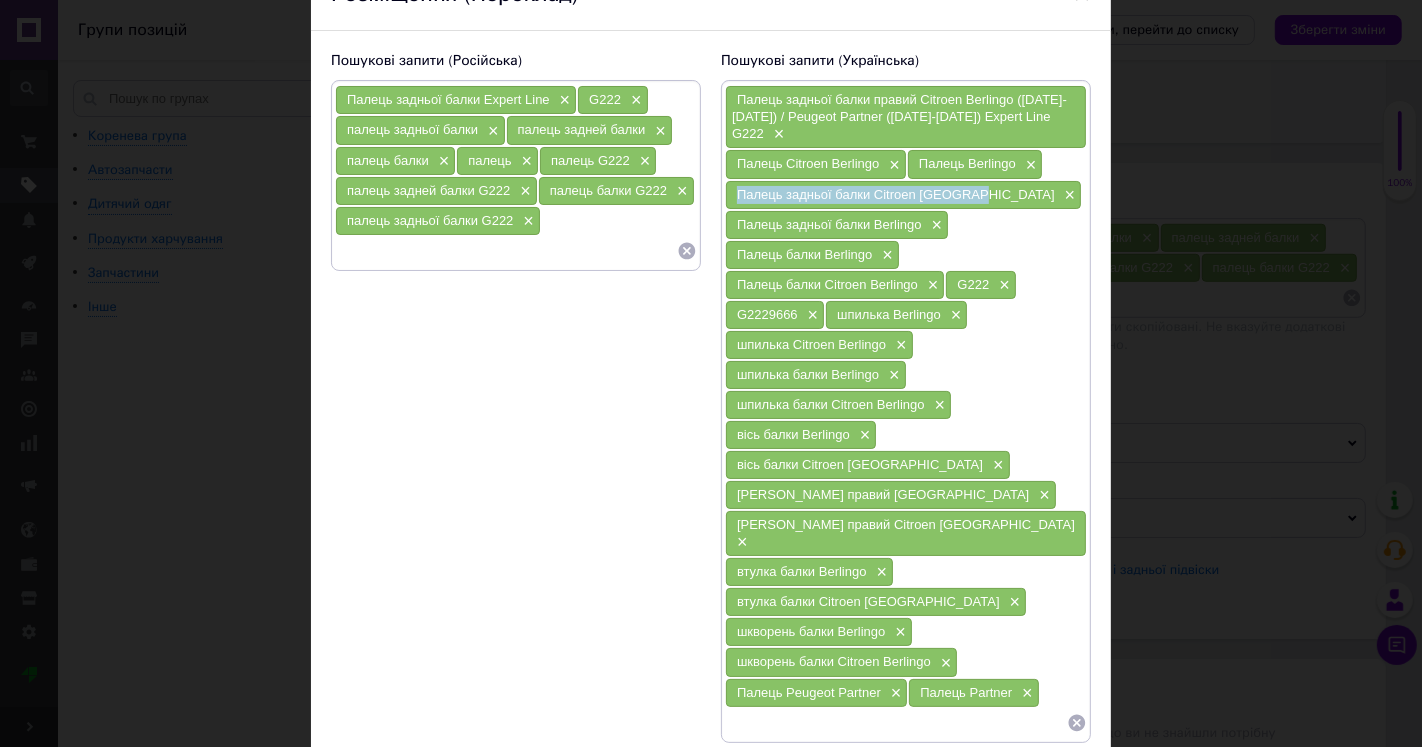 drag, startPoint x: 770, startPoint y: 175, endPoint x: 962, endPoint y: 193, distance: 192.8419 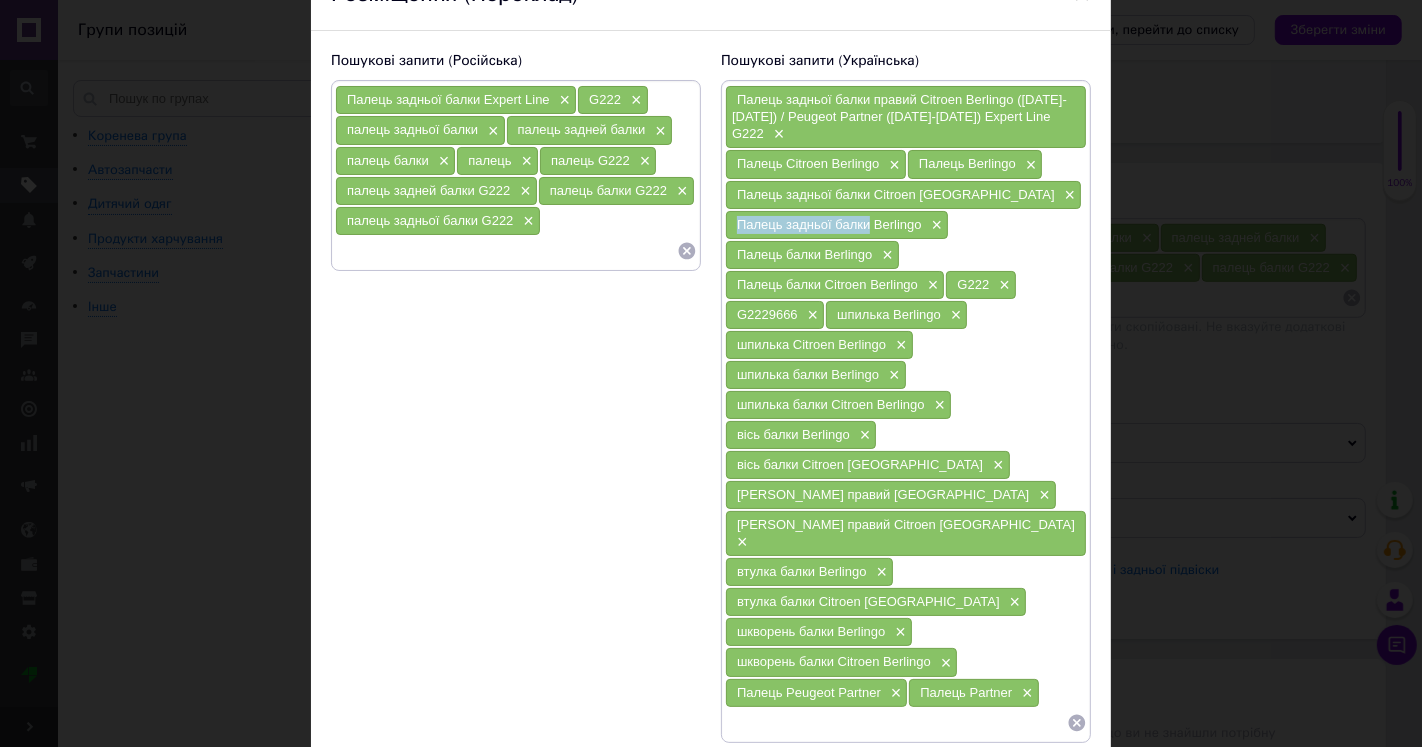 drag, startPoint x: 732, startPoint y: 205, endPoint x: 867, endPoint y: 221, distance: 135.94484 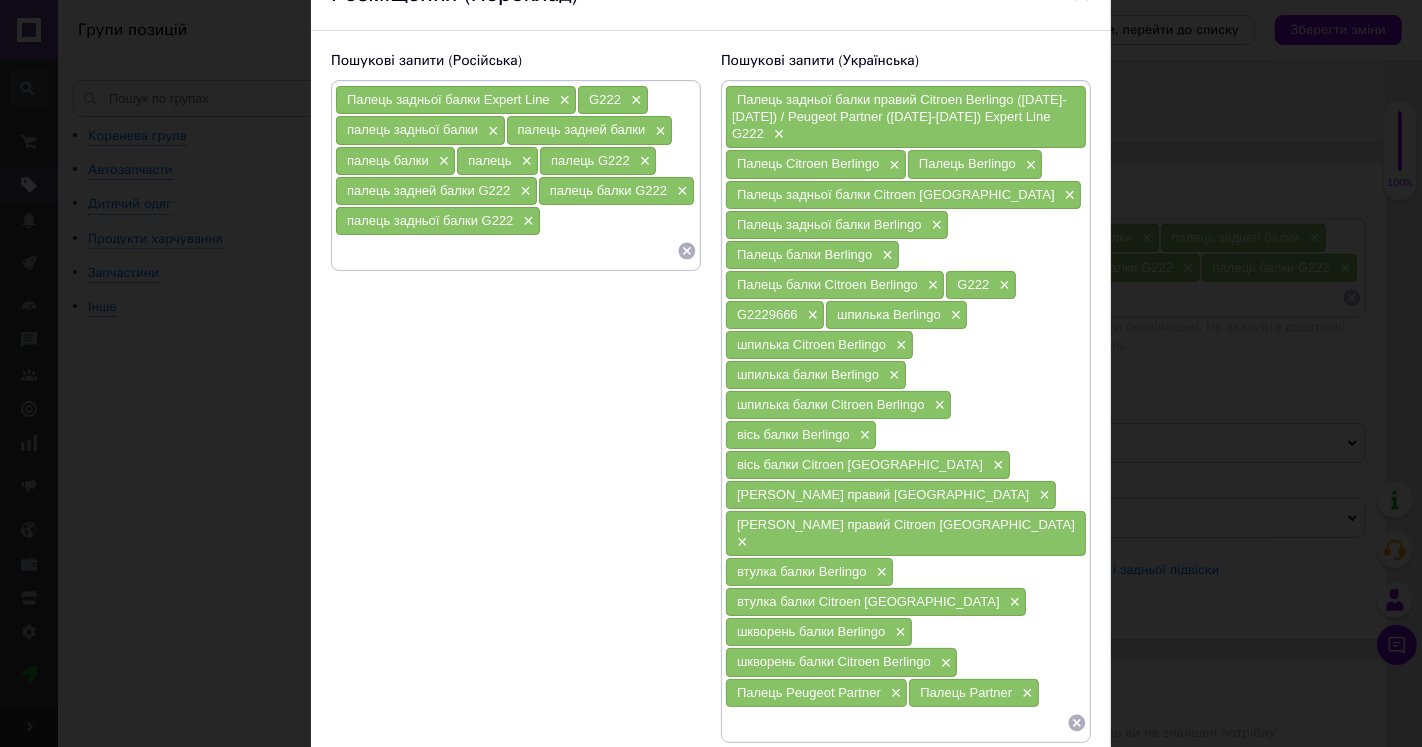 click at bounding box center [896, 723] 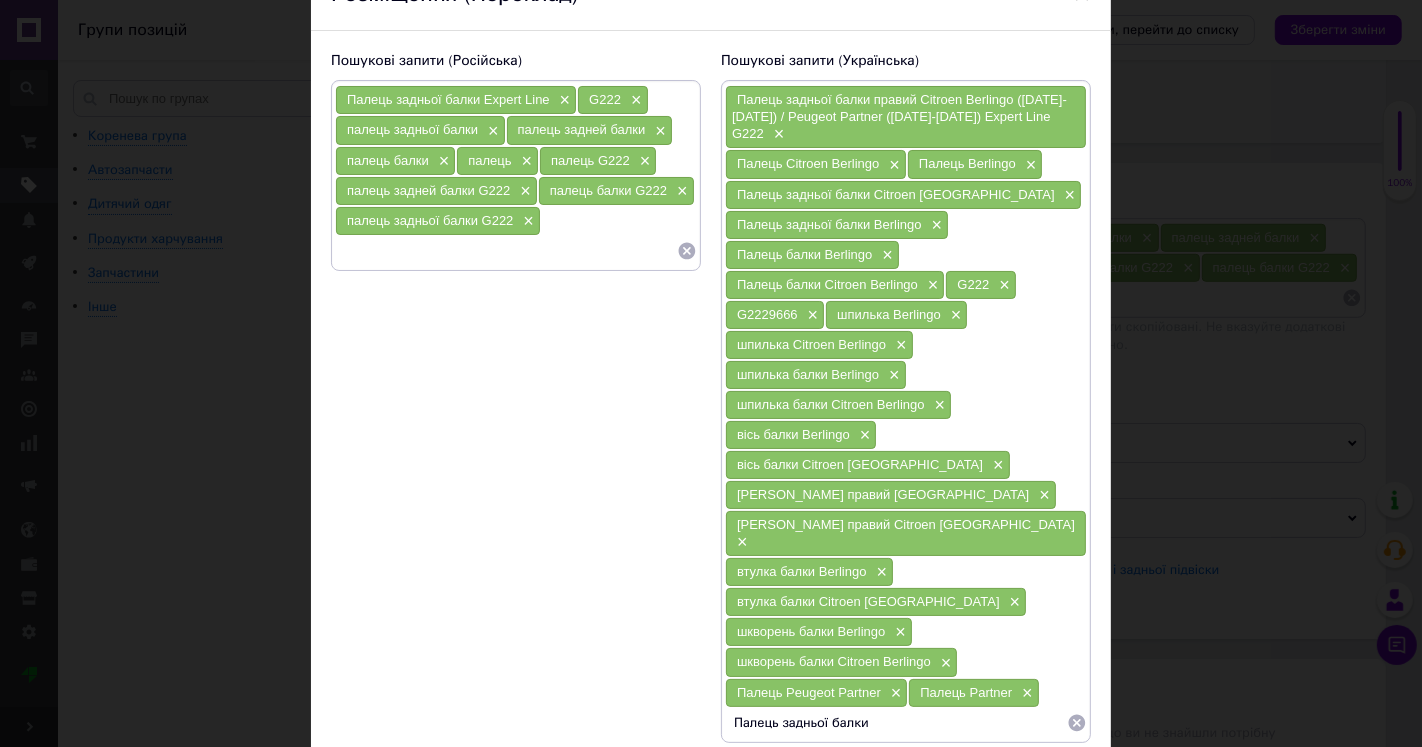 click on "Палець Peugeot Partner" at bounding box center [809, 692] 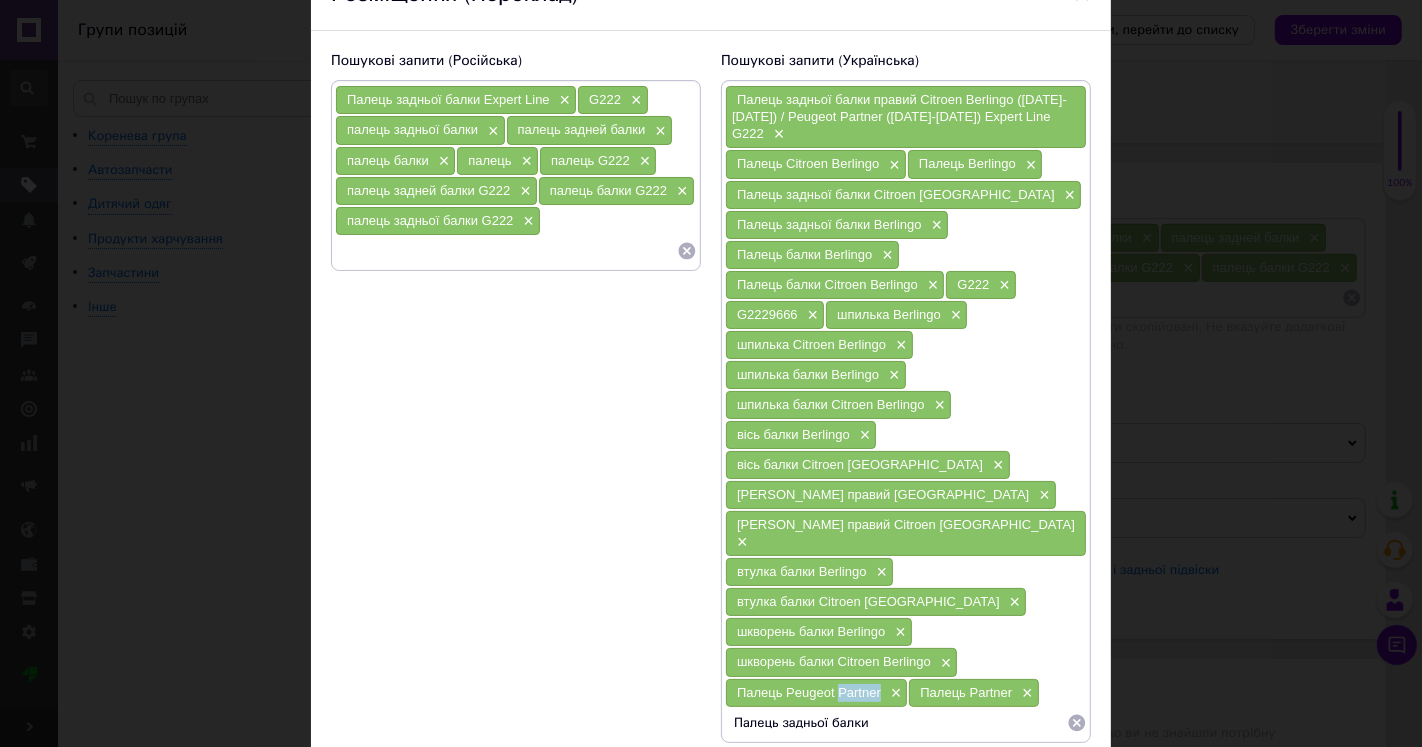 click on "Палець Peugeot Partner" at bounding box center (809, 692) 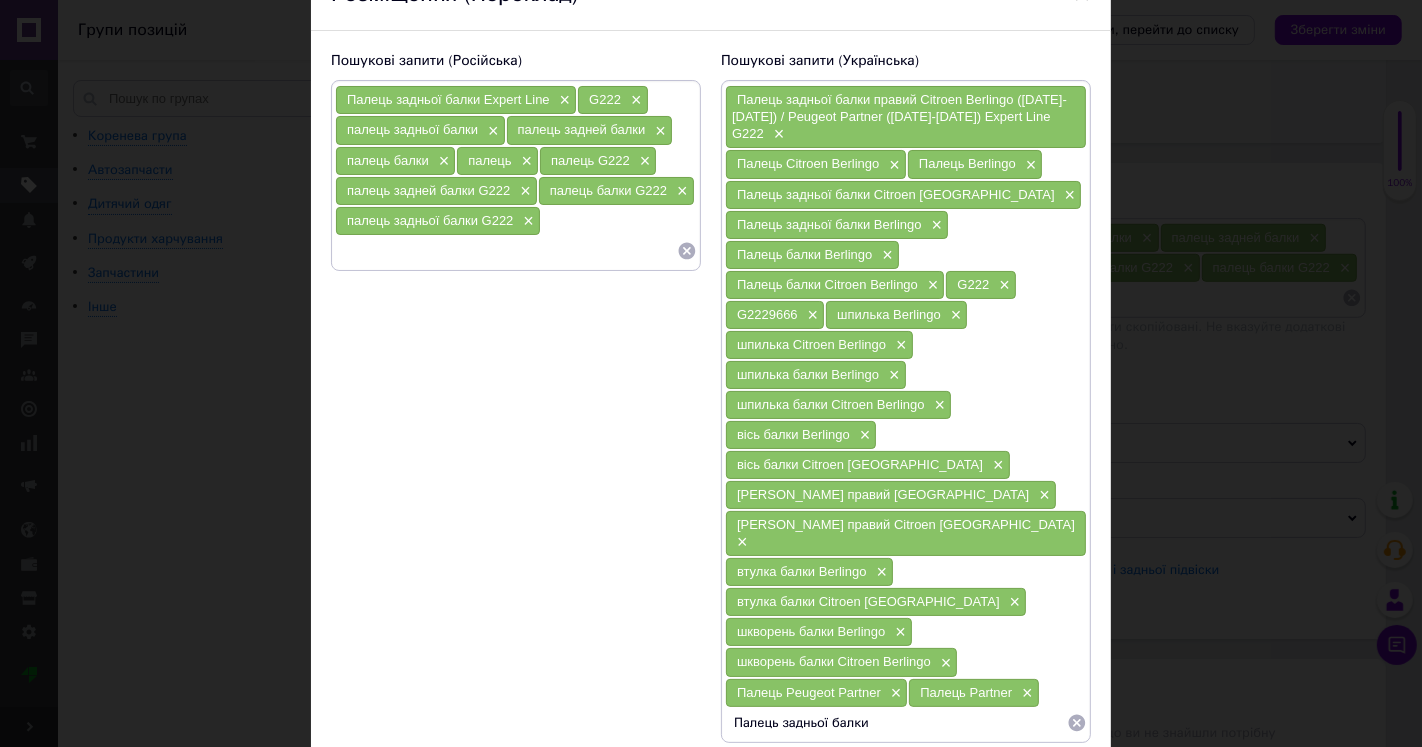 click on "Палець задньої балки" at bounding box center (896, 723) 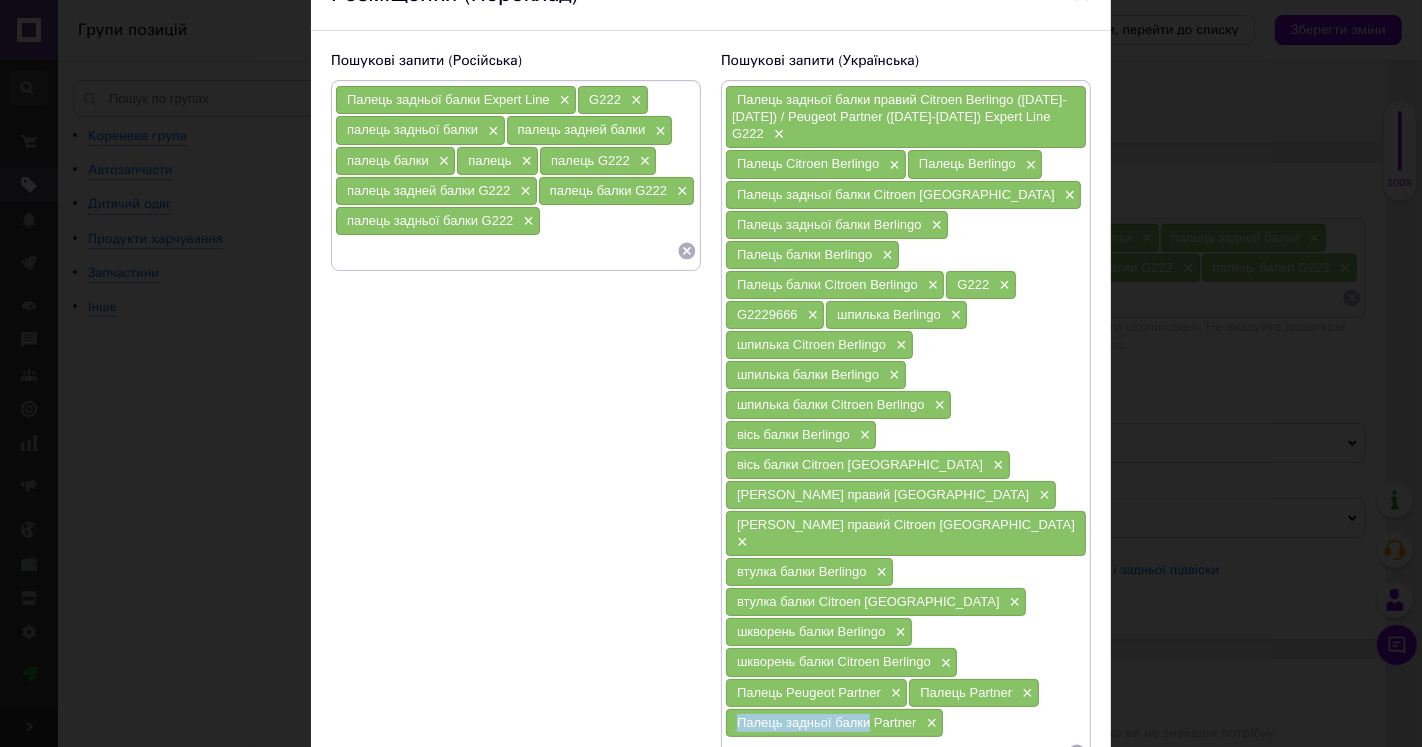 drag, startPoint x: 732, startPoint y: 666, endPoint x: 865, endPoint y: 680, distance: 133.73482 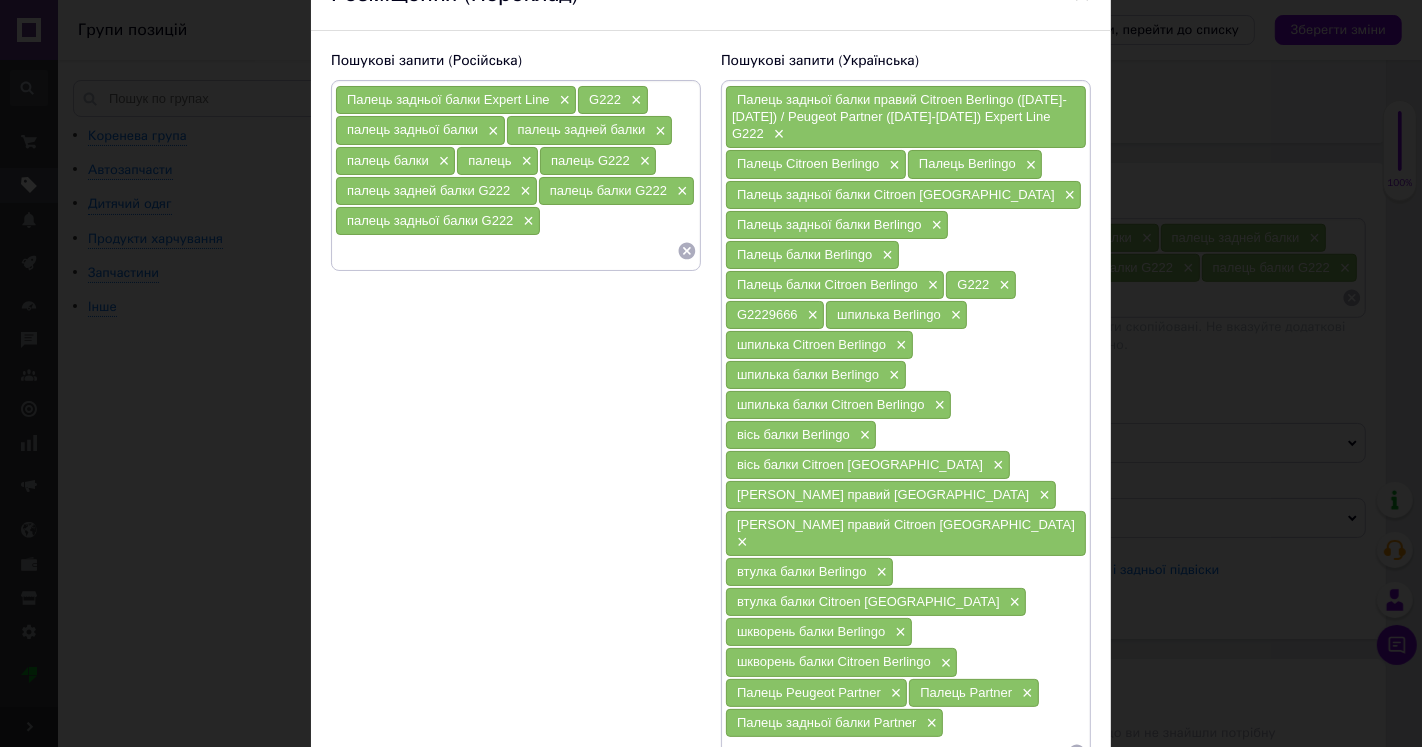 click at bounding box center (896, 753) 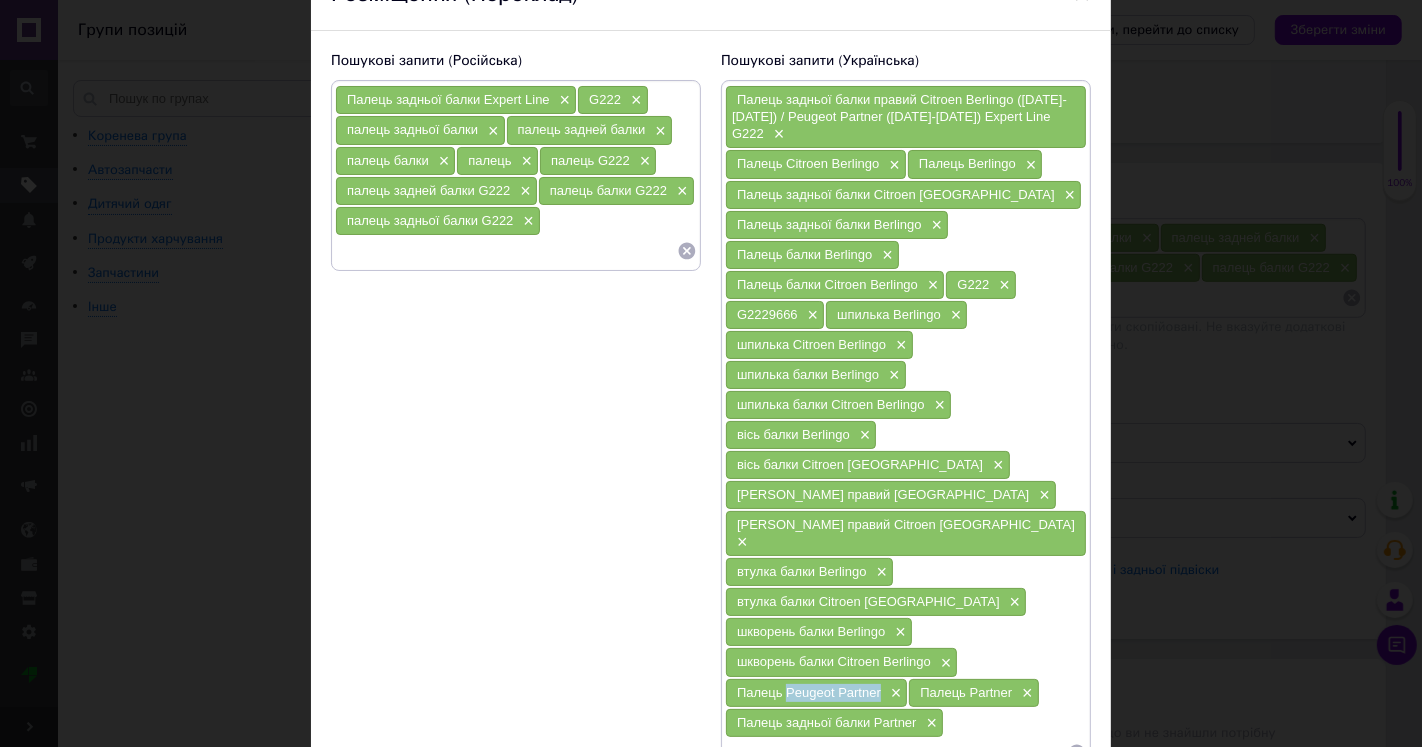 drag, startPoint x: 782, startPoint y: 641, endPoint x: 876, endPoint y: 640, distance: 94.00532 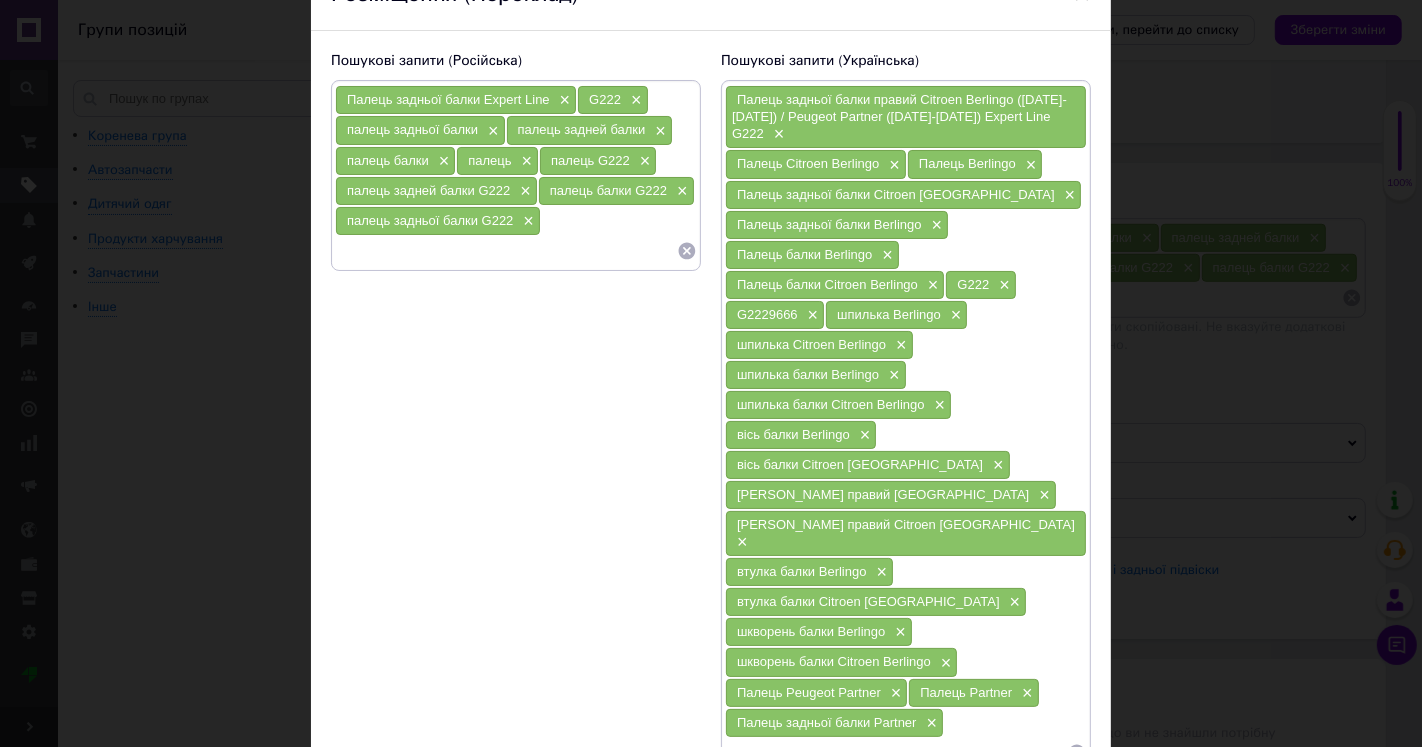 click on "Палець задньої балки" at bounding box center [896, 753] 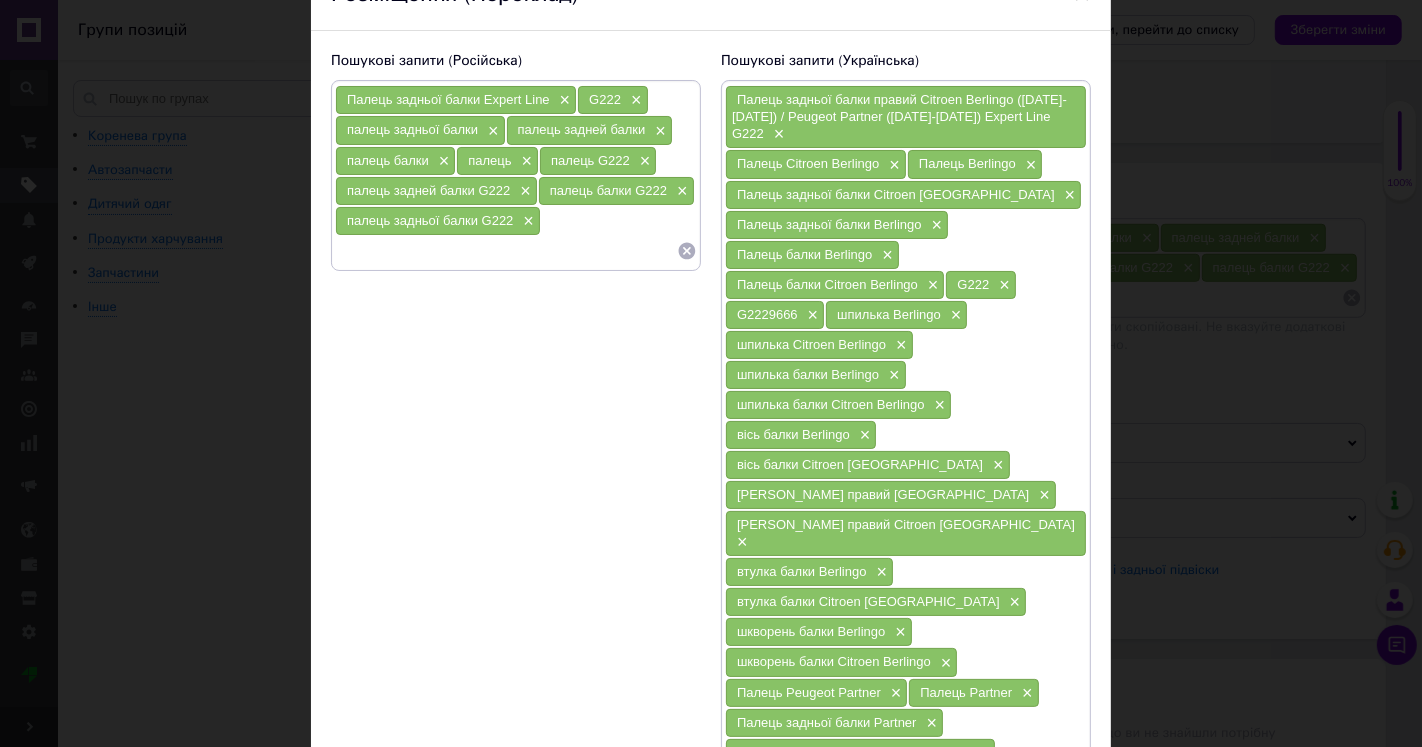 click on "шпилька Citroen Berlingo" at bounding box center (811, 344) 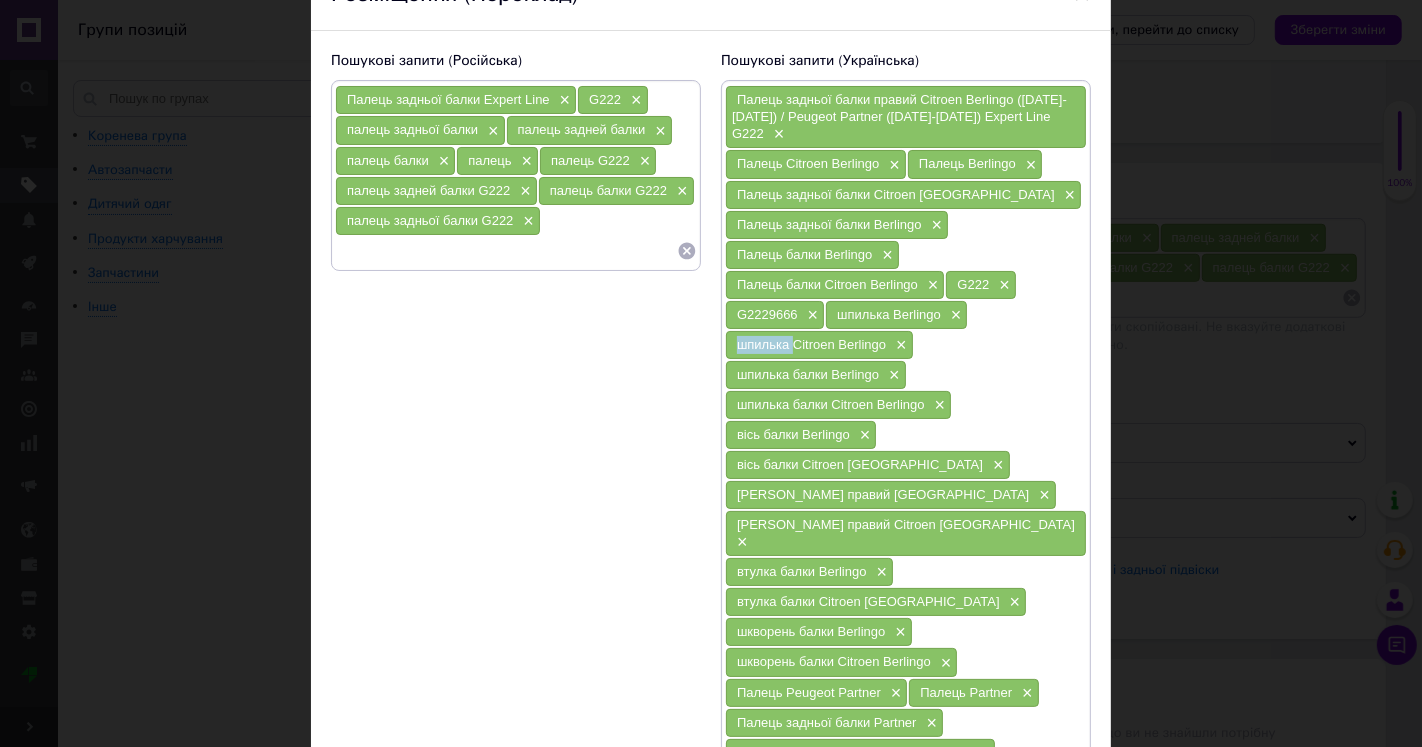click on "шпилька Citroen Berlingo" at bounding box center (811, 344) 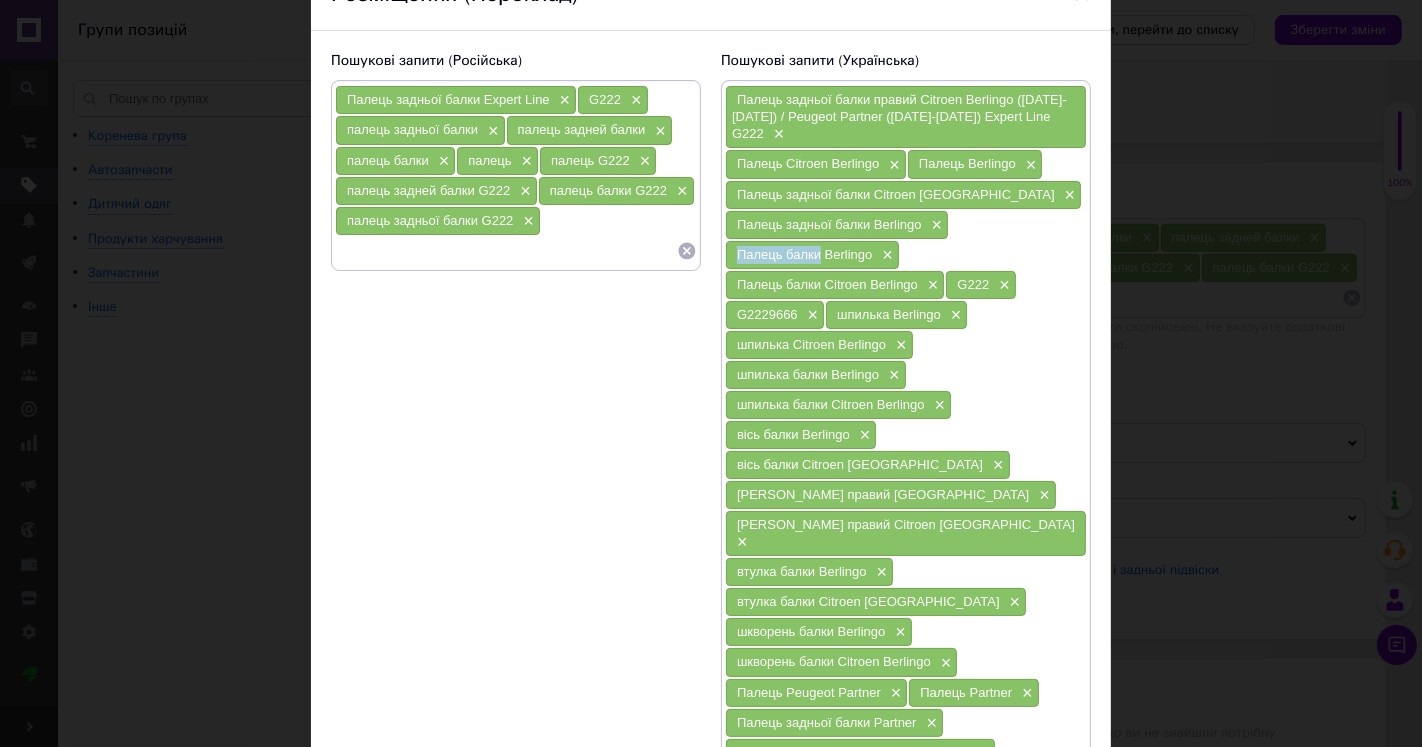 drag, startPoint x: 731, startPoint y: 244, endPoint x: 816, endPoint y: 244, distance: 85 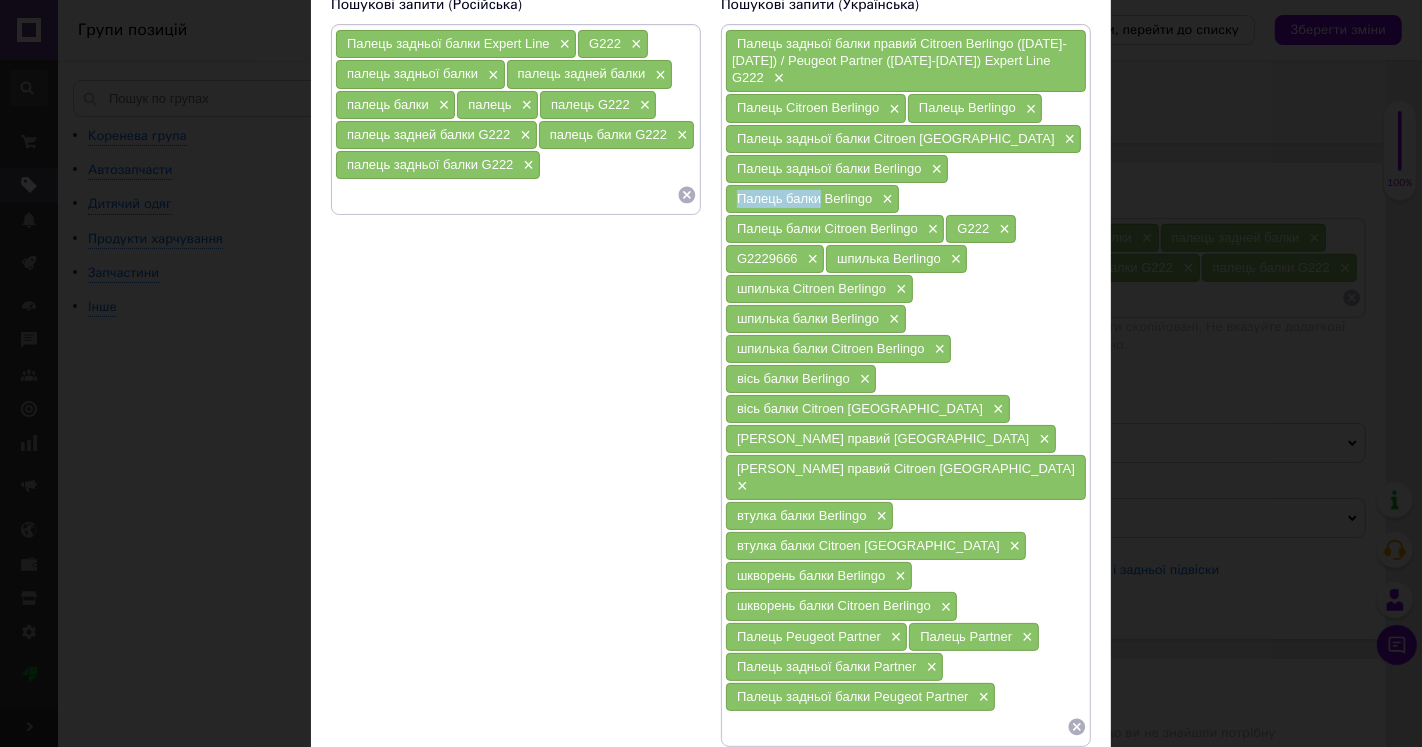 scroll, scrollTop: 222, scrollLeft: 0, axis: vertical 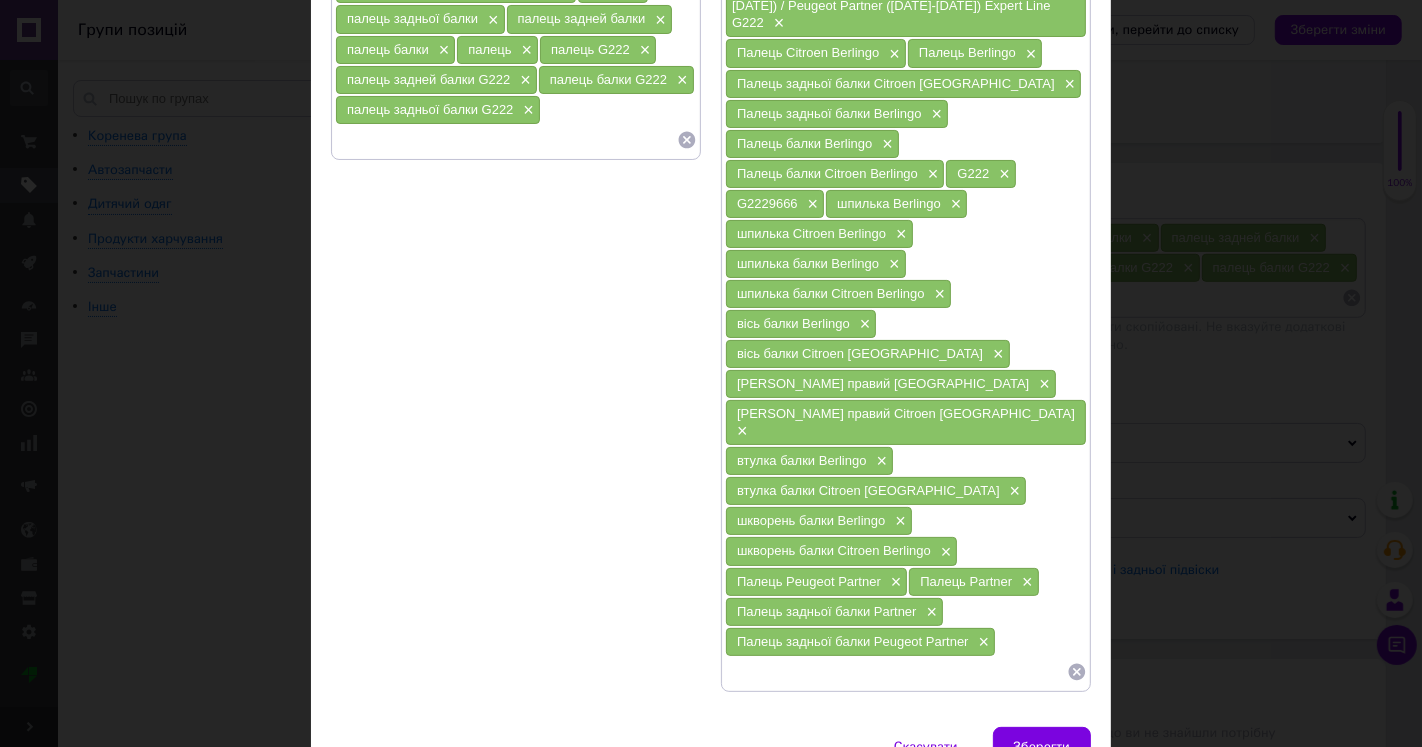 click at bounding box center (896, 672) 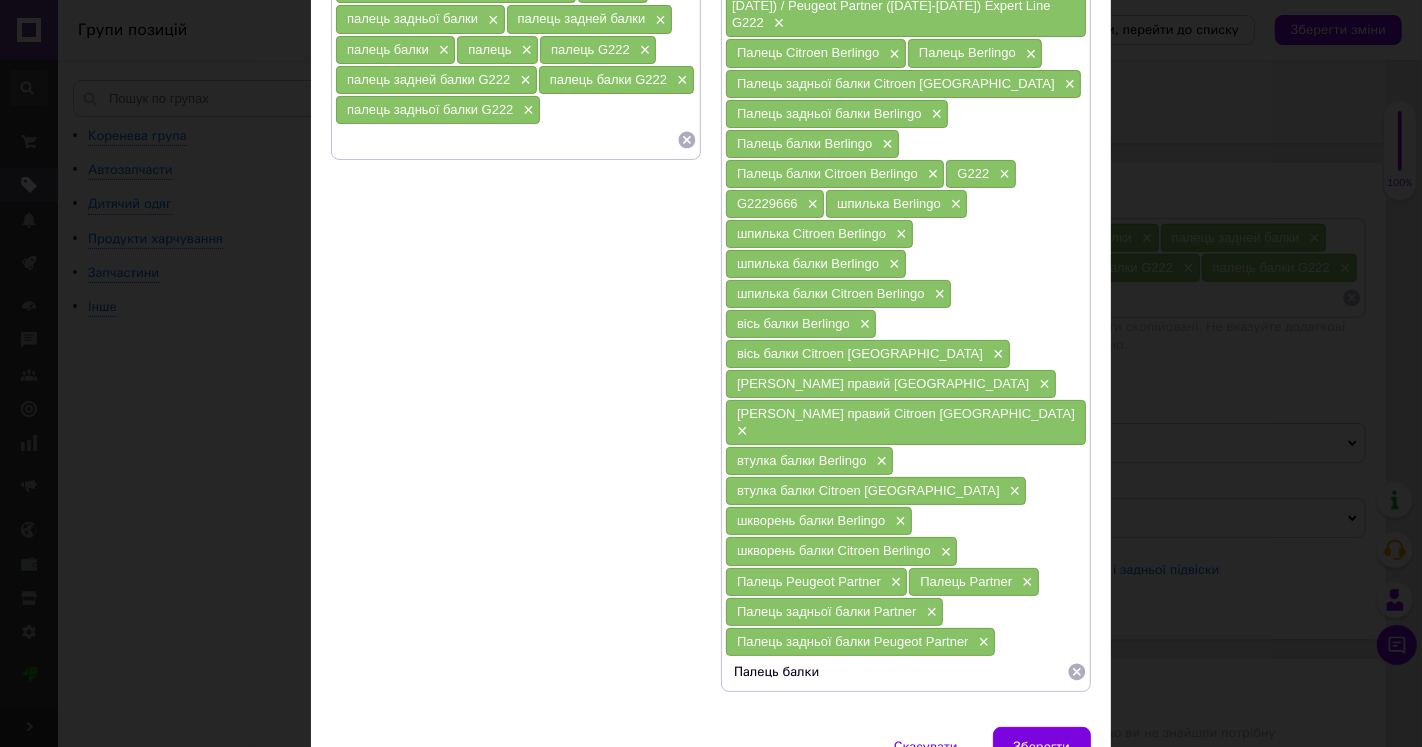click on "Палець задньої балки Partner" at bounding box center (827, 611) 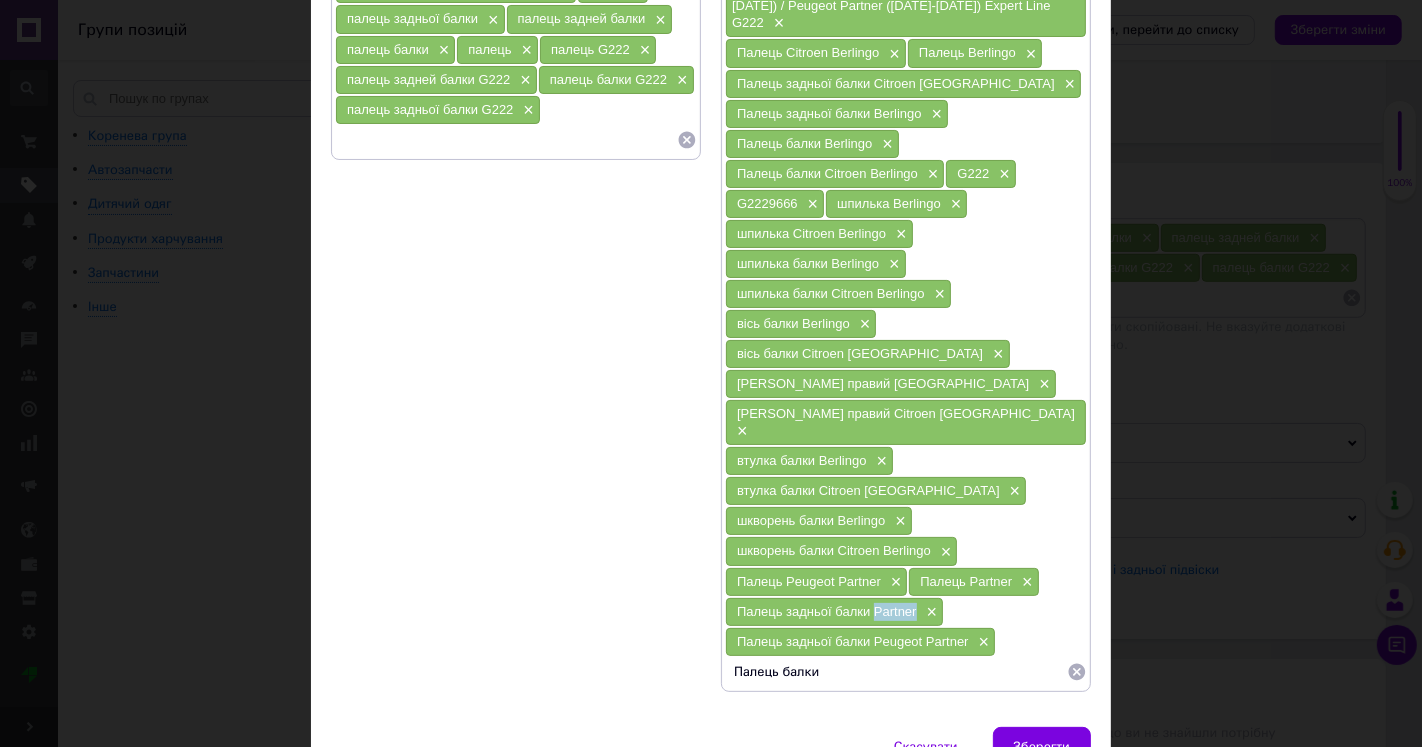 click on "Палець задньої балки Partner" at bounding box center [827, 611] 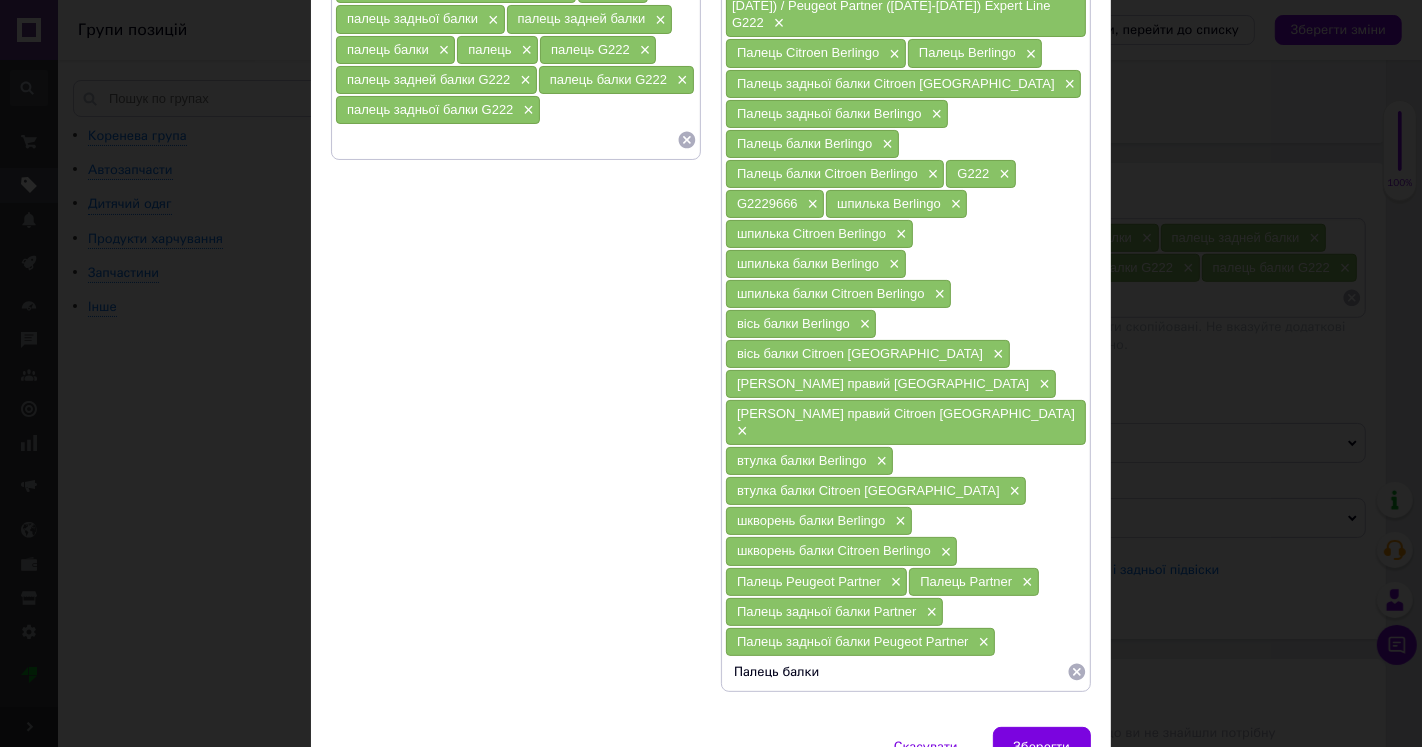 click on "Палець балки" at bounding box center [896, 672] 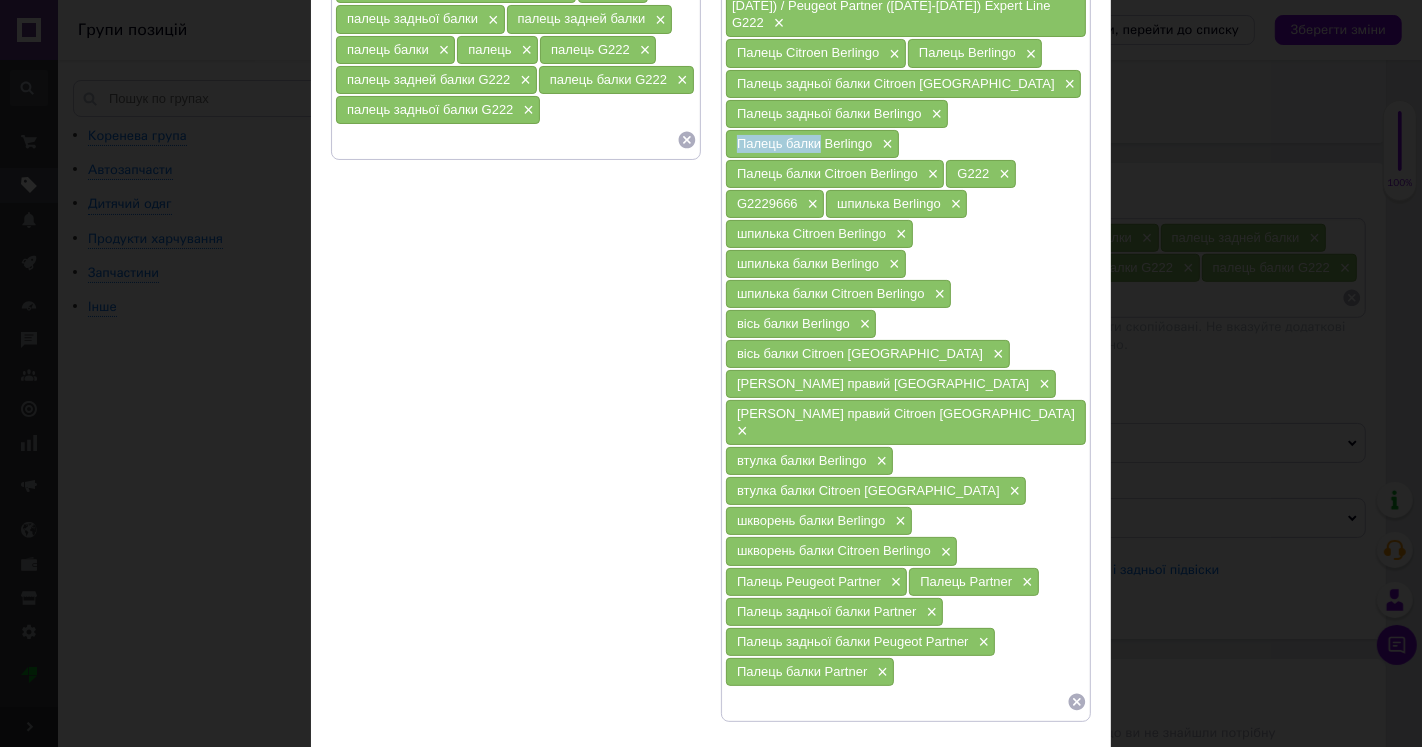 drag, startPoint x: 735, startPoint y: 131, endPoint x: 818, endPoint y: 155, distance: 86.40023 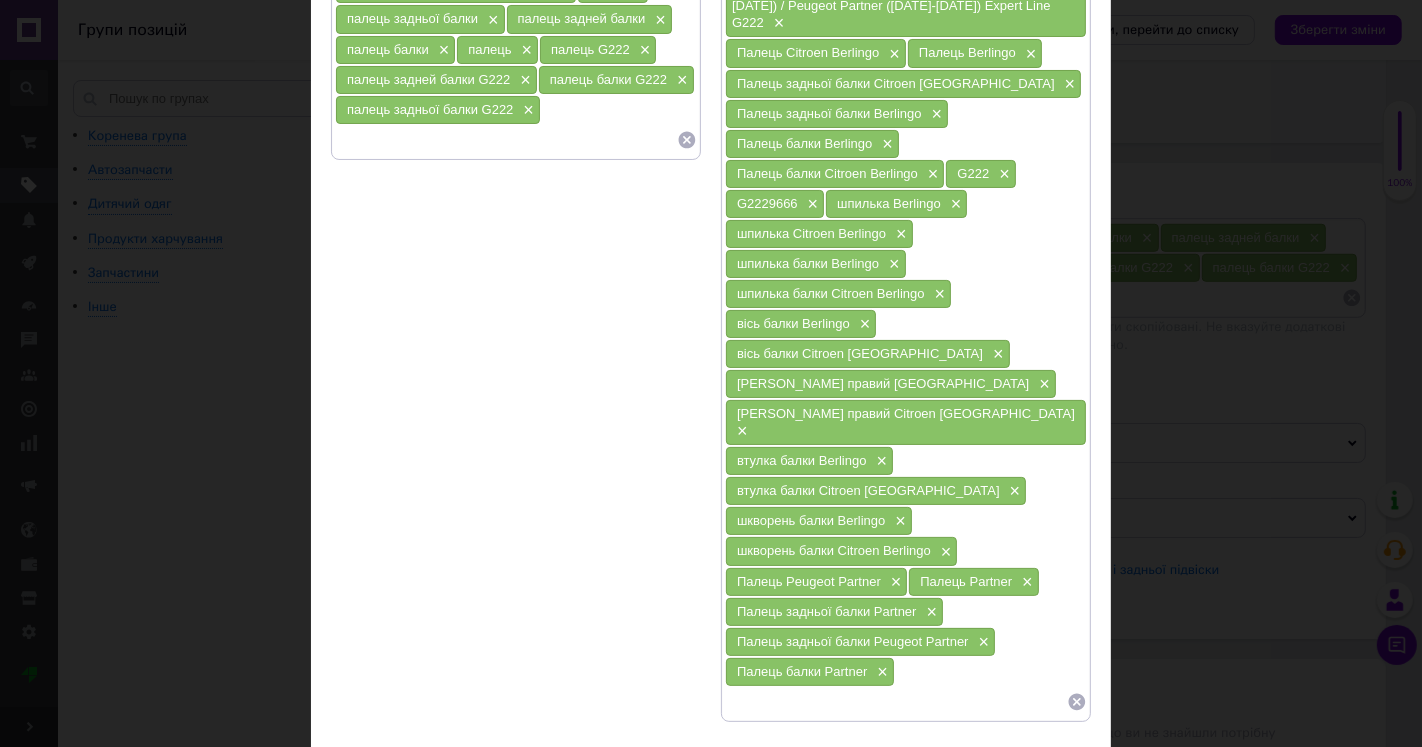 click at bounding box center [896, 702] 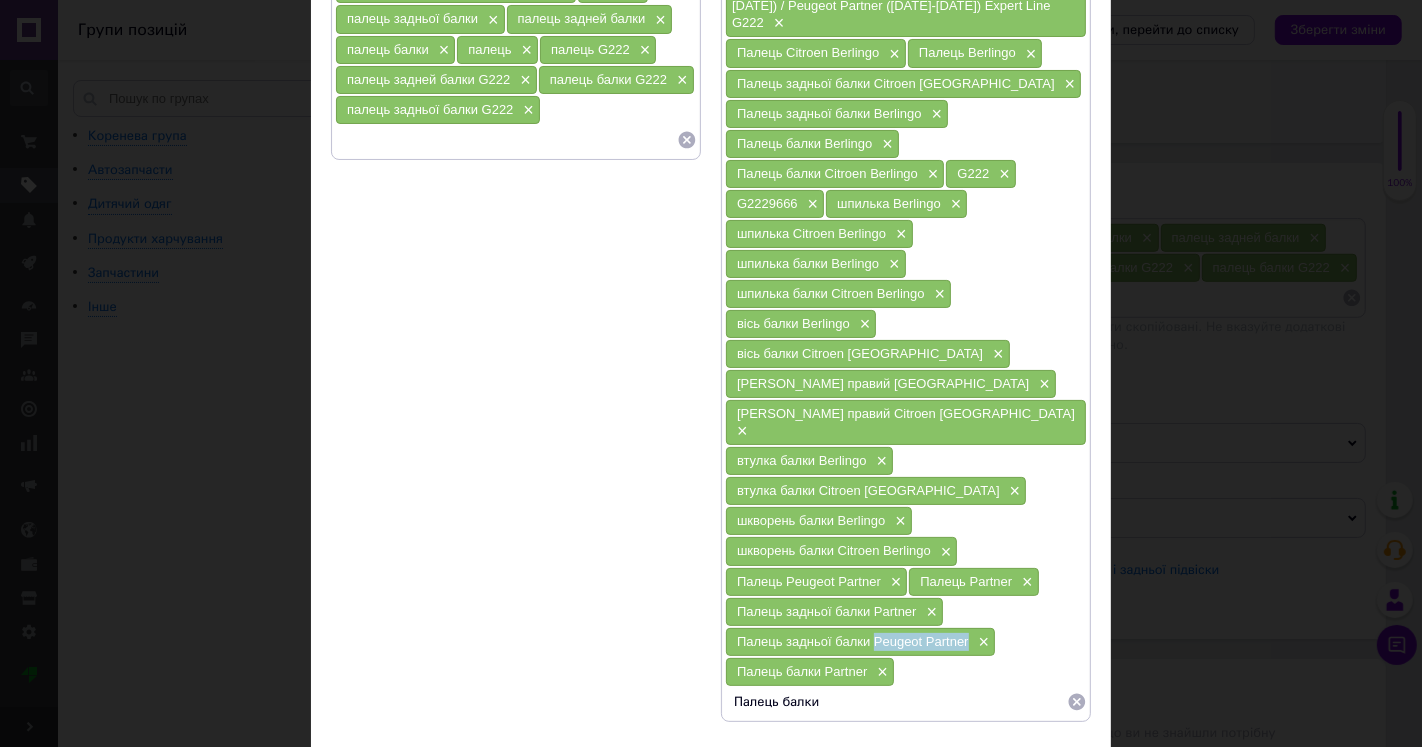 drag, startPoint x: 872, startPoint y: 590, endPoint x: 968, endPoint y: 596, distance: 96.18732 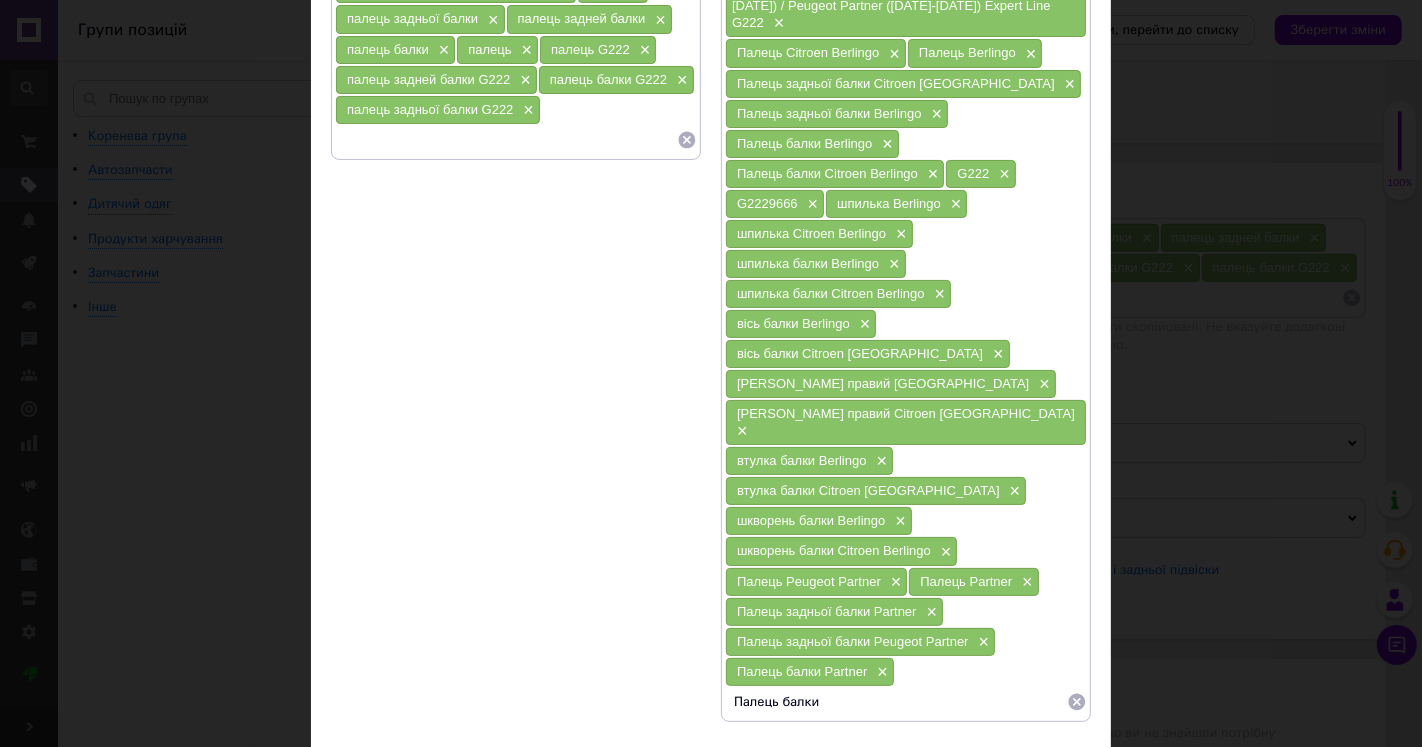 click on "Палець балки" at bounding box center [896, 702] 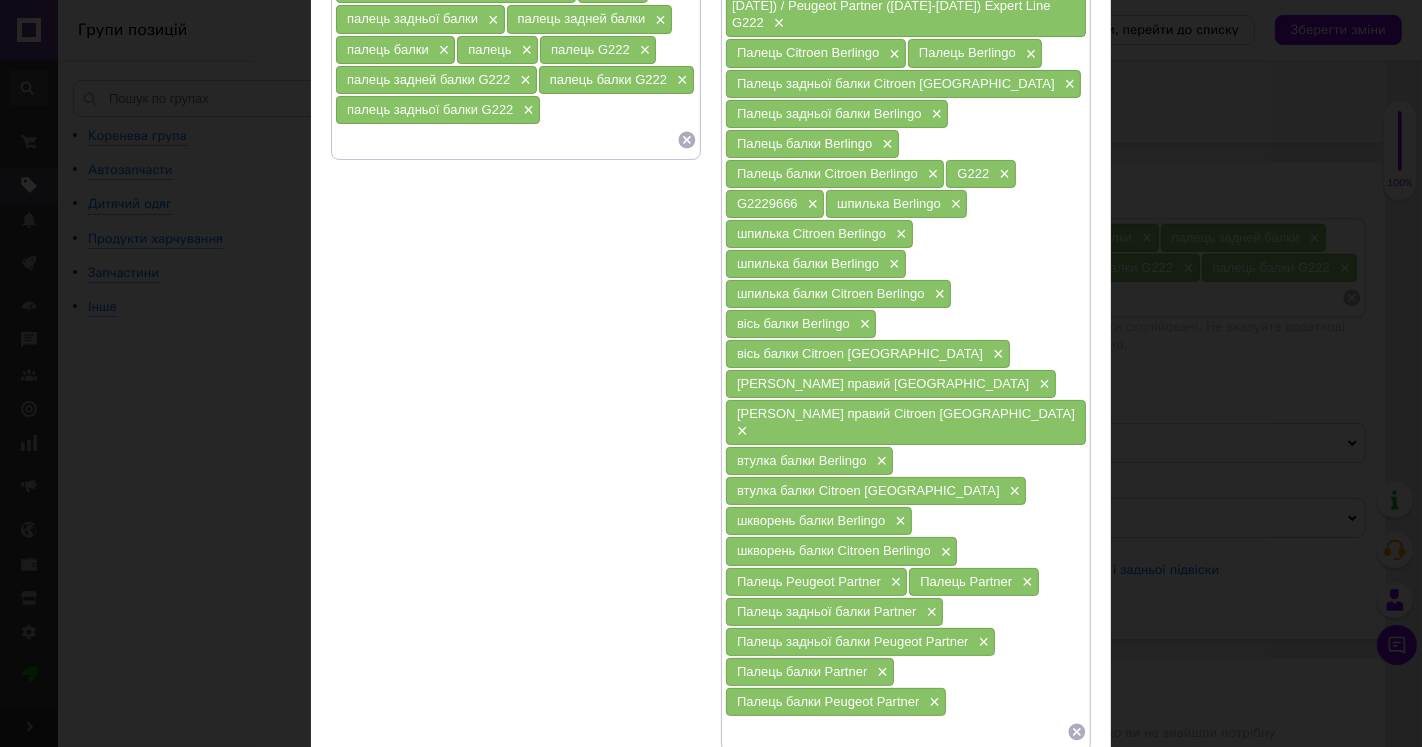 click on "шпилька Berlingo" at bounding box center [889, 203] 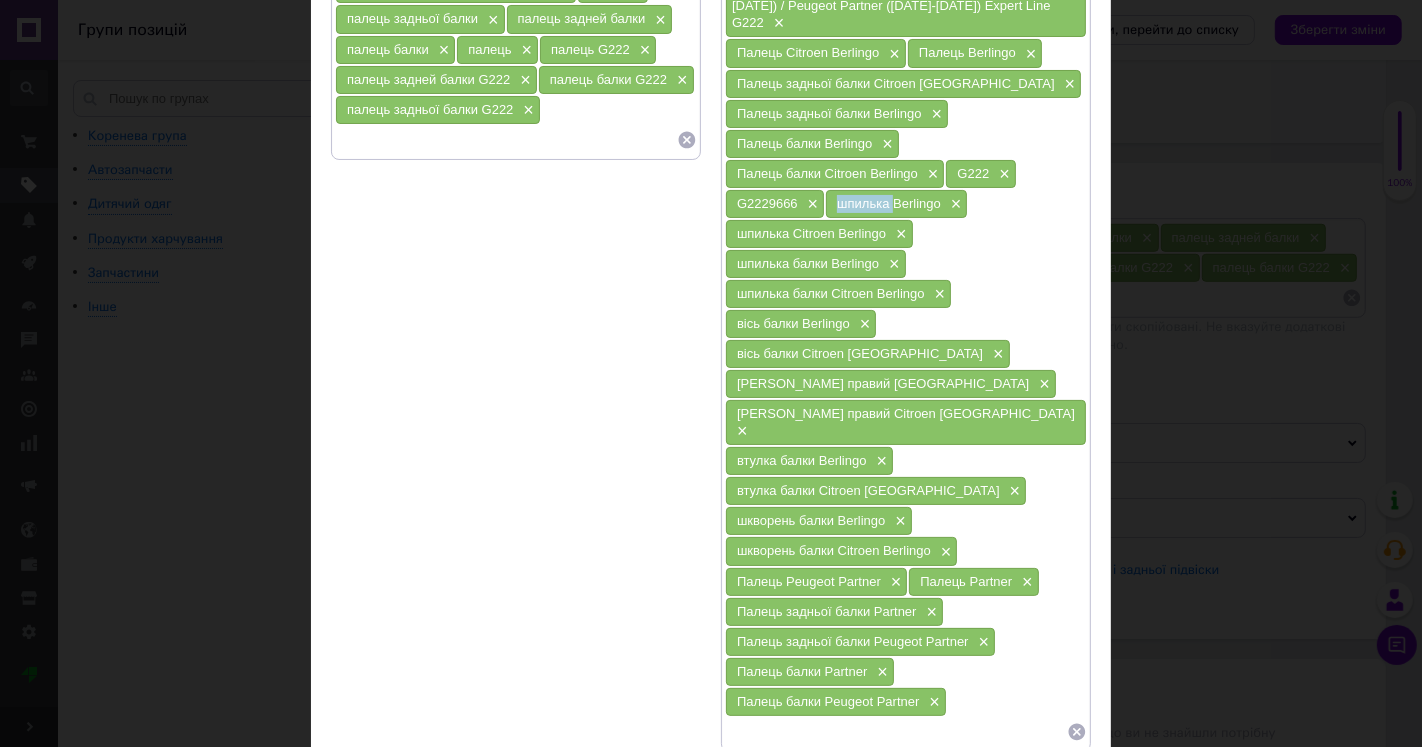 click on "шпилька Berlingo" at bounding box center [889, 203] 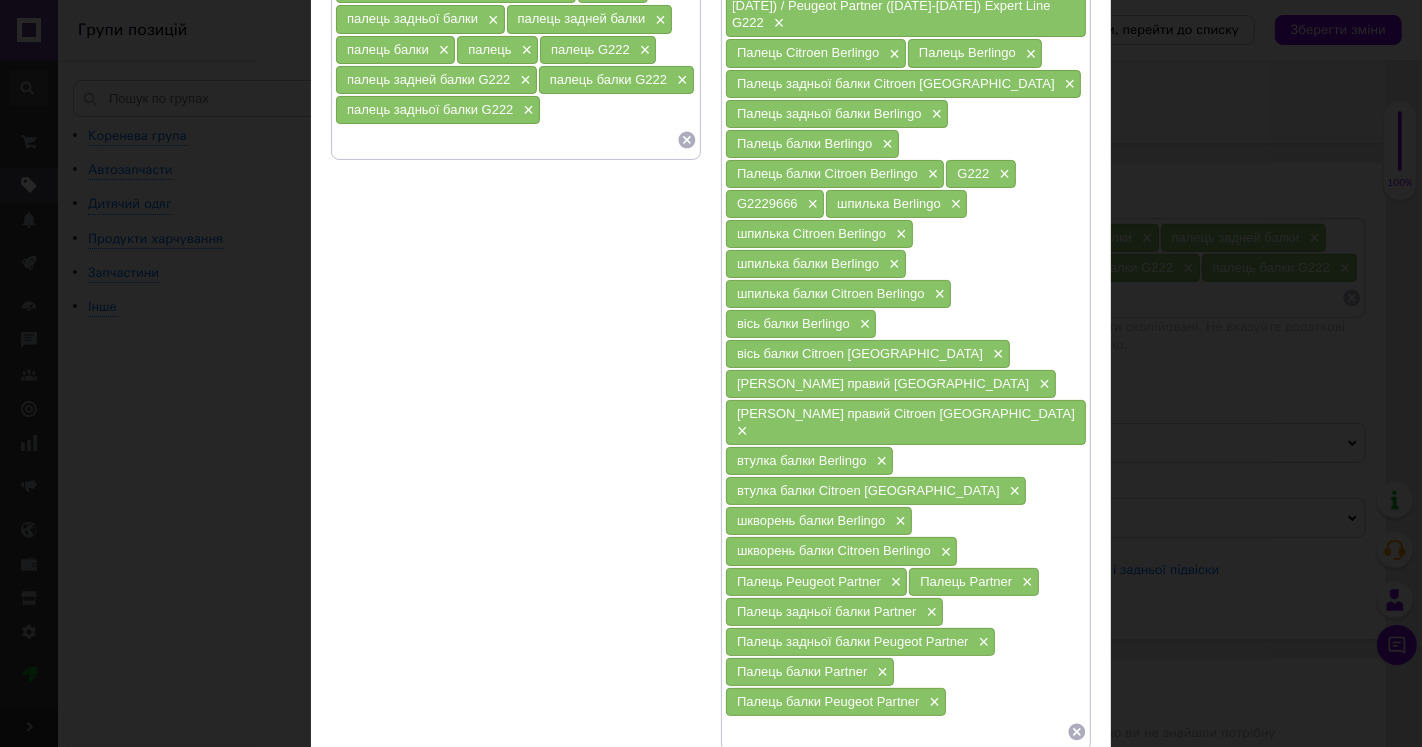 click at bounding box center [896, 732] 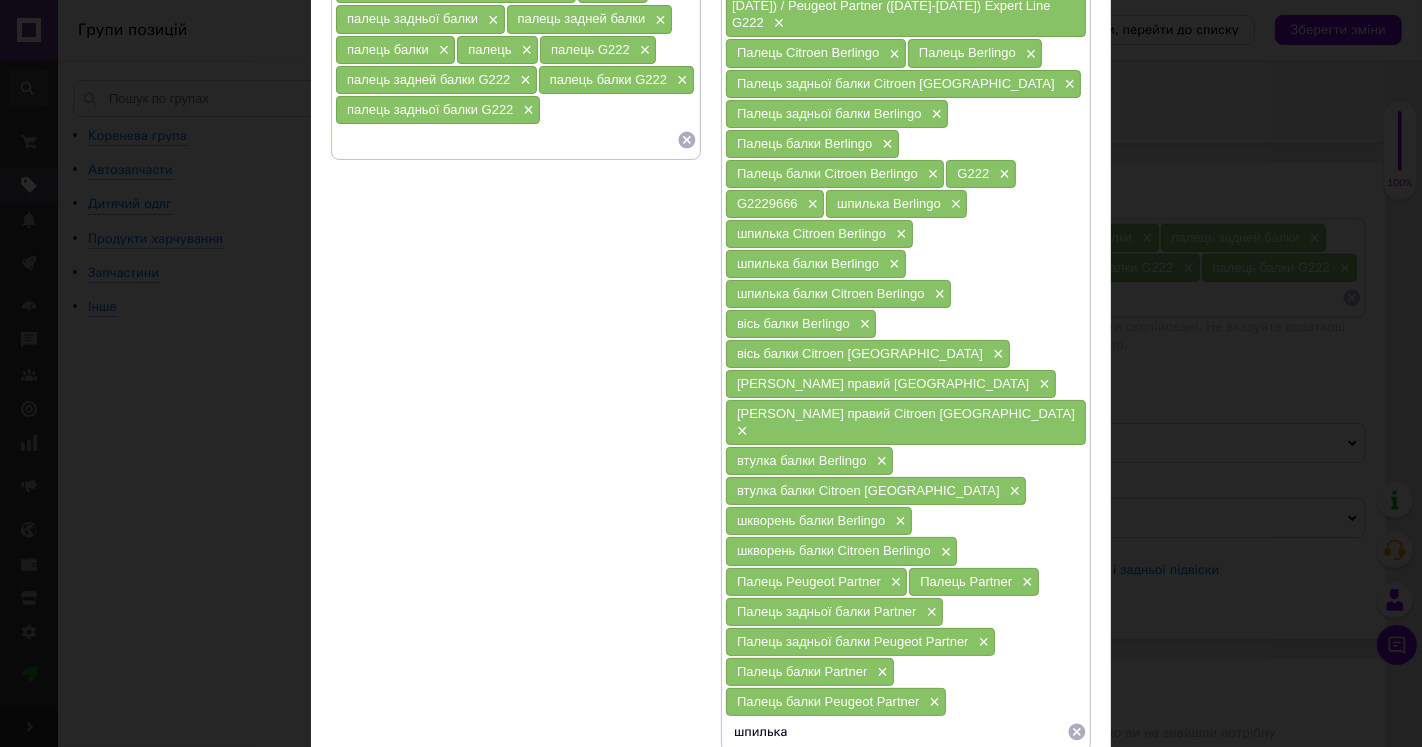 click on "Палець балки Partner" at bounding box center (802, 671) 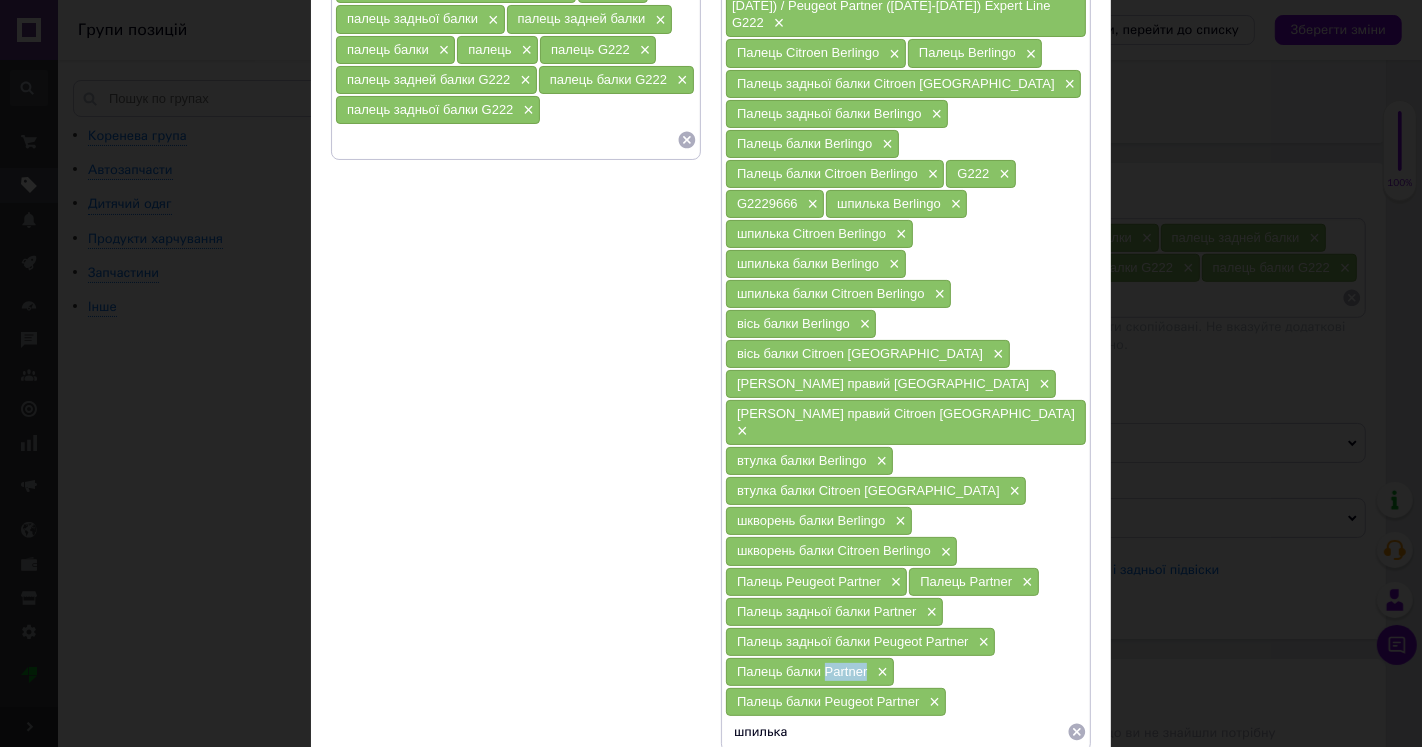 click on "Палець балки Partner" at bounding box center [802, 671] 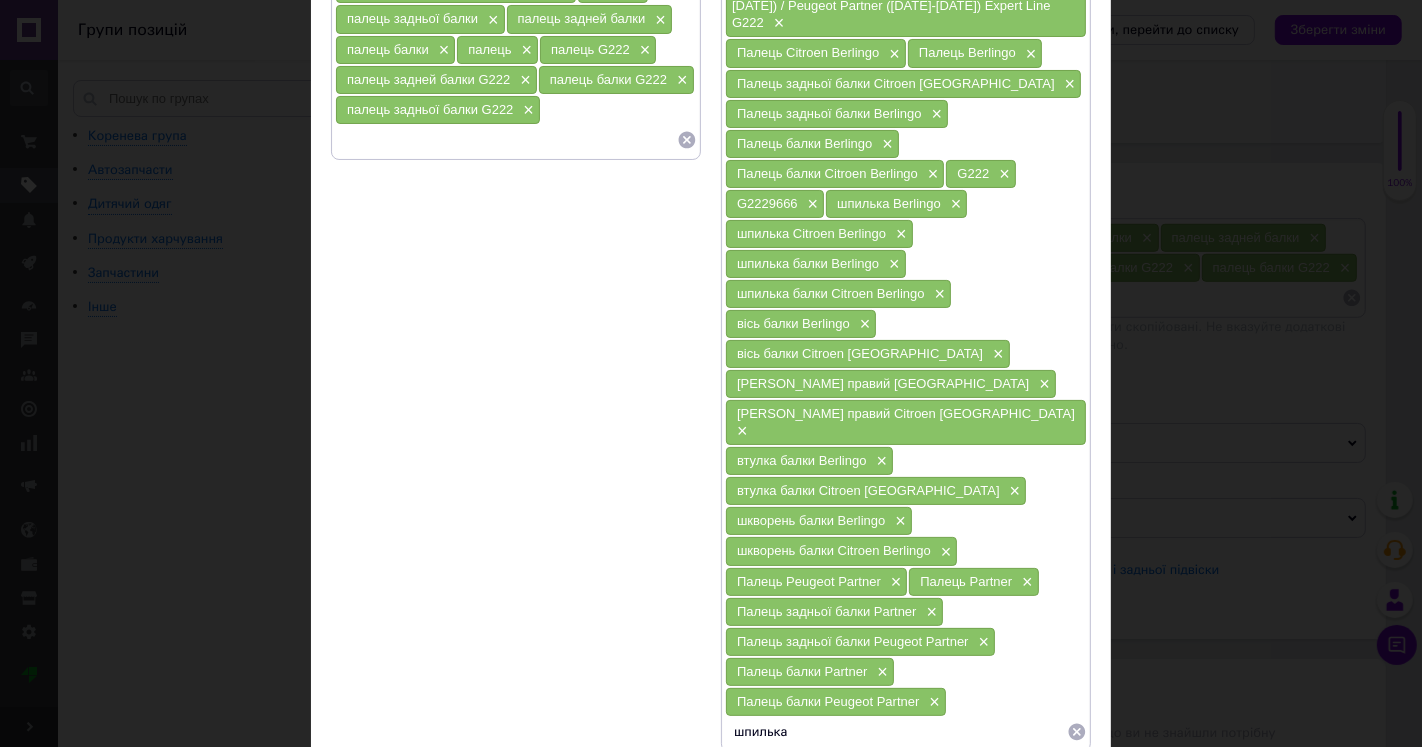 click on "шпилька" at bounding box center (896, 732) 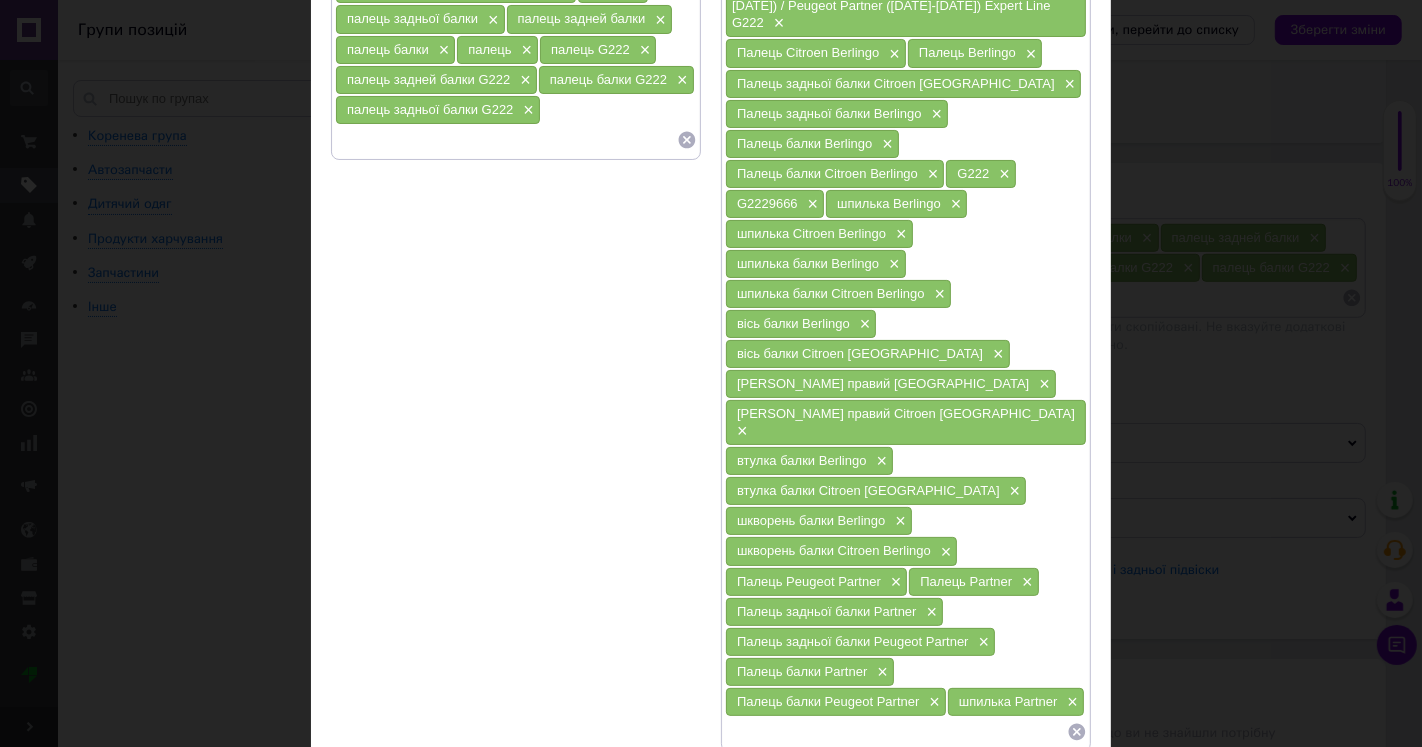 click on "шпилька Partner ×" at bounding box center [1016, 702] 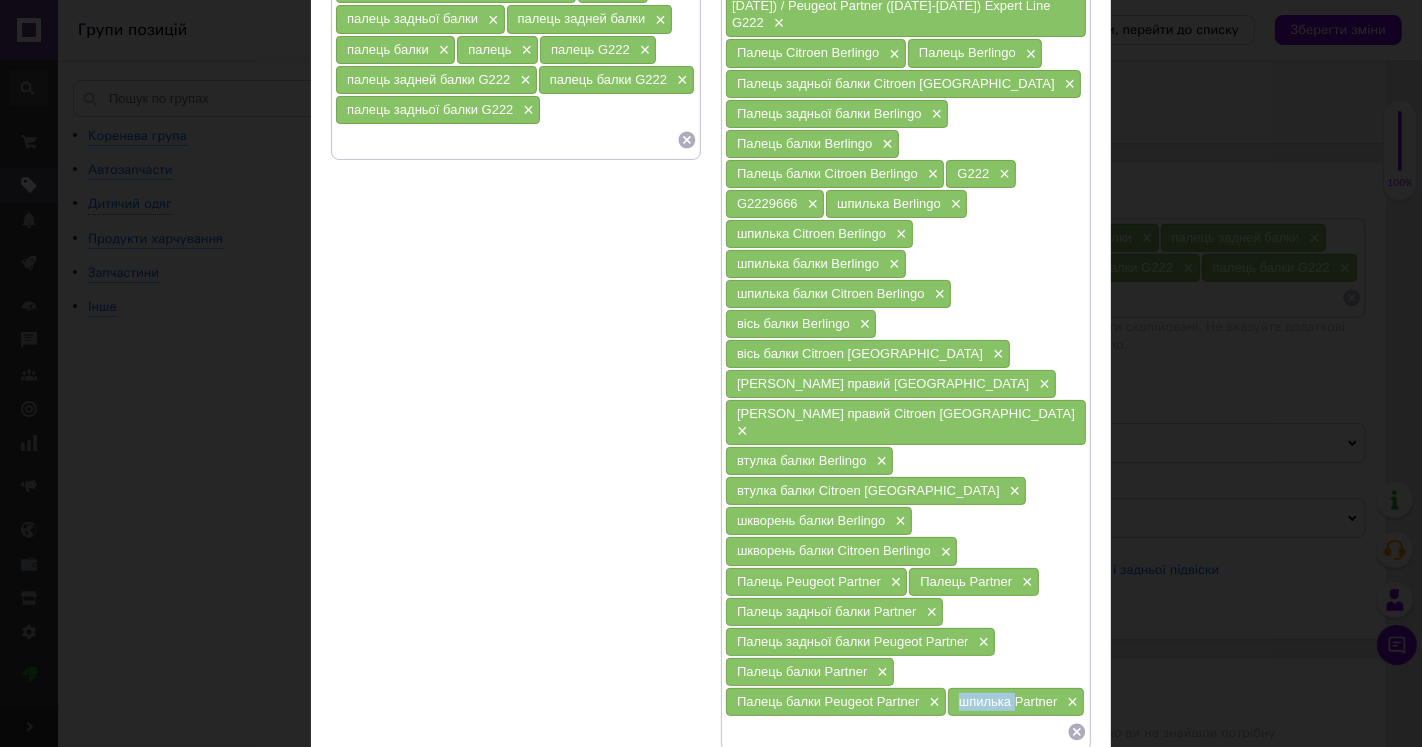 click on "шпилька Partner ×" at bounding box center (1016, 702) 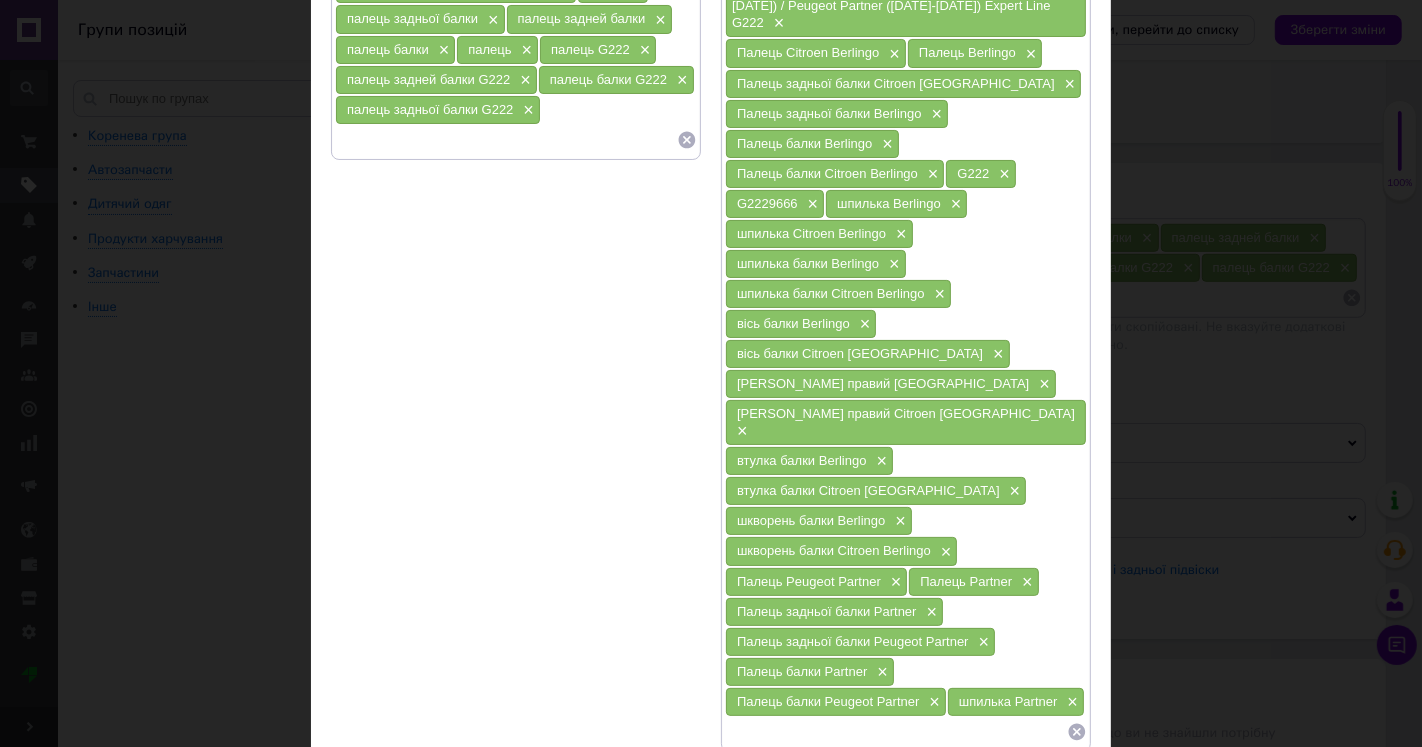 click at bounding box center (896, 732) 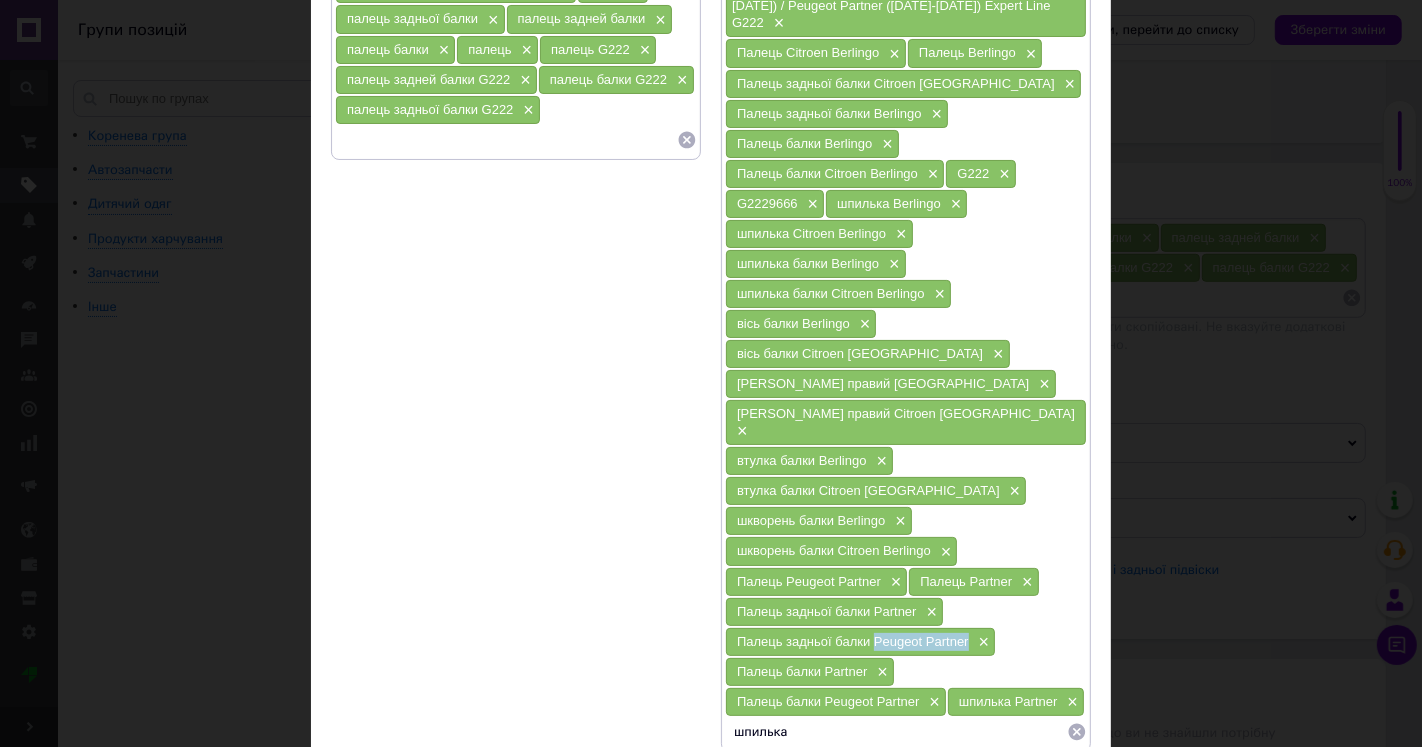 drag, startPoint x: 870, startPoint y: 595, endPoint x: 967, endPoint y: 596, distance: 97.00516 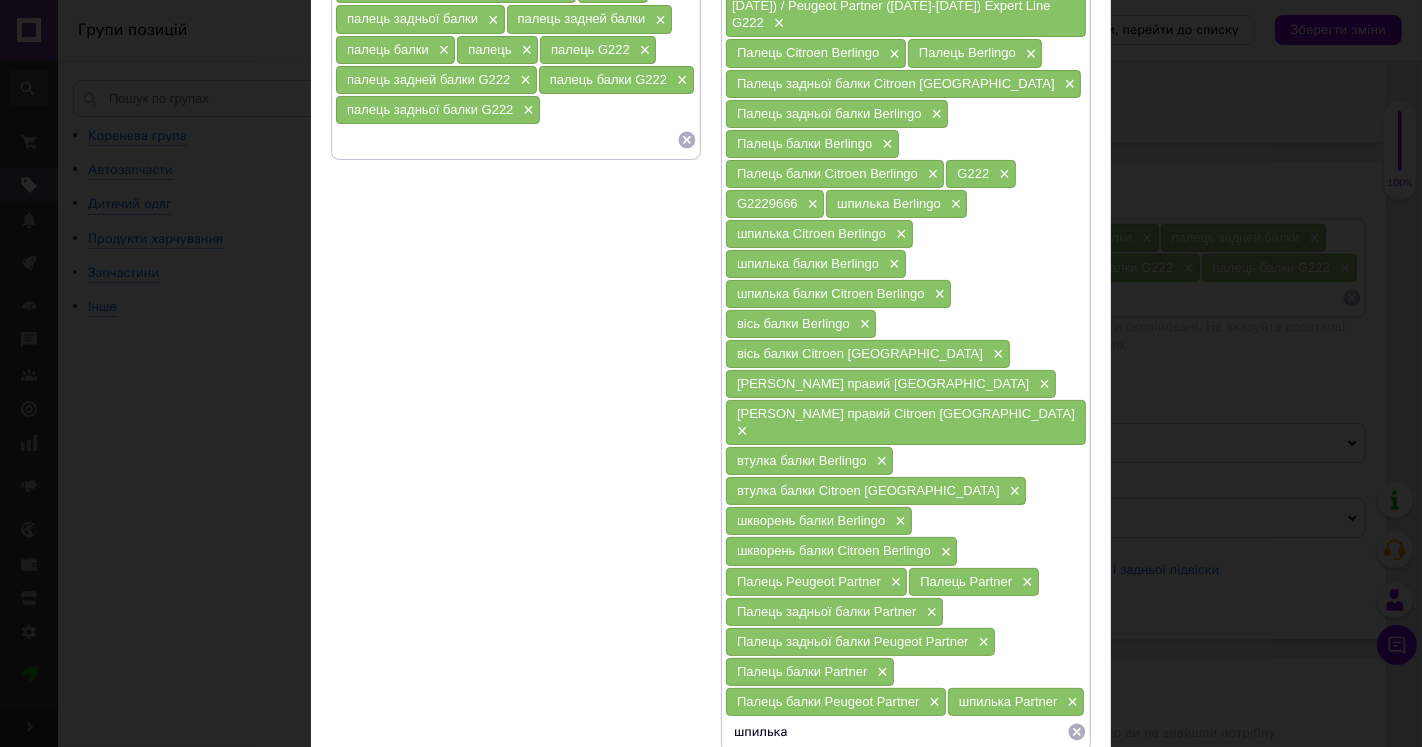 click on "шпилька" at bounding box center [896, 732] 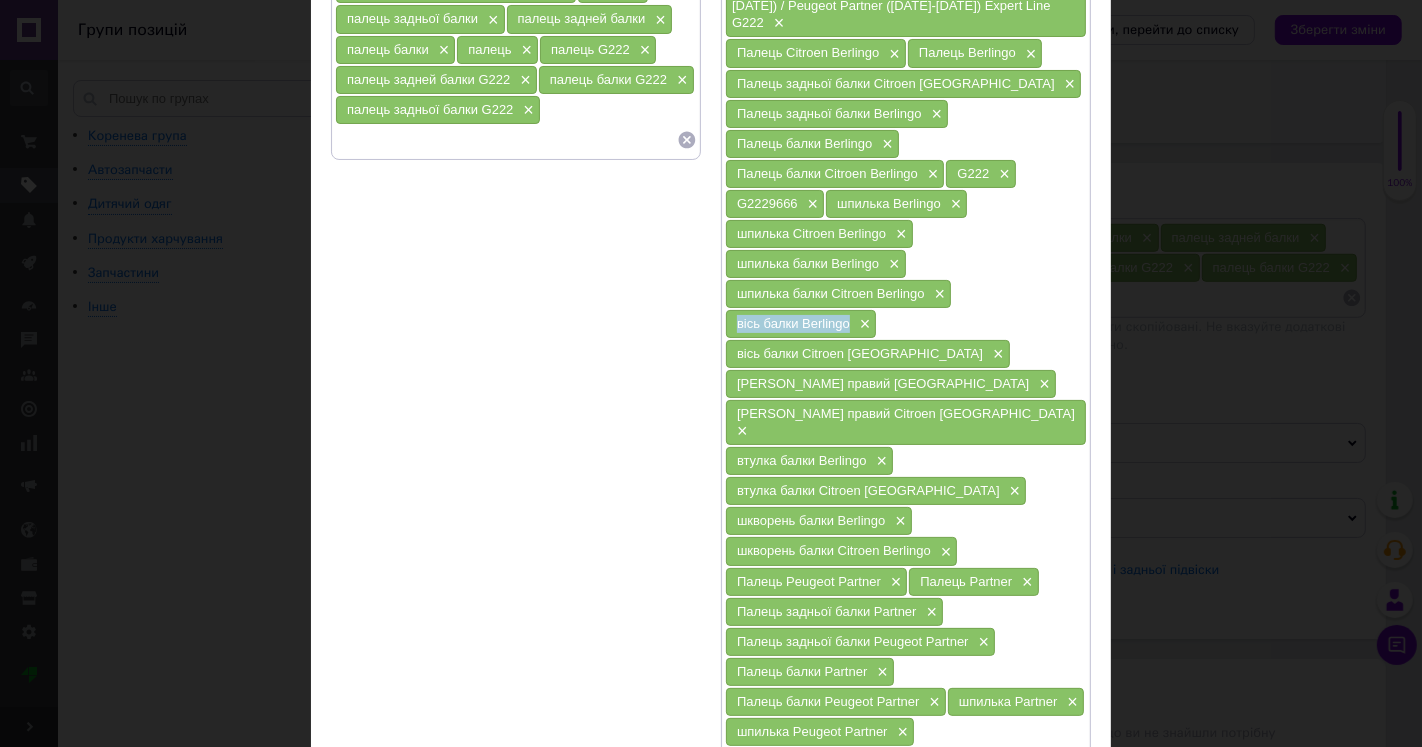drag, startPoint x: 734, startPoint y: 317, endPoint x: 844, endPoint y: 324, distance: 110.2225 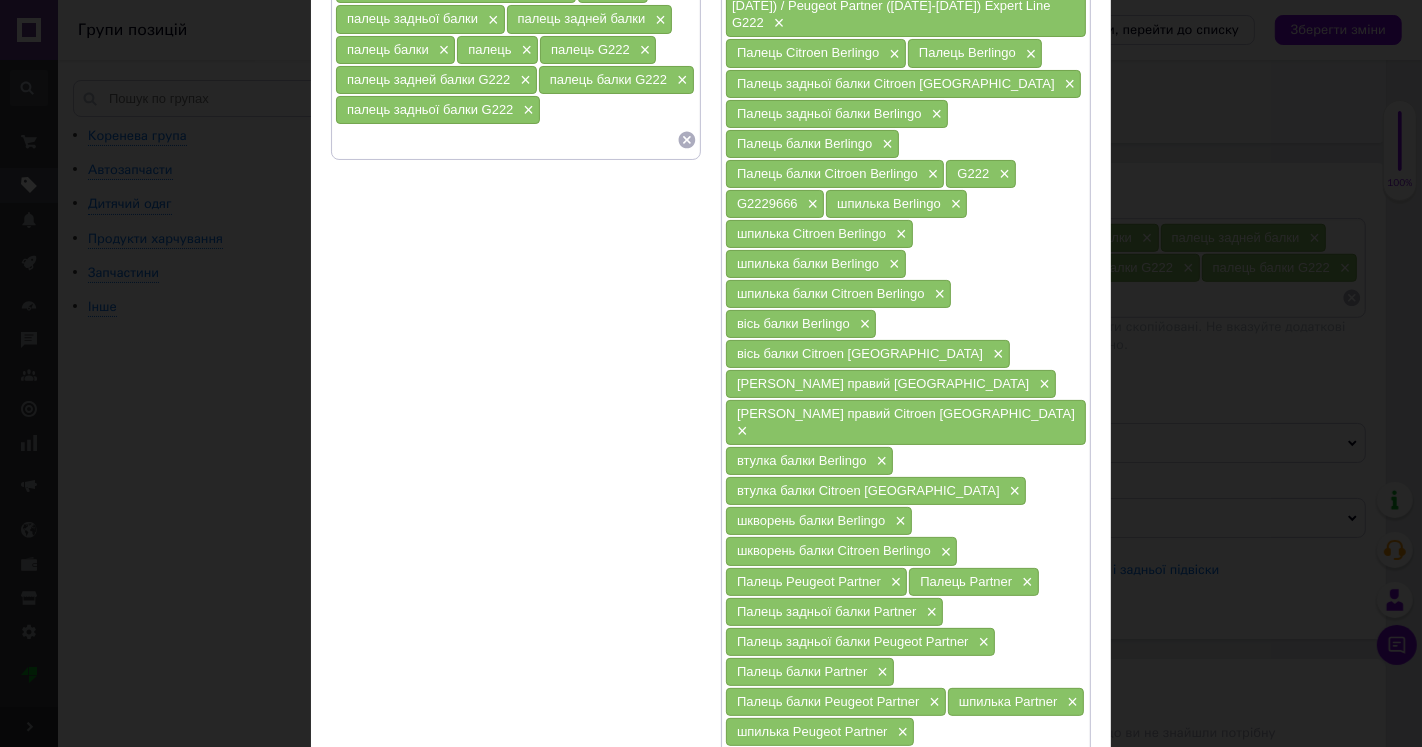 click at bounding box center [896, 762] 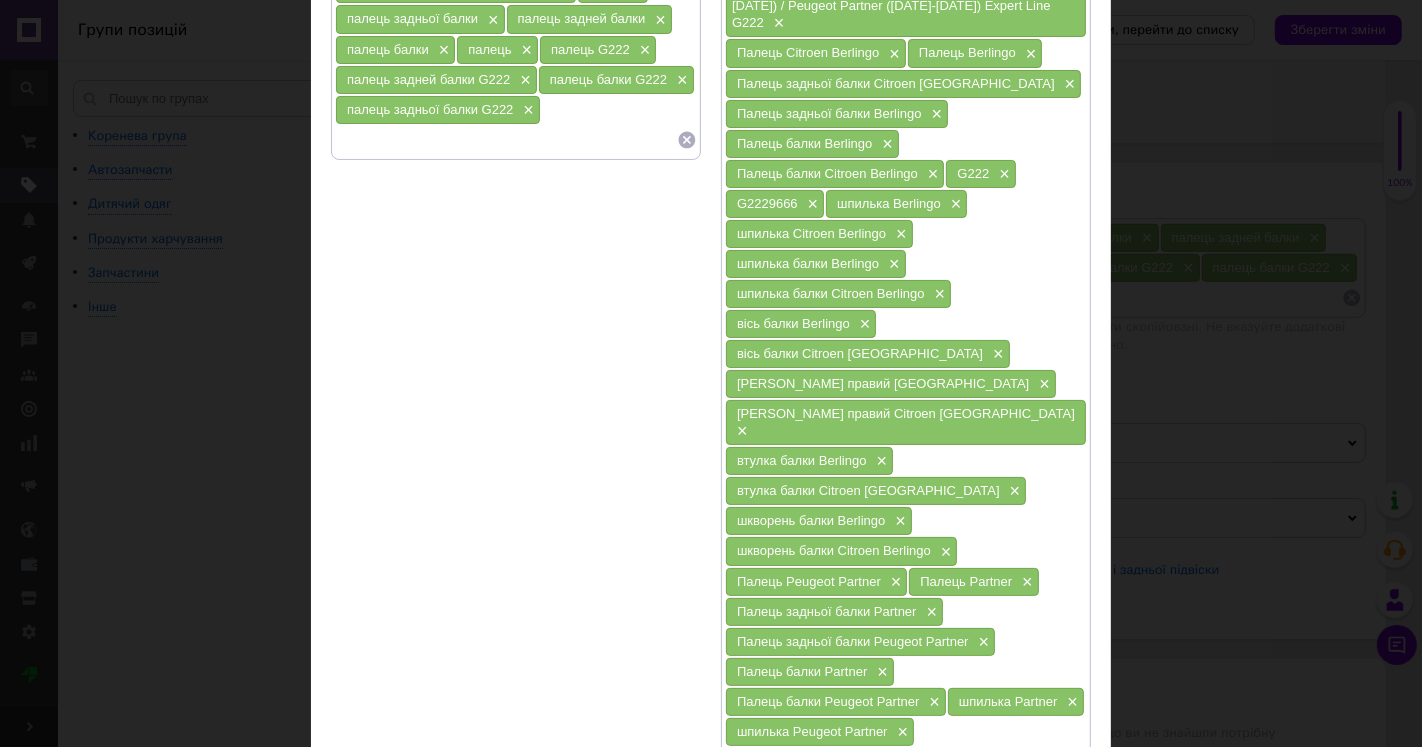 click on "шпилька Peugeot Partner" at bounding box center [812, 731] 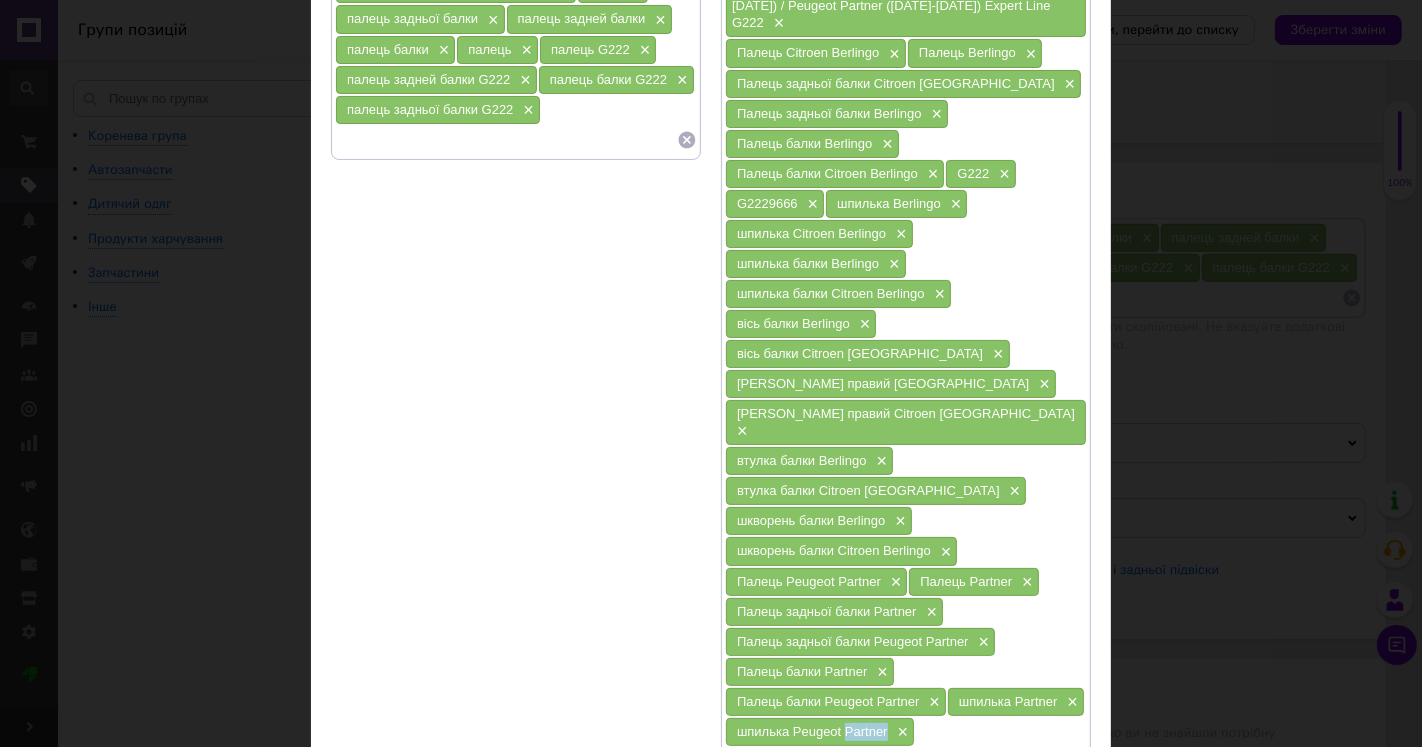 click on "шпилька Peugeot Partner" at bounding box center [812, 731] 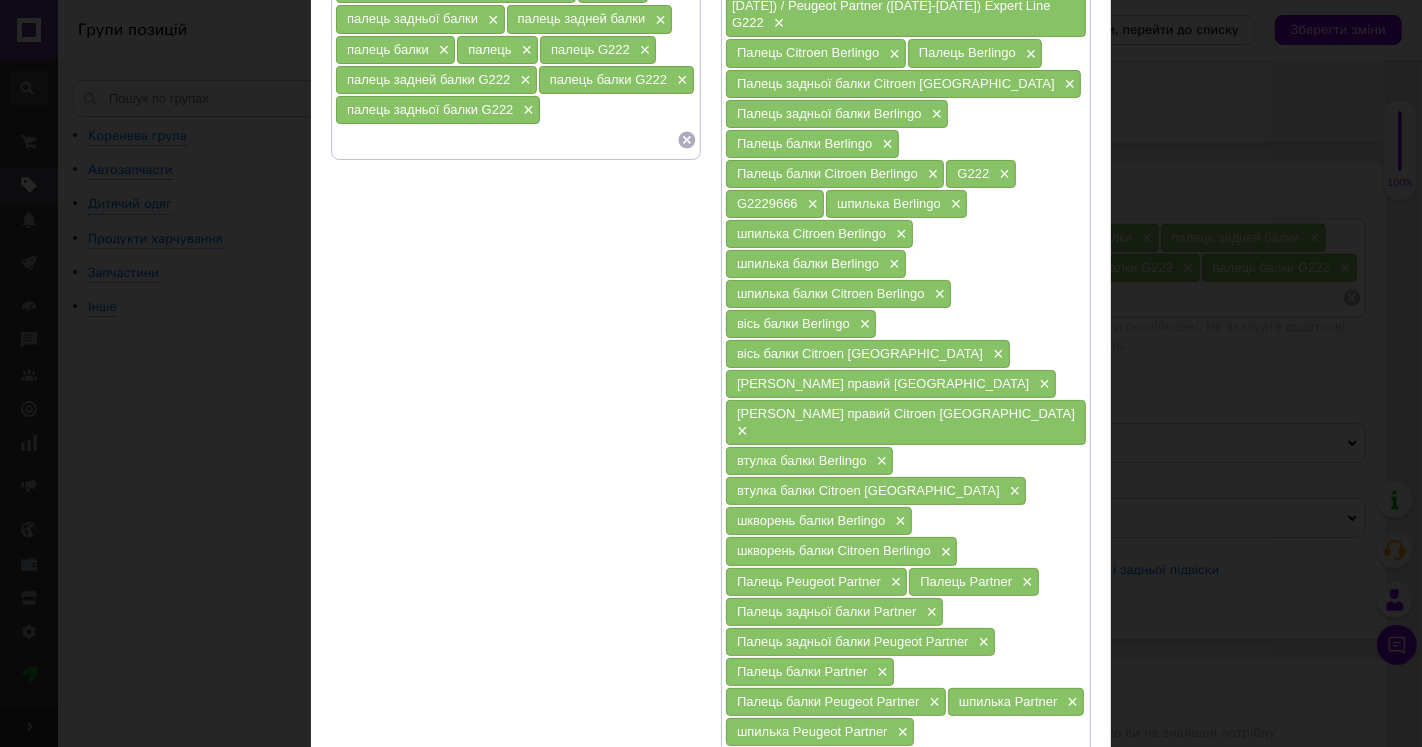 click on "вісь балки Berlingo" at bounding box center [896, 762] 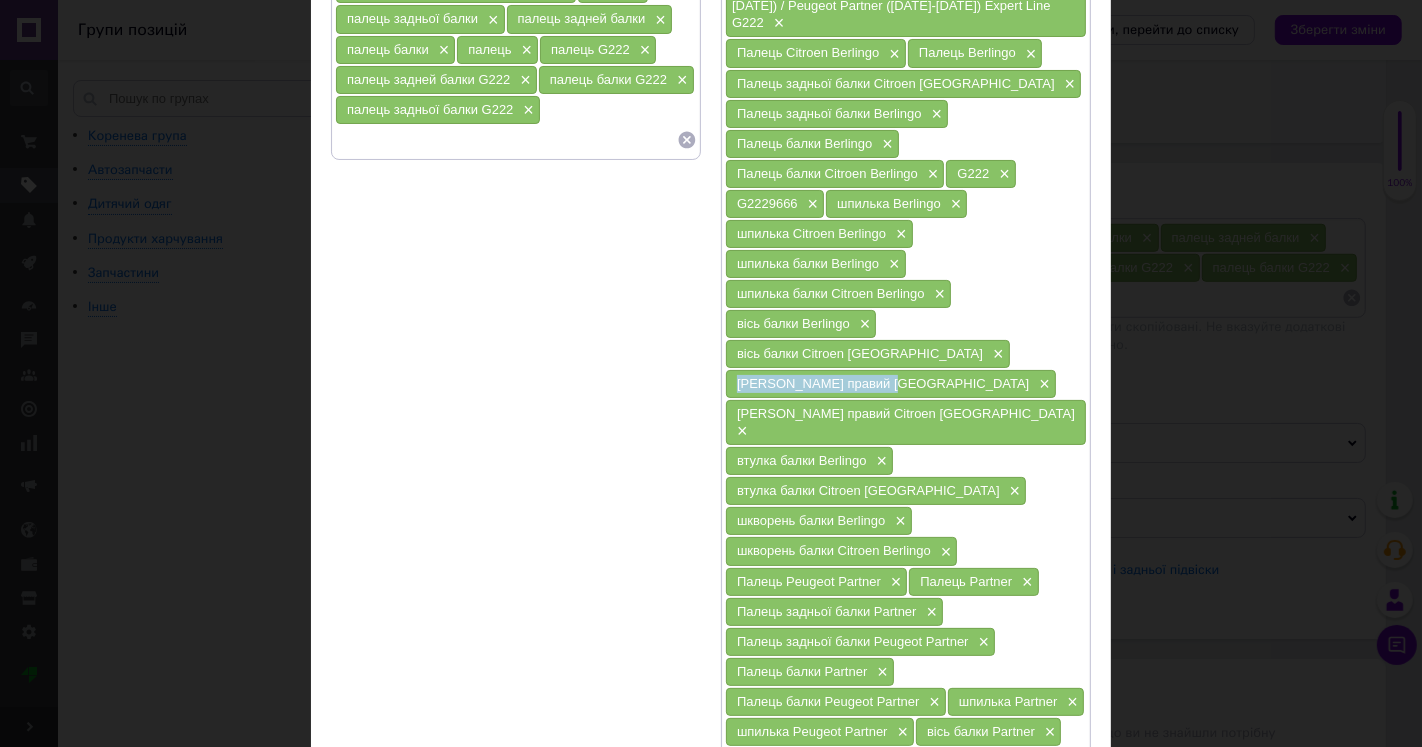 drag, startPoint x: 732, startPoint y: 342, endPoint x: 875, endPoint y: 350, distance: 143.2236 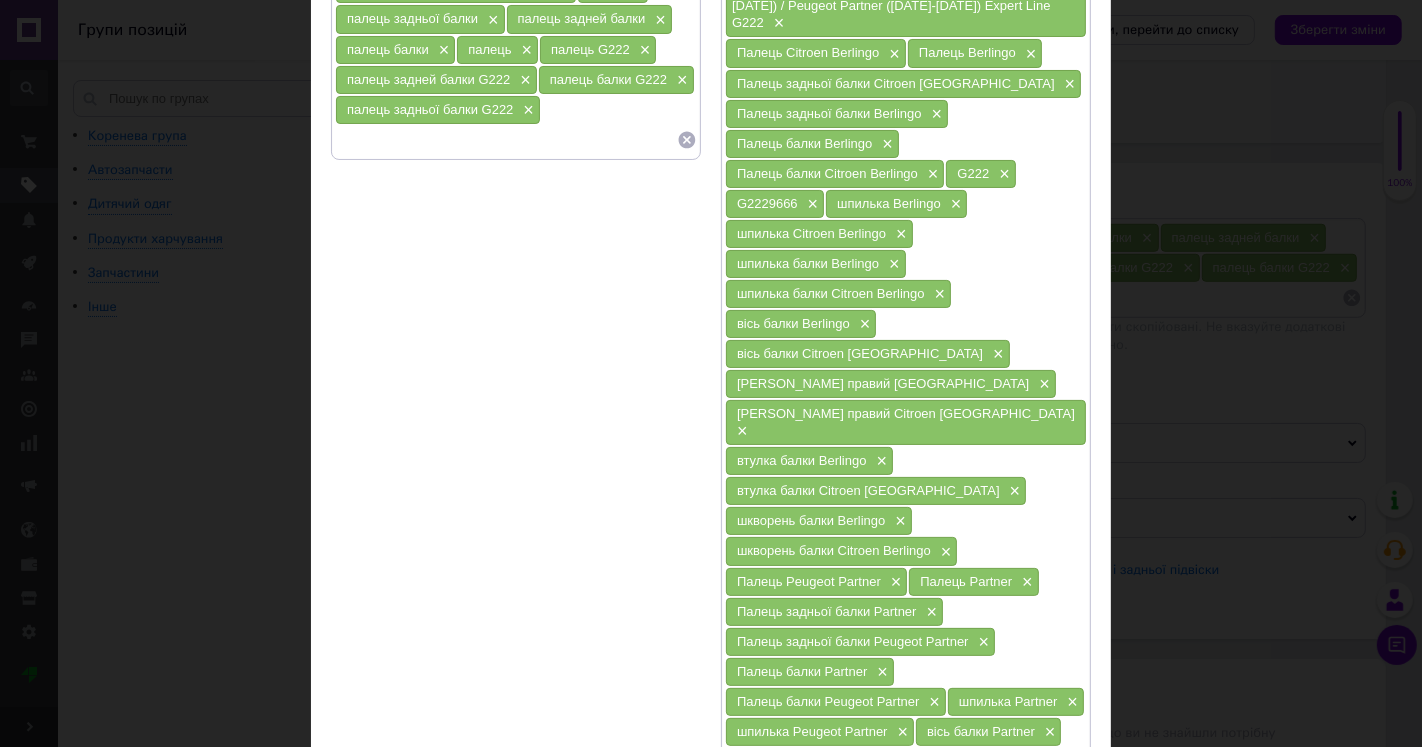 click at bounding box center [896, 762] 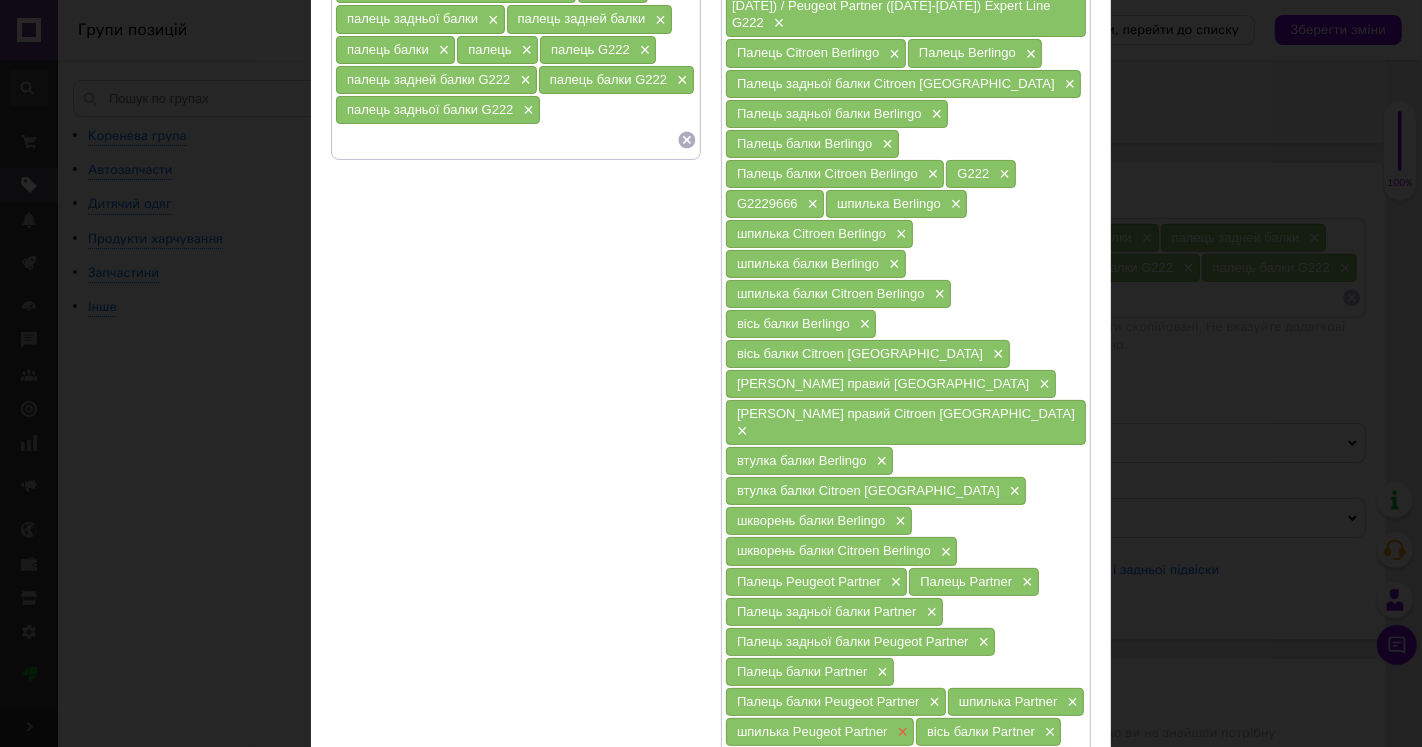 paste on "[PERSON_NAME] правий [GEOGRAPHIC_DATA]" 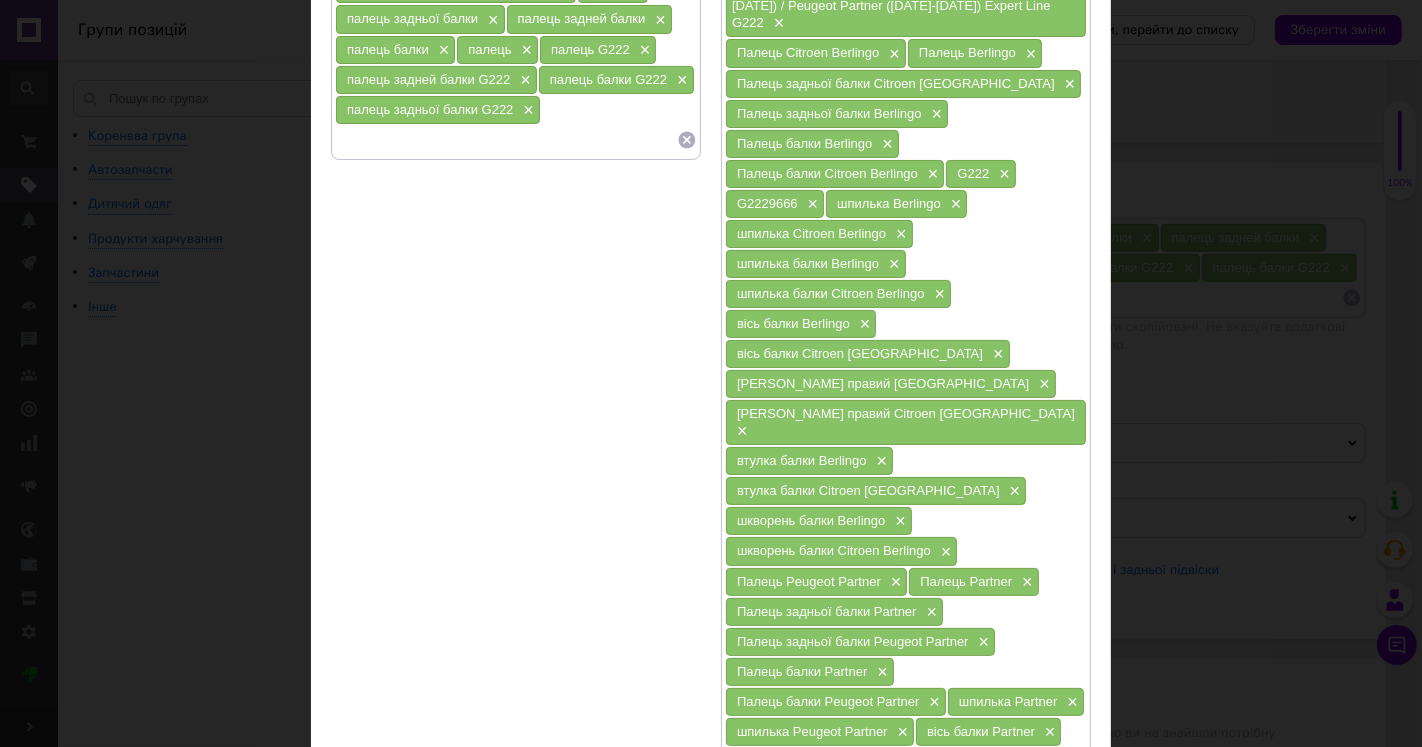 click on "шпилька Peugeot Partner" at bounding box center (812, 731) 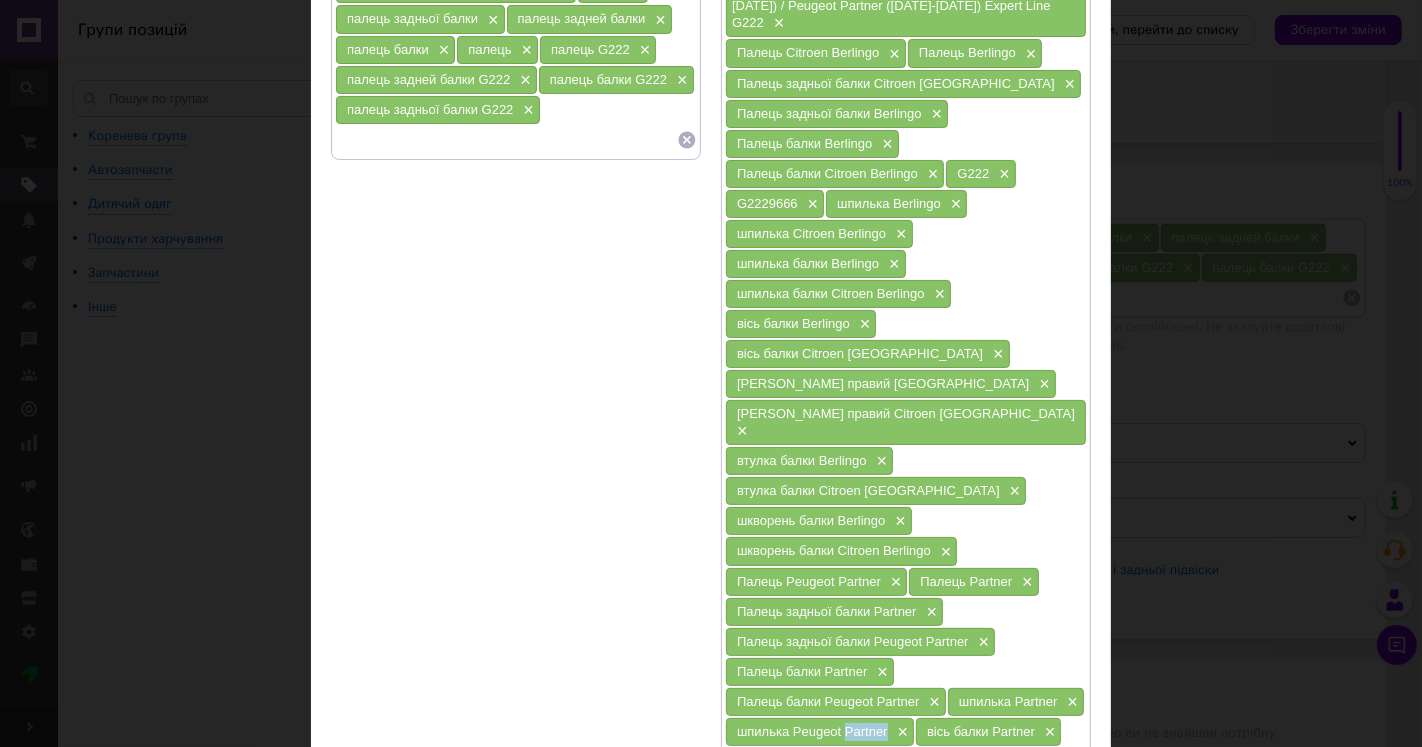 click on "шпилька Peugeot Partner" at bounding box center [812, 731] 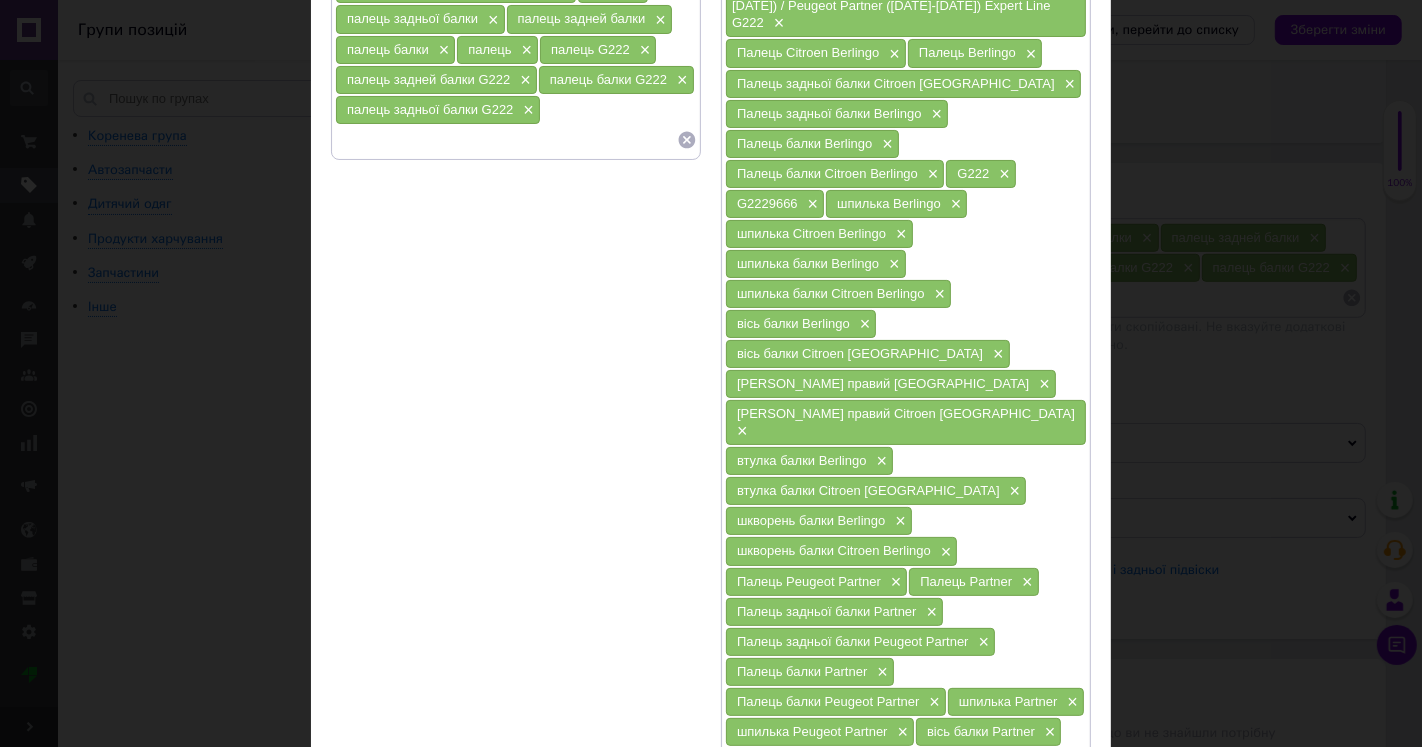 click on "[PERSON_NAME] правий [GEOGRAPHIC_DATA]" at bounding box center [896, 762] 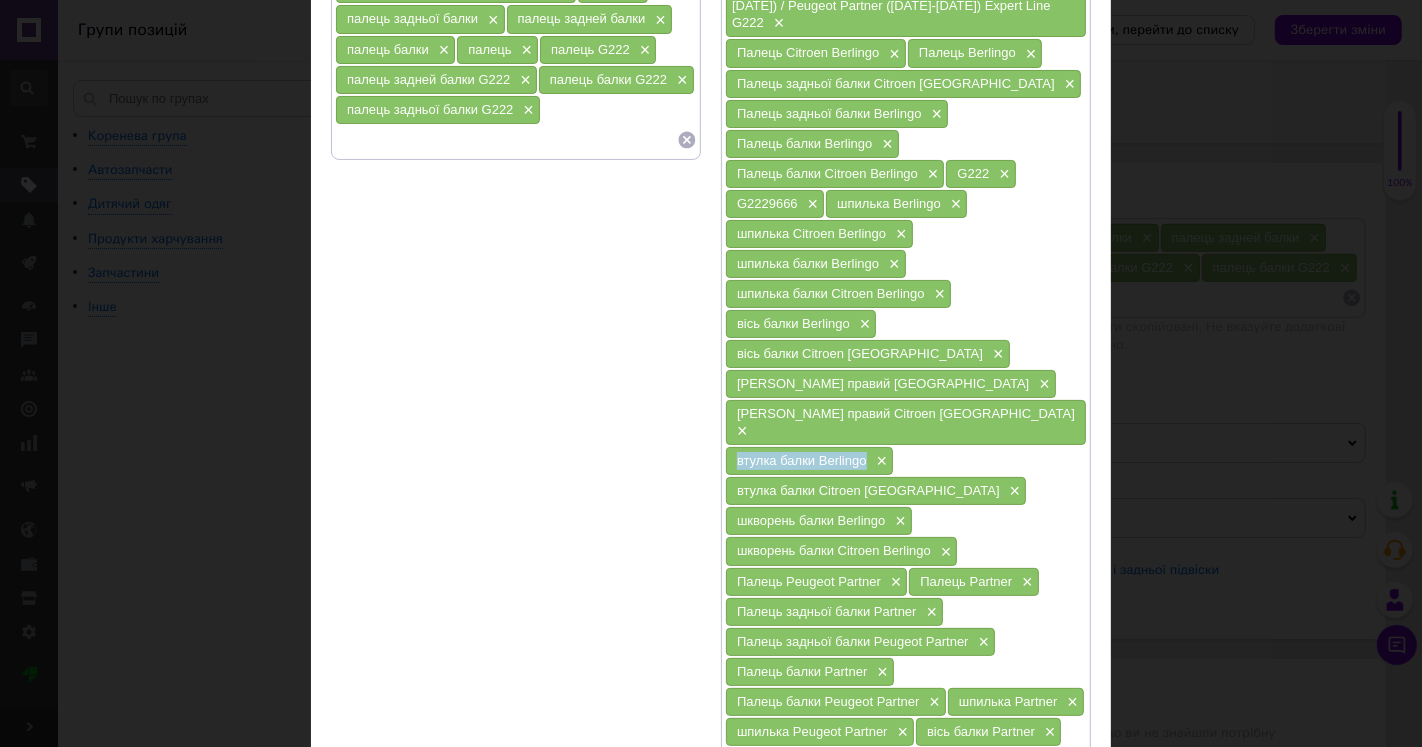 drag, startPoint x: 735, startPoint y: 410, endPoint x: 865, endPoint y: 418, distance: 130.24593 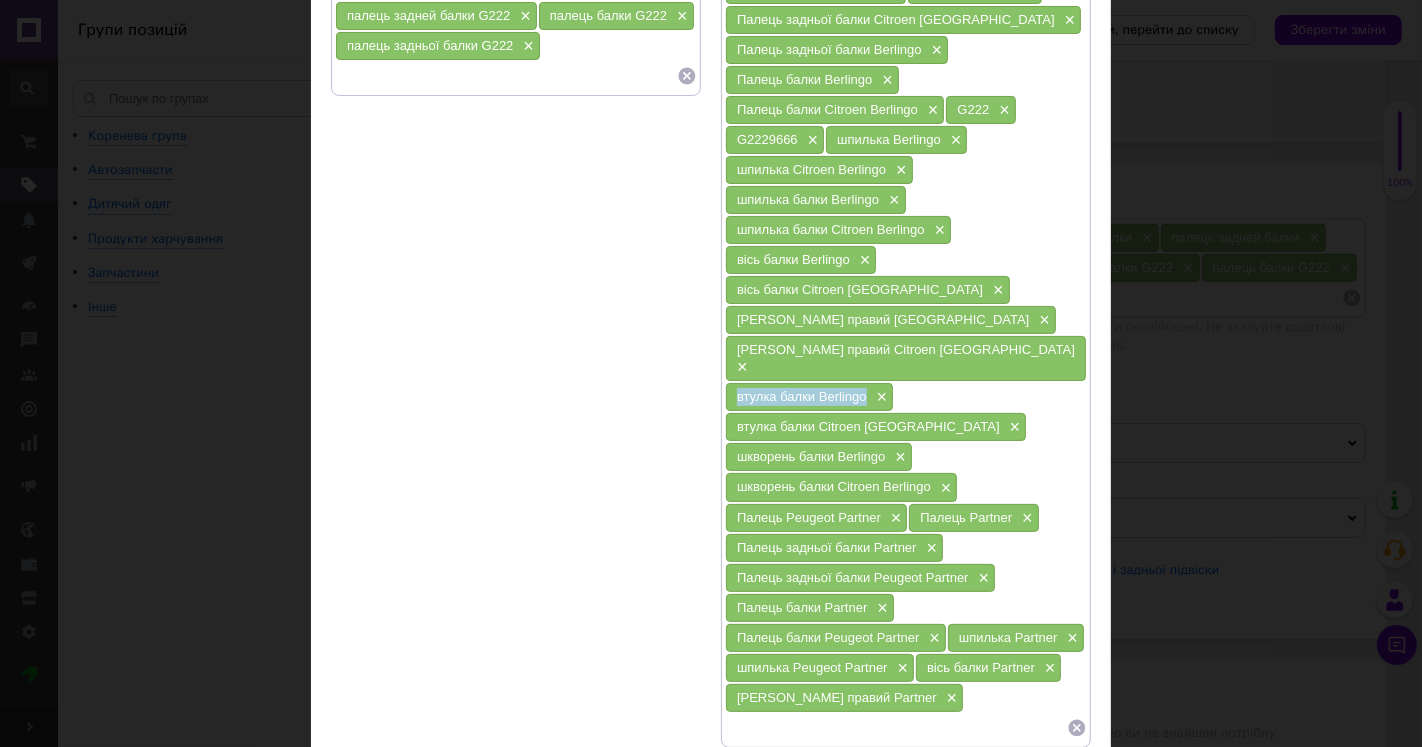scroll, scrollTop: 401, scrollLeft: 0, axis: vertical 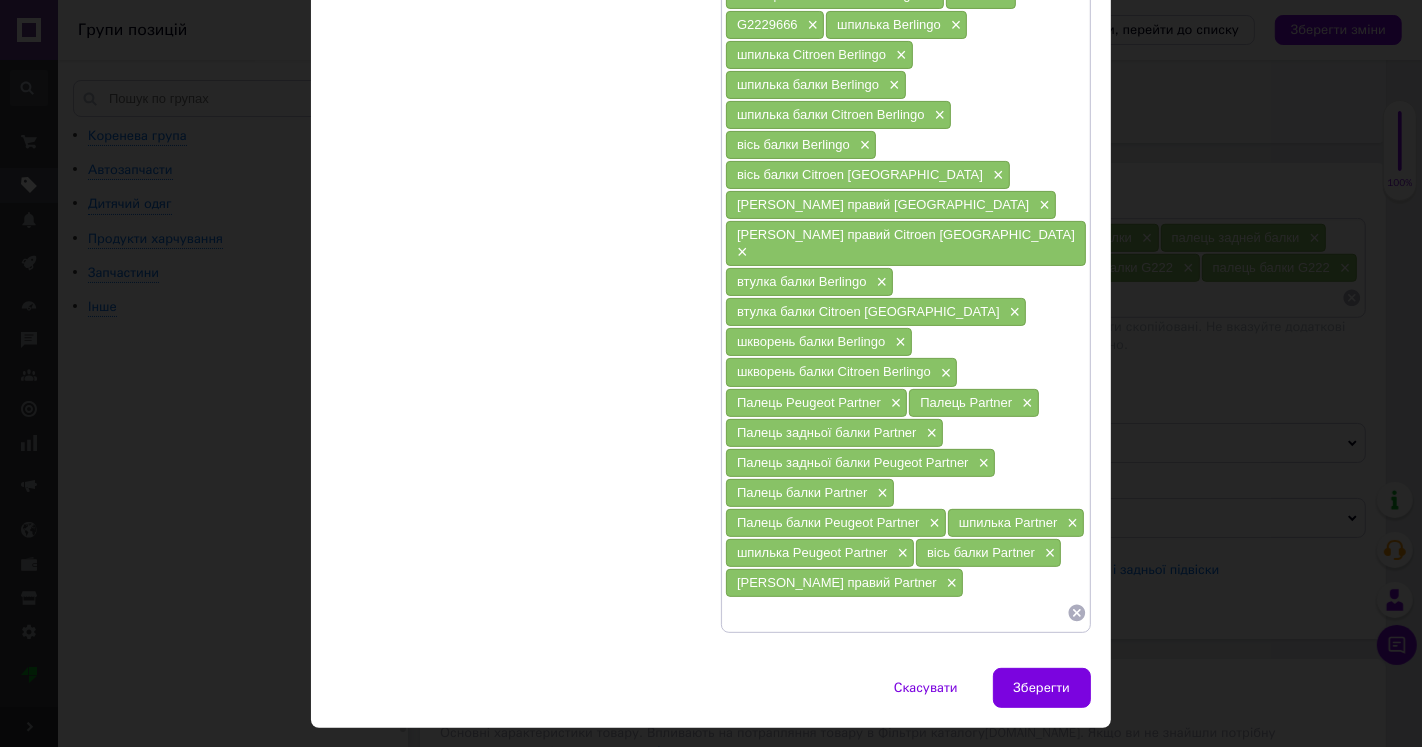 click on "[PERSON_NAME] правий Partner ×" at bounding box center [844, 583] 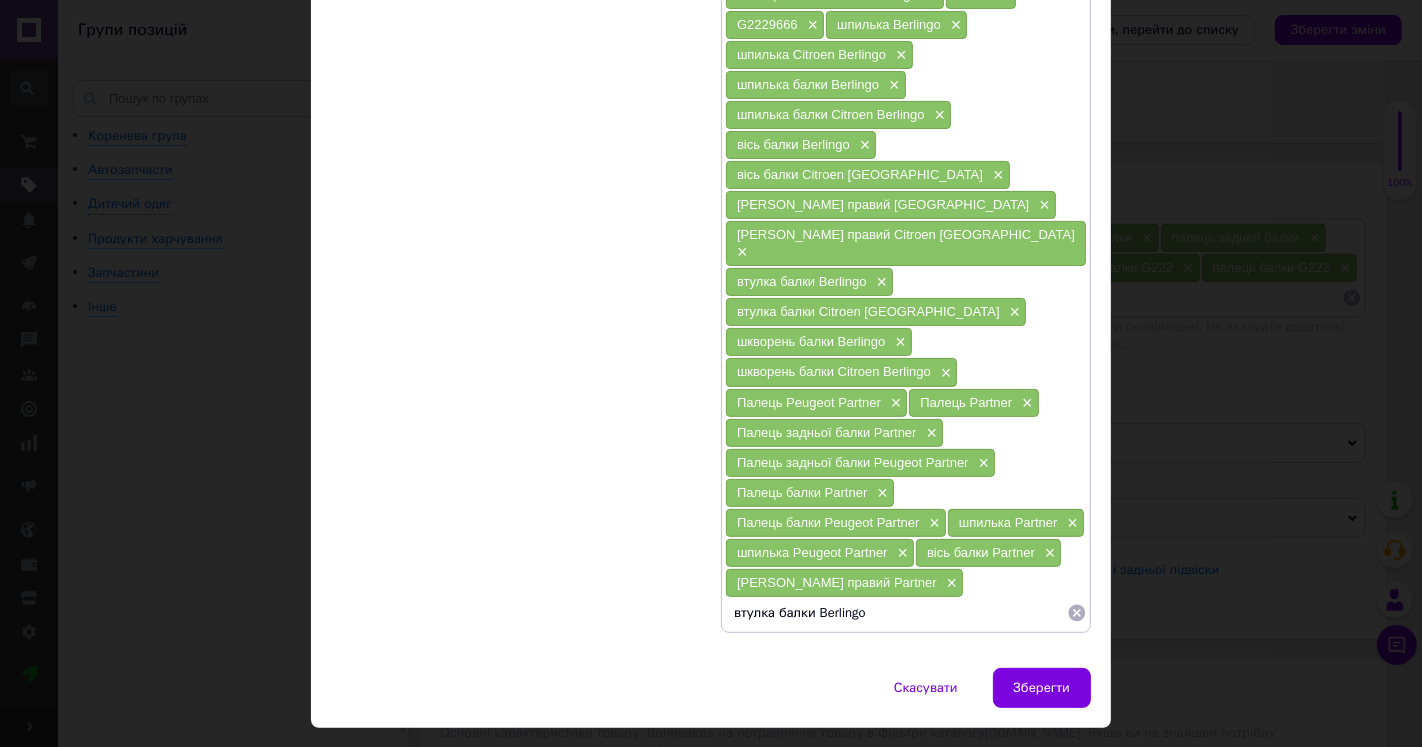 click on "[PERSON_NAME] правий Partner" at bounding box center (837, 582) 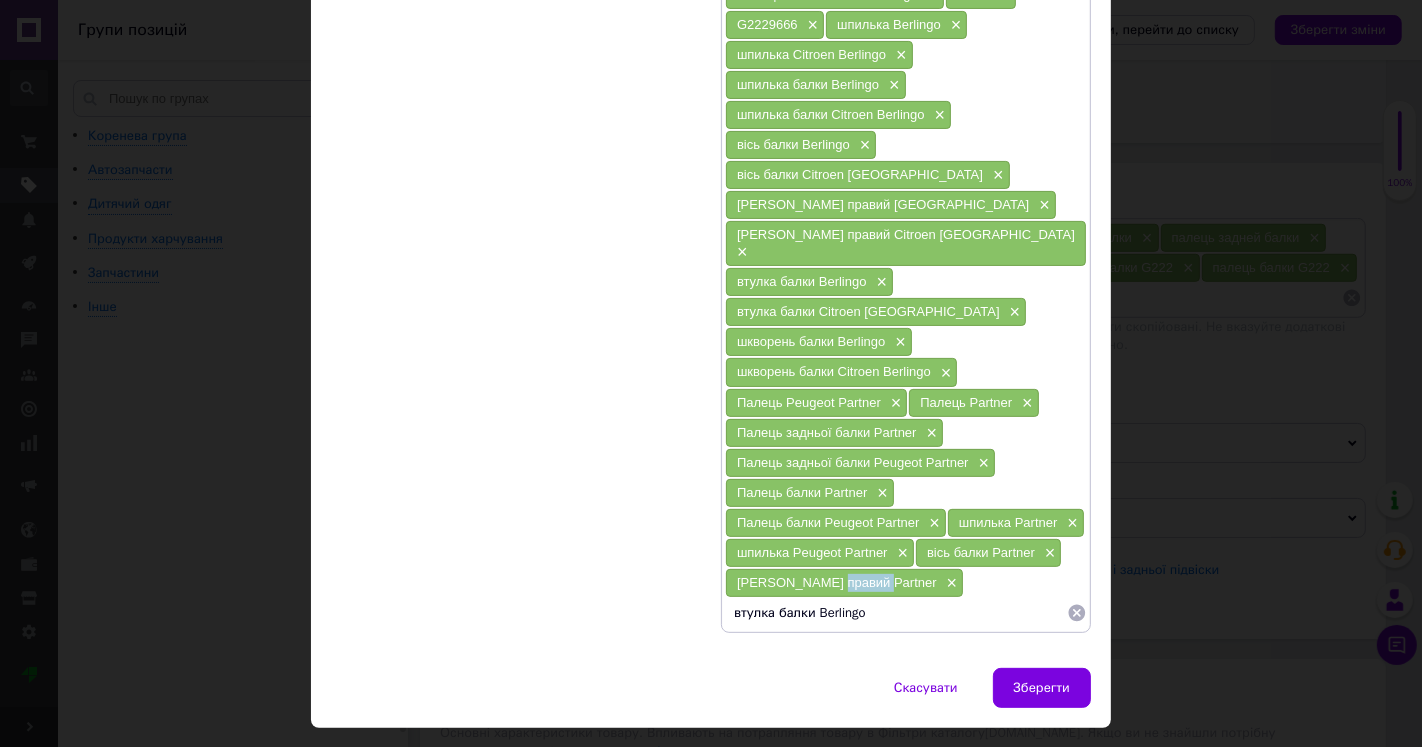 click on "[PERSON_NAME] правий Partner" at bounding box center [837, 582] 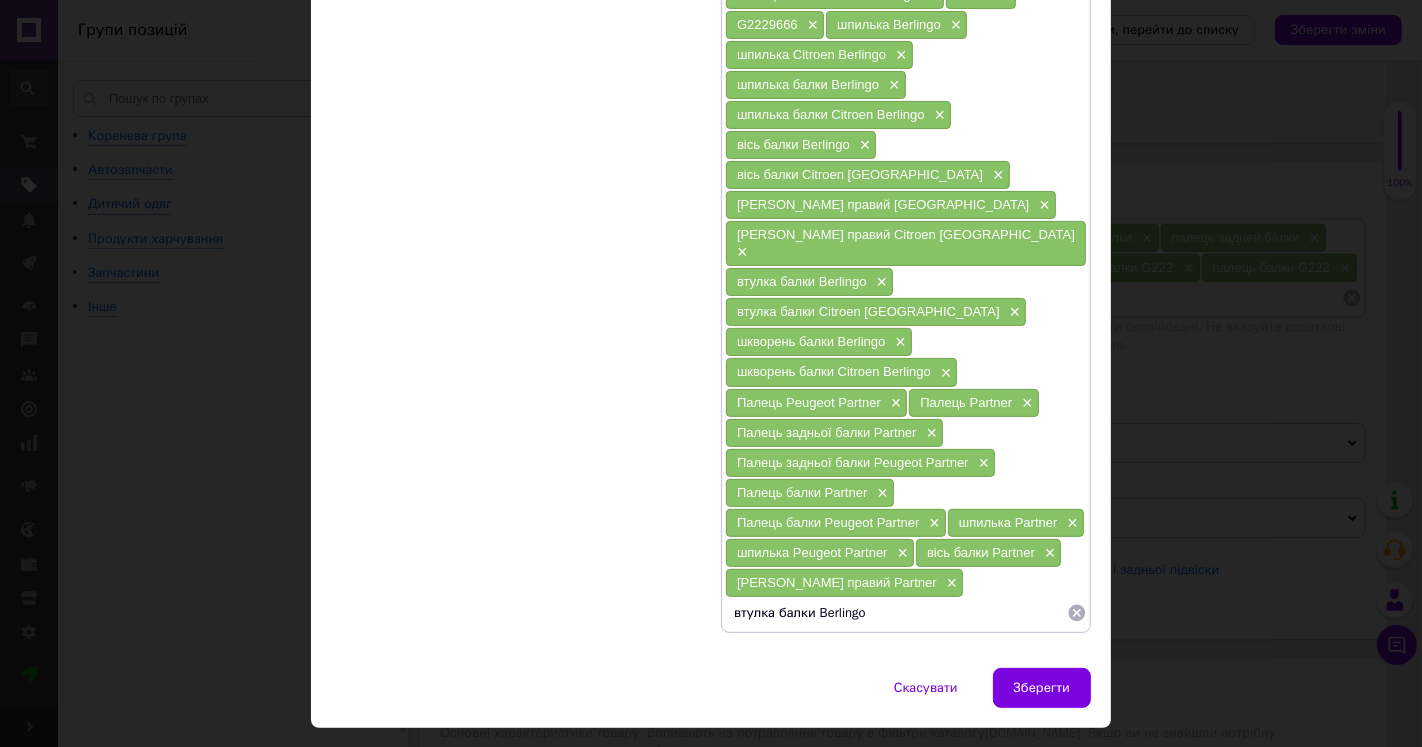 click on "втулка балки Berlingo" at bounding box center (896, 613) 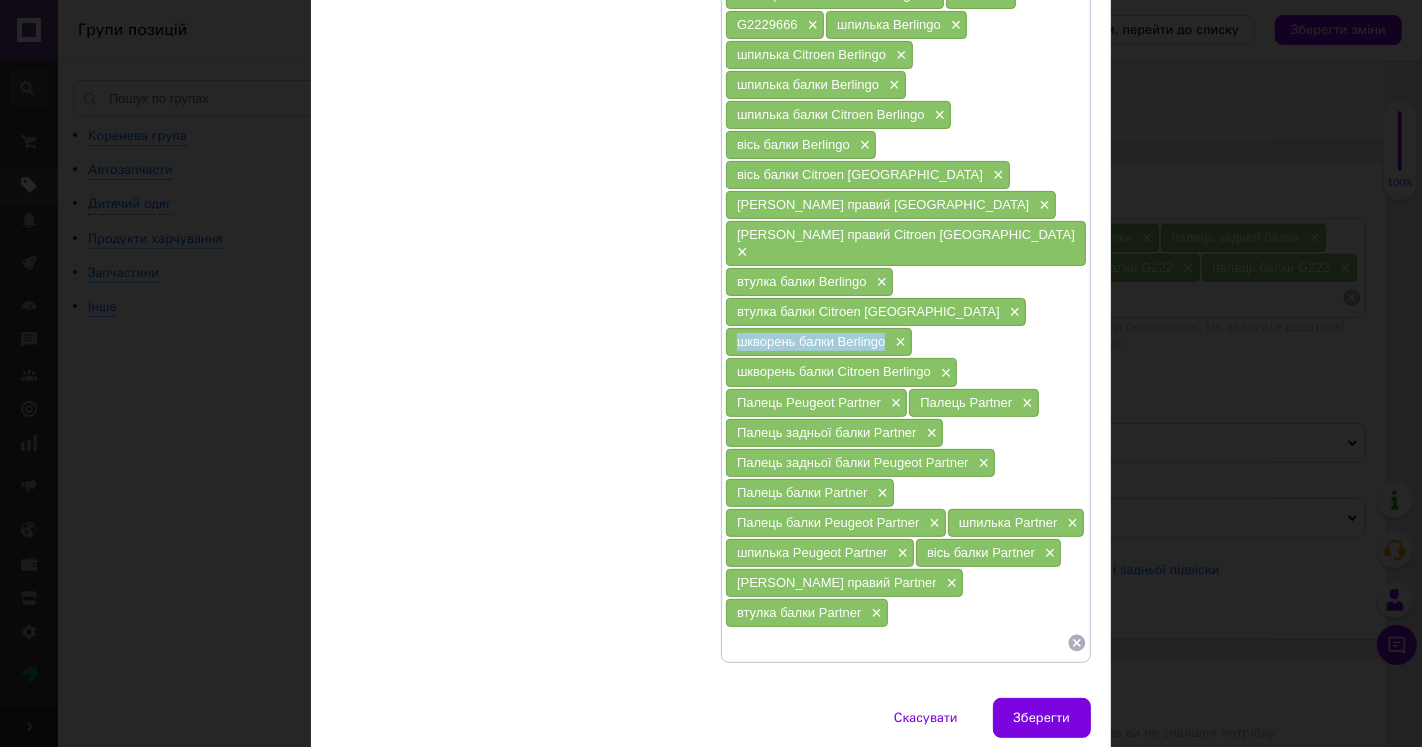 drag, startPoint x: 734, startPoint y: 286, endPoint x: 880, endPoint y: 294, distance: 146.21901 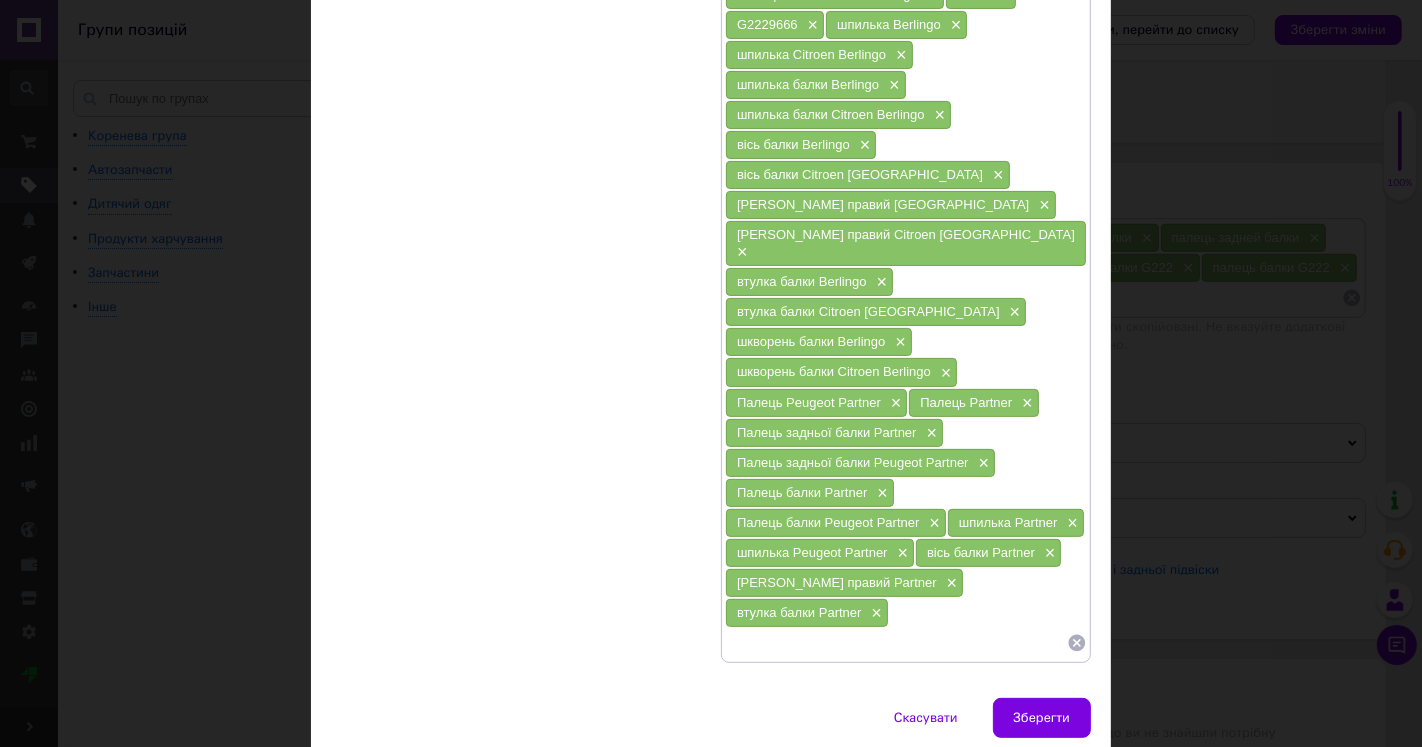 click at bounding box center [896, 643] 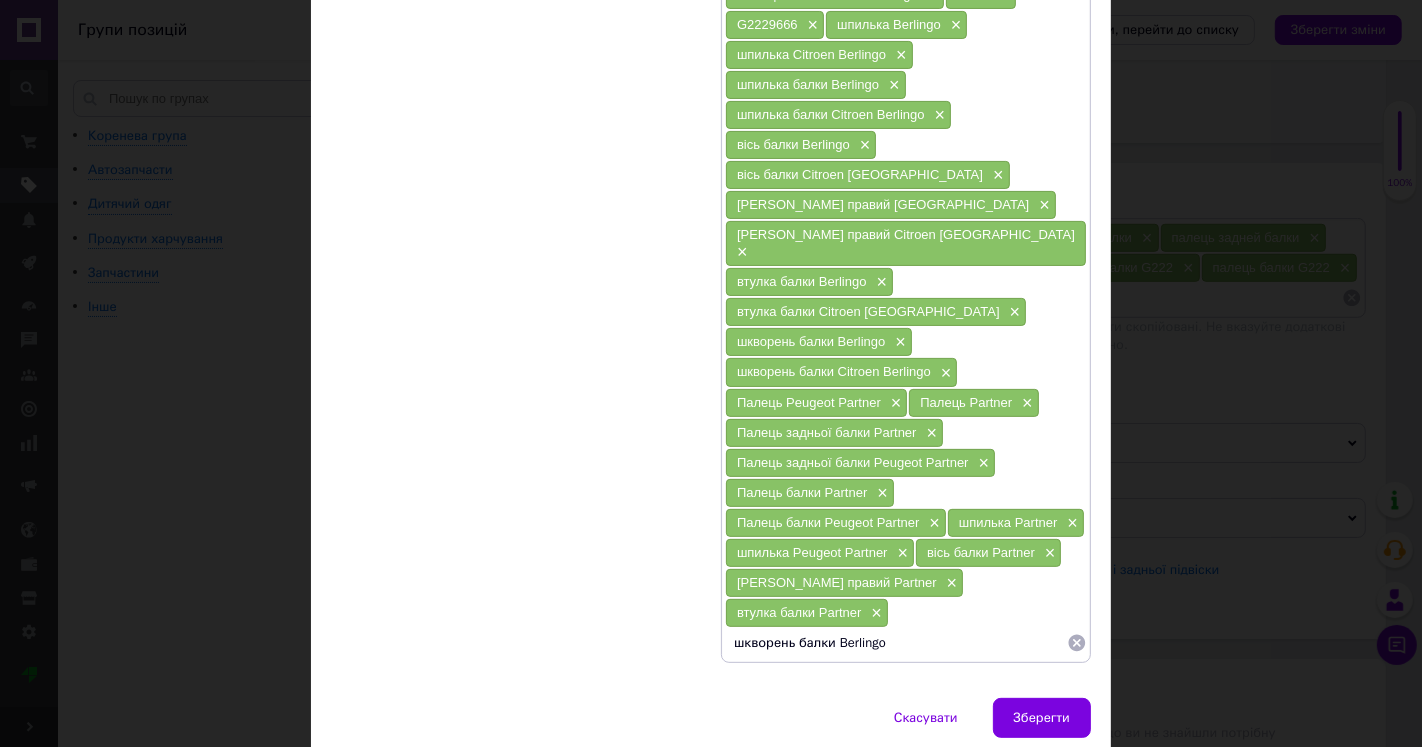 click on "[PERSON_NAME] правий Partner" at bounding box center (837, 582) 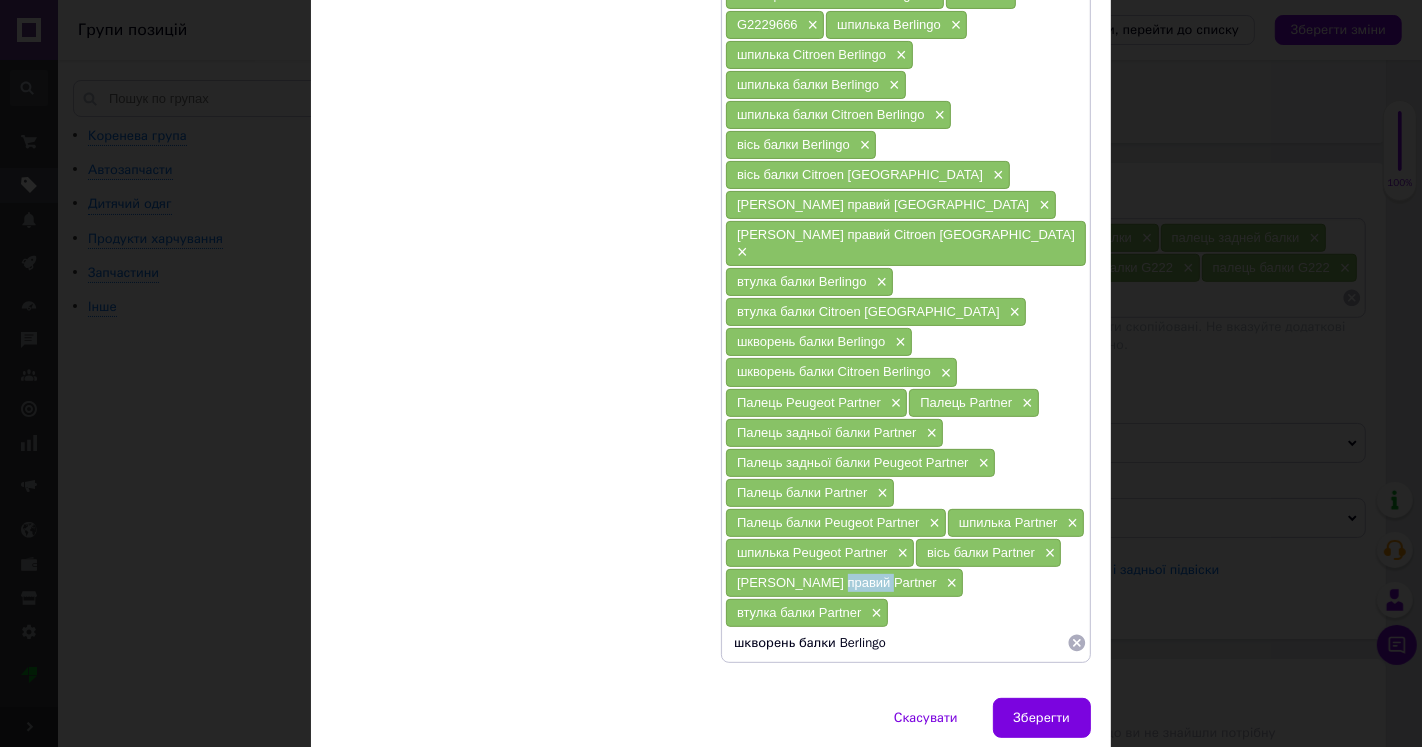 click on "[PERSON_NAME] правий Partner" at bounding box center [837, 582] 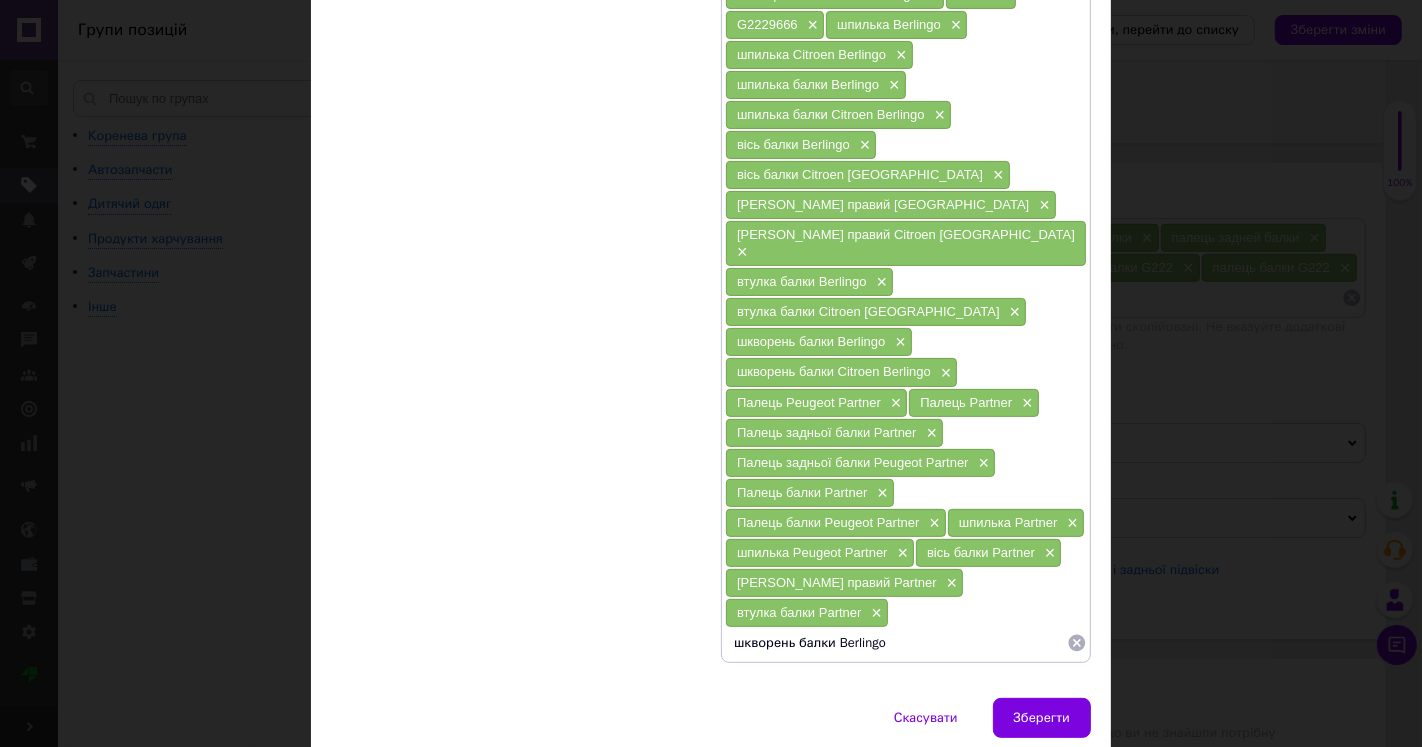 click on "шкворень балки Berlingo" at bounding box center [896, 643] 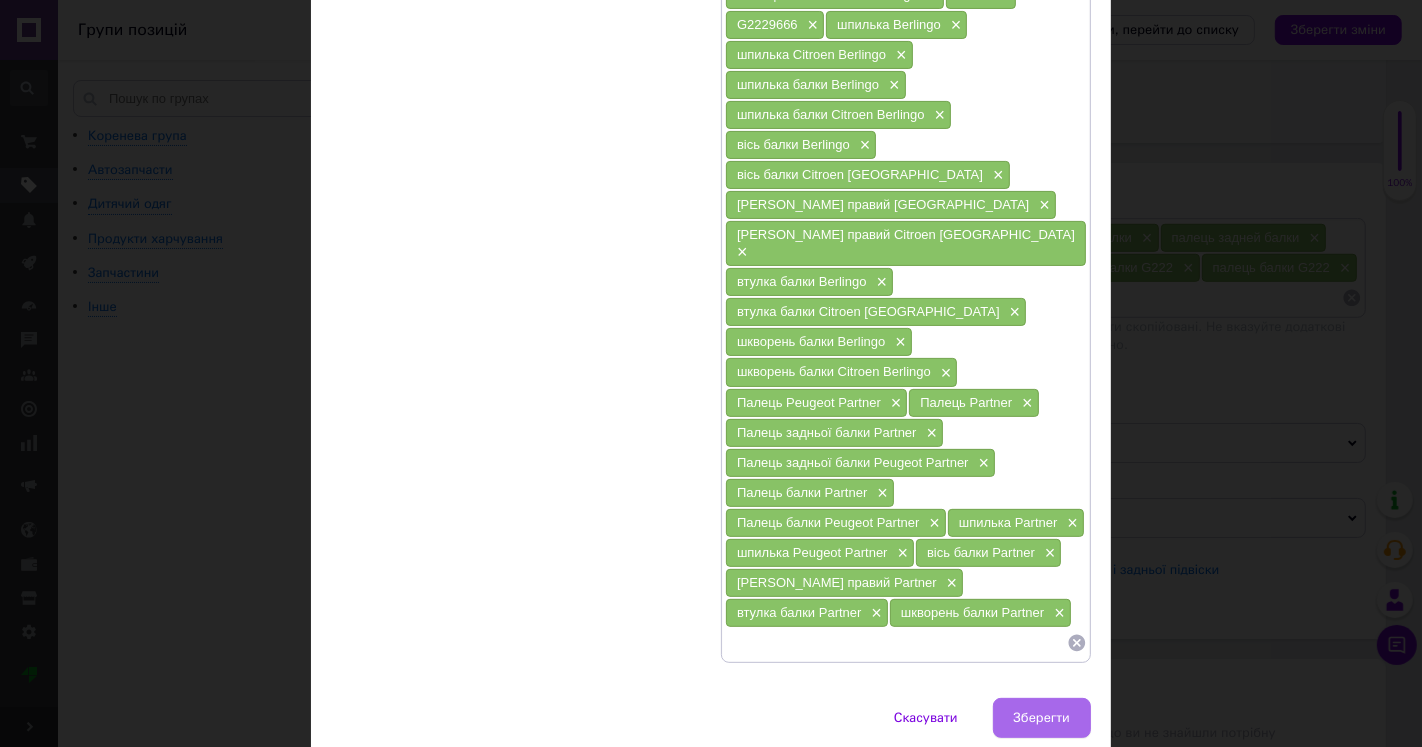 type 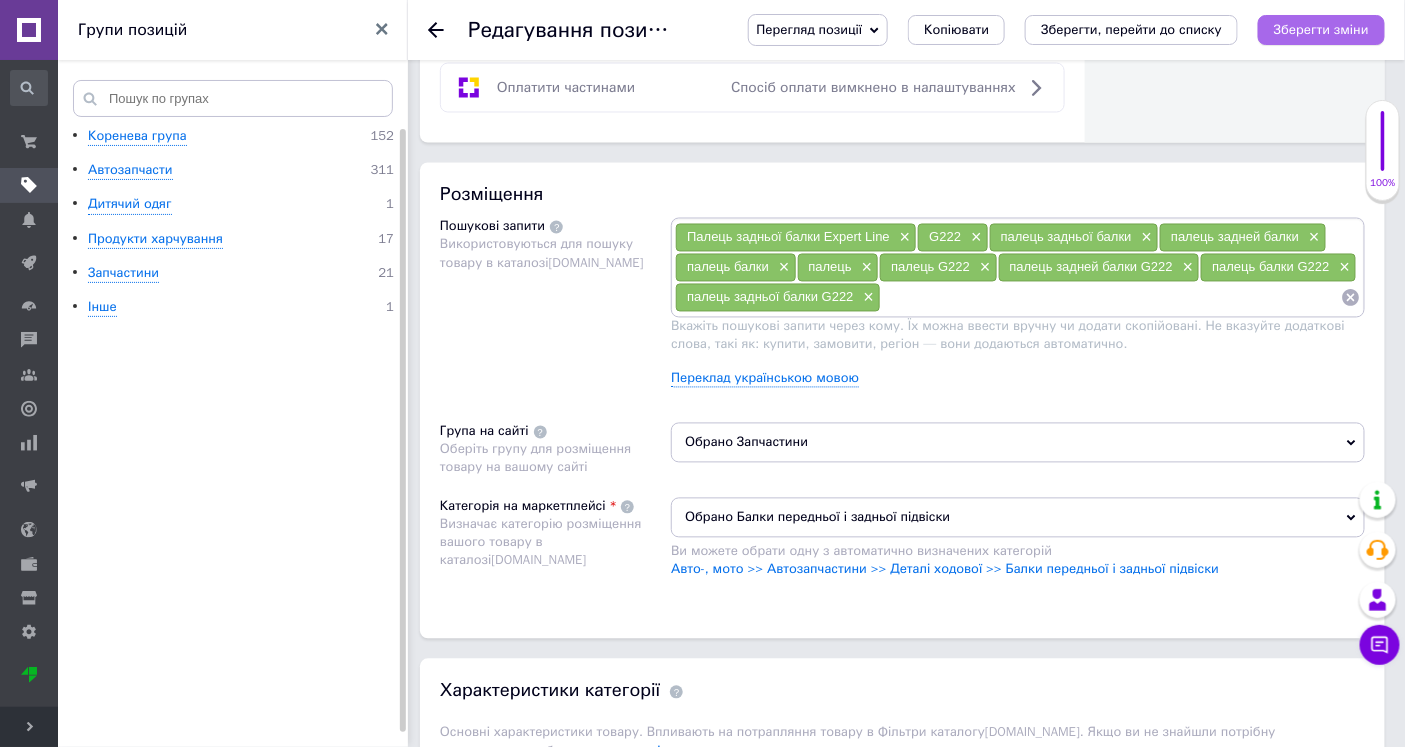 click on "Зберегти зміни" at bounding box center [1321, 29] 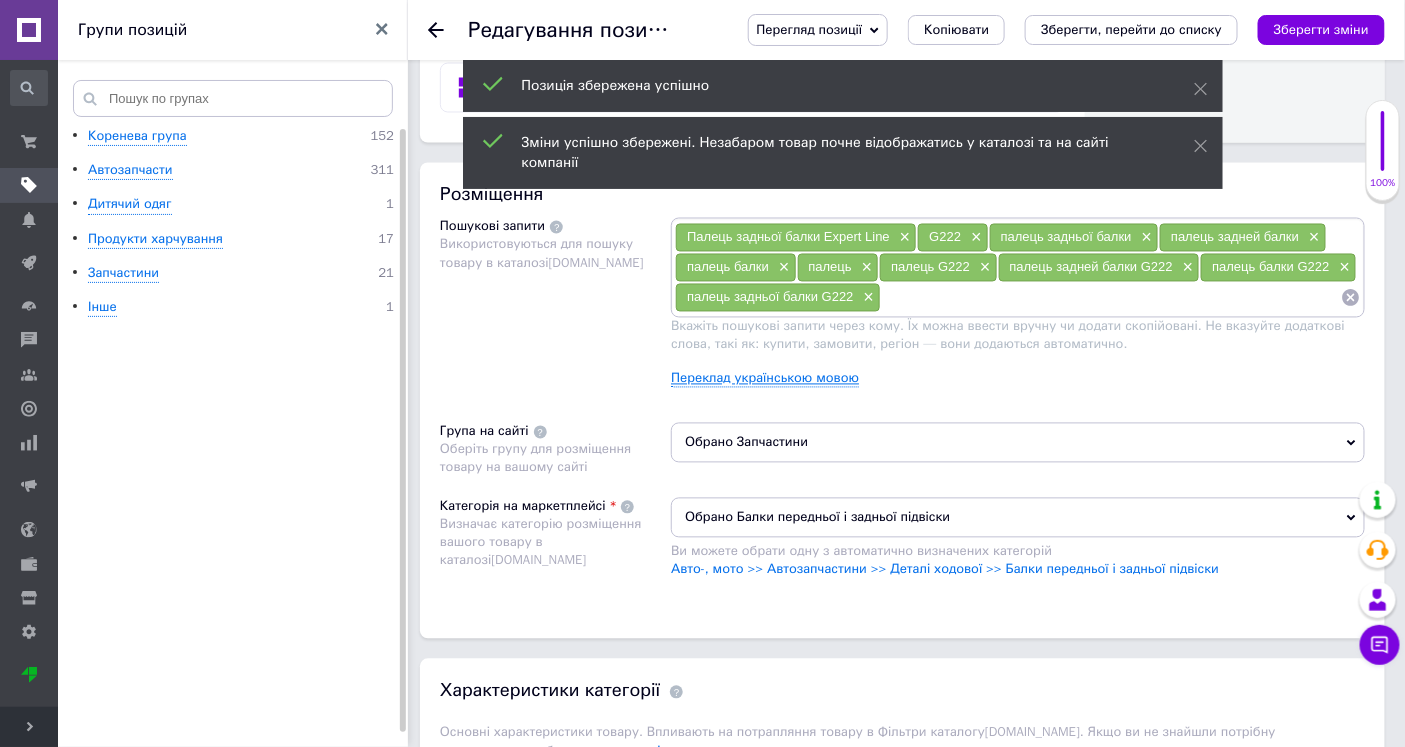 click on "Переклад українською мовою" at bounding box center (765, 379) 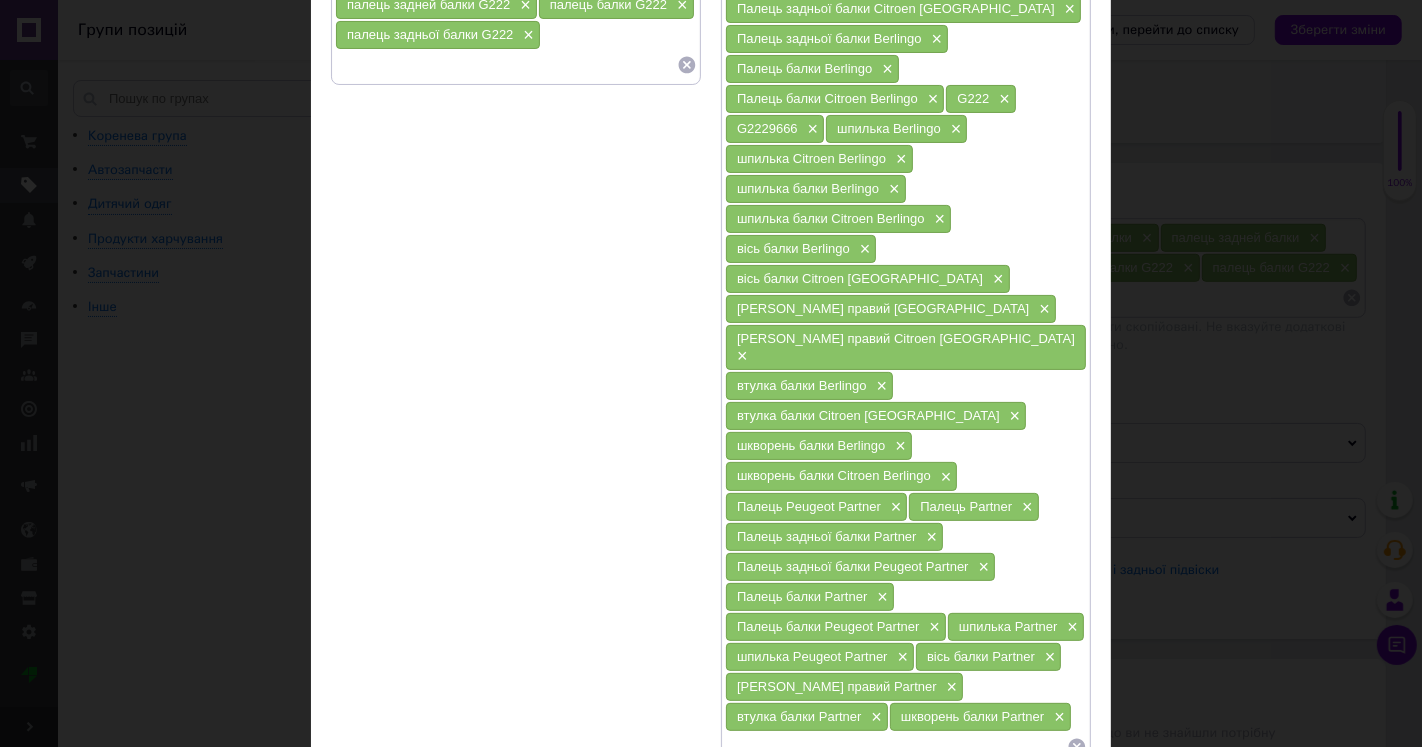 scroll, scrollTop: 333, scrollLeft: 0, axis: vertical 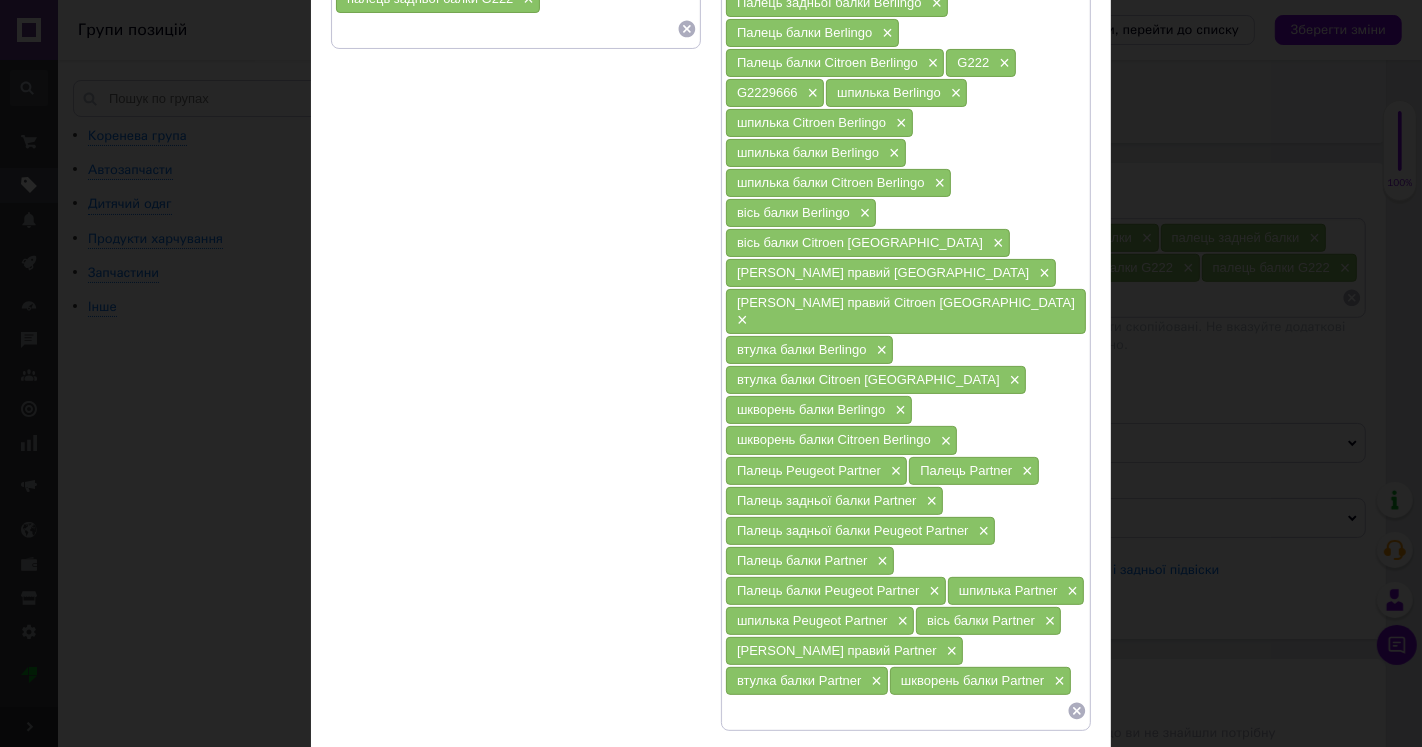 click at bounding box center [896, 711] 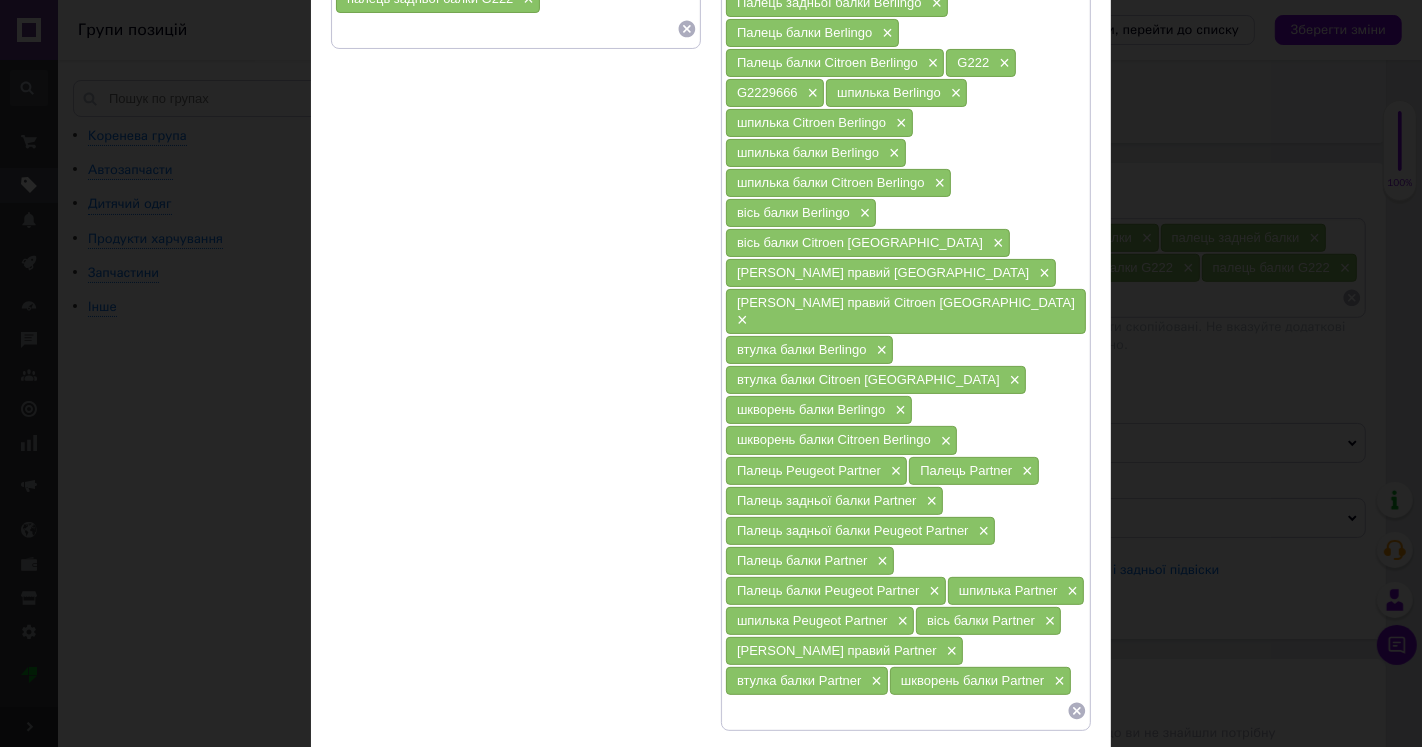 click on "Палець балки Berlingo" at bounding box center [804, 32] 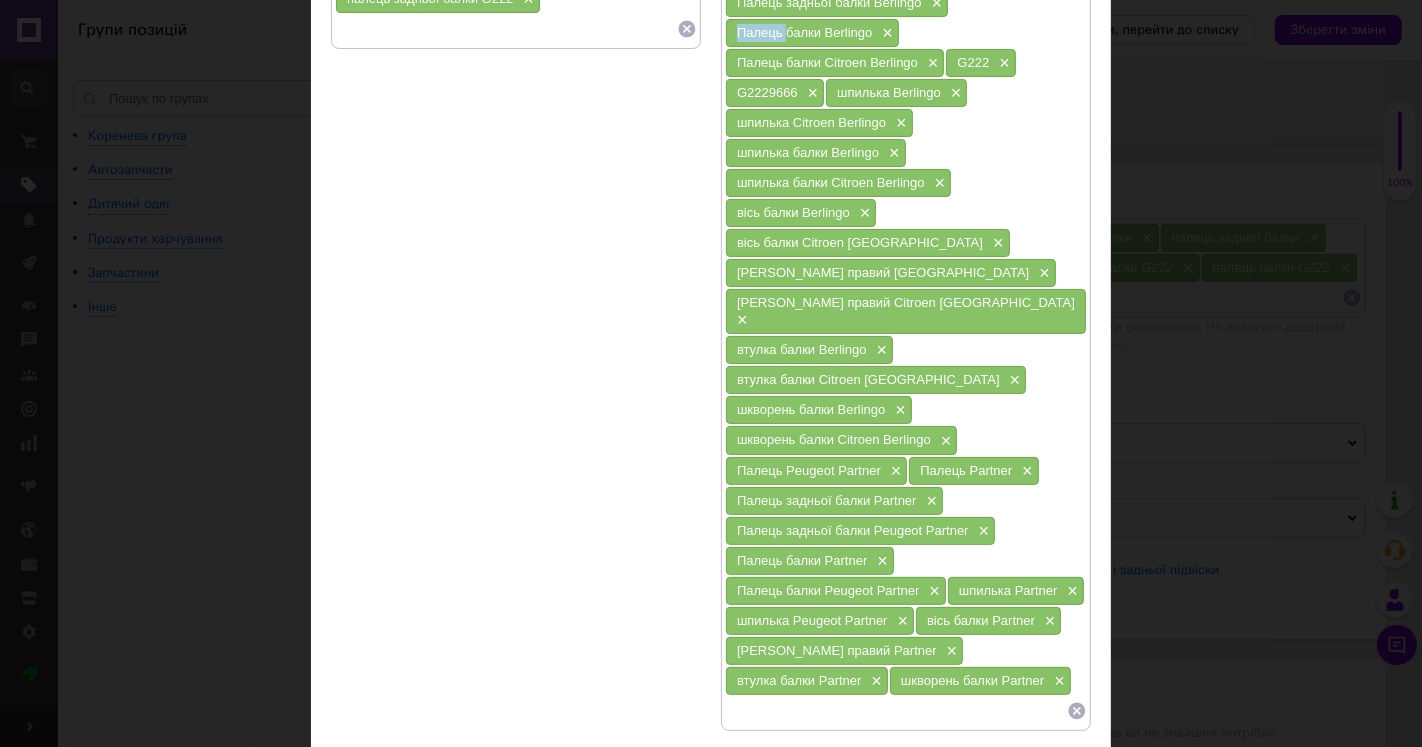 click on "Палець балки Berlingo" at bounding box center (804, 32) 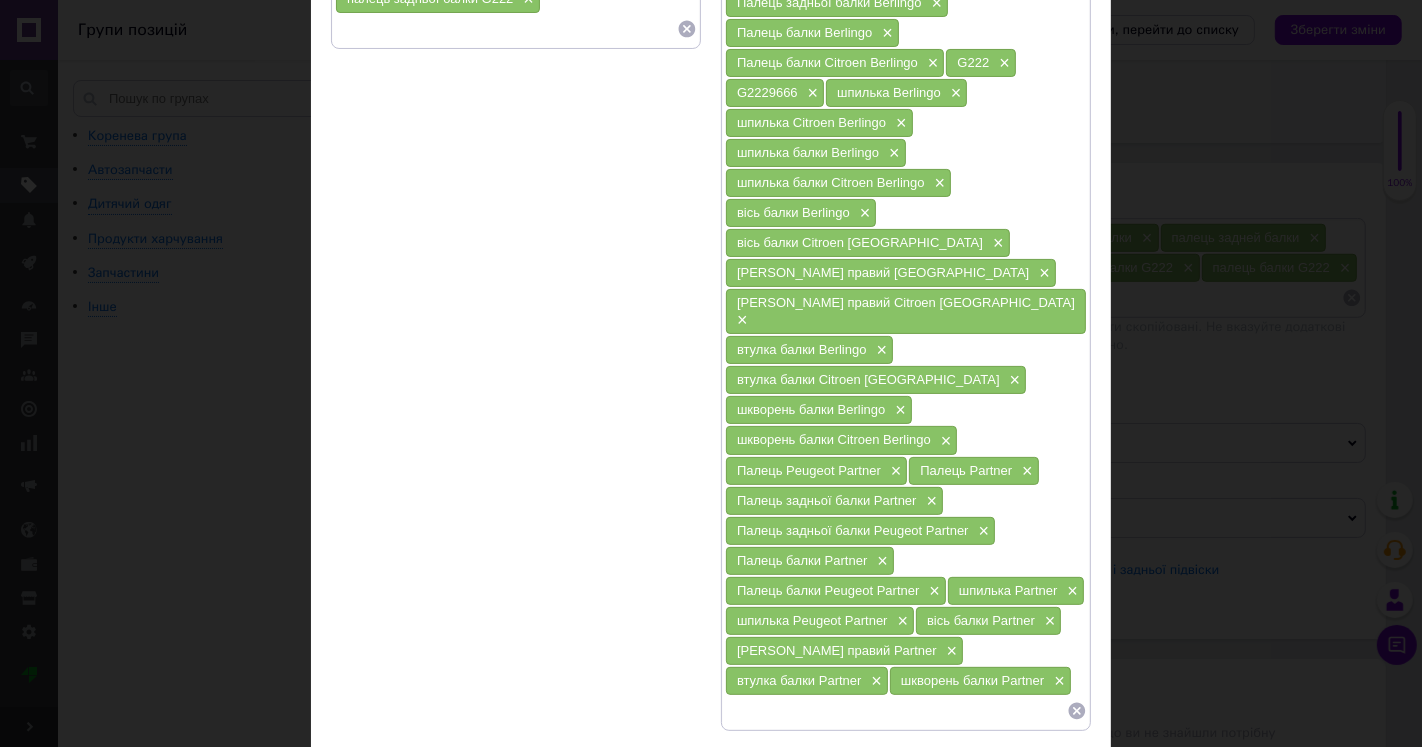 click at bounding box center (896, 711) 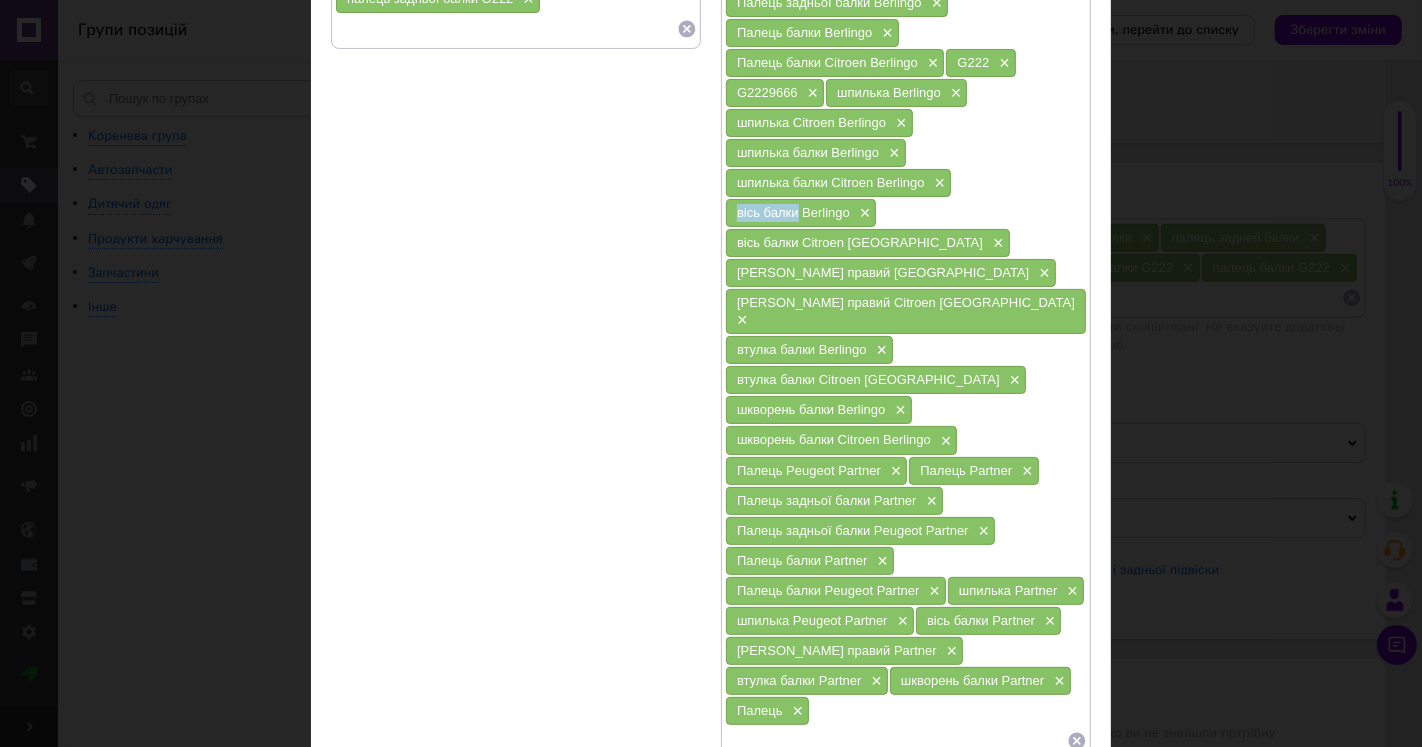 drag, startPoint x: 731, startPoint y: 204, endPoint x: 794, endPoint y: 206, distance: 63.03174 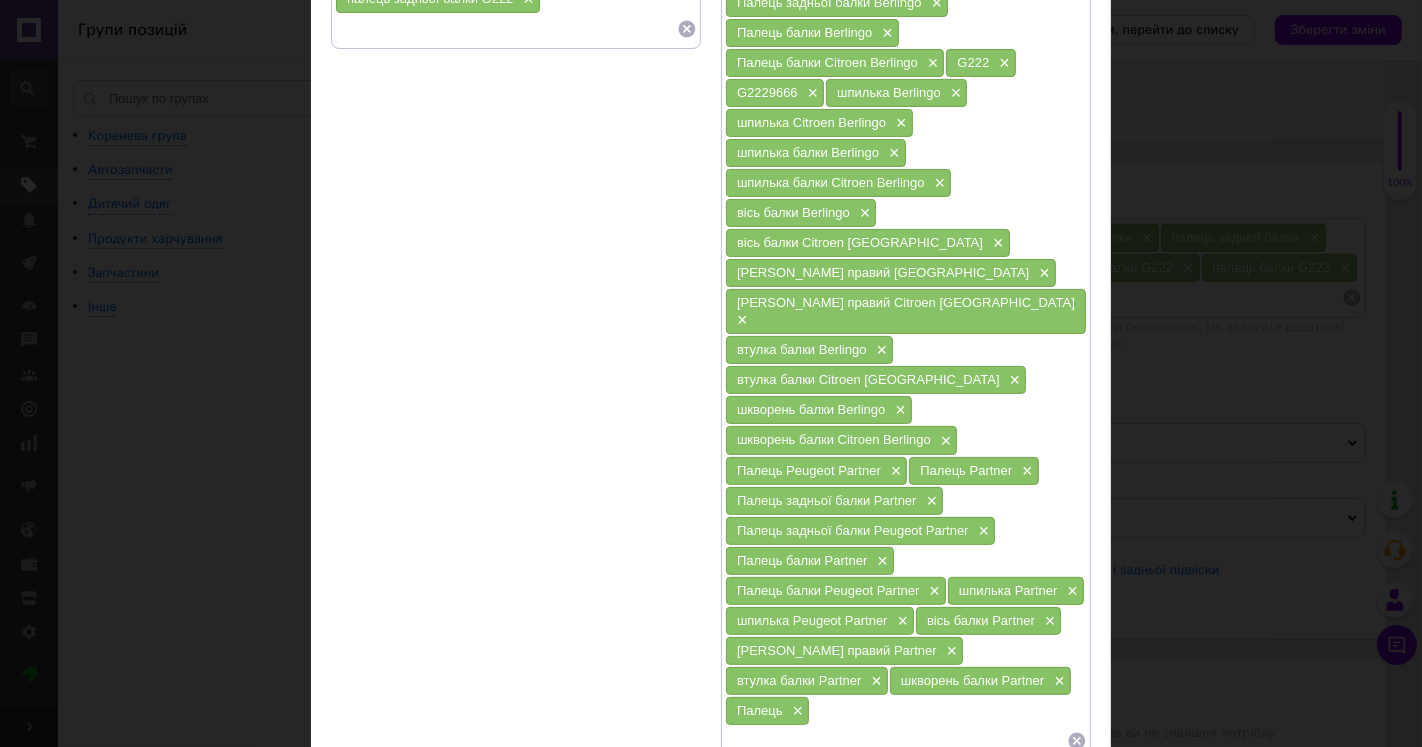 click at bounding box center [896, 741] 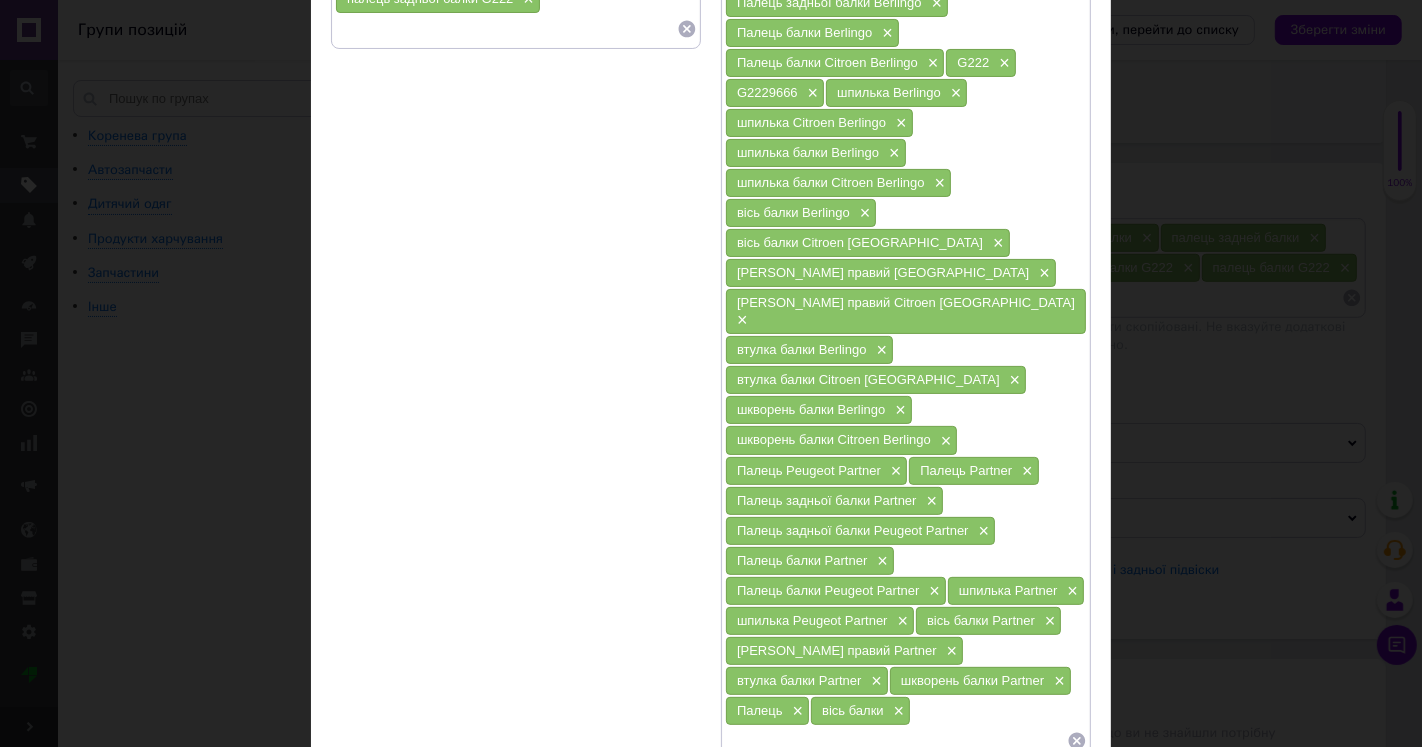 click on "шкворень балки Partner" at bounding box center (972, 680) 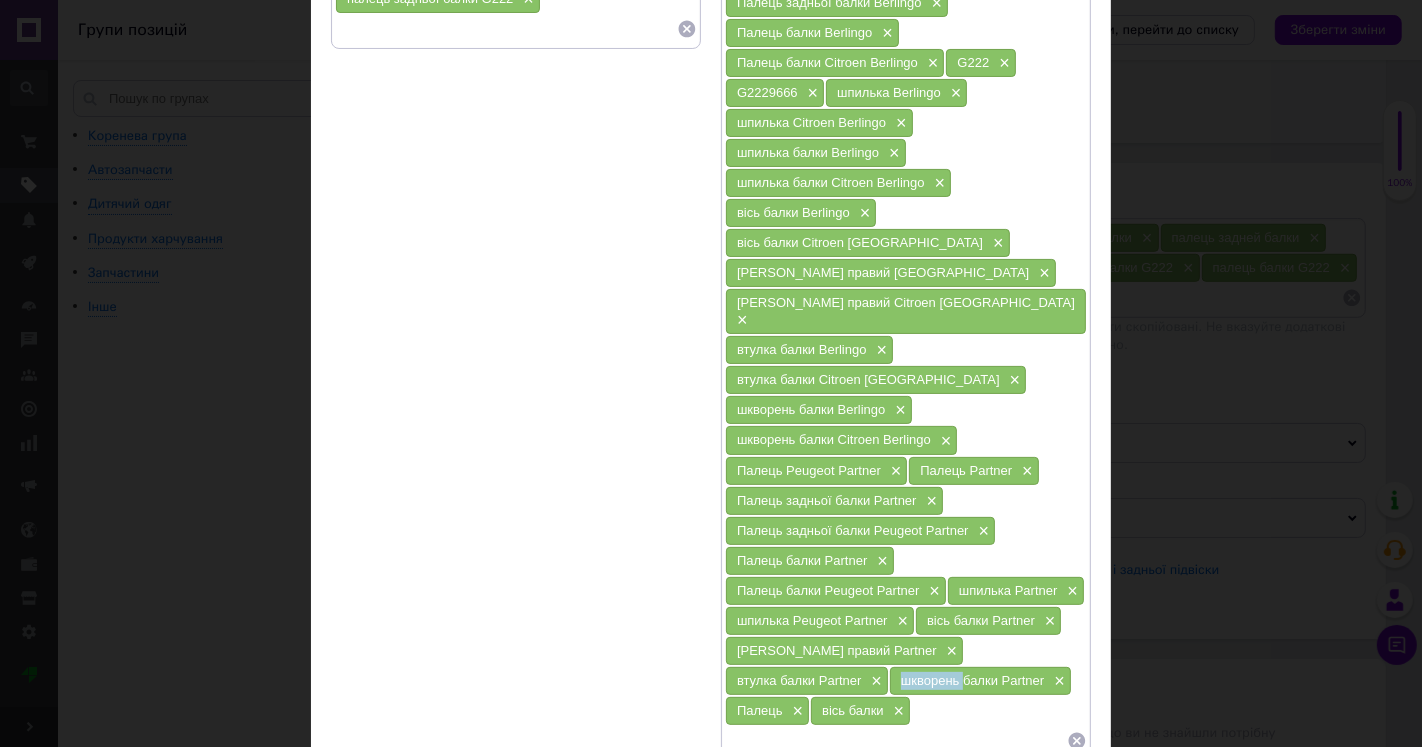 click on "шкворень балки Partner" at bounding box center [972, 680] 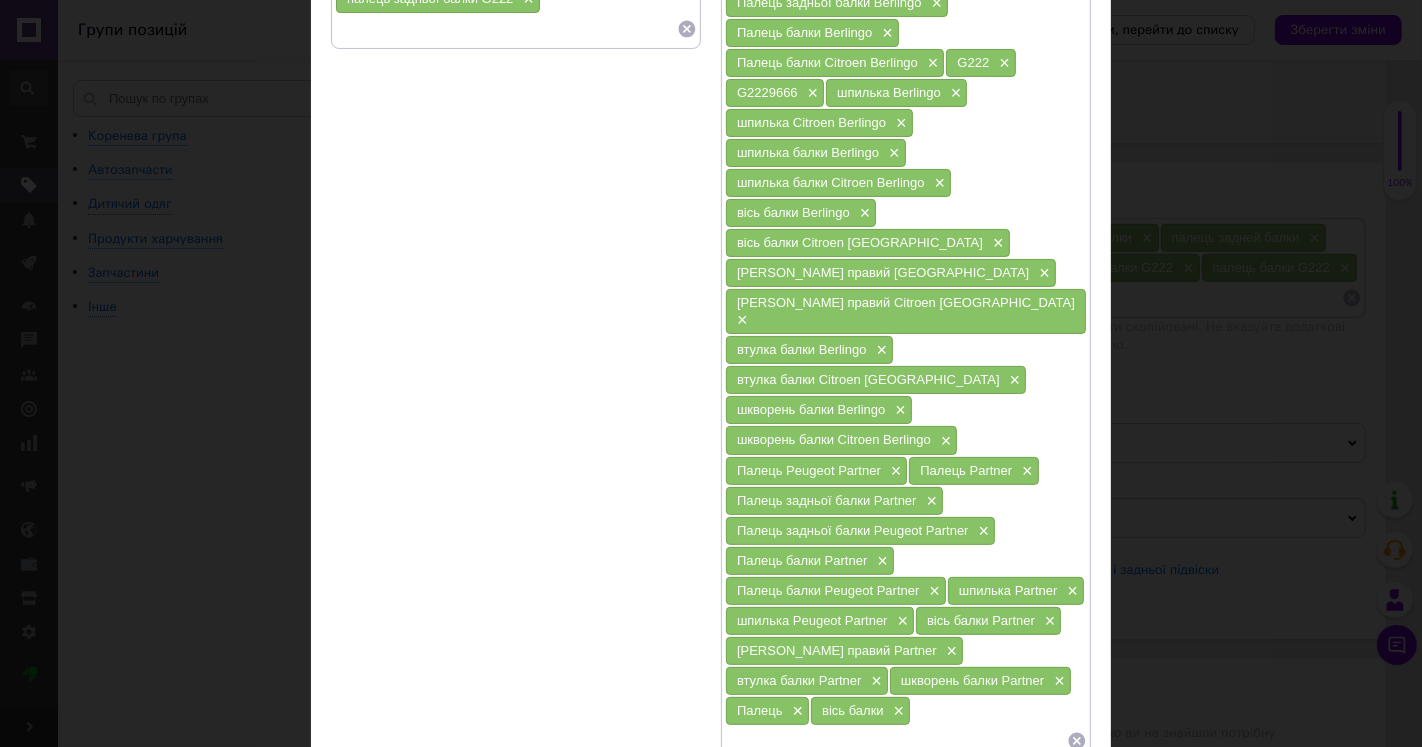 click at bounding box center [896, 741] 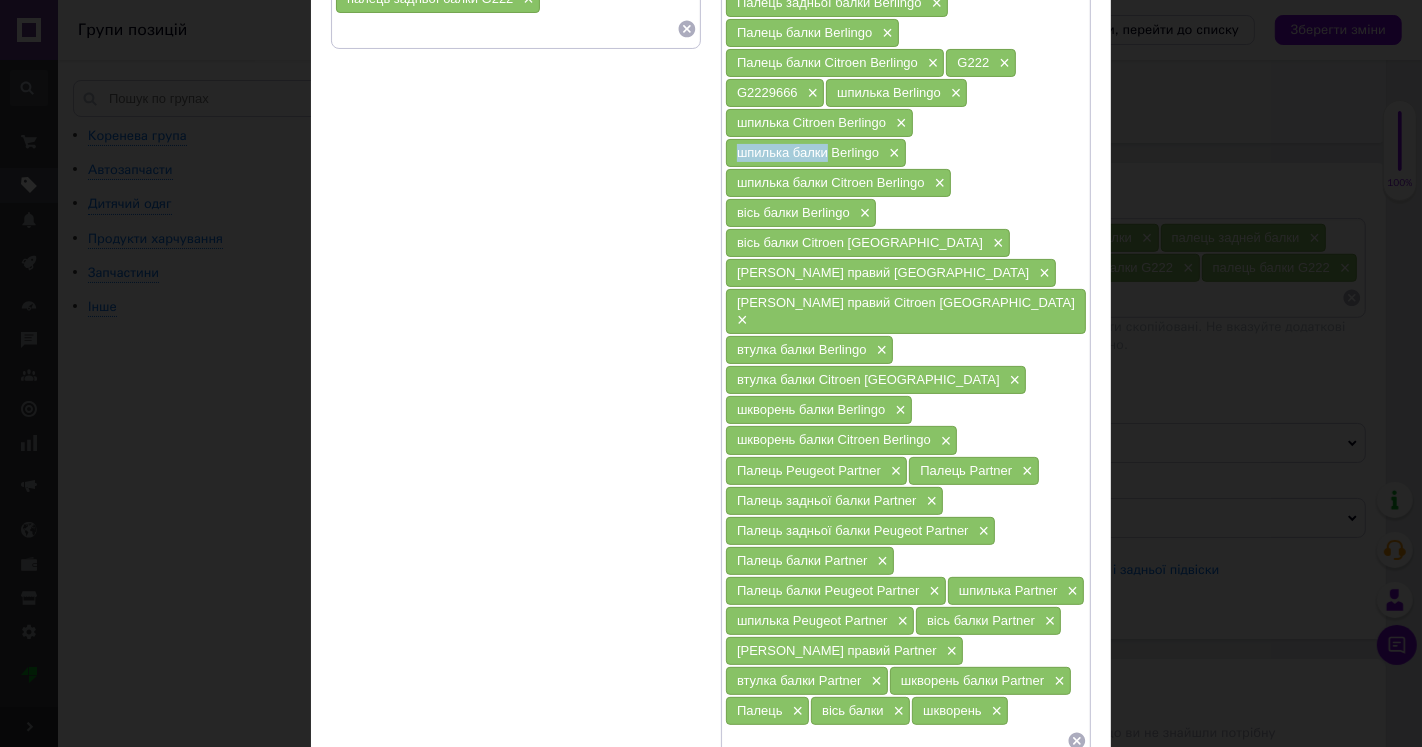 drag, startPoint x: 732, startPoint y: 141, endPoint x: 826, endPoint y: 146, distance: 94.13288 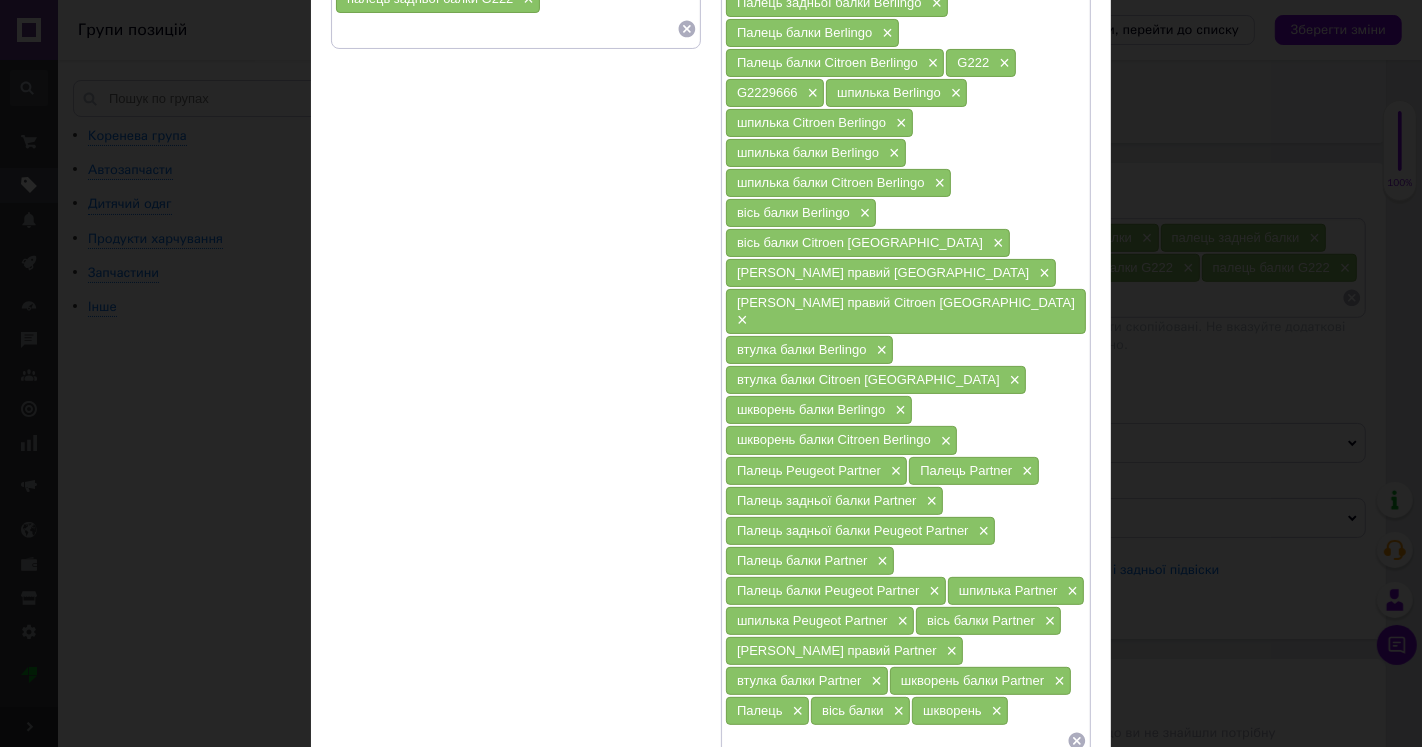 click at bounding box center (896, 741) 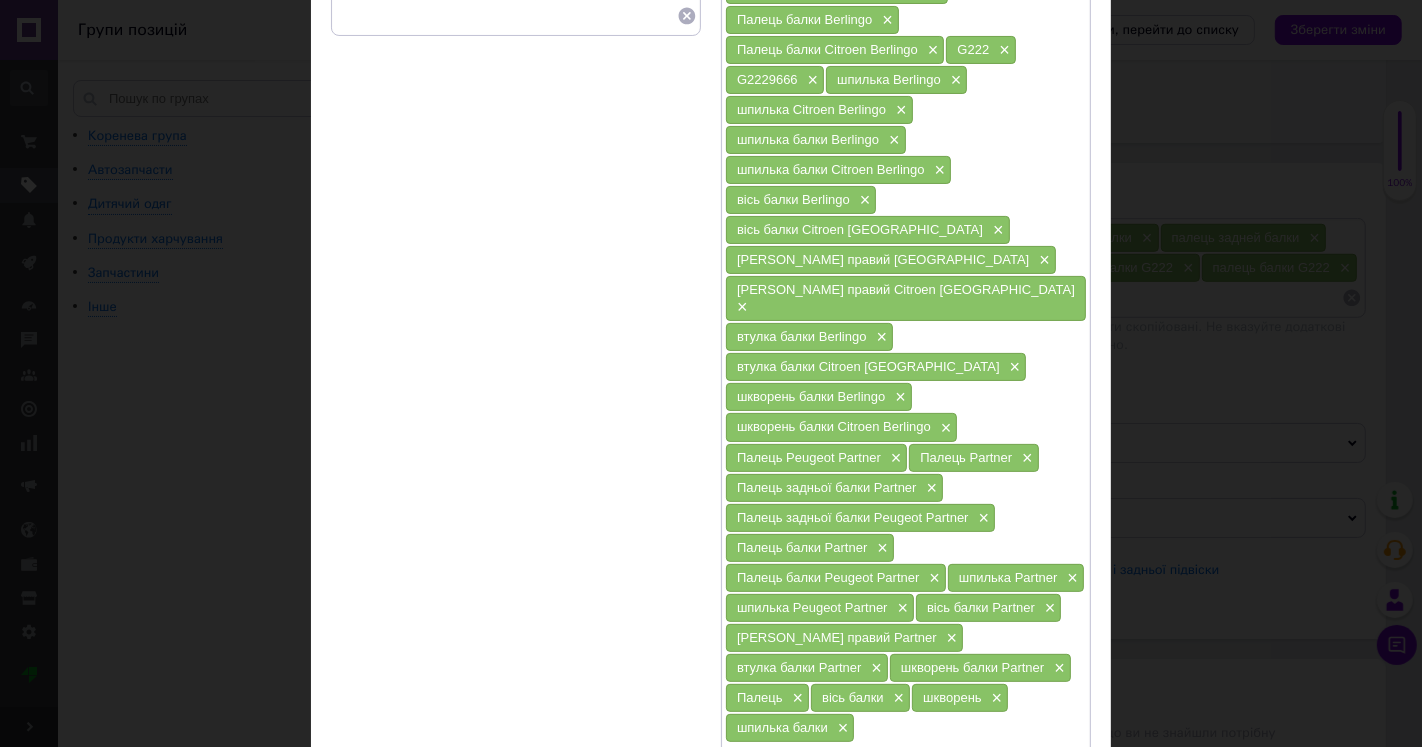 scroll, scrollTop: 351, scrollLeft: 0, axis: vertical 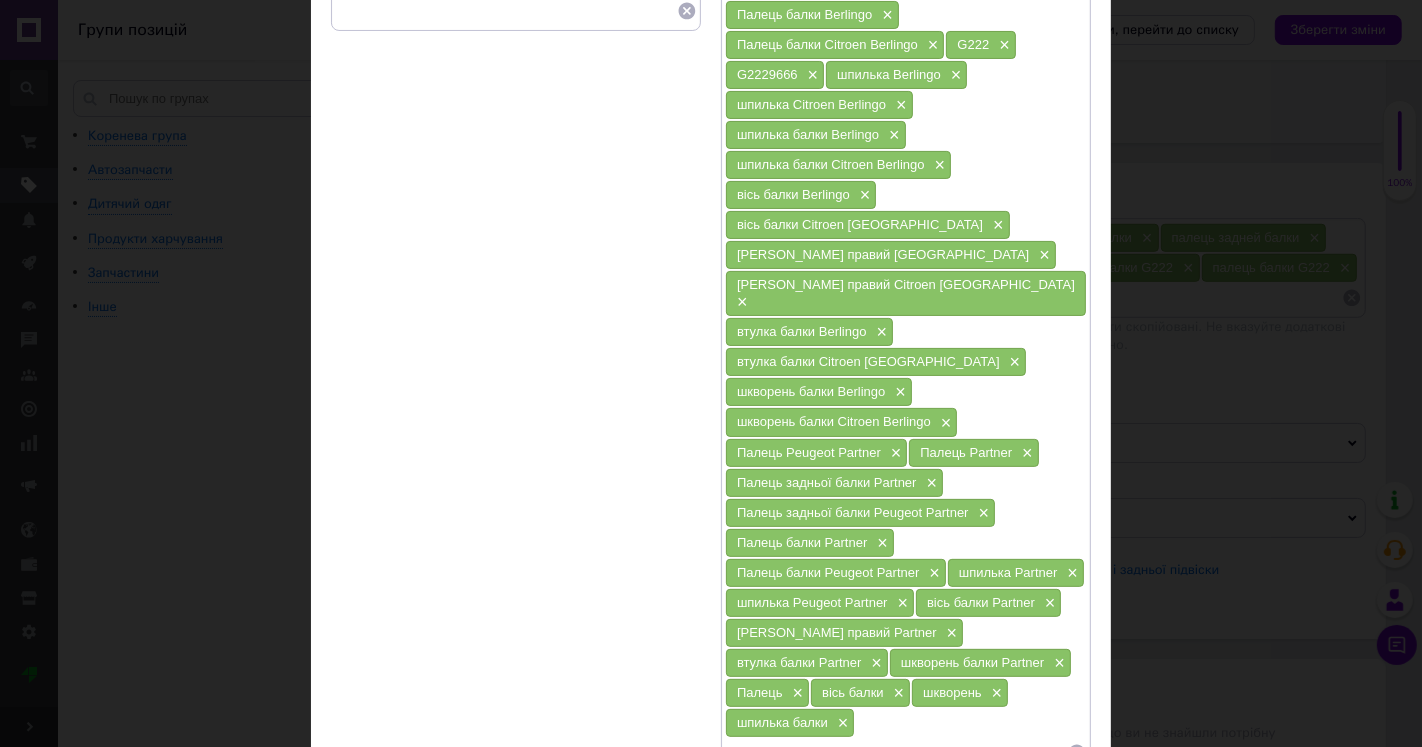 click on "Палець балки Peugeot Partner ×" at bounding box center [836, 573] 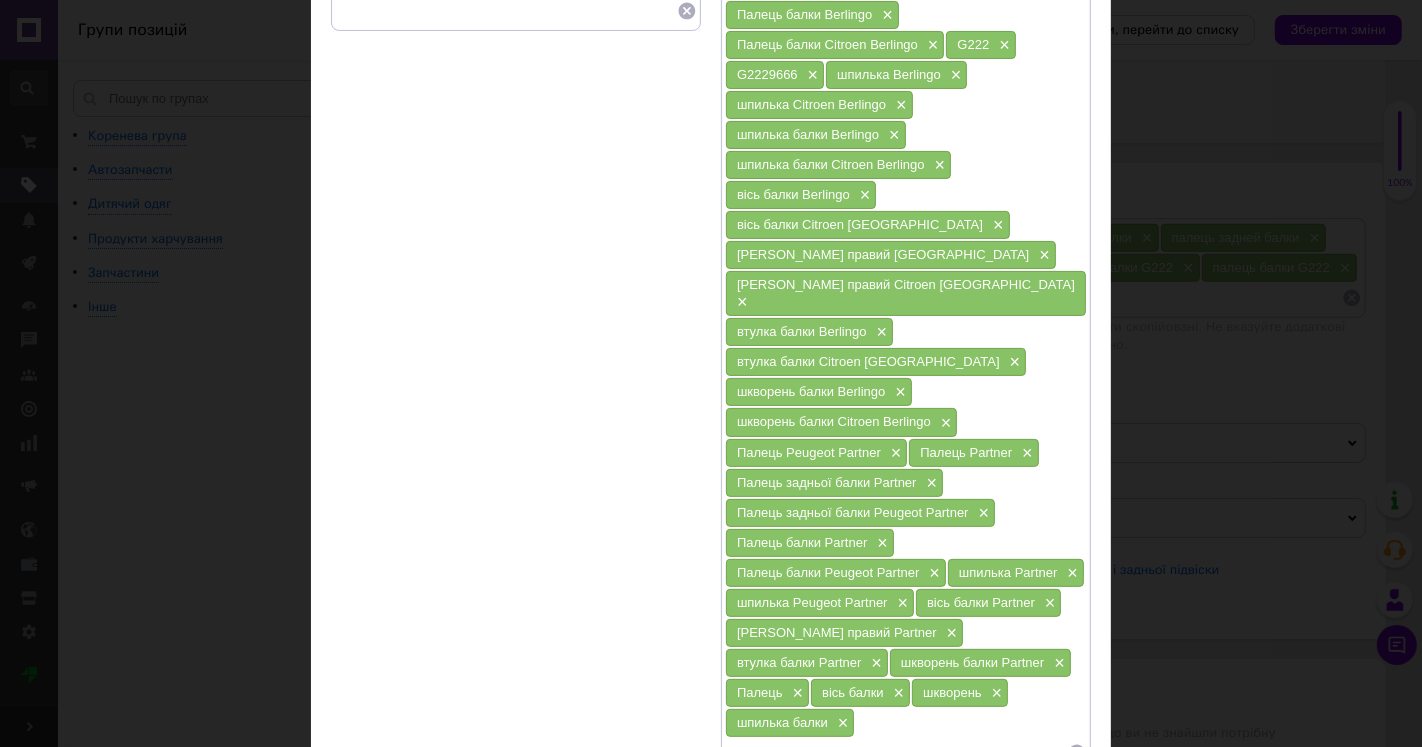 type on "палець правий" 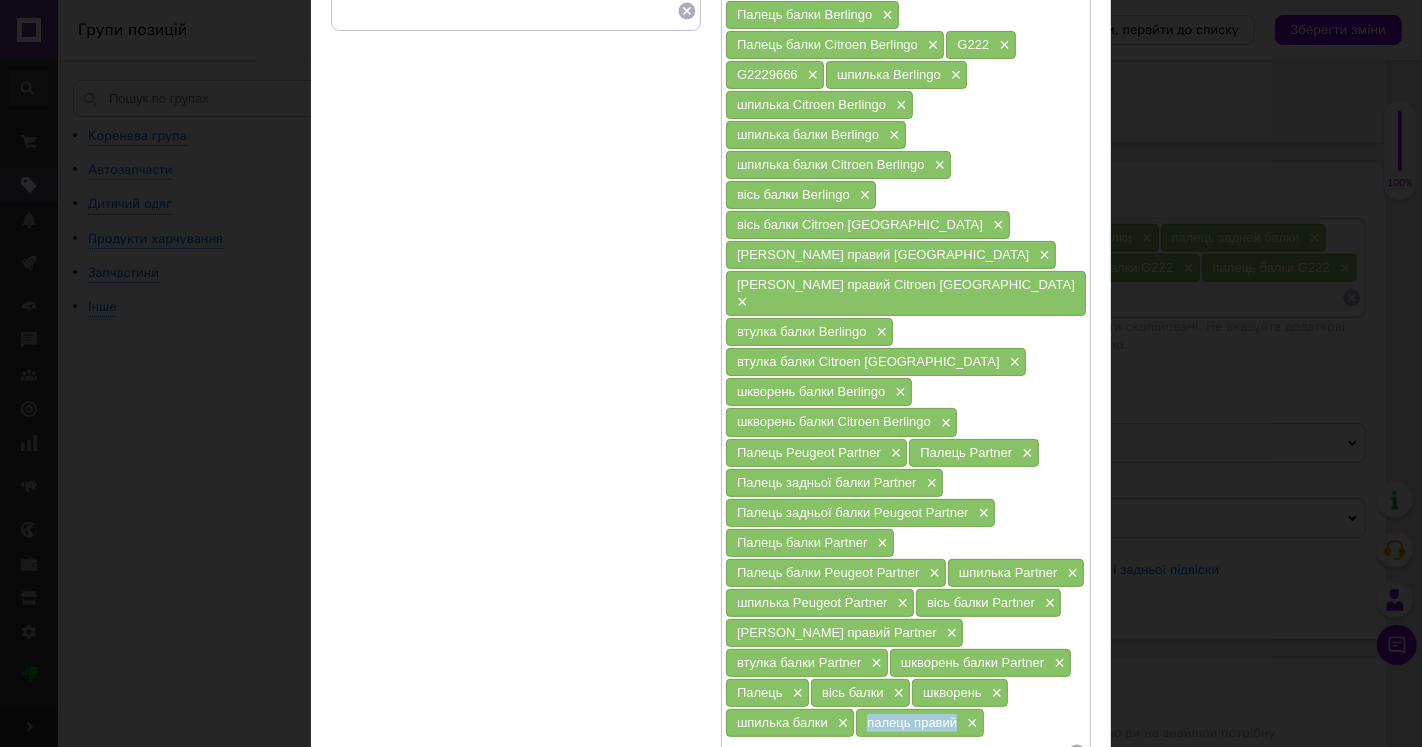 drag, startPoint x: 735, startPoint y: 676, endPoint x: 824, endPoint y: 683, distance: 89.27486 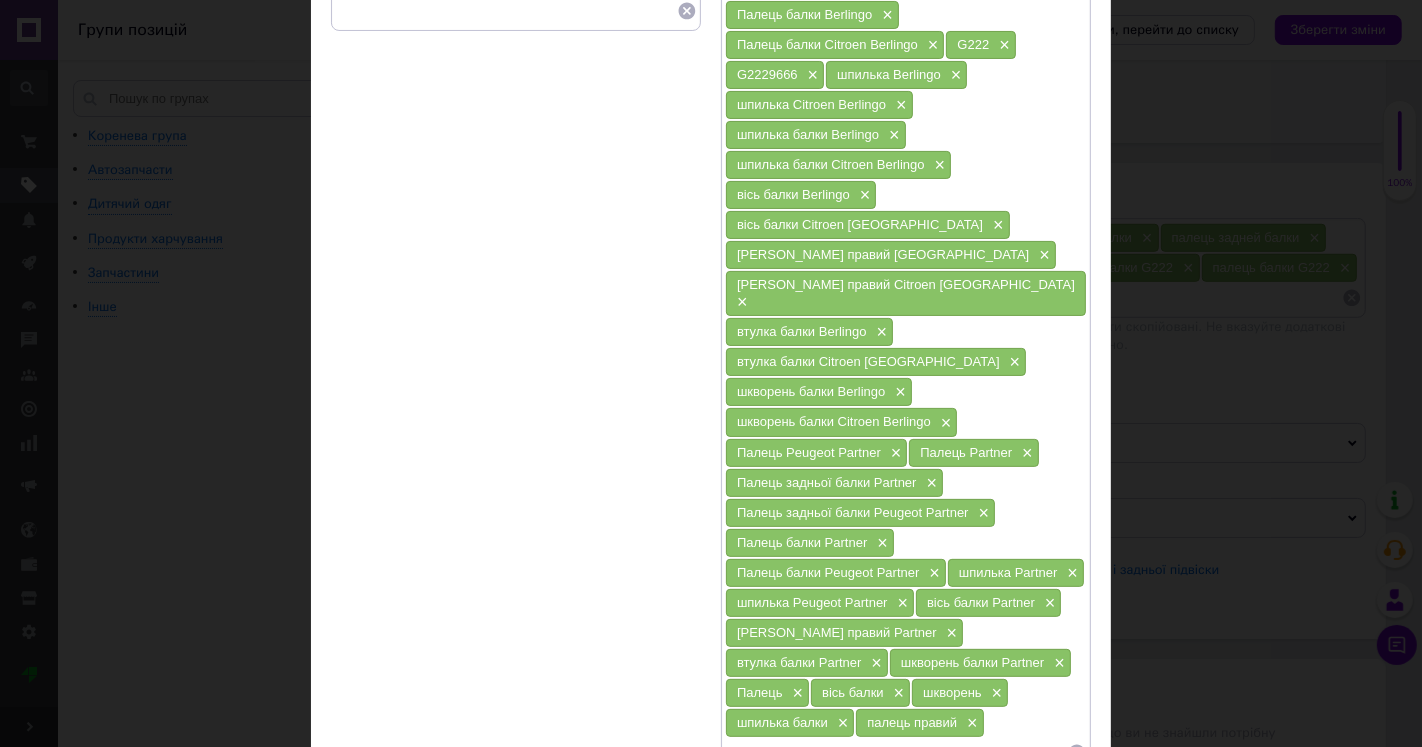 click at bounding box center [896, 753] 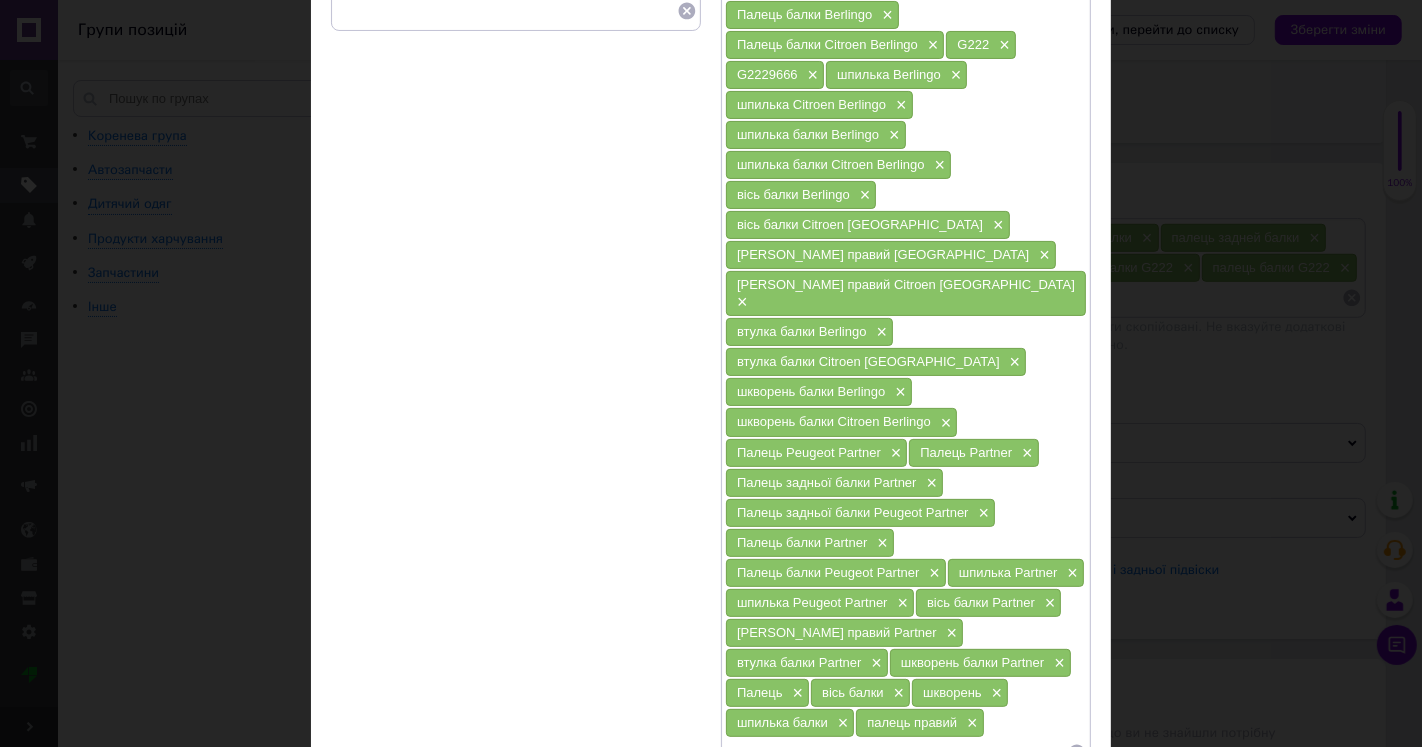 click at bounding box center [896, 753] 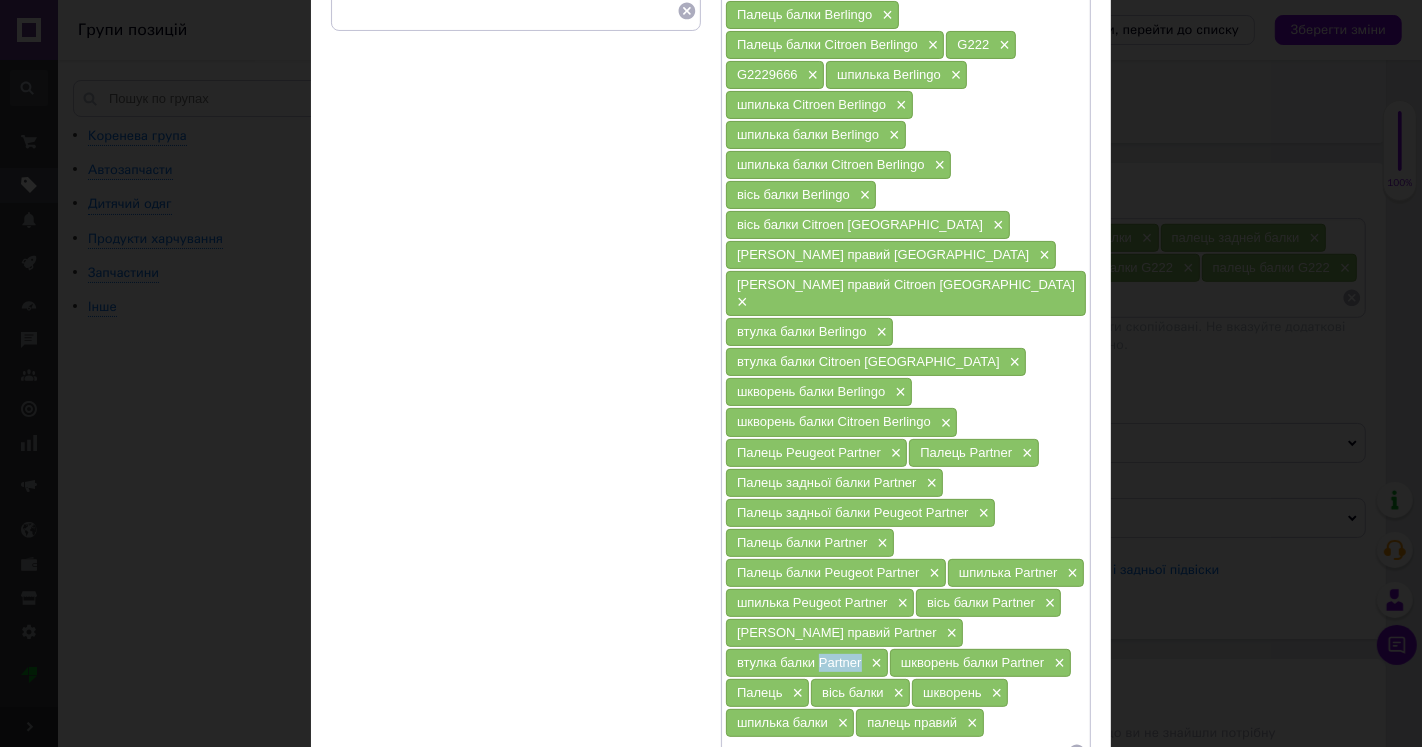 click on "втулка балки Partner" at bounding box center (799, 662) 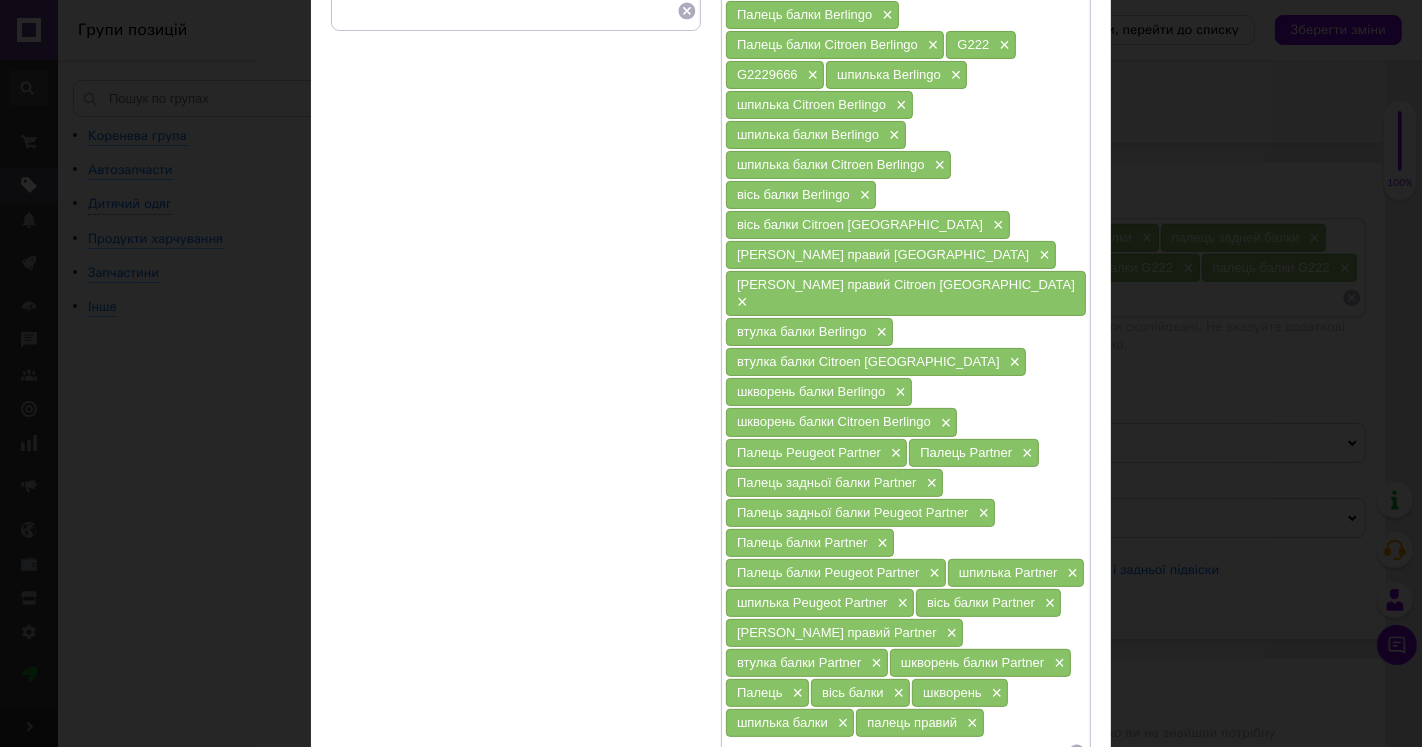 click on "палець правий" at bounding box center (896, 753) 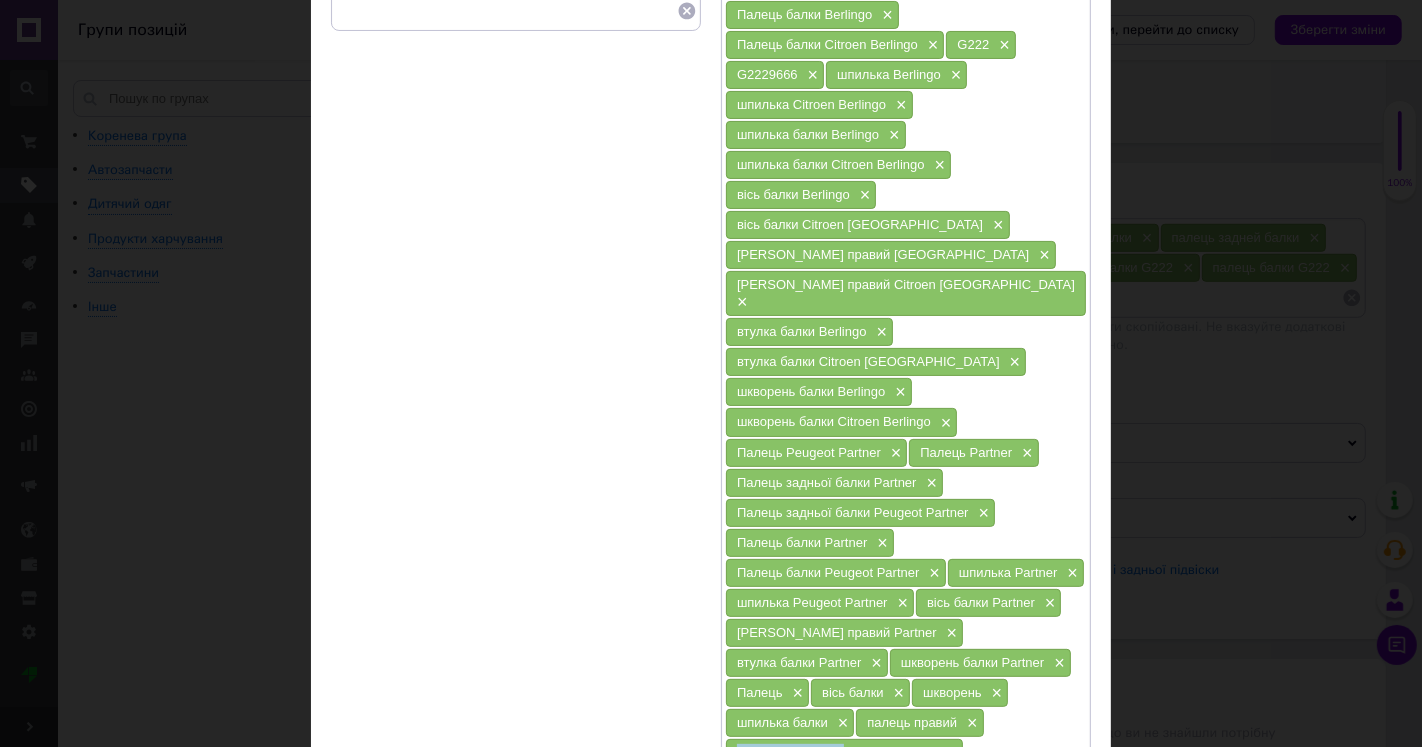 drag, startPoint x: 863, startPoint y: 675, endPoint x: 954, endPoint y: 681, distance: 91.197586 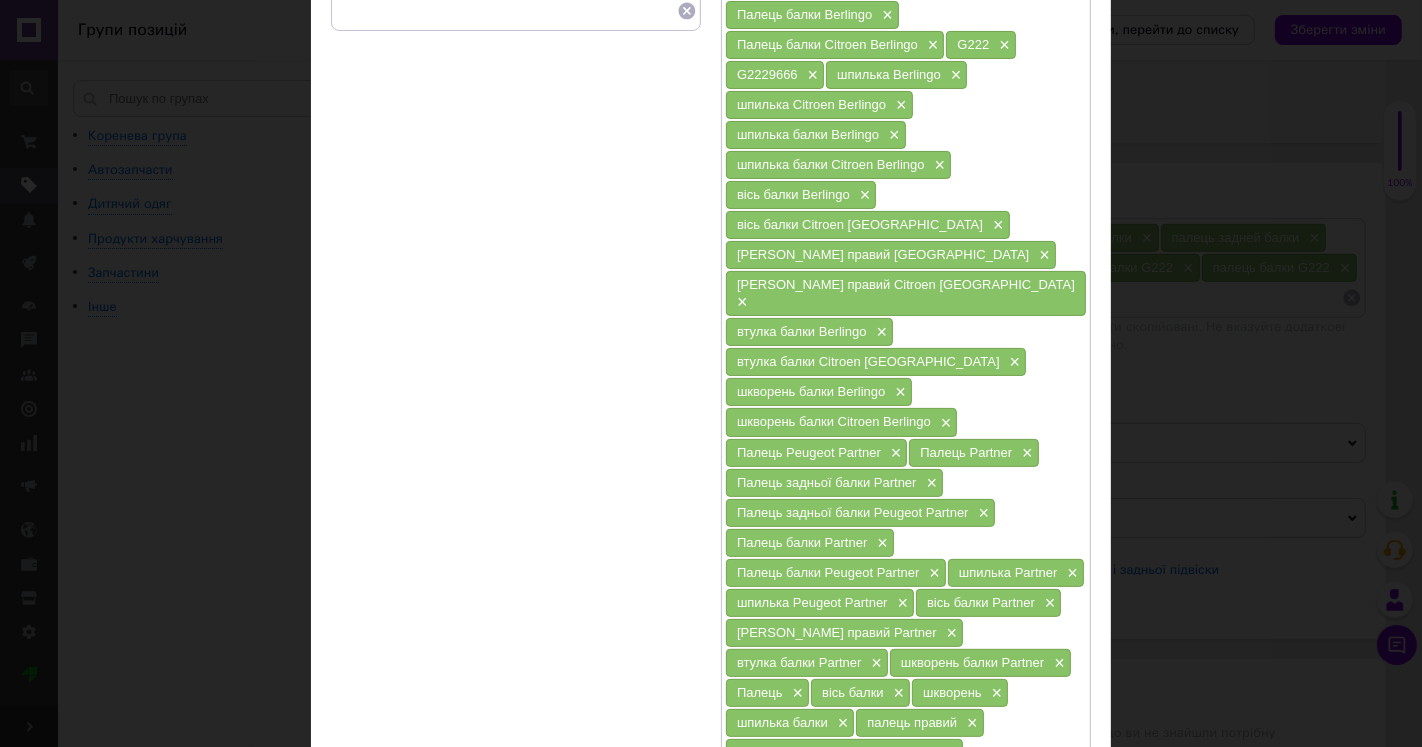 click at bounding box center [896, 783] 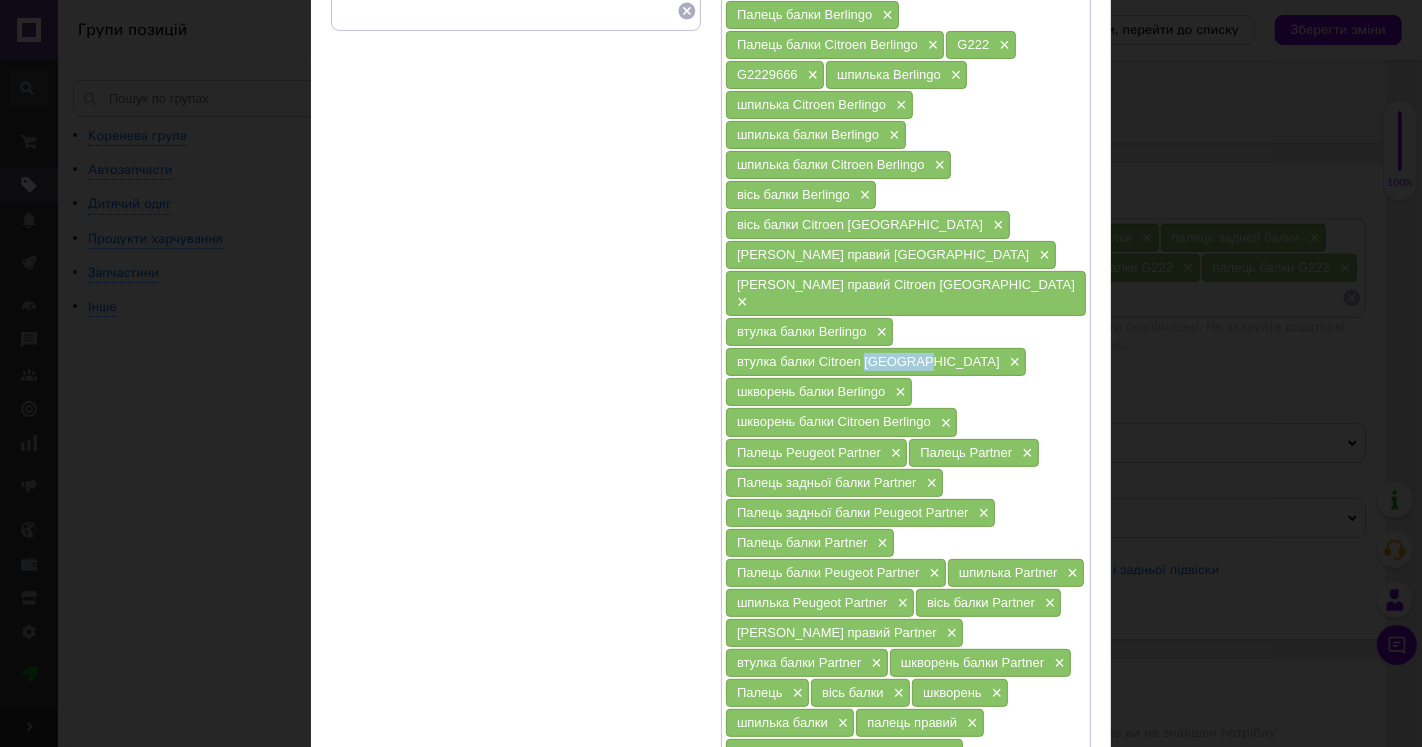 click on "втулка балки Citroen [GEOGRAPHIC_DATA]" at bounding box center (868, 361) 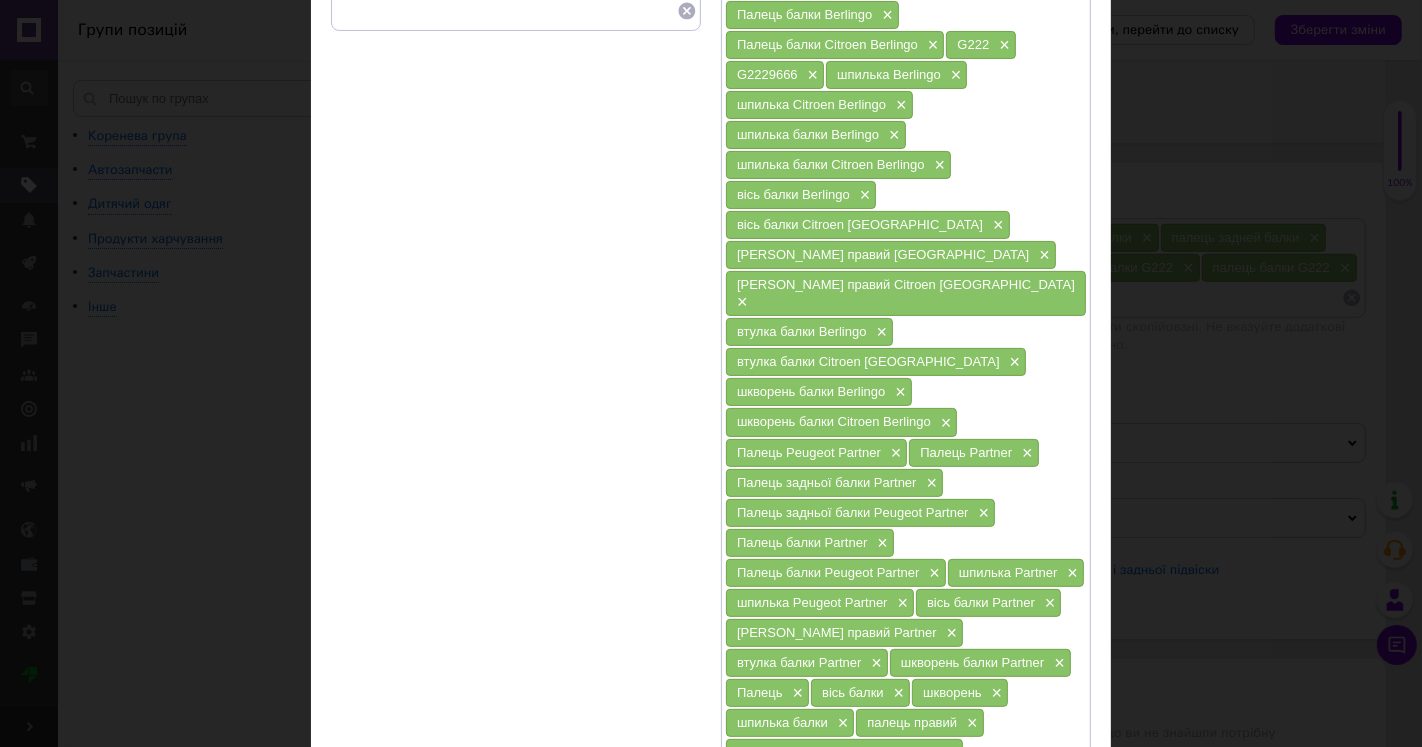 click on "палець правий" at bounding box center (896, 783) 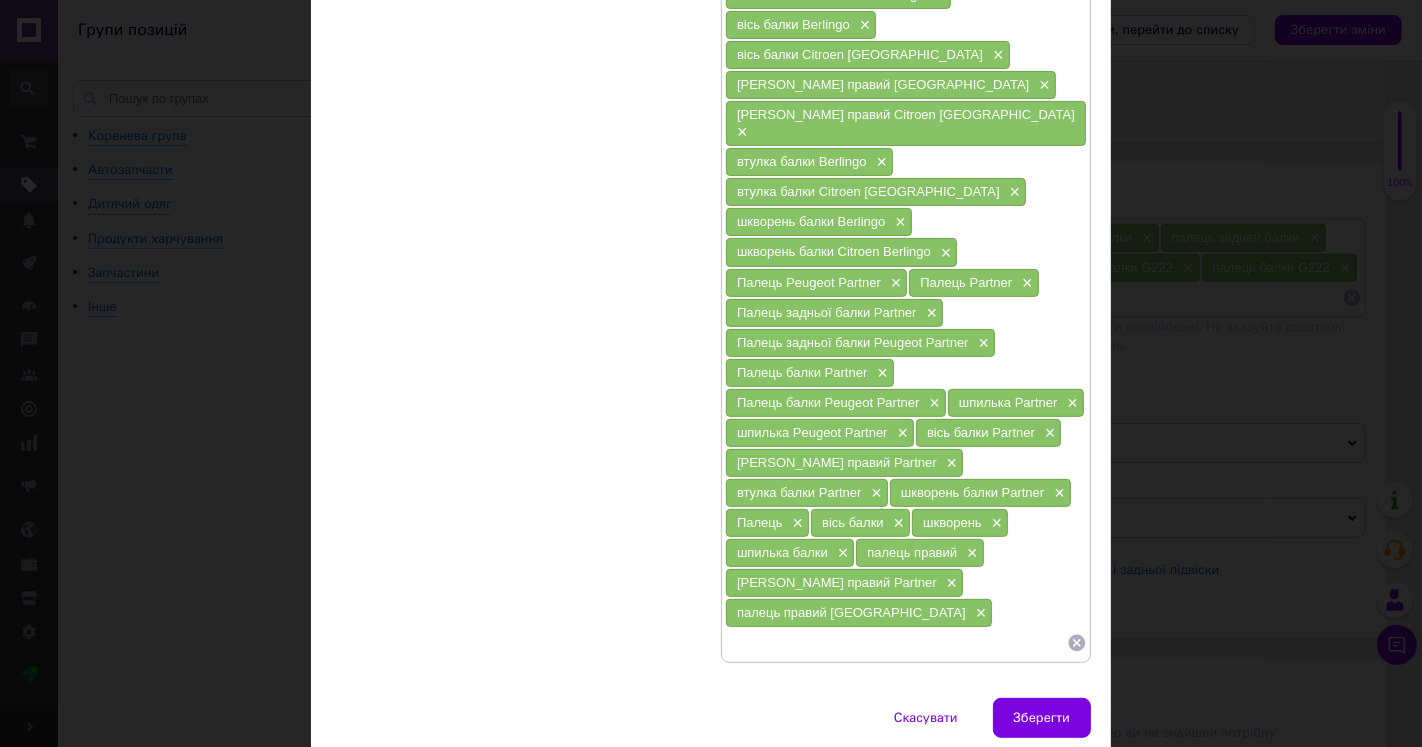 scroll, scrollTop: 524, scrollLeft: 0, axis: vertical 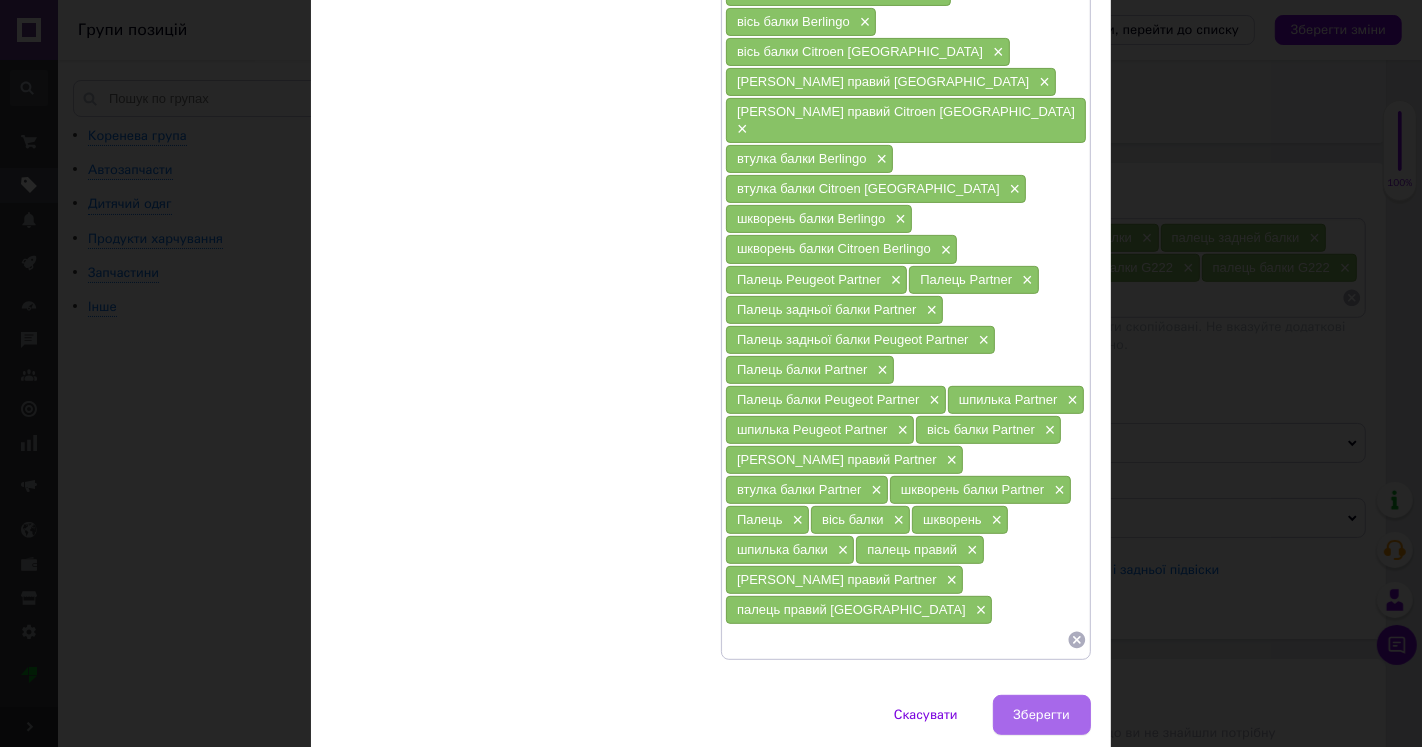 type 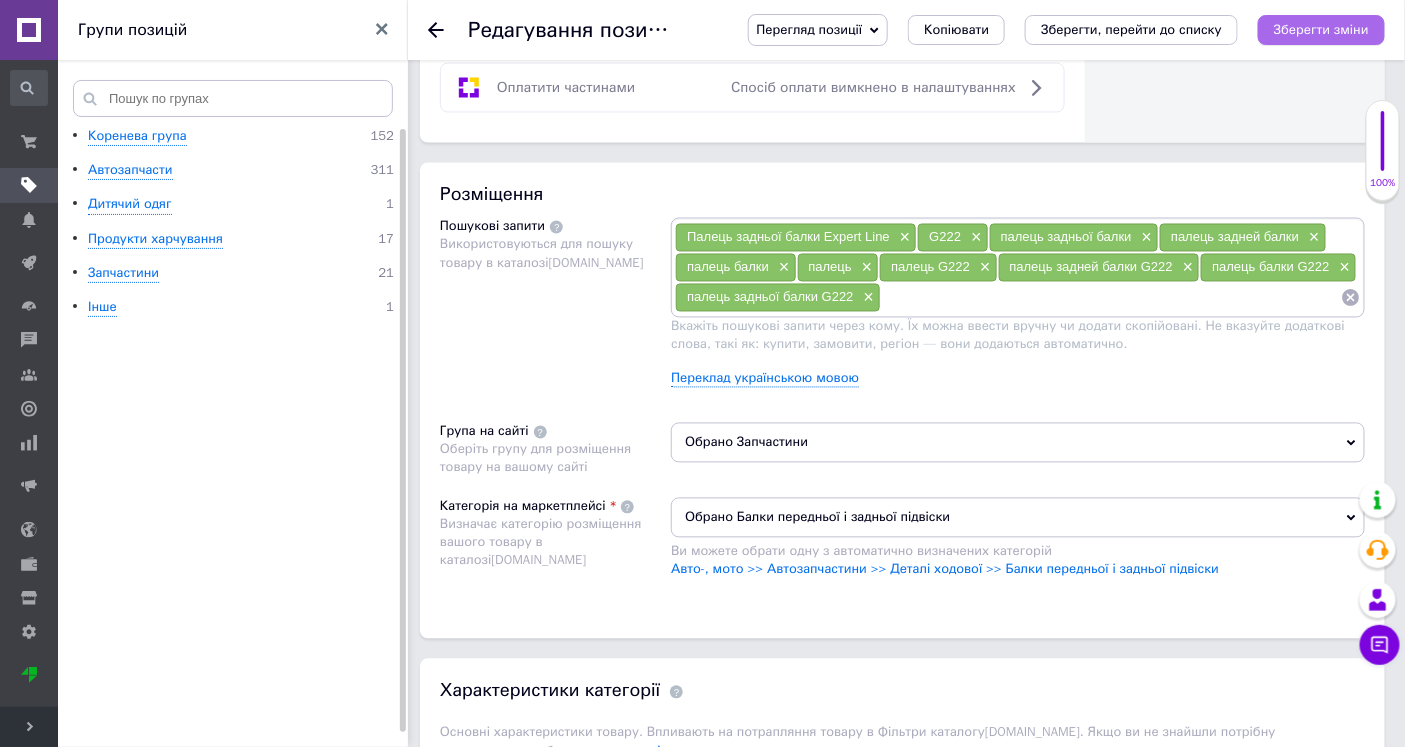 click on "Зберегти зміни" at bounding box center [1321, 29] 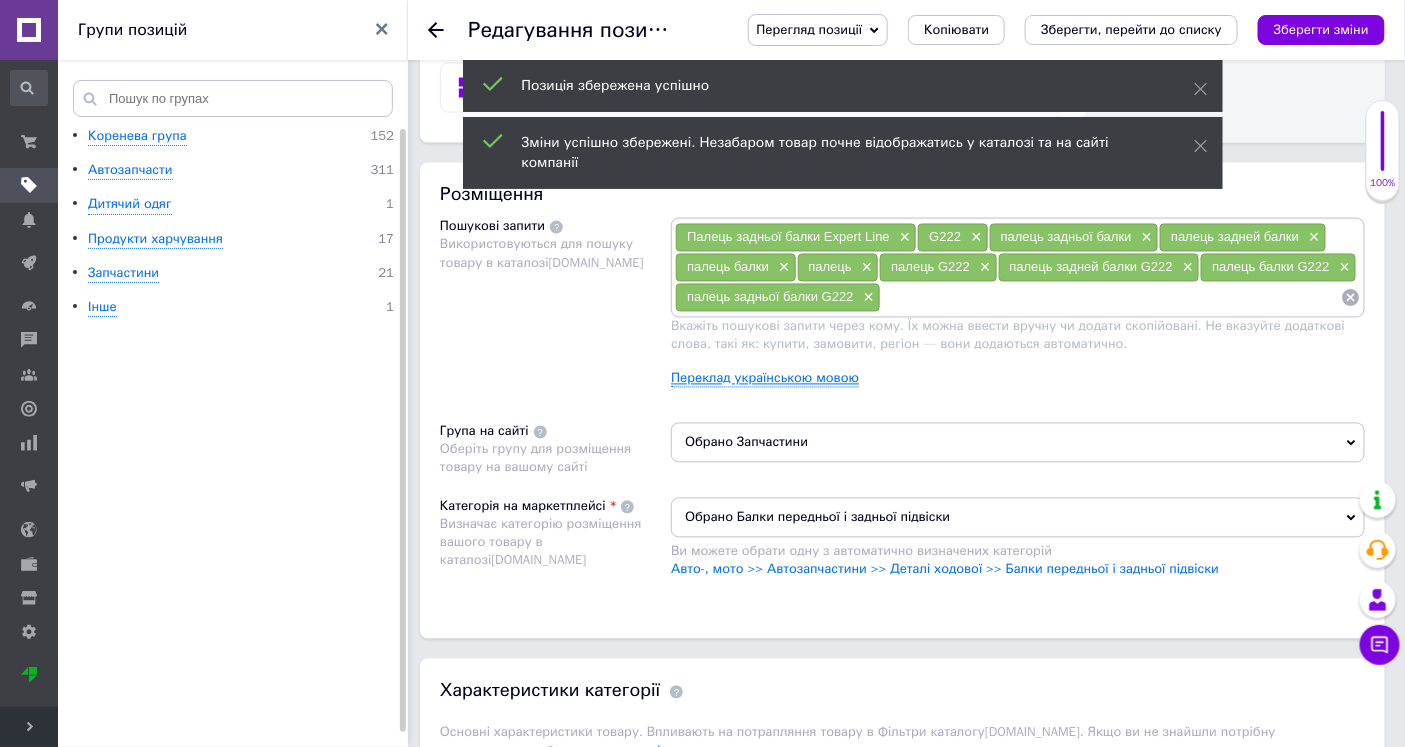 click on "Переклад українською мовою" at bounding box center [765, 379] 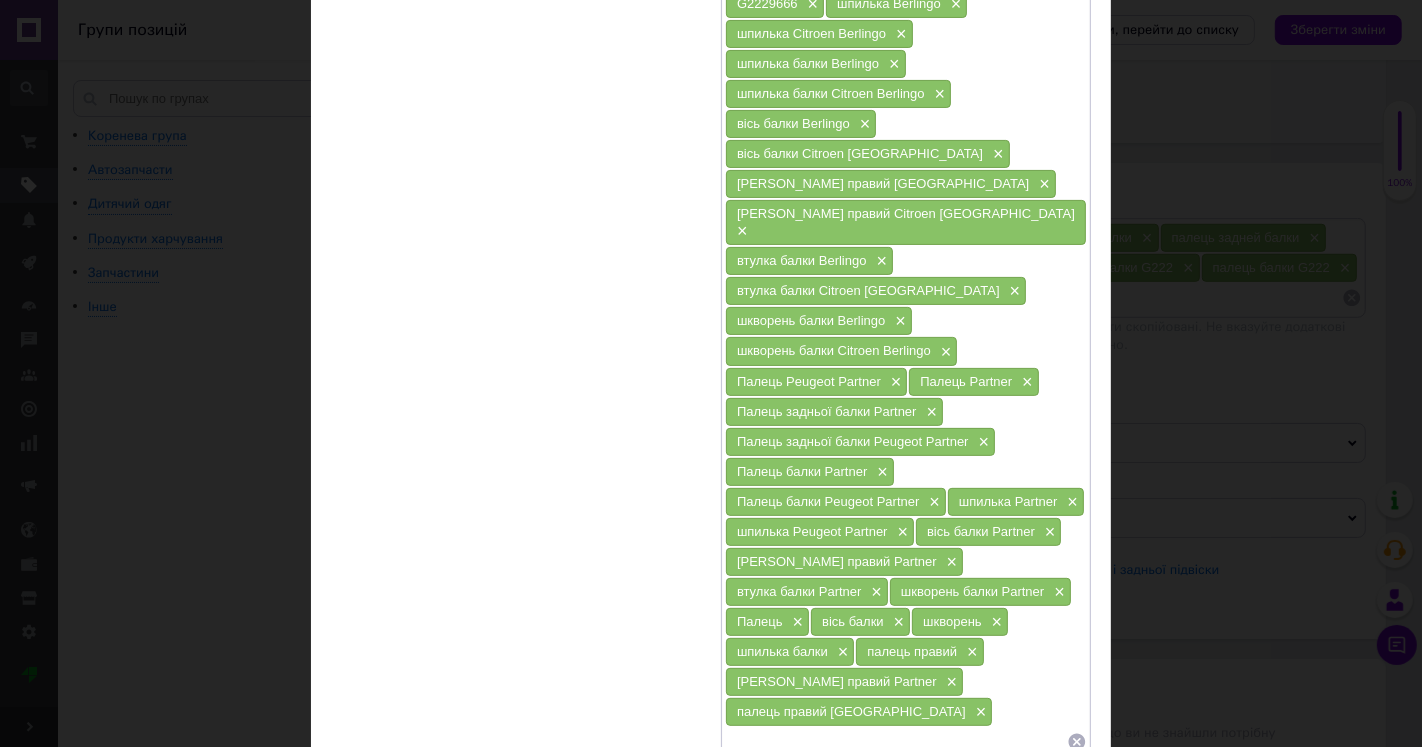 scroll, scrollTop: 524, scrollLeft: 0, axis: vertical 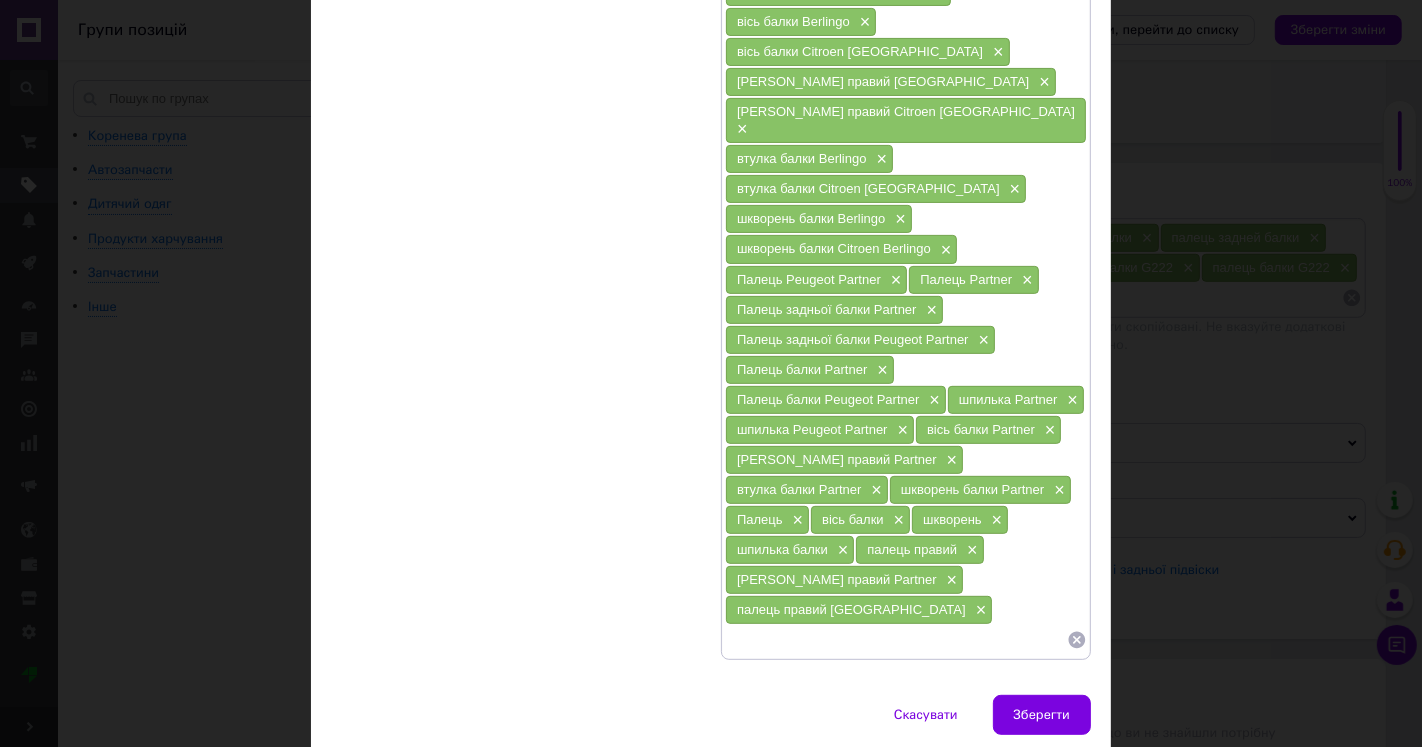 click at bounding box center (896, 640) 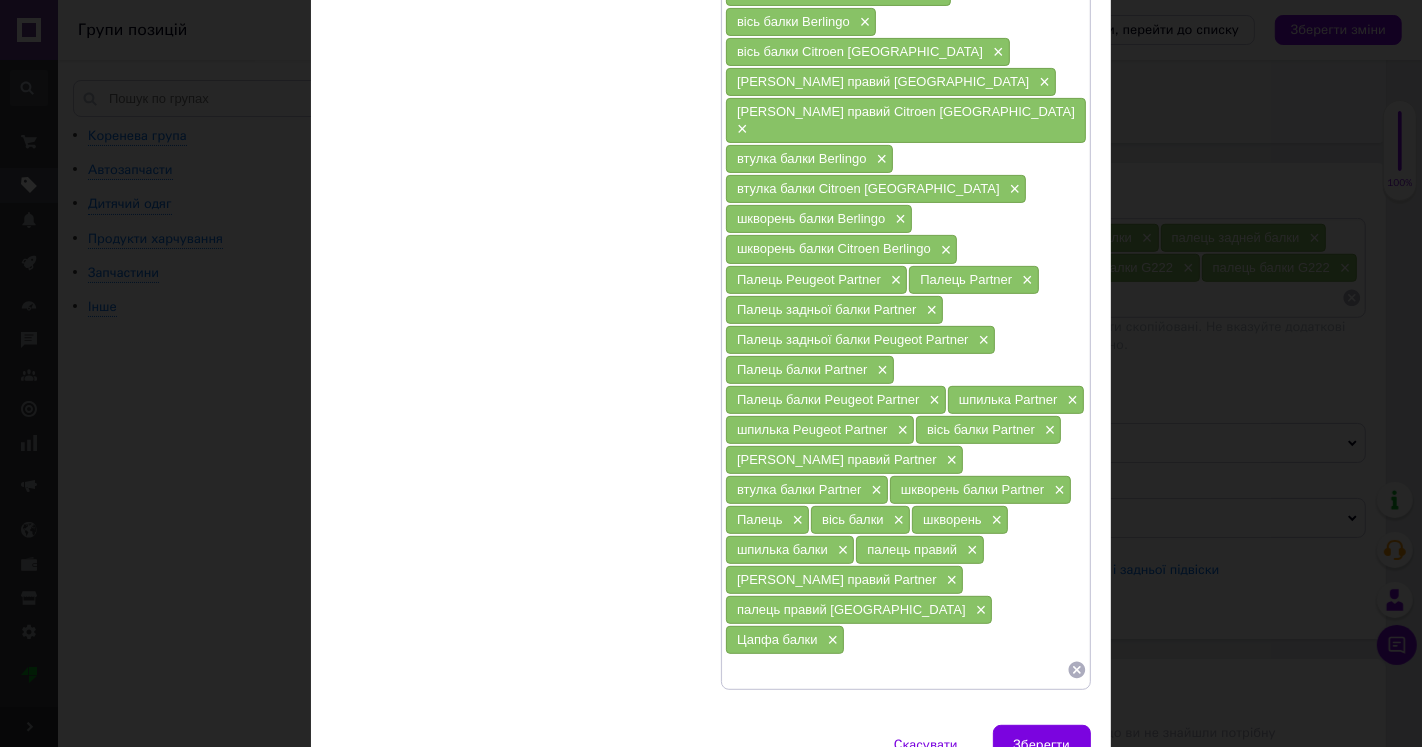 paste on "Цапфа балки" 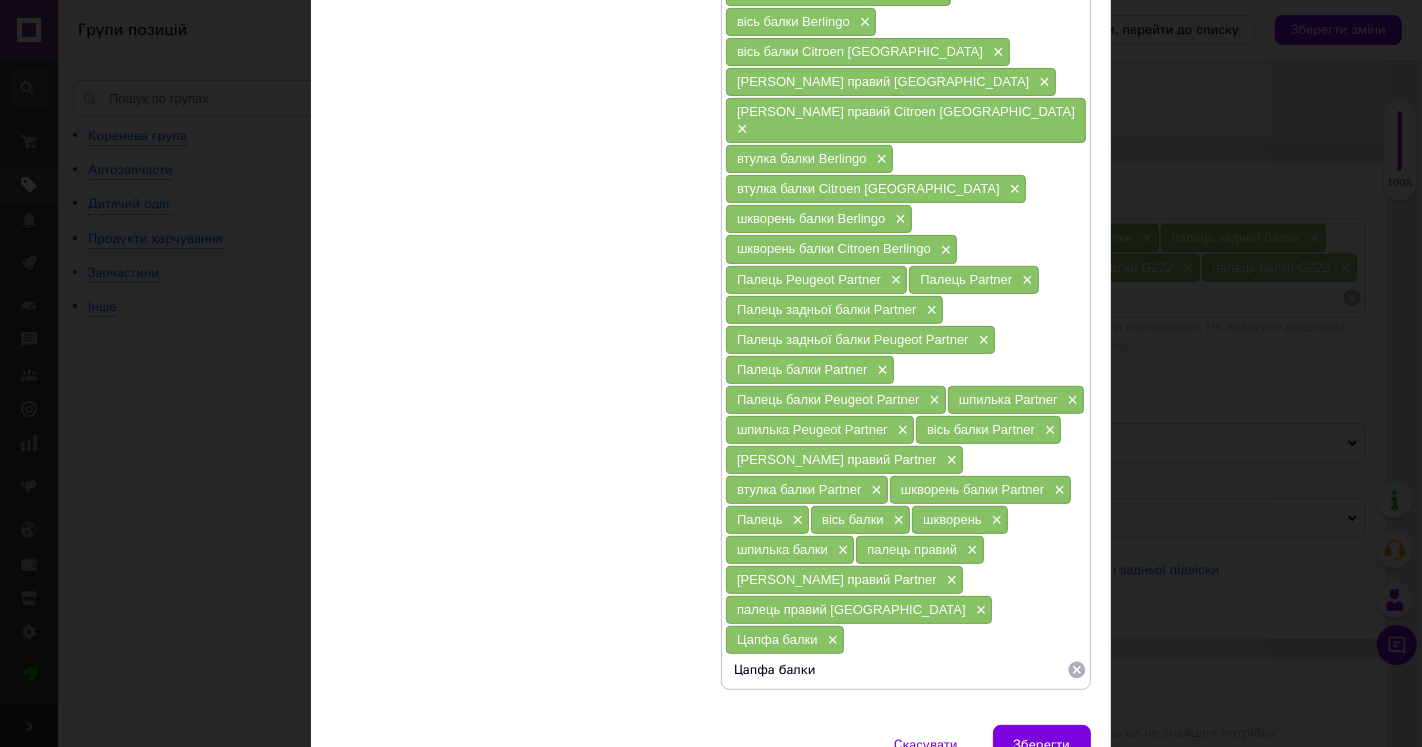 click on "палець правий [GEOGRAPHIC_DATA]" at bounding box center [851, 609] 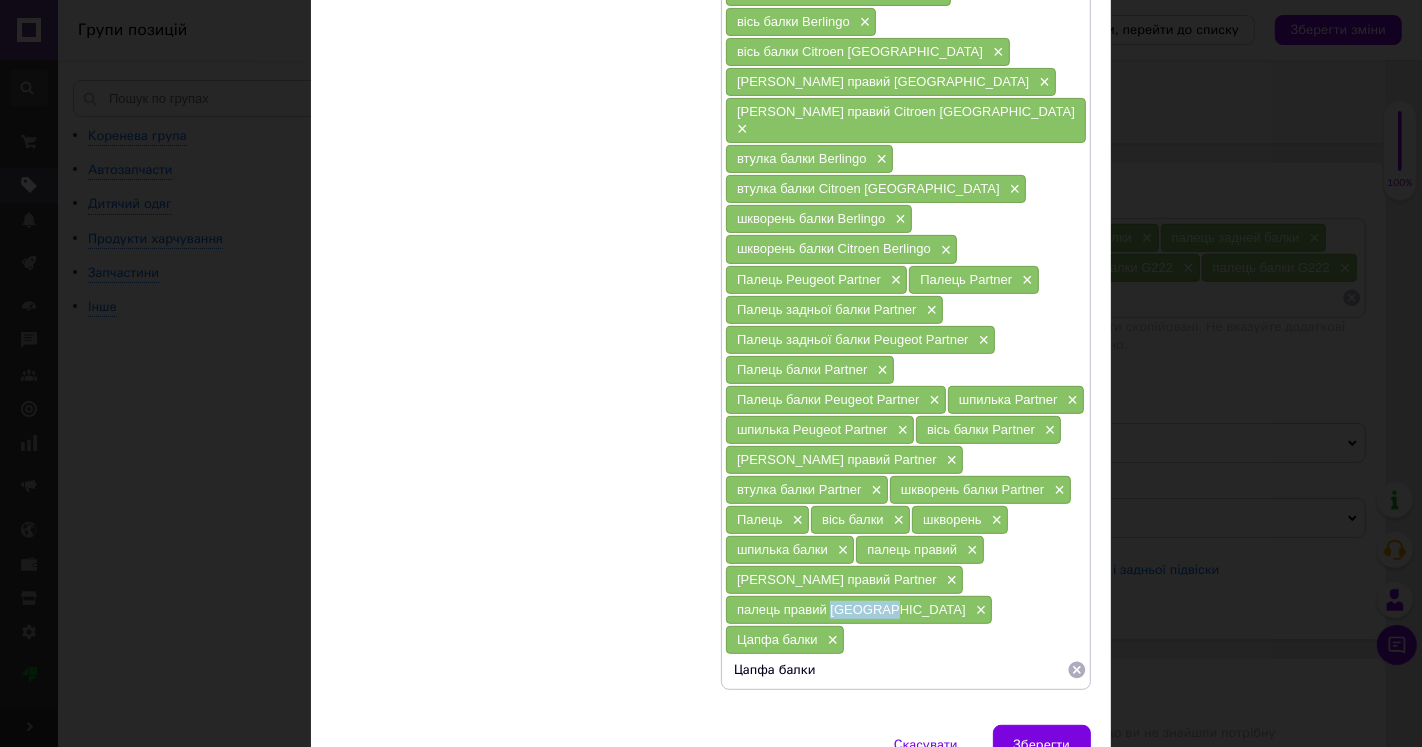 click on "палець правий [GEOGRAPHIC_DATA]" at bounding box center [851, 609] 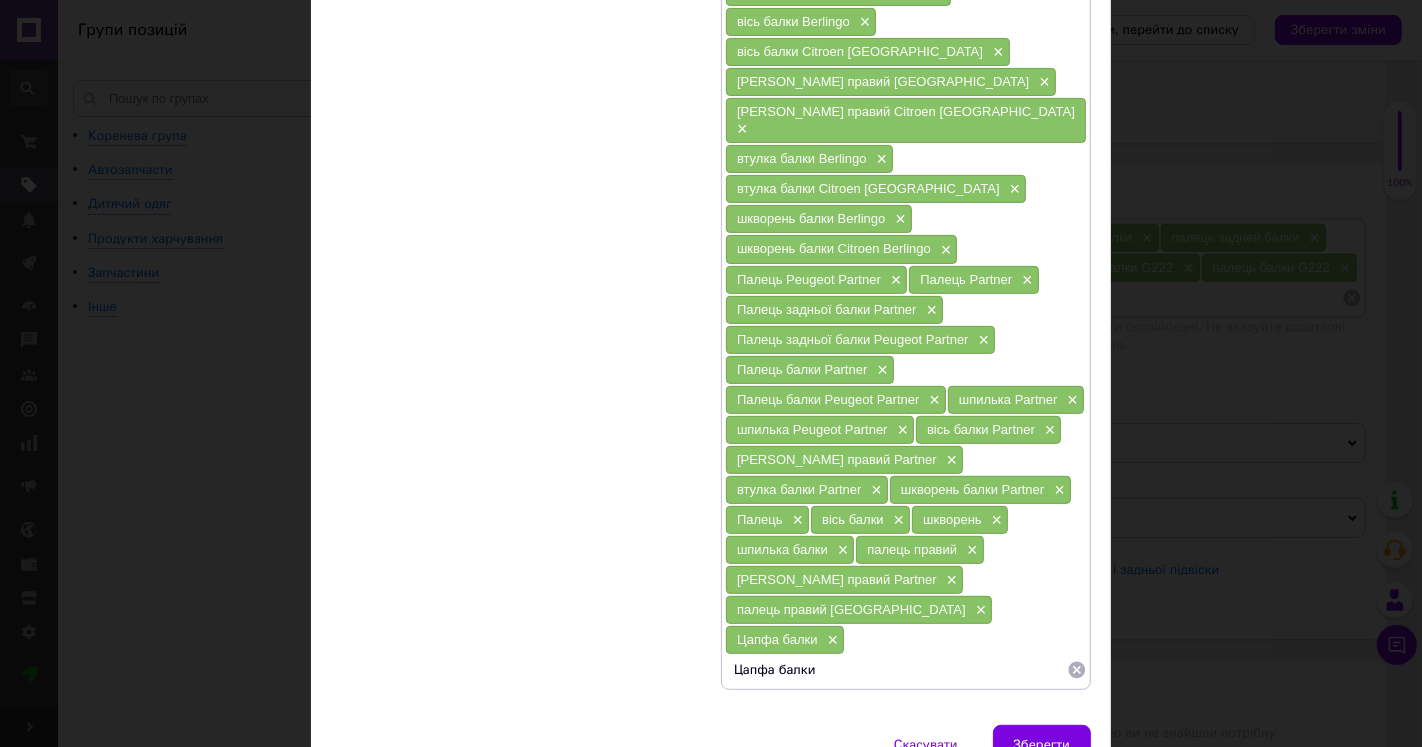 click on "Цапфа балки" at bounding box center (896, 670) 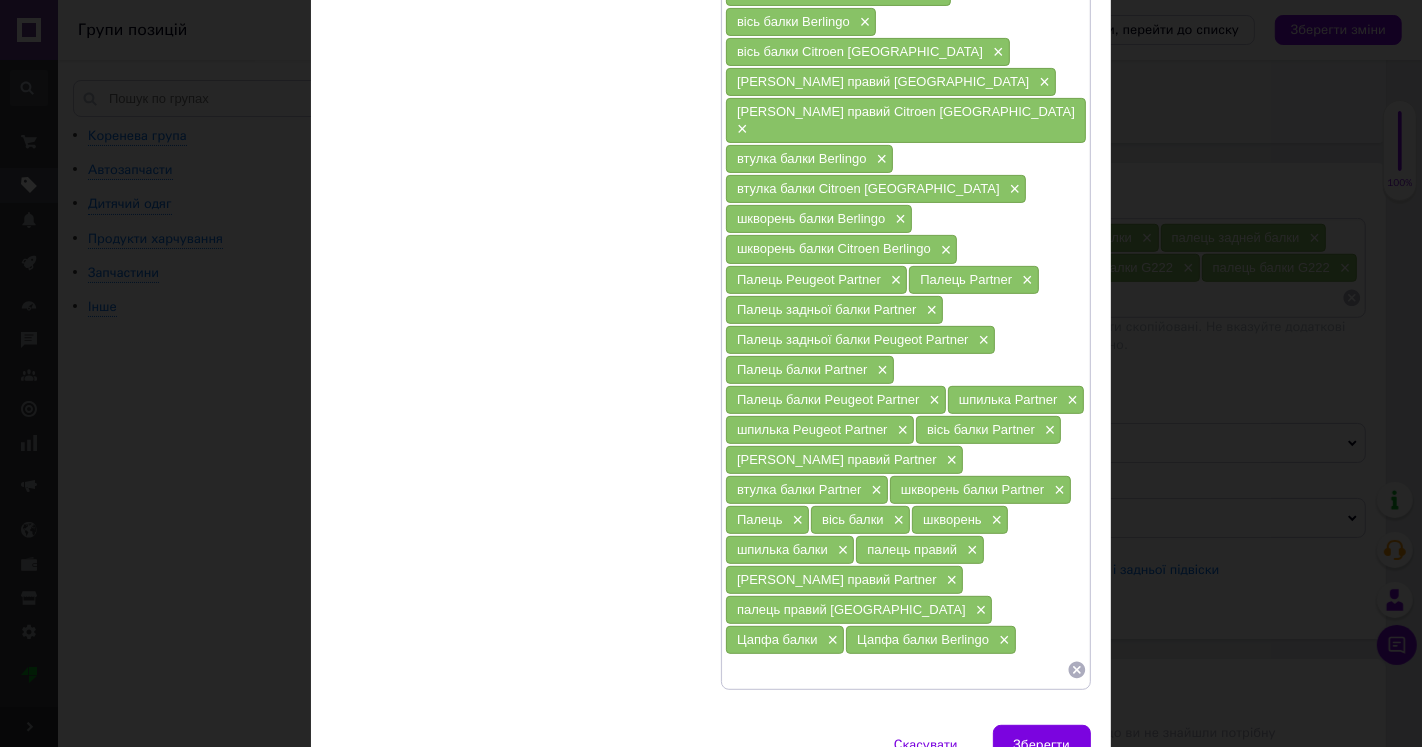 paste on "Berlingo" 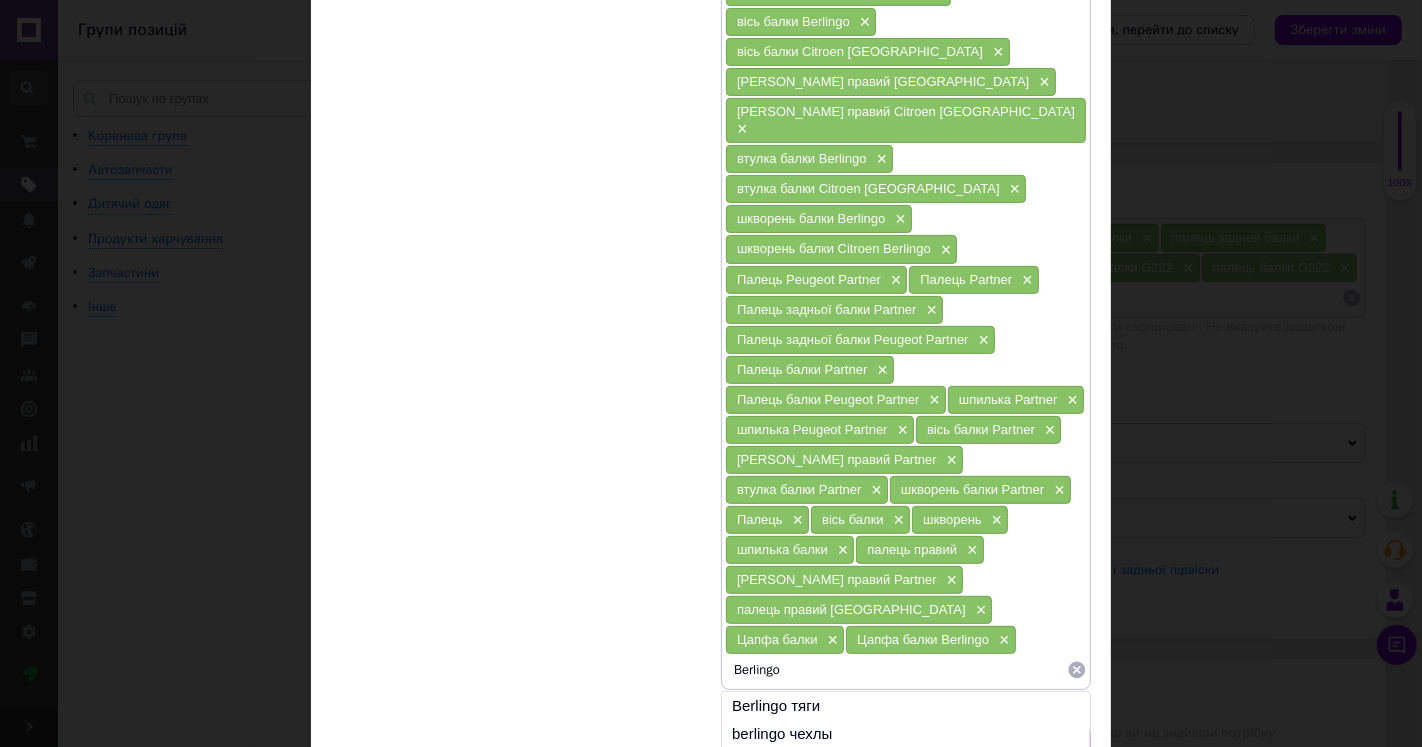 click on "шпилька Partner" at bounding box center [1008, 399] 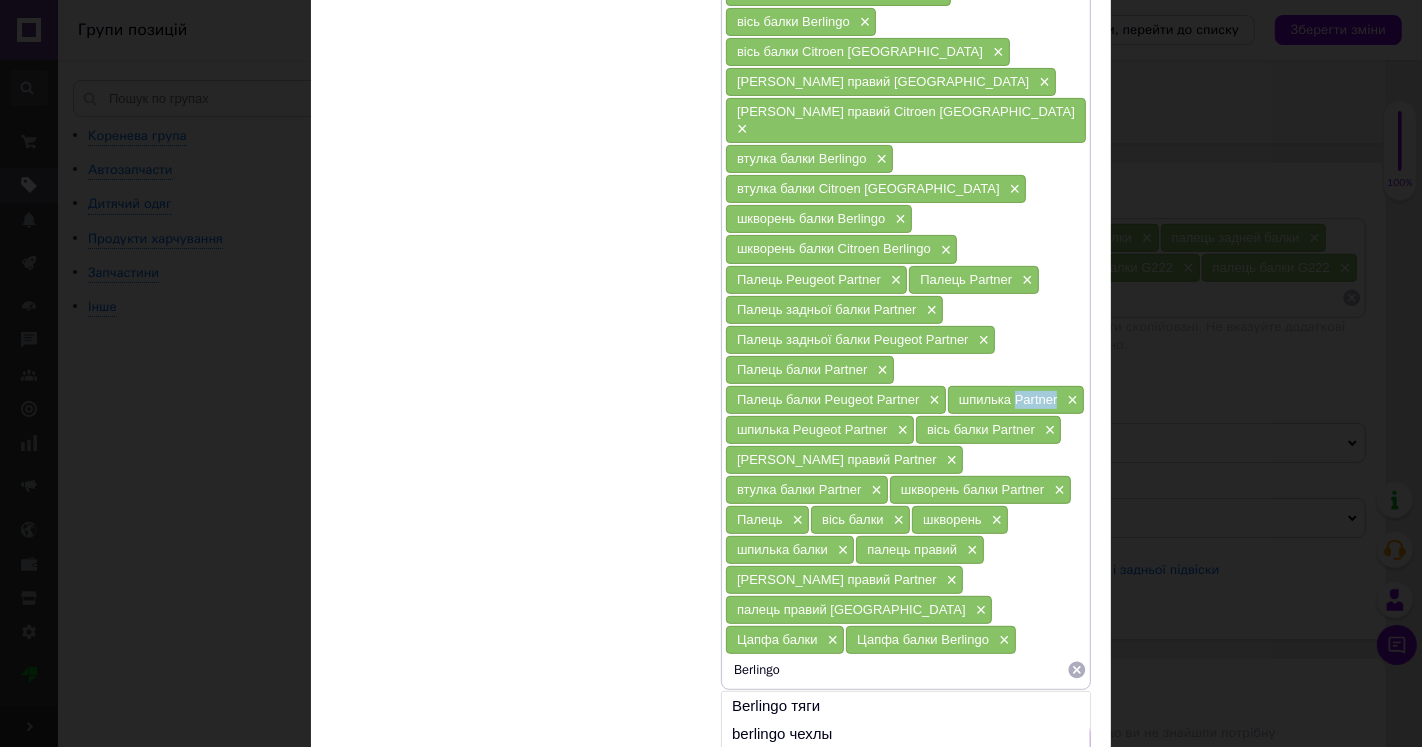 click on "шпилька Partner" at bounding box center [1008, 399] 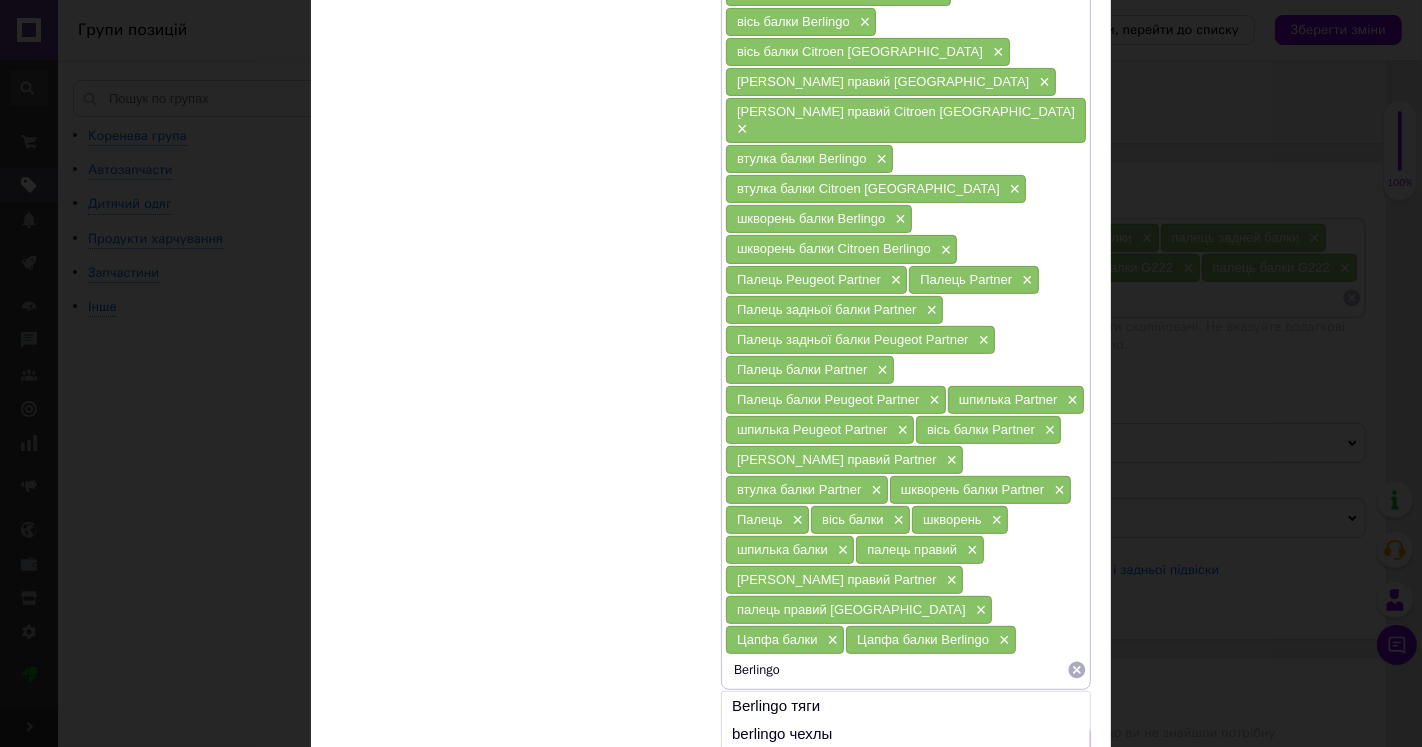 drag, startPoint x: 793, startPoint y: 598, endPoint x: 734, endPoint y: 598, distance: 59 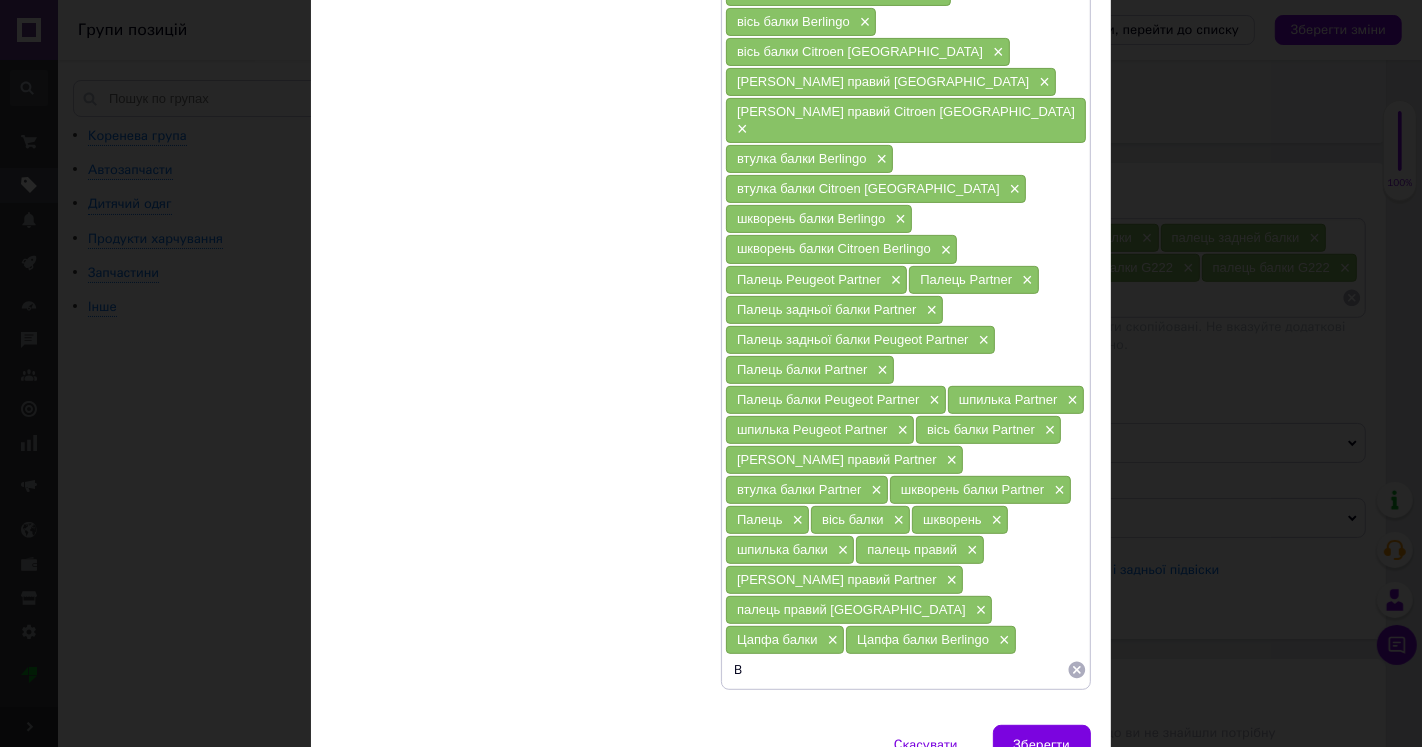 paste on "Partner" 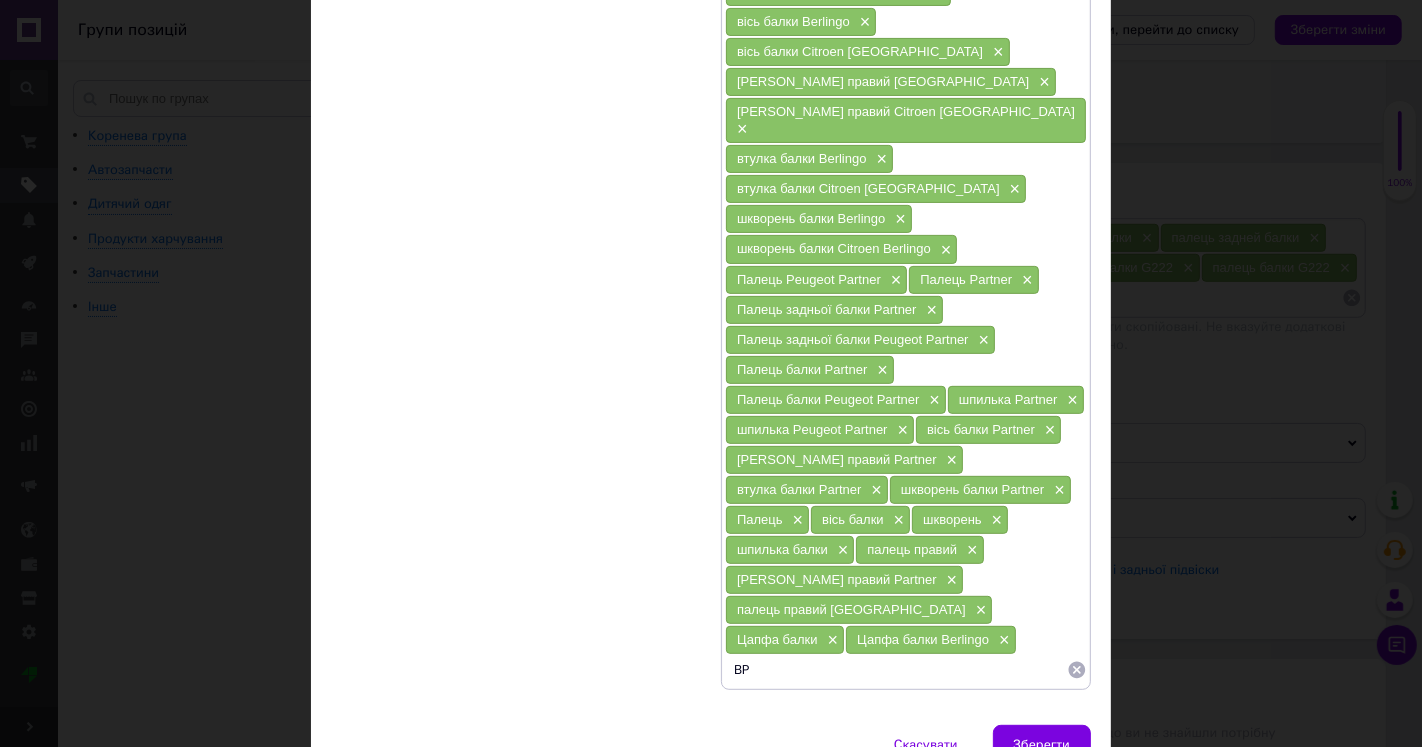 type on "B" 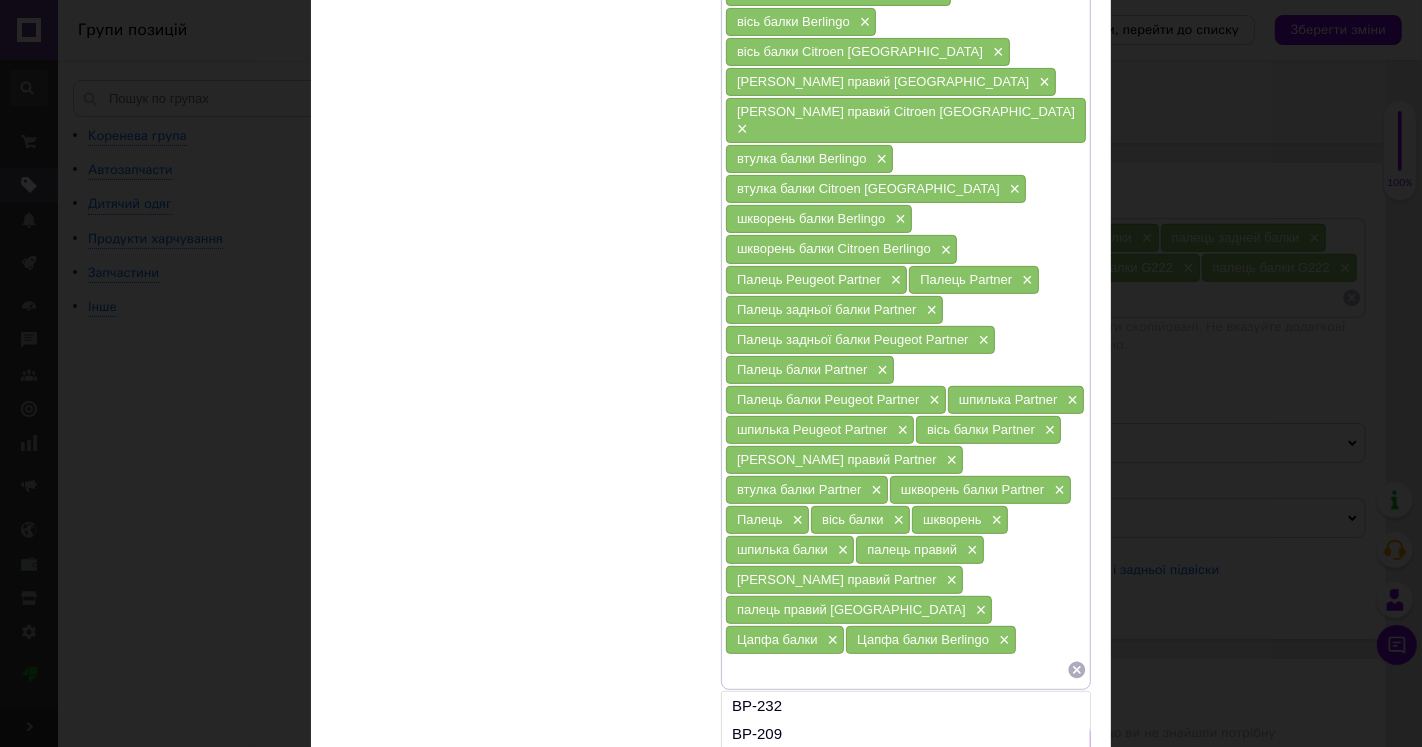 paste on "Partner" 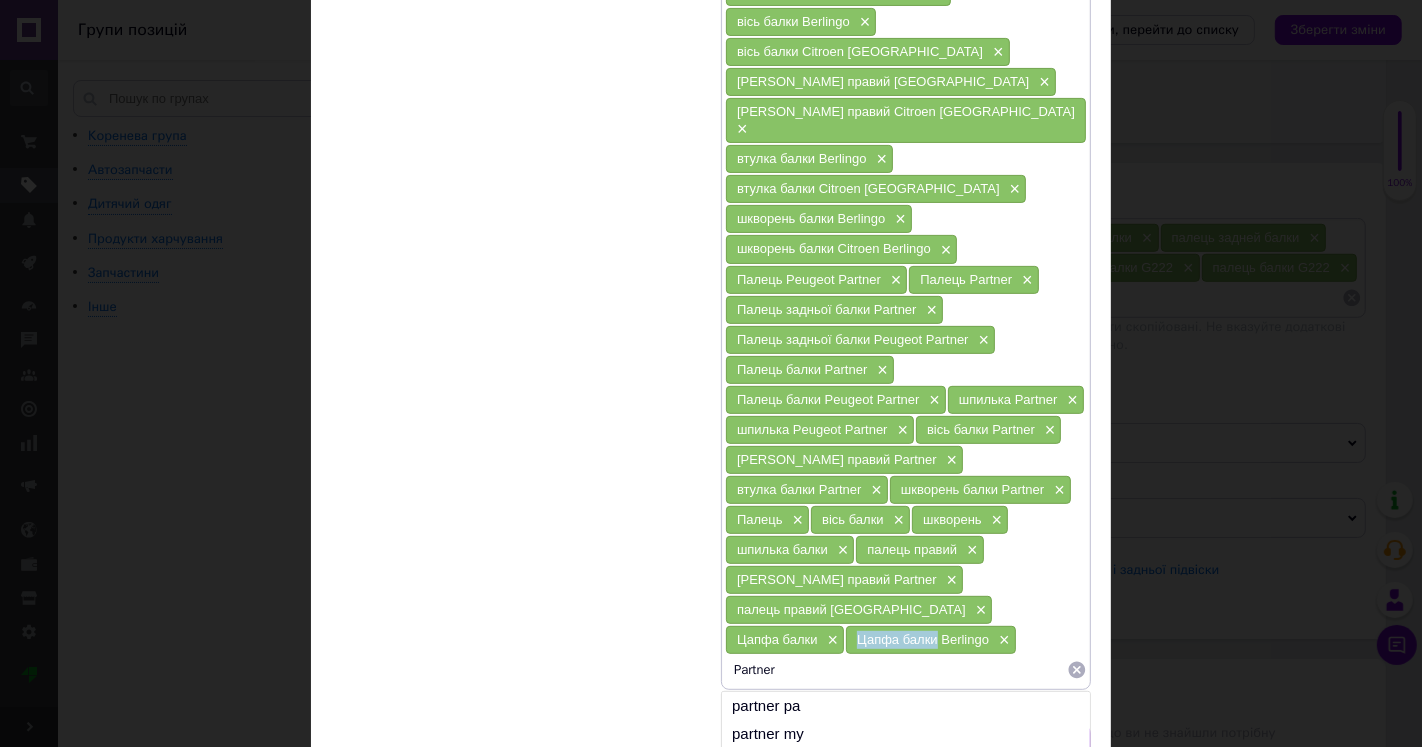 drag, startPoint x: 813, startPoint y: 567, endPoint x: 735, endPoint y: 573, distance: 78.23043 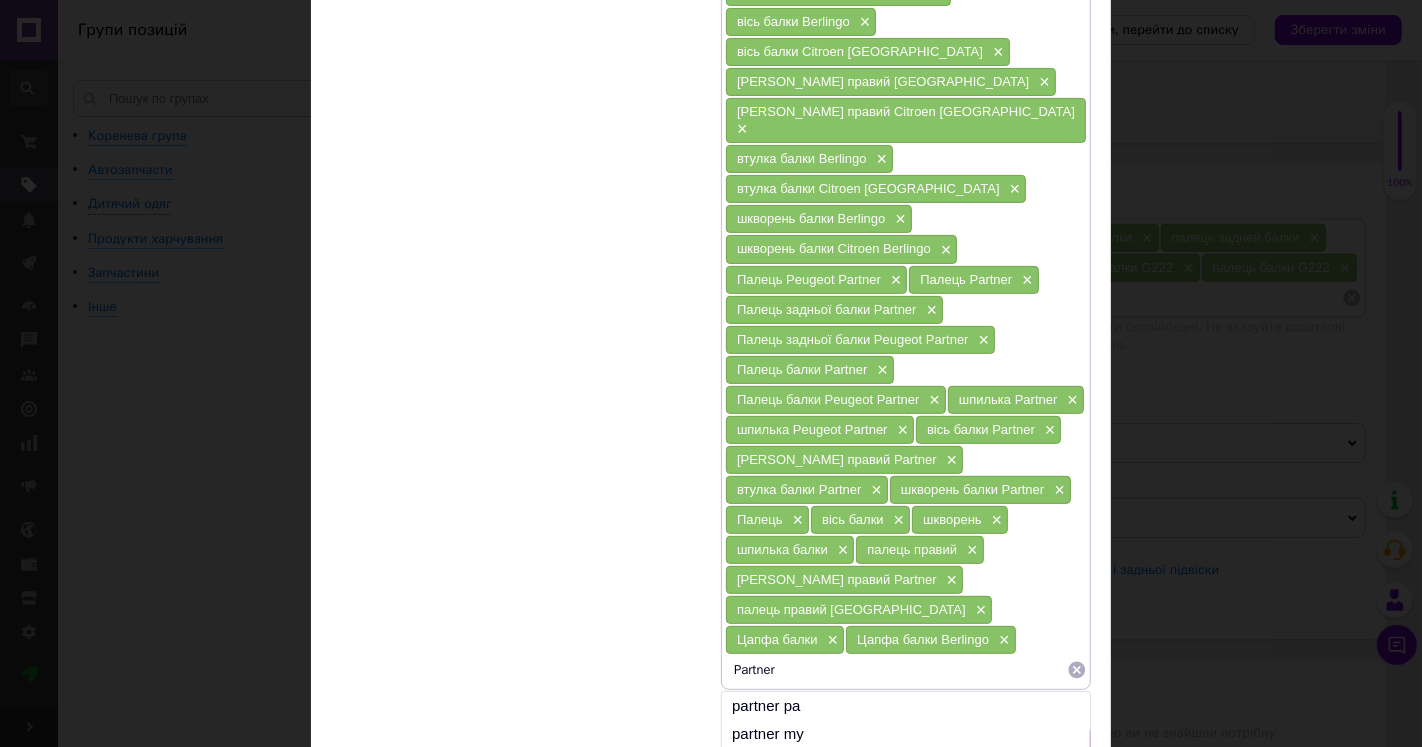 click on "Partner" at bounding box center [896, 670] 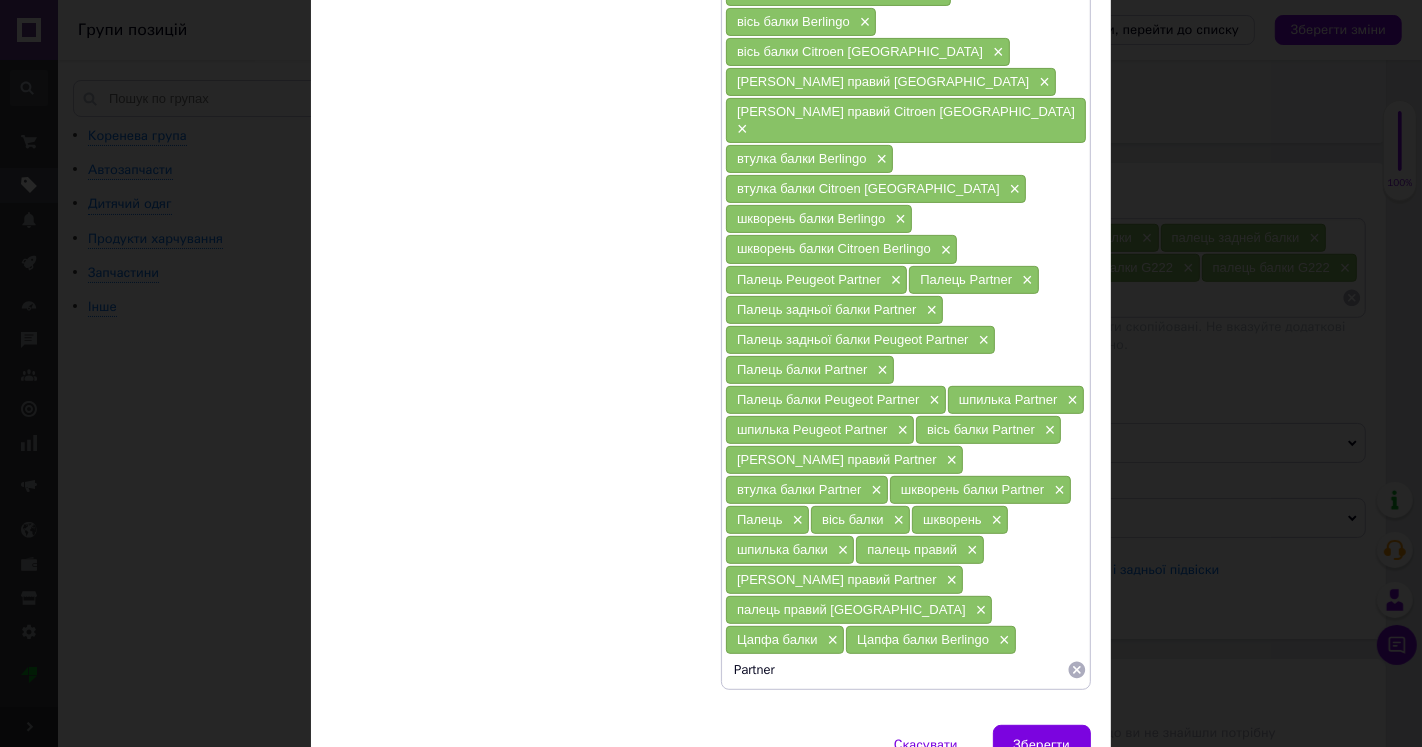 paste on "Цапфа балки" 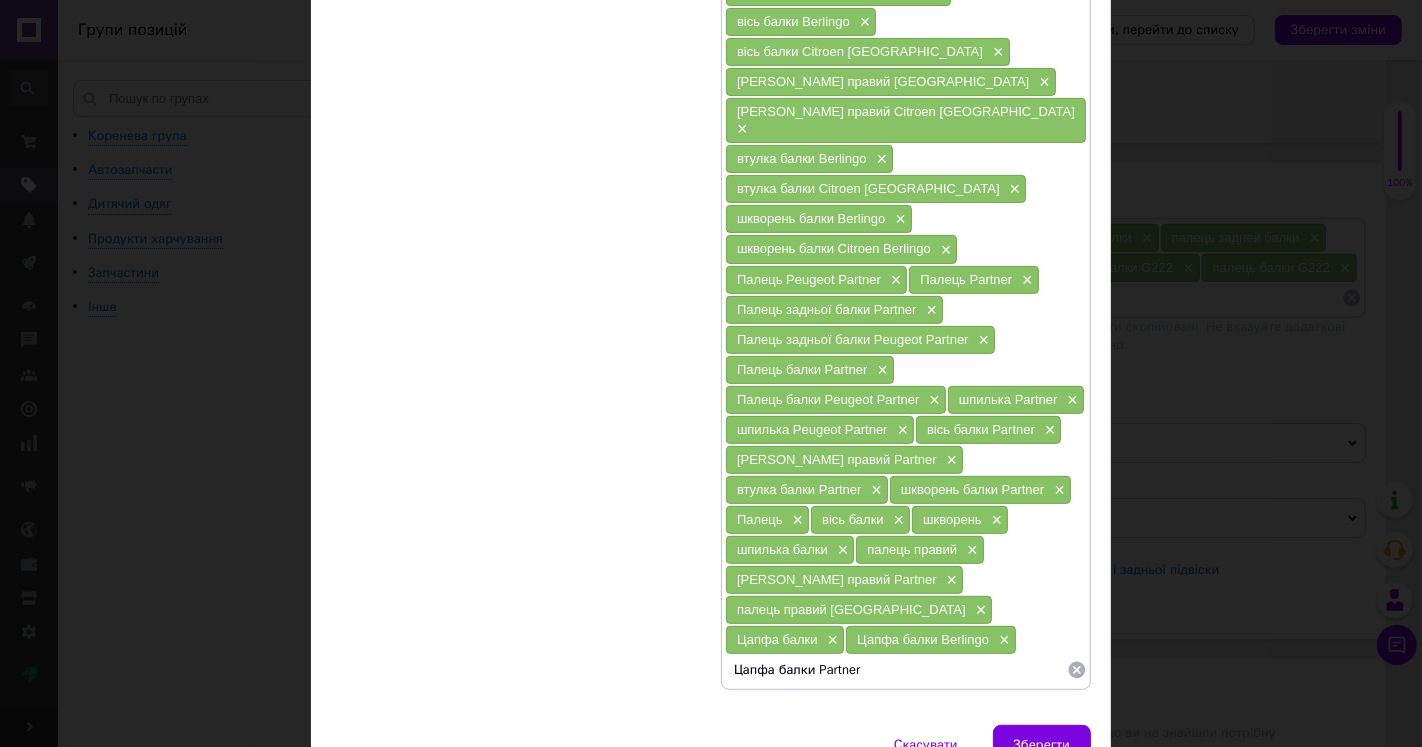 type on "Цапфа балки Partner" 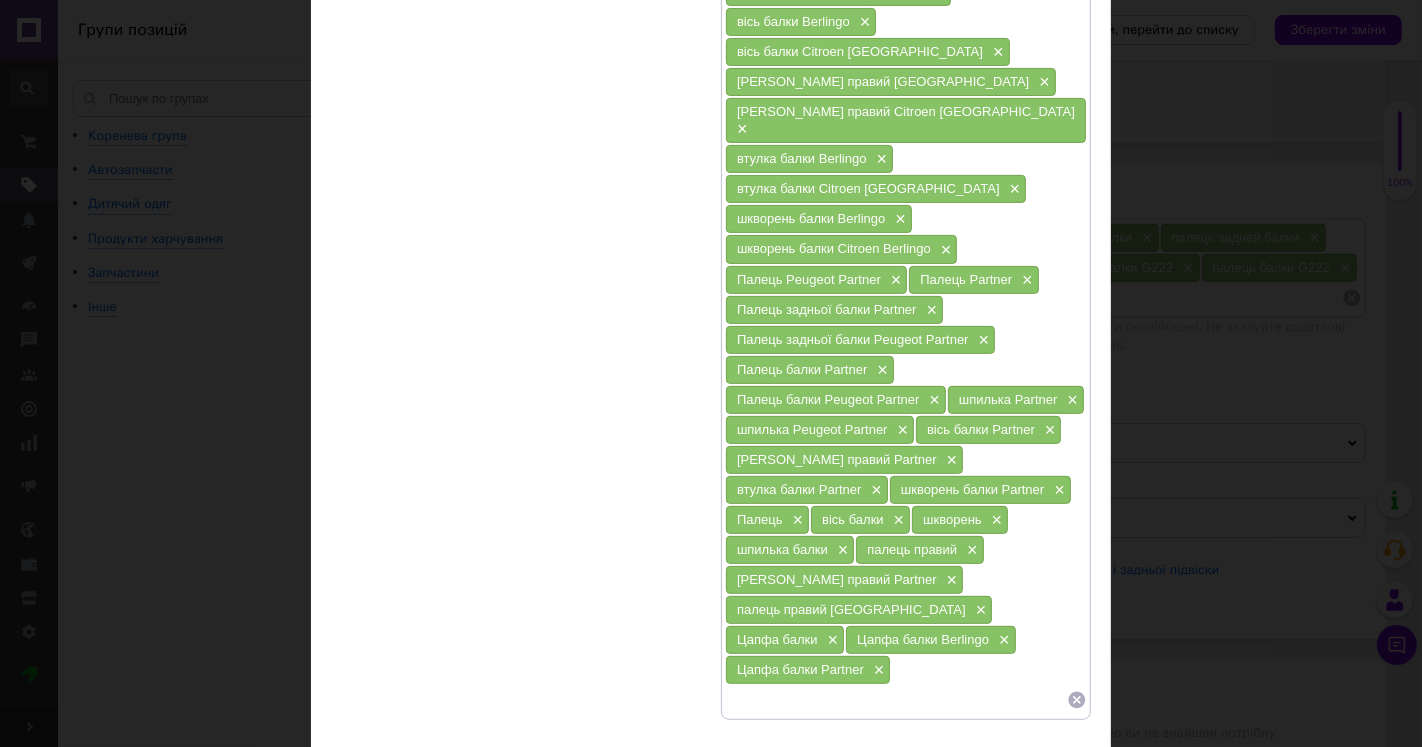 type 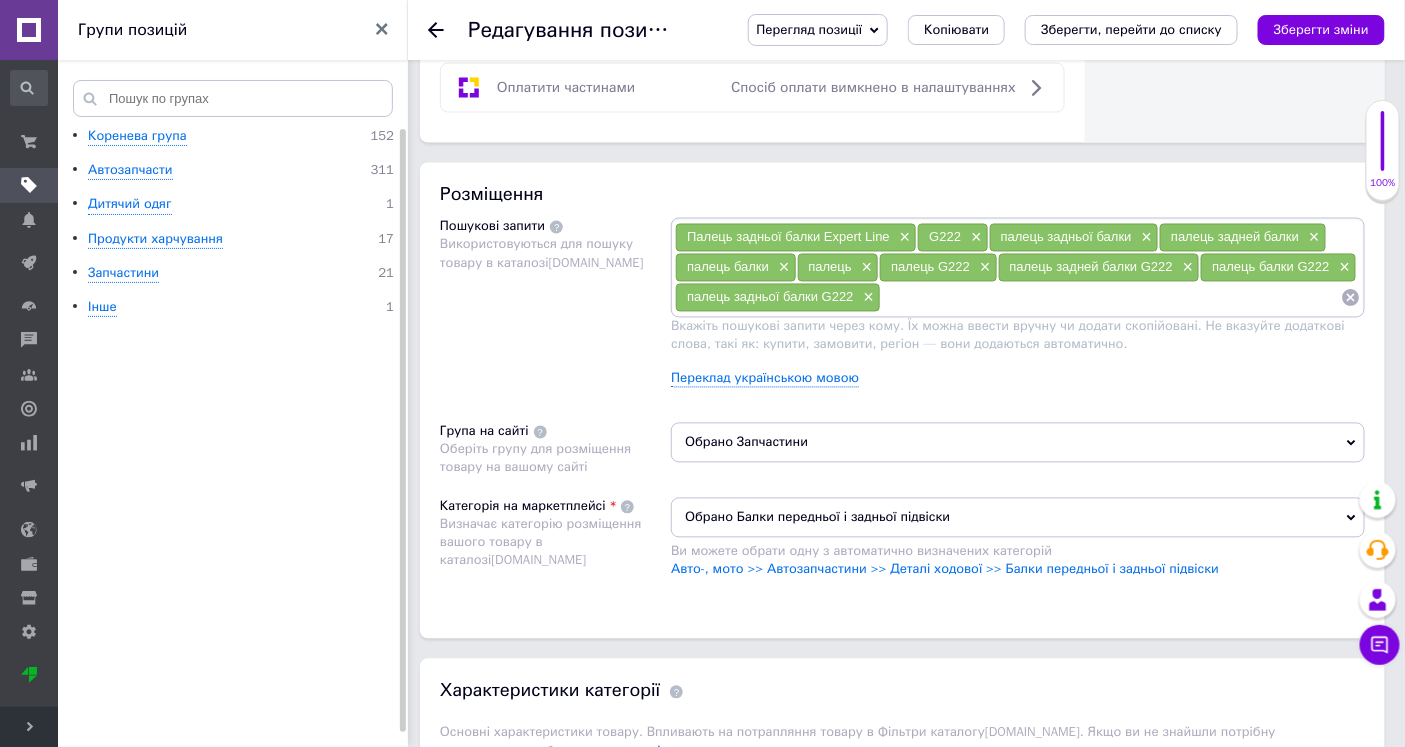 click on "Перегляд позиції Зберегти та переглянути на сайті Зберегти та переглянути на маркетплейсі [DOMAIN_NAME] Копіювати Зберегти, перейти до списку Зберегти зміни" at bounding box center (1056, 30) 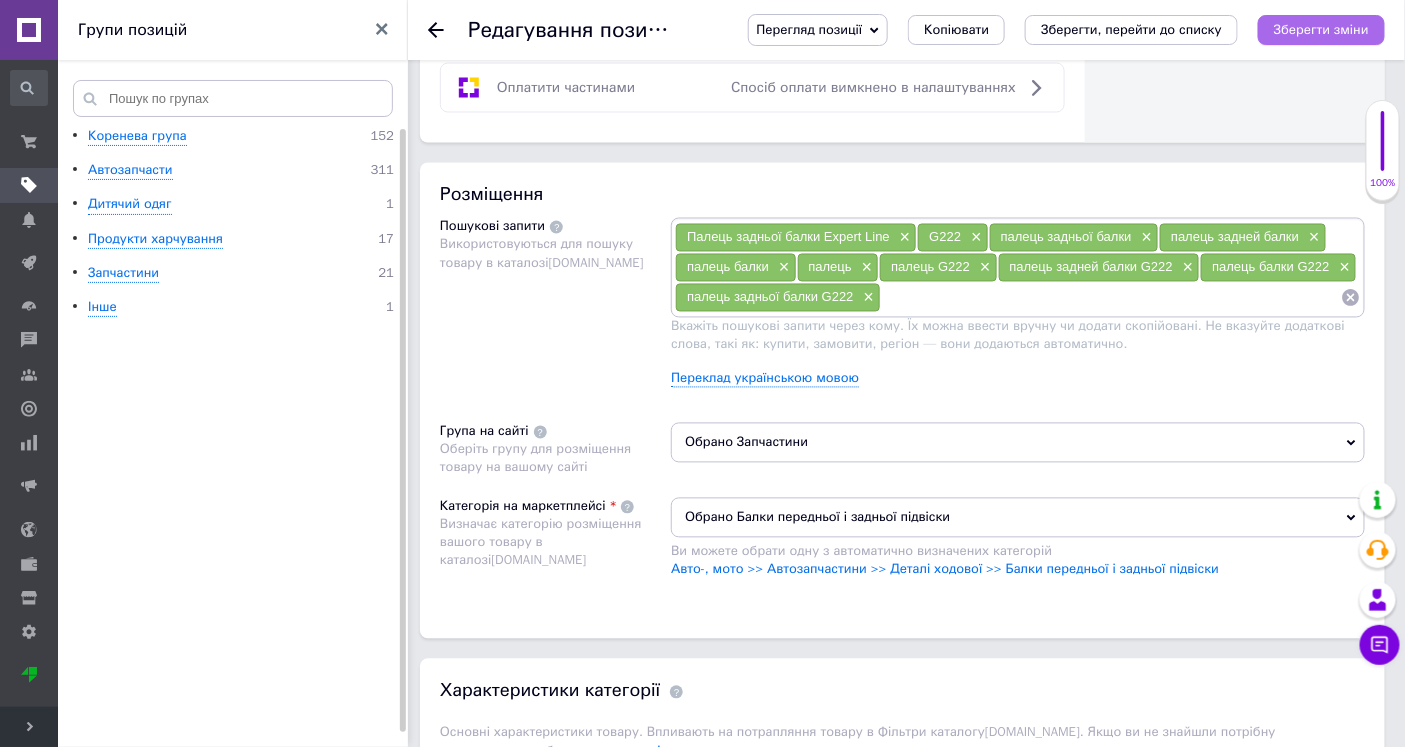 click on "Зберегти зміни" at bounding box center (1321, 29) 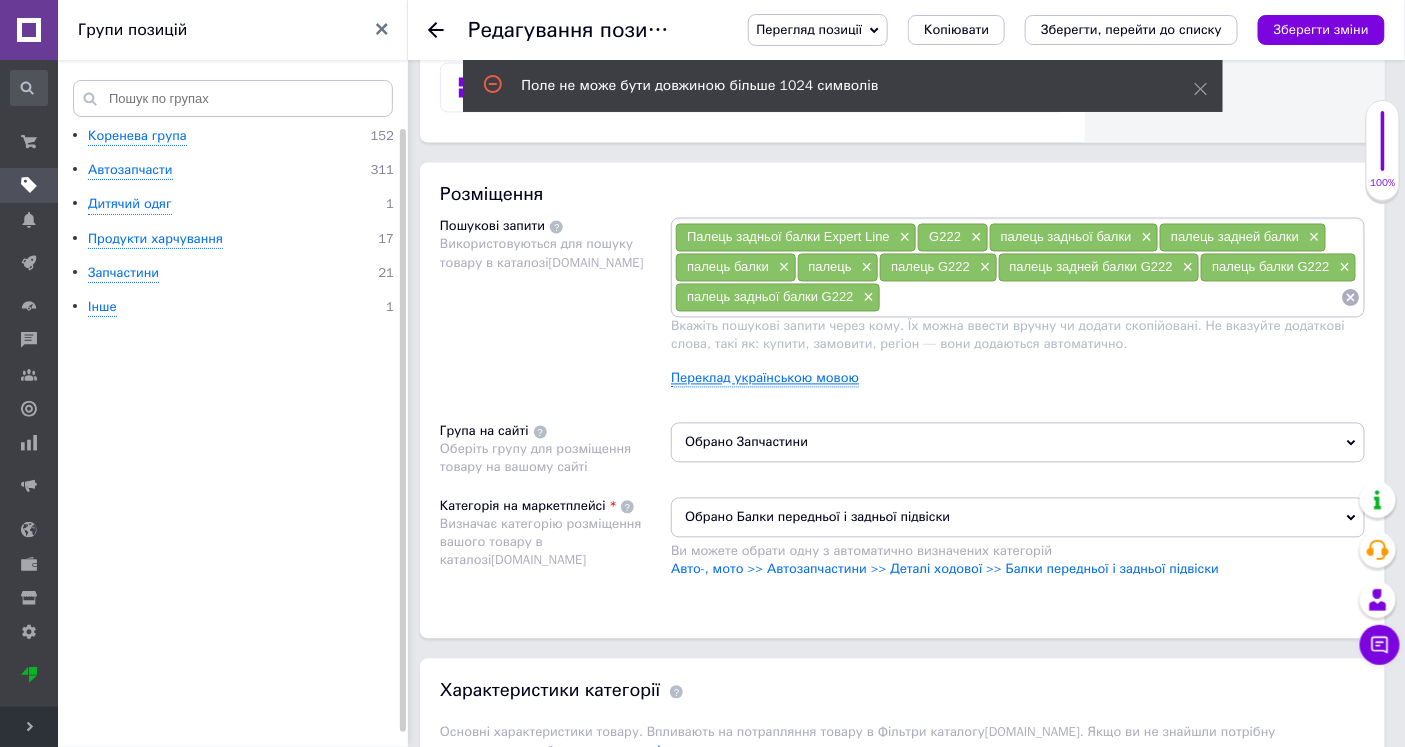 click on "Переклад українською мовою" at bounding box center (765, 379) 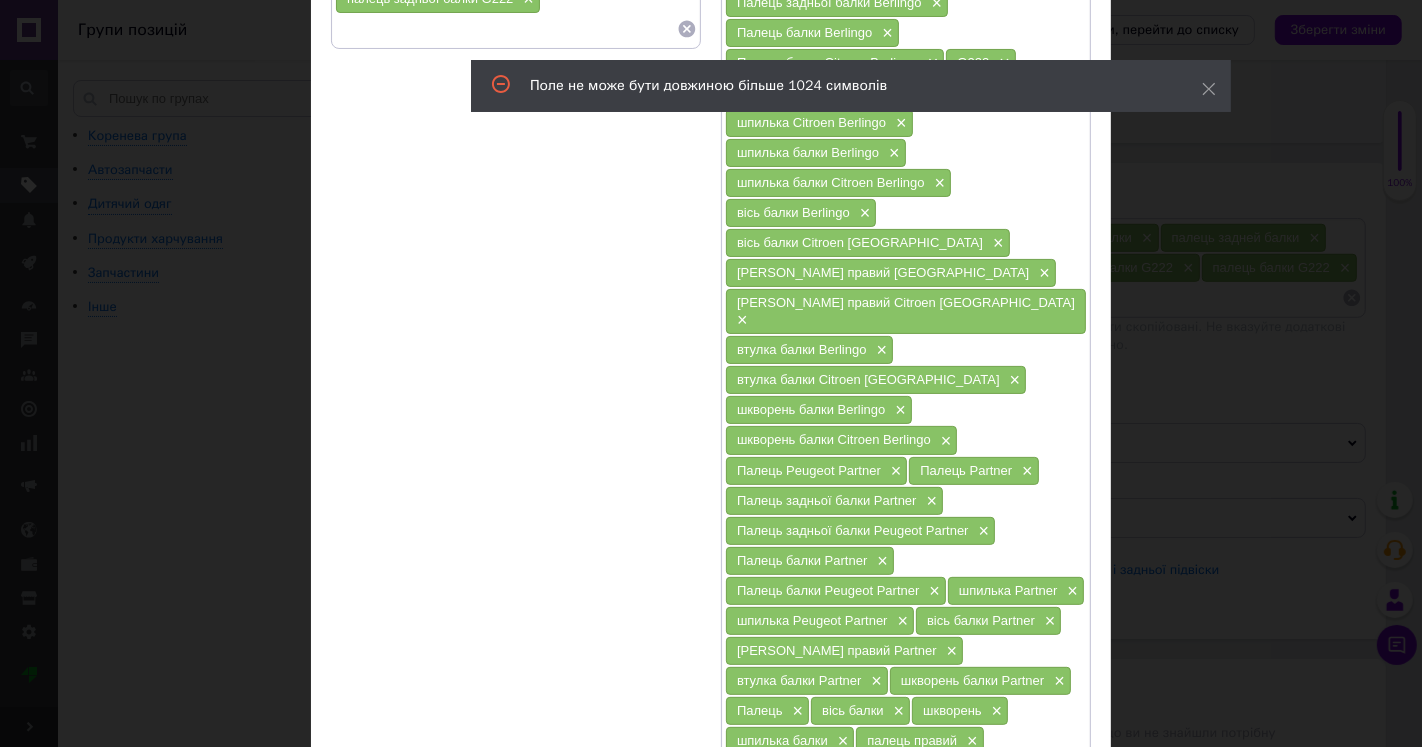 scroll, scrollTop: 554, scrollLeft: 0, axis: vertical 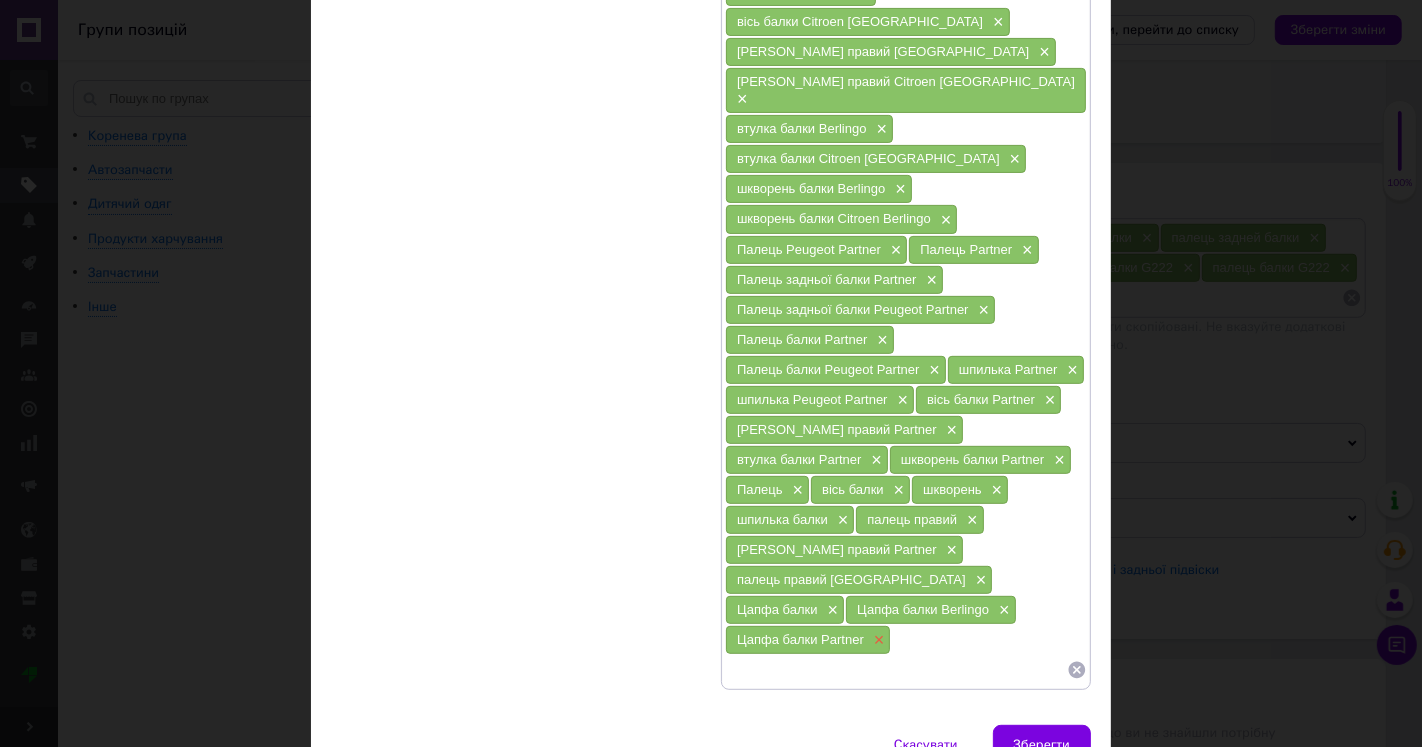 click on "×" at bounding box center (877, 640) 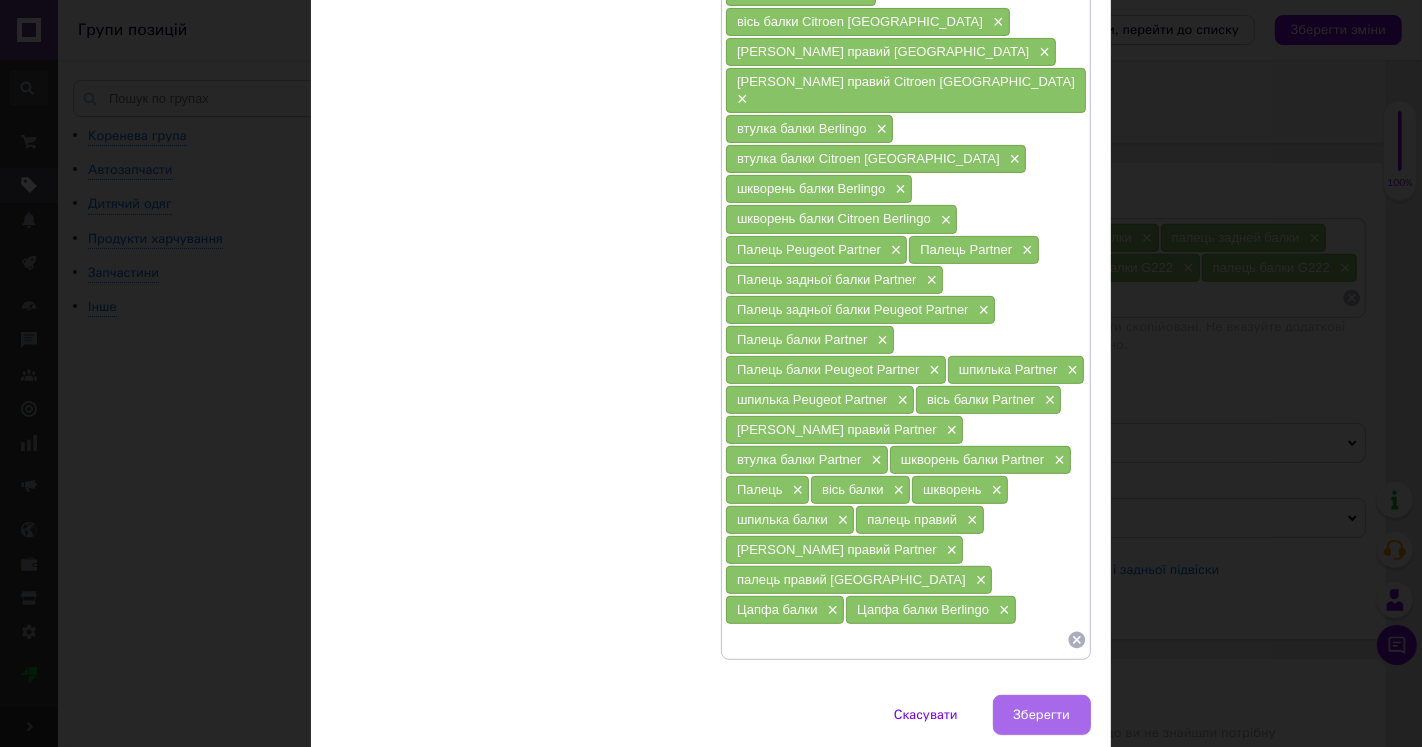 click on "Зберегти" at bounding box center (1042, 715) 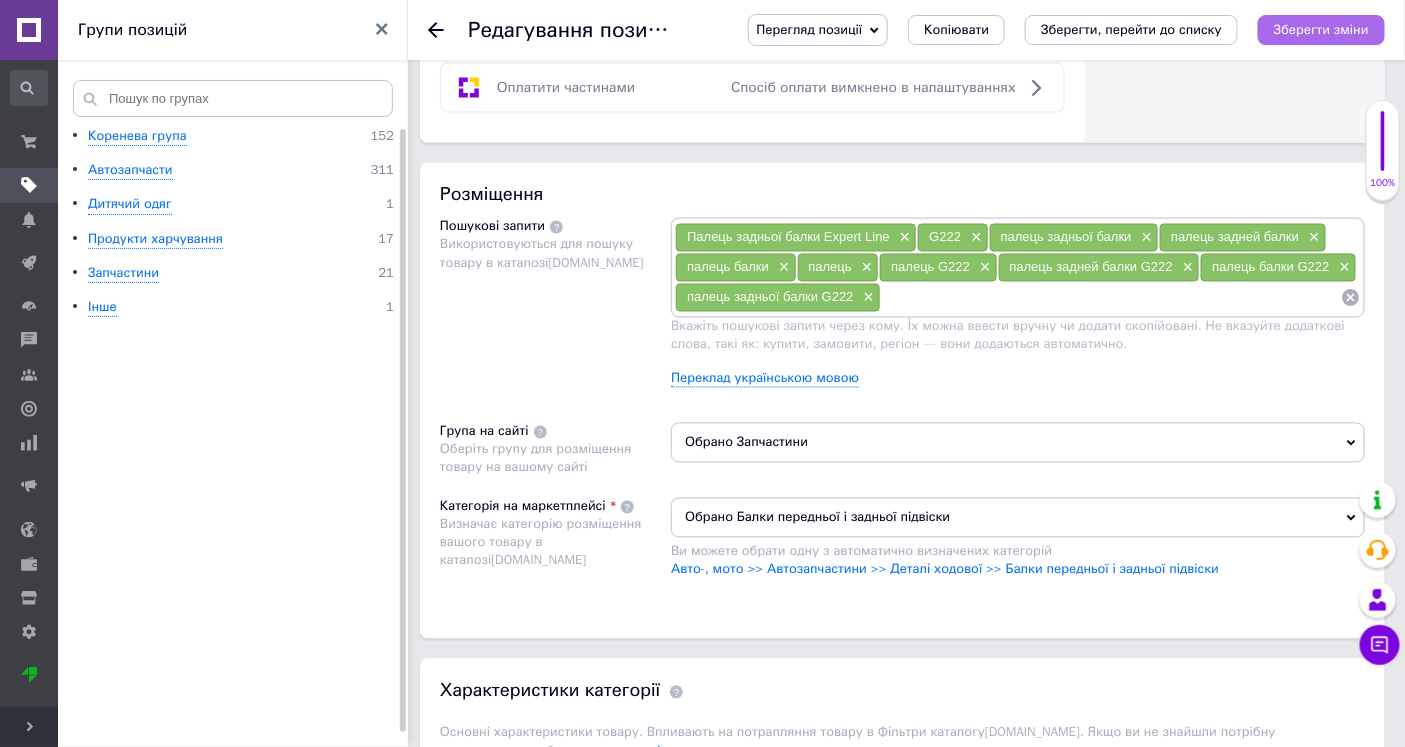 click on "Зберегти зміни" at bounding box center [1321, 30] 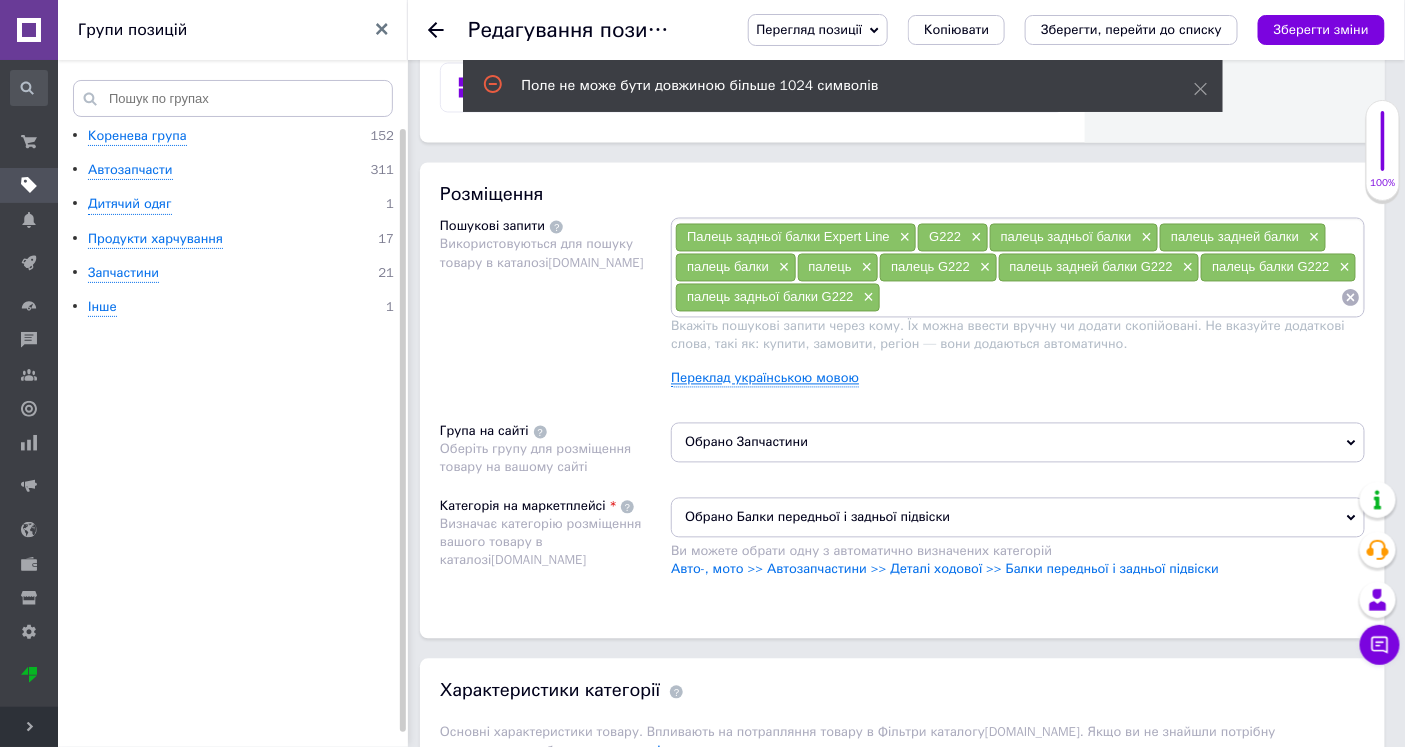 click on "Переклад українською мовою" at bounding box center (765, 379) 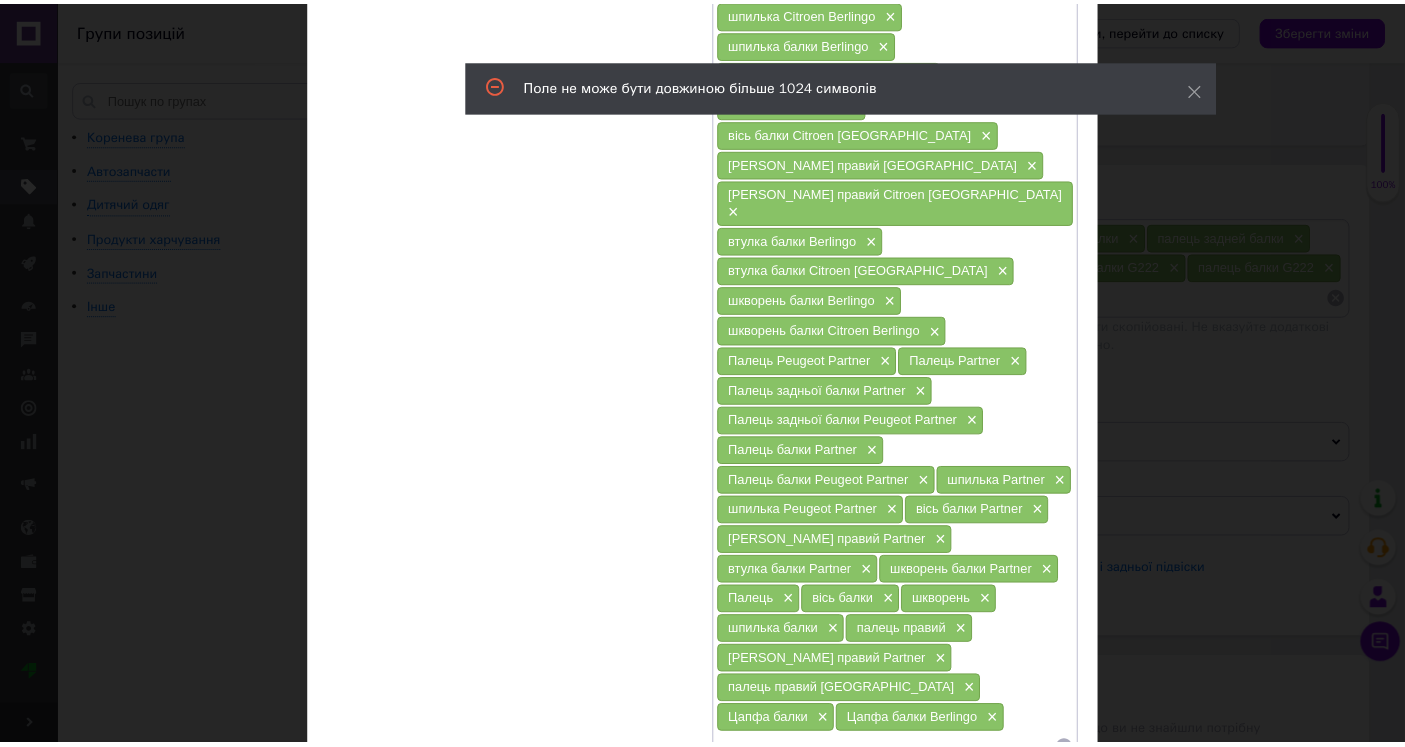 scroll, scrollTop: 444, scrollLeft: 0, axis: vertical 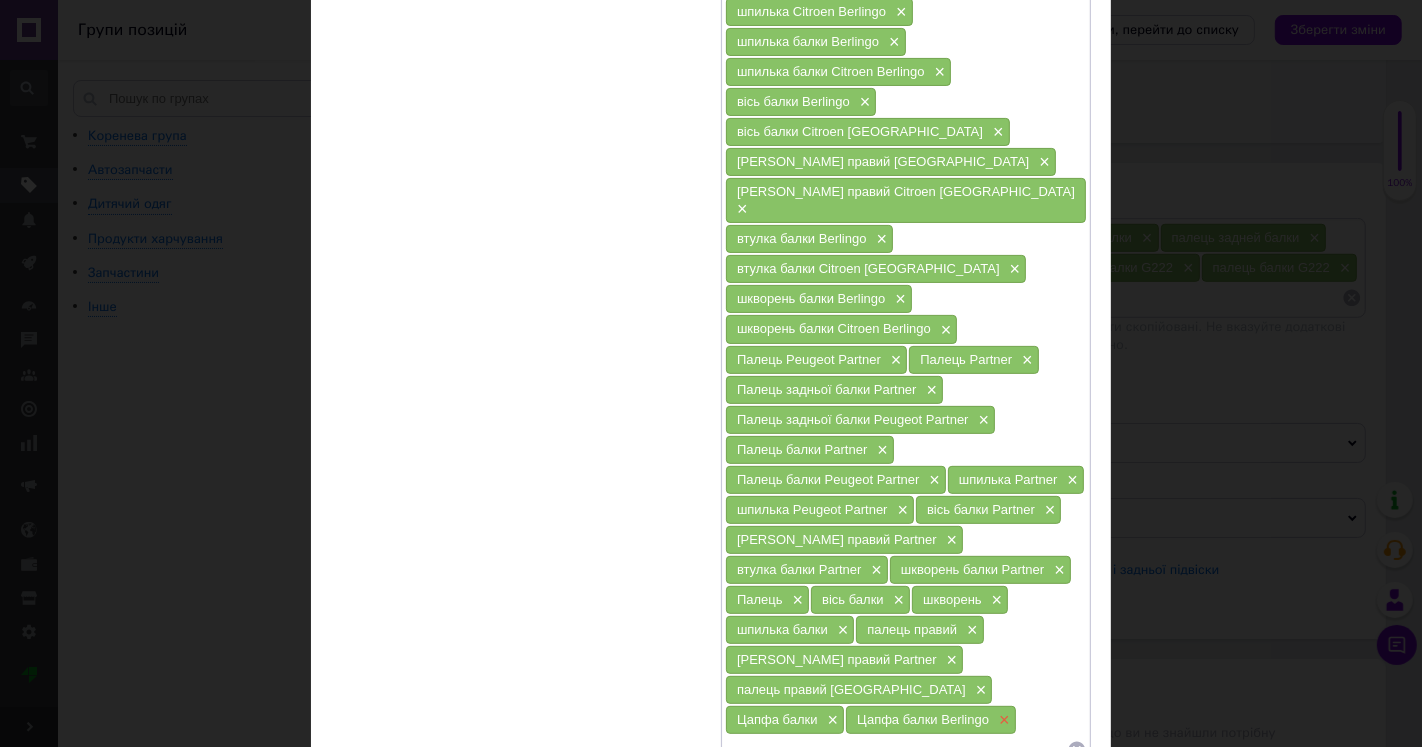 click on "×" at bounding box center (1002, 720) 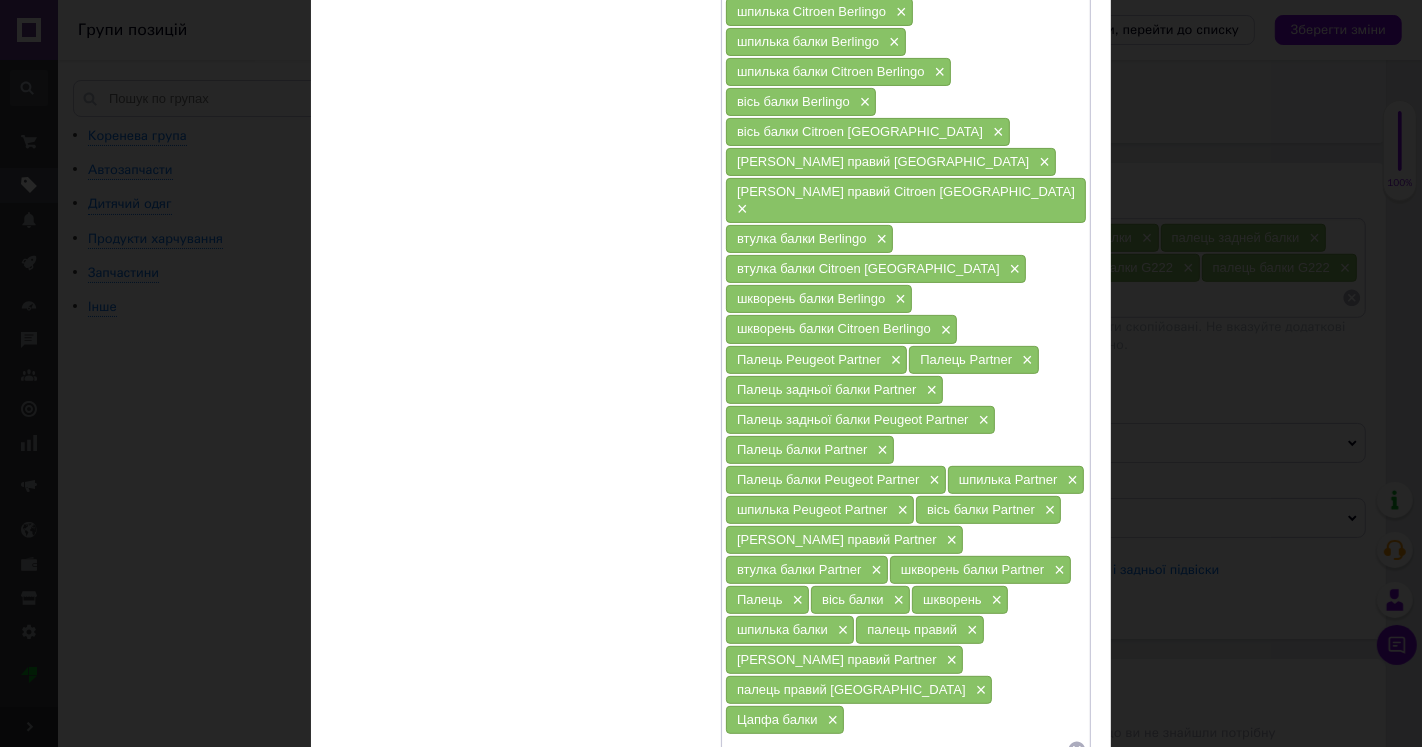 click on "Зберегти" at bounding box center (1042, 825) 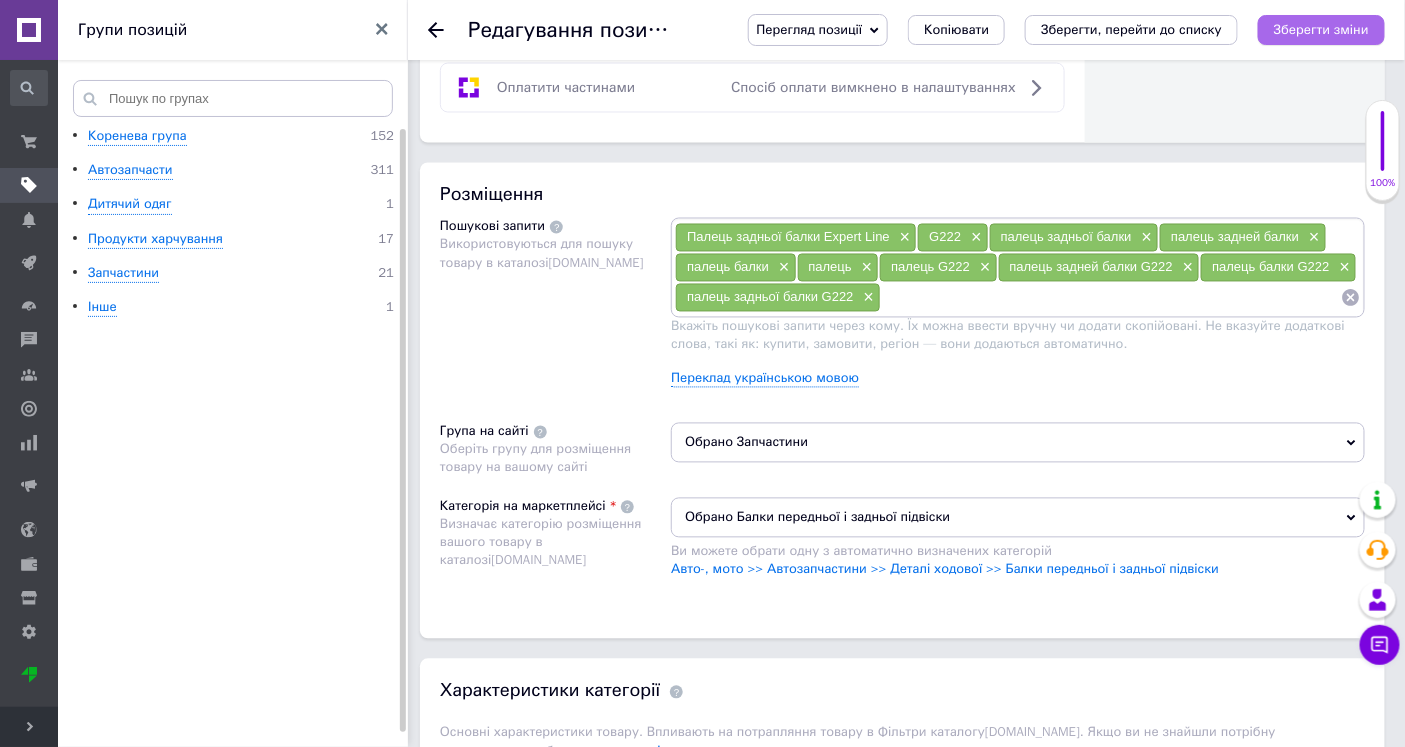 click on "Зберегти зміни" at bounding box center (1321, 29) 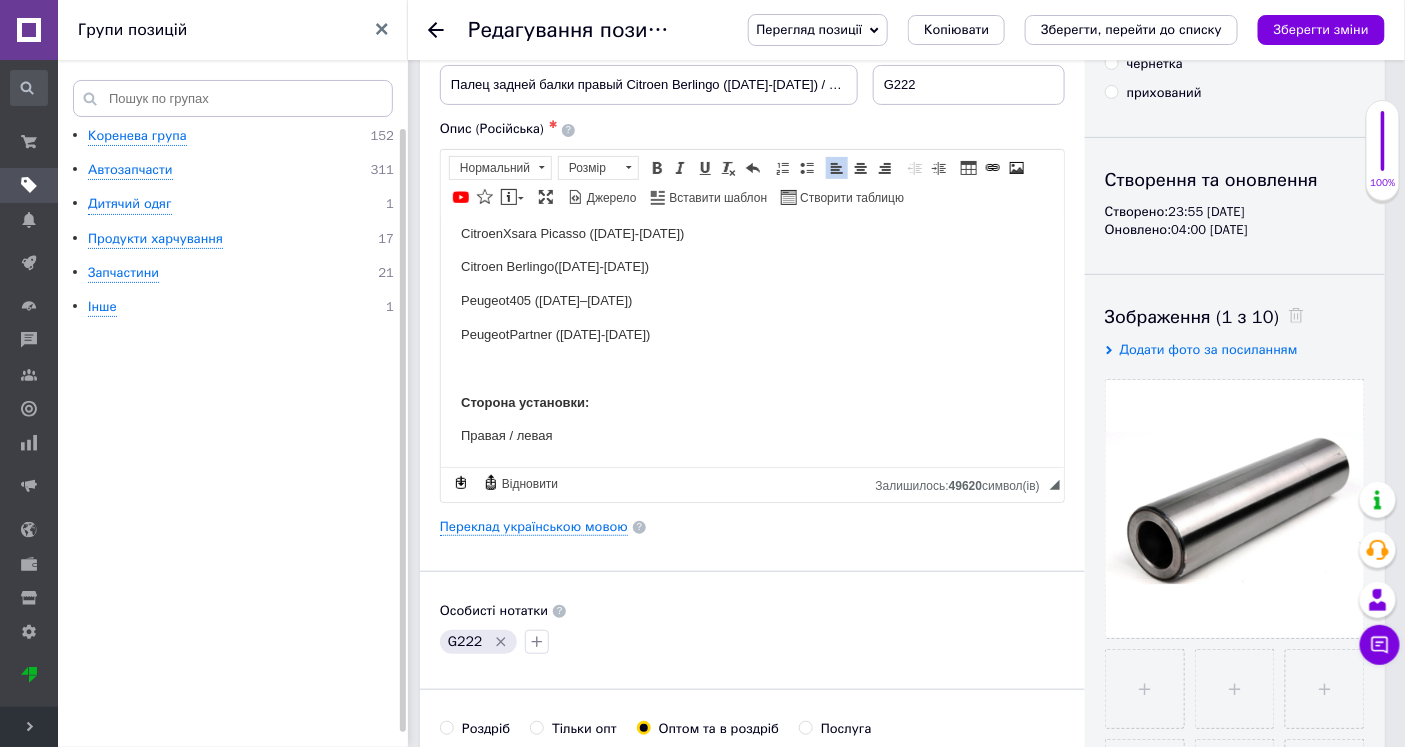 scroll, scrollTop: 0, scrollLeft: 0, axis: both 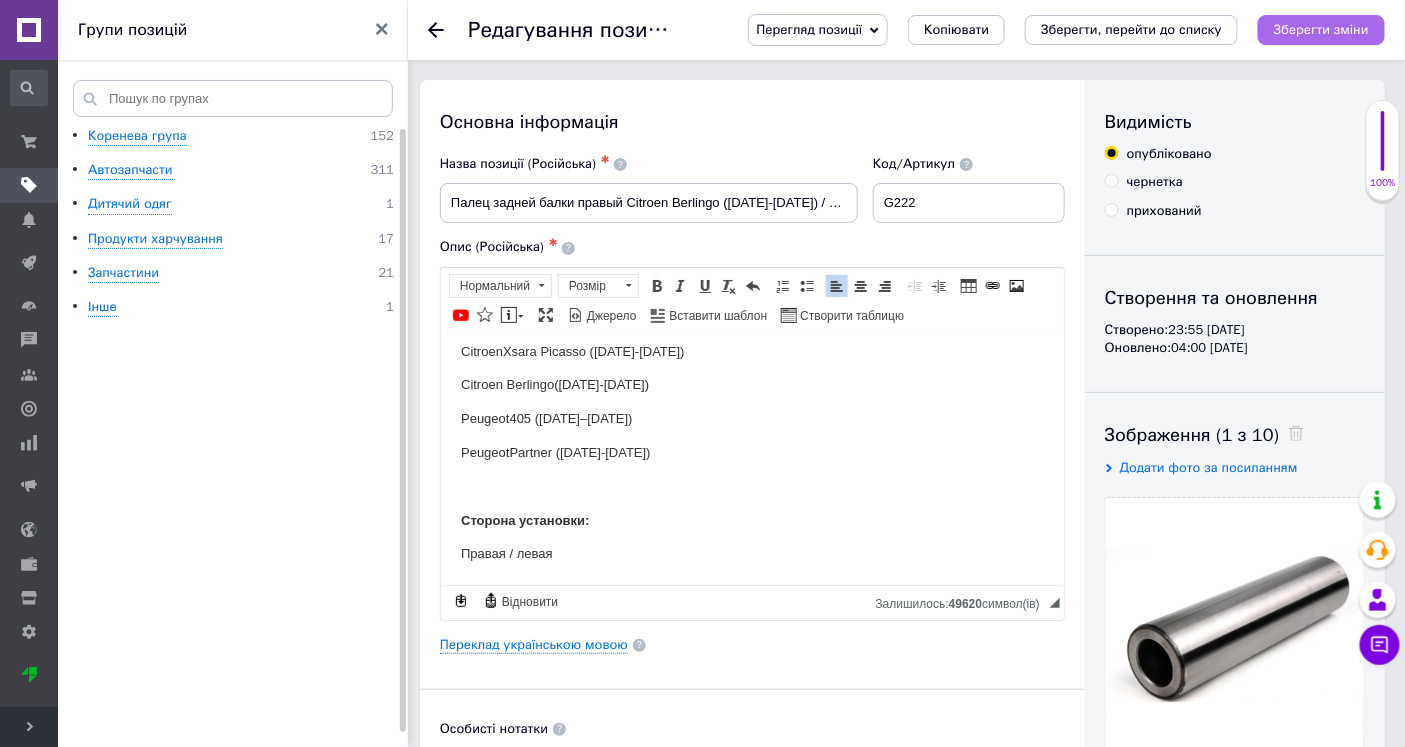 click on "Зберегти зміни" at bounding box center (1321, 29) 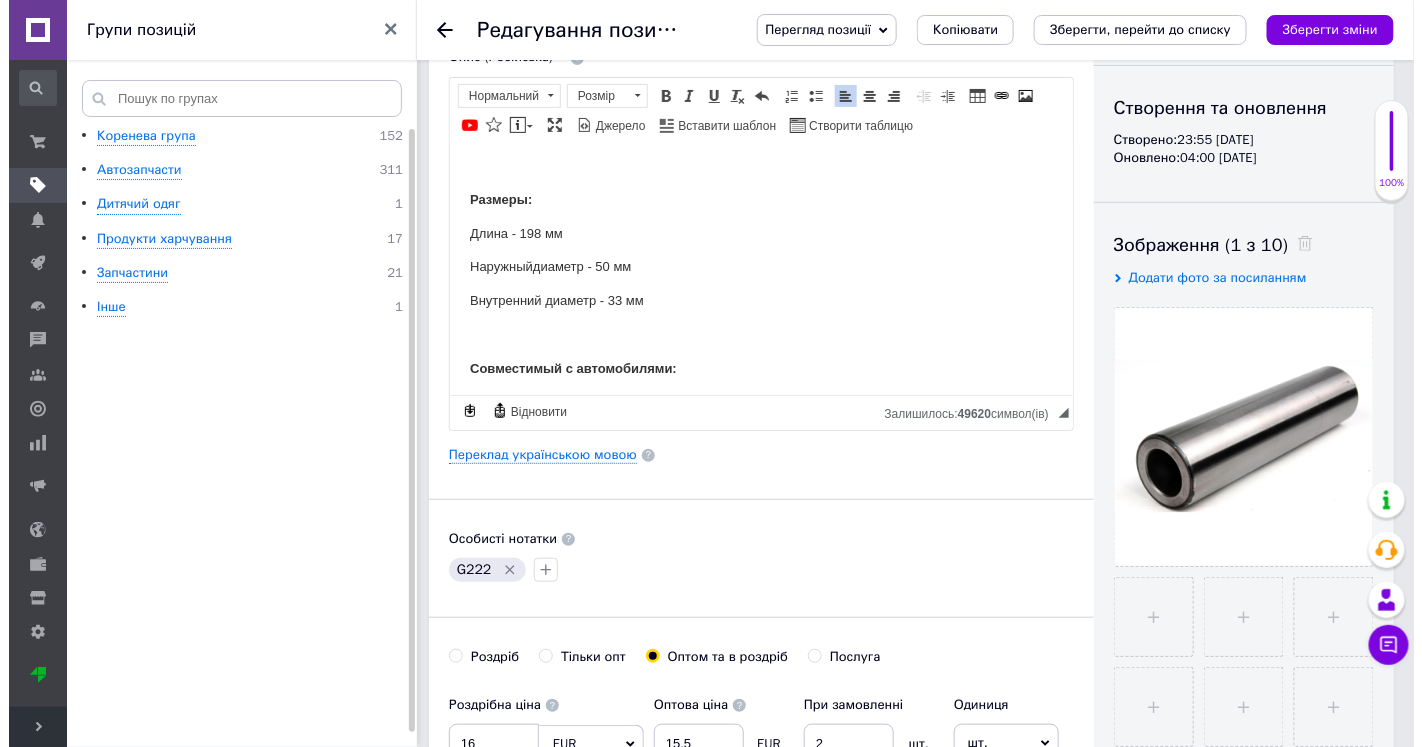 scroll, scrollTop: 111, scrollLeft: 0, axis: vertical 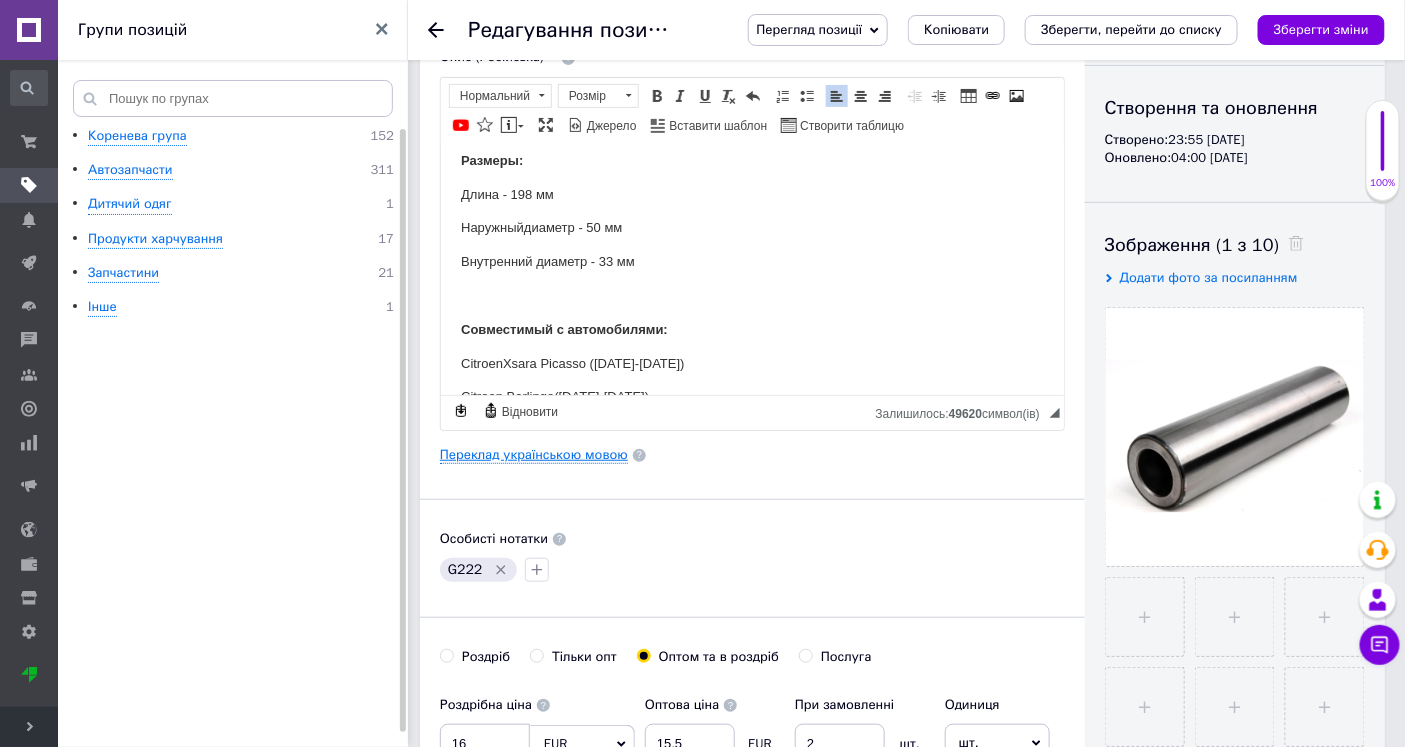 click on "Переклад українською мовою" at bounding box center (534, 455) 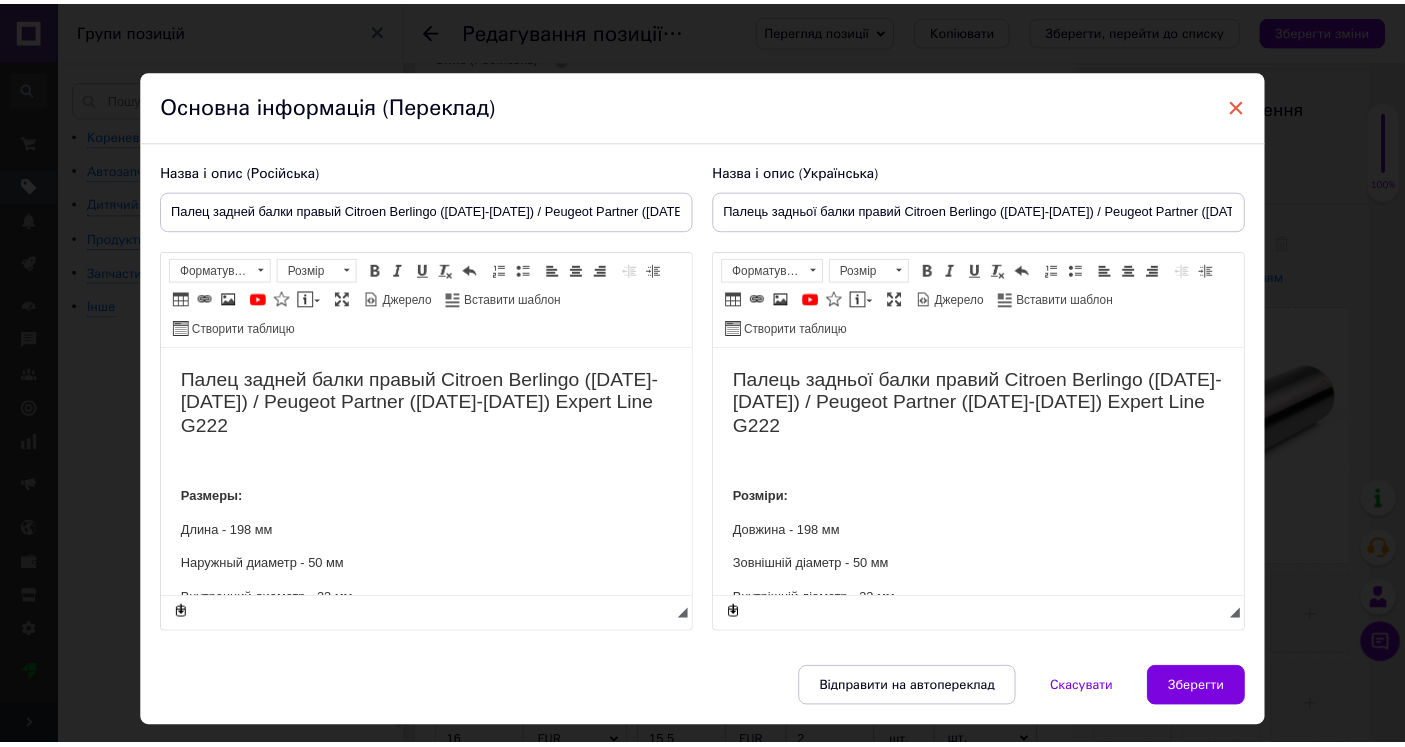 scroll, scrollTop: 0, scrollLeft: 0, axis: both 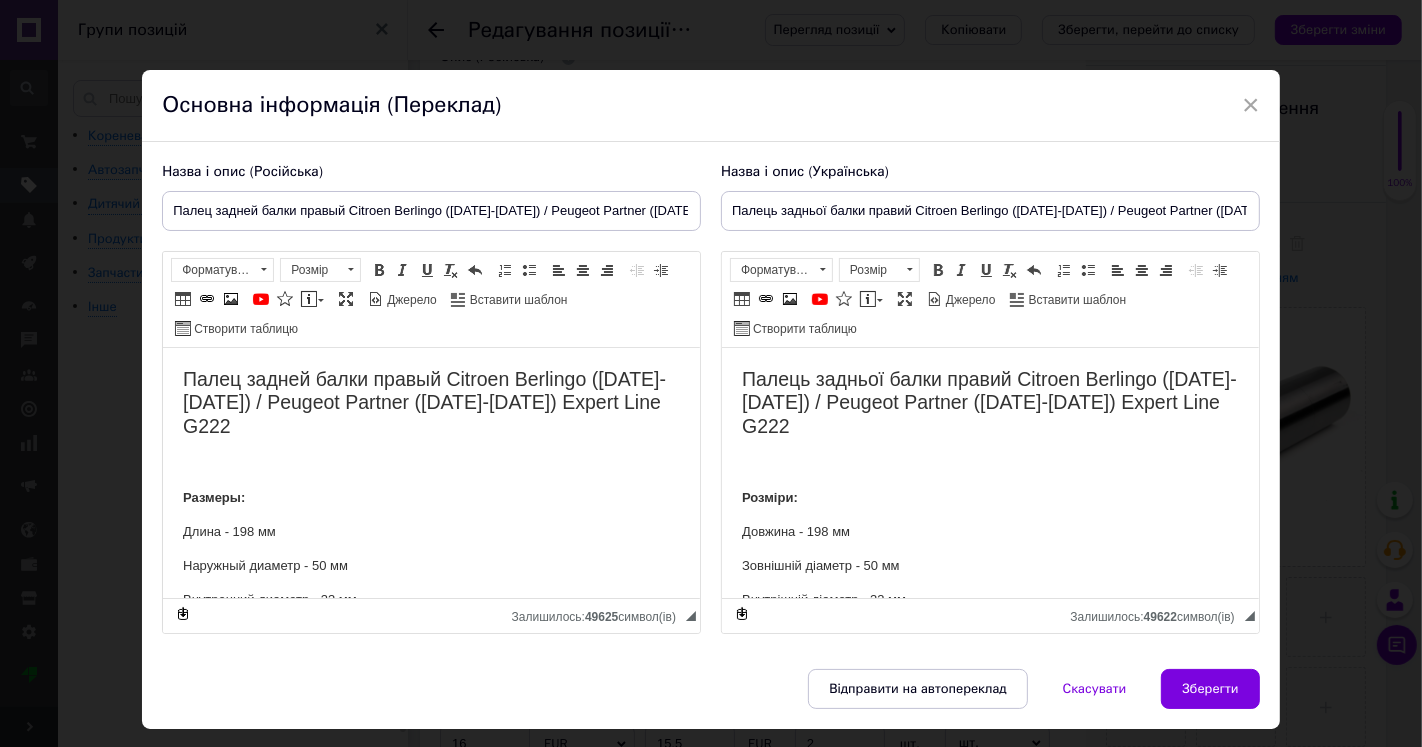 click on "Основна інформація (Переклад)" at bounding box center [711, 106] 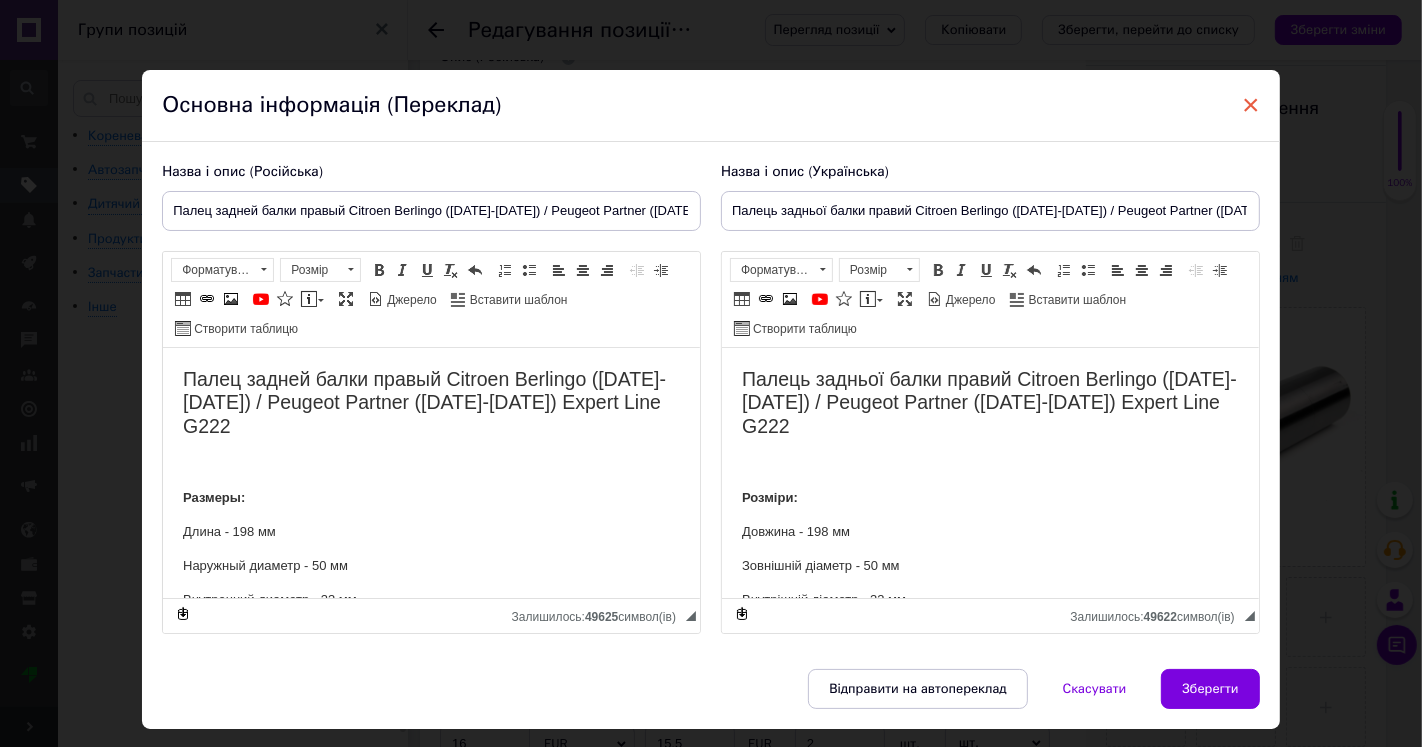 click on "×" at bounding box center [1251, 105] 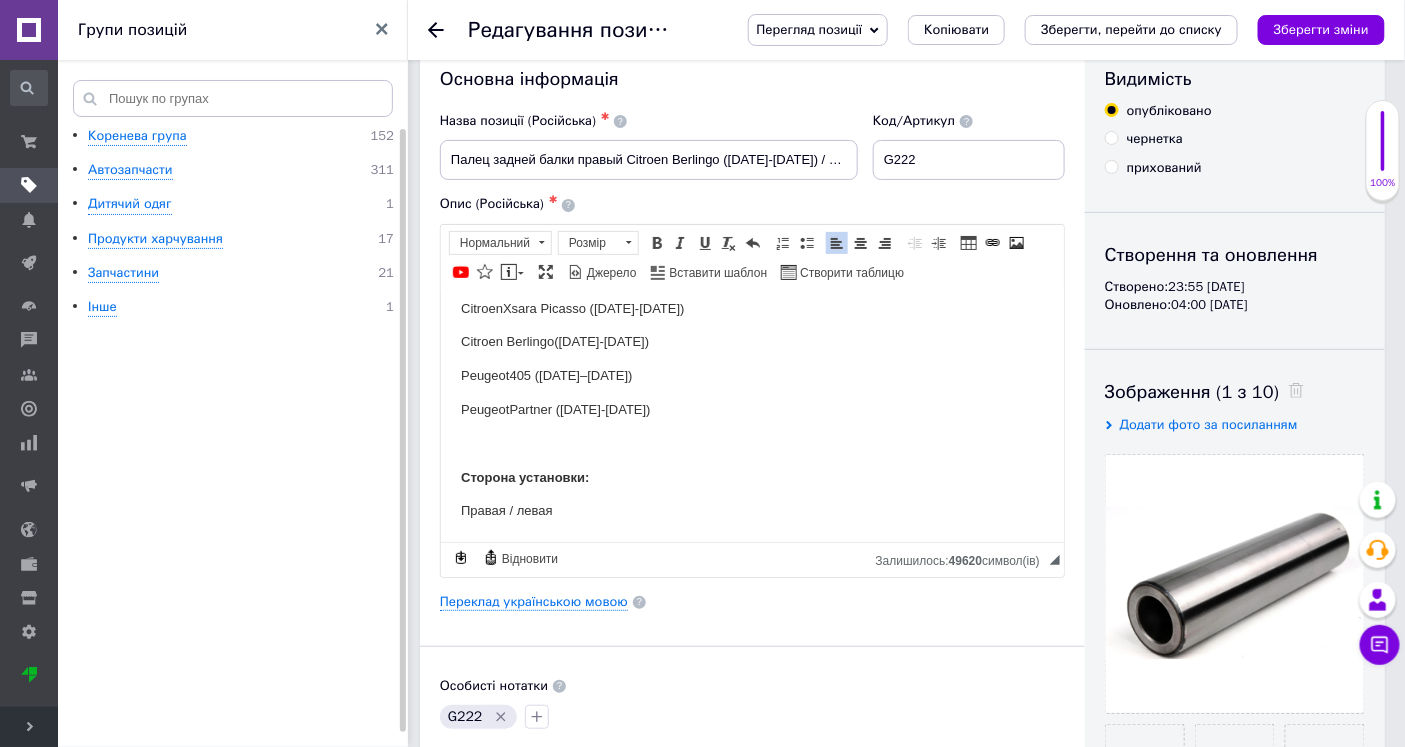 scroll, scrollTop: 0, scrollLeft: 0, axis: both 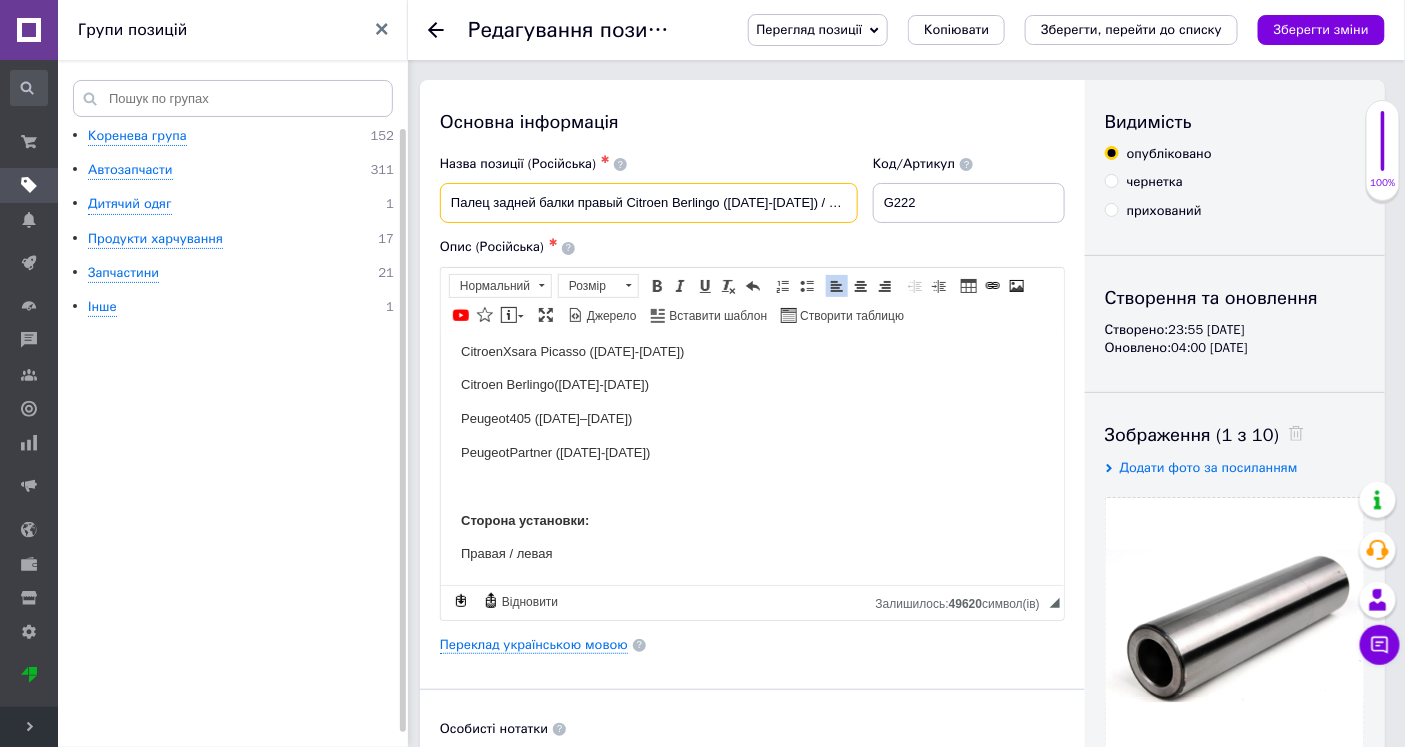 click on "Палец задней балки правый Citroen Berlingo ([DATE]-[DATE]) / Peugeot Partner ([DATE]-[DATE]) Expert Line G222" at bounding box center (649, 203) 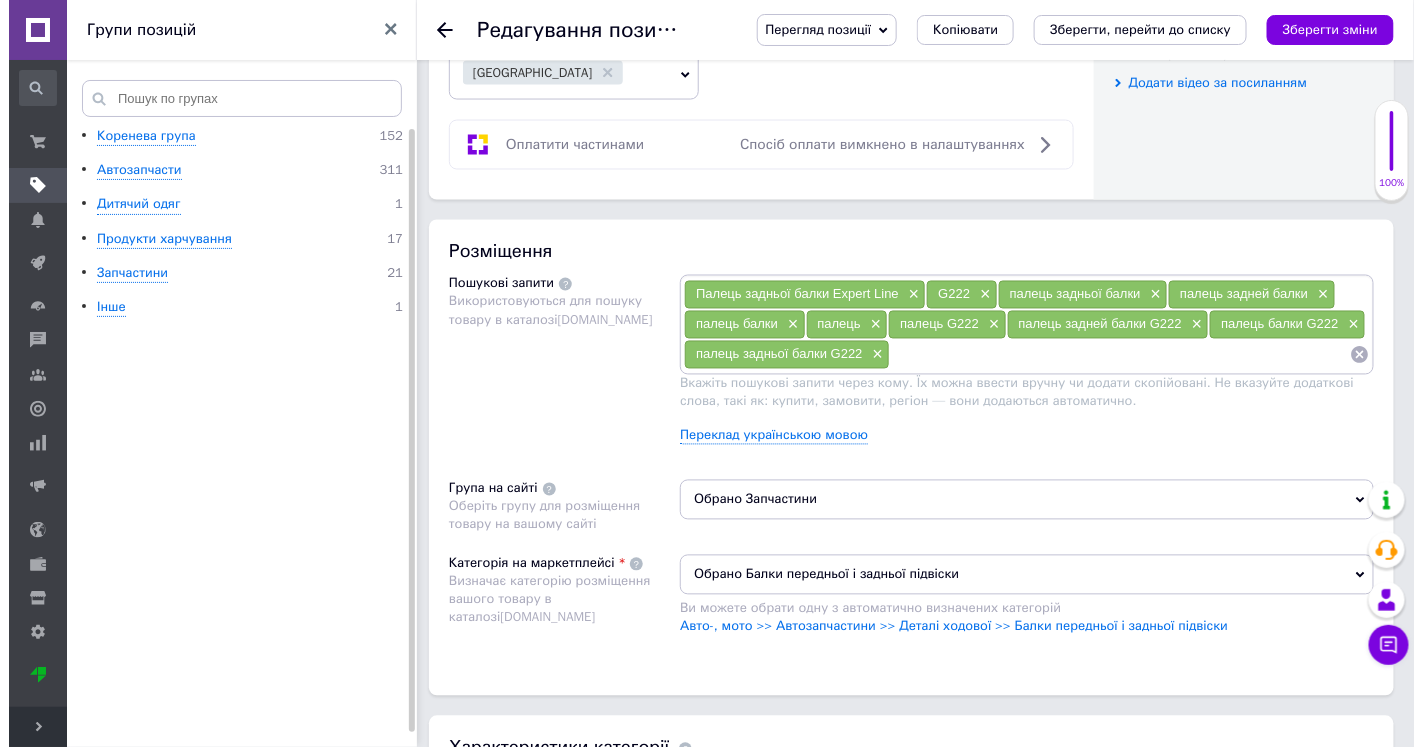 scroll, scrollTop: 1333, scrollLeft: 0, axis: vertical 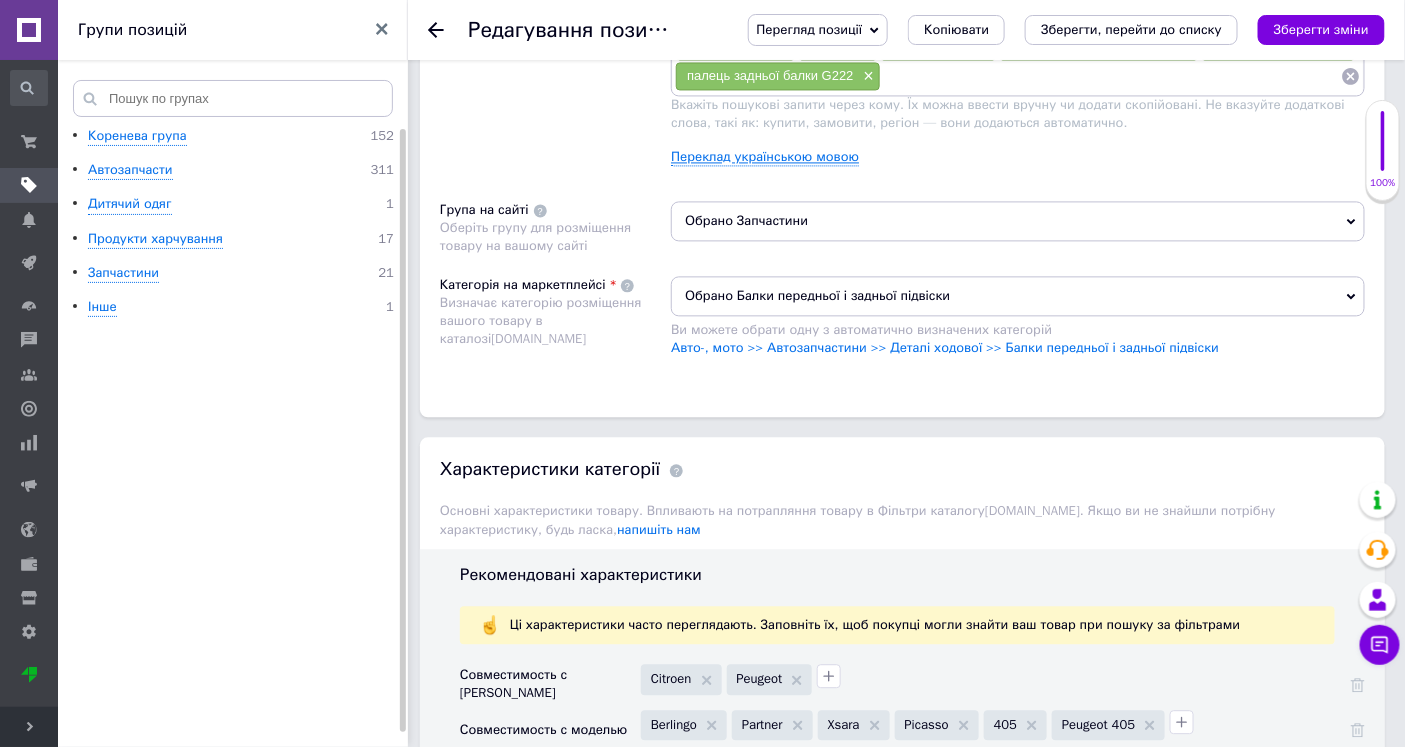 click on "Переклад українською мовою" at bounding box center (765, 157) 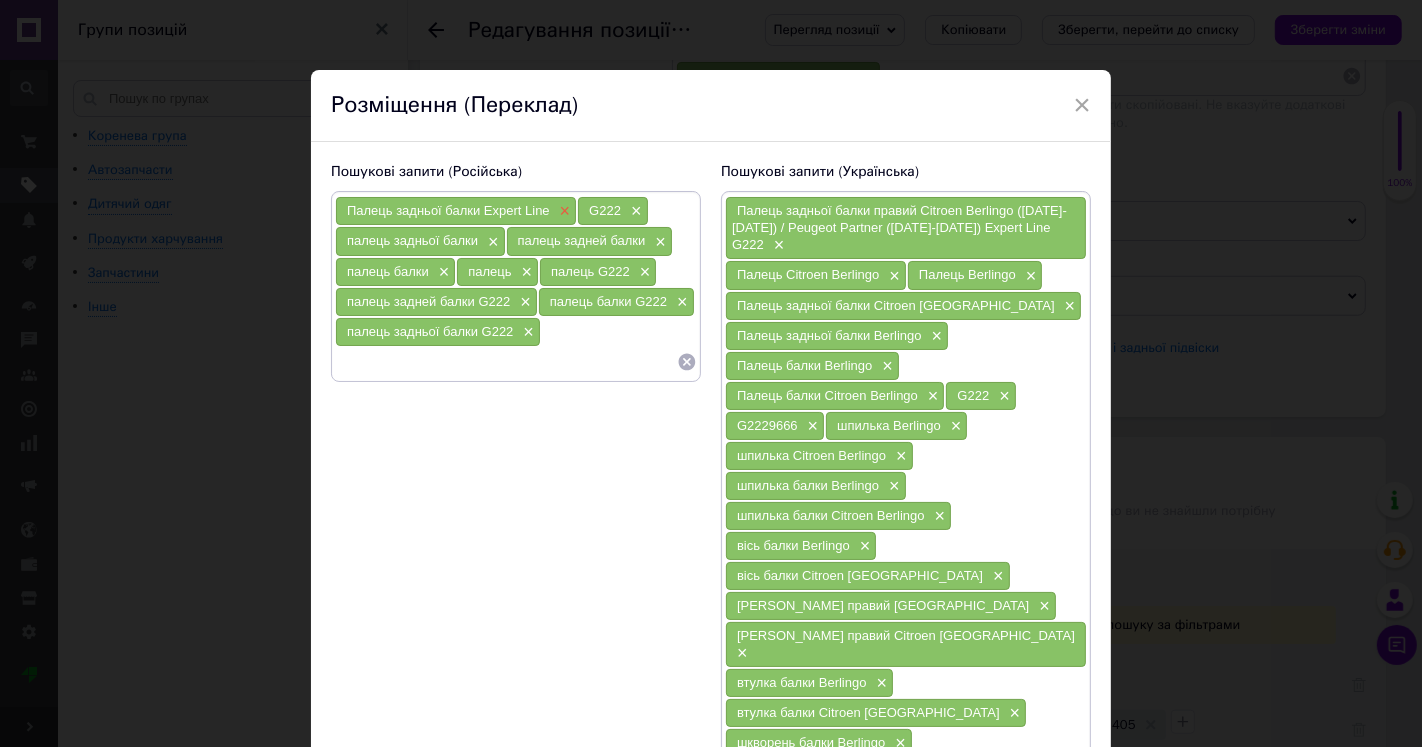 click on "×" at bounding box center [563, 211] 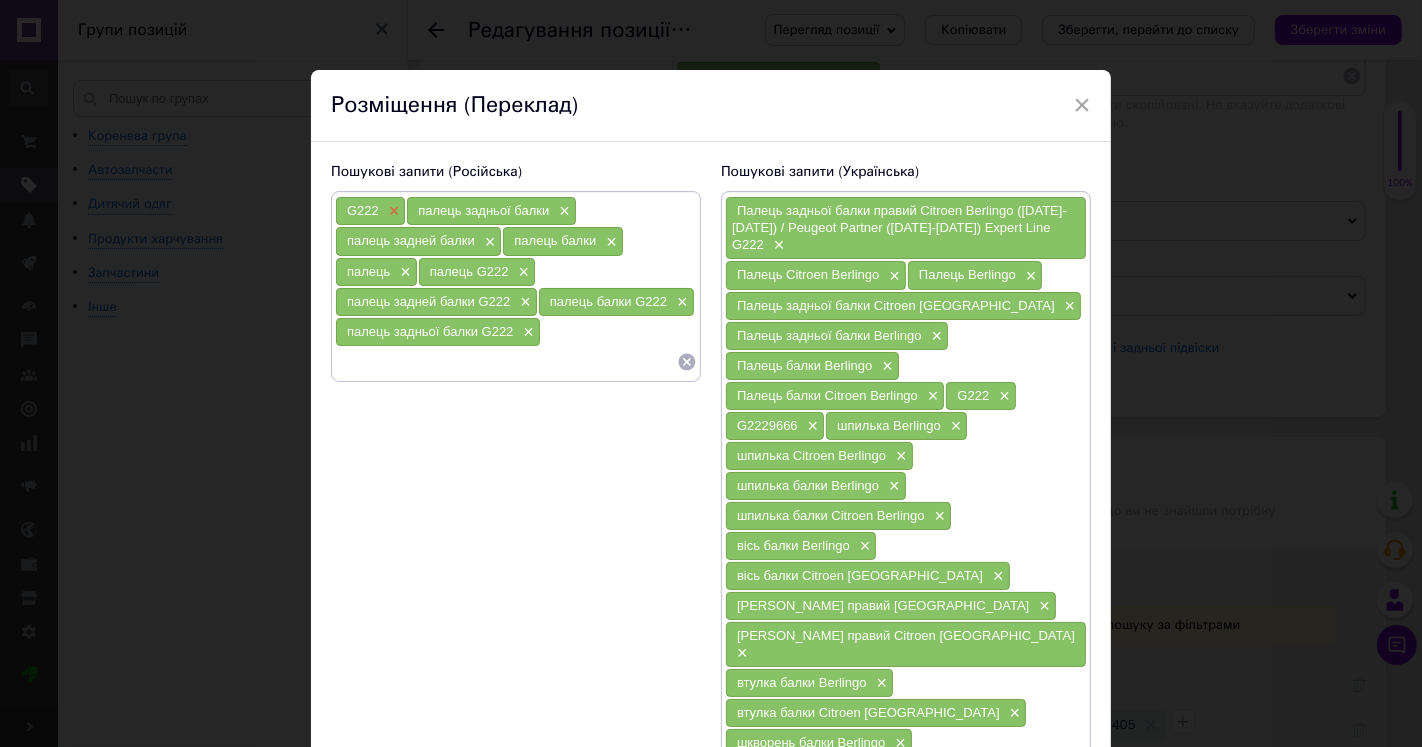 click on "×" at bounding box center [392, 211] 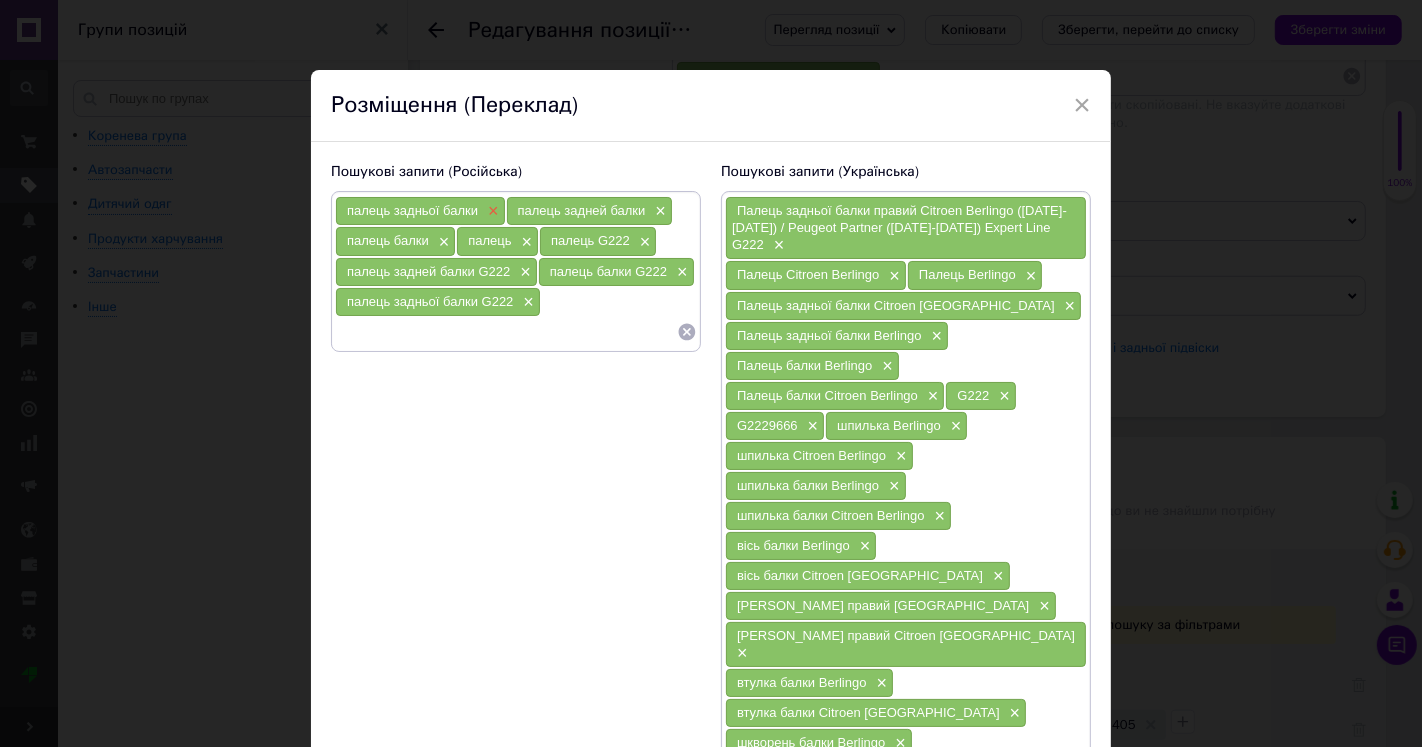 click on "×" at bounding box center (491, 211) 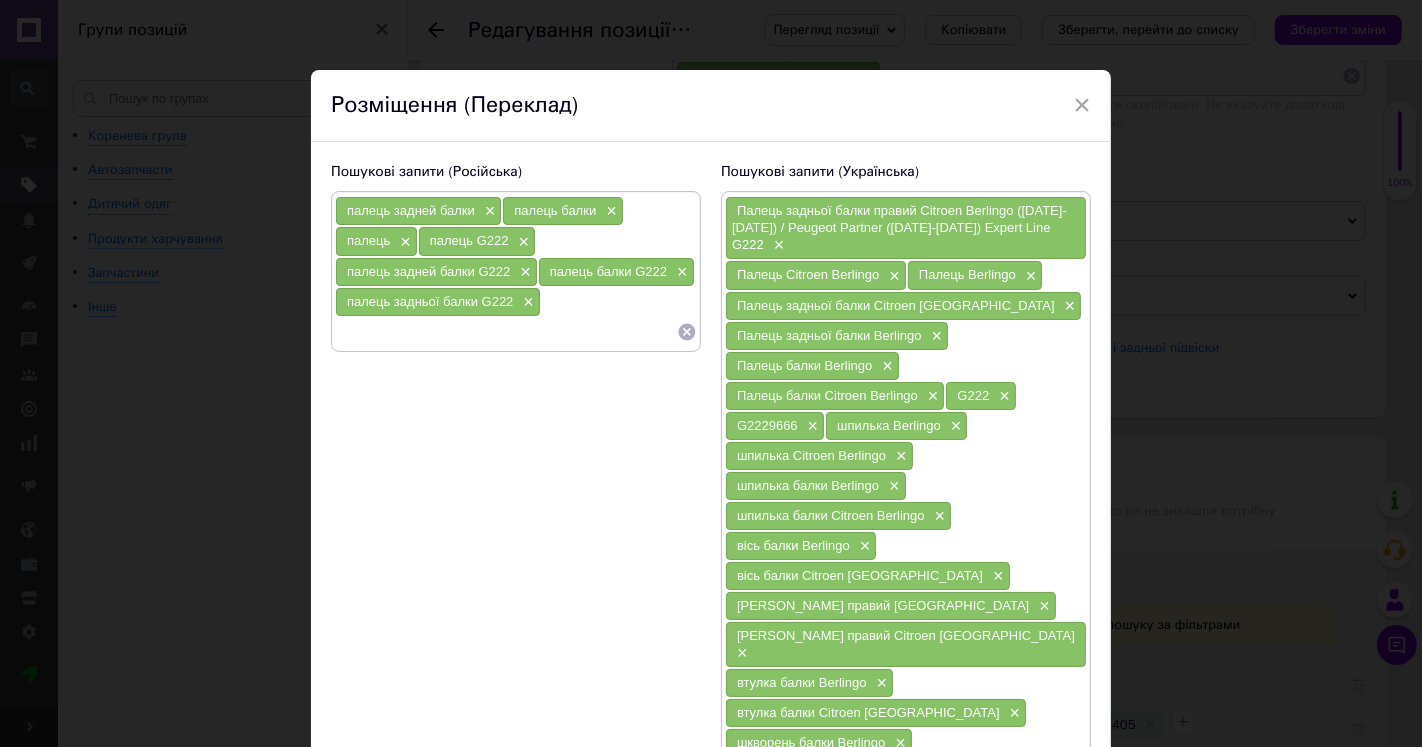 click on "×" at bounding box center (488, 211) 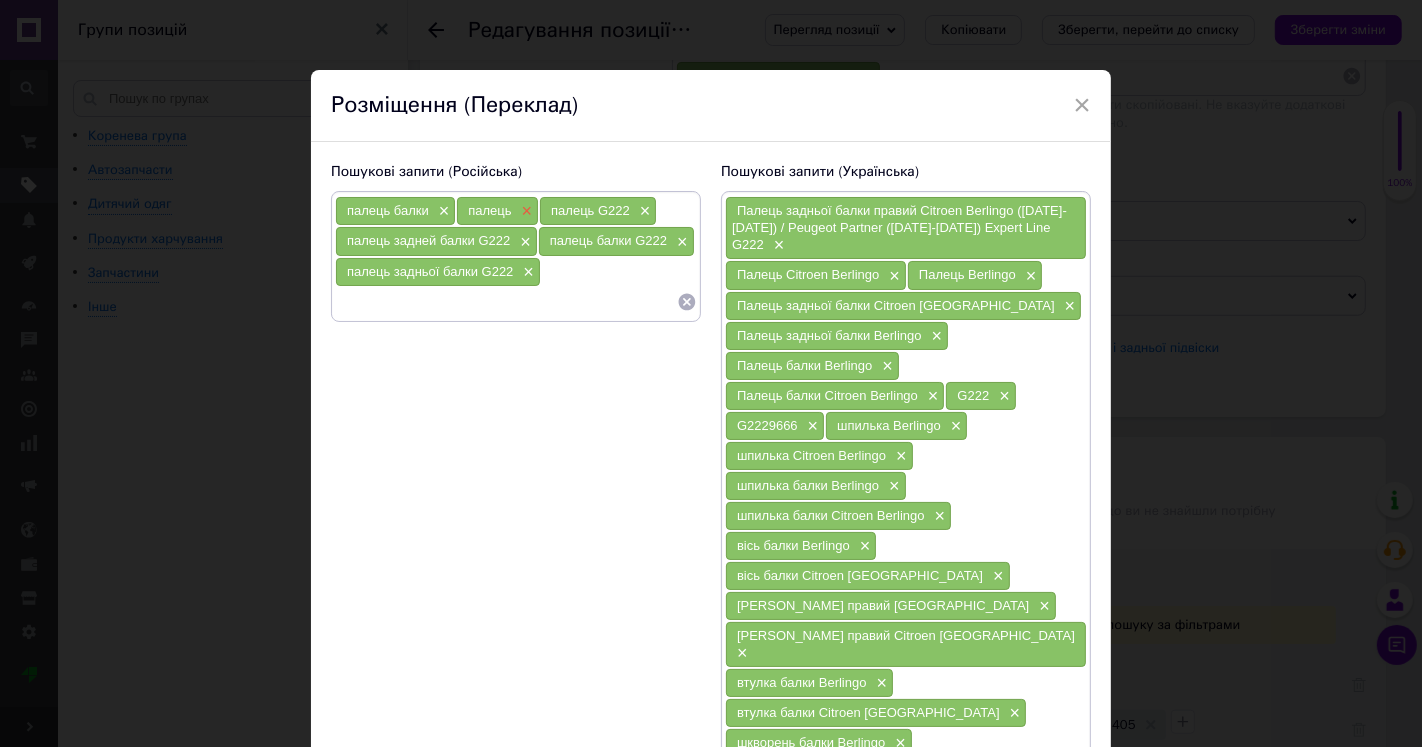 click on "×" at bounding box center (525, 211) 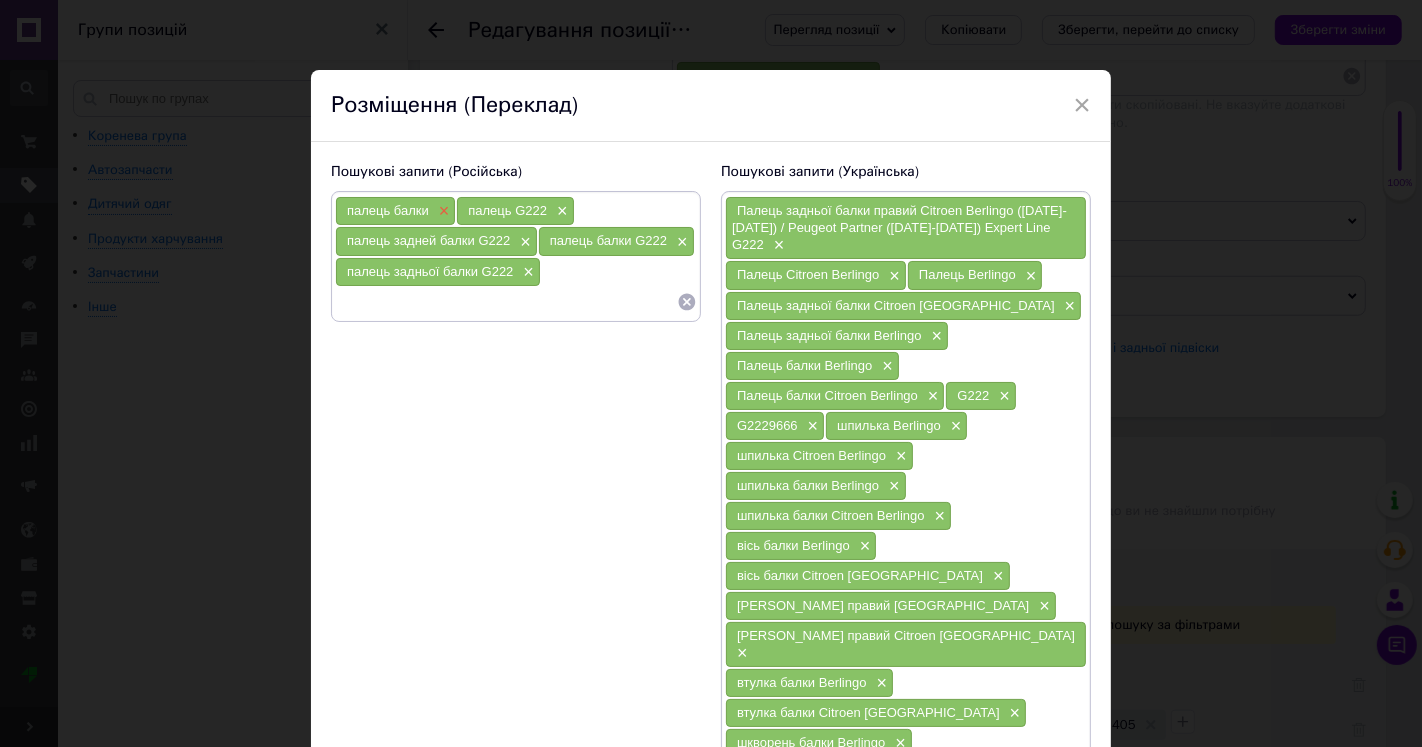 click on "×" at bounding box center (442, 211) 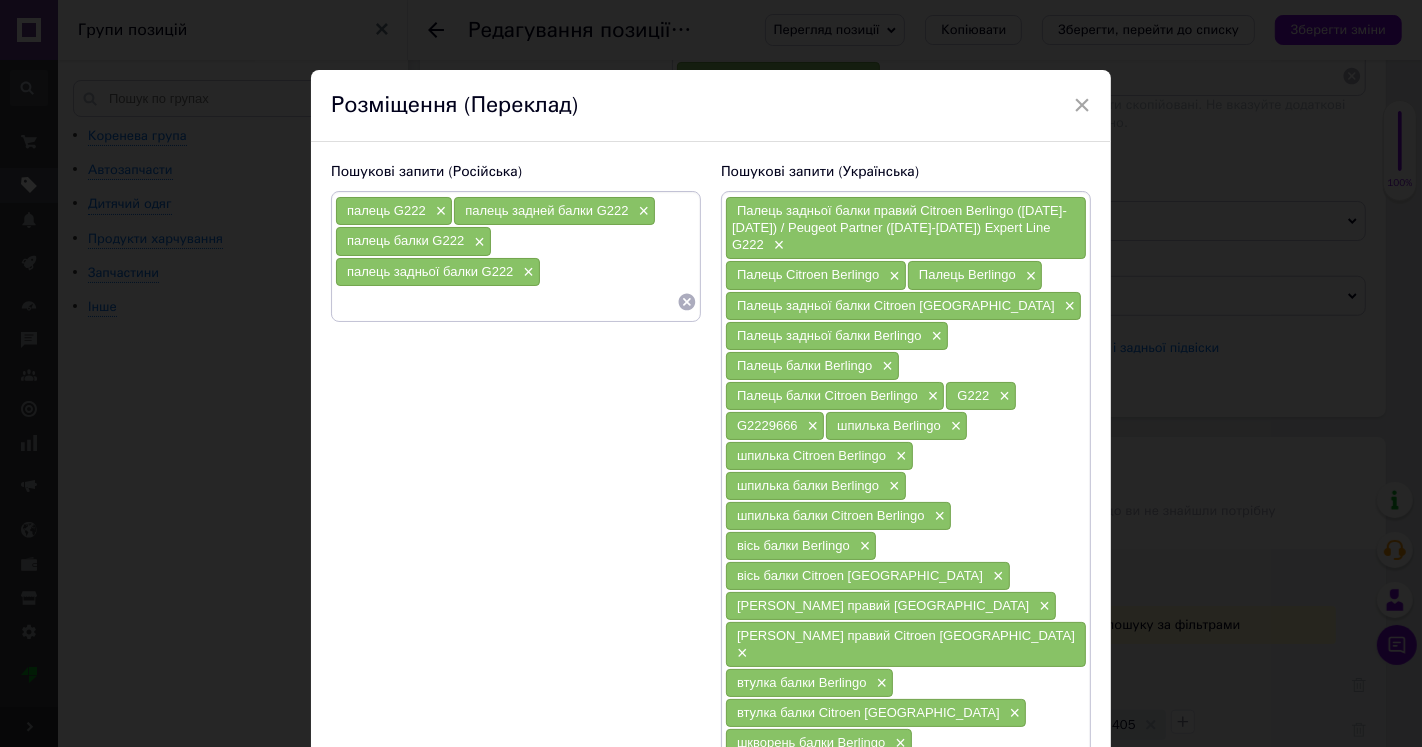 click on "×" at bounding box center (439, 211) 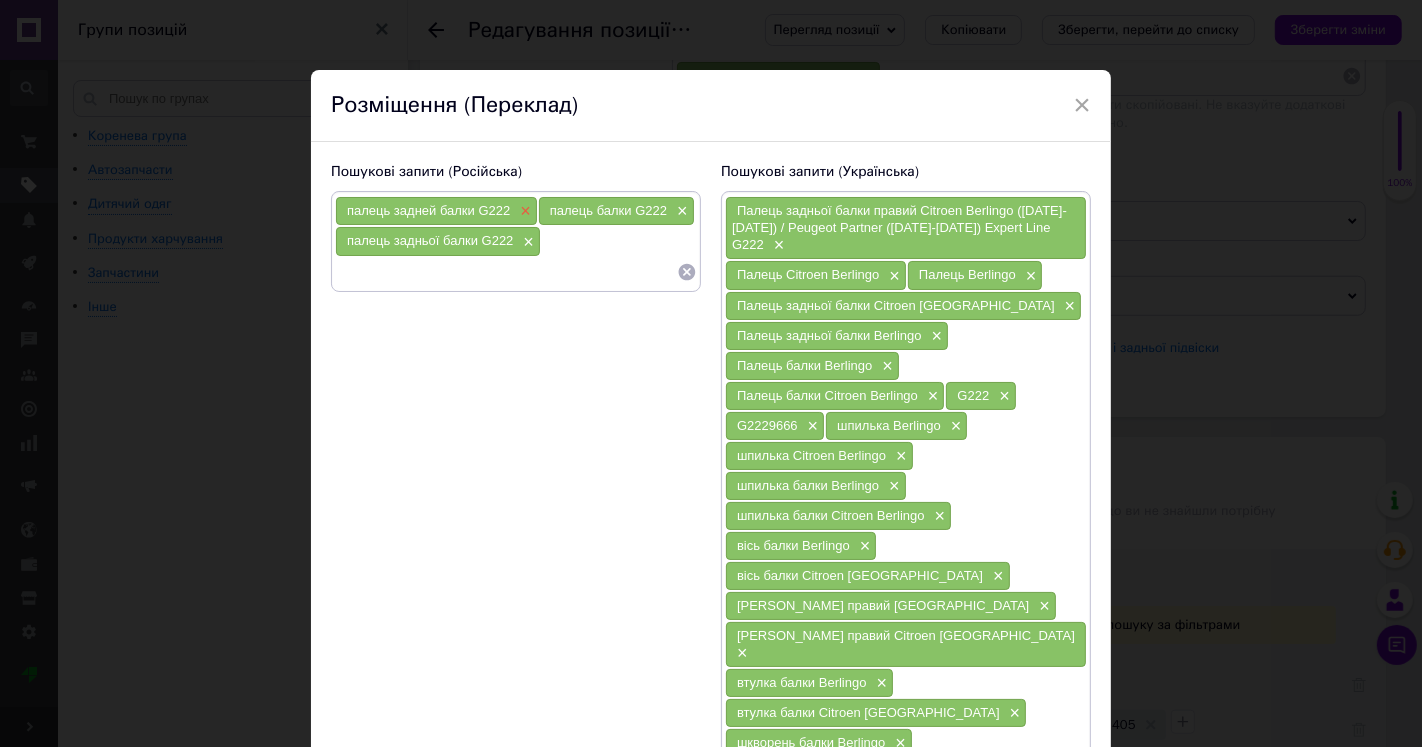 click on "×" at bounding box center (523, 211) 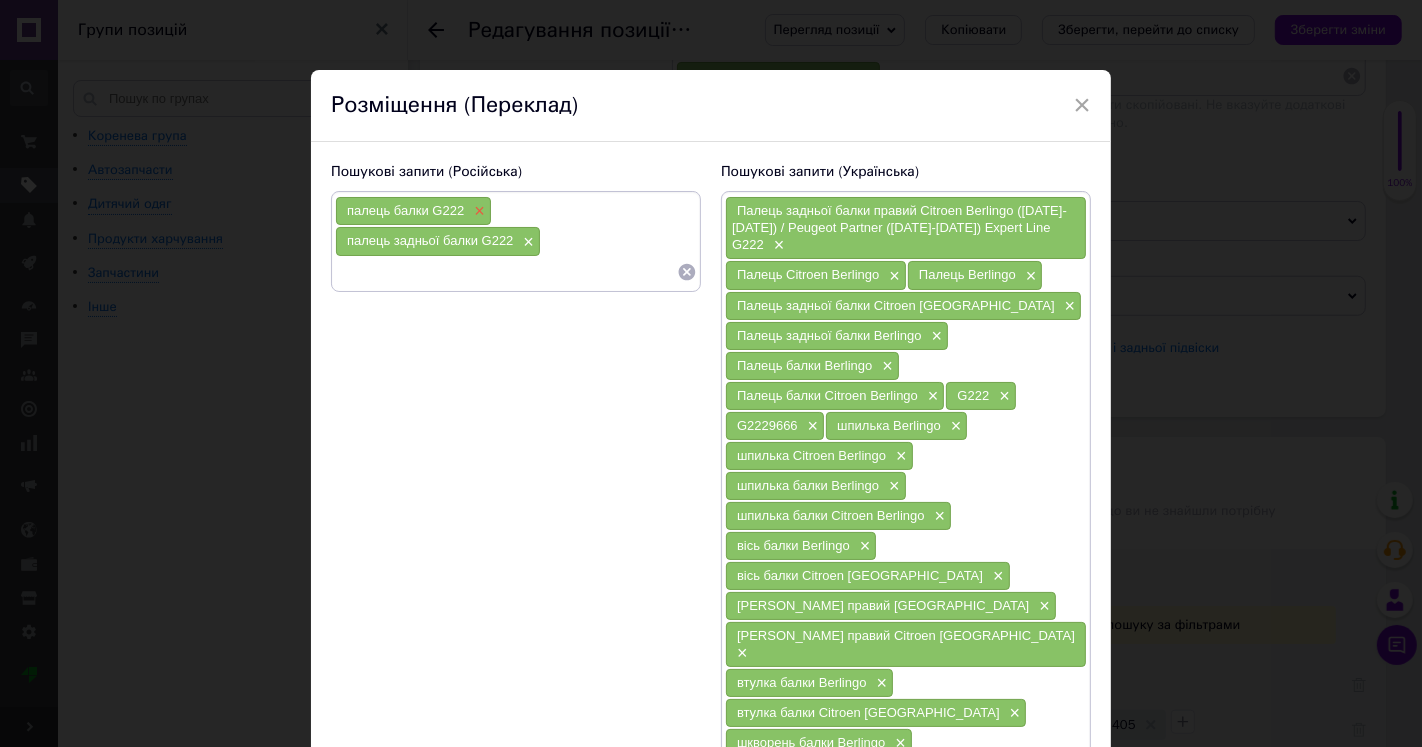 click on "×" at bounding box center [477, 211] 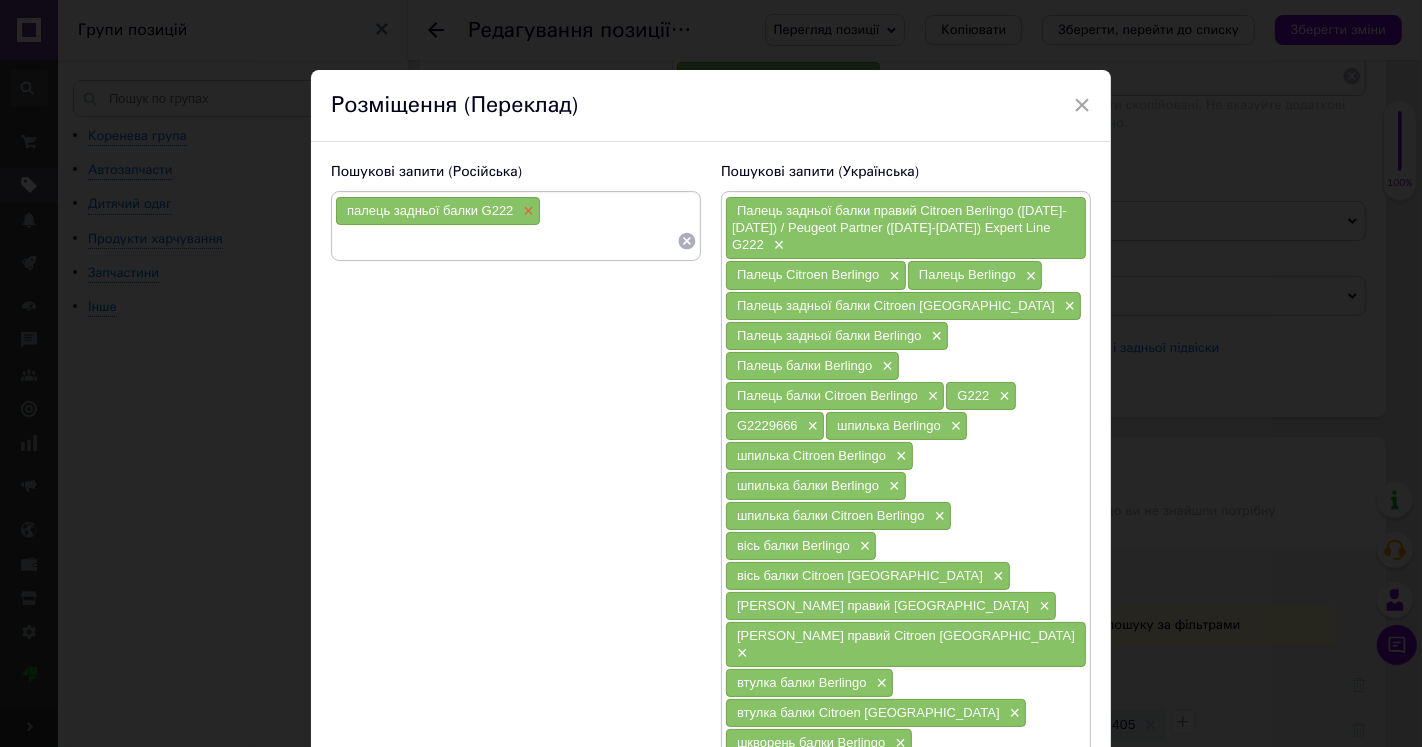 click on "×" at bounding box center [526, 211] 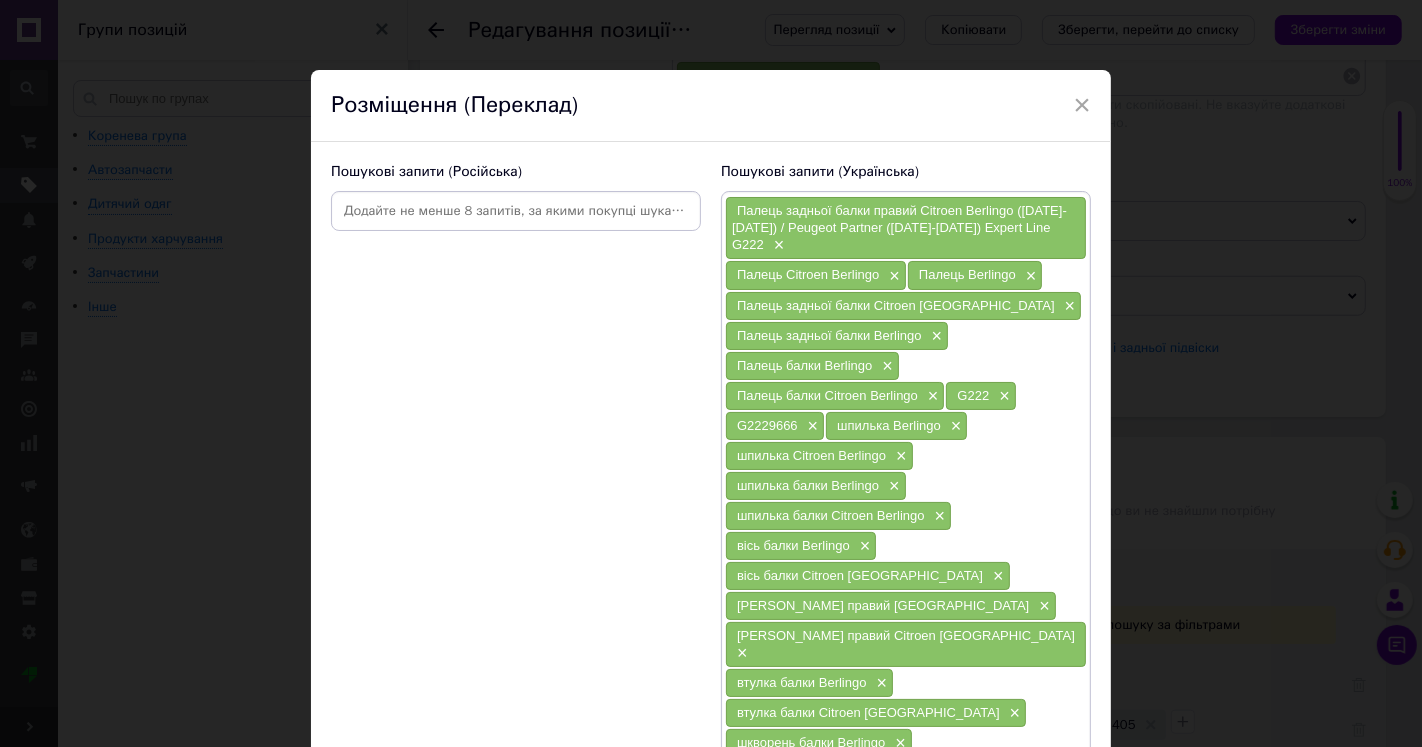 click at bounding box center [516, 211] 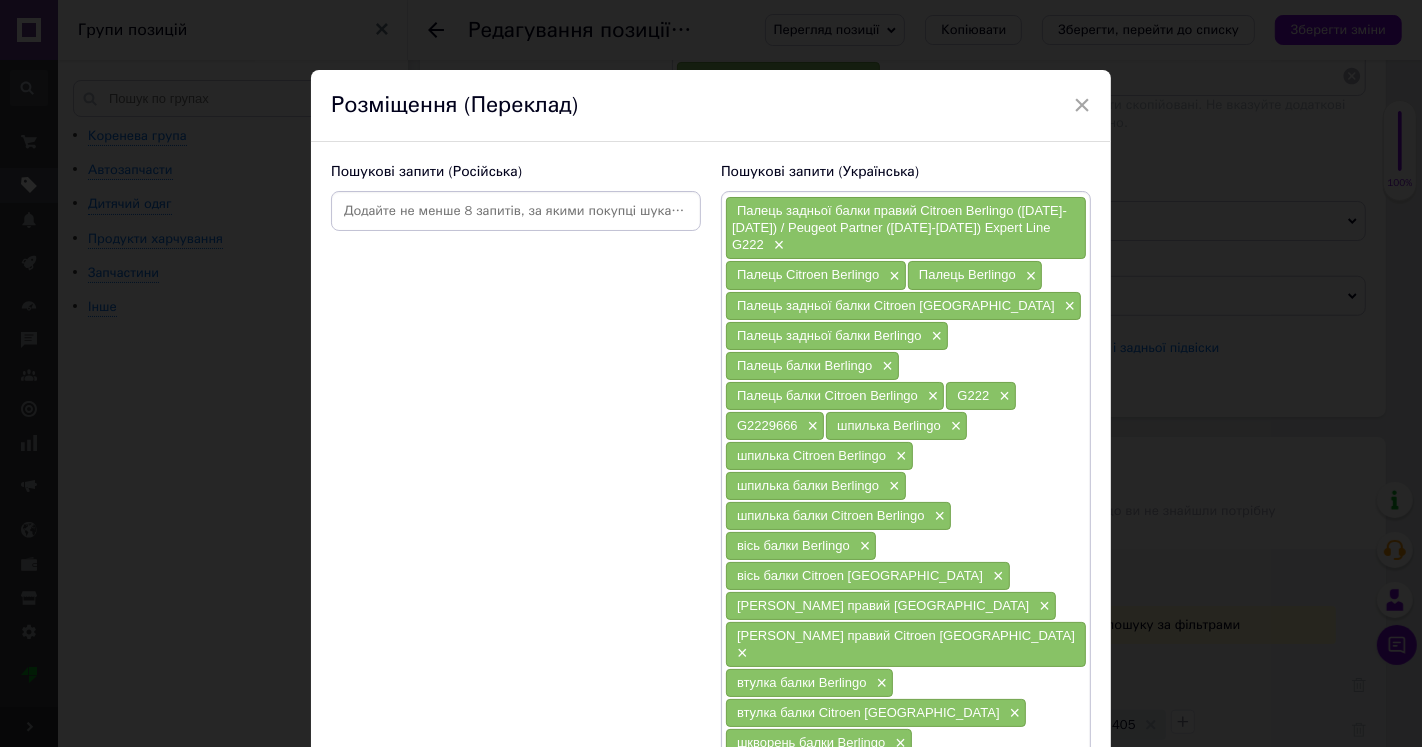 click at bounding box center [516, 211] 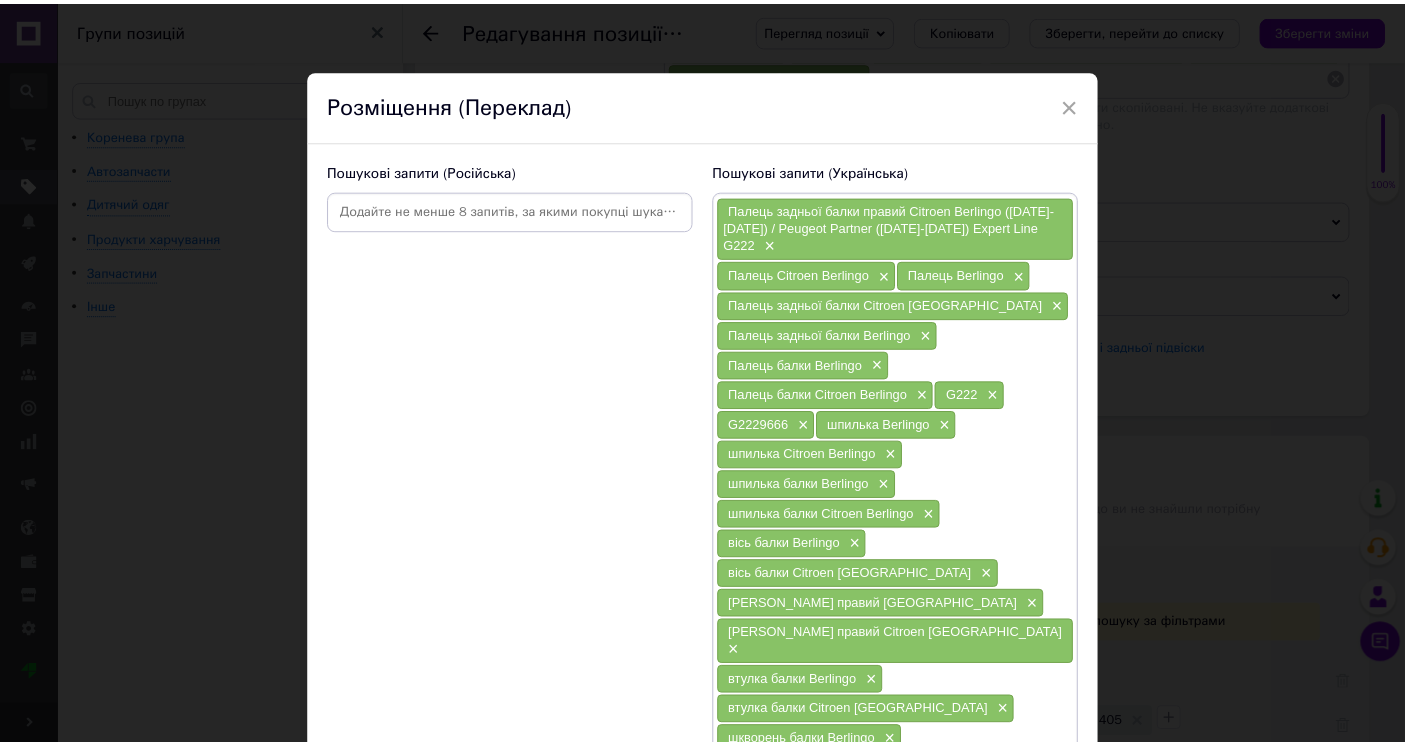 scroll, scrollTop: 0, scrollLeft: 0, axis: both 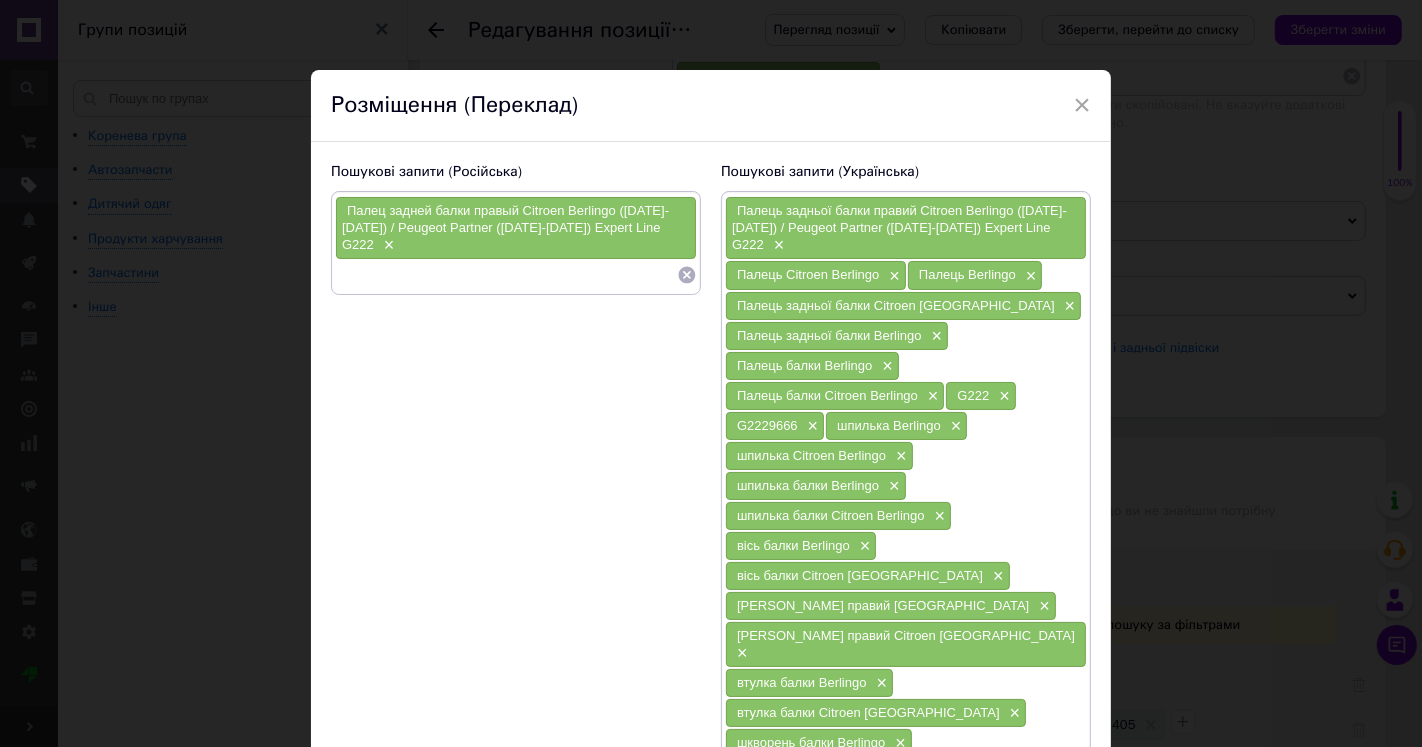 click on "Палец задней балки правый Citroen Berlingo ([DATE]-[DATE]) / Peugeot Partner ([DATE]-[DATE]) Expert Line G222" at bounding box center [505, 227] 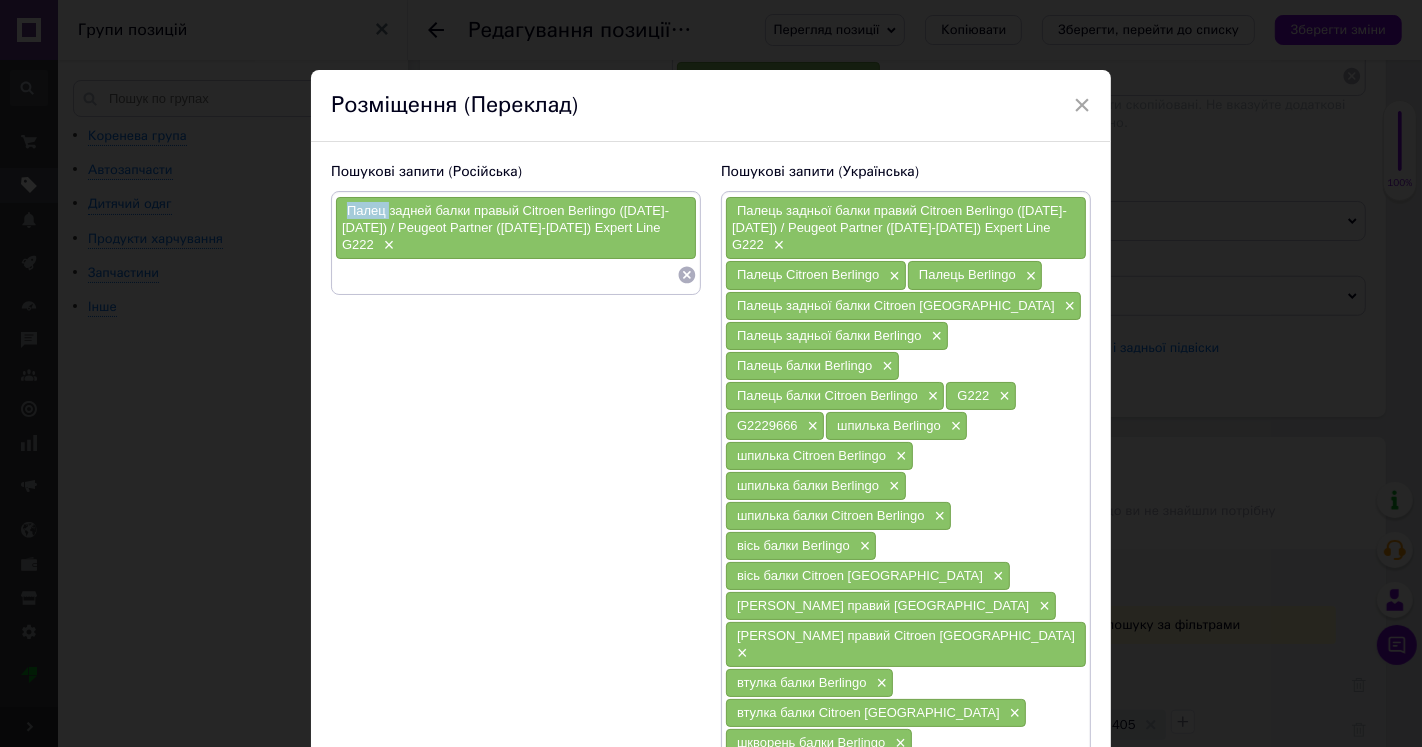 click on "Палец задней балки правый Citroen Berlingo ([DATE]-[DATE]) / Peugeot Partner ([DATE]-[DATE]) Expert Line G222" at bounding box center [505, 227] 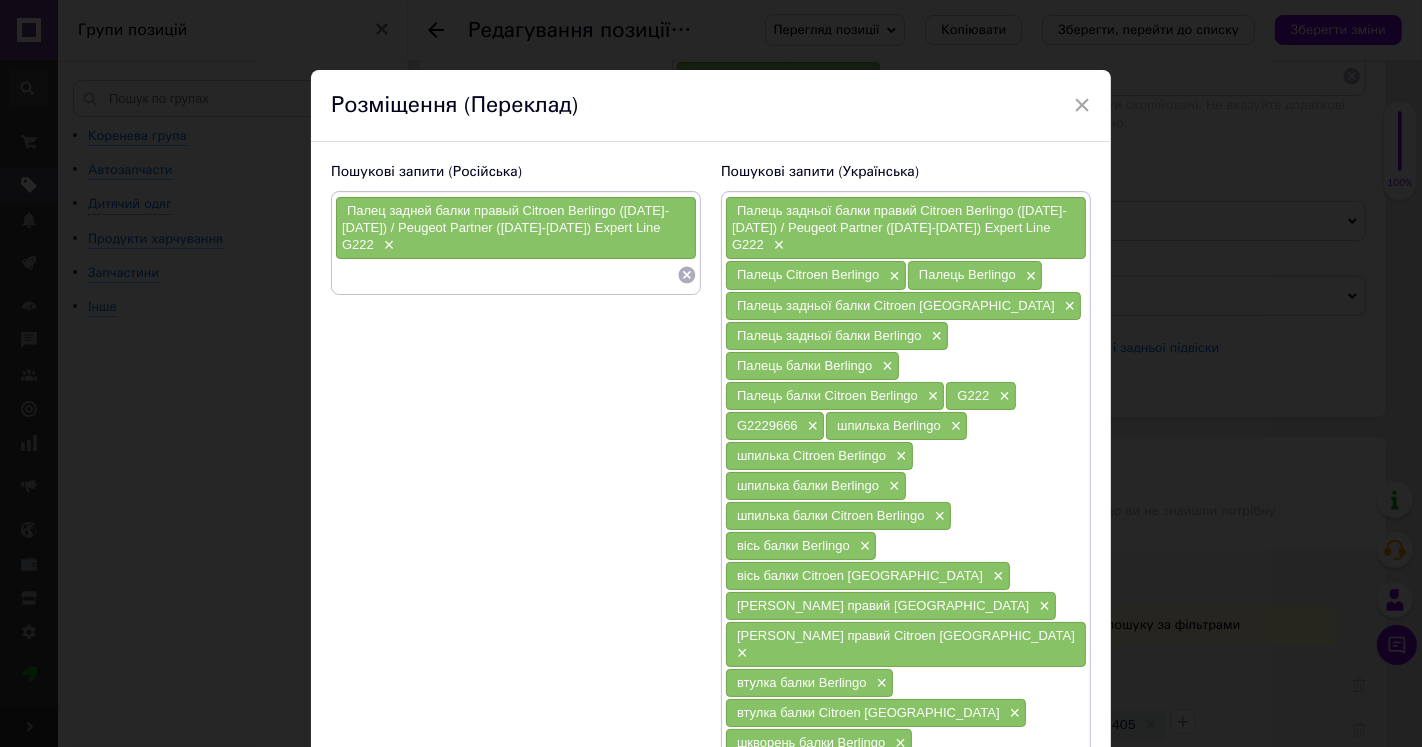 click at bounding box center [506, 275] 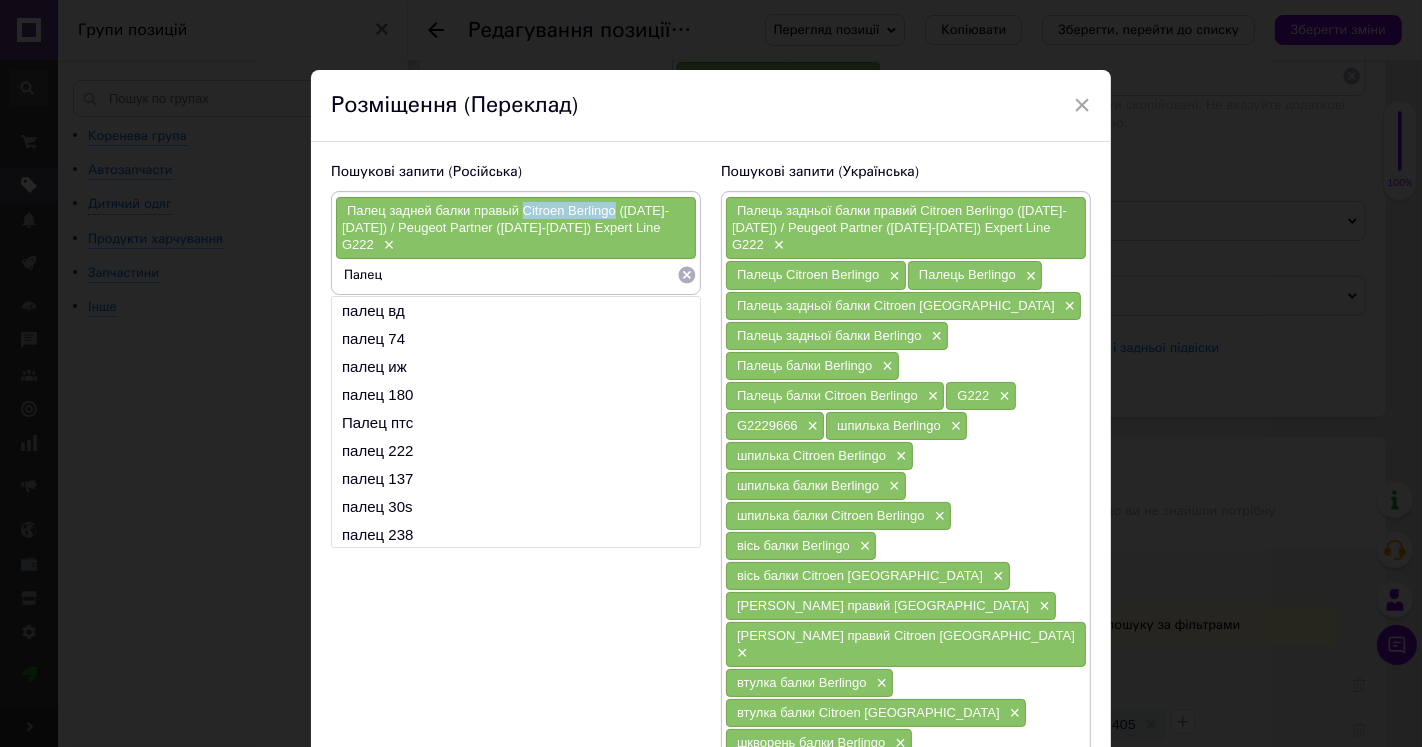 drag, startPoint x: 522, startPoint y: 213, endPoint x: 611, endPoint y: 212, distance: 89.005615 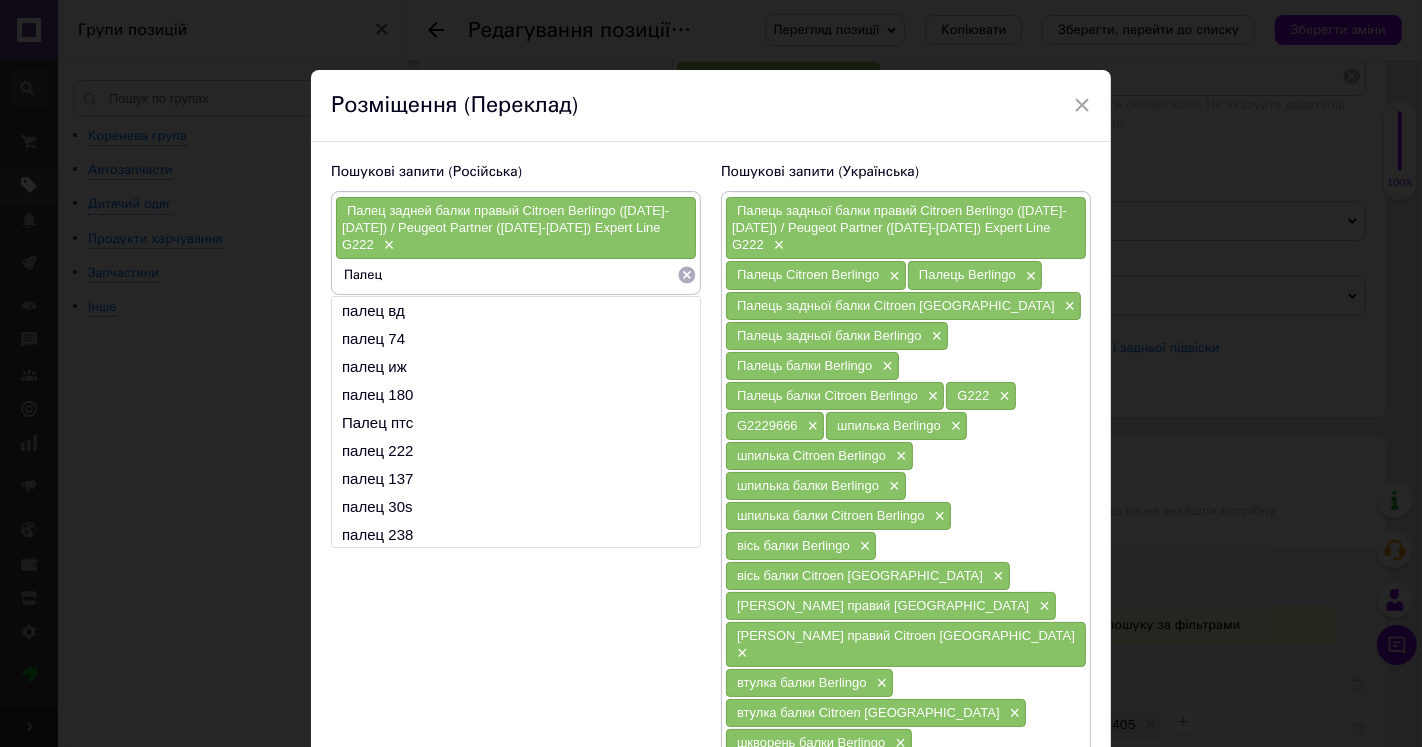 click on "Палец" at bounding box center [506, 275] 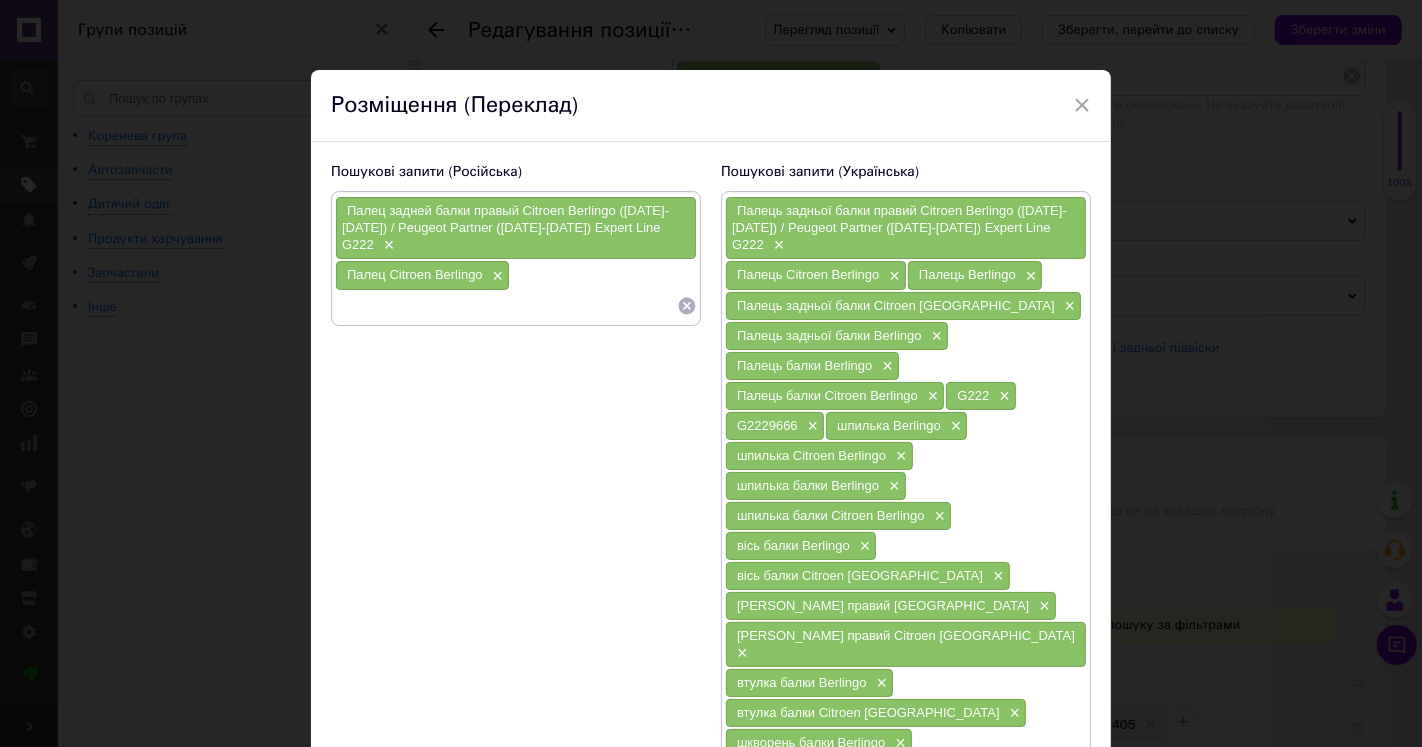 click on "Палец Citroen Berlingo" at bounding box center [415, 274] 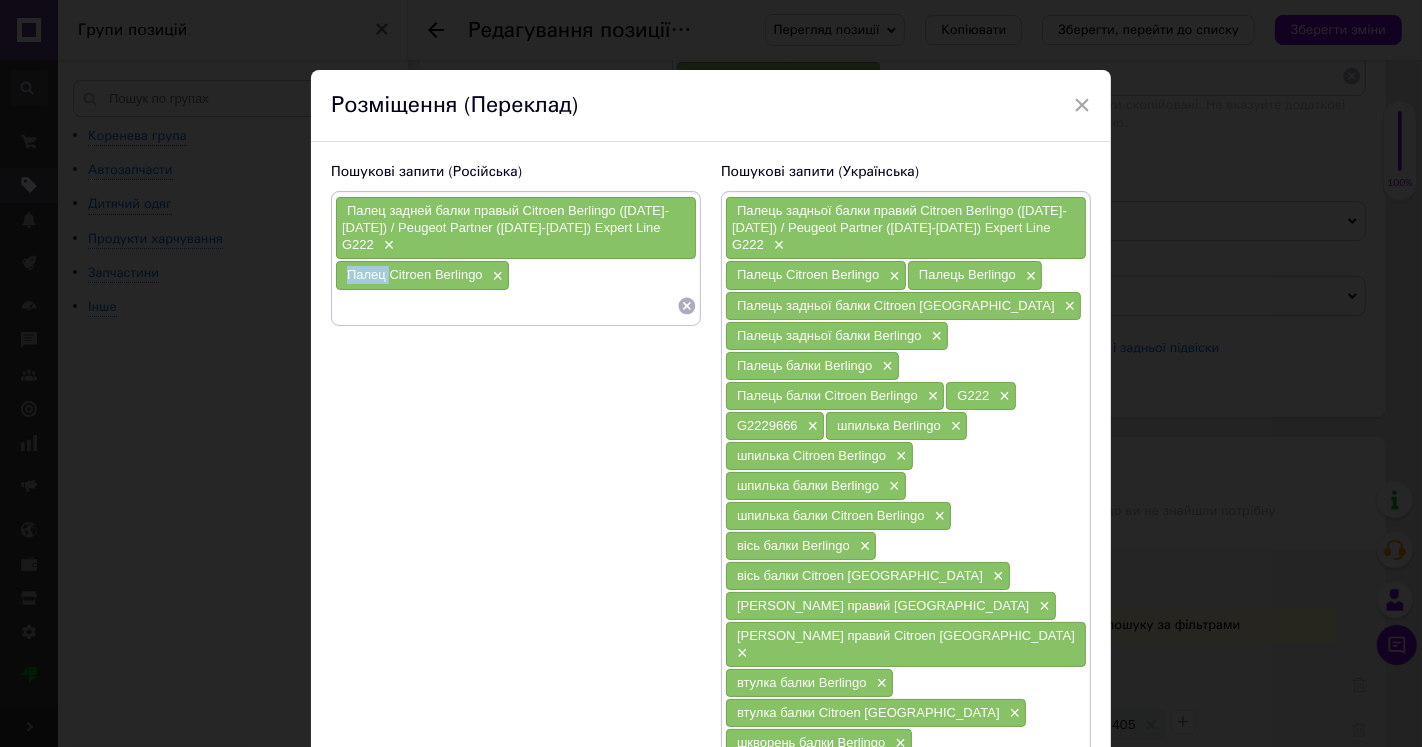click on "Палец Citroen Berlingo" at bounding box center [415, 274] 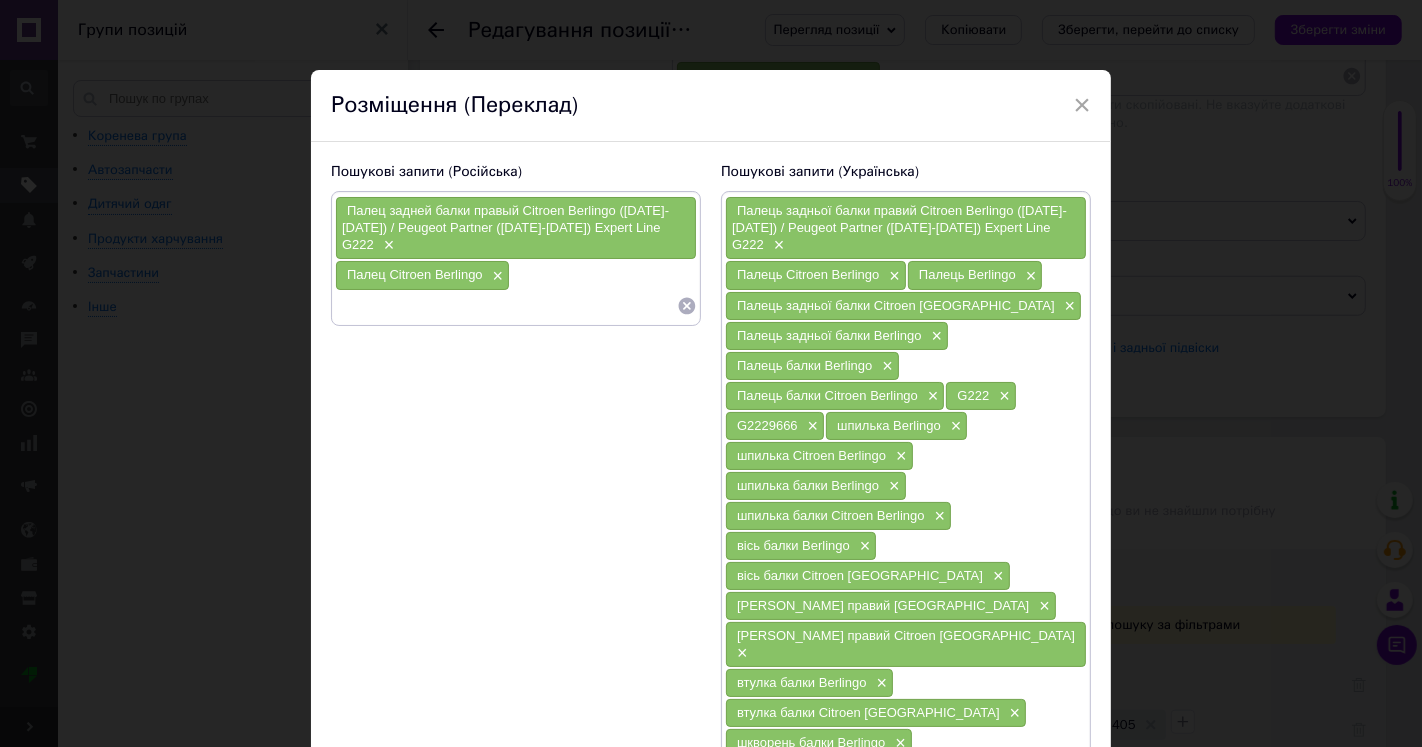 click at bounding box center (506, 306) 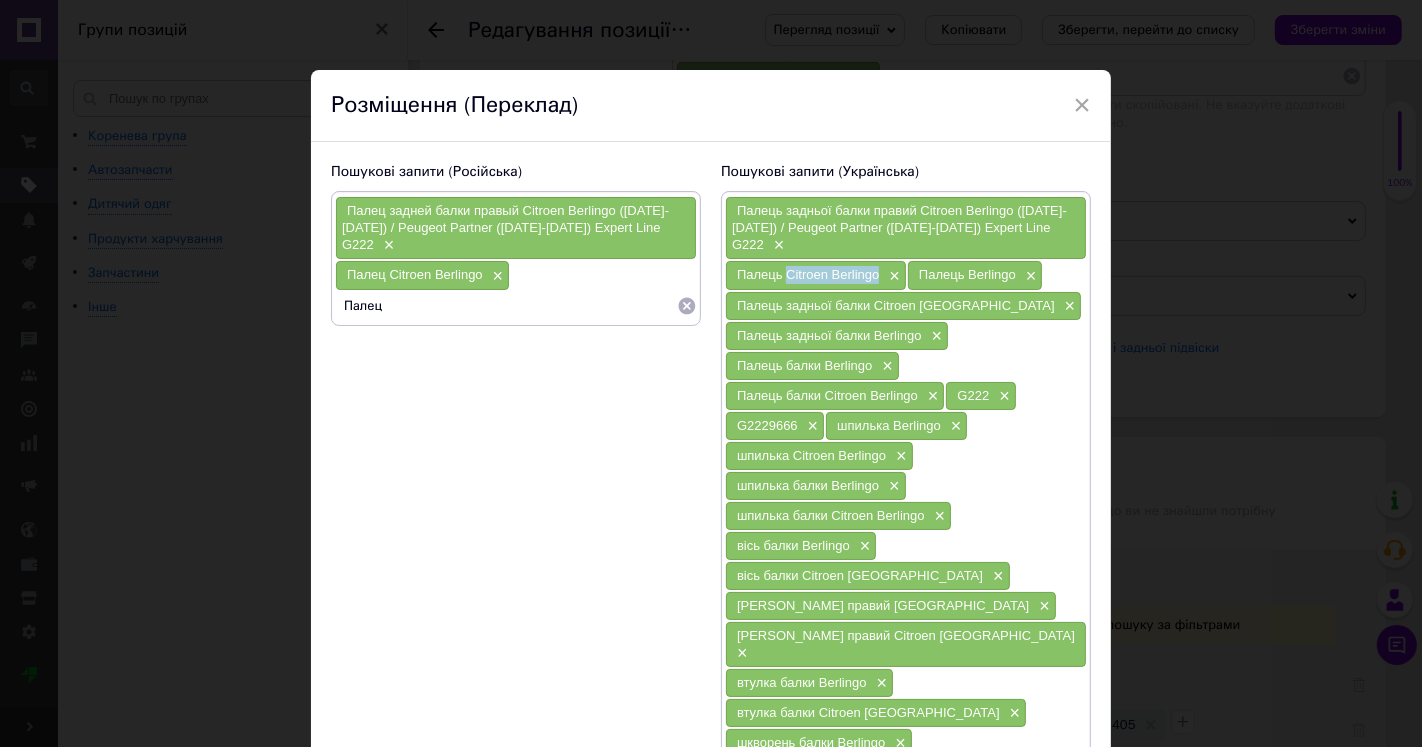 drag, startPoint x: 784, startPoint y: 258, endPoint x: 877, endPoint y: 270, distance: 93.770996 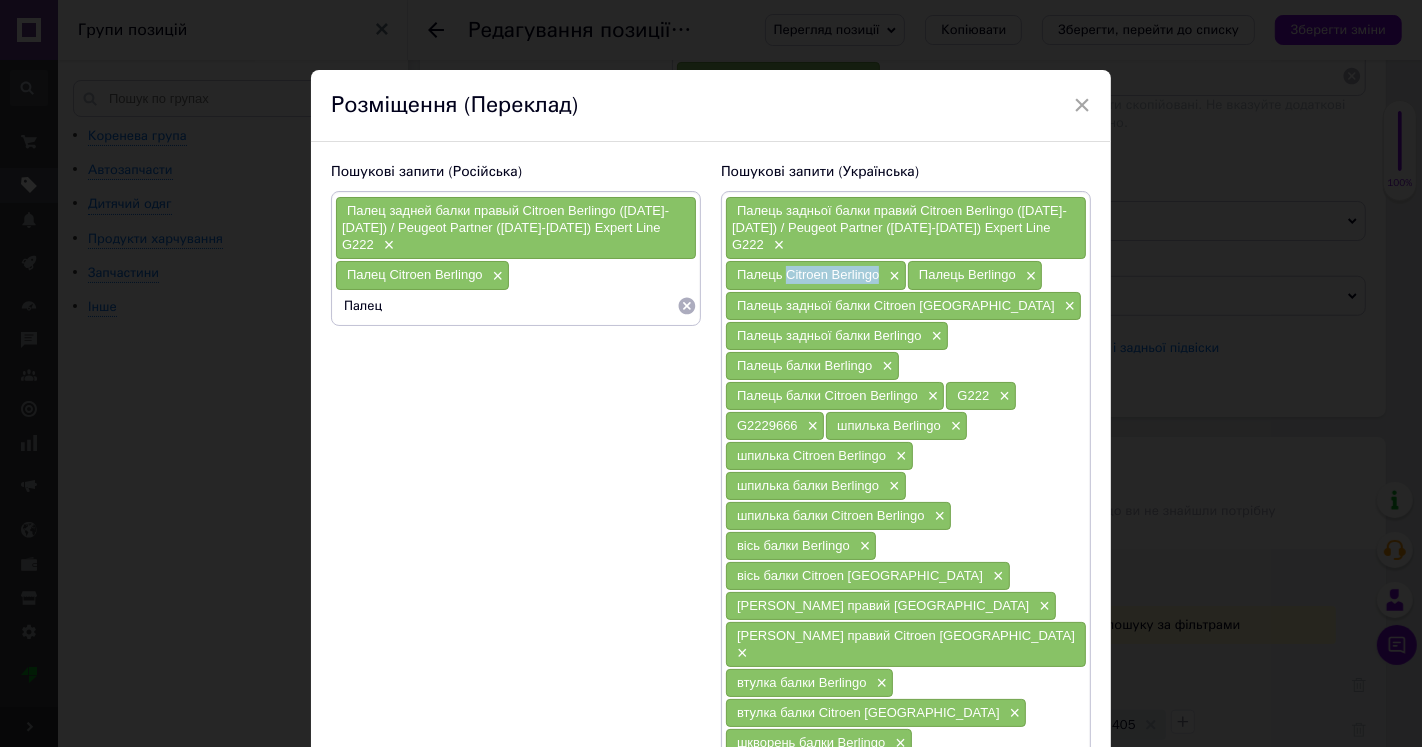 click on "Палець Citroen Berlingo" at bounding box center [808, 274] 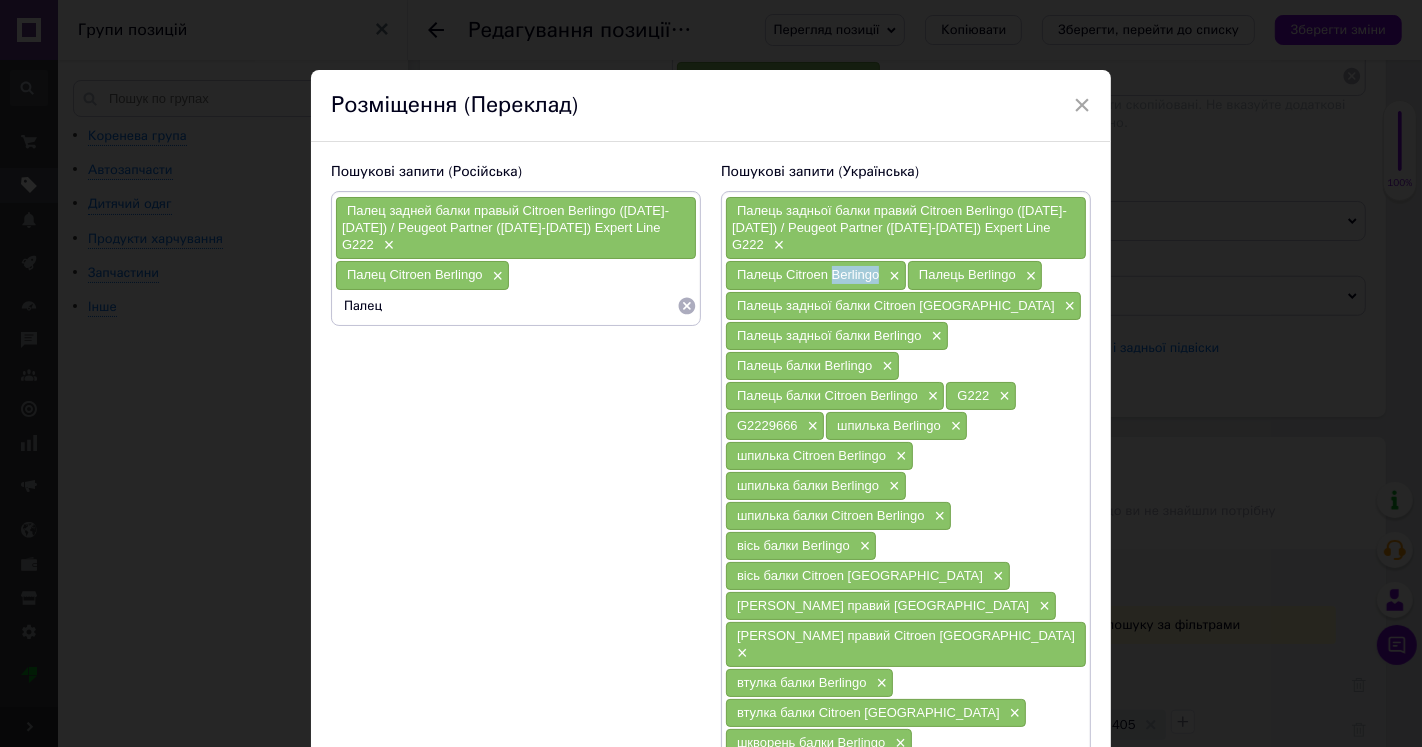 click on "Палець Citroen Berlingo" at bounding box center [808, 274] 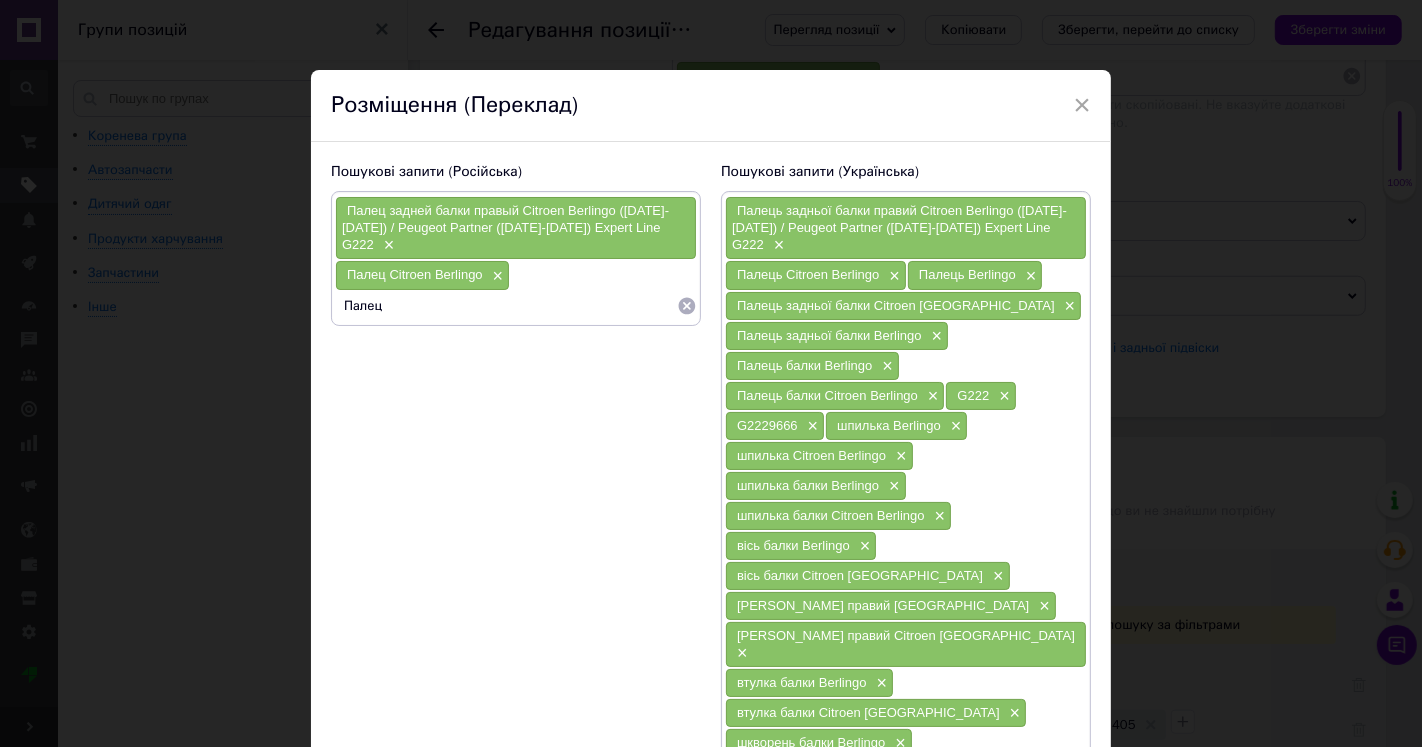 click on "Палец" at bounding box center [506, 306] 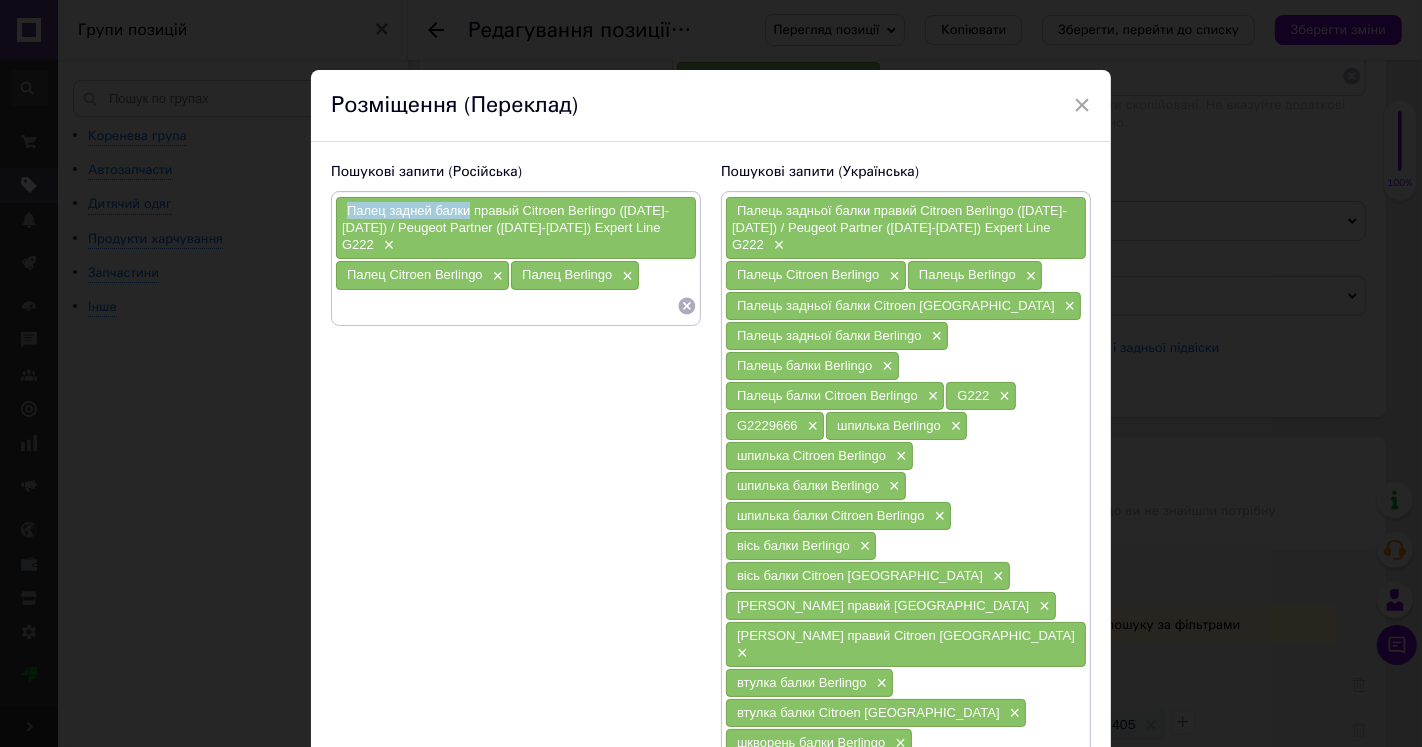 drag, startPoint x: 342, startPoint y: 211, endPoint x: 468, endPoint y: 216, distance: 126.09917 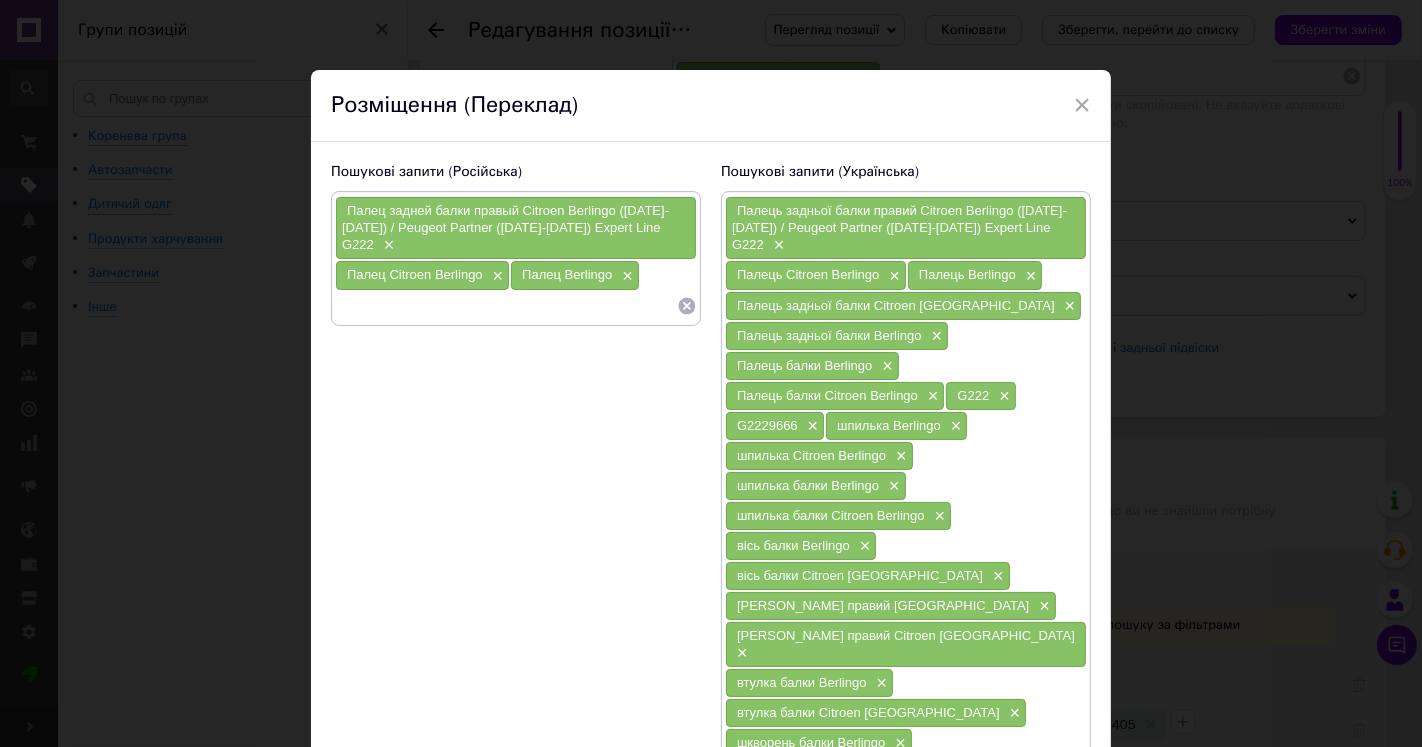 click at bounding box center [506, 306] 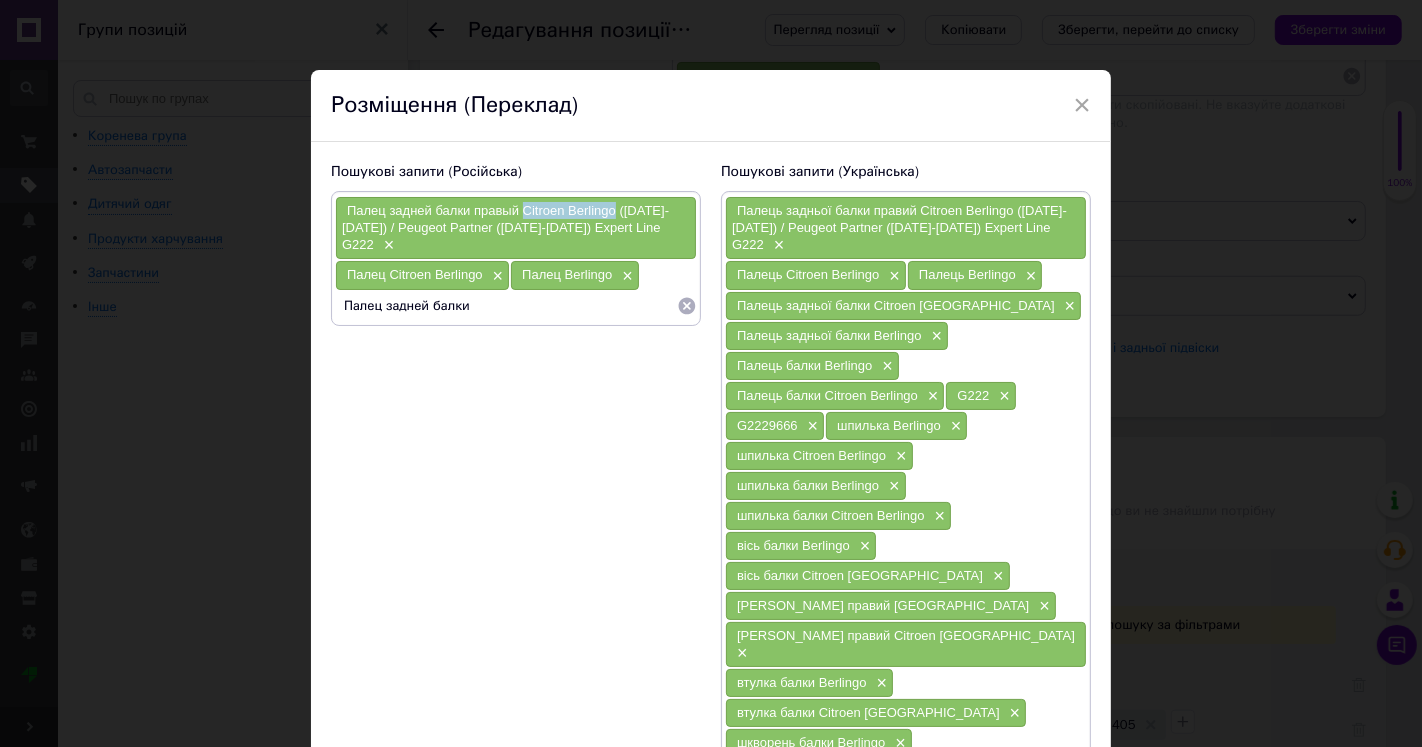 drag, startPoint x: 522, startPoint y: 207, endPoint x: 610, endPoint y: 215, distance: 88.362885 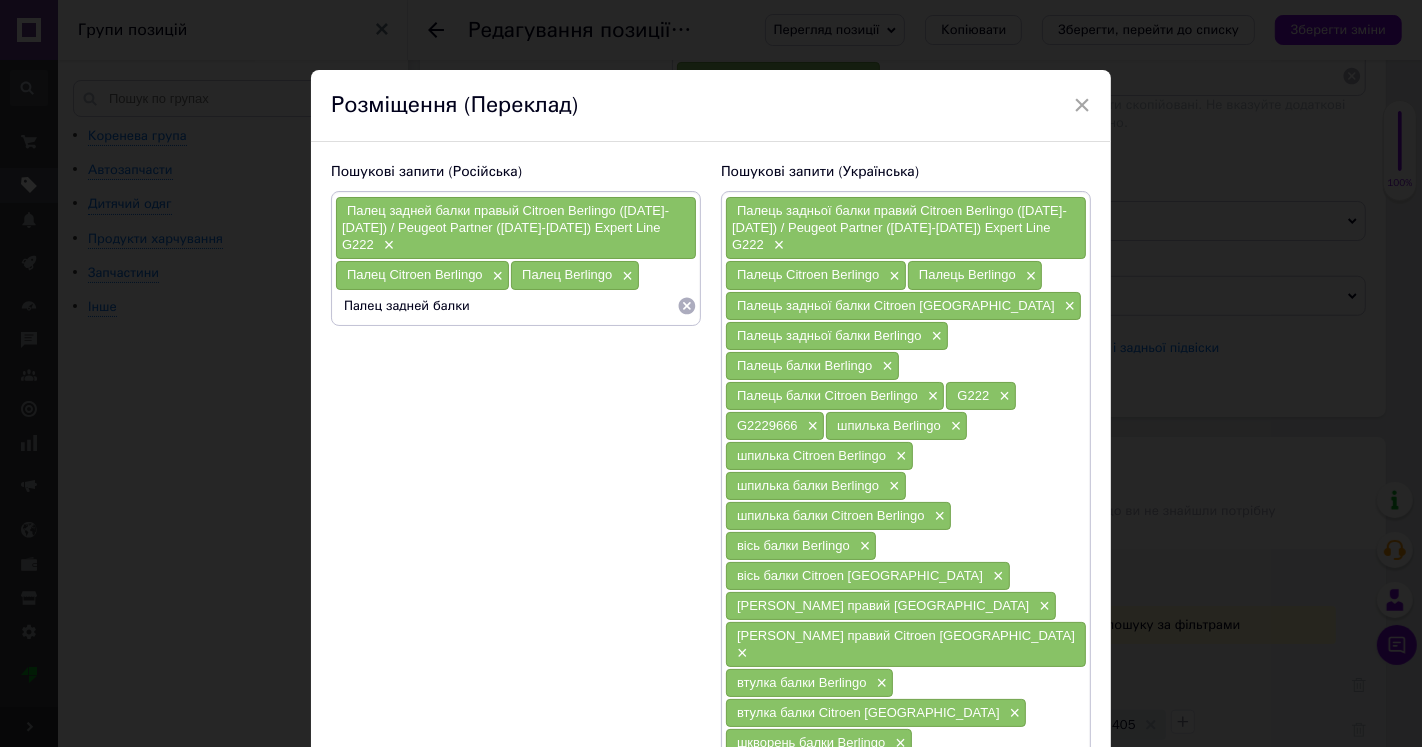 click on "Палец задней балки" at bounding box center (506, 306) 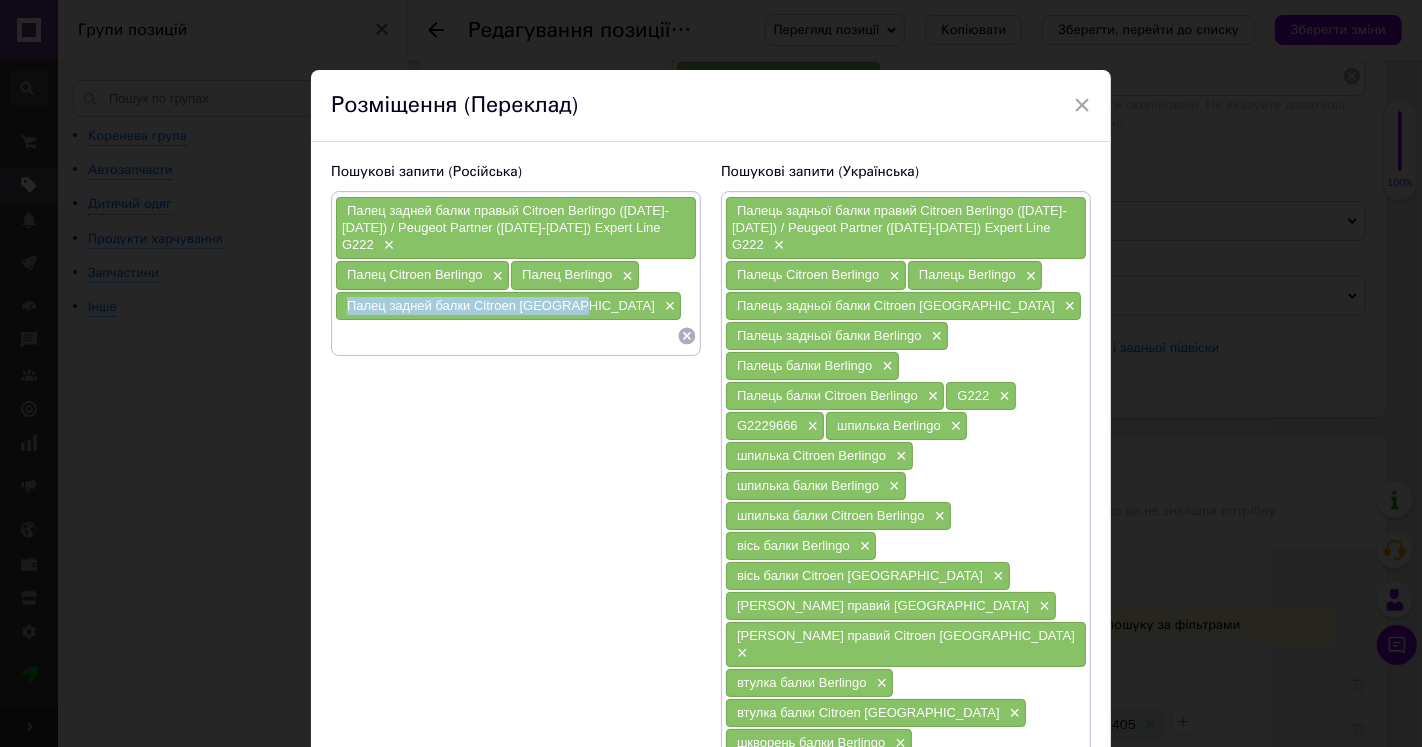 drag, startPoint x: 346, startPoint y: 290, endPoint x: 563, endPoint y: 296, distance: 217.08293 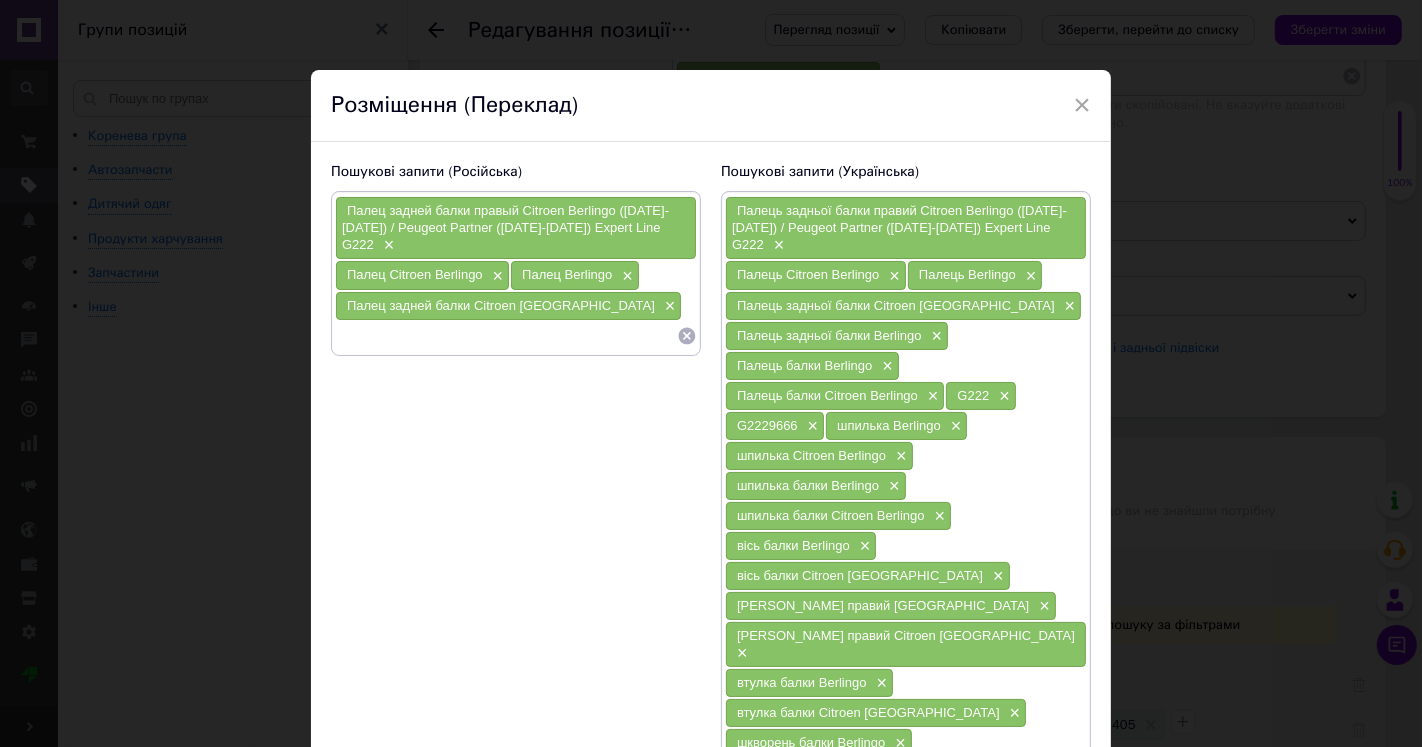 click at bounding box center (506, 336) 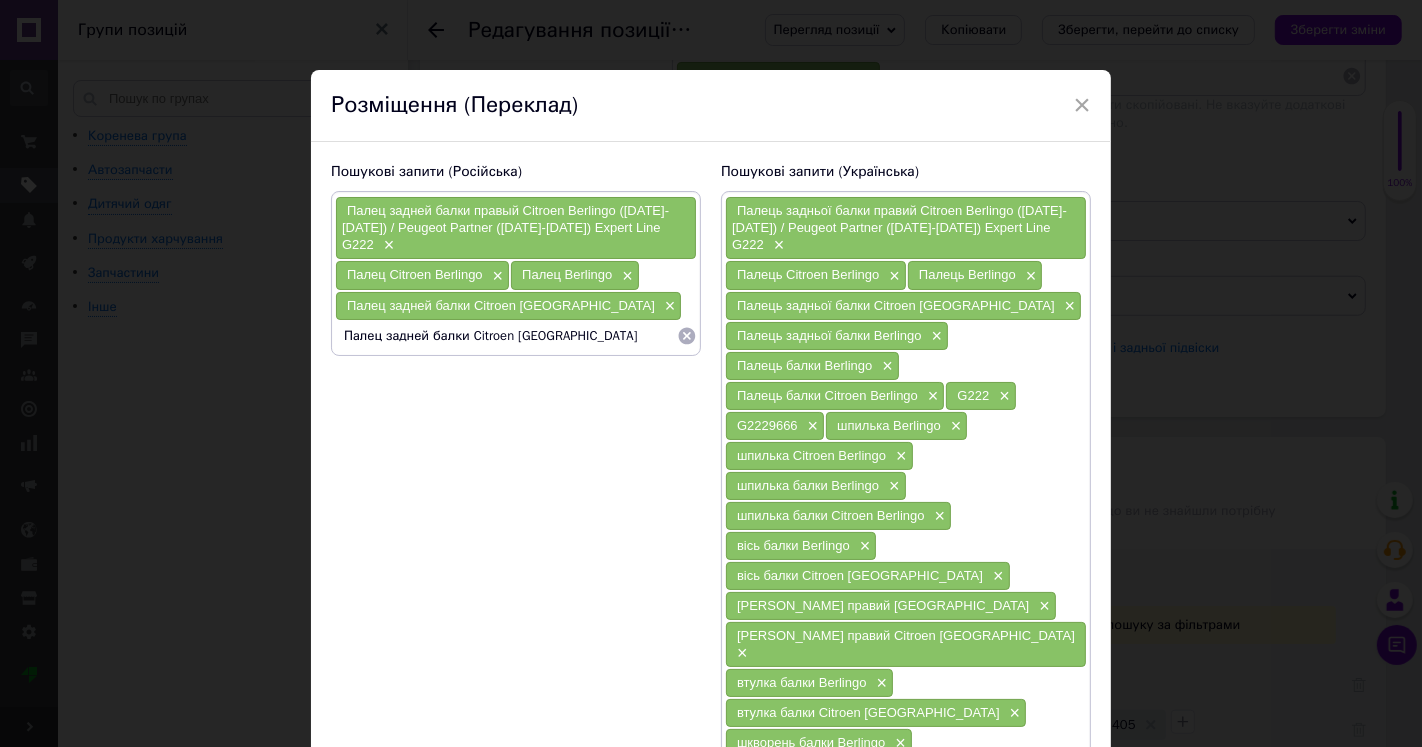 click on "Палец задней балки Citroen [GEOGRAPHIC_DATA]" at bounding box center (506, 336) 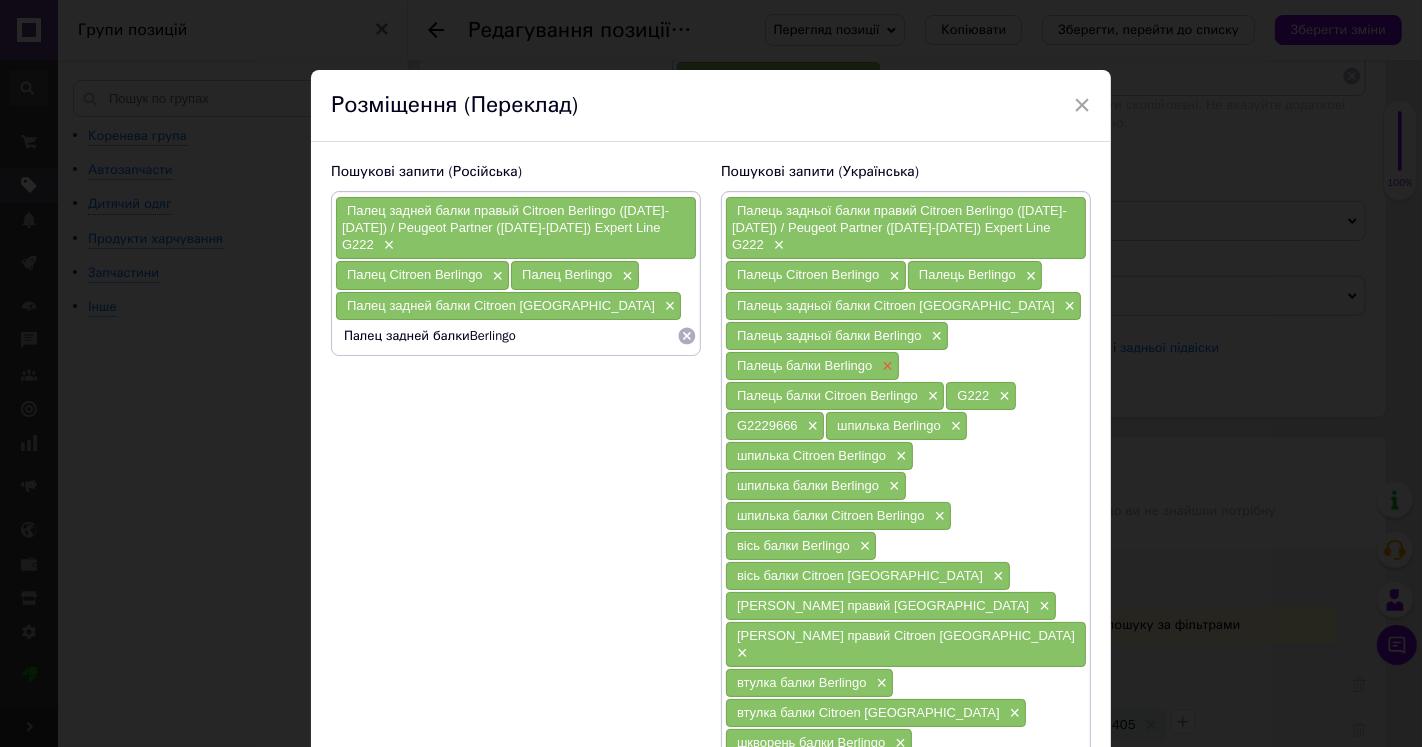 type on "Палец задней балки Berlingo" 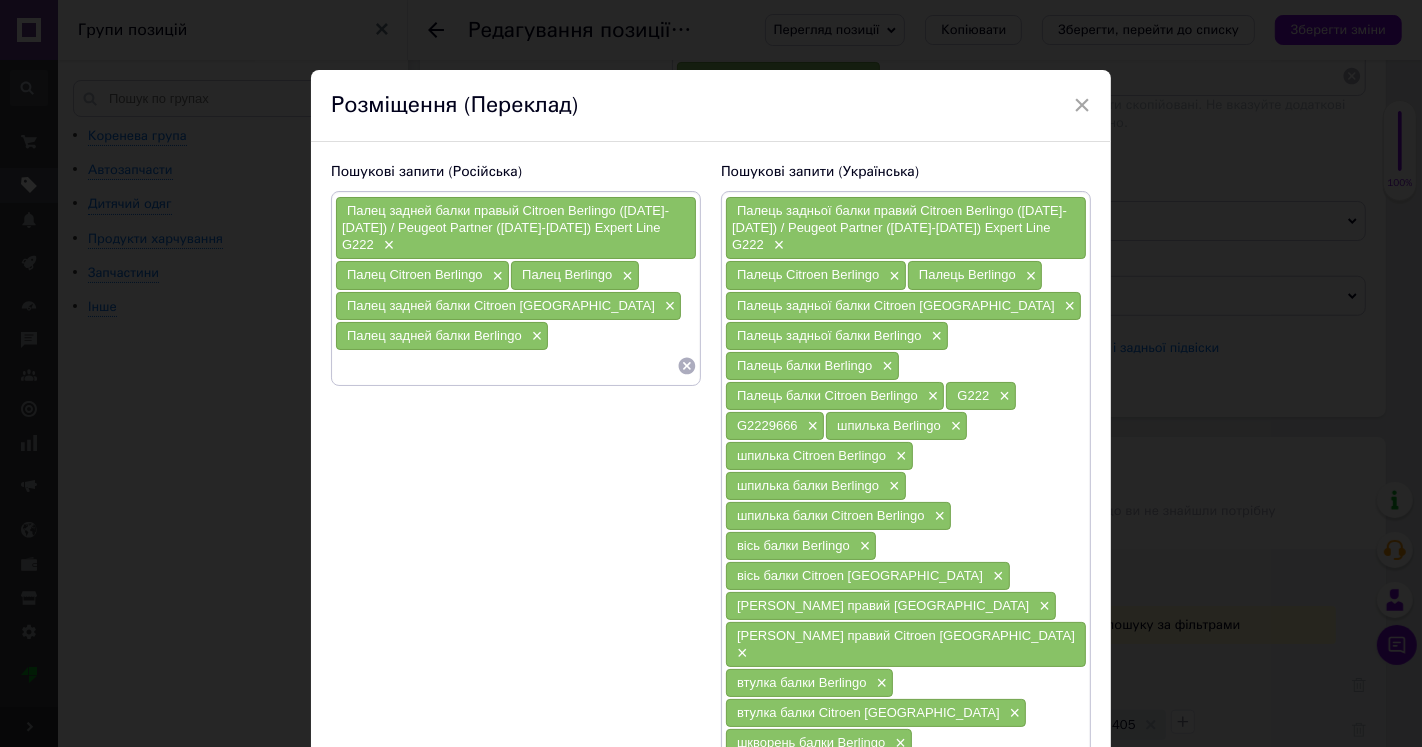 click on "Палец задней балки правый Citroen Berlingo ([DATE]-[DATE]) / Peugeot Partner ([DATE]-[DATE]) Expert Line G222" at bounding box center (505, 227) 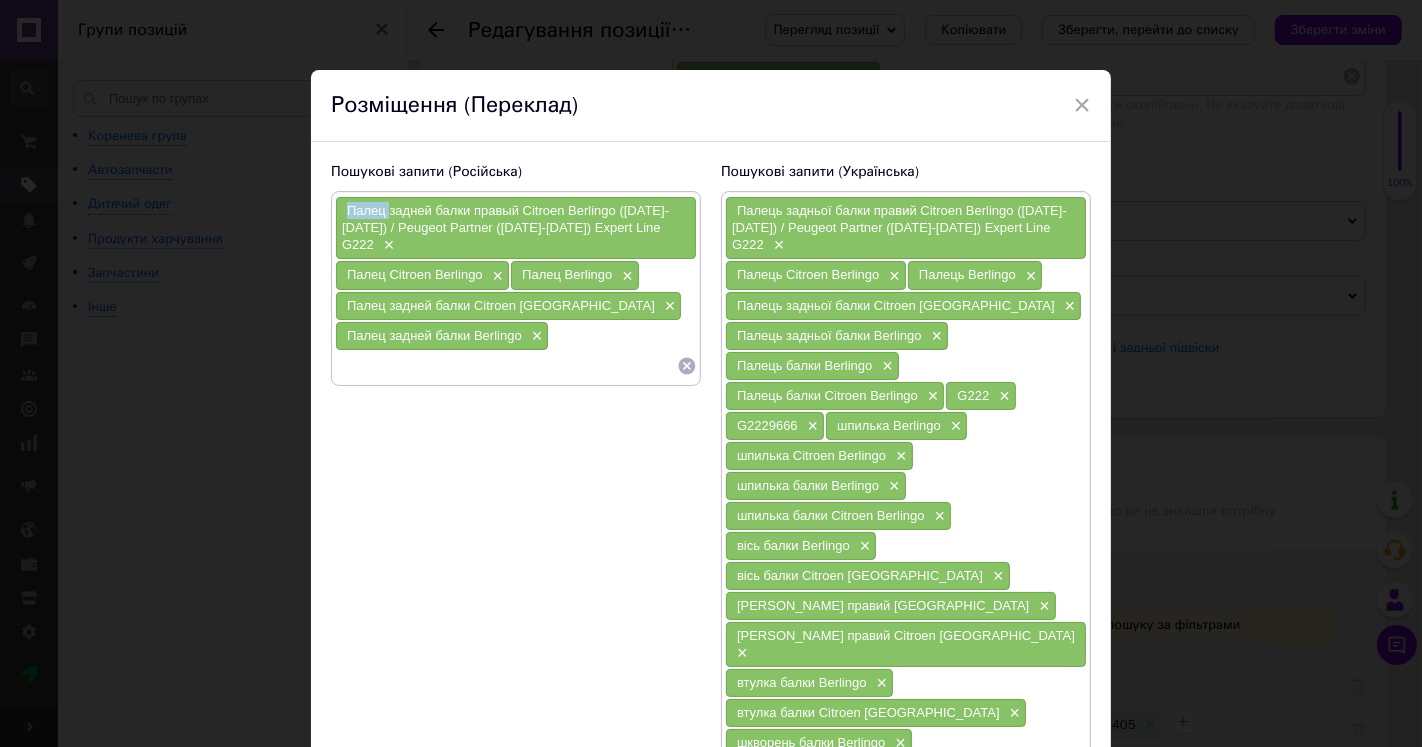 click on "Палец задней балки правый Citroen Berlingo ([DATE]-[DATE]) / Peugeot Partner ([DATE]-[DATE]) Expert Line G222" at bounding box center [505, 227] 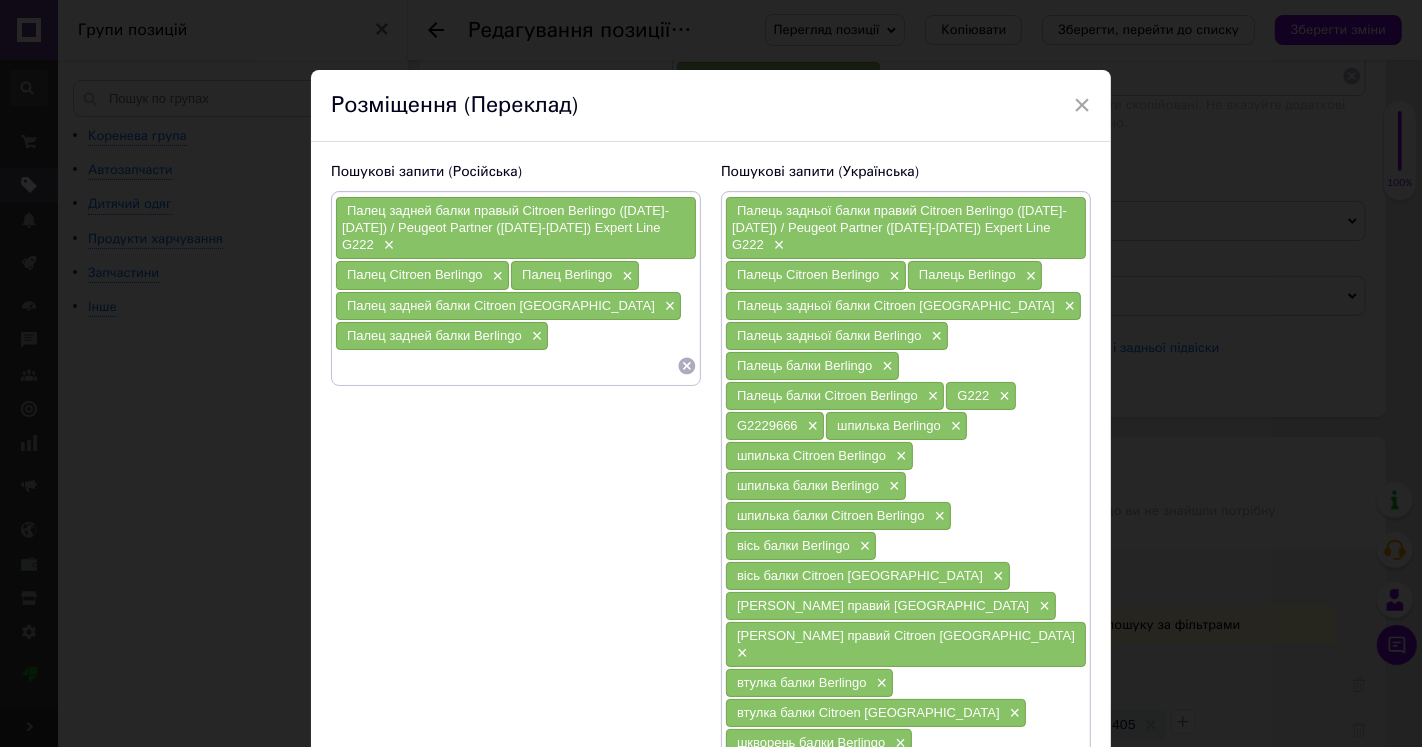 click at bounding box center [506, 366] 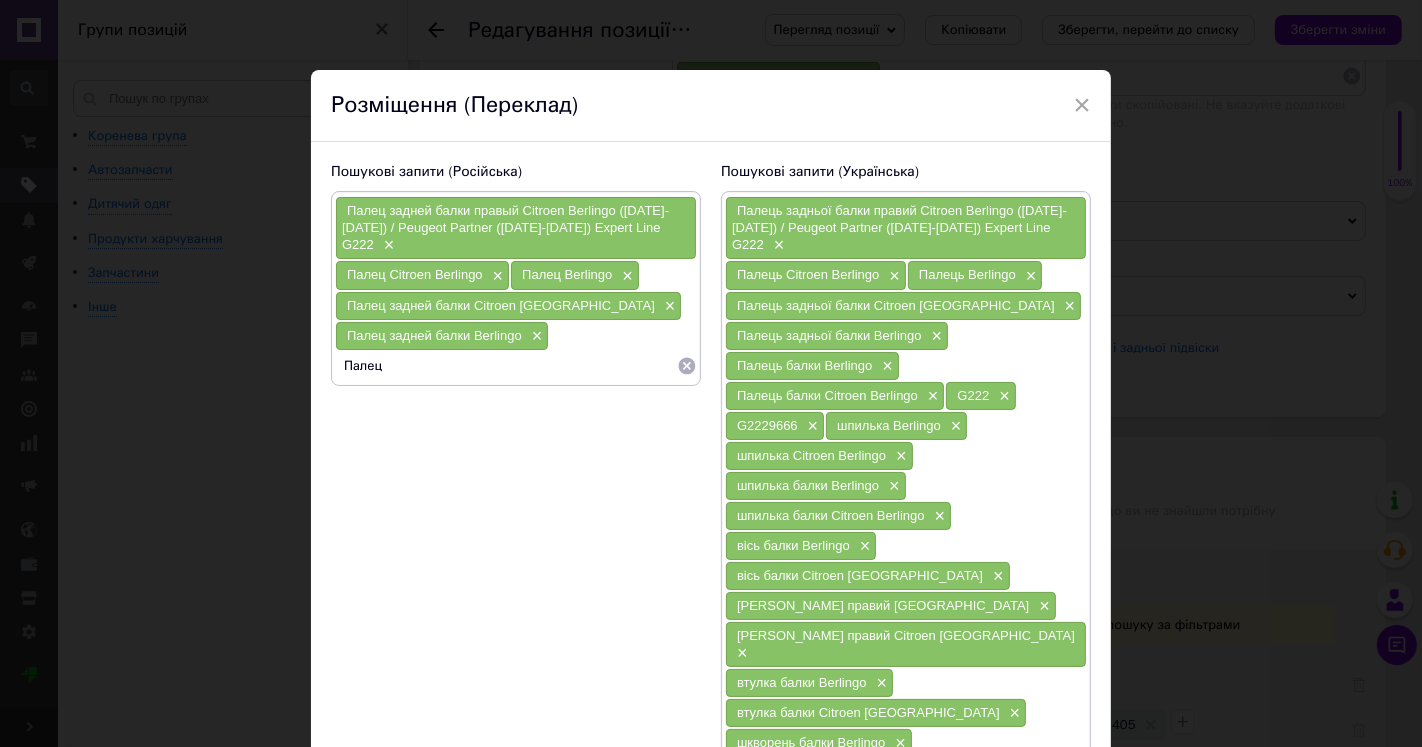 click on "Палец задней балки правый Citroen Berlingo ([DATE]-[DATE]) / Peugeot Partner ([DATE]-[DATE]) Expert Line G222" at bounding box center [505, 227] 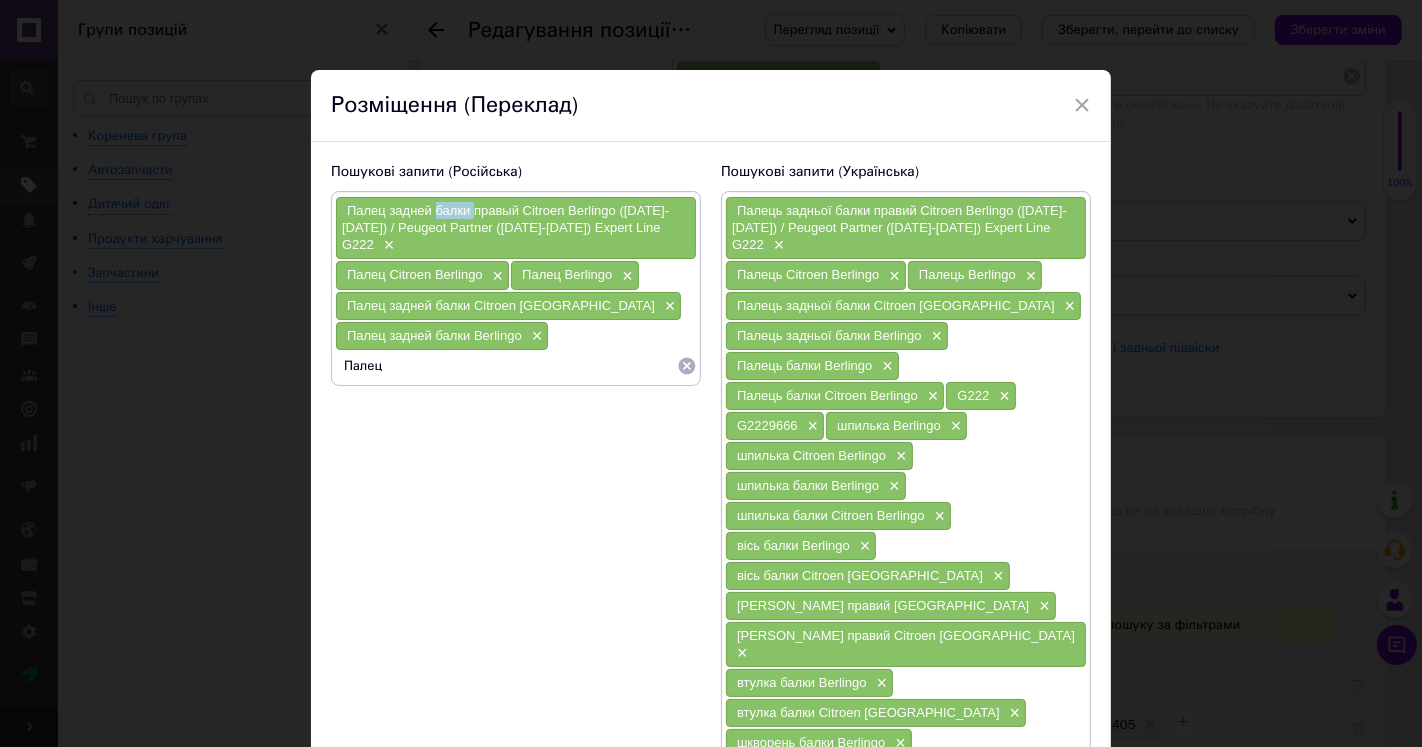 click on "Палец задней балки правый Citroen Berlingo ([DATE]-[DATE]) / Peugeot Partner ([DATE]-[DATE]) Expert Line G222" at bounding box center (505, 227) 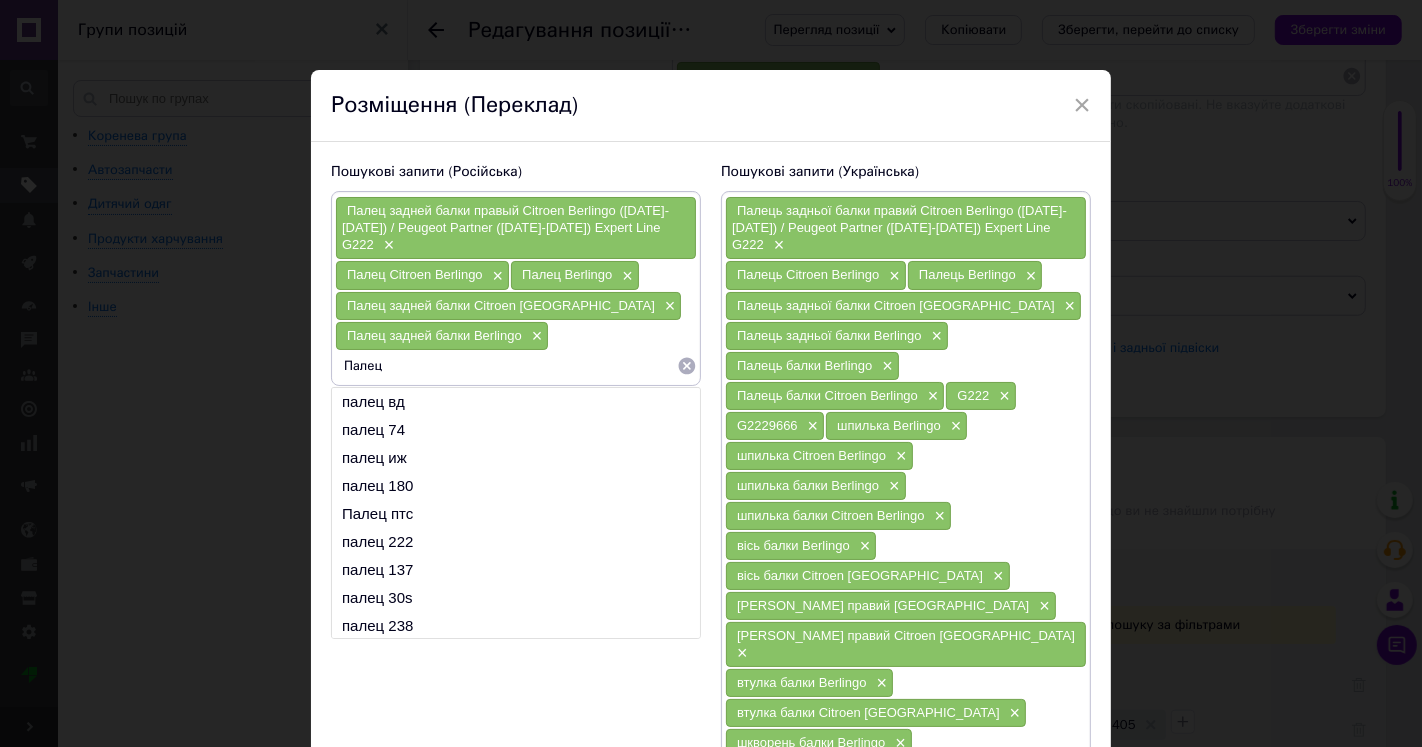 click on "Палец" at bounding box center [506, 366] 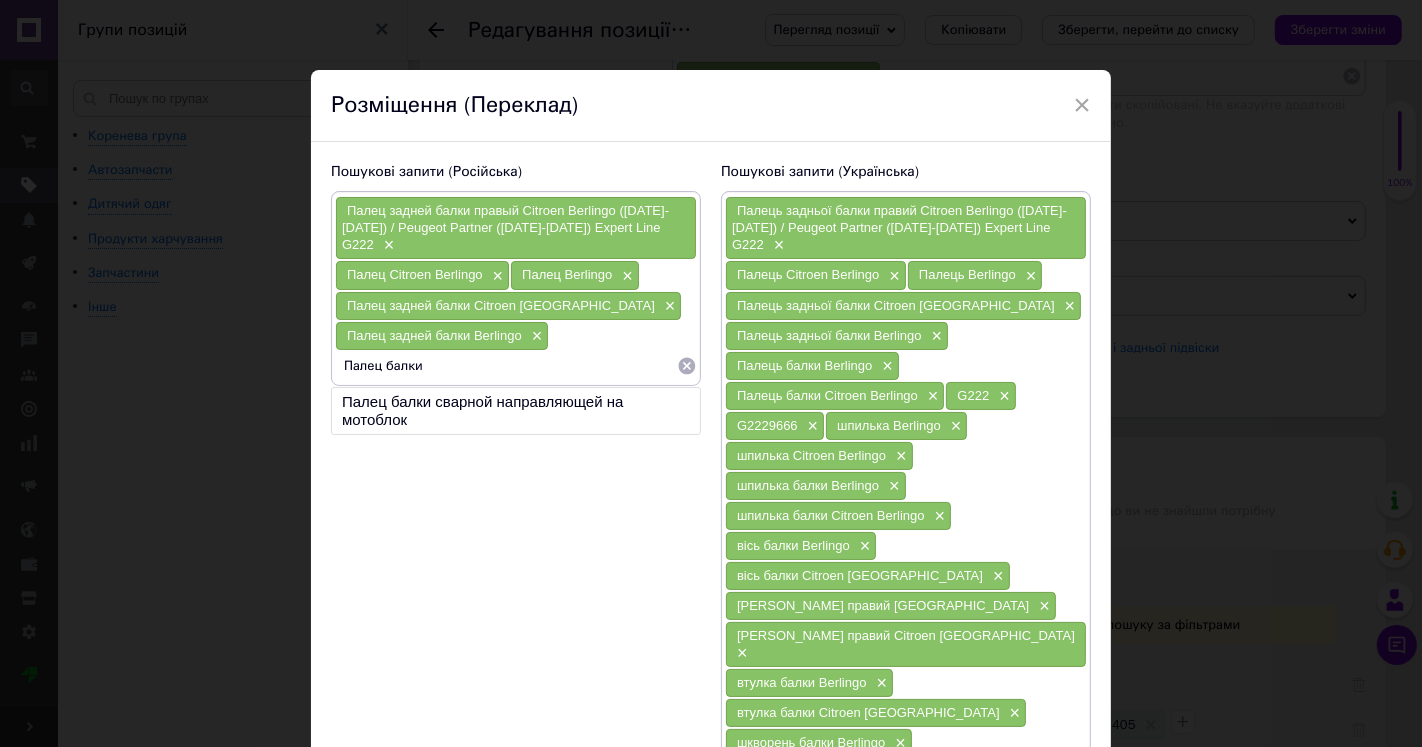 click on "Палец задней балки правый Citroen Berlingo ([DATE]-[DATE]) / Peugeot Partner ([DATE]-[DATE]) Expert Line G222 ×" at bounding box center (516, 228) 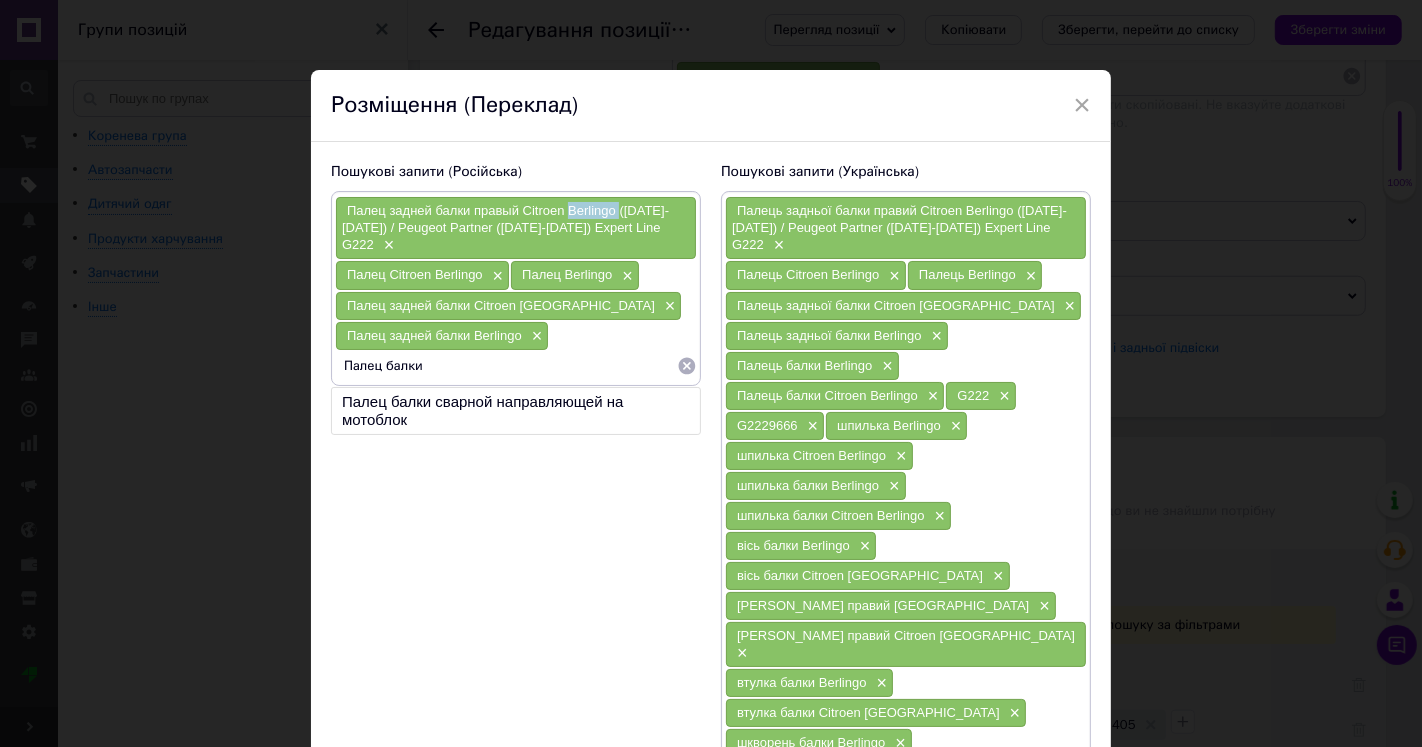 click on "Палец задней балки правый Citroen Berlingo ([DATE]-[DATE]) / Peugeot Partner ([DATE]-[DATE]) Expert Line G222 ×" at bounding box center [516, 228] 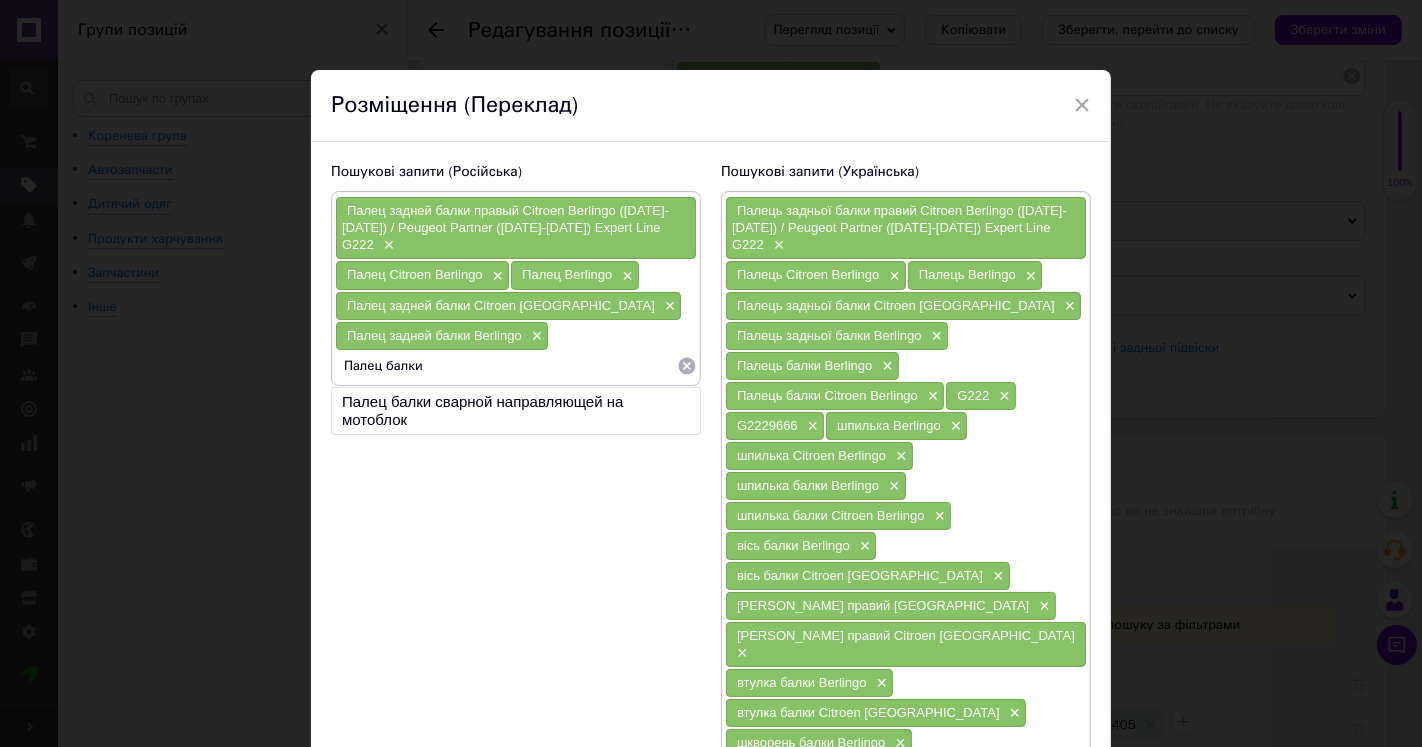 click on "Палец балки" at bounding box center [506, 366] 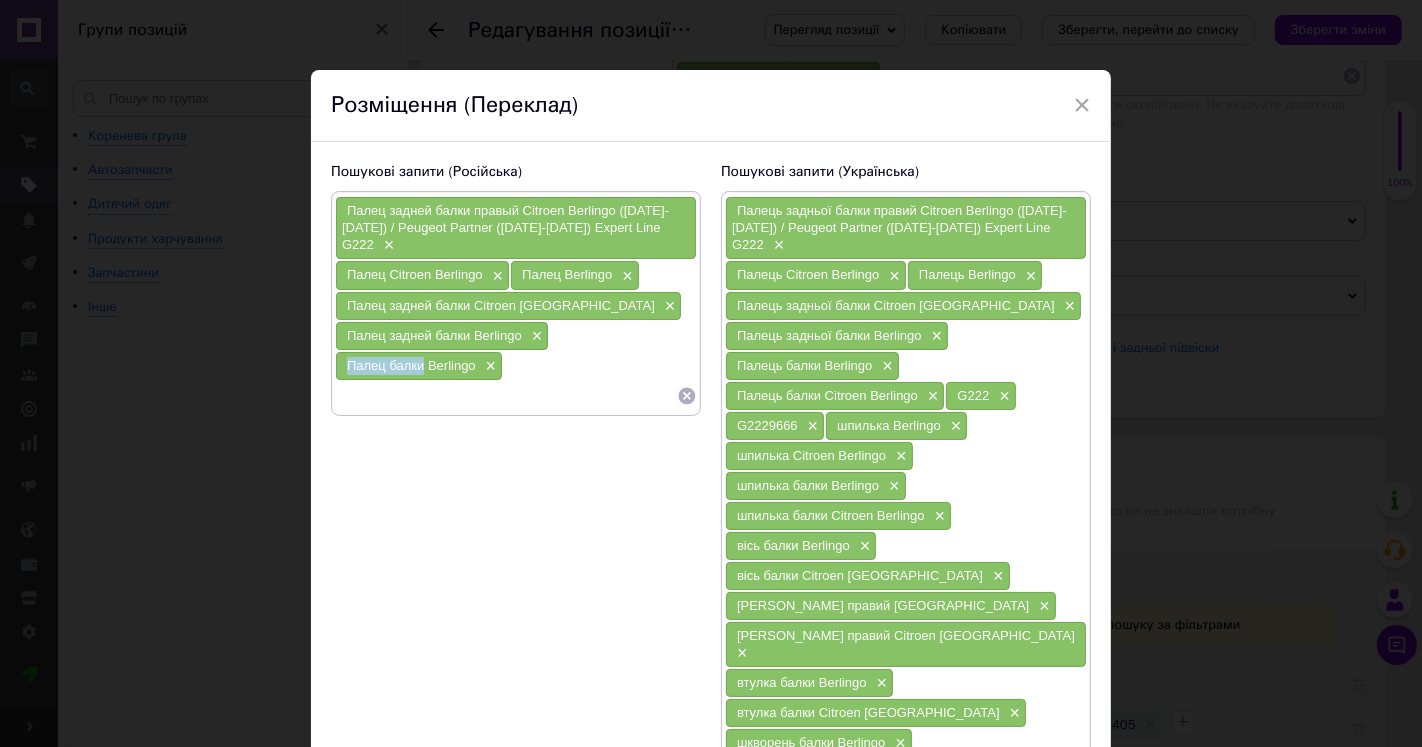 drag, startPoint x: 343, startPoint y: 352, endPoint x: 423, endPoint y: 358, distance: 80.224686 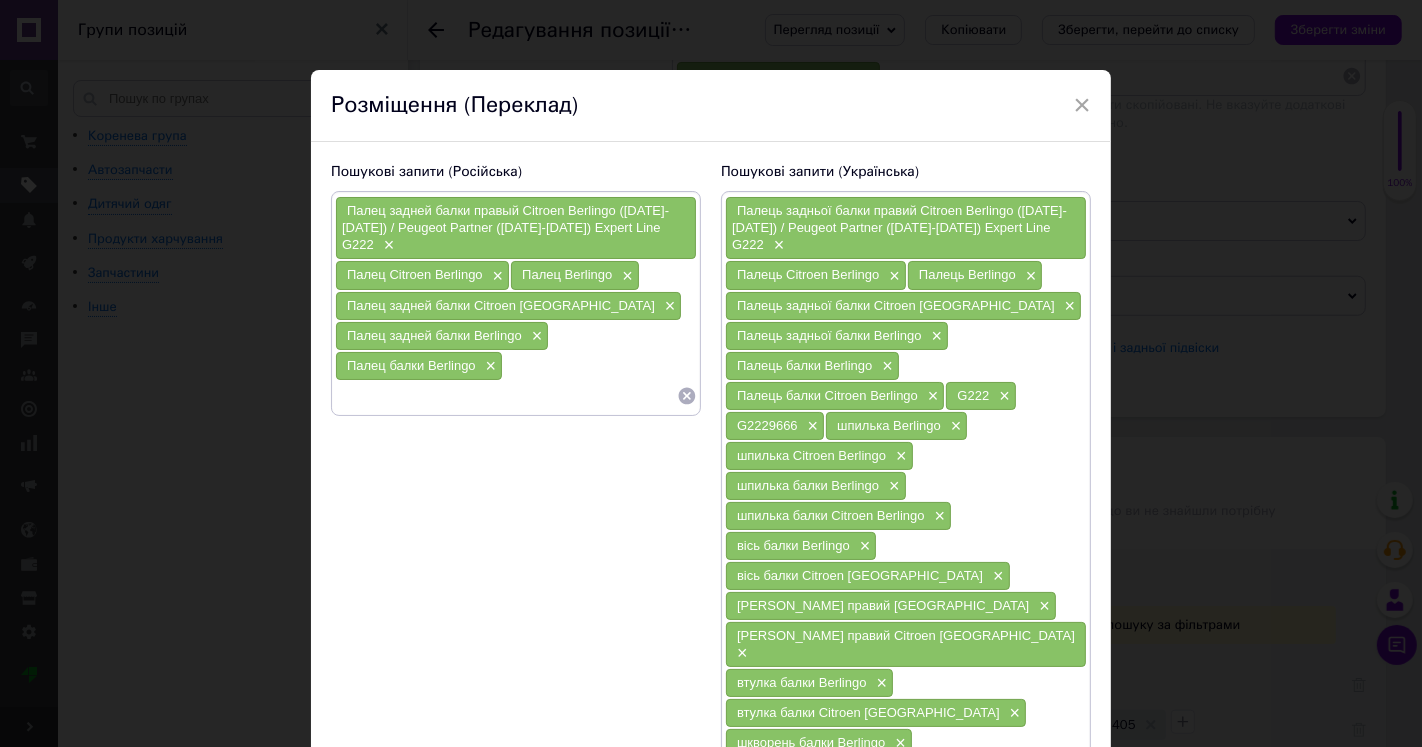 click at bounding box center [506, 396] 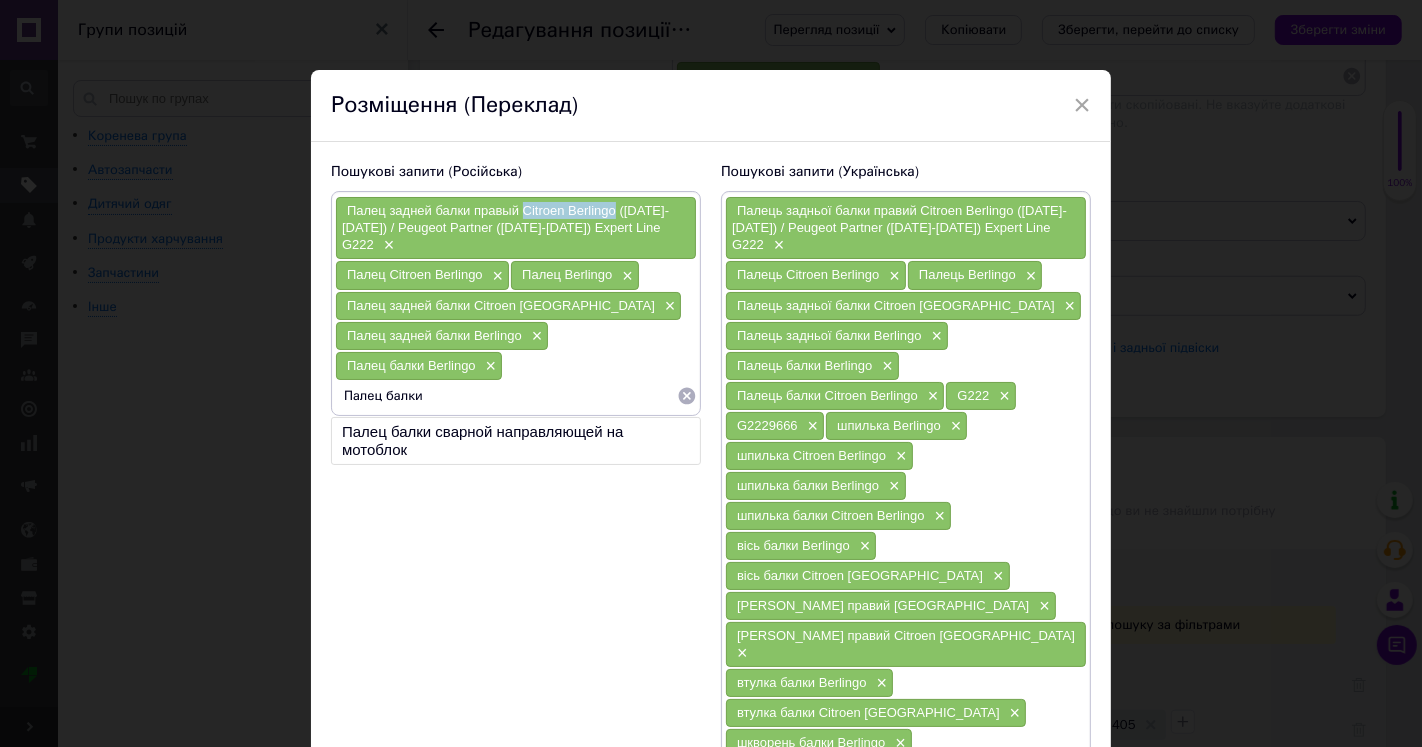 drag, startPoint x: 520, startPoint y: 211, endPoint x: 611, endPoint y: 211, distance: 91 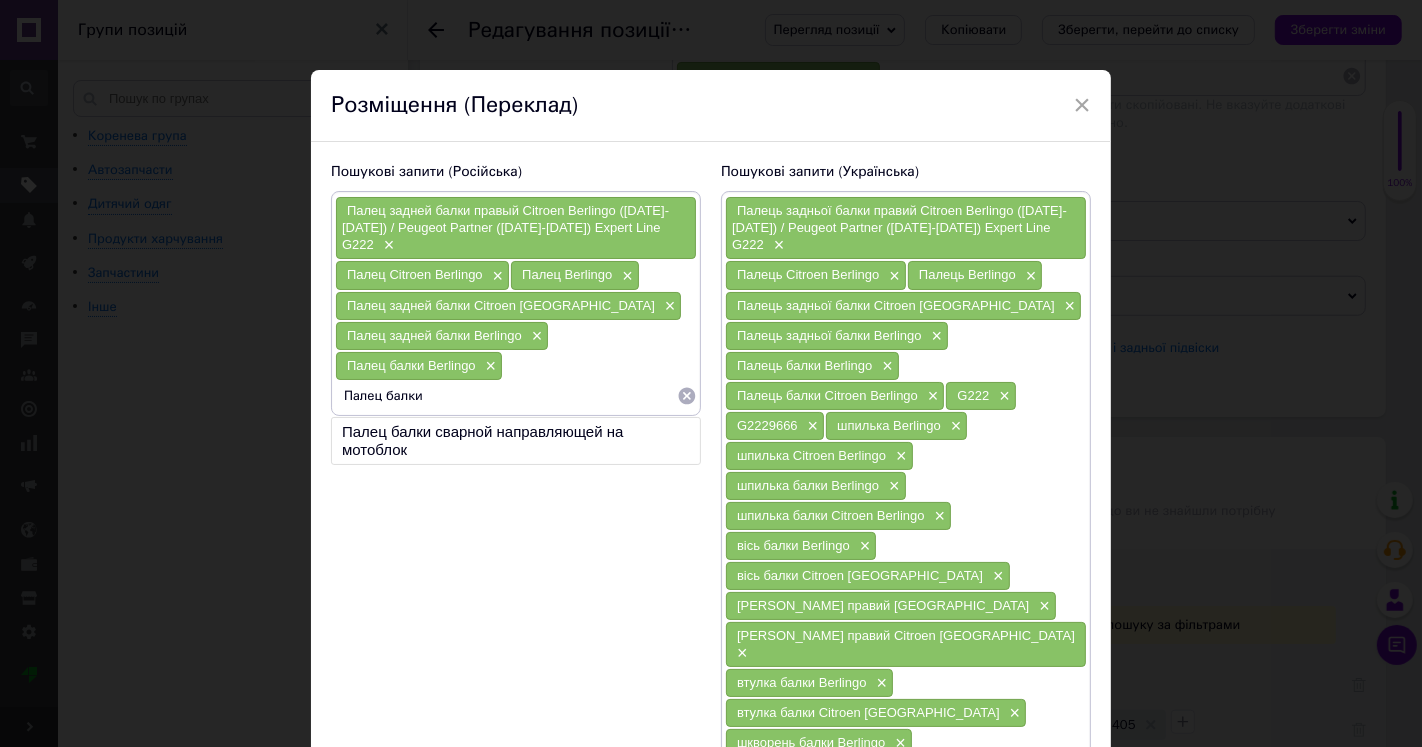 click on "Палец балки" at bounding box center [506, 396] 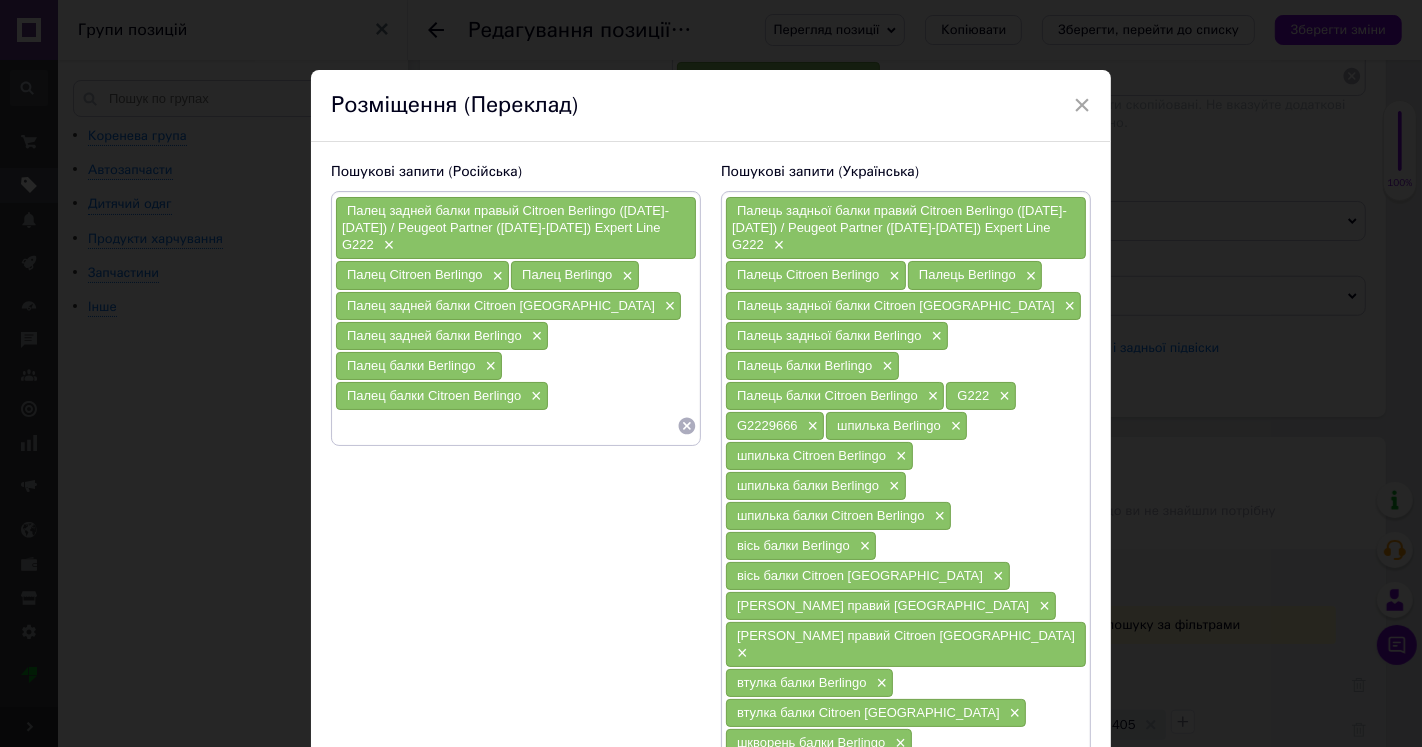 click on "G222" at bounding box center [973, 395] 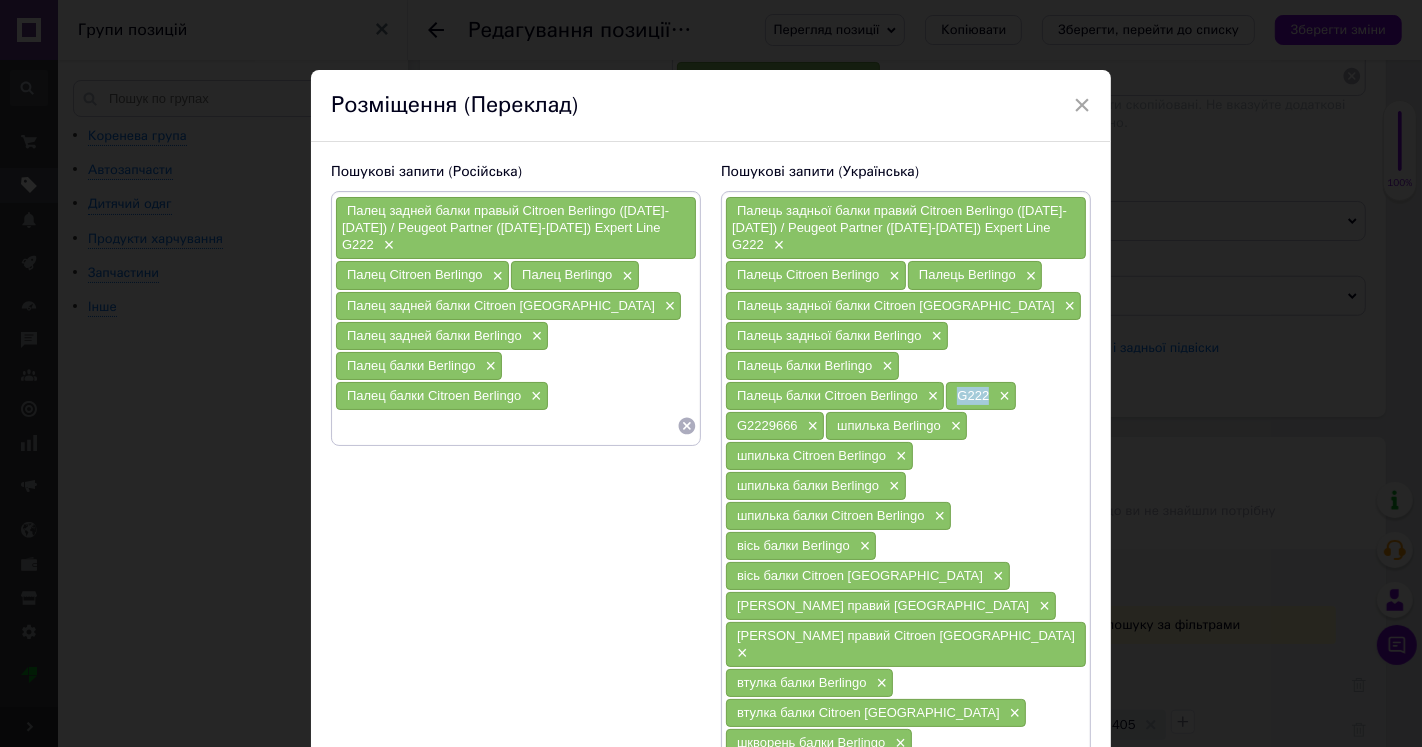 click on "G222" at bounding box center (973, 395) 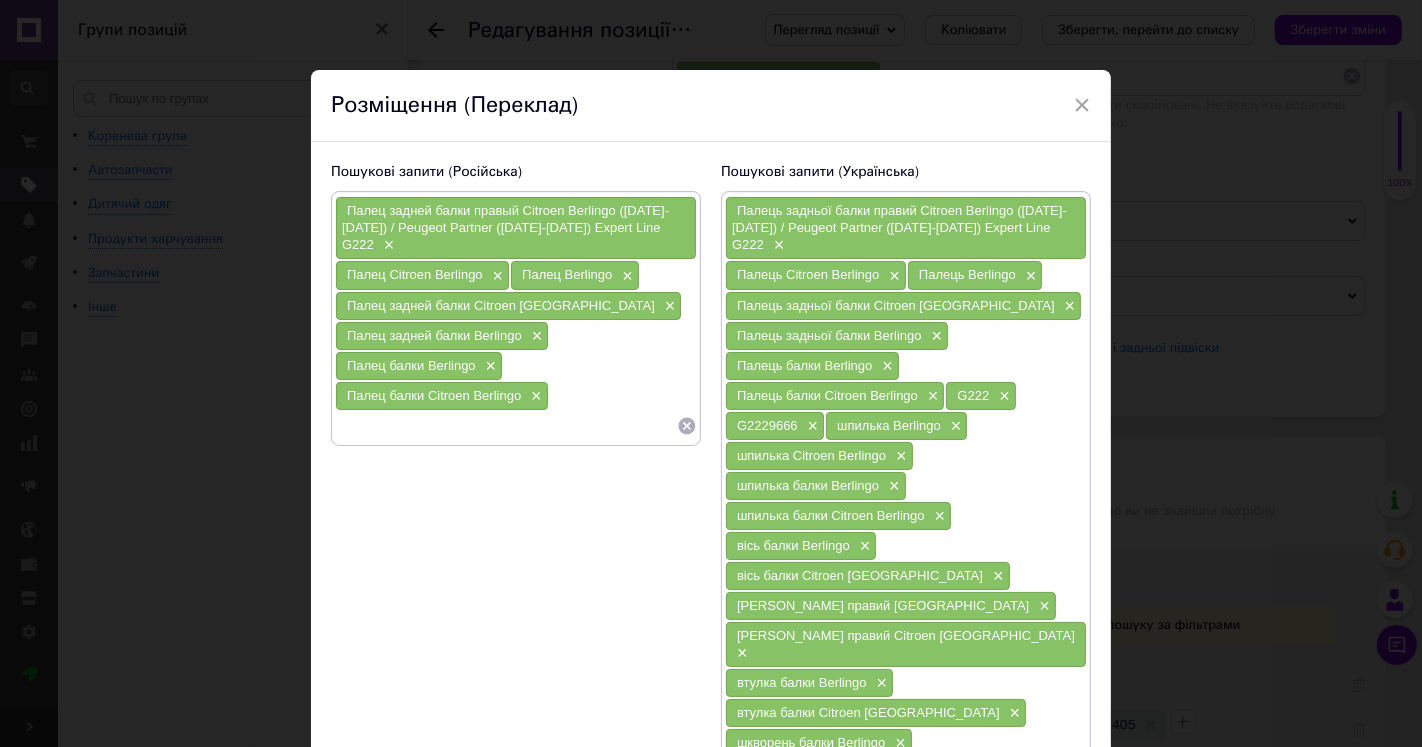 click at bounding box center (506, 426) 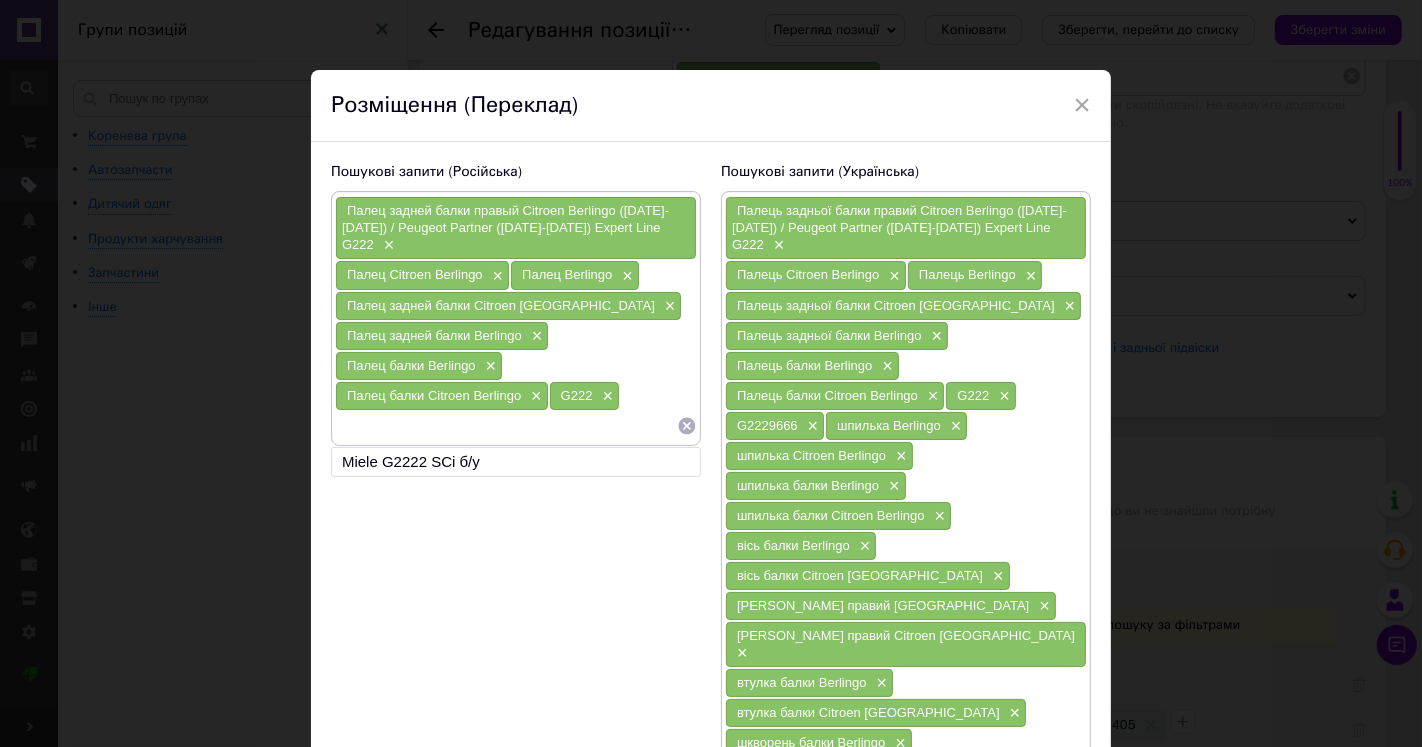 click on "G2229666" at bounding box center [767, 425] 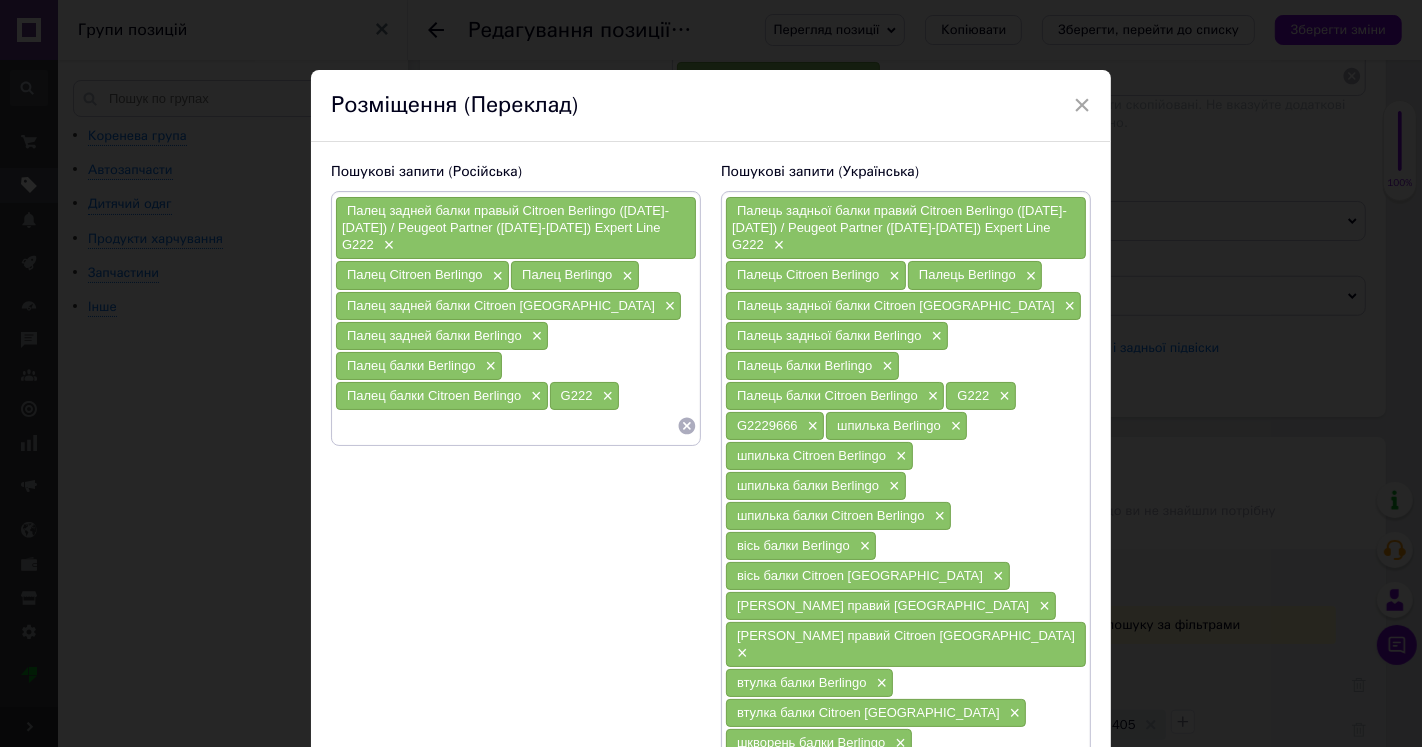 click on "G2229666" at bounding box center (767, 425) 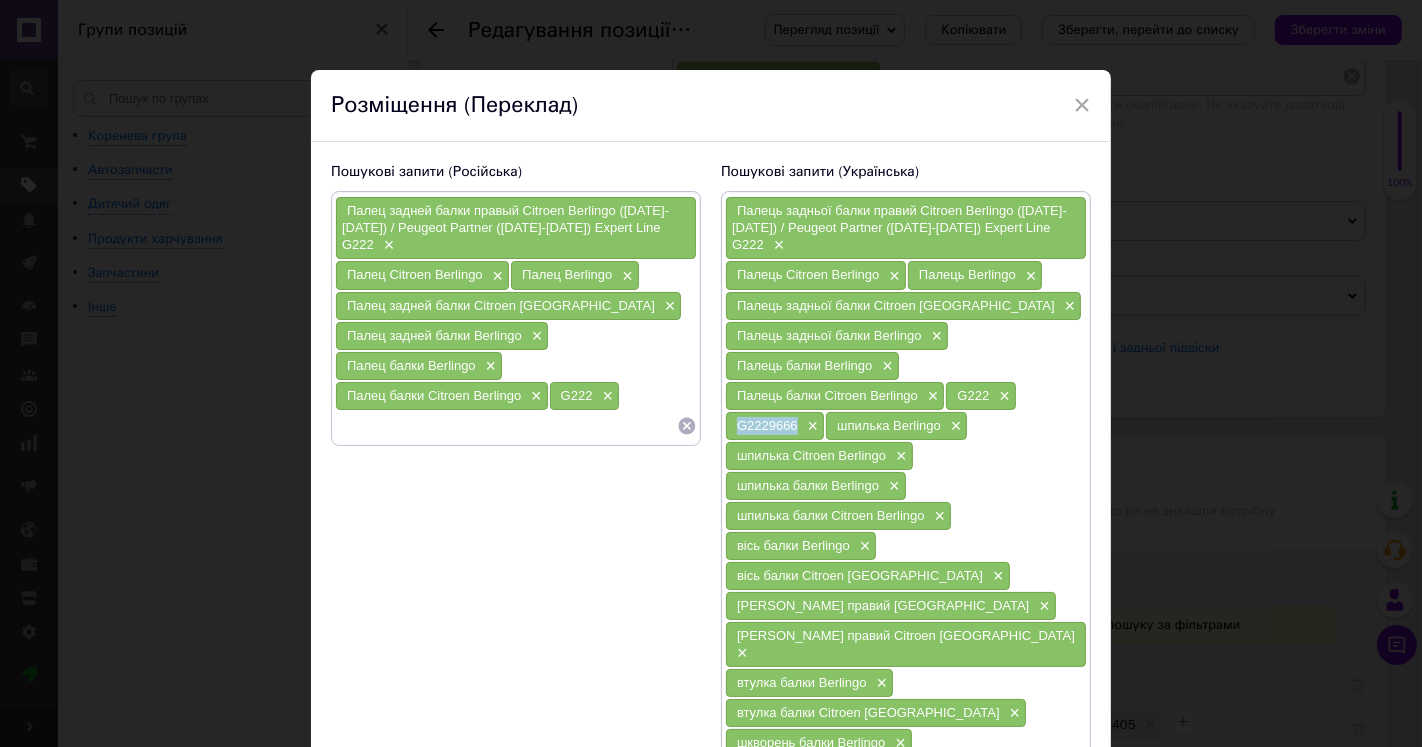 click on "G2229666" at bounding box center [767, 425] 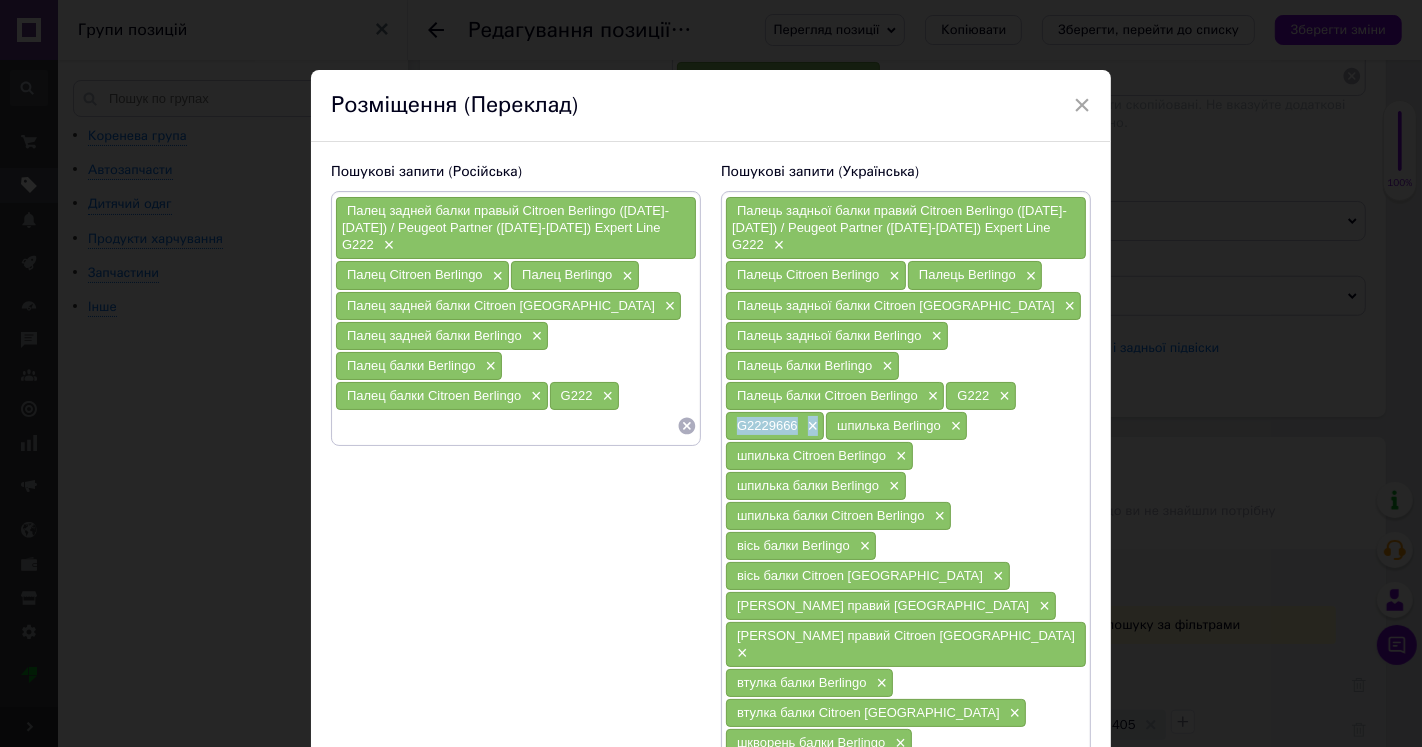 click on "G2229666" at bounding box center (767, 425) 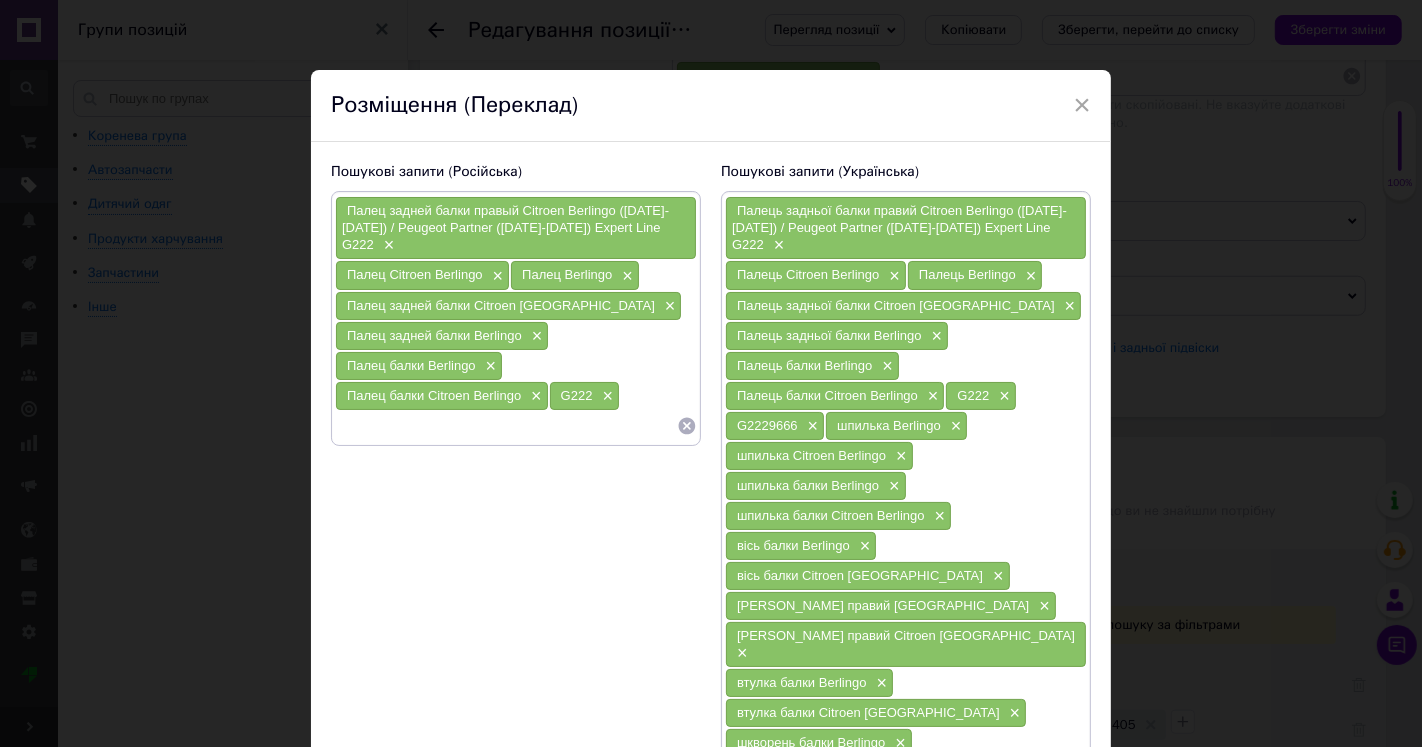 click at bounding box center [506, 426] 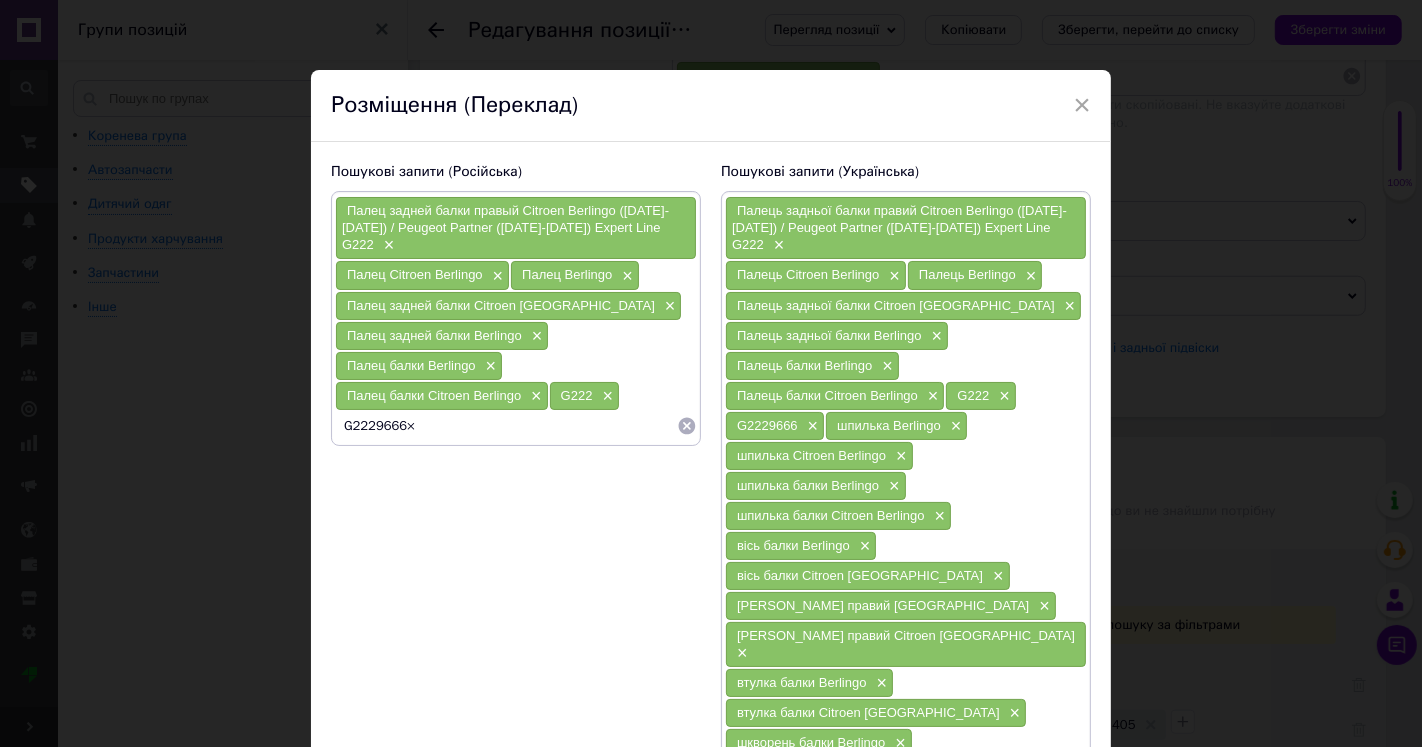 type on "G2229666" 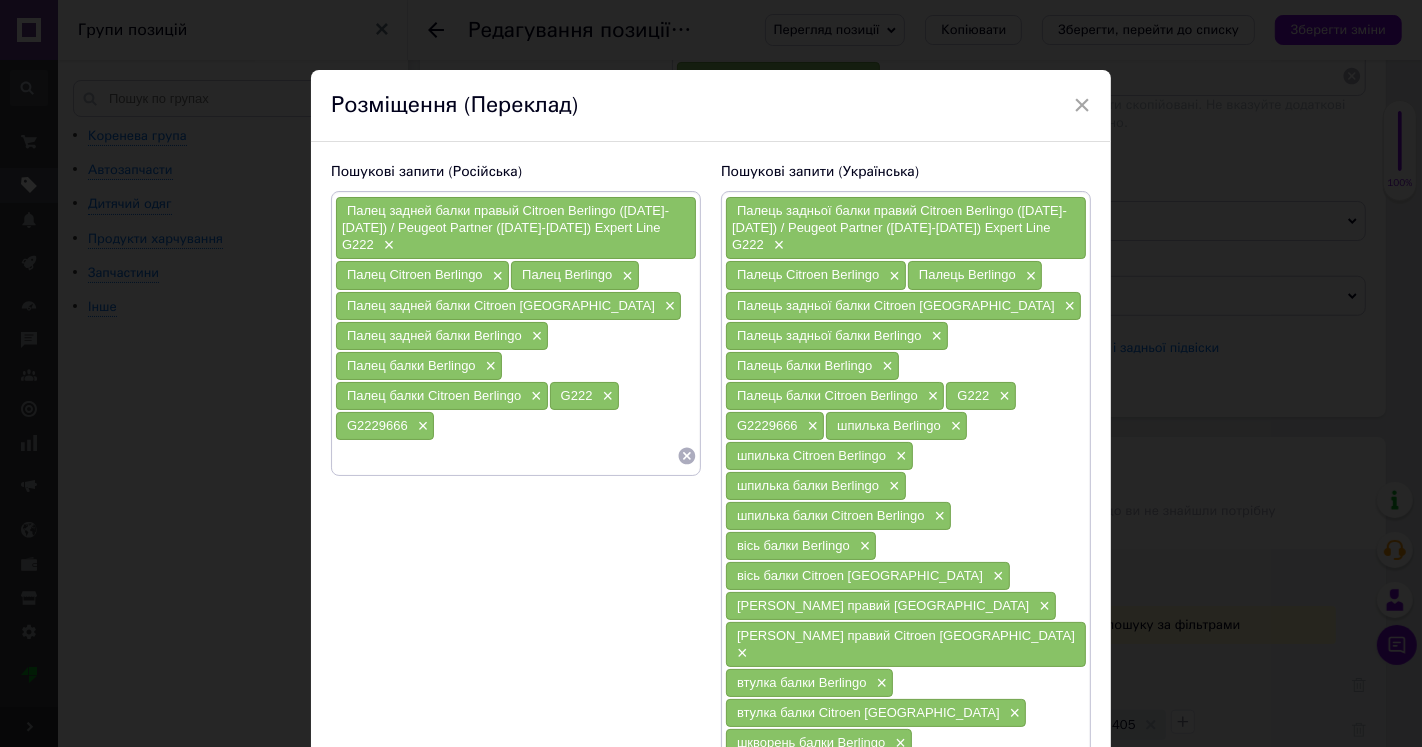 click on "шпилька Berlingo" at bounding box center [889, 425] 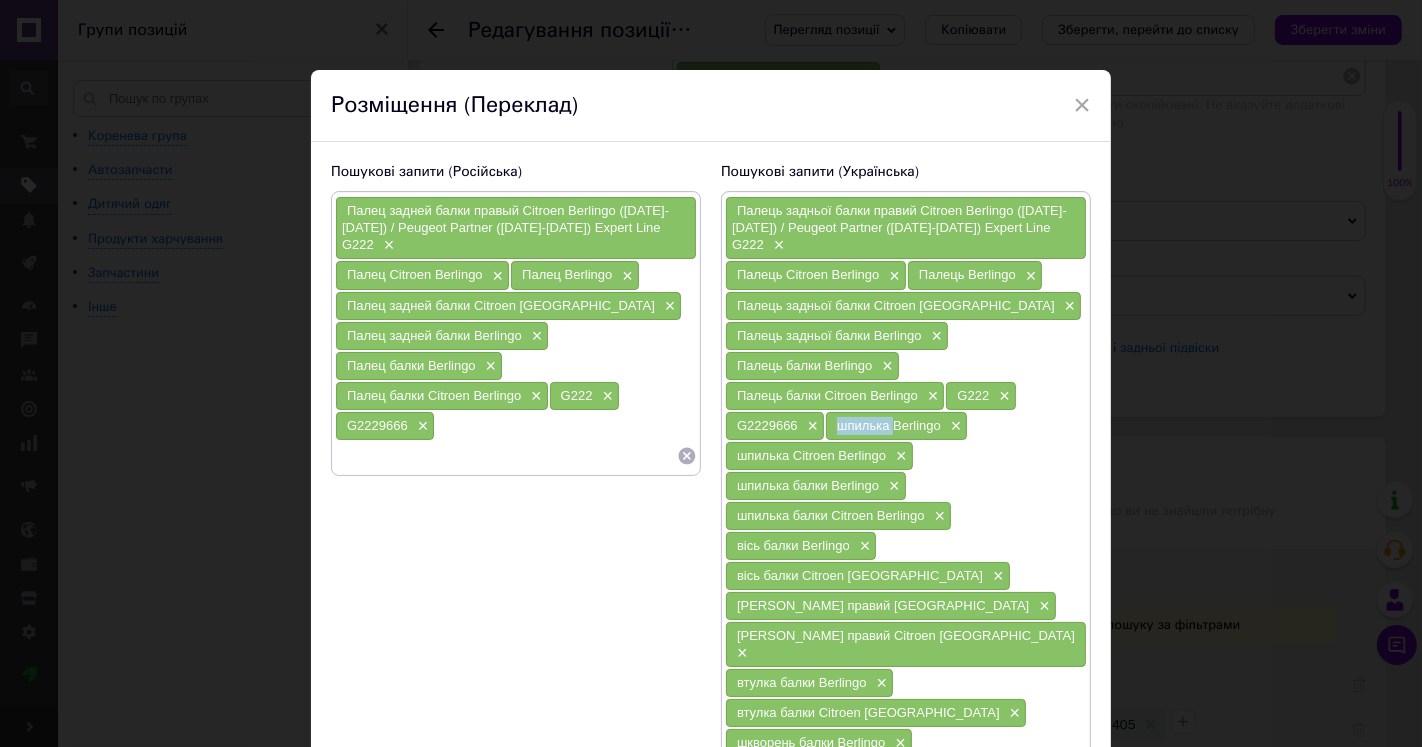 click on "шпилька Berlingo" at bounding box center [889, 425] 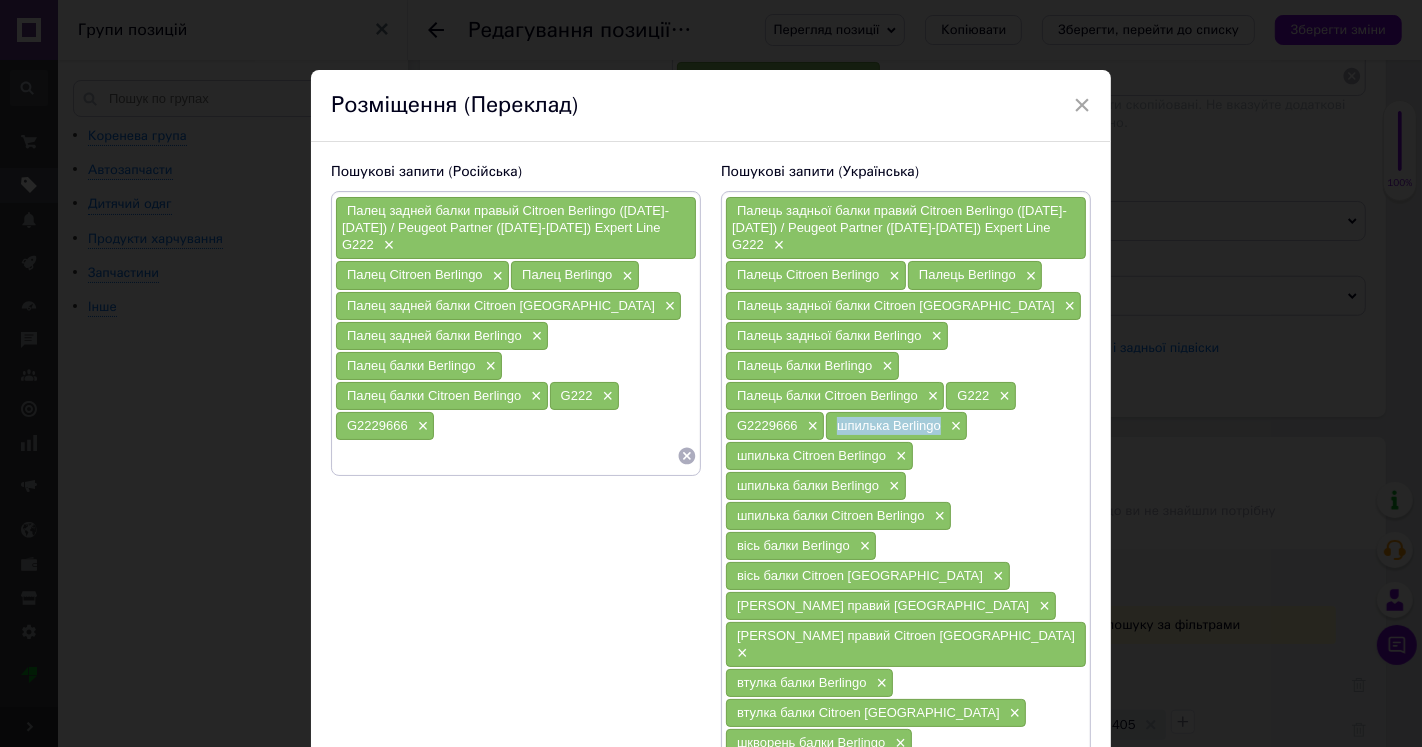 drag, startPoint x: 836, startPoint y: 414, endPoint x: 940, endPoint y: 416, distance: 104.019226 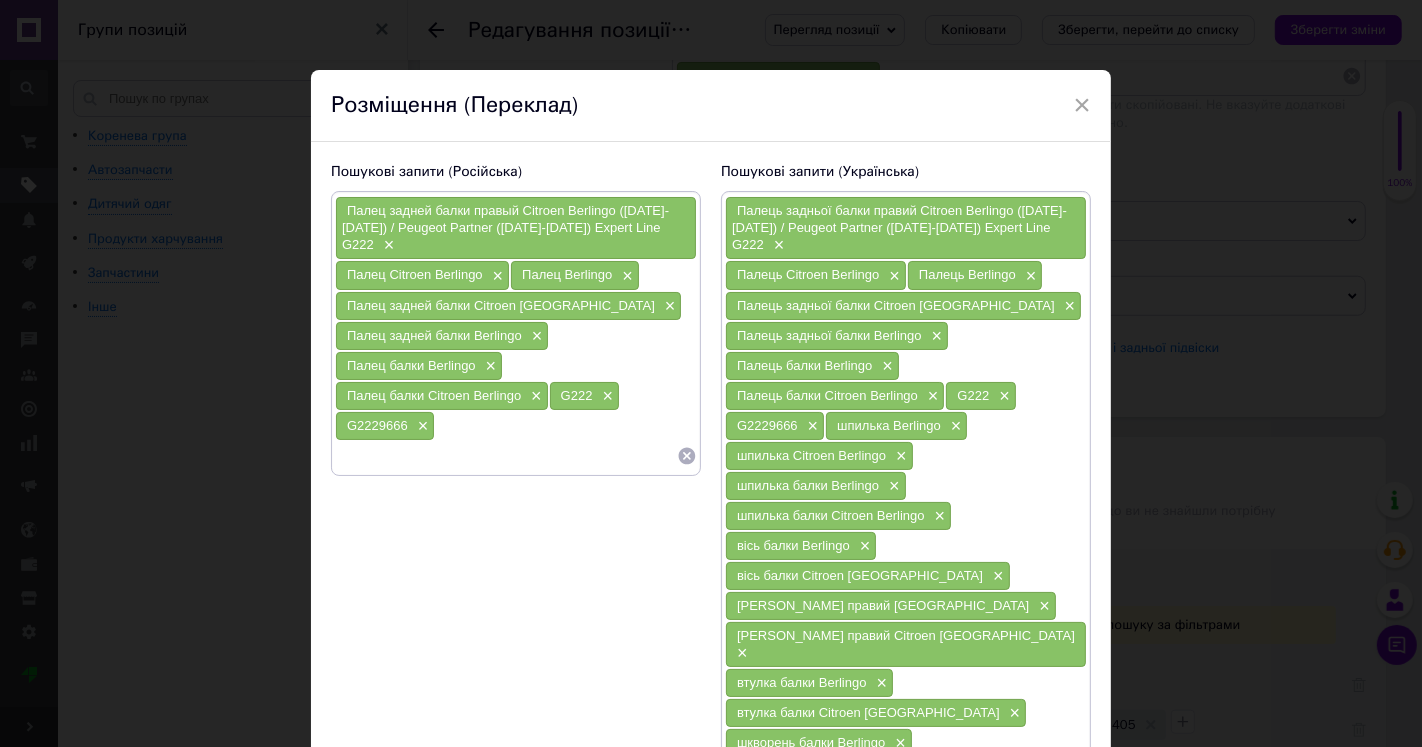 click at bounding box center (506, 456) 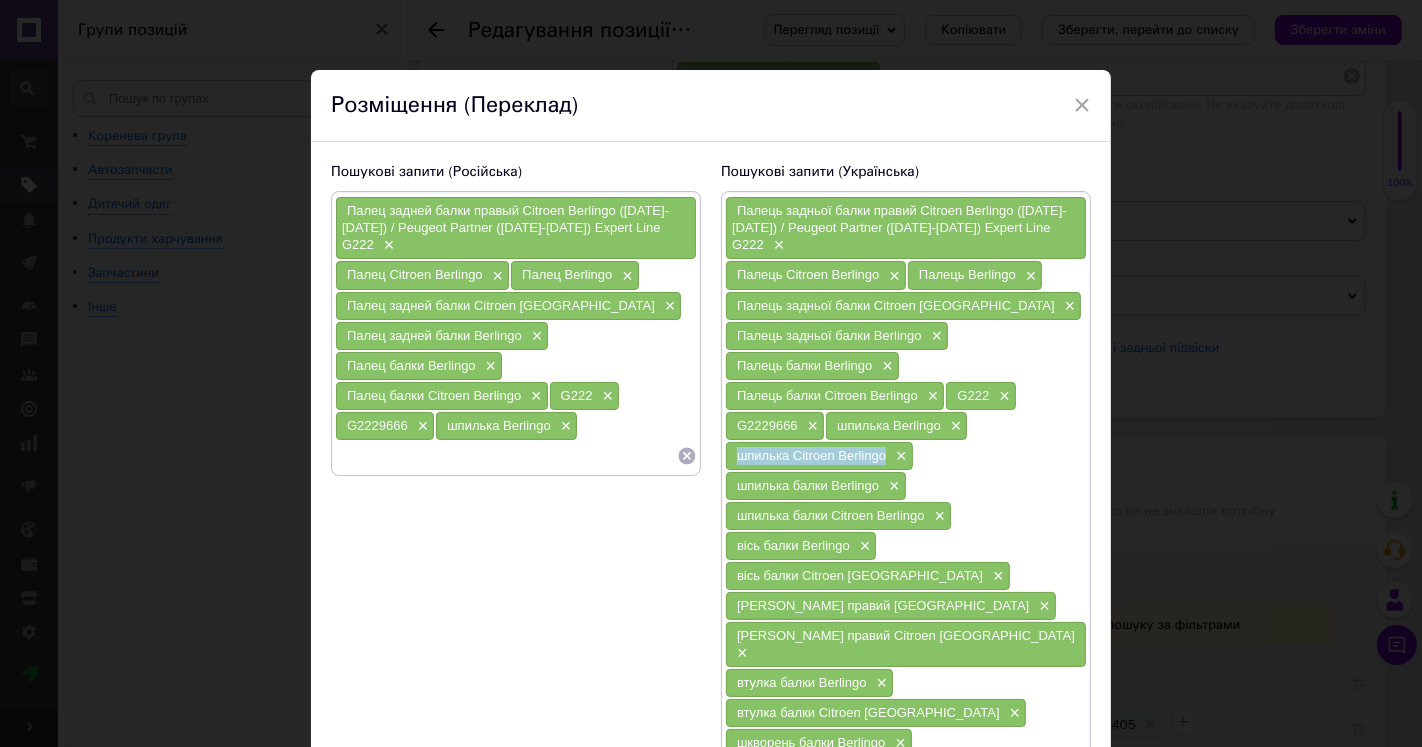 drag, startPoint x: 732, startPoint y: 447, endPoint x: 867, endPoint y: 448, distance: 135.00371 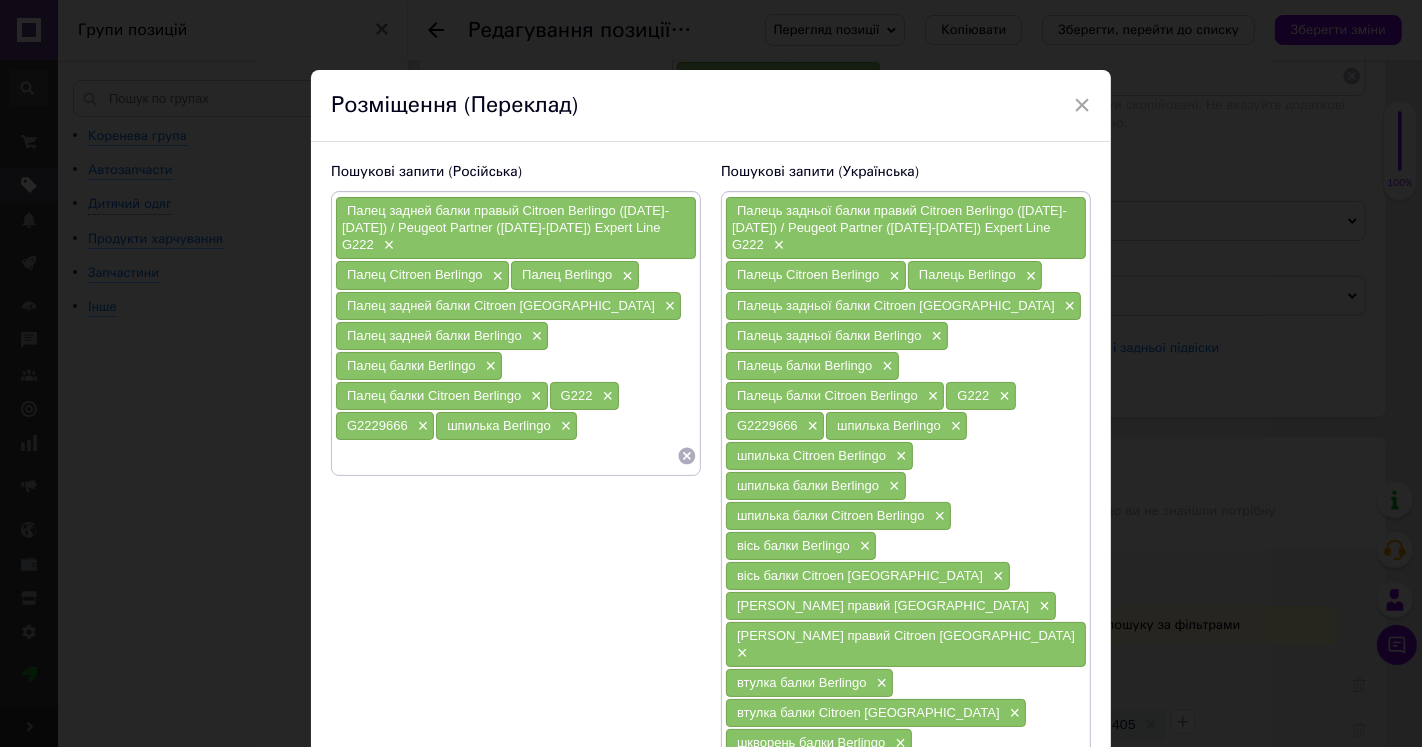 click at bounding box center (506, 456) 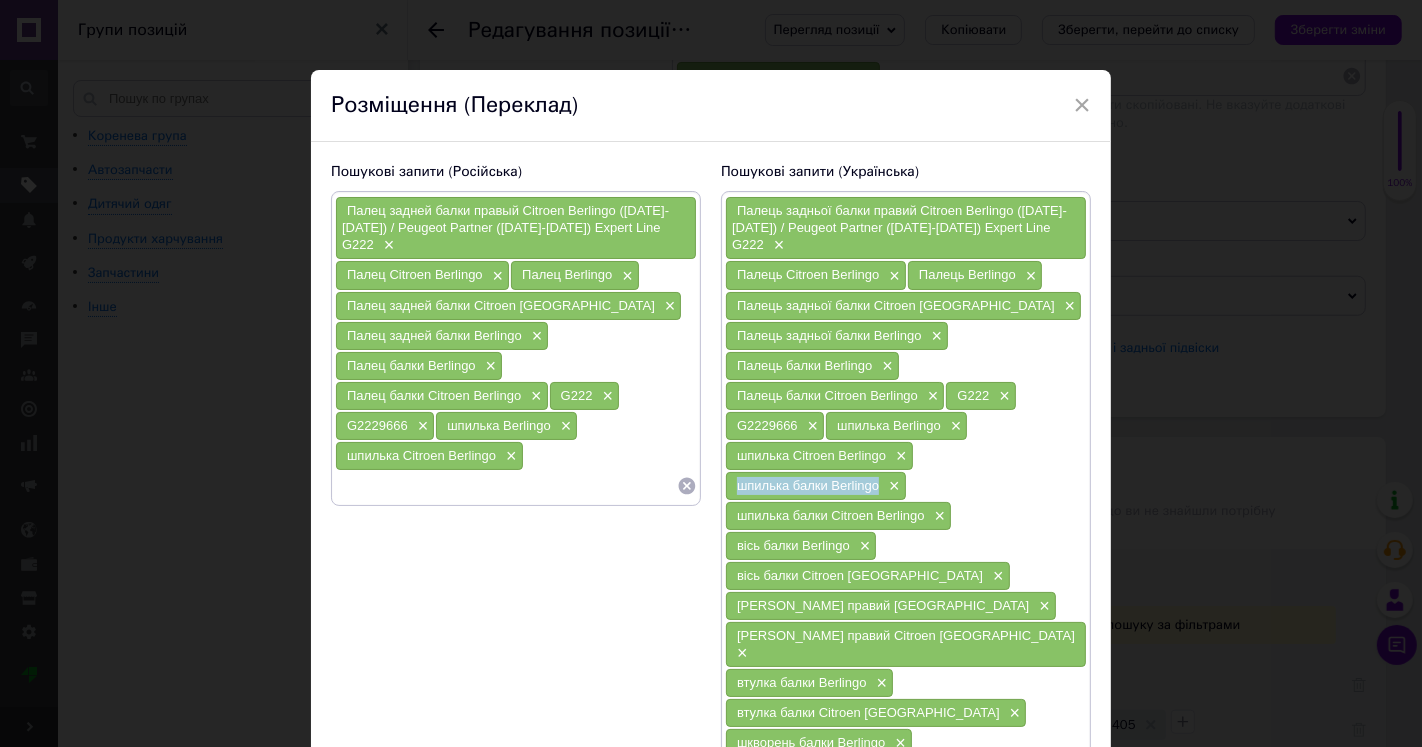 drag, startPoint x: 734, startPoint y: 471, endPoint x: 874, endPoint y: 481, distance: 140.35669 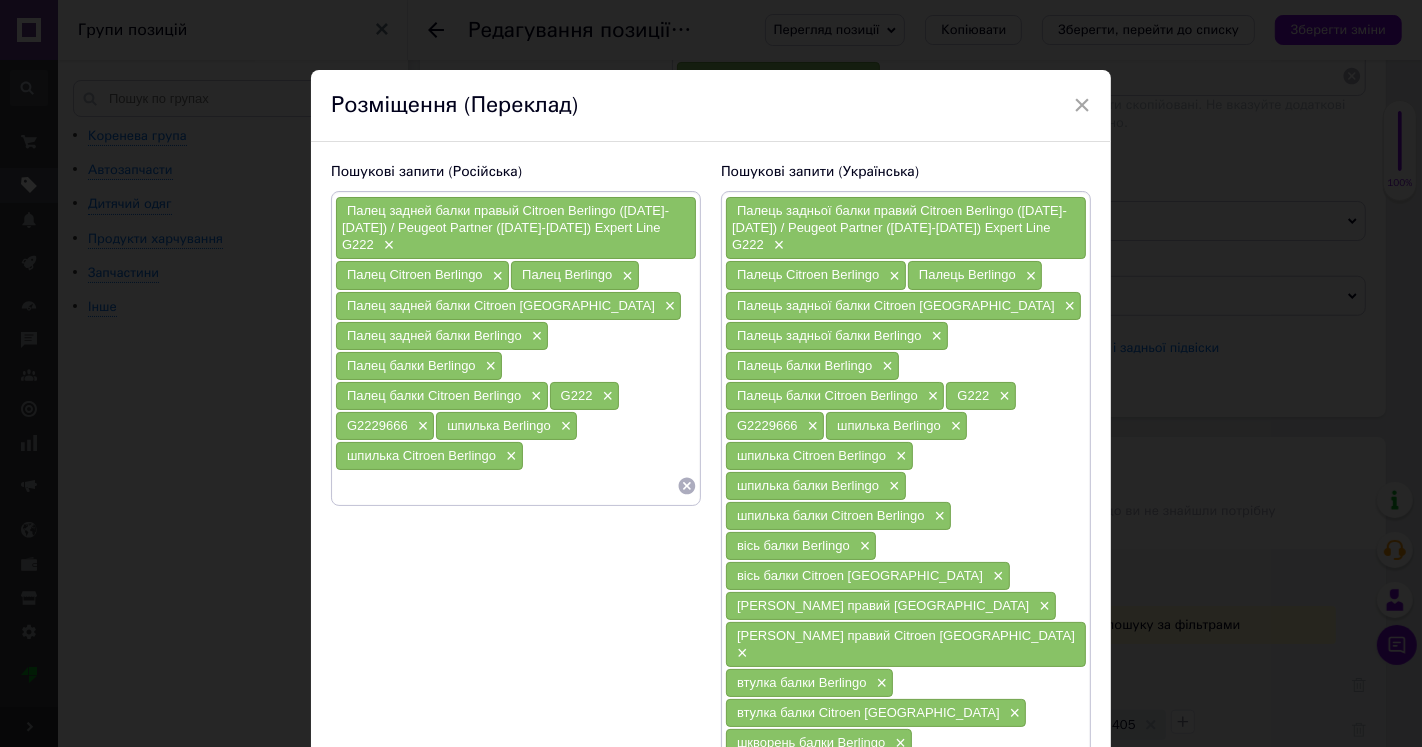 click at bounding box center [506, 486] 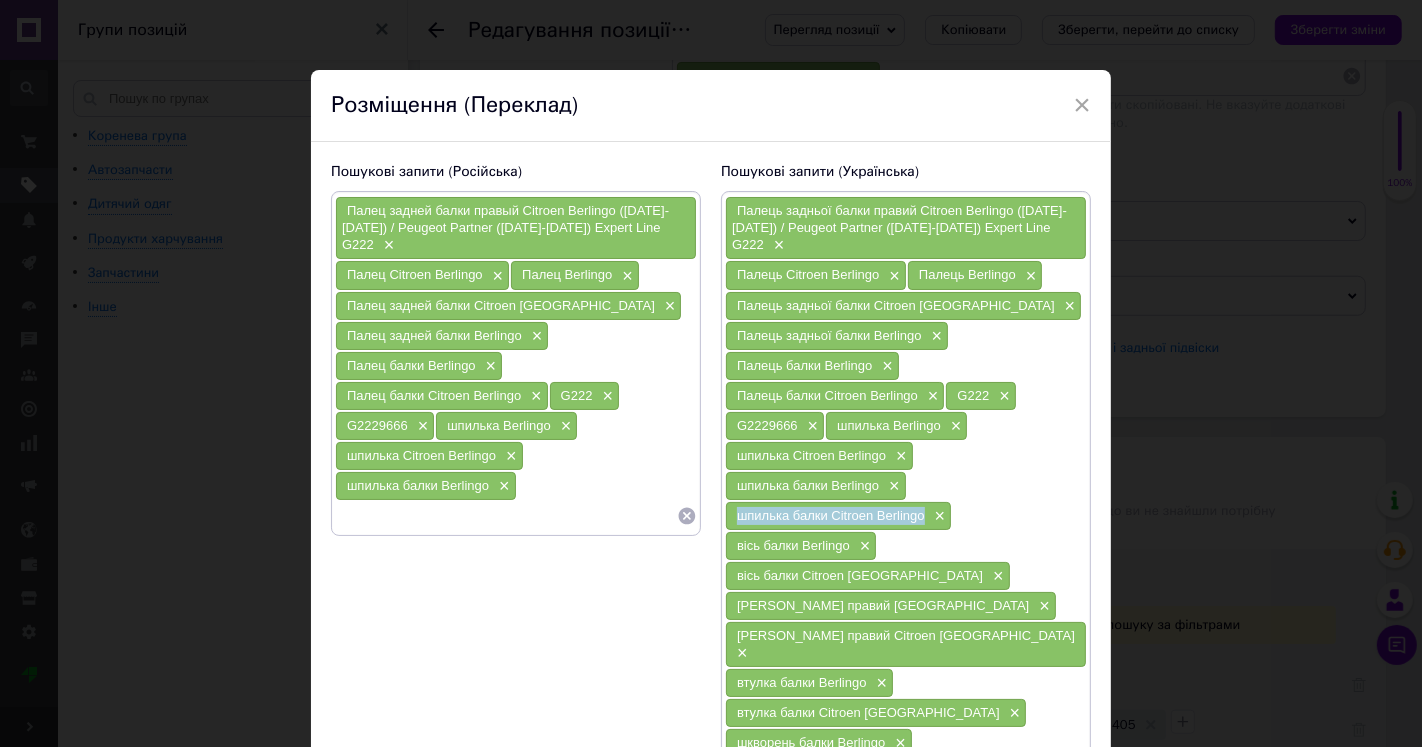 drag, startPoint x: 732, startPoint y: 506, endPoint x: 918, endPoint y: 503, distance: 186.02419 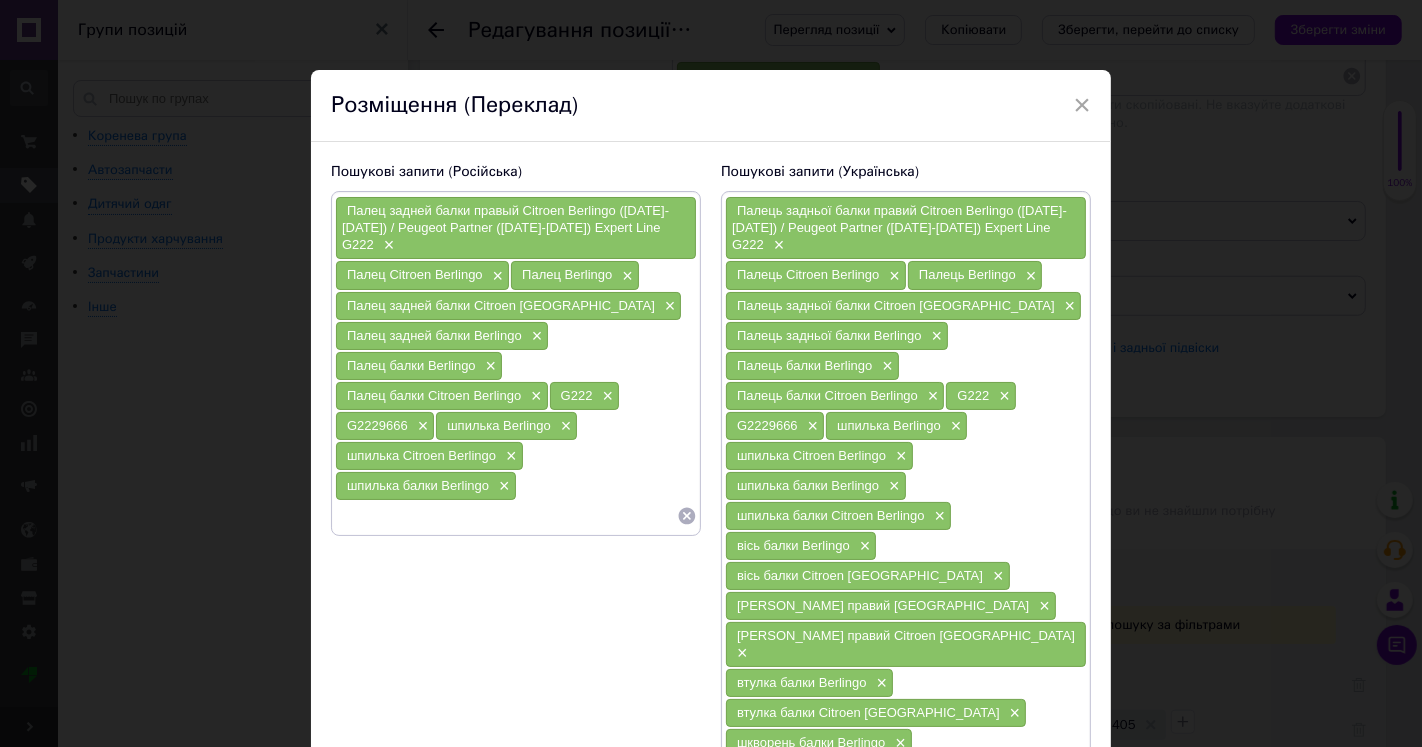 click at bounding box center (506, 516) 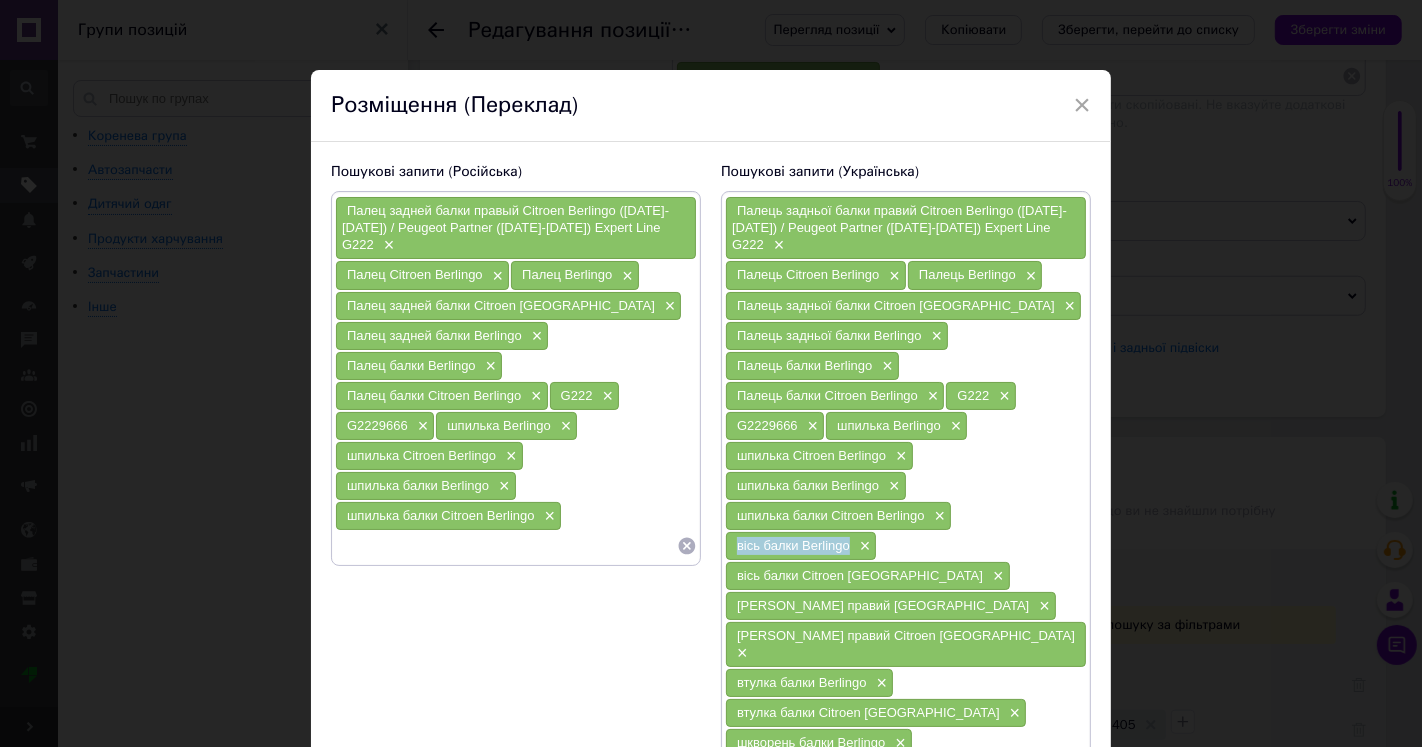 drag, startPoint x: 732, startPoint y: 534, endPoint x: 848, endPoint y: 542, distance: 116.275536 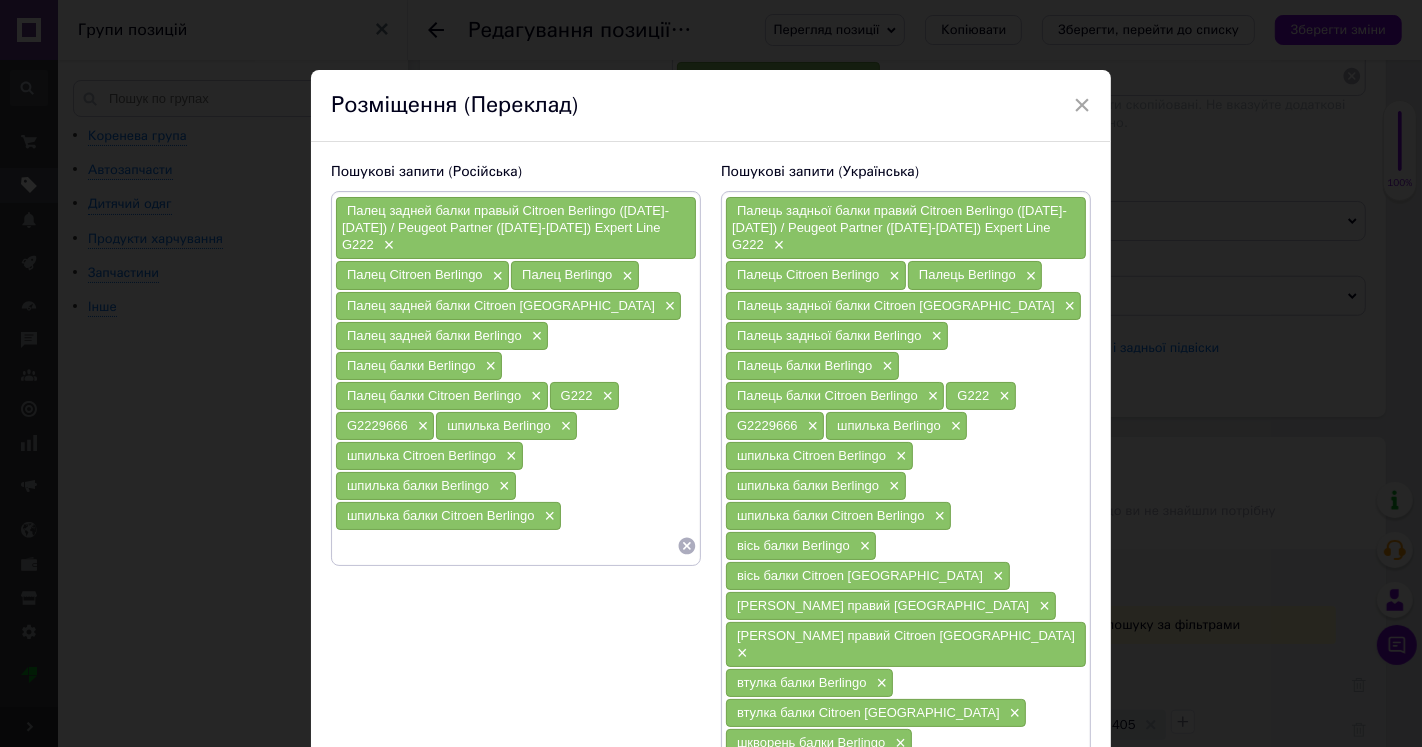 click at bounding box center [506, 546] 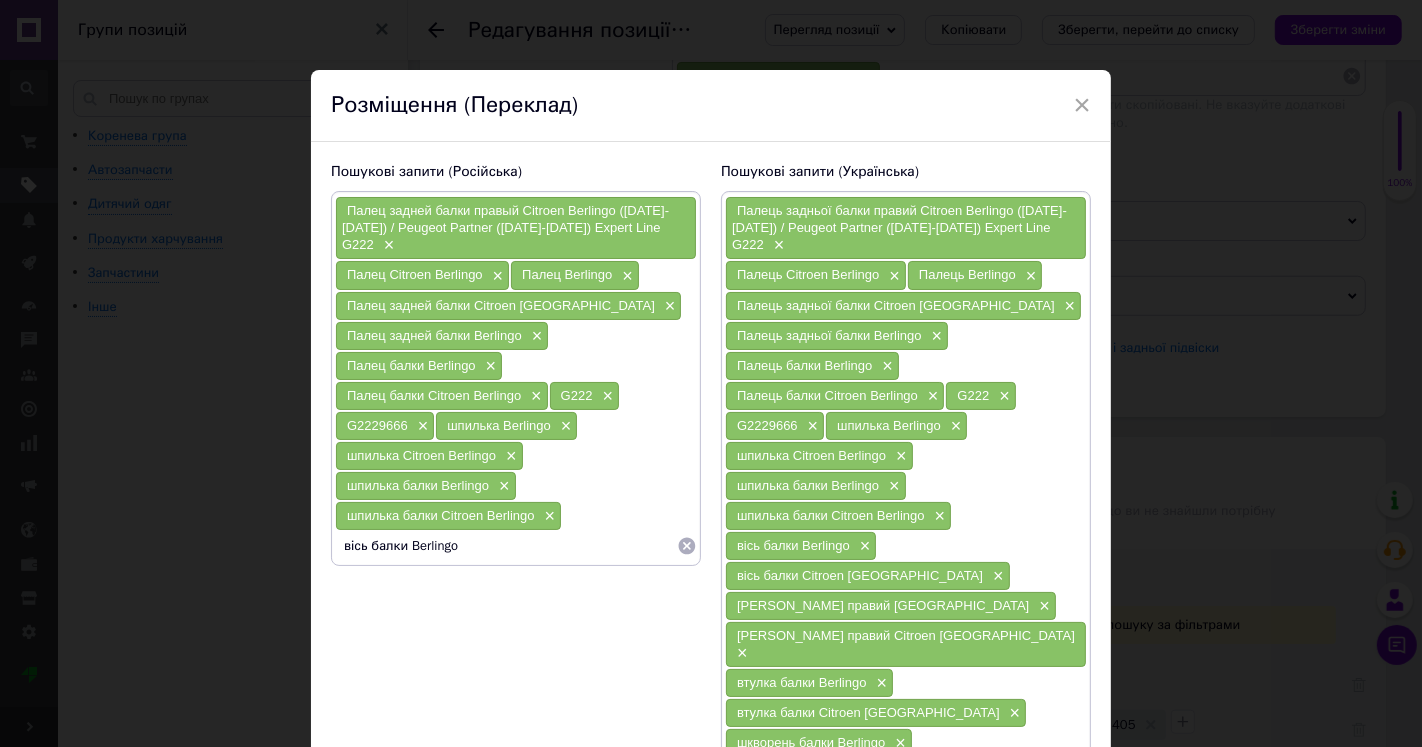 drag, startPoint x: 353, startPoint y: 533, endPoint x: 267, endPoint y: 540, distance: 86.28442 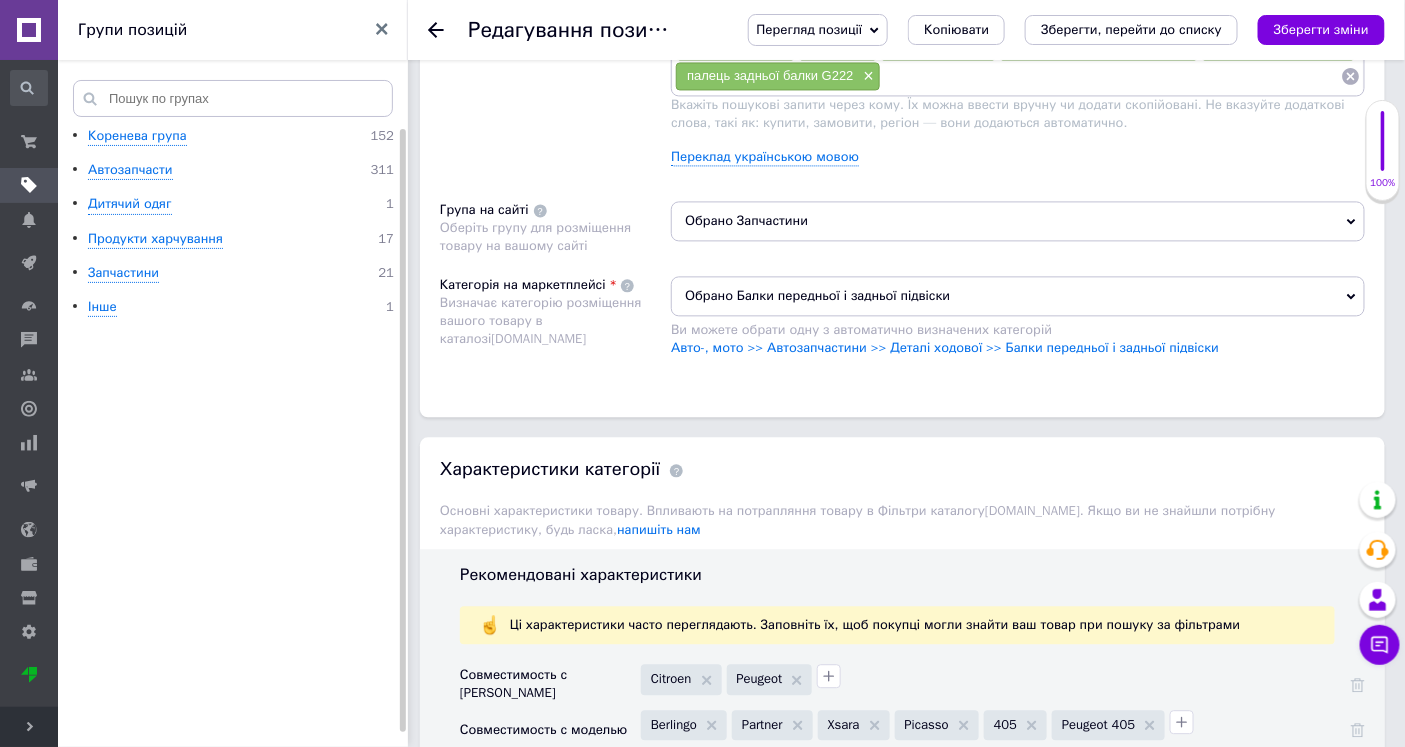 drag, startPoint x: 738, startPoint y: 335, endPoint x: 768, endPoint y: 321, distance: 33.105892 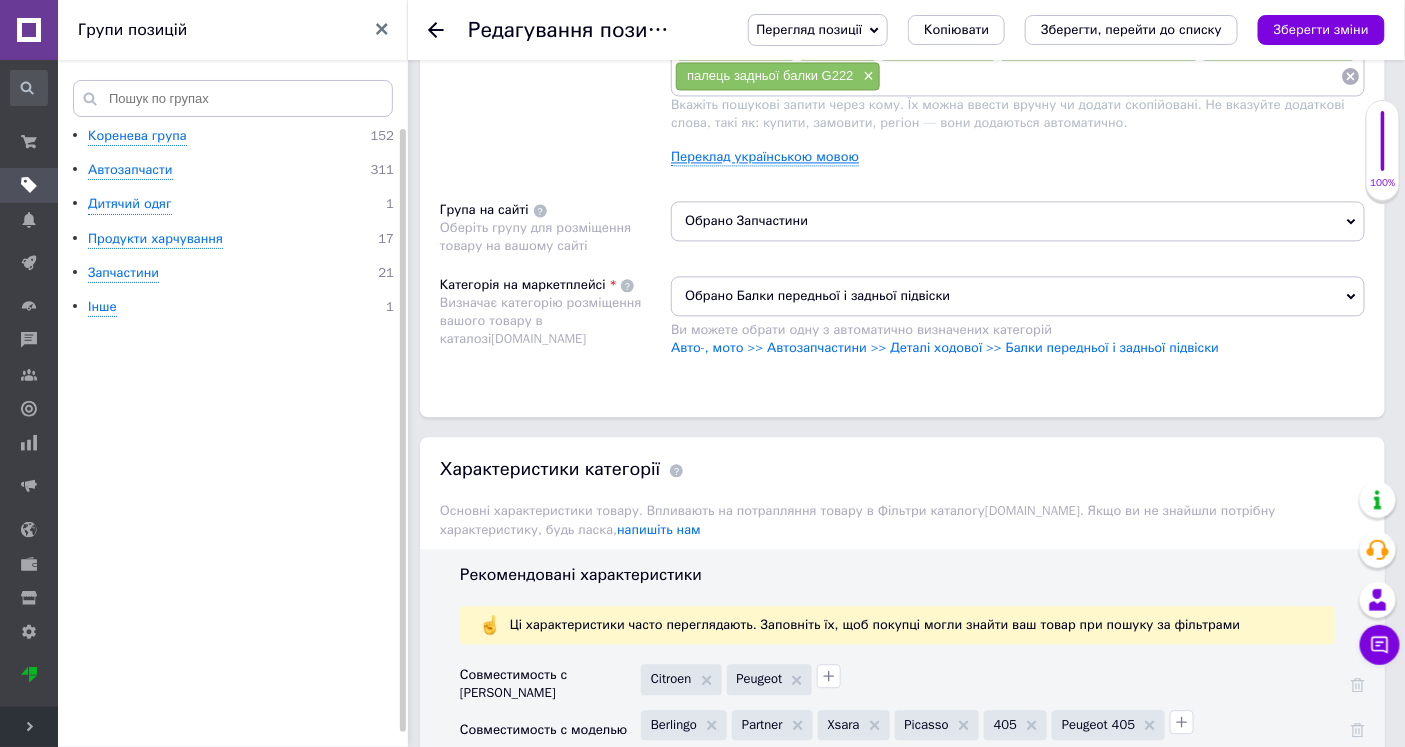 click on "Переклад українською мовою" at bounding box center (765, 157) 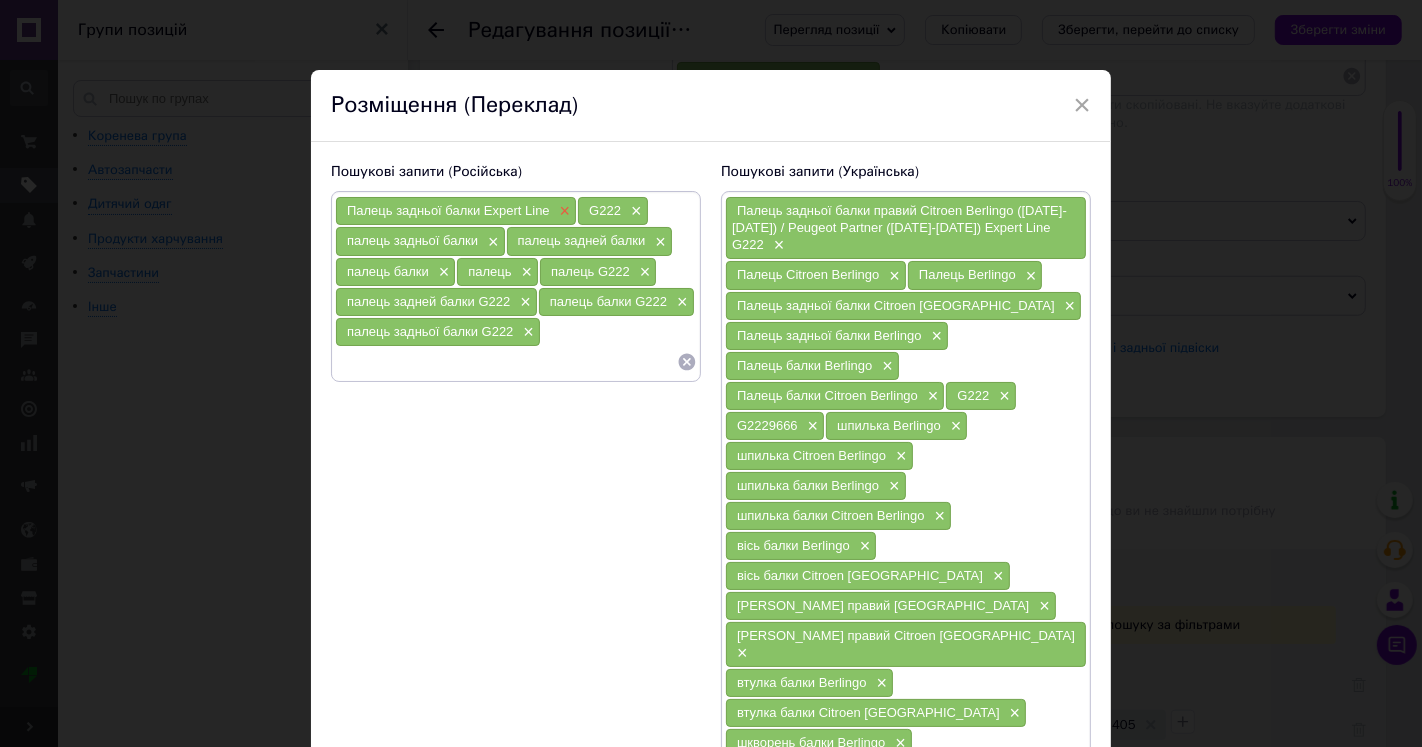 click on "×" at bounding box center [563, 211] 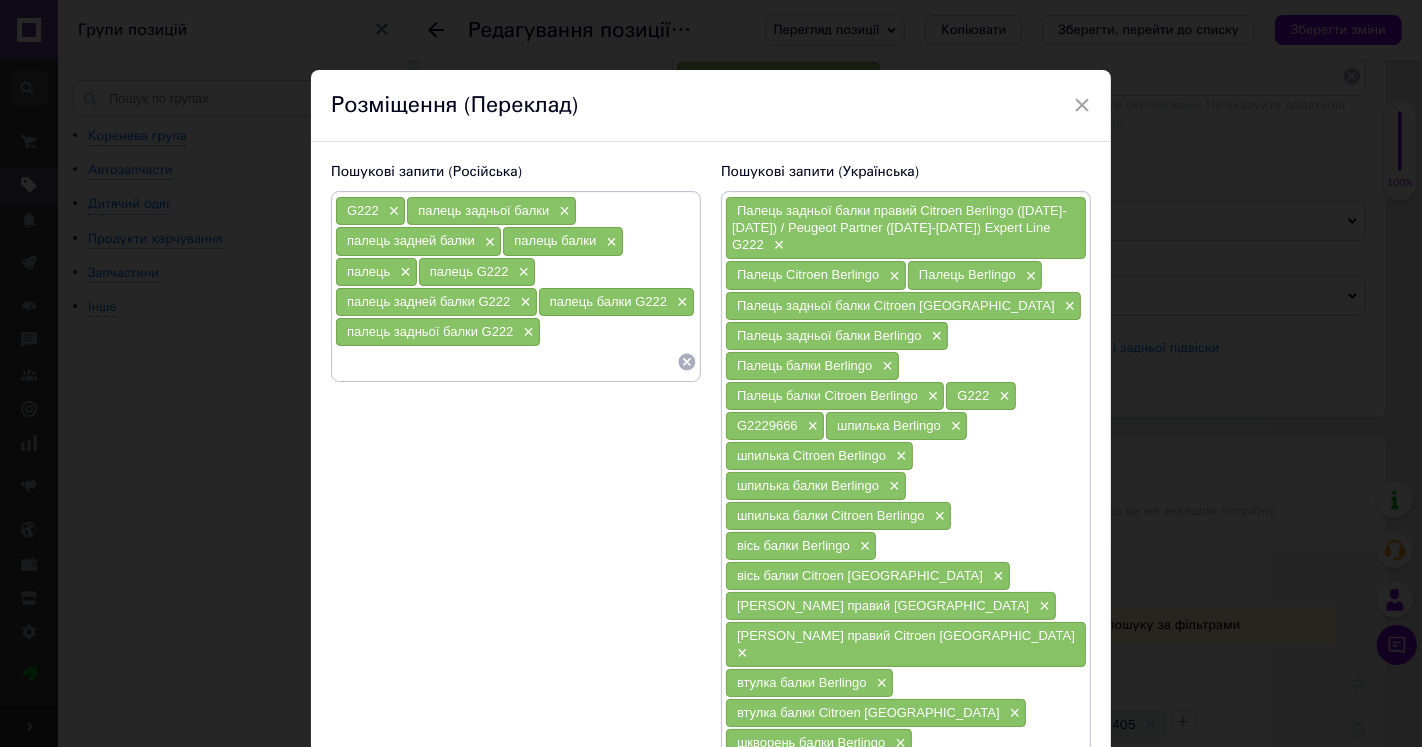 click on "×" at bounding box center (562, 211) 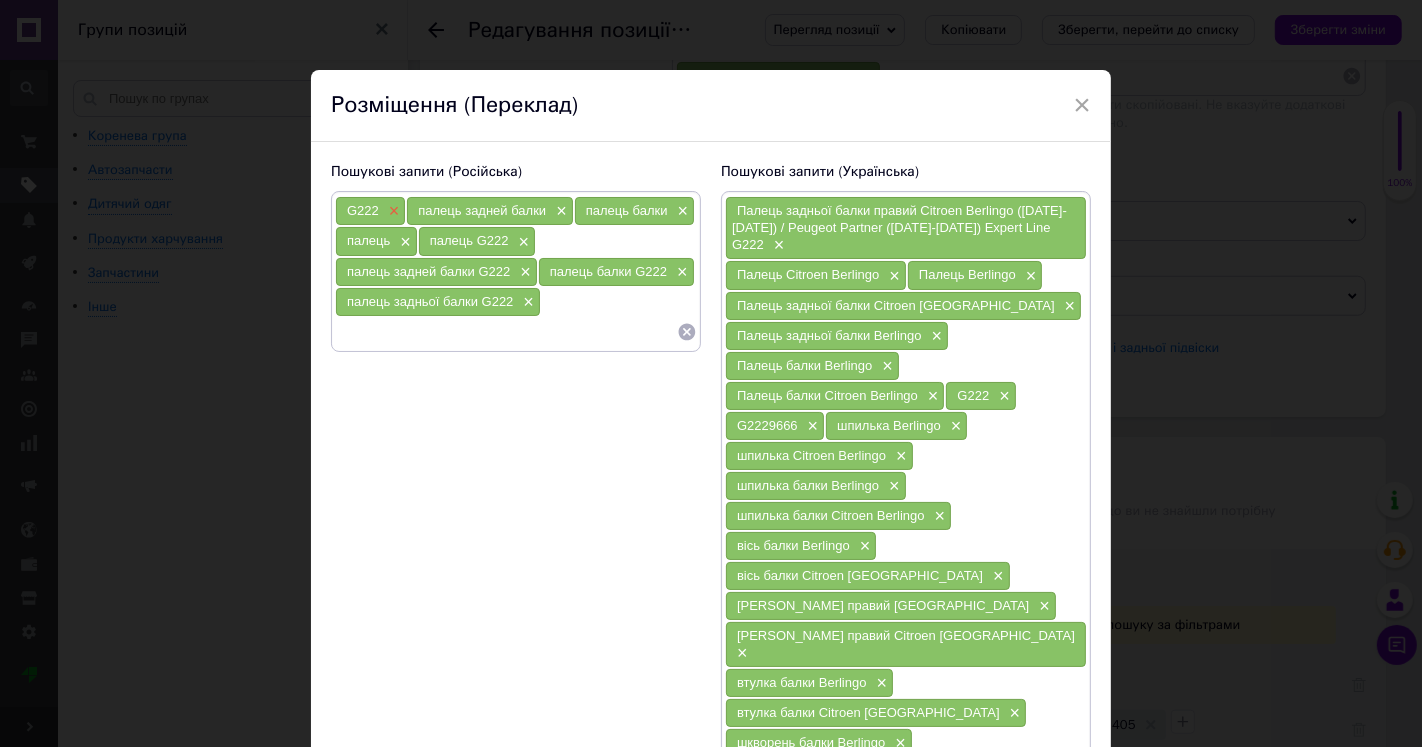 click on "×" at bounding box center [392, 211] 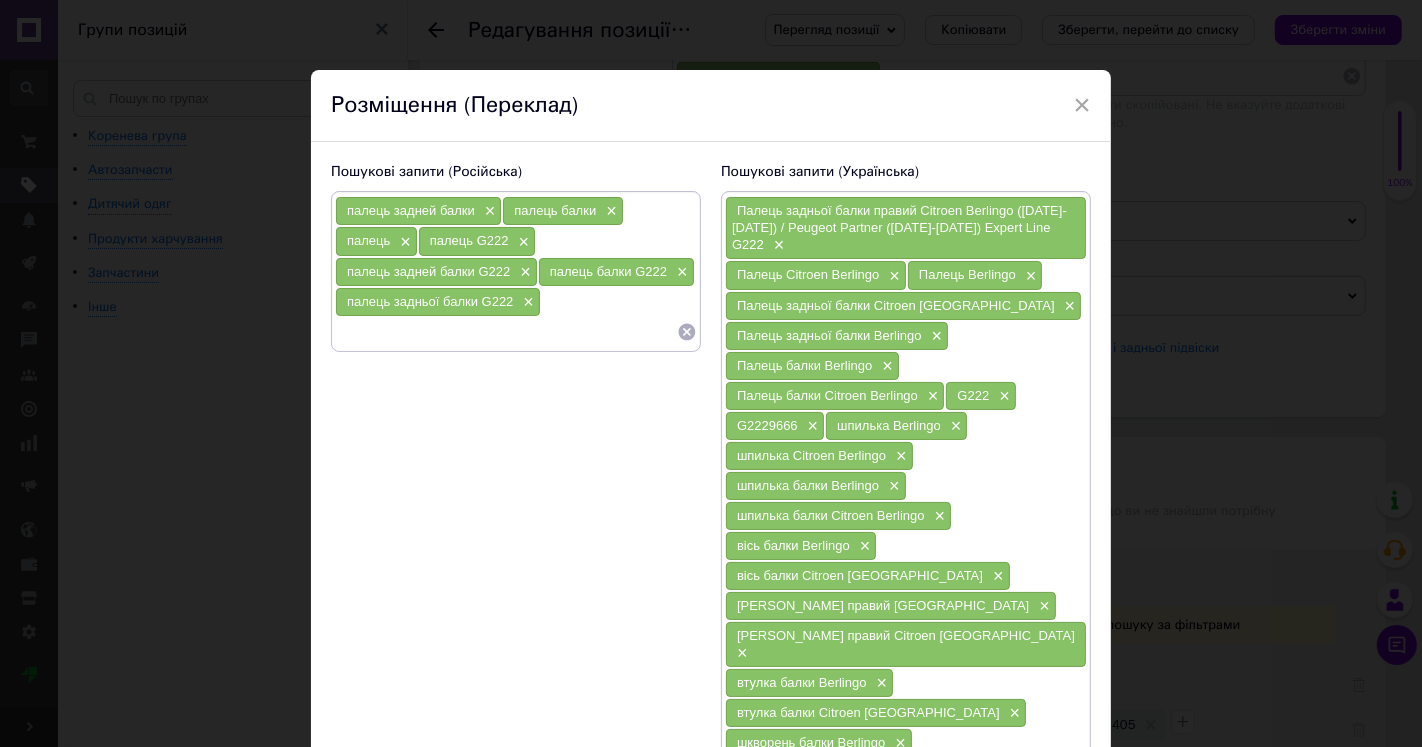 click on "палець задней балки ×" at bounding box center [418, 211] 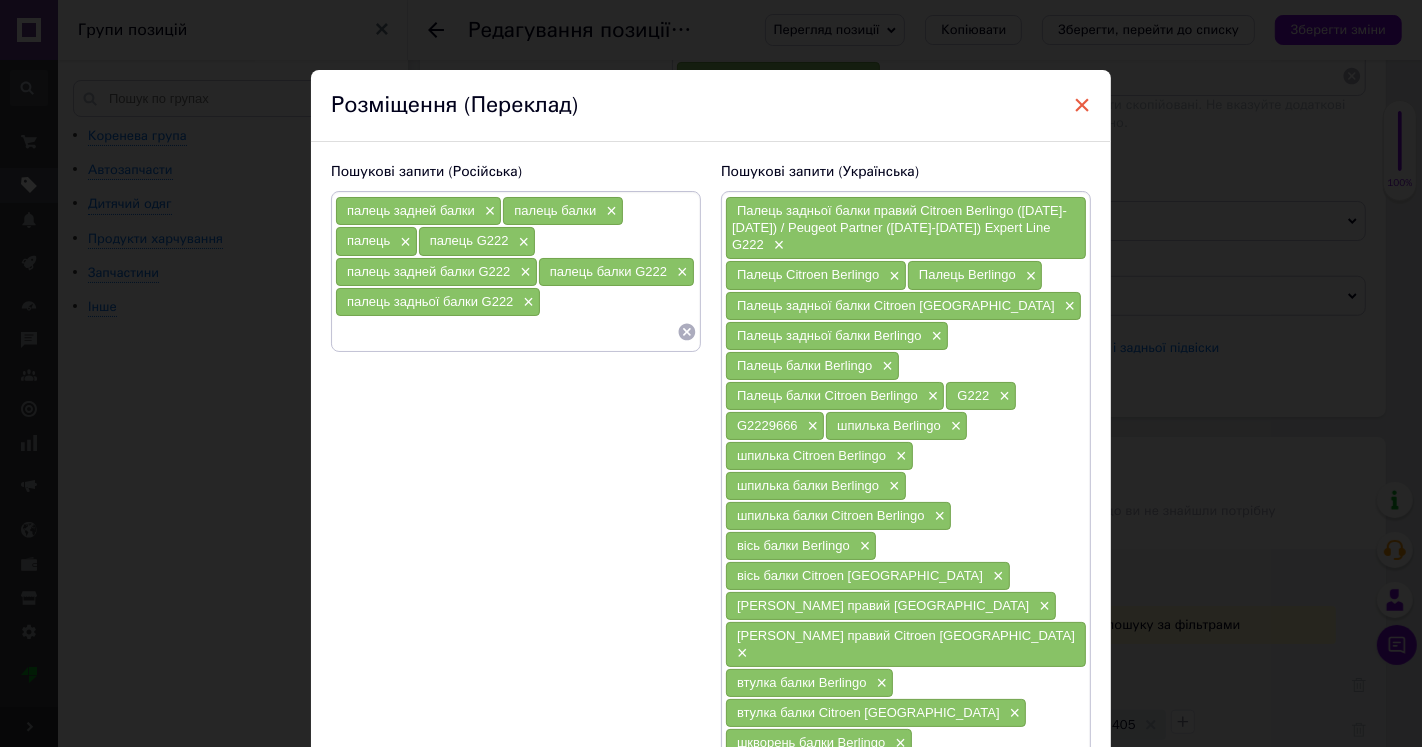 click on "×" at bounding box center (1082, 105) 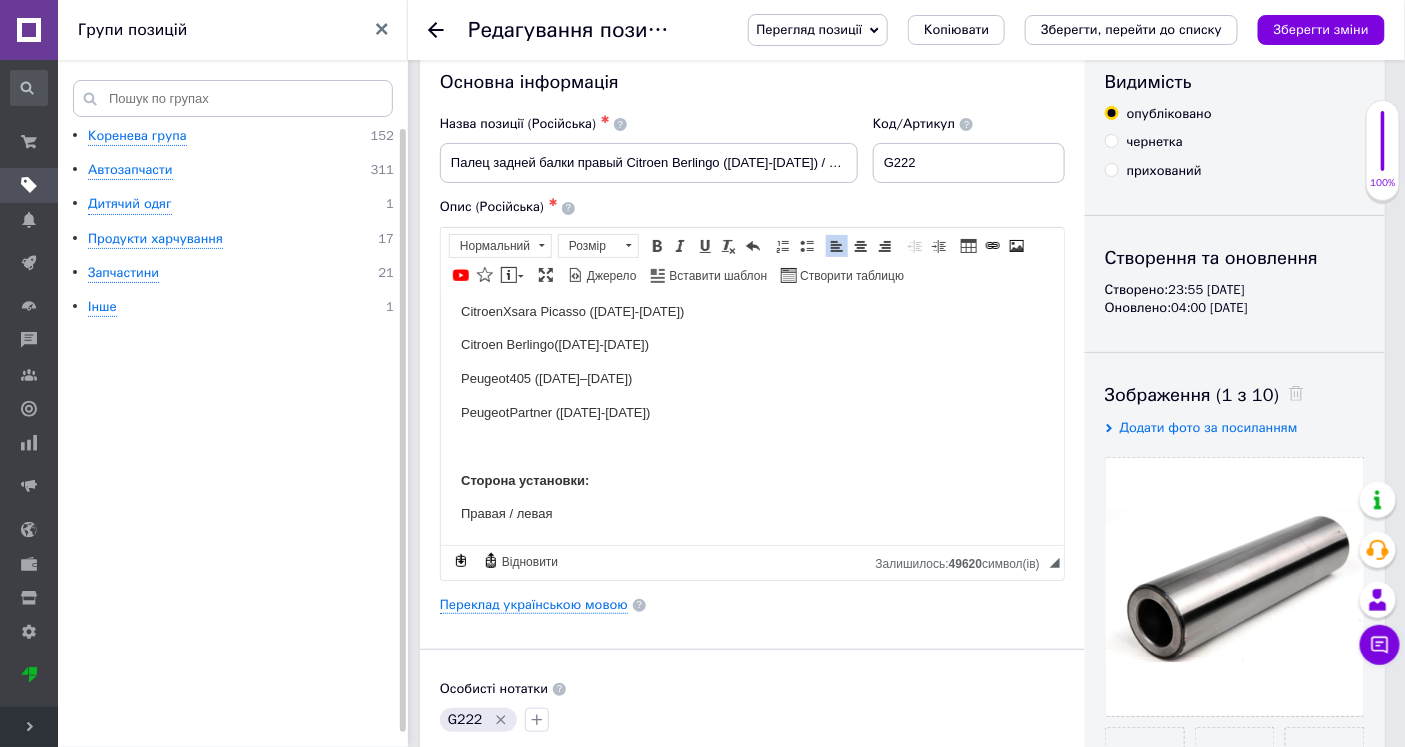 scroll, scrollTop: 0, scrollLeft: 0, axis: both 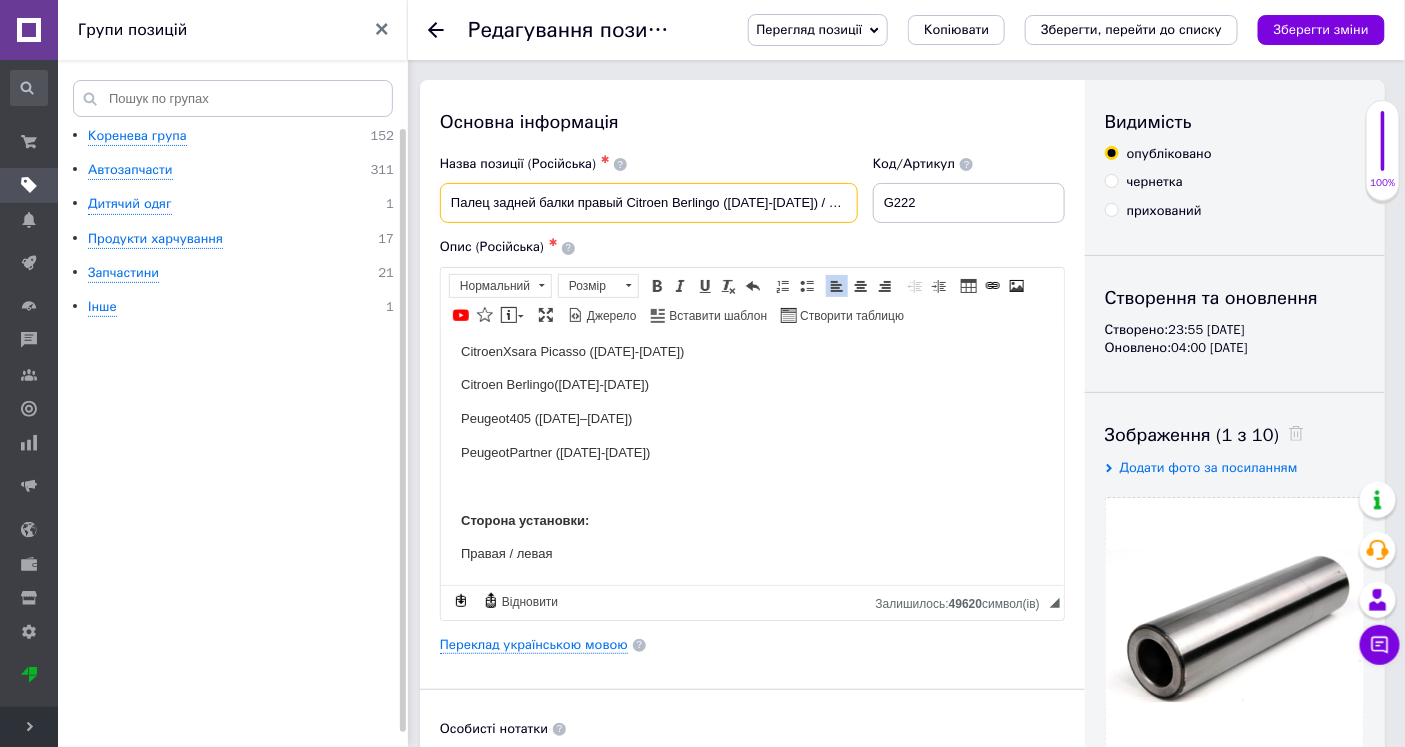 click on "Палец задней балки правый Citroen Berlingo ([DATE]-[DATE]) / Peugeot Partner ([DATE]-[DATE]) Expert Line G222" at bounding box center [649, 203] 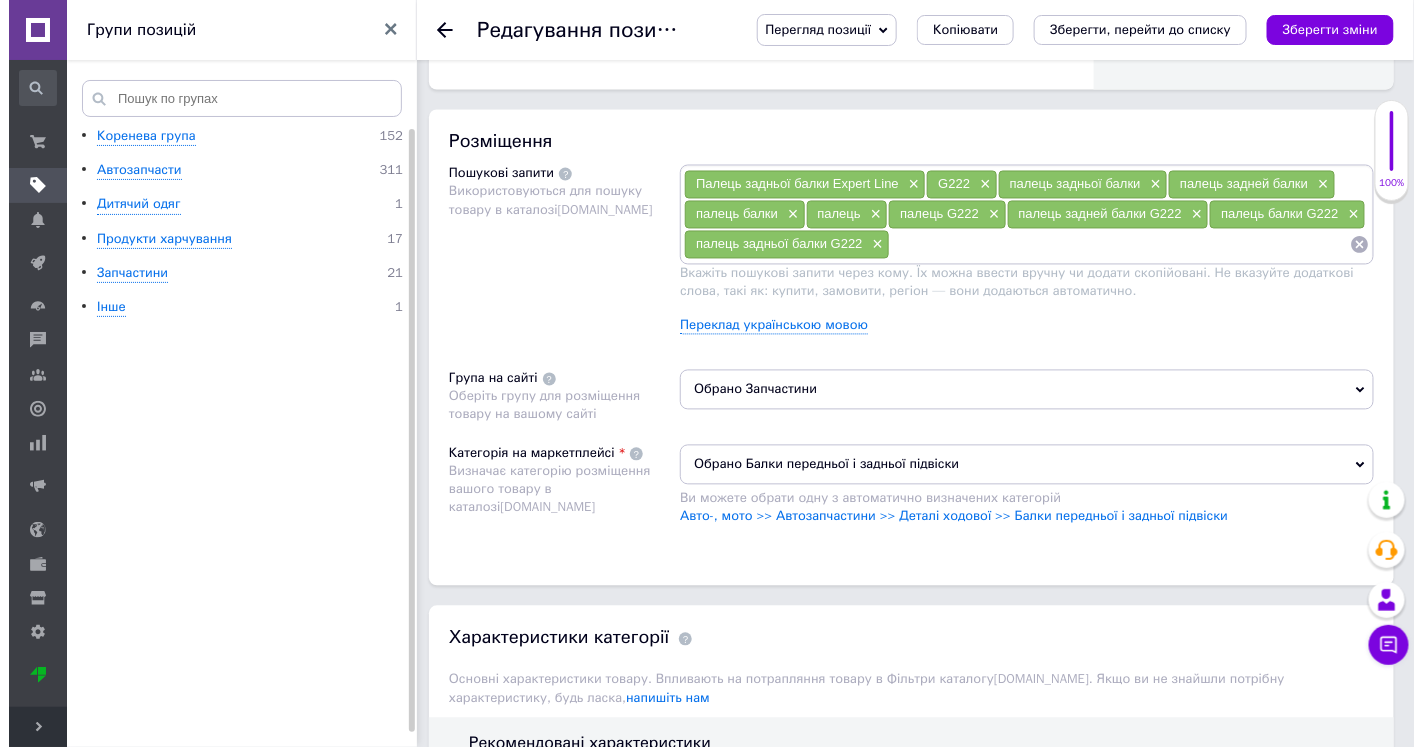 scroll, scrollTop: 1333, scrollLeft: 0, axis: vertical 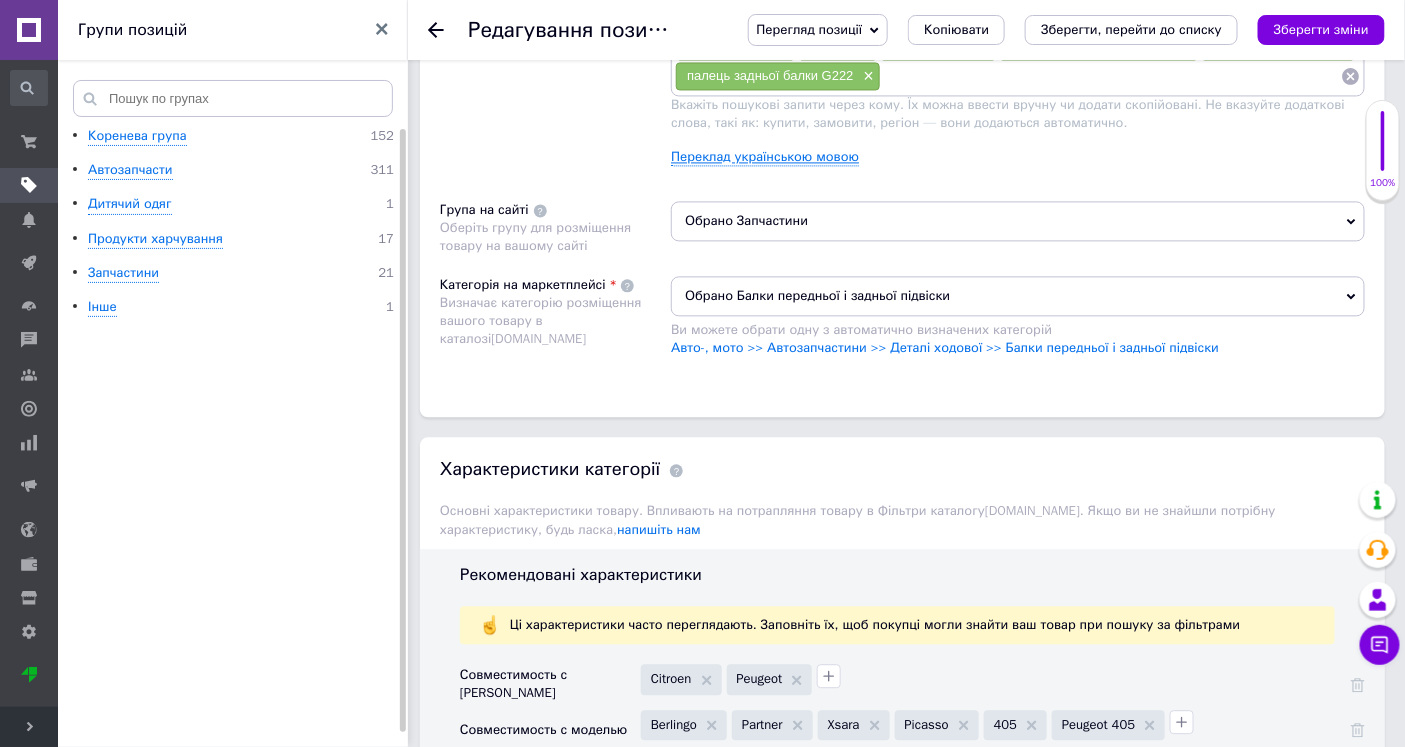 click on "Переклад українською мовою" at bounding box center [765, 157] 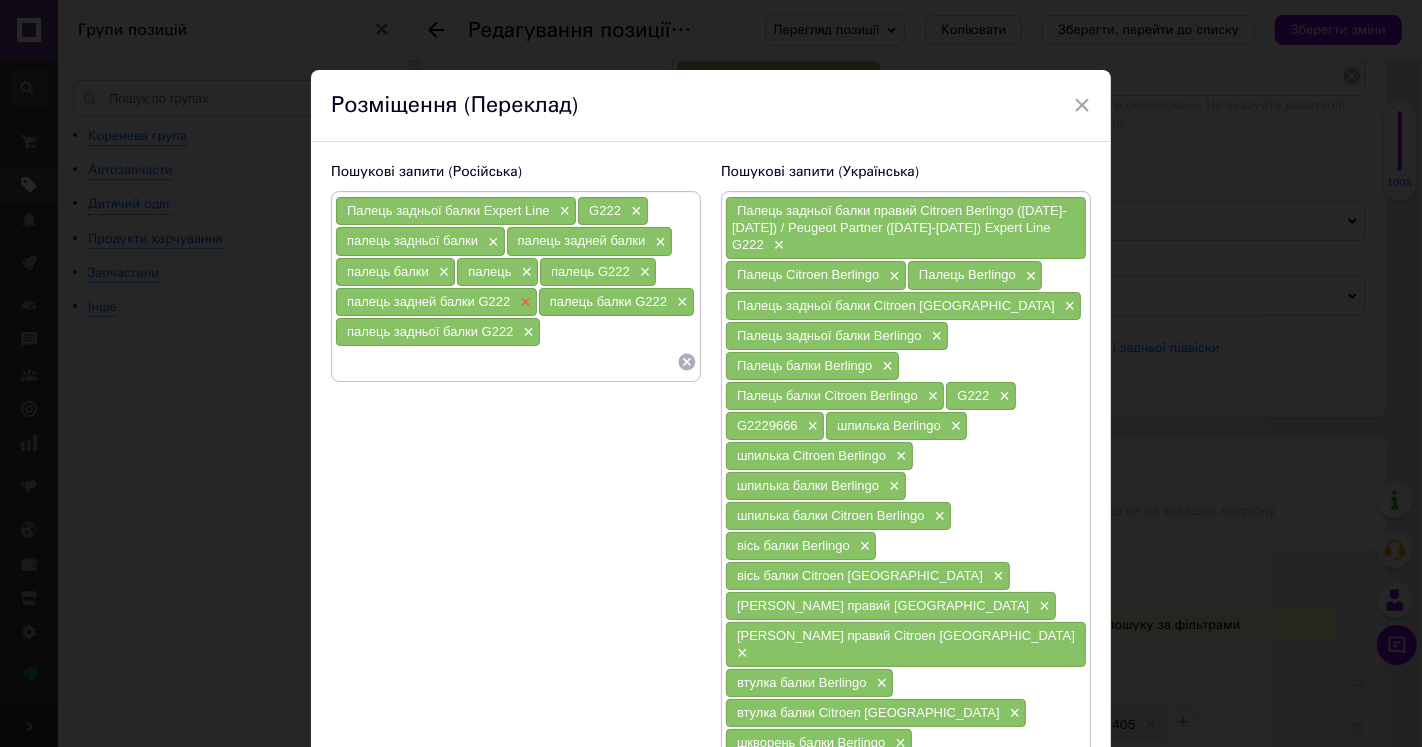 drag, startPoint x: 524, startPoint y: 341, endPoint x: 526, endPoint y: 310, distance: 31.06445 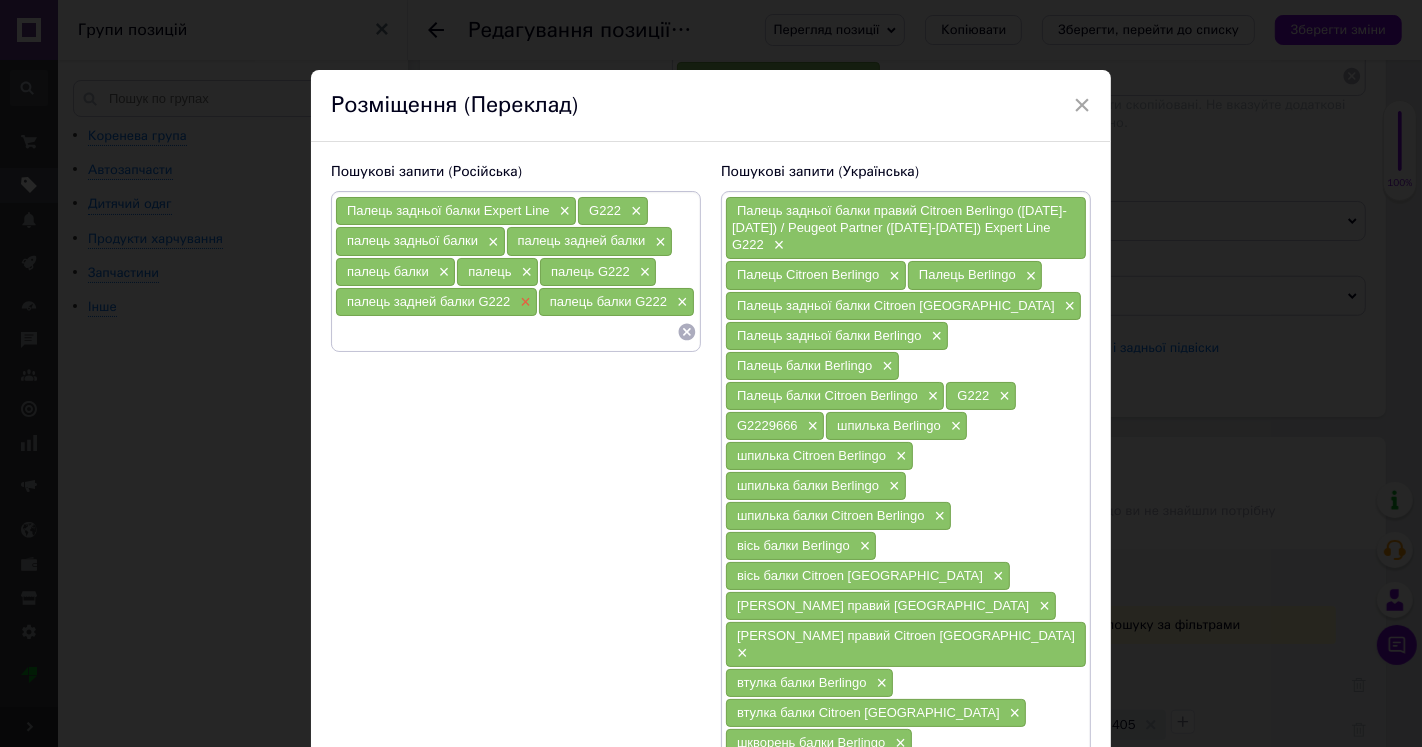 click on "×" at bounding box center (523, 302) 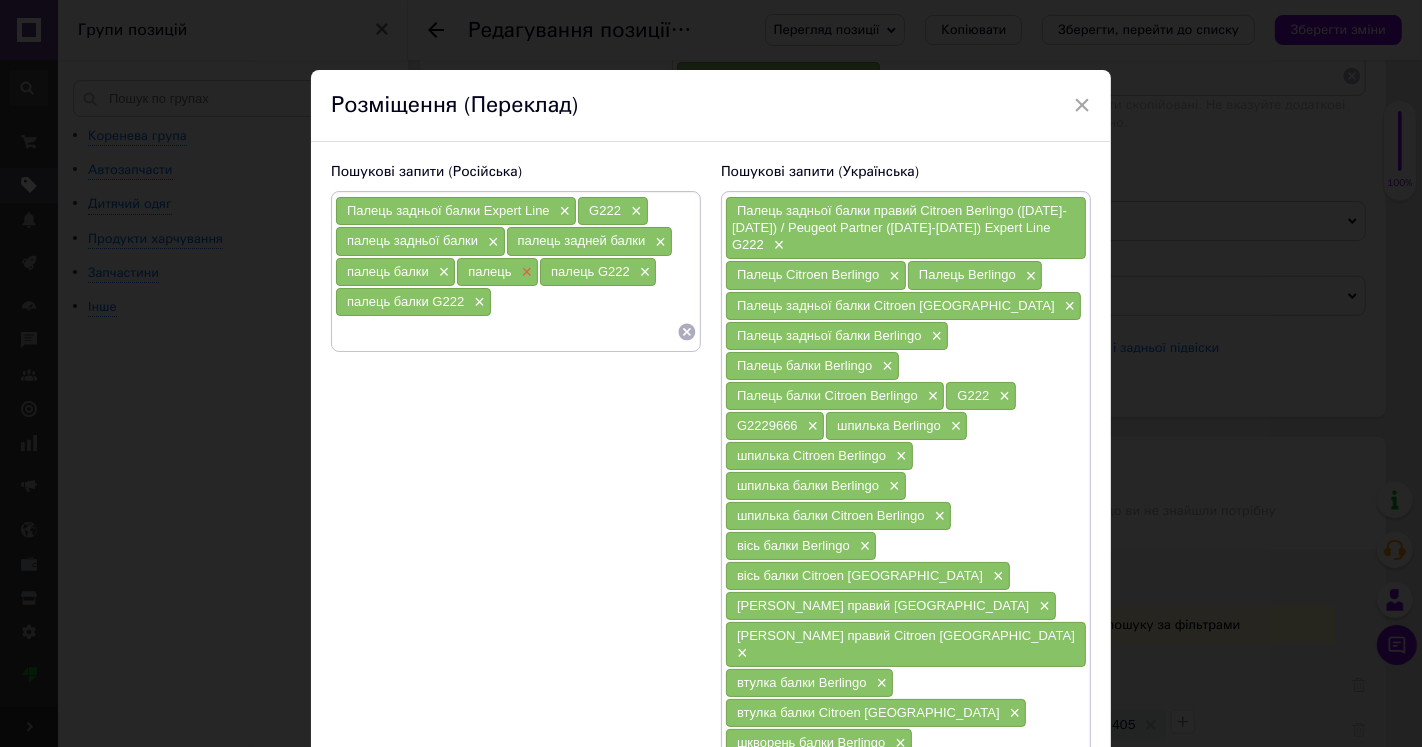 click on "×" at bounding box center [525, 272] 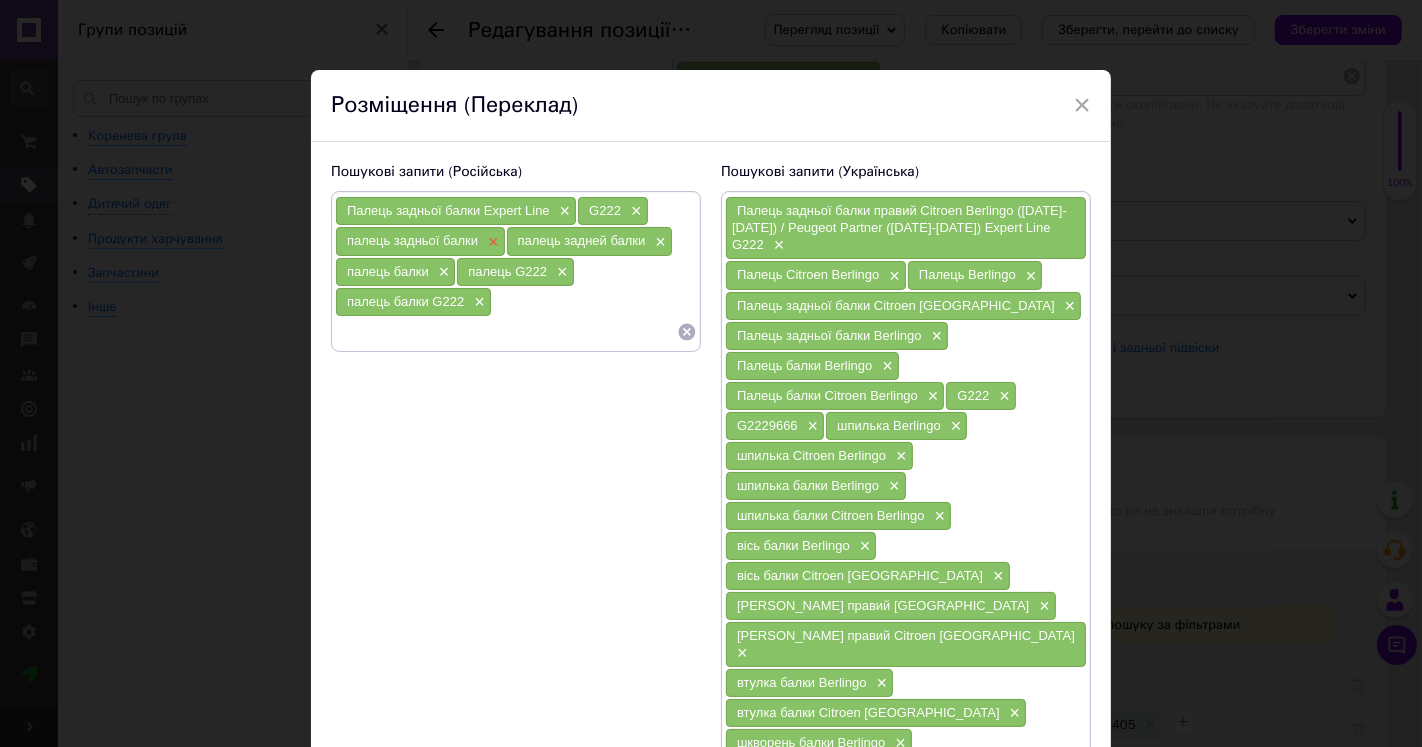 click on "×" at bounding box center (491, 242) 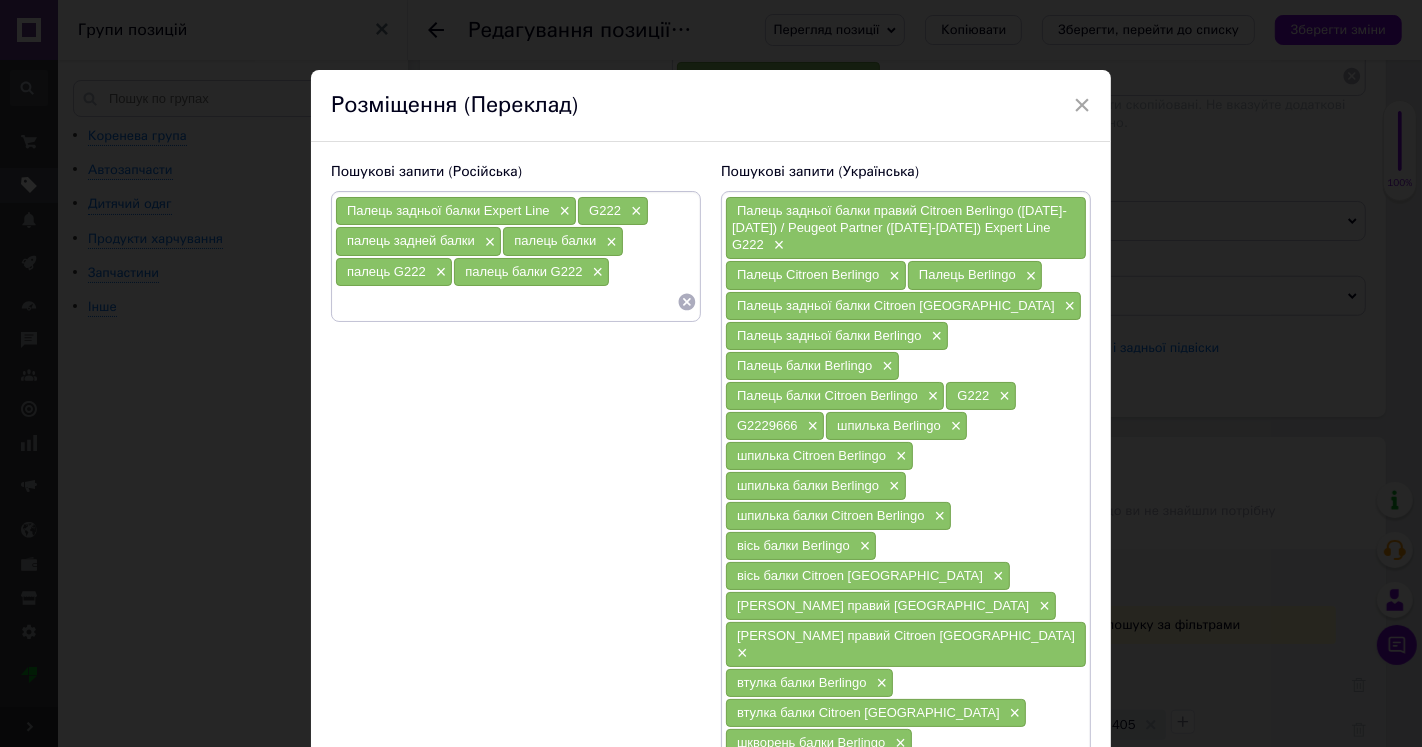 drag, startPoint x: 437, startPoint y: 272, endPoint x: 474, endPoint y: 251, distance: 42.544094 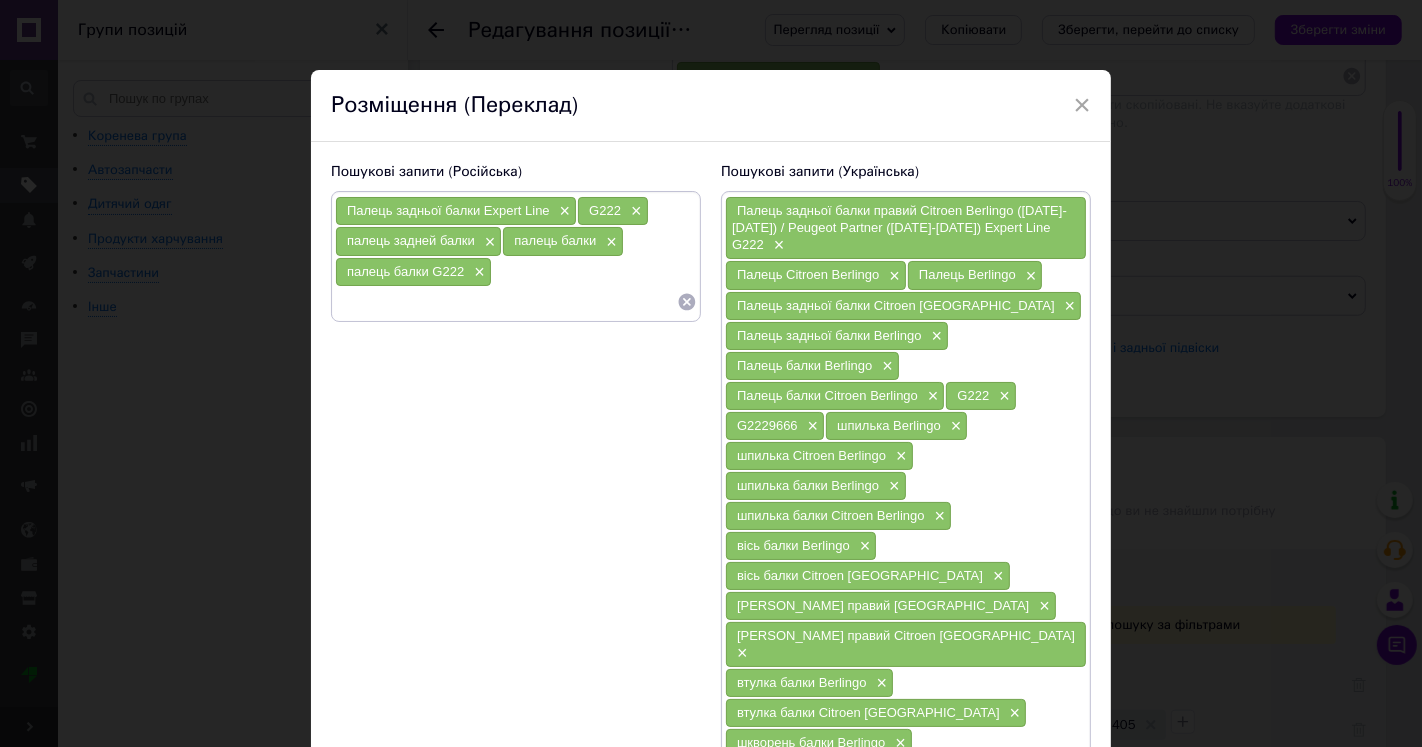 drag, startPoint x: 482, startPoint y: 242, endPoint x: 528, endPoint y: 215, distance: 53.338543 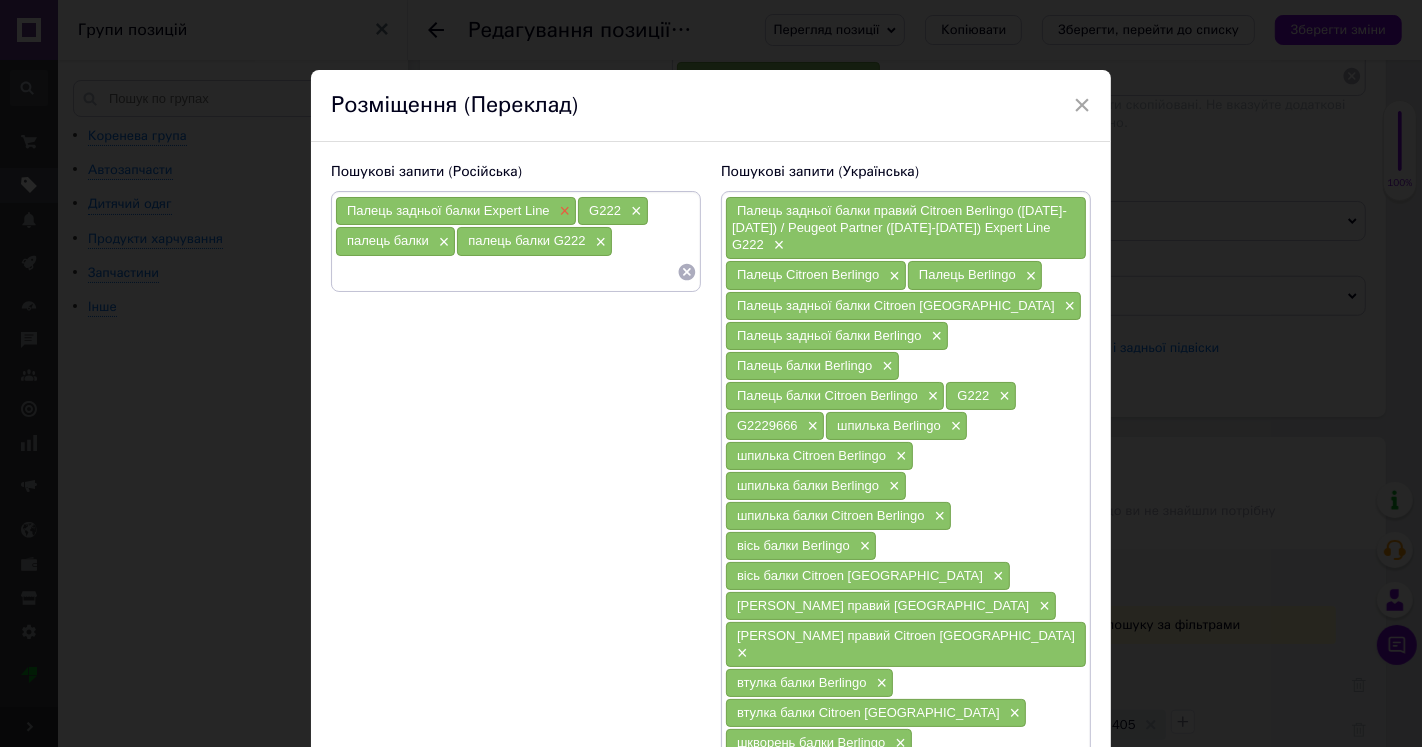 click on "×" at bounding box center [563, 211] 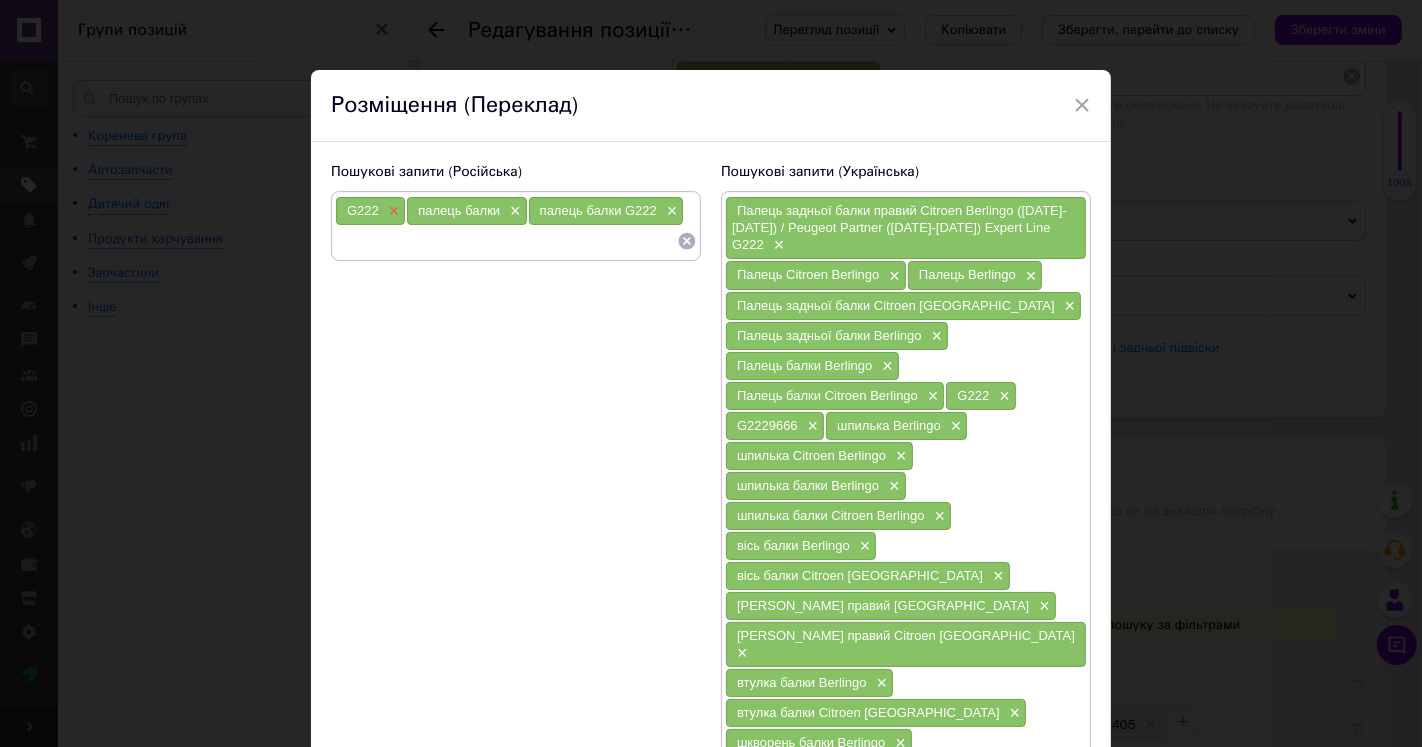 click on "×" at bounding box center (392, 211) 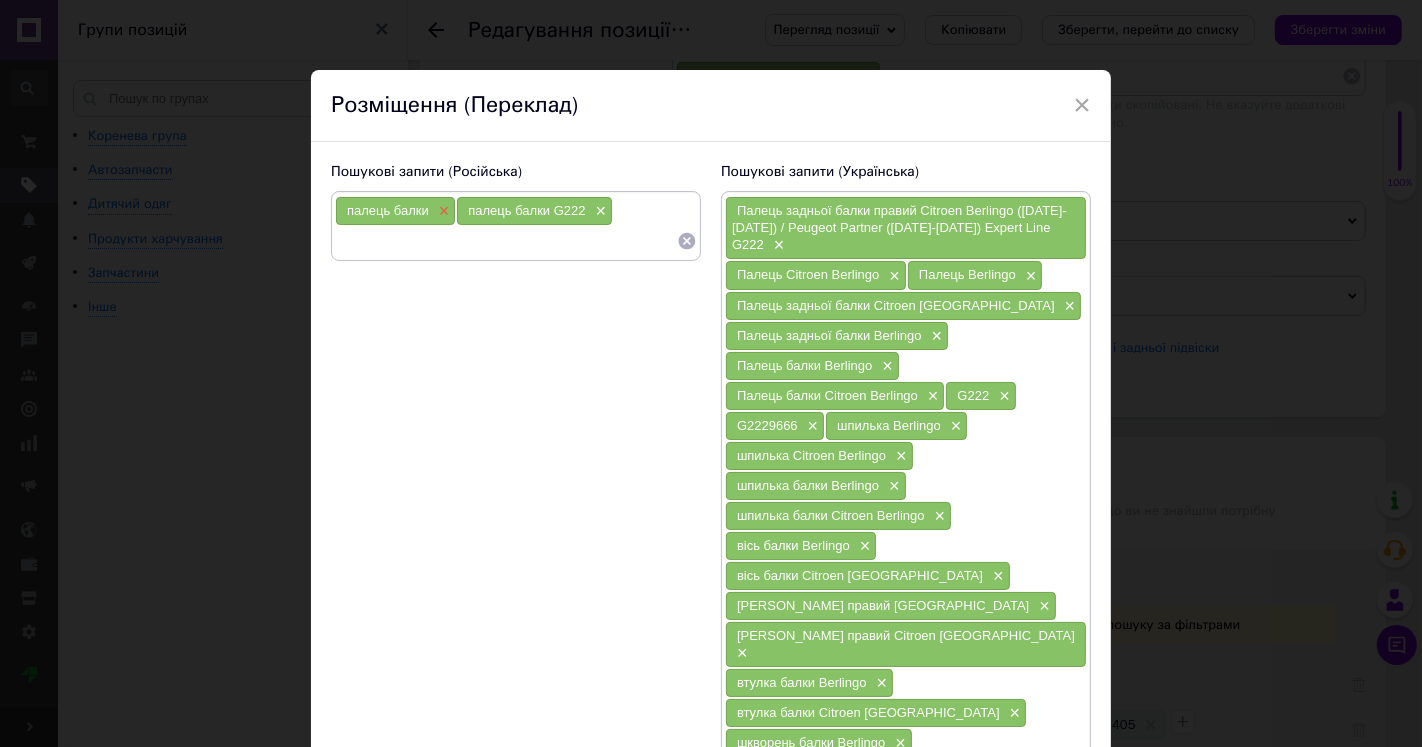 click on "×" at bounding box center [442, 211] 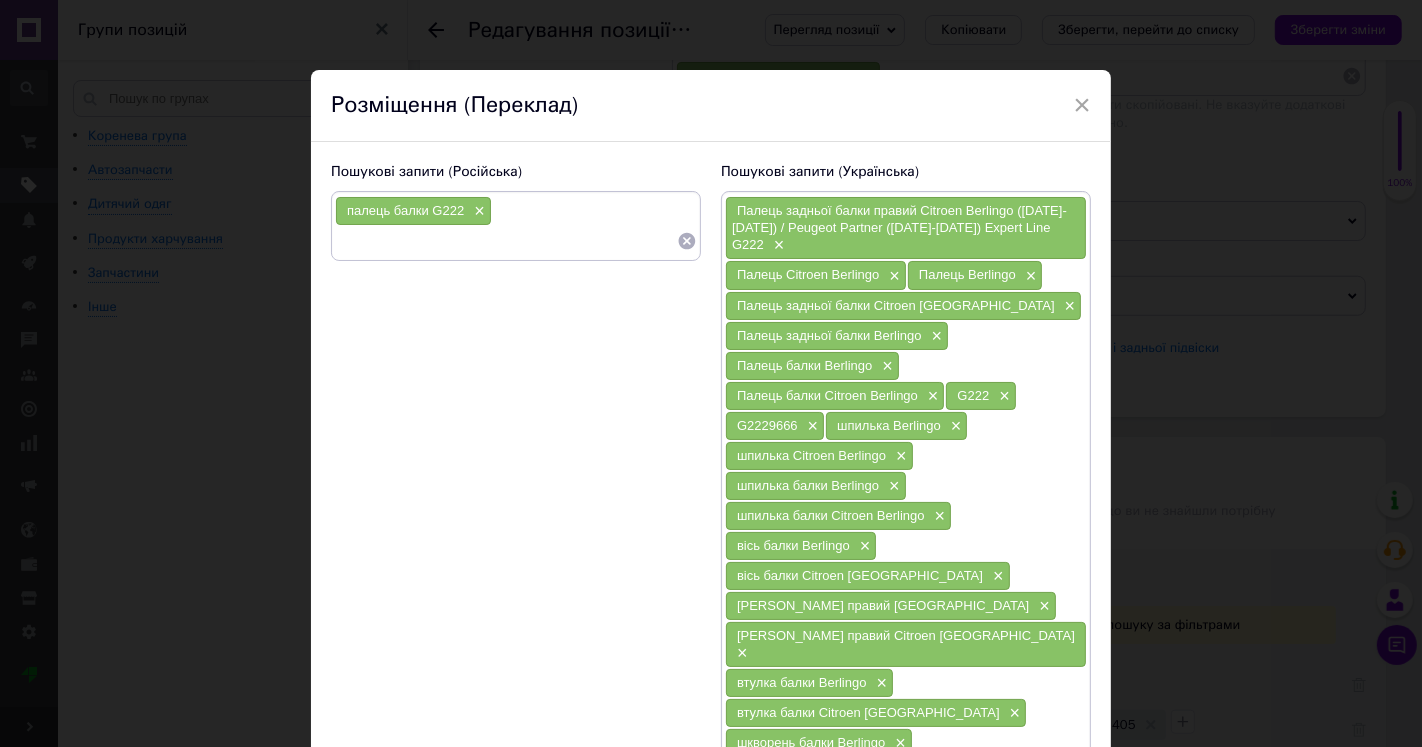click on "×" at bounding box center (477, 211) 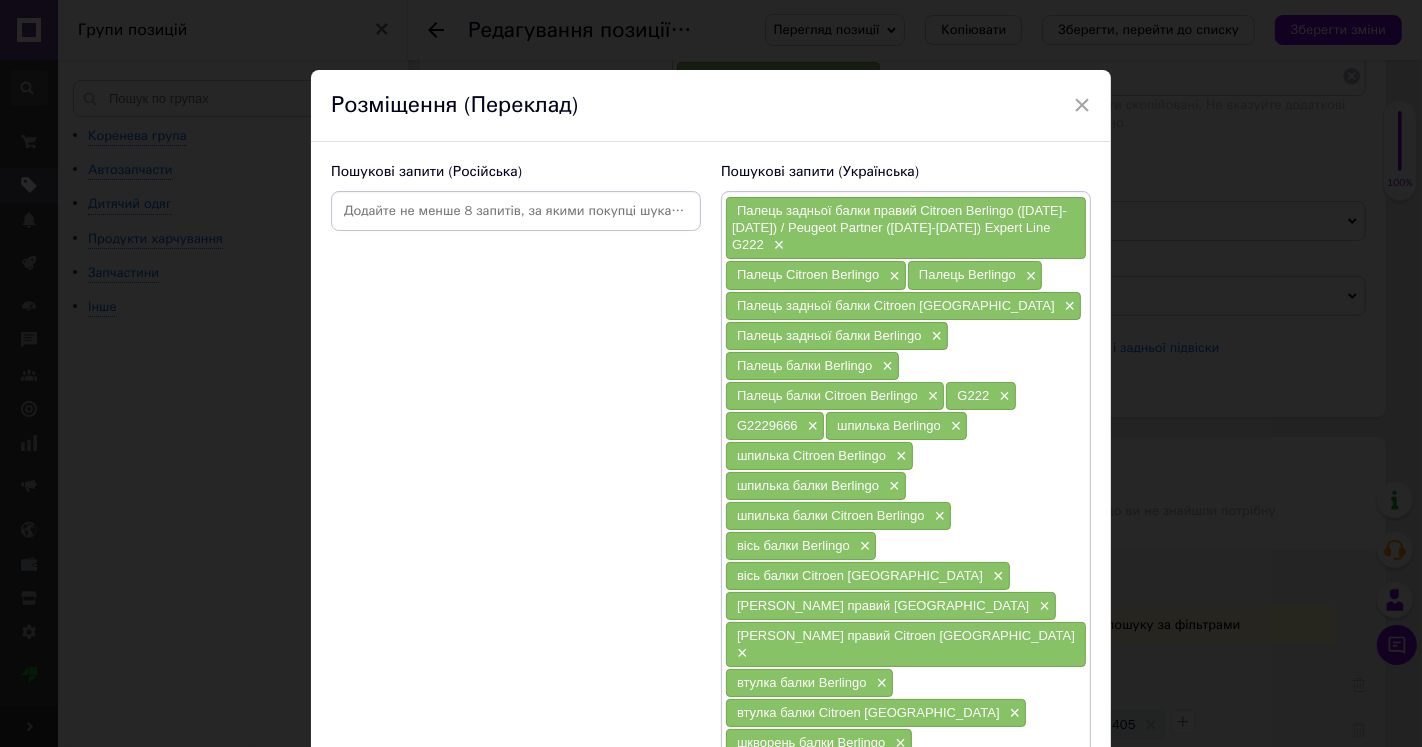 click at bounding box center [516, 211] 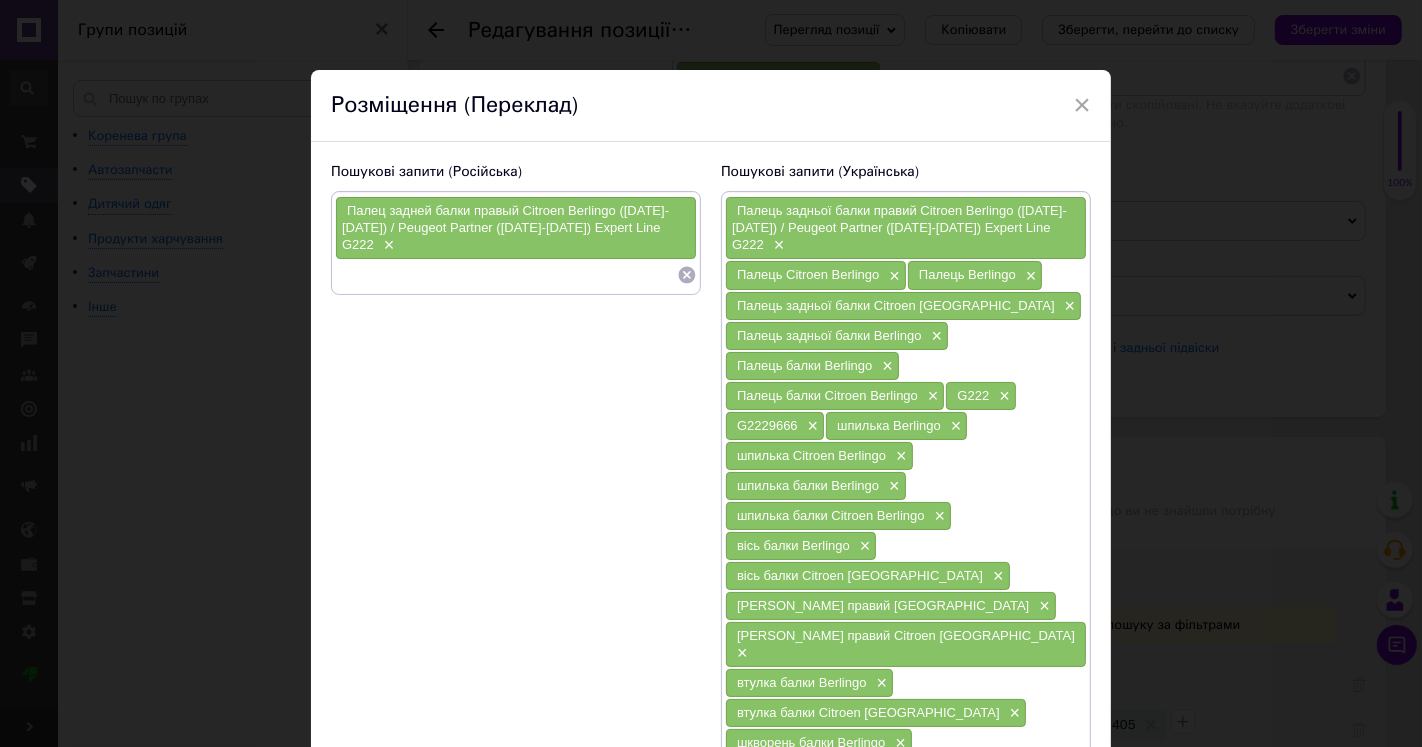 scroll, scrollTop: 0, scrollLeft: 0, axis: both 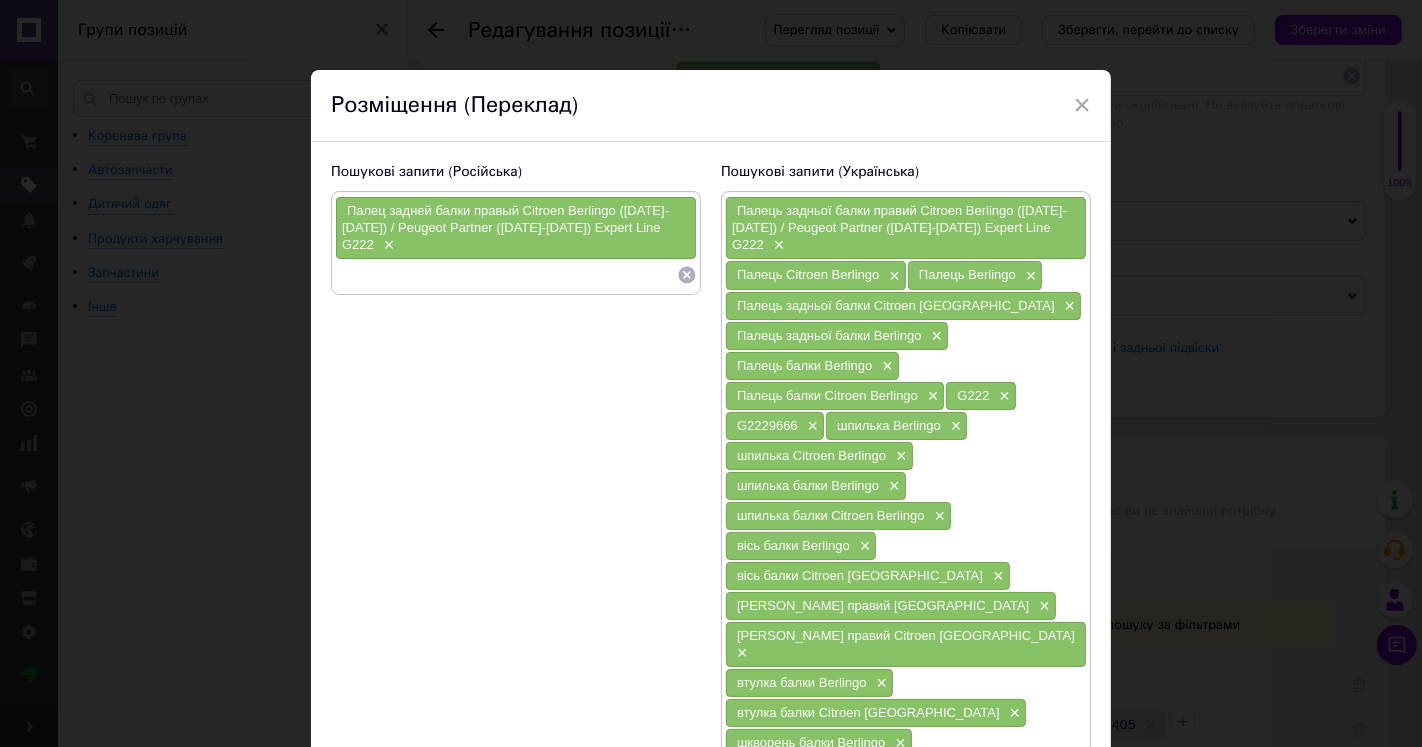 click on "Палец задней балки правый Citroen Berlingo ([DATE]-[DATE]) / Peugeot Partner ([DATE]-[DATE]) Expert Line G222" at bounding box center (505, 227) 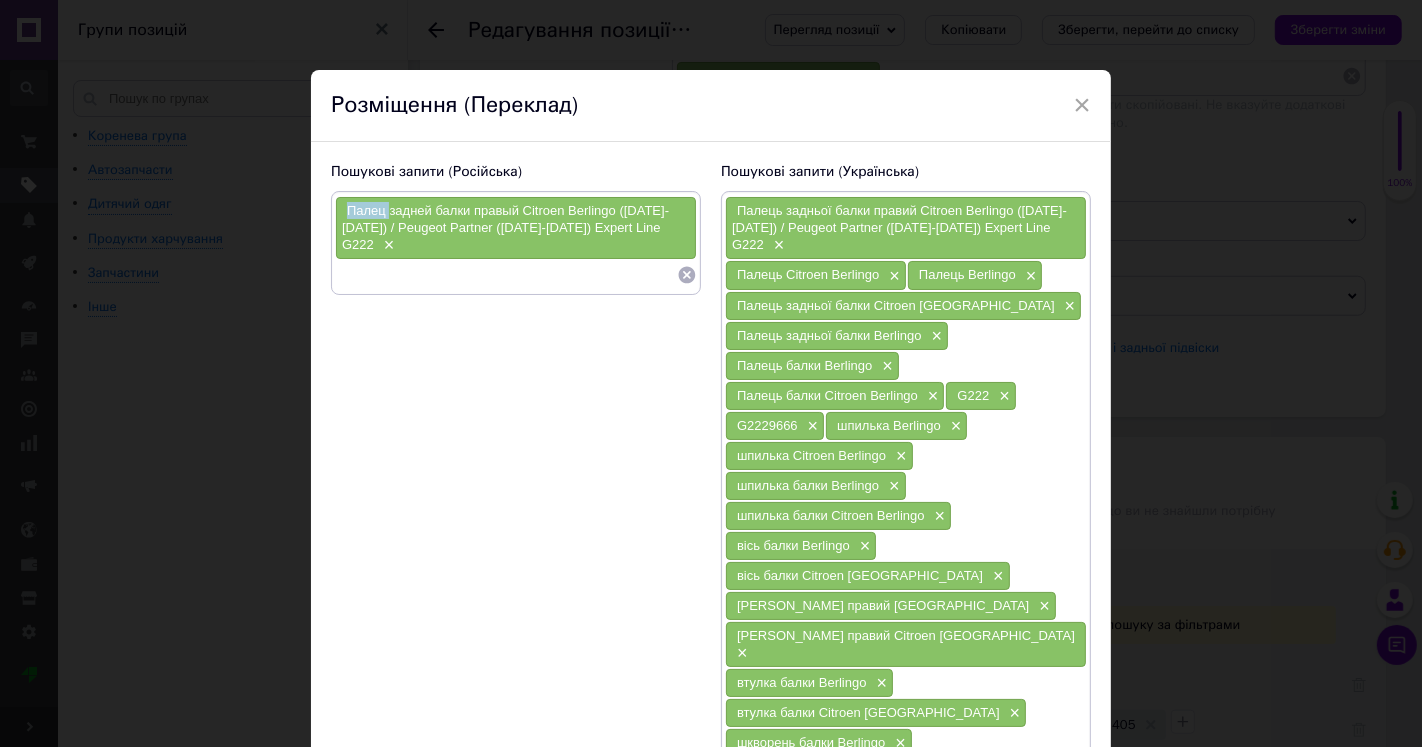 click on "Палец задней балки правый Citroen Berlingo ([DATE]-[DATE]) / Peugeot Partner ([DATE]-[DATE]) Expert Line G222" at bounding box center [505, 227] 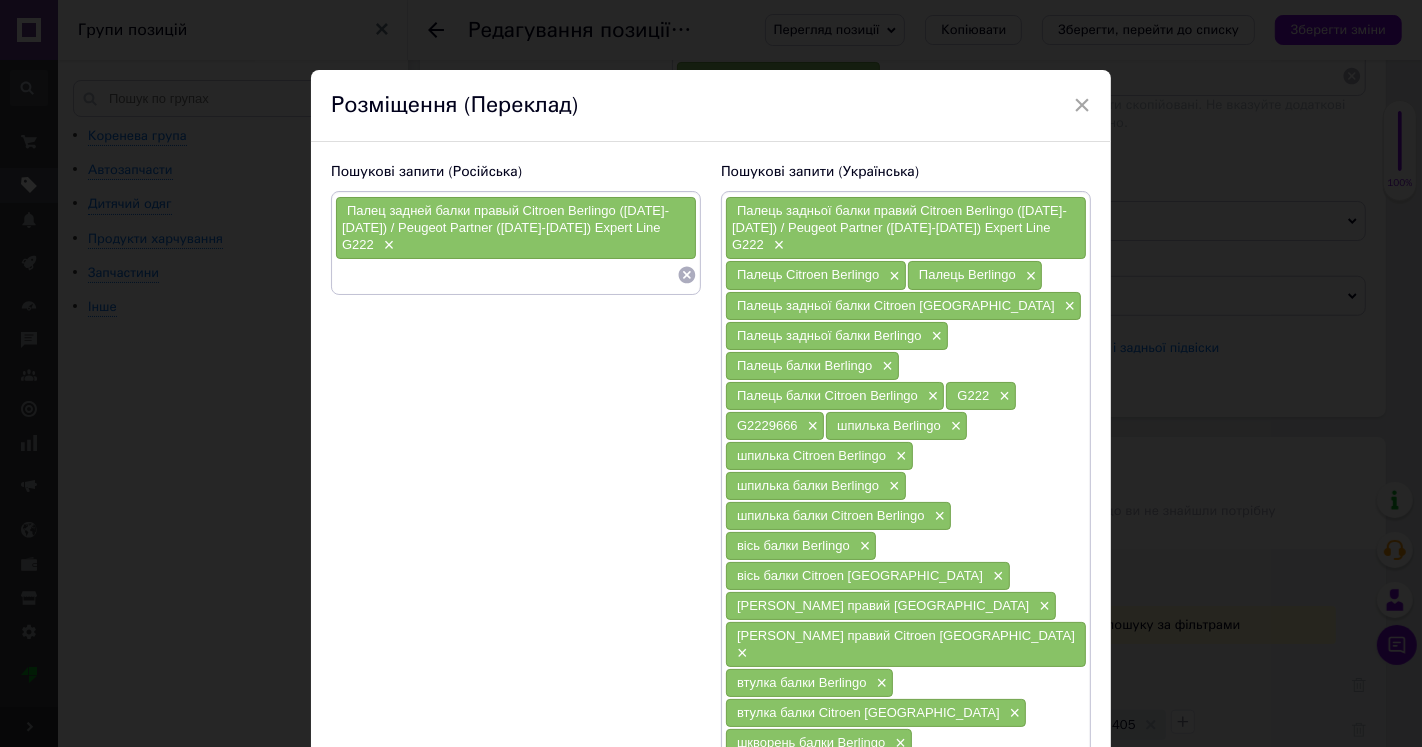 click at bounding box center [506, 275] 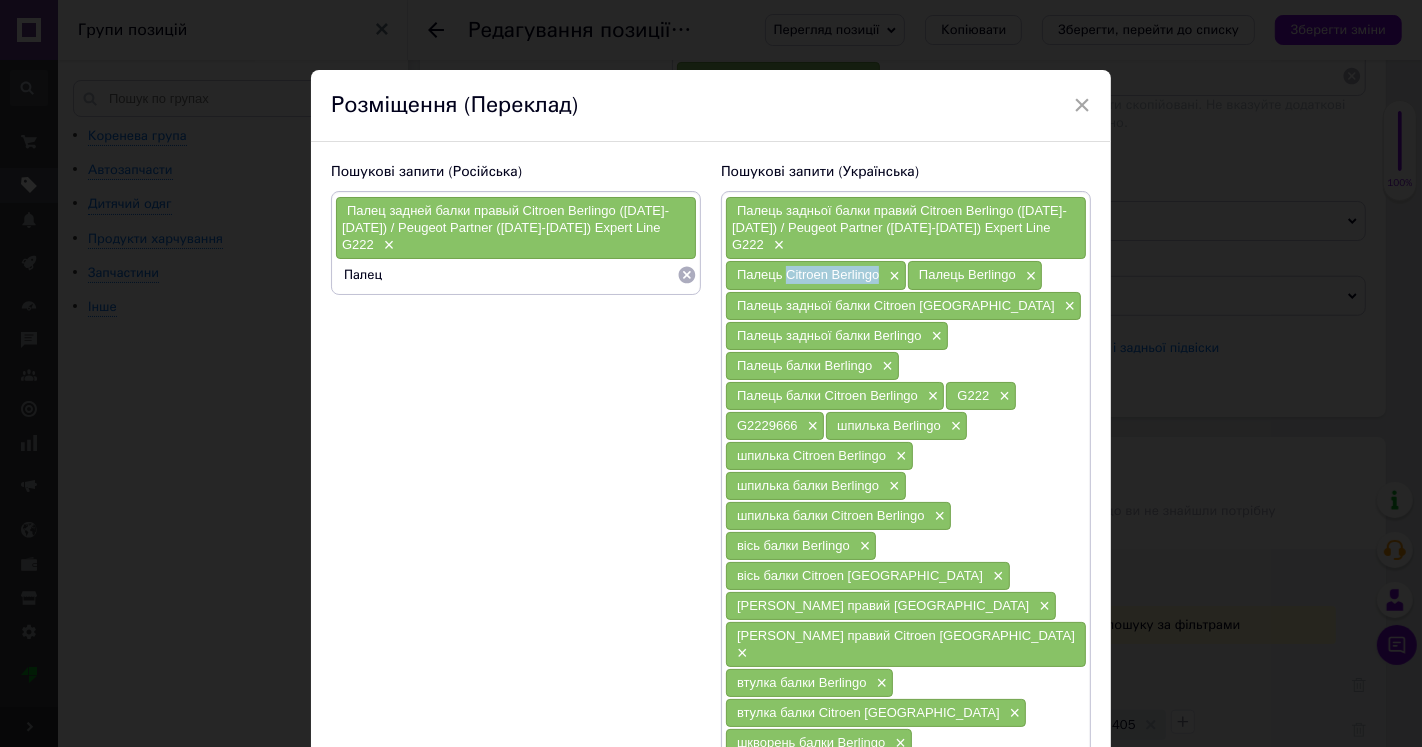 drag, startPoint x: 784, startPoint y: 258, endPoint x: 803, endPoint y: 286, distance: 33.83785 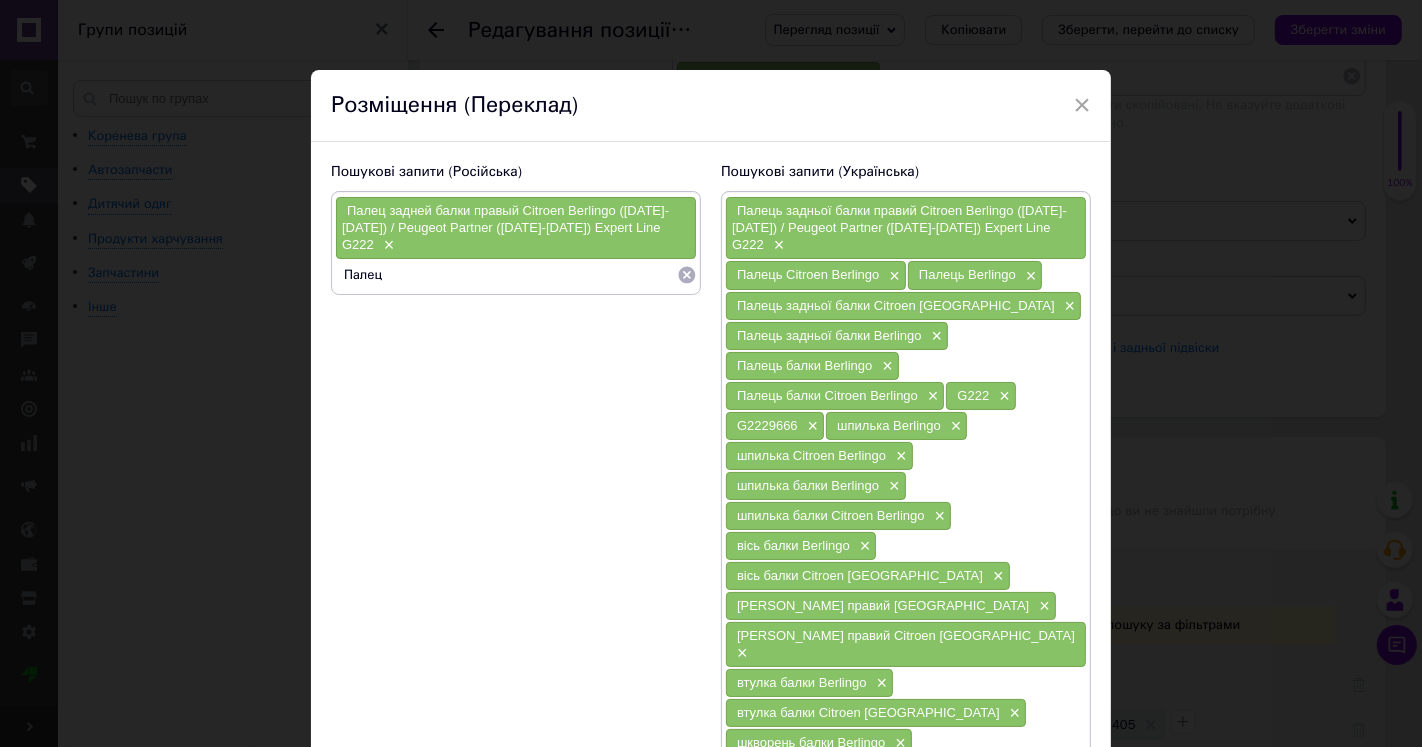 click on "Палец" at bounding box center (506, 275) 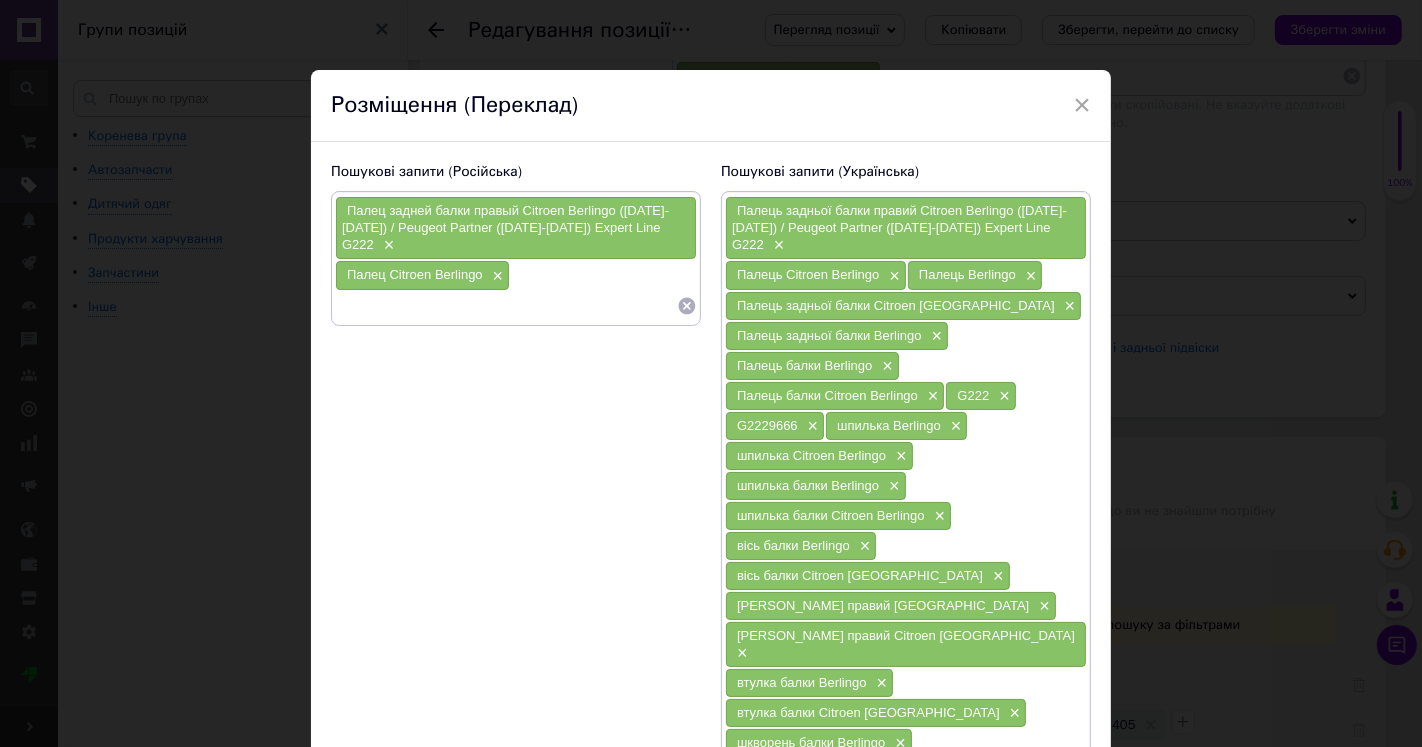 click on "Палец задней балки правый Citroen Berlingo ([DATE]-[DATE]) / Peugeot Partner ([DATE]-[DATE]) Expert Line G222" at bounding box center [505, 227] 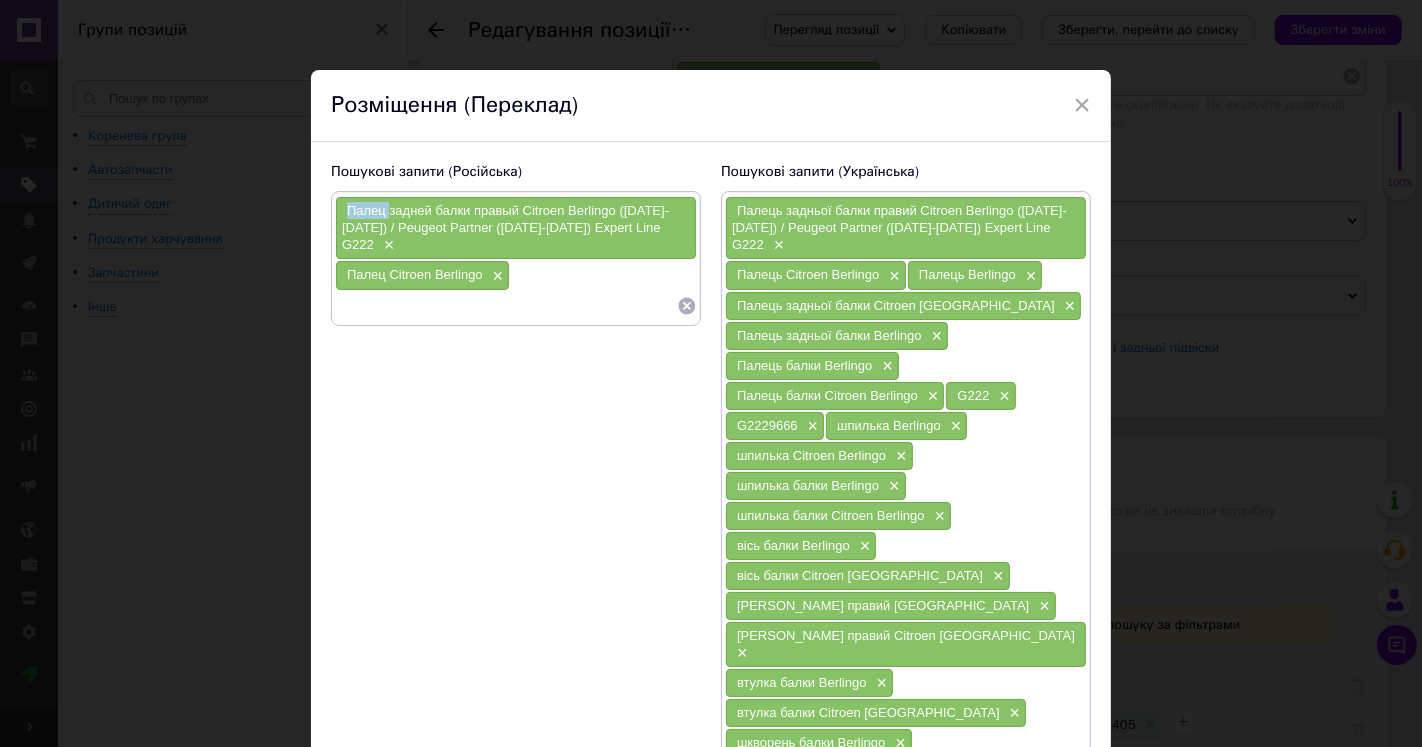 click on "Палец задней балки правый Citroen Berlingo ([DATE]-[DATE]) / Peugeot Partner ([DATE]-[DATE]) Expert Line G222" at bounding box center (505, 227) 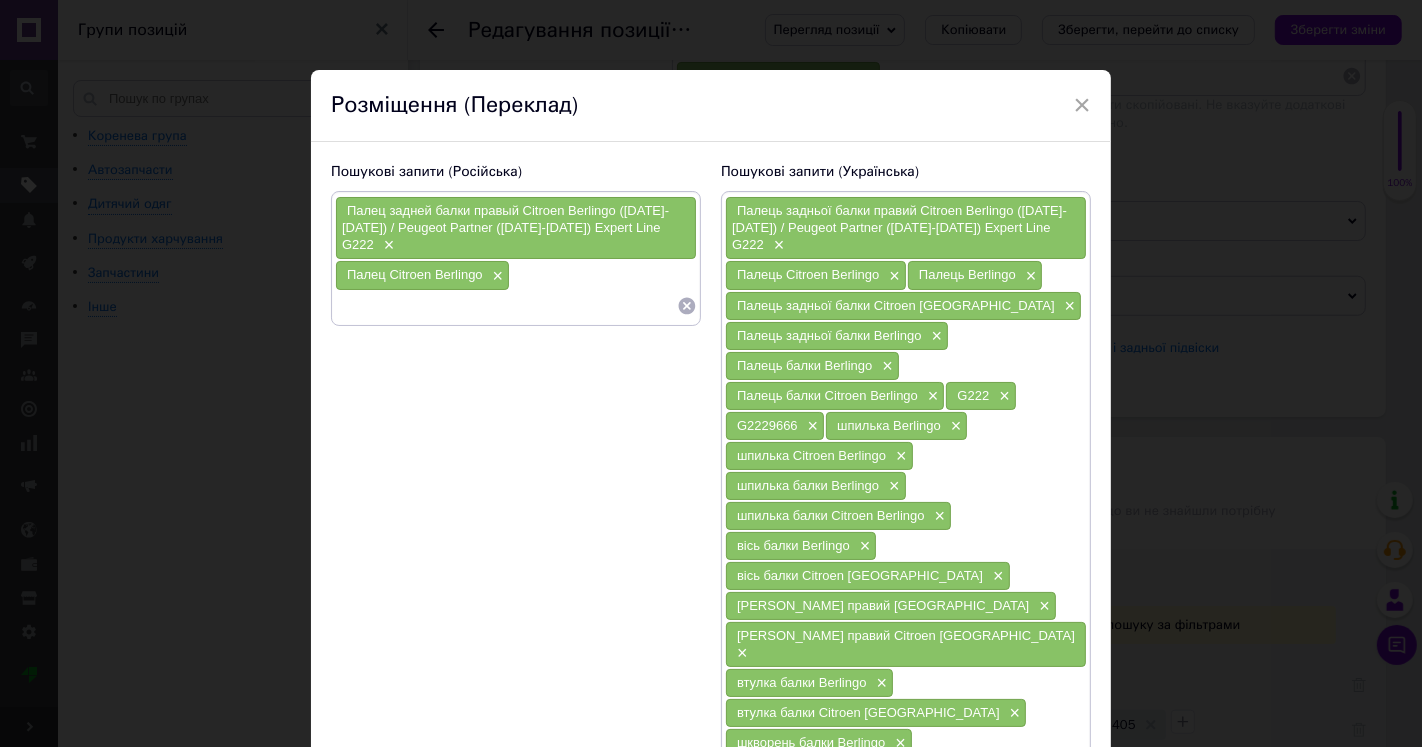 click at bounding box center [506, 306] 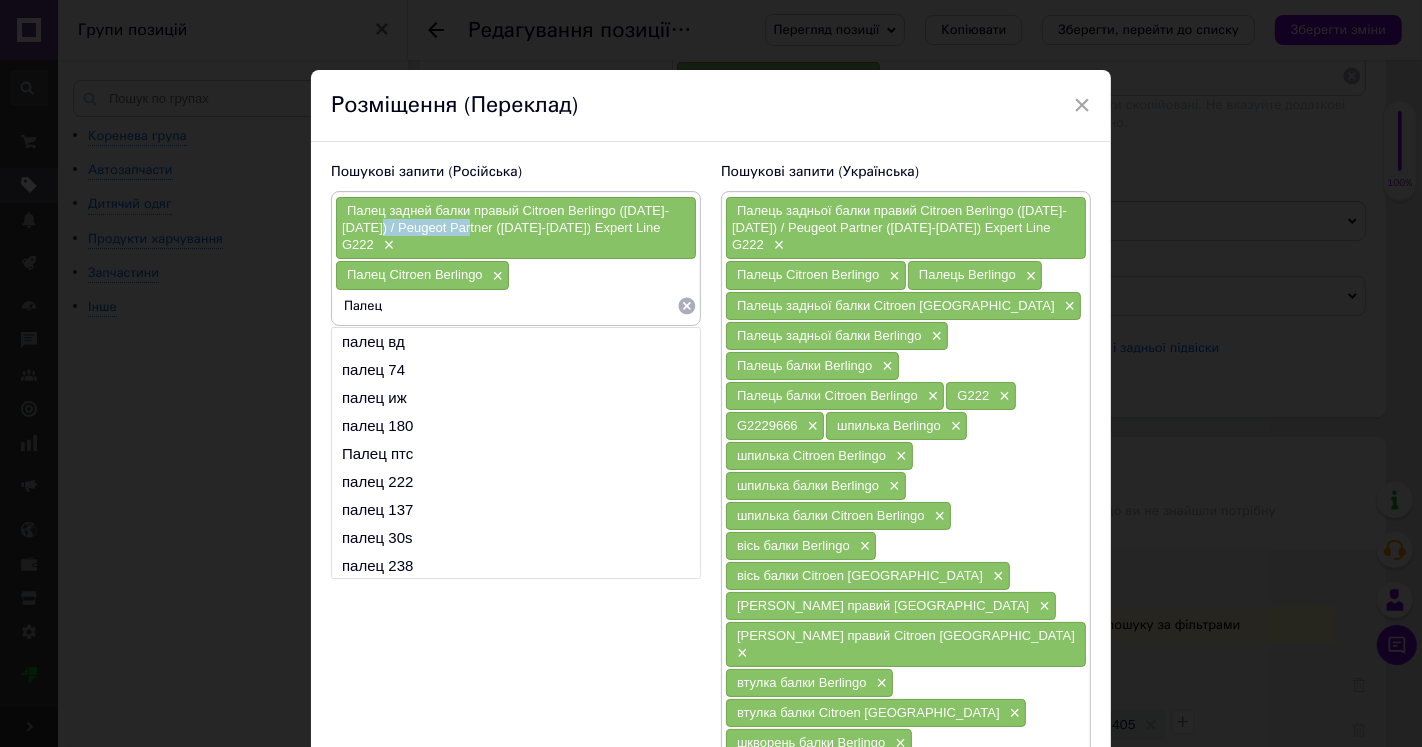 drag, startPoint x: 387, startPoint y: 230, endPoint x: 476, endPoint y: 236, distance: 89.20202 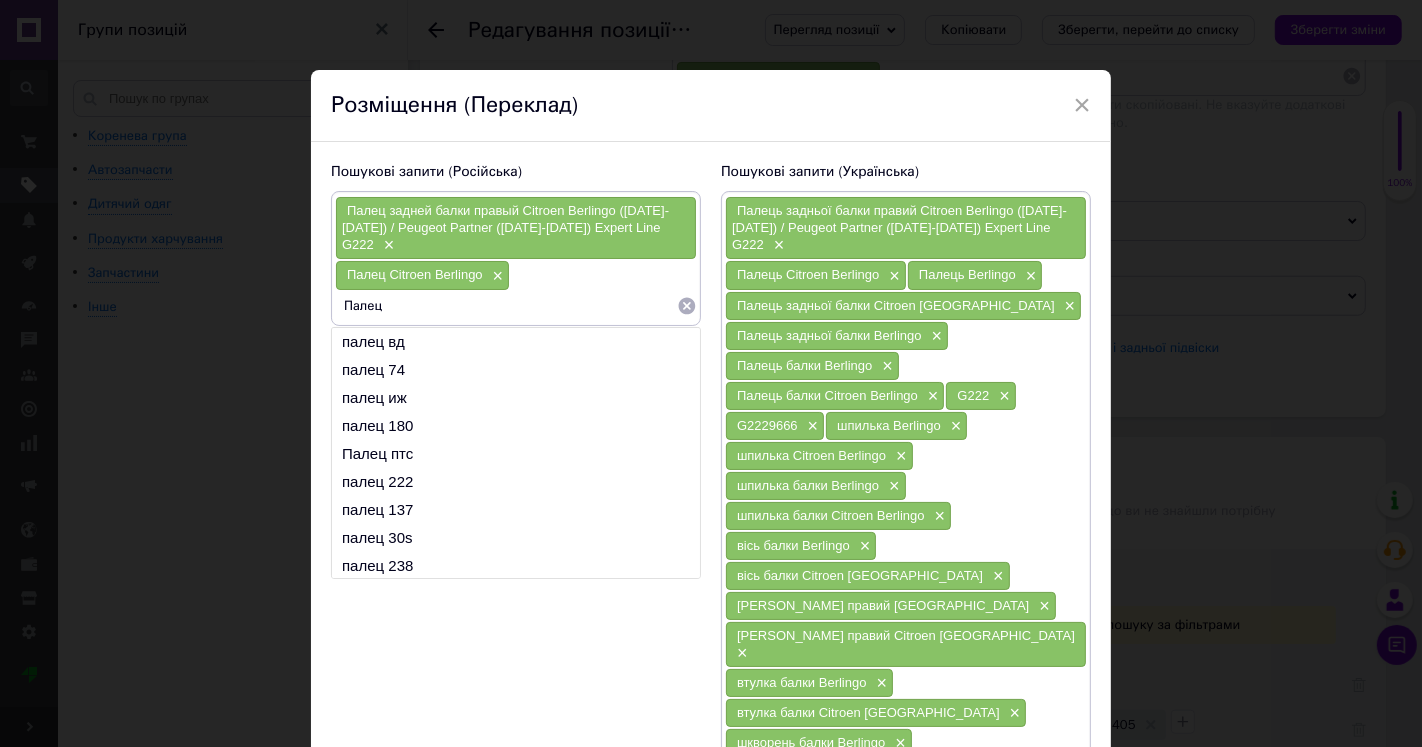 click on "Палец" at bounding box center [506, 306] 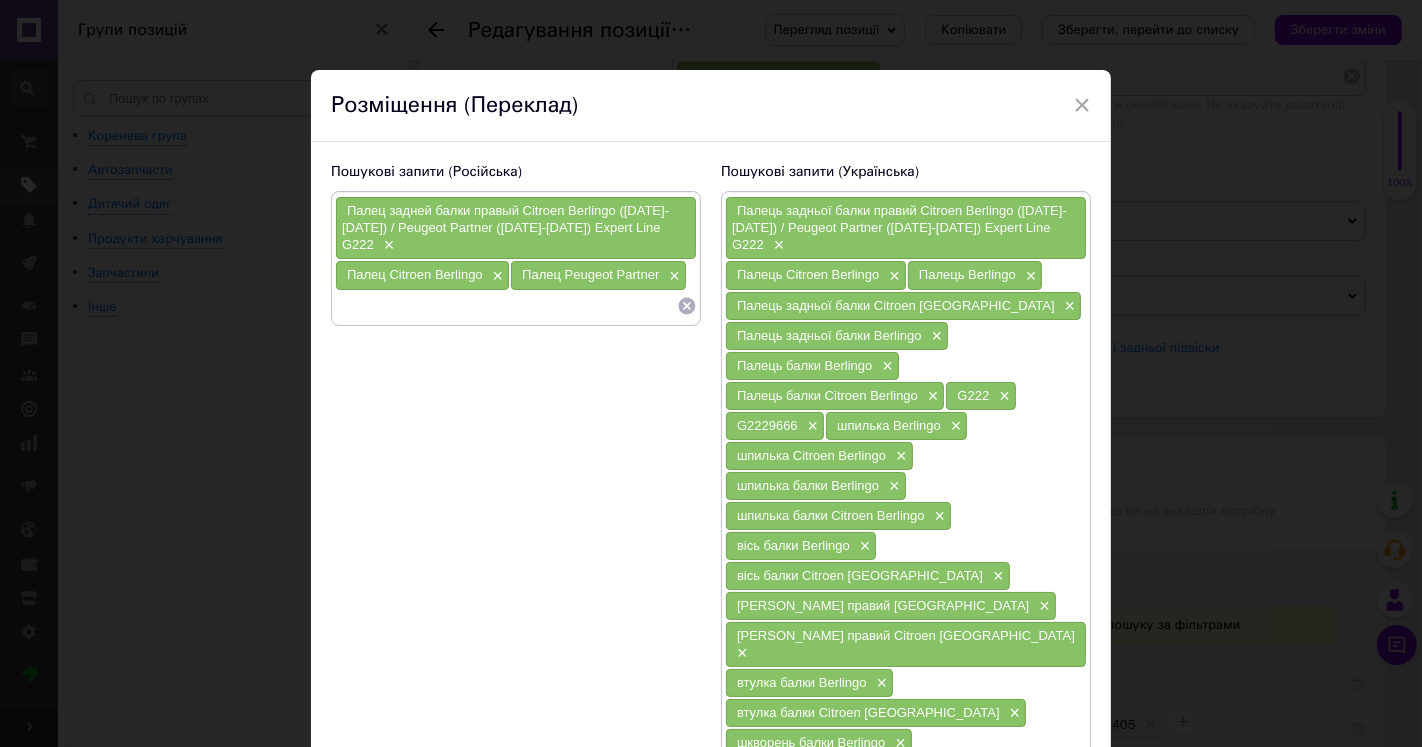 click on "Палец Citroen Berlingo" at bounding box center (415, 274) 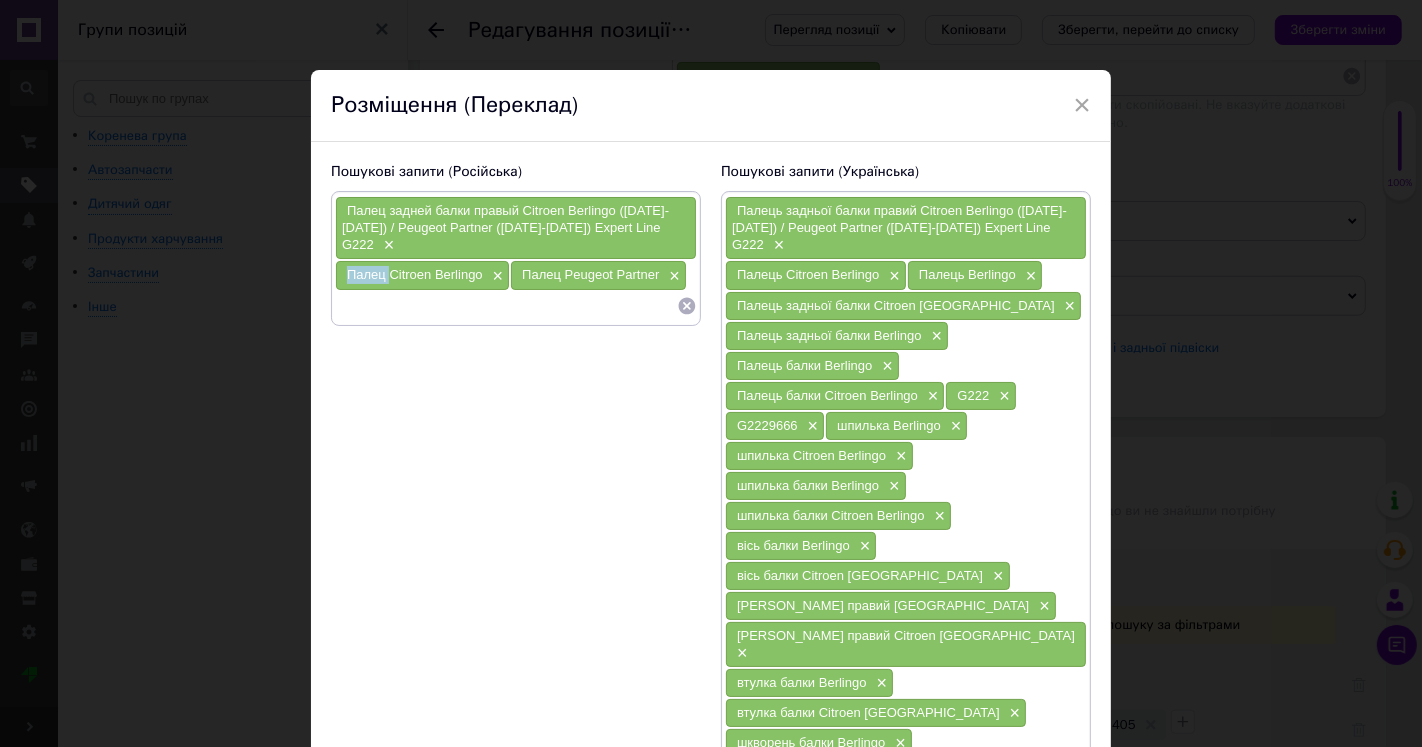 click on "Палец Citroen Berlingo" at bounding box center (415, 274) 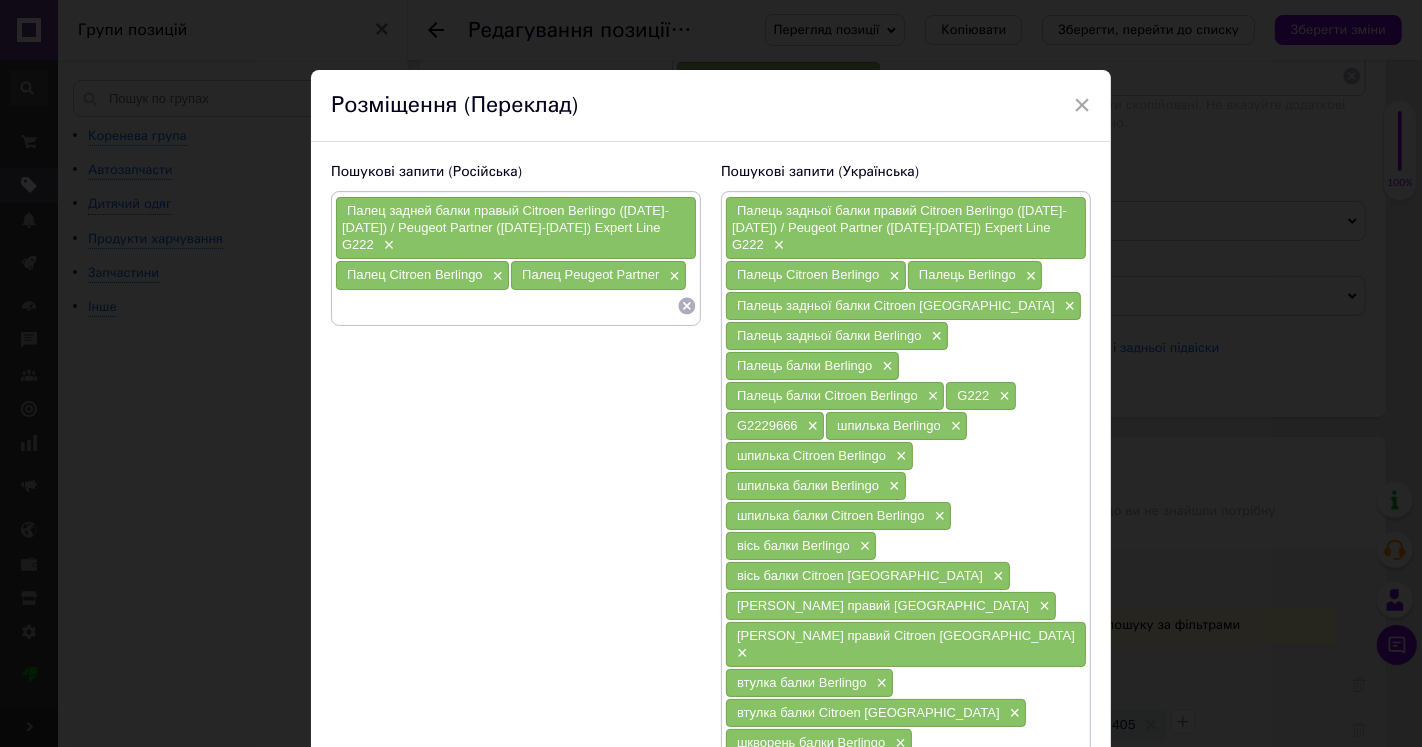 click at bounding box center (506, 306) 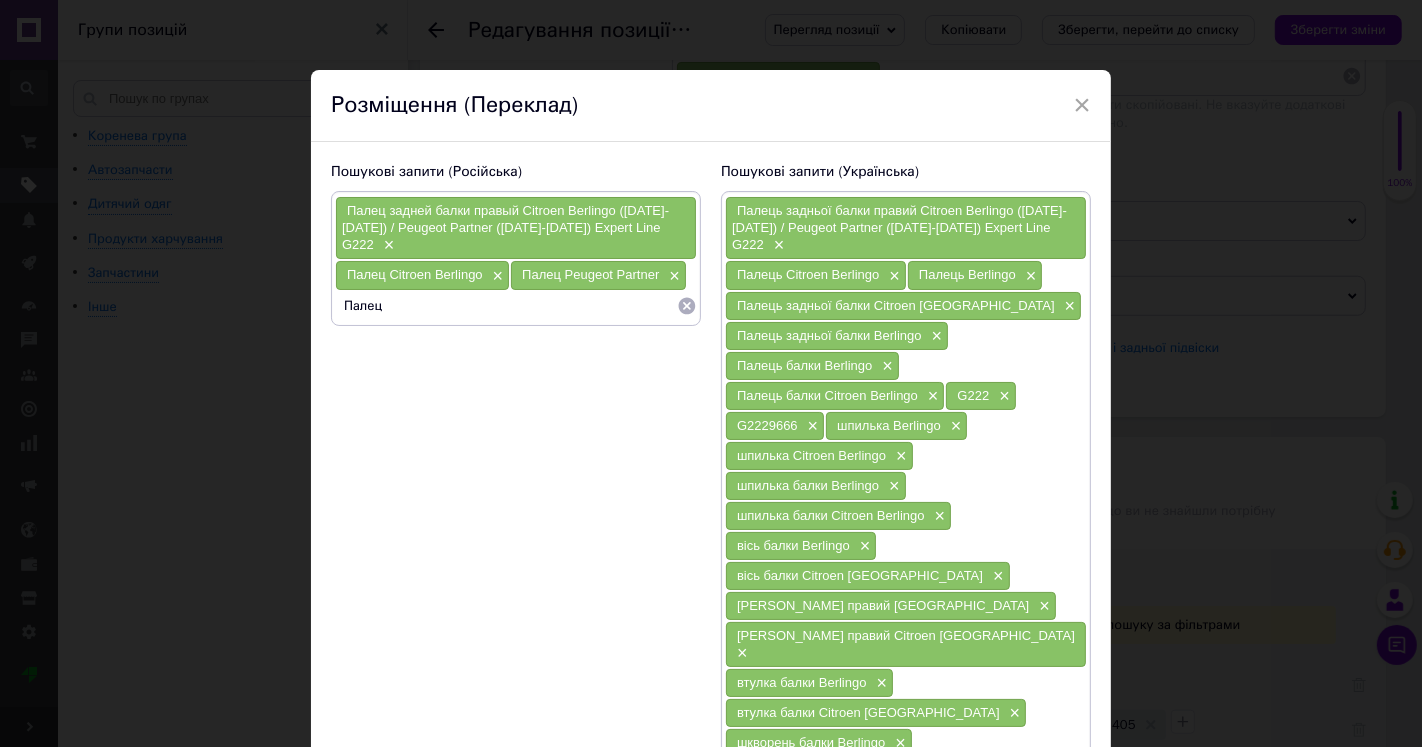 click on "Палец Citroen Berlingo ×" at bounding box center (422, 275) 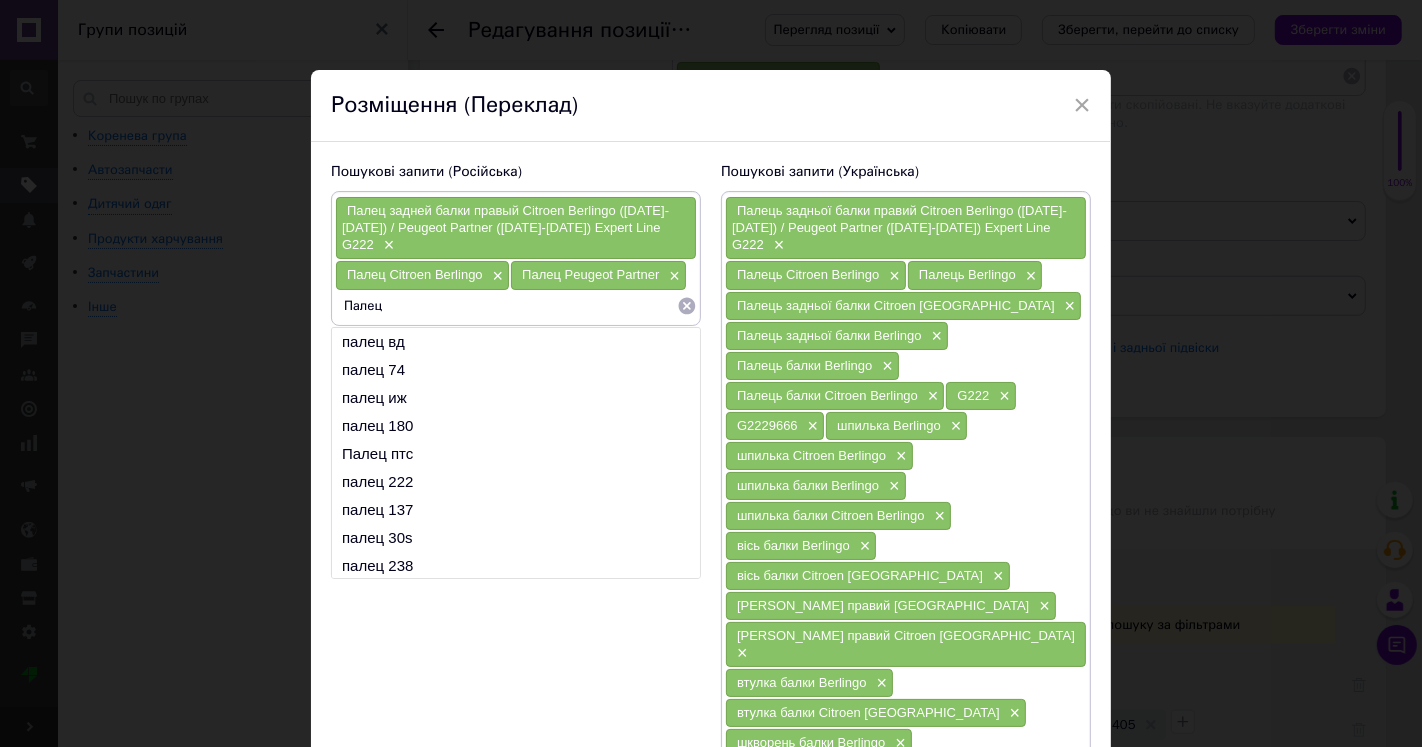 click on "Палец Citroen Berlingo" at bounding box center [415, 274] 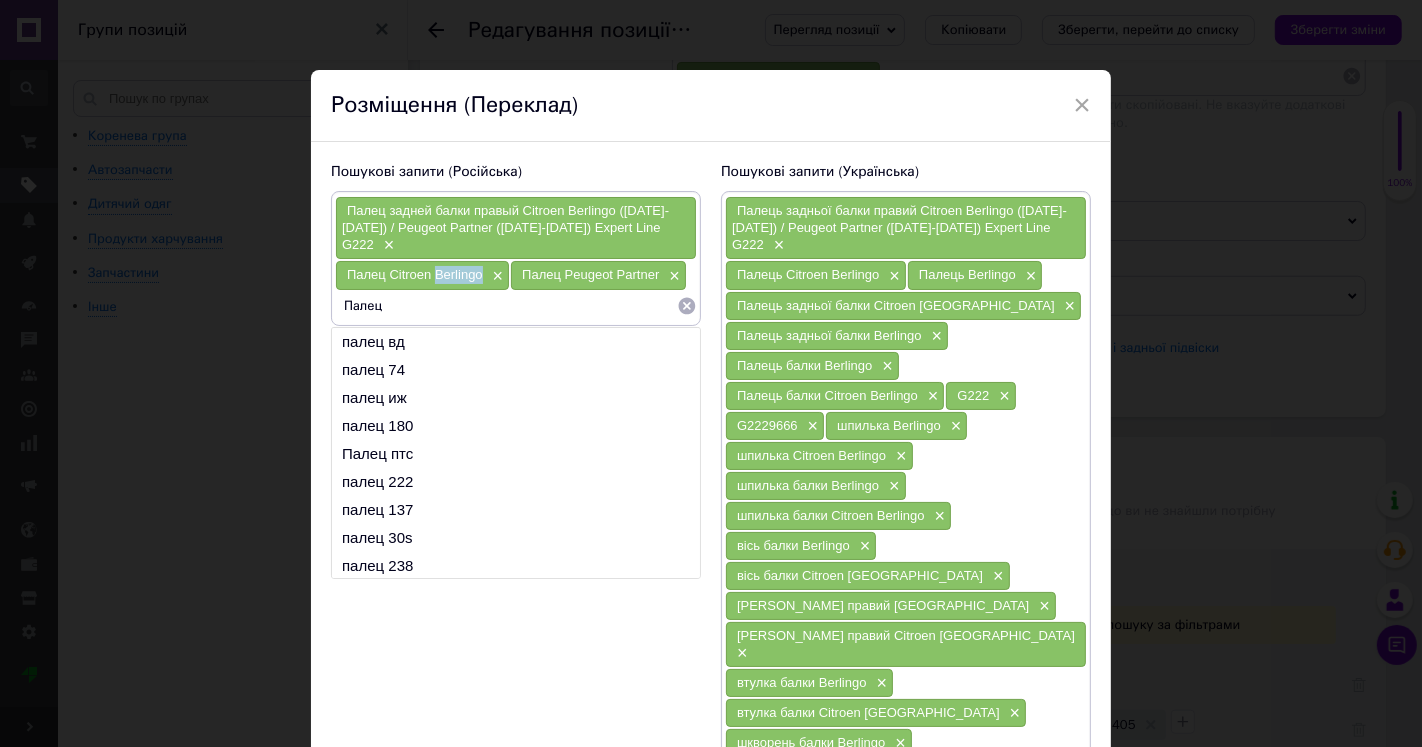 click on "Палец Citroen Berlingo" at bounding box center [415, 274] 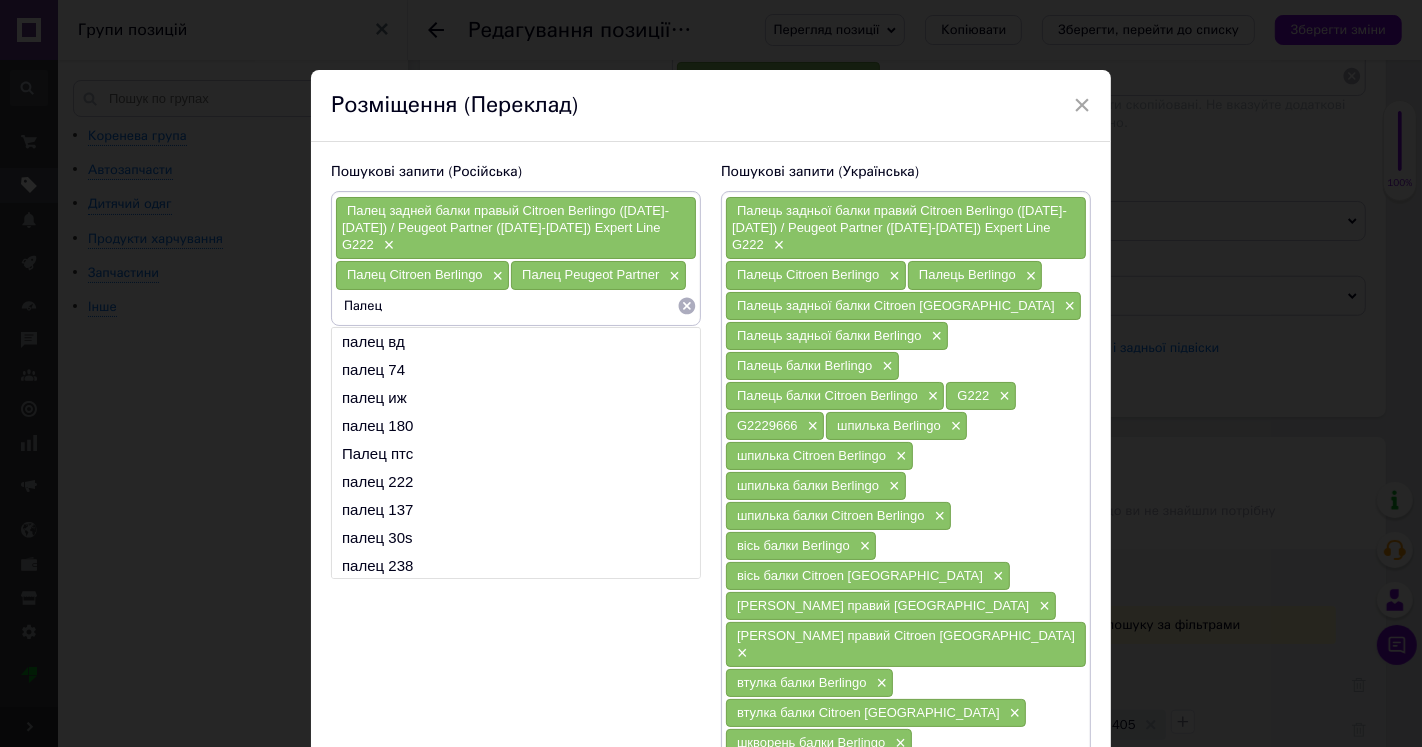 click on "Палец" at bounding box center [506, 306] 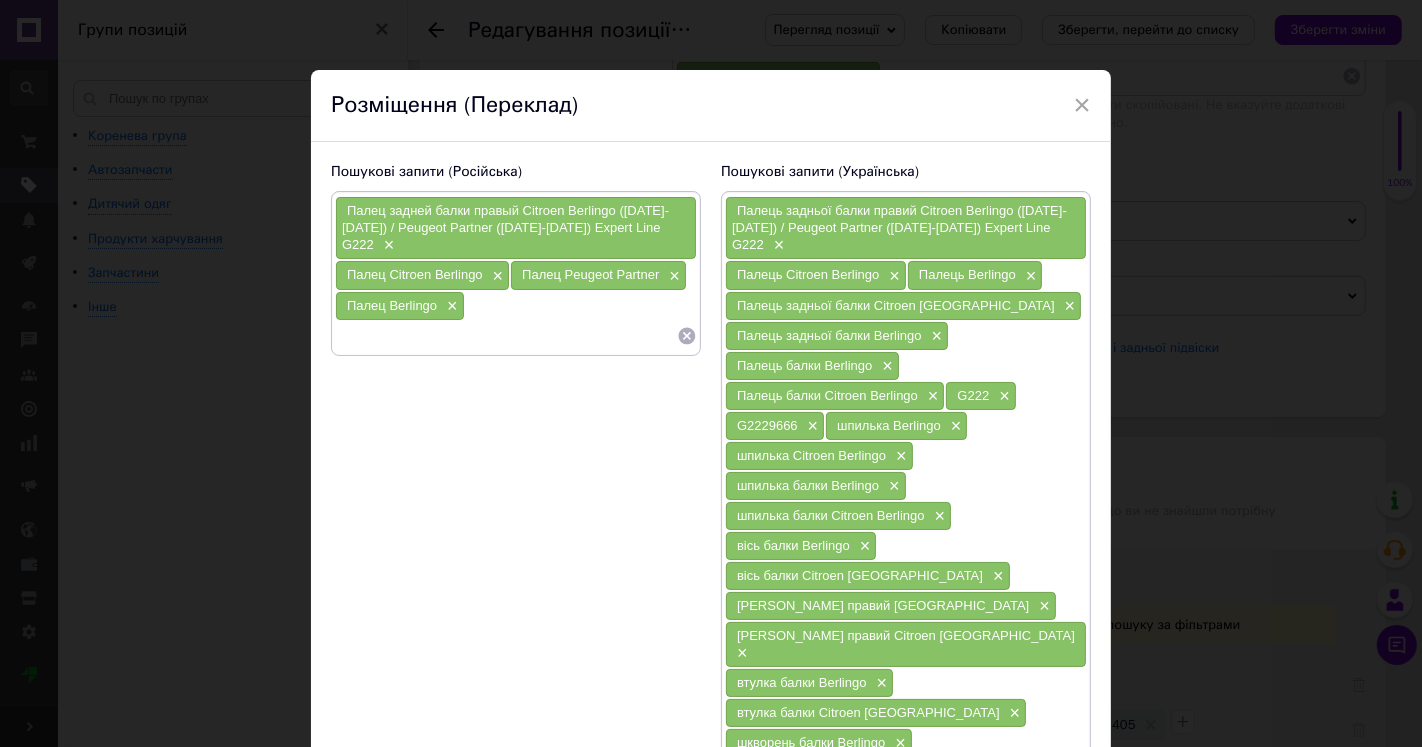 click on "Палец Peugeot Partner" at bounding box center [590, 274] 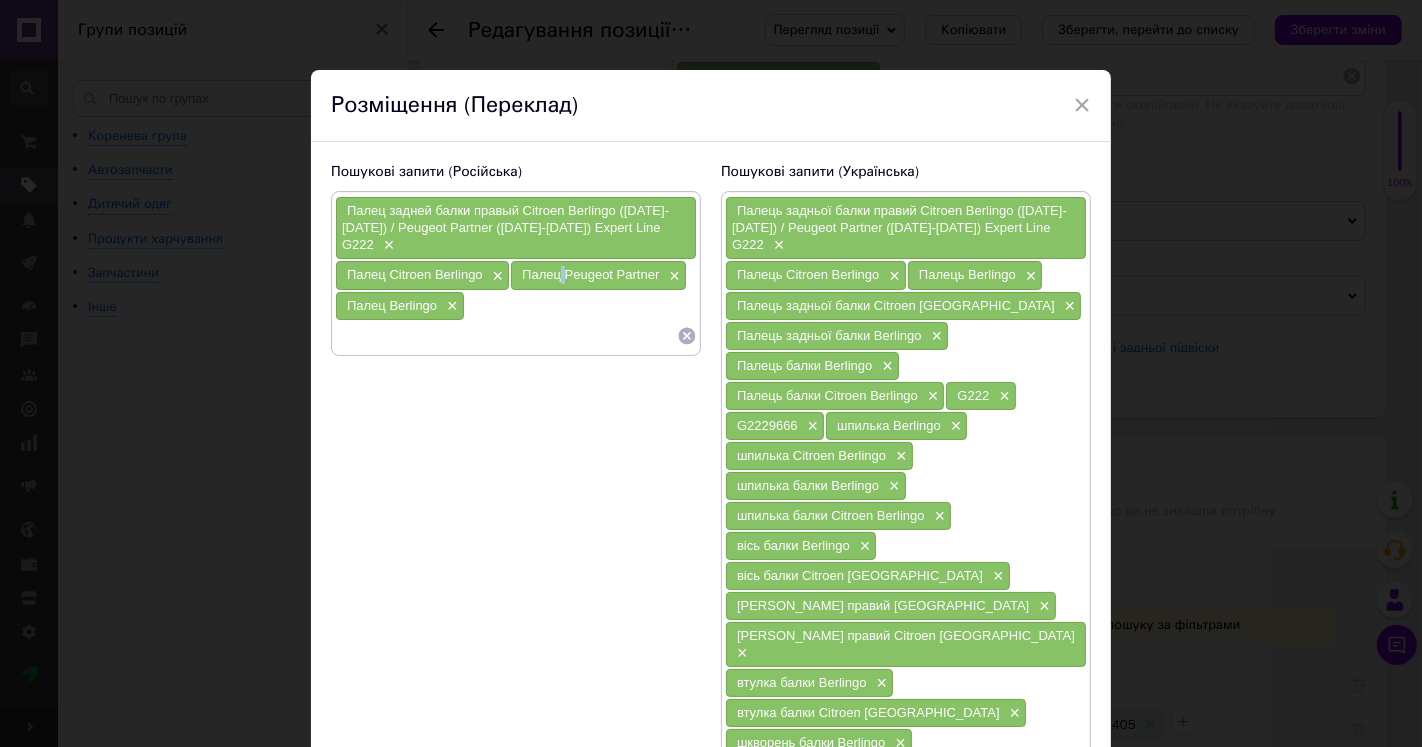 click on "Палец Peugeot Partner" at bounding box center (590, 274) 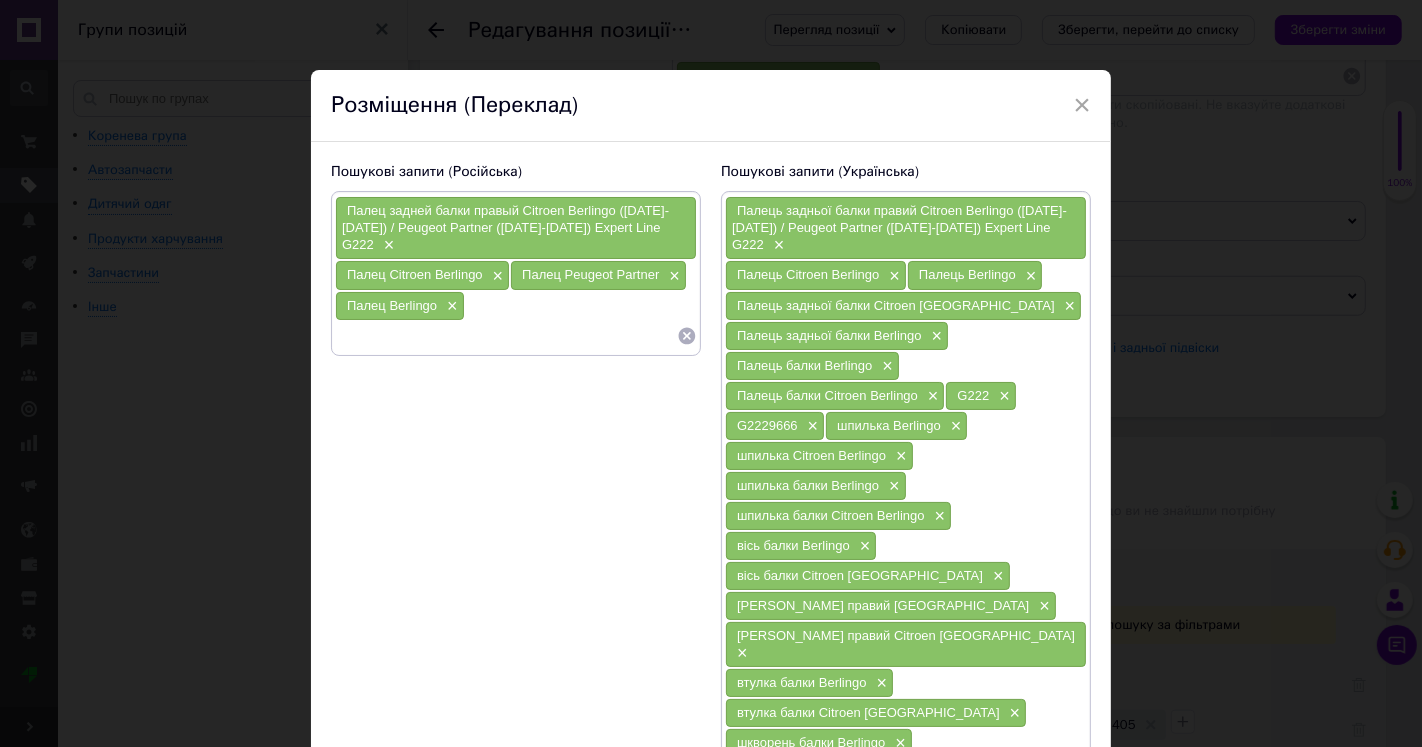 click on "Палец Peugeot Partner ×" at bounding box center (598, 275) 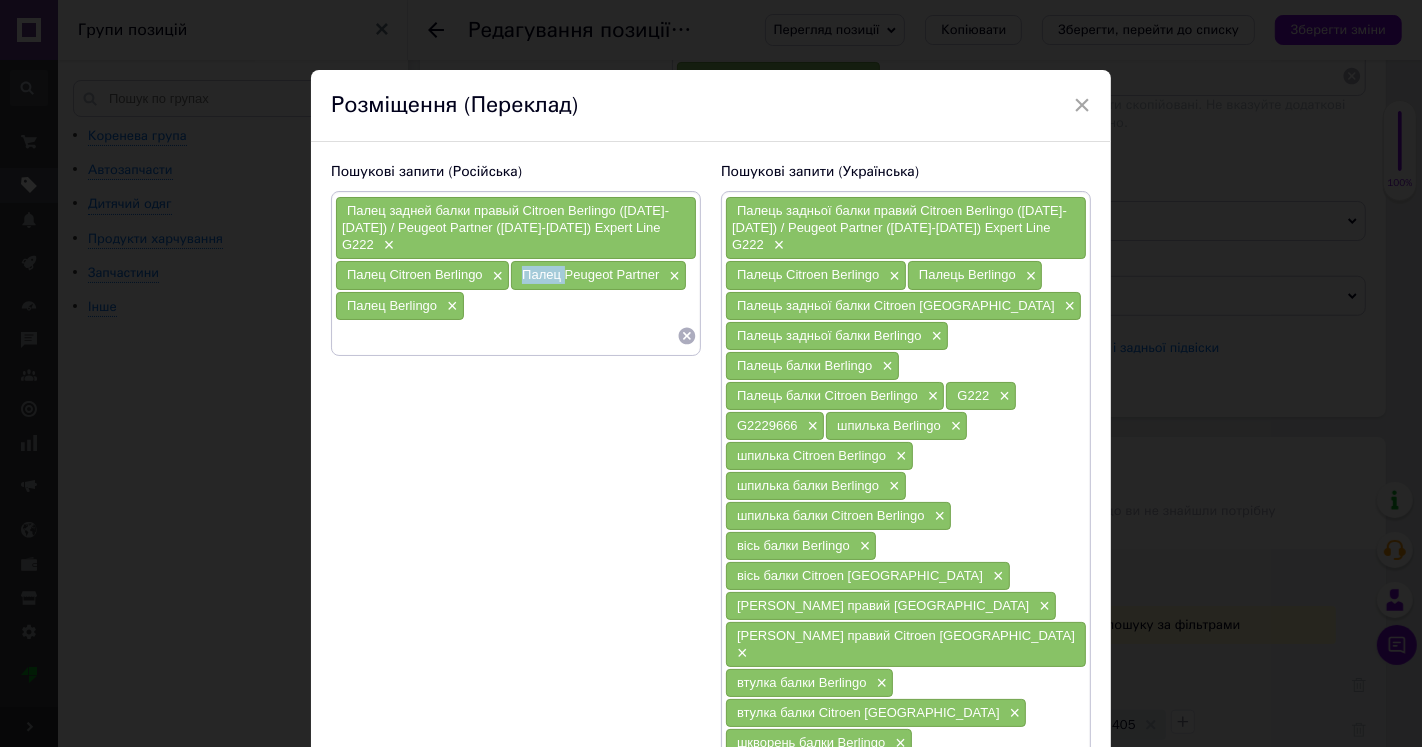 click on "Палец Peugeot Partner ×" at bounding box center (598, 275) 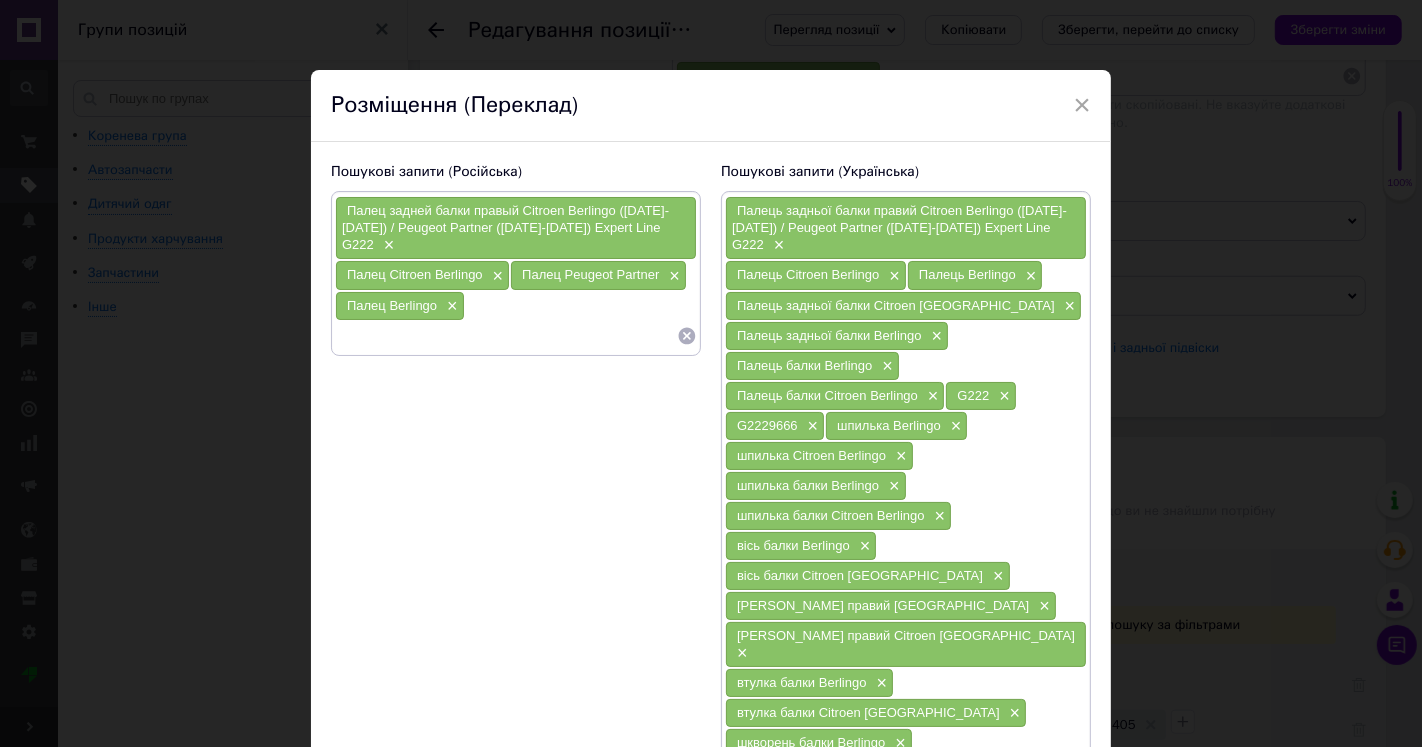 click on "Палец задней балки правый Citroen Berlingo ([DATE]-[DATE]) / Peugeot Partner ([DATE]-[DATE]) Expert Line G222 × Палец Citroen Berlingo × Палец Peugeot Partner × Палец Berlingo ×" at bounding box center (516, 273) 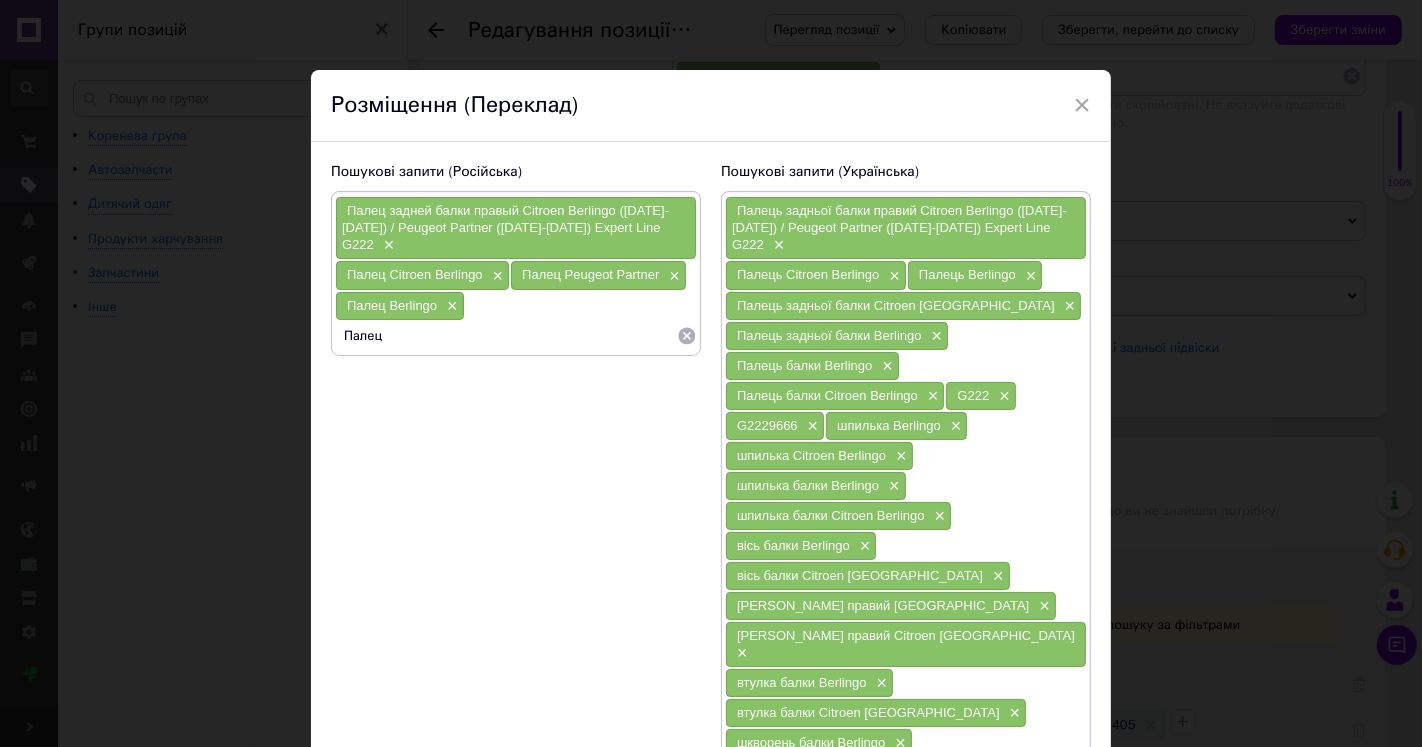 click on "Палец Peugeot Partner ×" at bounding box center (598, 275) 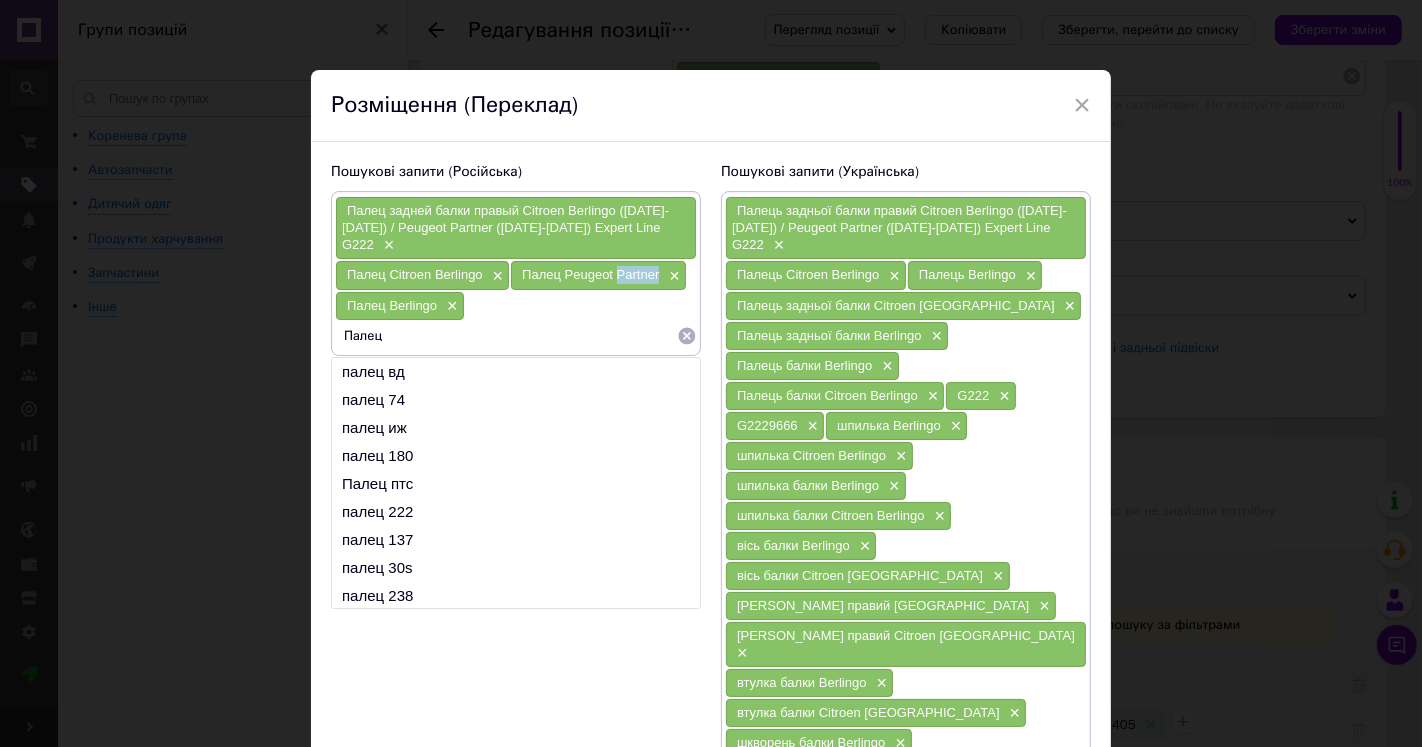 click on "Палец Peugeot Partner ×" at bounding box center (598, 275) 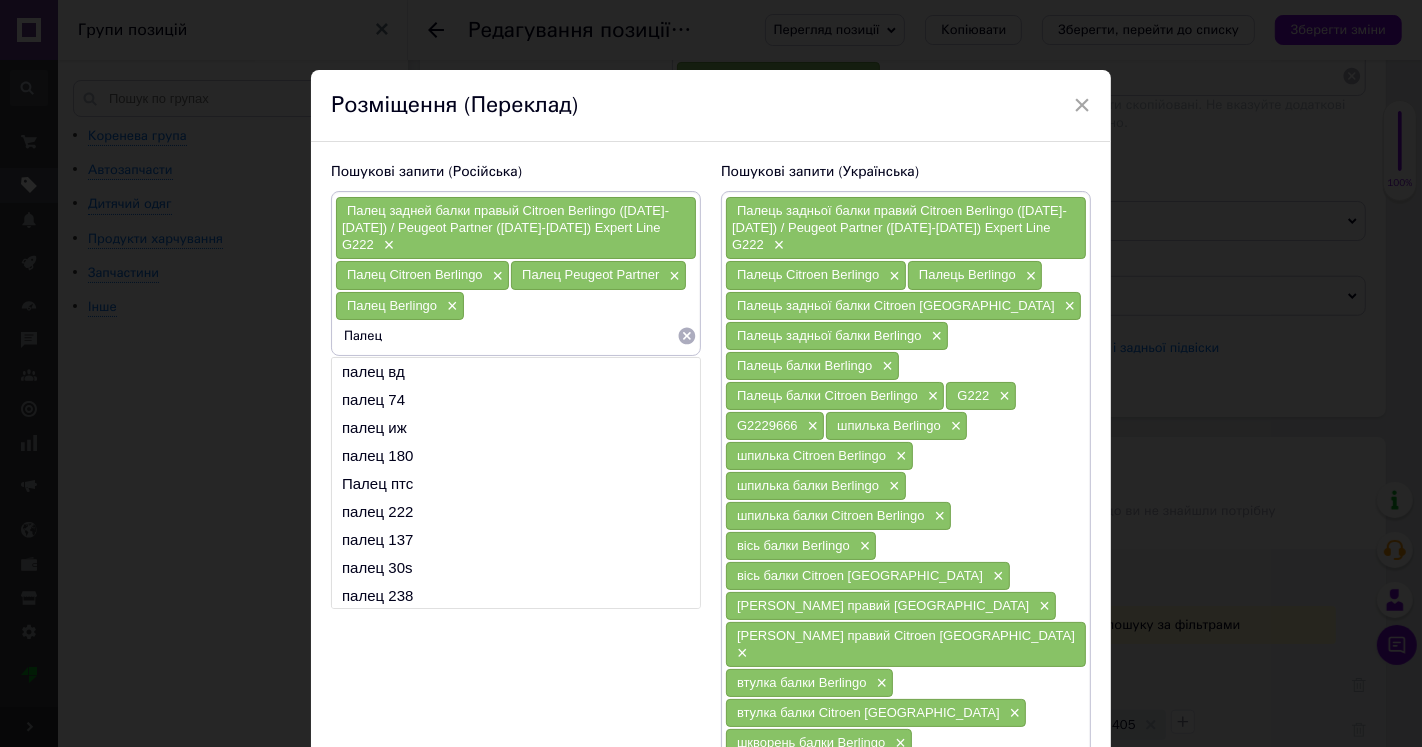 click on "Палец задней балки правый Citroen Berlingo ([DATE]-[DATE]) / Peugeot Partner ([DATE]-[DATE]) Expert Line G222 × Палец Citroen Berlingo × Палец Peugeot Partner × Палец Berlingo × Палец" at bounding box center [516, 273] 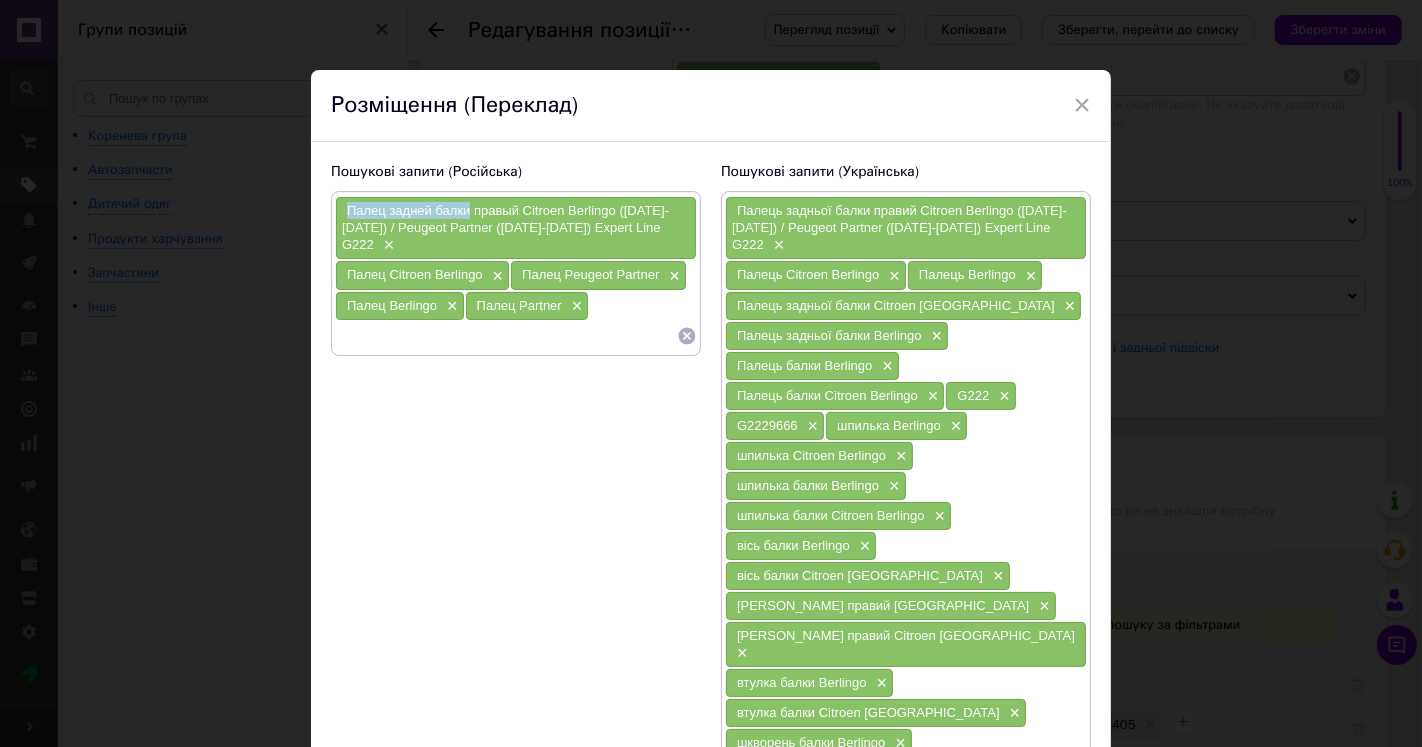 drag, startPoint x: 342, startPoint y: 211, endPoint x: 468, endPoint y: 211, distance: 126 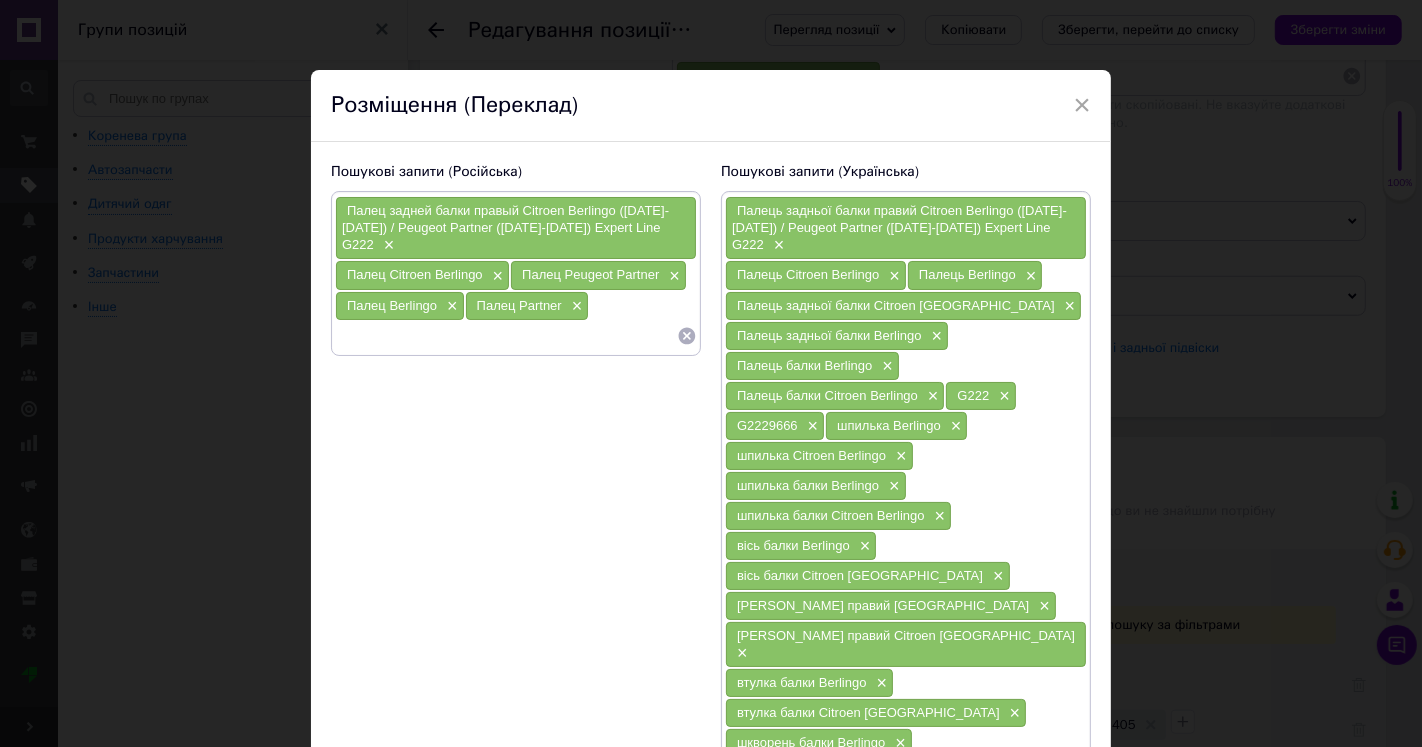click at bounding box center (506, 336) 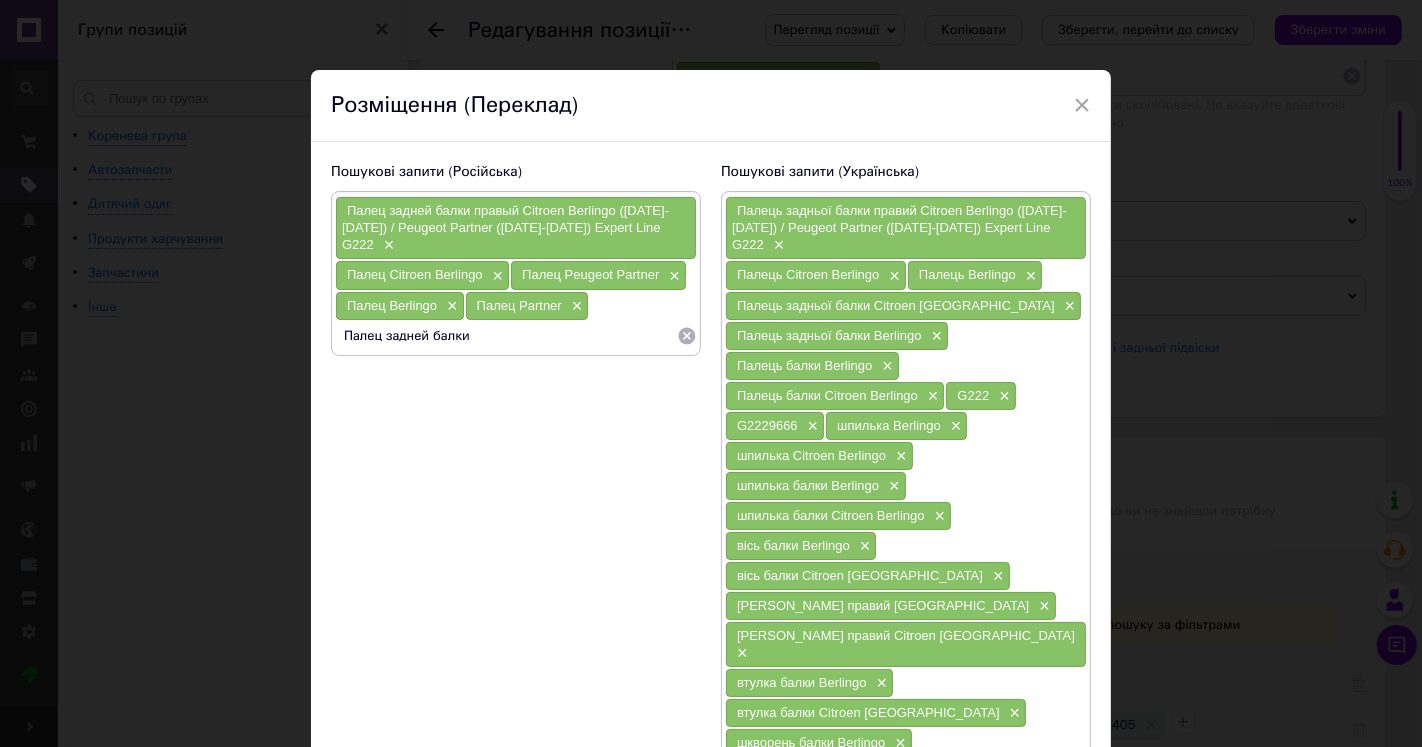 click on "Палец Berlingo" at bounding box center [392, 305] 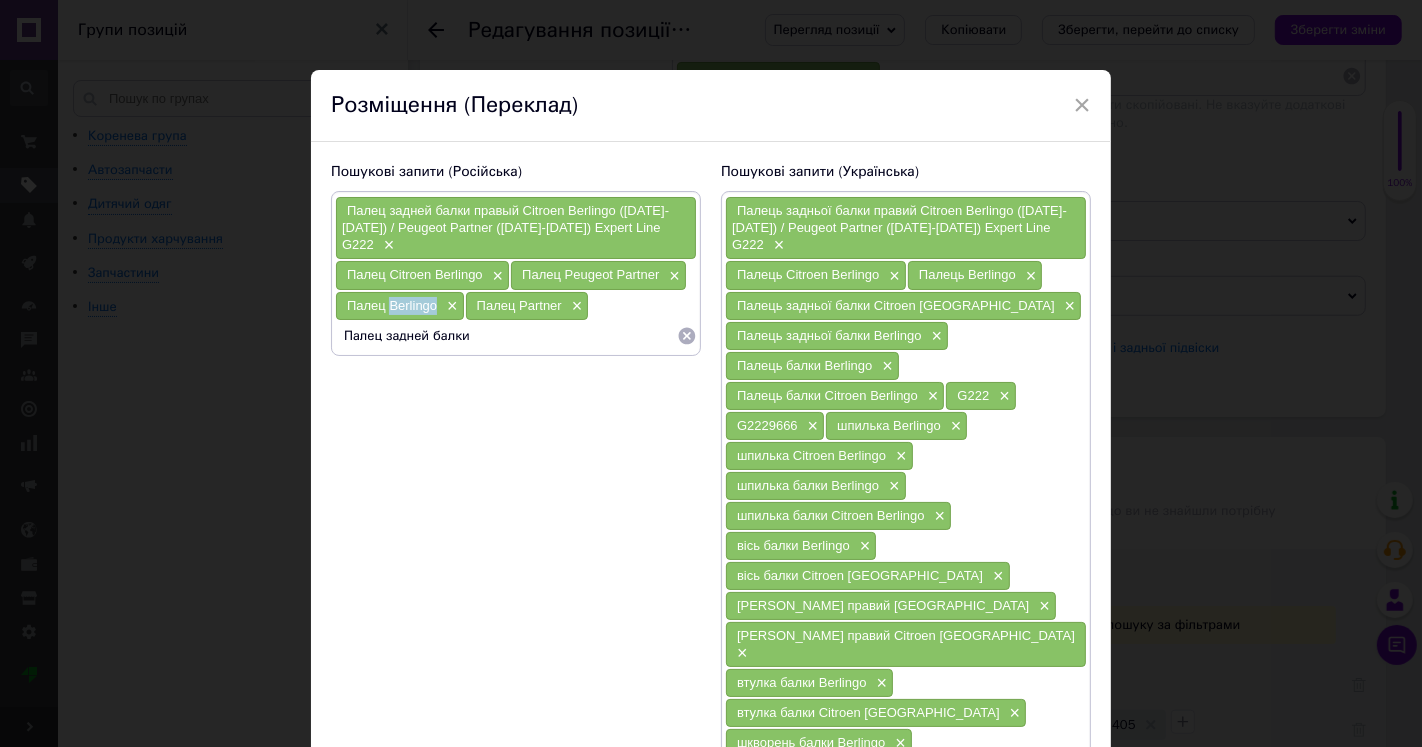 click on "Палец Berlingo" at bounding box center [392, 305] 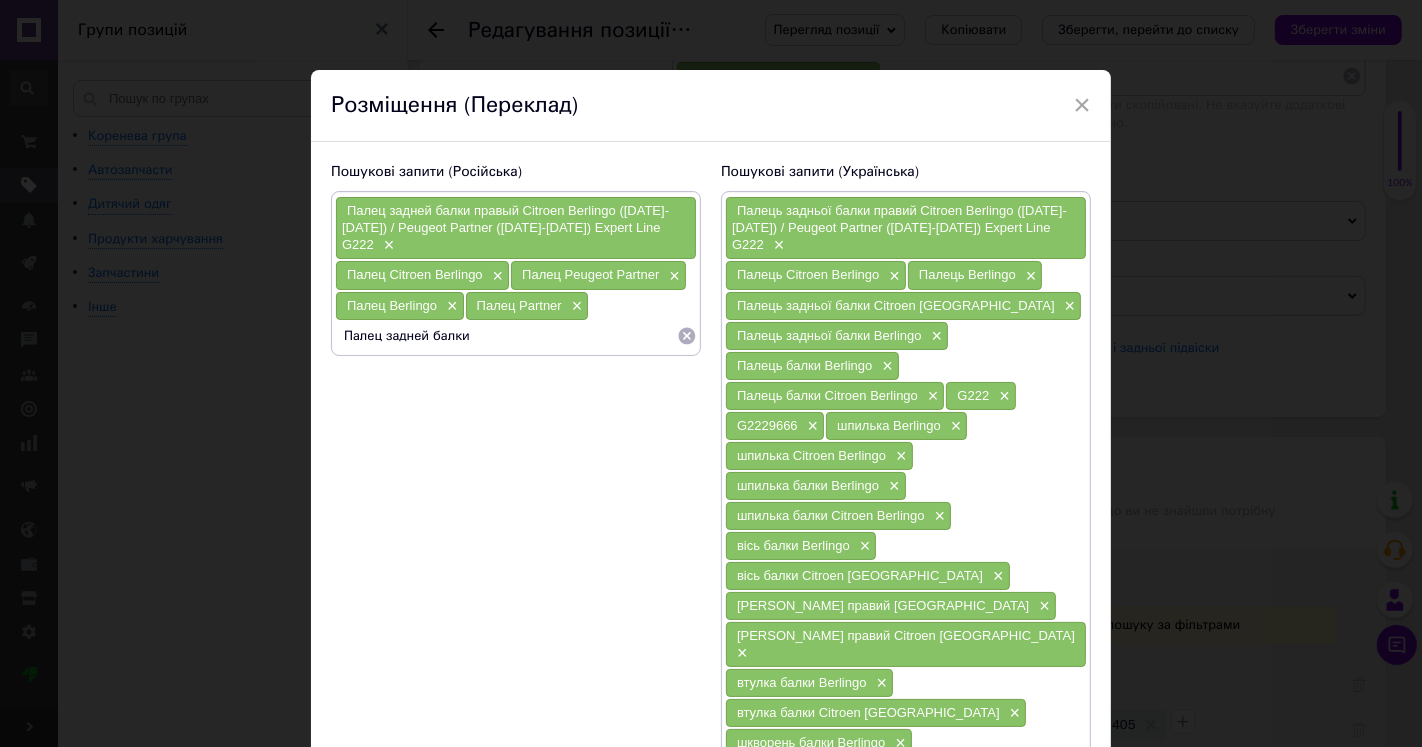 click on "Палец задней балки" at bounding box center [506, 336] 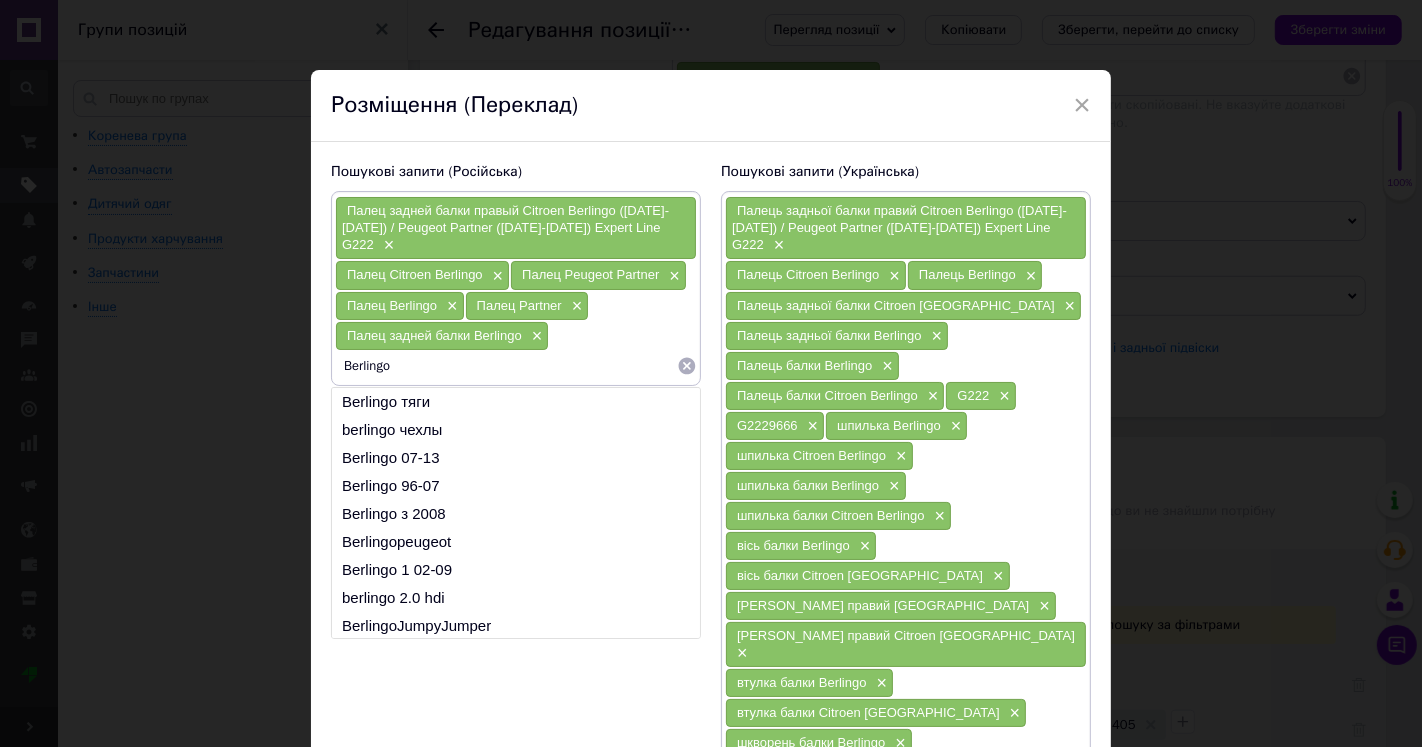 click on "Палец Partner" at bounding box center (519, 305) 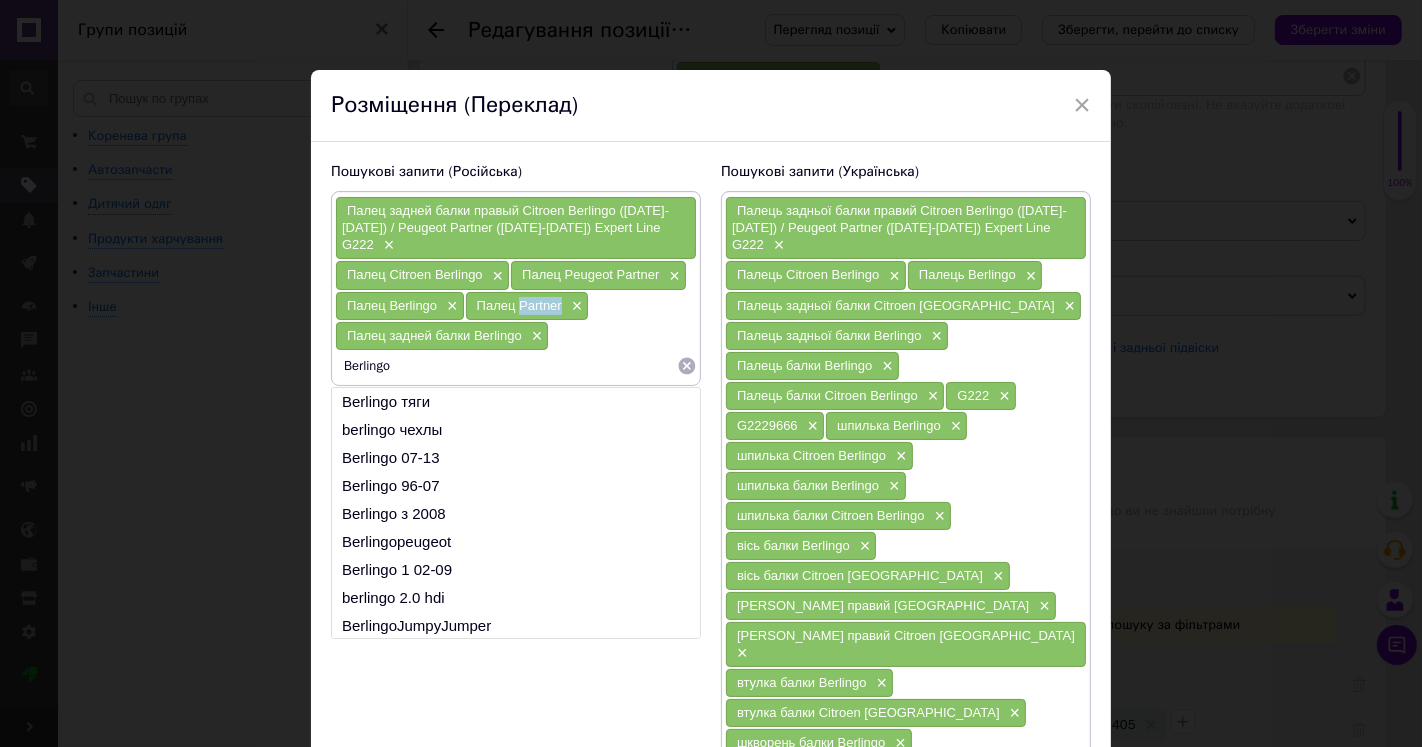 click on "Палец Partner" at bounding box center (519, 305) 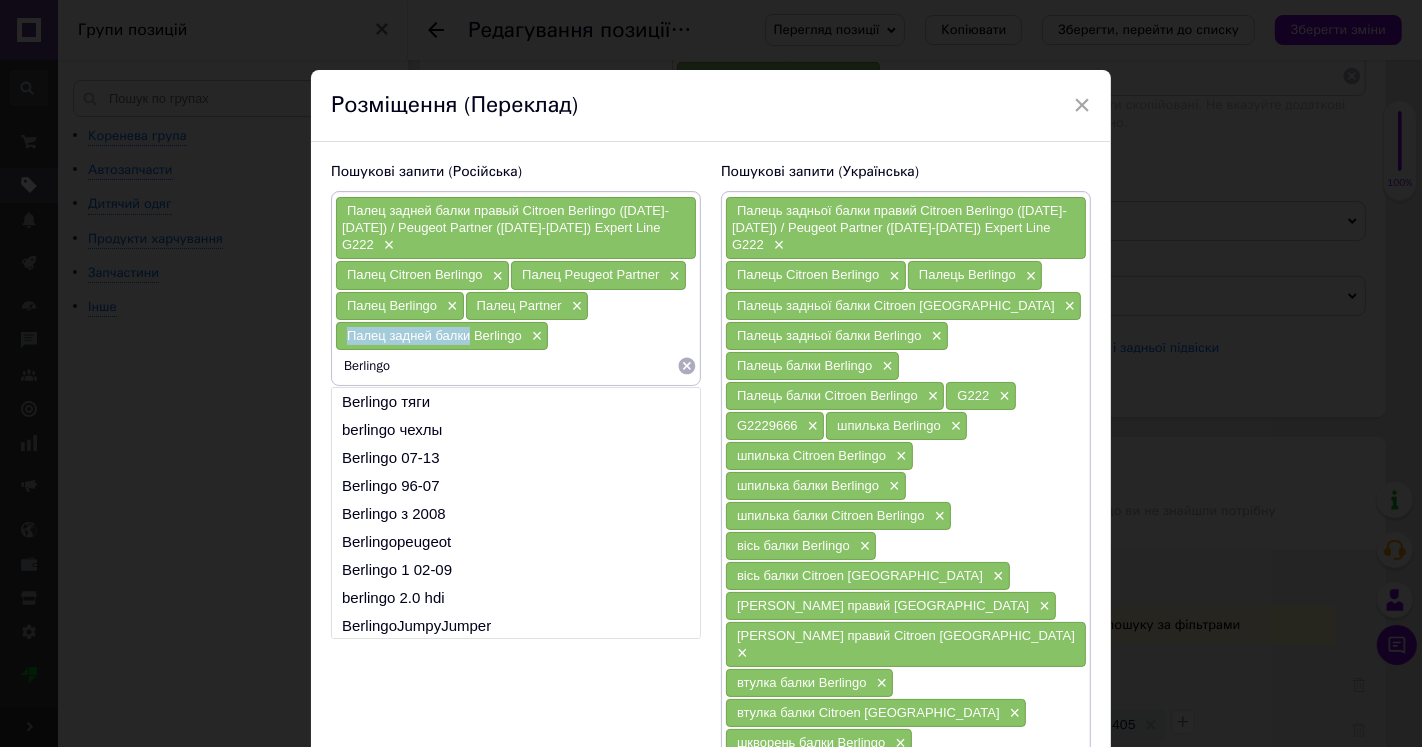 drag, startPoint x: 341, startPoint y: 317, endPoint x: 466, endPoint y: 326, distance: 125.32358 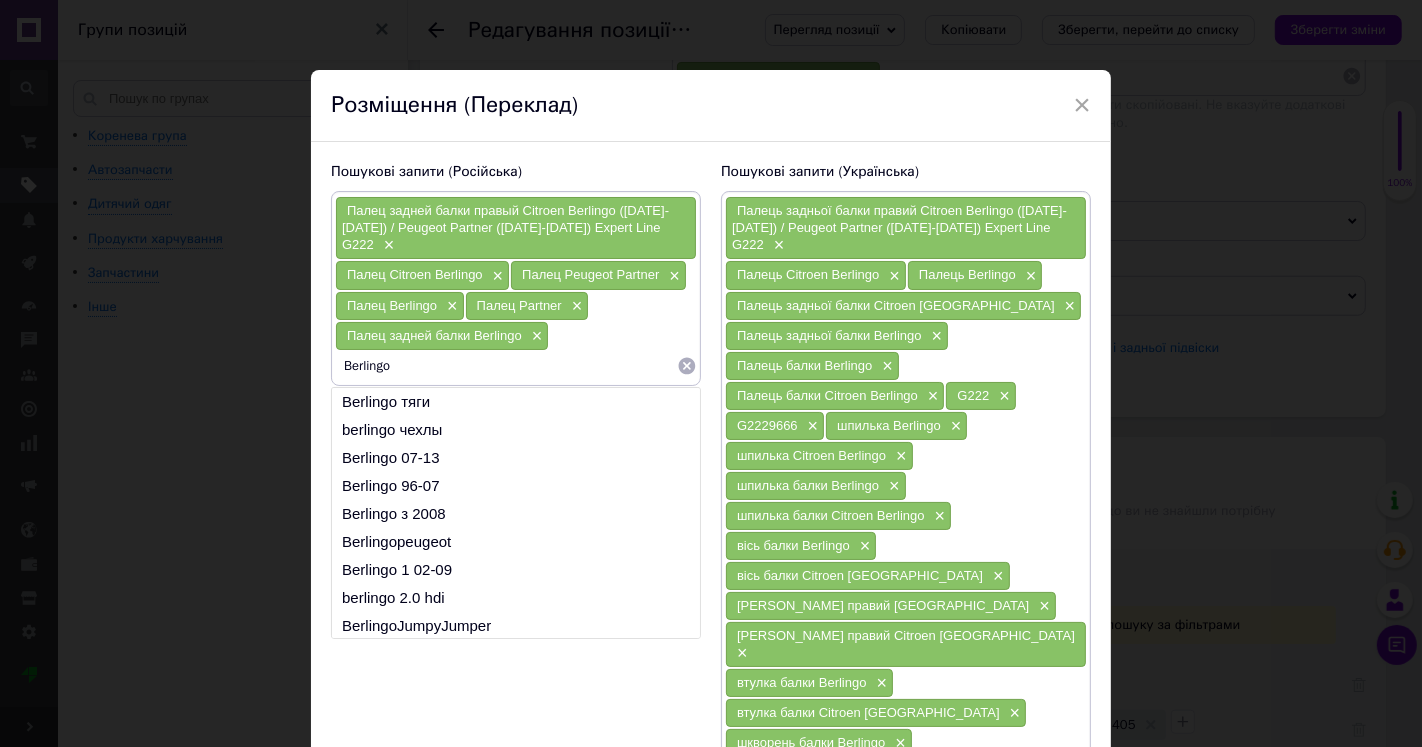 click on "Berlingo" at bounding box center [506, 366] 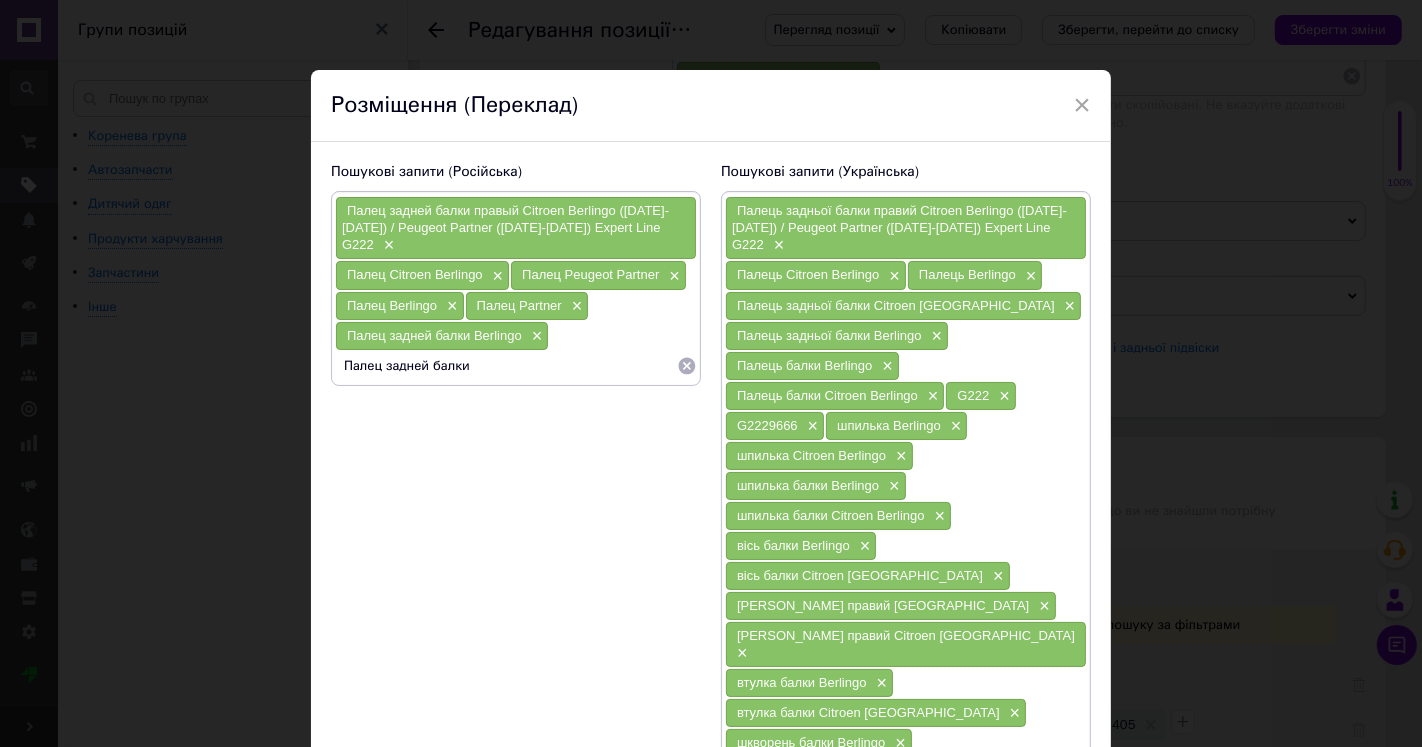 click on "Палец Partner" at bounding box center (519, 305) 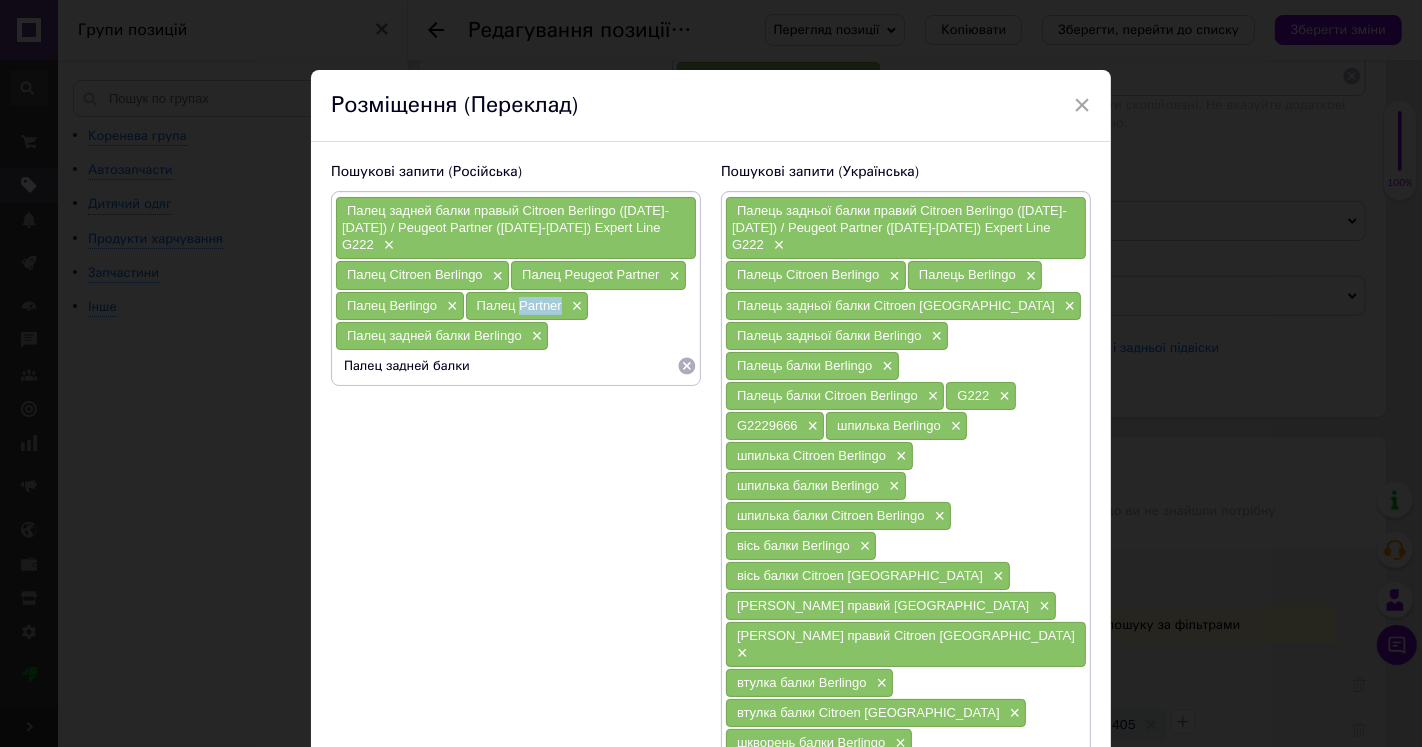 click on "Палец Partner" at bounding box center (519, 305) 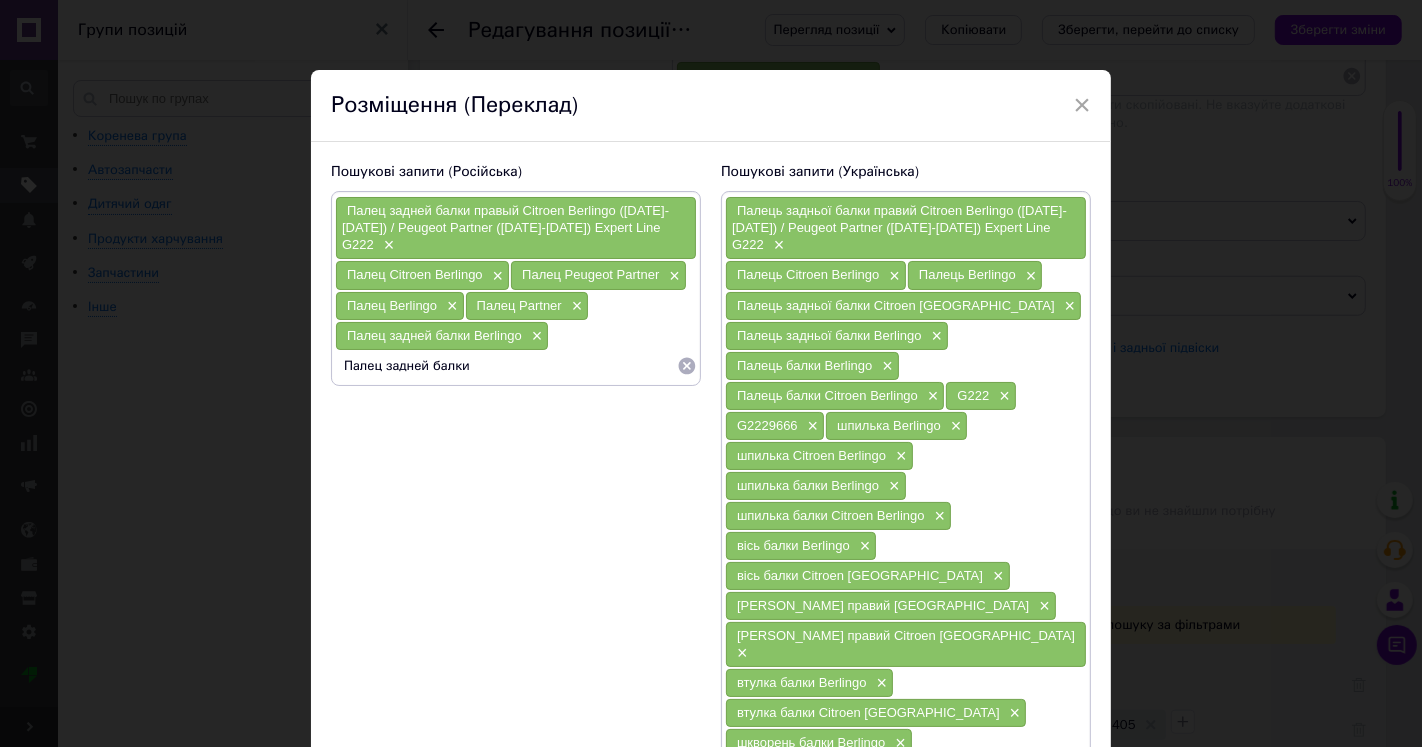 click on "Палец задней балки" at bounding box center (506, 366) 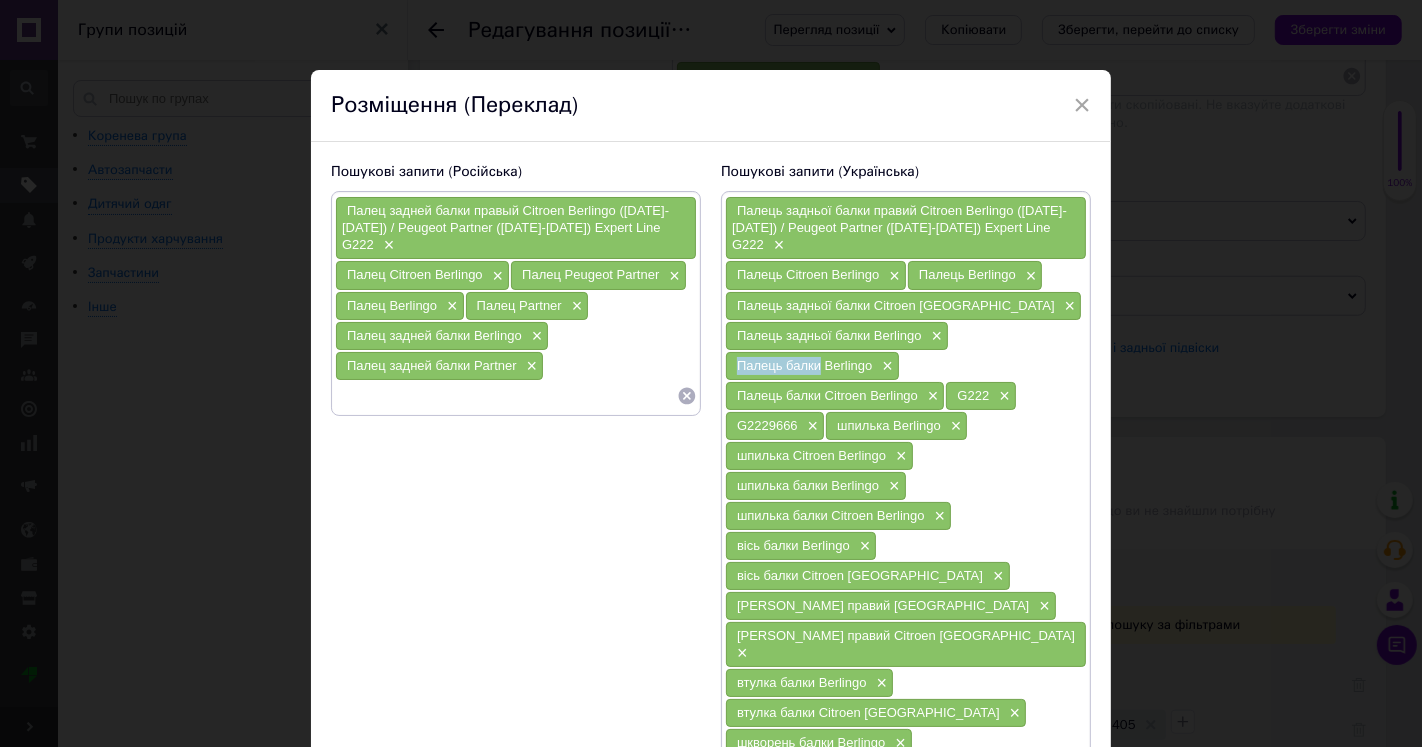drag, startPoint x: 731, startPoint y: 355, endPoint x: 817, endPoint y: 361, distance: 86.209045 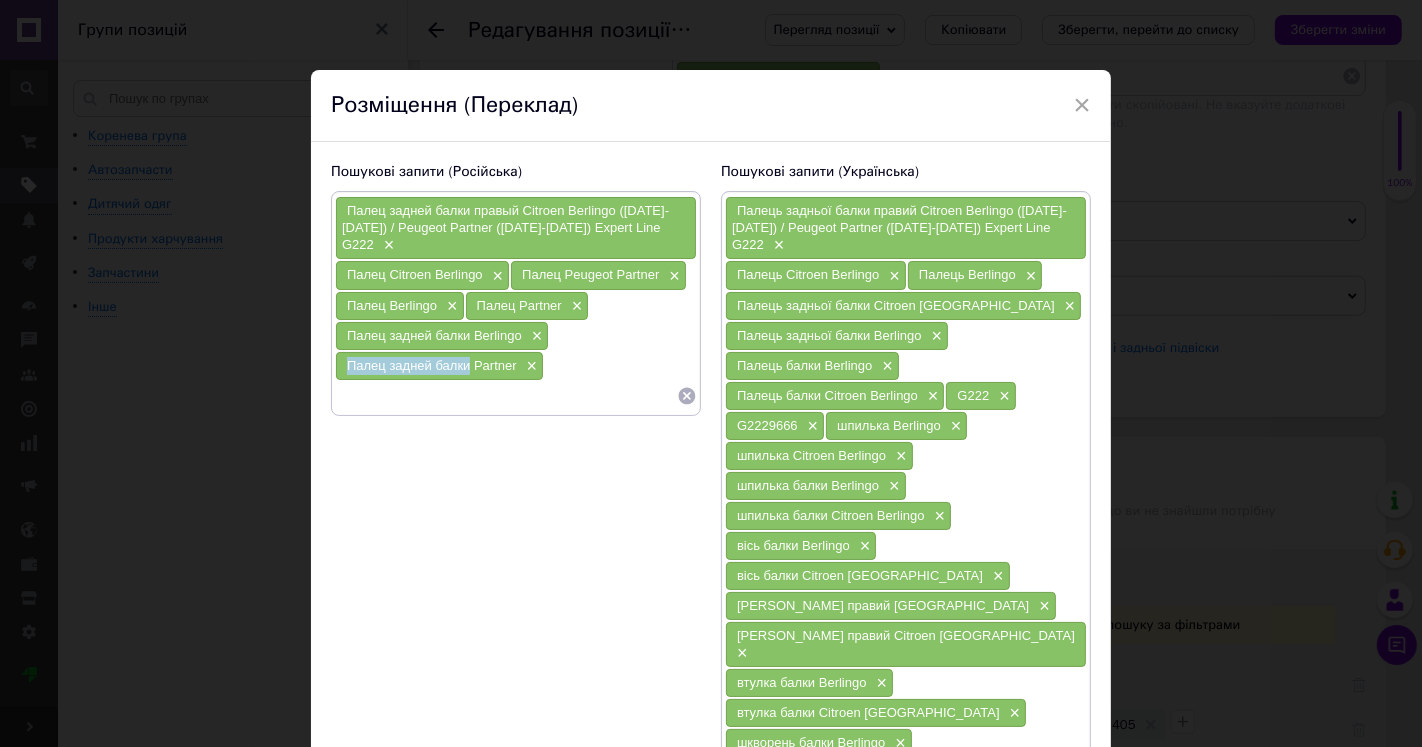 drag, startPoint x: 342, startPoint y: 358, endPoint x: 467, endPoint y: 358, distance: 125 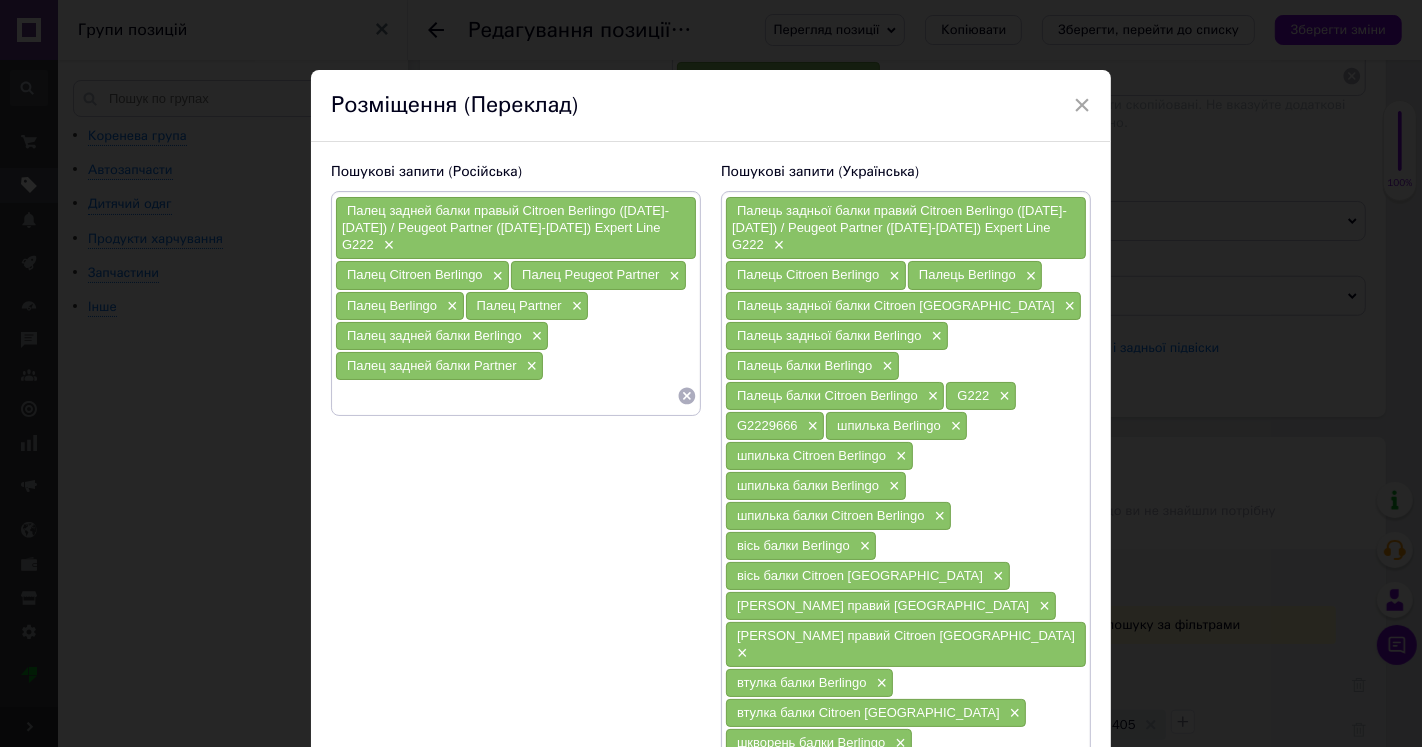click at bounding box center (506, 396) 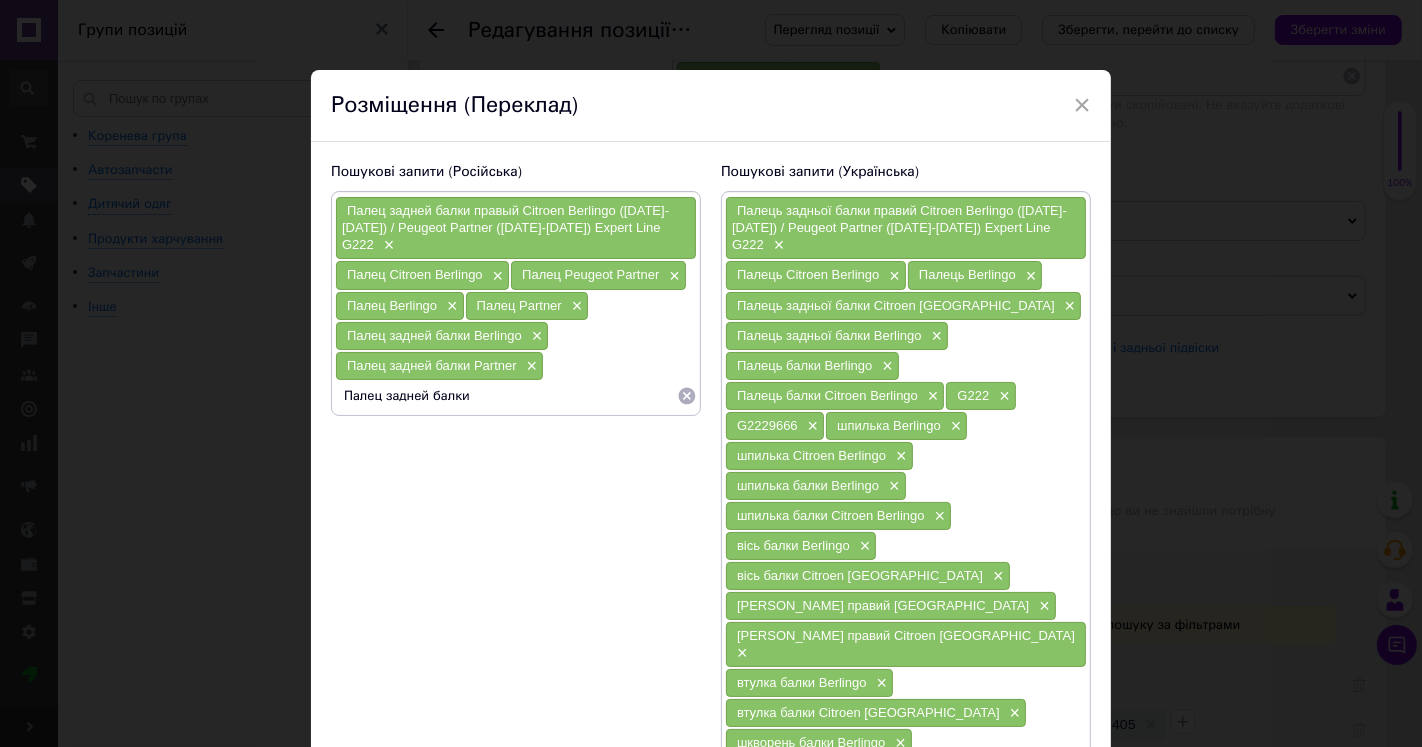 click on "Палец задней балки" at bounding box center [506, 396] 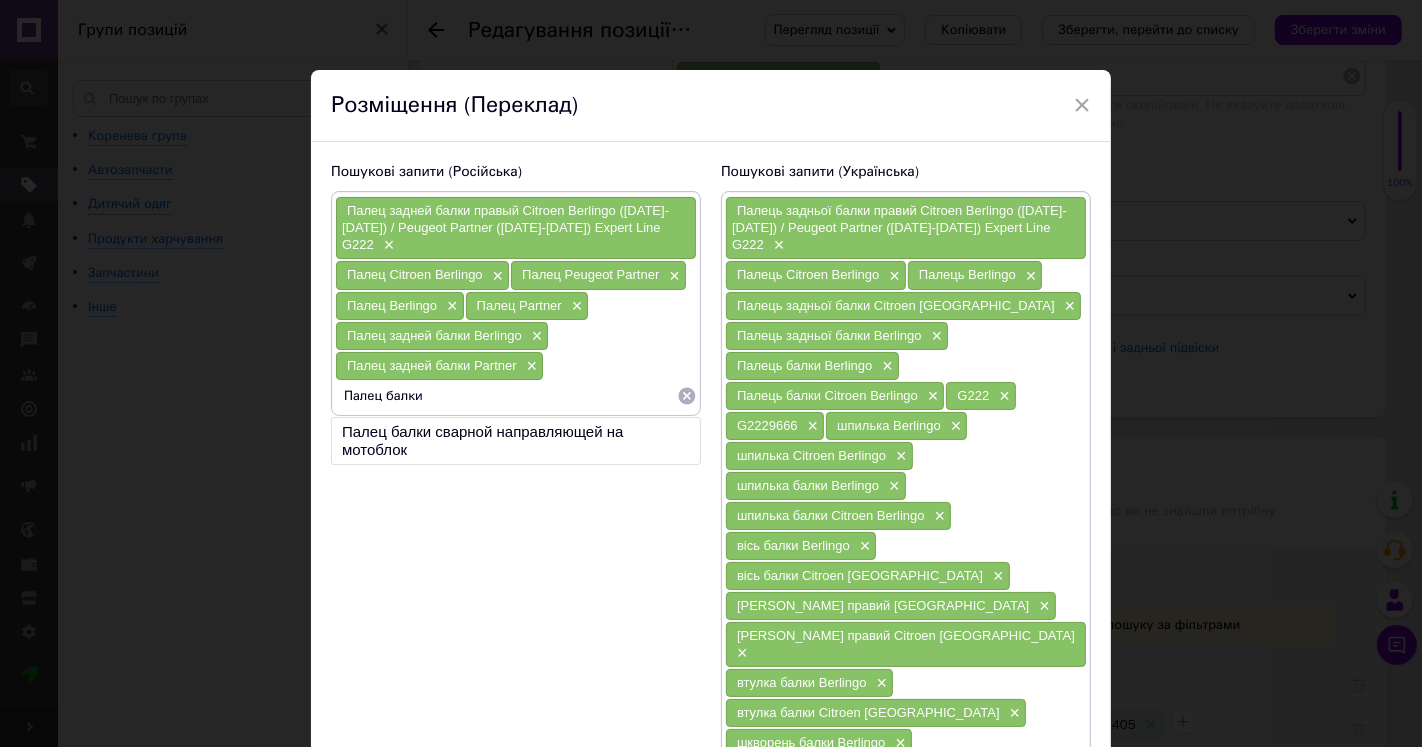 click on "Палец задней балки Berlingo" at bounding box center (434, 335) 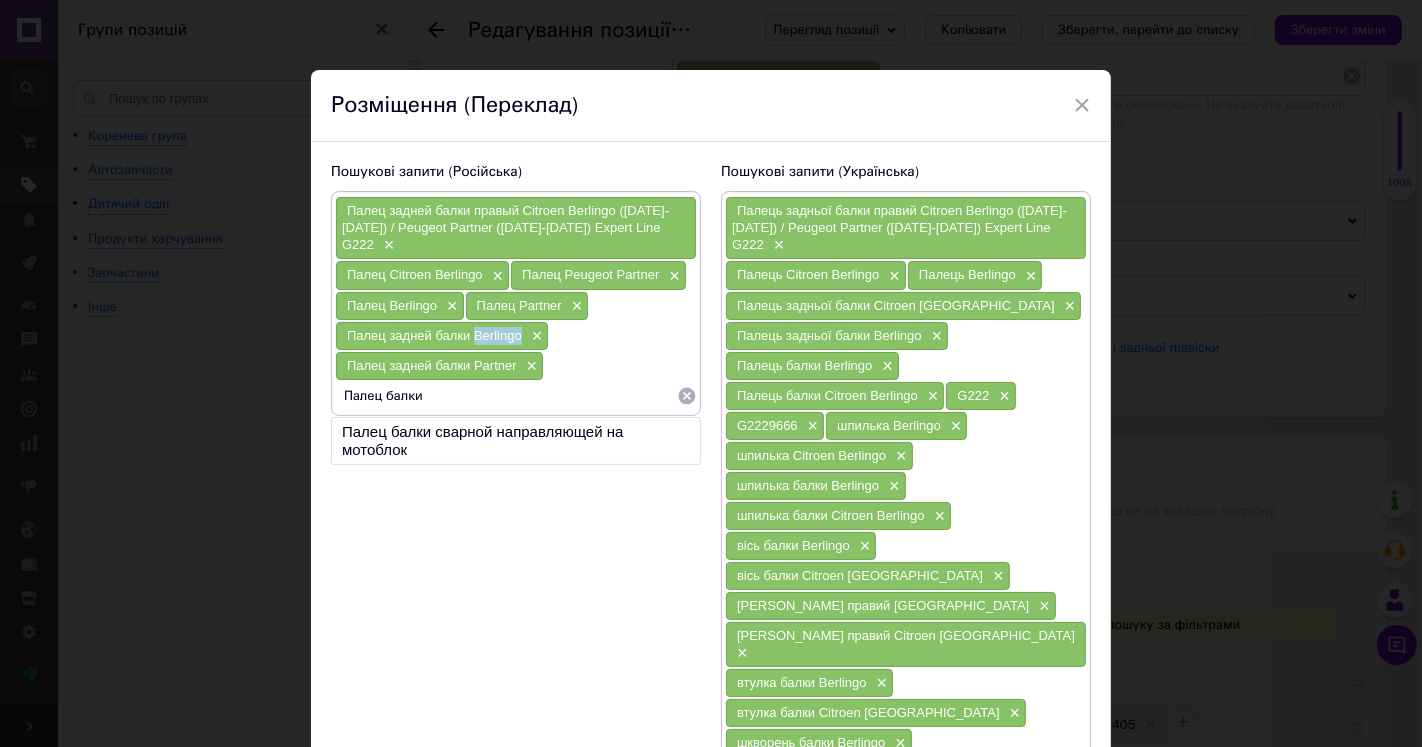 click on "Палец задней балки Berlingo" at bounding box center (434, 335) 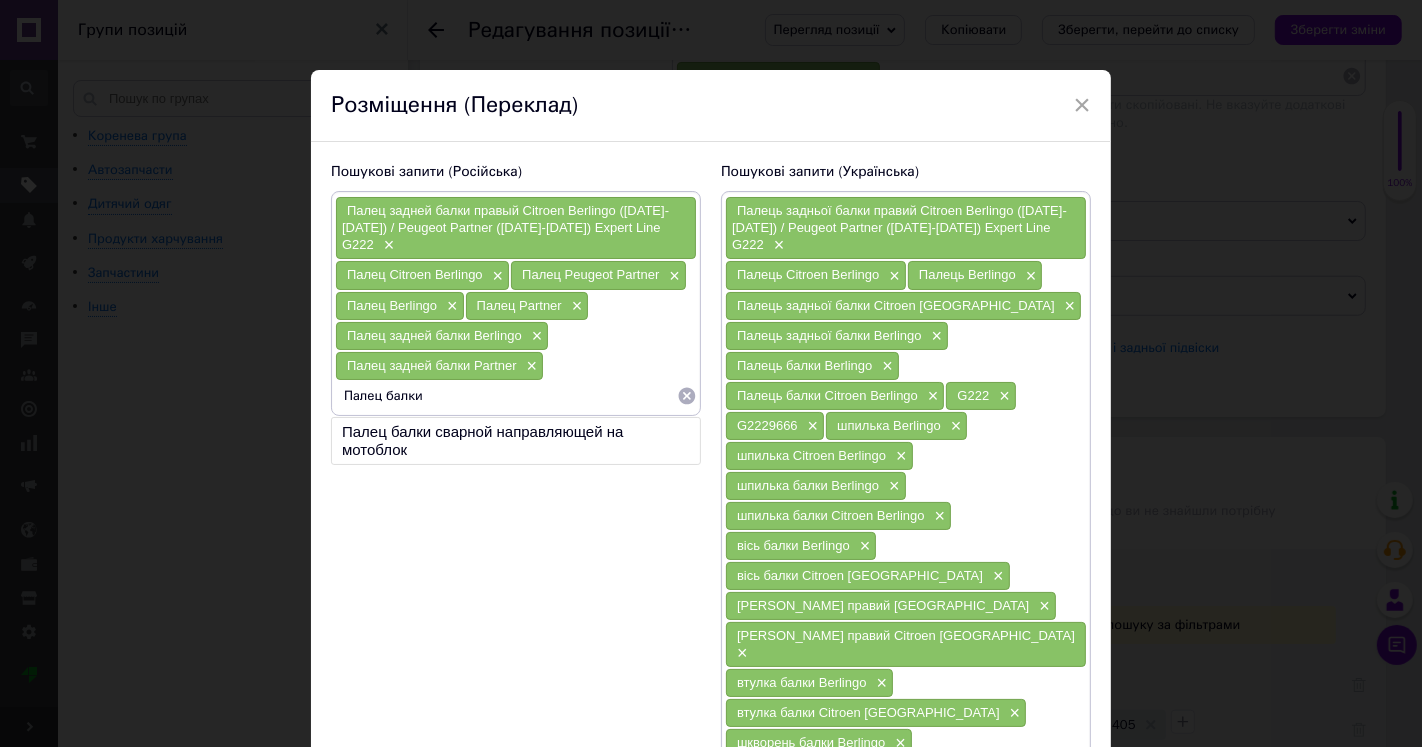 click on "Палец балки" at bounding box center [506, 396] 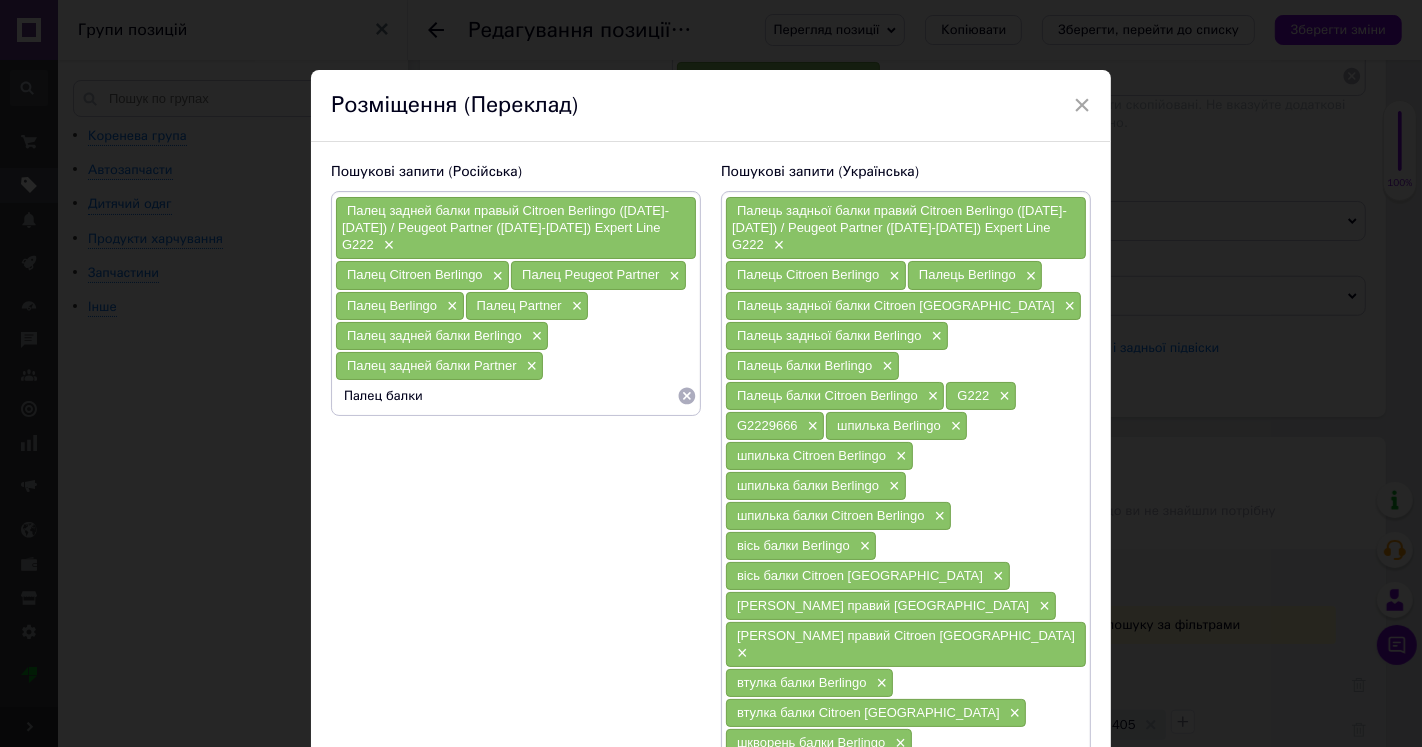 type on "Палец балки Berlingo" 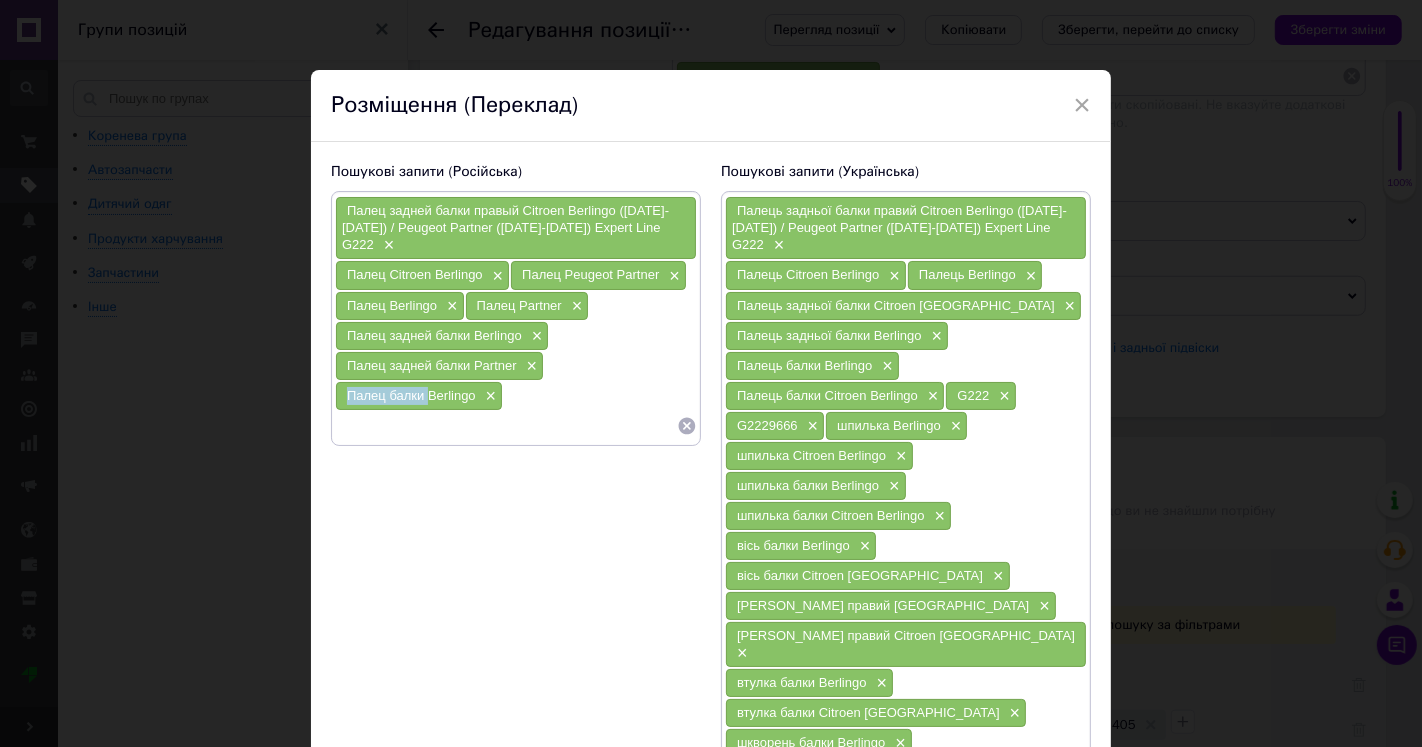 drag, startPoint x: 346, startPoint y: 377, endPoint x: 425, endPoint y: 387, distance: 79.630394 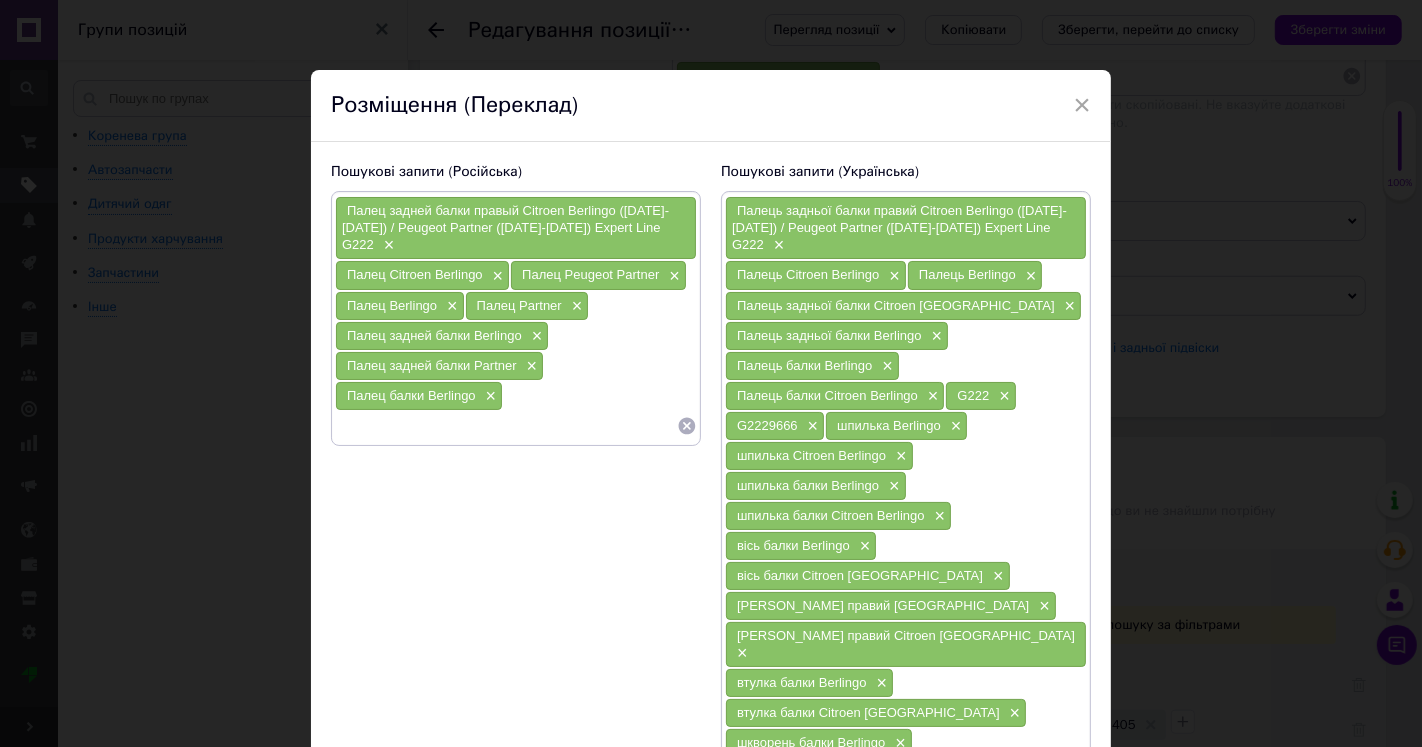 click at bounding box center [506, 426] 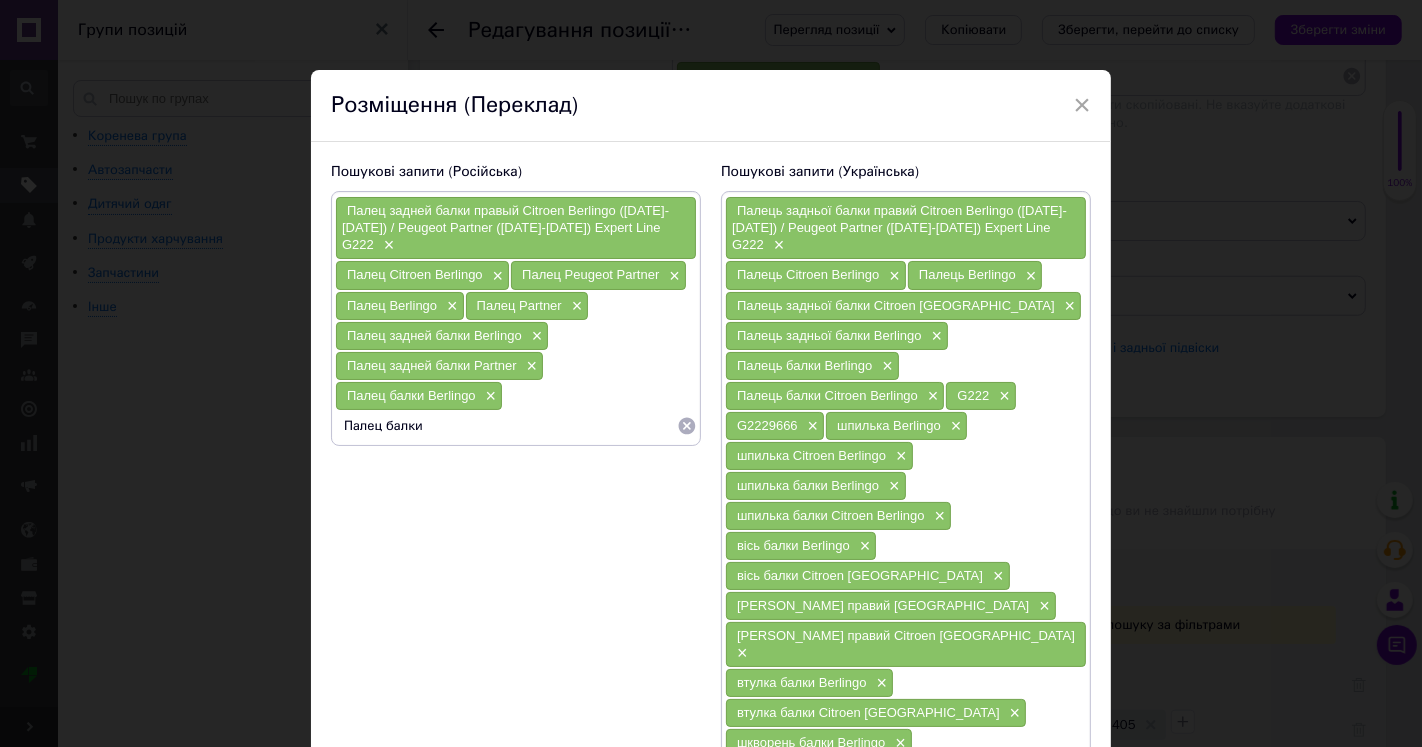 click on "Палец задней балки Partner" at bounding box center [432, 365] 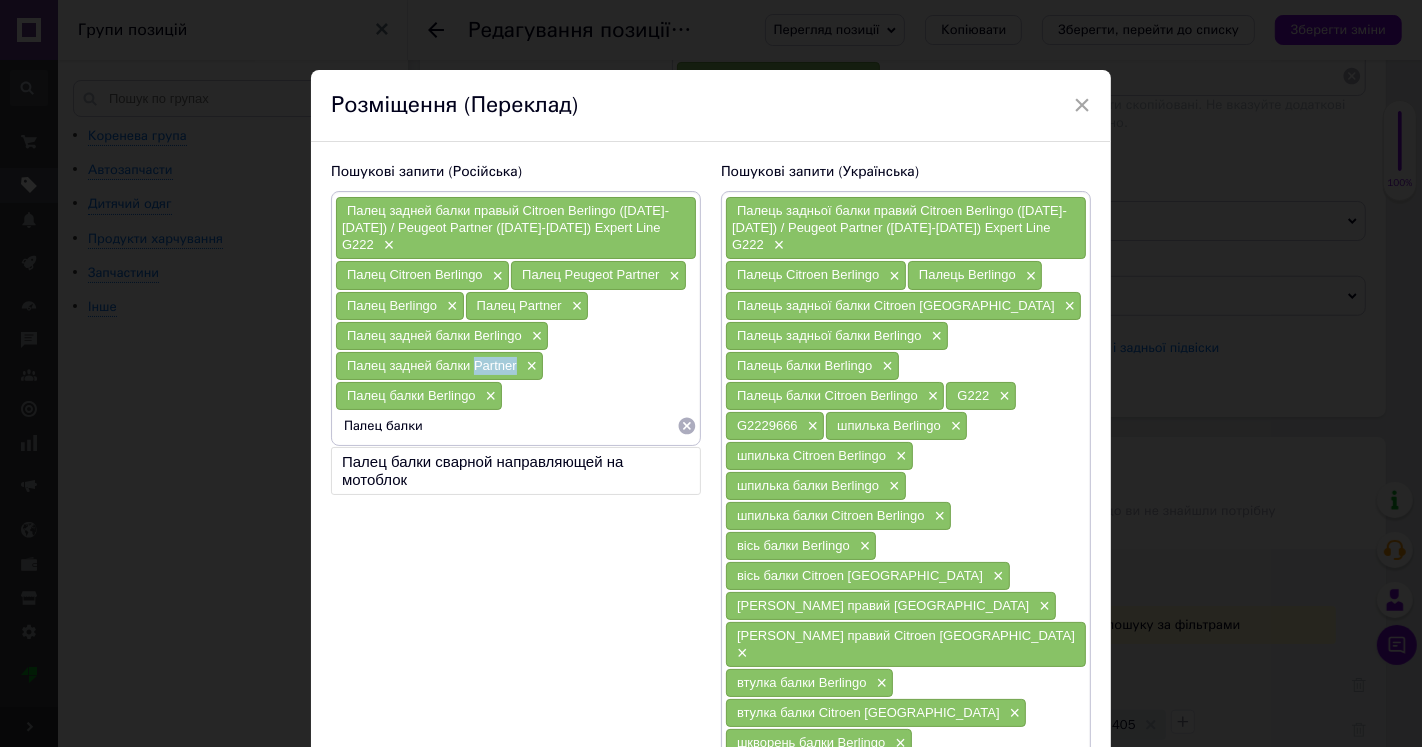 click on "Палец задней балки Partner" at bounding box center (432, 365) 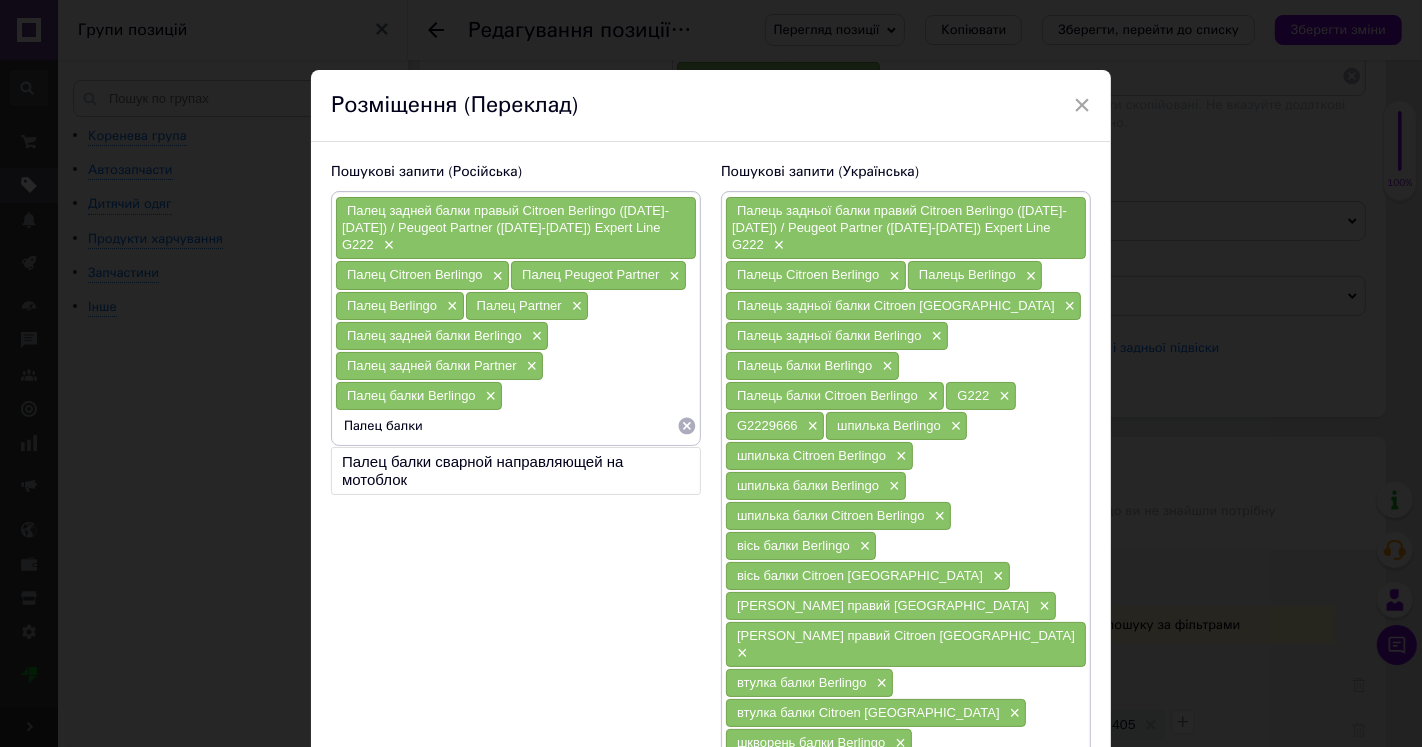 click on "Палец балки" at bounding box center (506, 426) 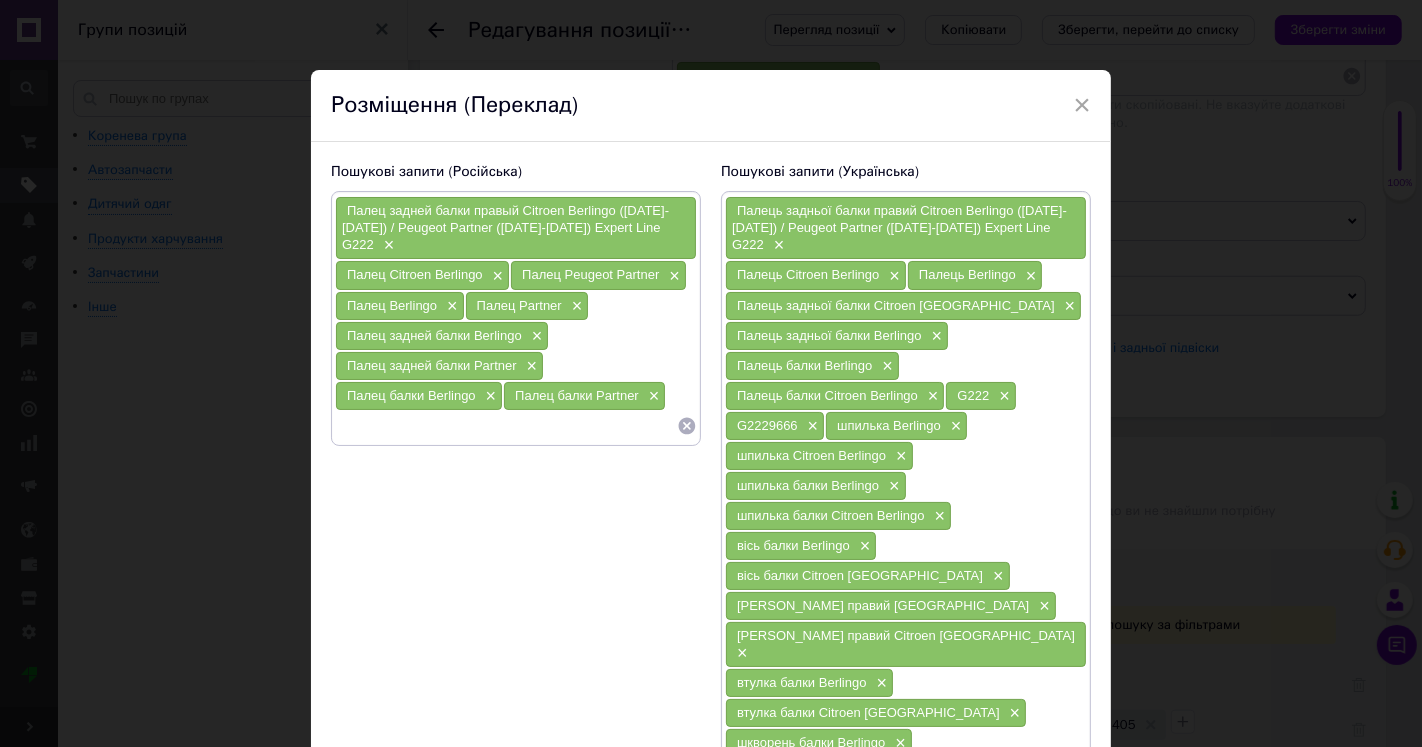 click on "G222" at bounding box center (973, 395) 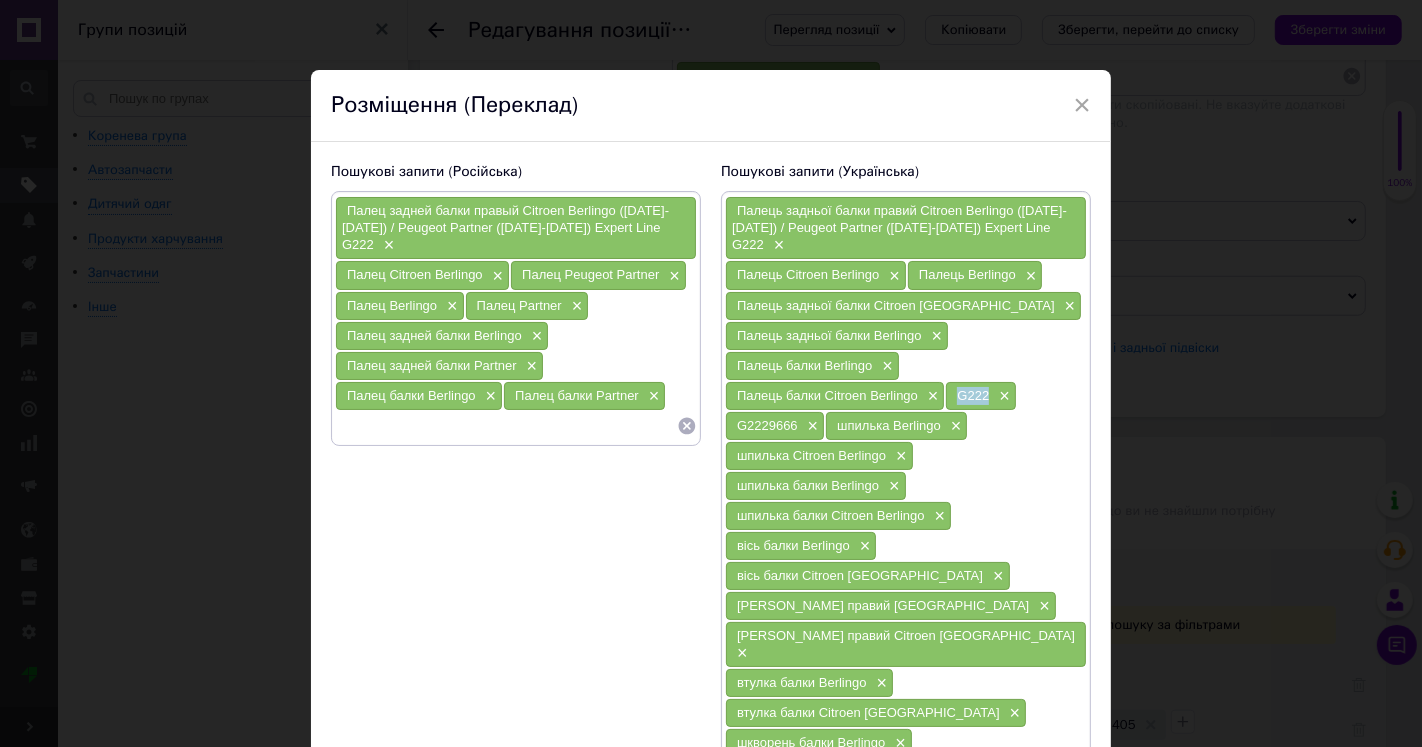 click on "G222" at bounding box center (973, 395) 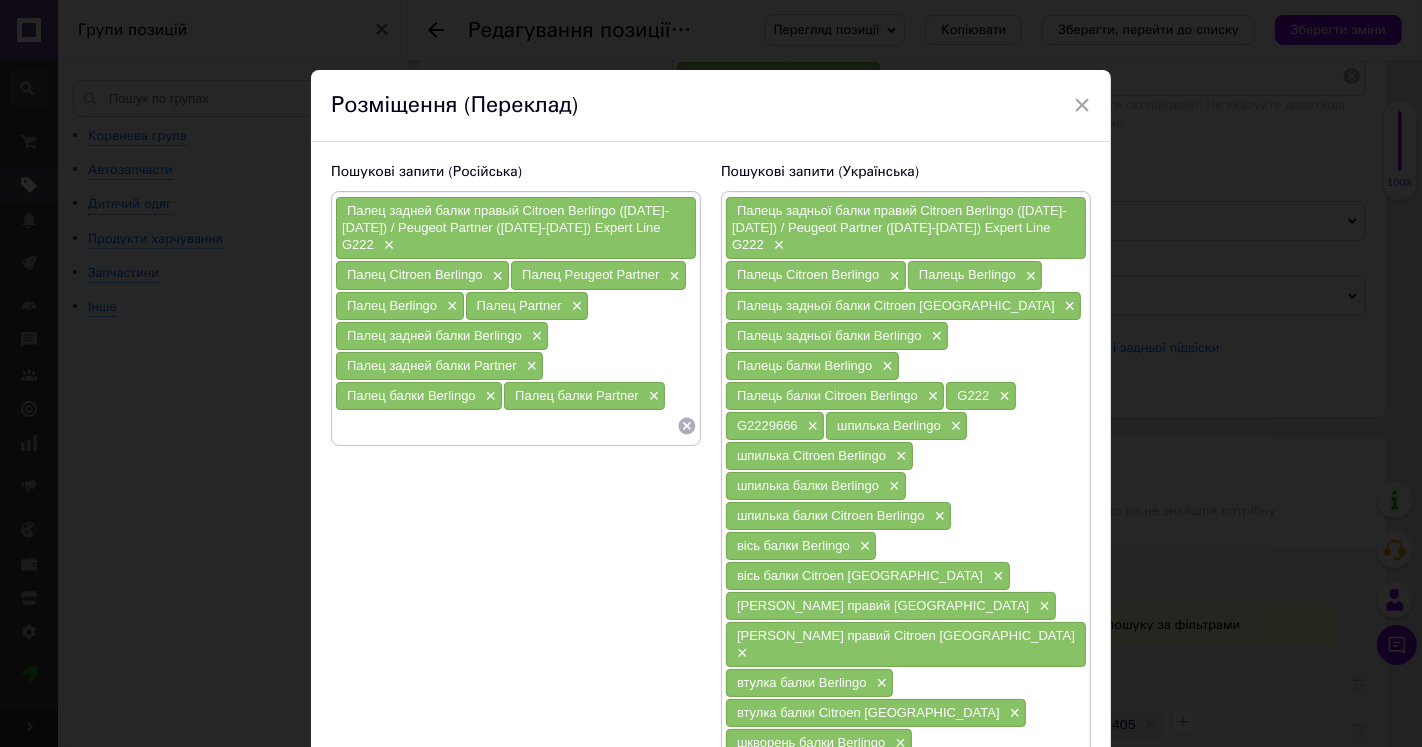 click at bounding box center [506, 426] 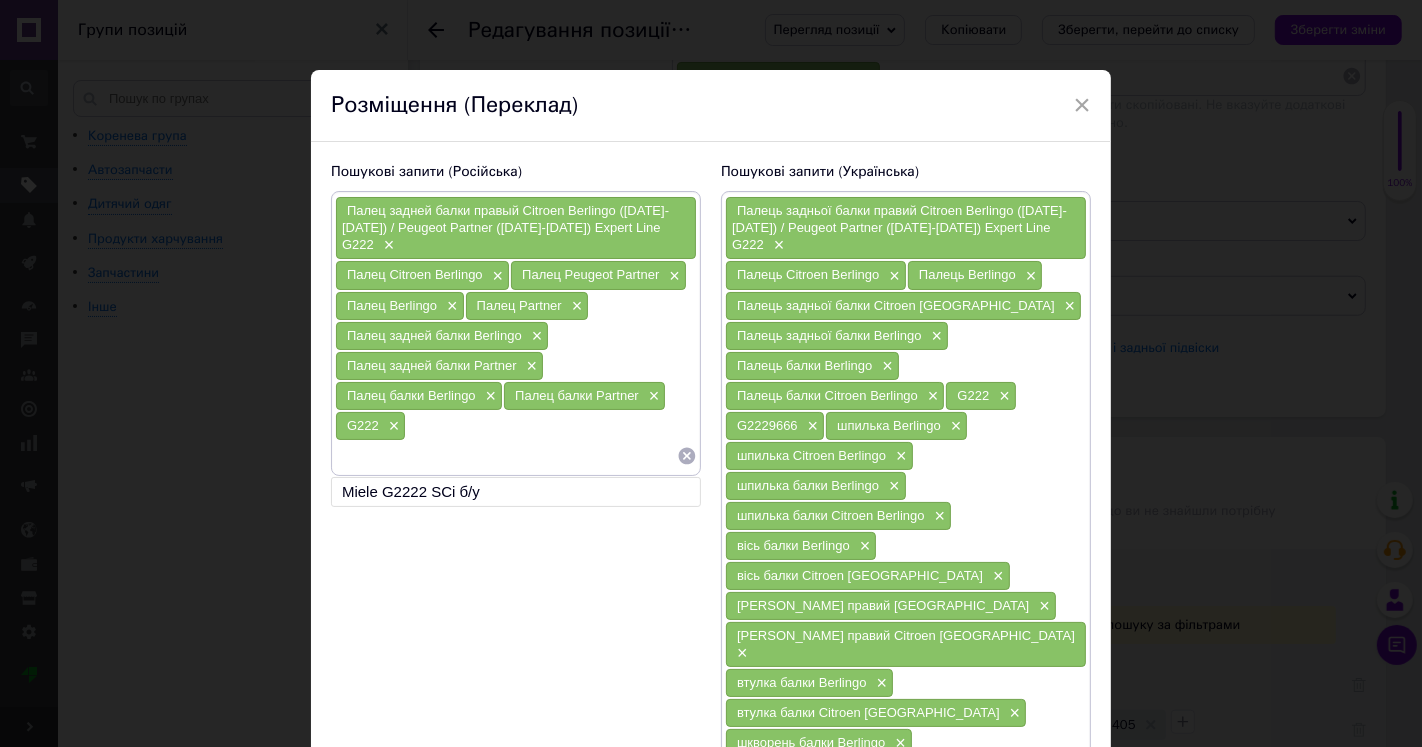click on "G2229666" at bounding box center (767, 425) 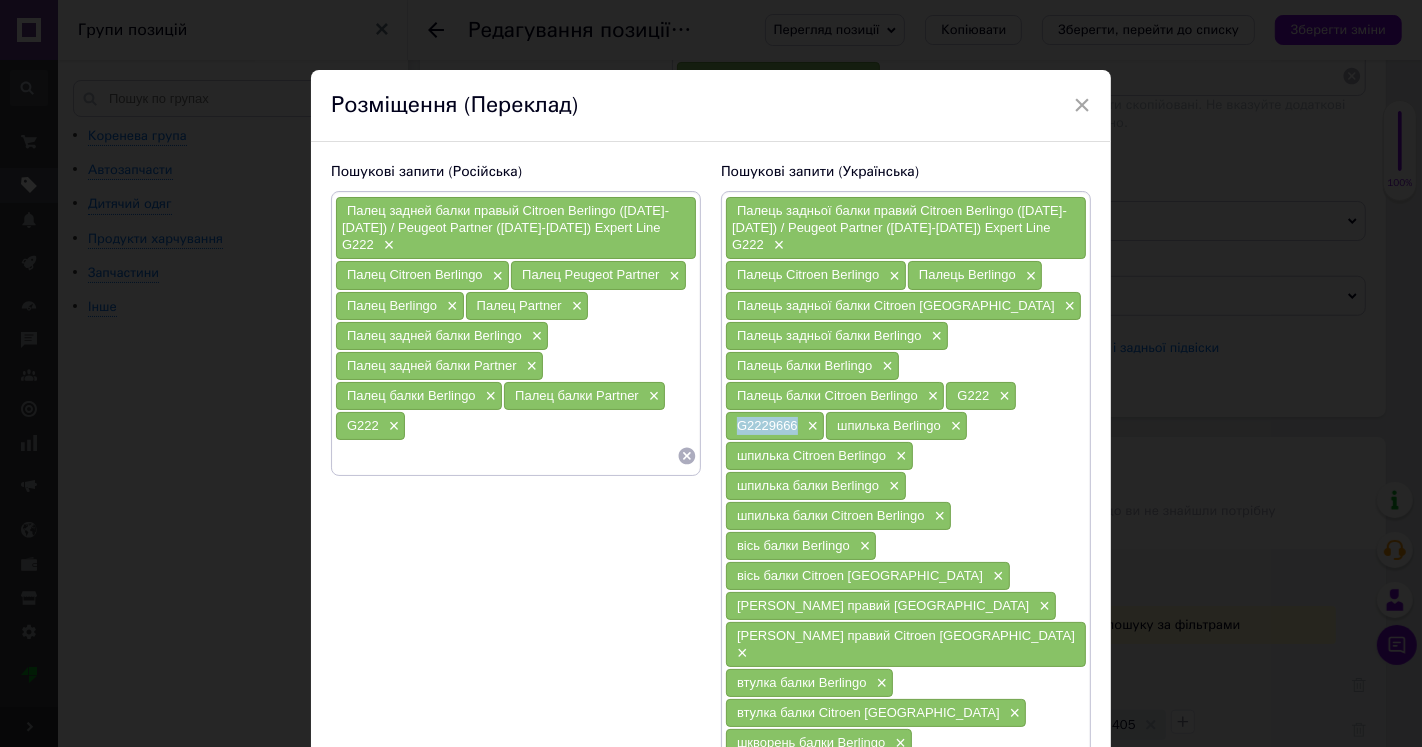 click on "G2229666" at bounding box center [767, 425] 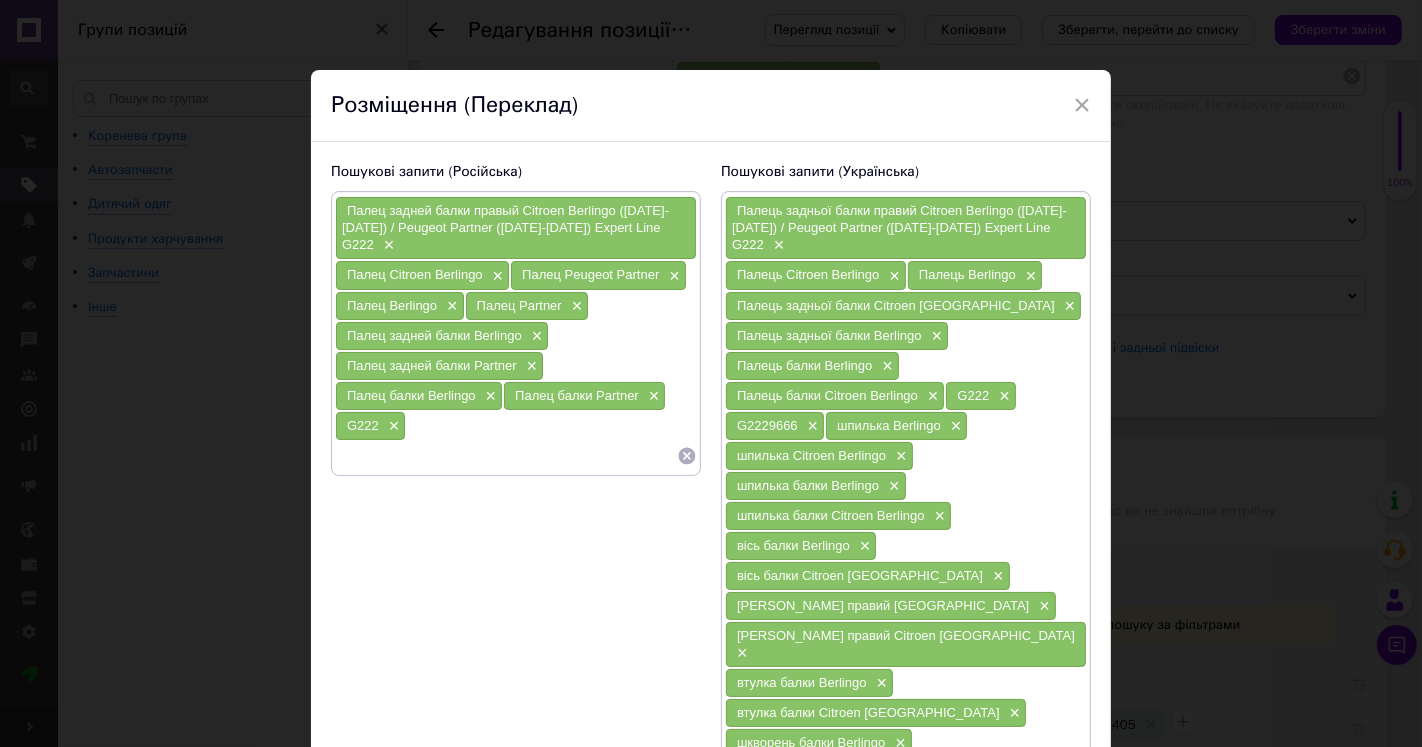 click at bounding box center (506, 456) 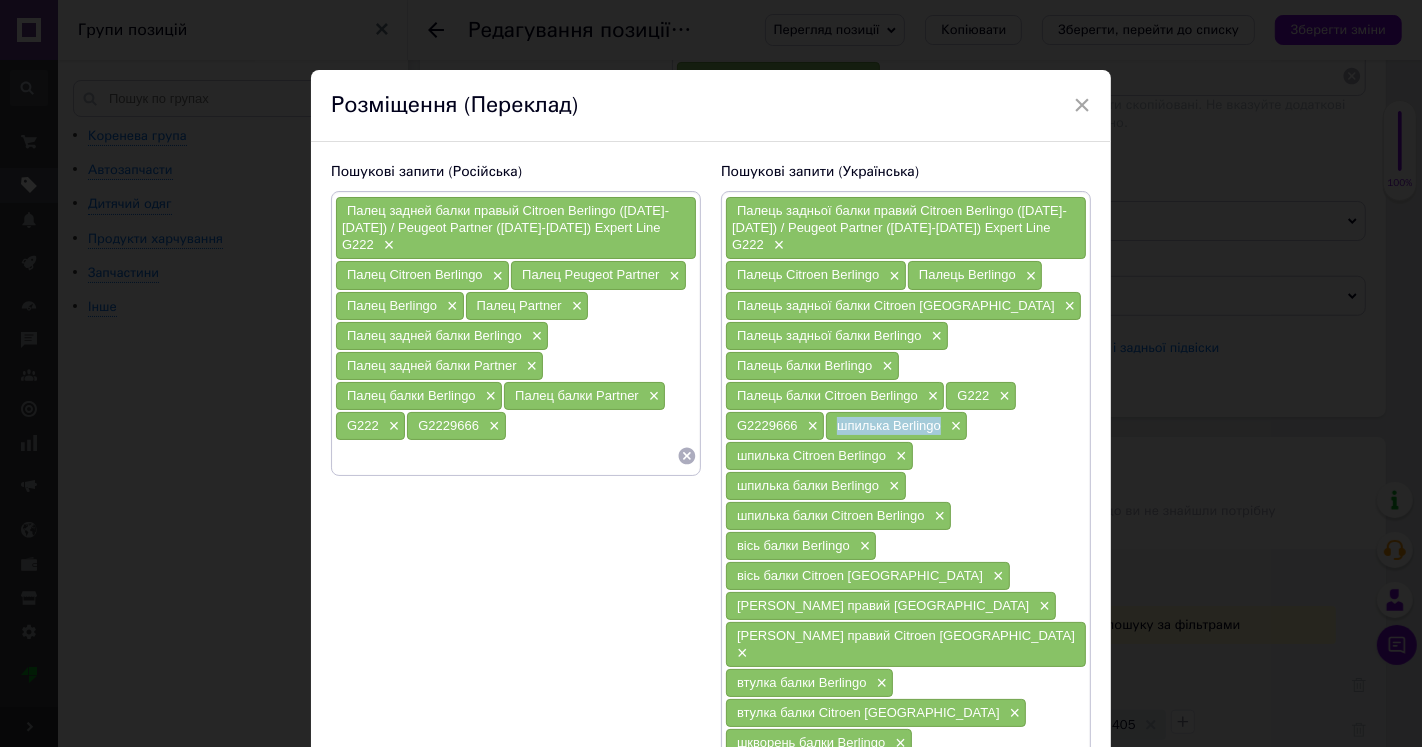 drag, startPoint x: 835, startPoint y: 412, endPoint x: 937, endPoint y: 425, distance: 102.825096 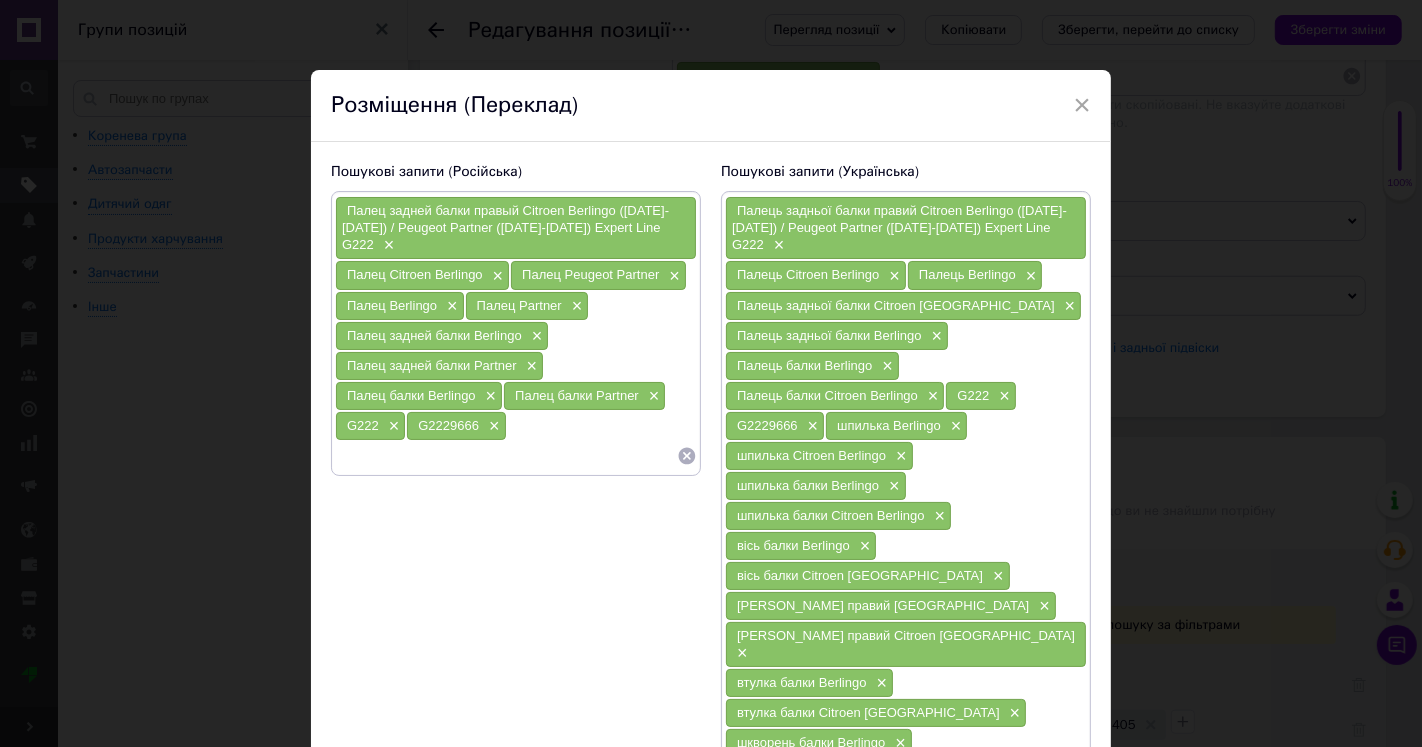 click at bounding box center (506, 456) 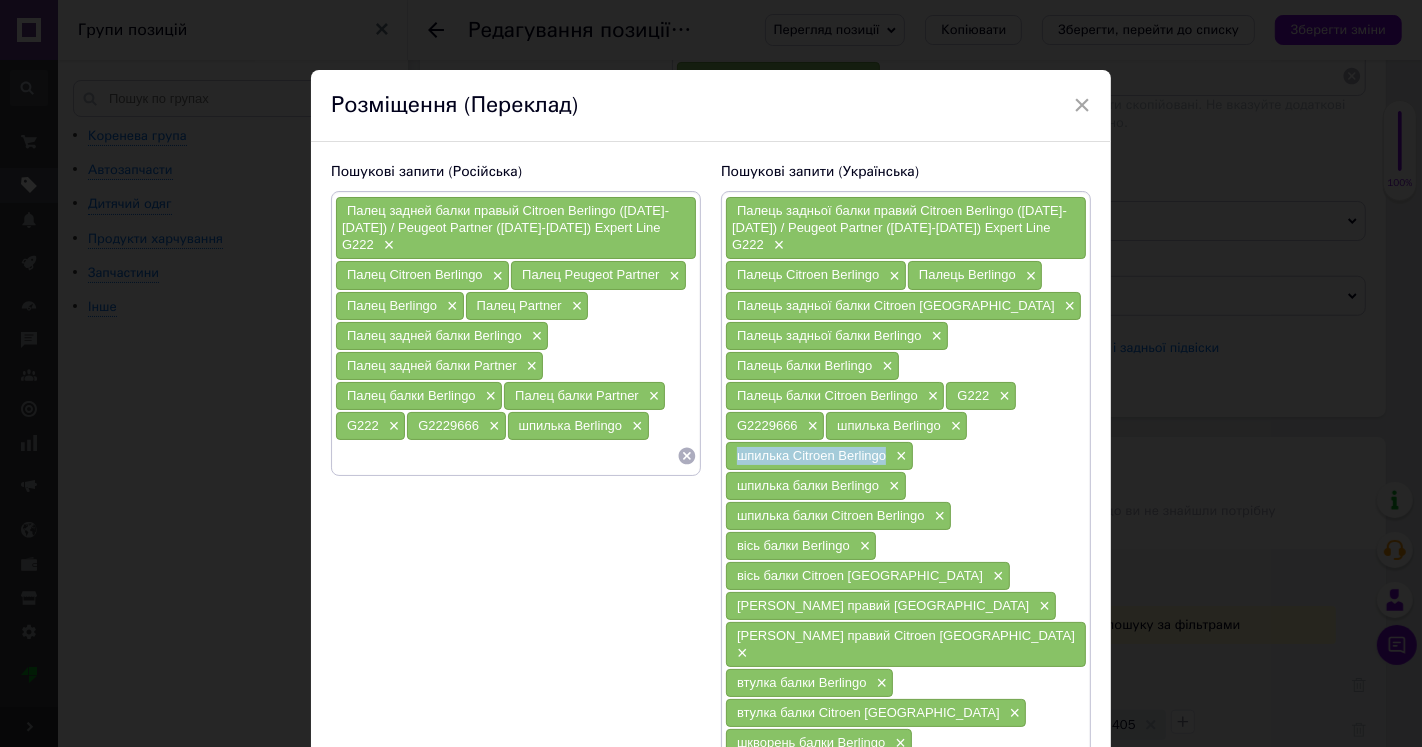 drag, startPoint x: 733, startPoint y: 444, endPoint x: 881, endPoint y: 448, distance: 148.05405 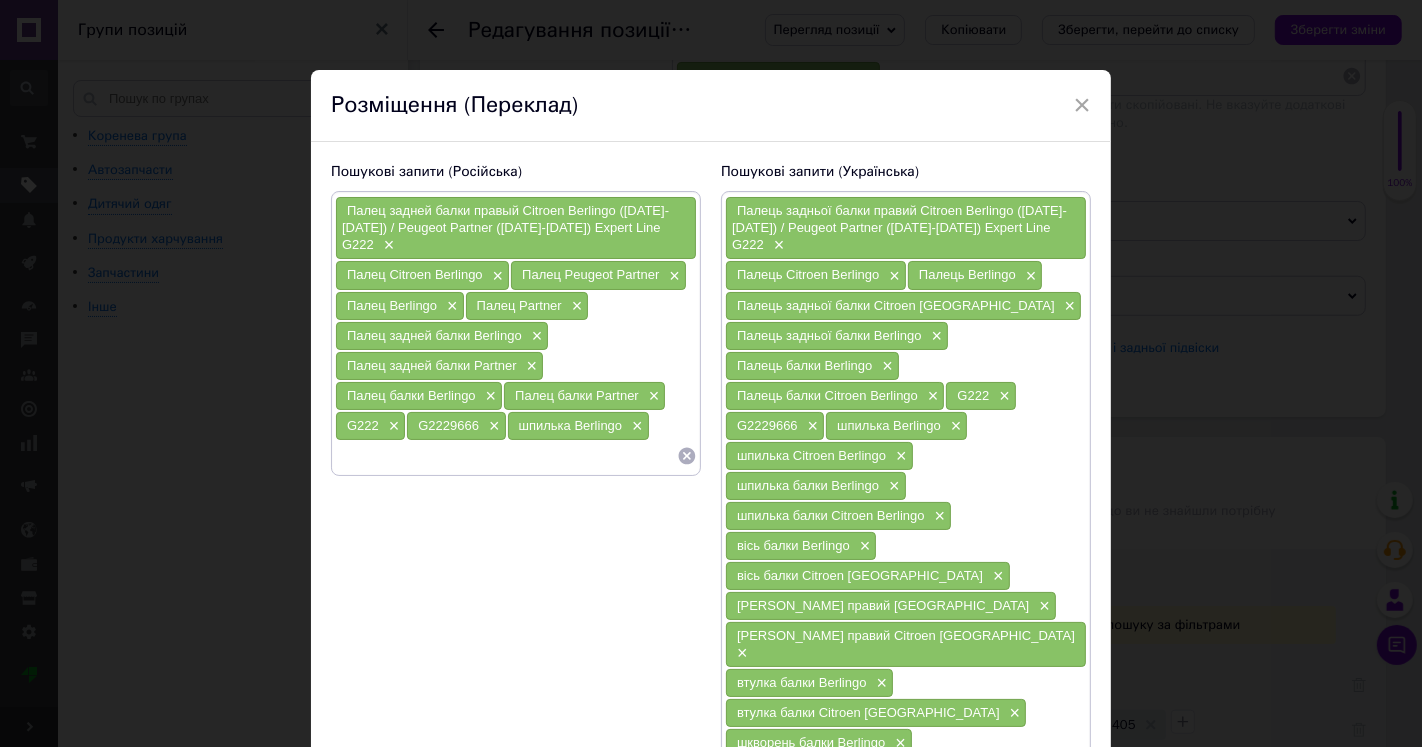 click on "шпилька Berlingo" at bounding box center (571, 425) 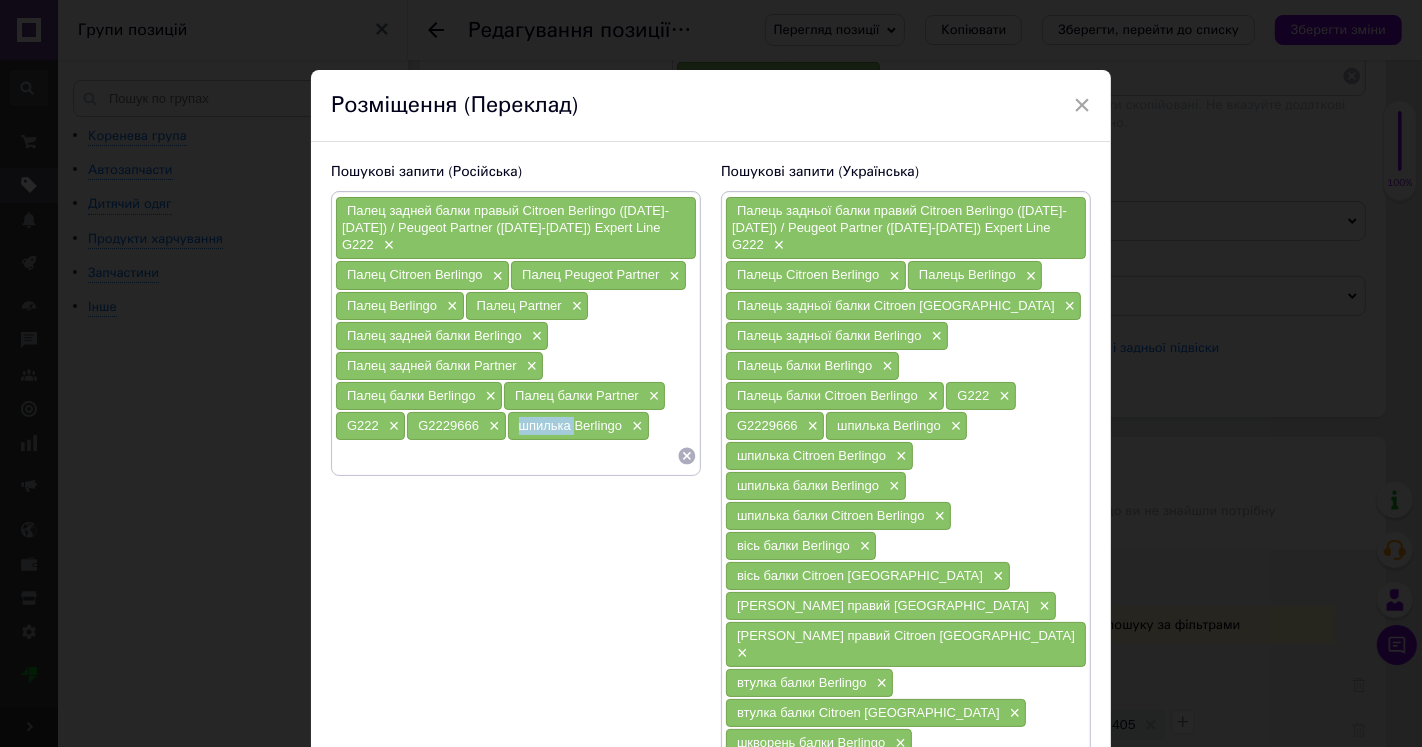 click on "шпилька Berlingo" at bounding box center [571, 425] 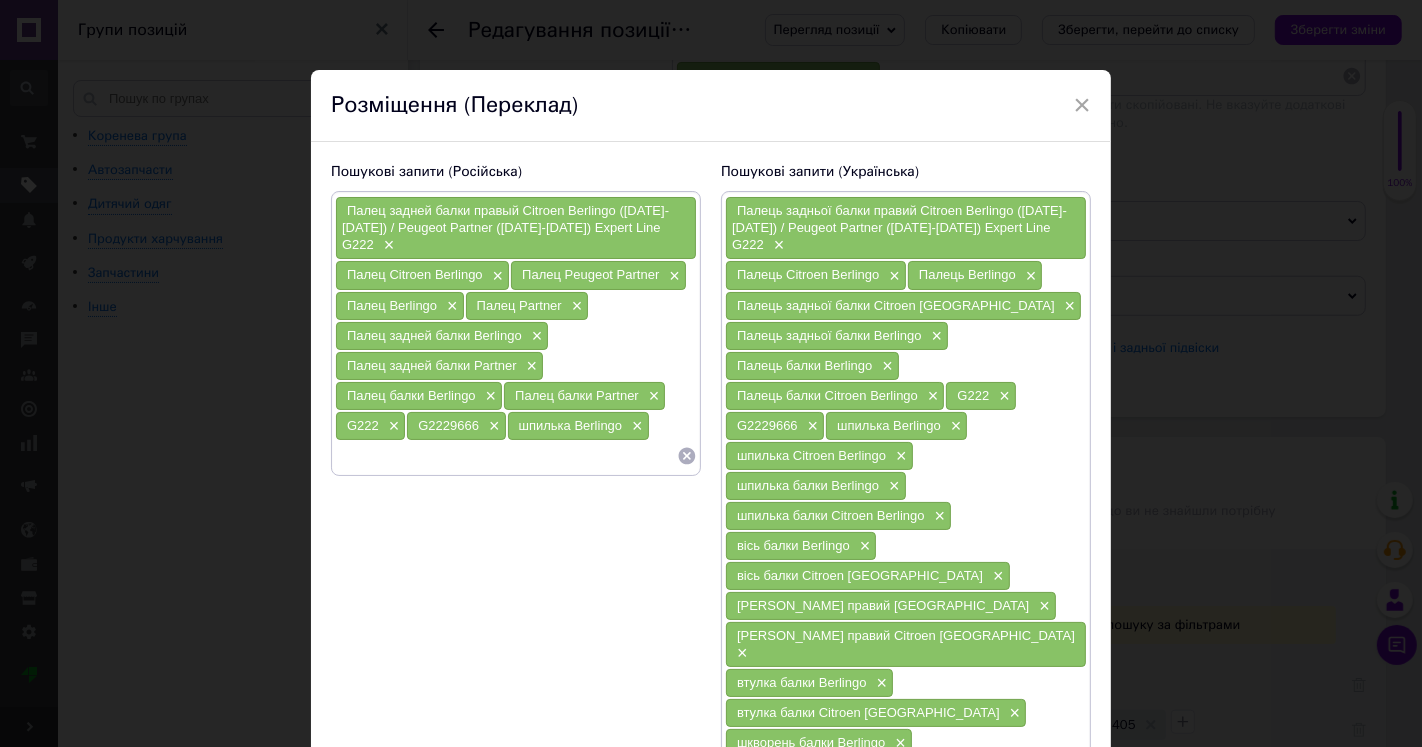 click at bounding box center (506, 456) 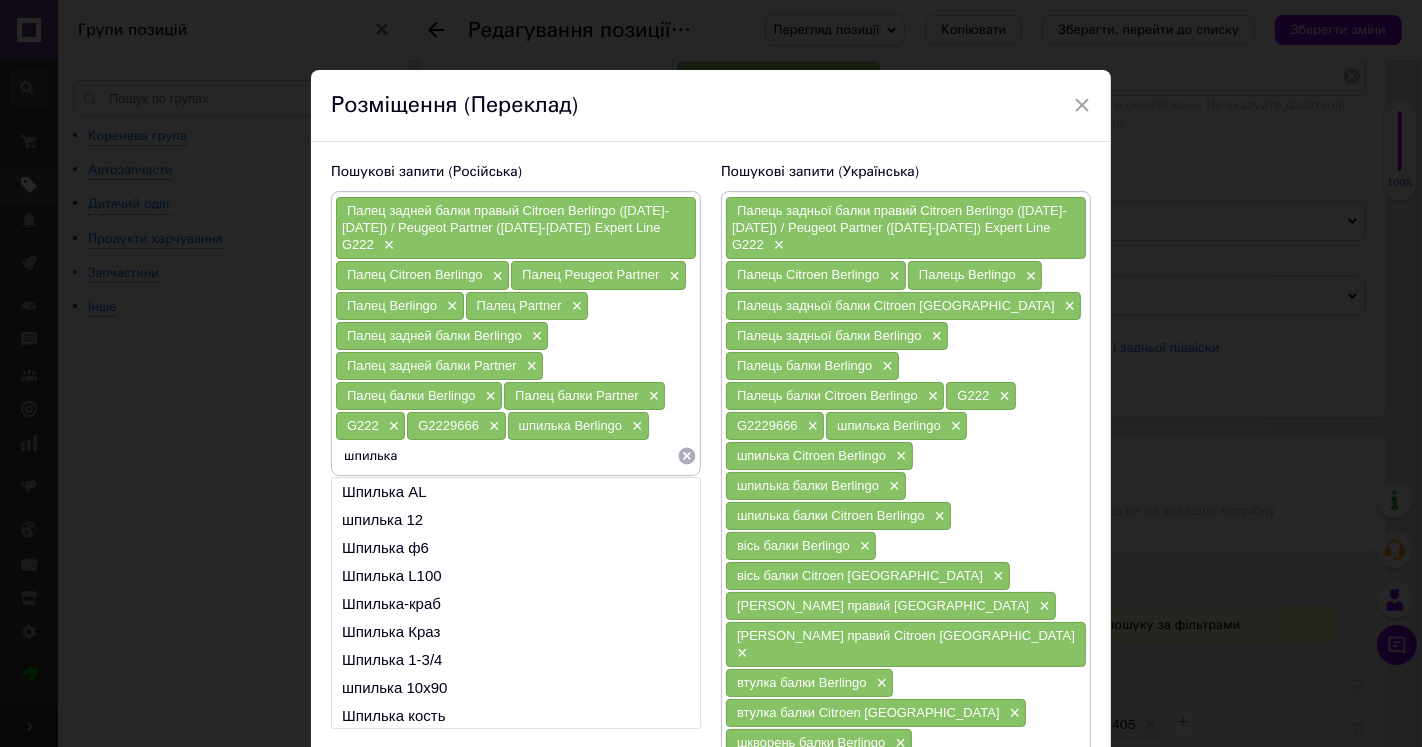 click on "Палец Partner" at bounding box center (519, 305) 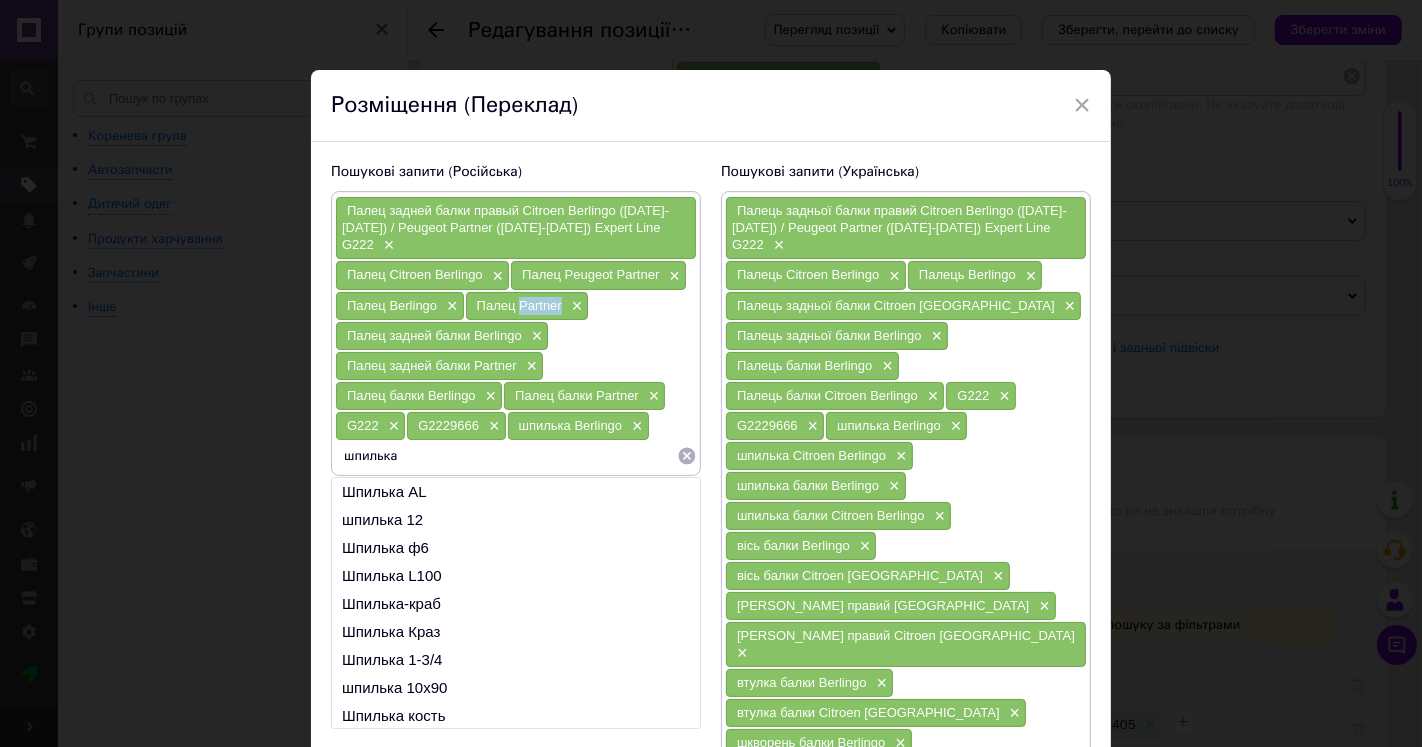 click on "Палец Partner" at bounding box center (519, 305) 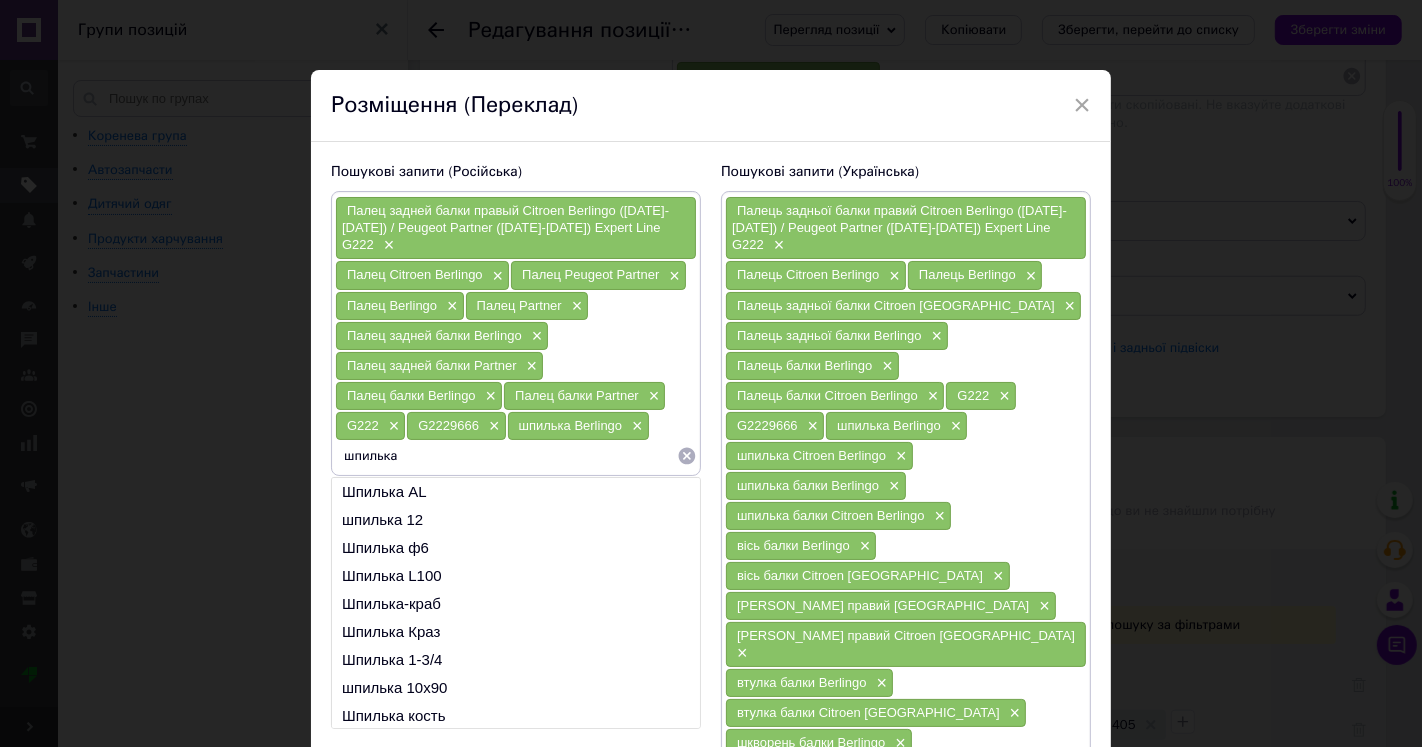 click on "шпилька" at bounding box center [506, 456] 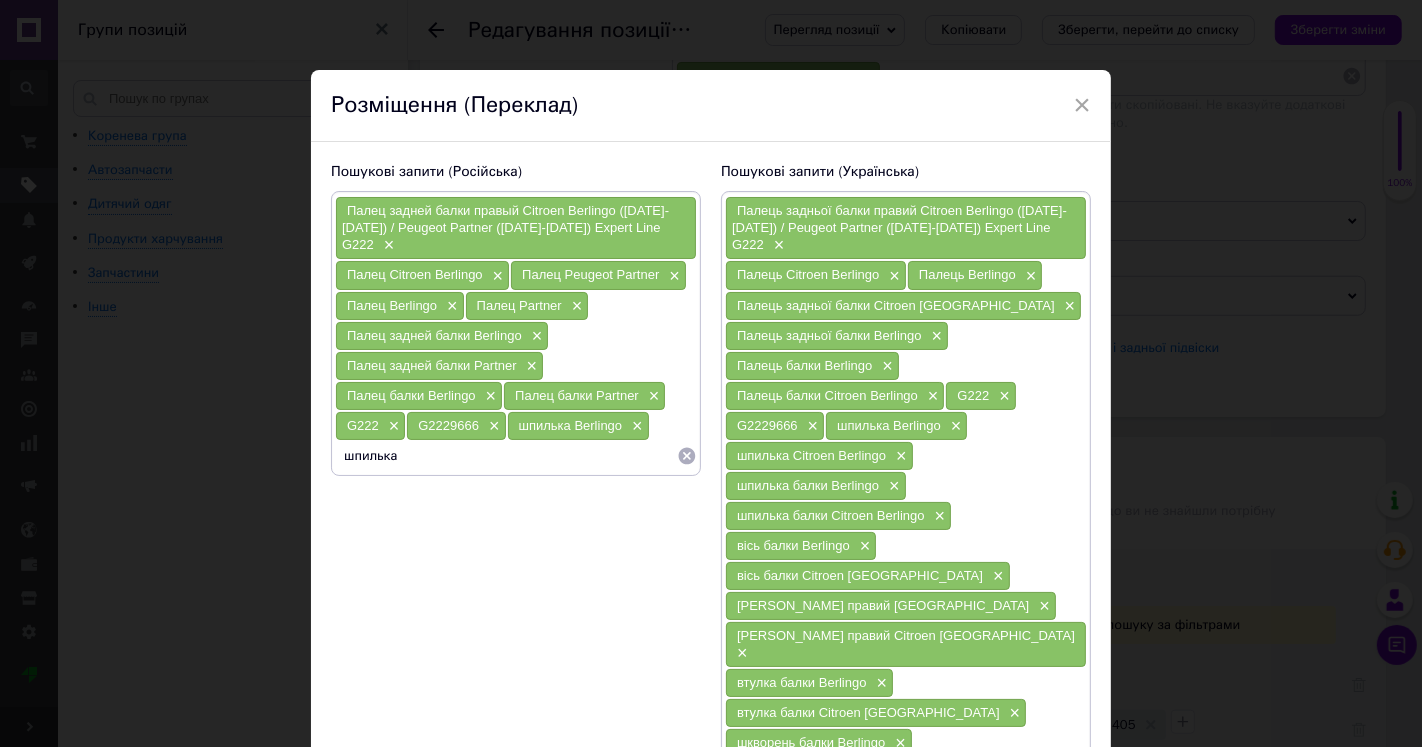 type on "шпилька Partner" 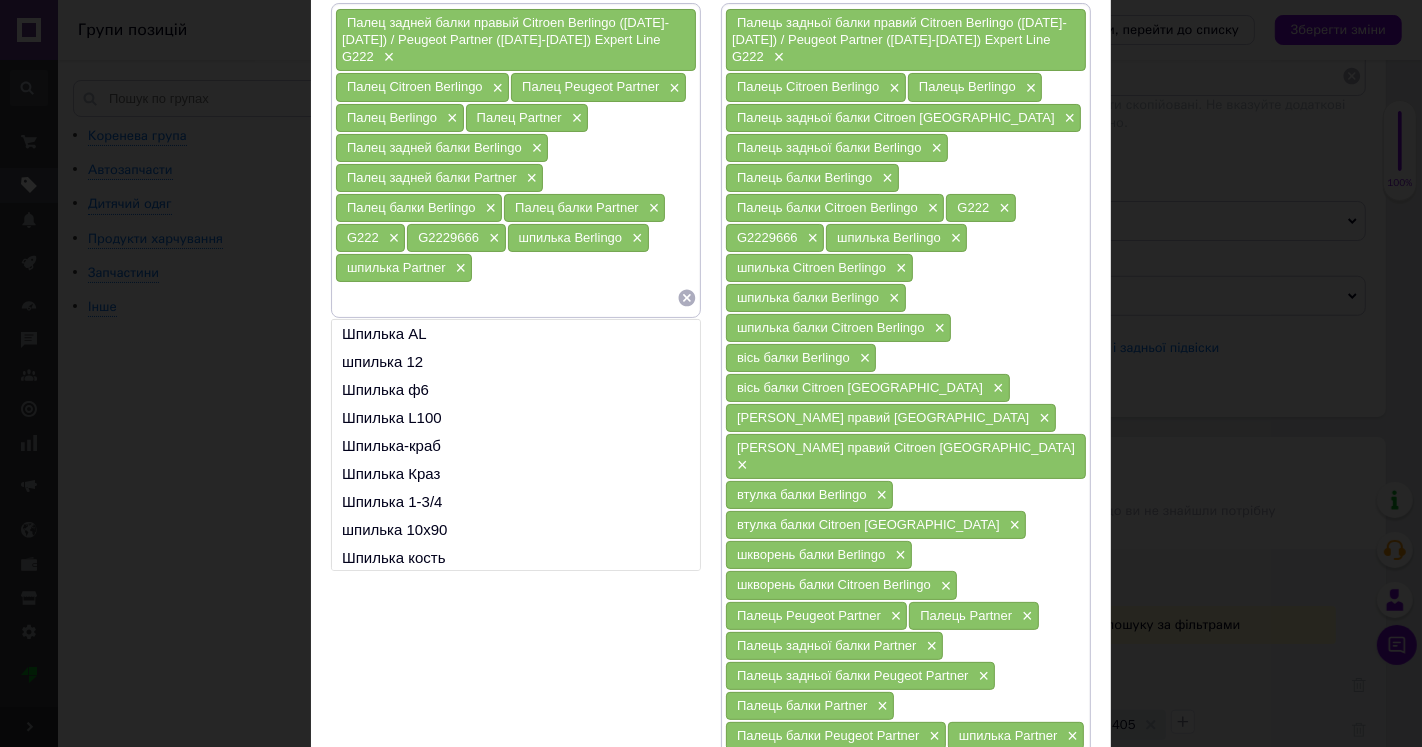 scroll, scrollTop: 222, scrollLeft: 0, axis: vertical 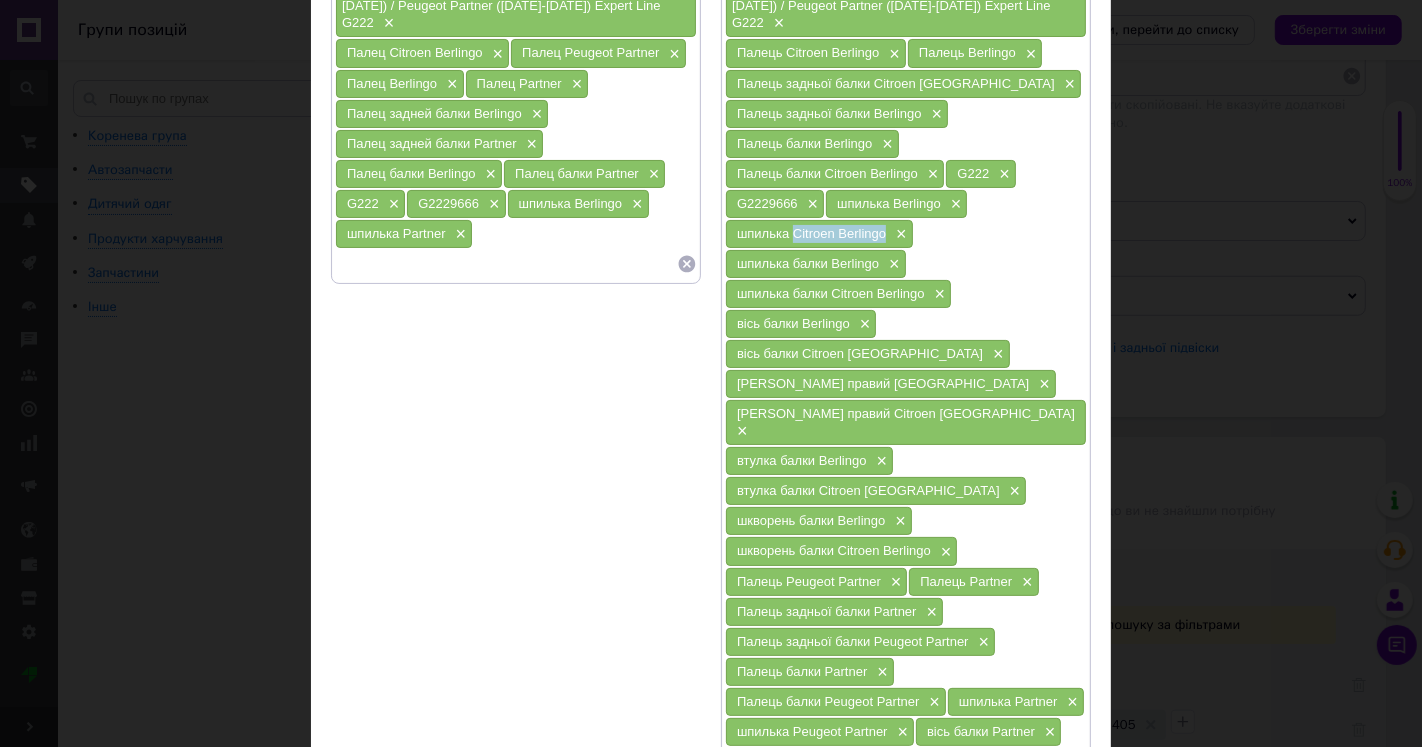 drag, startPoint x: 791, startPoint y: 220, endPoint x: 884, endPoint y: 233, distance: 93.904205 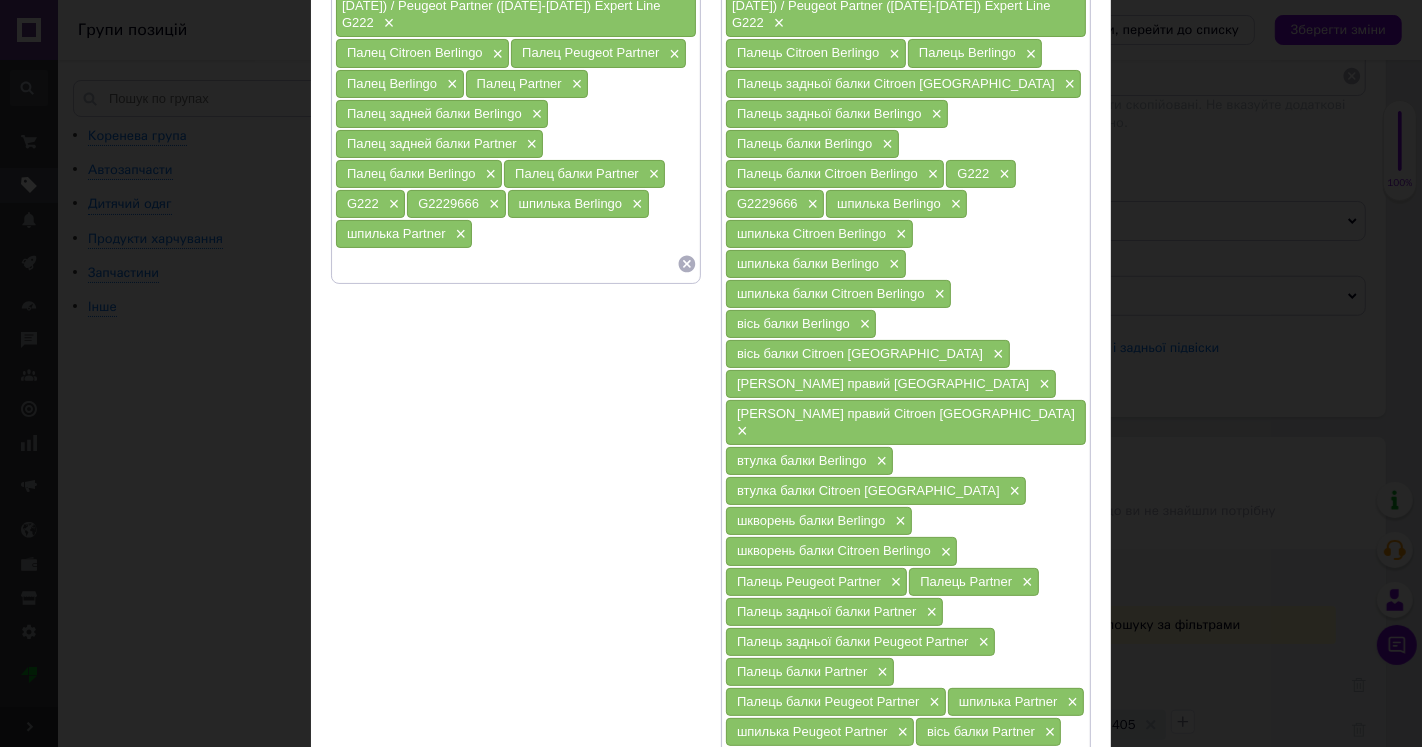 click at bounding box center (506, 264) 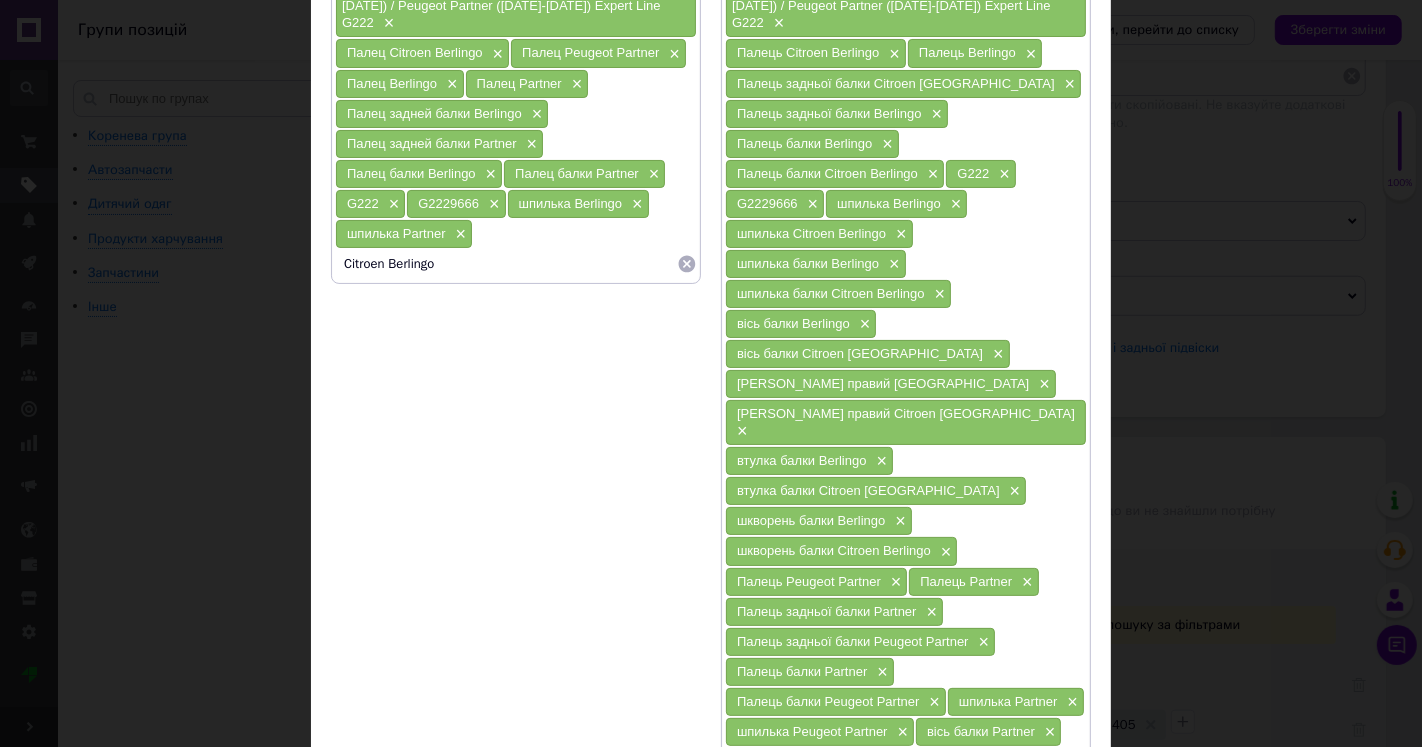 click on "Citroen Berlingo" at bounding box center [506, 264] 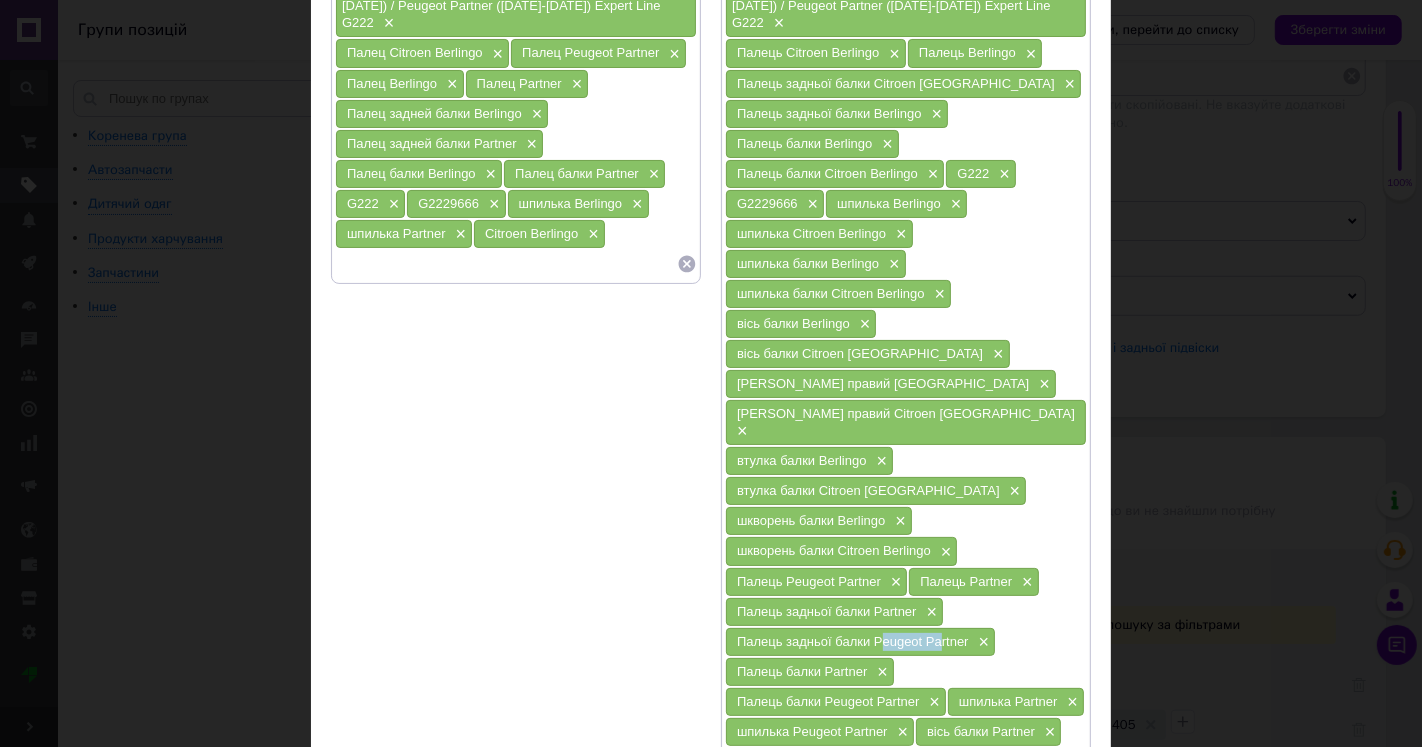 drag, startPoint x: 892, startPoint y: 594, endPoint x: 941, endPoint y: 596, distance: 49.0408 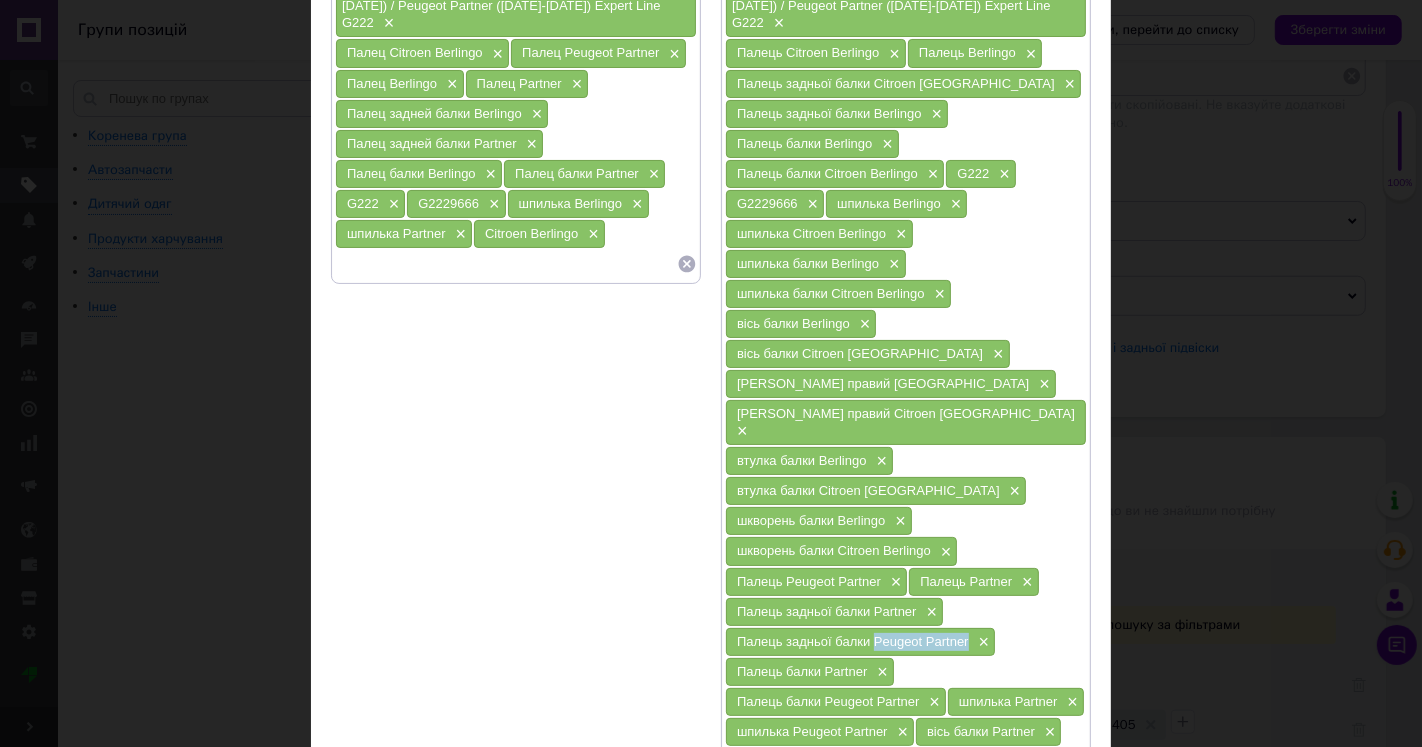 drag, startPoint x: 871, startPoint y: 588, endPoint x: 945, endPoint y: 590, distance: 74.02702 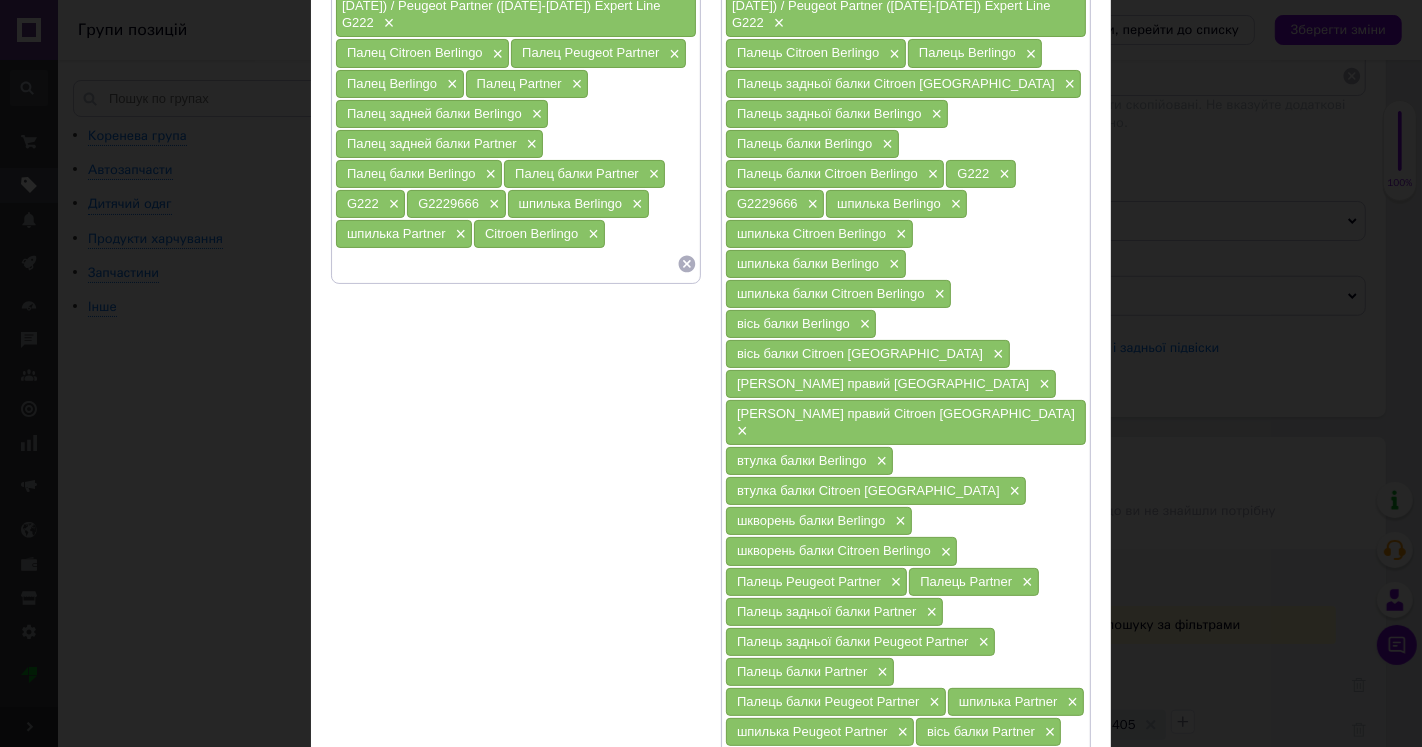 click at bounding box center (506, 264) 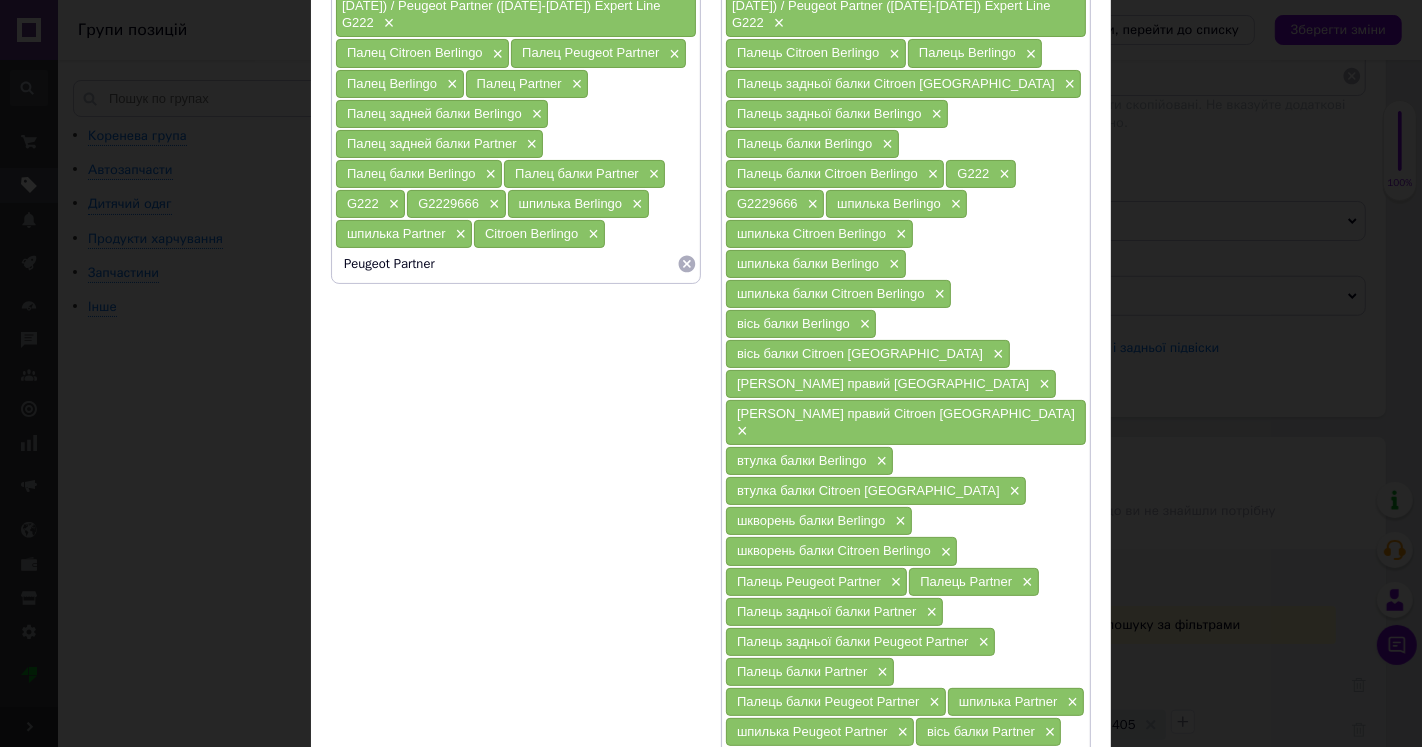 type 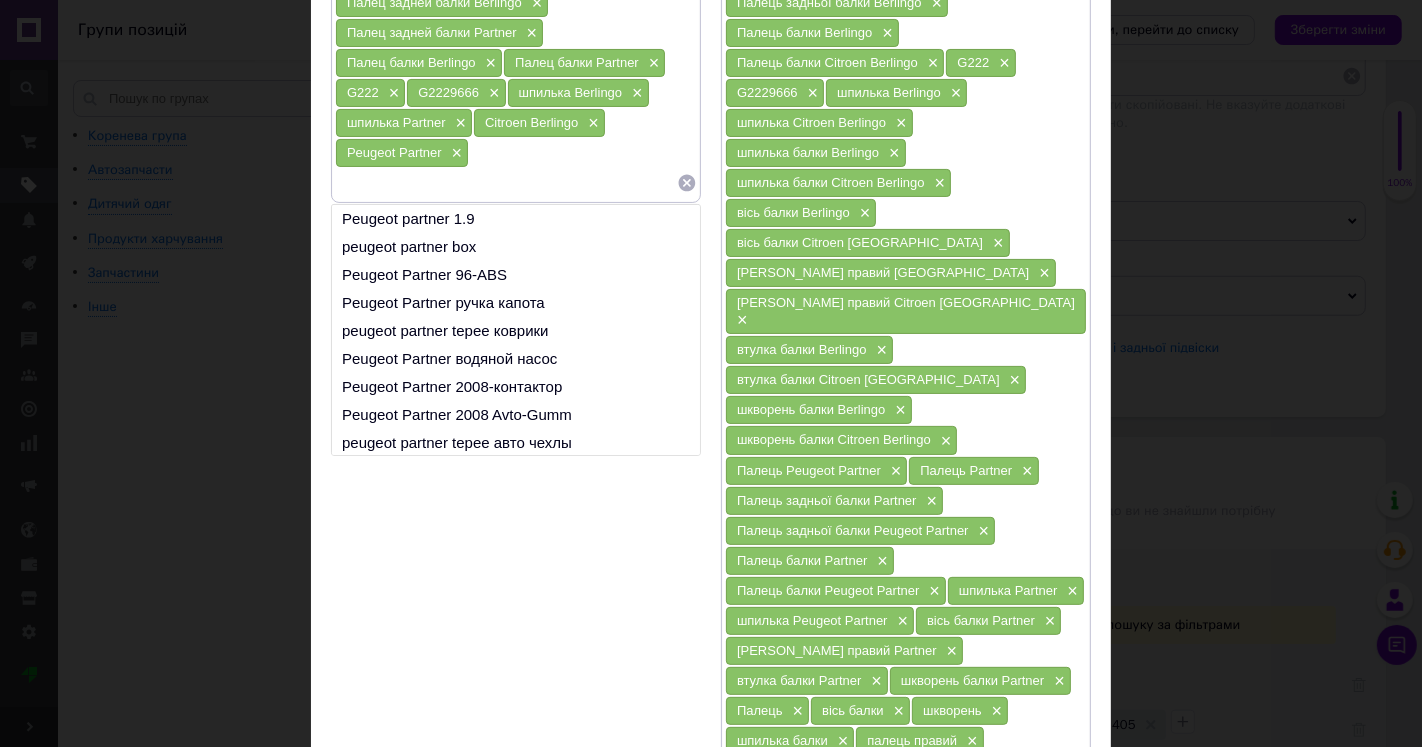 scroll, scrollTop: 524, scrollLeft: 0, axis: vertical 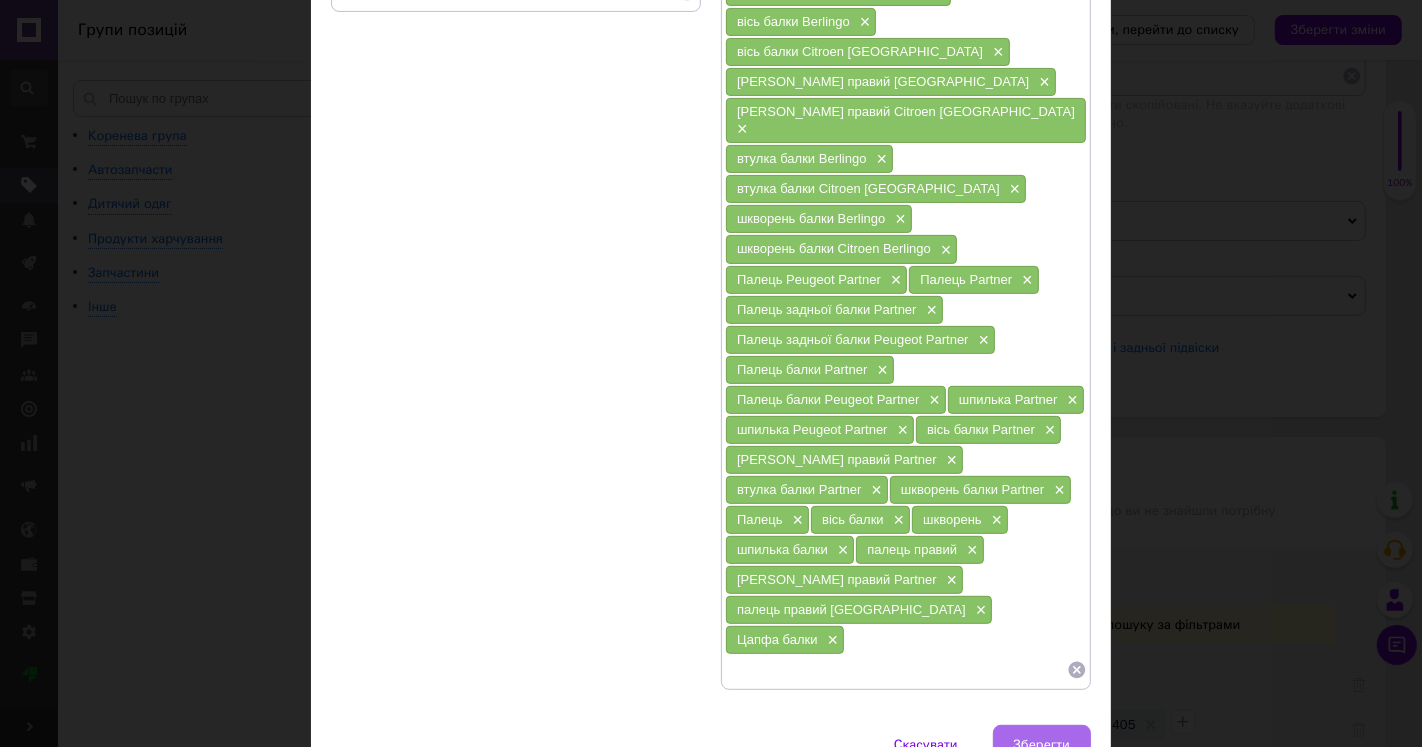 click on "Зберегти" at bounding box center (1042, 745) 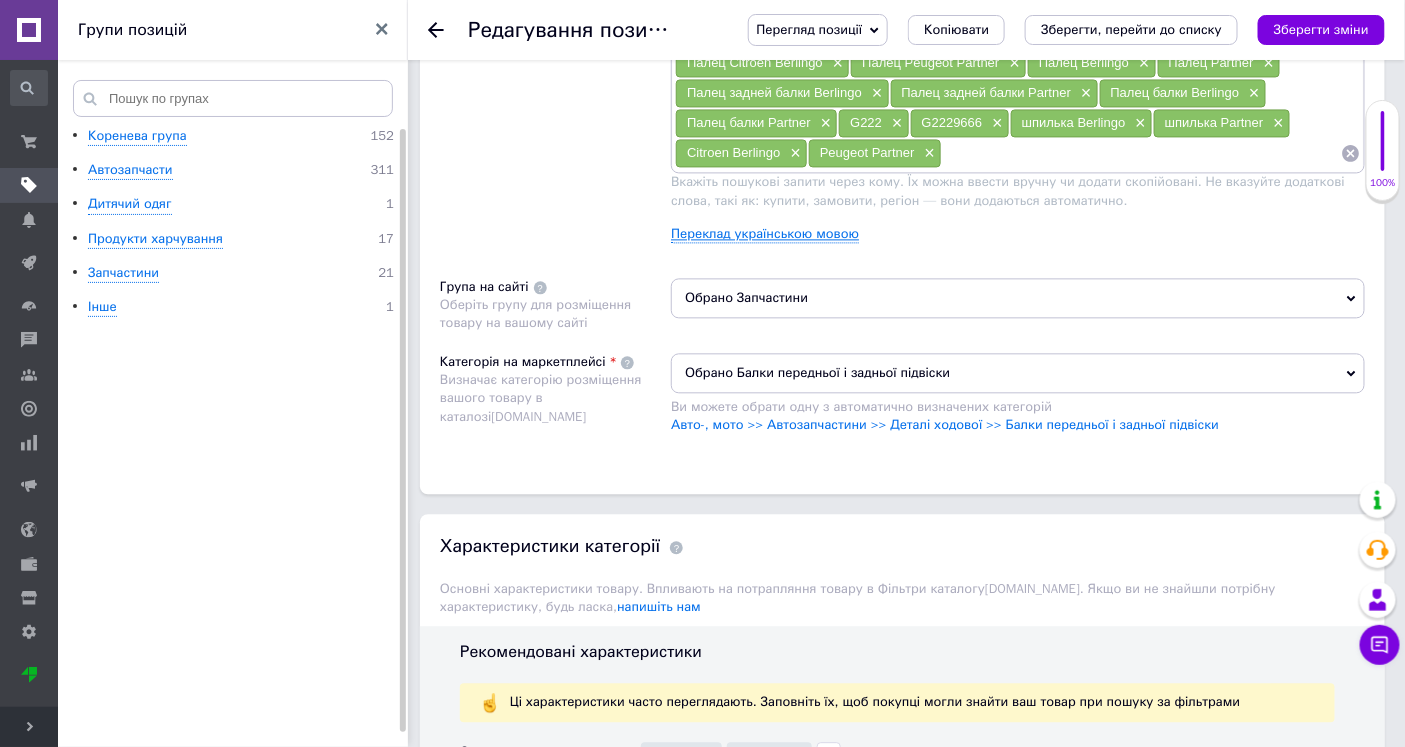 click on "Переклад українською мовою" at bounding box center (765, 234) 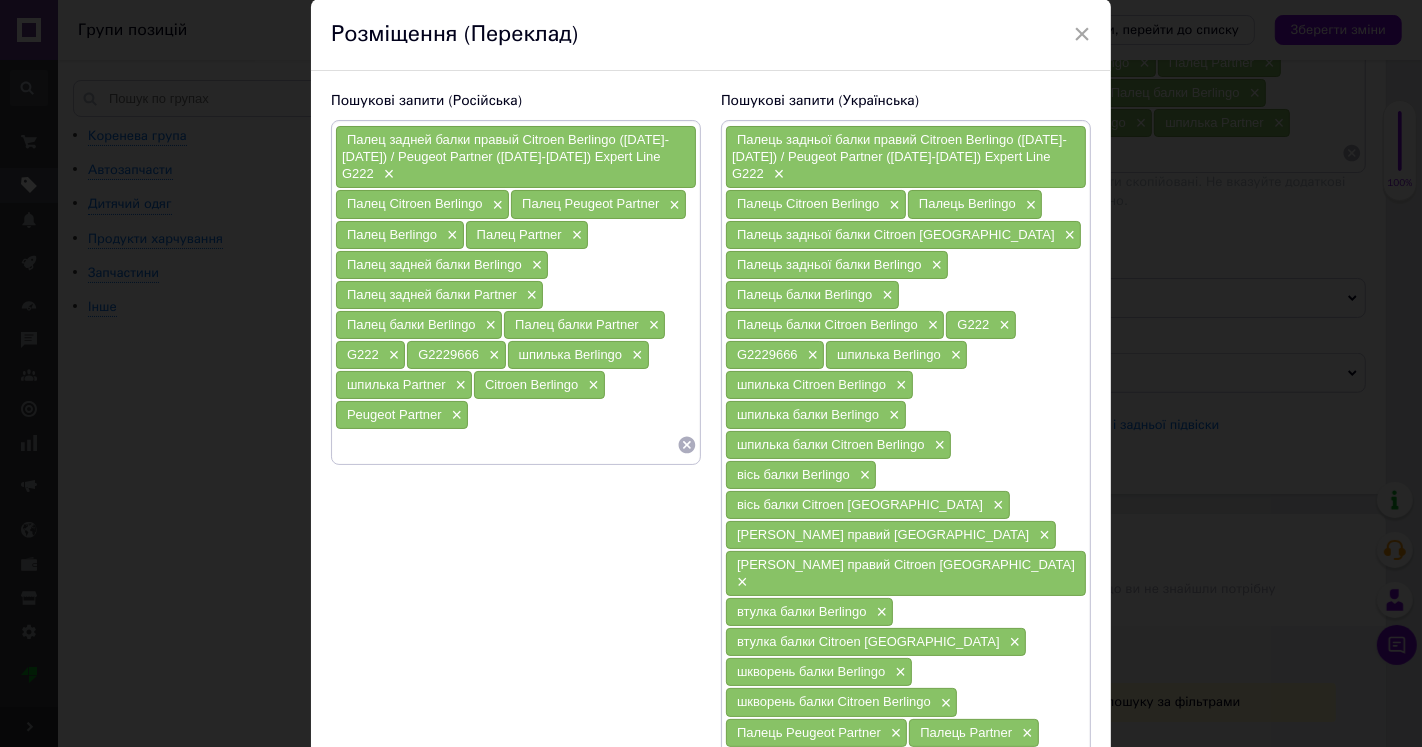 scroll, scrollTop: 111, scrollLeft: 0, axis: vertical 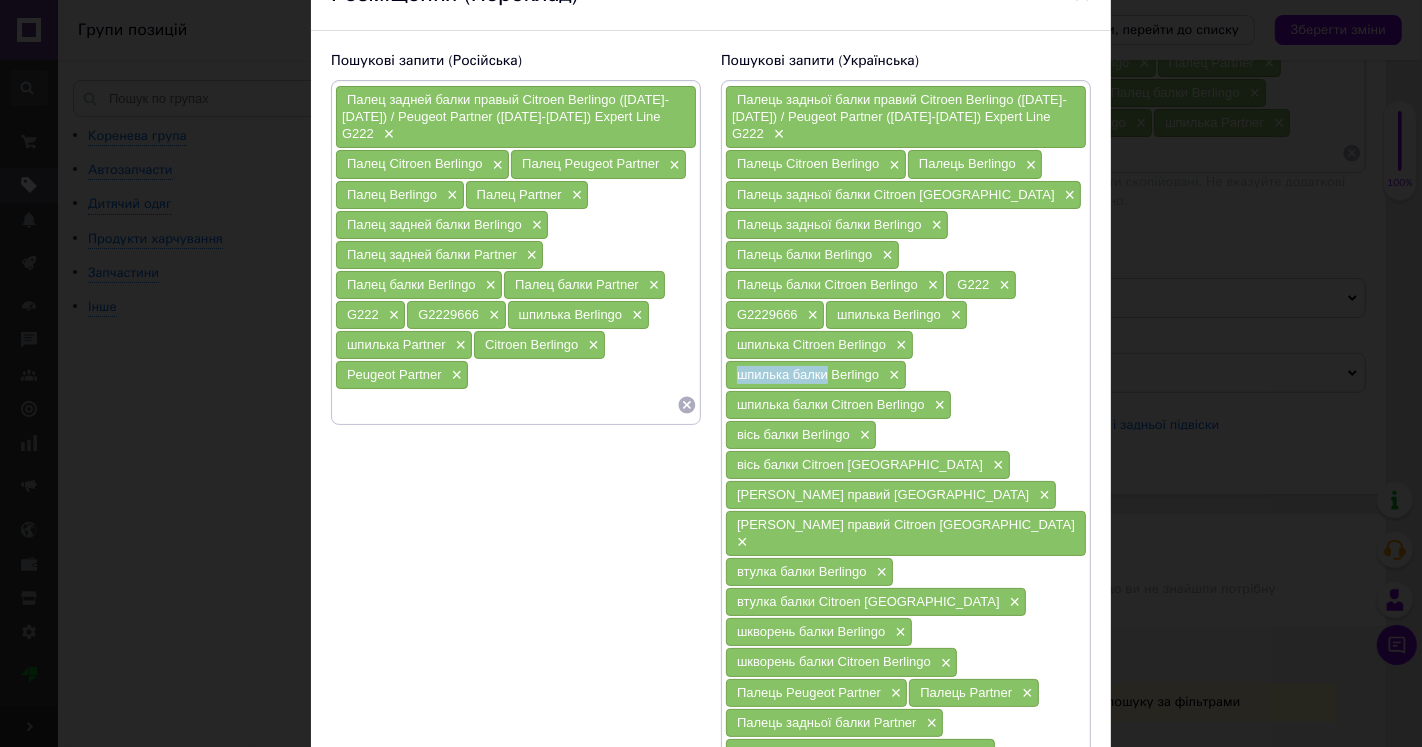 drag, startPoint x: 733, startPoint y: 362, endPoint x: 825, endPoint y: 364, distance: 92.021736 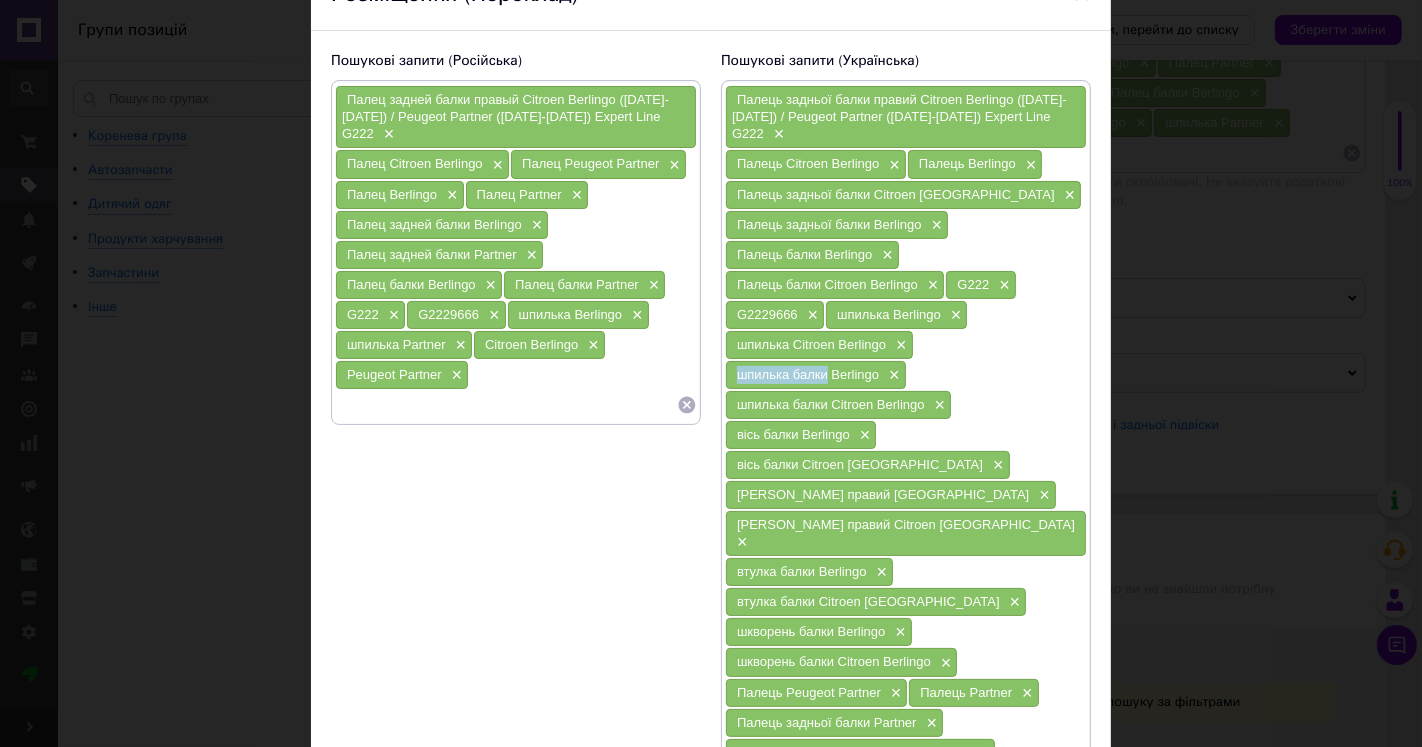 click on "шпилька балки Berlingo" at bounding box center [808, 374] 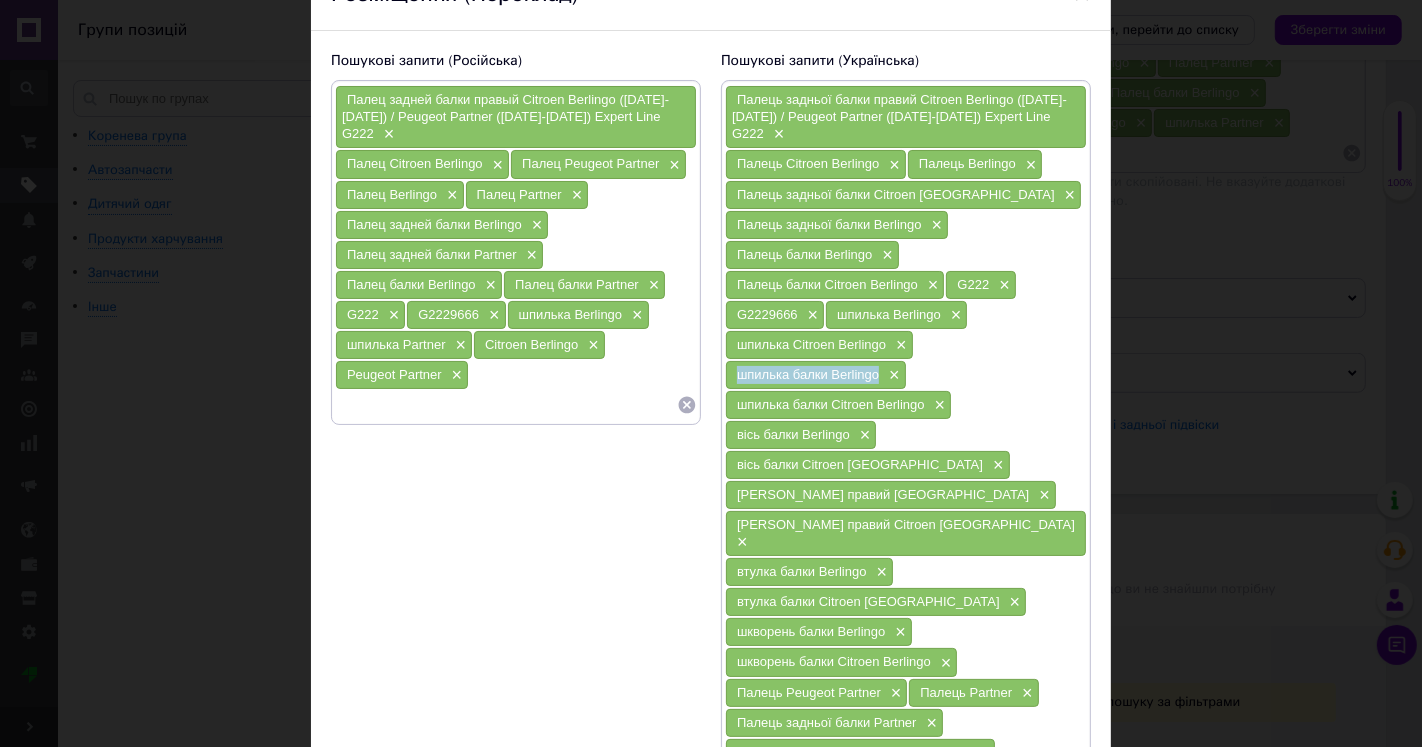 drag, startPoint x: 736, startPoint y: 364, endPoint x: 875, endPoint y: 364, distance: 139 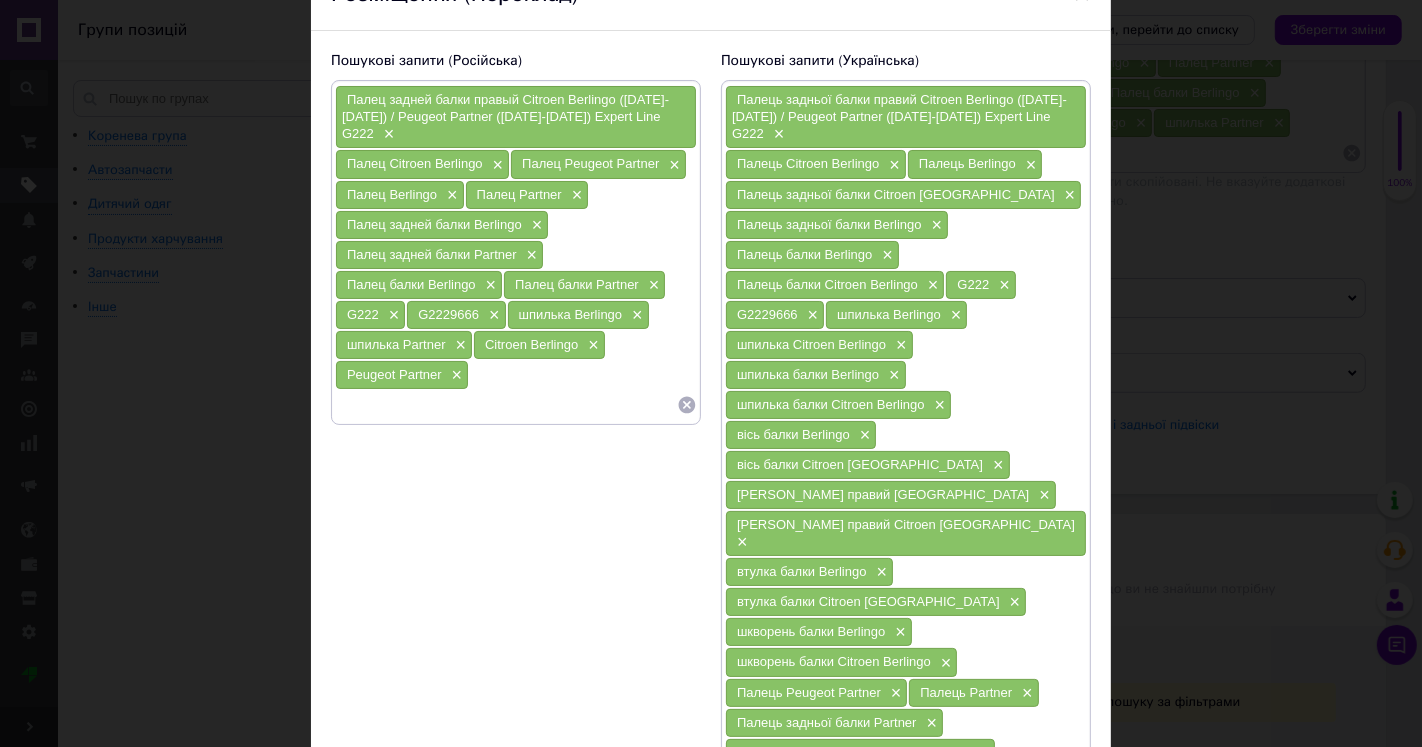click at bounding box center [506, 405] 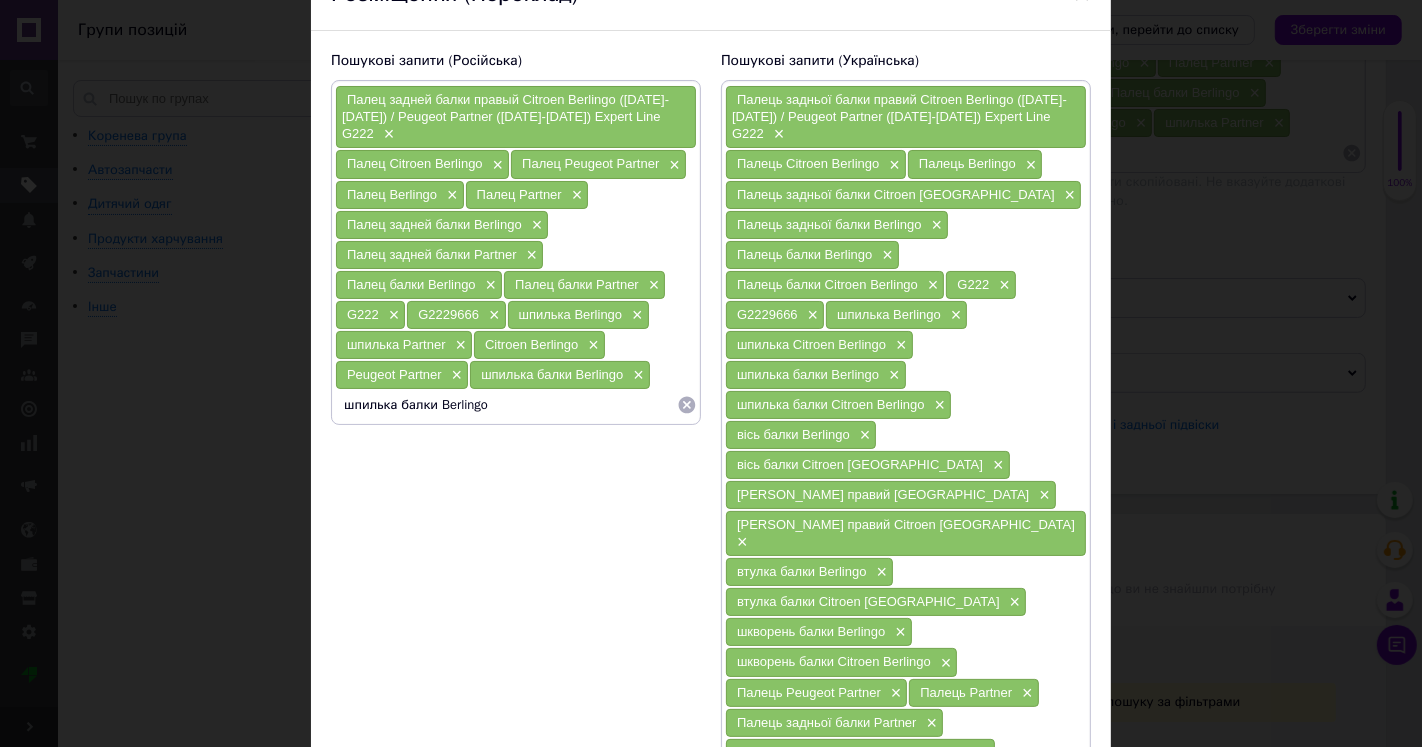 click on "Peugeot Partner" at bounding box center [394, 374] 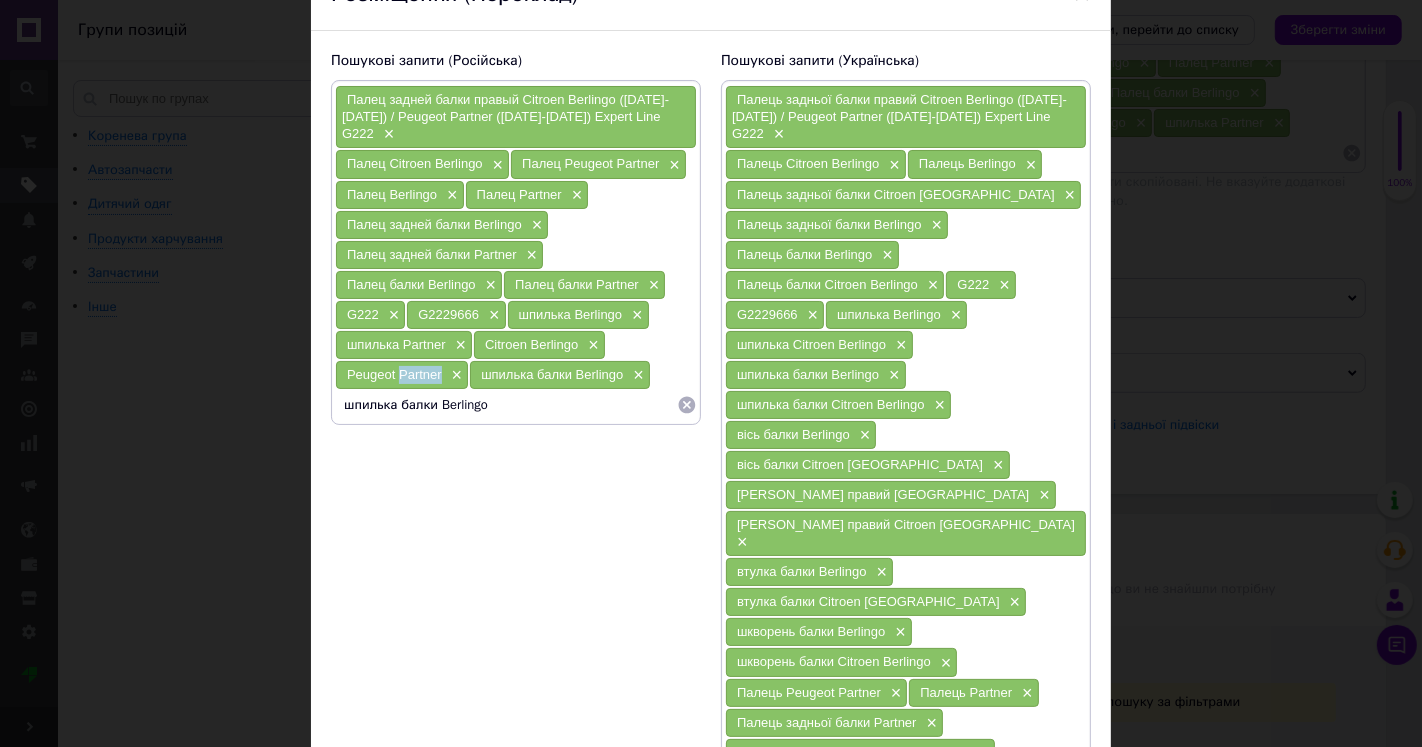 click on "Peugeot Partner" at bounding box center [394, 374] 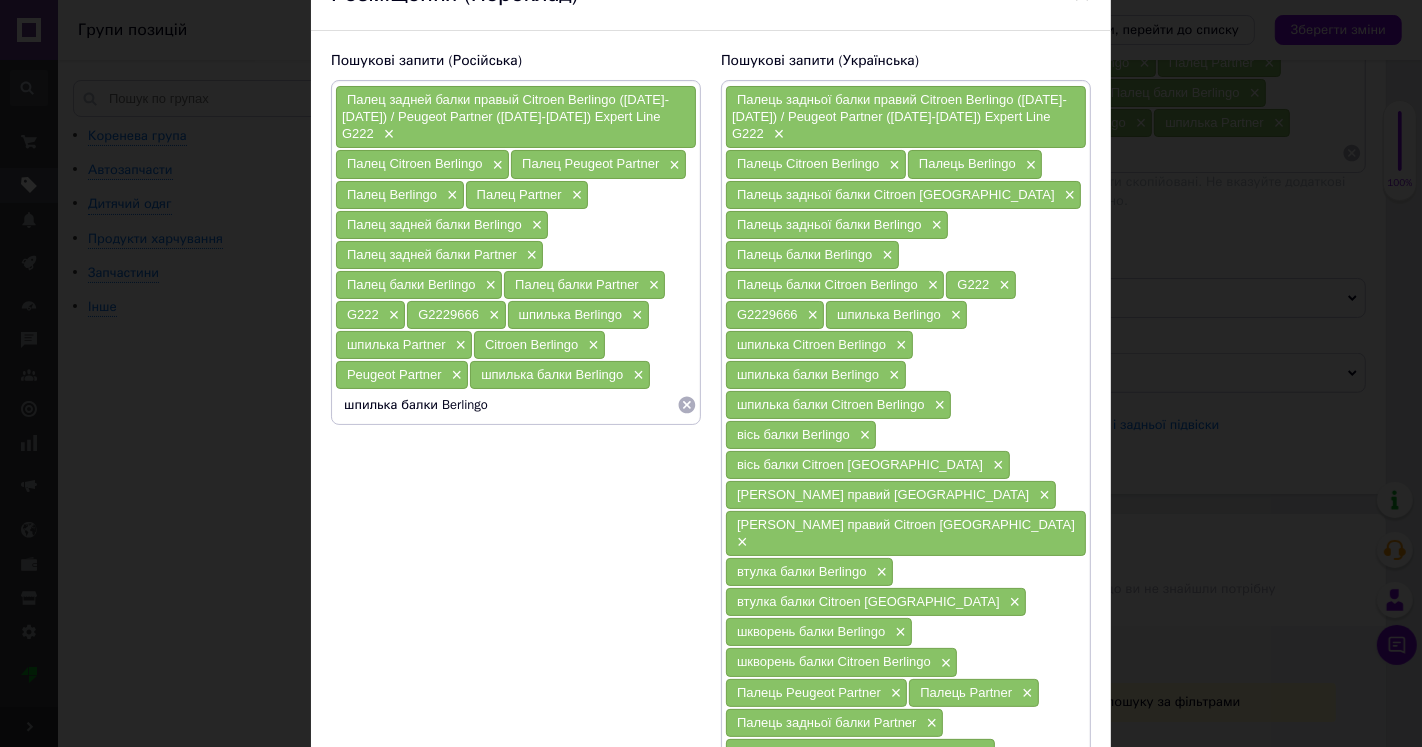 click on "шпилька балки Berlingo" at bounding box center [506, 405] 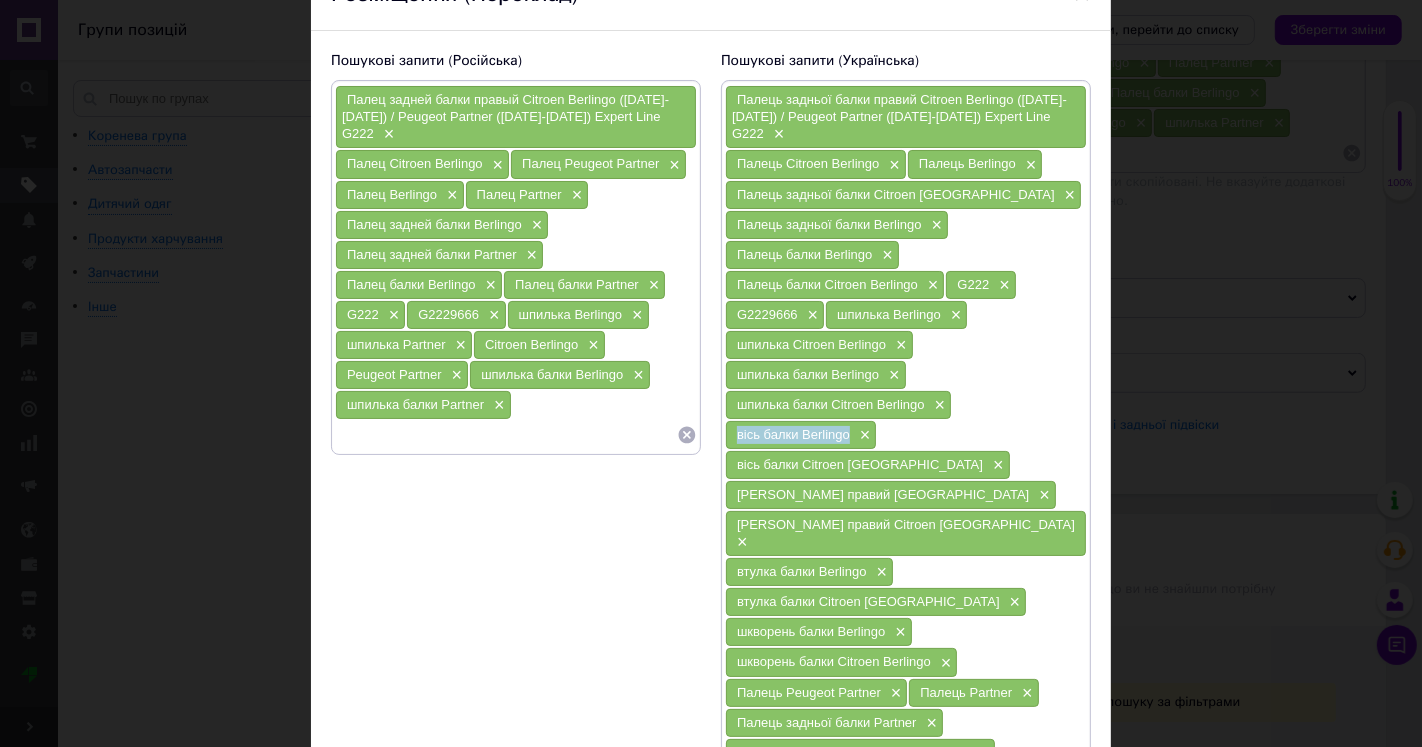 drag, startPoint x: 734, startPoint y: 427, endPoint x: 850, endPoint y: 425, distance: 116.01724 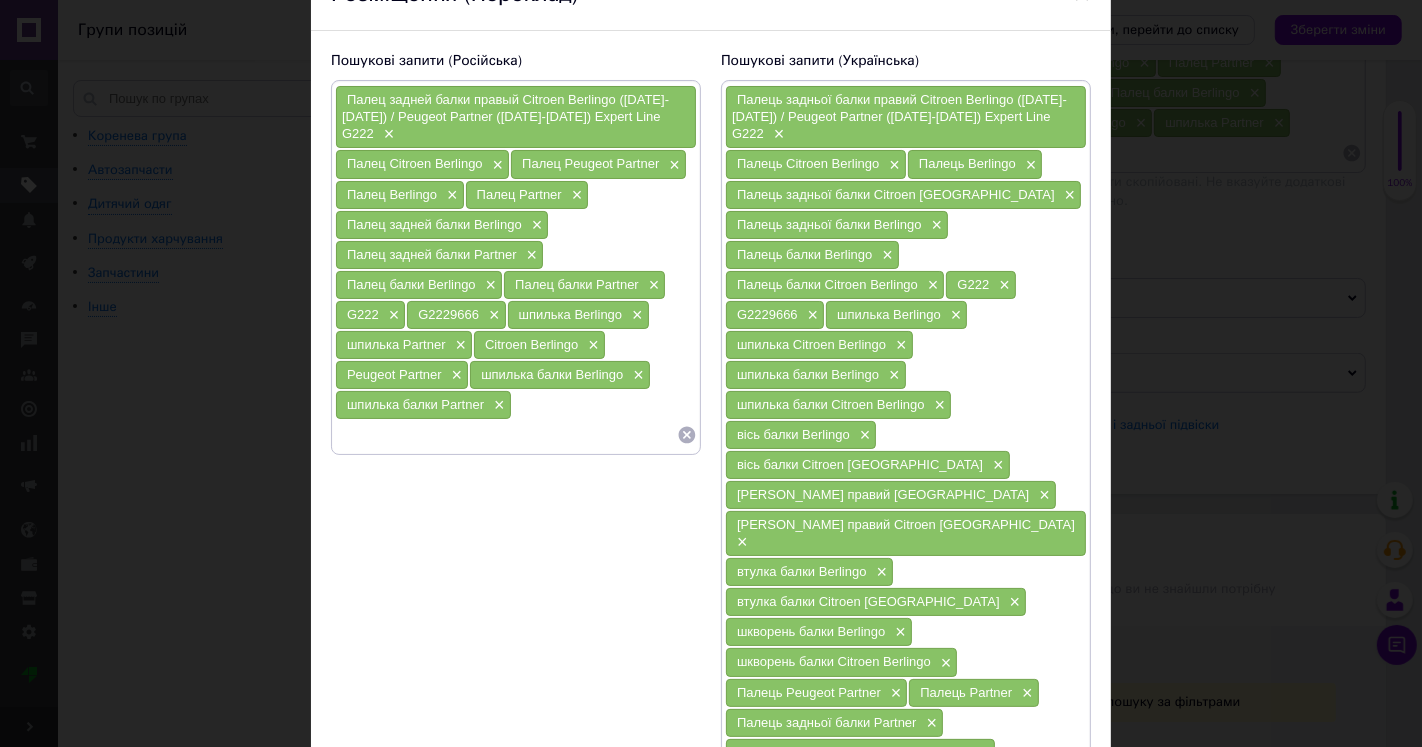 click at bounding box center [506, 435] 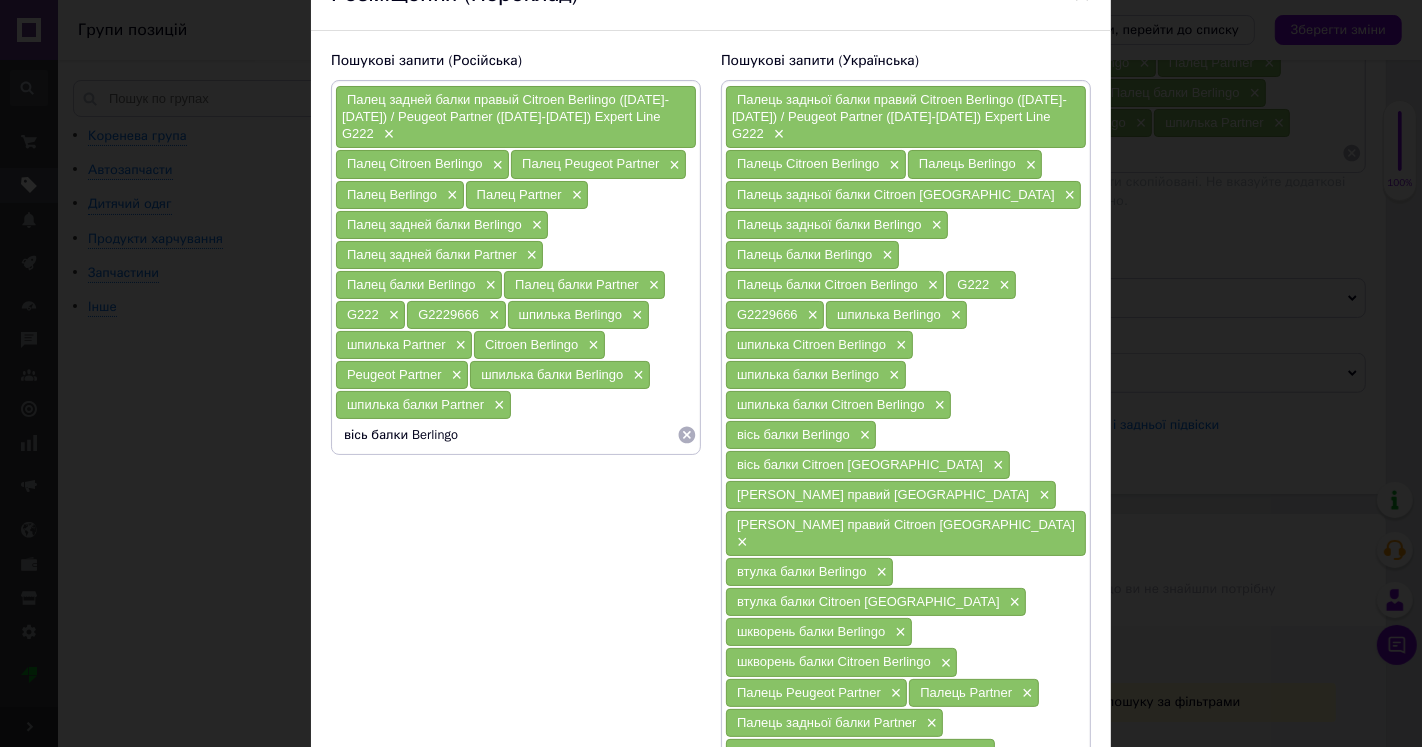 click on "вісь балки Berlingo" at bounding box center (506, 435) 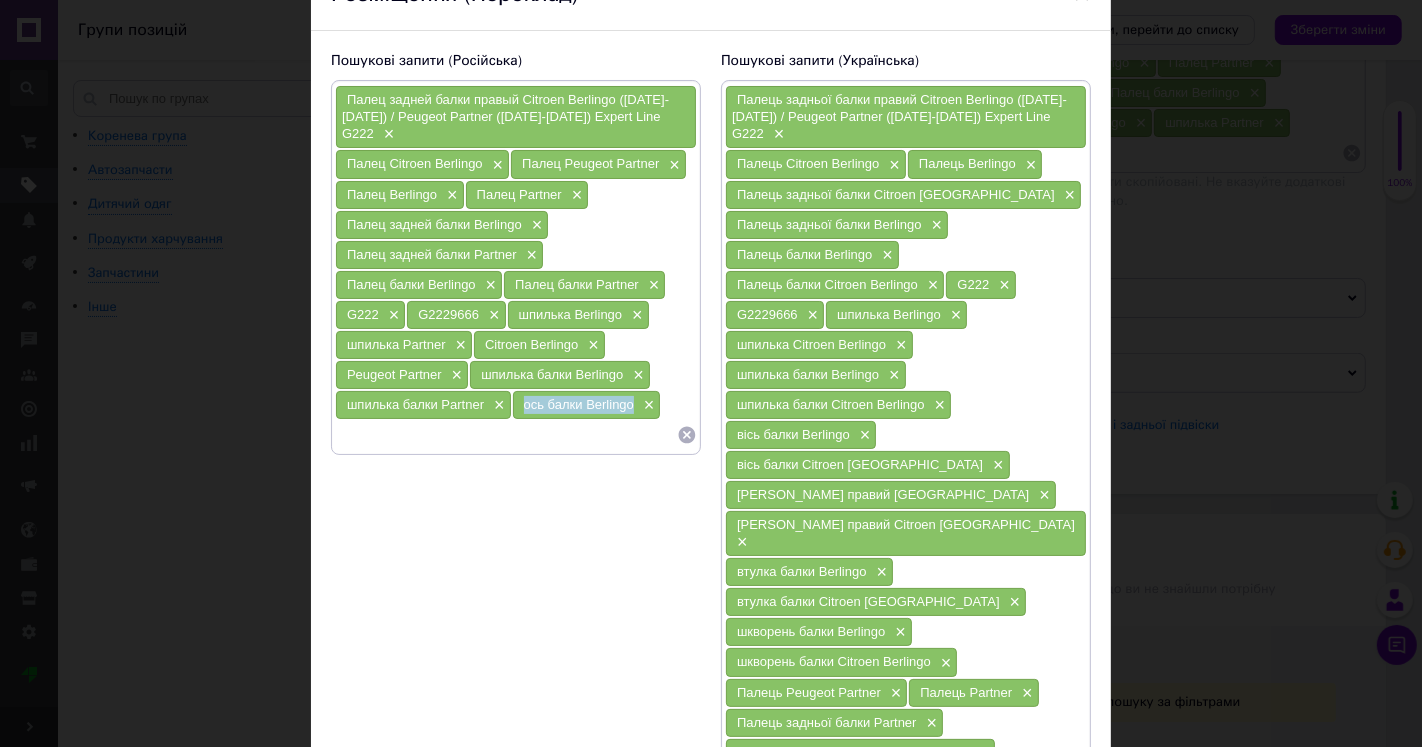 drag, startPoint x: 521, startPoint y: 394, endPoint x: 633, endPoint y: 403, distance: 112.36102 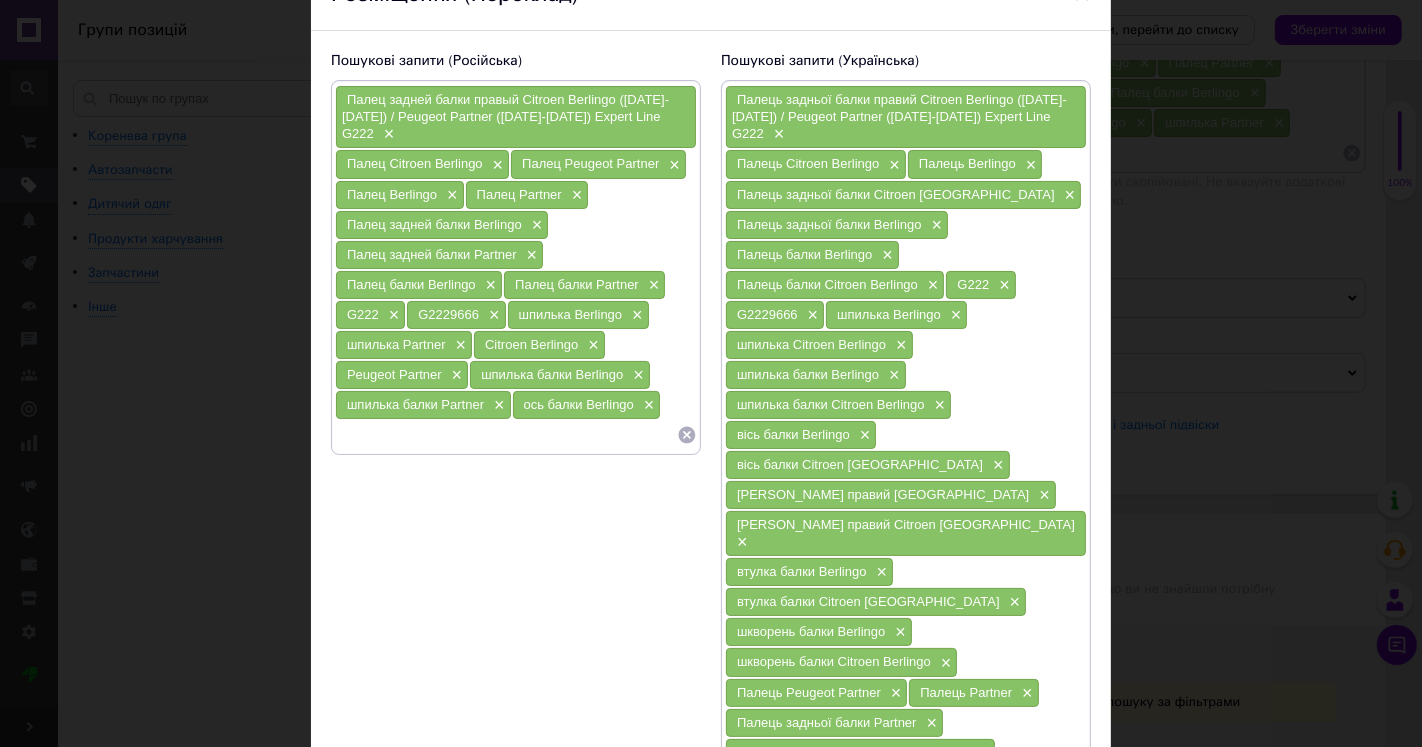 click at bounding box center [506, 435] 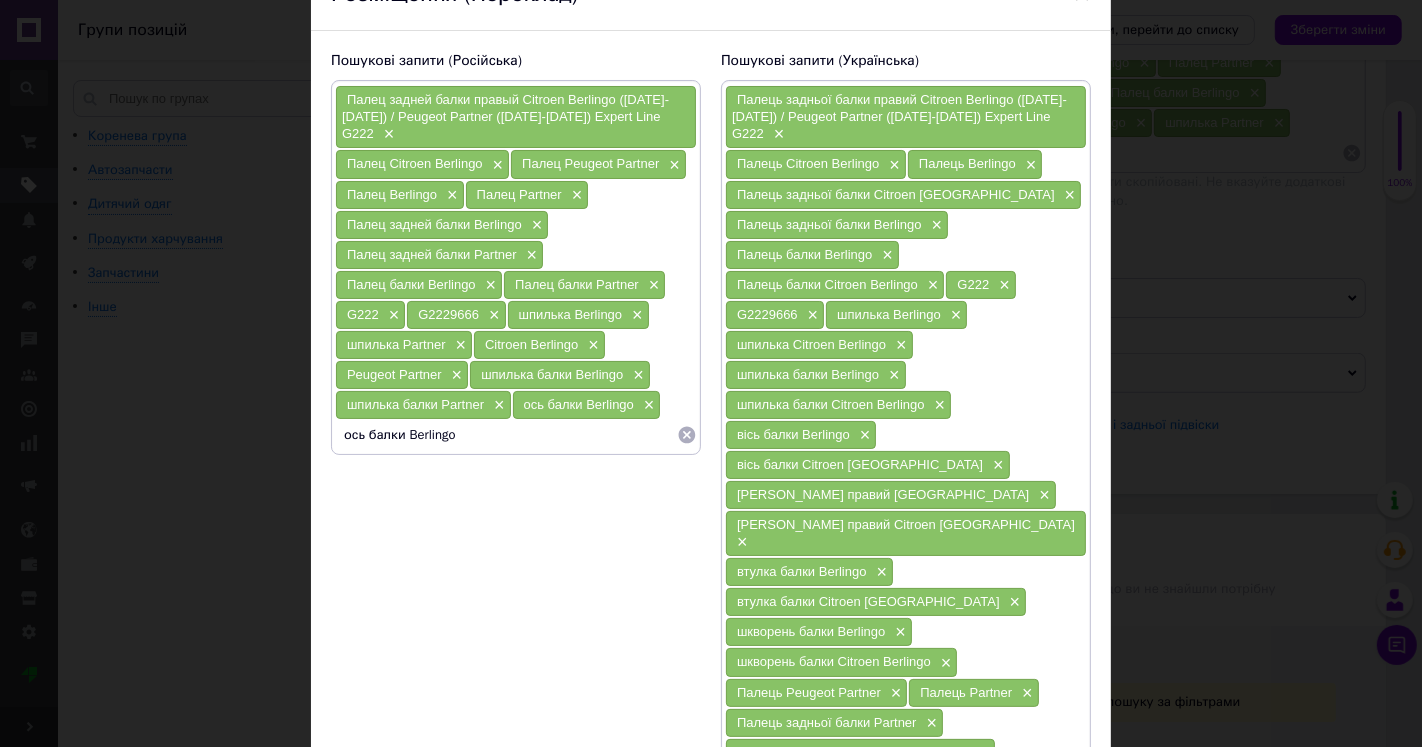 click on "шпилька балки Partner" at bounding box center (415, 404) 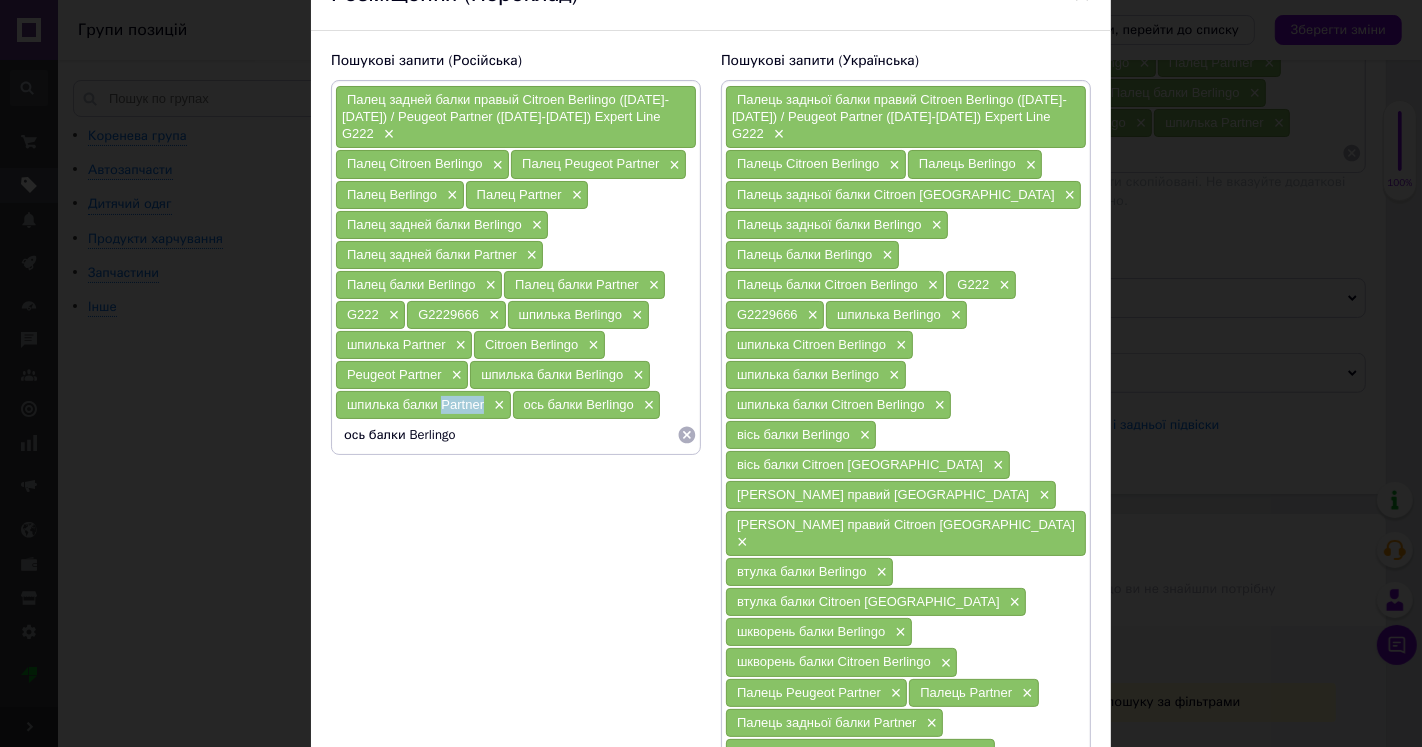 click on "шпилька балки Partner" at bounding box center [415, 404] 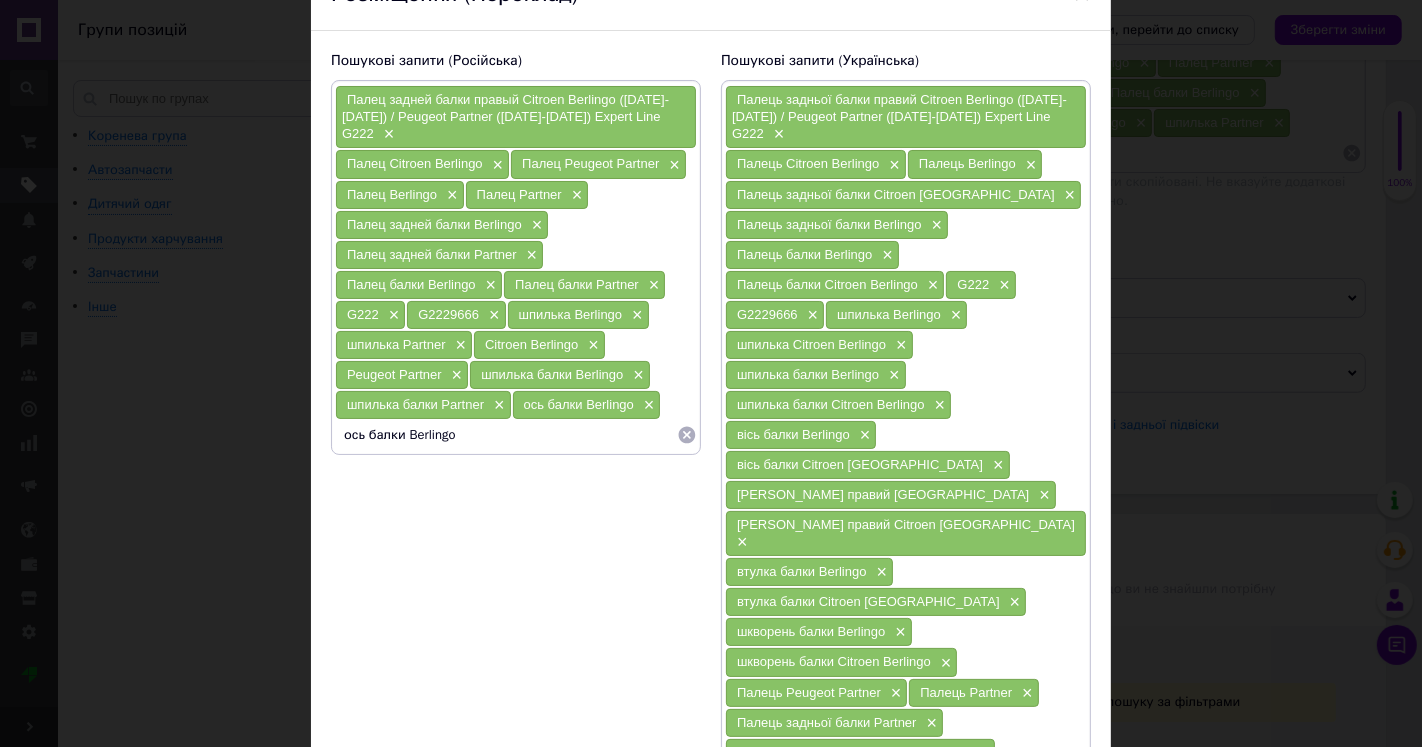 click on "ось балки Berlingo" at bounding box center (506, 435) 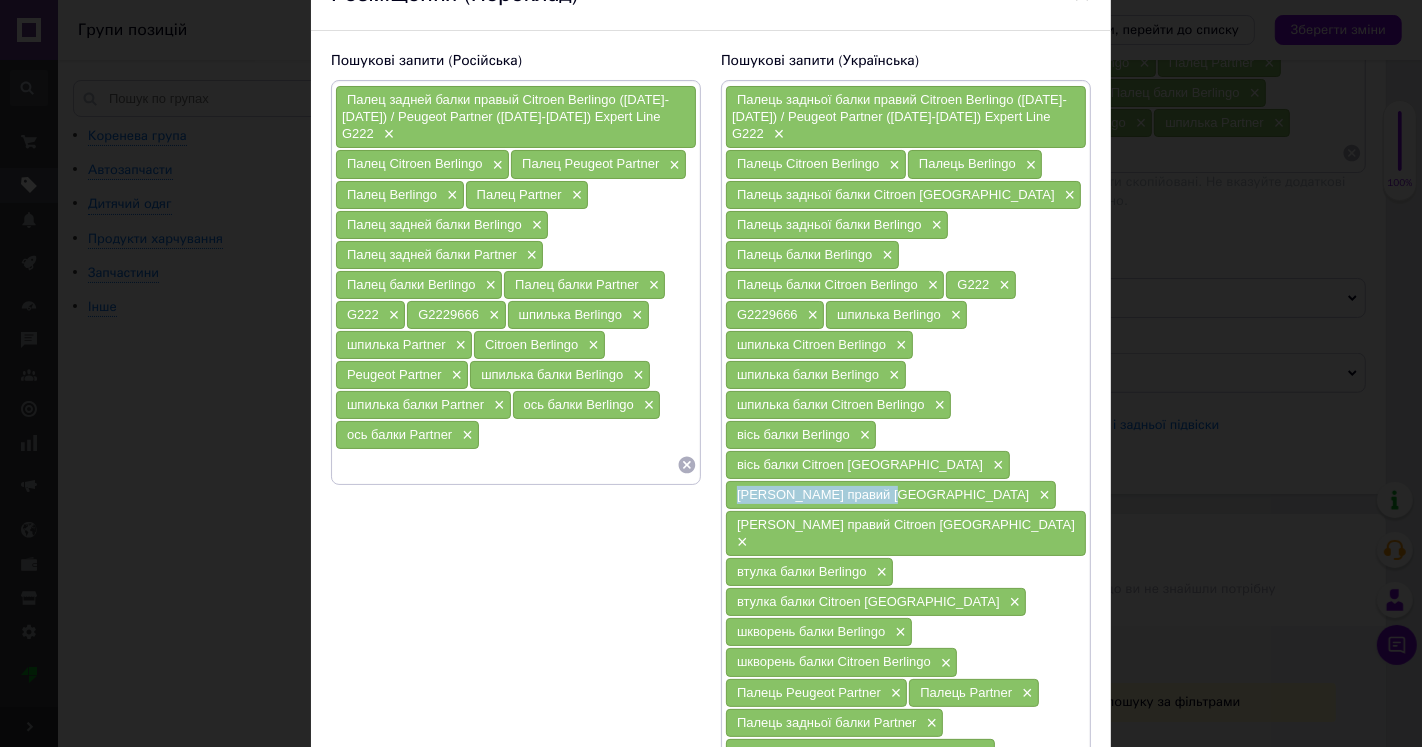 drag, startPoint x: 737, startPoint y: 454, endPoint x: 876, endPoint y: 463, distance: 139.29106 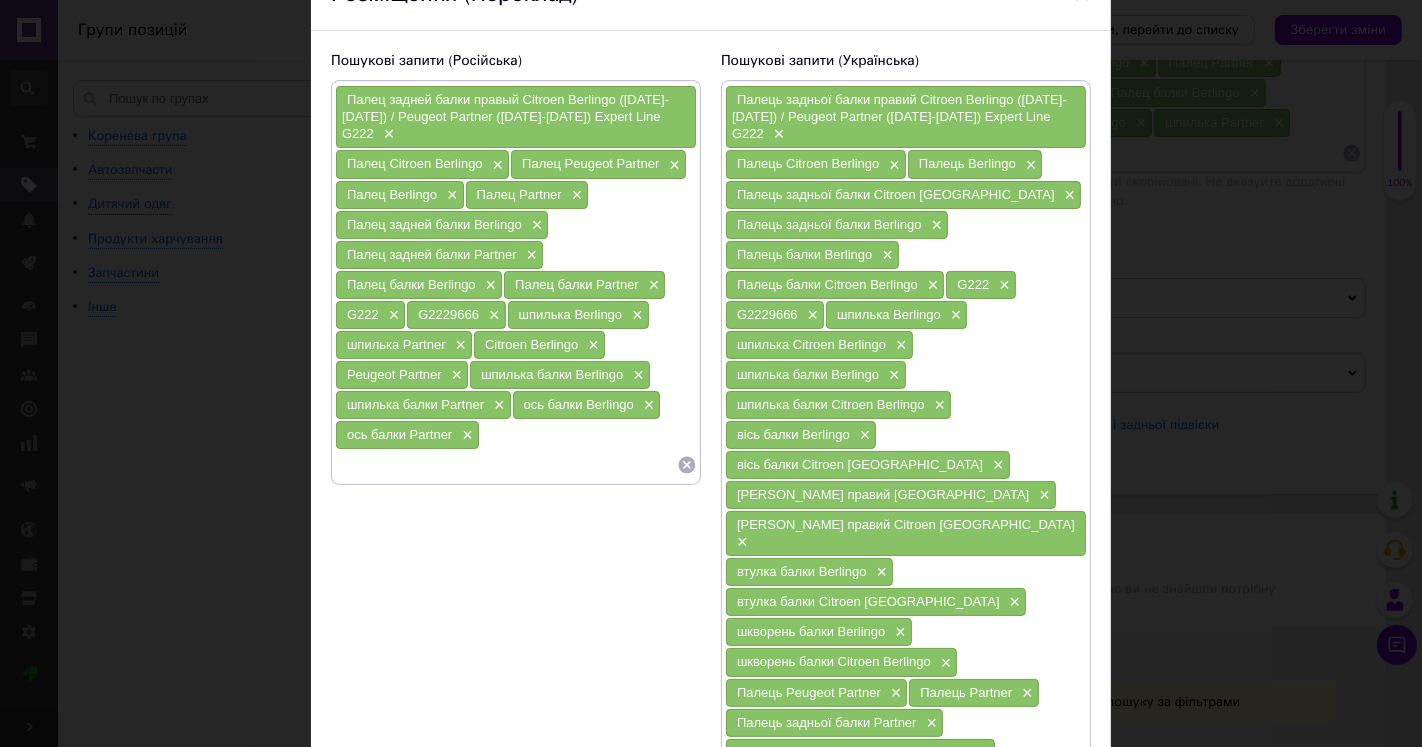 click at bounding box center (506, 465) 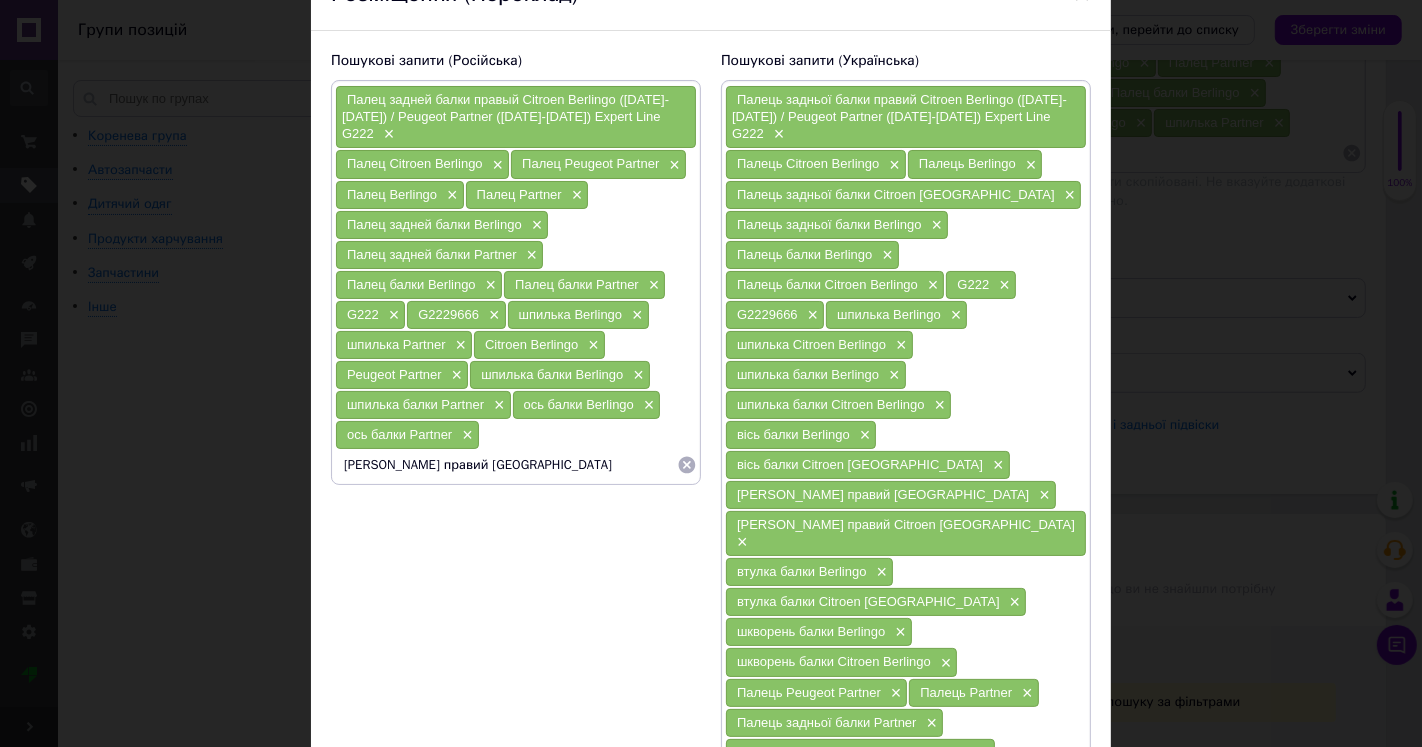 click on "[PERSON_NAME] правий [GEOGRAPHIC_DATA]" at bounding box center [506, 465] 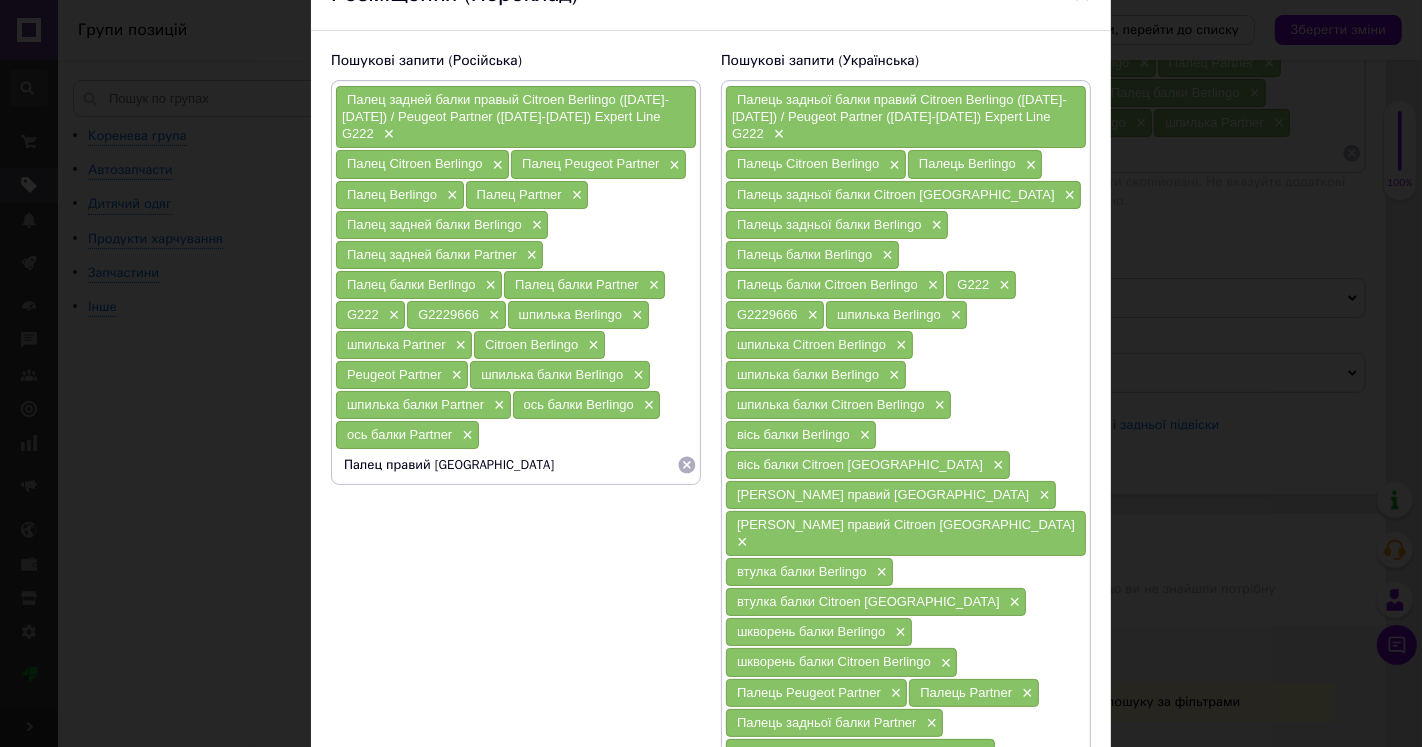 click on "Палец задней балки правый Citroen Berlingo ([DATE]-[DATE]) / Peugeot Partner ([DATE]-[DATE]) Expert Line G222" at bounding box center (505, 116) 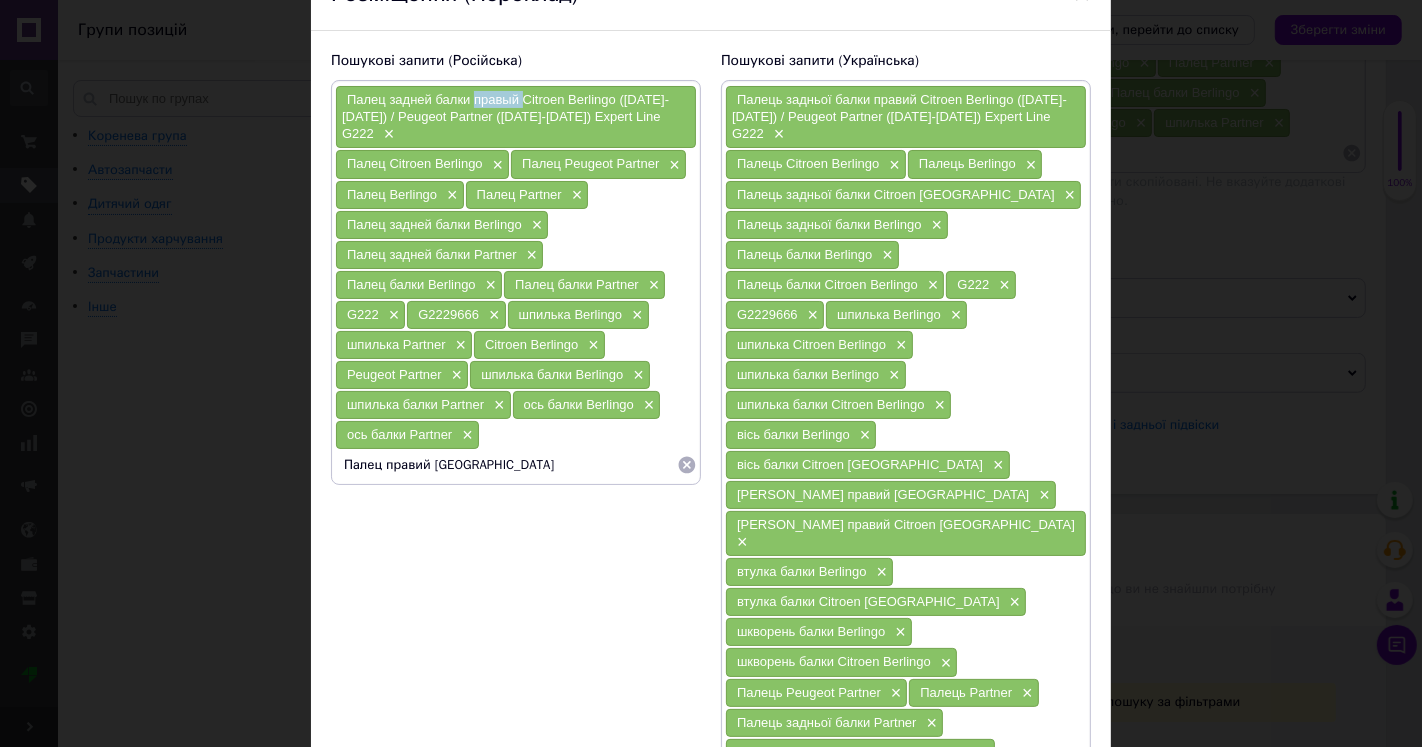 click on "Палец задней балки правый Citroen Berlingo ([DATE]-[DATE]) / Peugeot Partner ([DATE]-[DATE]) Expert Line G222" at bounding box center (505, 116) 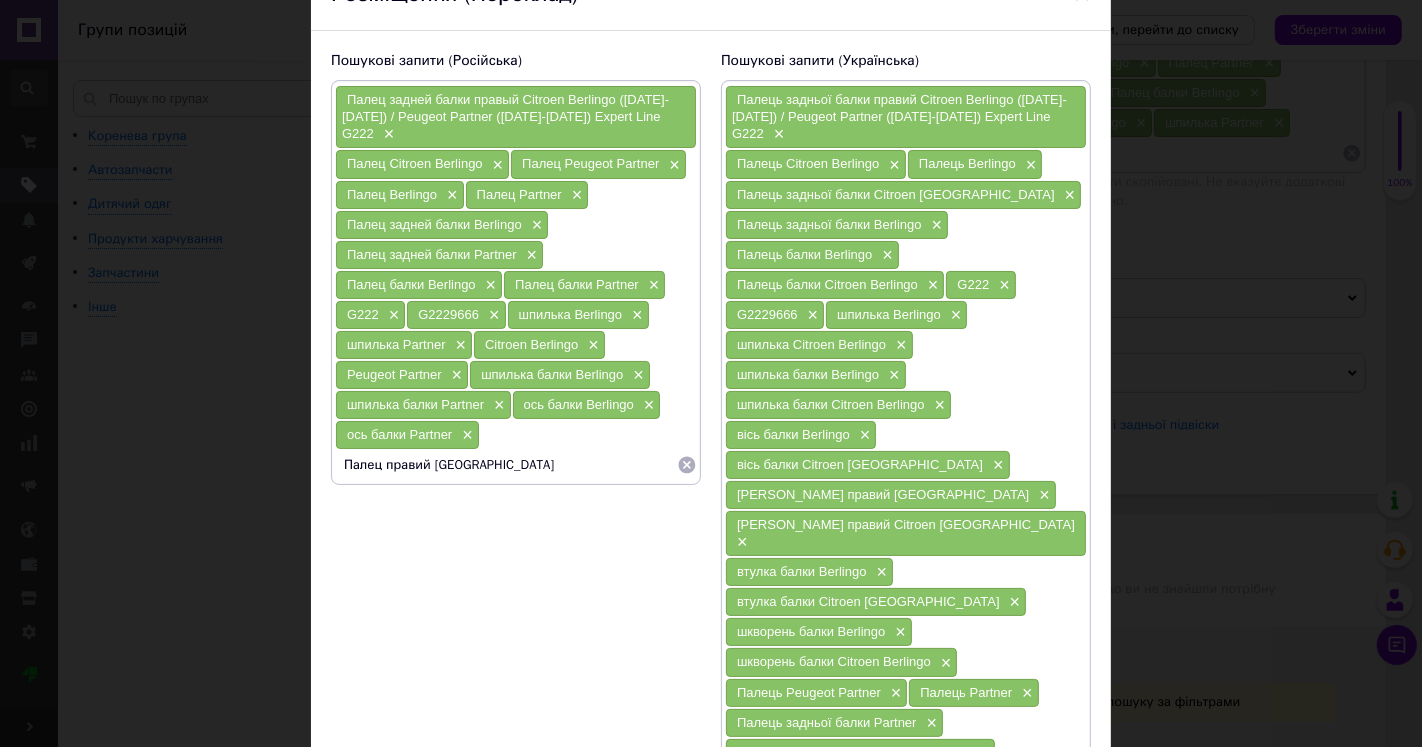 click on "Палец правий [GEOGRAPHIC_DATA]" at bounding box center (506, 465) 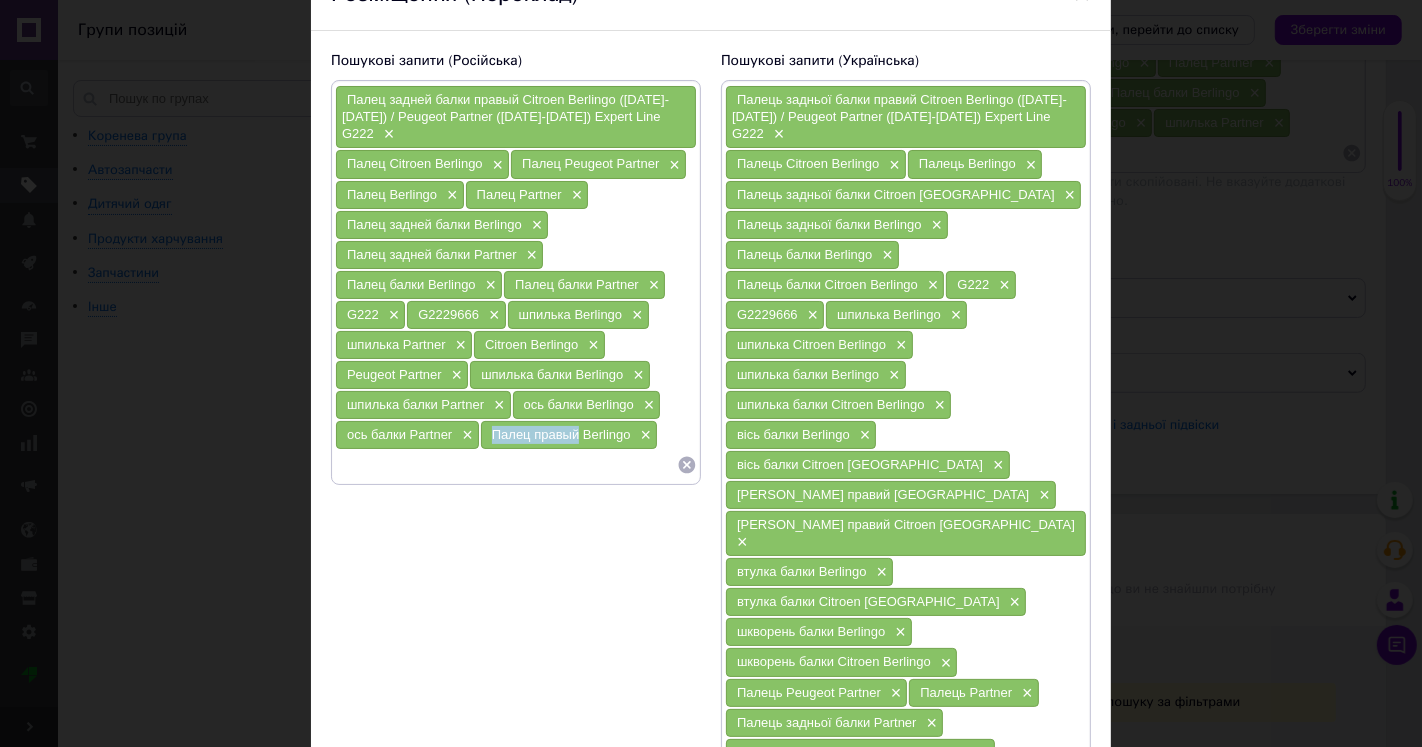 drag, startPoint x: 484, startPoint y: 424, endPoint x: 577, endPoint y: 431, distance: 93.26307 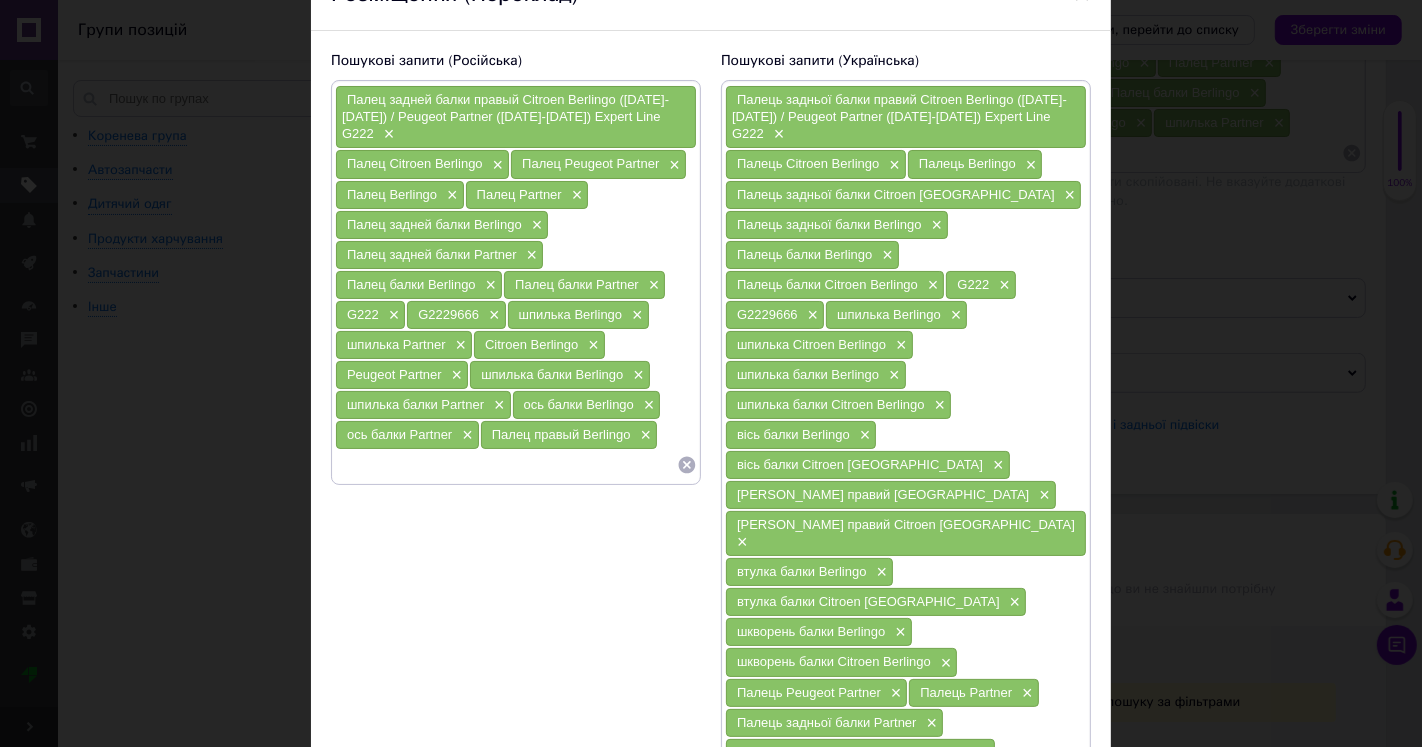 click at bounding box center [506, 465] 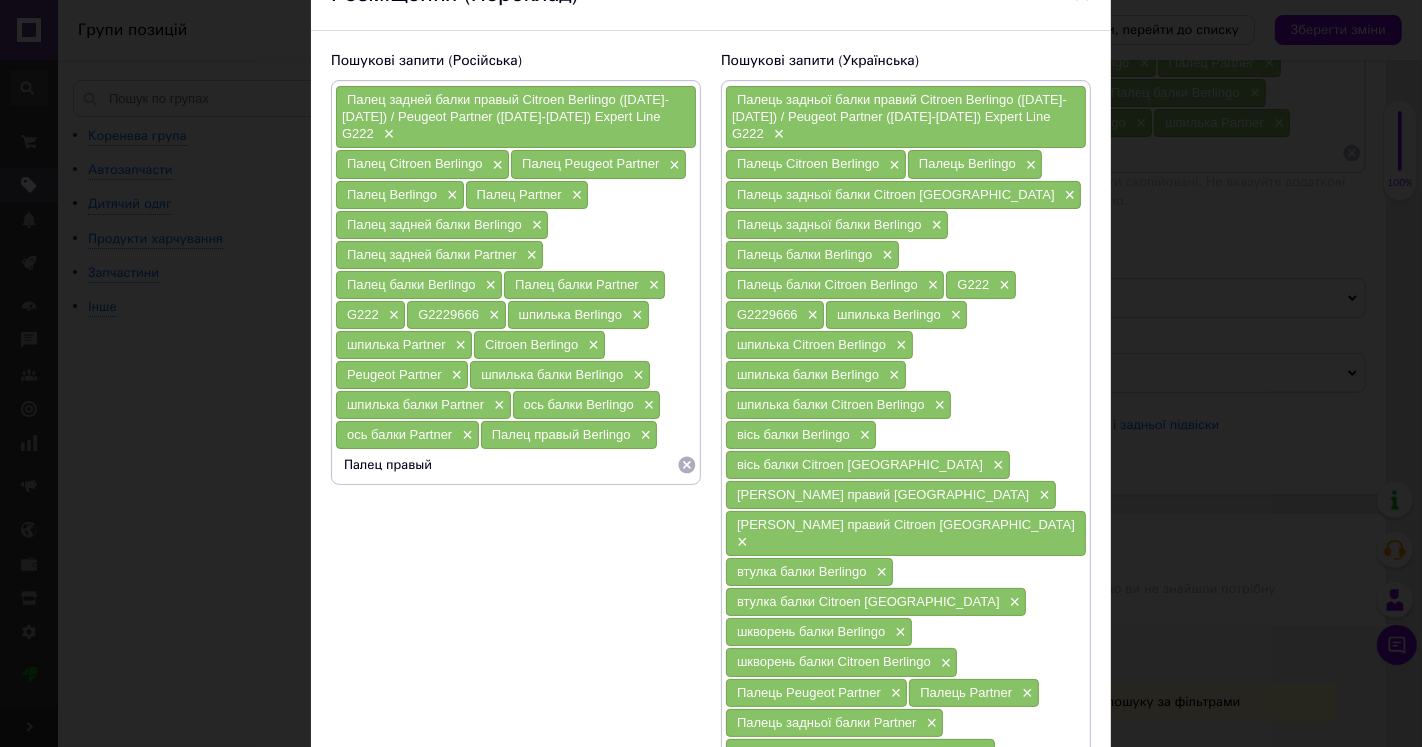click on "ось балки Partner" at bounding box center [399, 434] 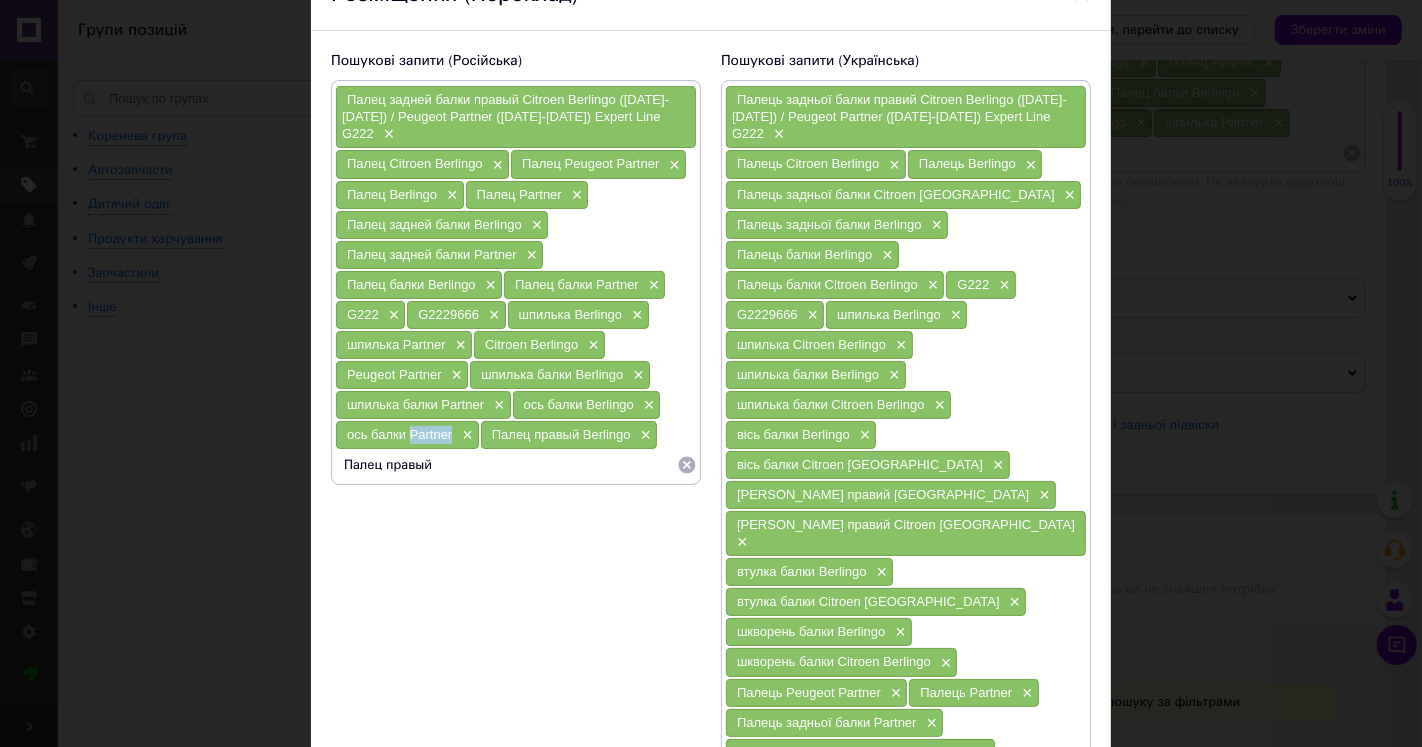 click on "ось балки Partner" at bounding box center (399, 434) 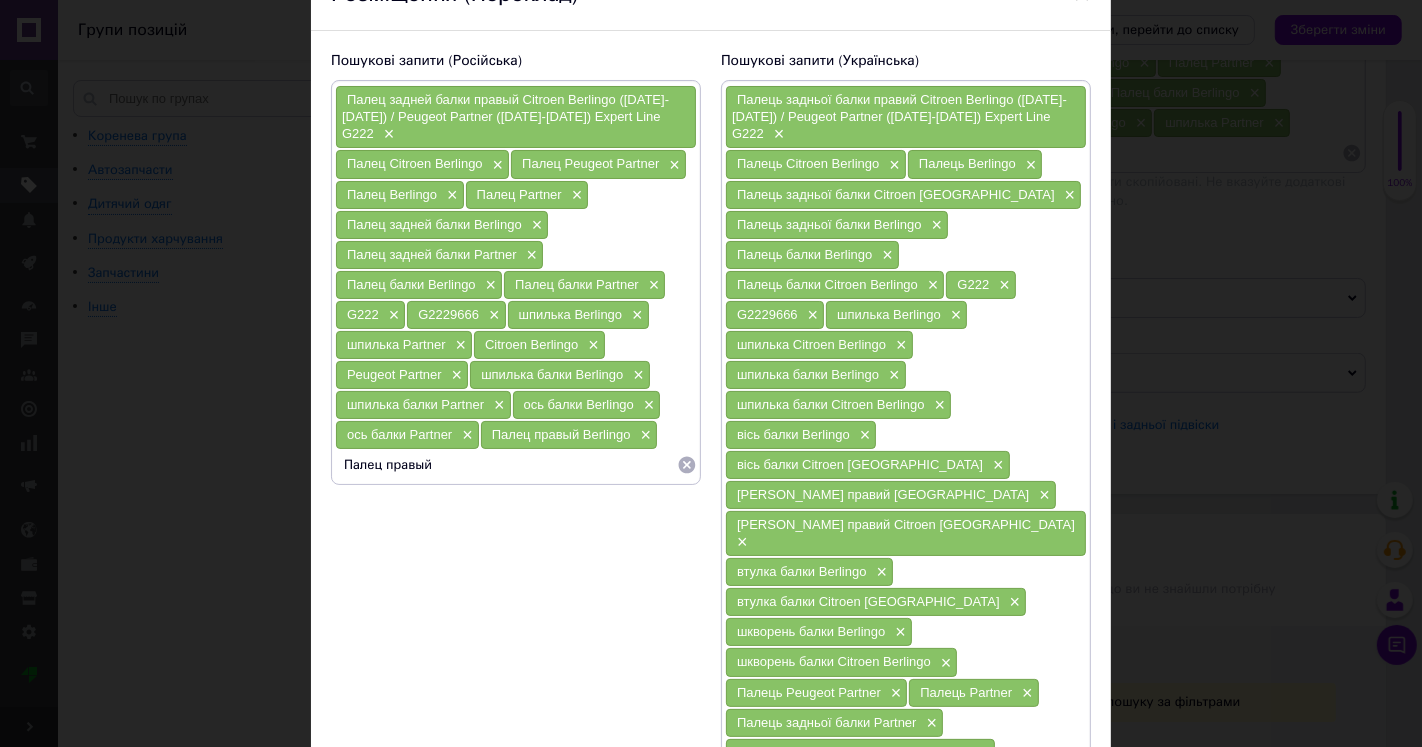 click on "Палец правый" at bounding box center [506, 465] 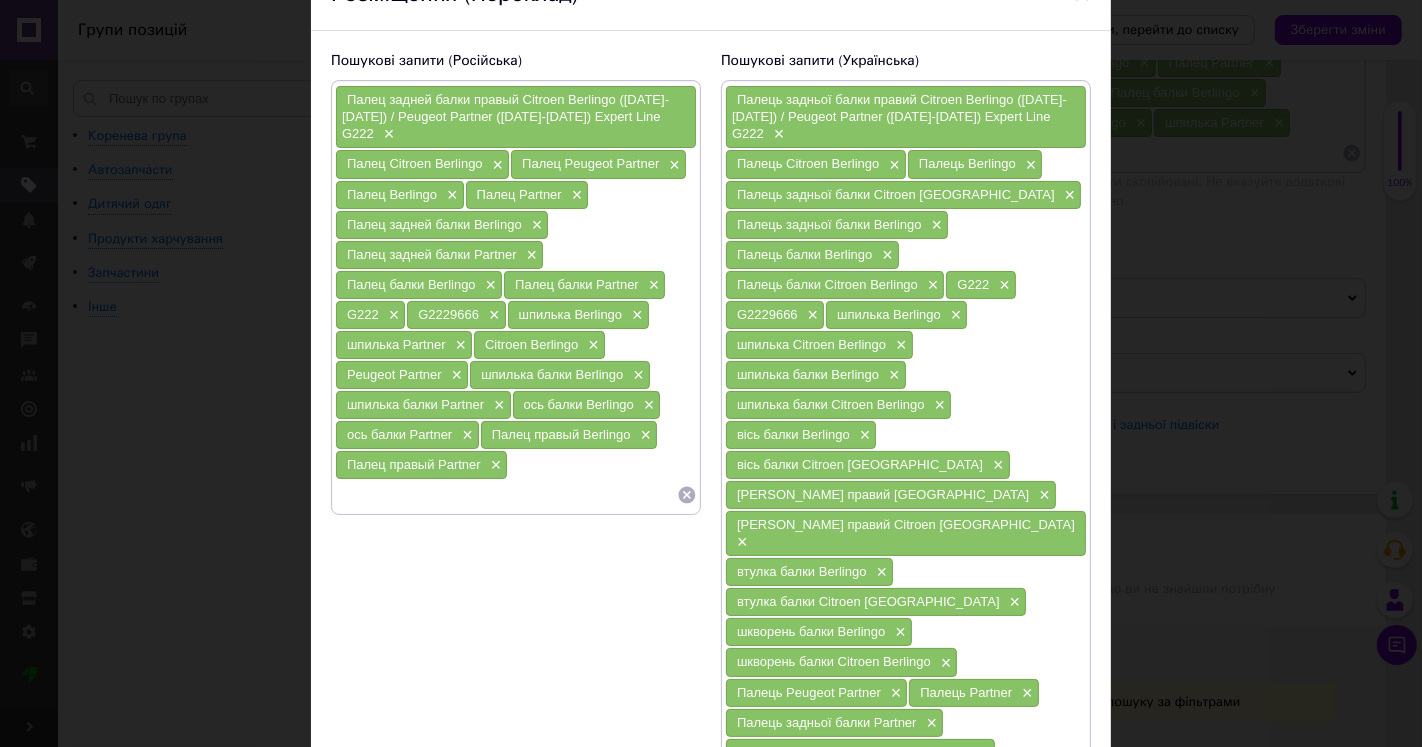 drag, startPoint x: 902, startPoint y: 462, endPoint x: 737, endPoint y: 456, distance: 165.10905 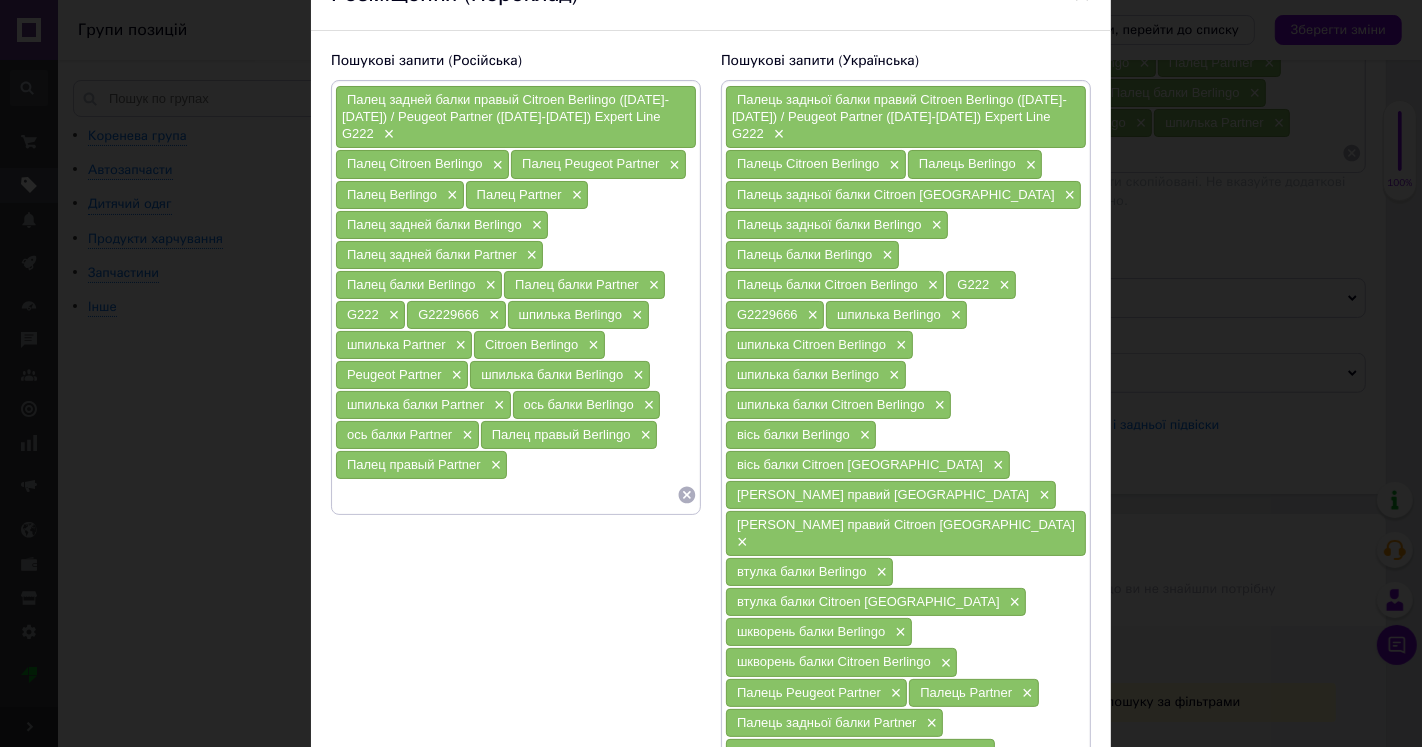 click on "Палець задньої балки правий Citroen [GEOGRAPHIC_DATA] ([DATE]-[DATE]) / Peugeot Partner ([DATE]-[DATE]) Expert Line G222 × Палець Citroen [GEOGRAPHIC_DATA] × Палець [GEOGRAPHIC_DATA] × Палець задньої балки Citroen [GEOGRAPHIC_DATA] × Палець задньої балки Berlingo × Палець балки Berlingo × Палець балки Citroen [GEOGRAPHIC_DATA] × G222 × G2229666 × шпилька Berlingo × шпилька Citroen [GEOGRAPHIC_DATA] × шпилька балки Berlingo × шпилька балки  Citroen [GEOGRAPHIC_DATA] × вісь балки Berlingo × вісь балки Citroen [GEOGRAPHIC_DATA] × Палець правий [GEOGRAPHIC_DATA] × Палець правий Citroen [GEOGRAPHIC_DATA] × втулка балки Berlingo × втулка балки Citroen [GEOGRAPHIC_DATA] × шкворень балки [GEOGRAPHIC_DATA] × шкворень балки Citroen [GEOGRAPHIC_DATA] × Палець Peugeot Partner × Палець Partner × Палець задньої балки Partner × × Палець балки Partner × × × ×" at bounding box center (906, 591) 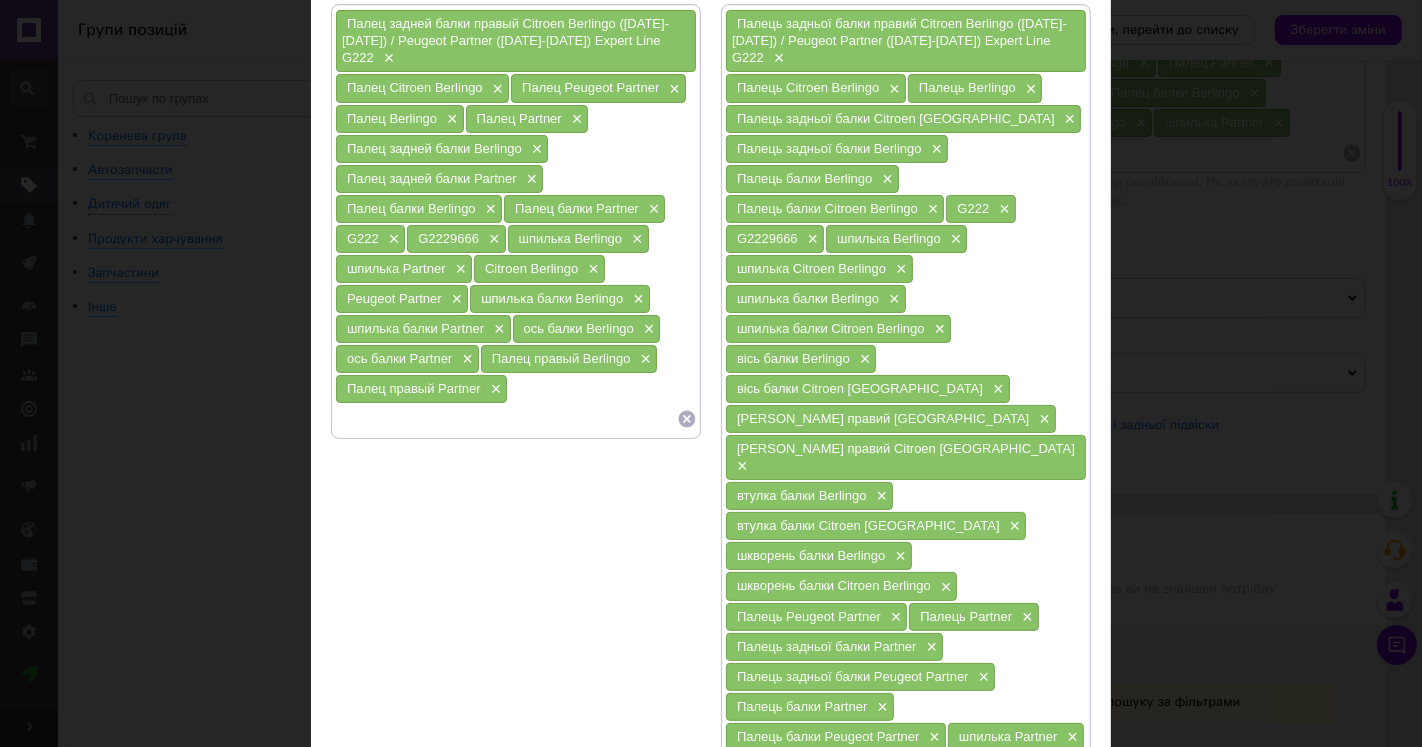 scroll, scrollTop: 222, scrollLeft: 0, axis: vertical 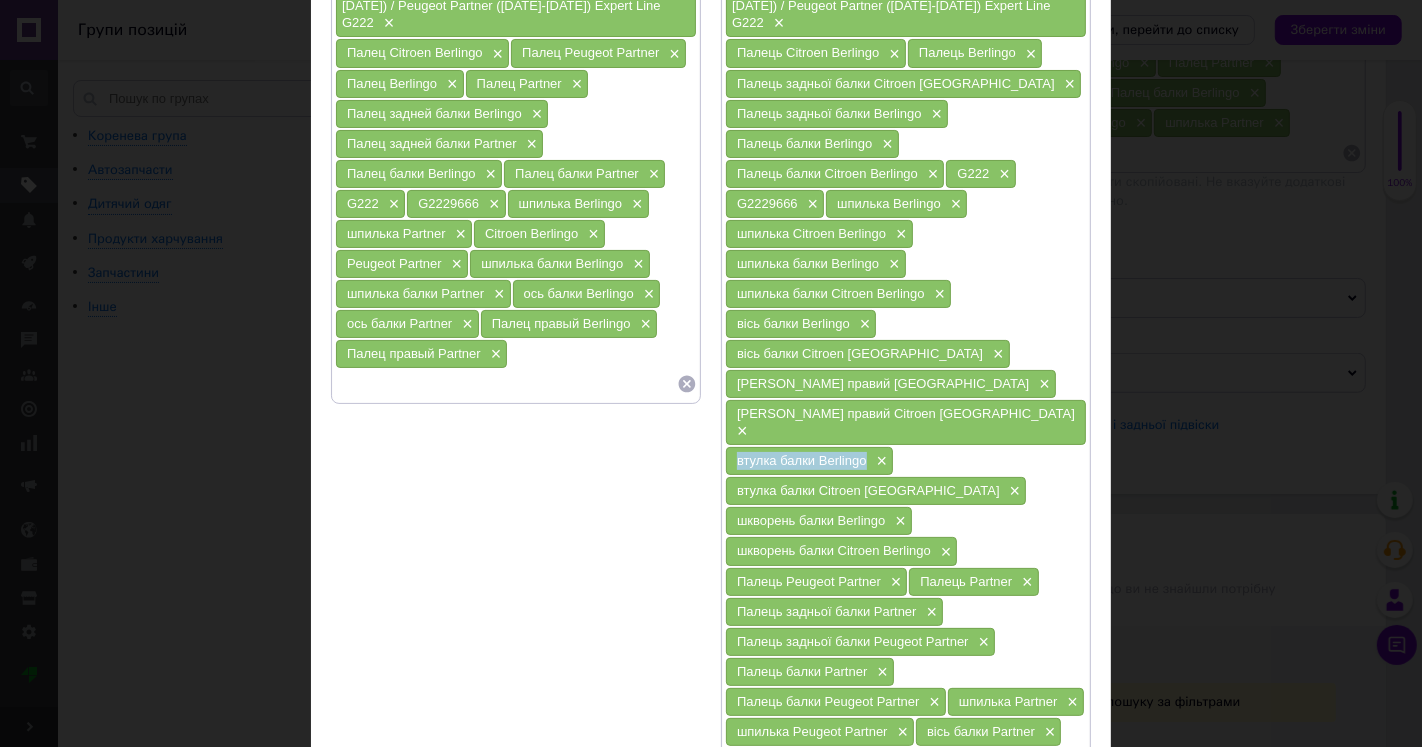 drag, startPoint x: 734, startPoint y: 407, endPoint x: 864, endPoint y: 410, distance: 130.0346 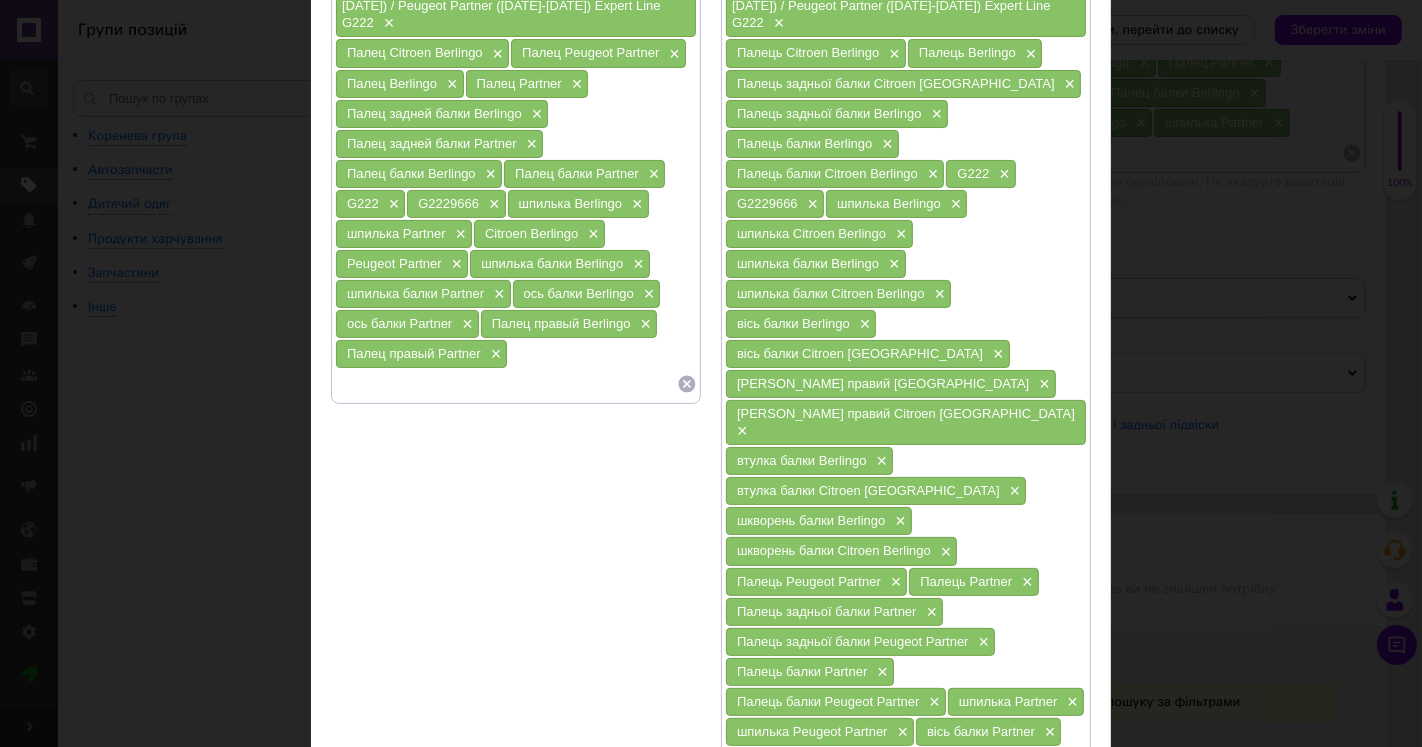 click at bounding box center (506, 384) 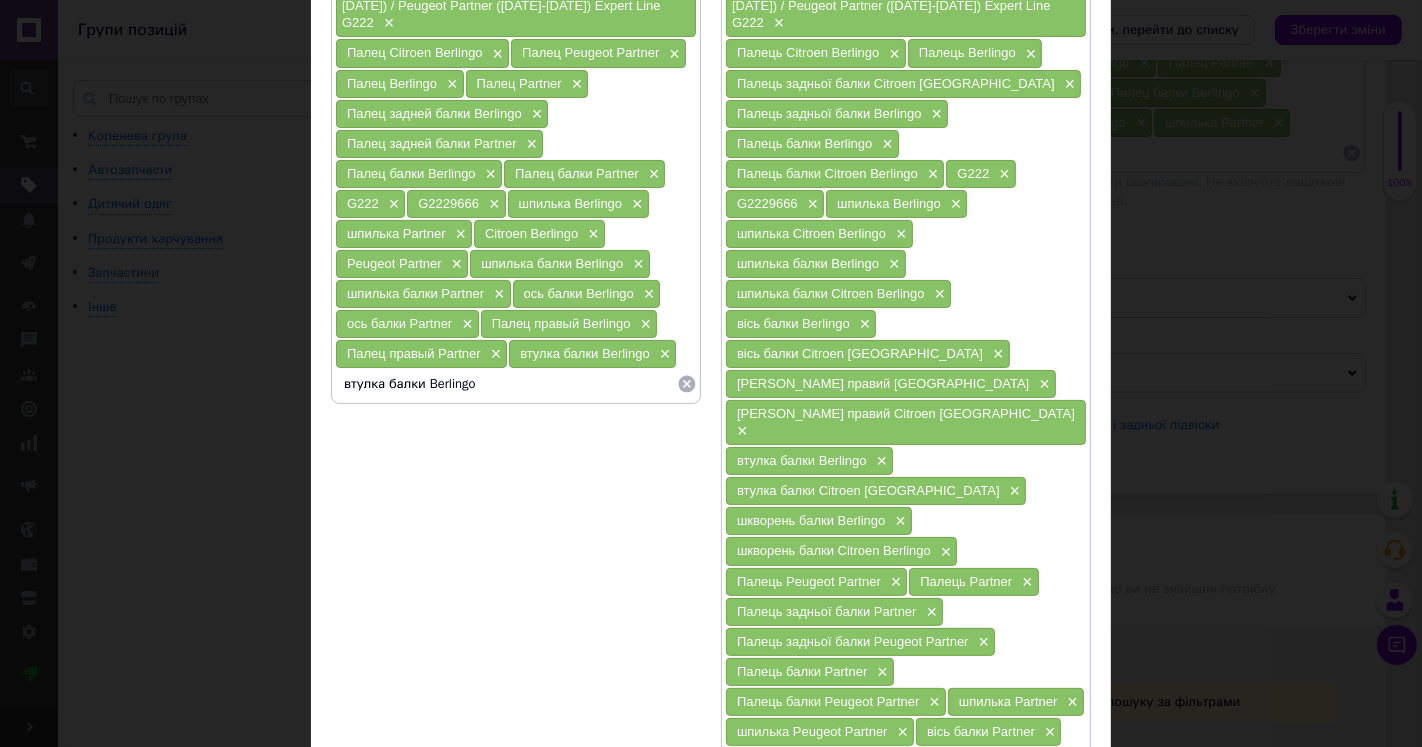 click on "Палец правый Partner" at bounding box center [414, 353] 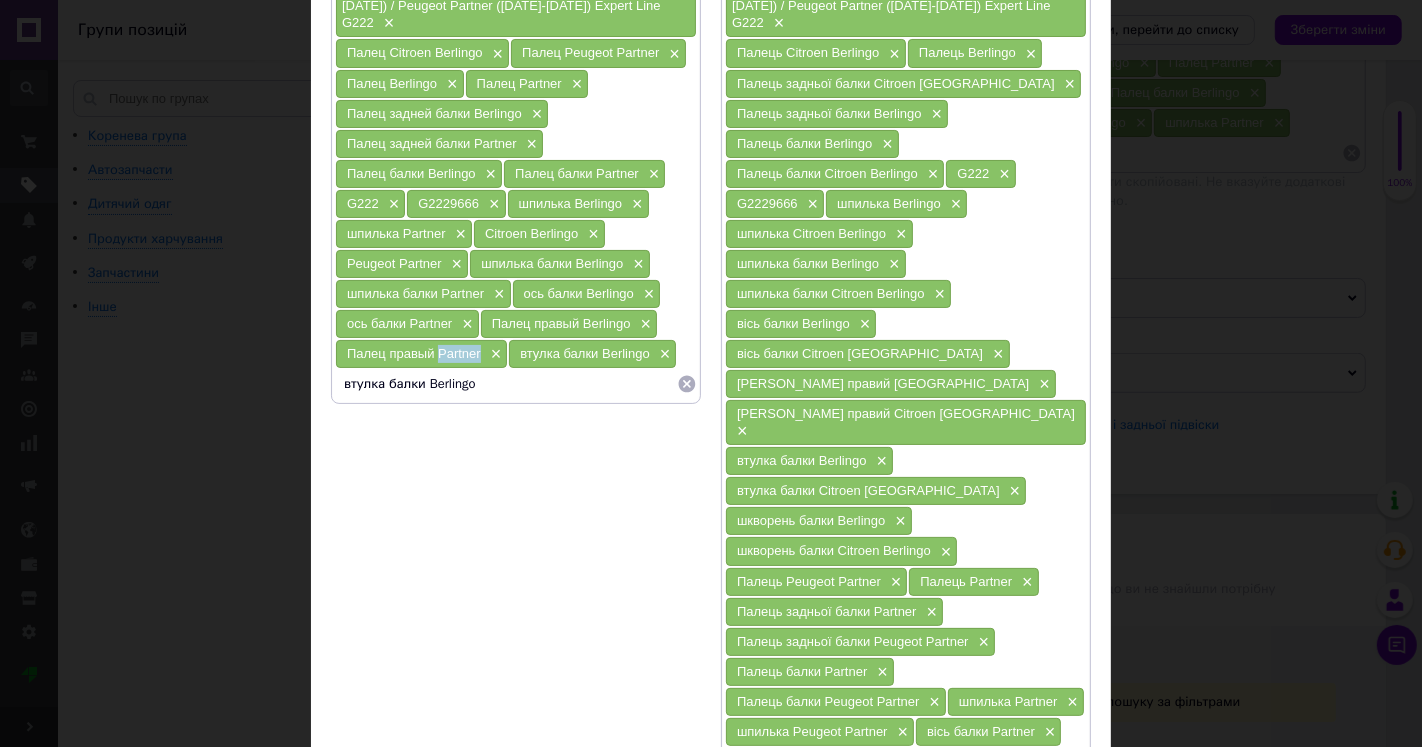 click on "Палец правый Partner" at bounding box center (414, 353) 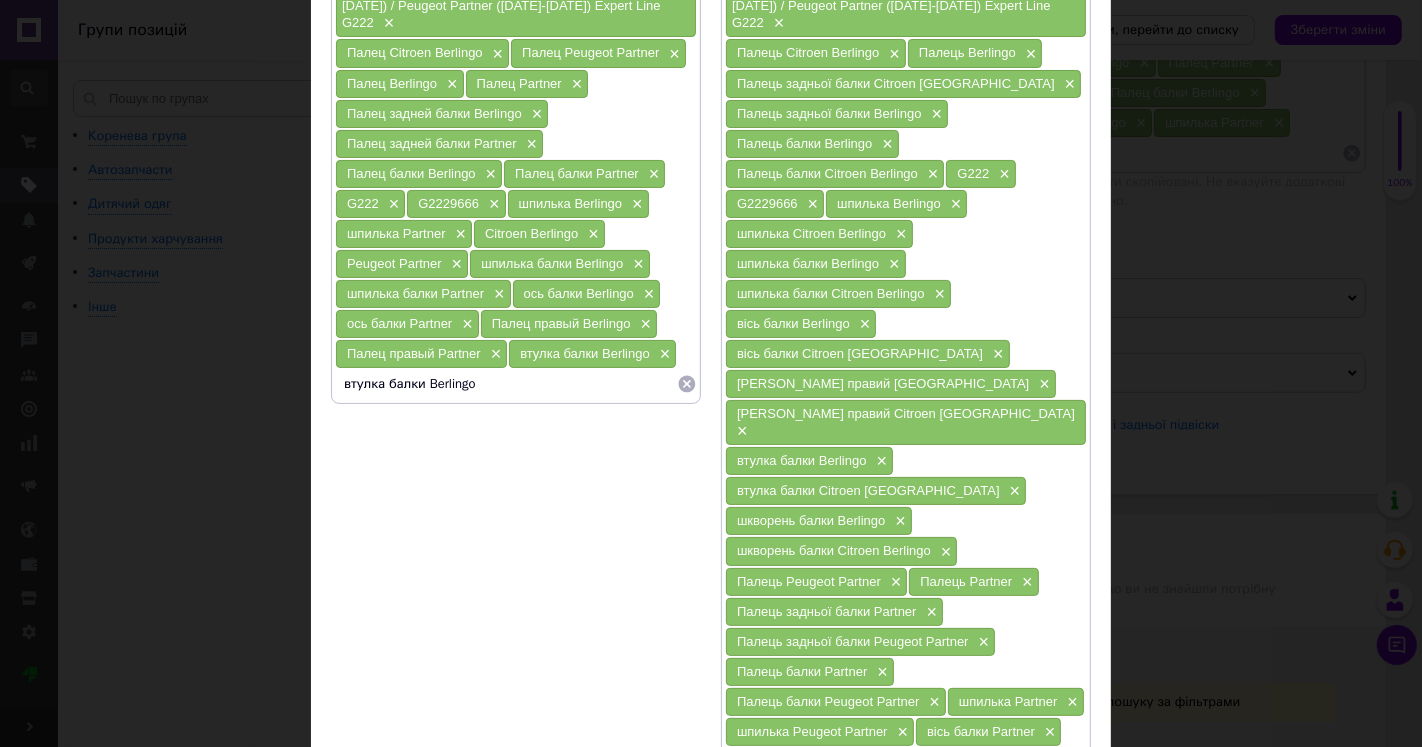 click on "втулка балки Berlingo" at bounding box center (506, 384) 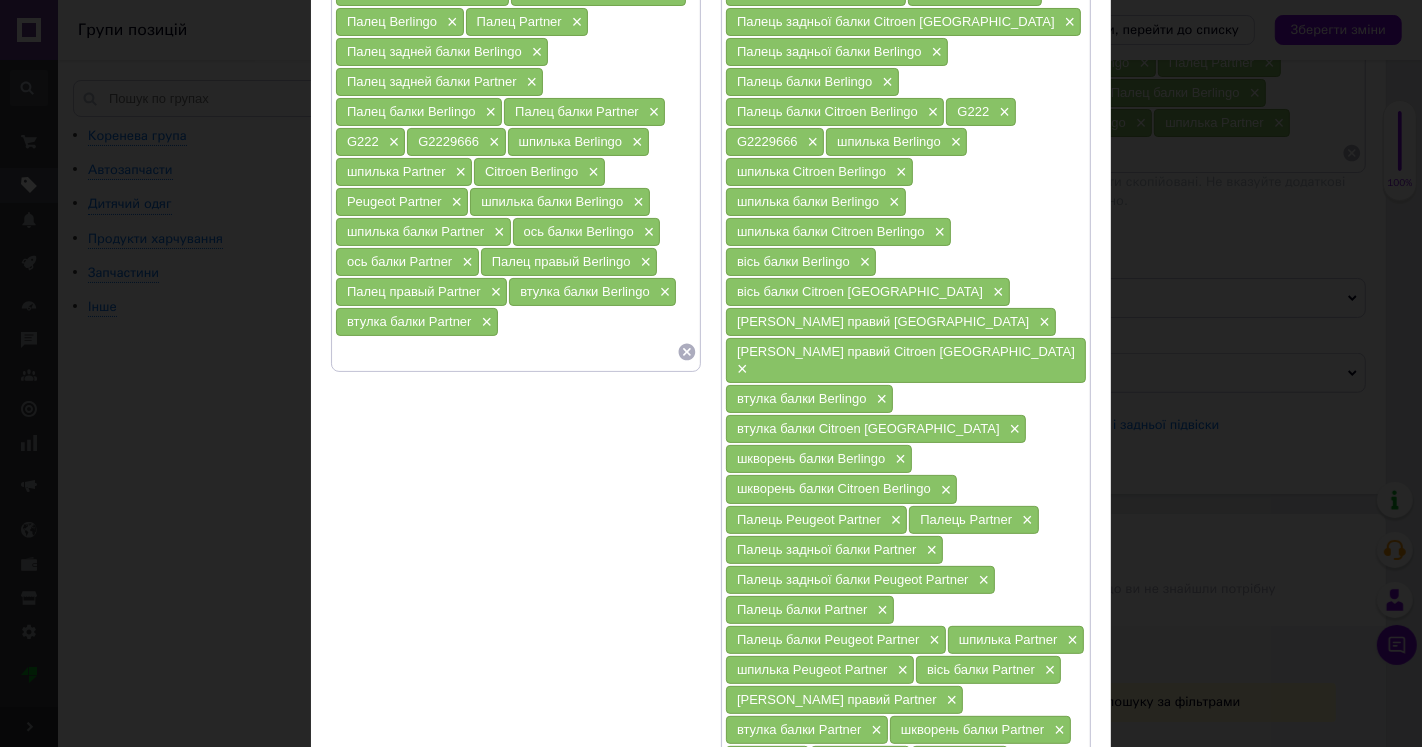 scroll, scrollTop: 333, scrollLeft: 0, axis: vertical 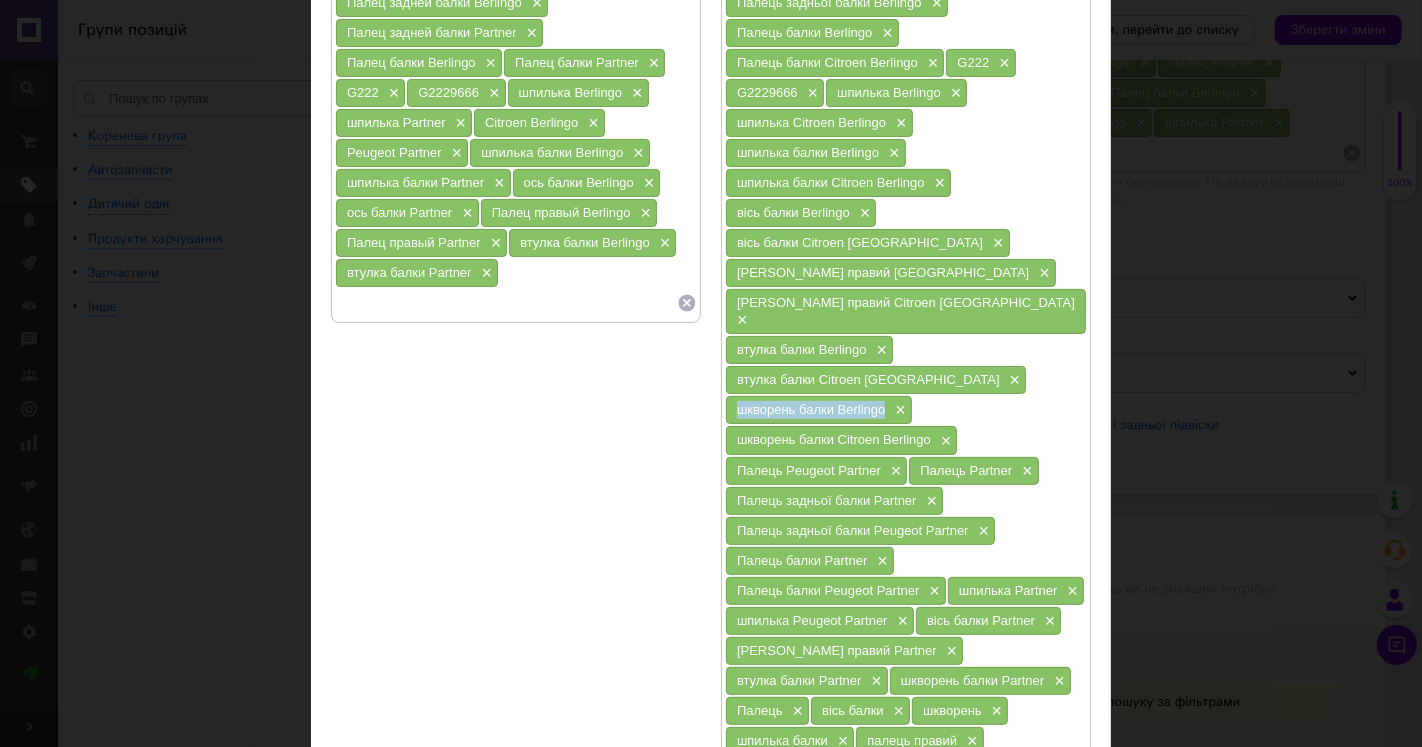 drag, startPoint x: 732, startPoint y: 357, endPoint x: 884, endPoint y: 357, distance: 152 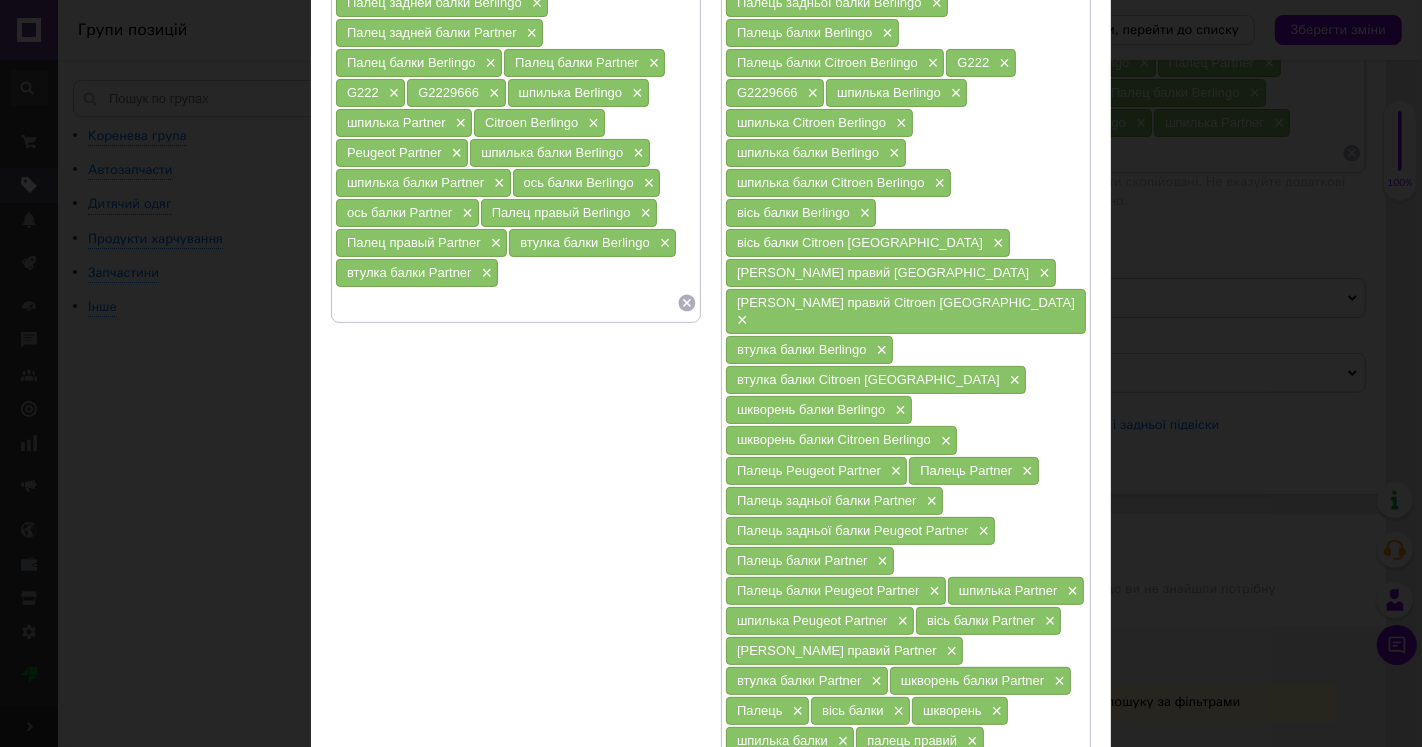 click at bounding box center [506, 303] 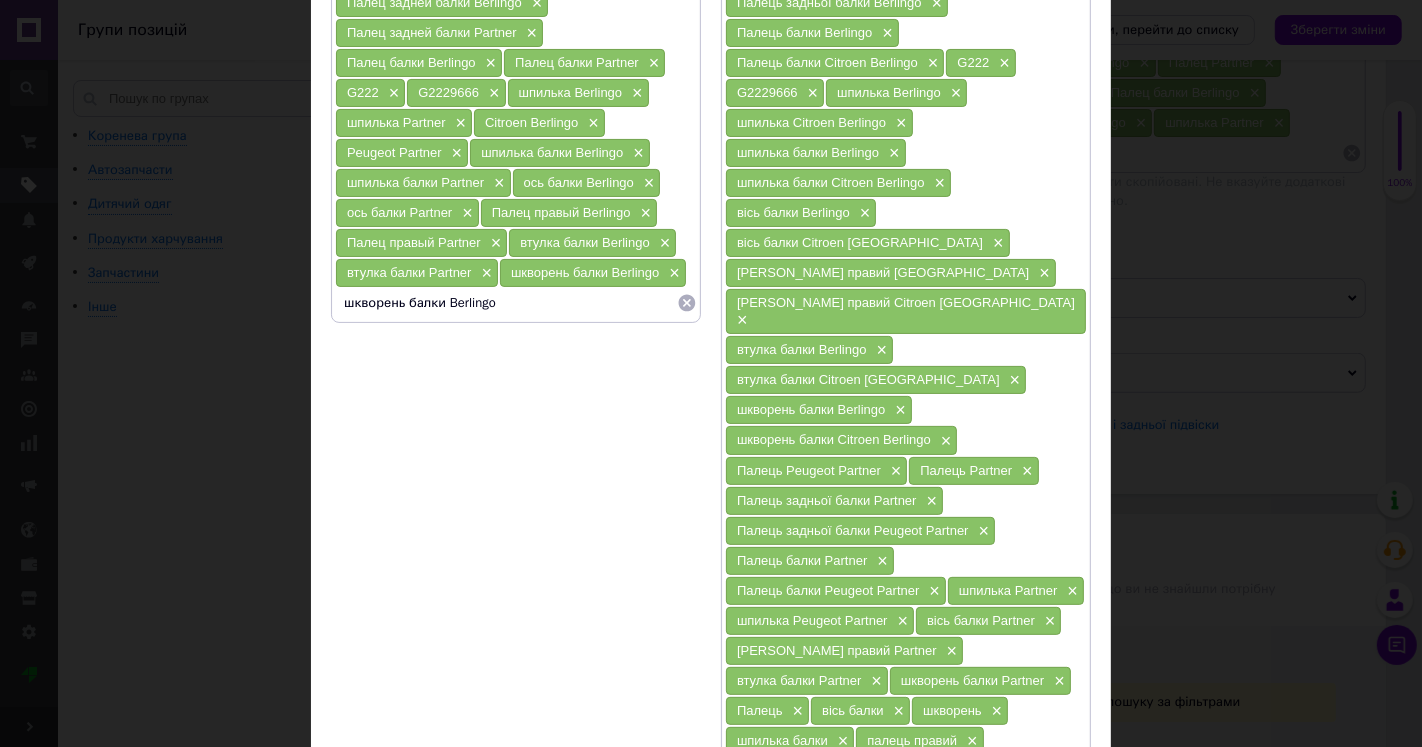 click on "втулка балки Partner" at bounding box center [409, 272] 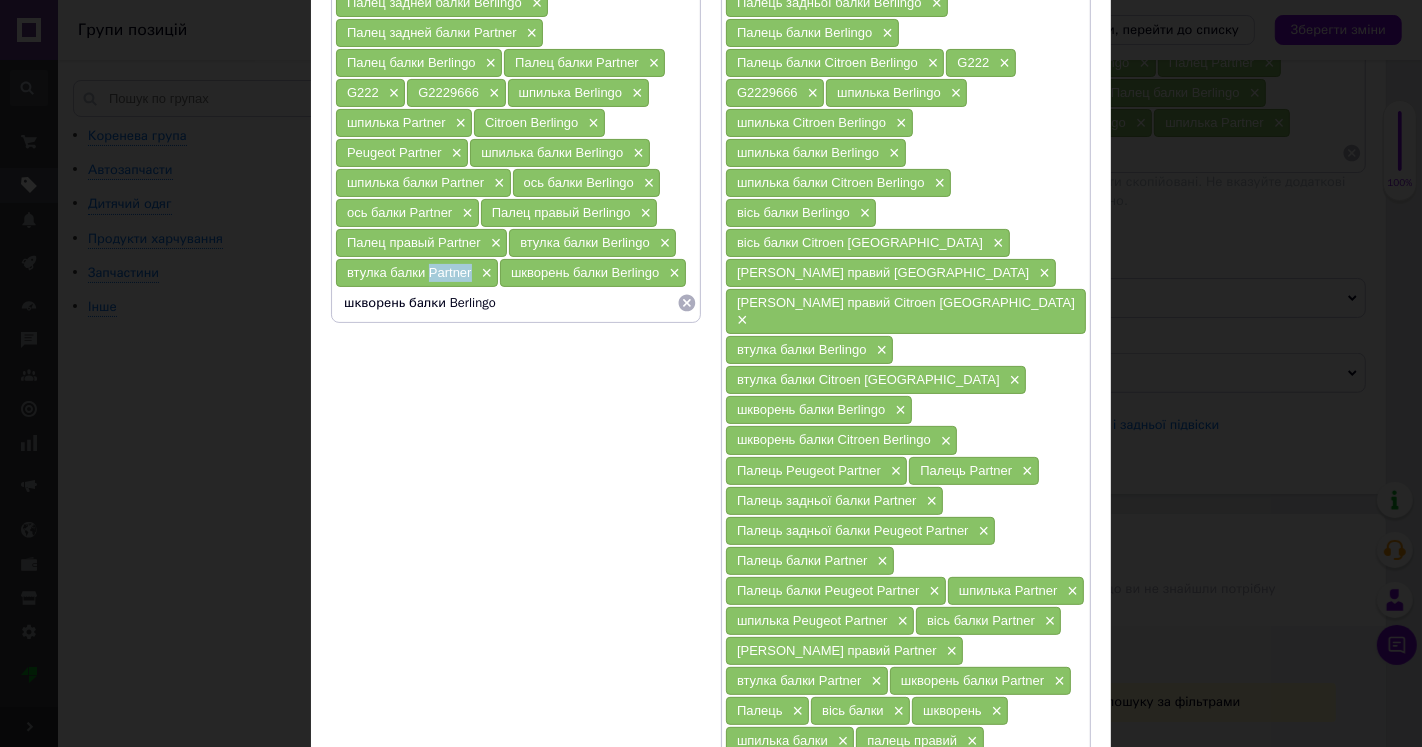 click on "втулка балки Partner" at bounding box center (409, 272) 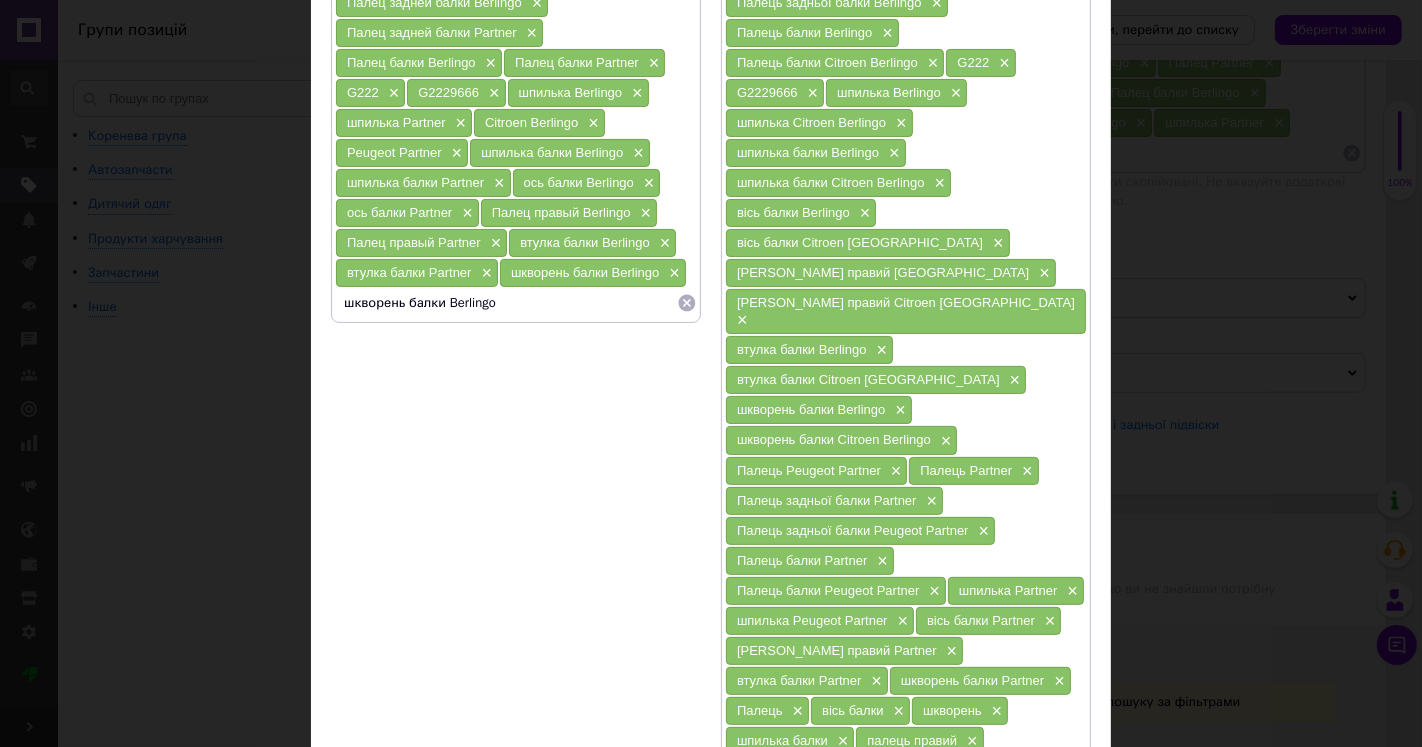 click on "шкворень балки Berlingo" at bounding box center (506, 303) 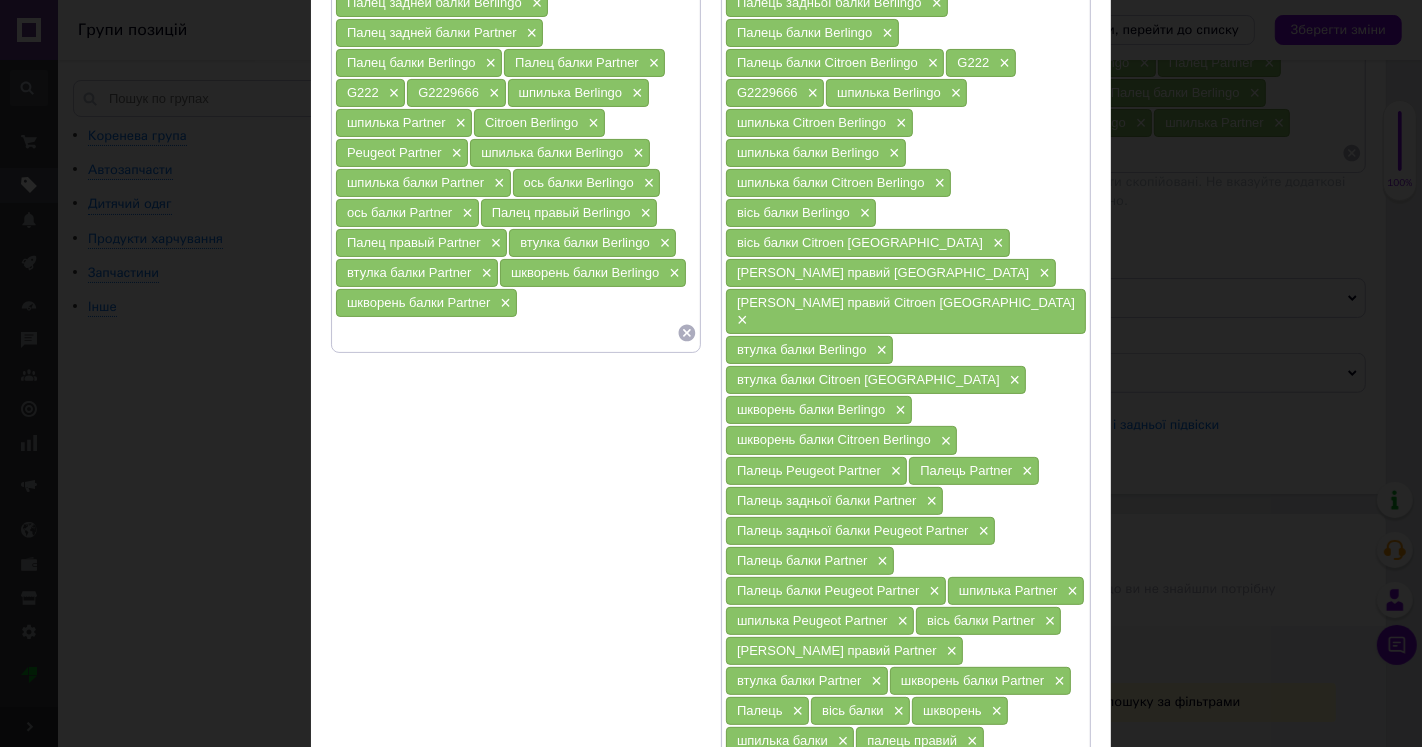 click on "Палец балки Berlingo" at bounding box center [411, 62] 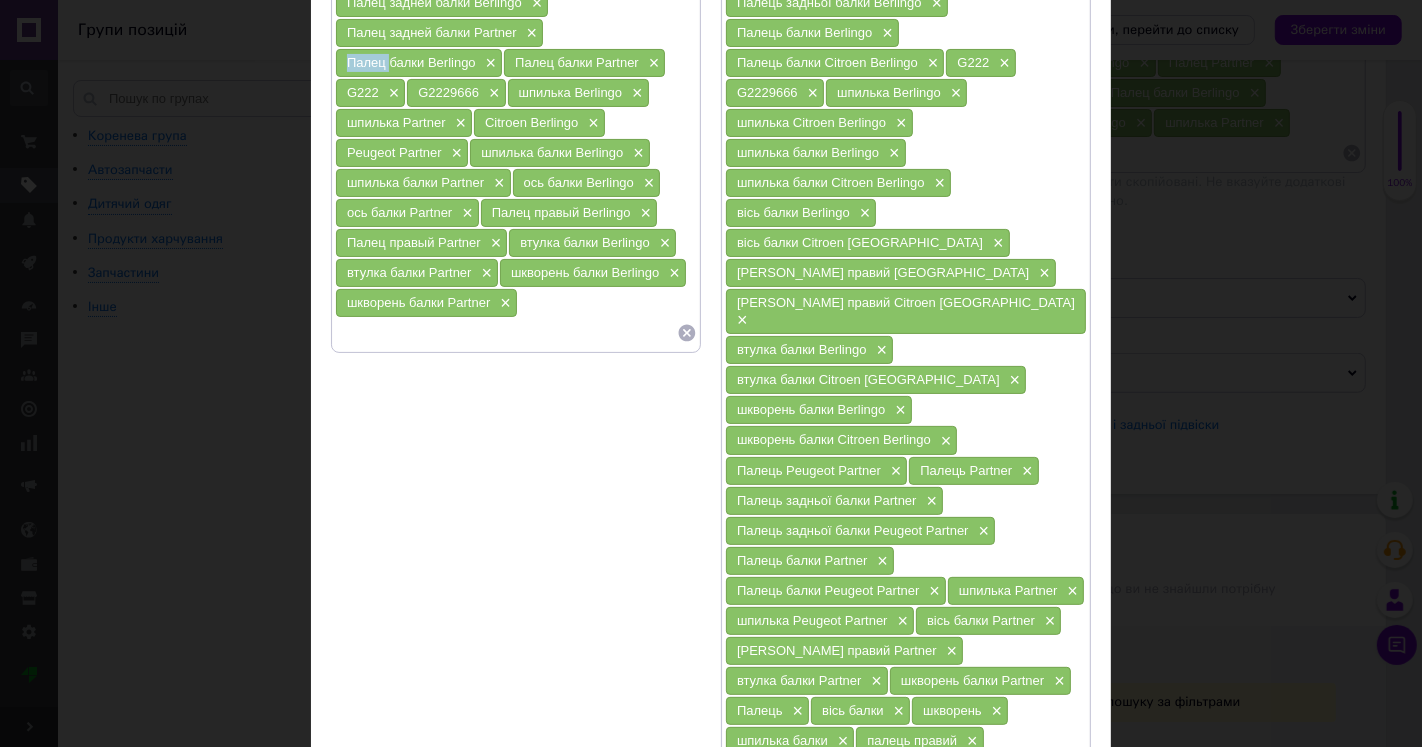 click on "Палец балки Berlingo" at bounding box center (411, 62) 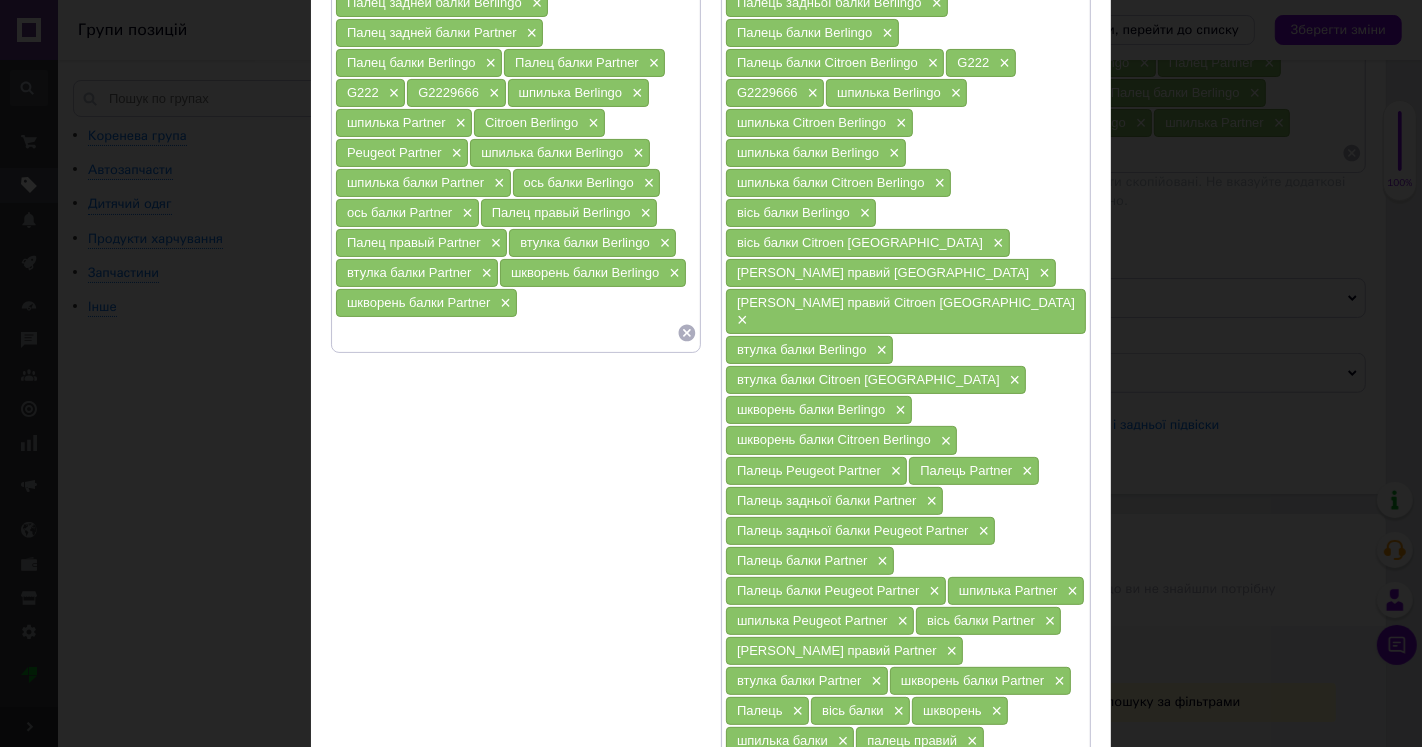 click at bounding box center [506, 333] 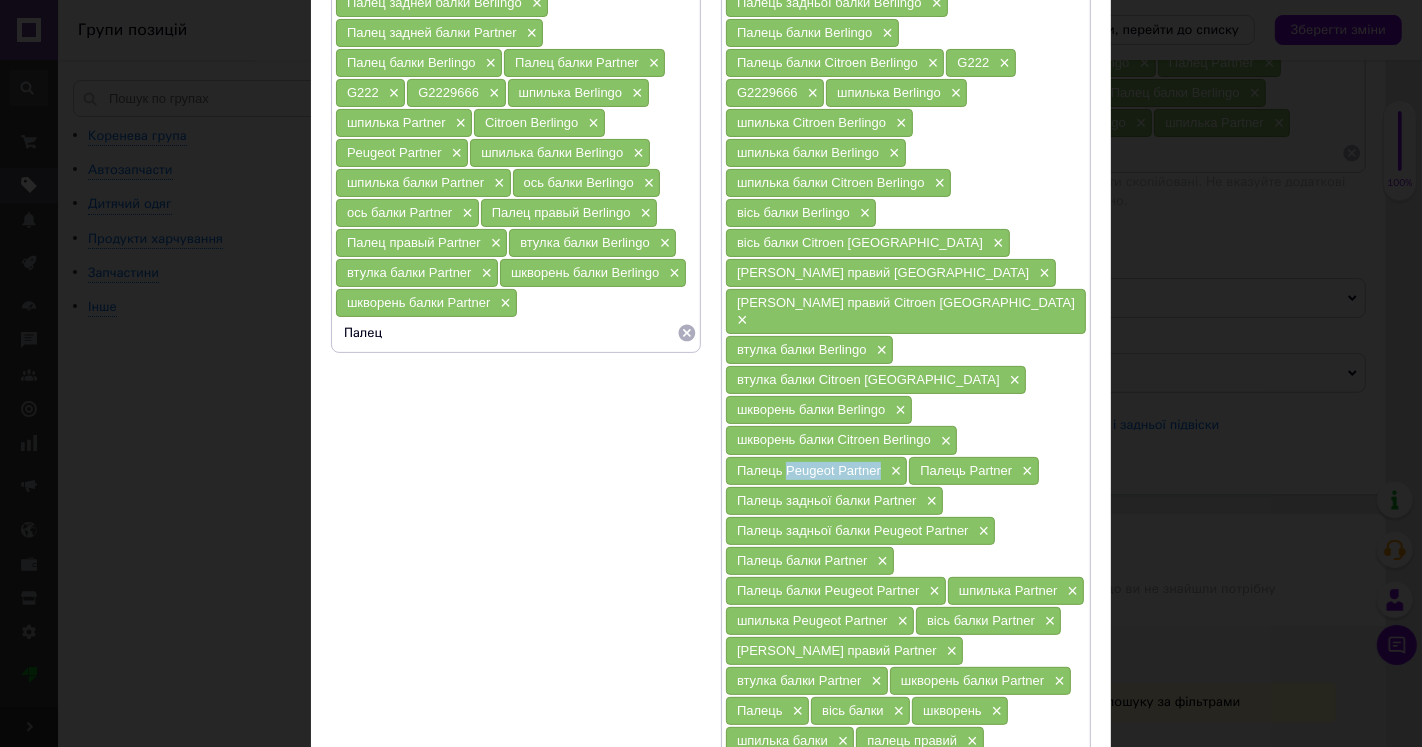 drag, startPoint x: 783, startPoint y: 417, endPoint x: 878, endPoint y: 426, distance: 95.42536 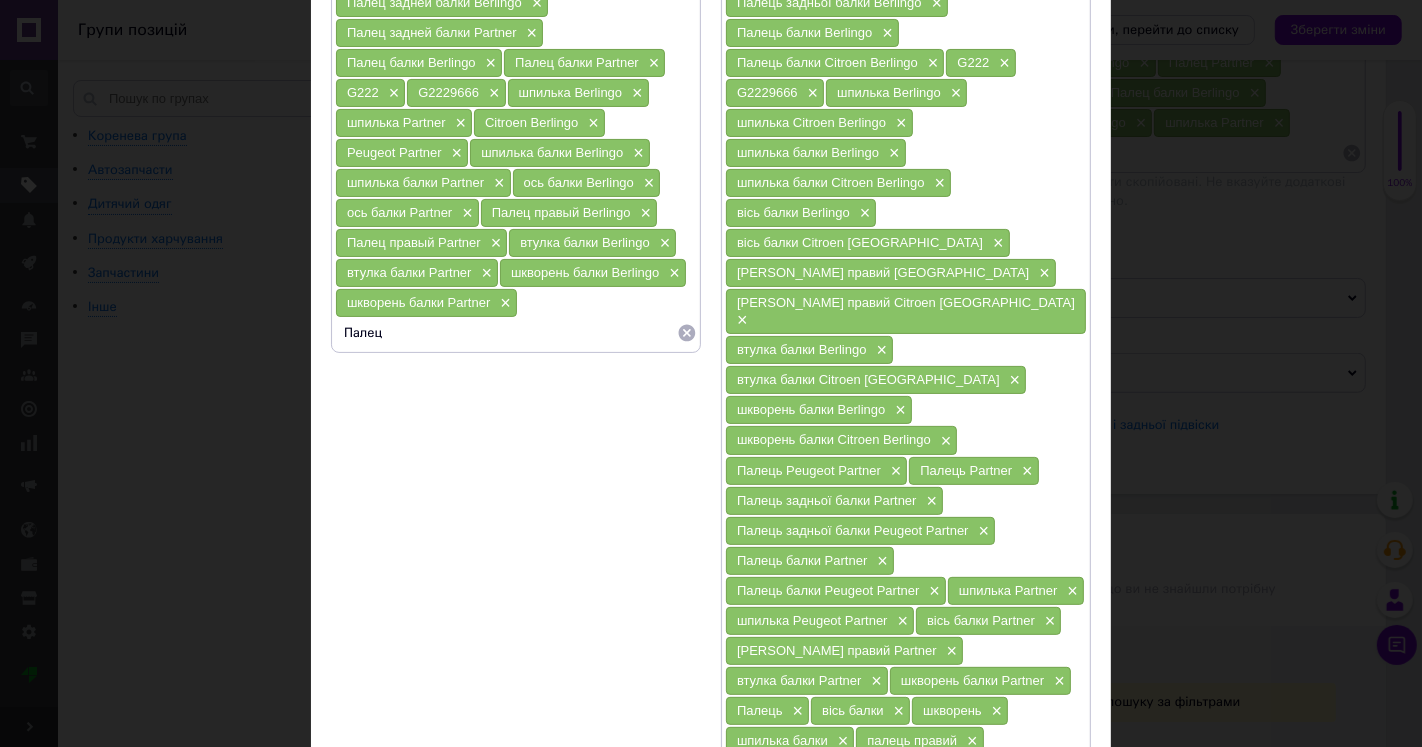 click on "Палец" at bounding box center [506, 333] 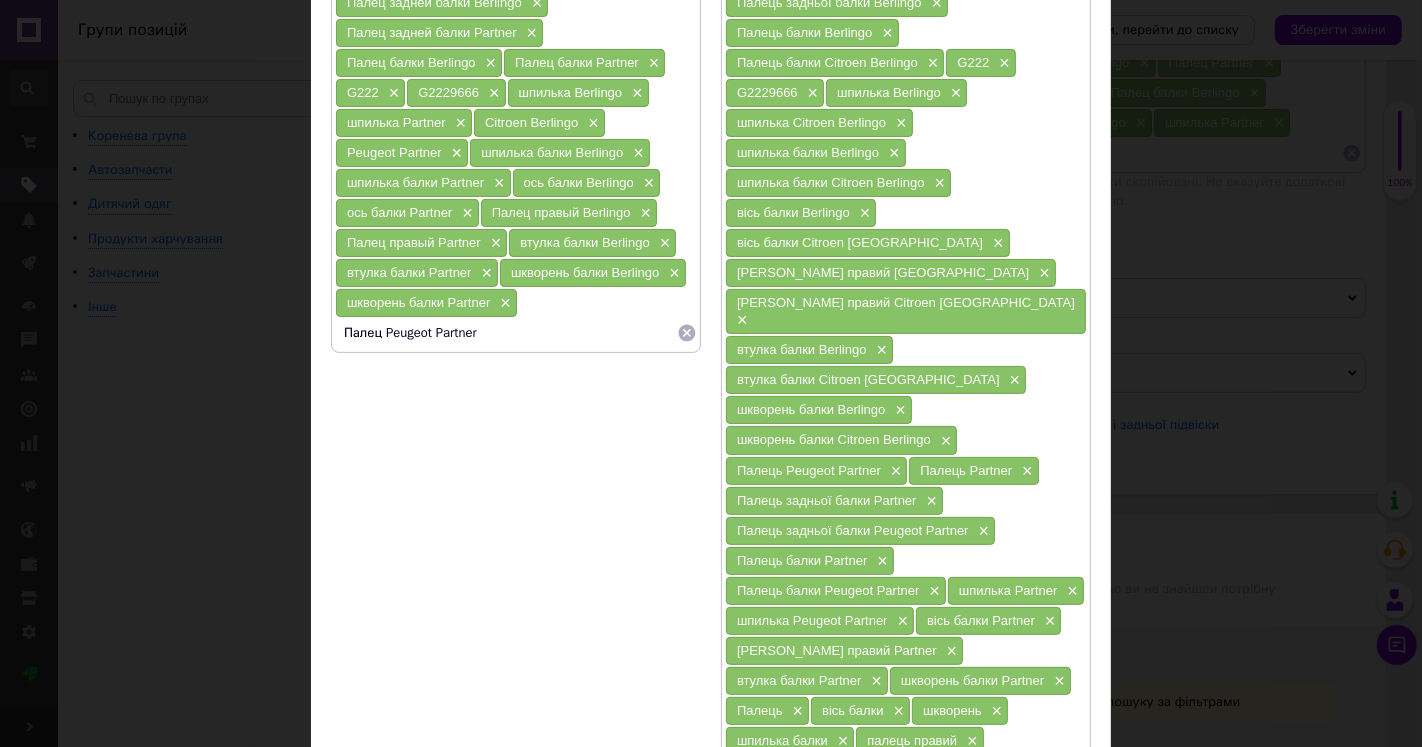 click on "Палец Peugeot Partner" at bounding box center [506, 333] 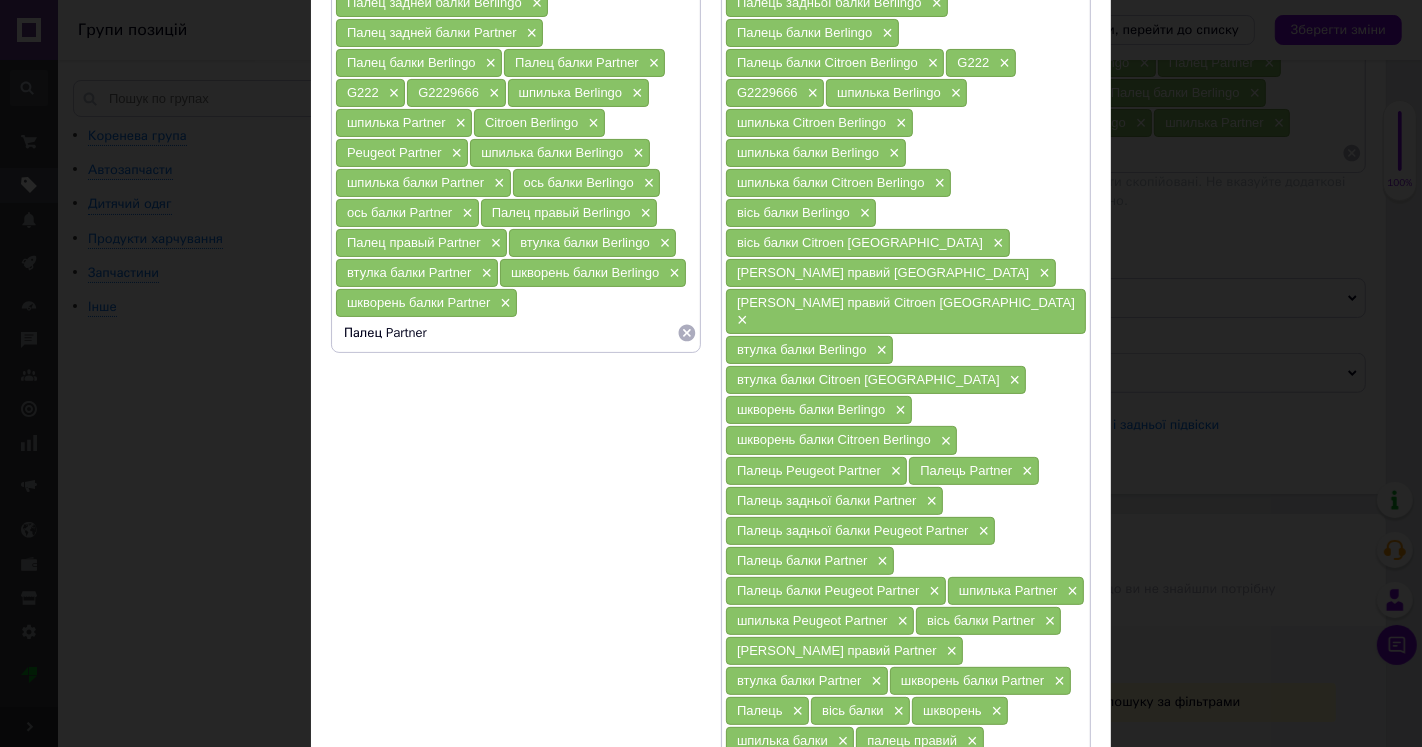 scroll, scrollTop: 222, scrollLeft: 0, axis: vertical 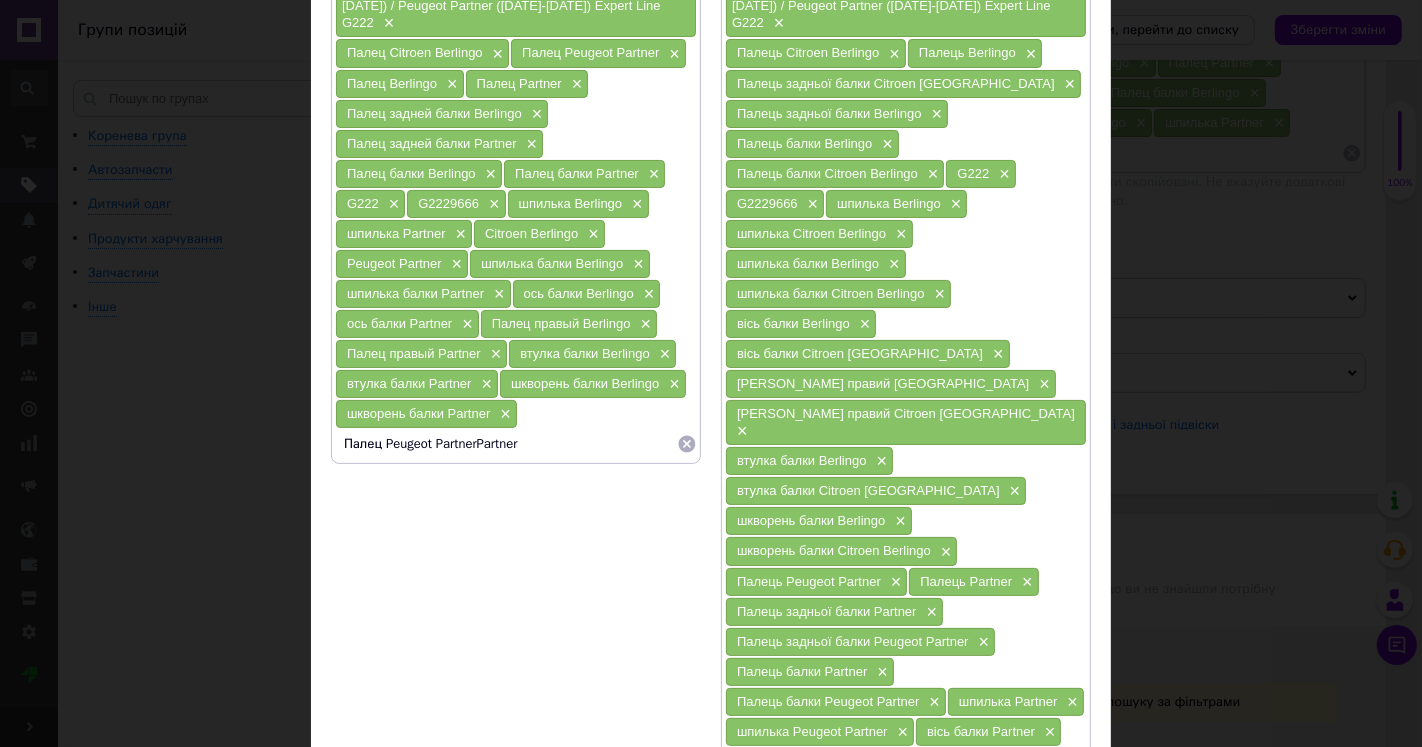 drag, startPoint x: 524, startPoint y: 438, endPoint x: 483, endPoint y: 430, distance: 41.773197 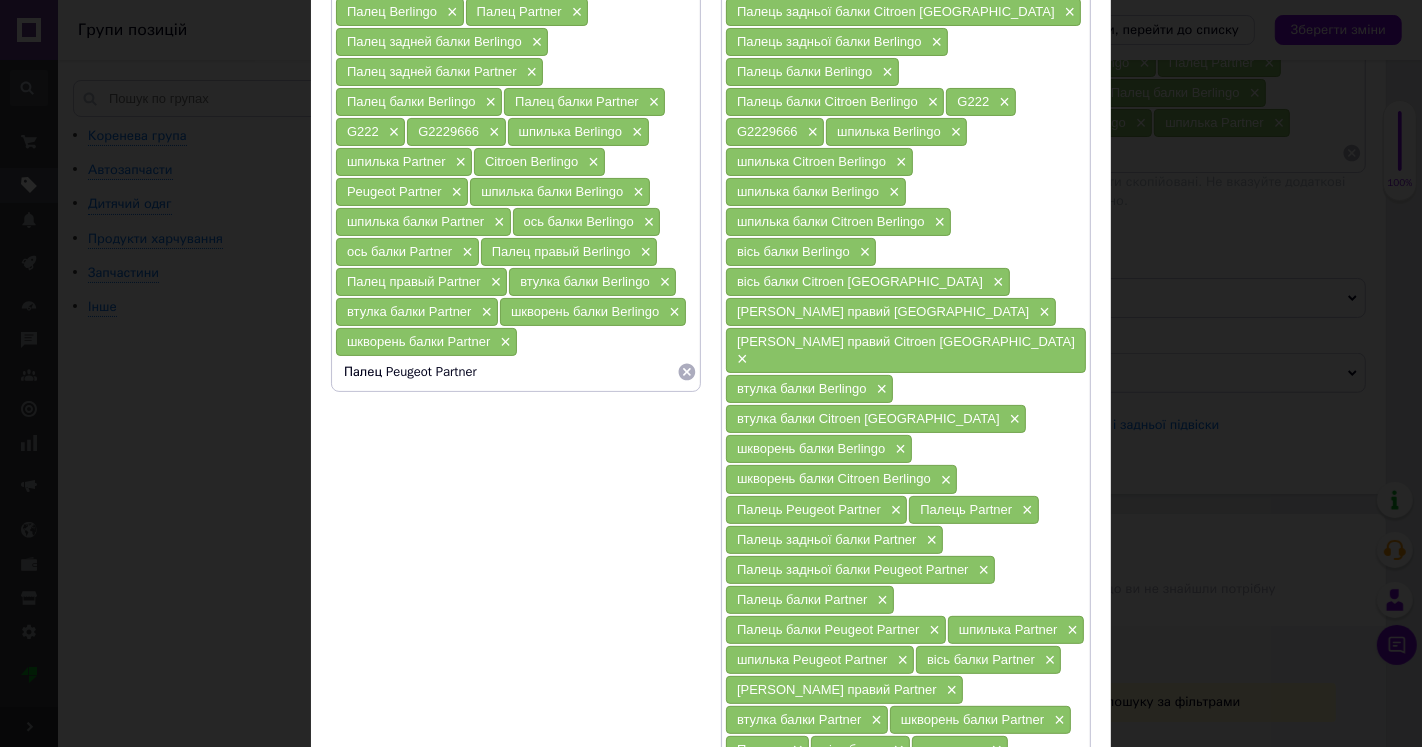 scroll, scrollTop: 333, scrollLeft: 0, axis: vertical 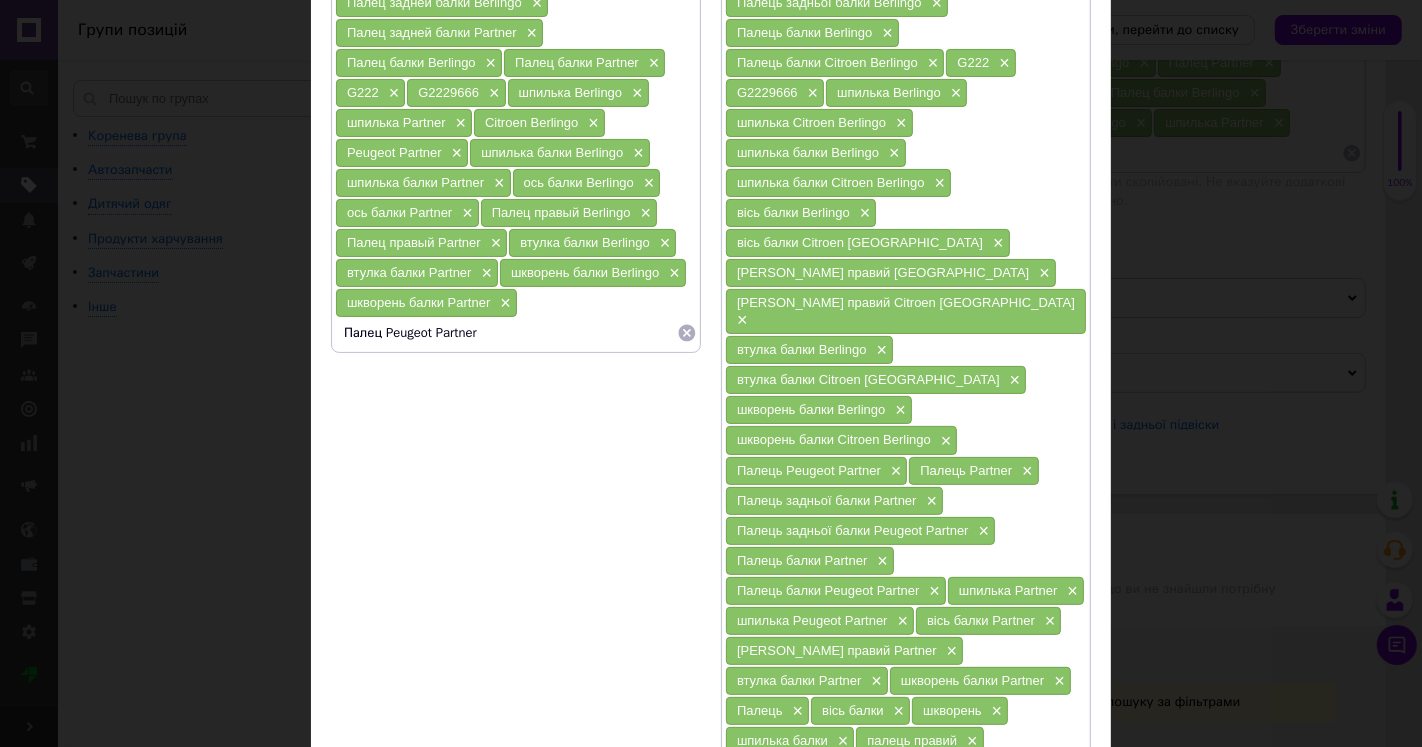 drag, startPoint x: 381, startPoint y: 324, endPoint x: 621, endPoint y: 333, distance: 240.16869 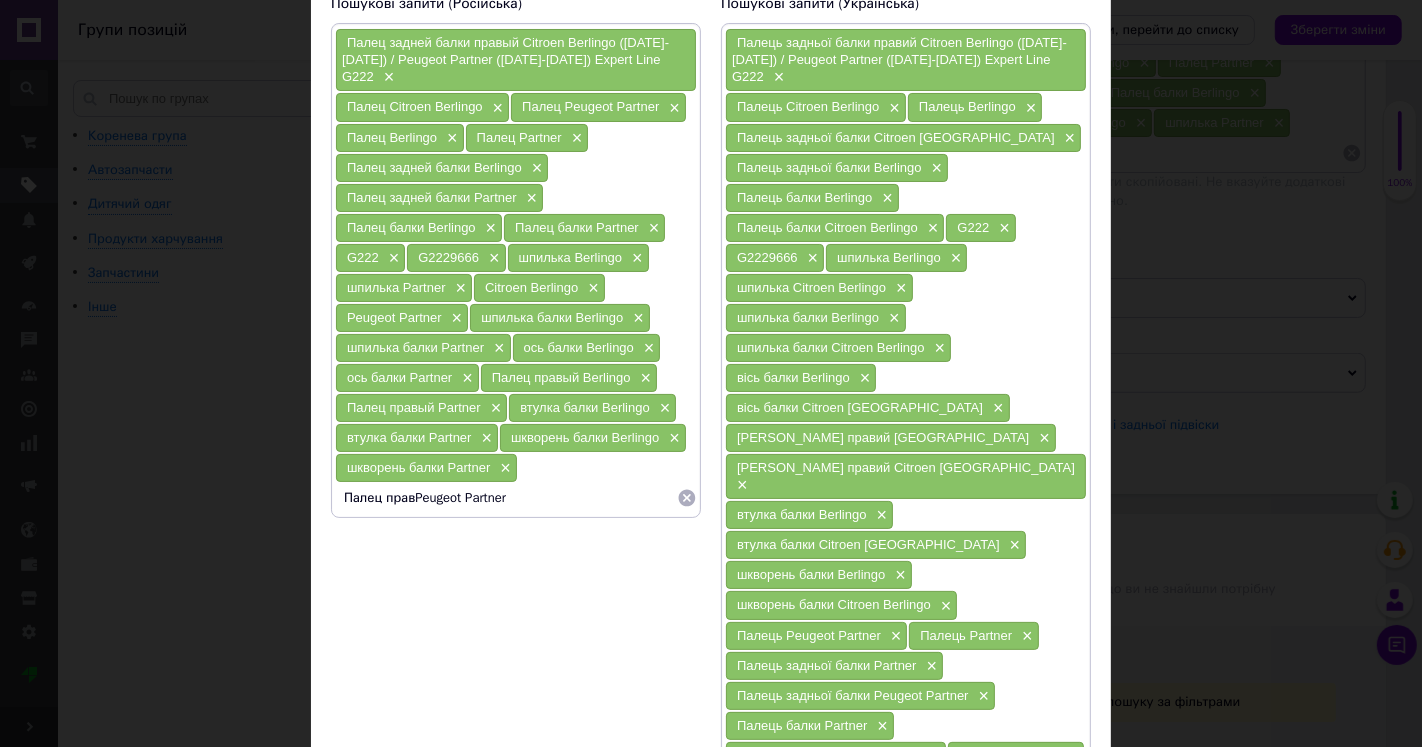 scroll, scrollTop: 0, scrollLeft: 0, axis: both 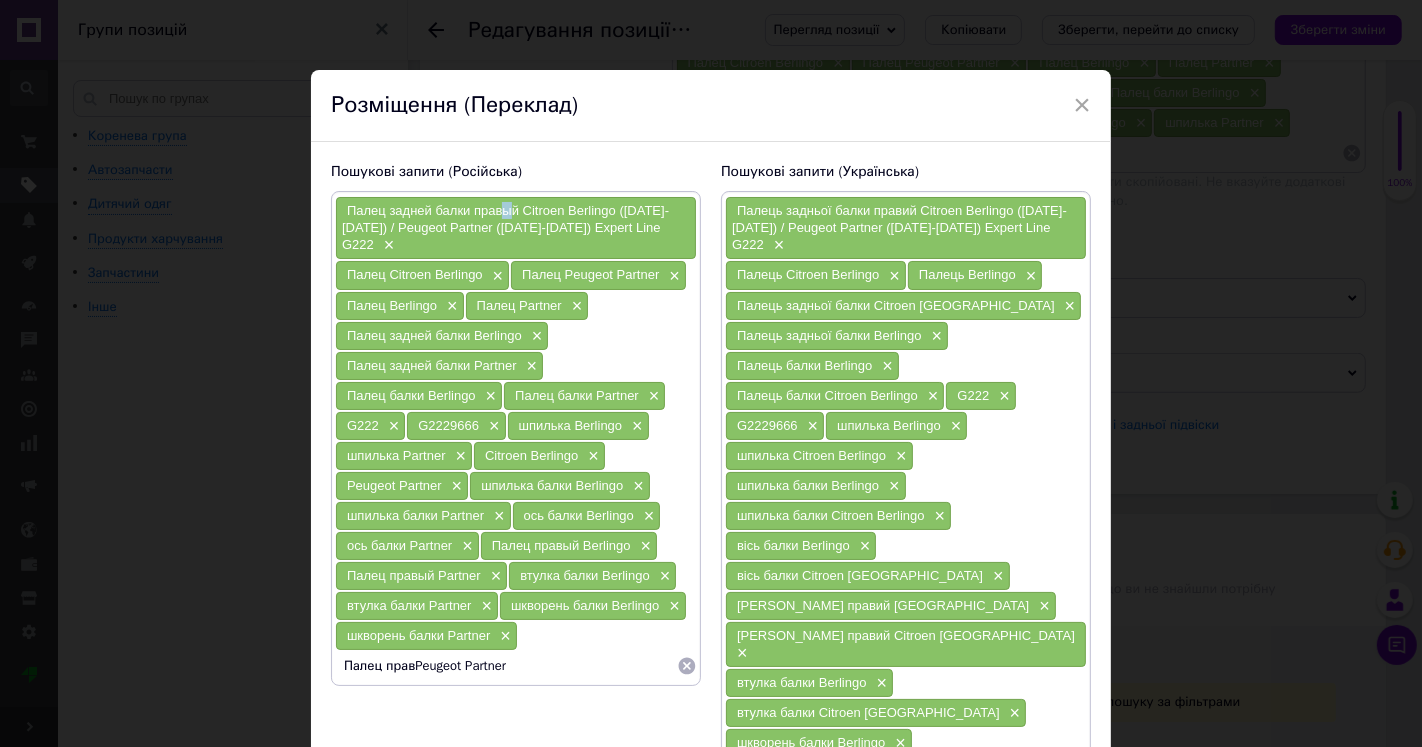 click on "Палец задней балки правый Citroen Berlingo ([DATE]-[DATE]) / Peugeot Partner ([DATE]-[DATE]) Expert Line G222" at bounding box center [505, 227] 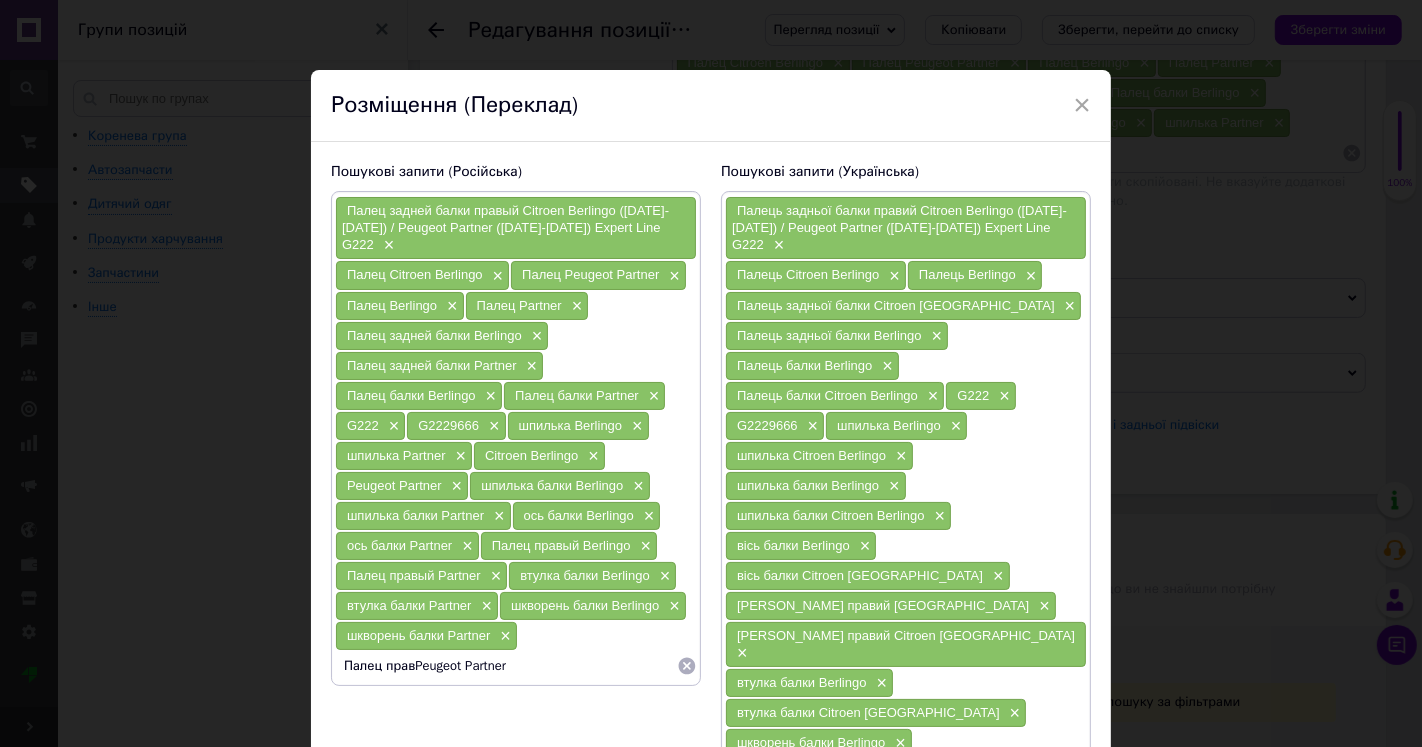click on "Палец правPeugeot Partner" at bounding box center (506, 666) 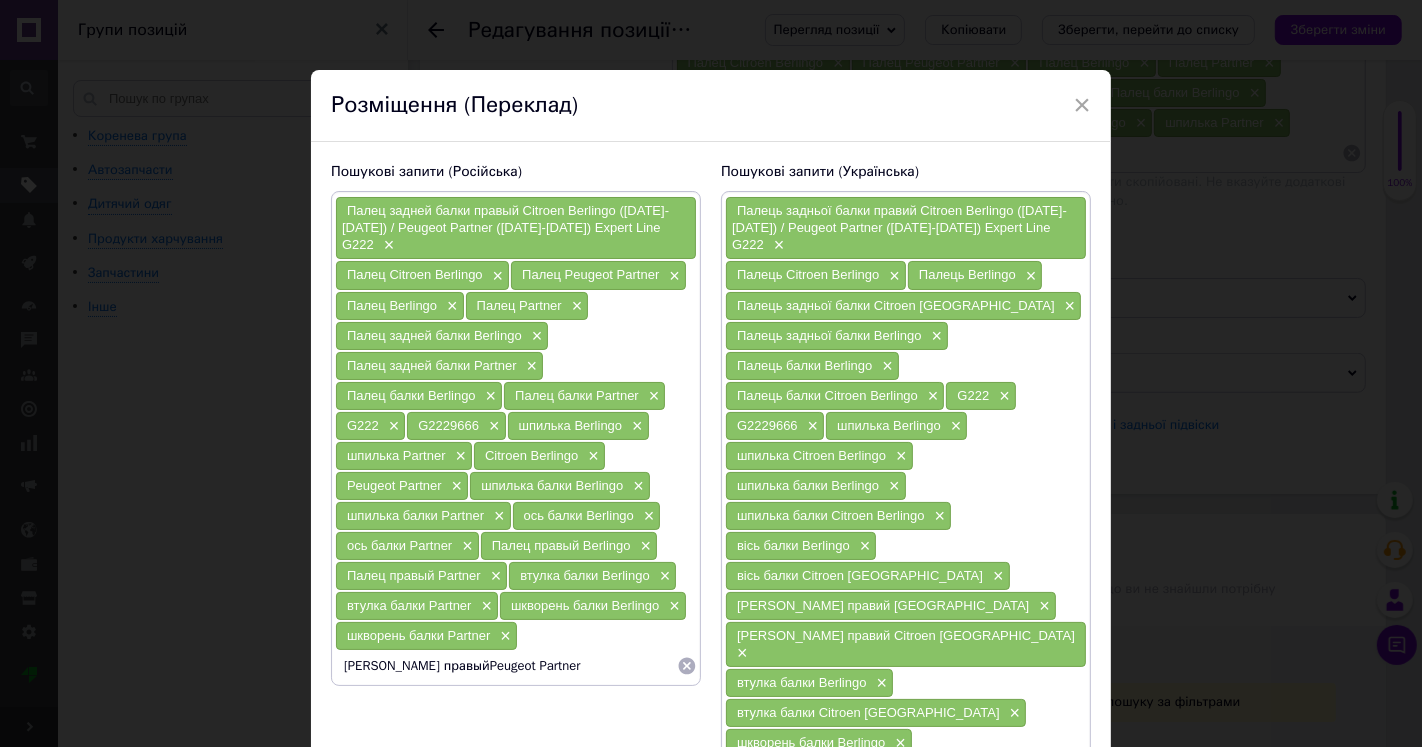 type on "Палец правый Peugeot Partner" 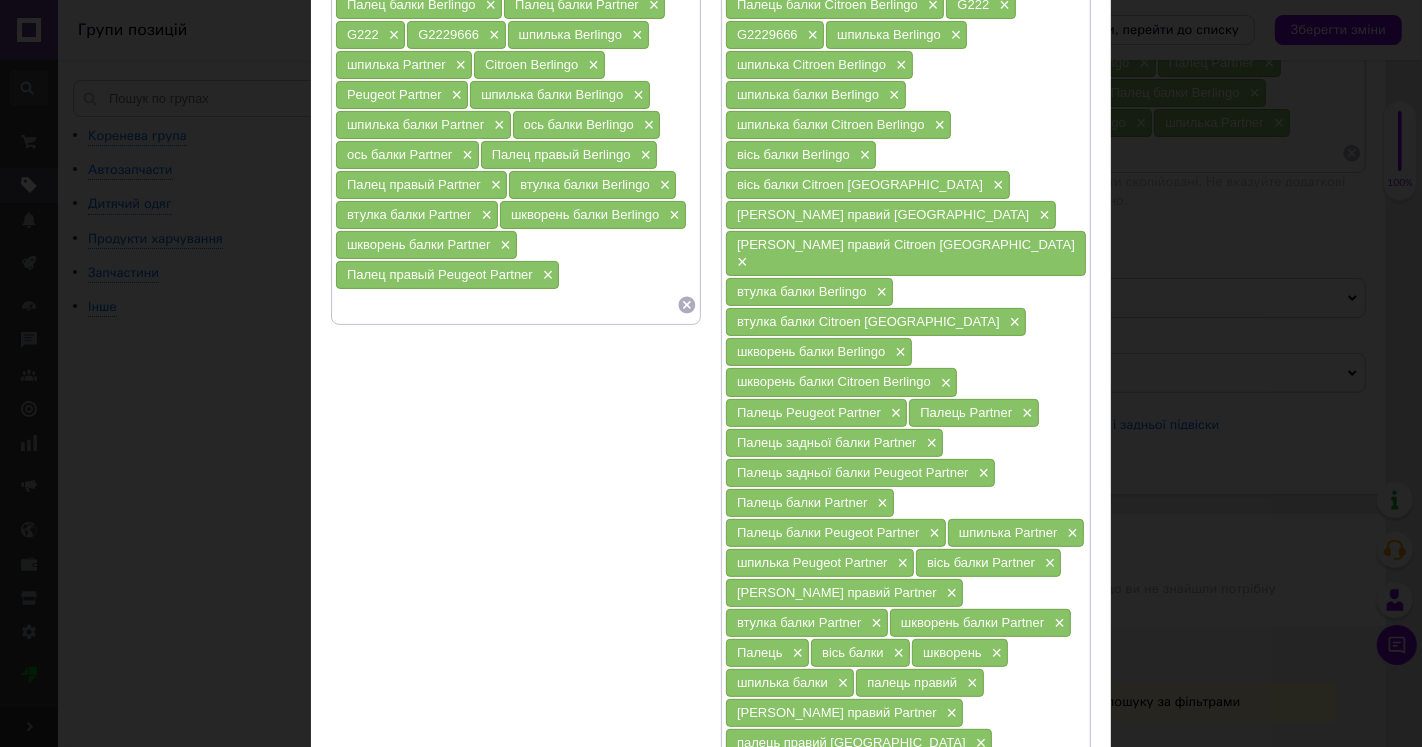 scroll, scrollTop: 444, scrollLeft: 0, axis: vertical 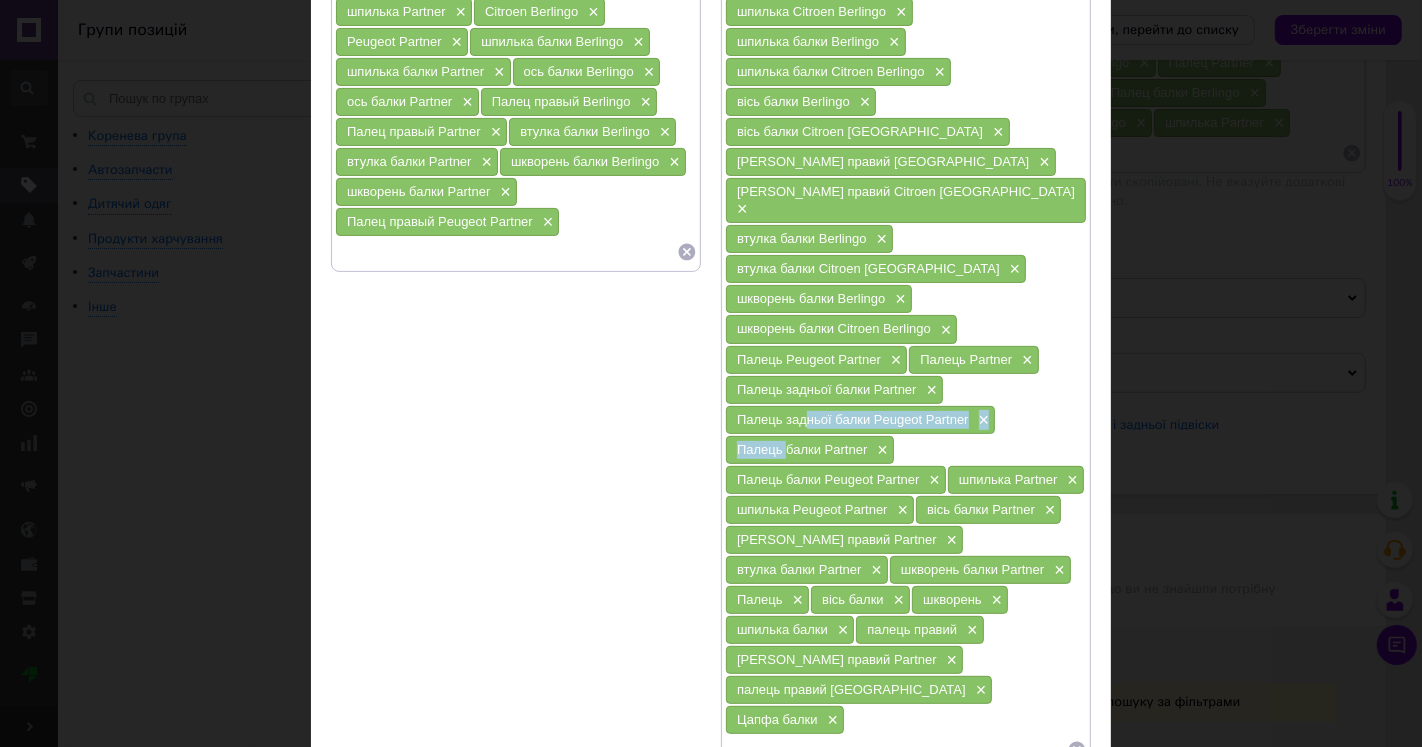 drag, startPoint x: 790, startPoint y: 371, endPoint x: 813, endPoint y: 430, distance: 63.324562 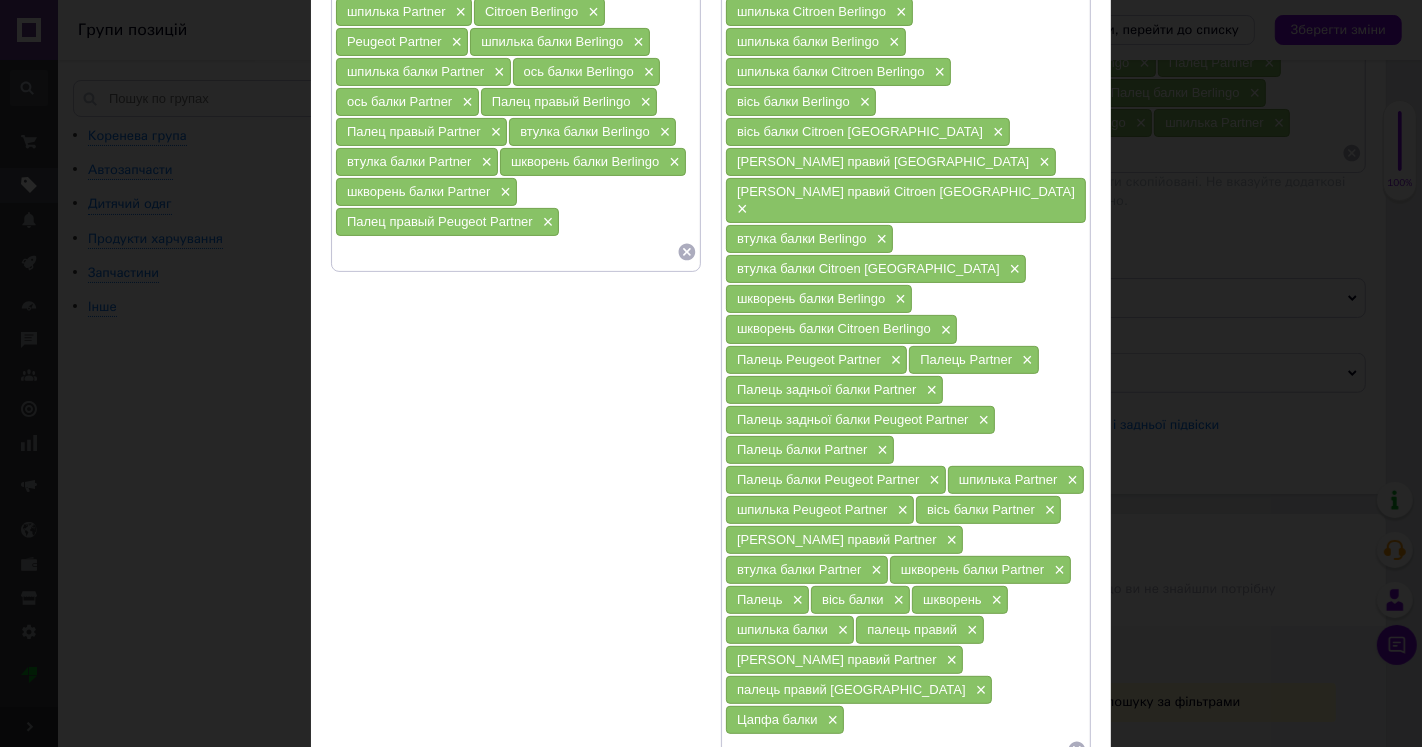 click on "Пошукові запити (Російська) Палец задней балки правый Citroen Berlingo ([DATE]-[DATE]) / Peugeot Partner ([DATE]-[DATE]) Expert Line G222 × Палец Citroen Berlingo × Палец Peugeot Partner × Палец Berlingo × Палец Partner × Палец задней балки Berlingo × Палец задней балки Partner × Палец балки Berlingo × Палец балки Partner × G222 × G2229666 × шпилька Berlingo × шпилька Partner × Citroen Berlingo × Peugeot Partner × шпилька балки Berlingo × шпилька балки Partner × ось балки Berlingo × ось балки Partner × Палец правый Berlingo × Палец правый Partner × втулка балки Berlingo × втулка балки Partner × шкворень балки Berlingo × шкворень балки Partner × Палец правый Peugeot Partner ×" at bounding box center [516, 244] 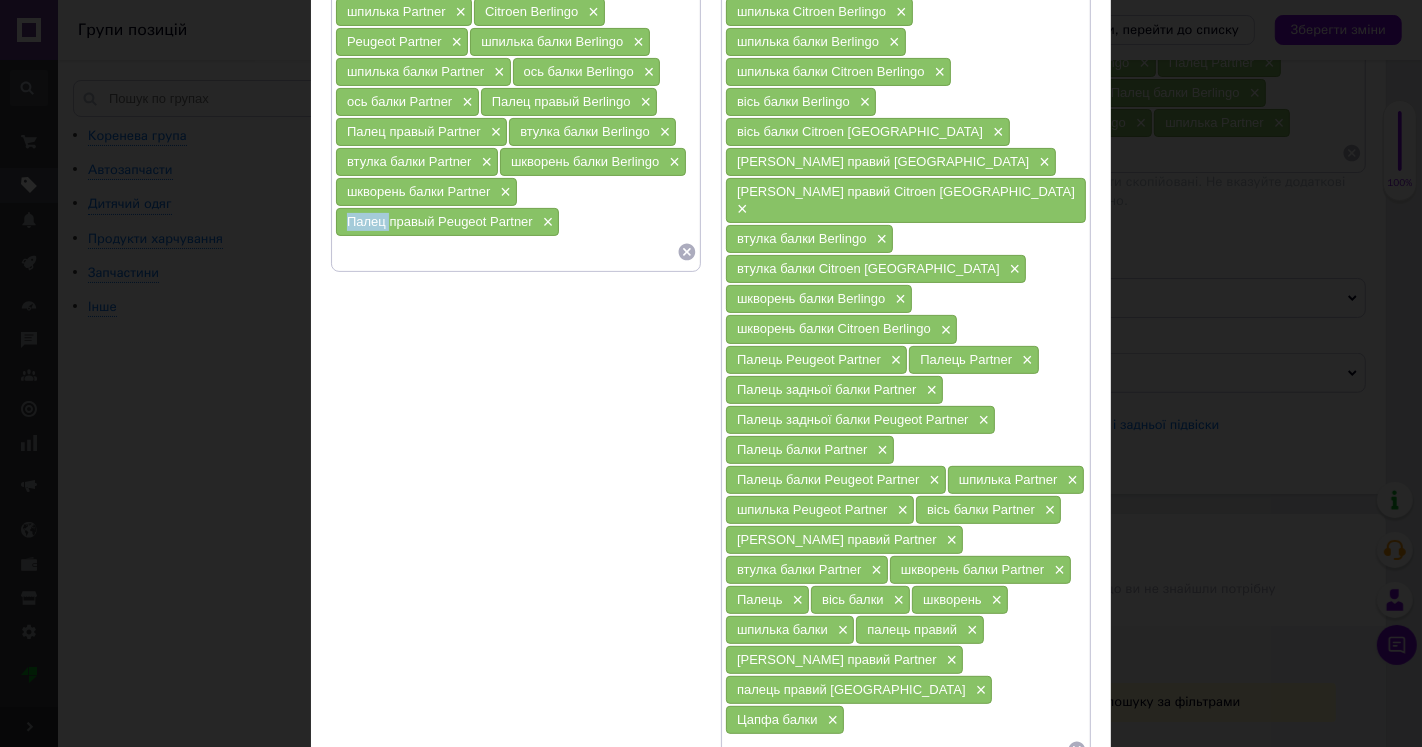 click on "Палец правый Peugeot Partner" at bounding box center [440, 221] 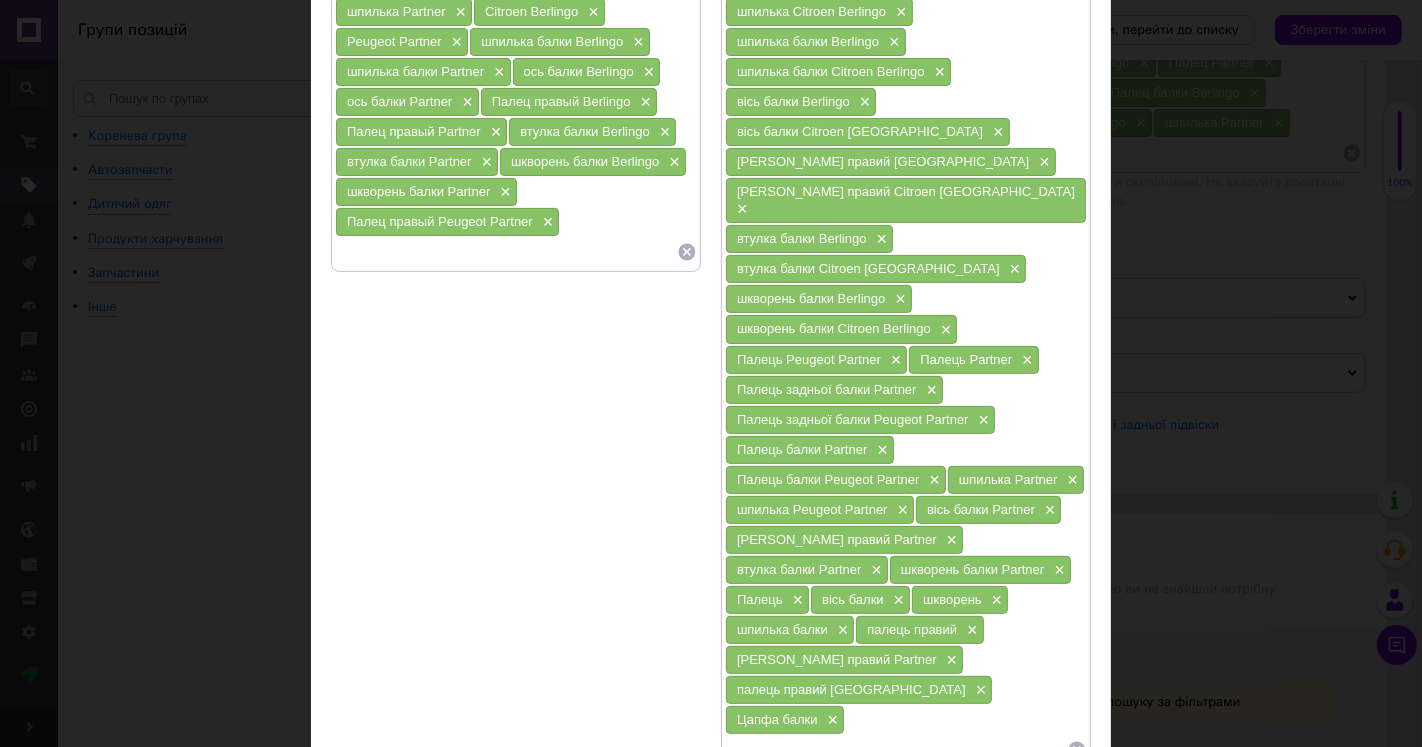 click at bounding box center (506, 252) 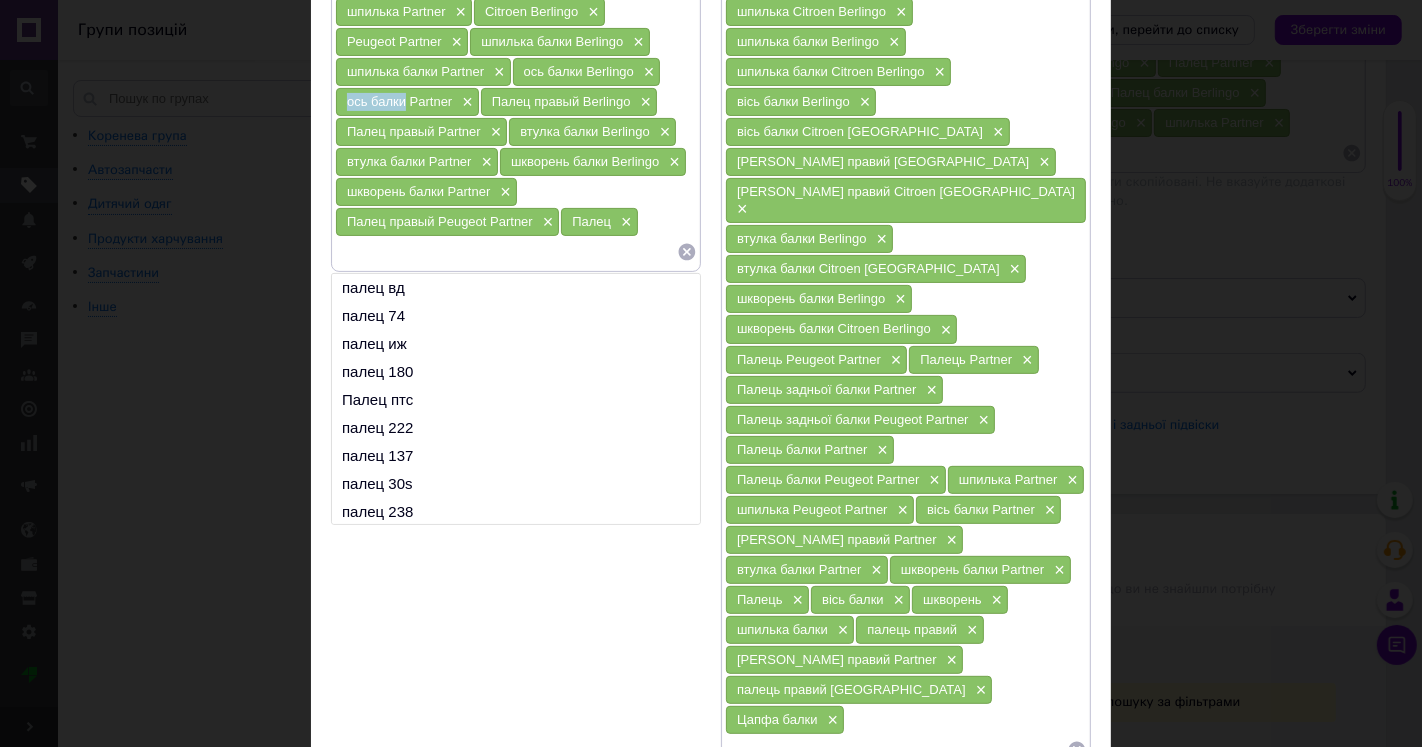 drag, startPoint x: 403, startPoint y: 92, endPoint x: 344, endPoint y: 96, distance: 59.135437 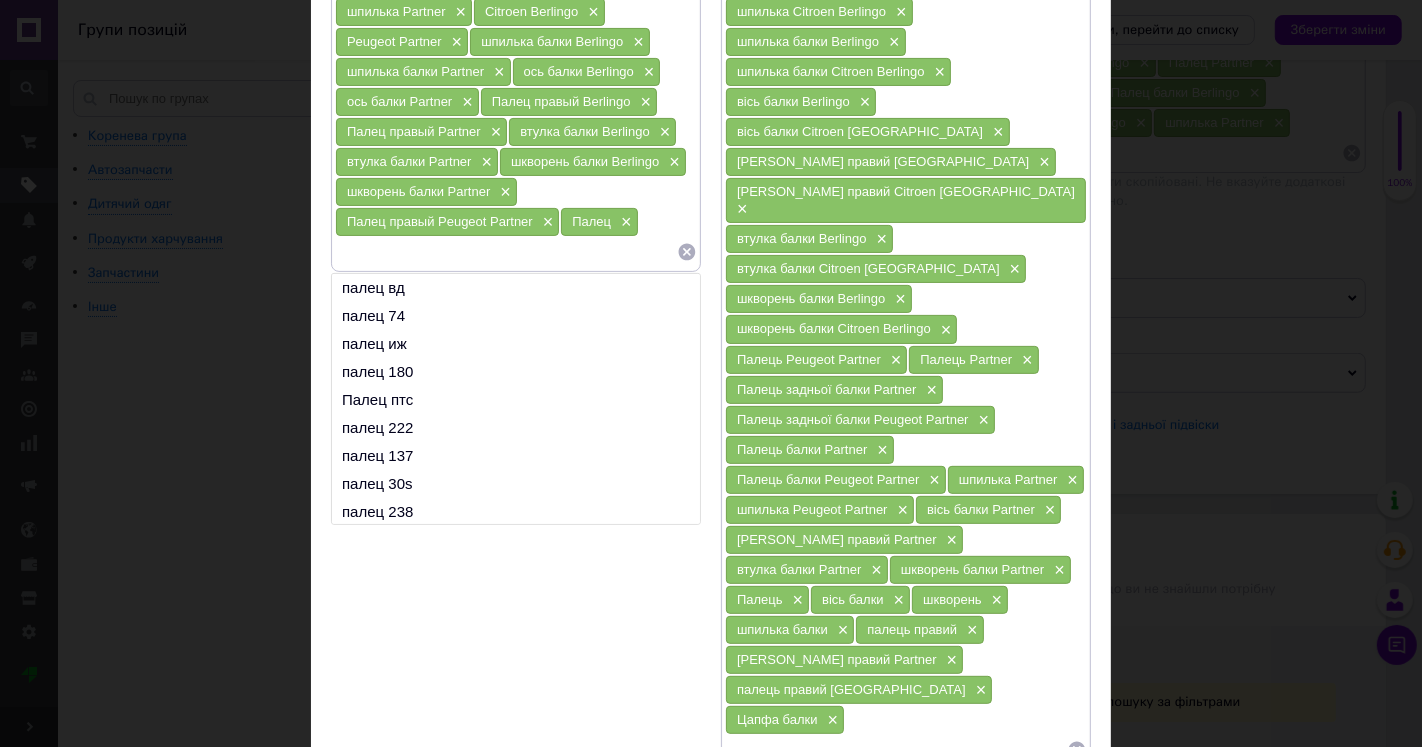 click at bounding box center (506, 252) 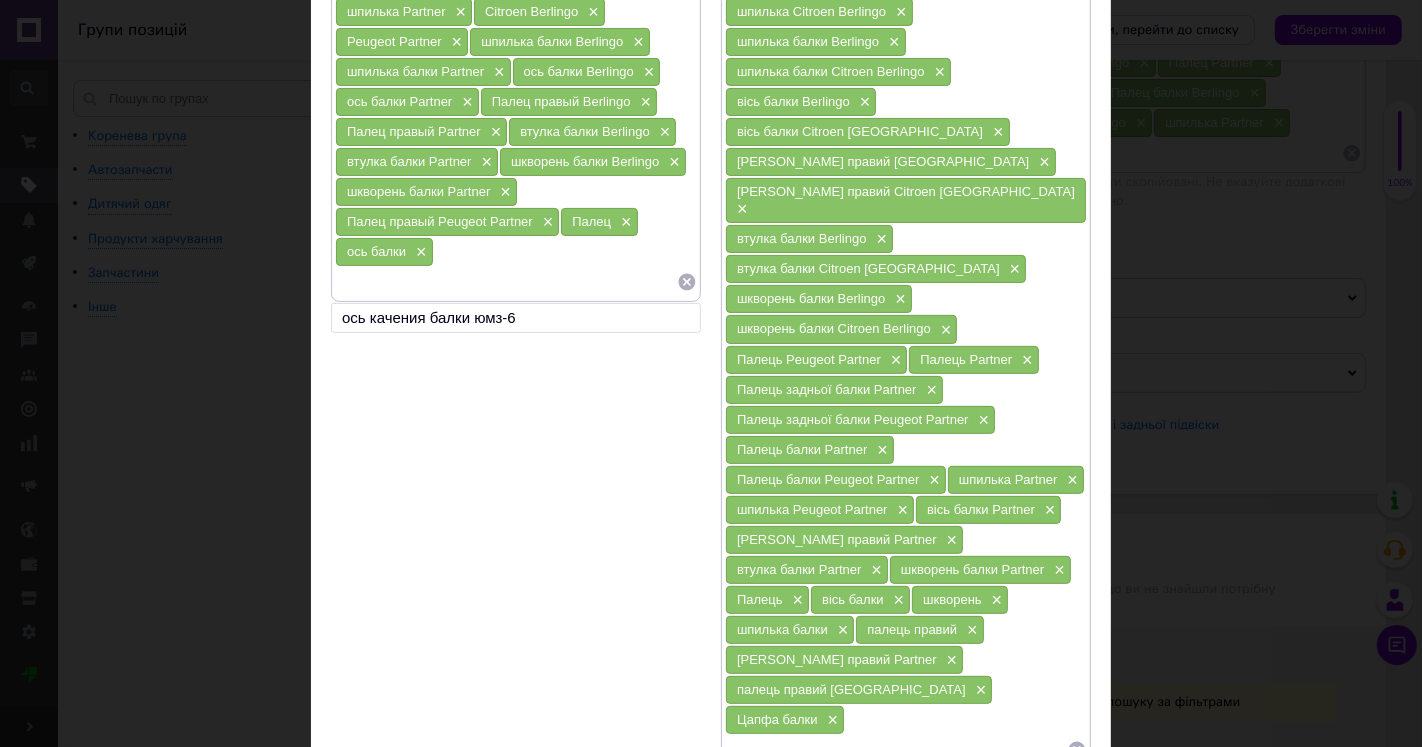 click on "шкворень" at bounding box center [952, 599] 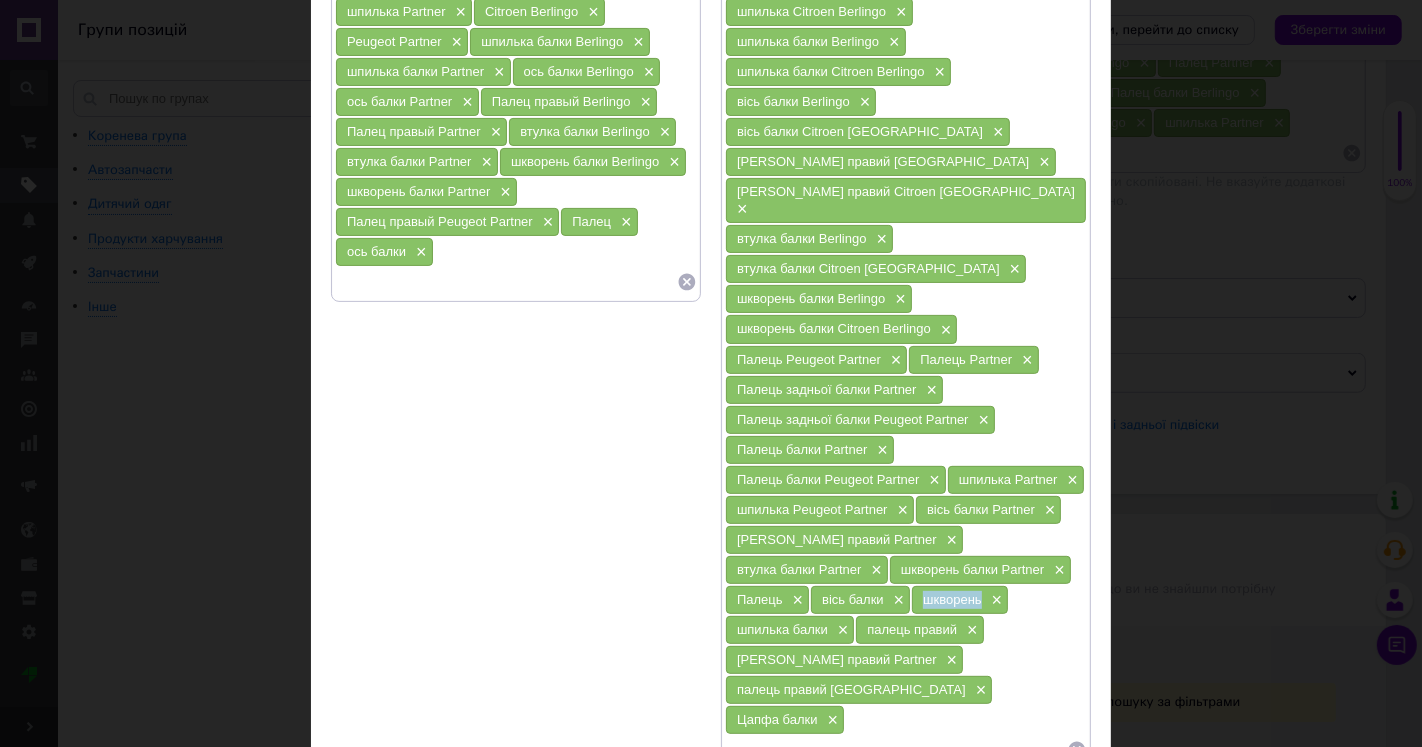 click on "шкворень" at bounding box center (952, 599) 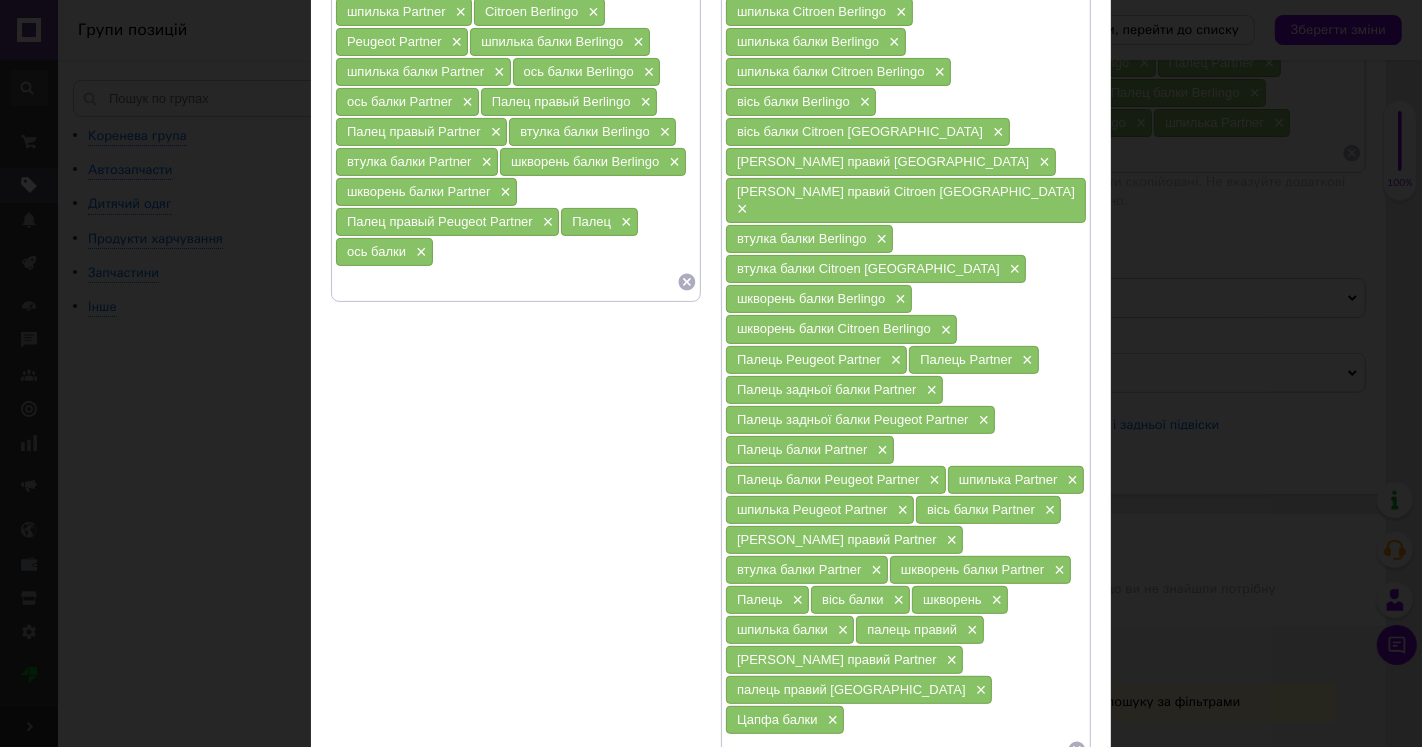 click at bounding box center (506, 282) 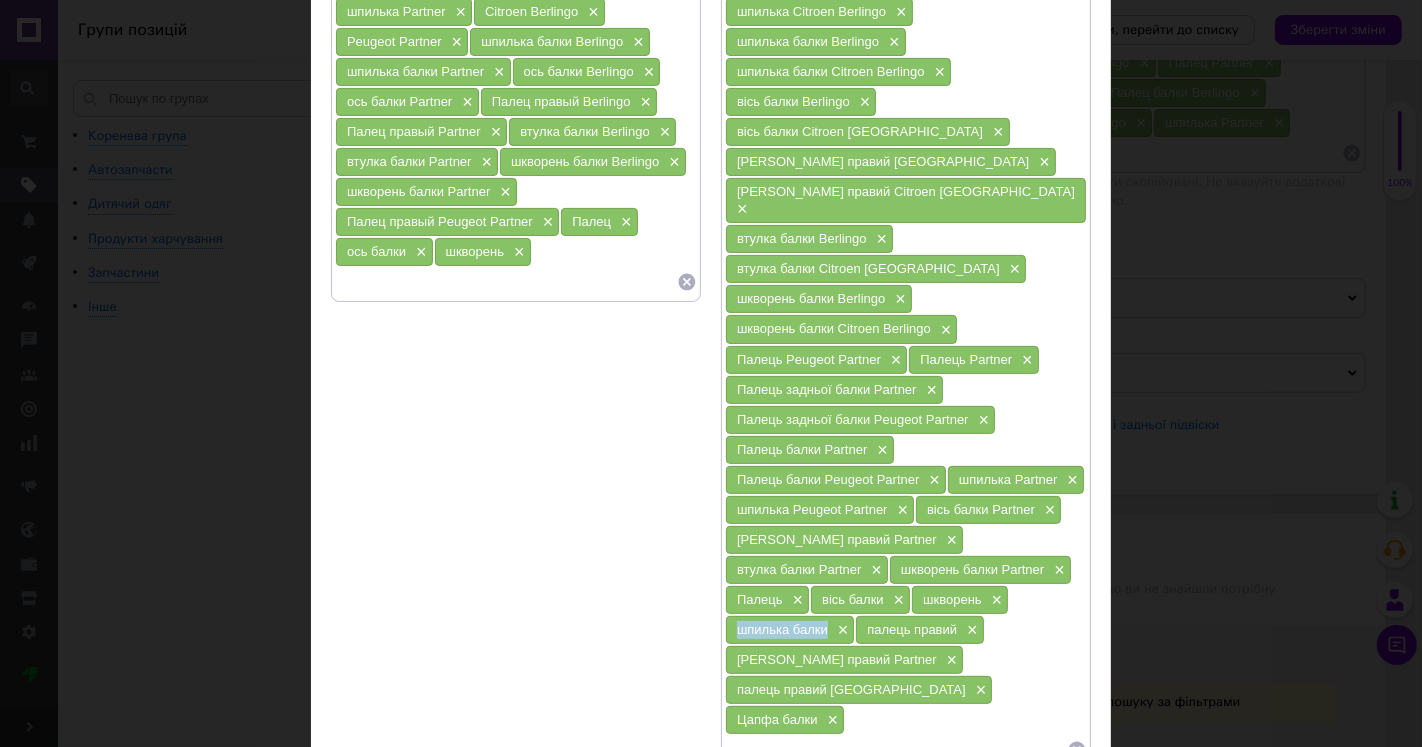 drag, startPoint x: 936, startPoint y: 551, endPoint x: 1023, endPoint y: 556, distance: 87.14356 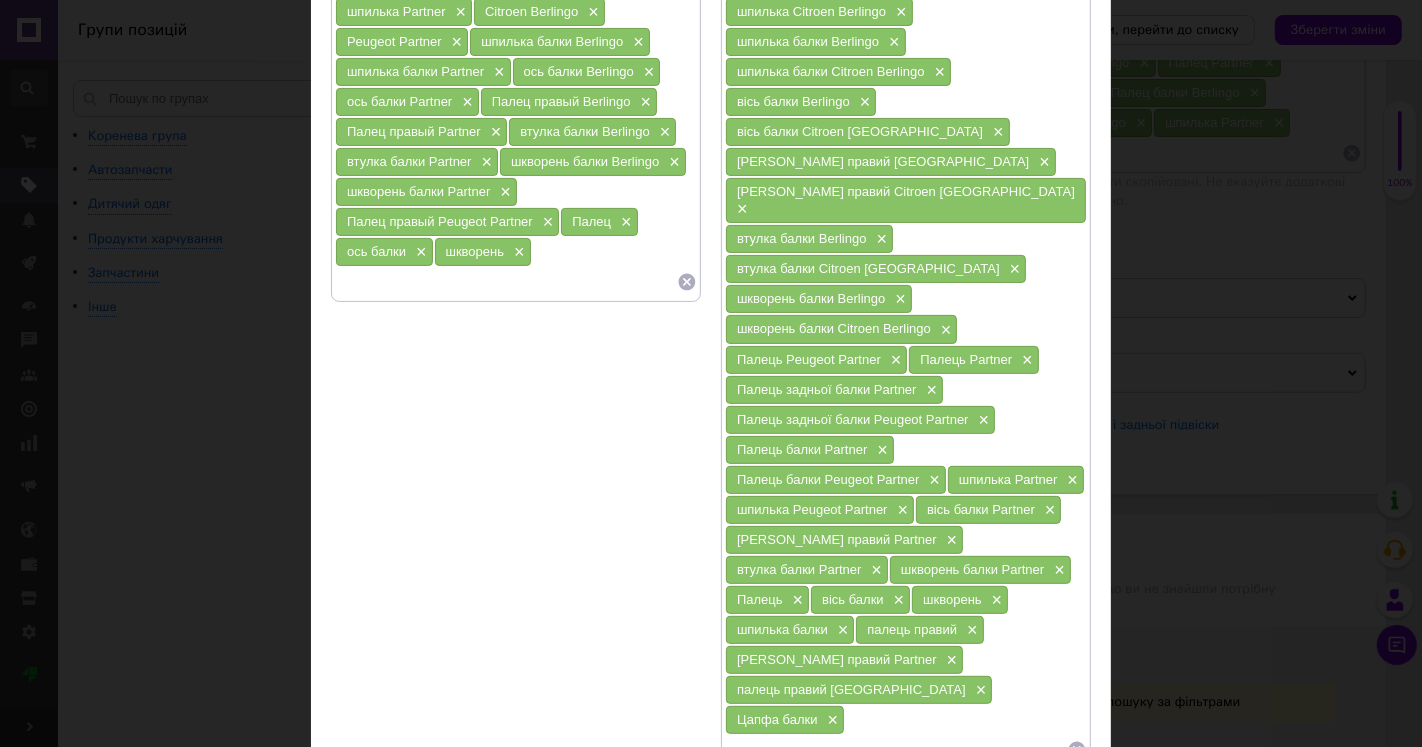 type on "шпилька балки" 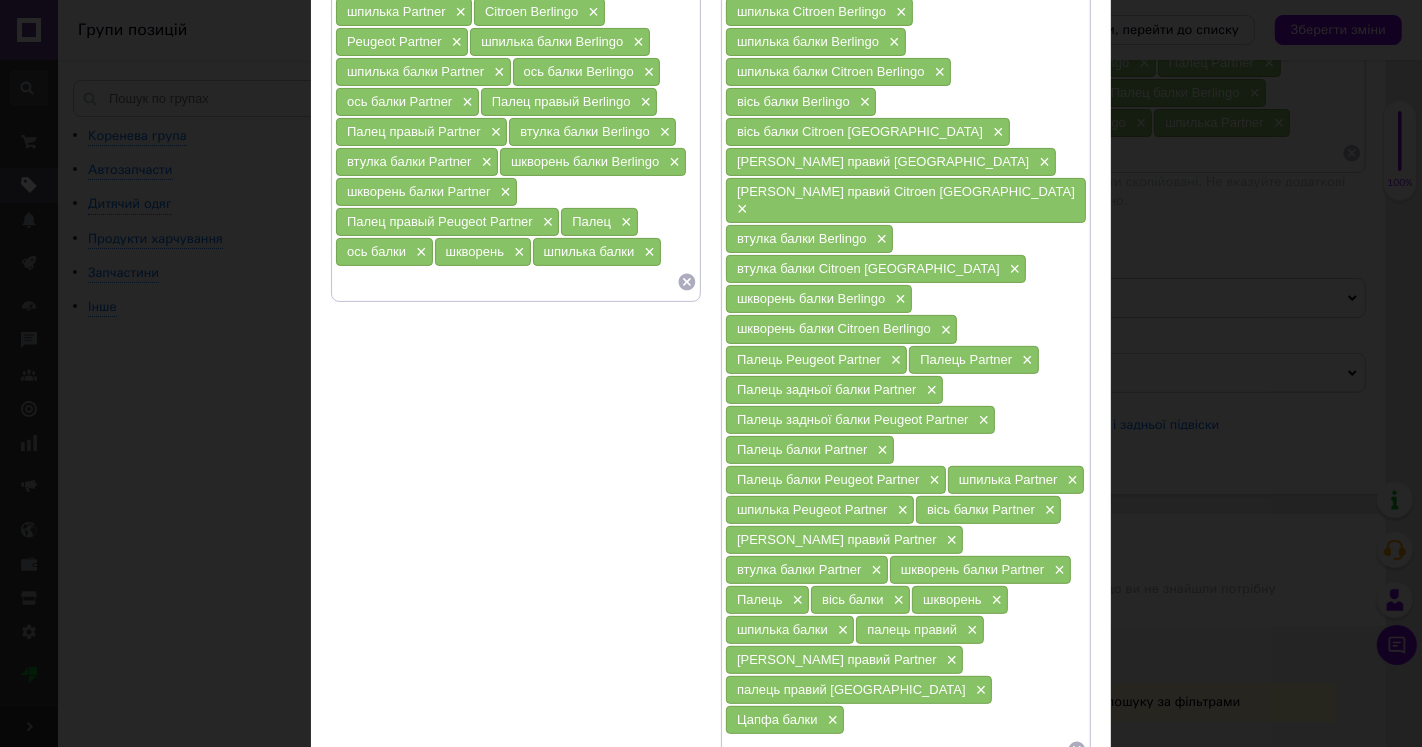 click on "Палец" at bounding box center [591, 221] 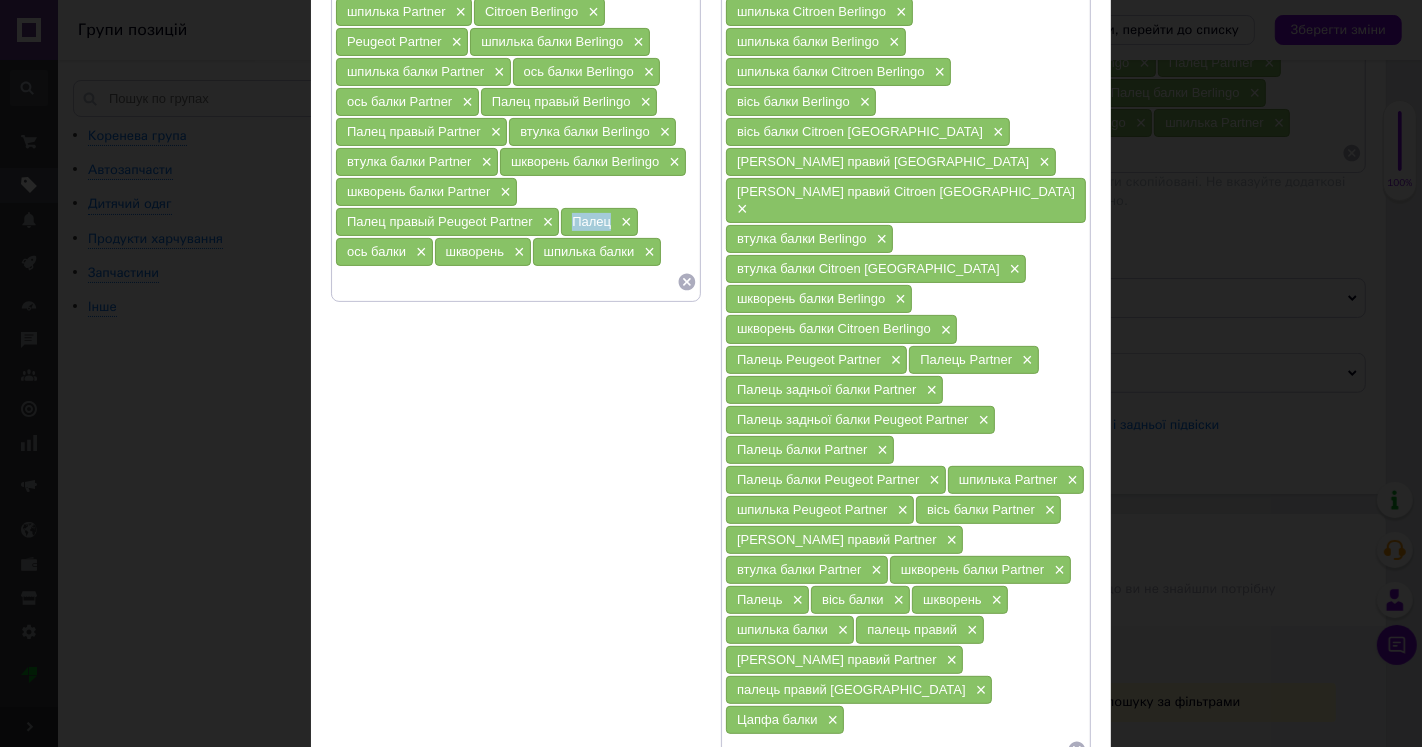 click on "Палец" at bounding box center (591, 221) 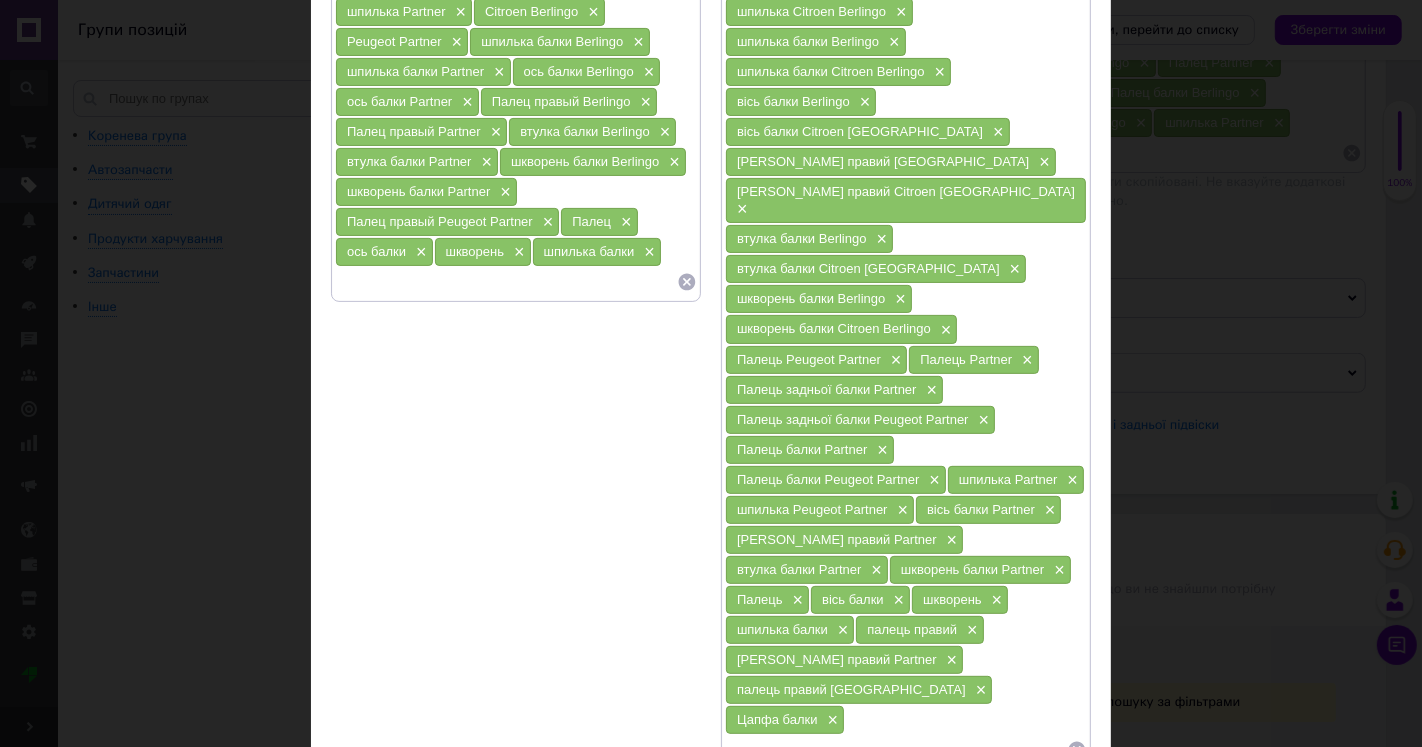 click at bounding box center (506, 282) 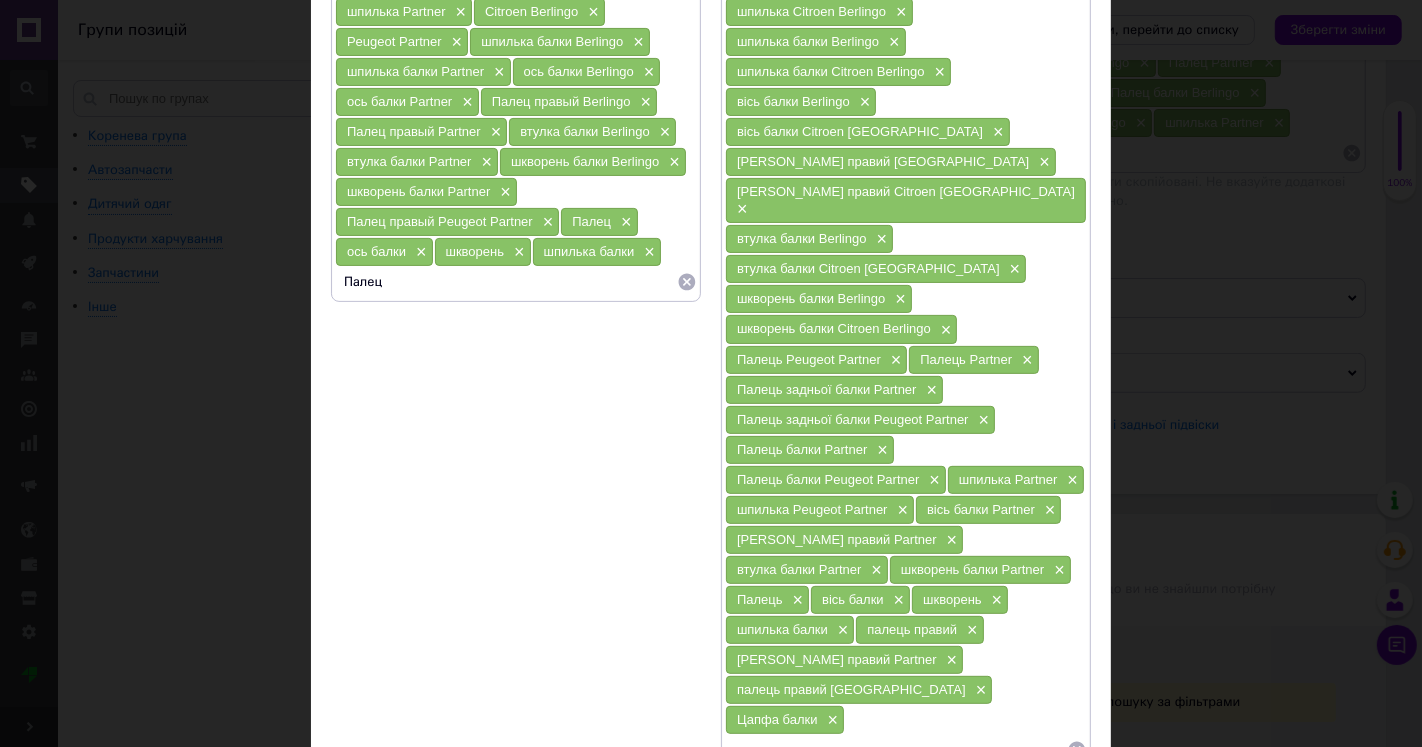 click on "Палец правый Peugeot Partner" at bounding box center [440, 221] 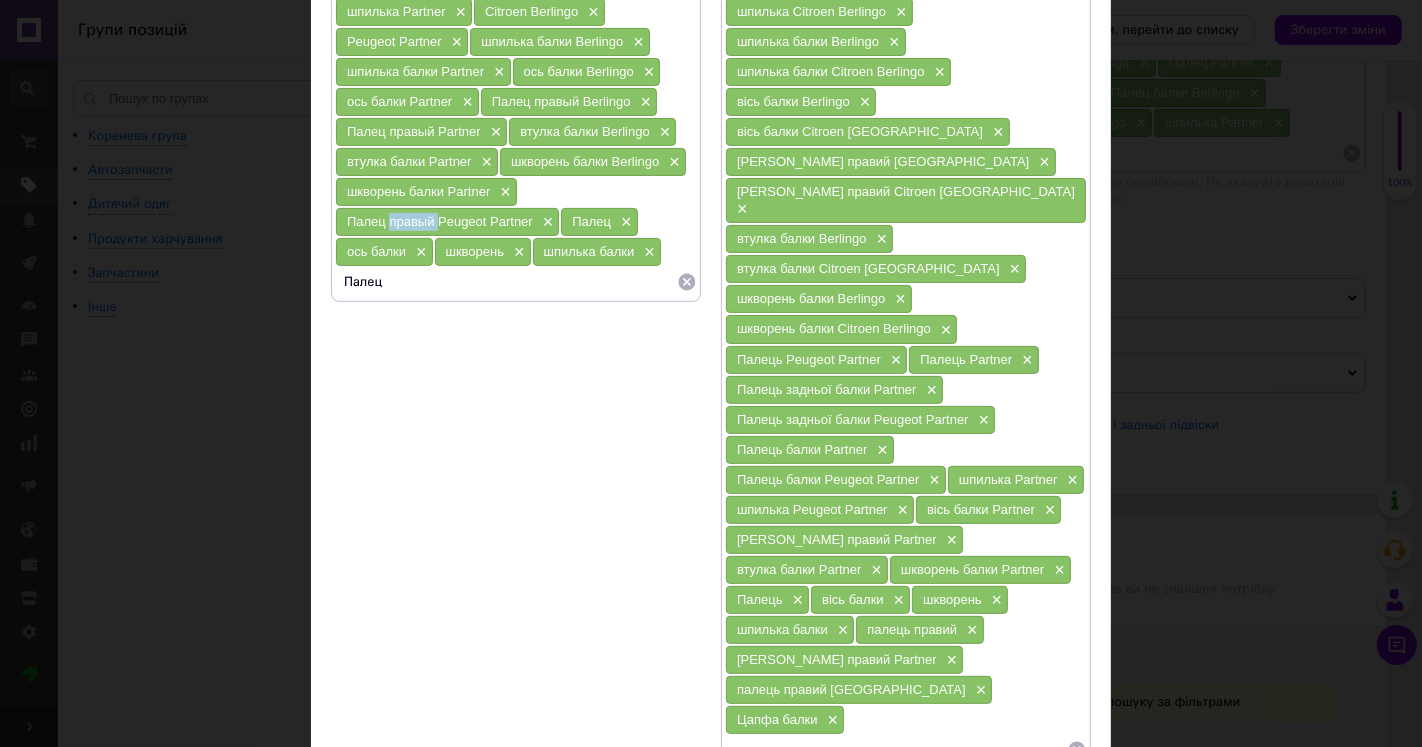 click on "Палец правый Peugeot Partner" at bounding box center [440, 221] 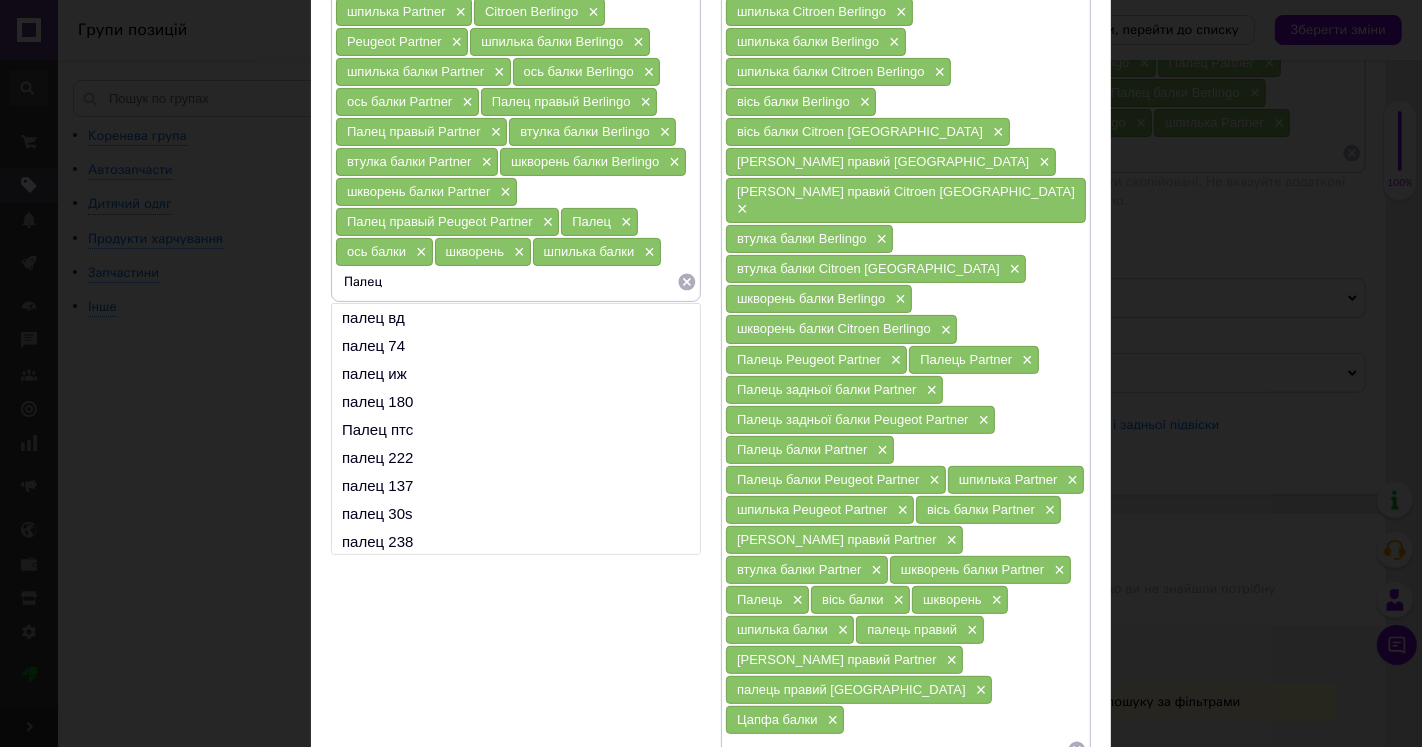 click on "Палец" at bounding box center [506, 282] 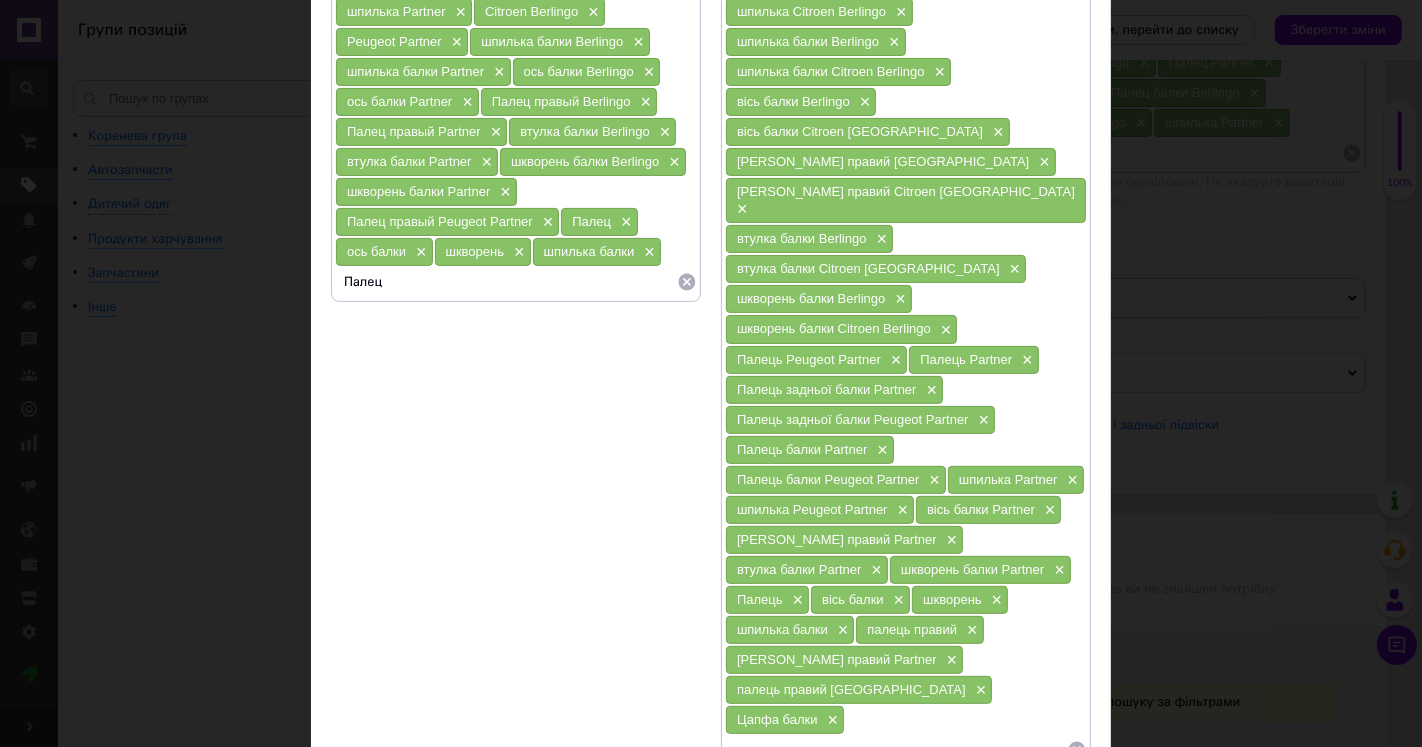 type on "Палец правый" 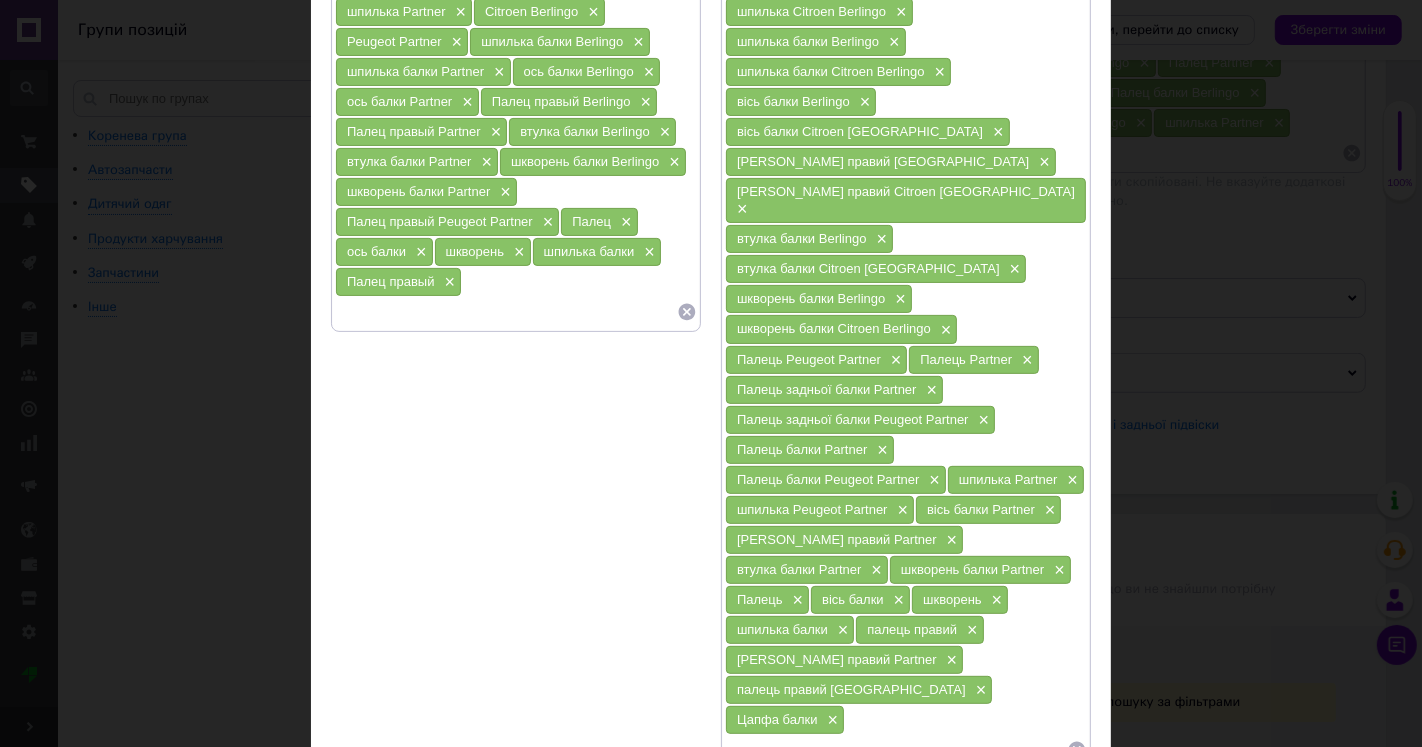 click on "Палец правый" at bounding box center (390, 281) 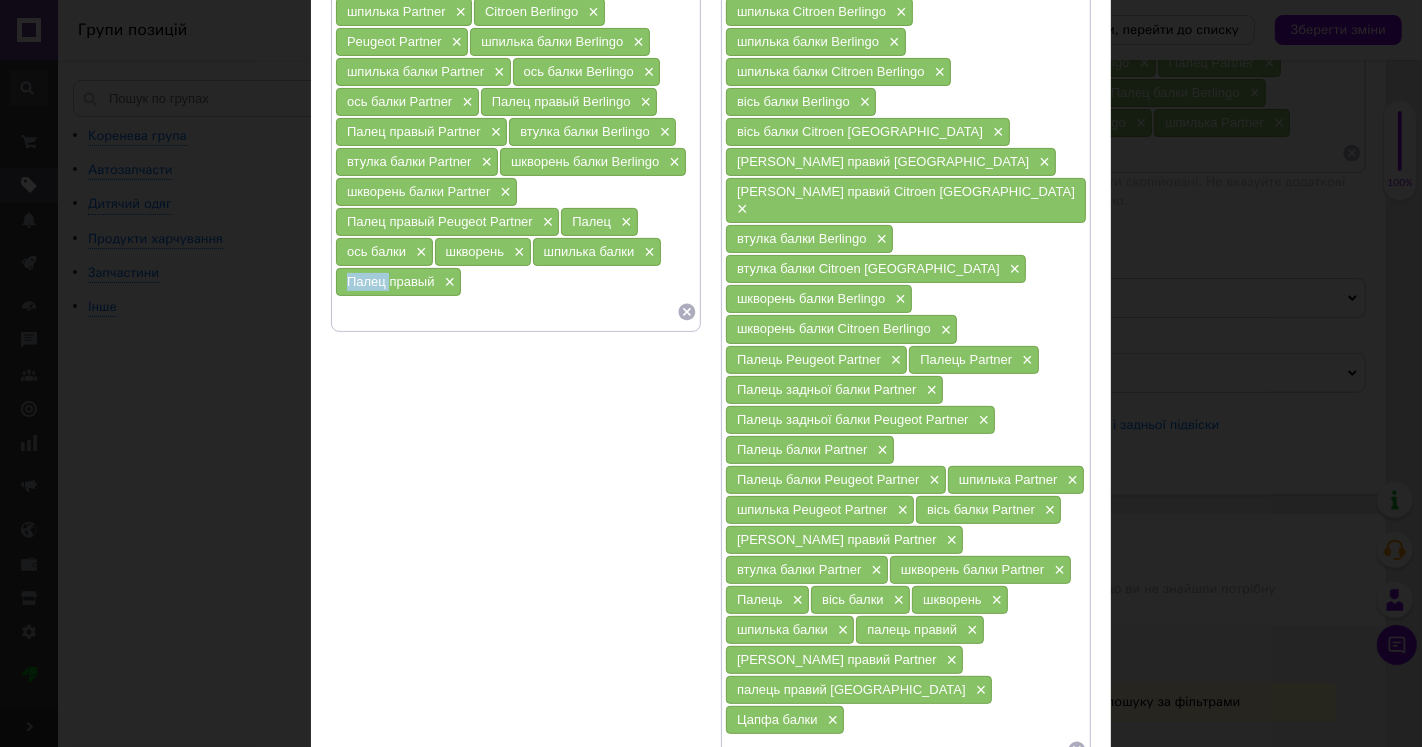 click on "Палец правый" at bounding box center [390, 281] 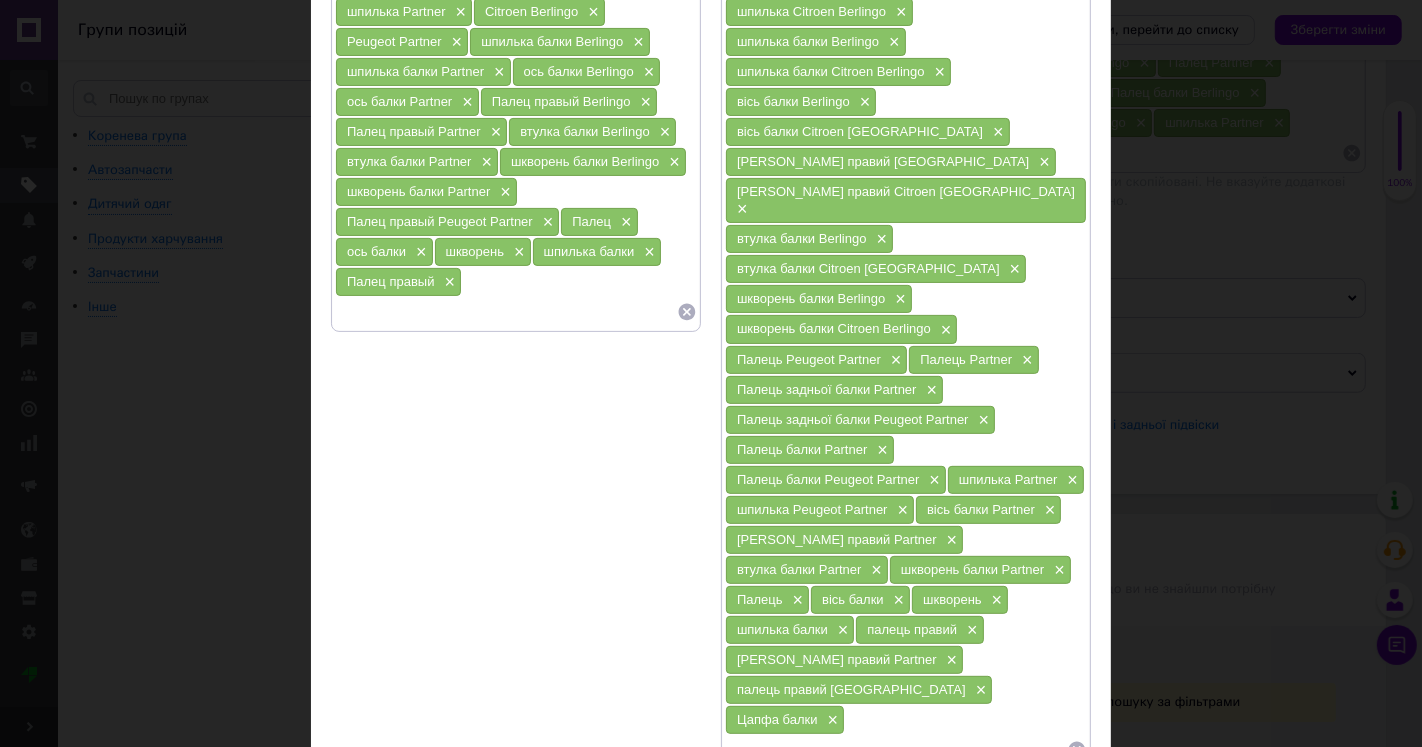 click at bounding box center (506, 312) 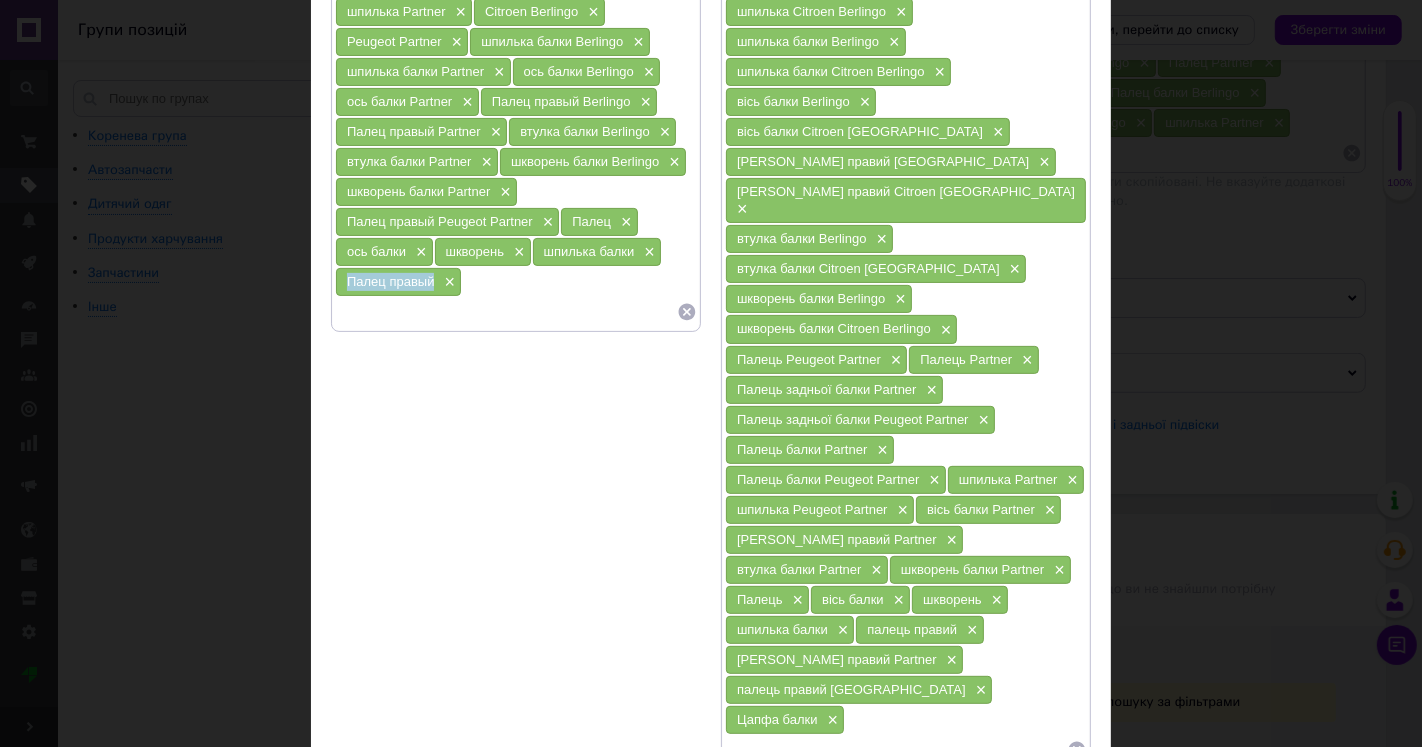 drag, startPoint x: 341, startPoint y: 276, endPoint x: 431, endPoint y: 283, distance: 90.27181 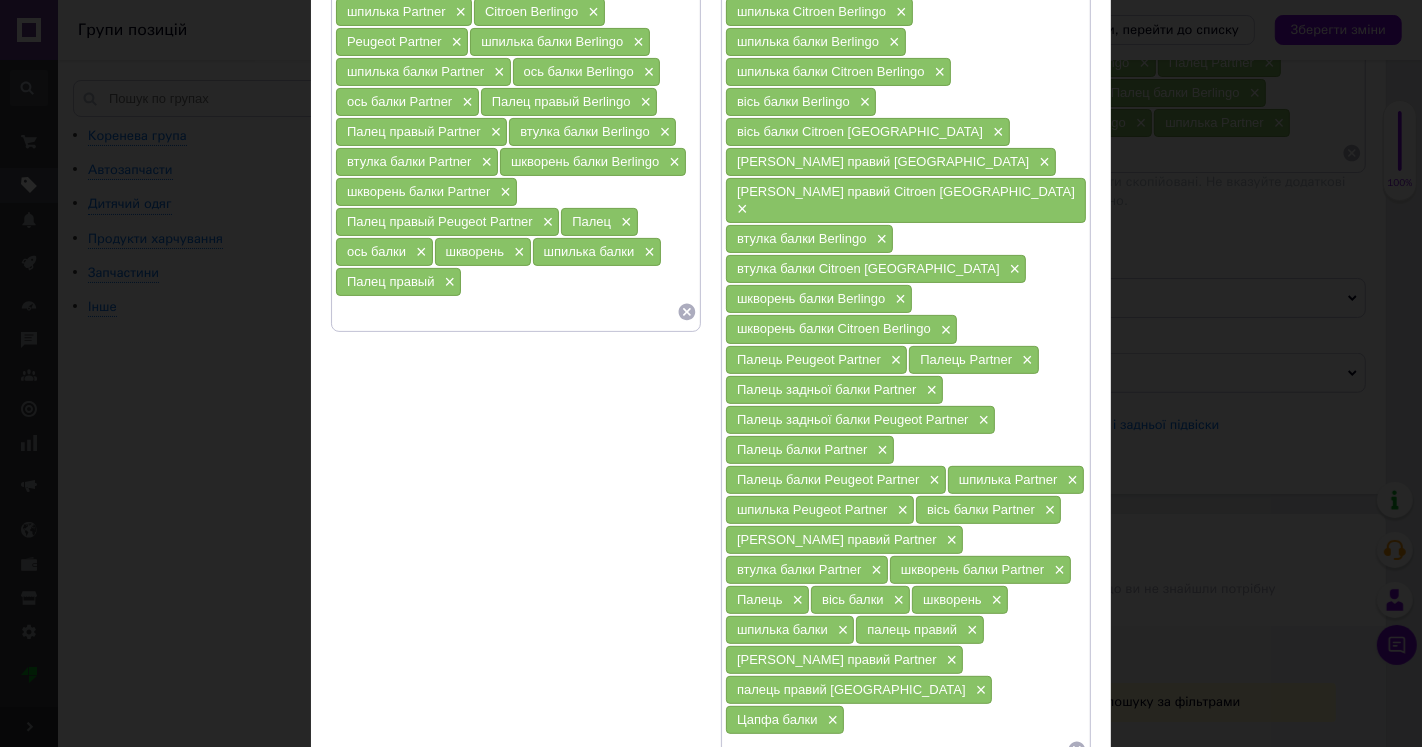 click at bounding box center [506, 312] 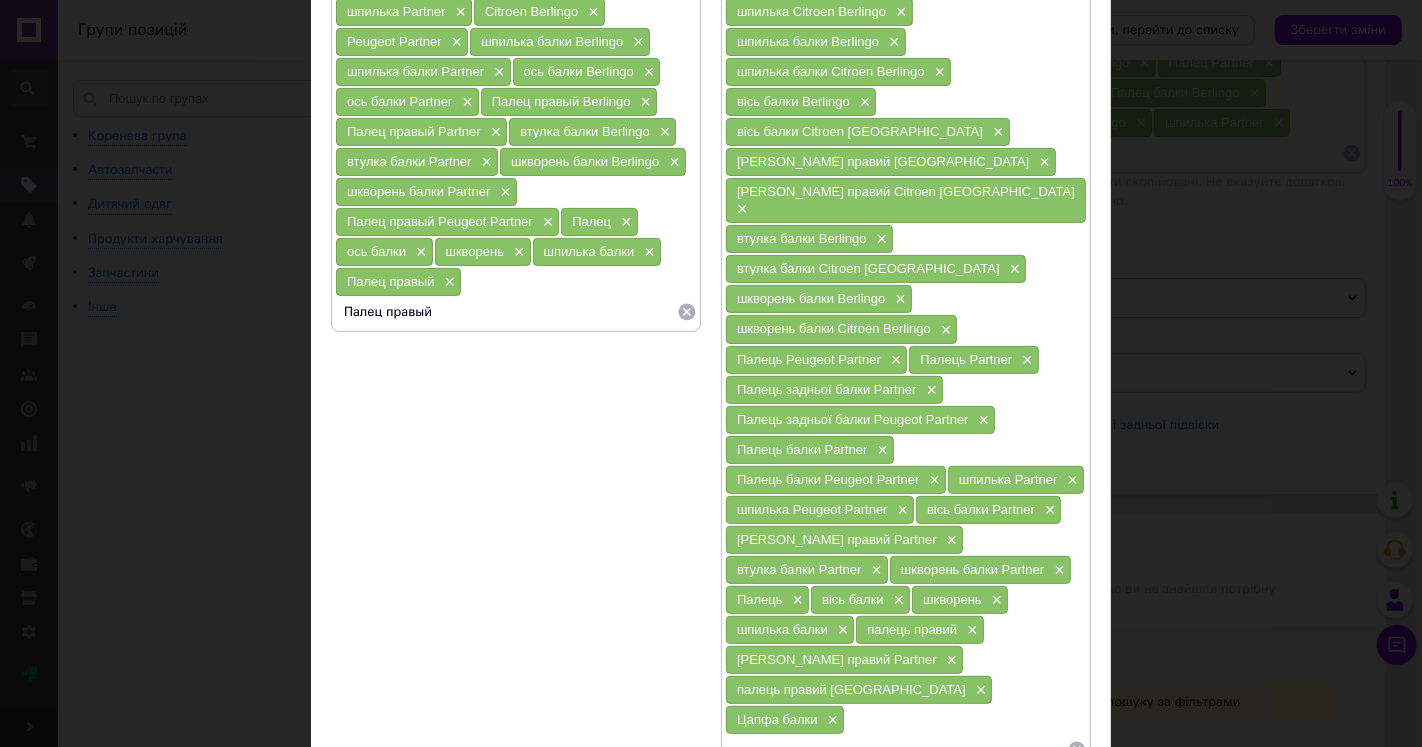 click on "шкворень балки Partner" at bounding box center (418, 191) 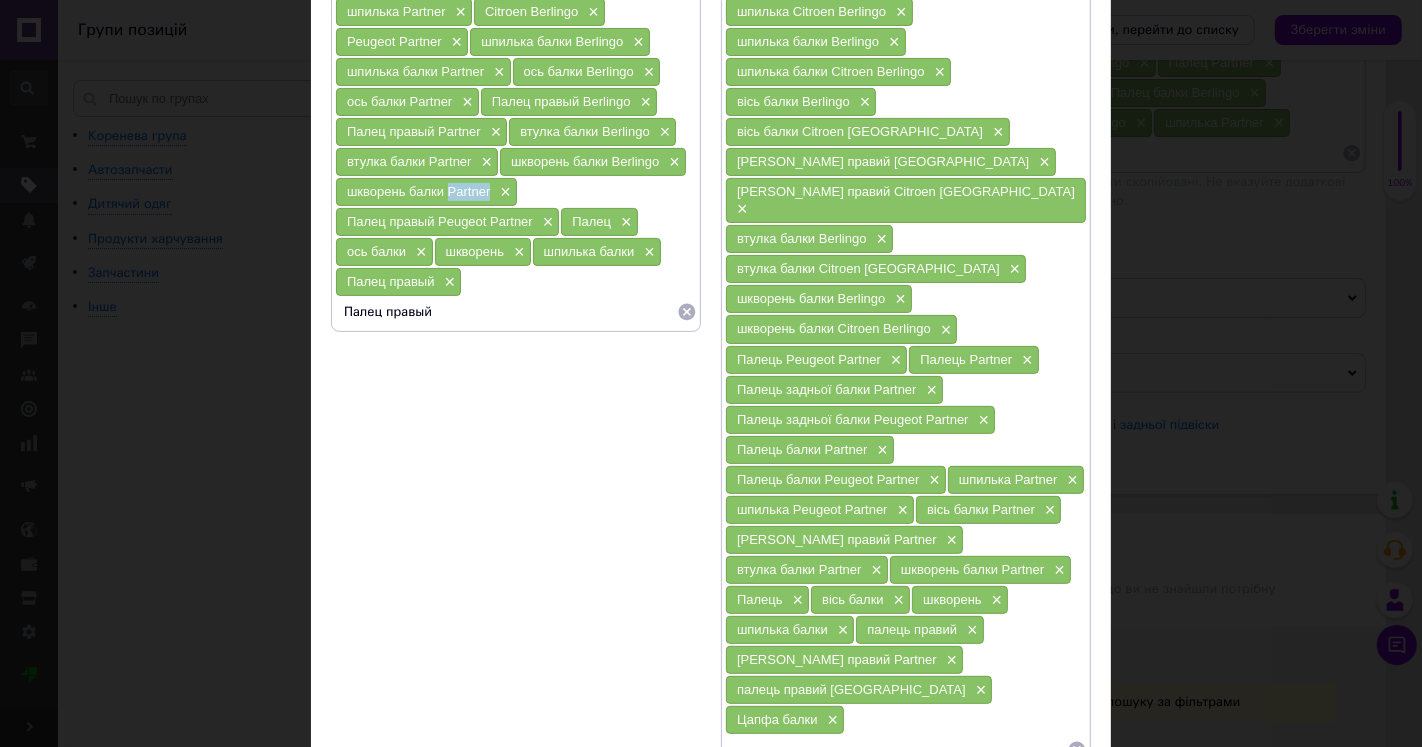 click on "шкворень балки Partner" at bounding box center (418, 191) 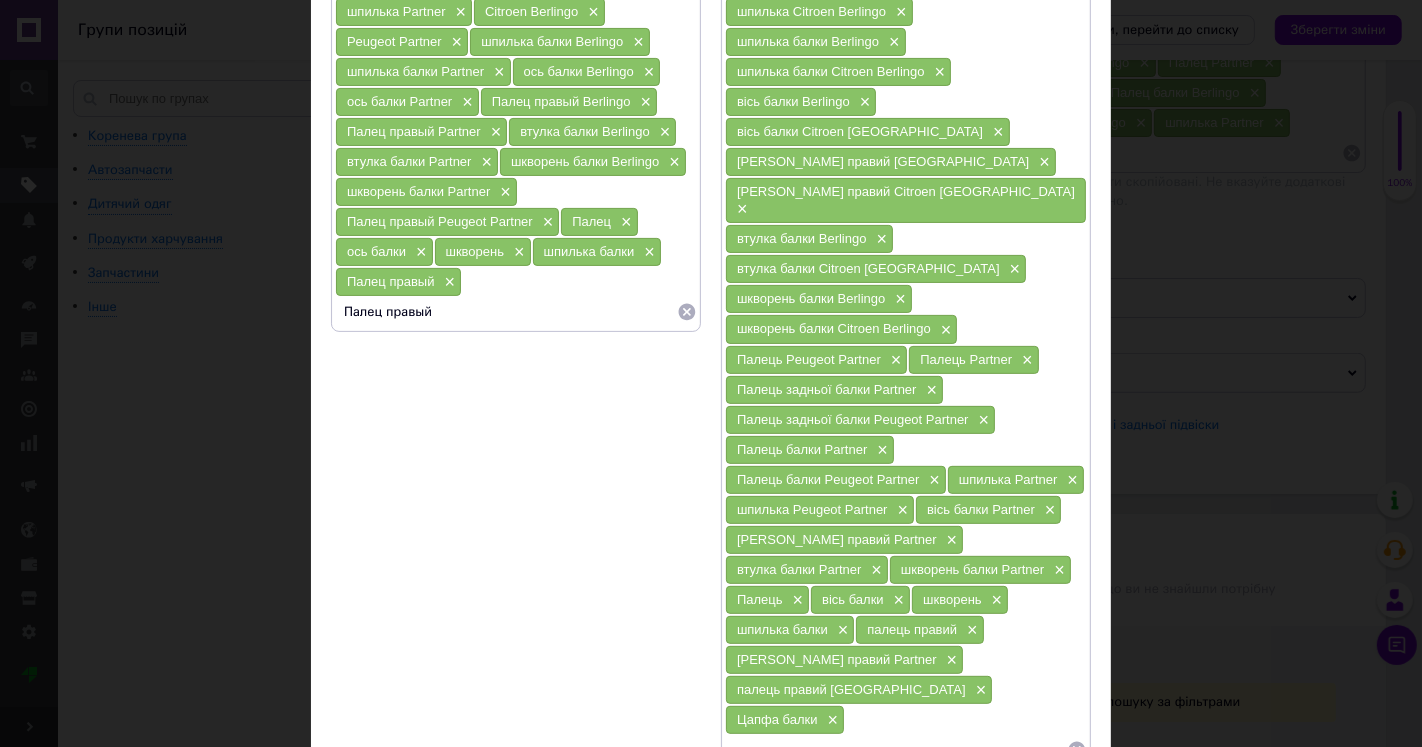 click on "Палец правый" at bounding box center [506, 312] 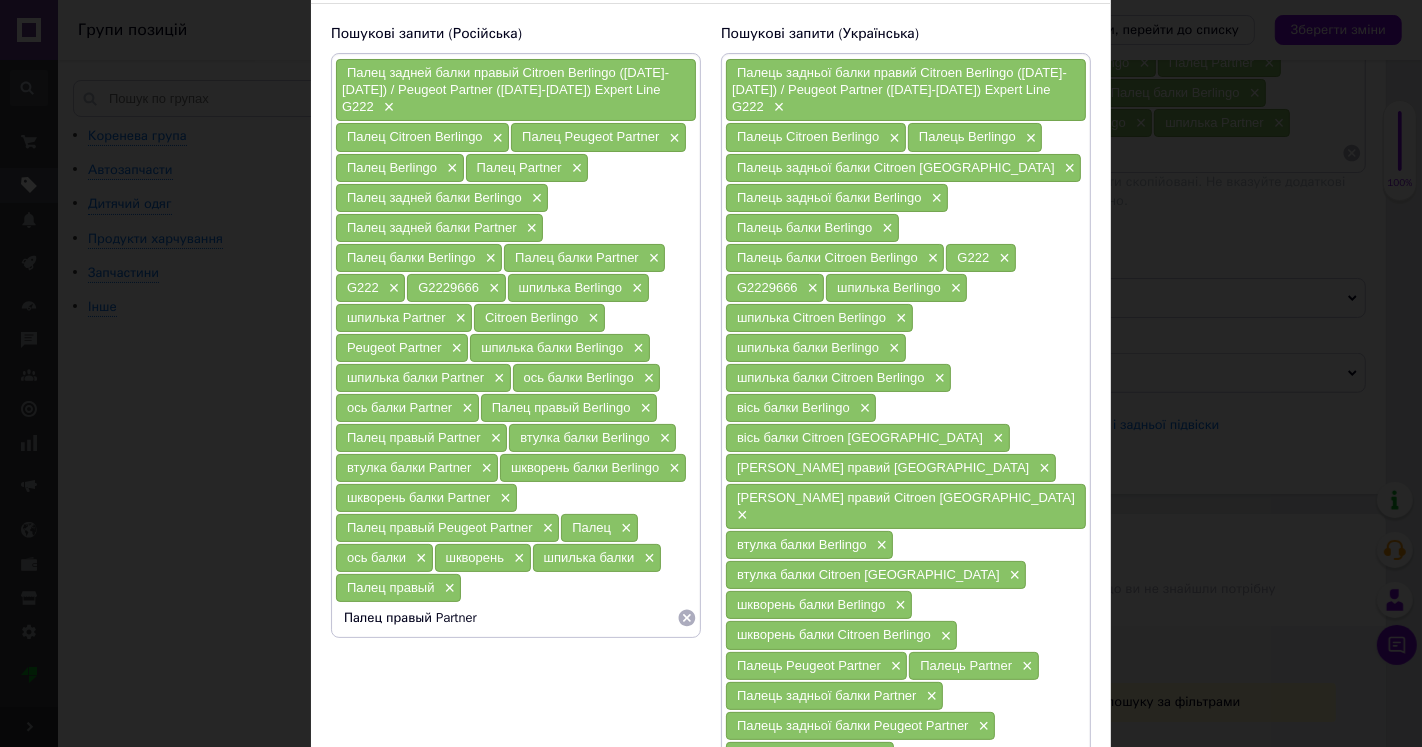 scroll, scrollTop: 0, scrollLeft: 0, axis: both 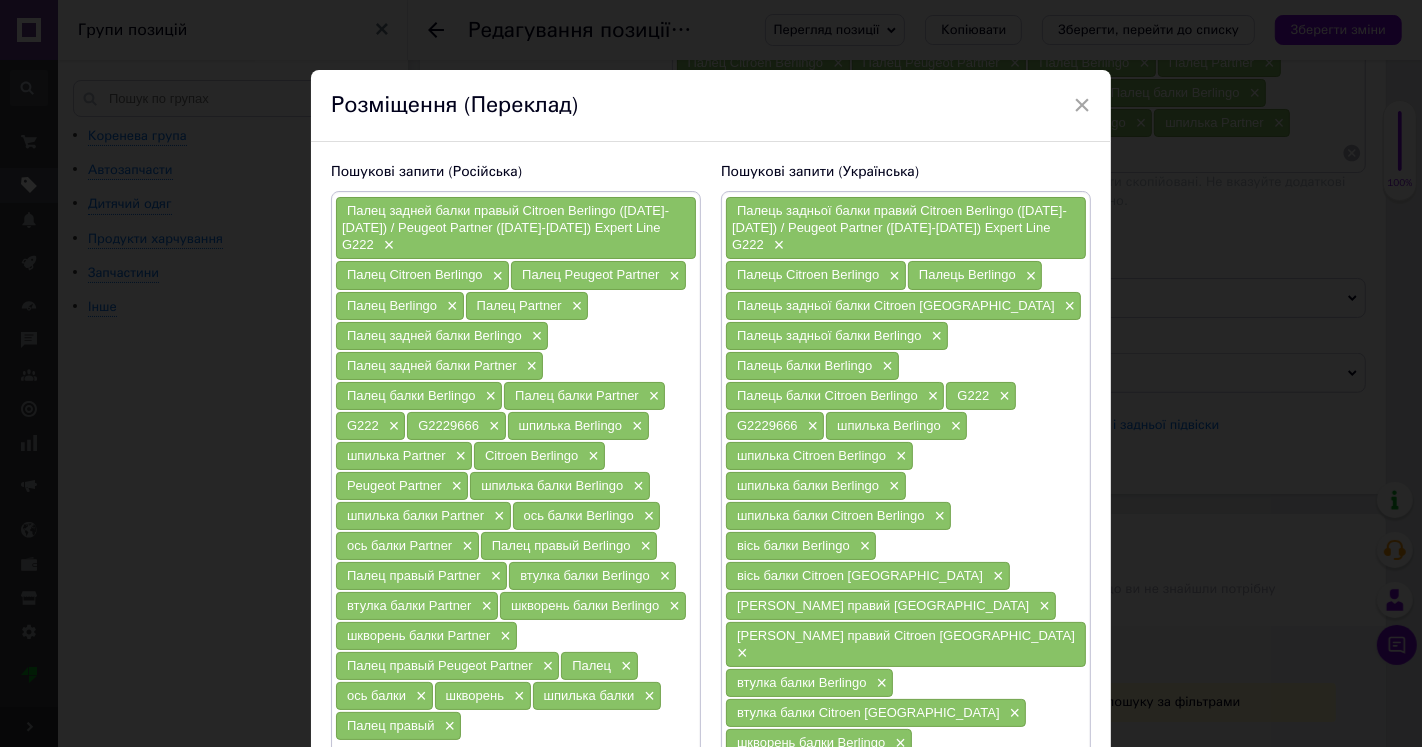 click on "Палец задней балки правый Citroen Berlingo ([DATE]-[DATE]) / Peugeot Partner ([DATE]-[DATE]) Expert Line G222" at bounding box center [505, 227] 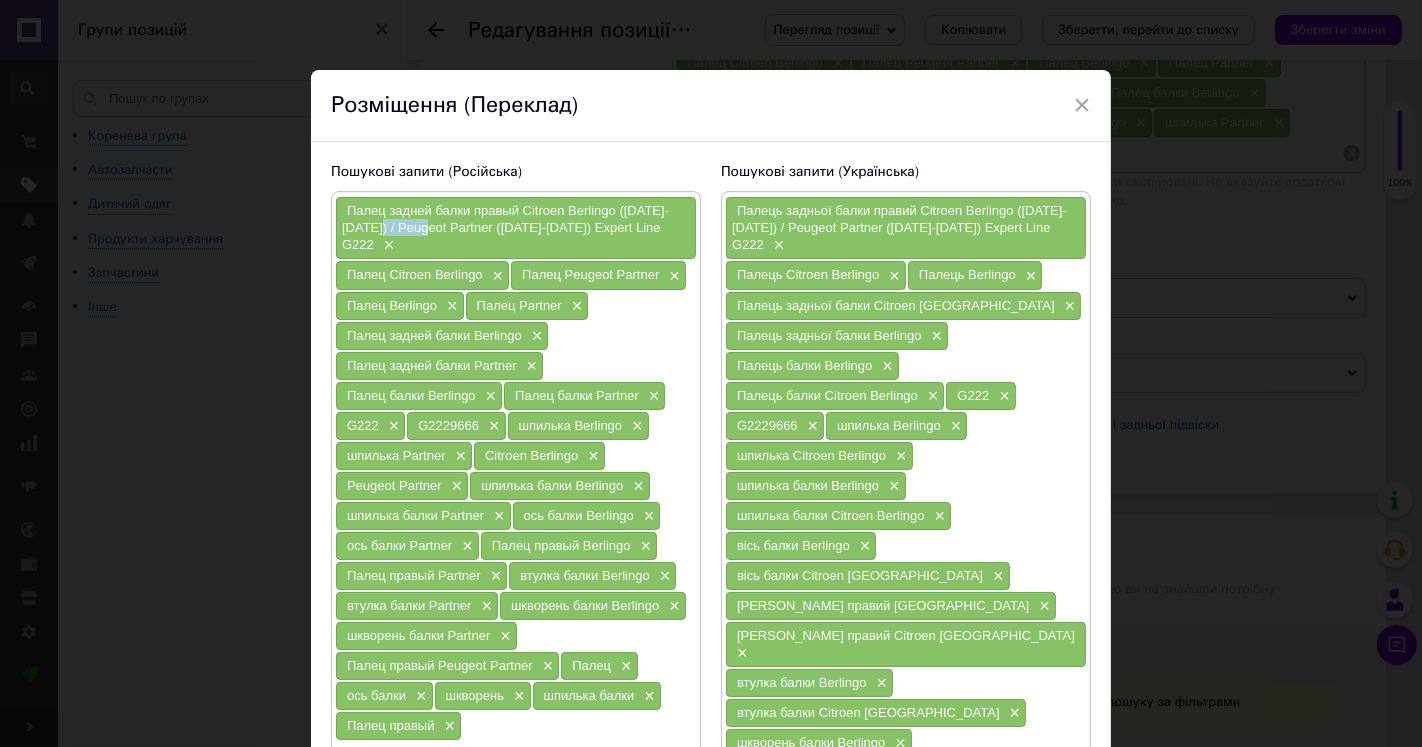click on "Палец задней балки правый Citroen Berlingo ([DATE]-[DATE]) / Peugeot Partner ([DATE]-[DATE]) Expert Line G222" at bounding box center (505, 227) 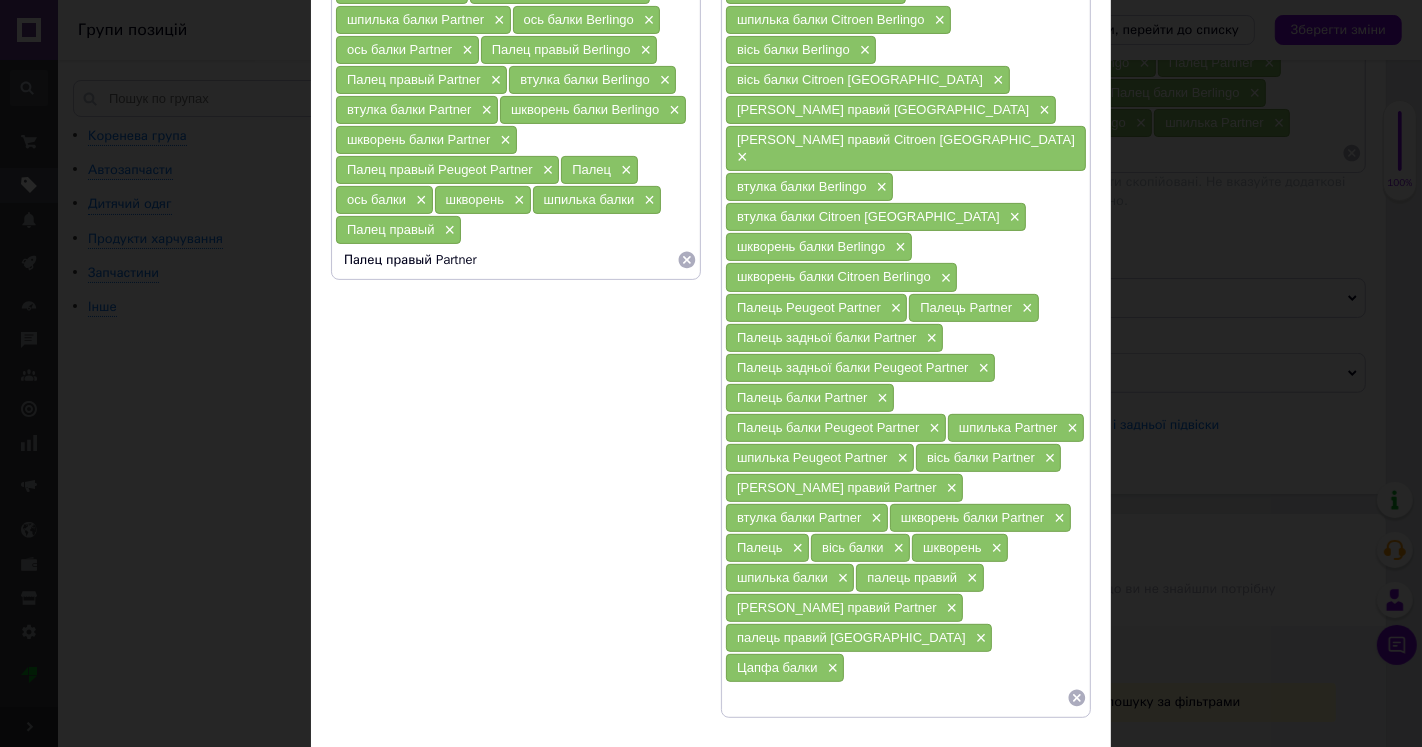 scroll, scrollTop: 524, scrollLeft: 0, axis: vertical 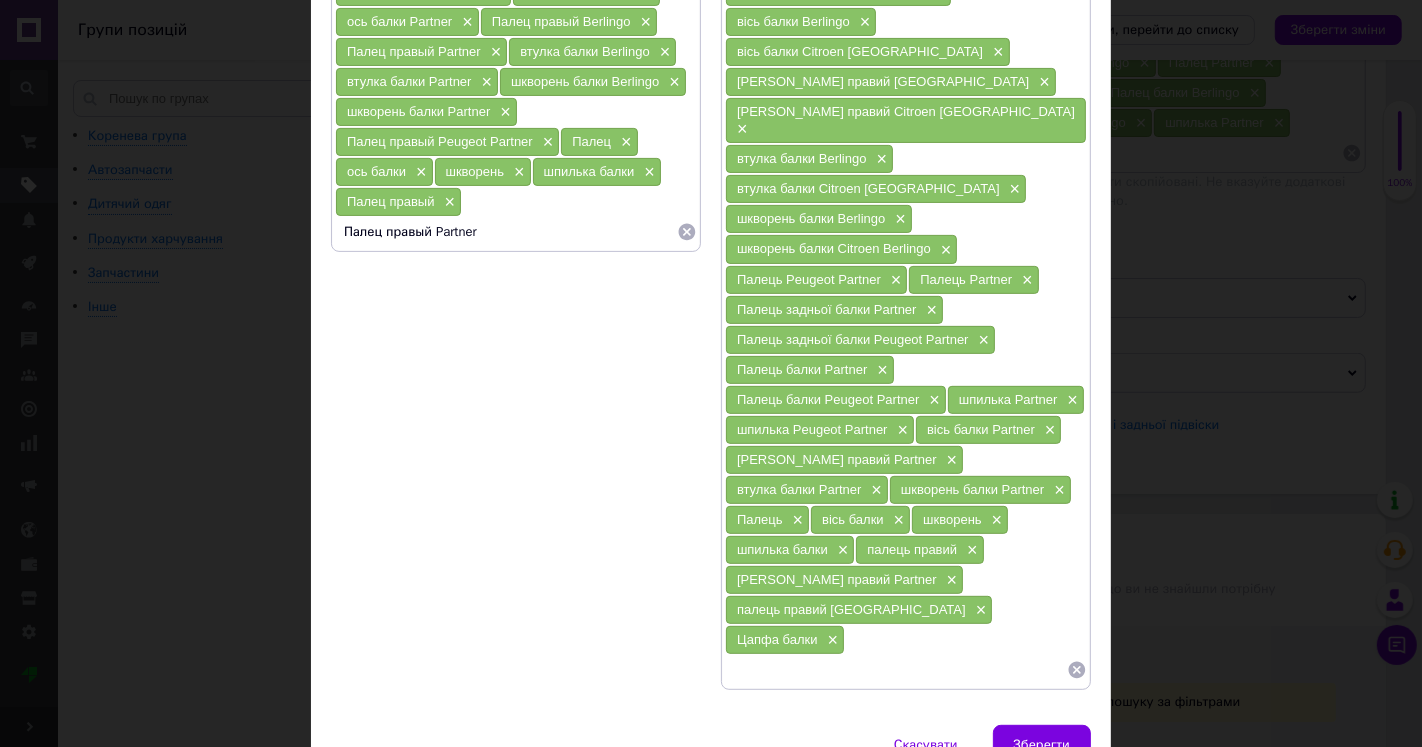 click on "Палец правый Partner" at bounding box center (506, 232) 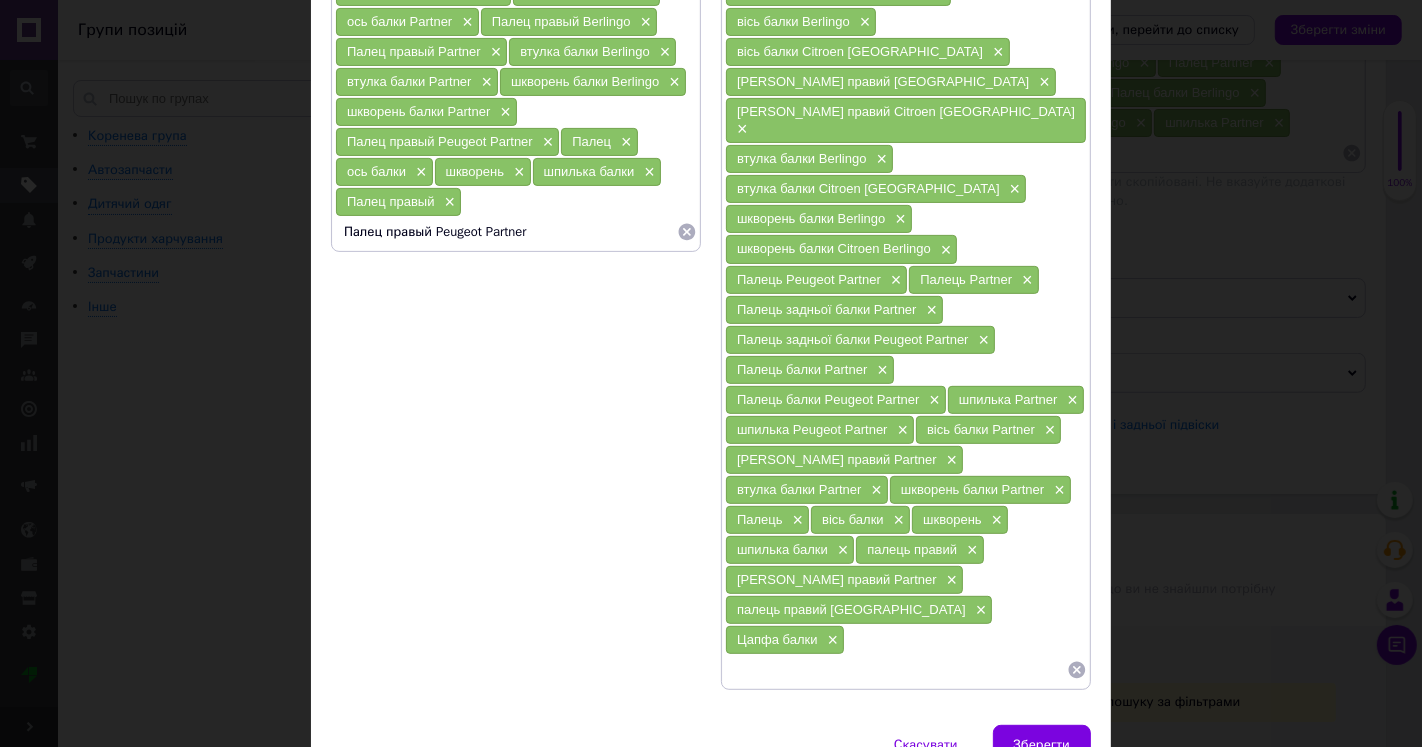 click on "Палец правый Peugeot Partner" at bounding box center (506, 232) 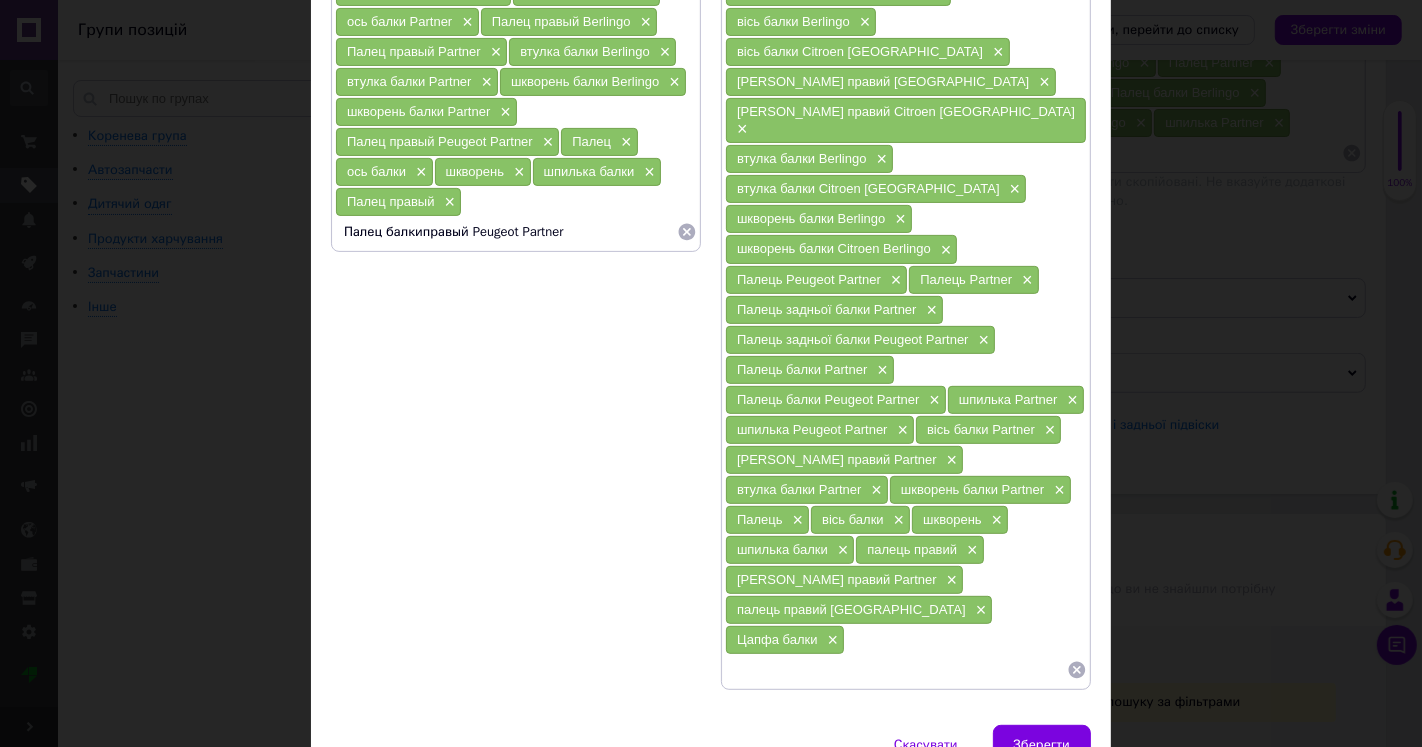 type on "Палец балки правый Peugeot Partner" 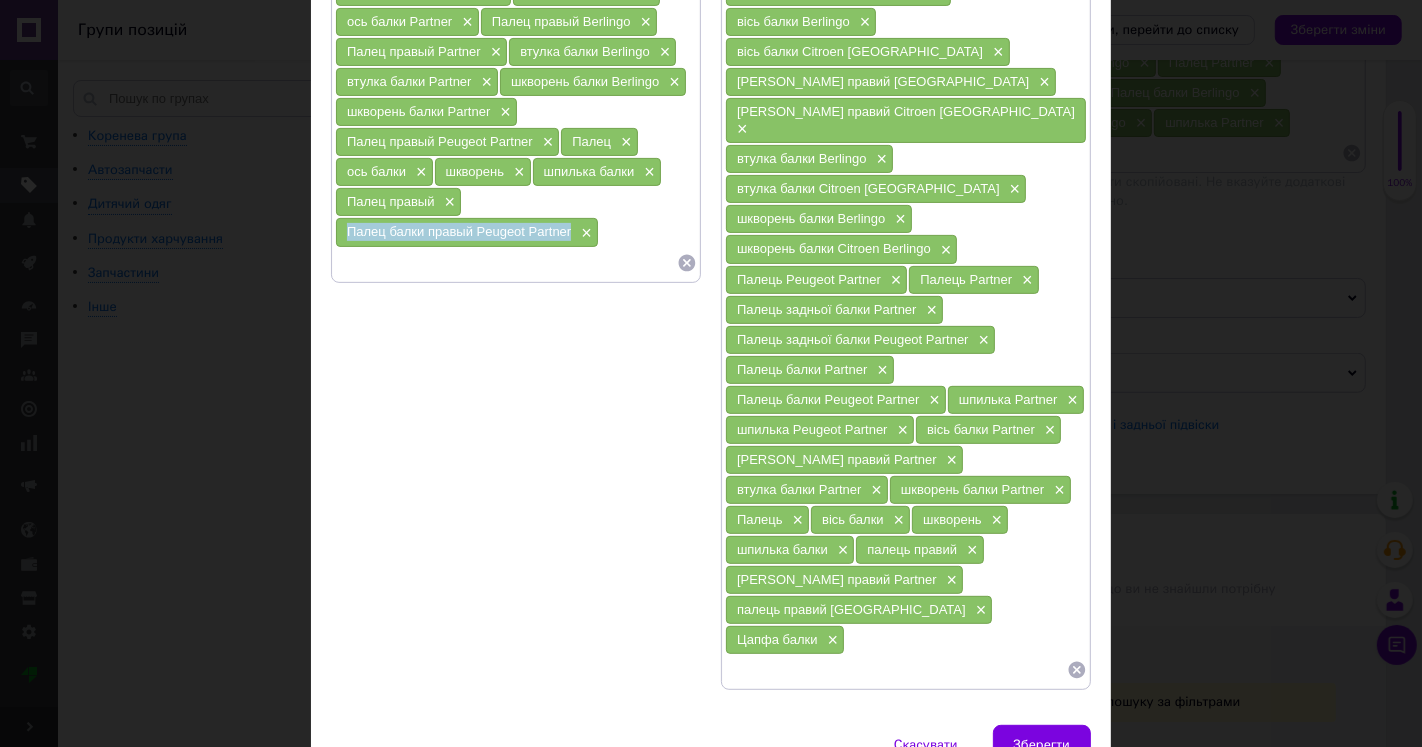 drag, startPoint x: 576, startPoint y: 228, endPoint x: 343, endPoint y: 227, distance: 233.00215 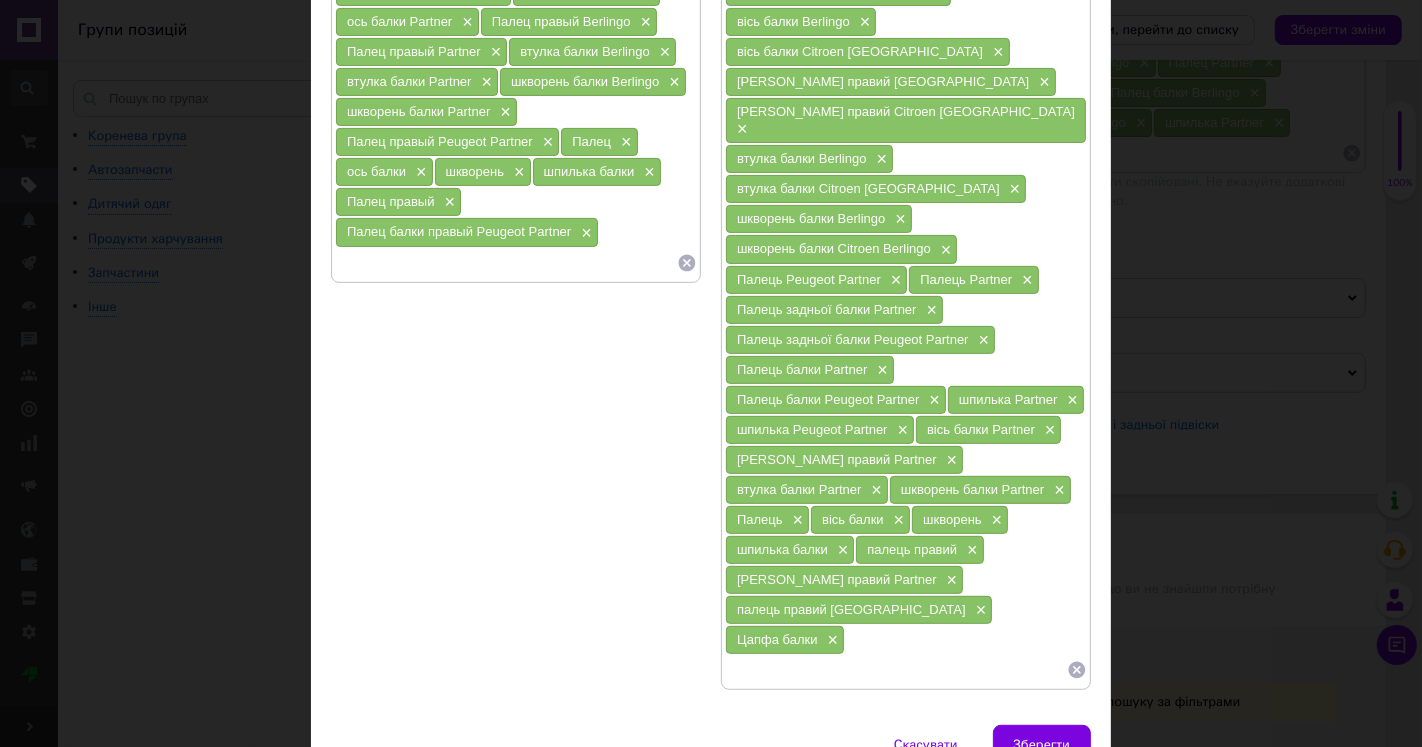 click at bounding box center (506, 263) 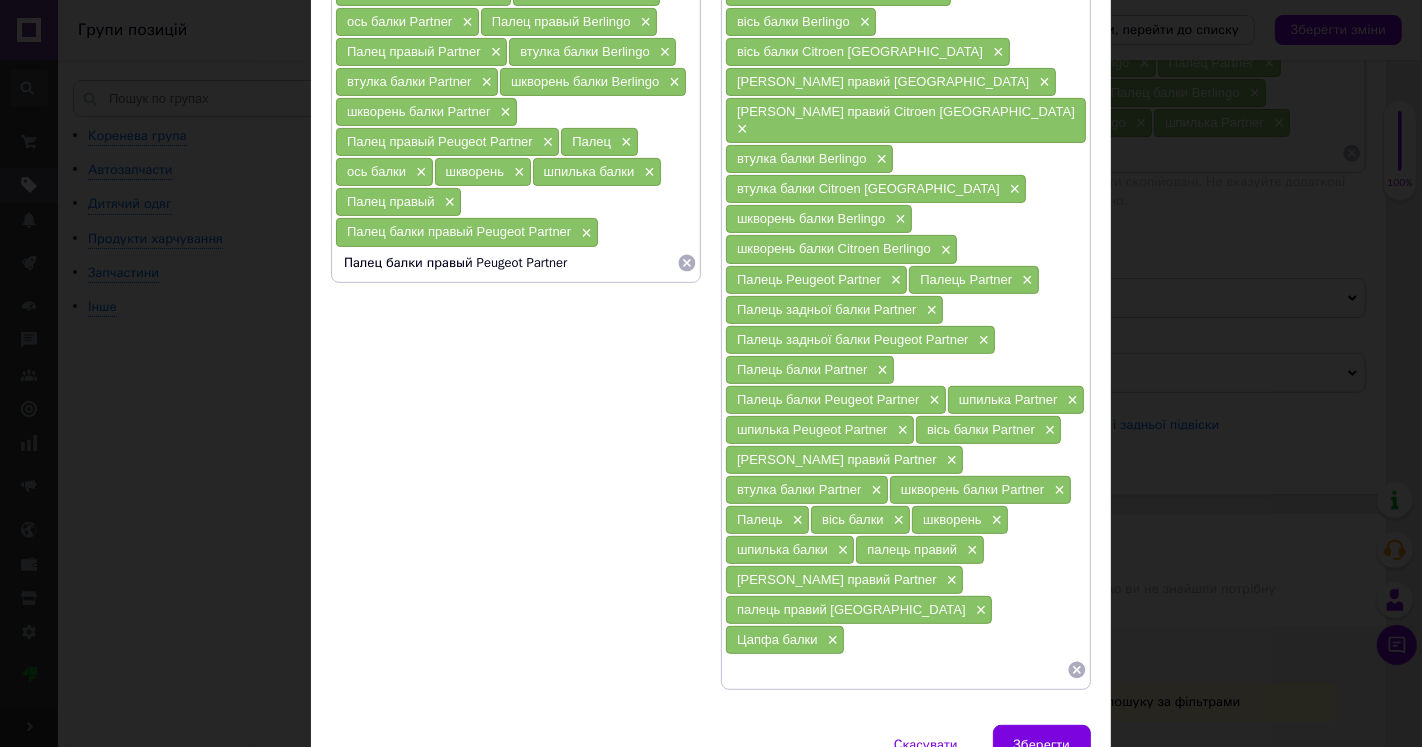 click on "[PERSON_NAME] правий Citroen Berlingo ×" at bounding box center (906, 120) 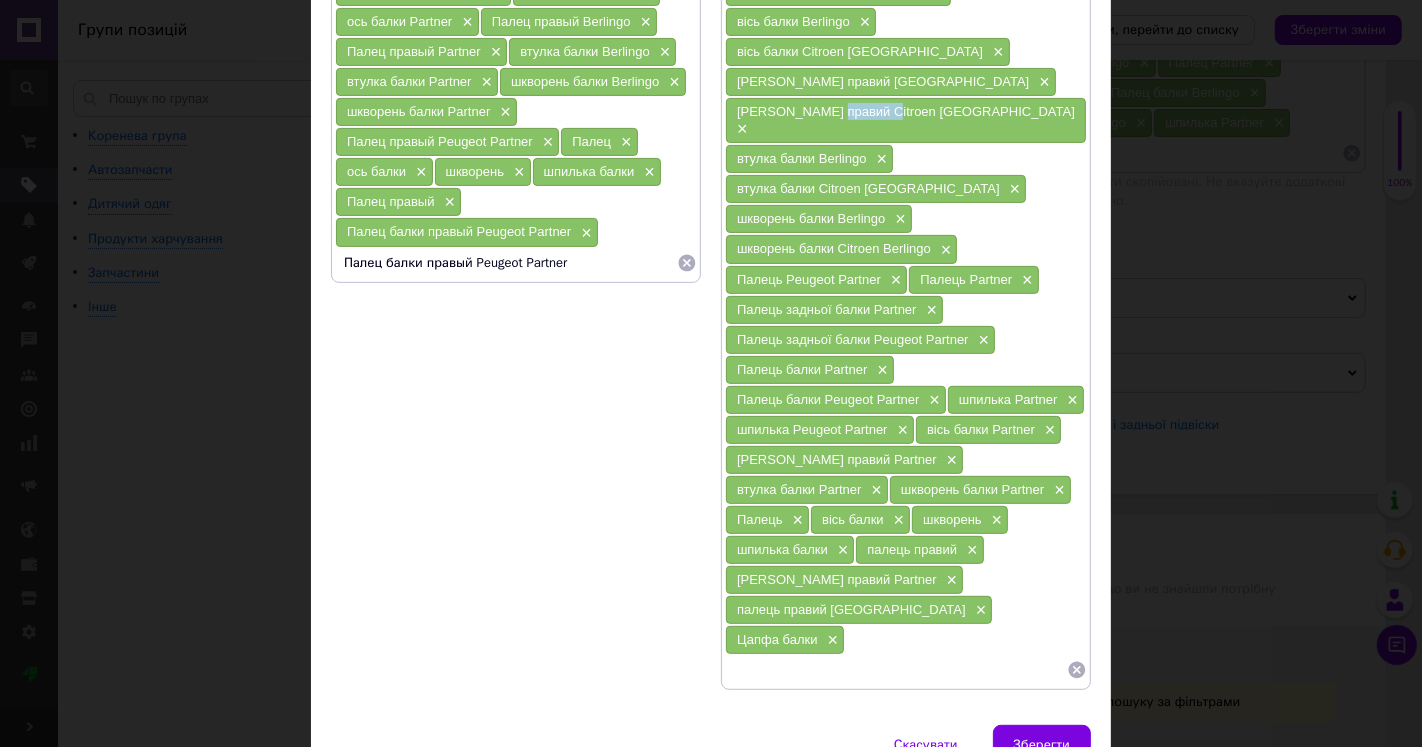click on "[PERSON_NAME] правий Citroen Berlingo ×" at bounding box center [906, 120] 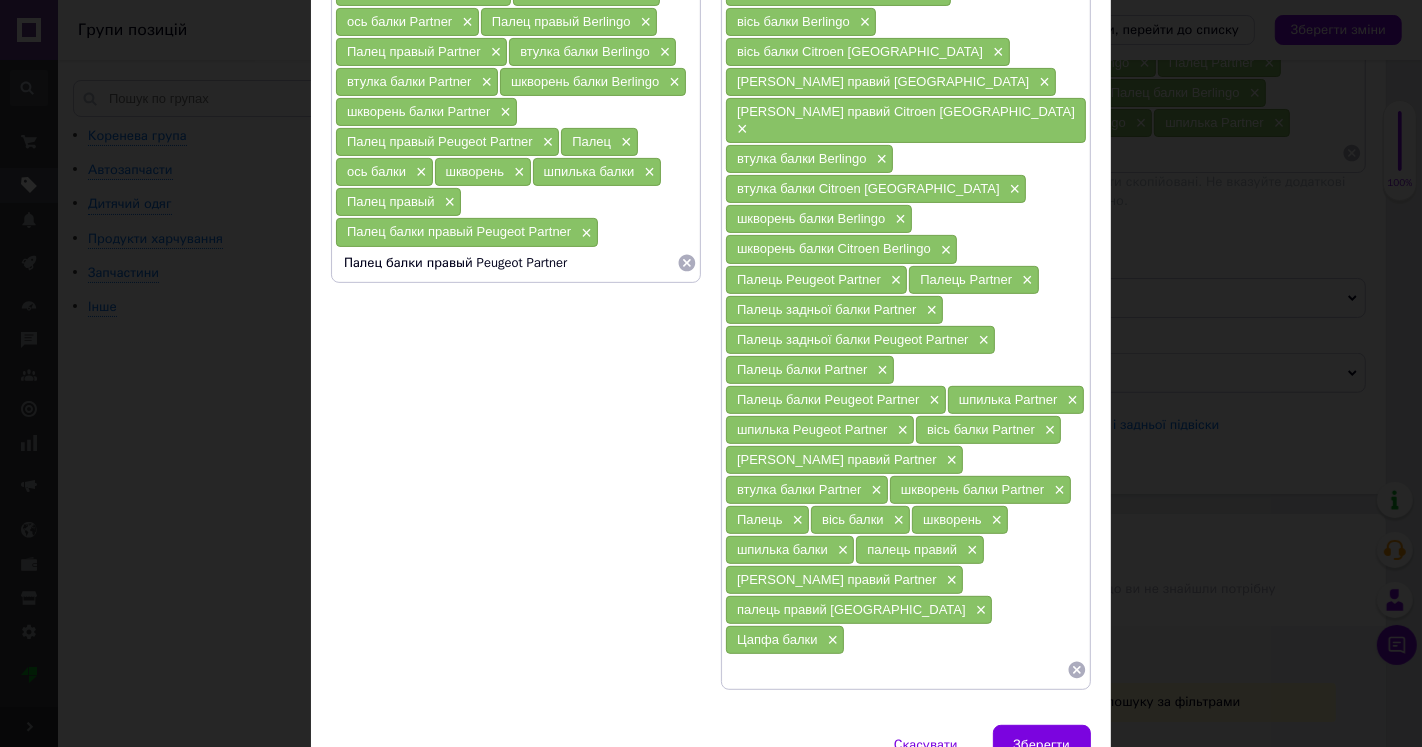 scroll, scrollTop: 1, scrollLeft: 0, axis: vertical 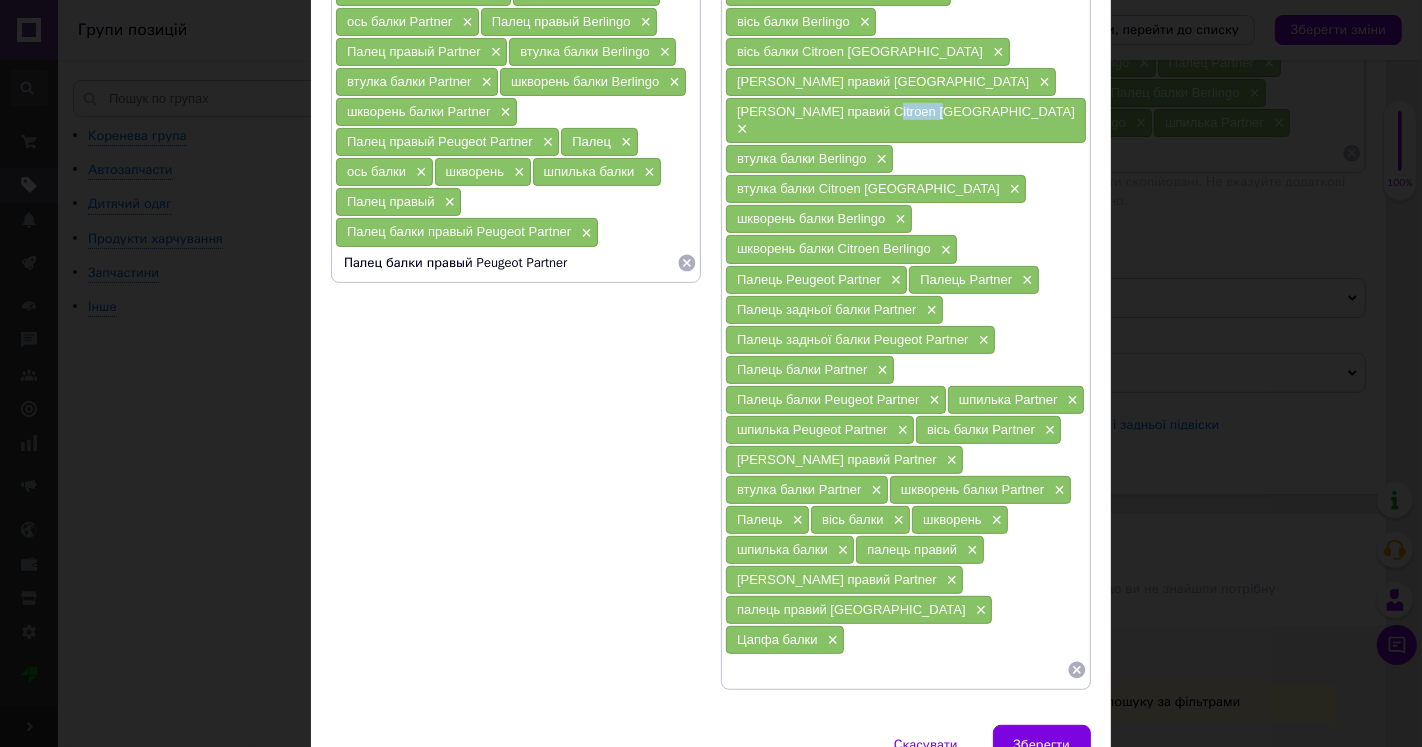 click on "[PERSON_NAME] правий Citroen Berlingo ×" at bounding box center [906, 120] 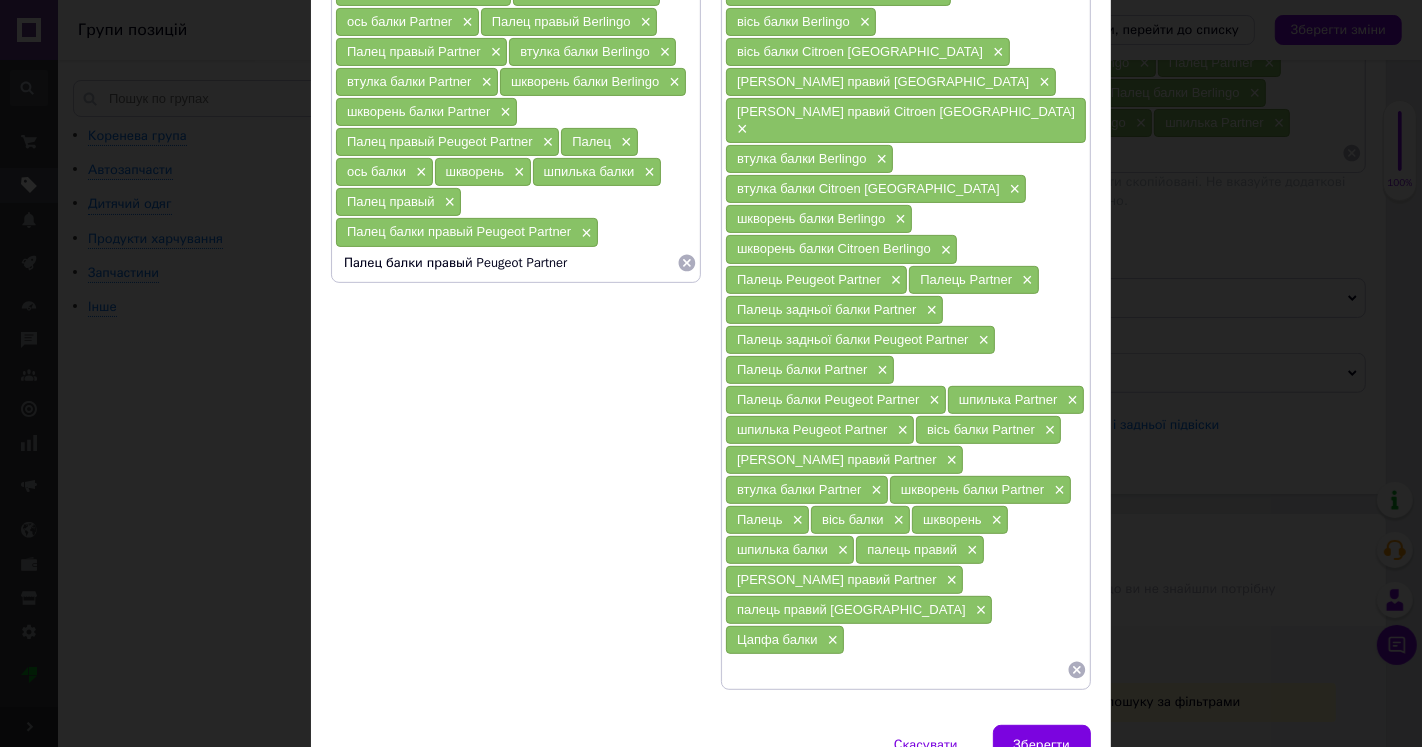 drag, startPoint x: 587, startPoint y: 264, endPoint x: 673, endPoint y: 231, distance: 92.11406 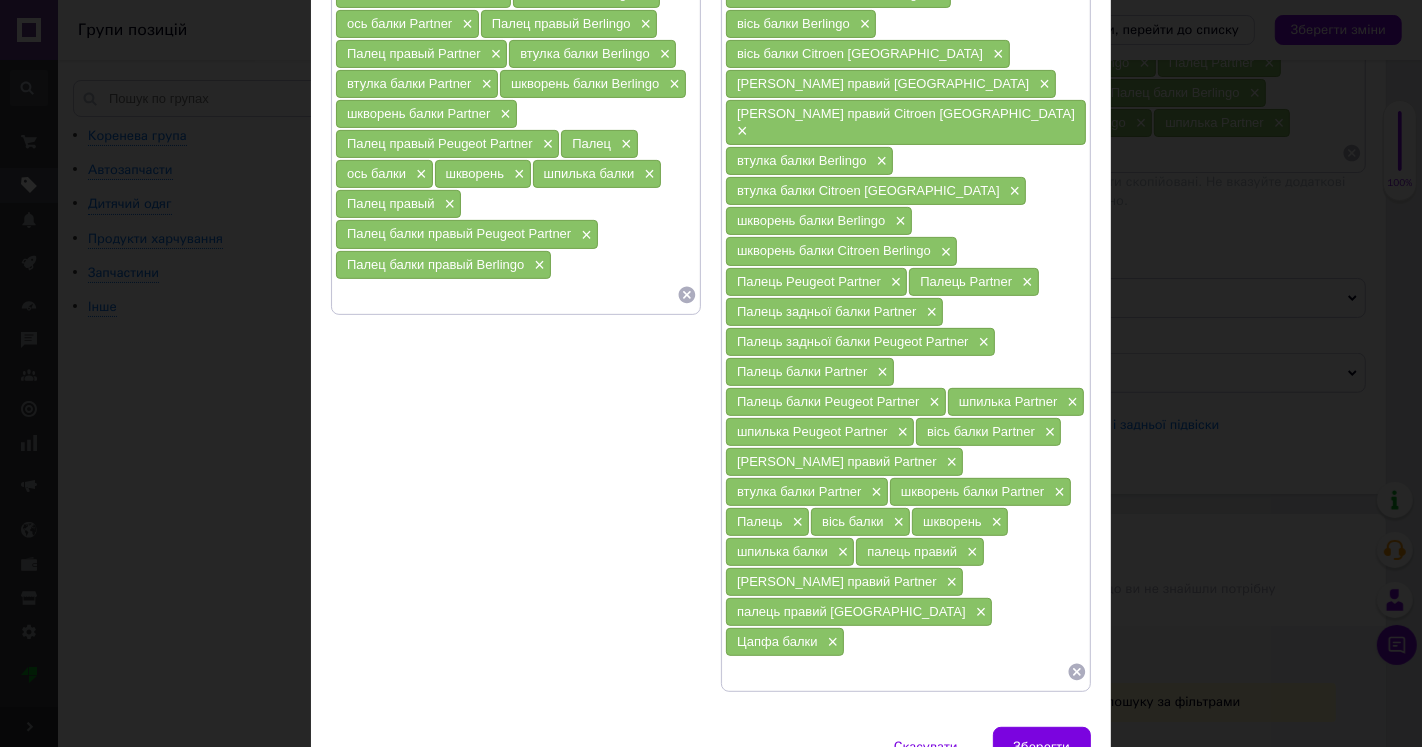 scroll, scrollTop: 524, scrollLeft: 0, axis: vertical 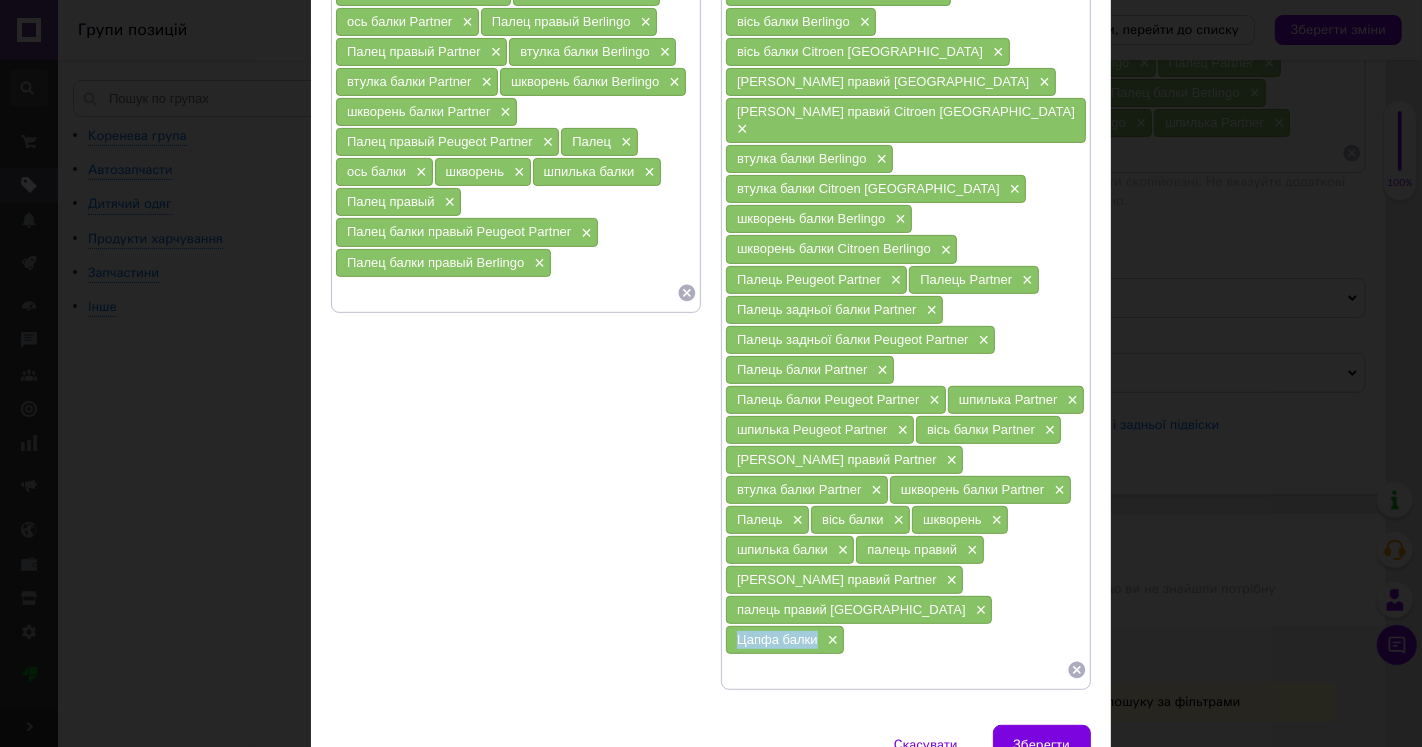 drag, startPoint x: 916, startPoint y: 536, endPoint x: 995, endPoint y: 538, distance: 79.025314 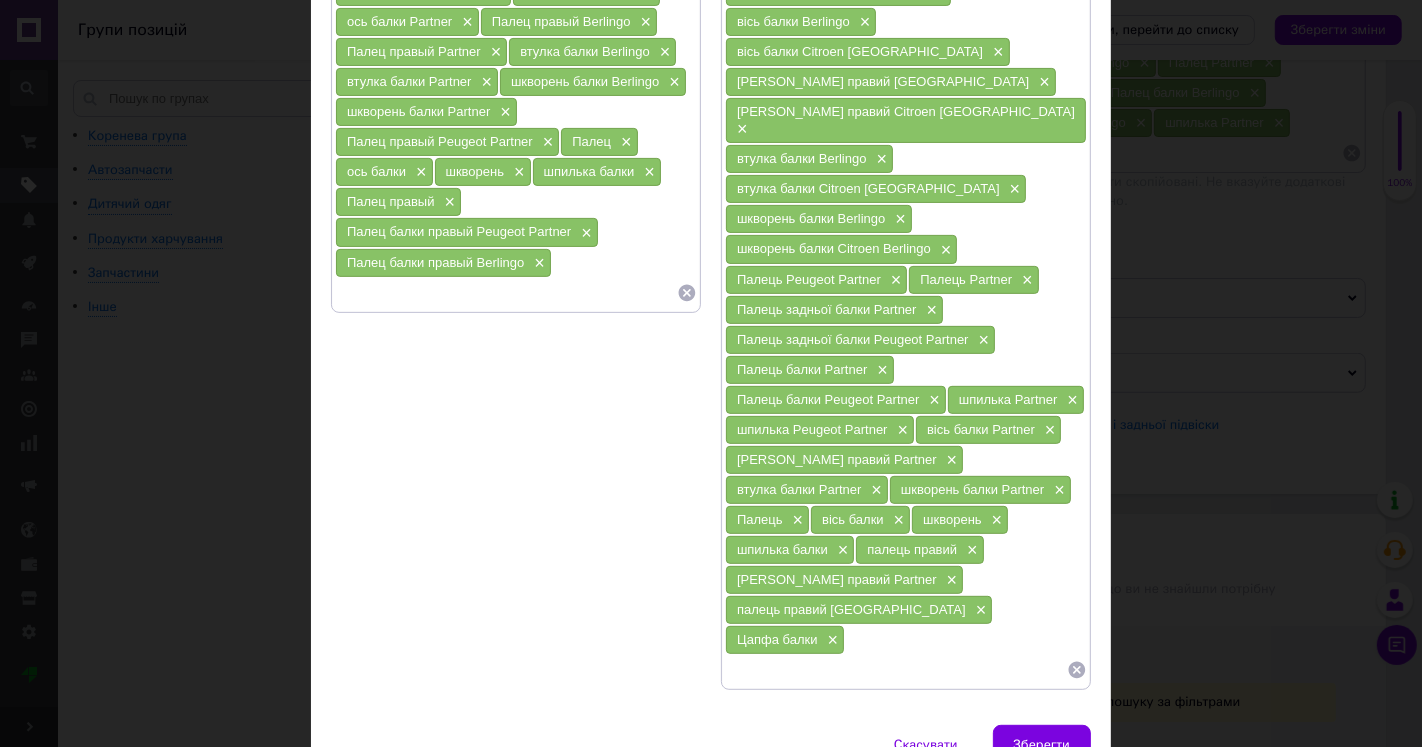 click at bounding box center [506, 293] 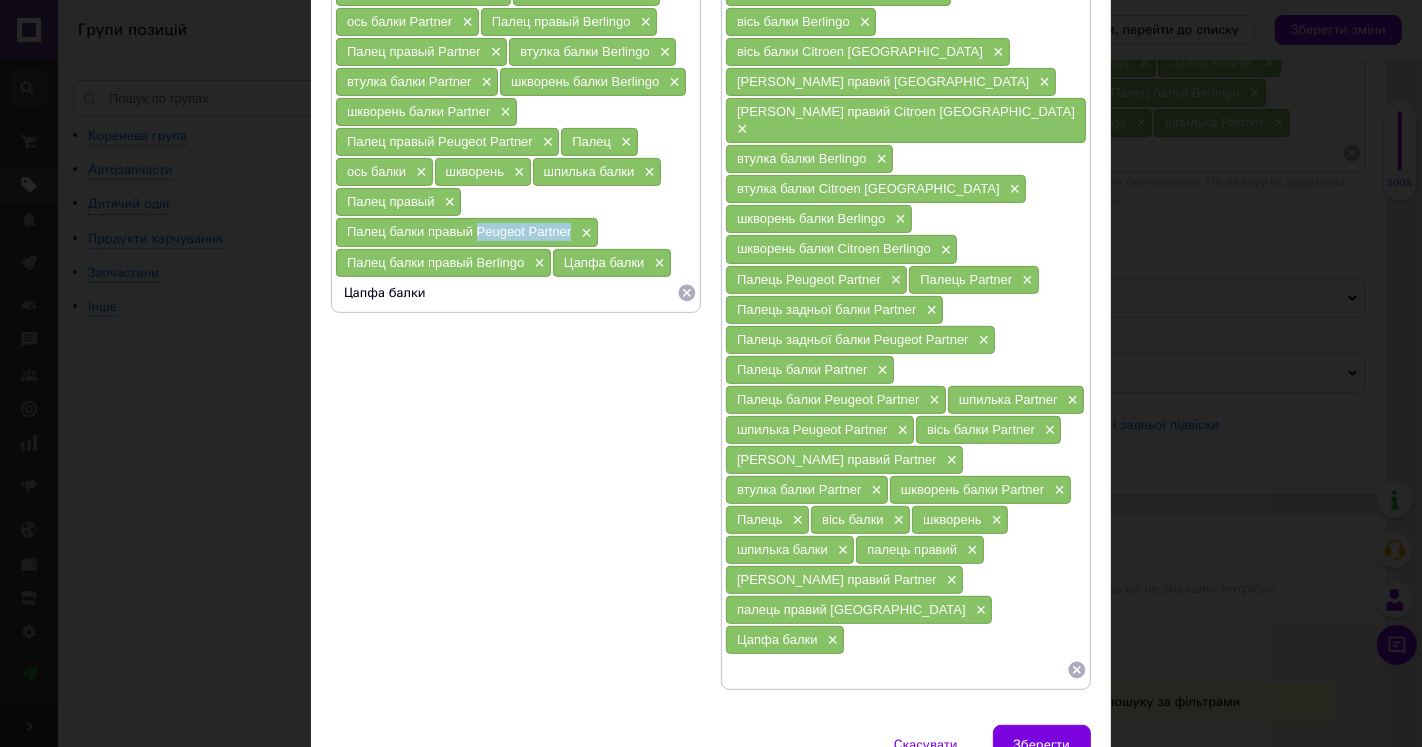 drag, startPoint x: 476, startPoint y: 225, endPoint x: 567, endPoint y: 232, distance: 91.26884 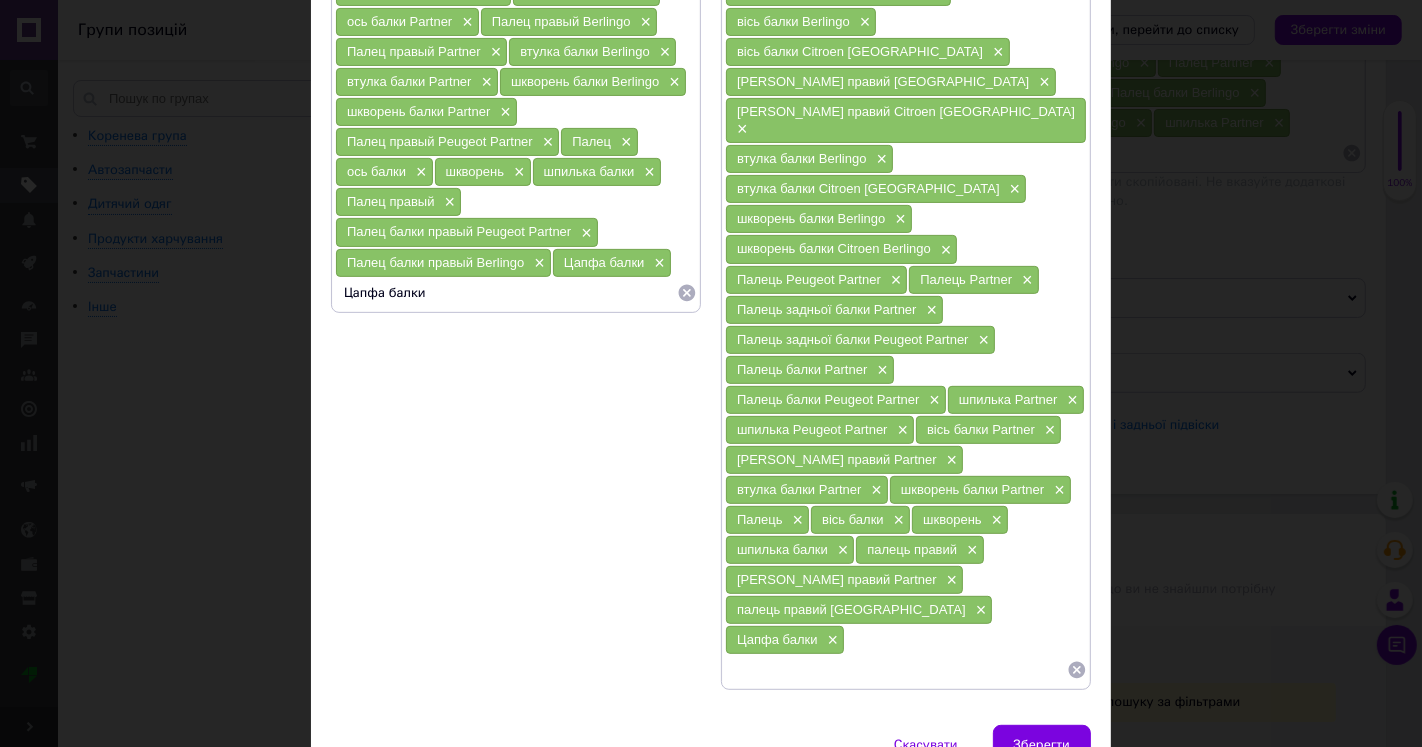click on "Цапфа балки" at bounding box center [506, 293] 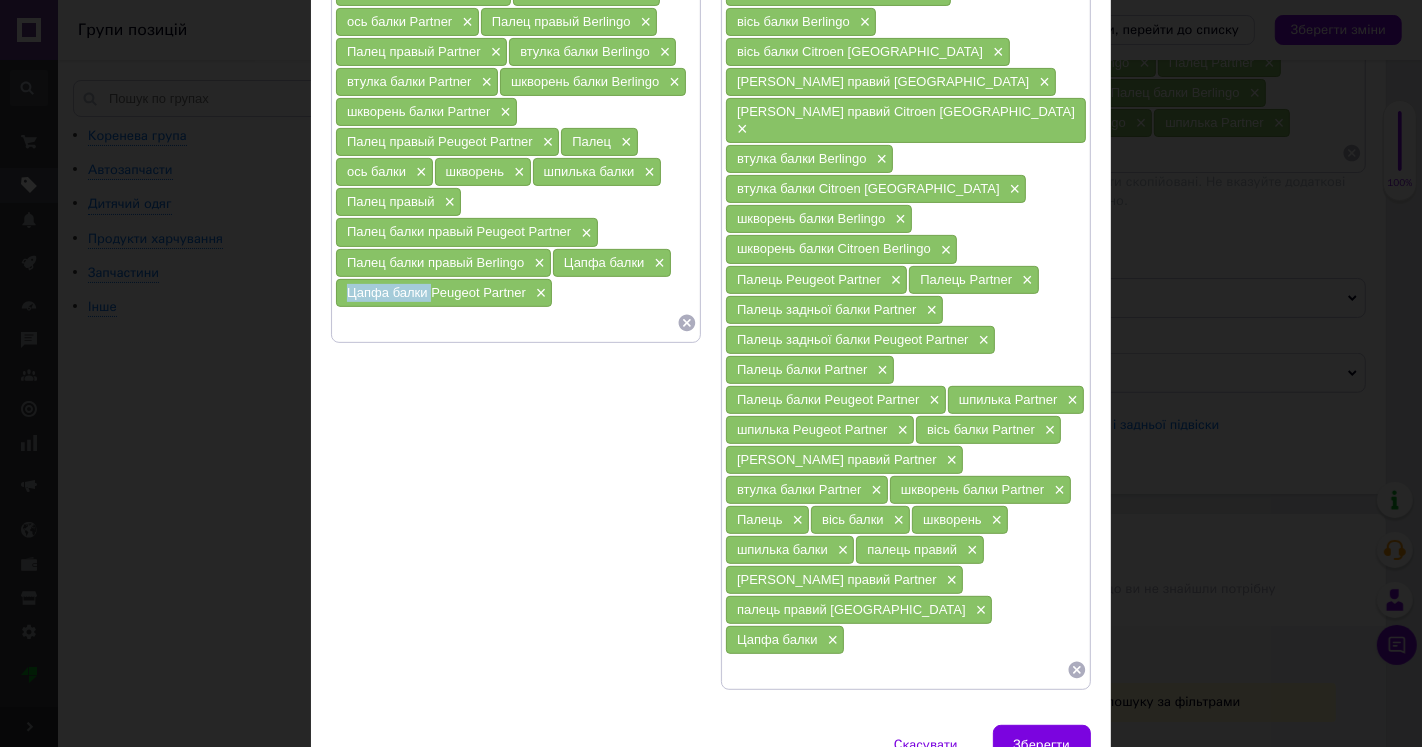 drag, startPoint x: 337, startPoint y: 283, endPoint x: 407, endPoint y: 297, distance: 71.38628 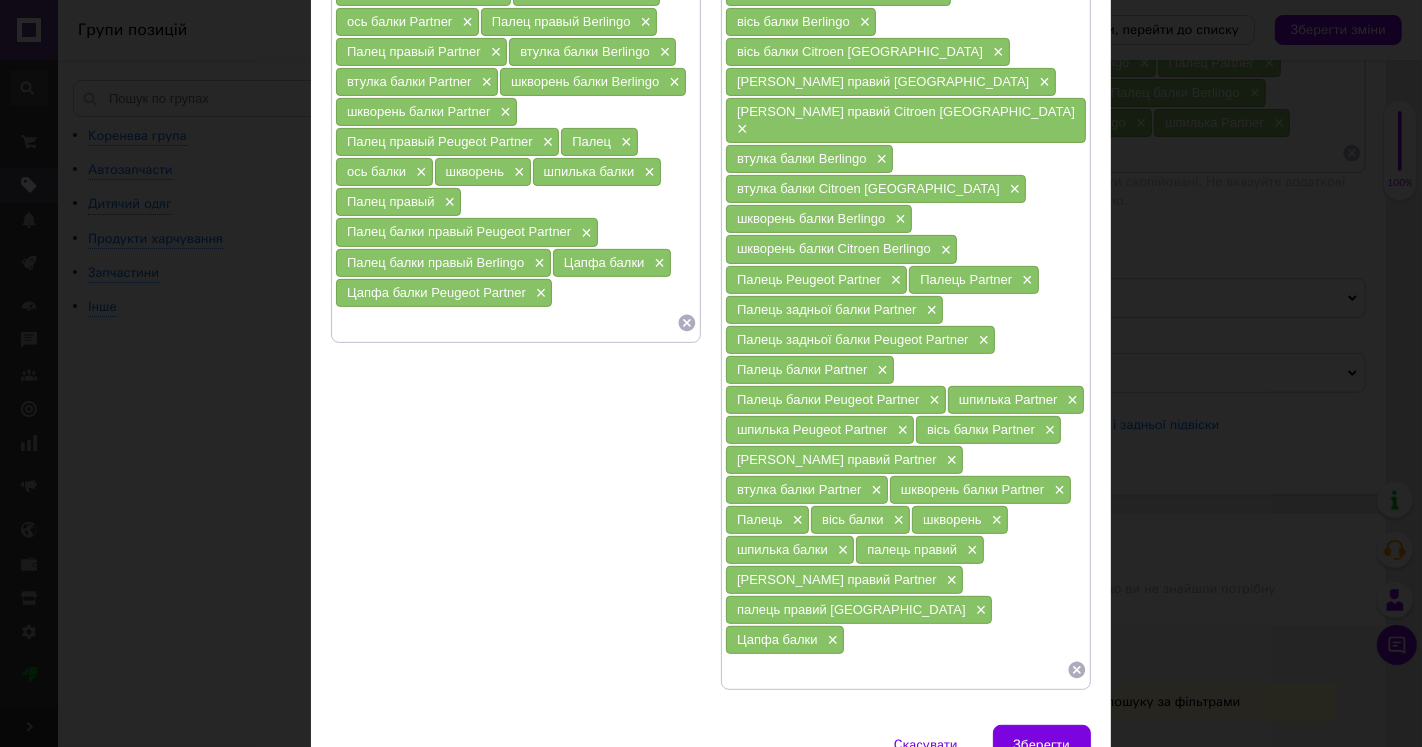 click at bounding box center [506, 323] 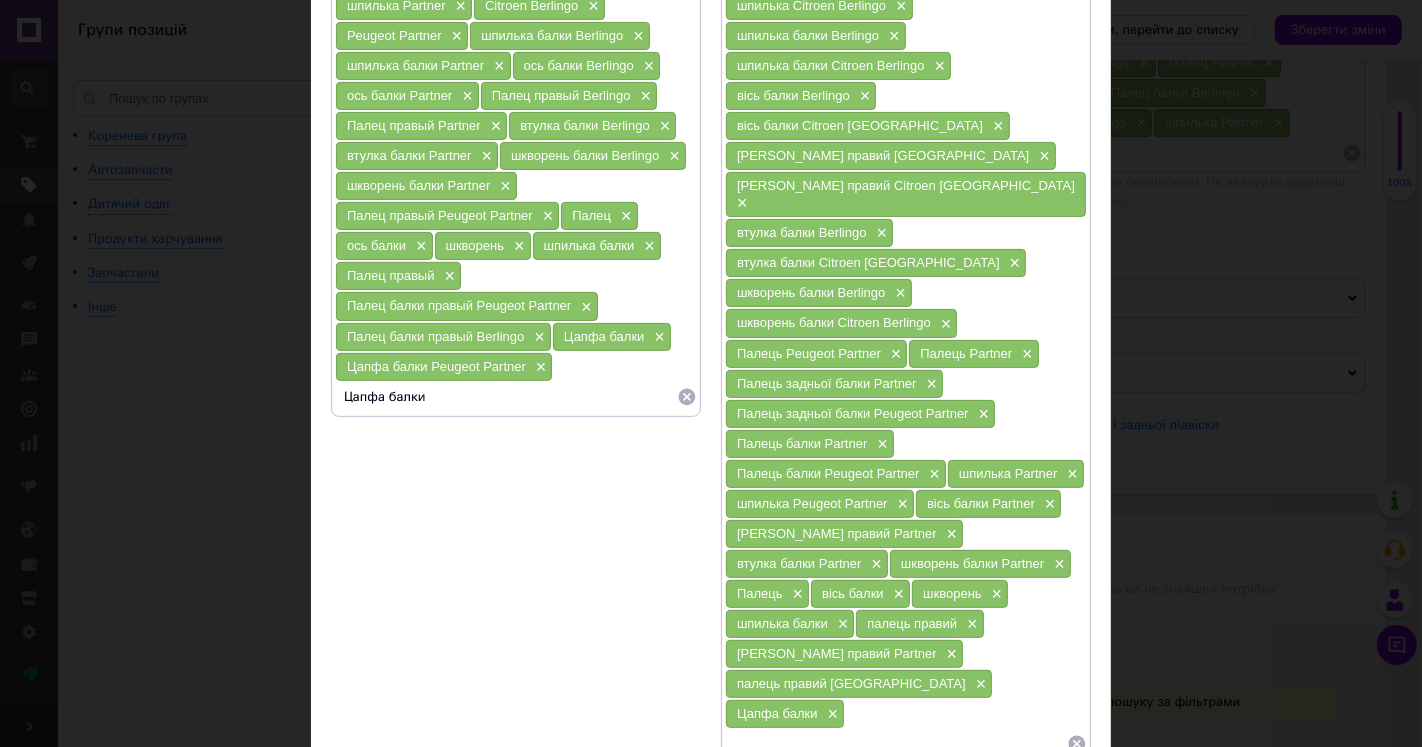 scroll, scrollTop: 413, scrollLeft: 0, axis: vertical 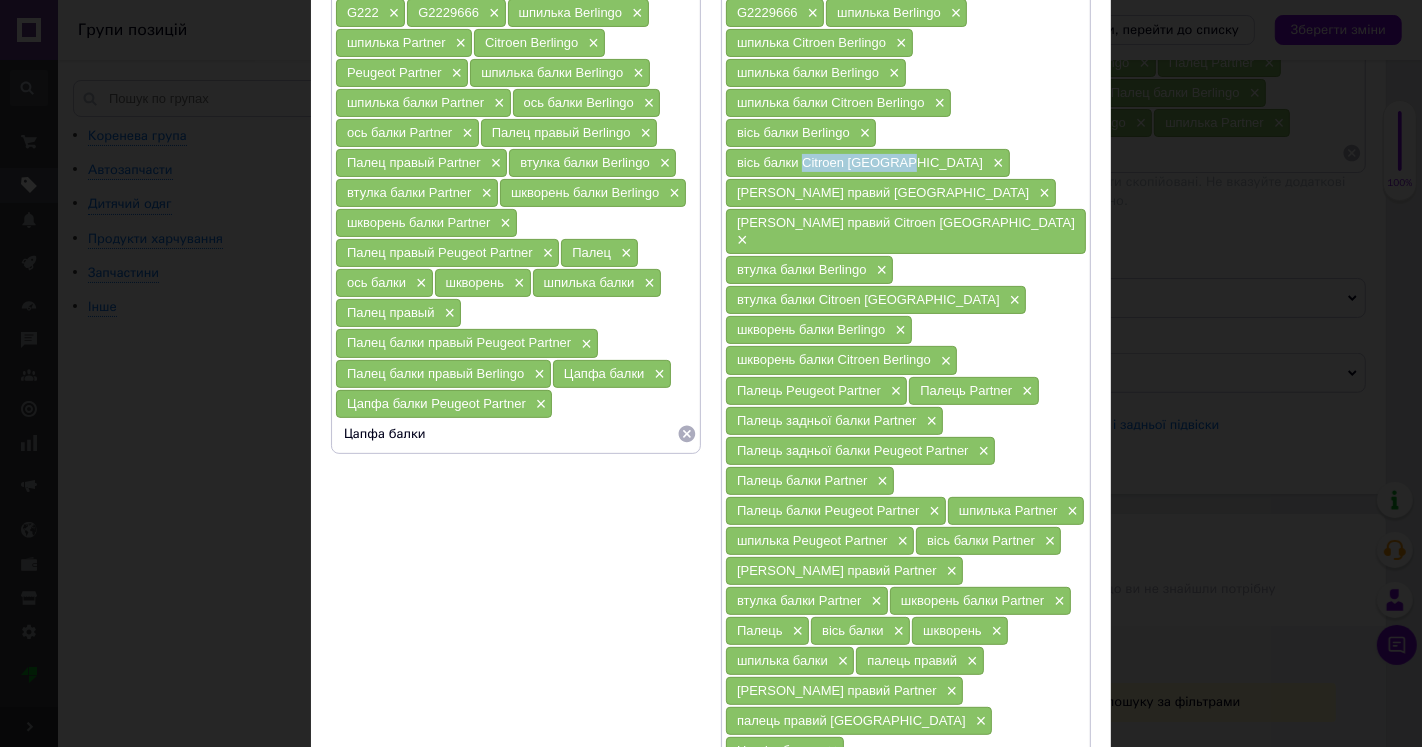 drag, startPoint x: 954, startPoint y: 125, endPoint x: 1043, endPoint y: 128, distance: 89.050545 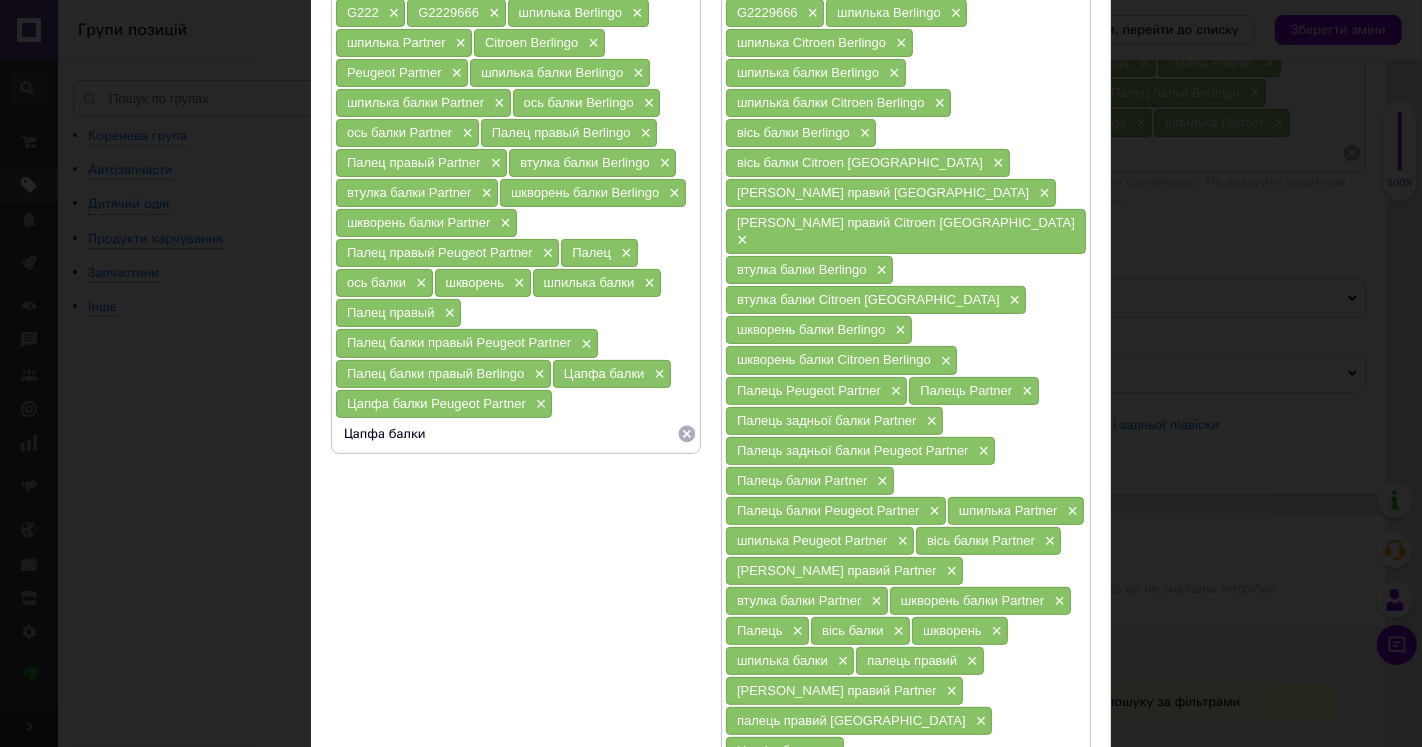 click on "Цапфа балки" at bounding box center (506, 434) 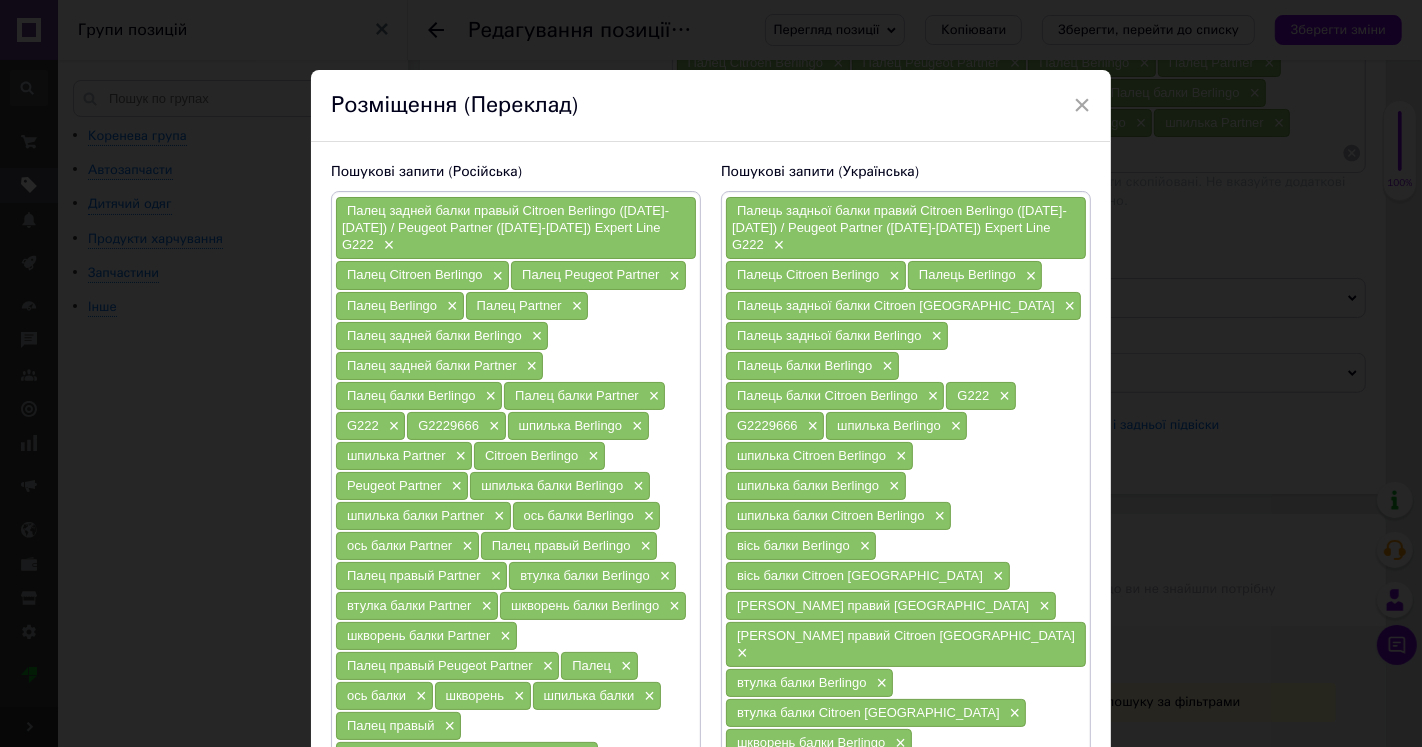 scroll, scrollTop: 444, scrollLeft: 0, axis: vertical 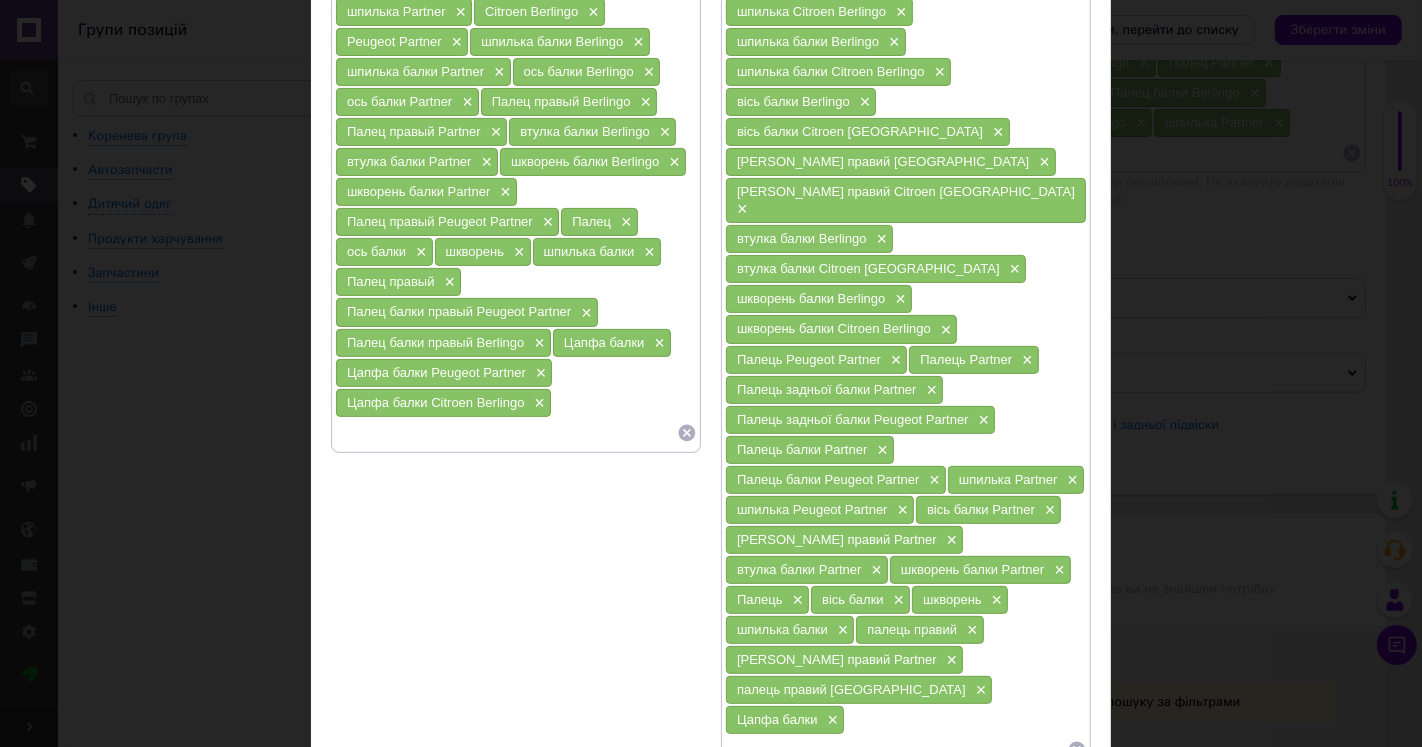 type 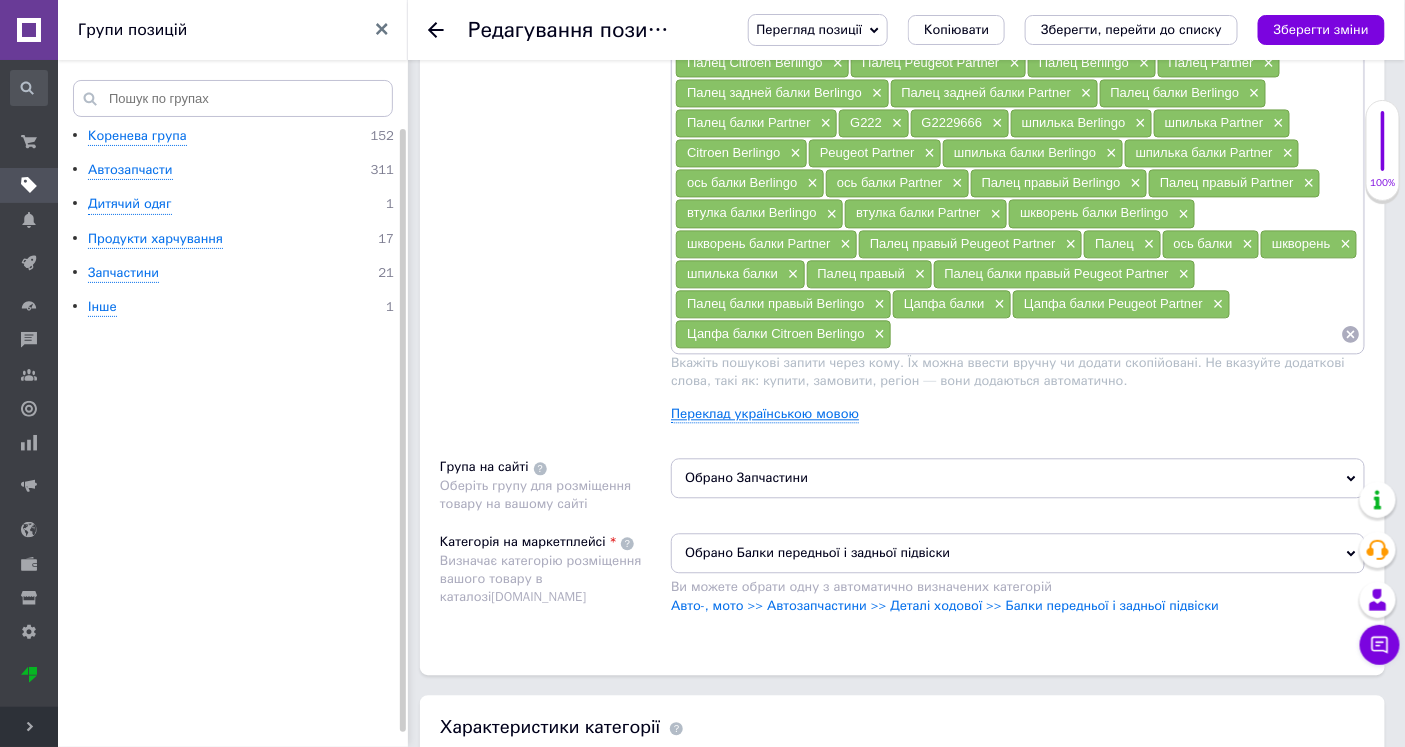 click on "Переклад українською мовою" at bounding box center (765, 414) 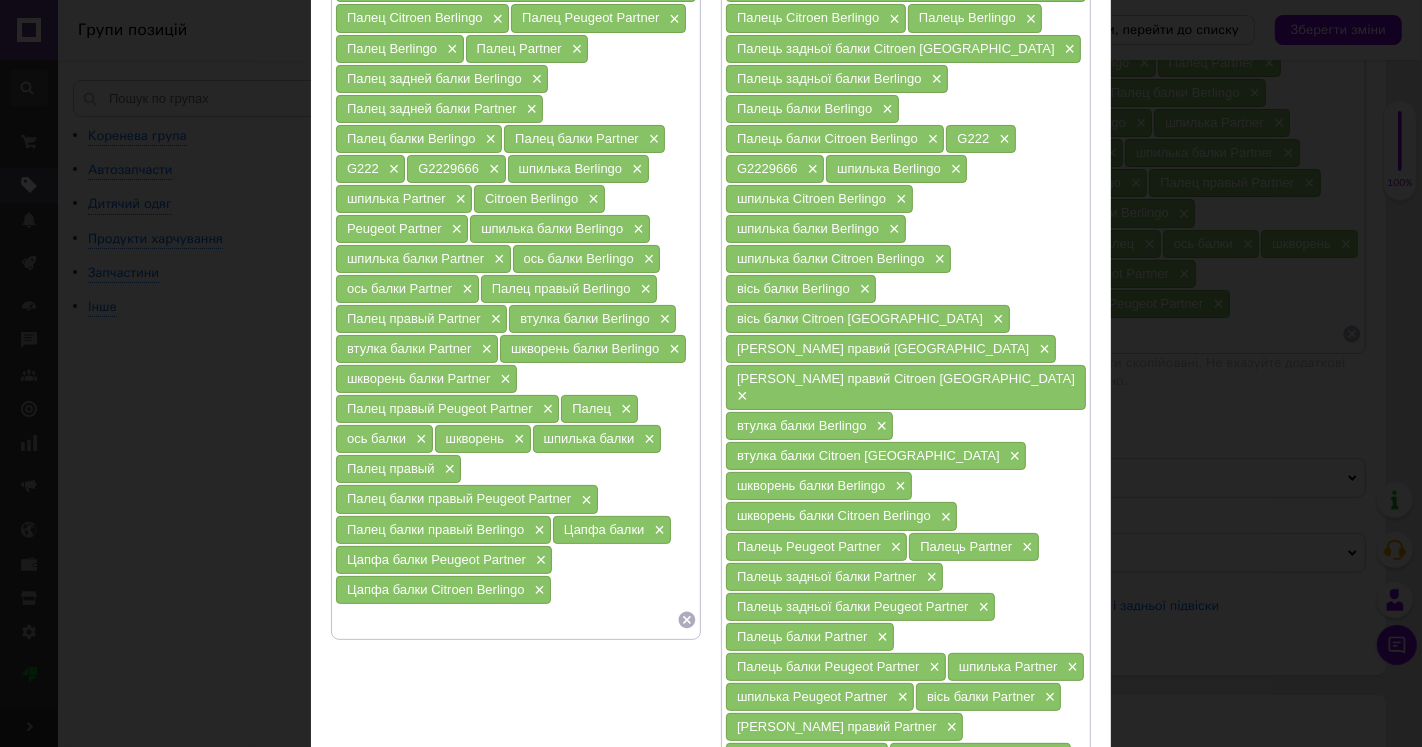 scroll, scrollTop: 222, scrollLeft: 0, axis: vertical 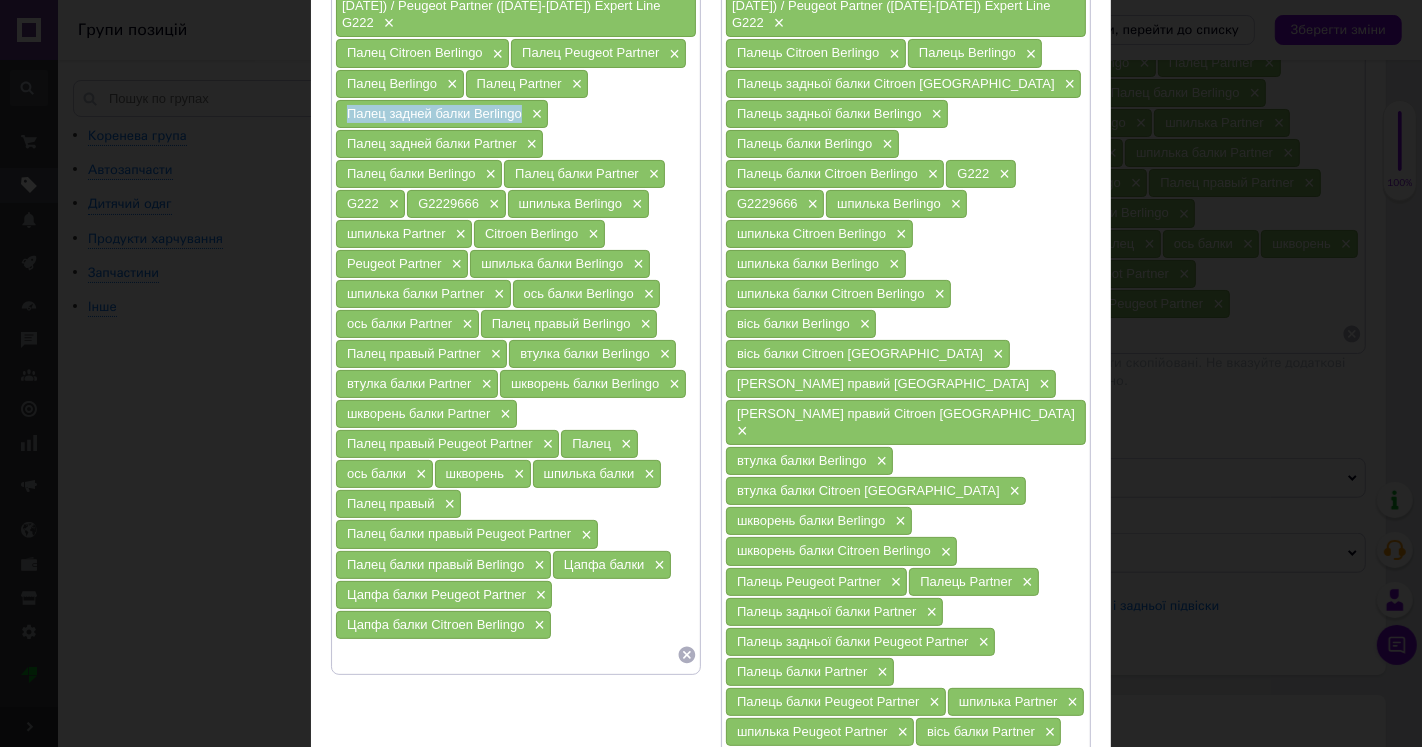drag, startPoint x: 346, startPoint y: 102, endPoint x: 517, endPoint y: 101, distance: 171.00293 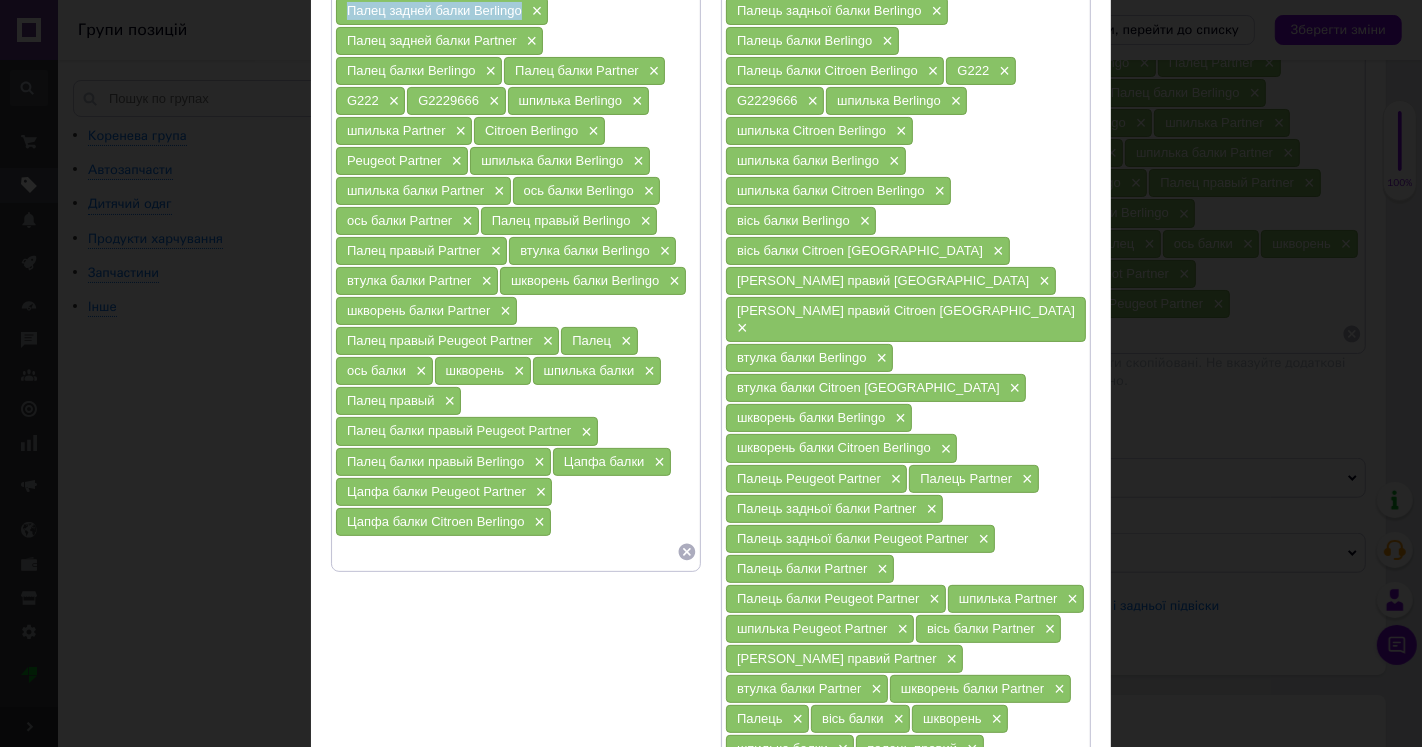 scroll, scrollTop: 333, scrollLeft: 0, axis: vertical 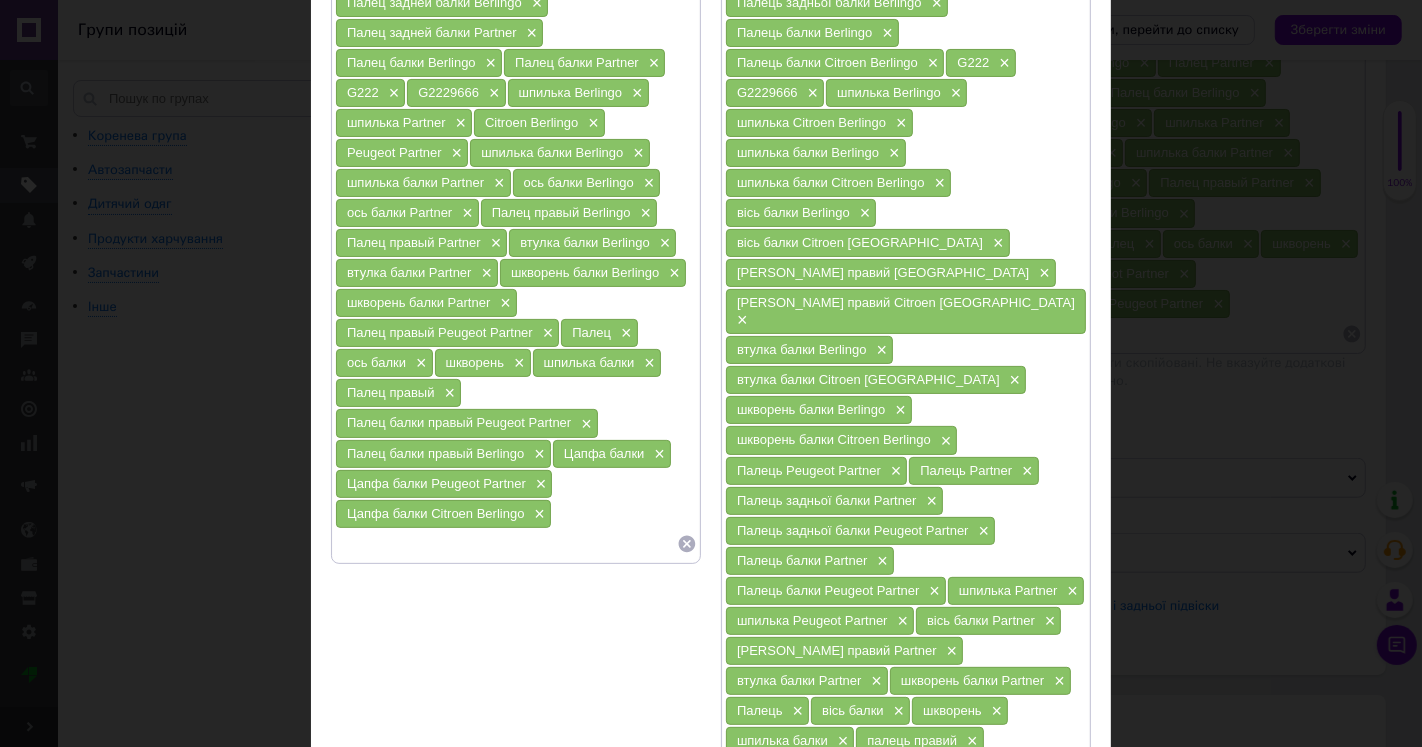 click at bounding box center (506, 544) 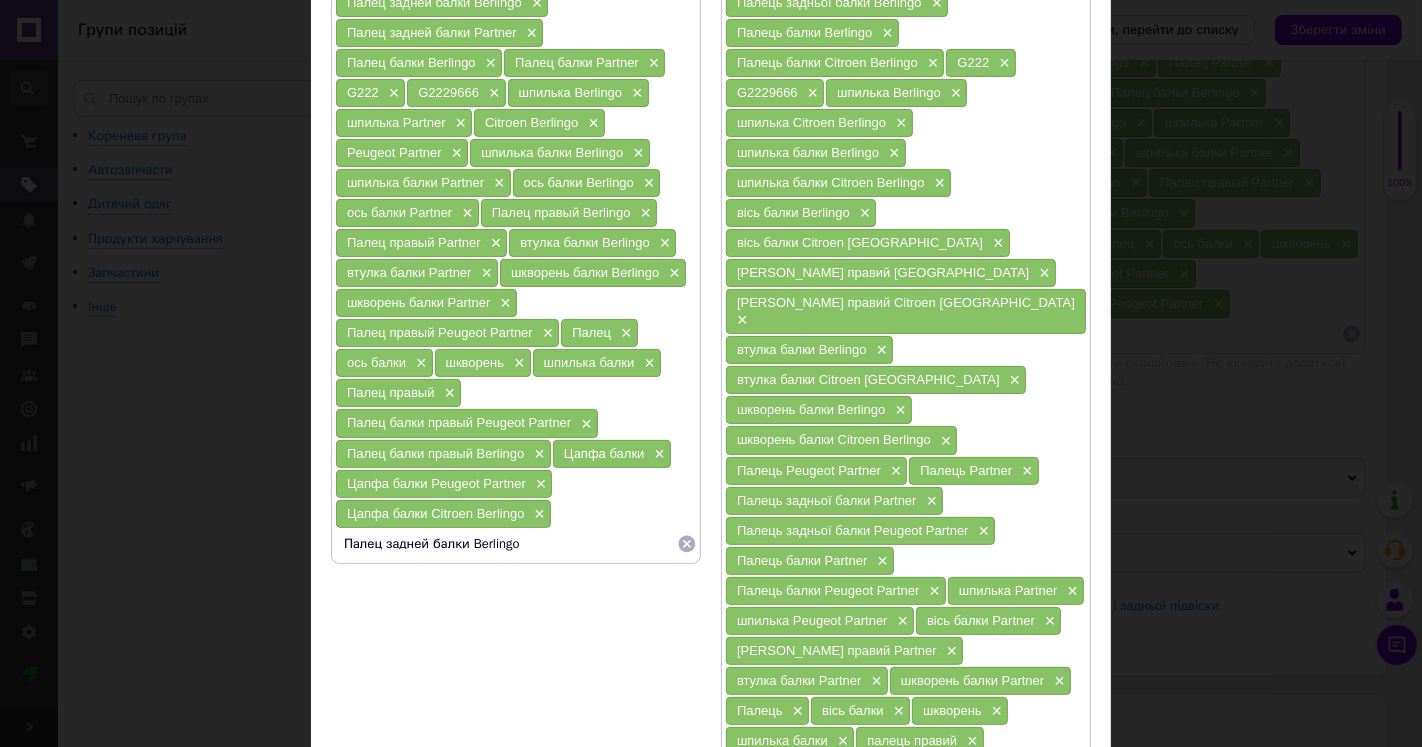 click on "вісь балки Citroen [GEOGRAPHIC_DATA]" at bounding box center [860, 242] 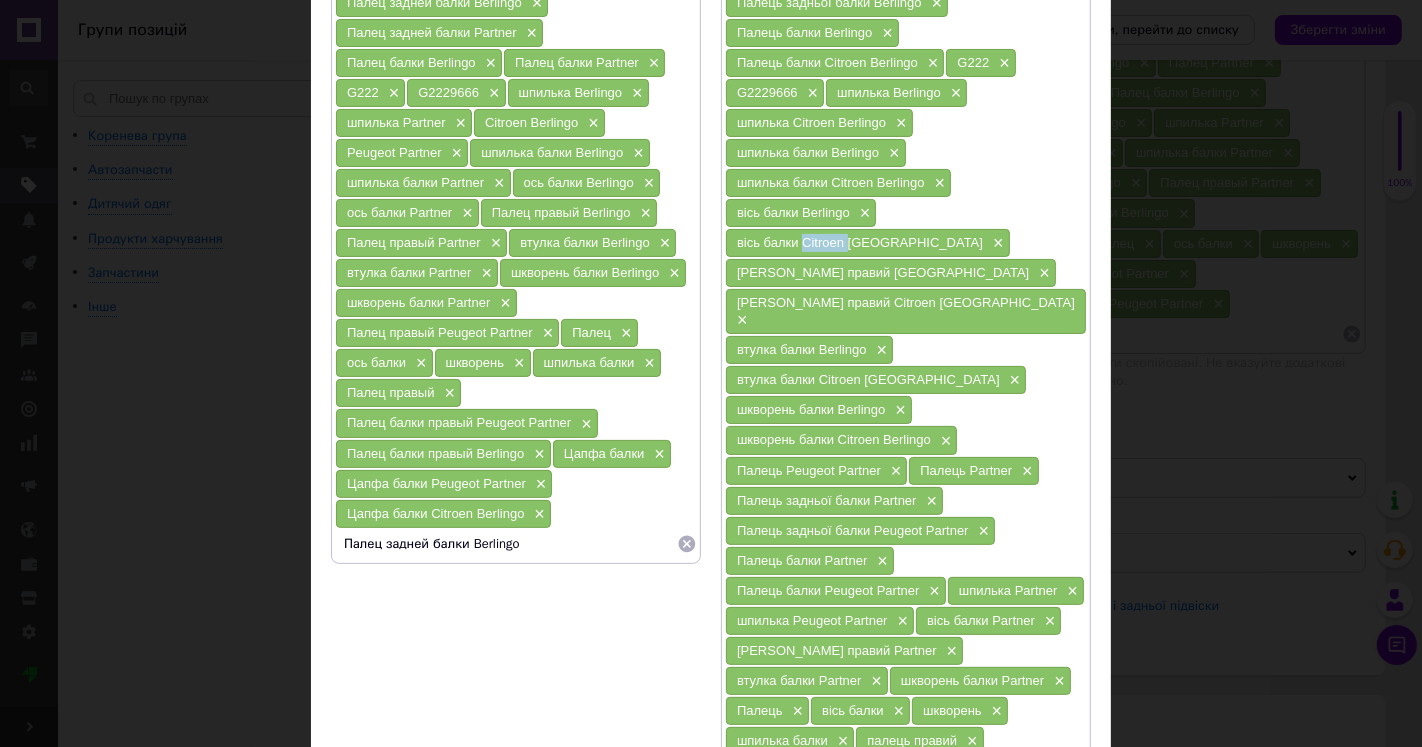 click on "вісь балки Citroen [GEOGRAPHIC_DATA]" at bounding box center [860, 242] 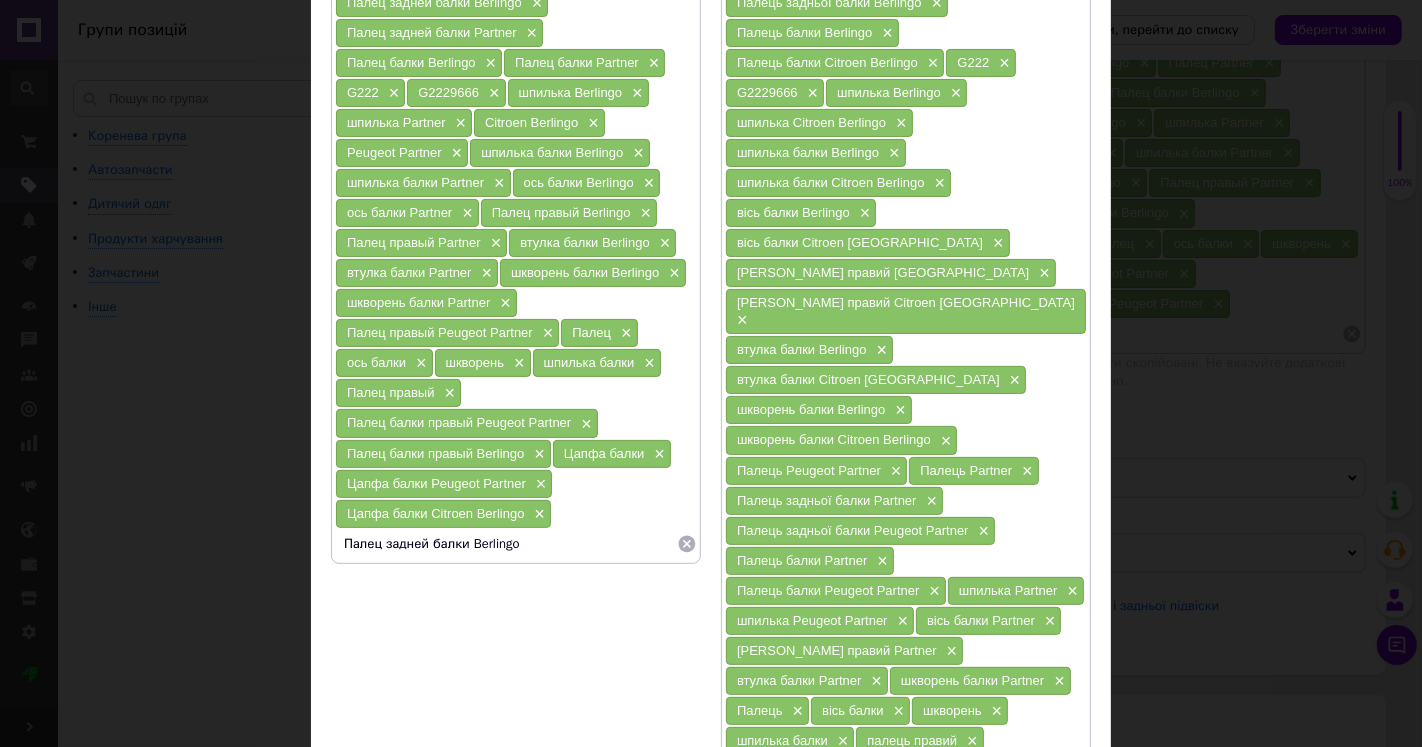 click on "Палец задней балки Berlingo" at bounding box center [506, 544] 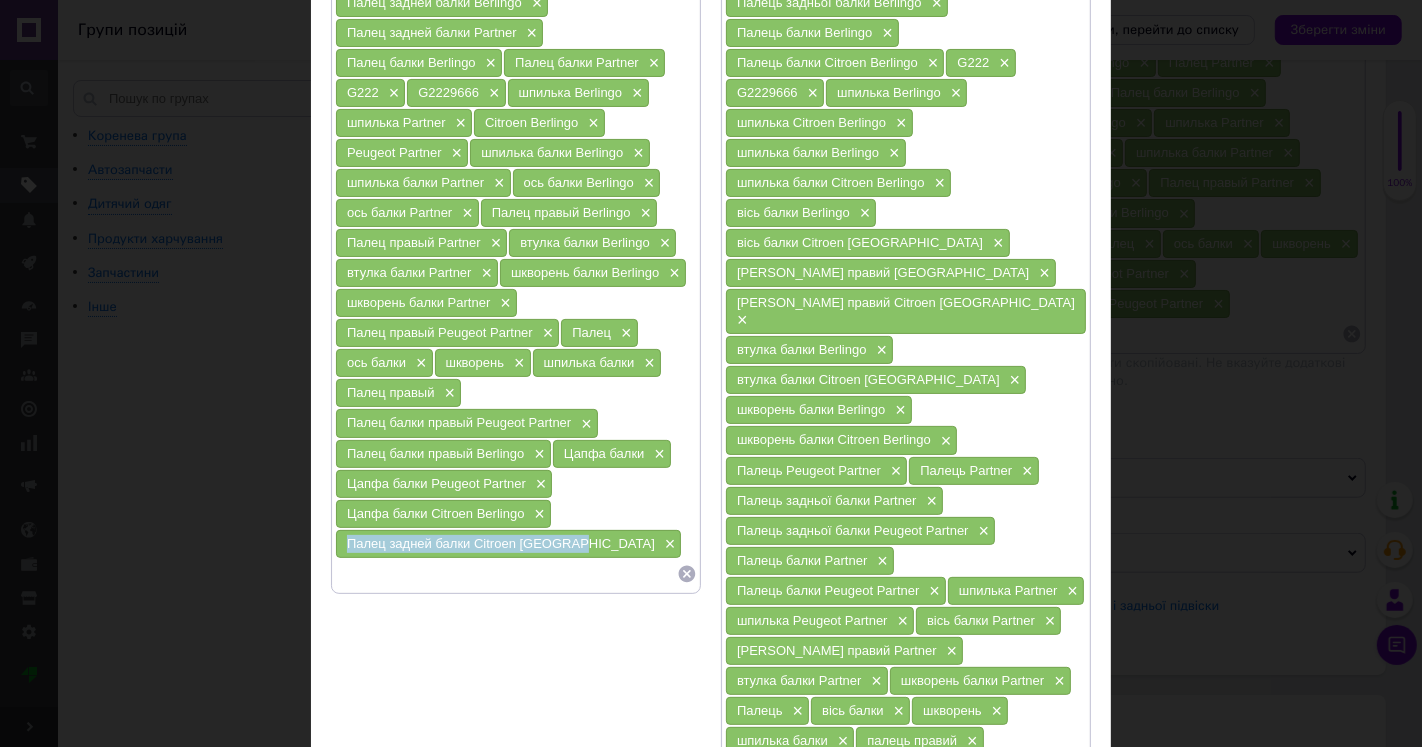 drag, startPoint x: 341, startPoint y: 545, endPoint x: 552, endPoint y: 552, distance: 211.11609 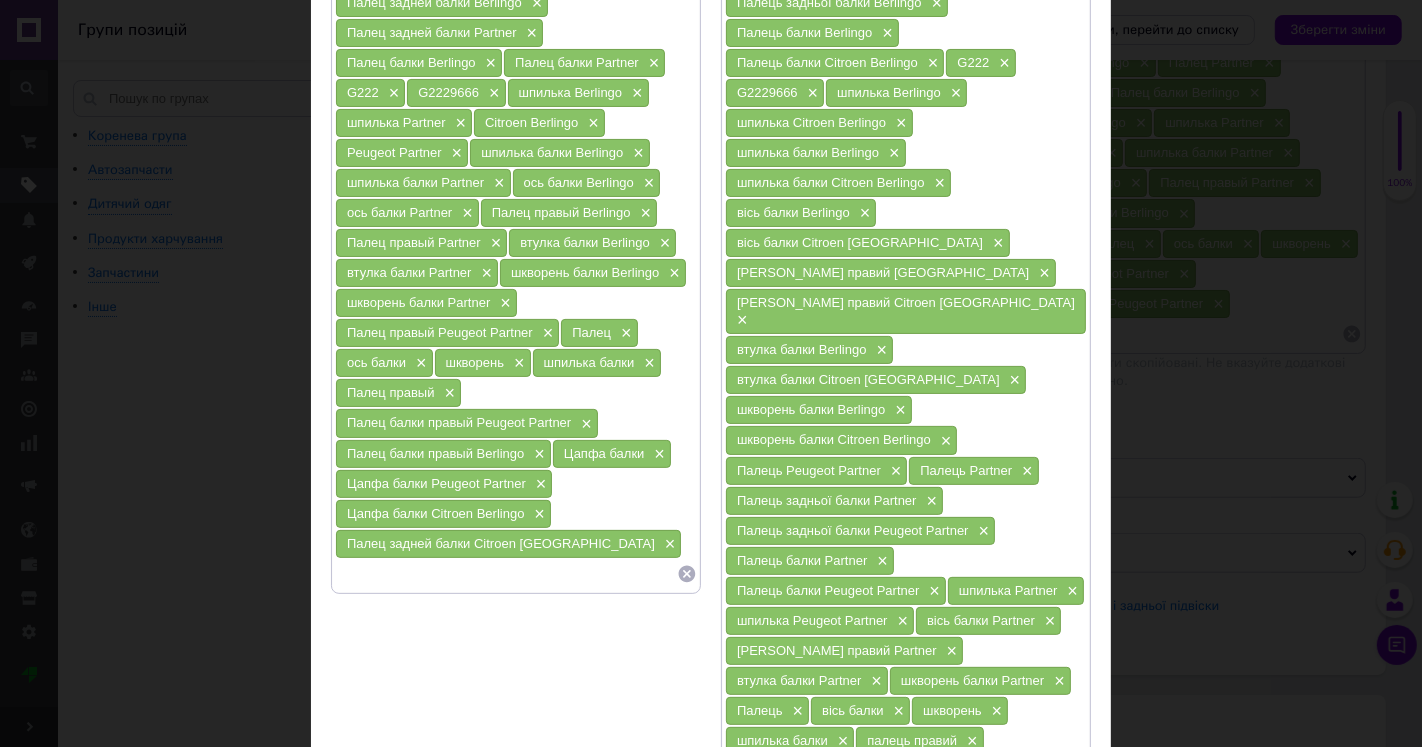click at bounding box center [506, 574] 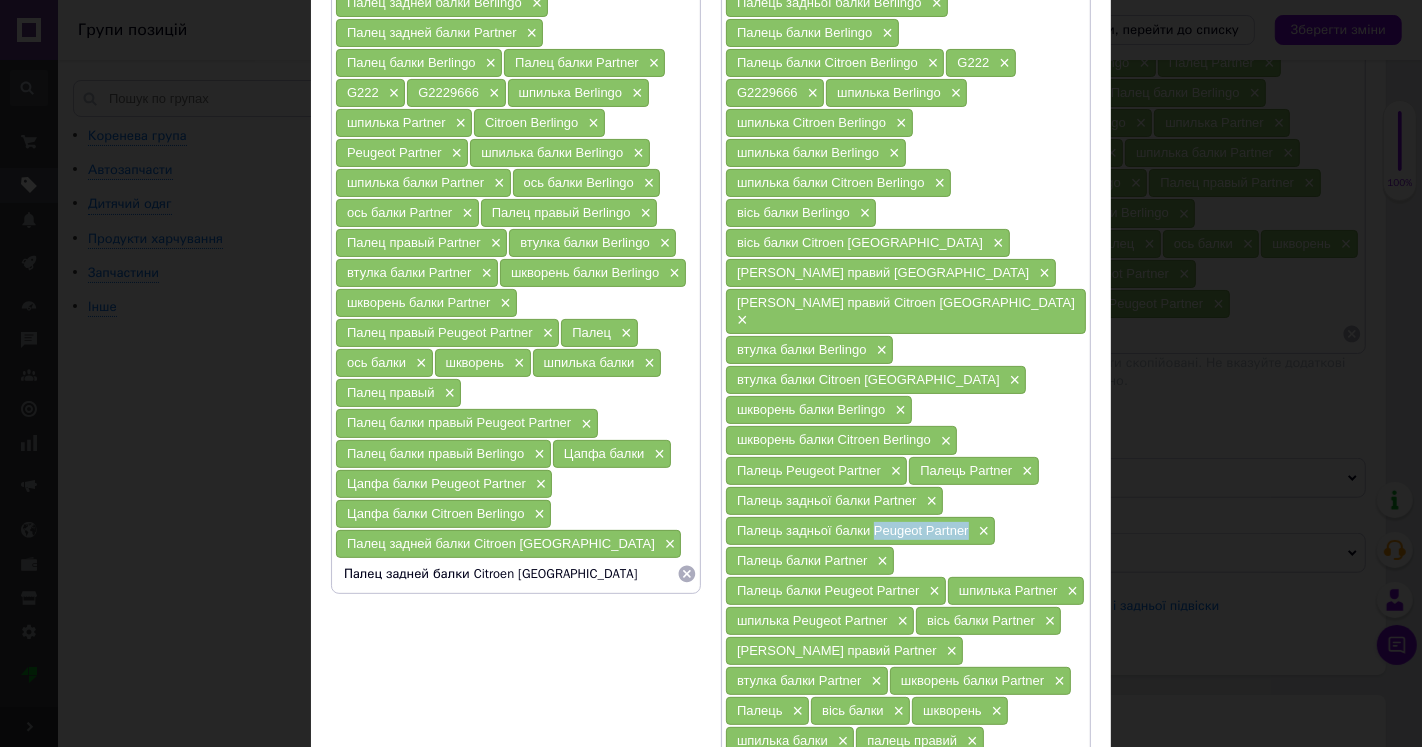 drag, startPoint x: 877, startPoint y: 484, endPoint x: 965, endPoint y: 484, distance: 88 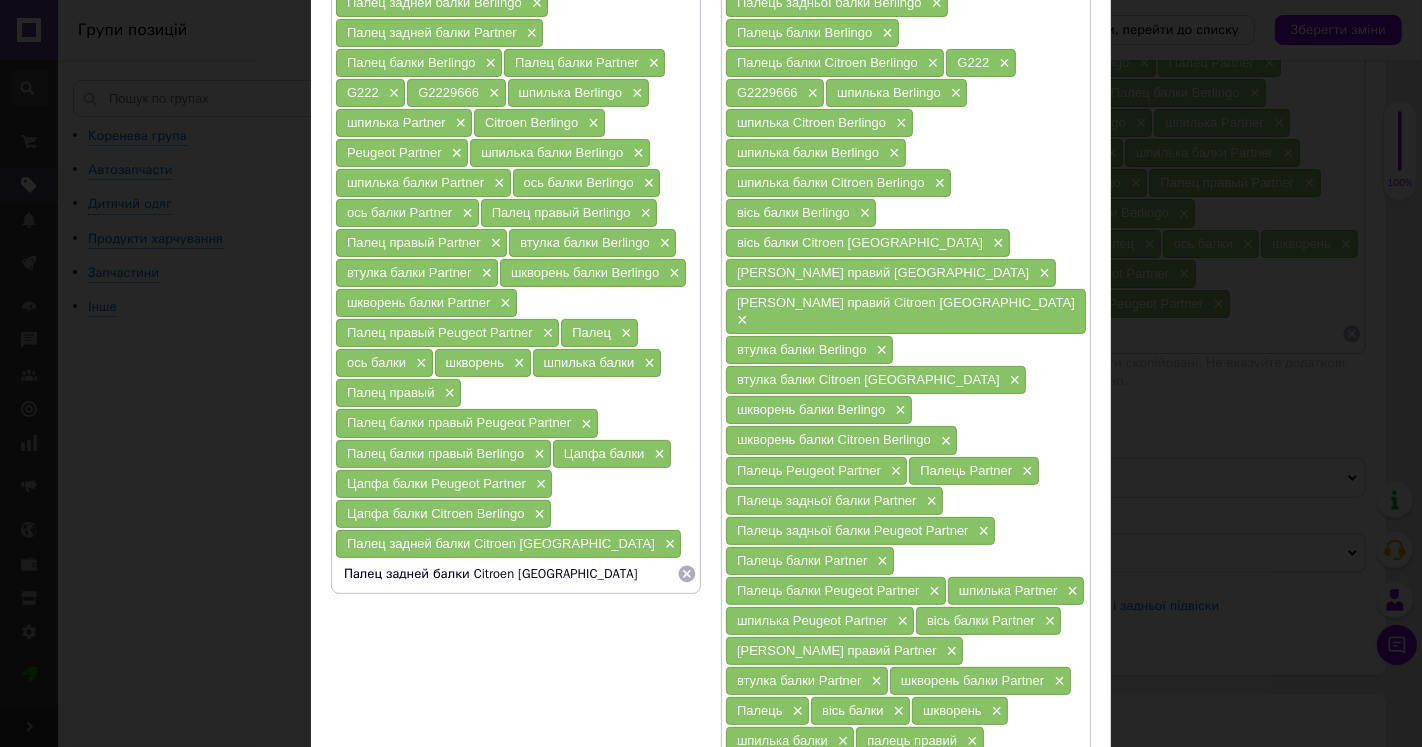 scroll, scrollTop: 1, scrollLeft: 0, axis: vertical 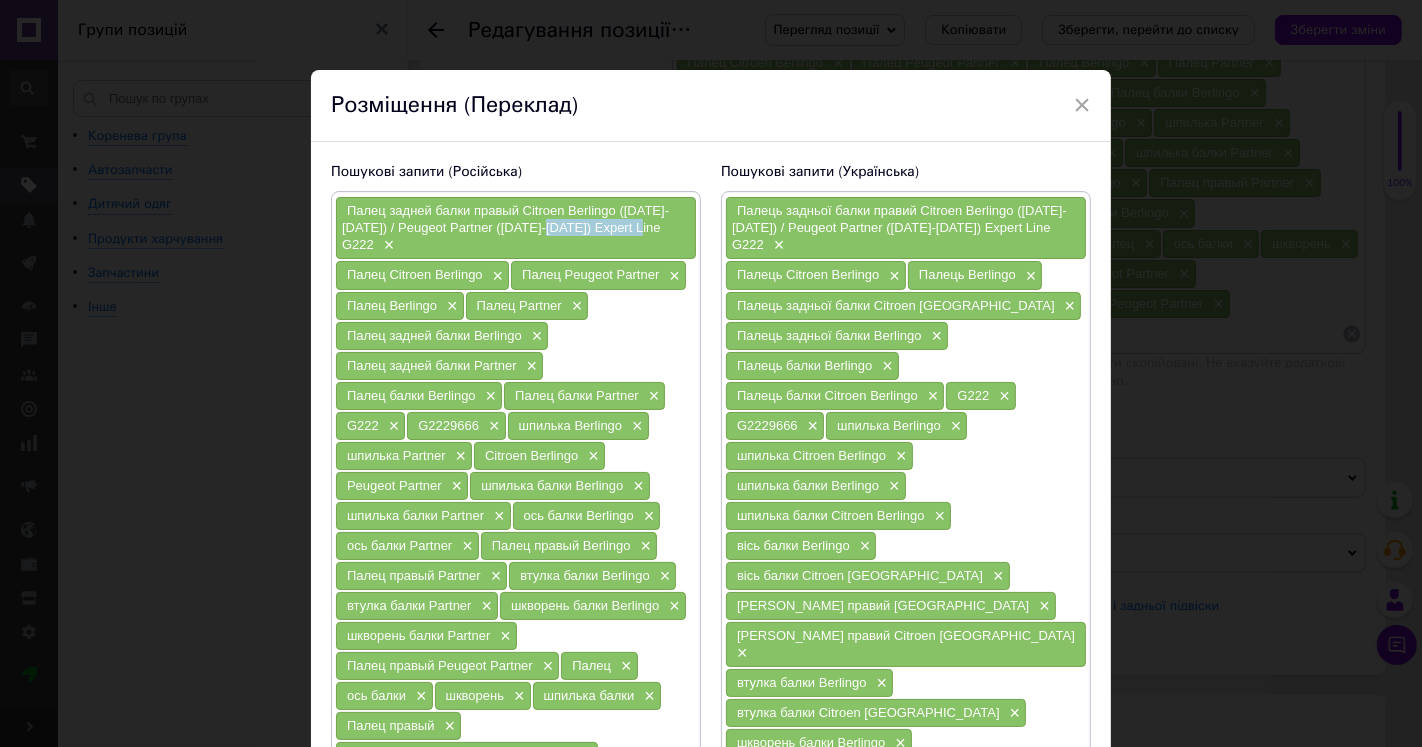 drag, startPoint x: 557, startPoint y: 230, endPoint x: 655, endPoint y: 234, distance: 98.0816 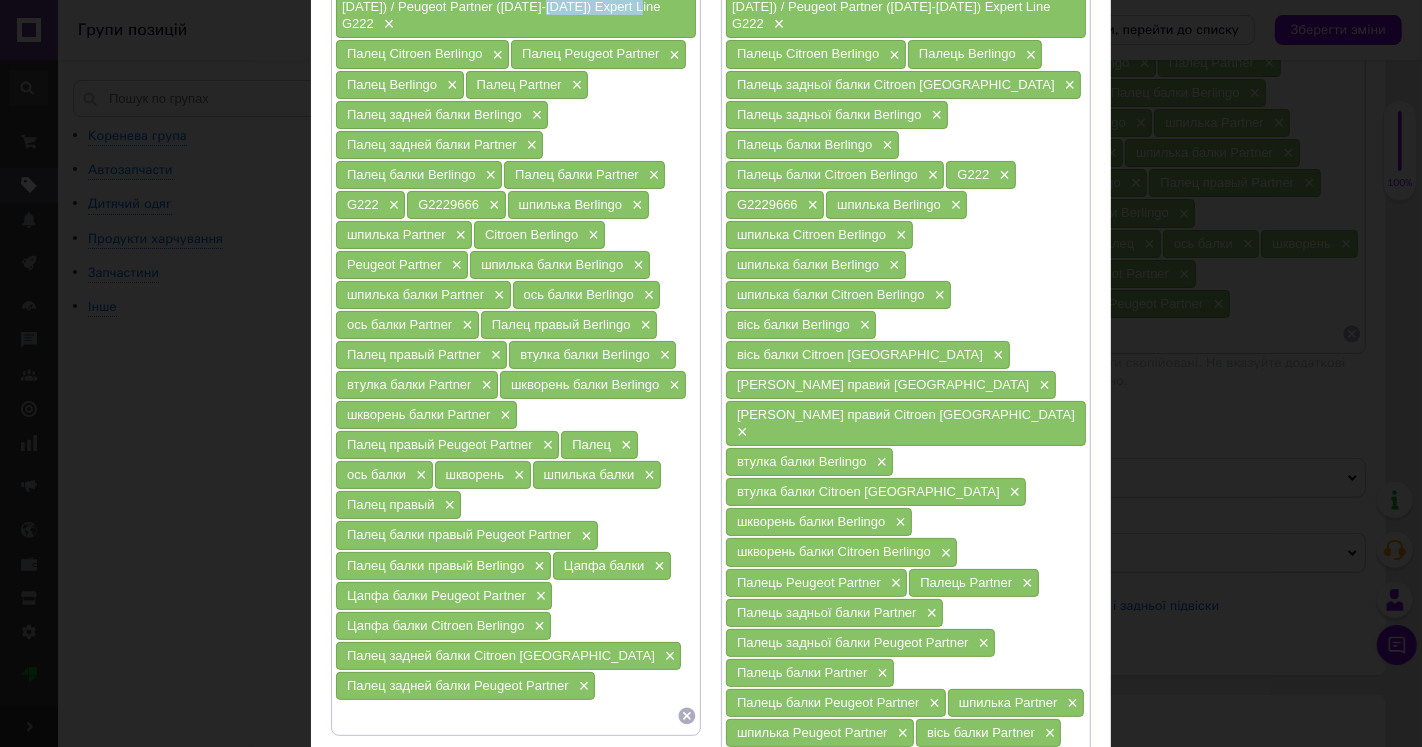 scroll, scrollTop: 444, scrollLeft: 0, axis: vertical 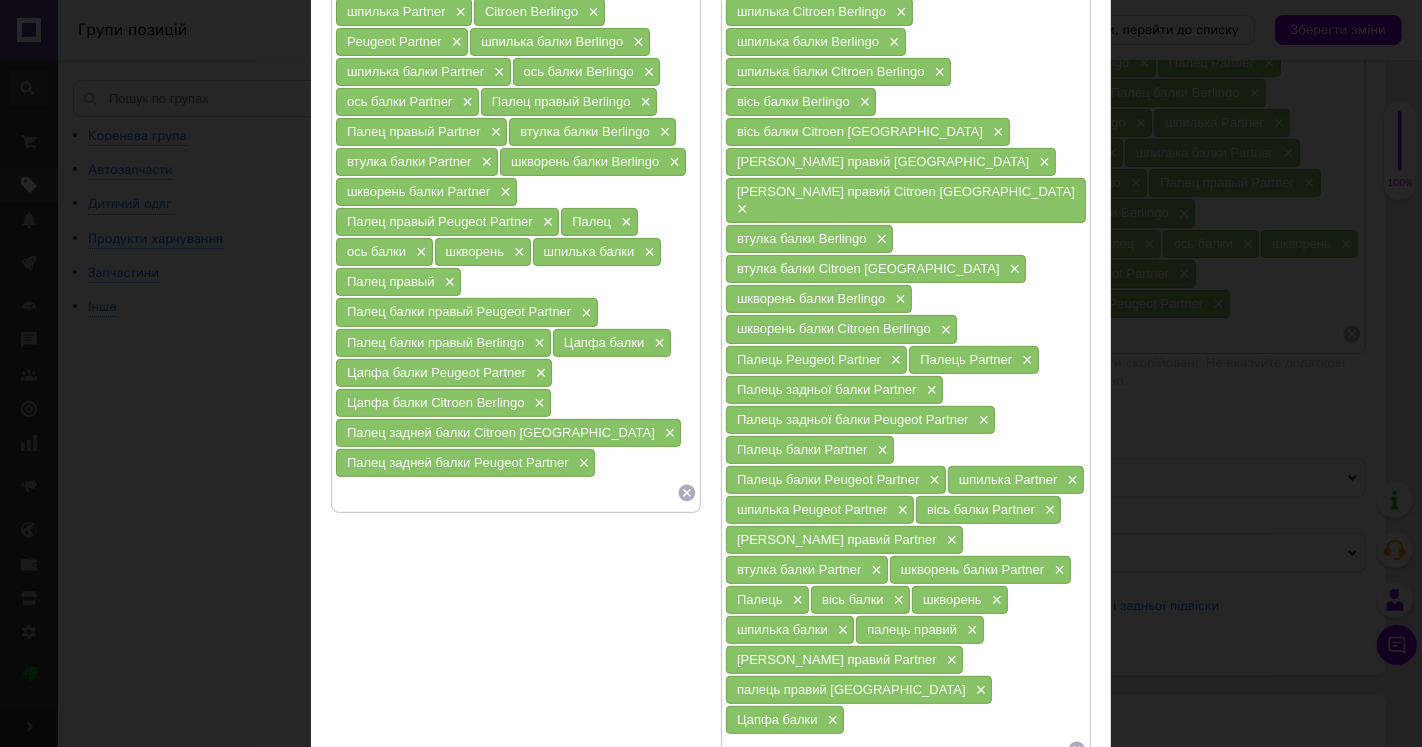 click at bounding box center [506, 493] 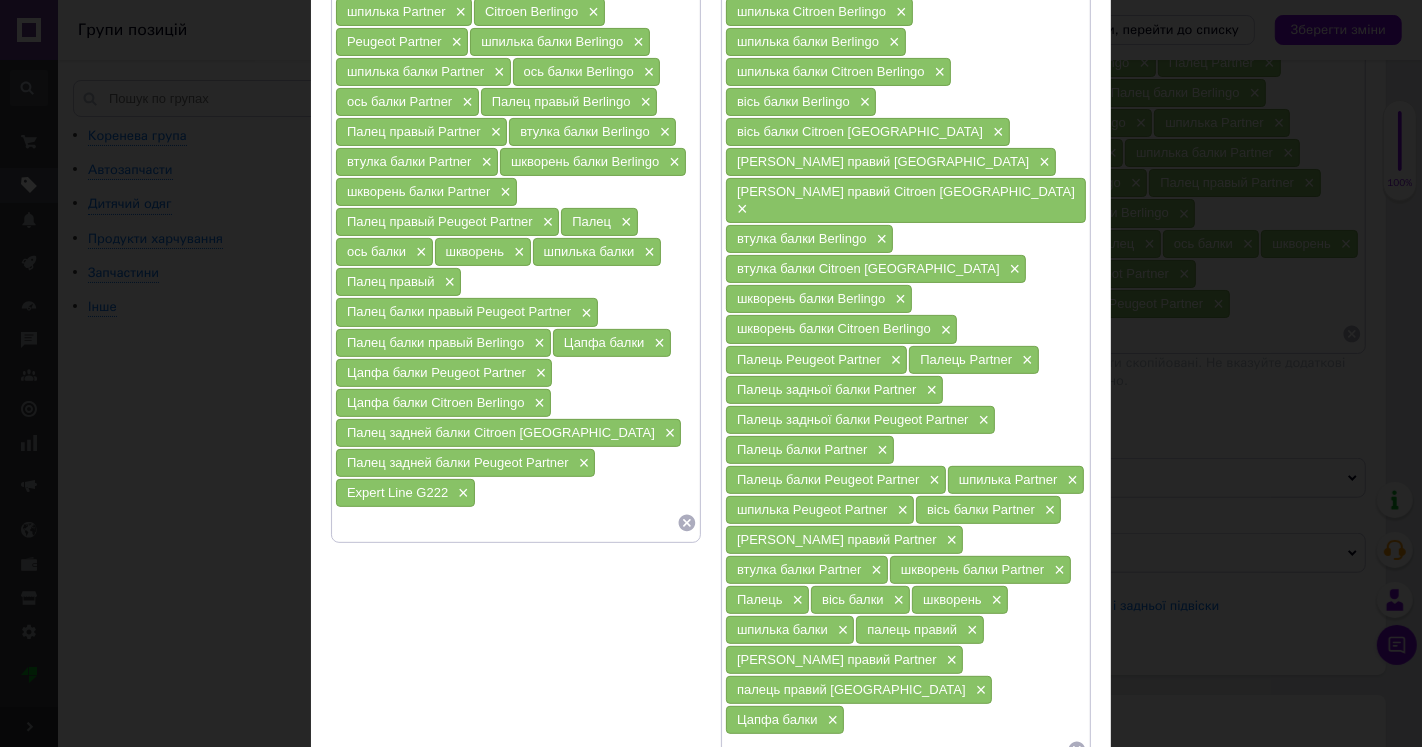 click at bounding box center [506, 523] 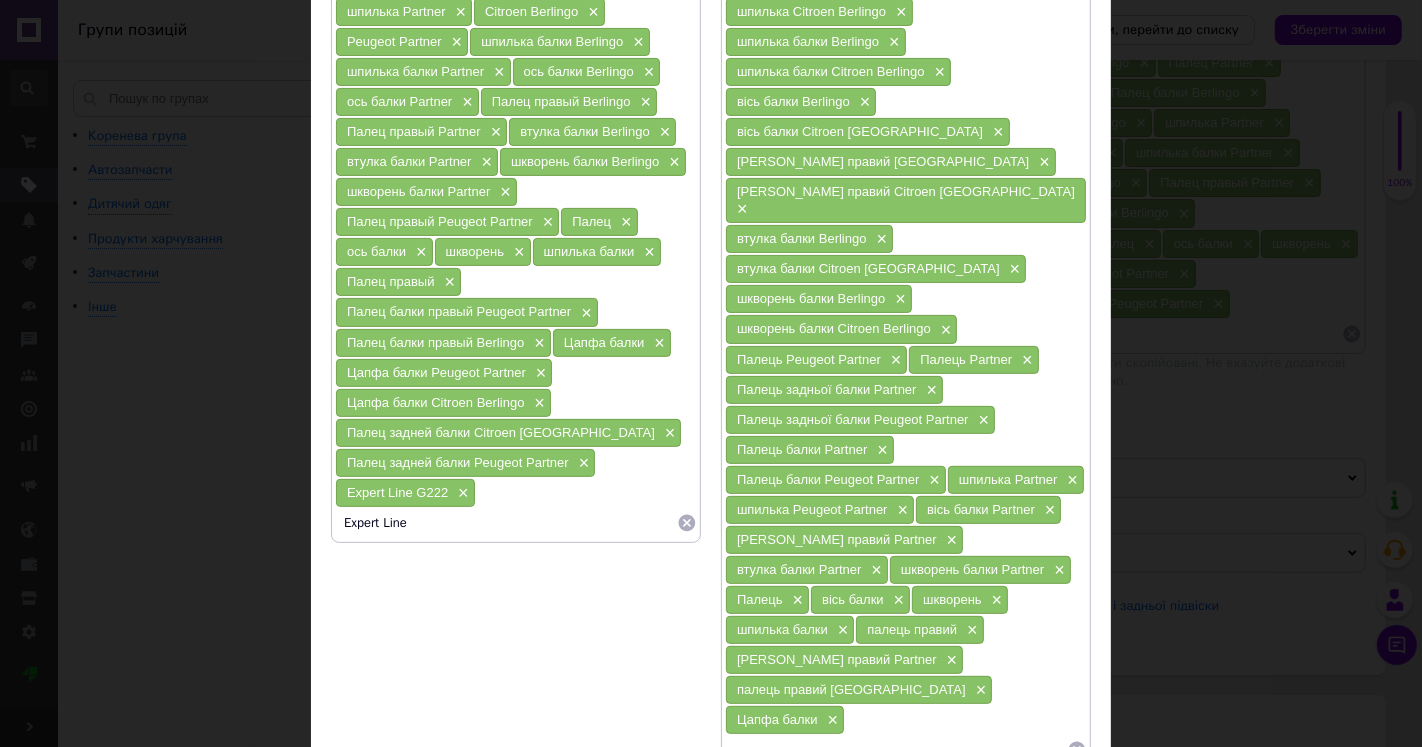 type on "Expert Line" 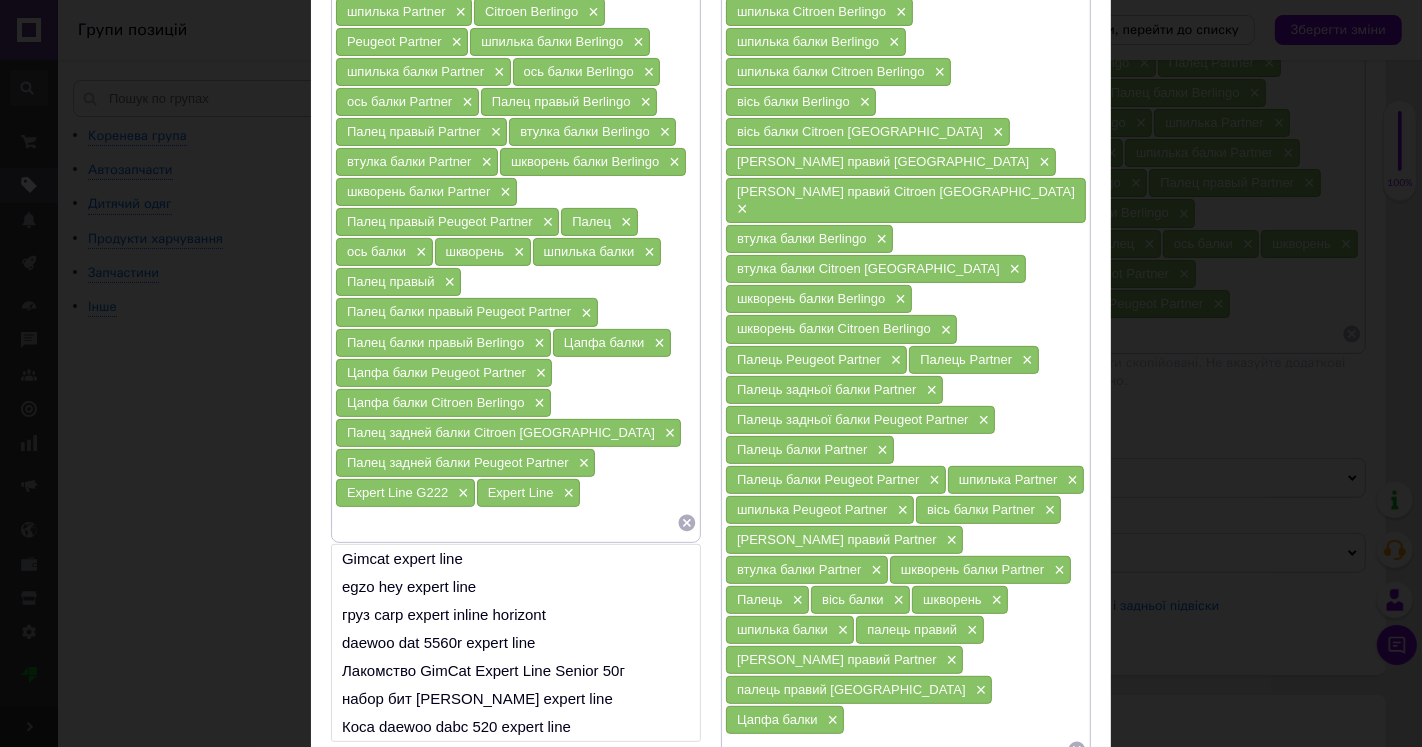 click on "Expert Line G222" at bounding box center (397, 492) 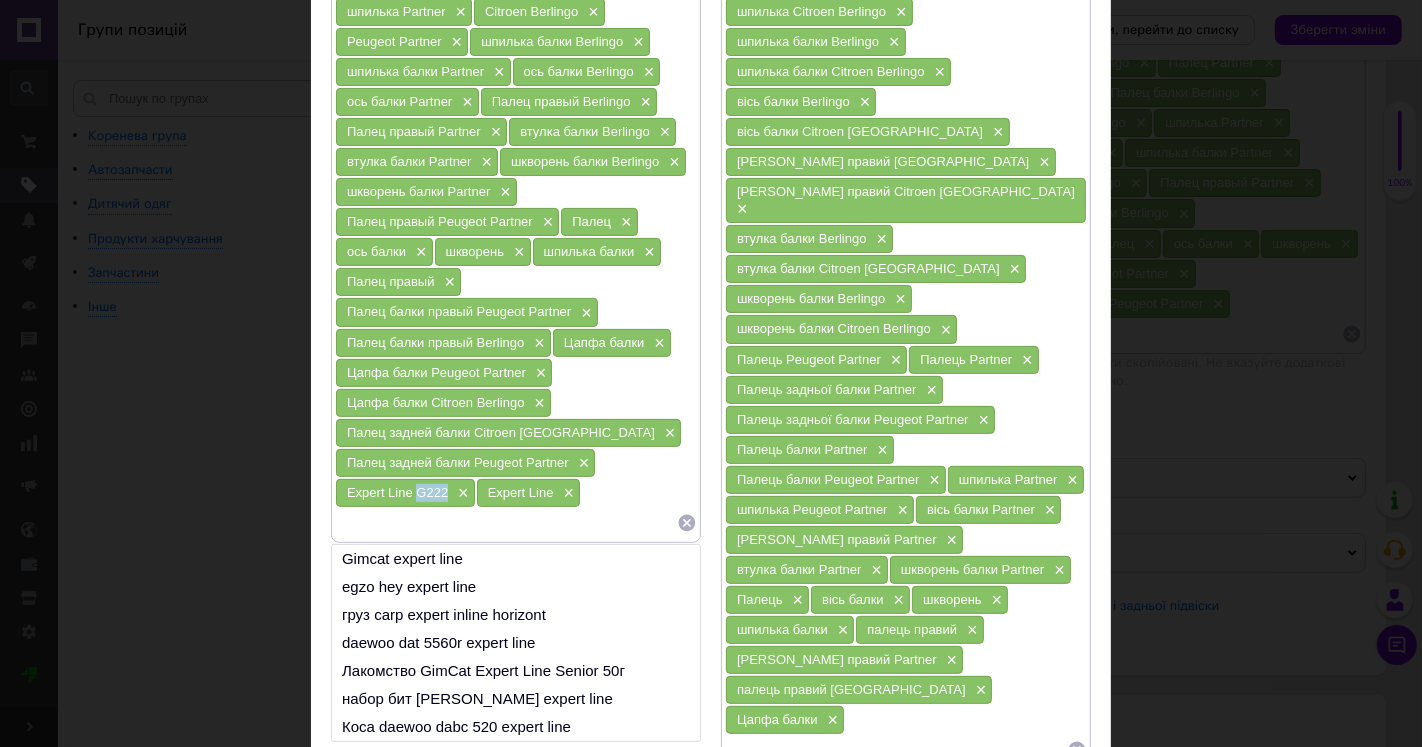 click on "Expert Line G222" at bounding box center [397, 492] 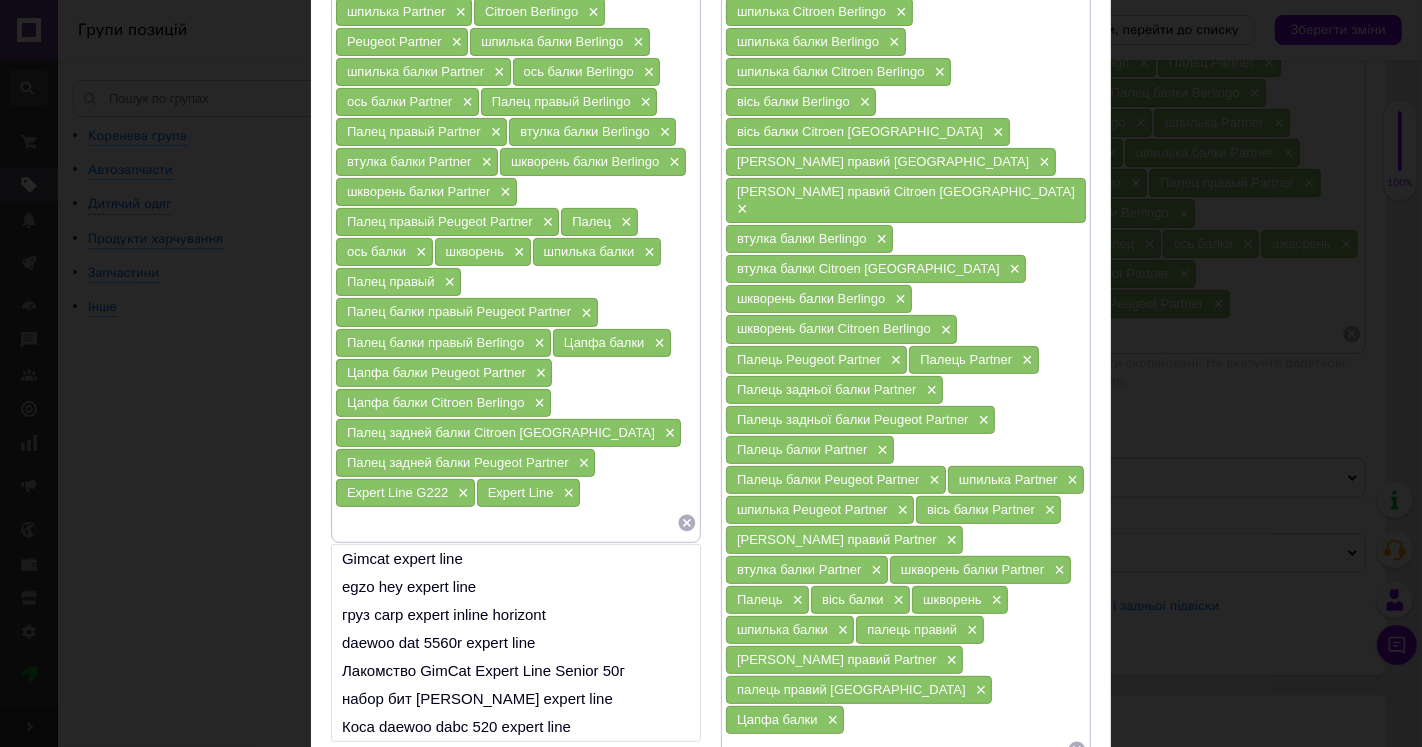 click at bounding box center [506, 523] 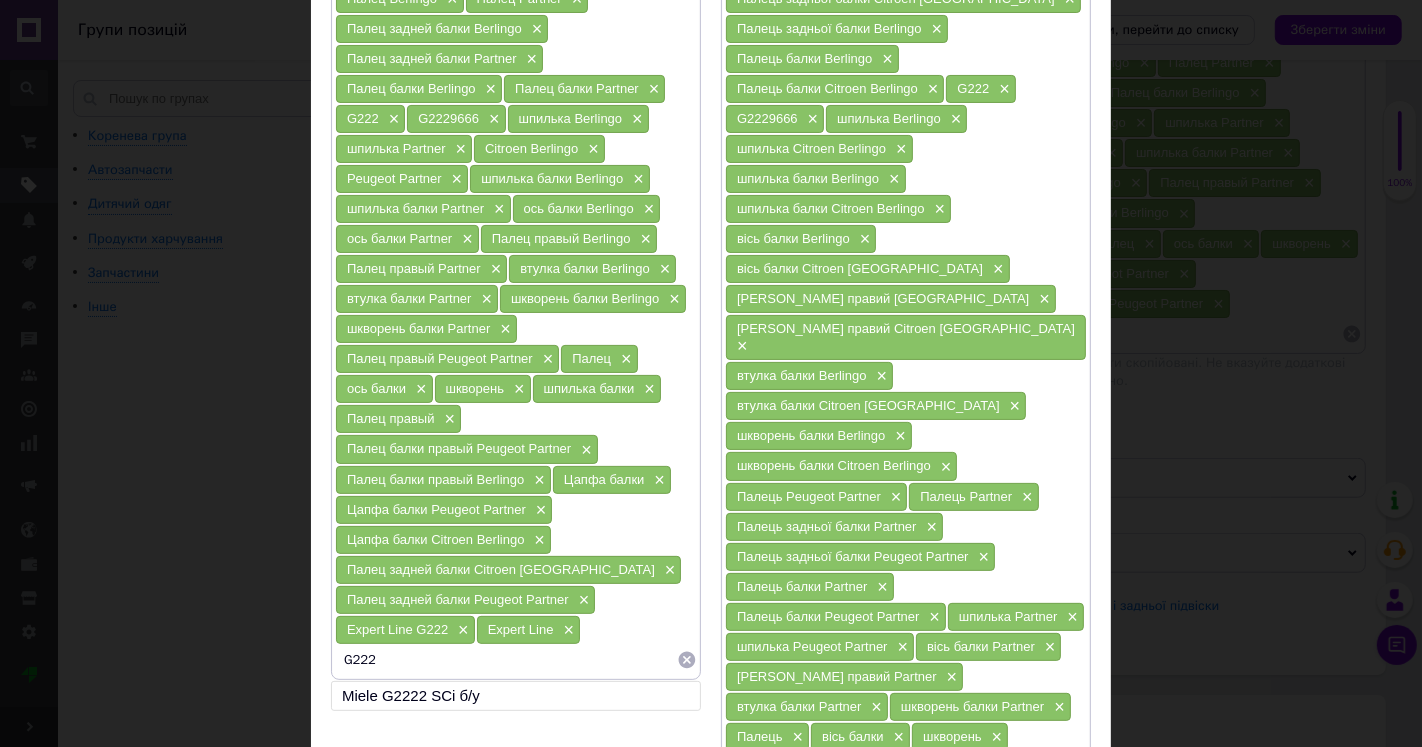 scroll, scrollTop: 444, scrollLeft: 0, axis: vertical 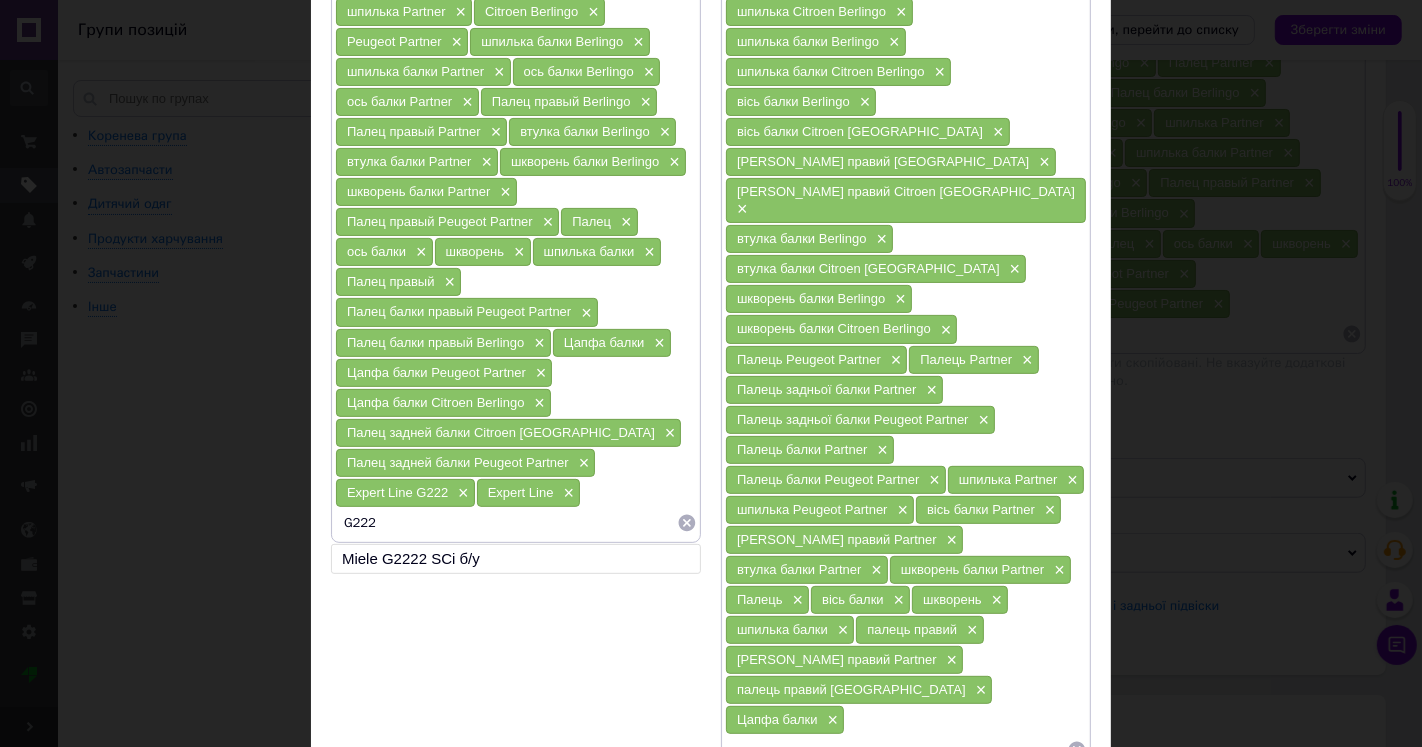 drag, startPoint x: 406, startPoint y: 521, endPoint x: 326, endPoint y: 527, distance: 80.224686 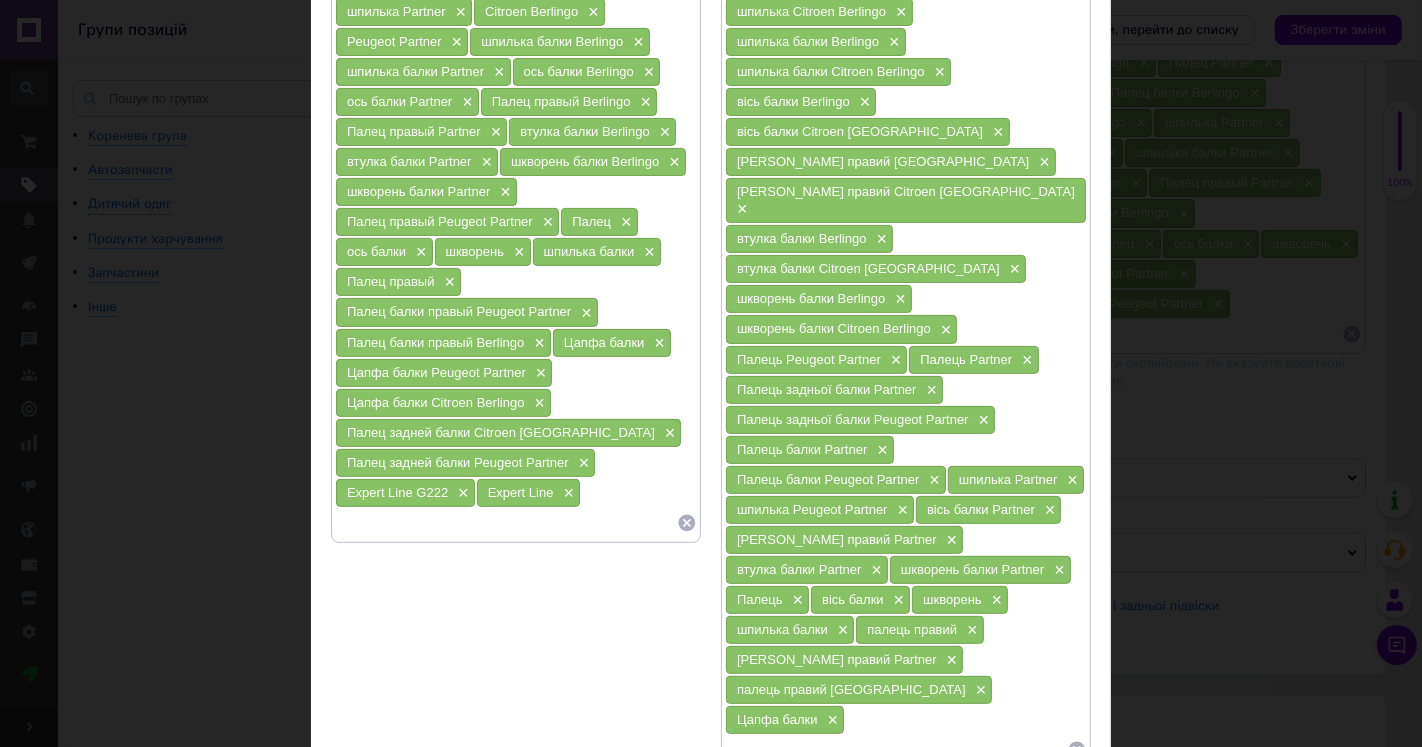 click on "Палец правый Partner" at bounding box center (414, 131) 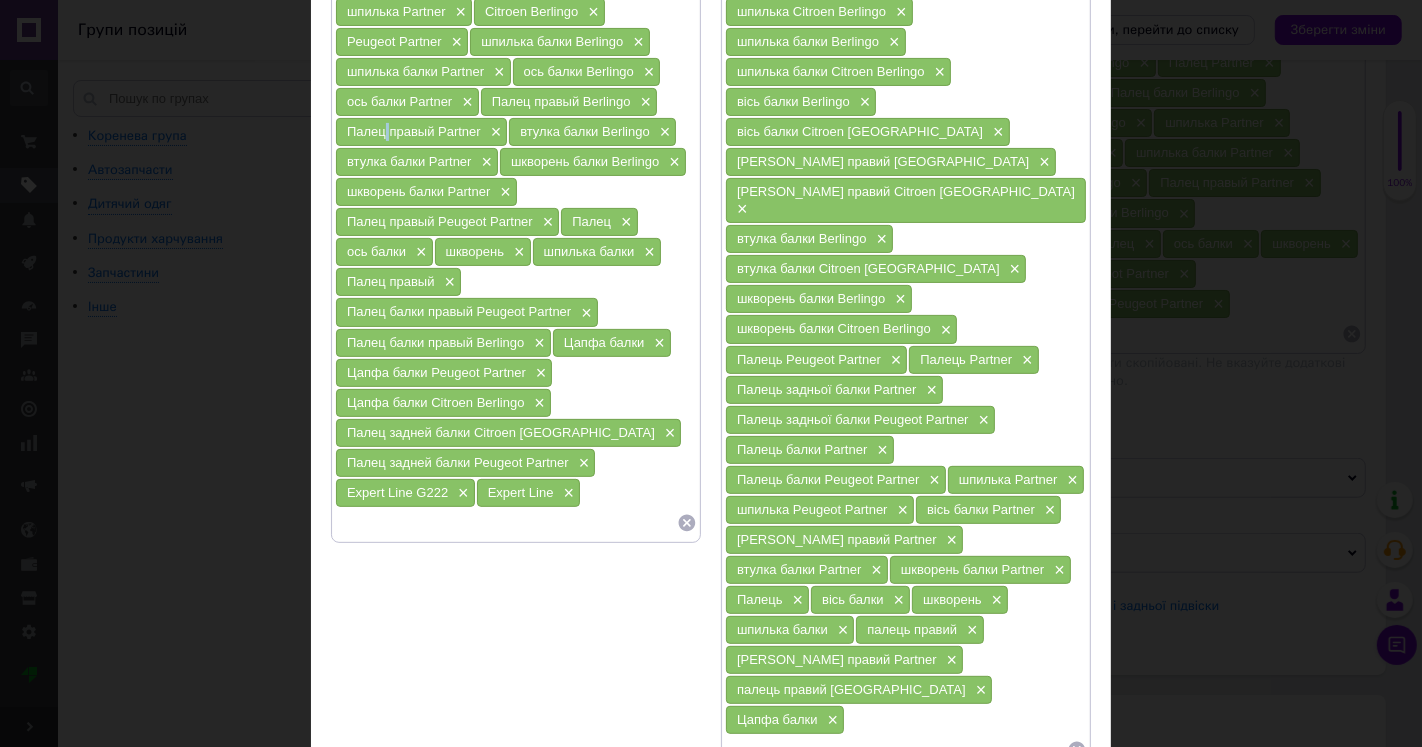 click on "Палец правый Partner" at bounding box center (414, 131) 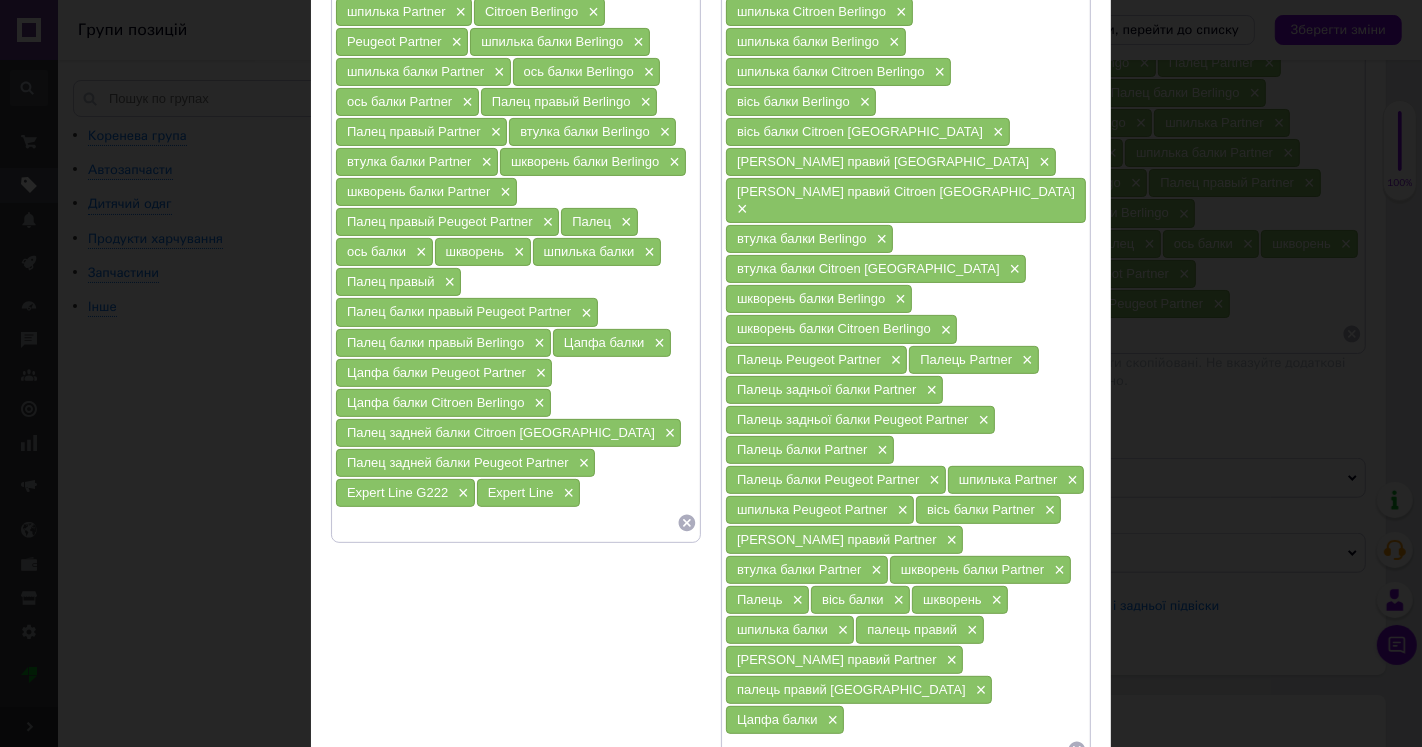 click on "Палец правый Partner" at bounding box center [414, 131] 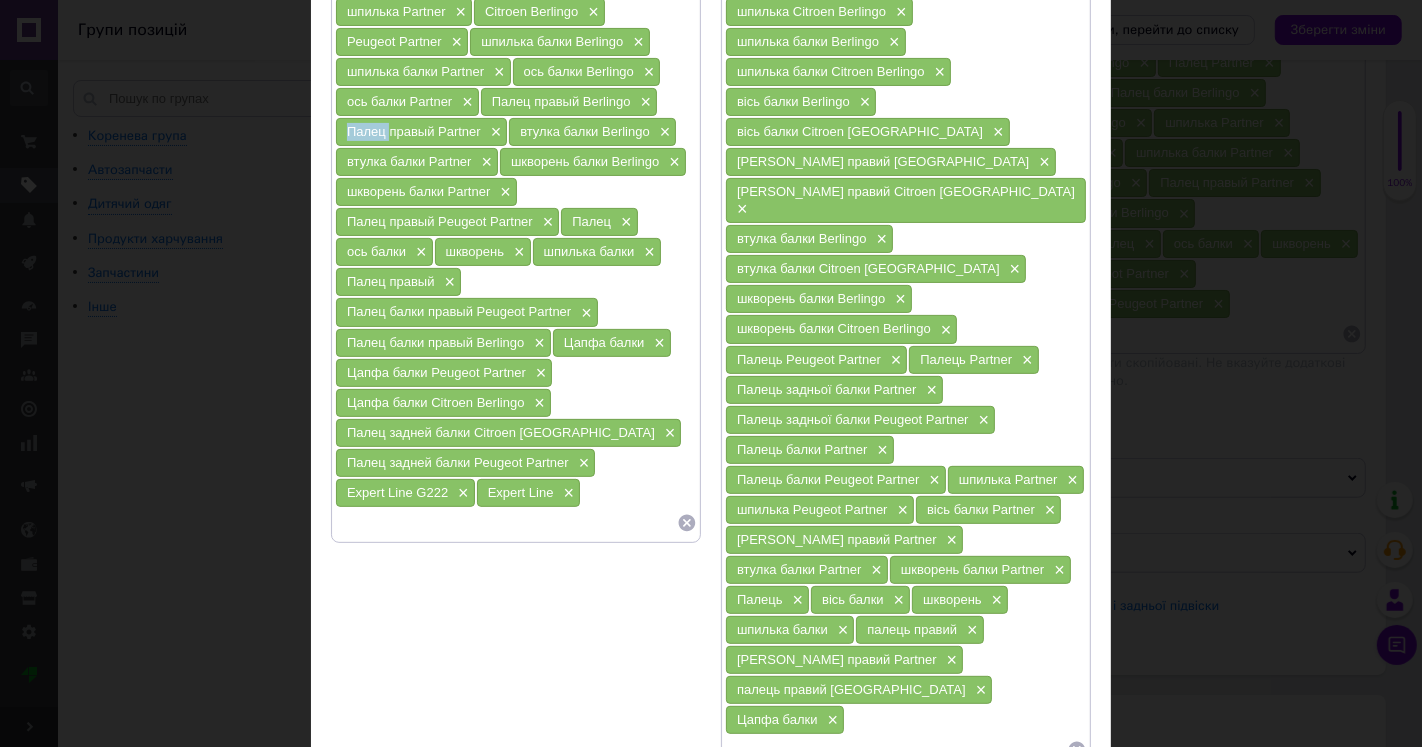 click on "Палец правый Partner" at bounding box center [414, 131] 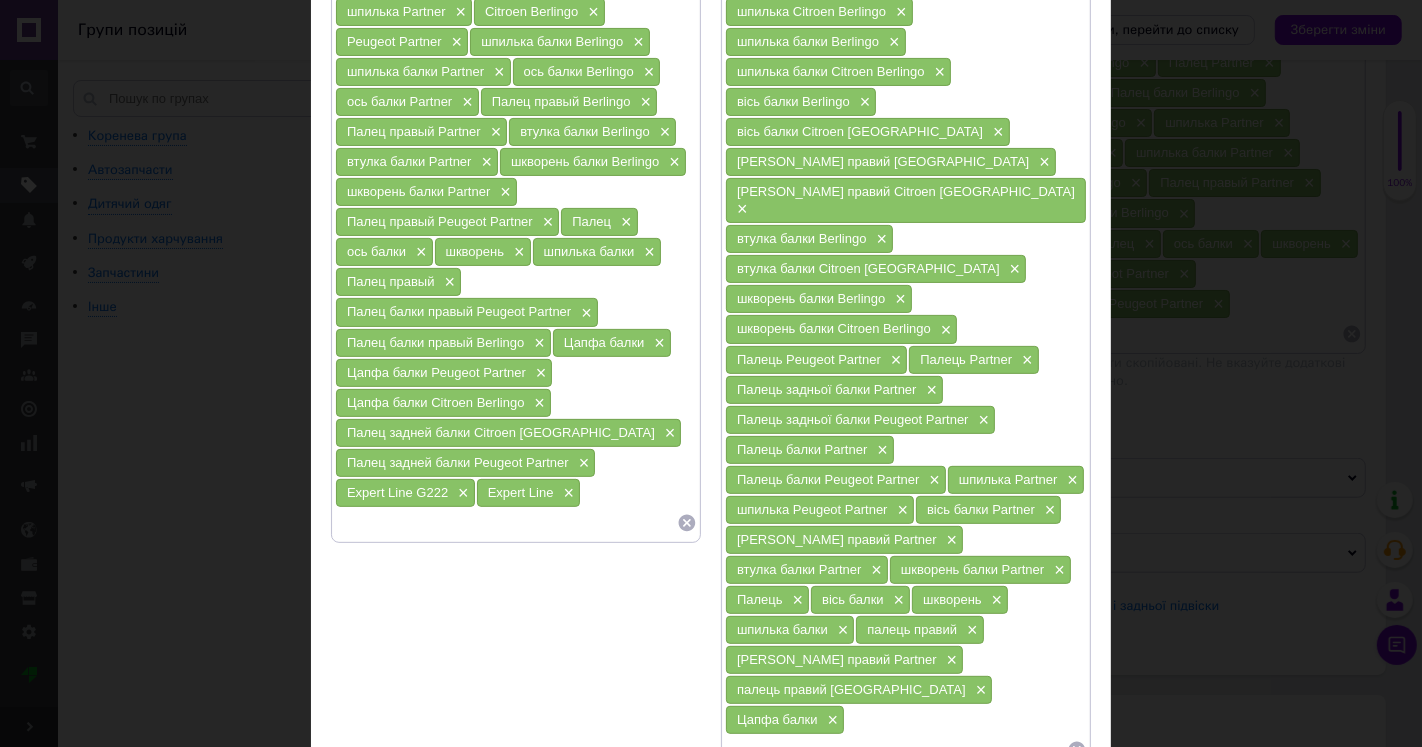 click at bounding box center (506, 523) 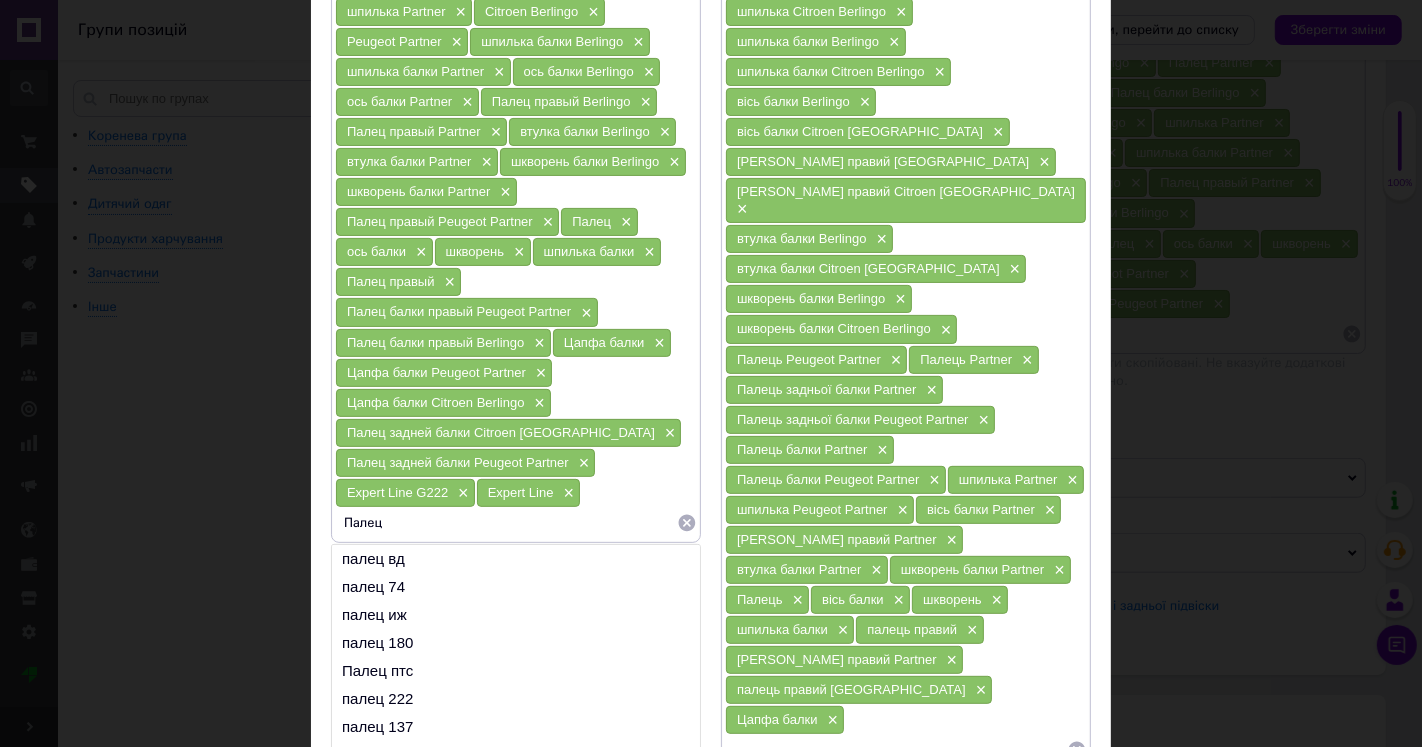 click on "Палец правый Berlingo" at bounding box center (561, 101) 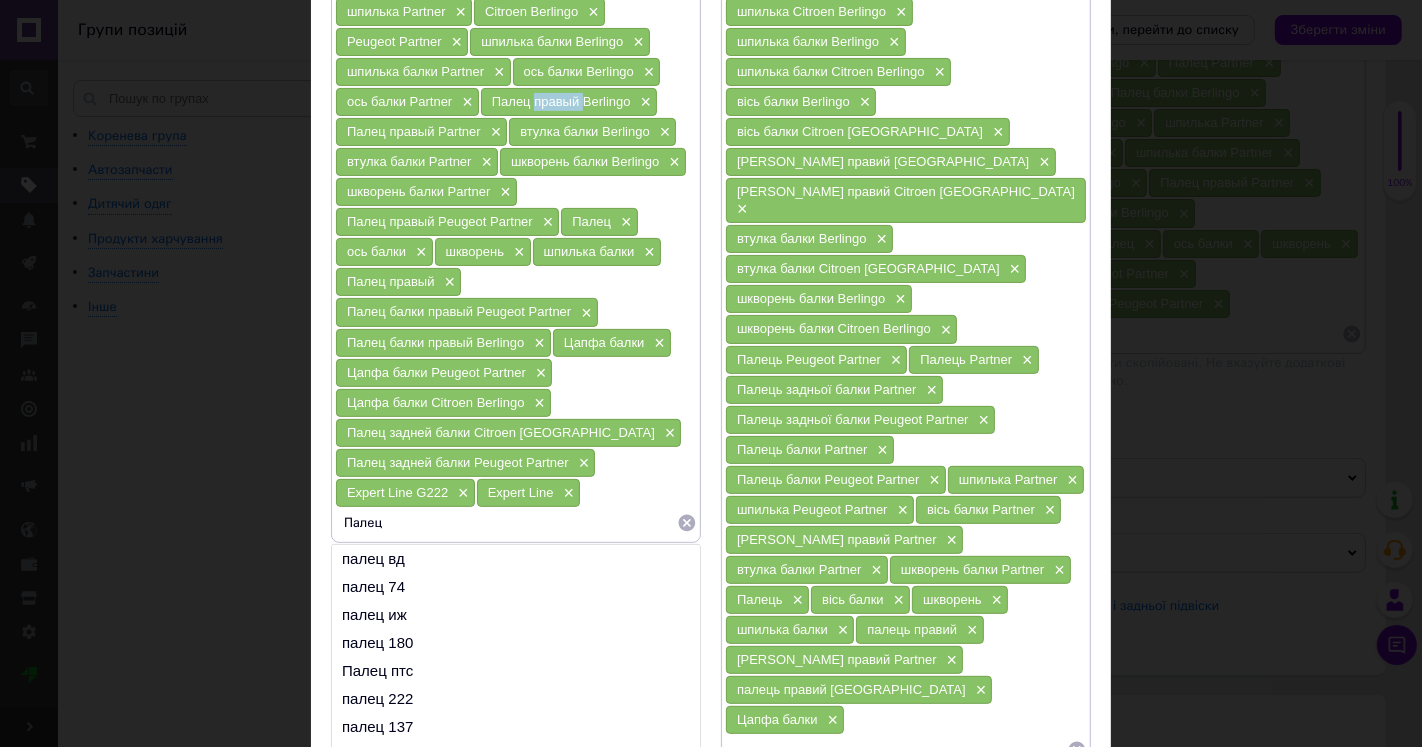 click on "Палец правый Berlingo" at bounding box center (561, 101) 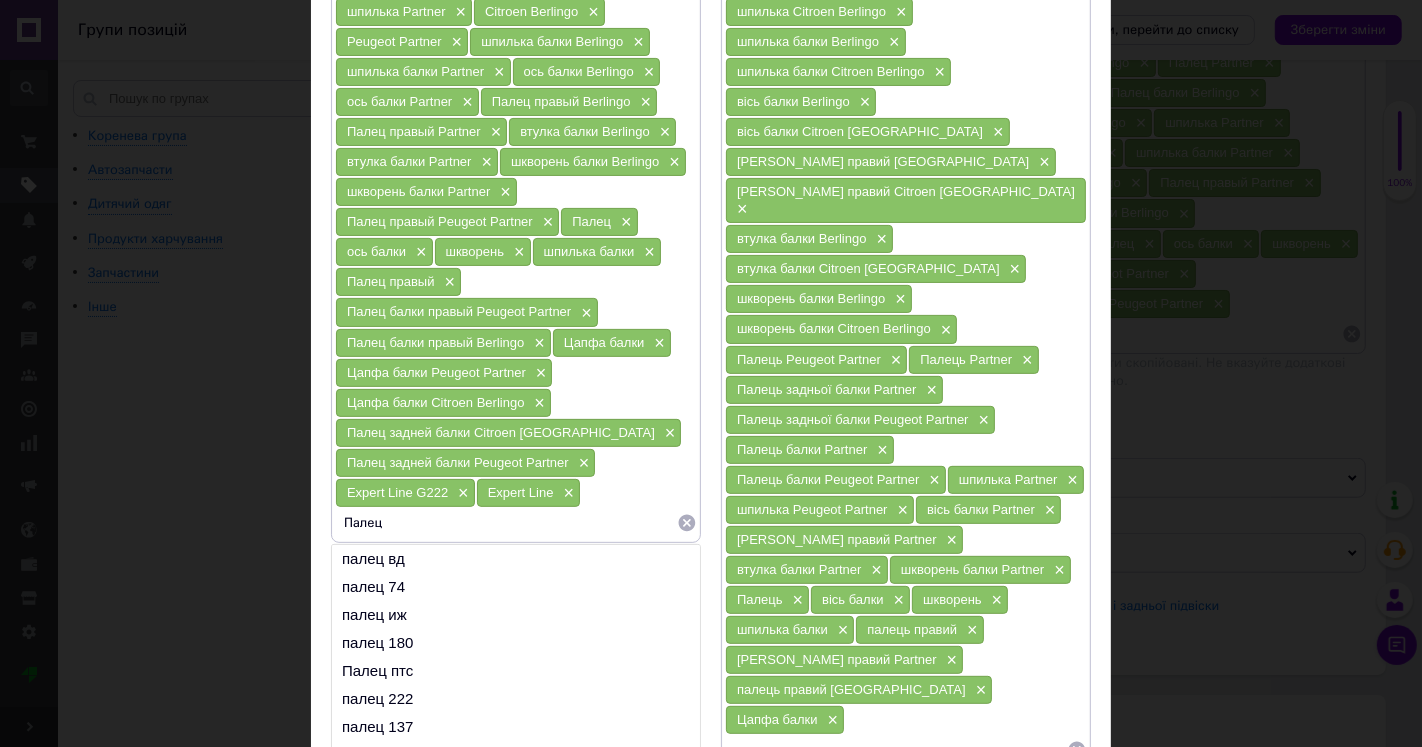 click on "Палец" at bounding box center (506, 523) 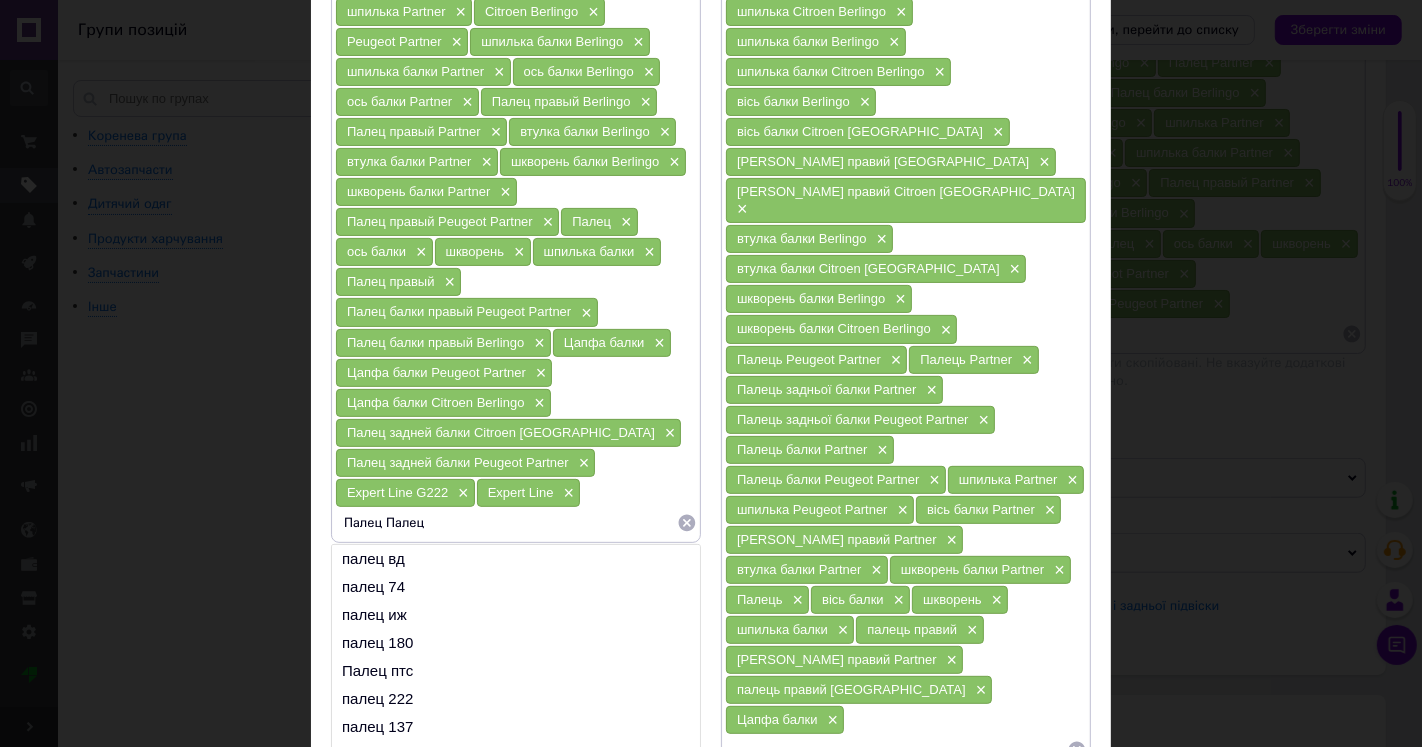 click on "Палец правый Berlingo" at bounding box center (561, 101) 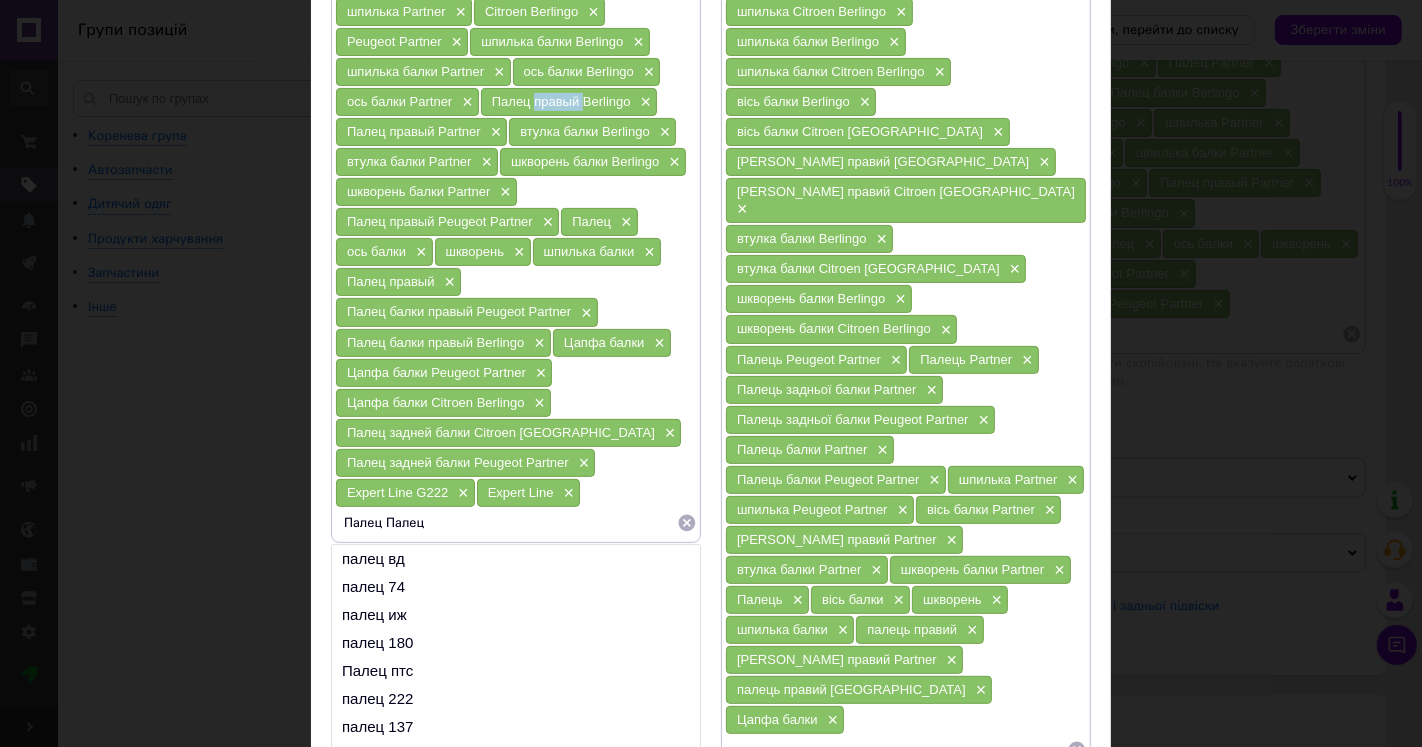 click on "Палец правый Berlingo" at bounding box center [561, 101] 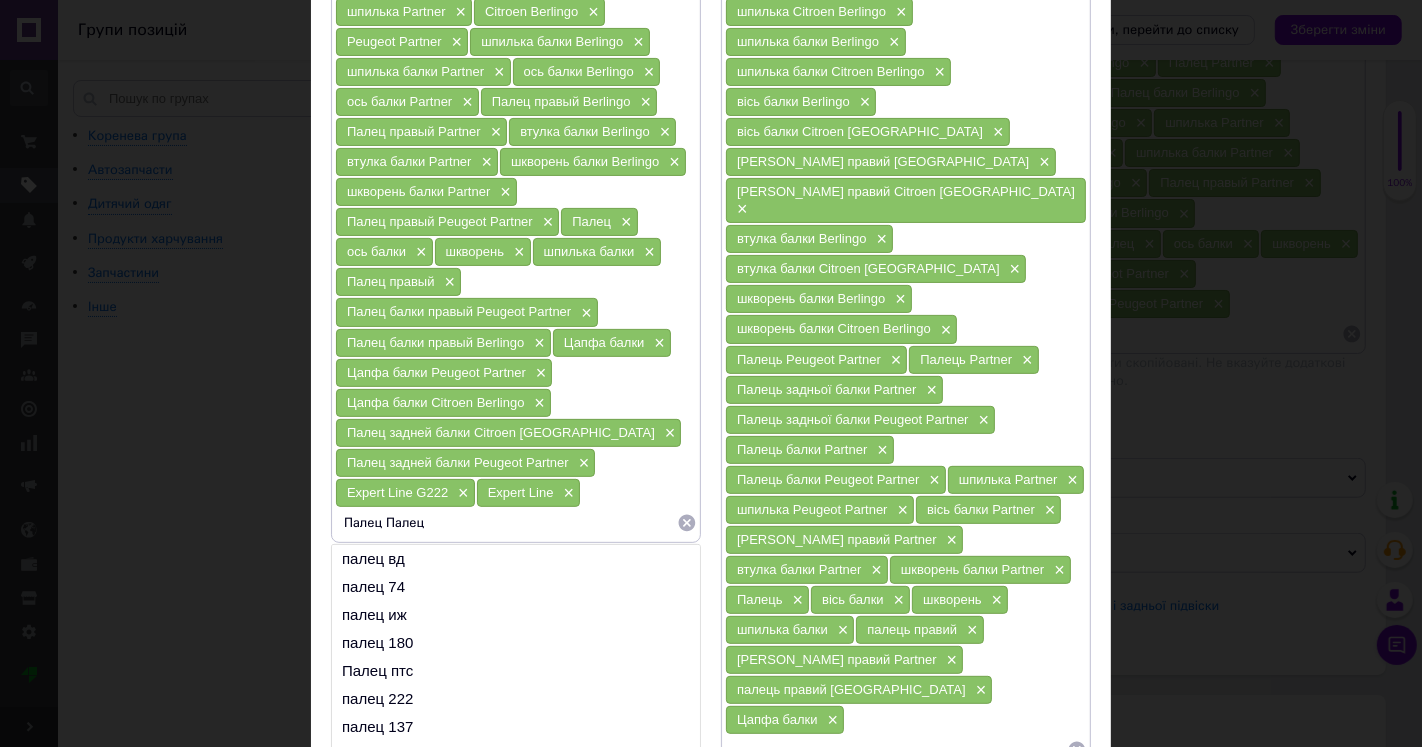 click on "Палец Палец" at bounding box center [506, 523] 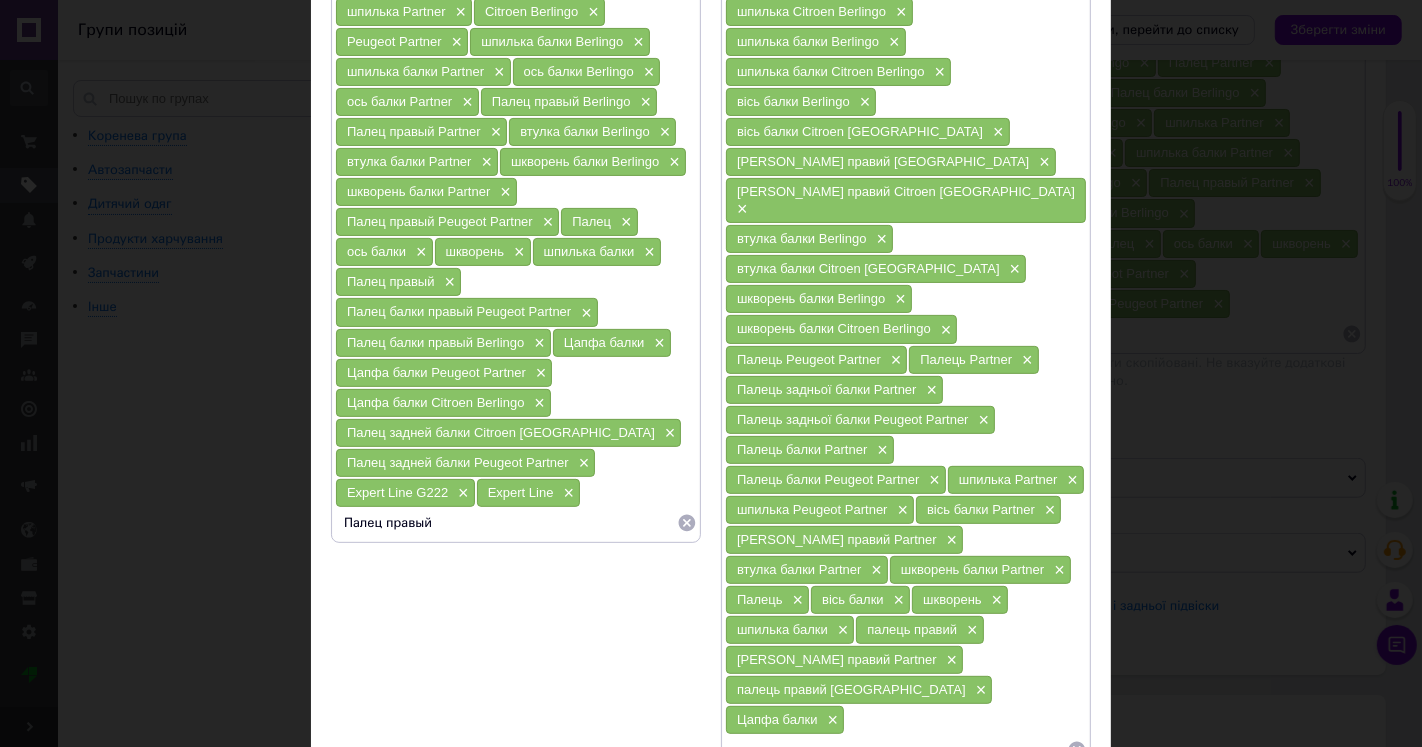 click on "Палец задней балки правый Citroen [GEOGRAPHIC_DATA] ([DATE]-[DATE]) / Peugeot Partner ([DATE]-[DATE]) Expert Line G222 × Палец Citroen Berlingo × Палец Peugeot Partner × Палец Berlingo × Палец Partner × Палец задней балки Berlingo × Палец задней балки Partner × Палец балки Berlingo × Палец балки Partner × G222 × G2229666 × шпилька Berlingo × шпилька Partner × Citroen Berlingo × Peugeot Partner × шпилька балки Berlingo × шпилька балки Partner × ось балки Berlingo × ось балки Partner × Палец правый Berlingo × Палец правый Partner × втулка балки Berlingo × втулка балки Partner × шкворень балки Berlingo × шкворень балки Partner × Палец правый Peugeot Partner × Палец × ось балки × шкворень × шпилька балки × Палец правый × × × ×" at bounding box center (516, 145) 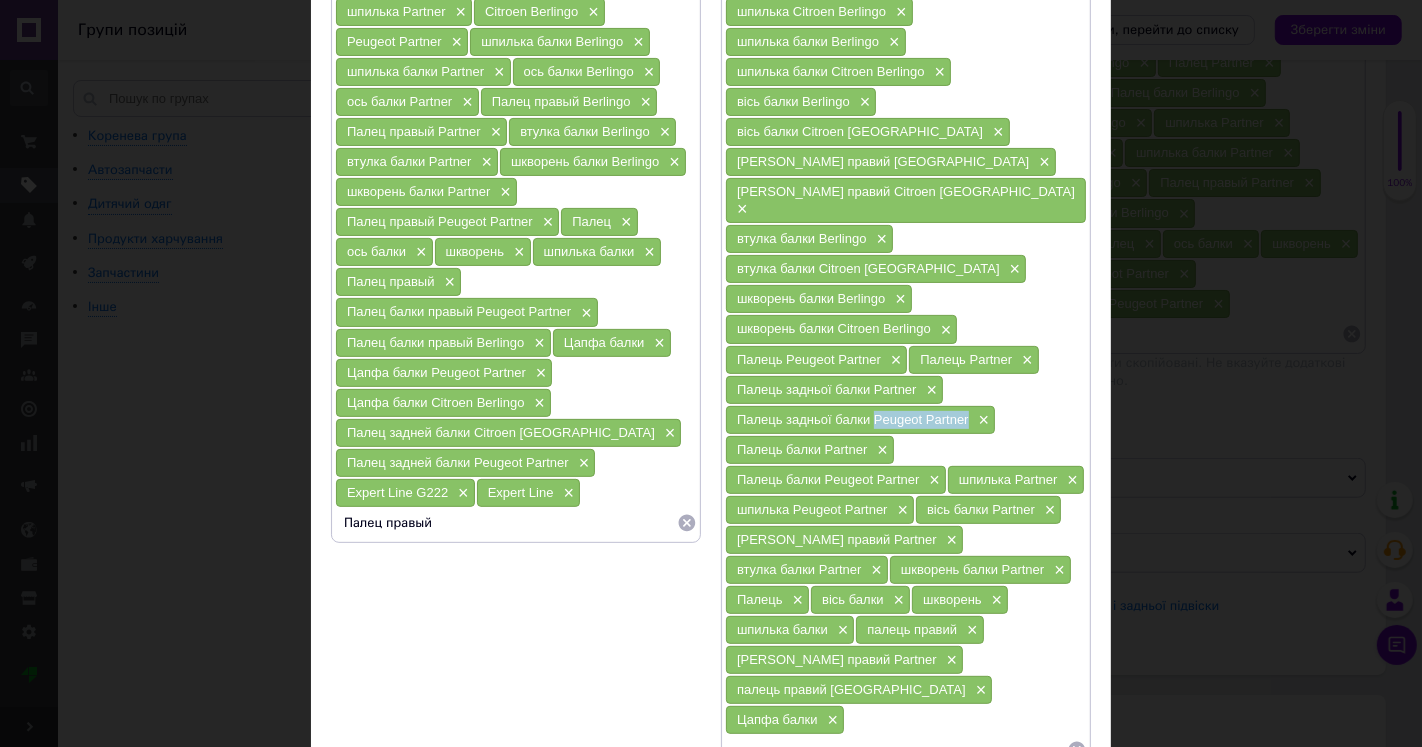 drag, startPoint x: 874, startPoint y: 366, endPoint x: 967, endPoint y: 376, distance: 93.53609 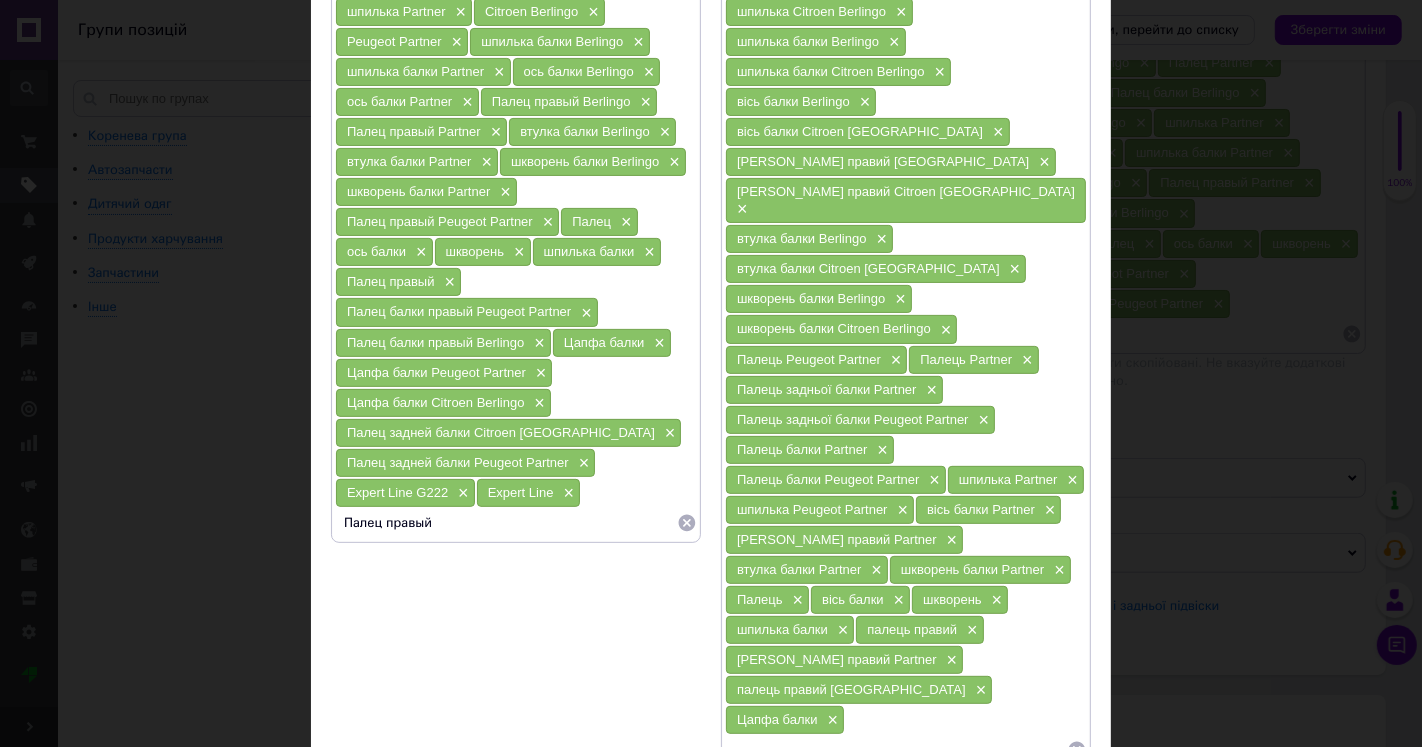 click on "Палец правый" at bounding box center [506, 523] 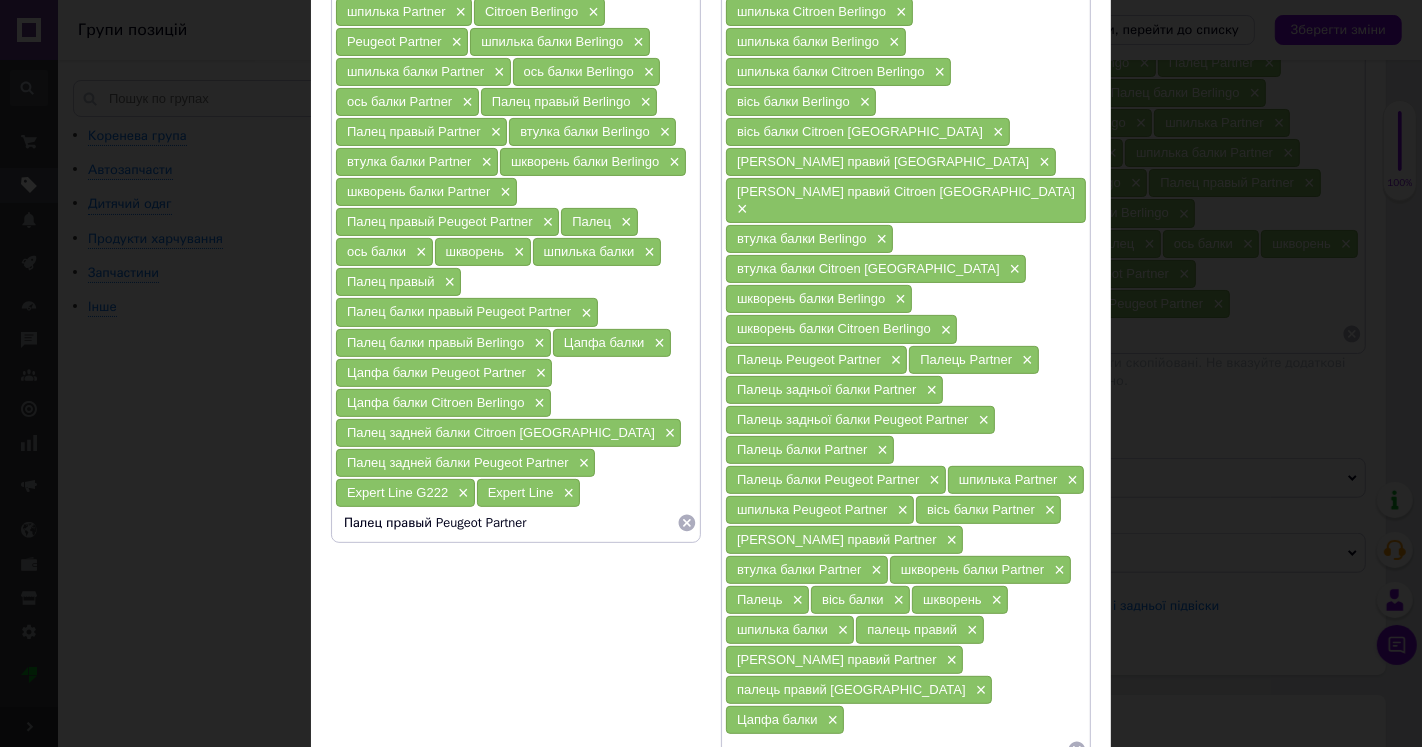 click on "Палец правый Peugeot Partner" at bounding box center (506, 523) 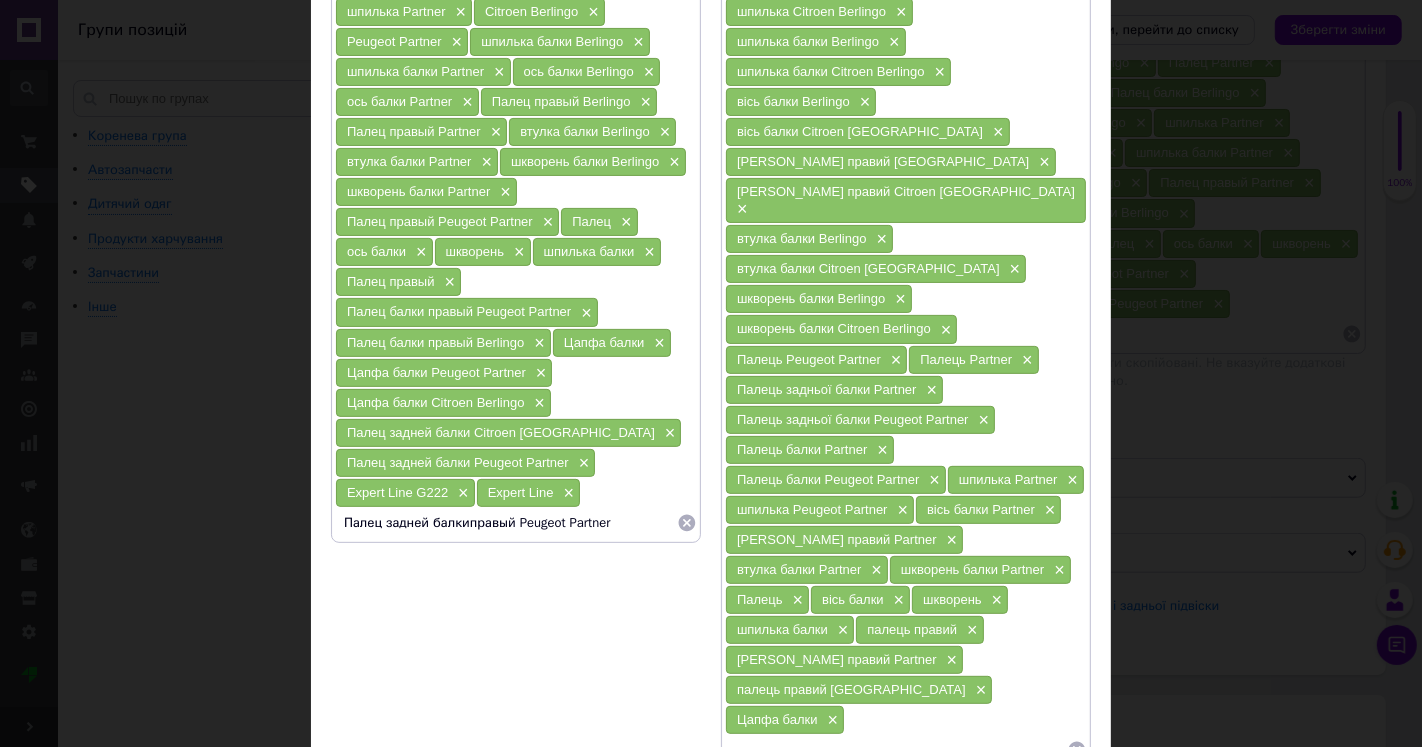 type on "Палец задней балки правый Peugeot Partner" 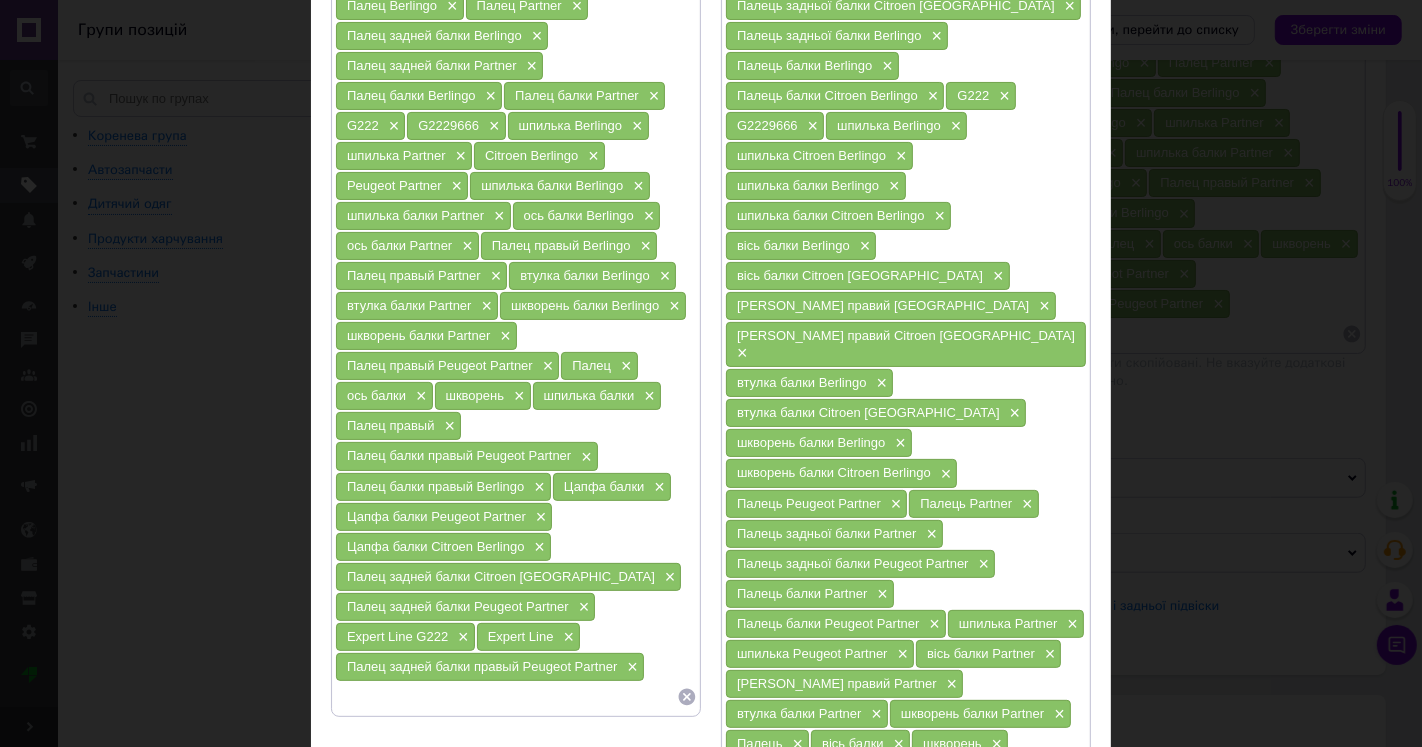scroll, scrollTop: 333, scrollLeft: 0, axis: vertical 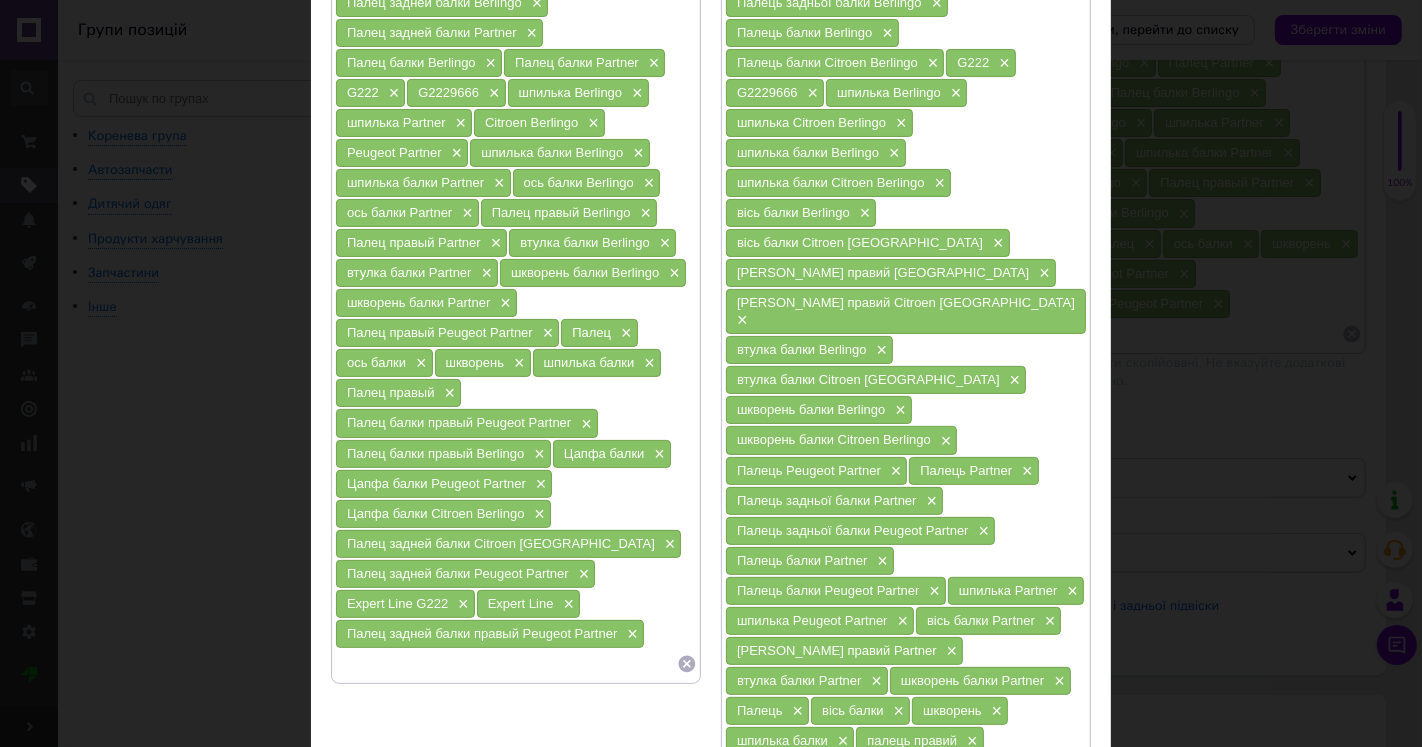 type 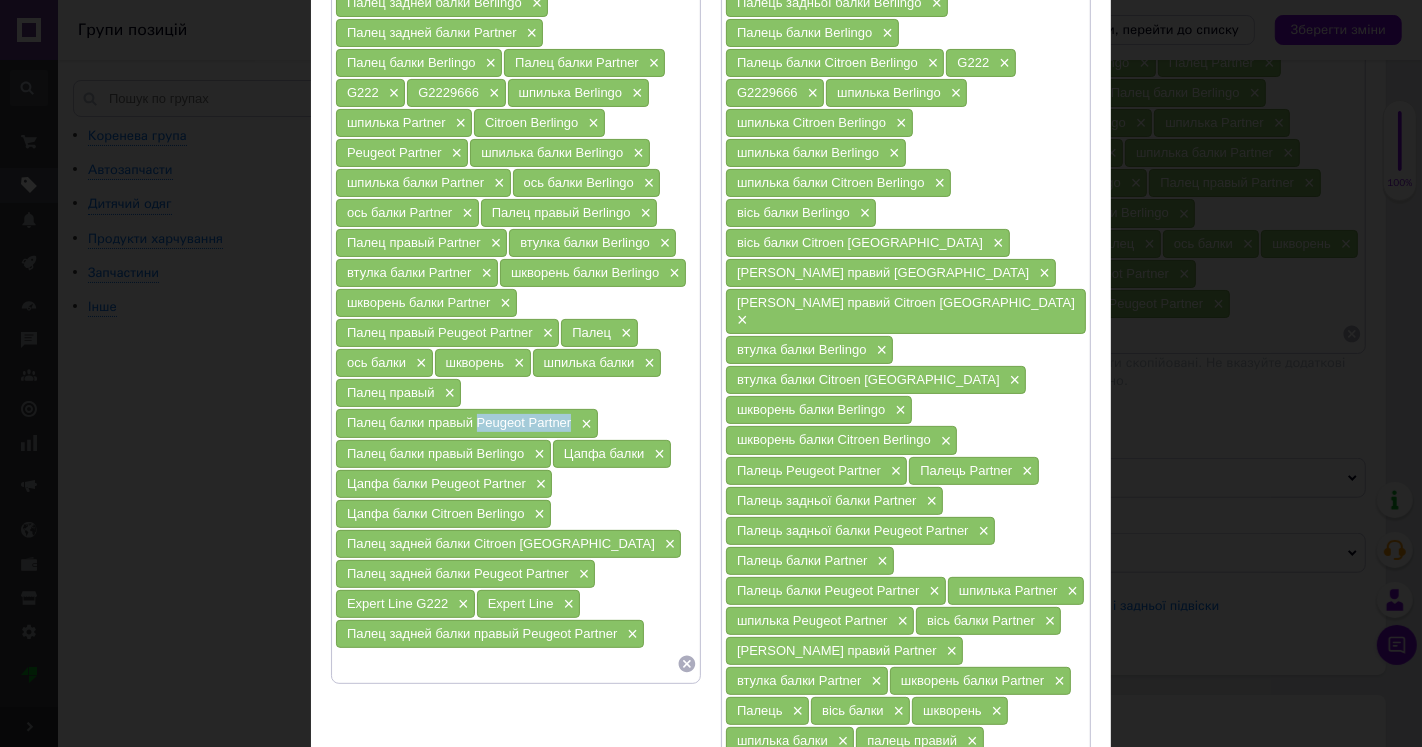 drag, startPoint x: 570, startPoint y: 416, endPoint x: 481, endPoint y: 423, distance: 89.27486 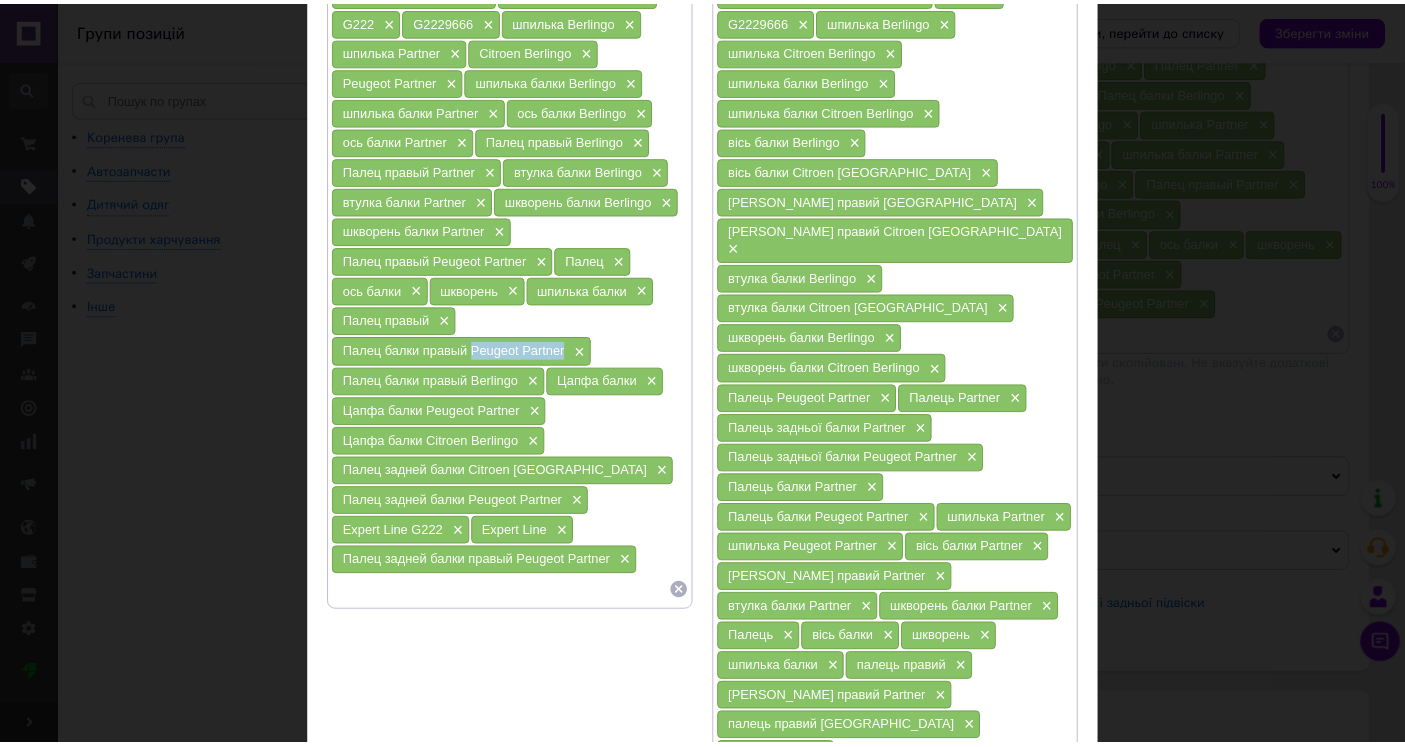 scroll, scrollTop: 524, scrollLeft: 0, axis: vertical 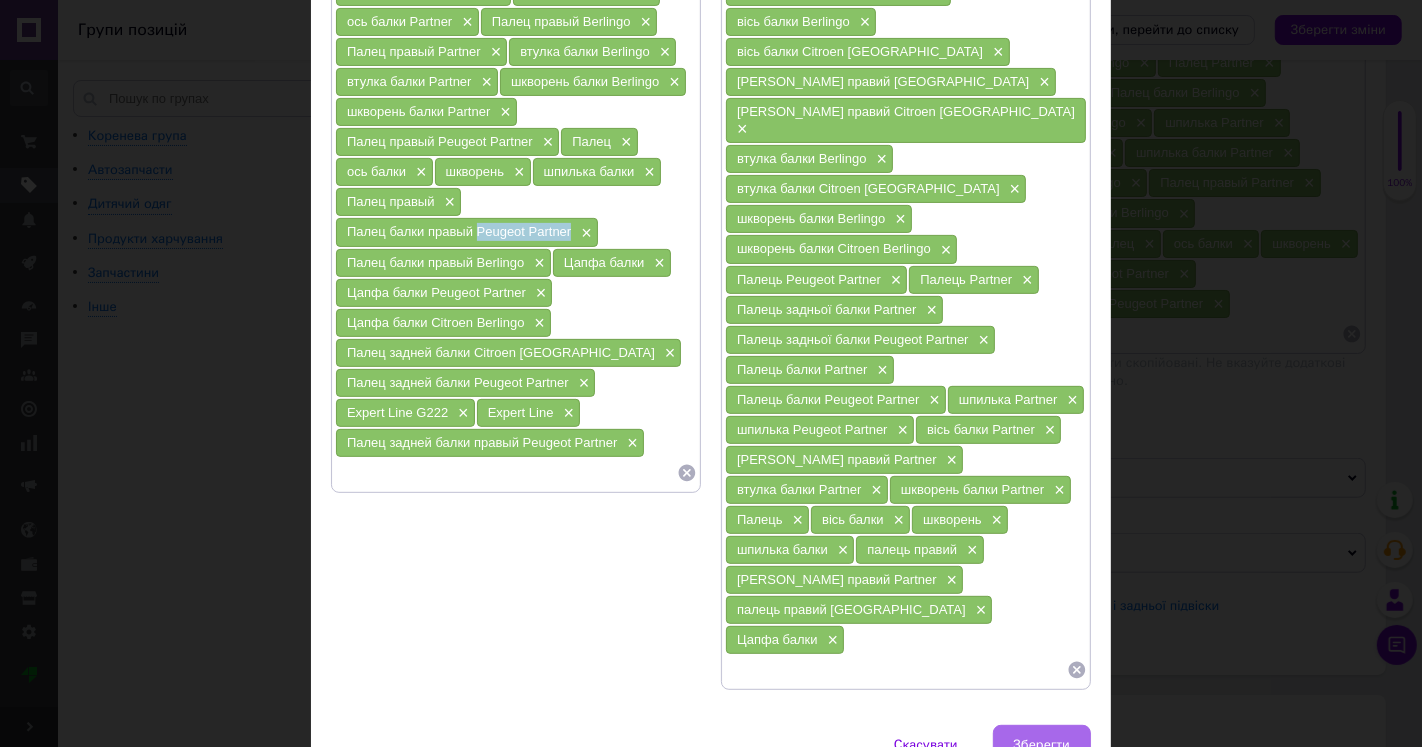 click on "Зберегти" at bounding box center (1042, 745) 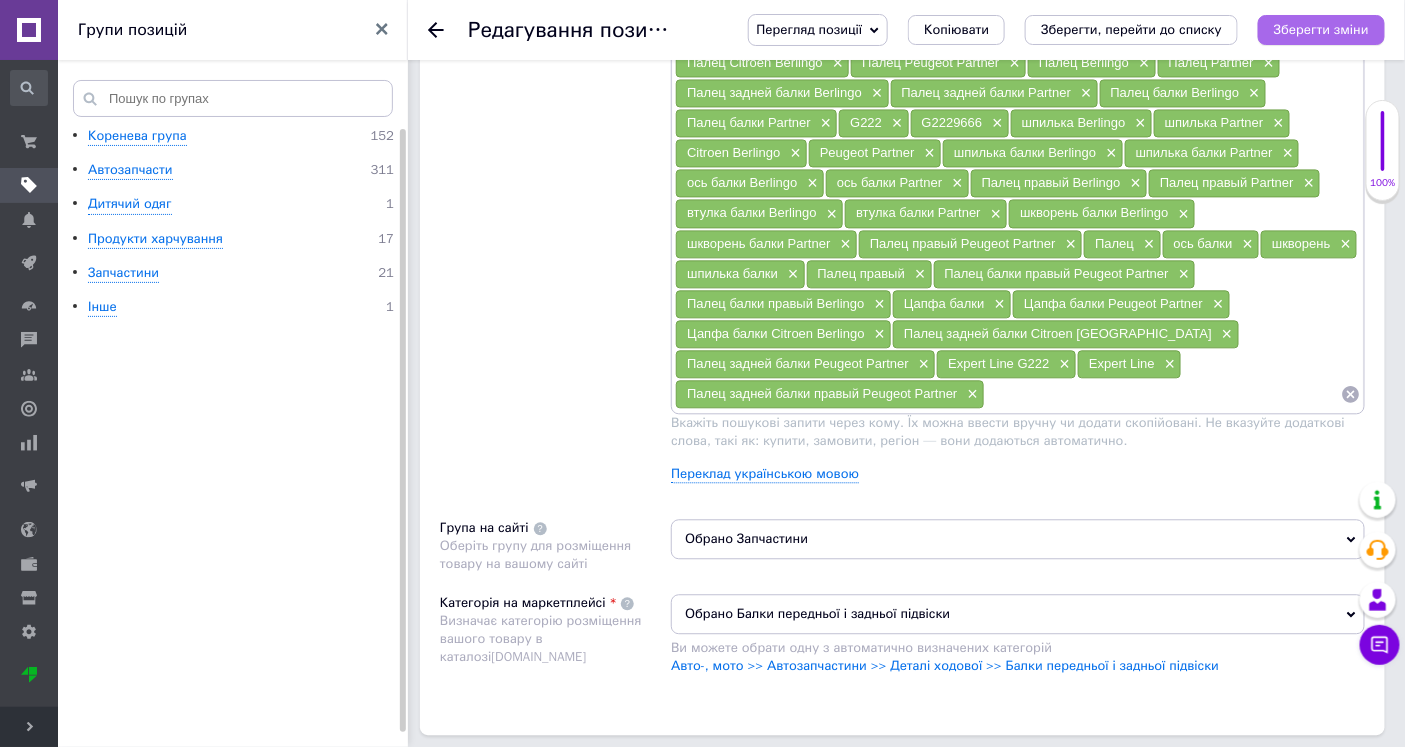 click on "Зберегти зміни" at bounding box center (1321, 29) 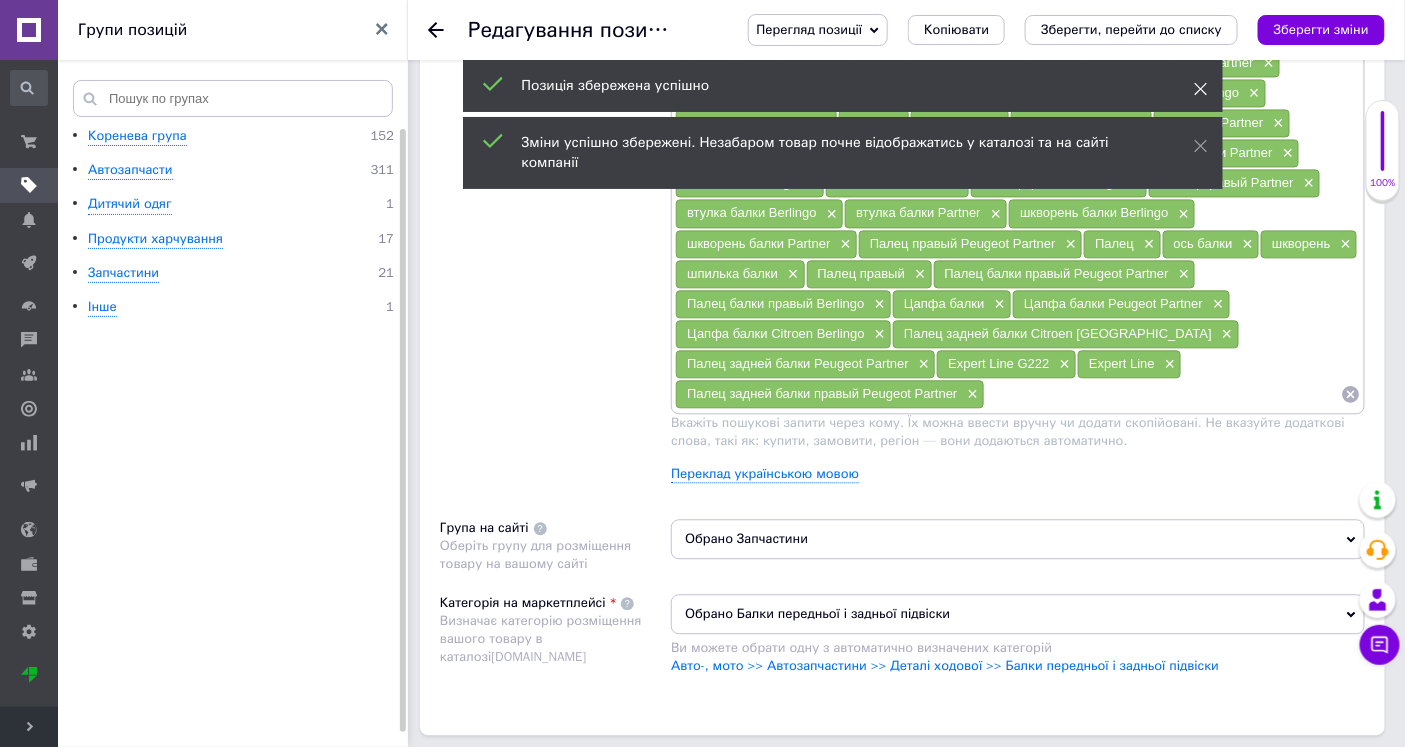 click 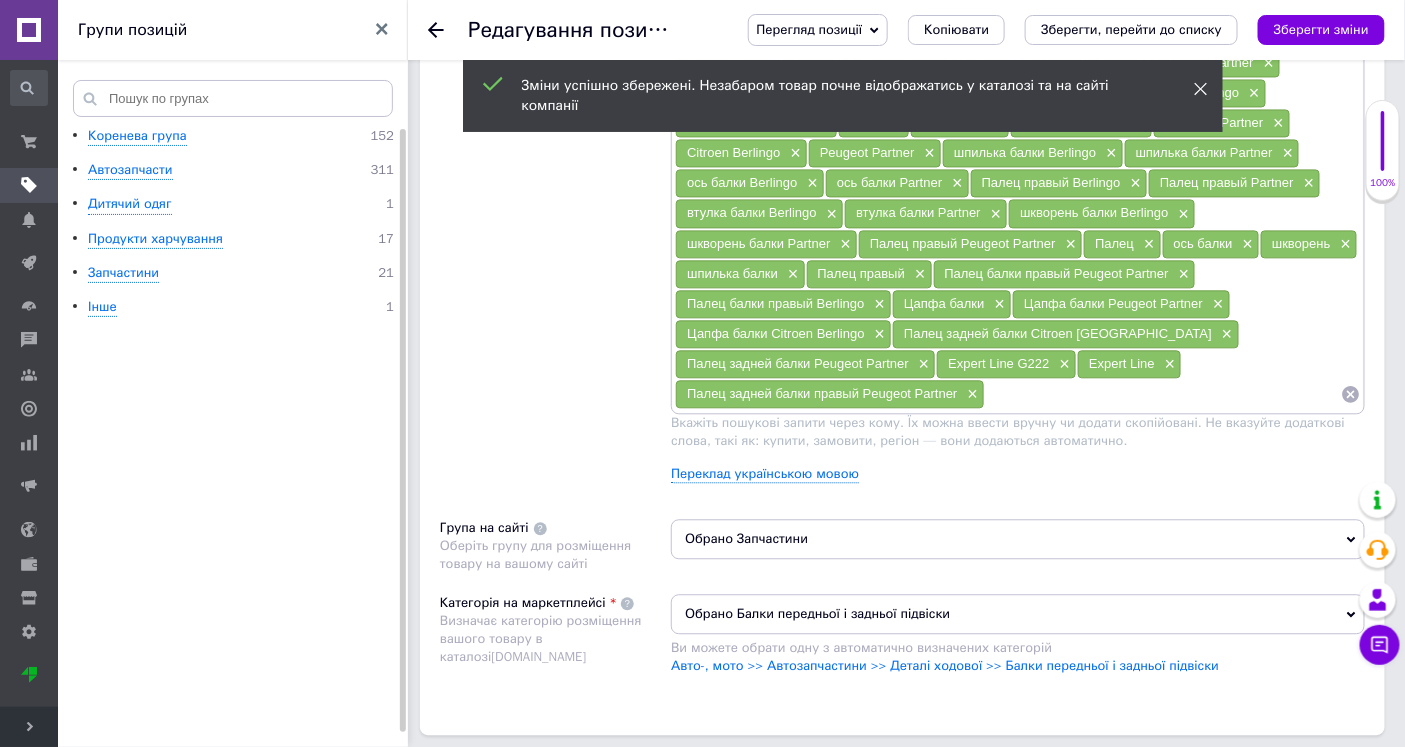 click 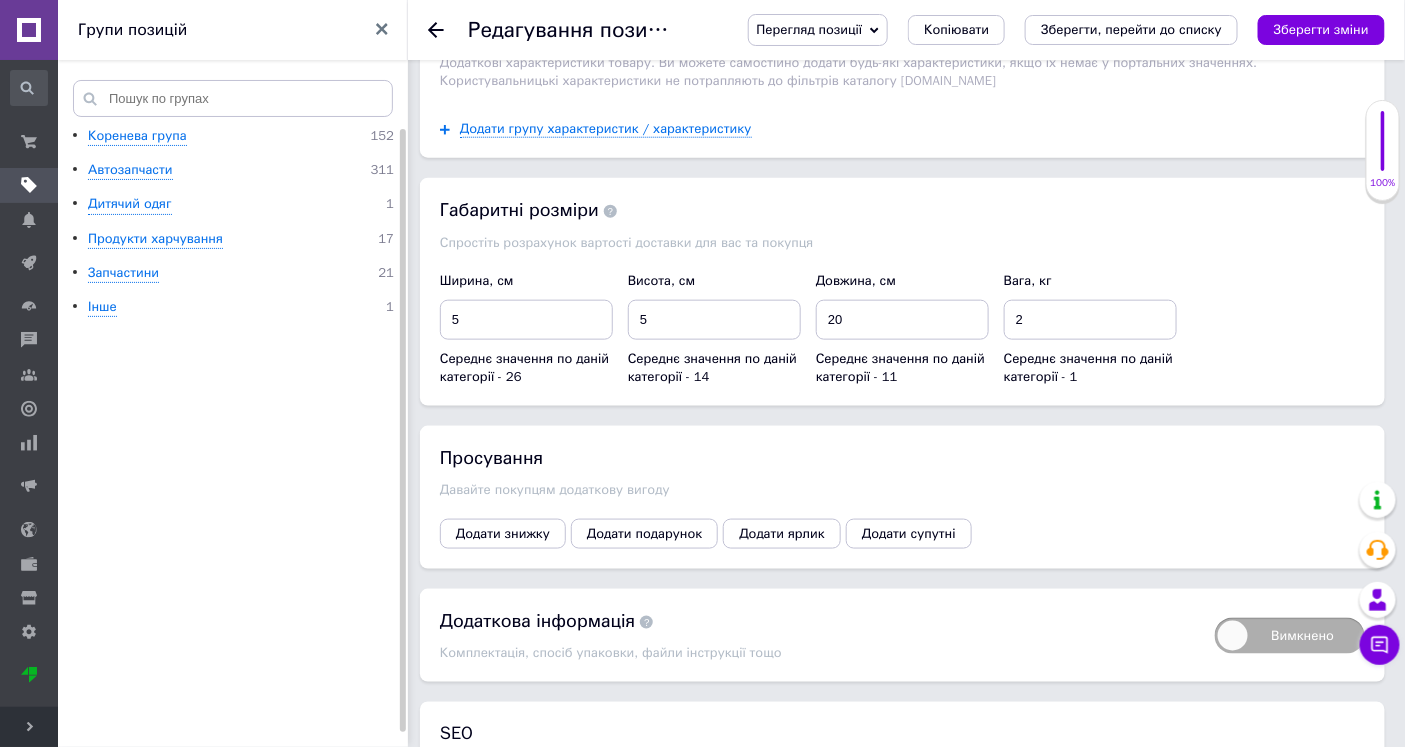scroll, scrollTop: 3111, scrollLeft: 0, axis: vertical 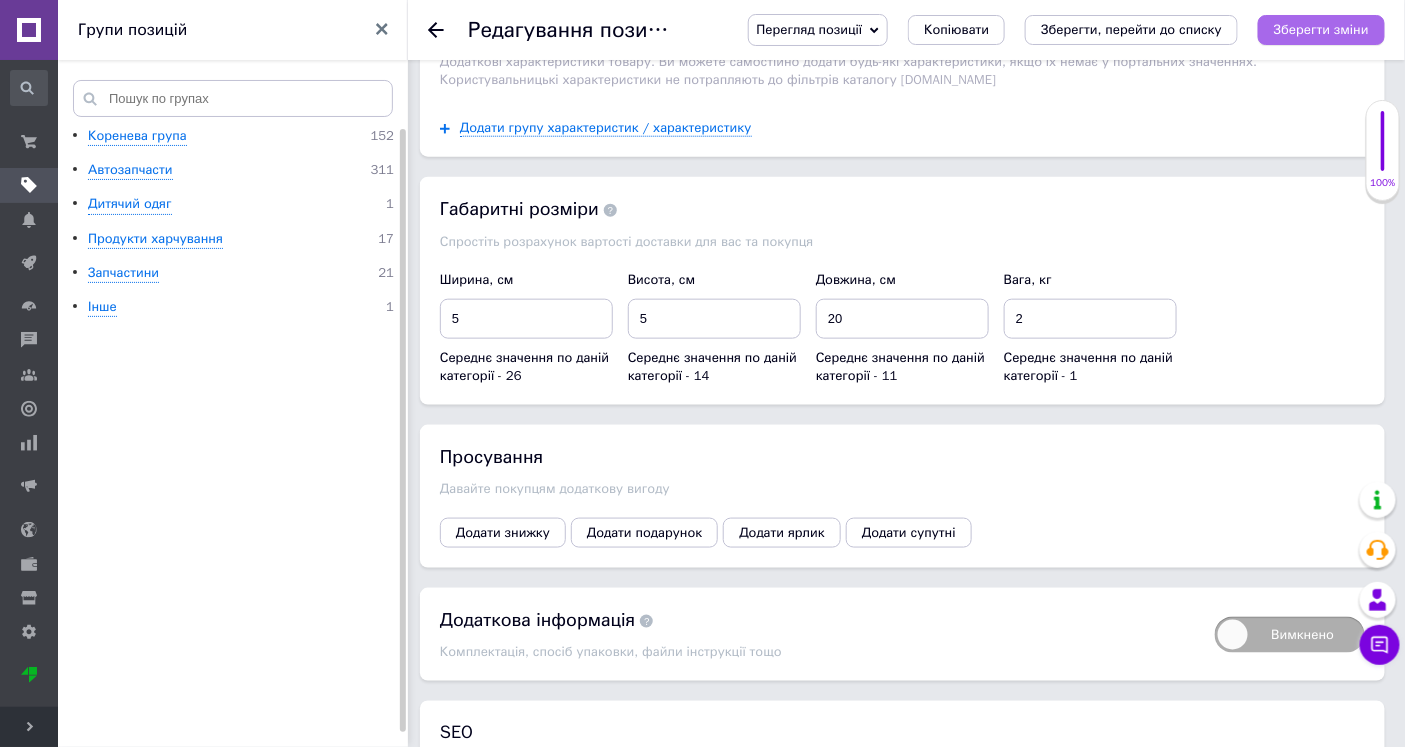 click on "Зберегти зміни" at bounding box center (1321, 29) 